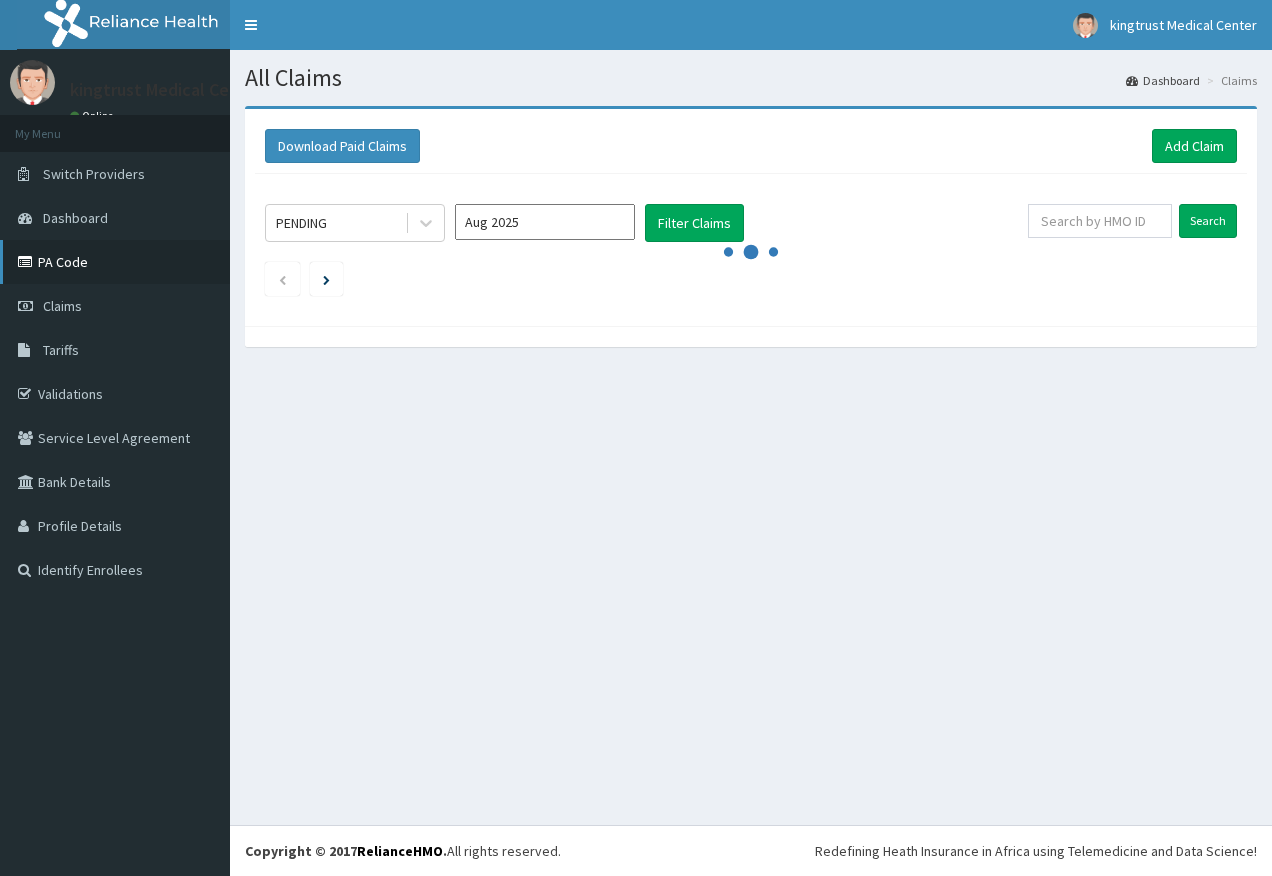scroll, scrollTop: 0, scrollLeft: 0, axis: both 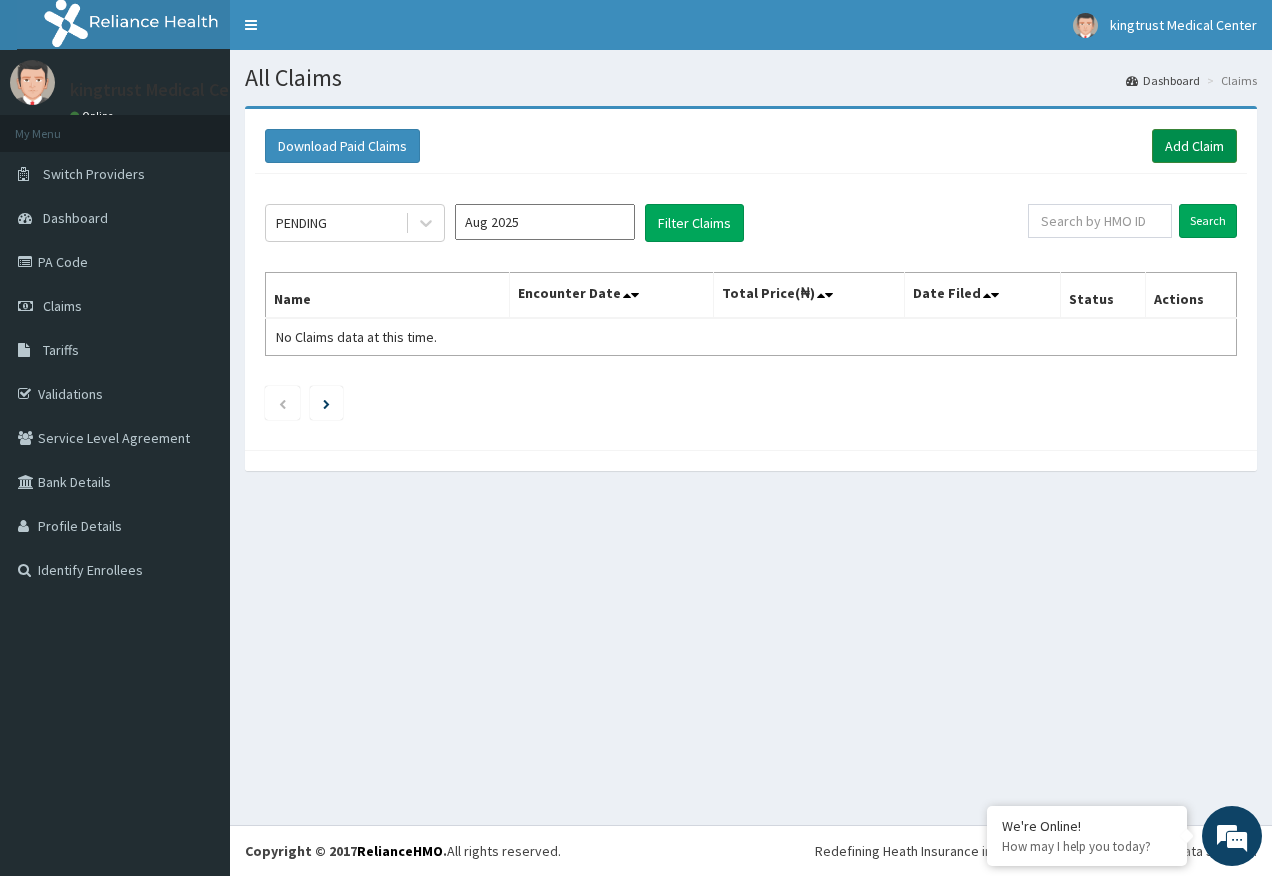 click on "Add Claim" at bounding box center (1194, 146) 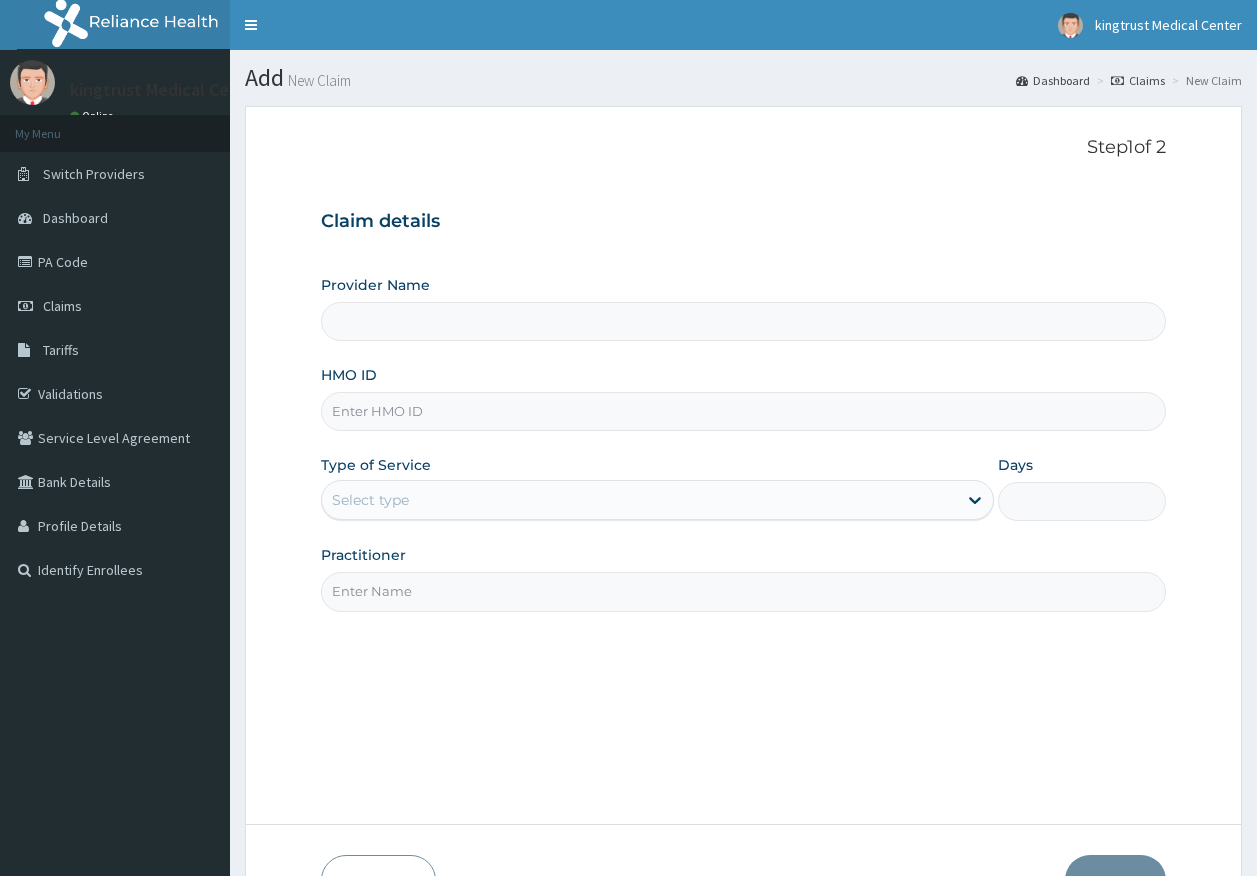 scroll, scrollTop: 0, scrollLeft: 0, axis: both 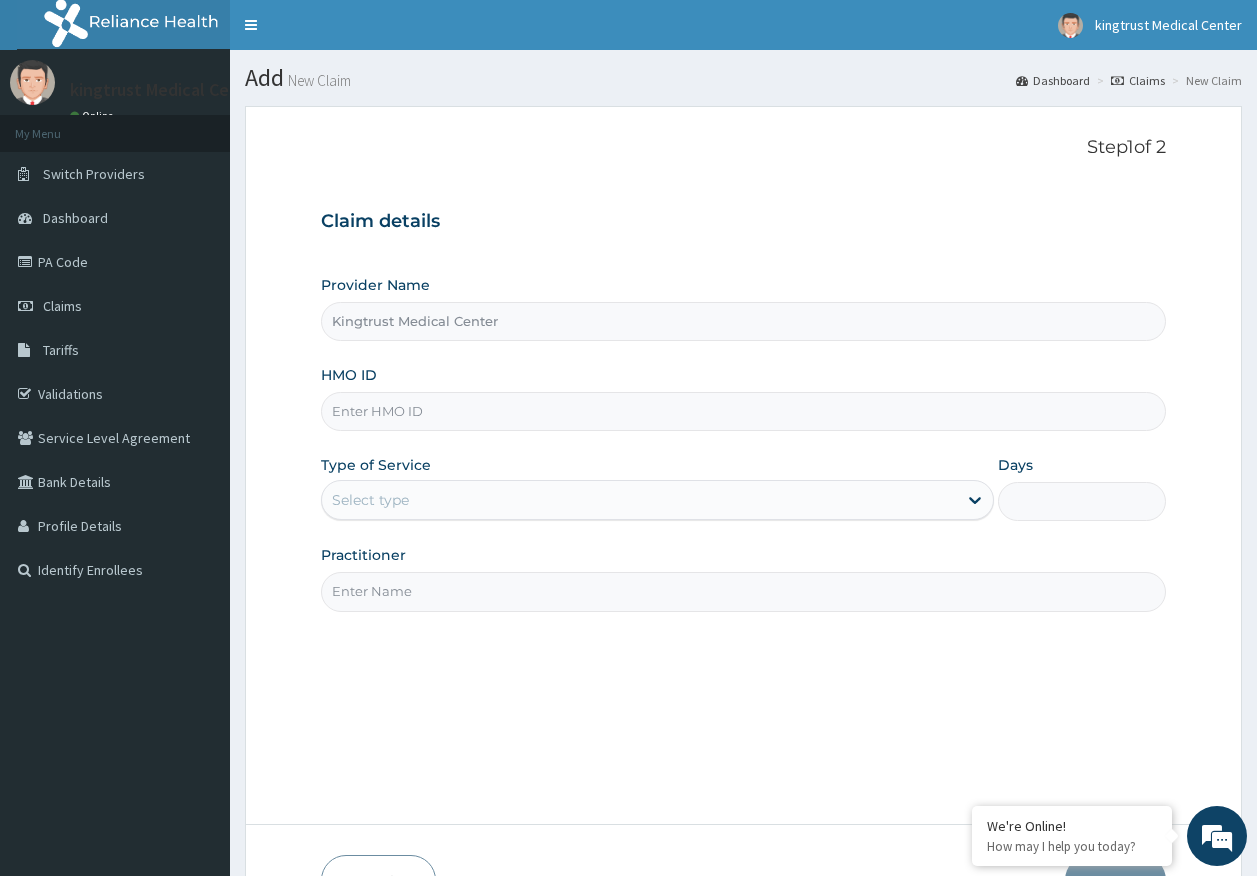 click on "HMO ID" at bounding box center [744, 411] 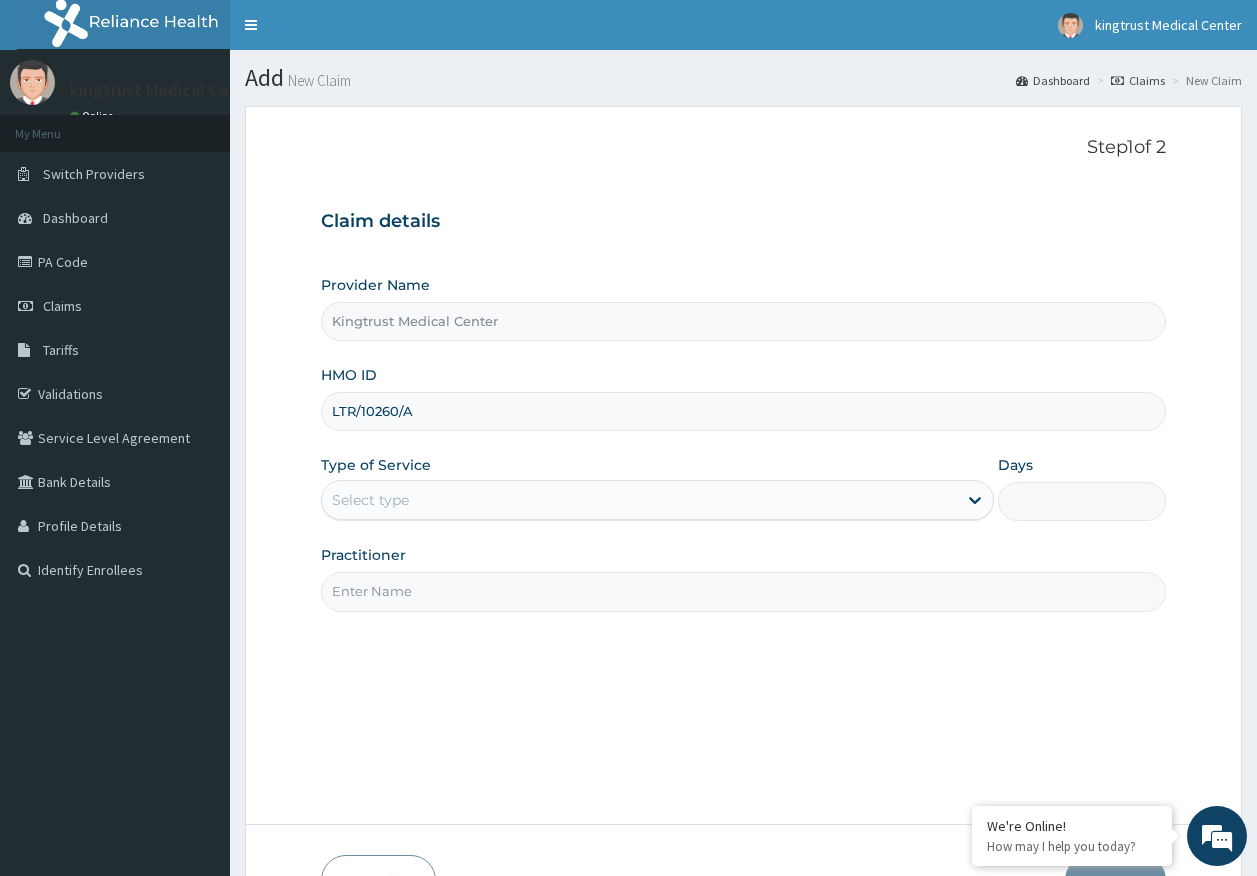 type on "LTR/10260/A" 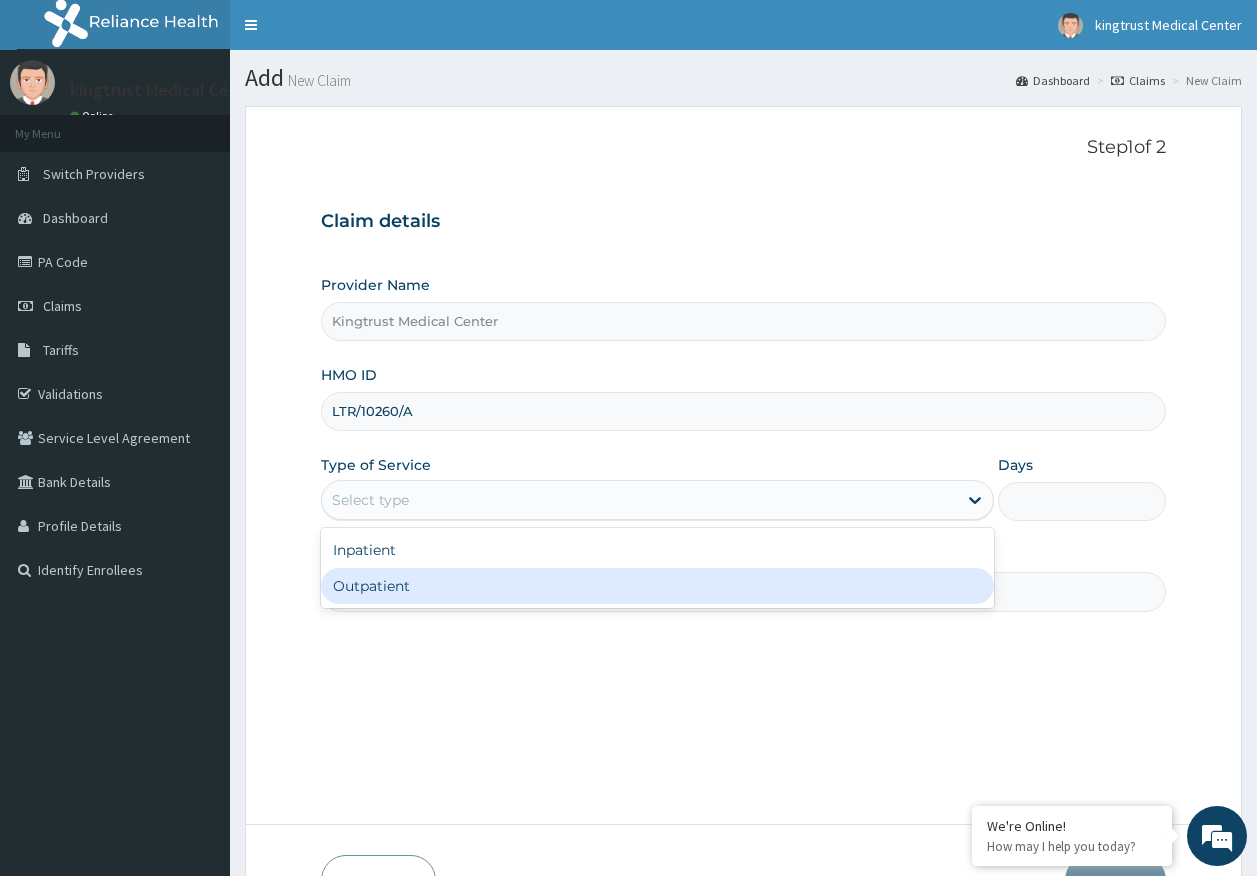 click on "Outpatient" at bounding box center (657, 586) 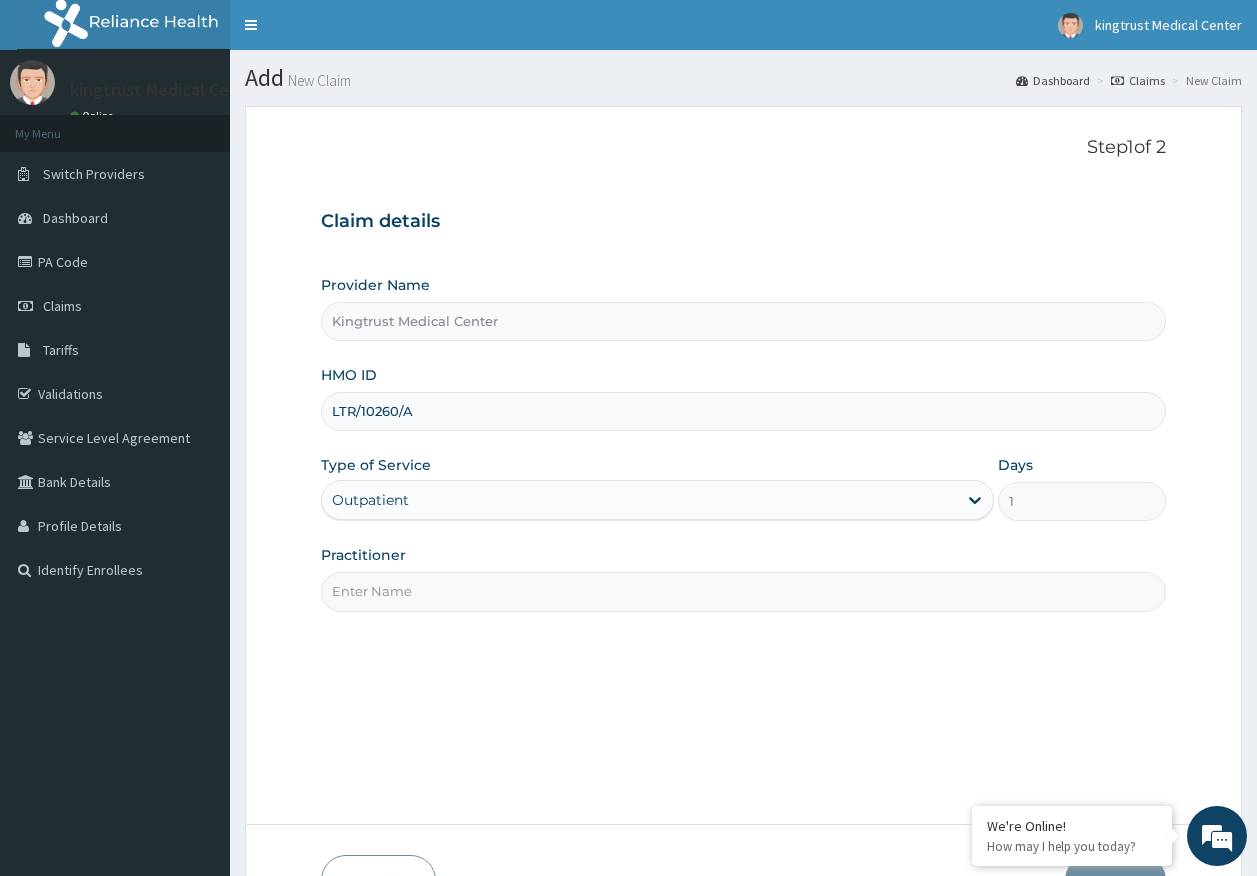 click on "Practitioner" at bounding box center (744, 591) 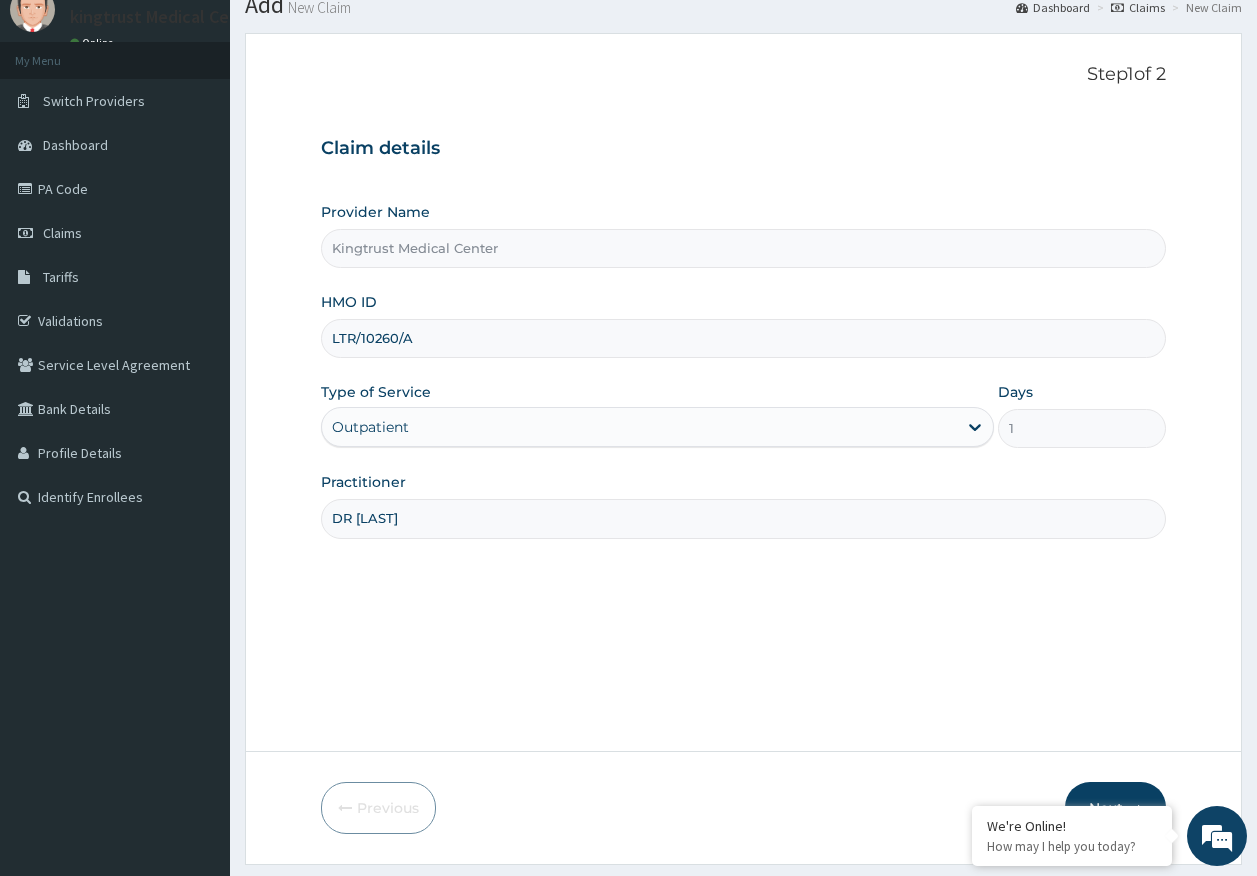 scroll, scrollTop: 128, scrollLeft: 0, axis: vertical 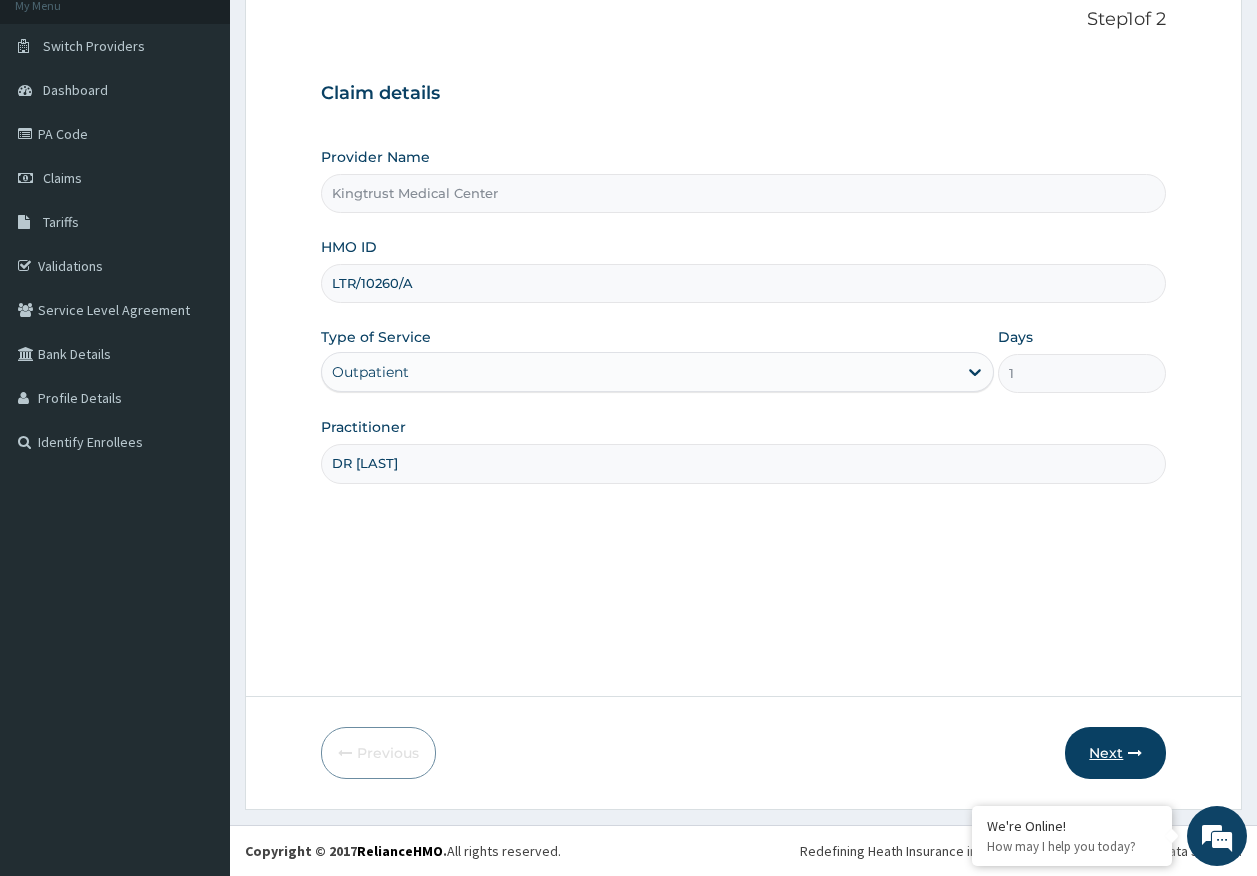 click at bounding box center [1135, 753] 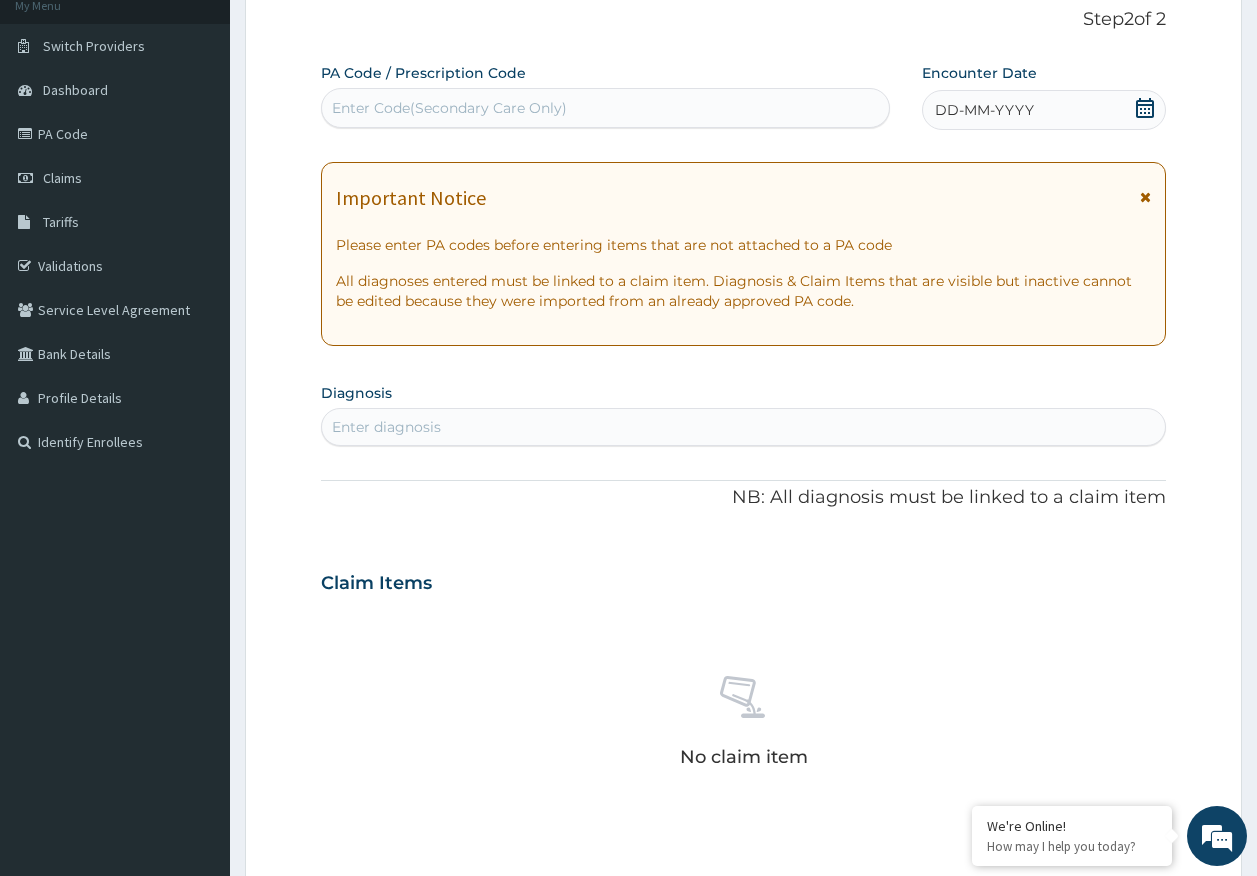 scroll, scrollTop: 0, scrollLeft: 0, axis: both 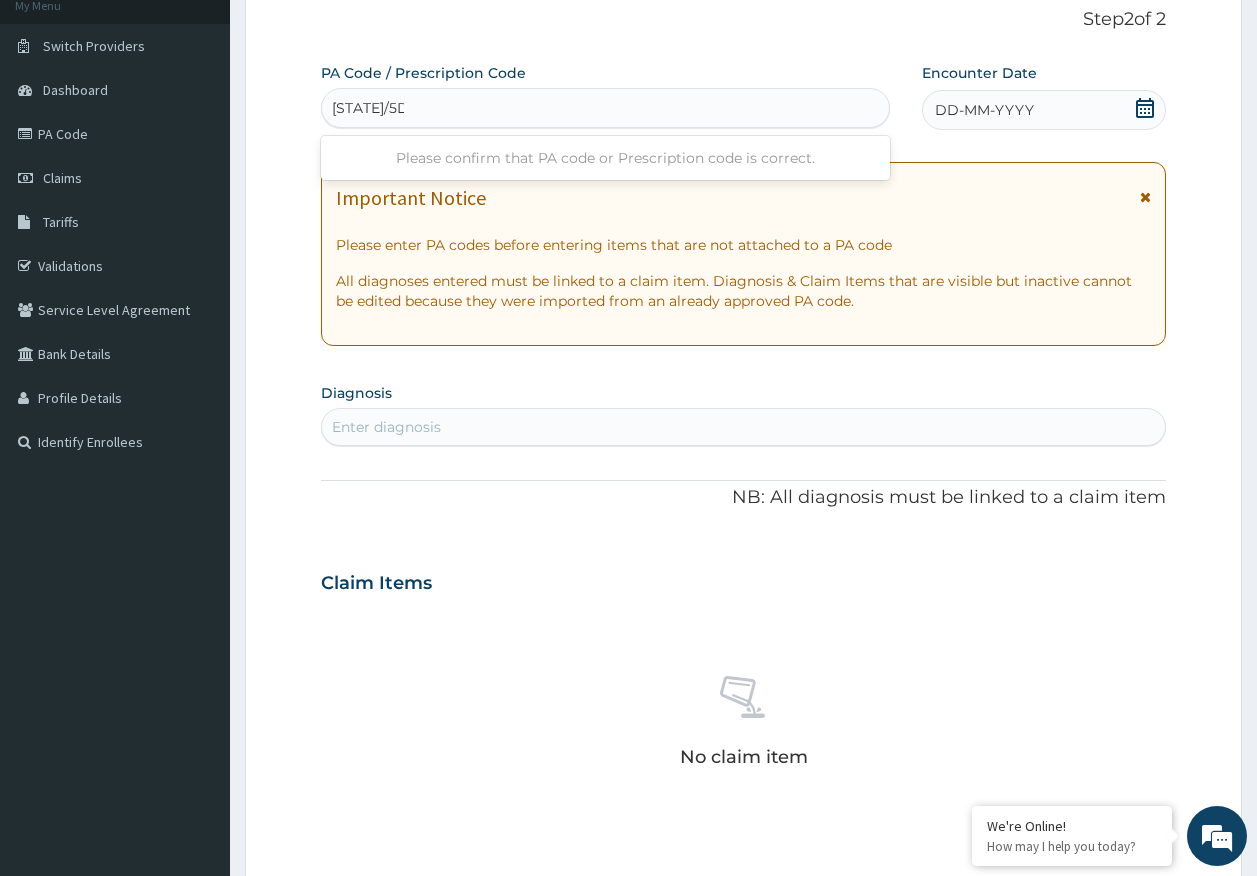 type on "PA/5D548F" 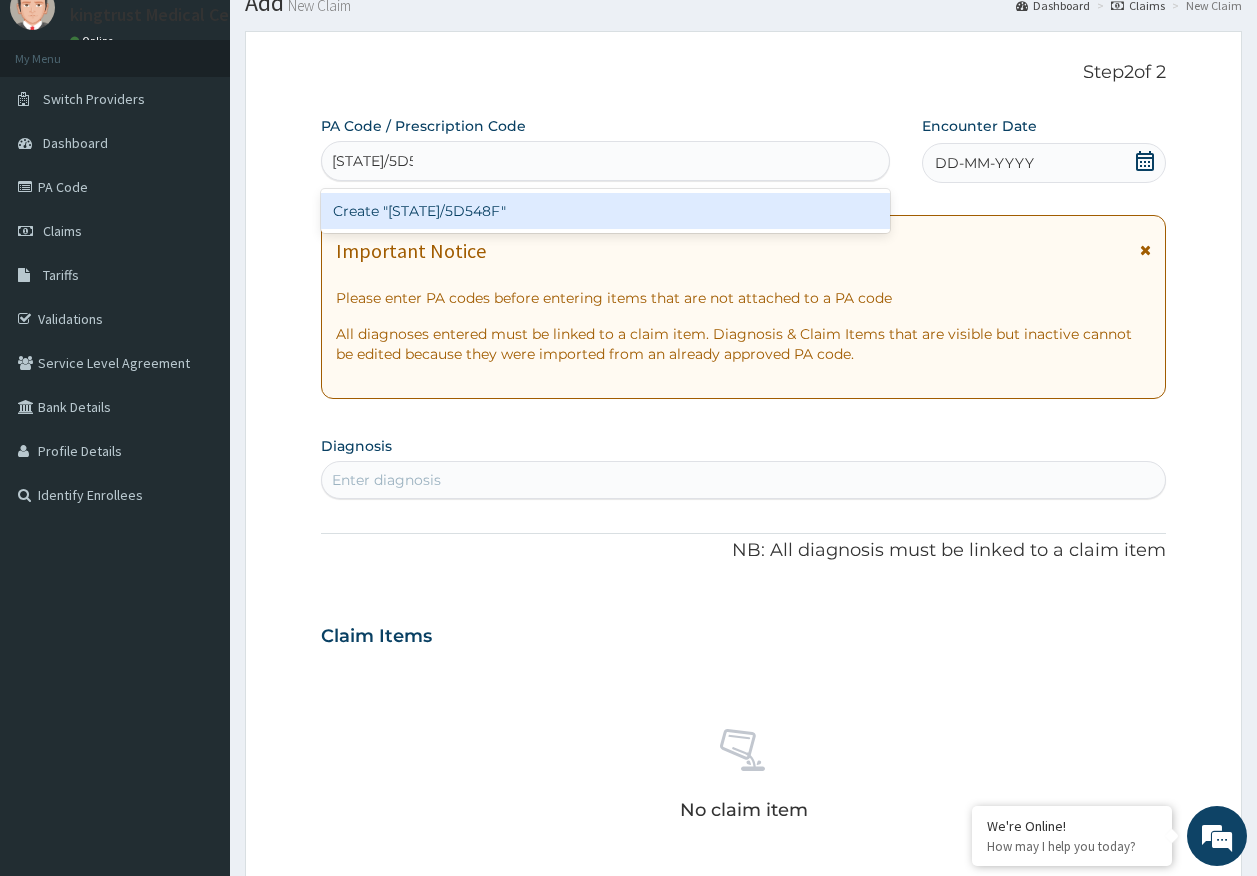 scroll, scrollTop: 28, scrollLeft: 0, axis: vertical 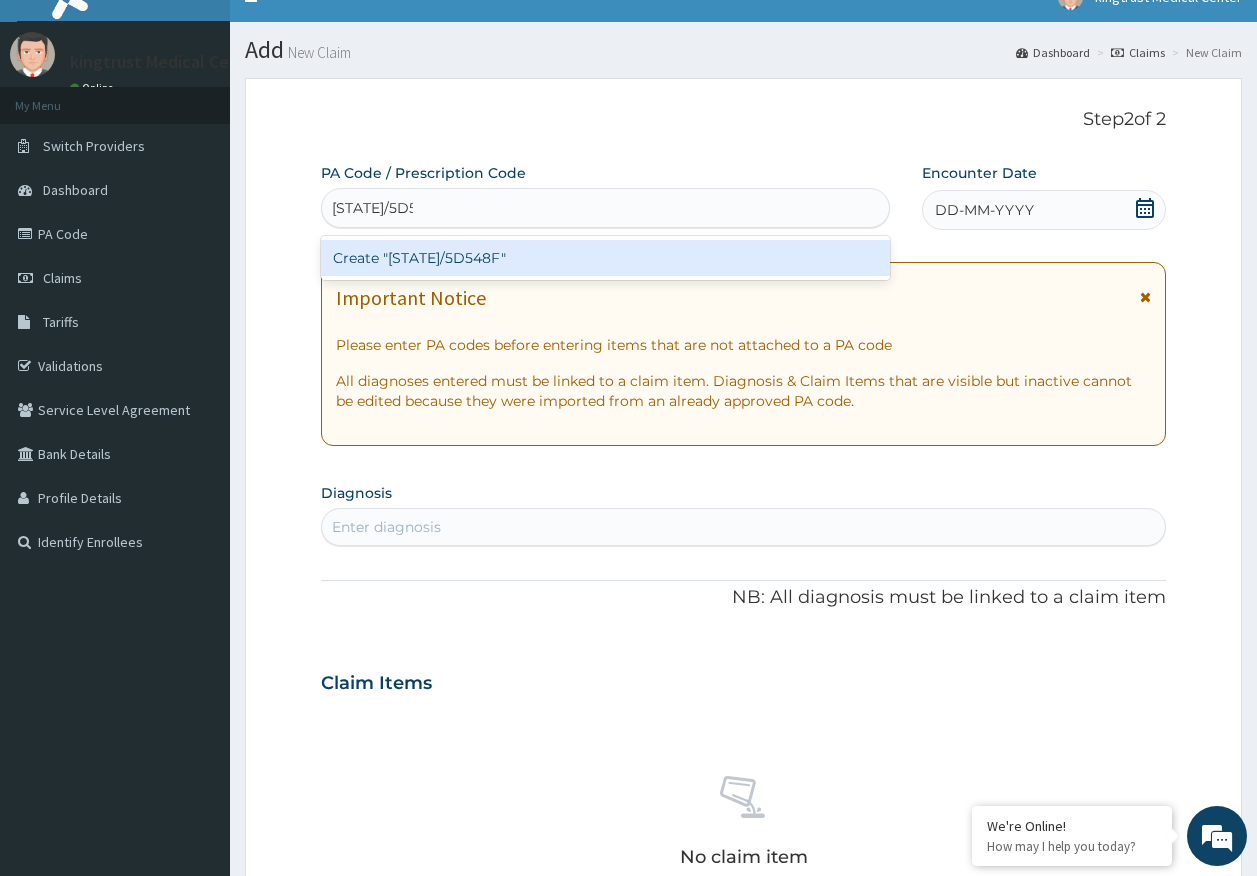 click on "Create "PA/5D548F"" at bounding box center (606, 258) 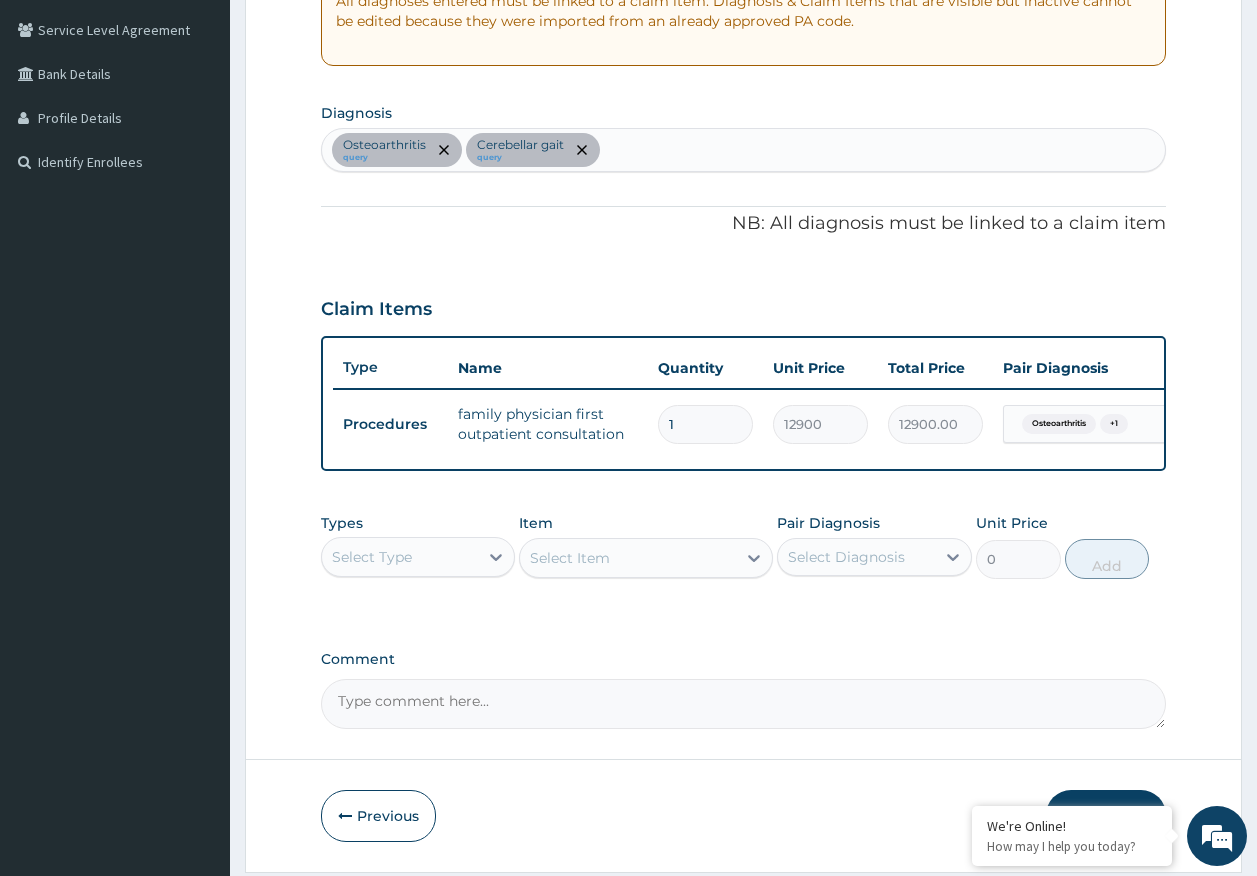 scroll, scrollTop: 486, scrollLeft: 0, axis: vertical 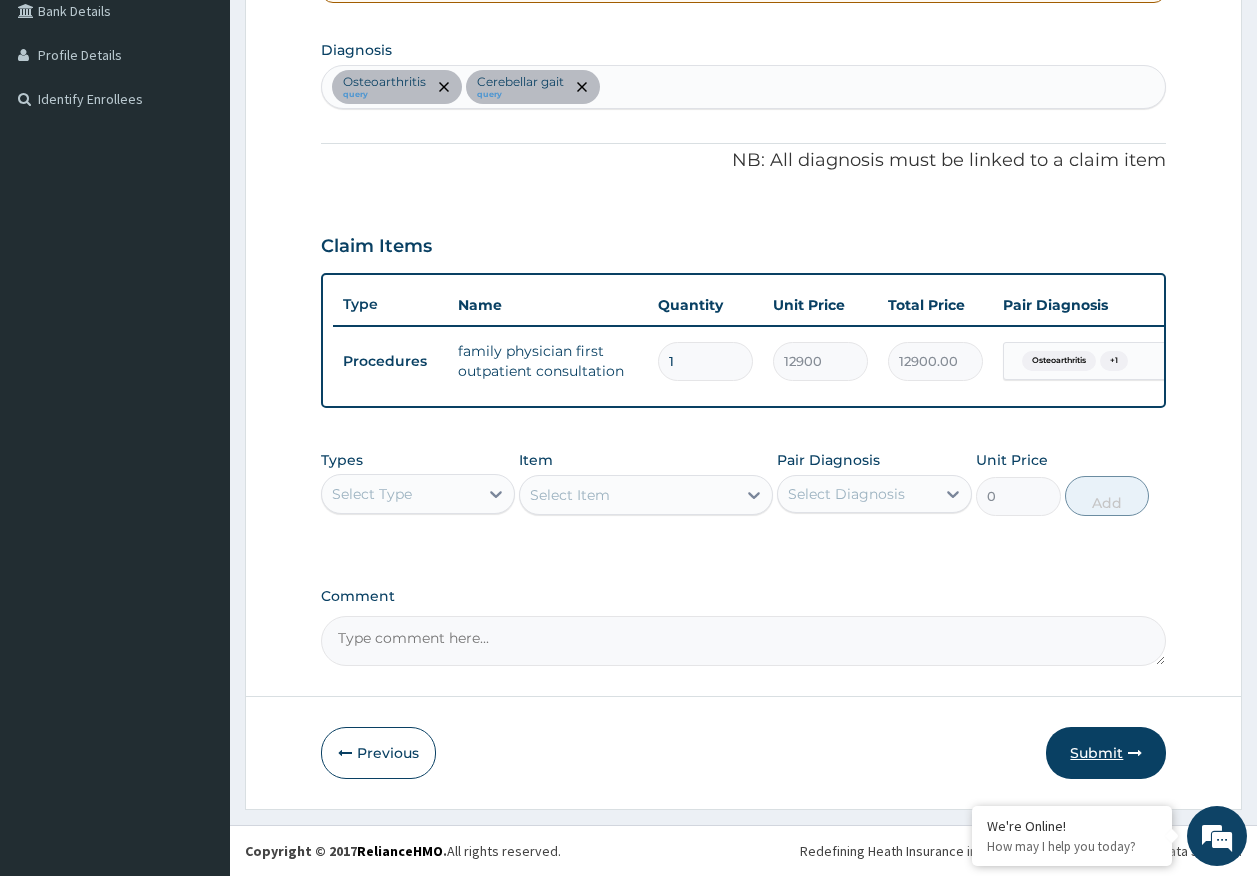 click on "Submit" at bounding box center (1106, 753) 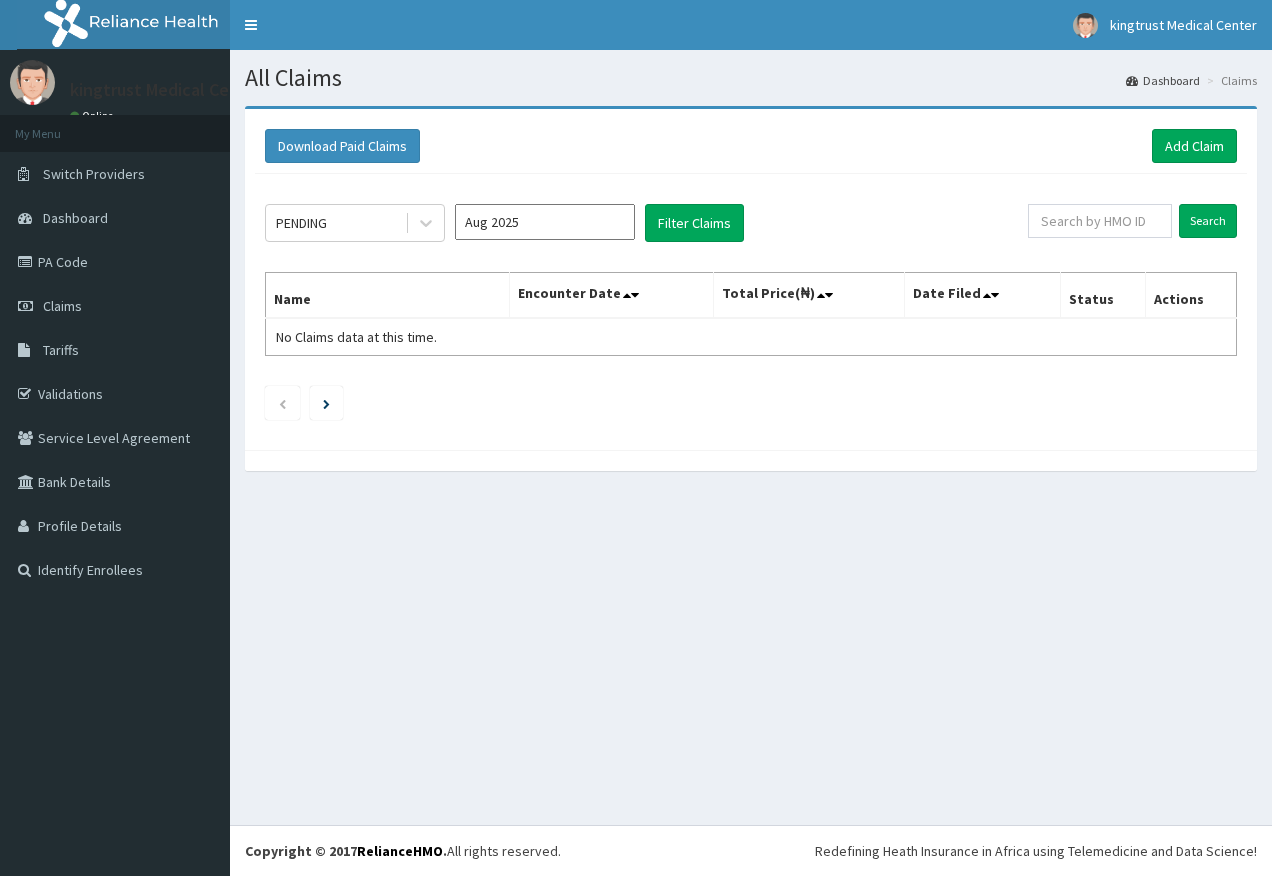 scroll, scrollTop: 0, scrollLeft: 0, axis: both 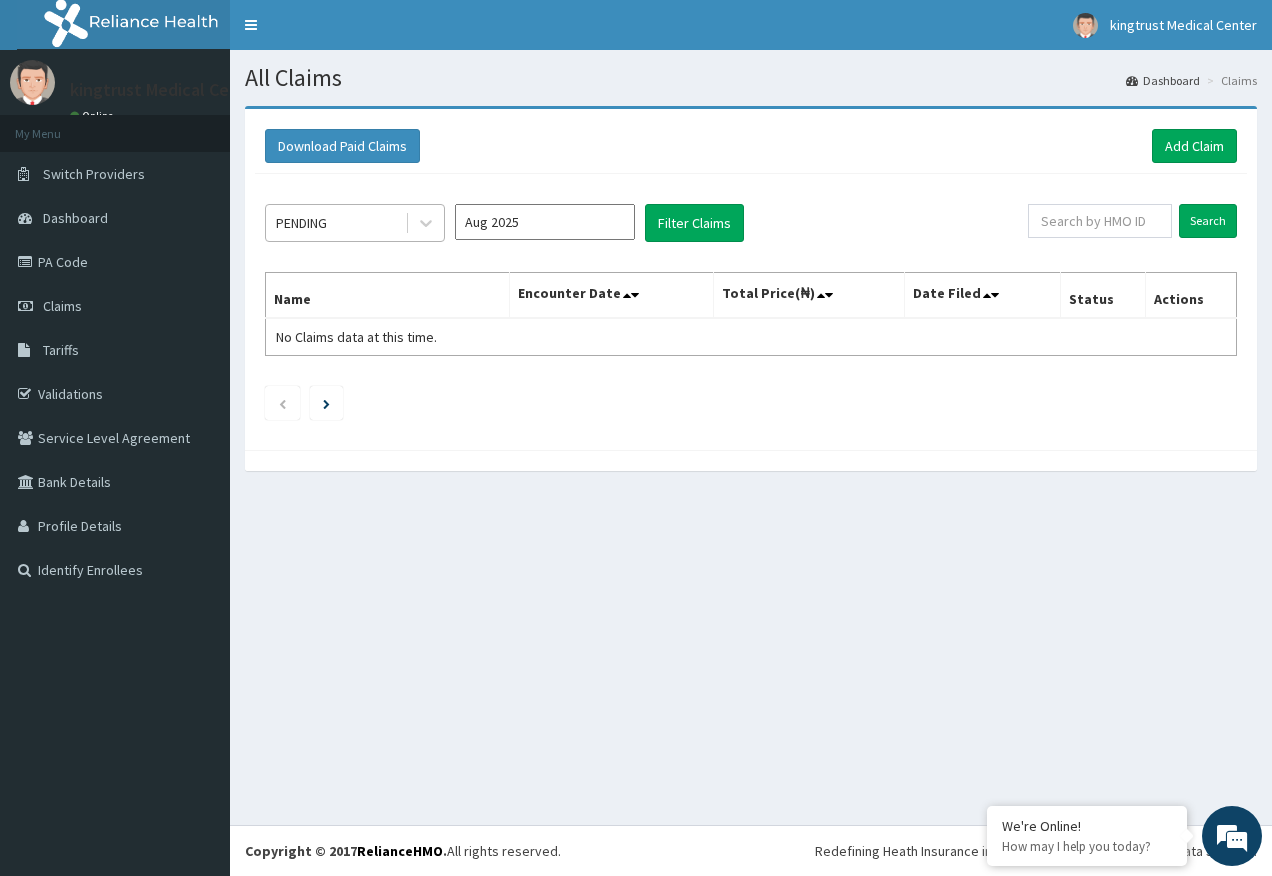 click on "PENDING" at bounding box center (301, 223) 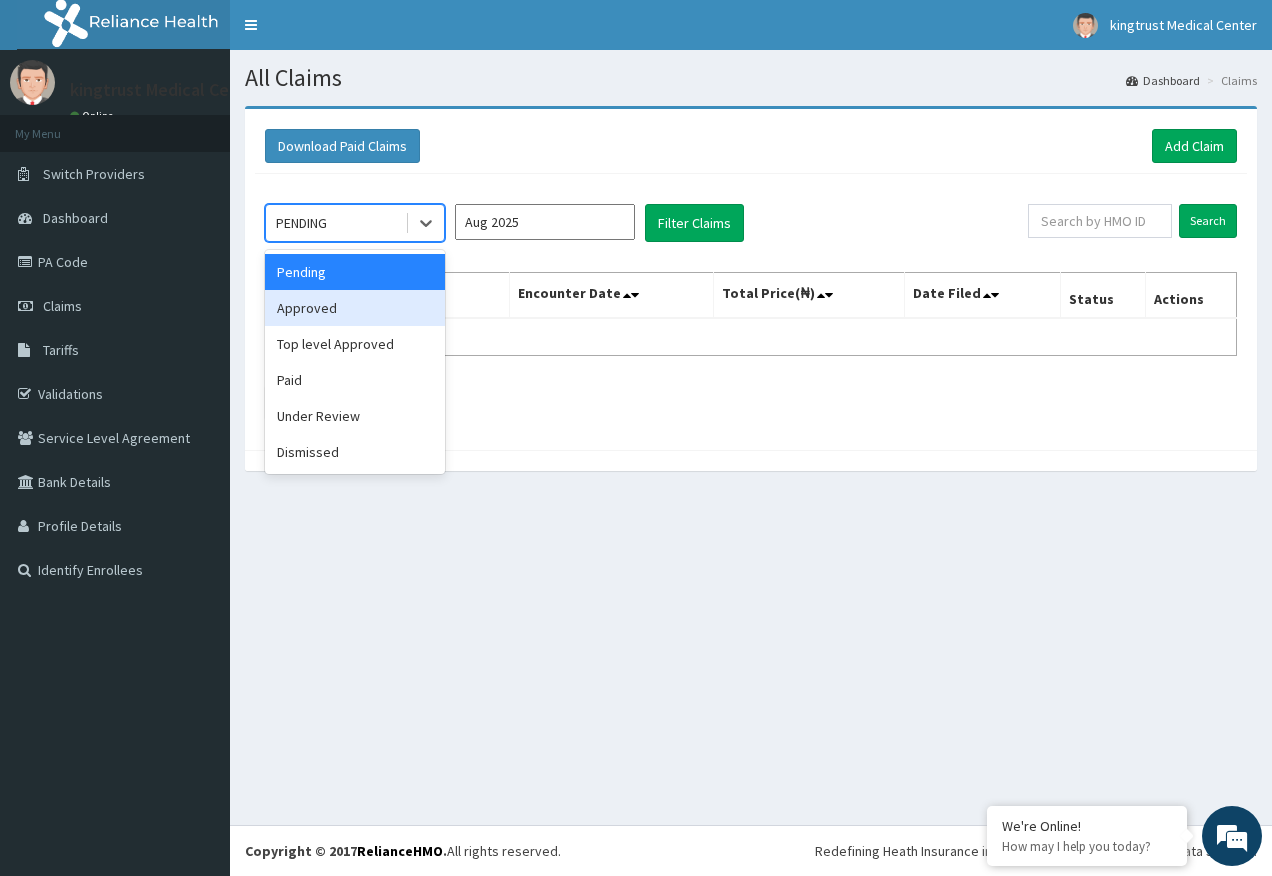 click on "Approved" at bounding box center (355, 308) 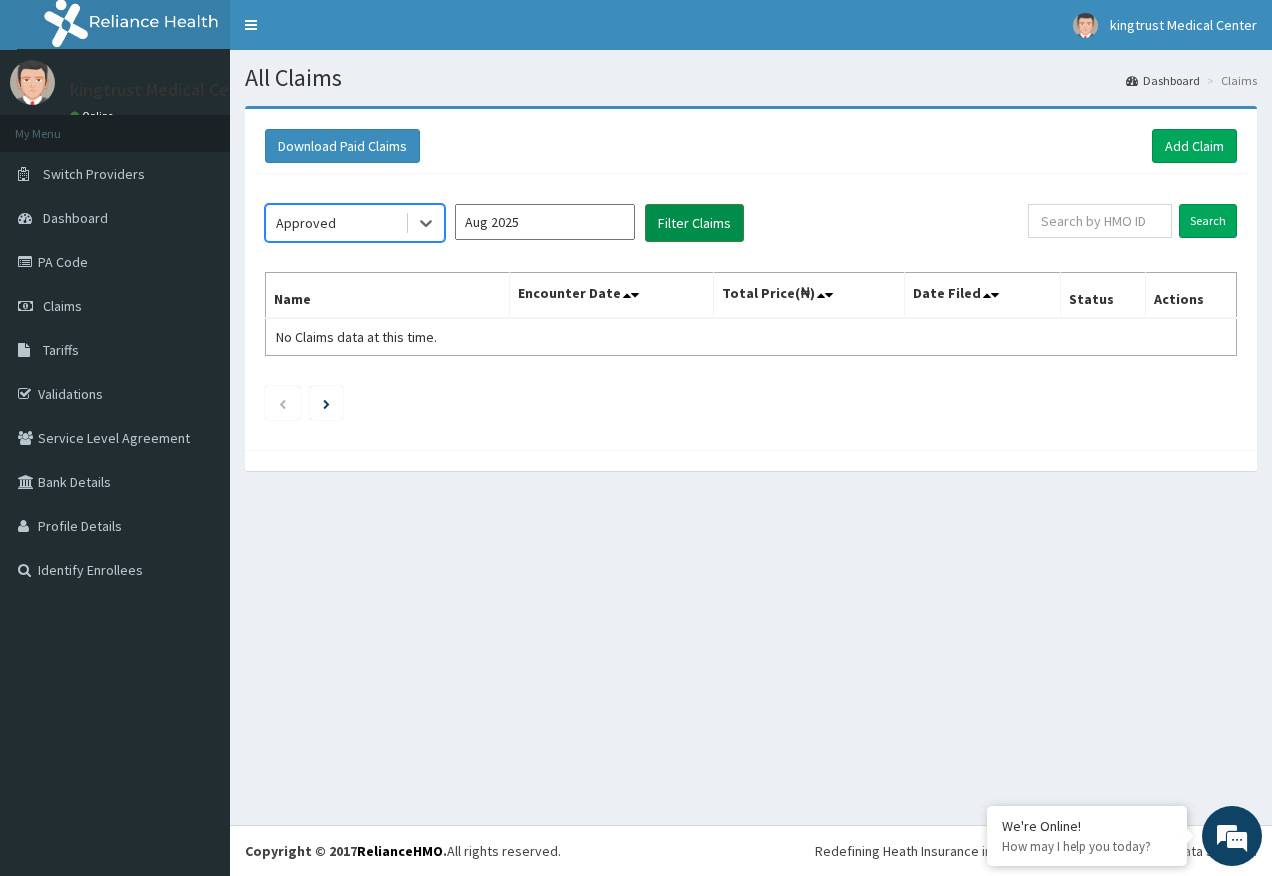click on "Filter Claims" at bounding box center (694, 223) 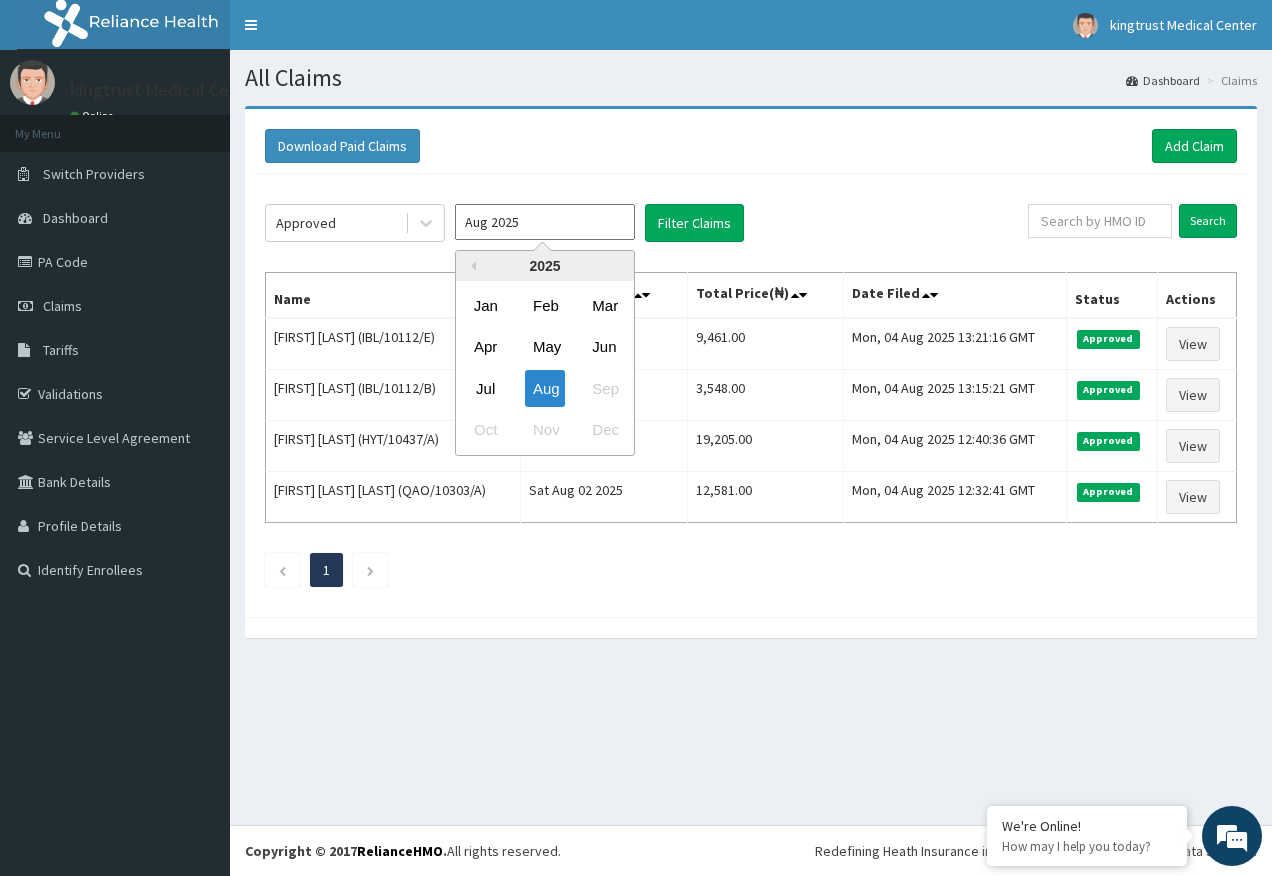 click on "Aug 2025" at bounding box center (545, 222) 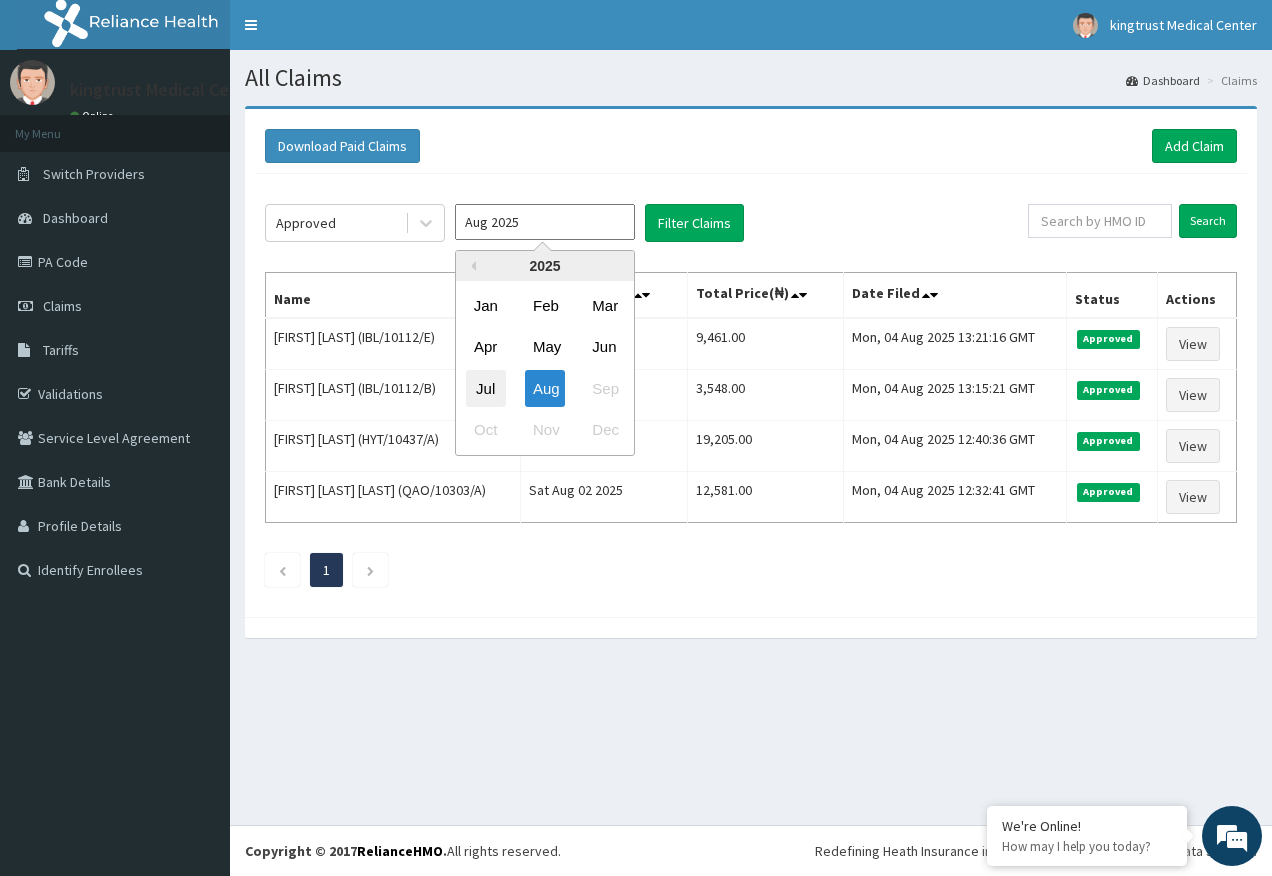click on "Jul" at bounding box center [486, 388] 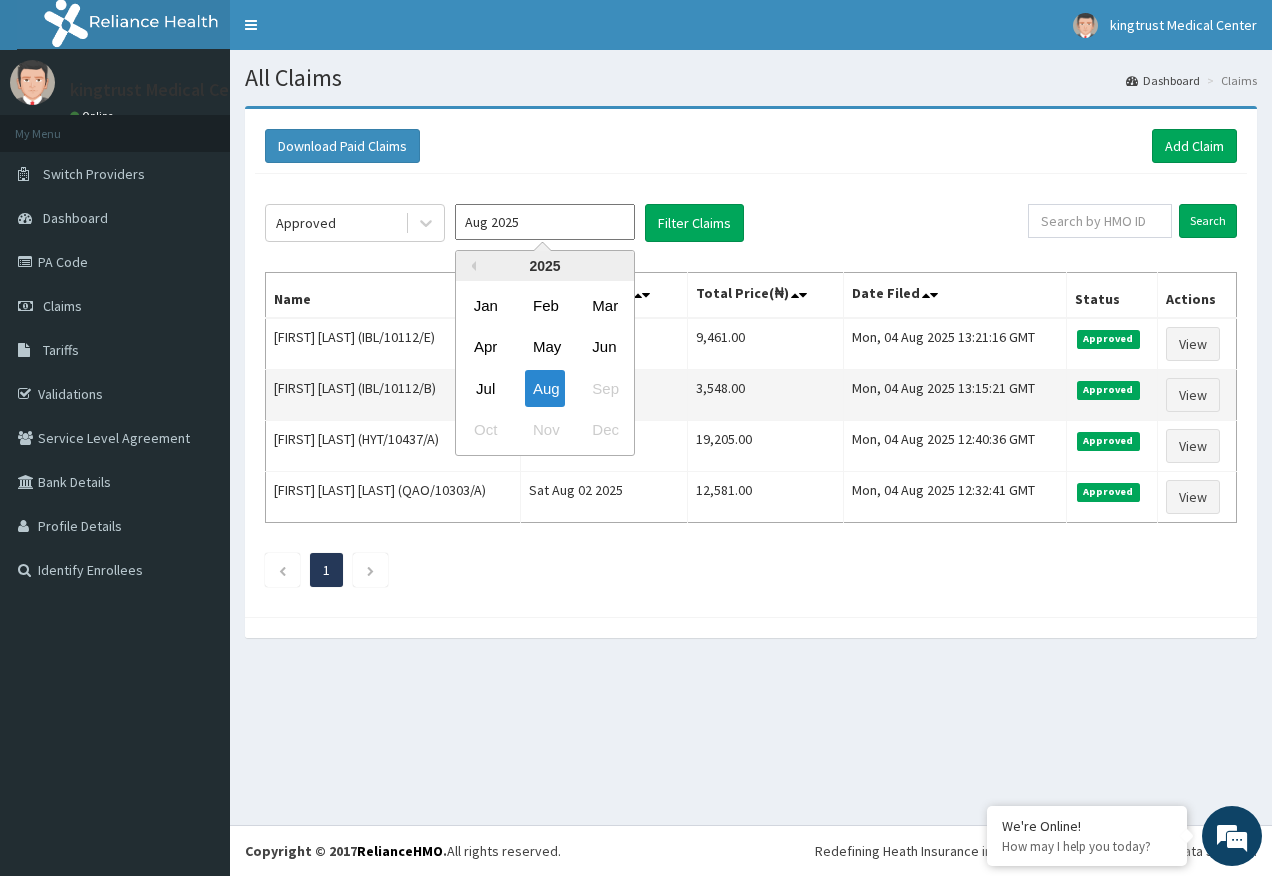 type on "Jul 2025" 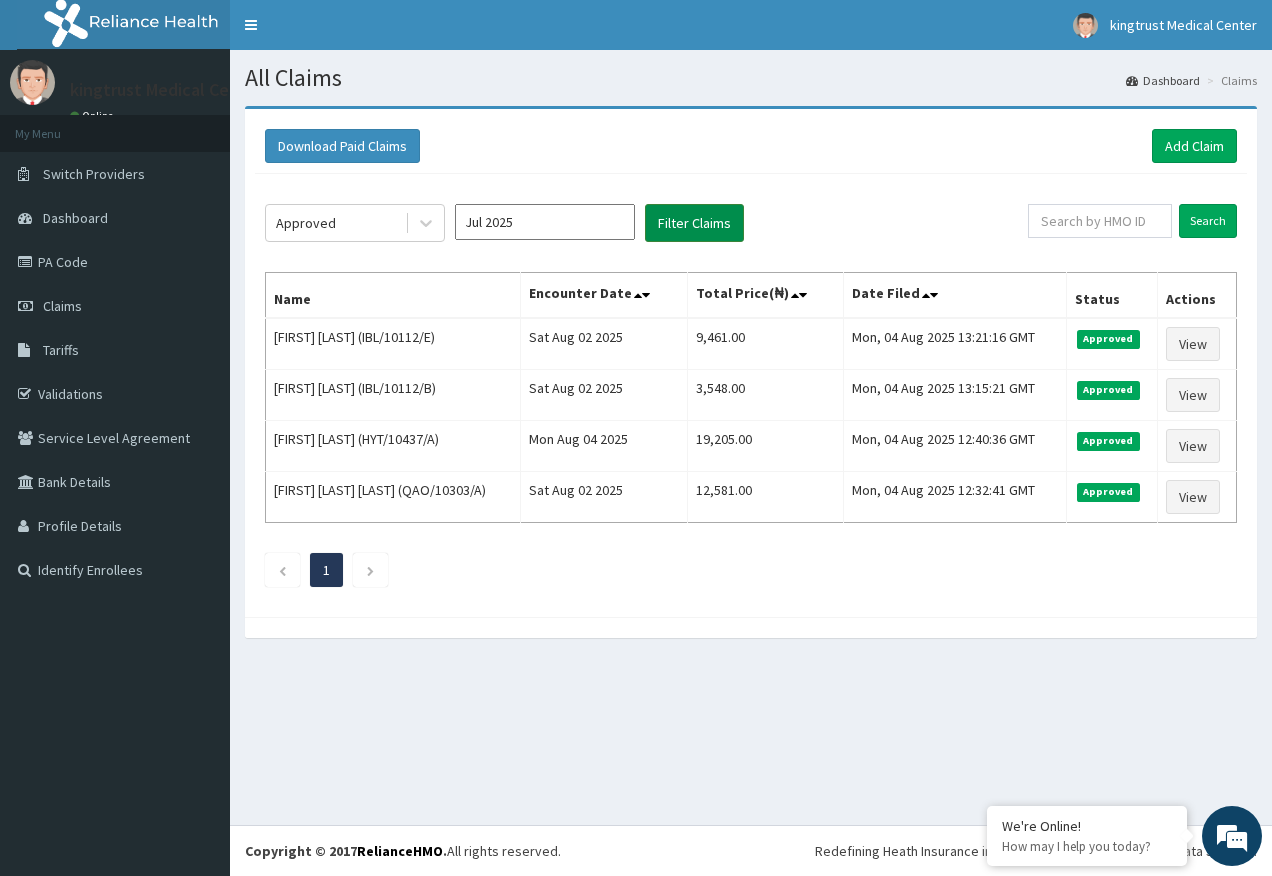 click on "Filter Claims" at bounding box center [694, 223] 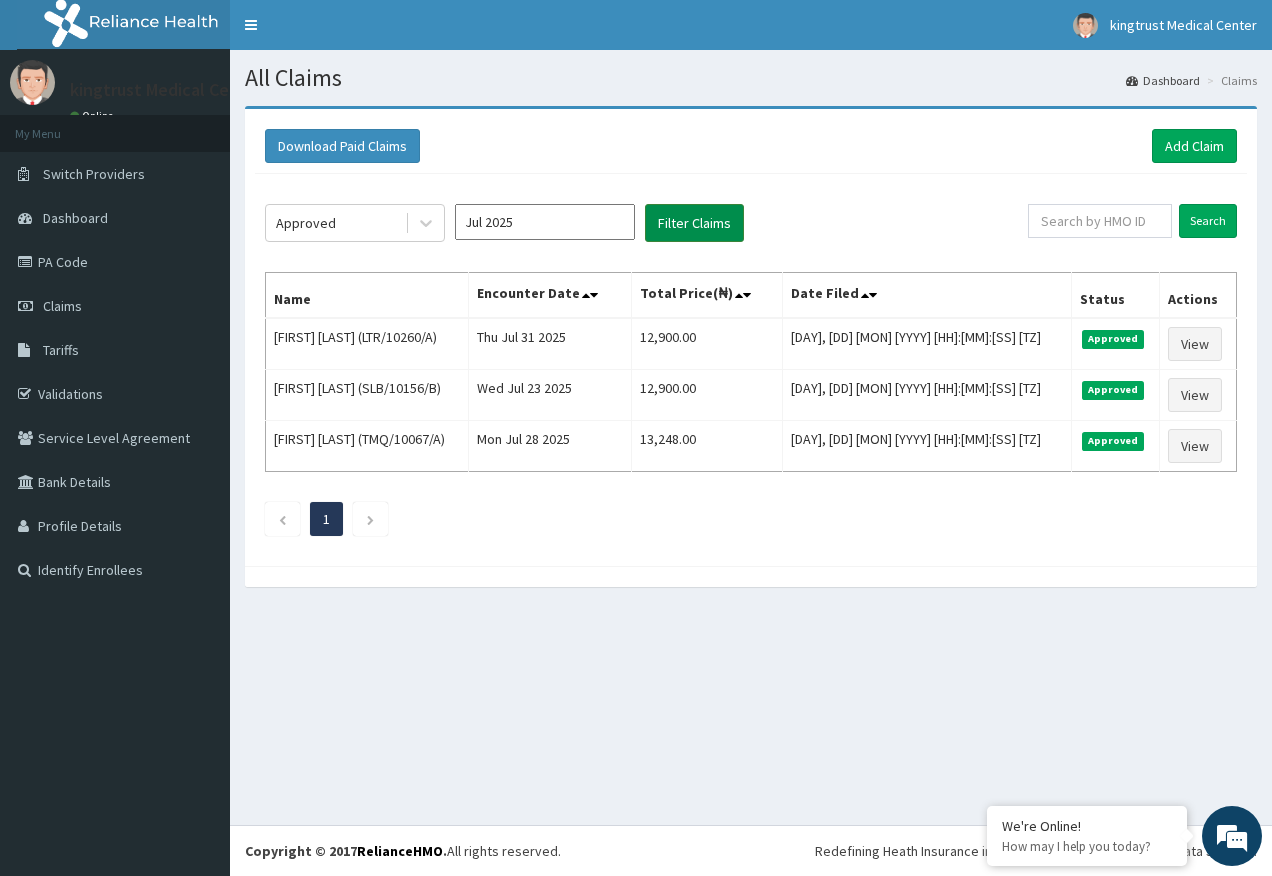 scroll, scrollTop: 0, scrollLeft: 0, axis: both 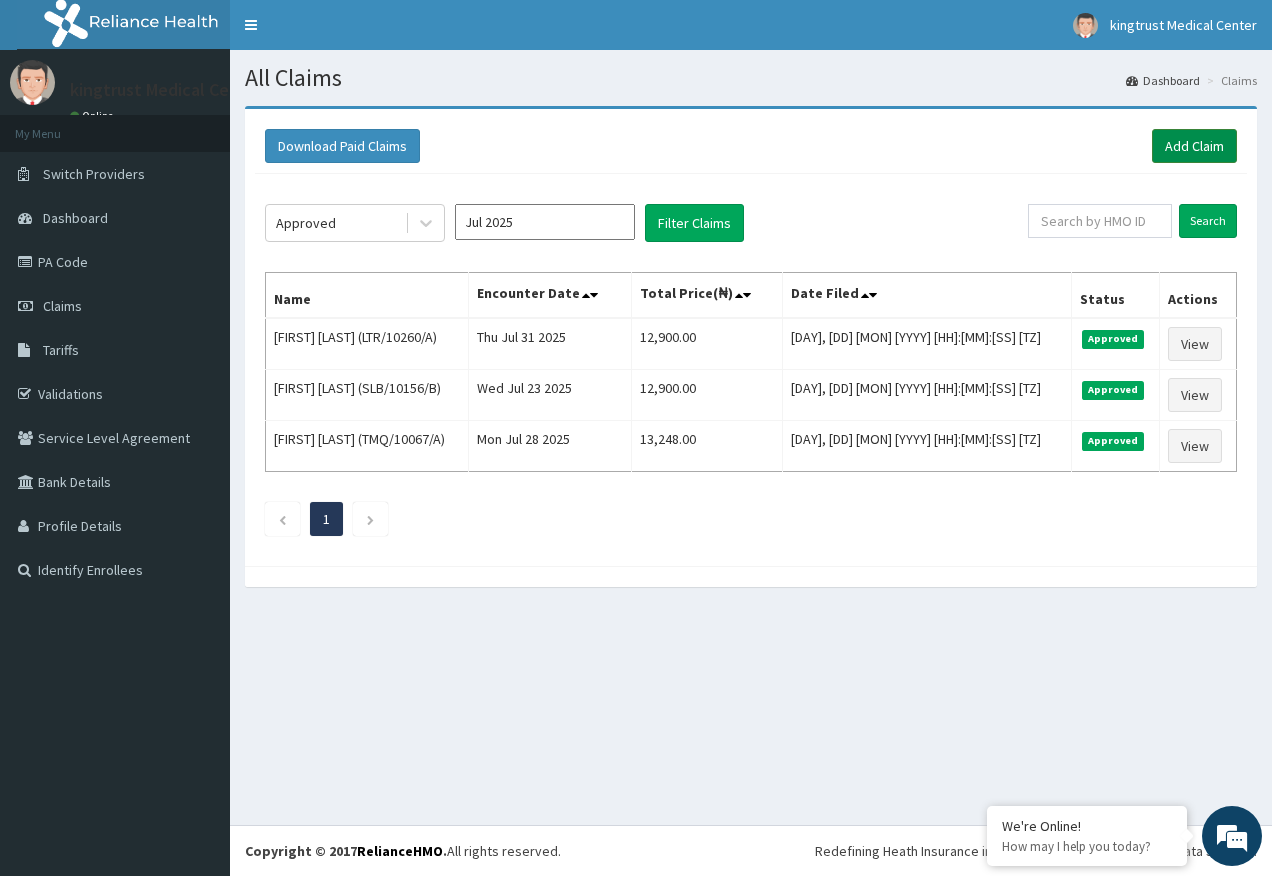 click on "Add Claim" at bounding box center (1194, 146) 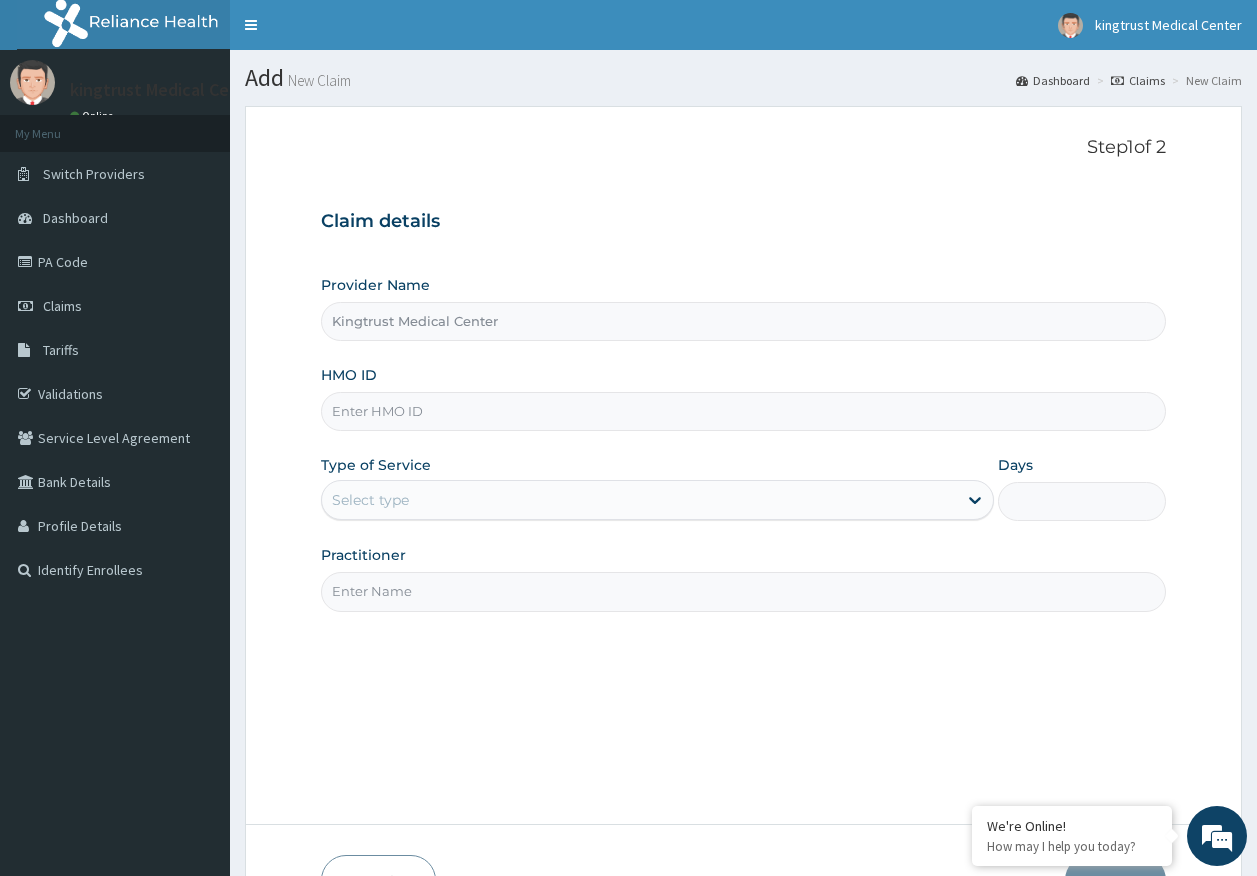 scroll, scrollTop: 0, scrollLeft: 0, axis: both 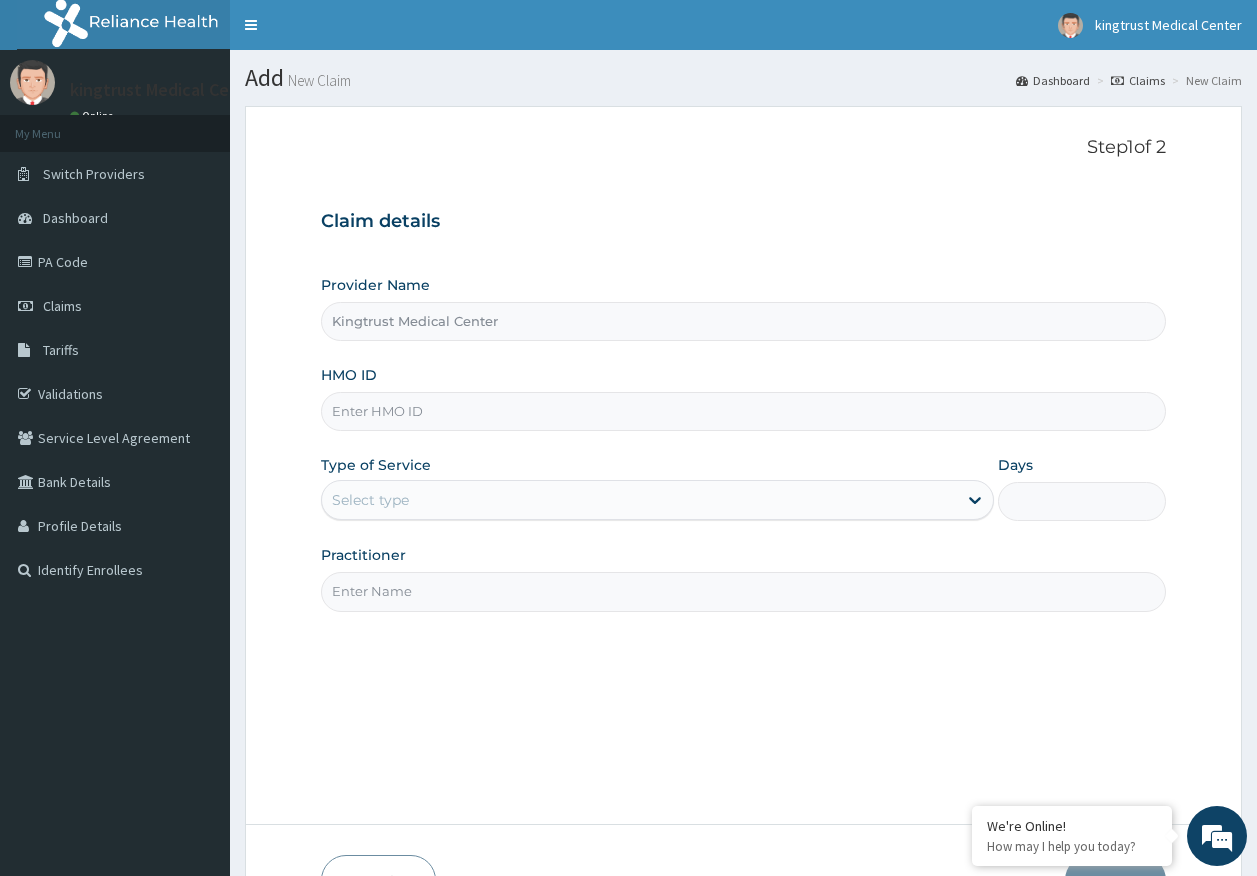 click on "HMO ID" at bounding box center [744, 411] 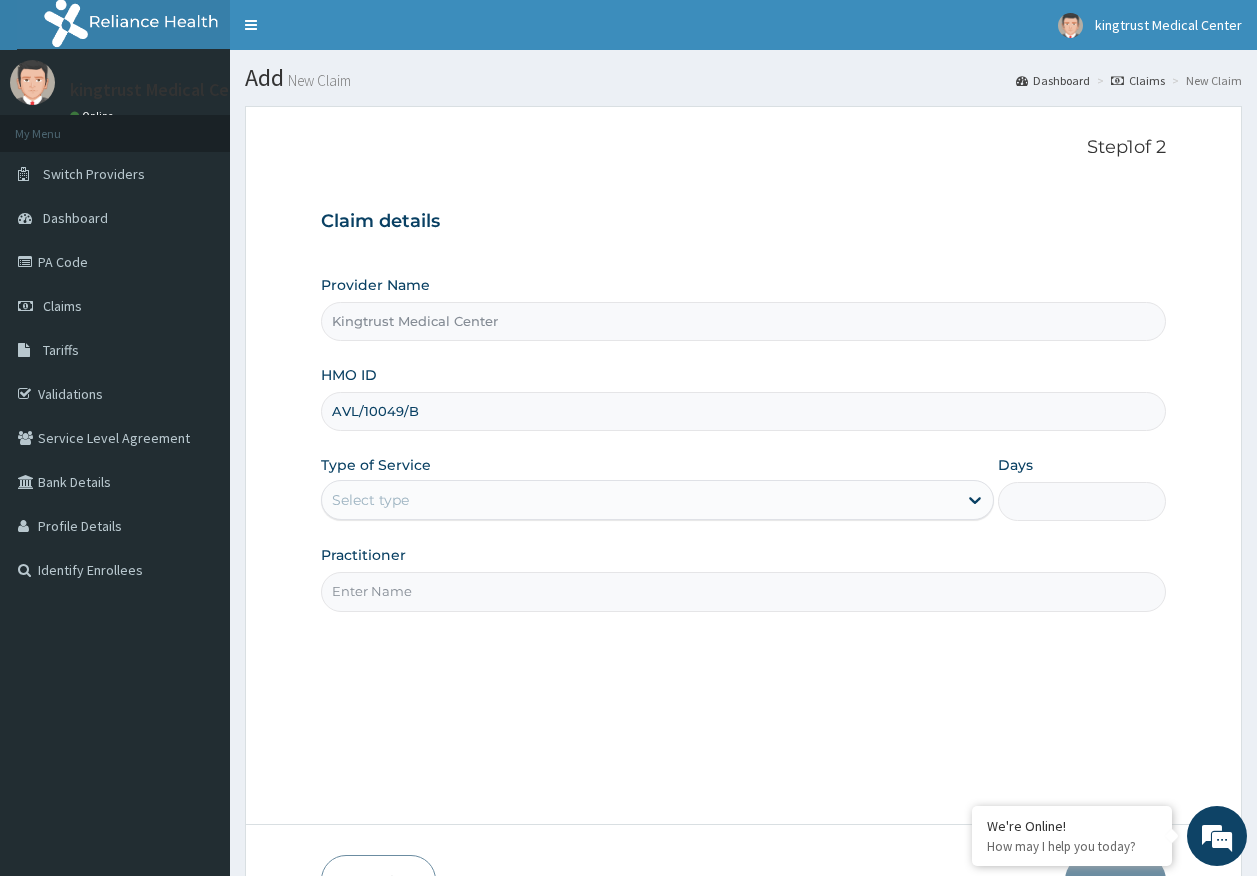 type on "AVL/10049/B" 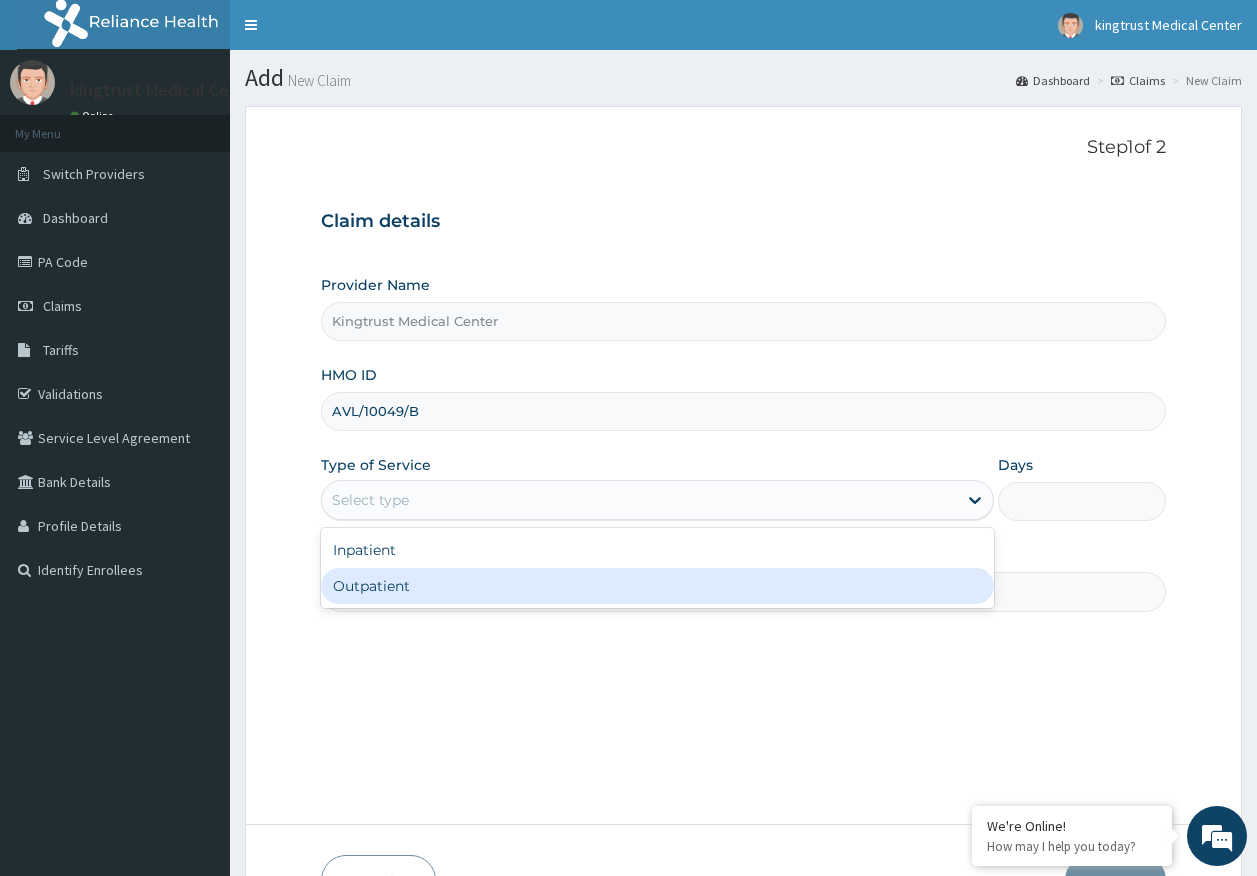 click on "Outpatient" at bounding box center [657, 586] 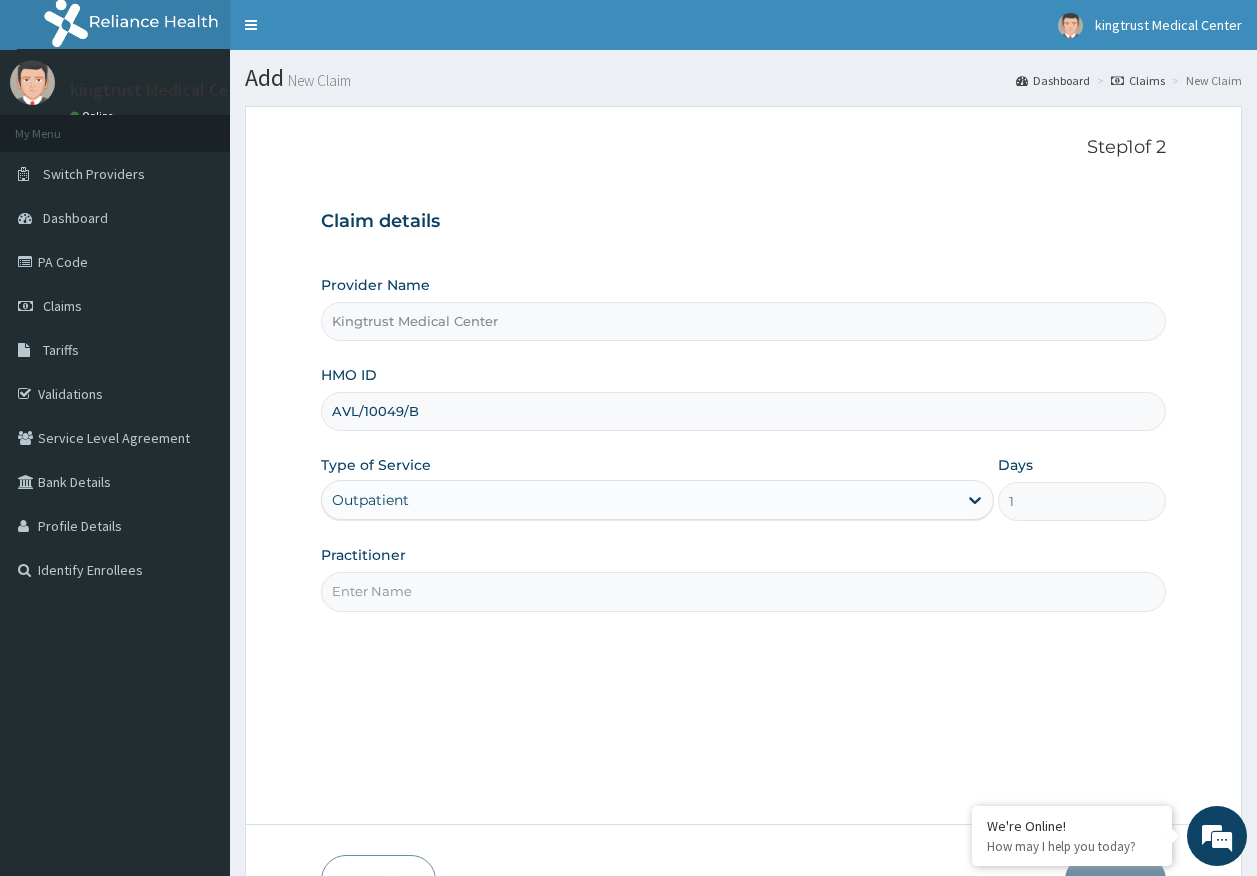 click on "Practitioner" at bounding box center [744, 591] 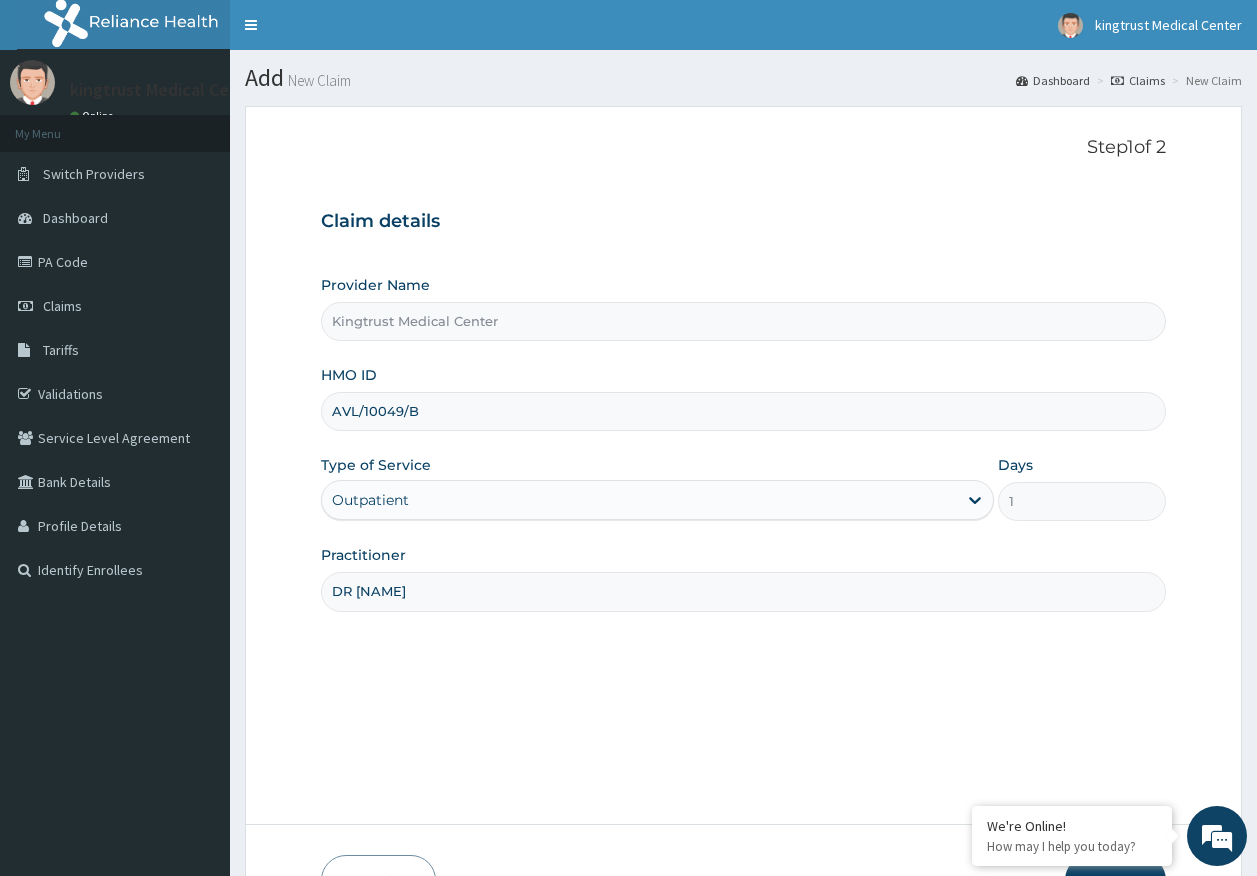 scroll, scrollTop: 0, scrollLeft: 0, axis: both 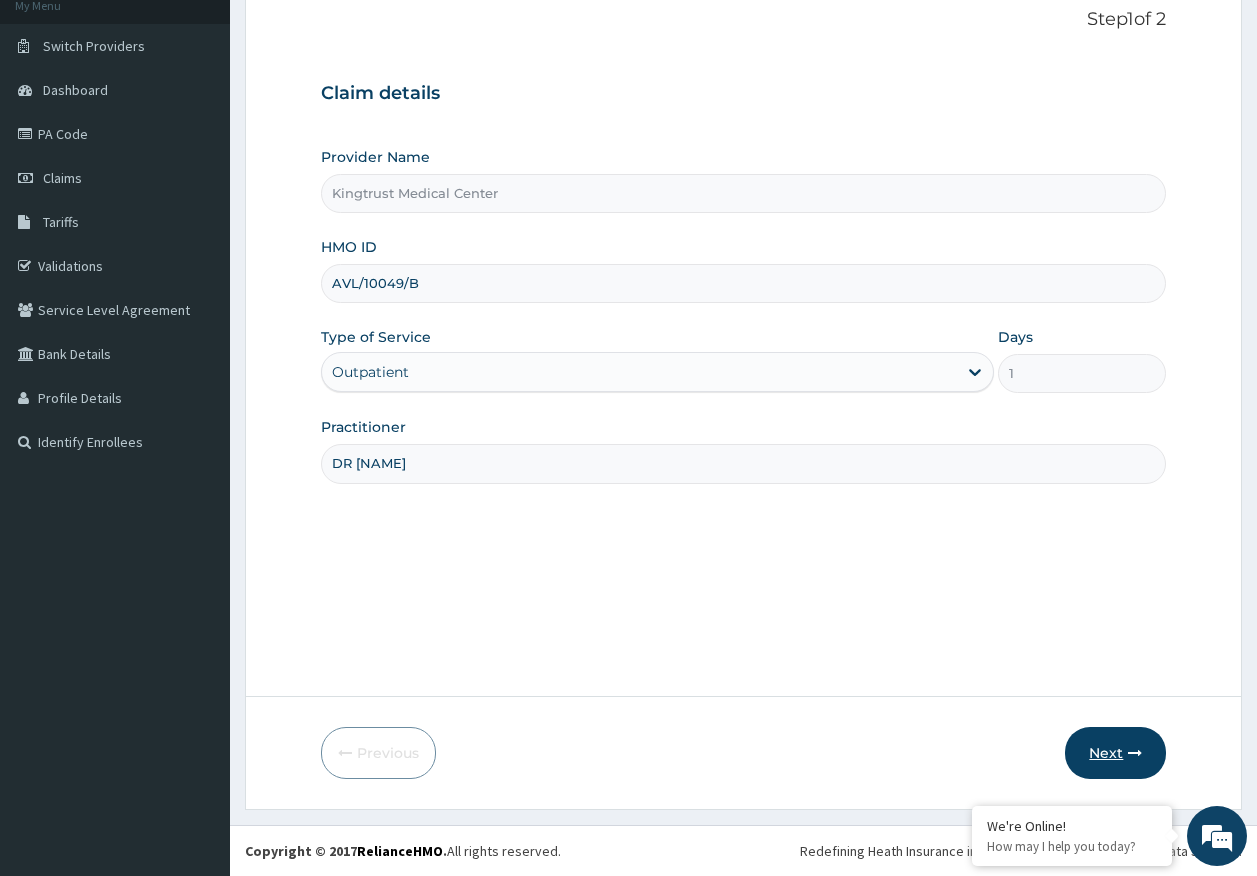 click on "Next" at bounding box center [1115, 753] 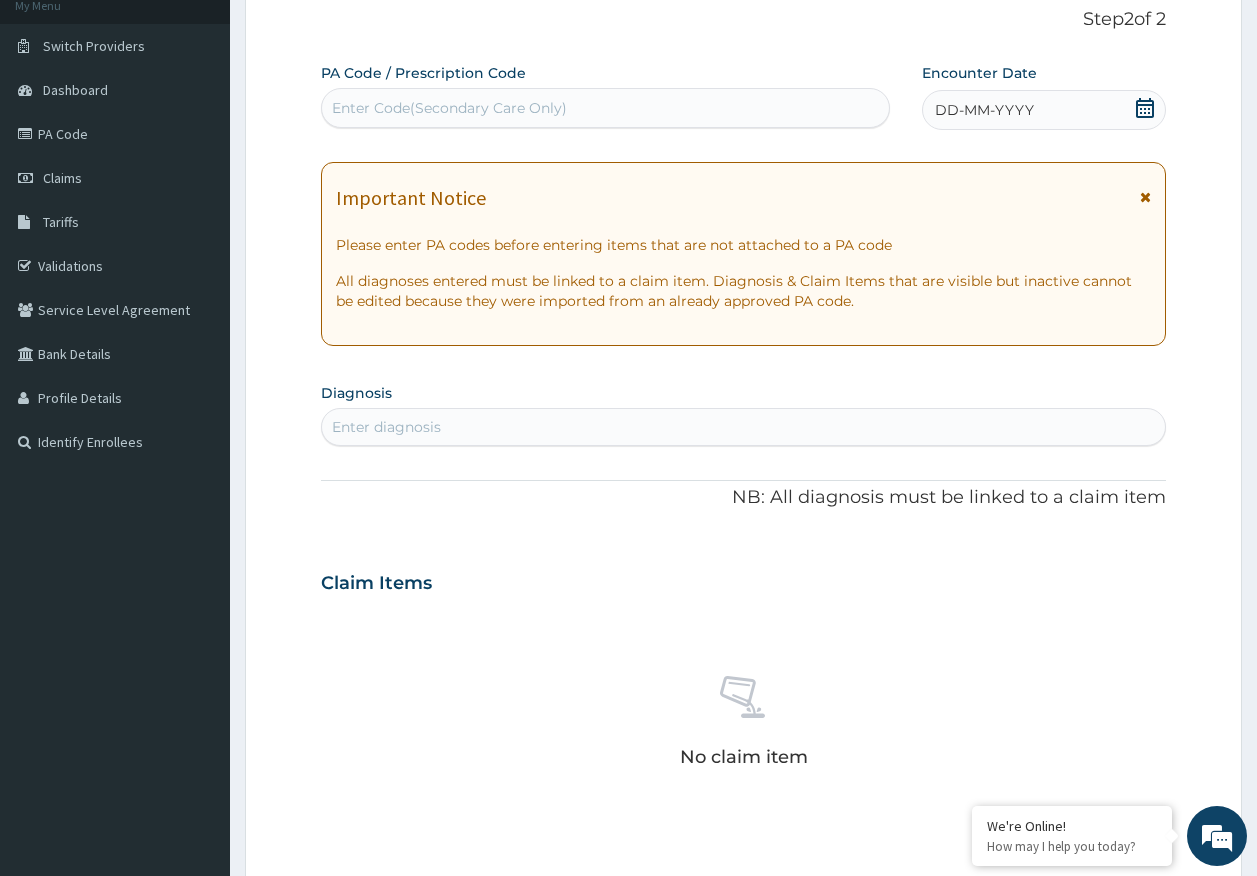 click on "DD-MM-YYYY" at bounding box center (984, 110) 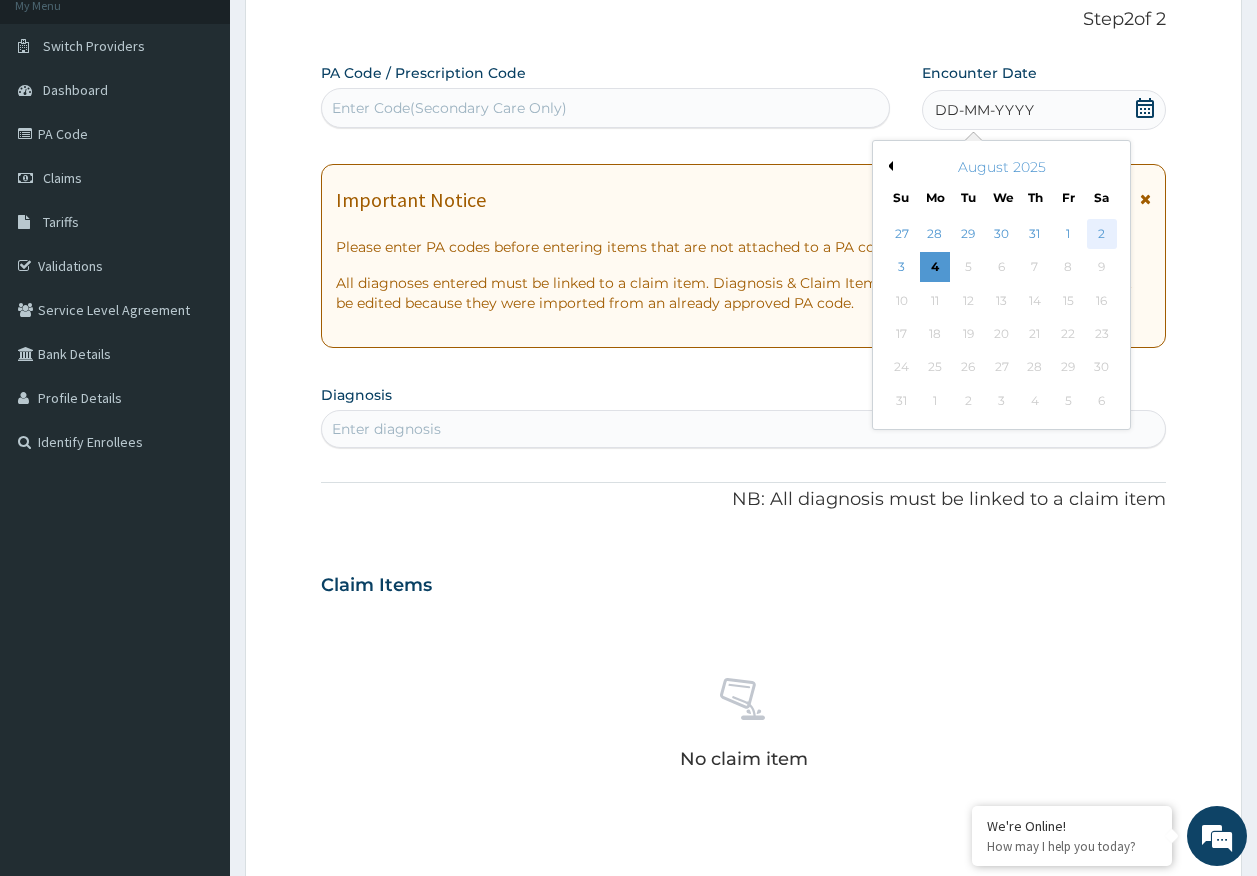 click on "2" at bounding box center [1102, 234] 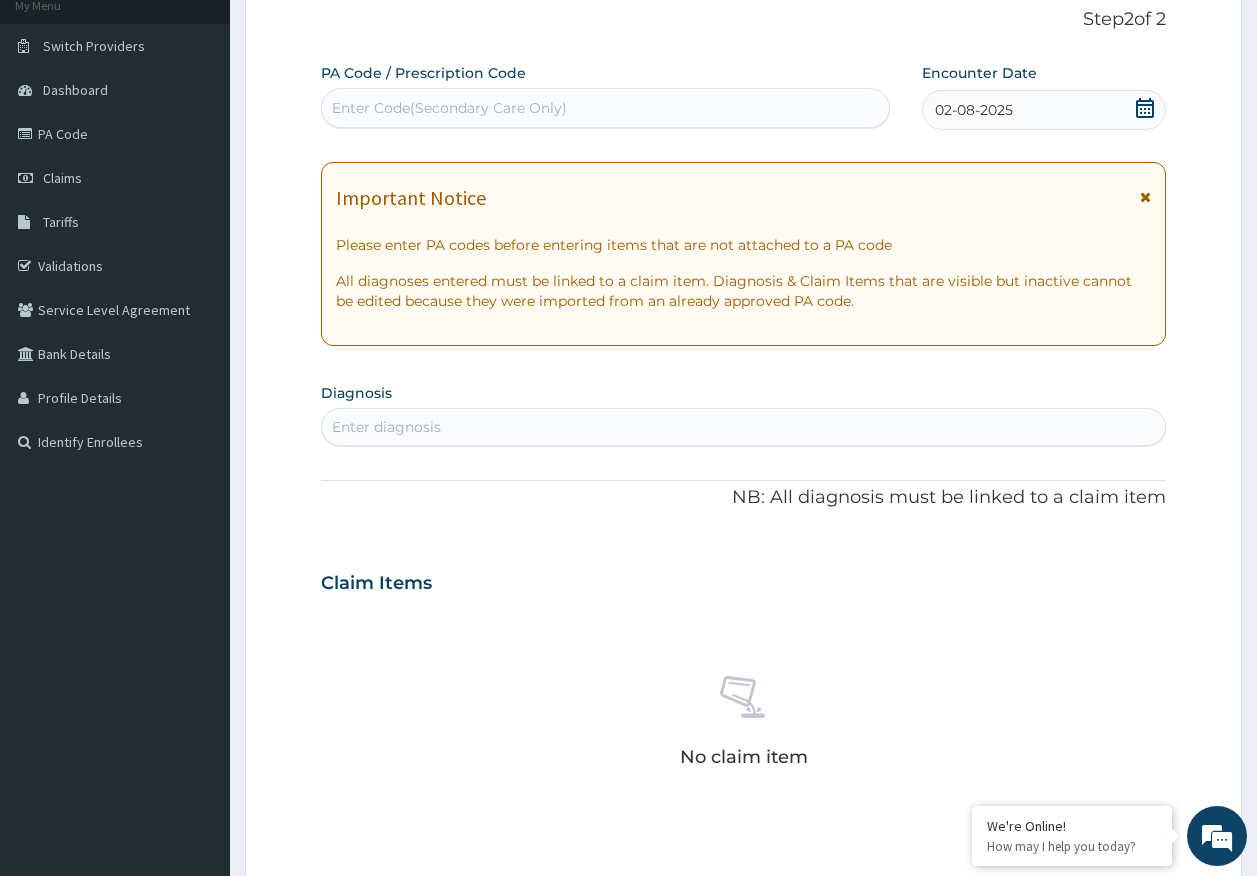 click on "Enter diagnosis" at bounding box center [744, 427] 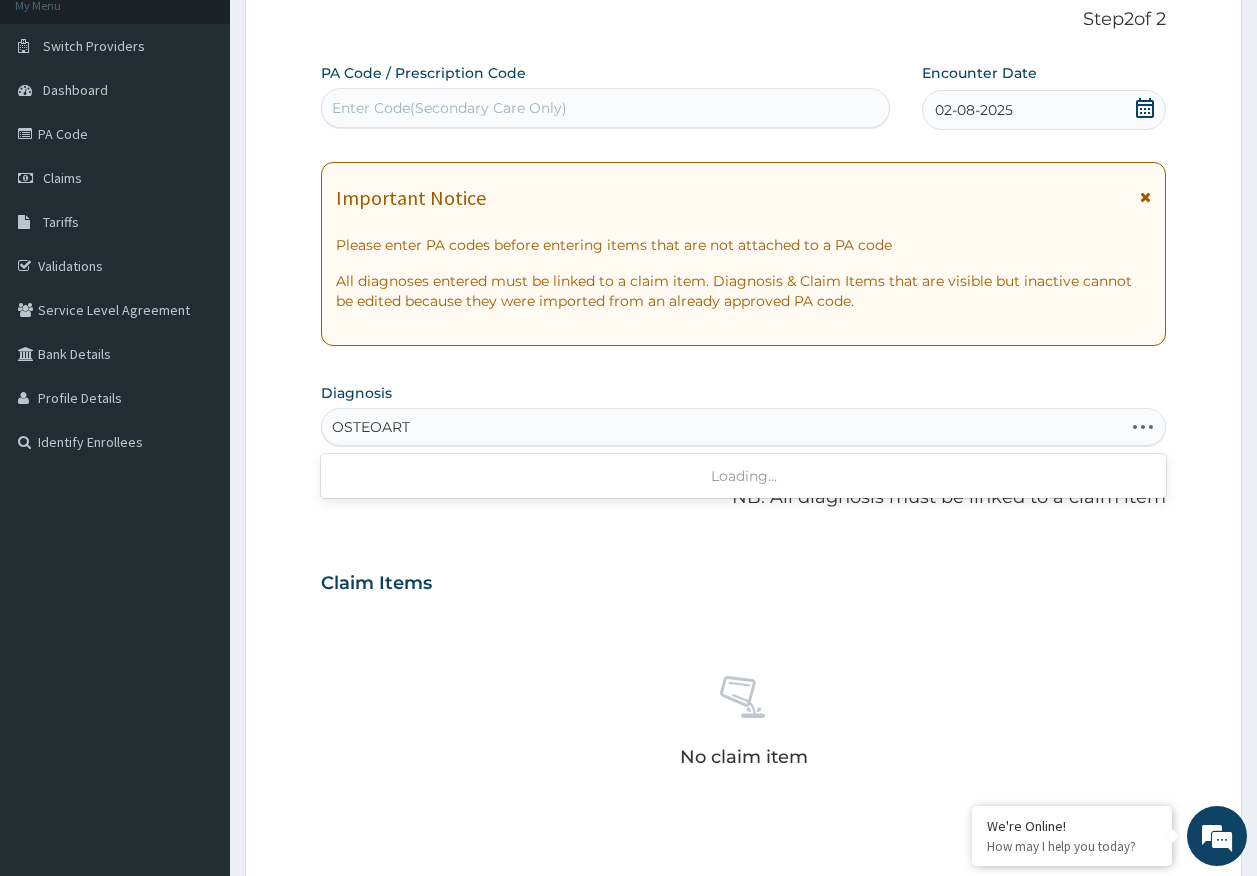 type on "OSTEOARTH" 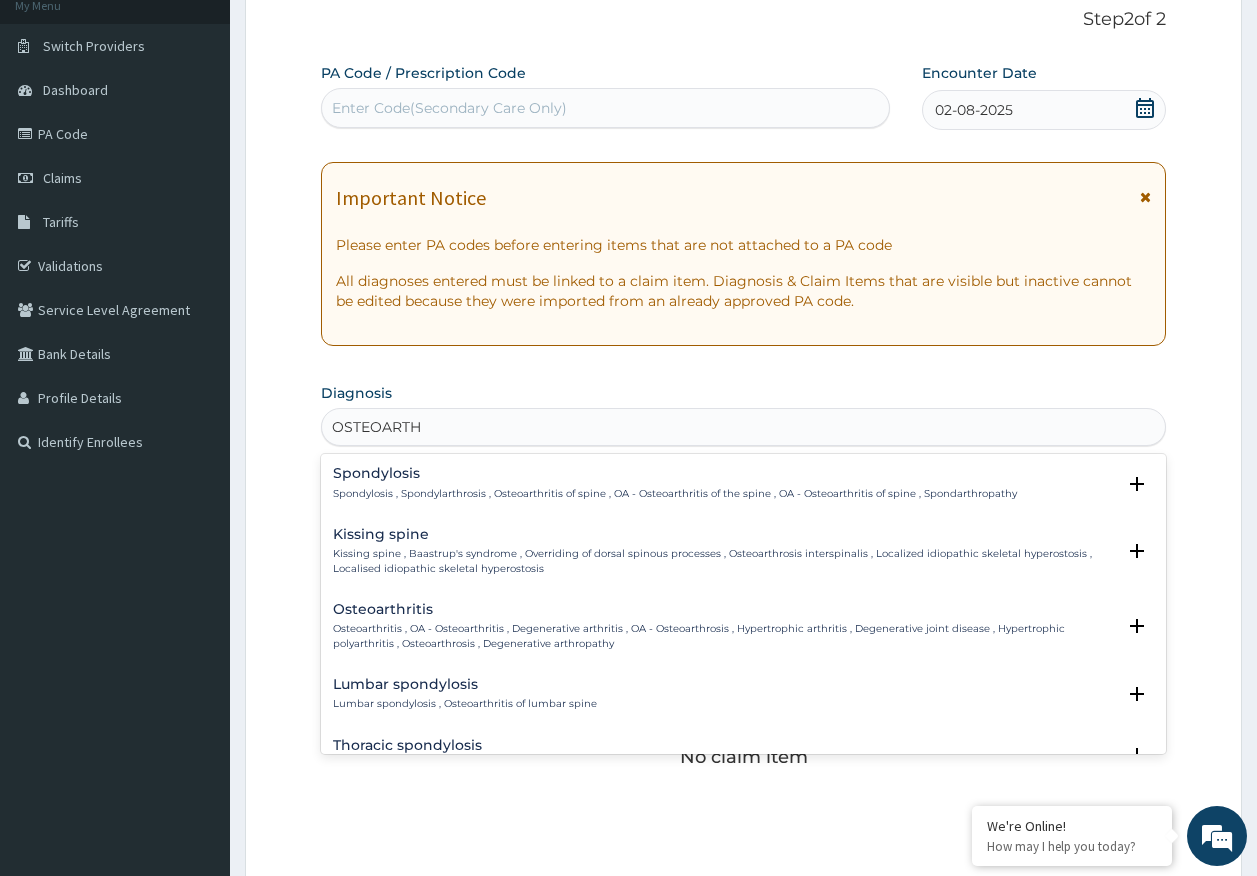 click on "Osteoarthritis , OA - Osteoarthritis , Degenerative arthritis , OA - Osteoarthrosis , Hypertrophic arthritis , Degenerative joint disease , Hypertrophic polyarthritis , Osteoarthrosis , Degenerative arthropathy" at bounding box center [724, 636] 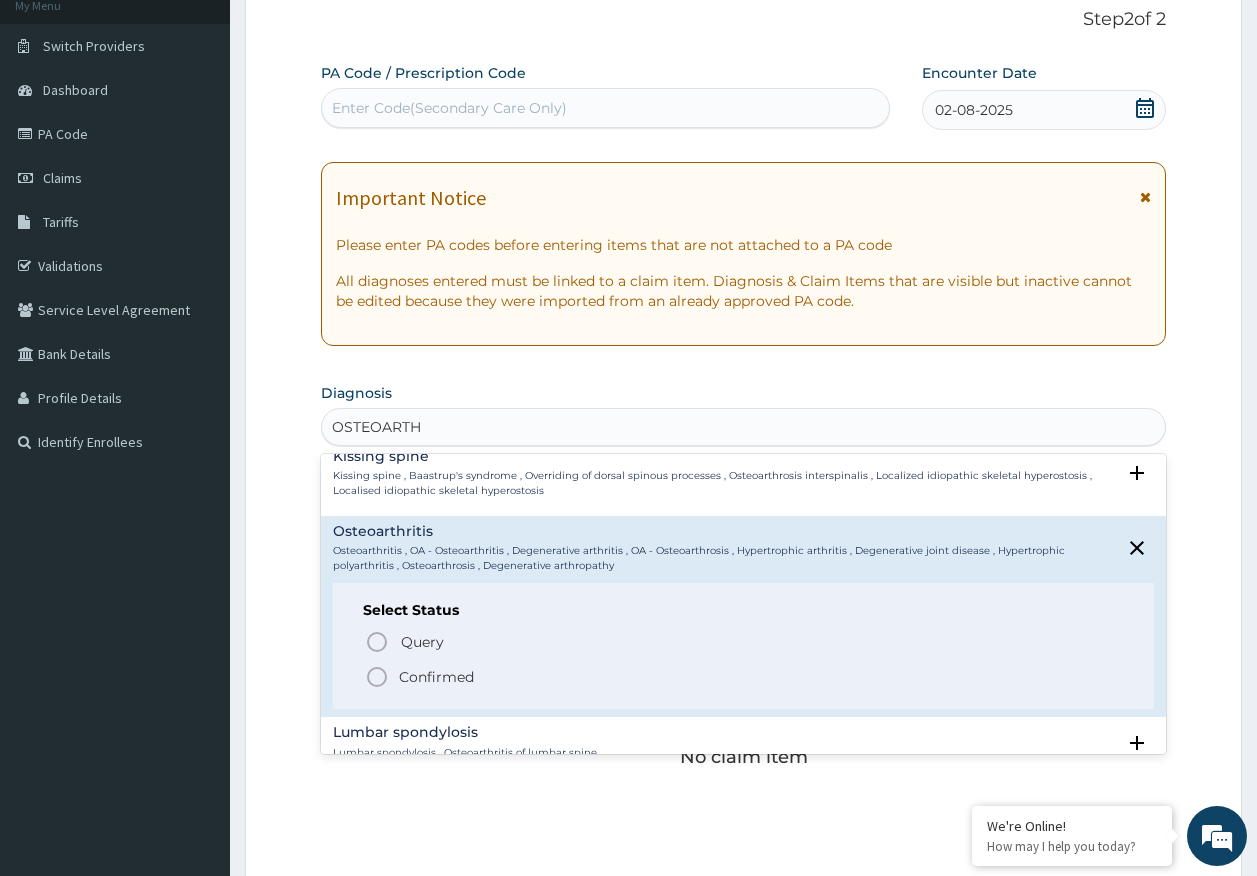 scroll, scrollTop: 100, scrollLeft: 0, axis: vertical 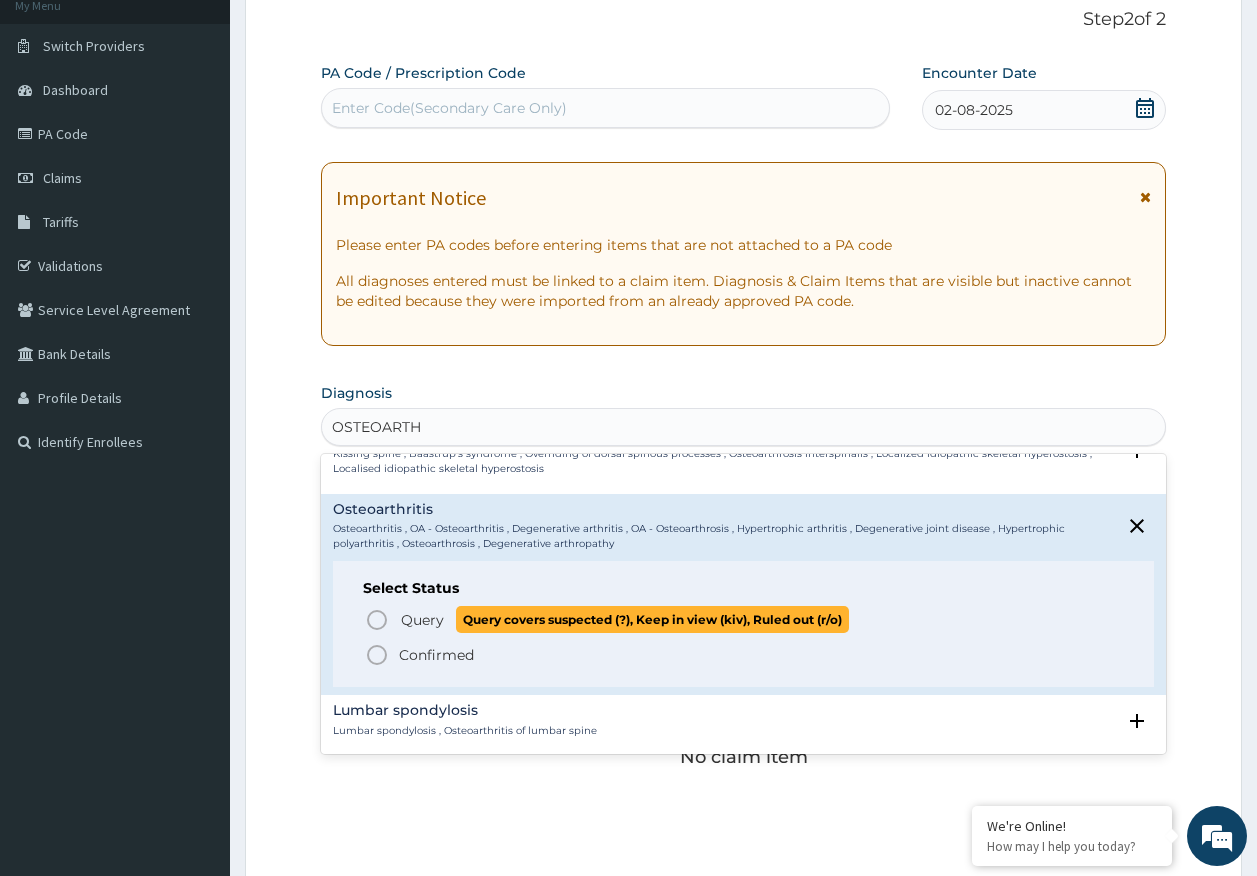 click on "Query" at bounding box center (422, 620) 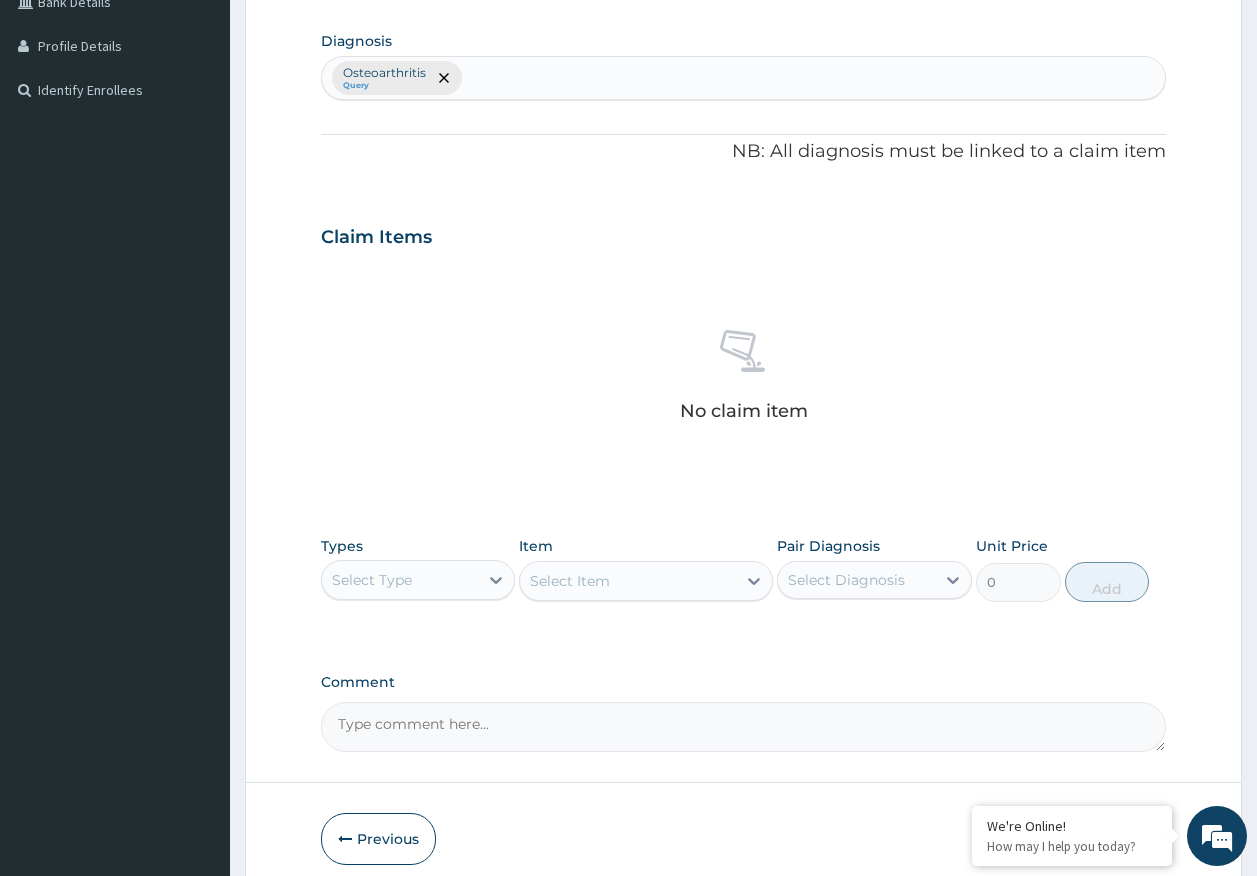 scroll, scrollTop: 566, scrollLeft: 0, axis: vertical 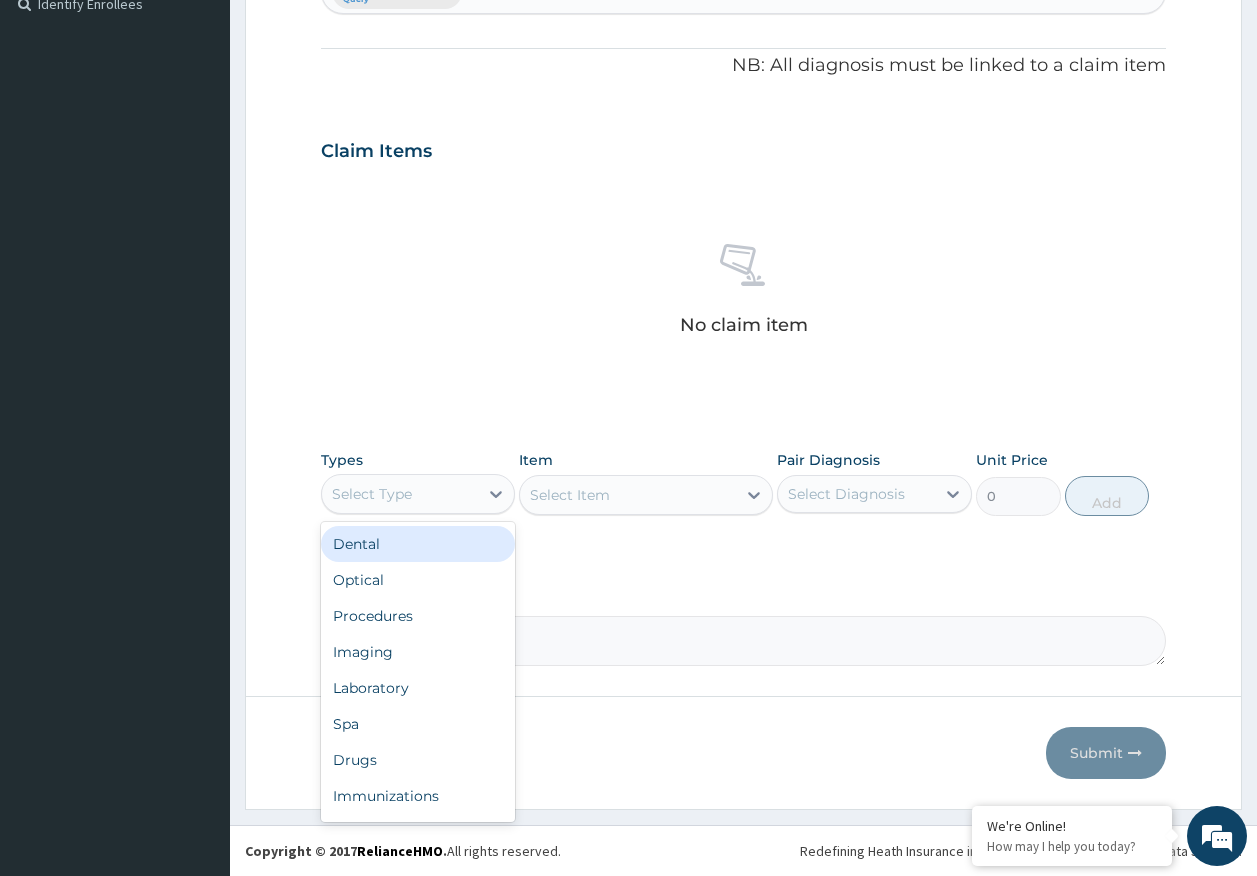 click on "Select Type" at bounding box center [400, 494] 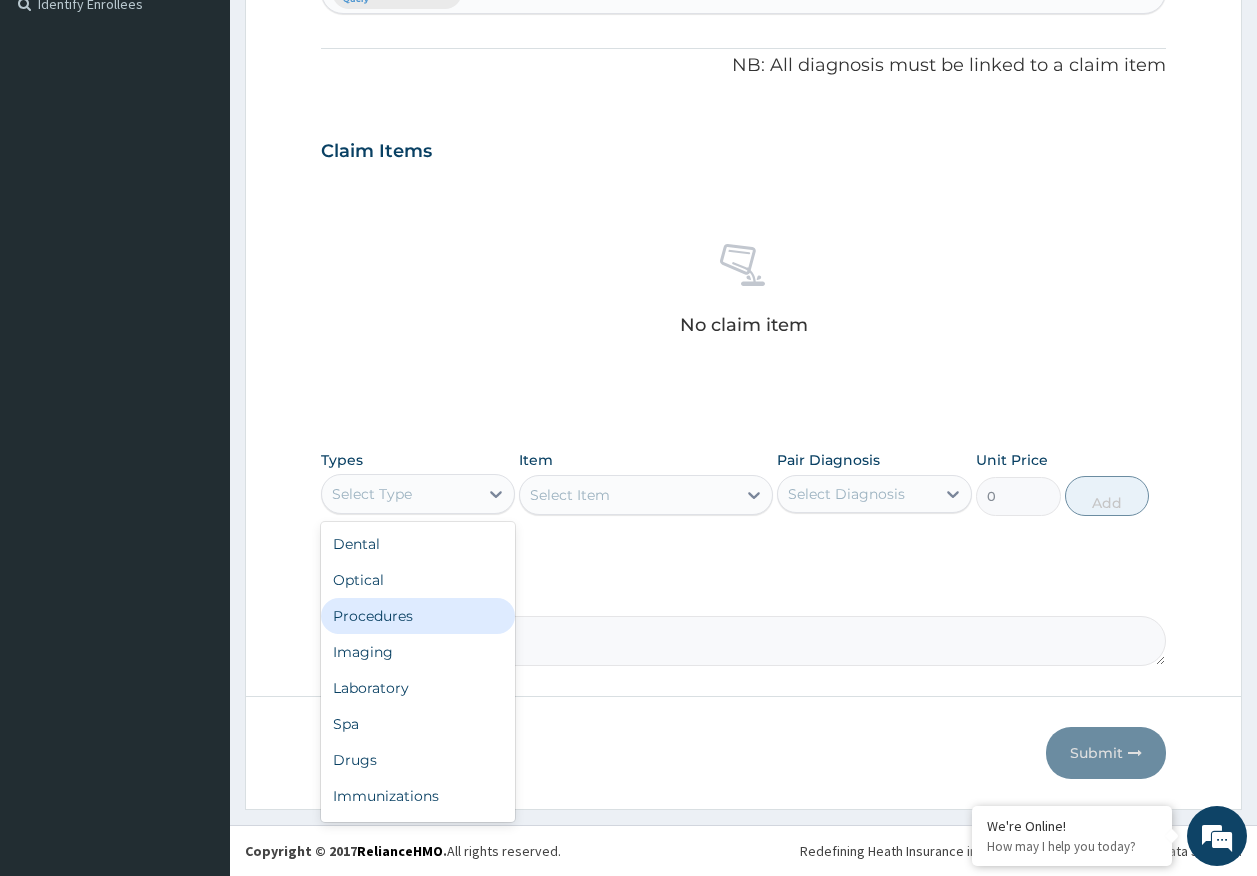 click on "Procedures" at bounding box center [418, 616] 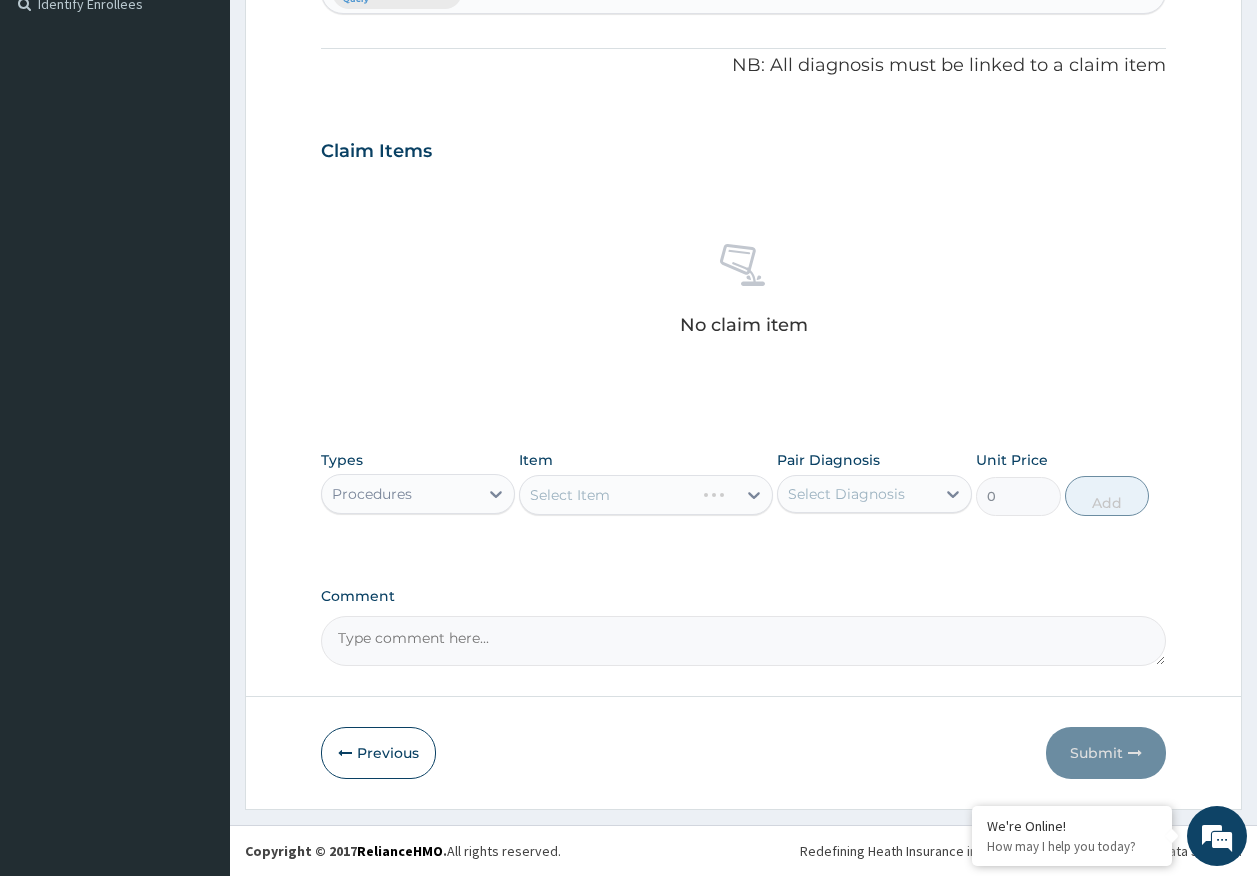click on "Select Diagnosis" at bounding box center (846, 494) 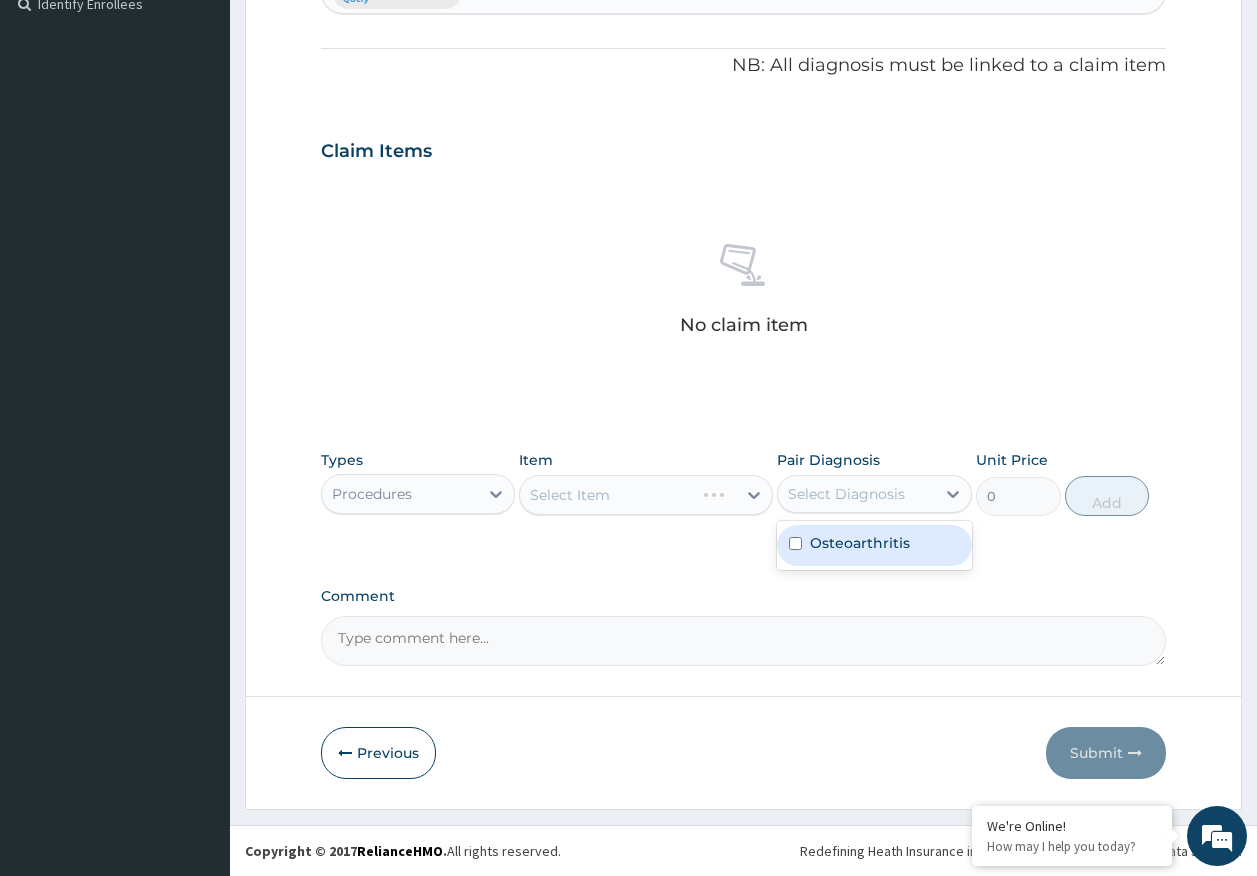 click on "Osteoarthritis" at bounding box center (874, 545) 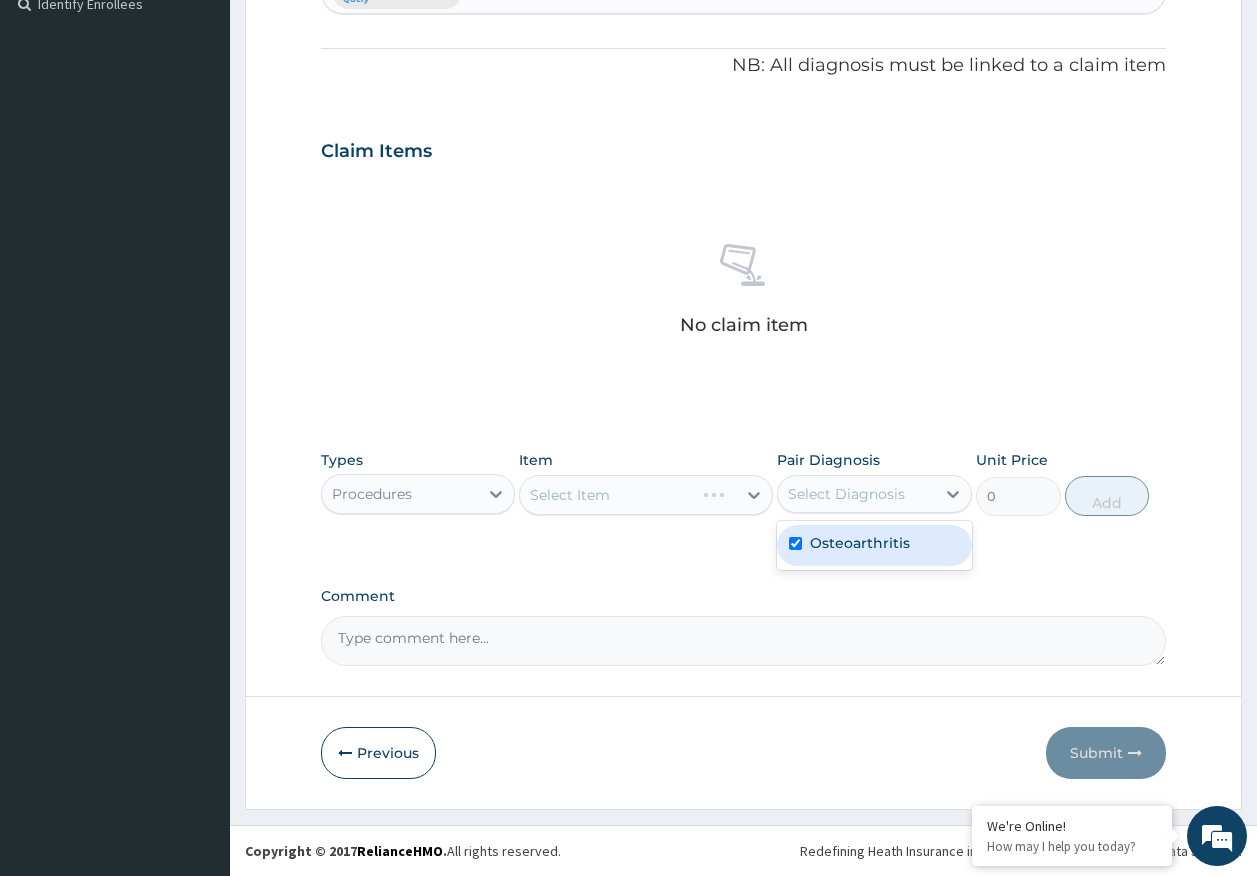 checkbox on "true" 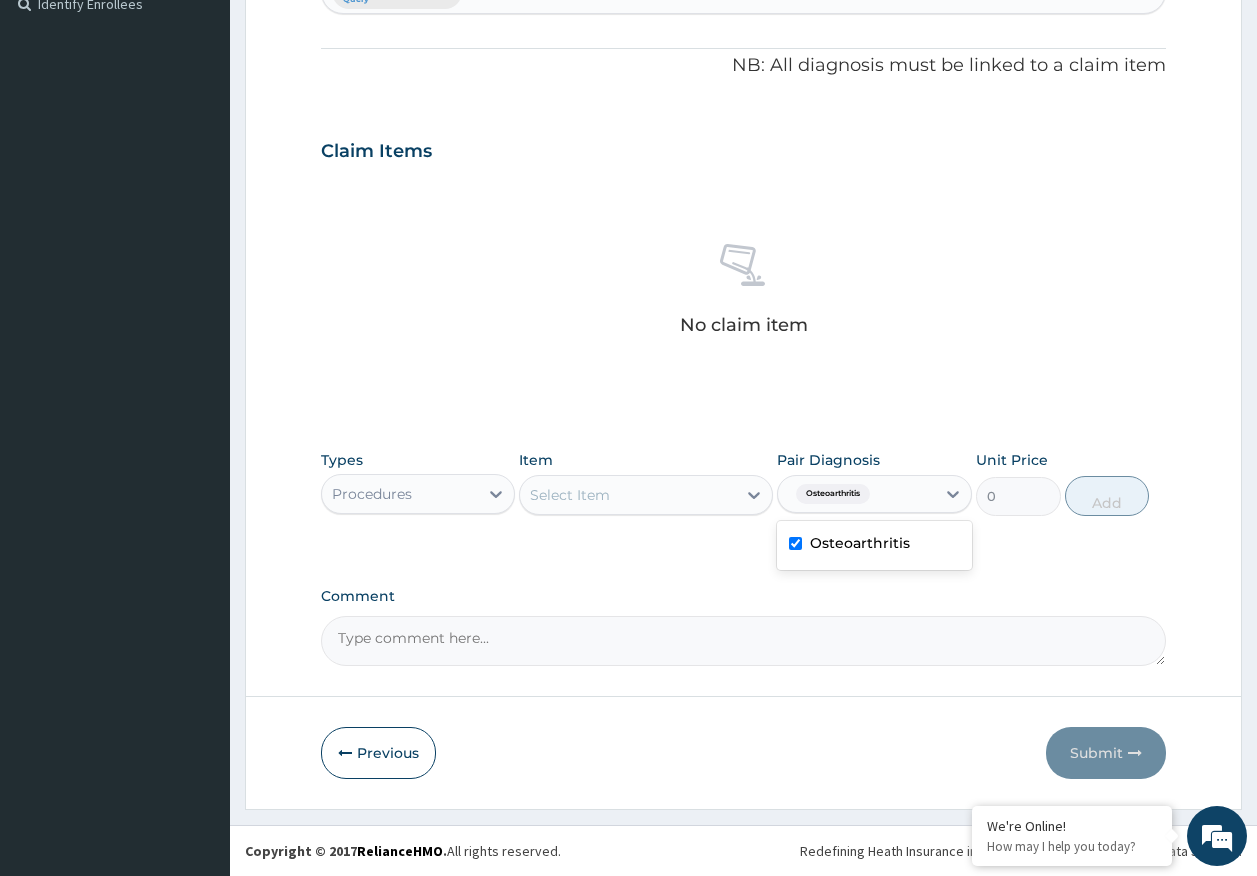 click on "Select Item" at bounding box center (628, 495) 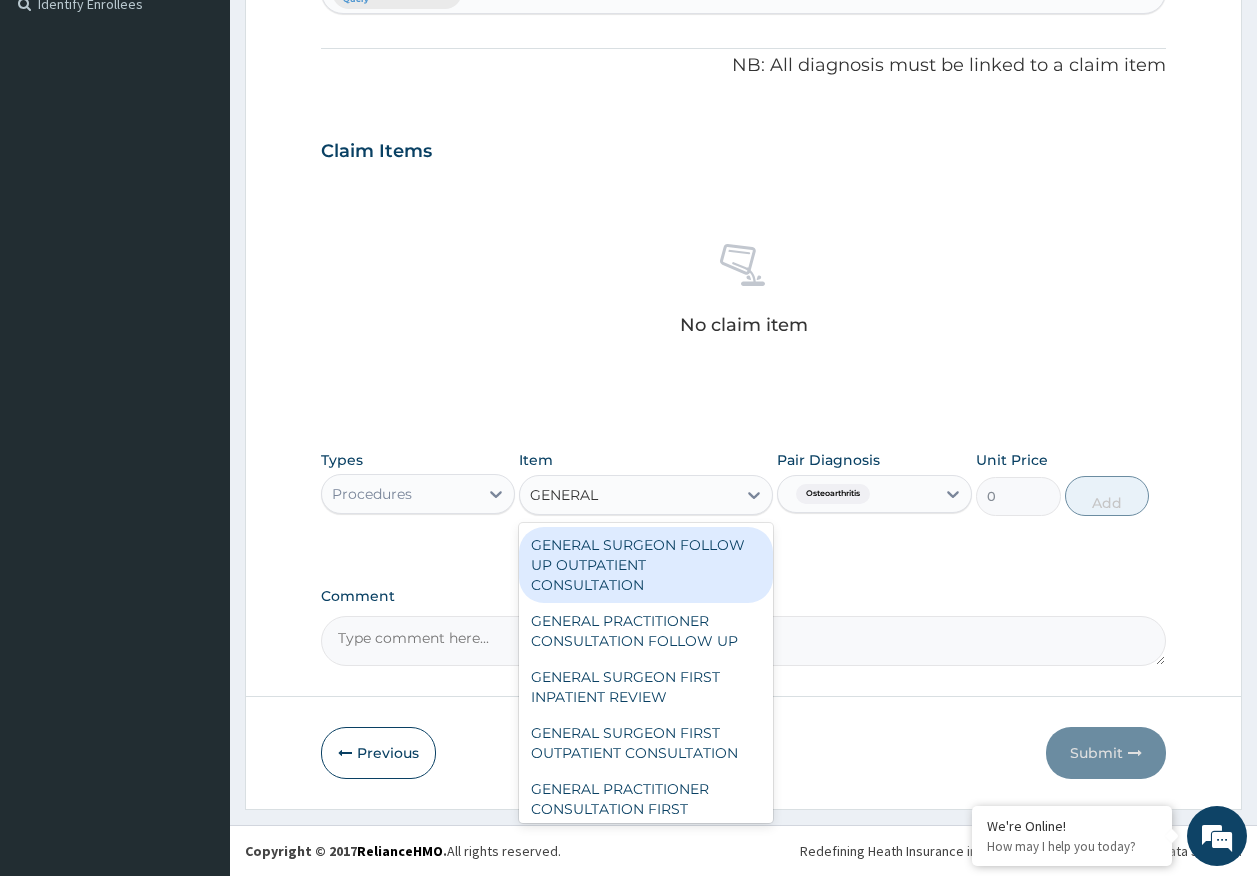 type on "GENERAL P" 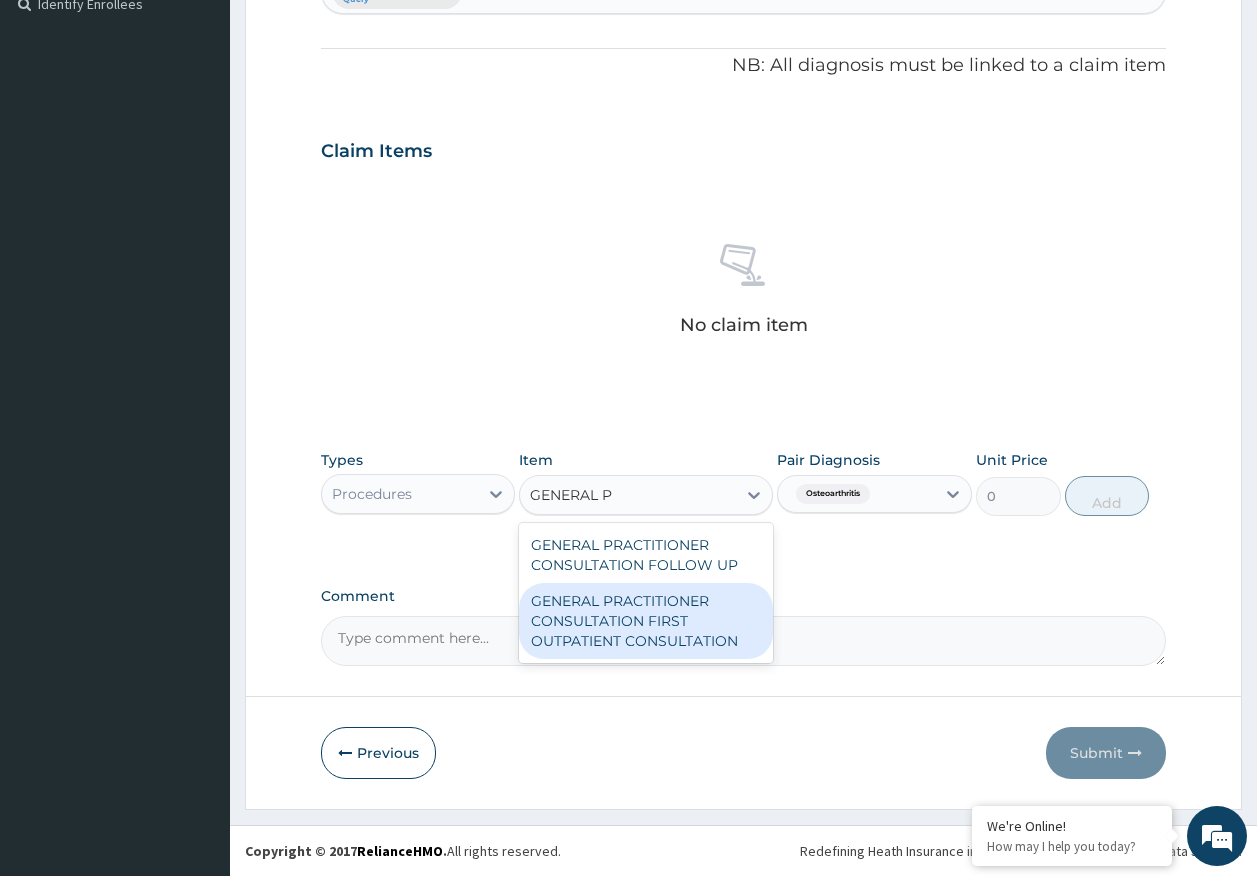 click on "GENERAL PRACTITIONER CONSULTATION FIRST OUTPATIENT CONSULTATION" at bounding box center [646, 621] 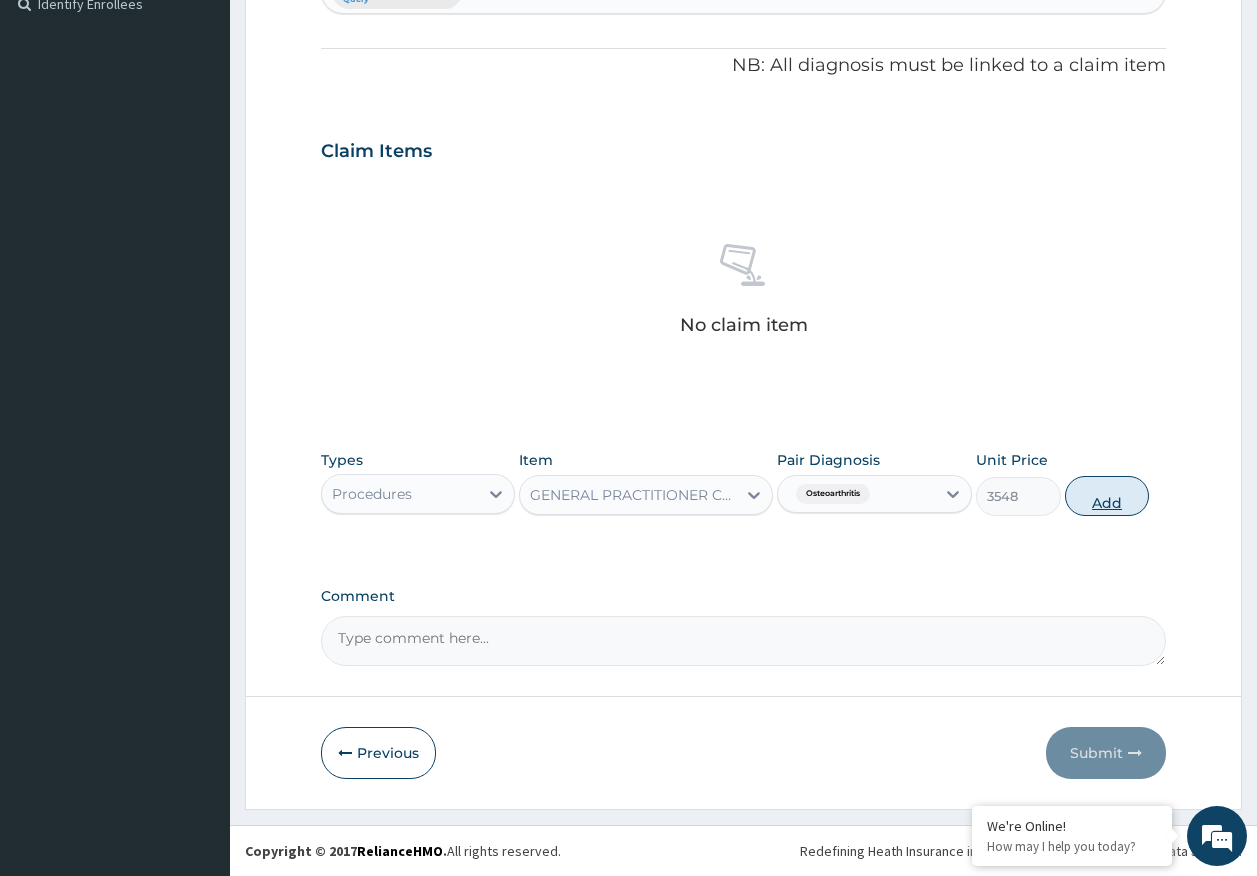 click on "Add" at bounding box center (1107, 496) 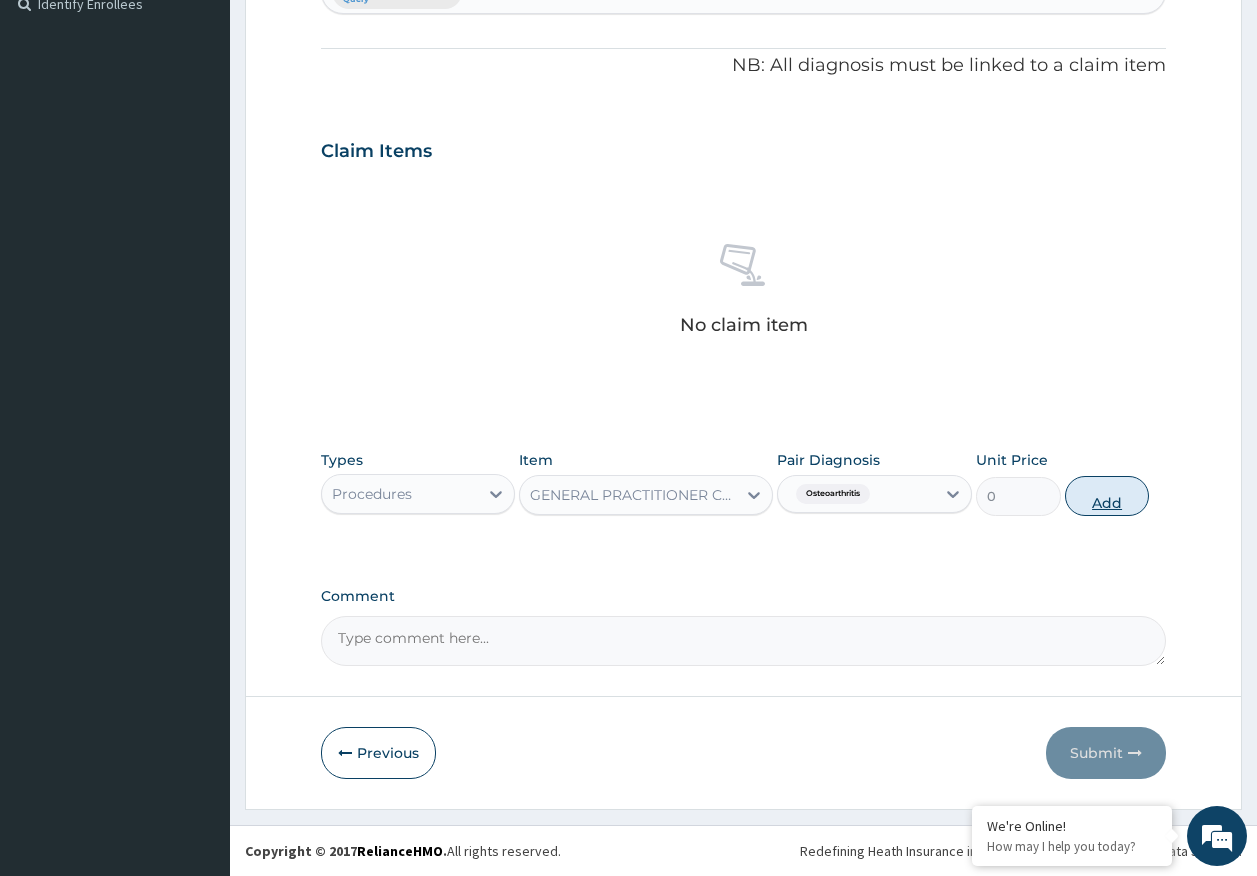 scroll, scrollTop: 517, scrollLeft: 0, axis: vertical 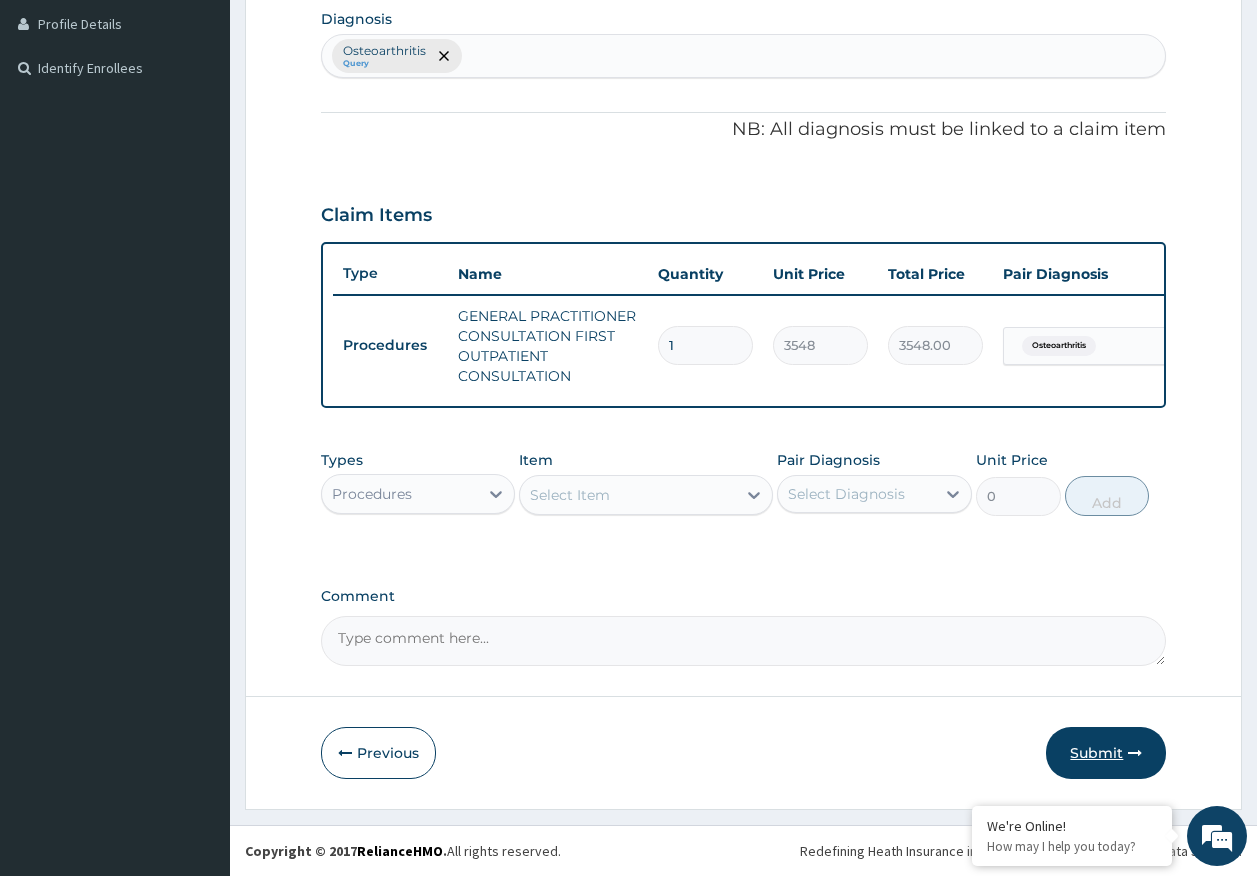 click on "Submit" at bounding box center (1106, 753) 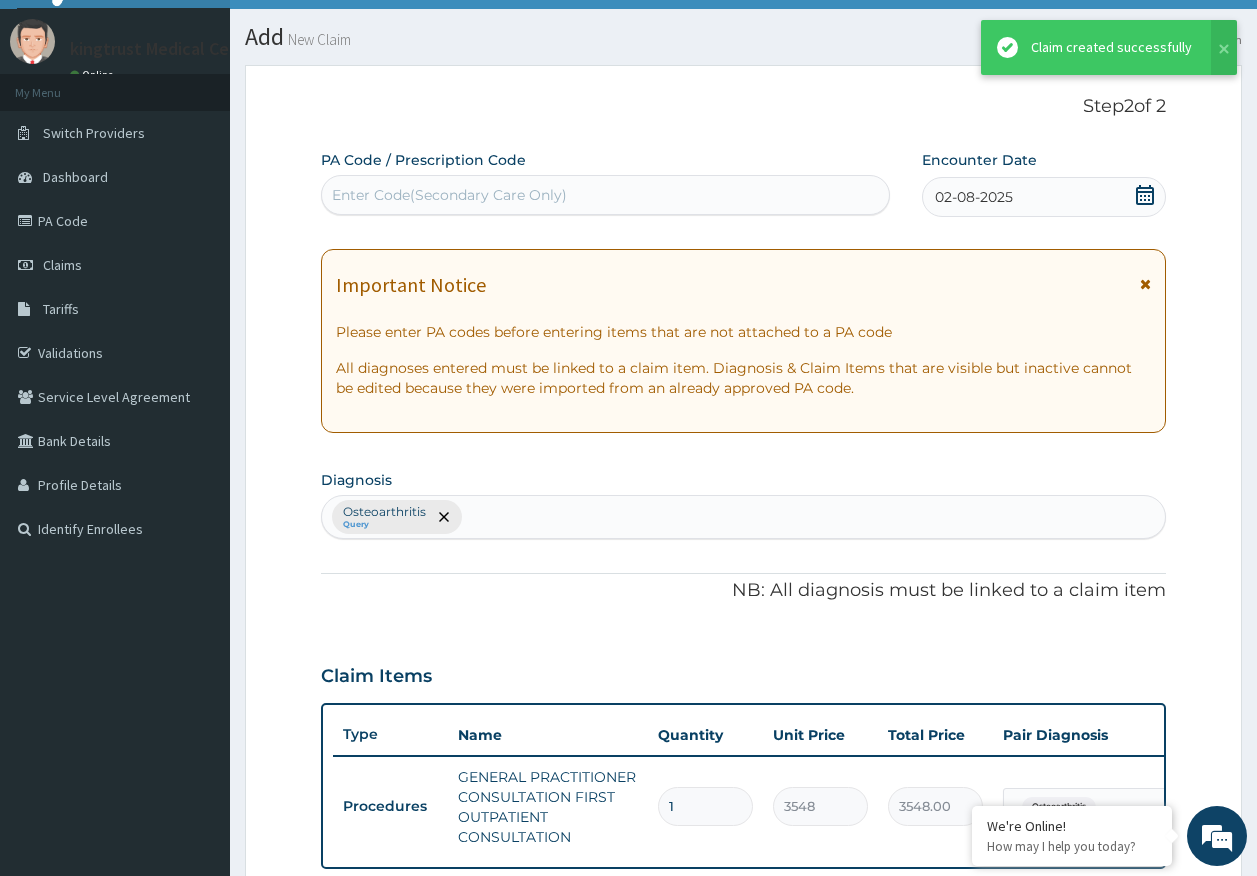 scroll, scrollTop: 517, scrollLeft: 0, axis: vertical 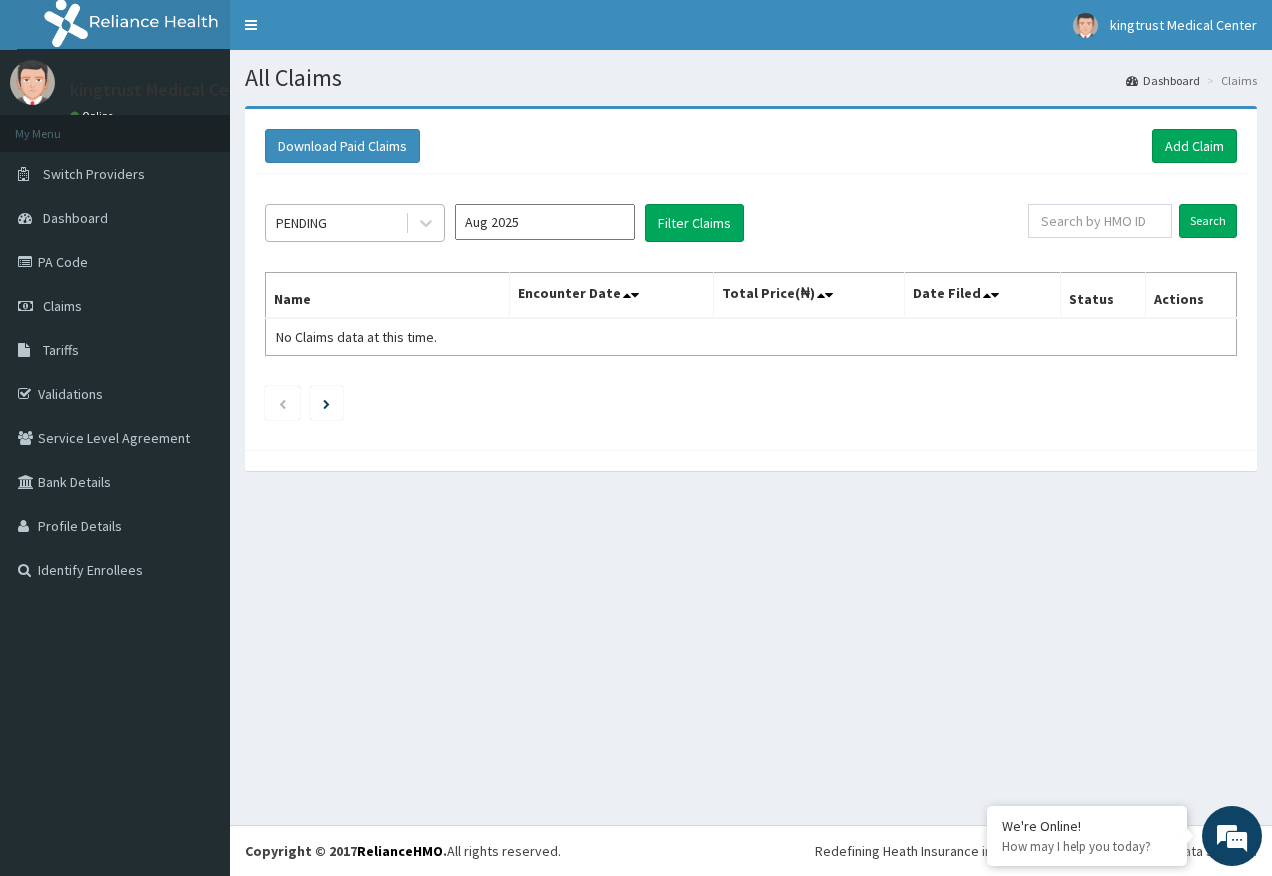 click on "PENDING" at bounding box center (301, 223) 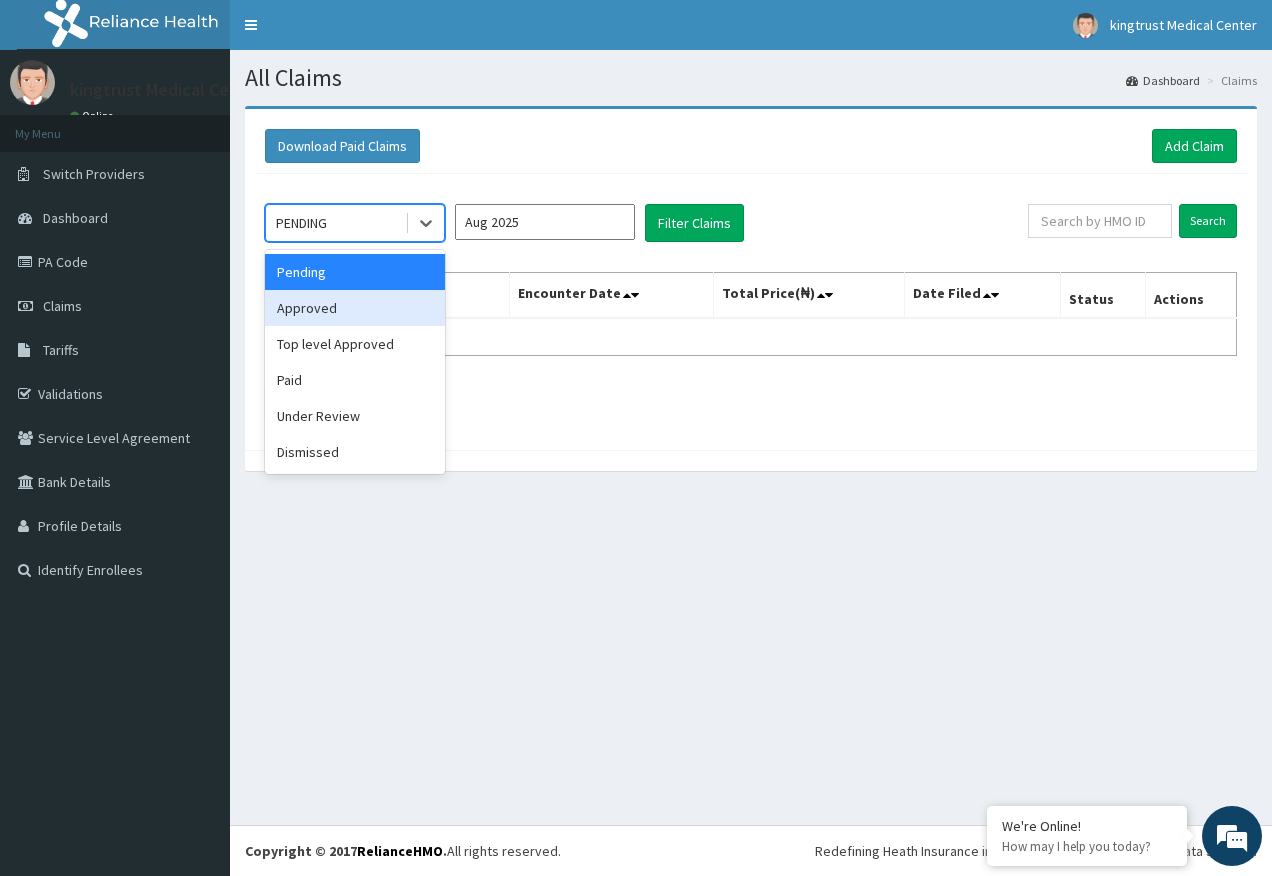drag, startPoint x: 302, startPoint y: 310, endPoint x: 568, endPoint y: 254, distance: 271.83084 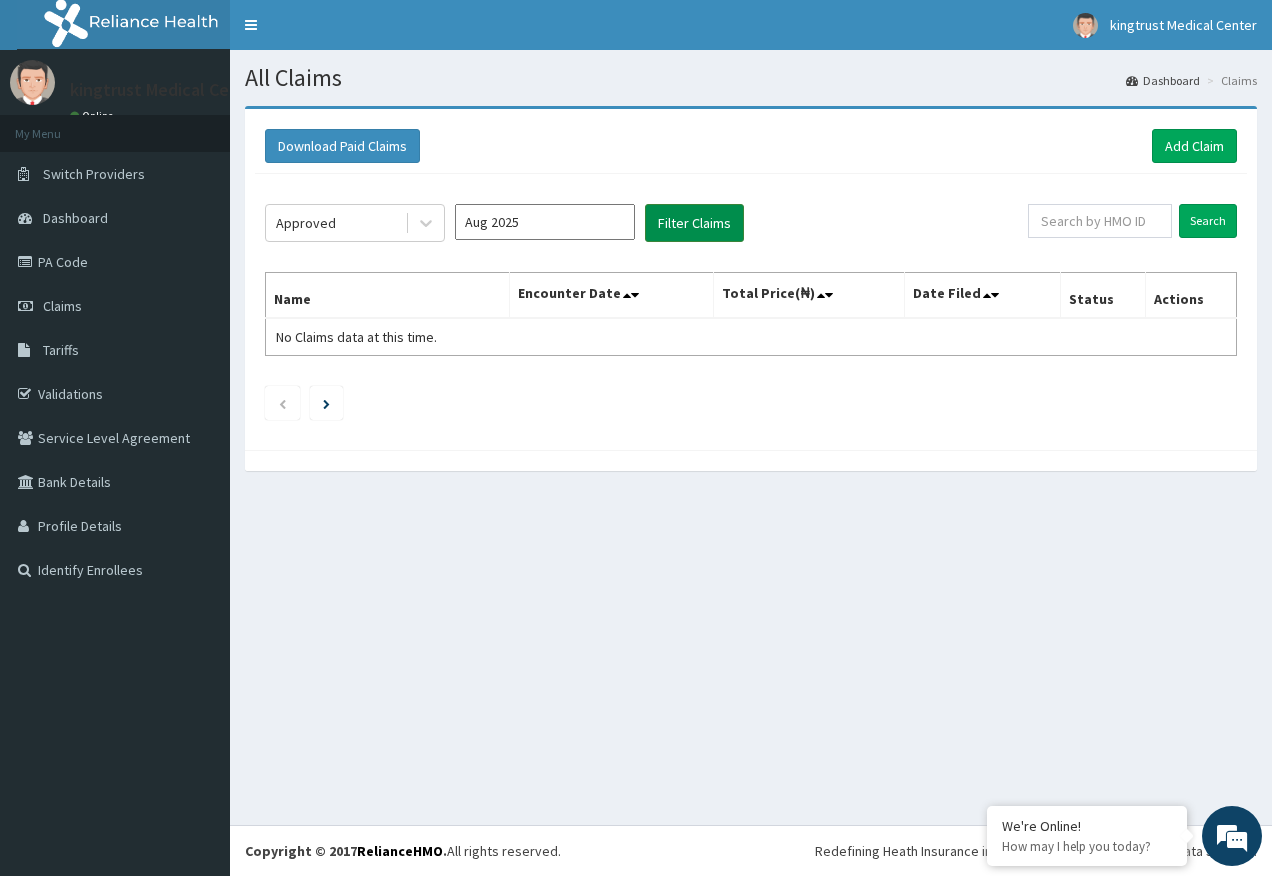 click on "Filter Claims" at bounding box center [694, 223] 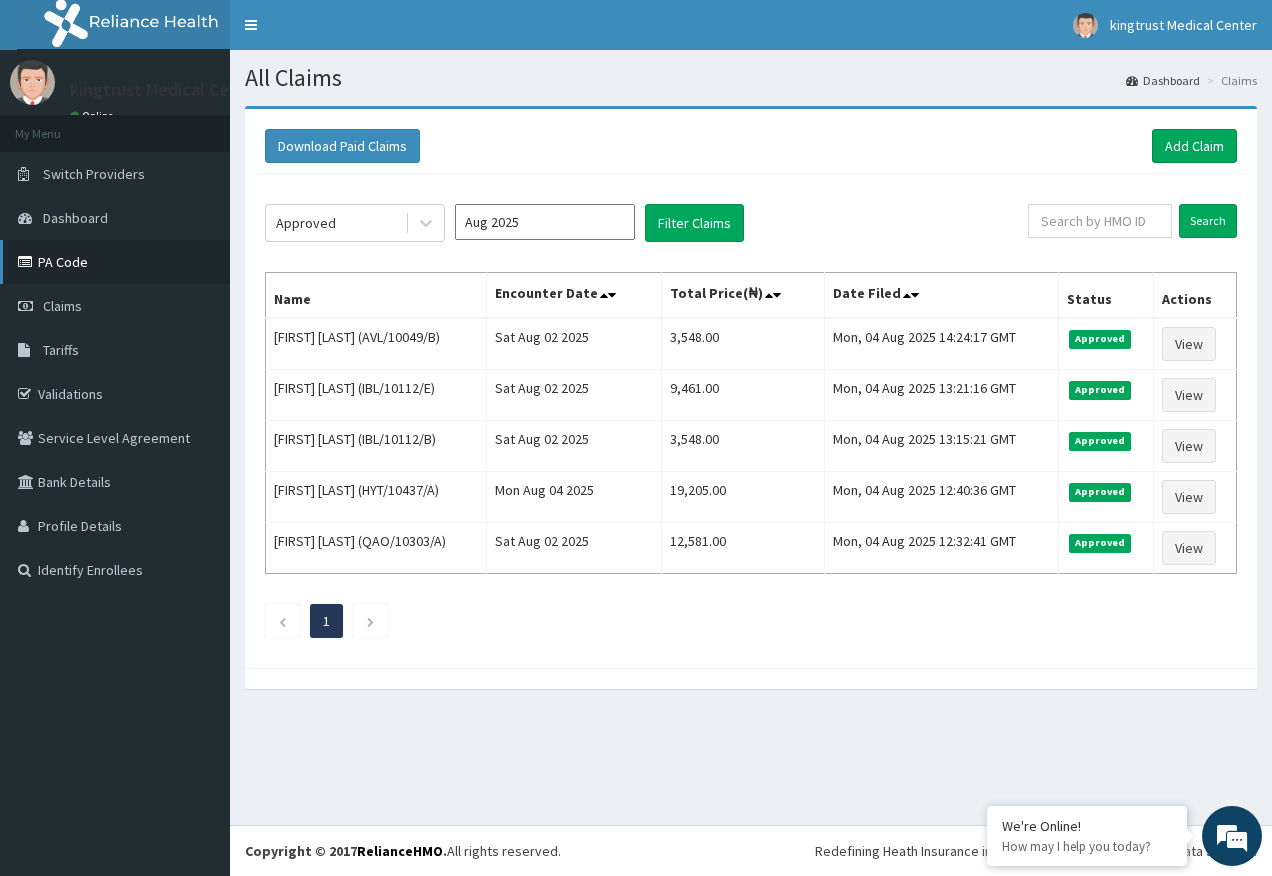 click on "PA Code" at bounding box center [115, 262] 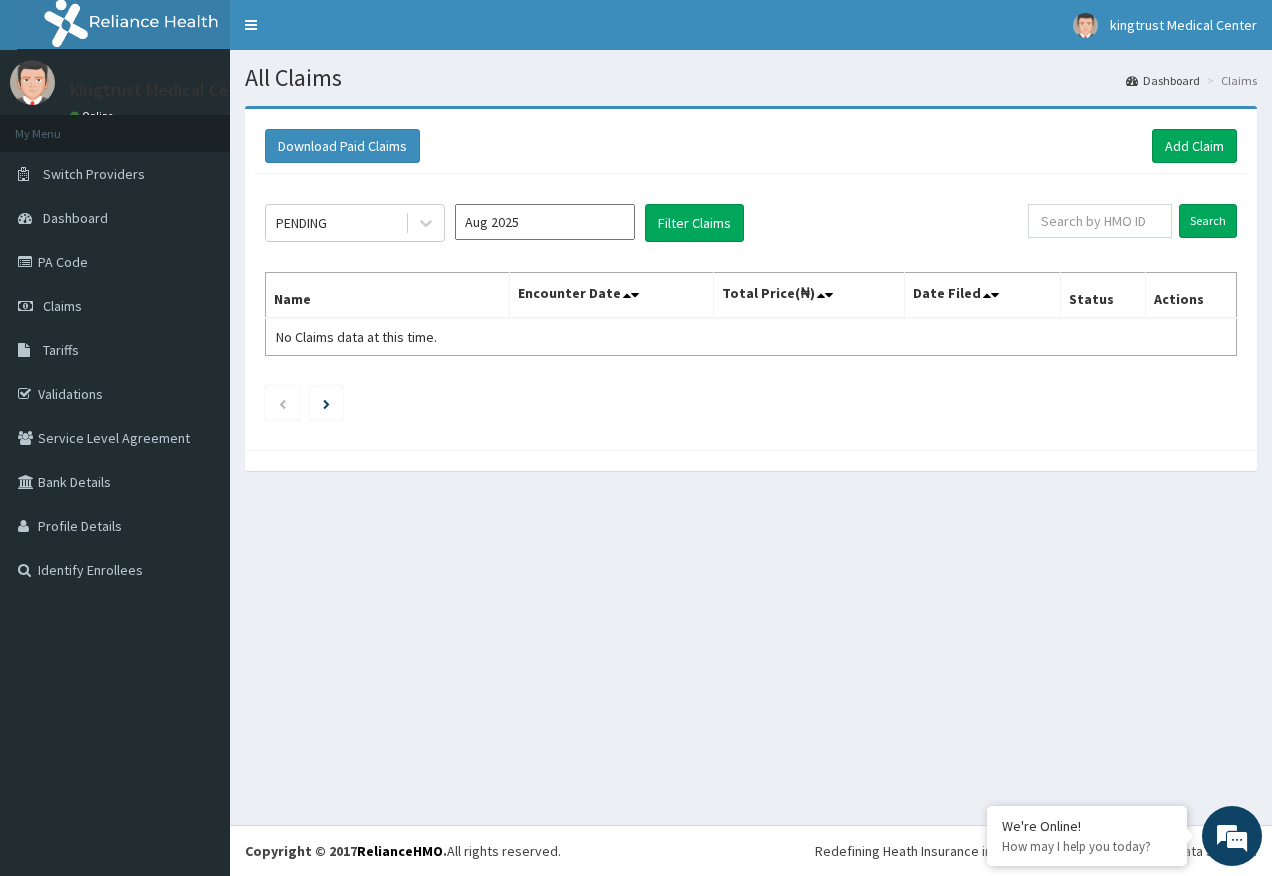 scroll, scrollTop: 0, scrollLeft: 0, axis: both 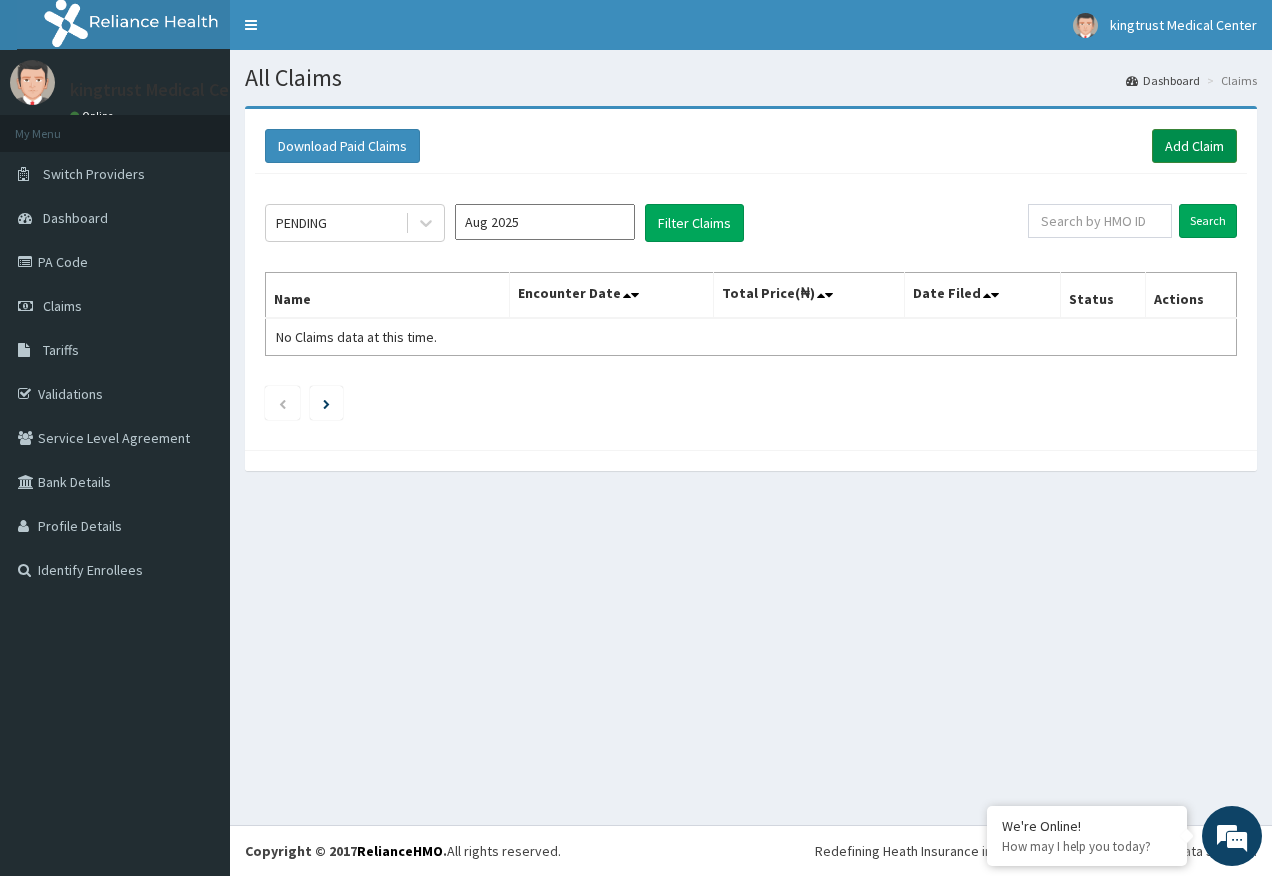 click on "Add Claim" at bounding box center (1194, 146) 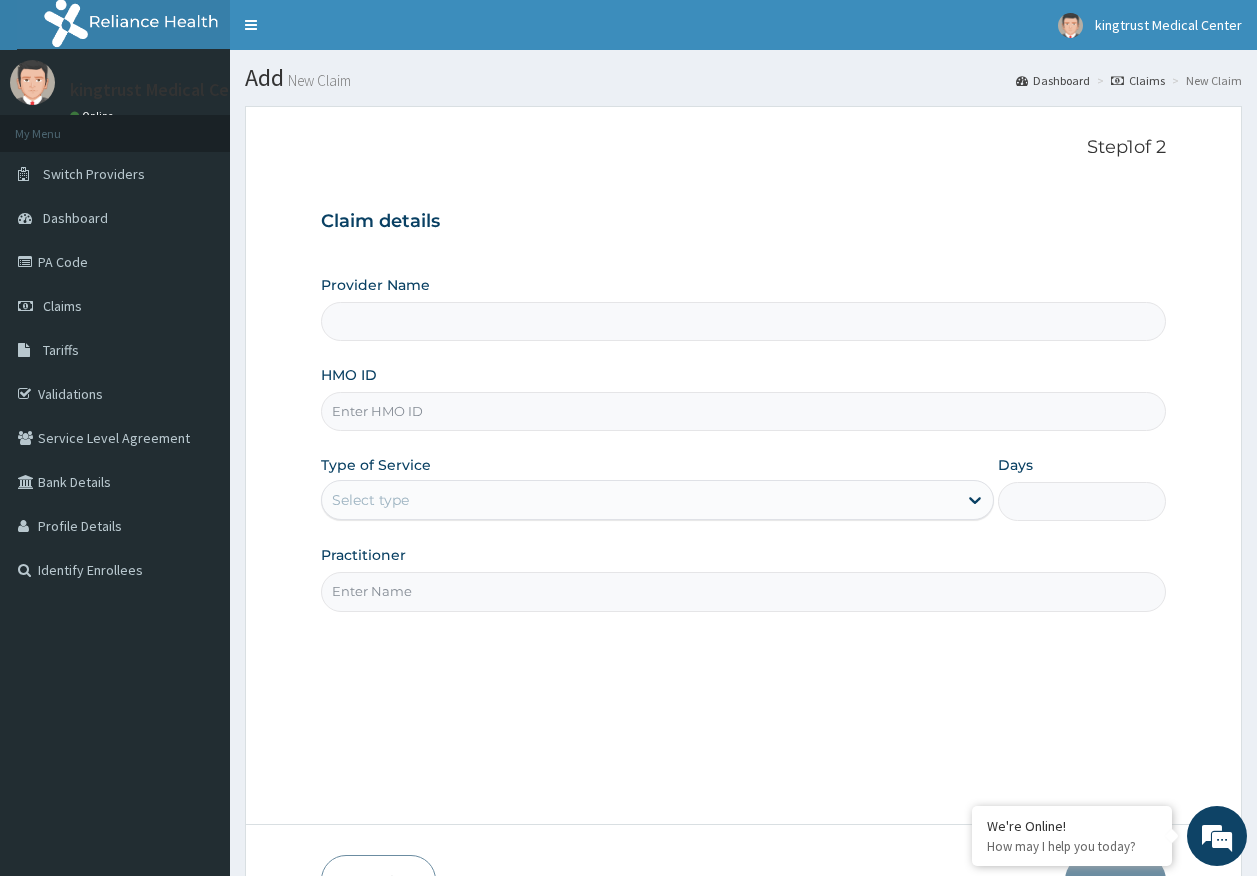 type on "Kingtrust Medical Center" 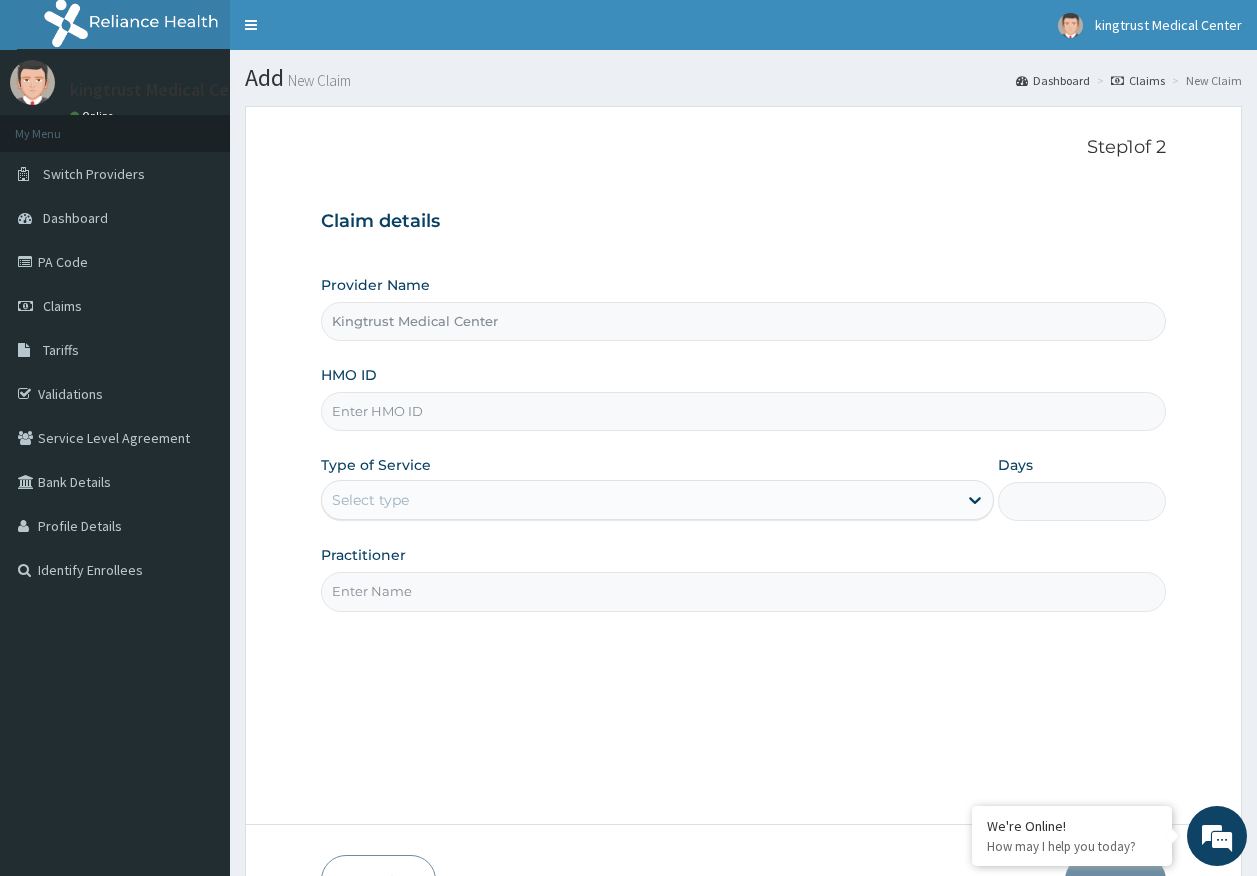 scroll, scrollTop: 0, scrollLeft: 0, axis: both 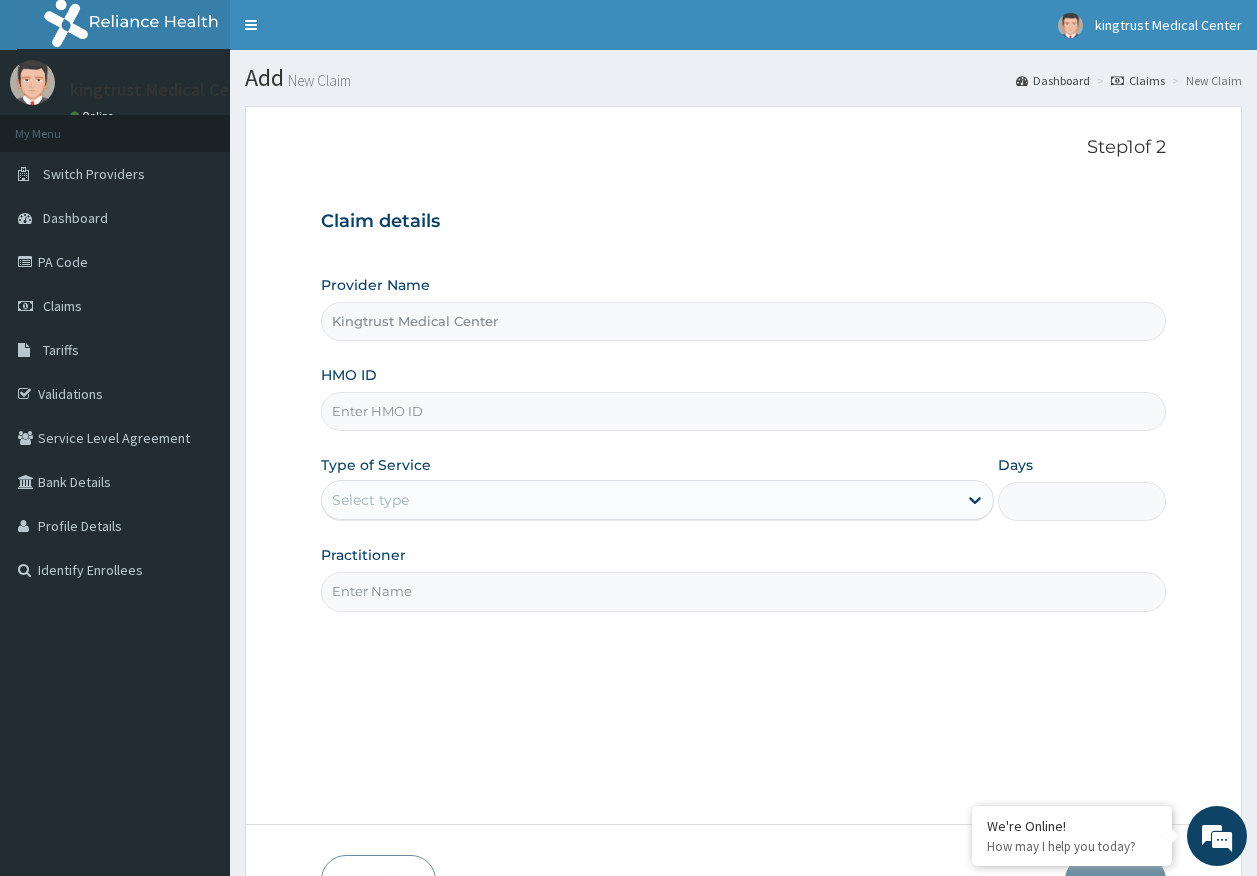 click on "HMO ID" at bounding box center [744, 411] 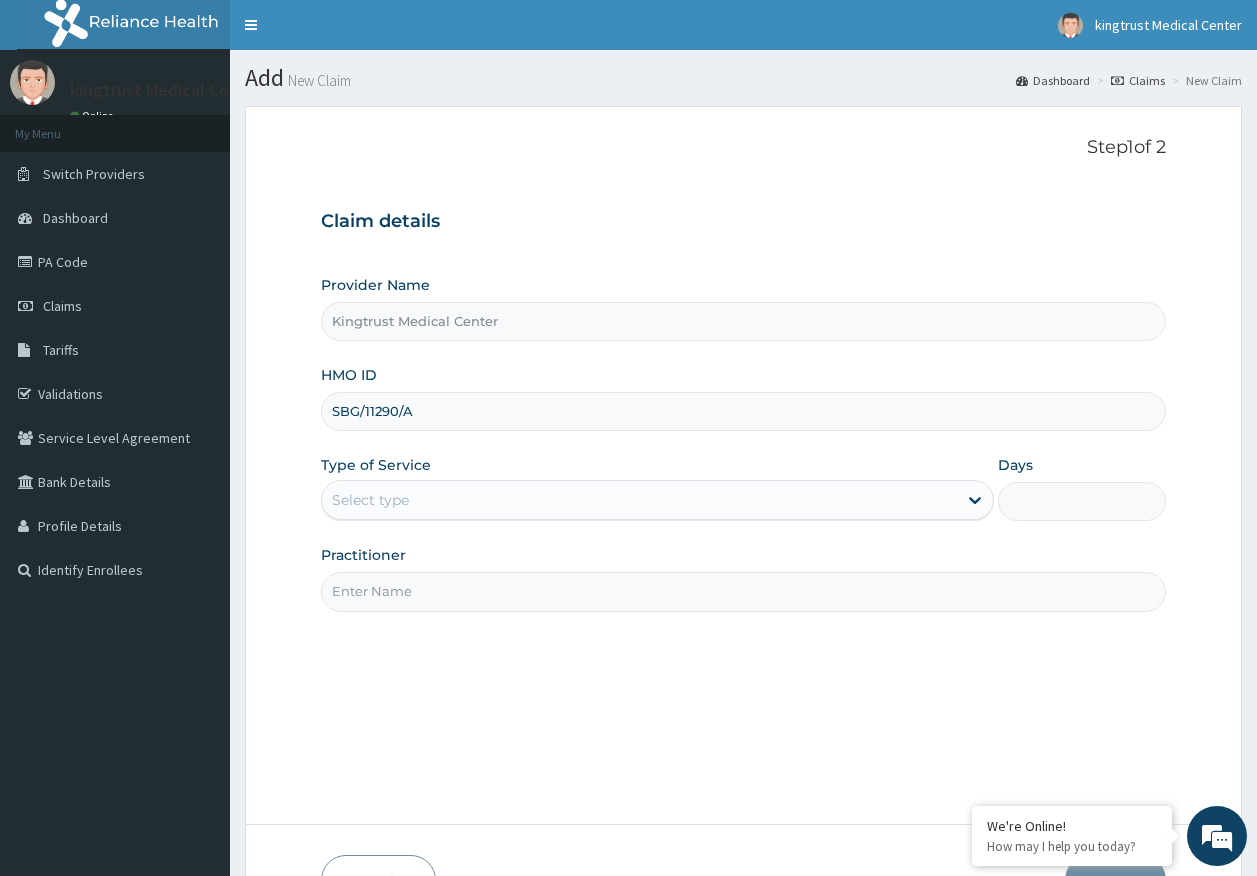 type on "SBG/11290/A" 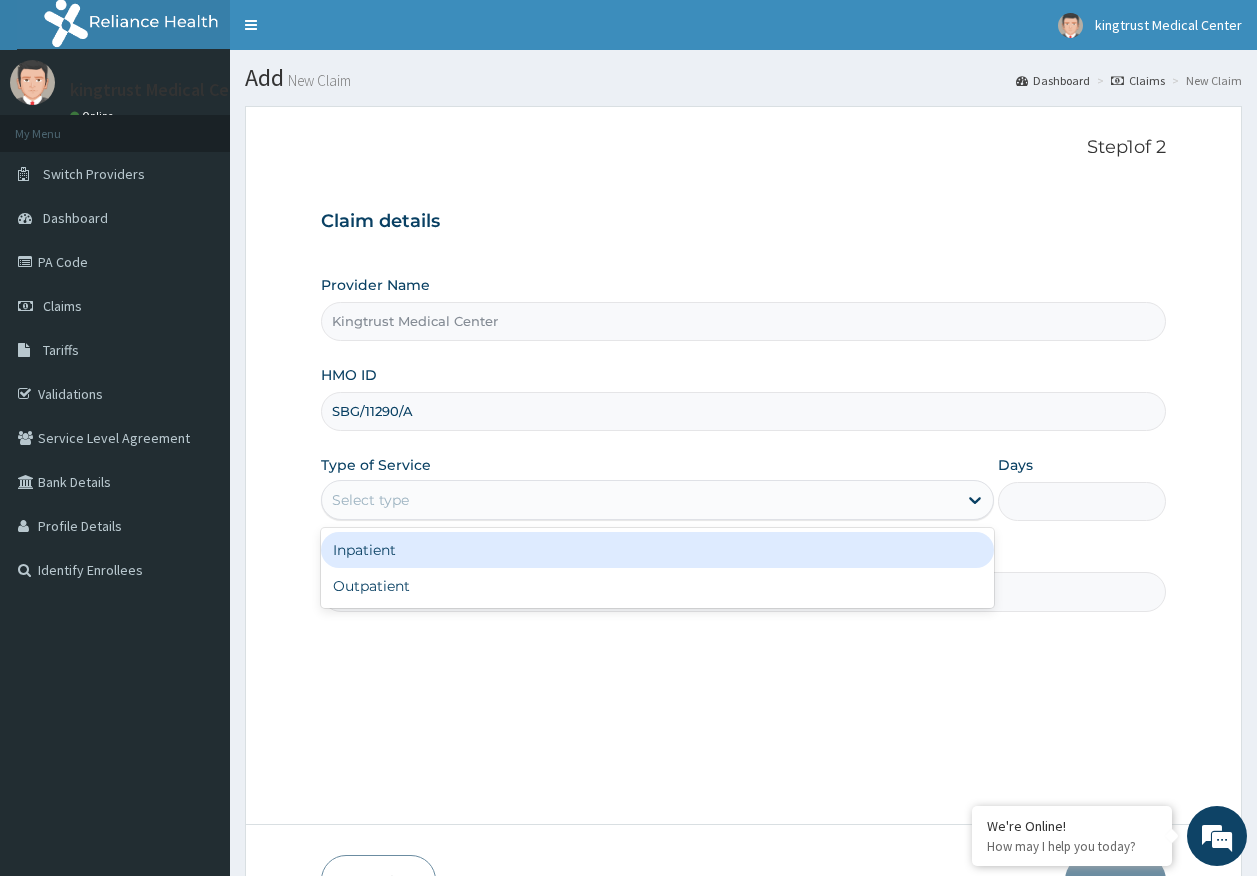 click on "Select type" at bounding box center (639, 500) 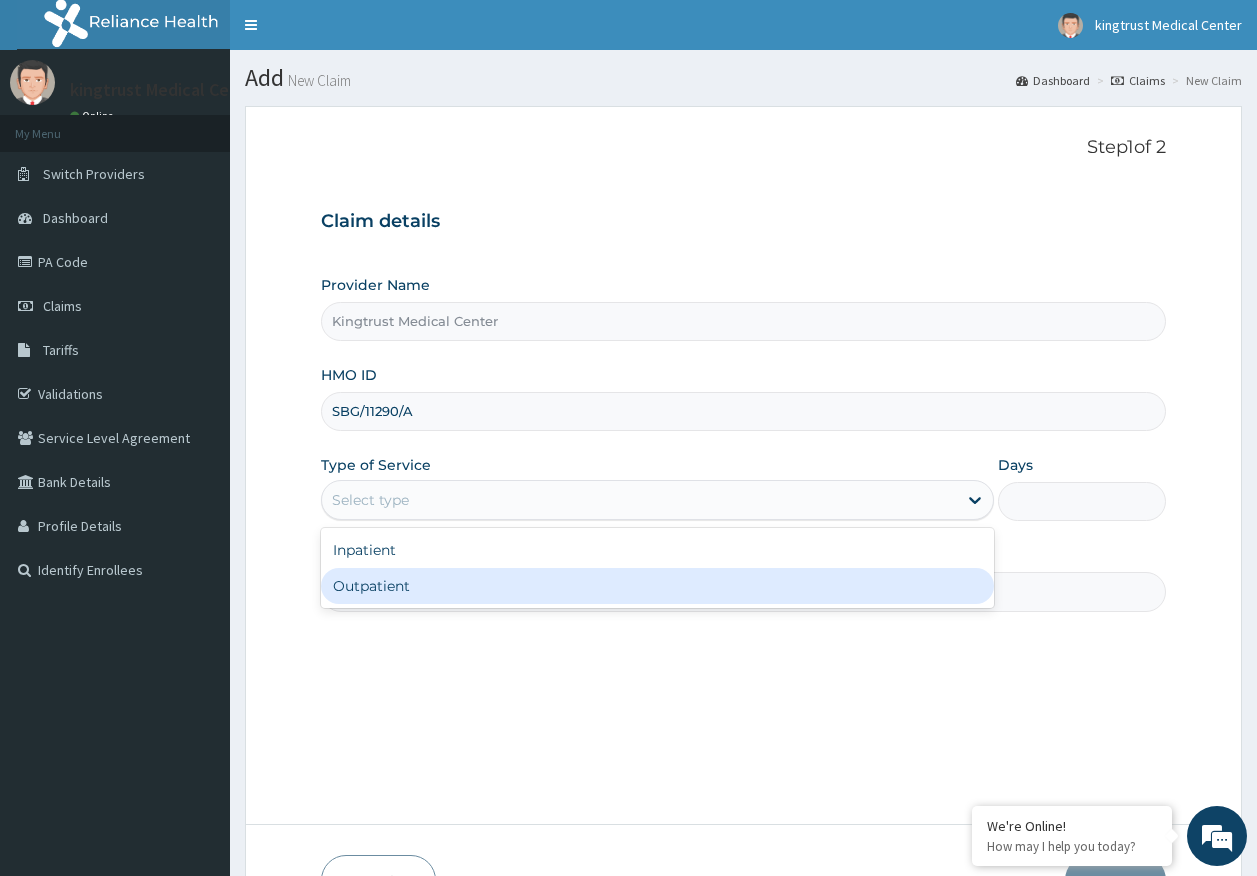 click on "Outpatient" at bounding box center [657, 586] 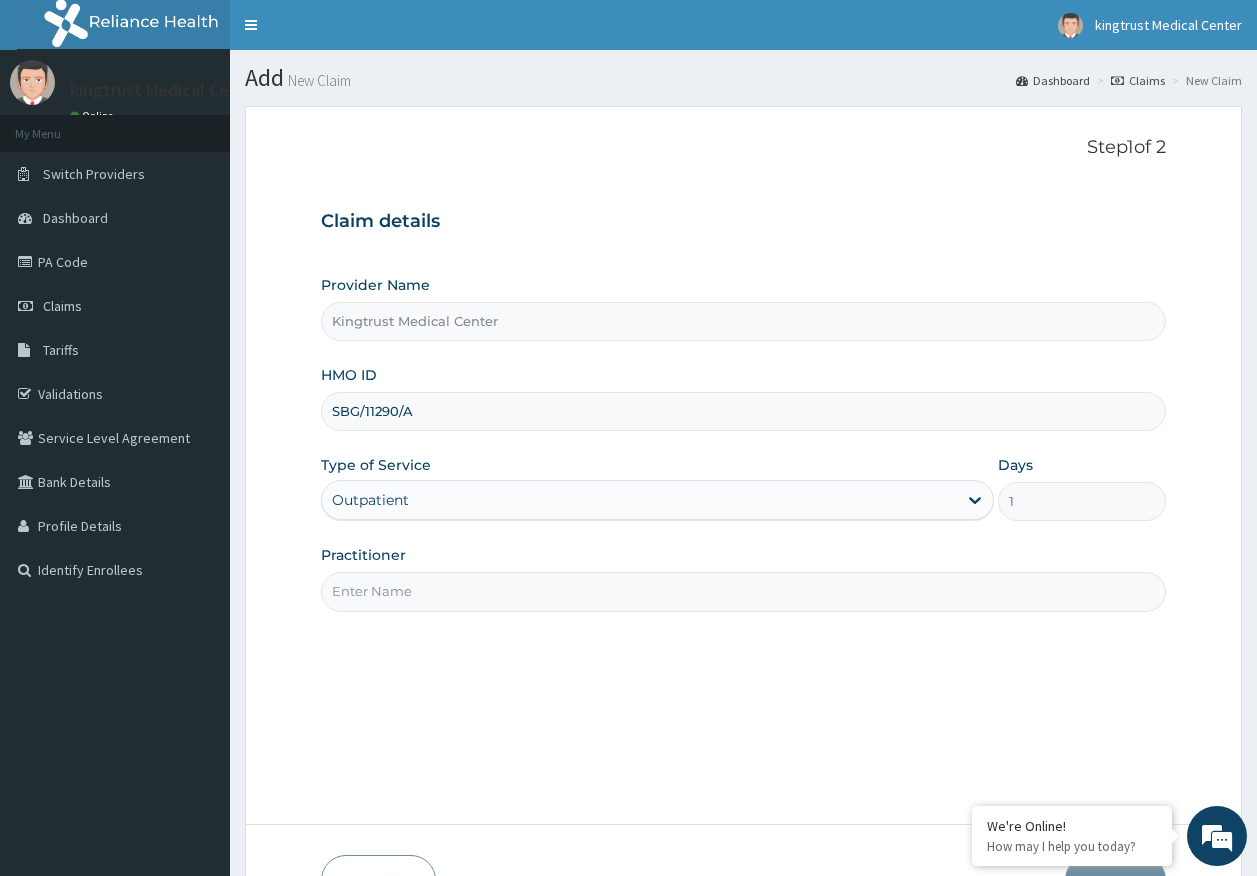 click on "Practitioner" at bounding box center (744, 591) 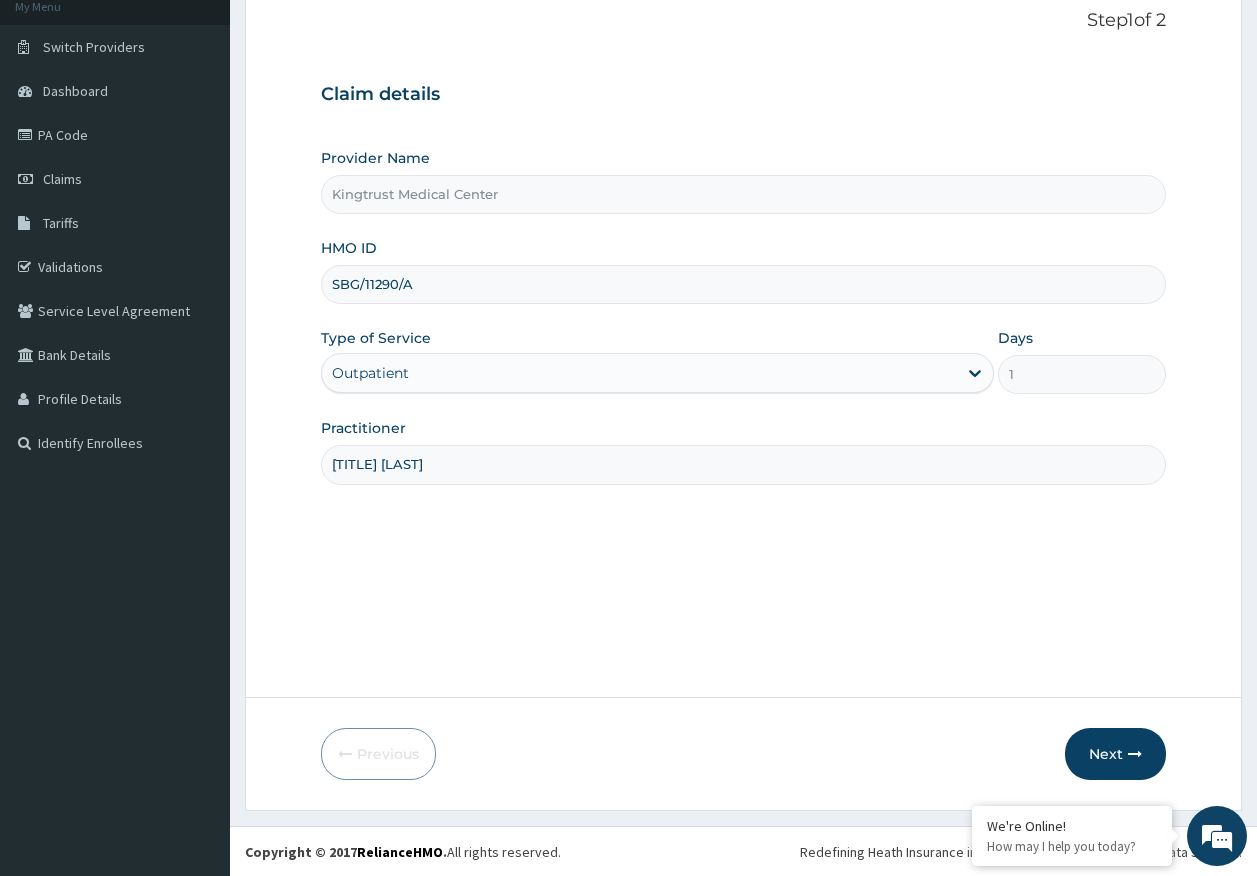 scroll, scrollTop: 128, scrollLeft: 0, axis: vertical 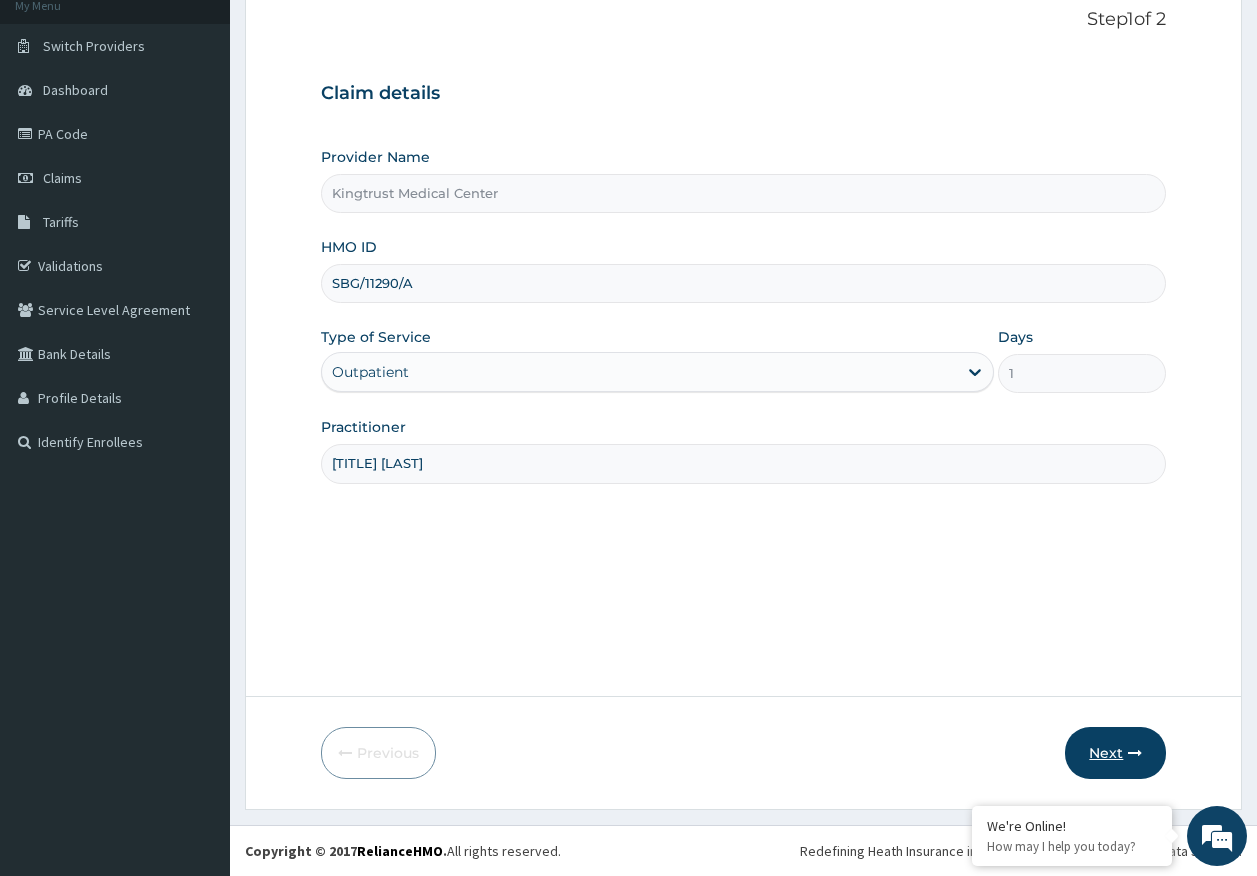 click on "Next" at bounding box center [1115, 753] 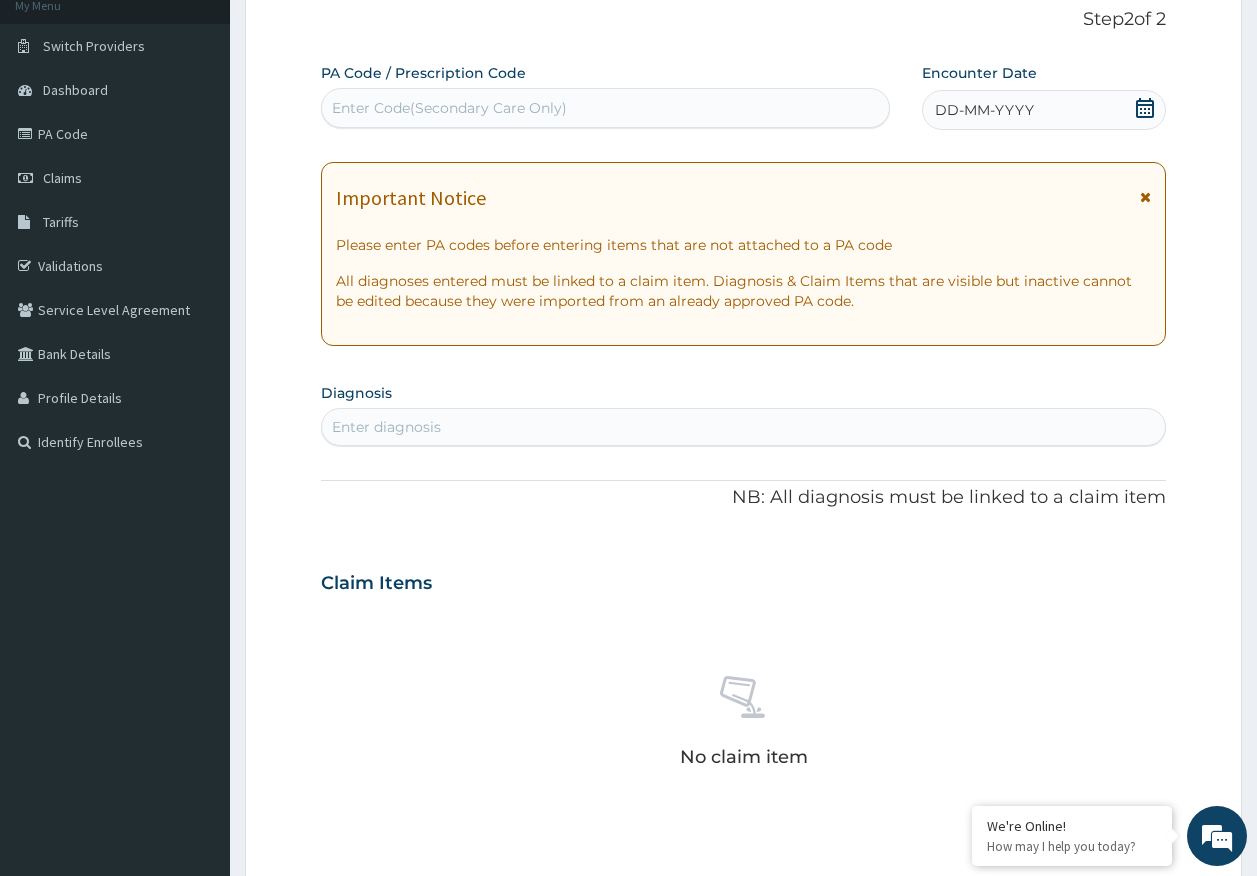 scroll, scrollTop: 0, scrollLeft: 0, axis: both 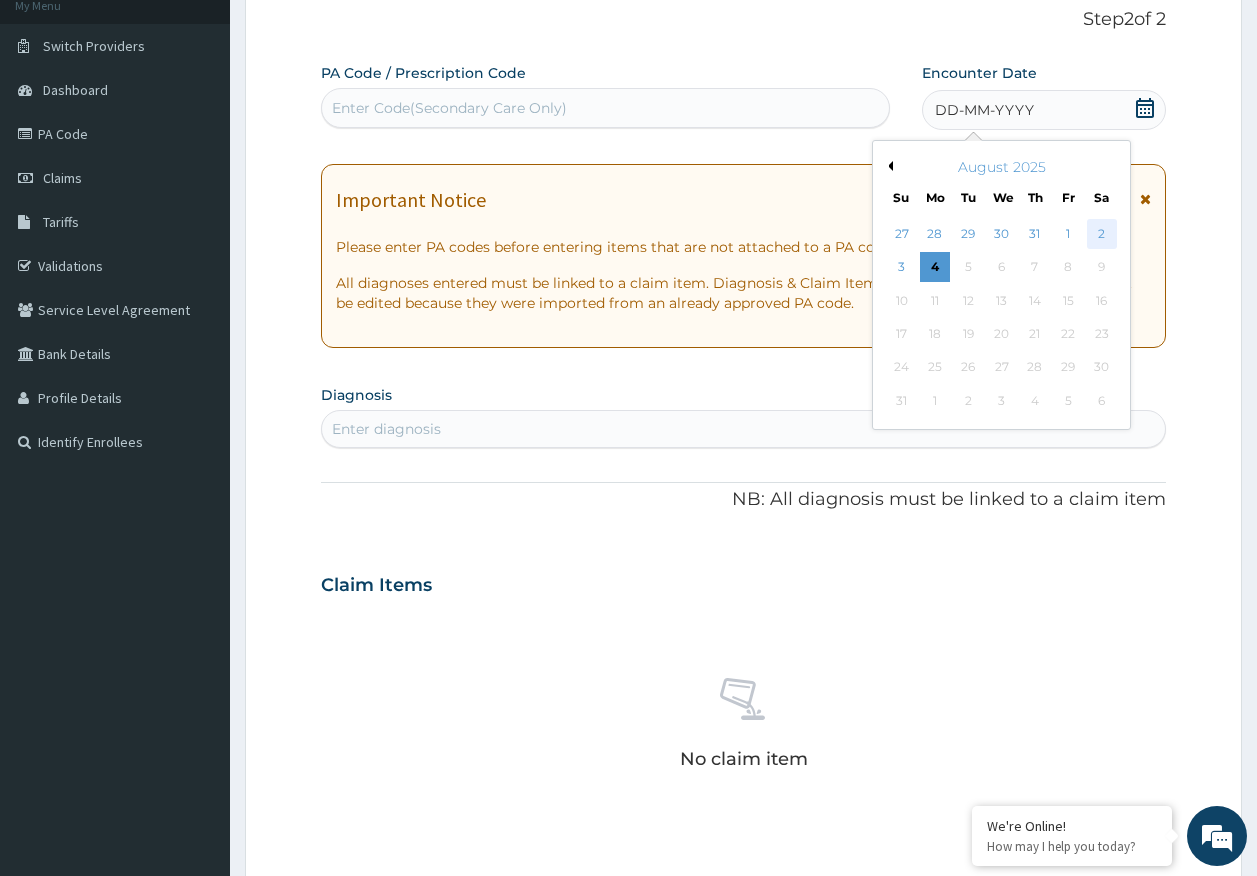 click on "2" at bounding box center (1102, 234) 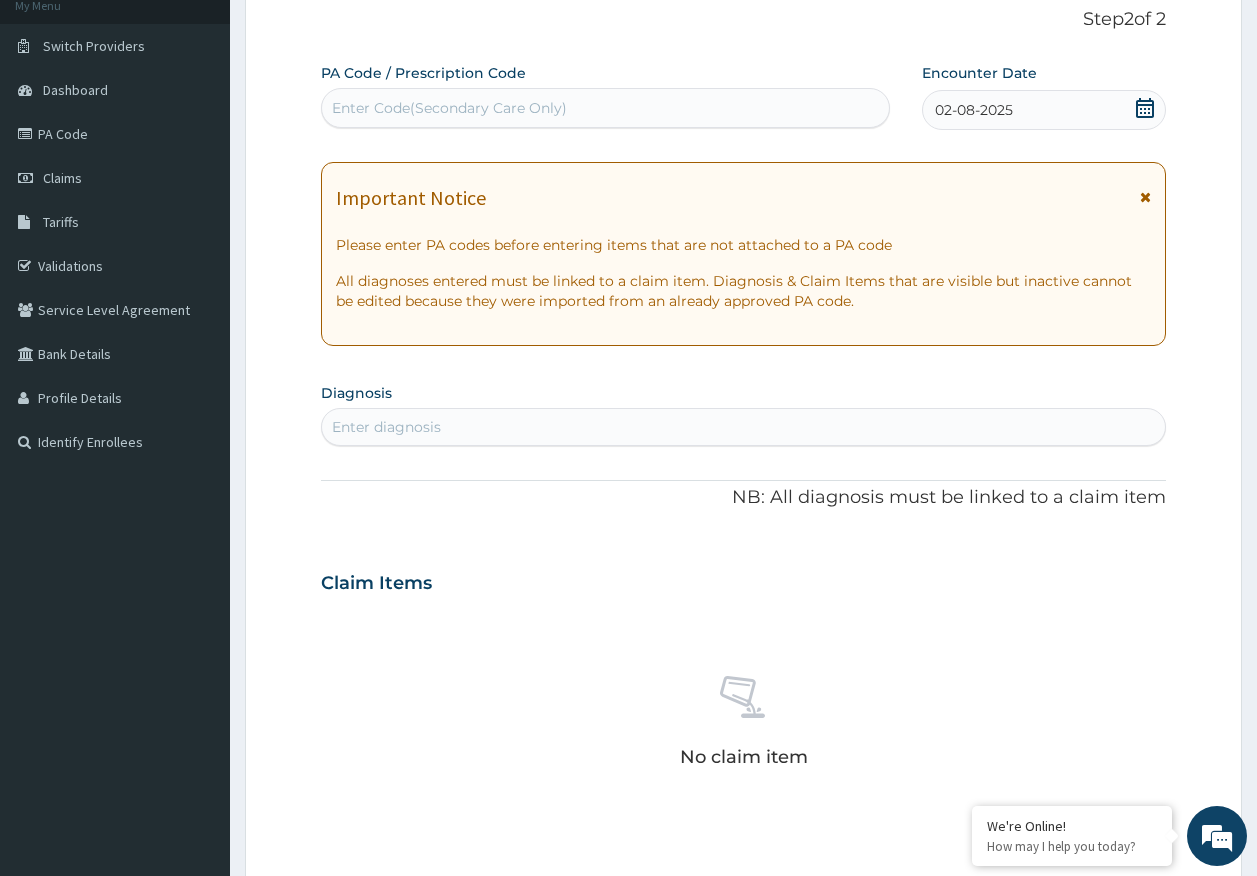 click on "Enter diagnosis" at bounding box center [744, 427] 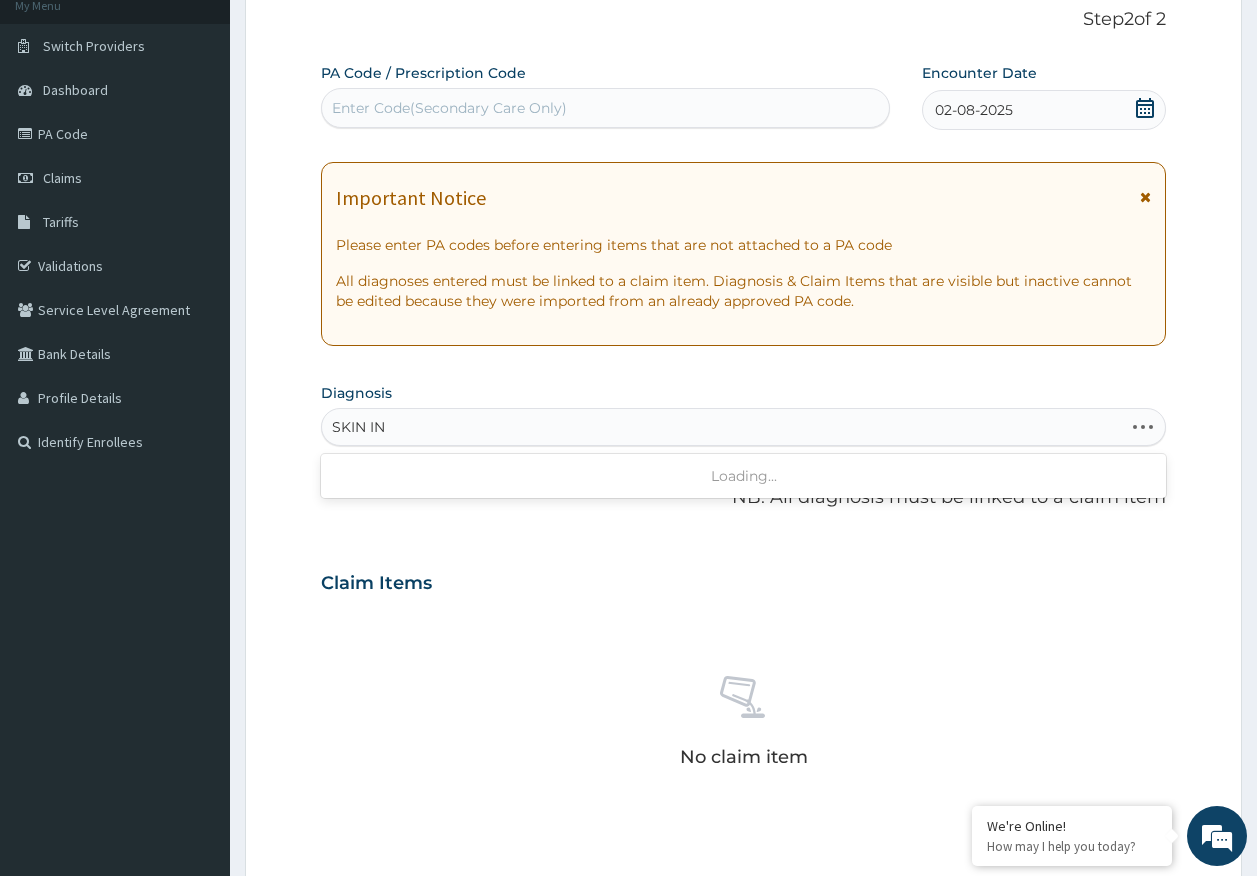 type on "SKIN INF" 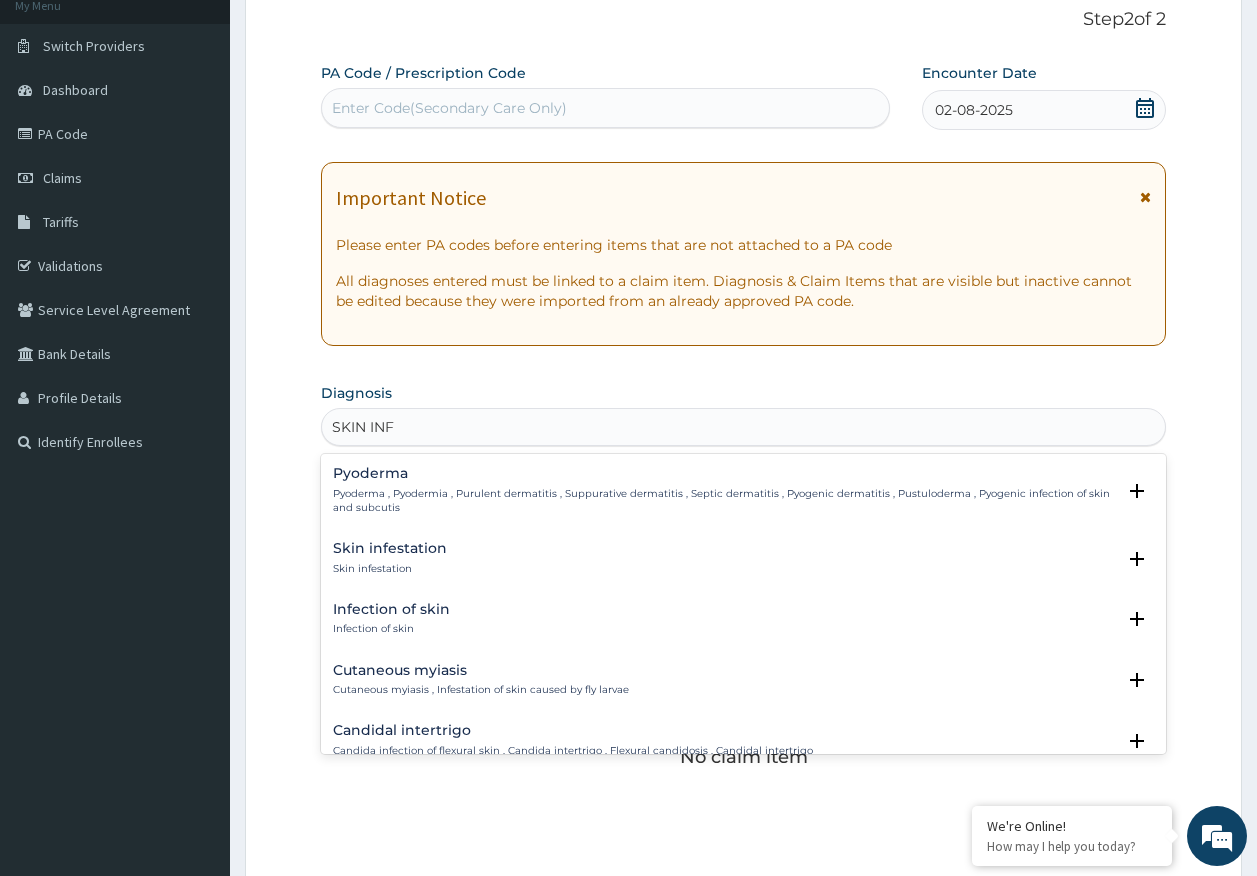 click on "Infection of skin" at bounding box center [391, 609] 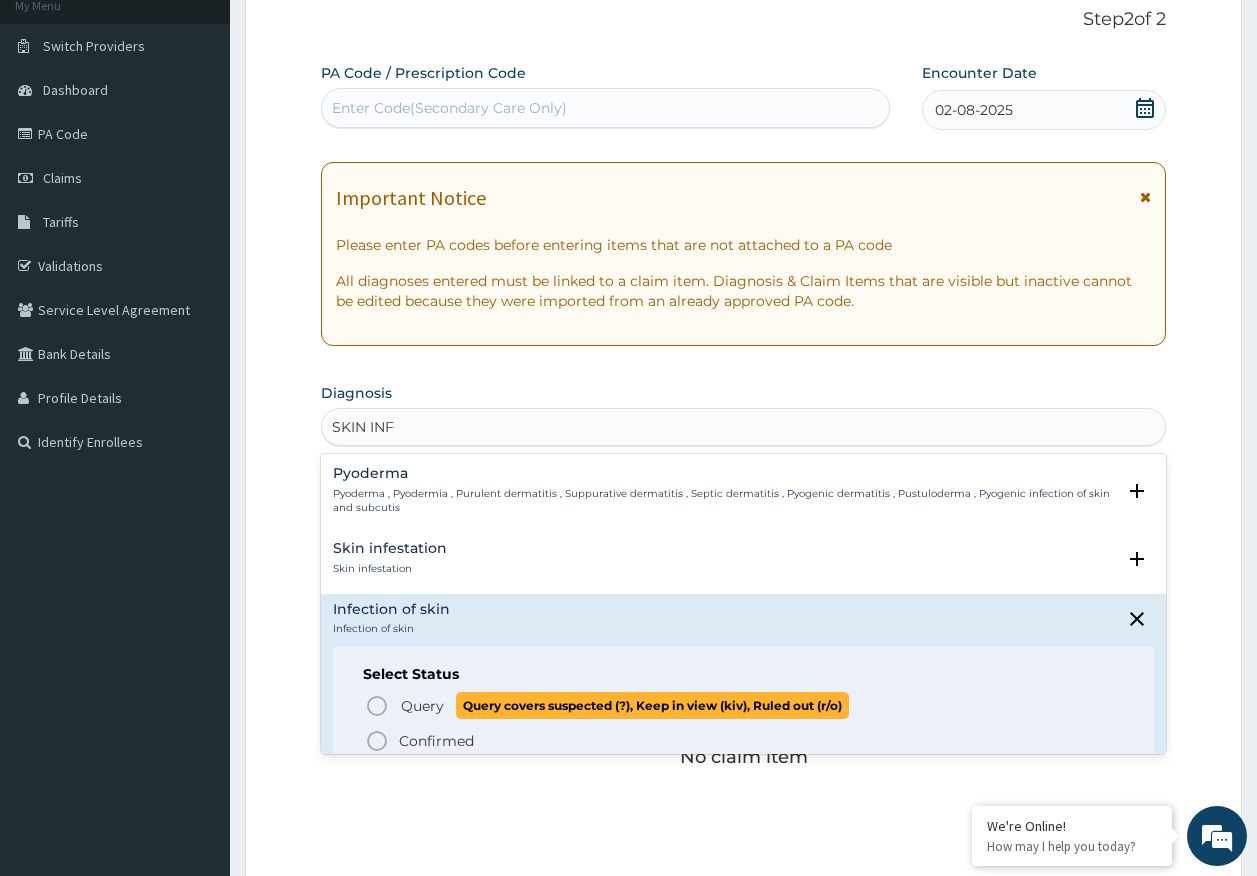 click on "Query" at bounding box center [422, 706] 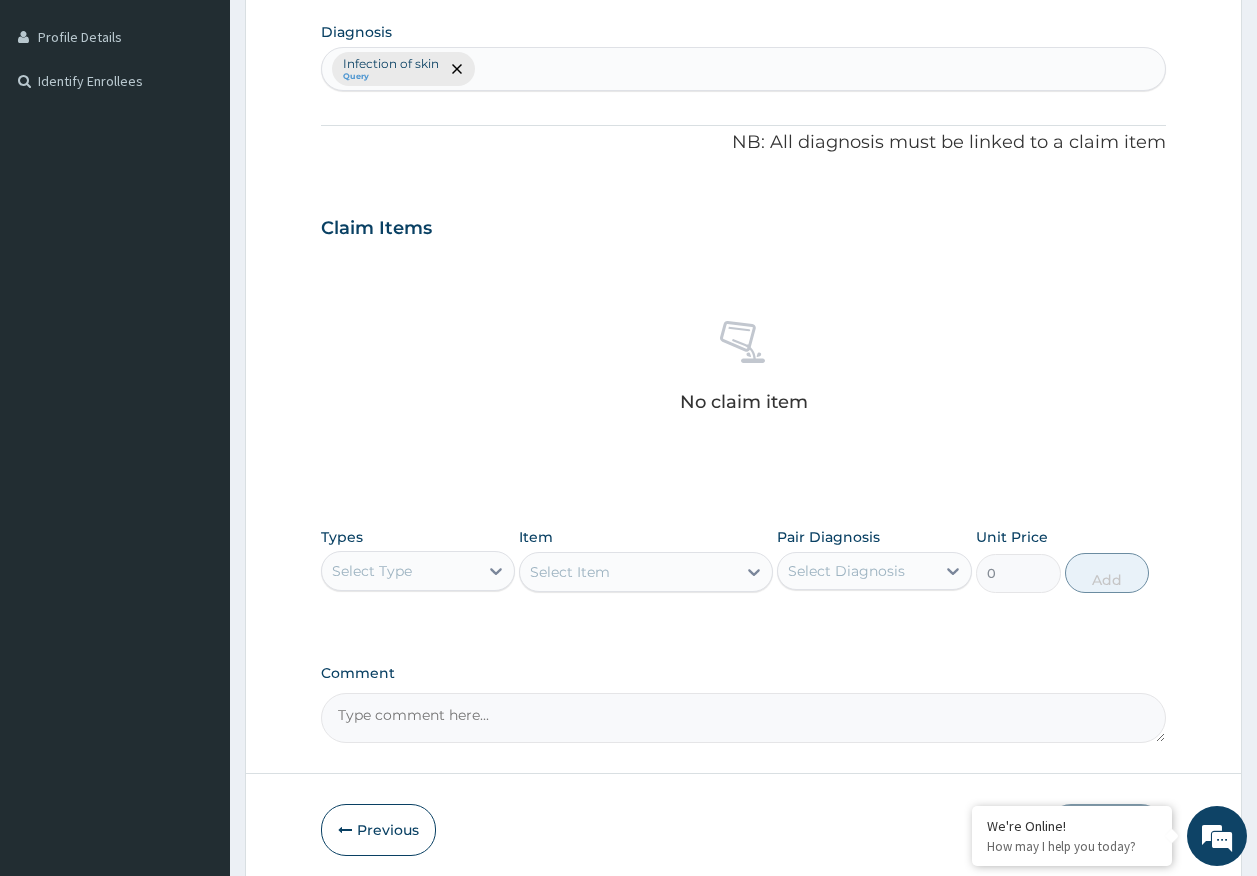 scroll, scrollTop: 566, scrollLeft: 0, axis: vertical 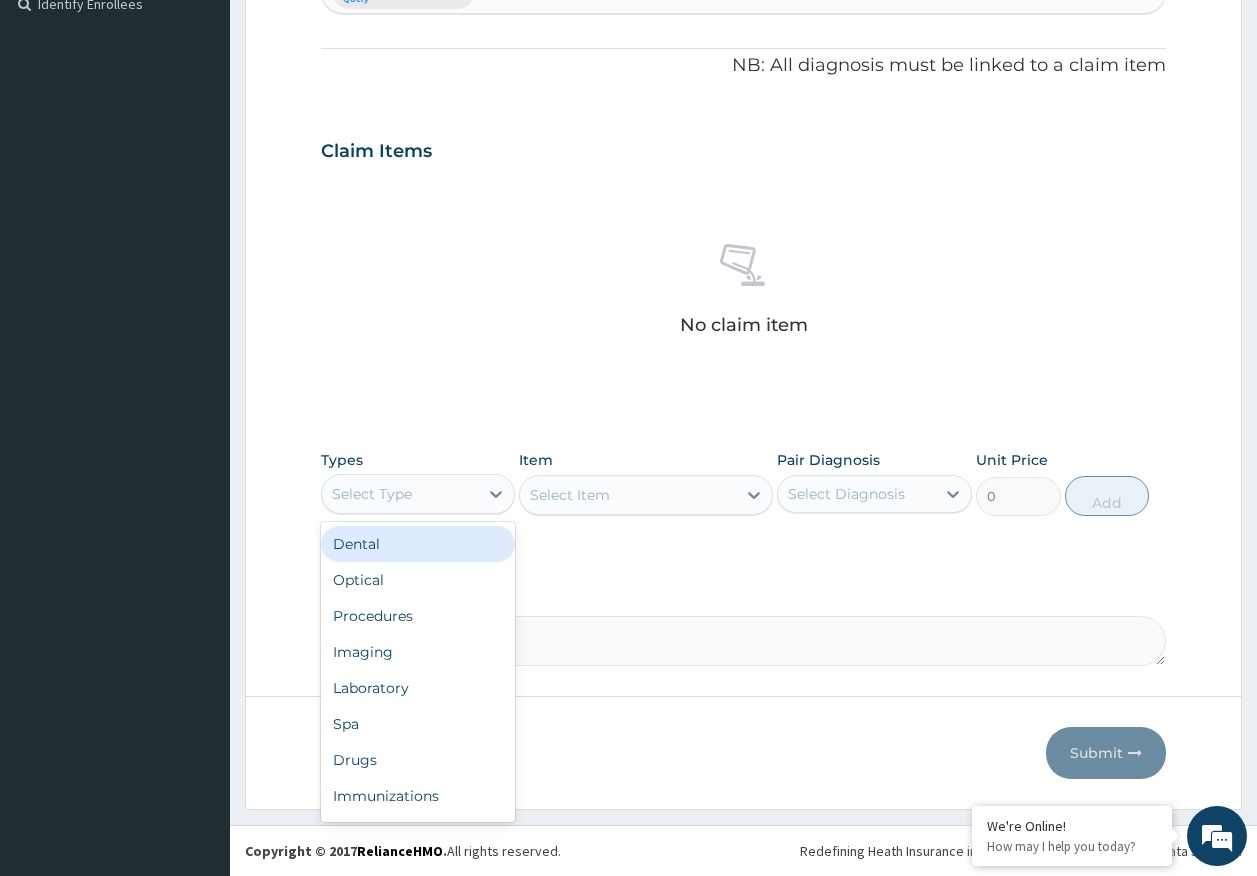 click on "Select Type" at bounding box center (372, 494) 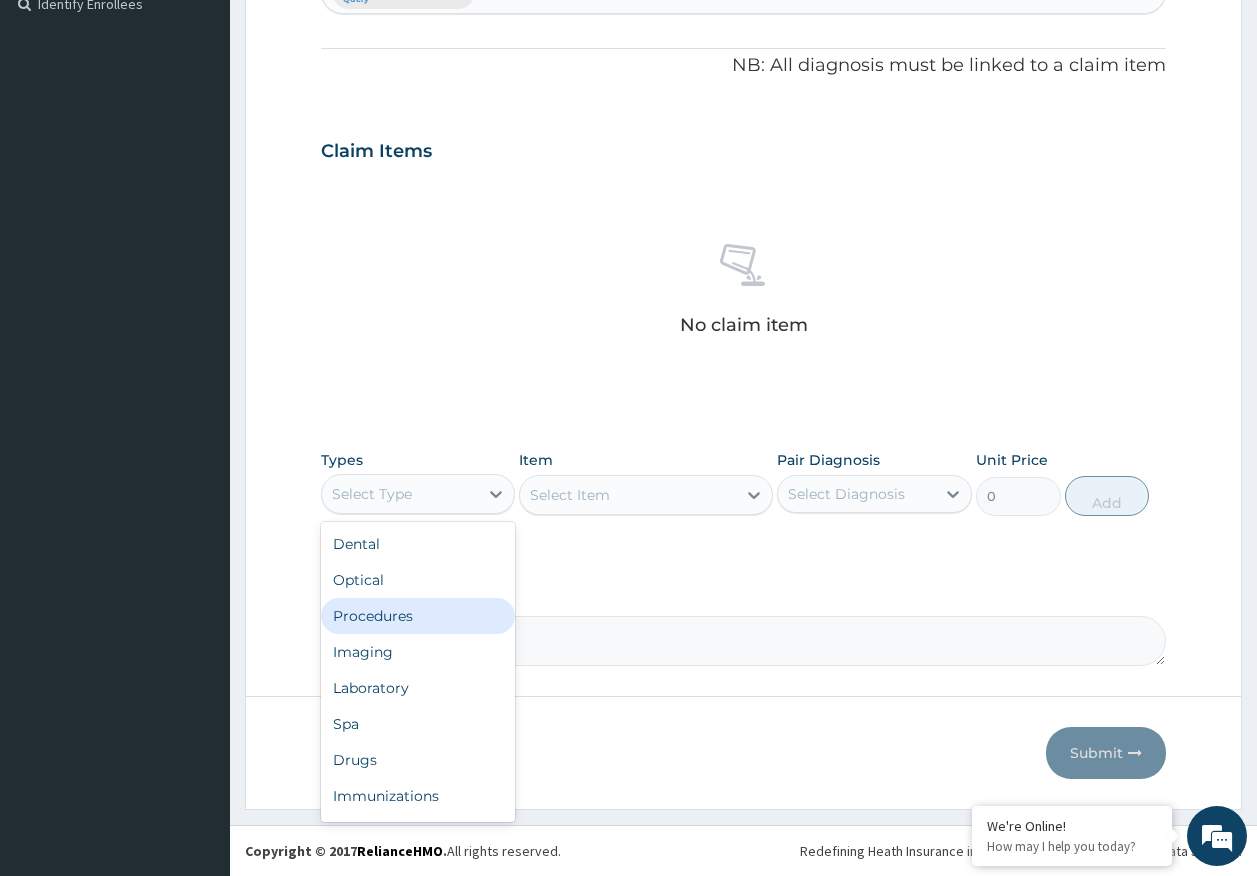 click on "Procedures" at bounding box center [418, 616] 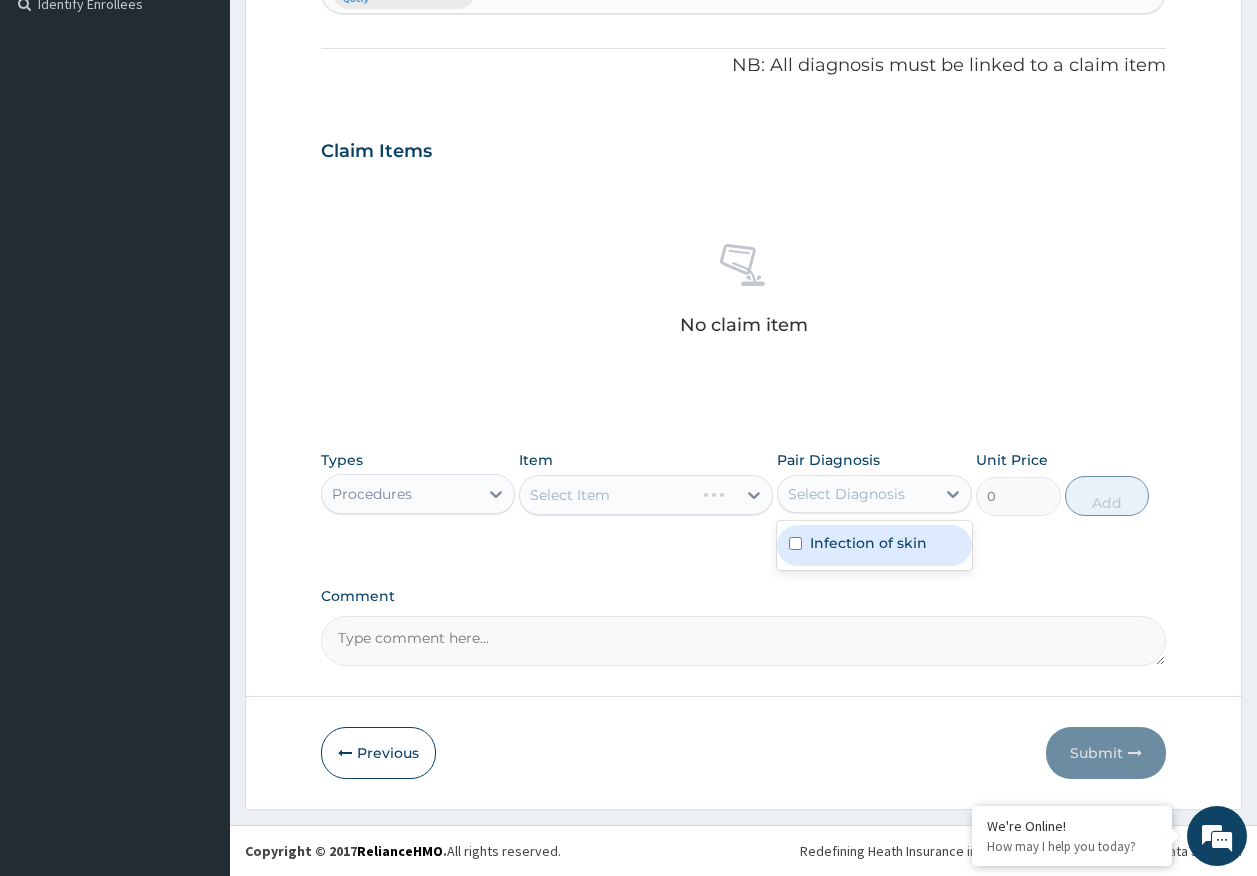 click on "Select Diagnosis" at bounding box center (846, 494) 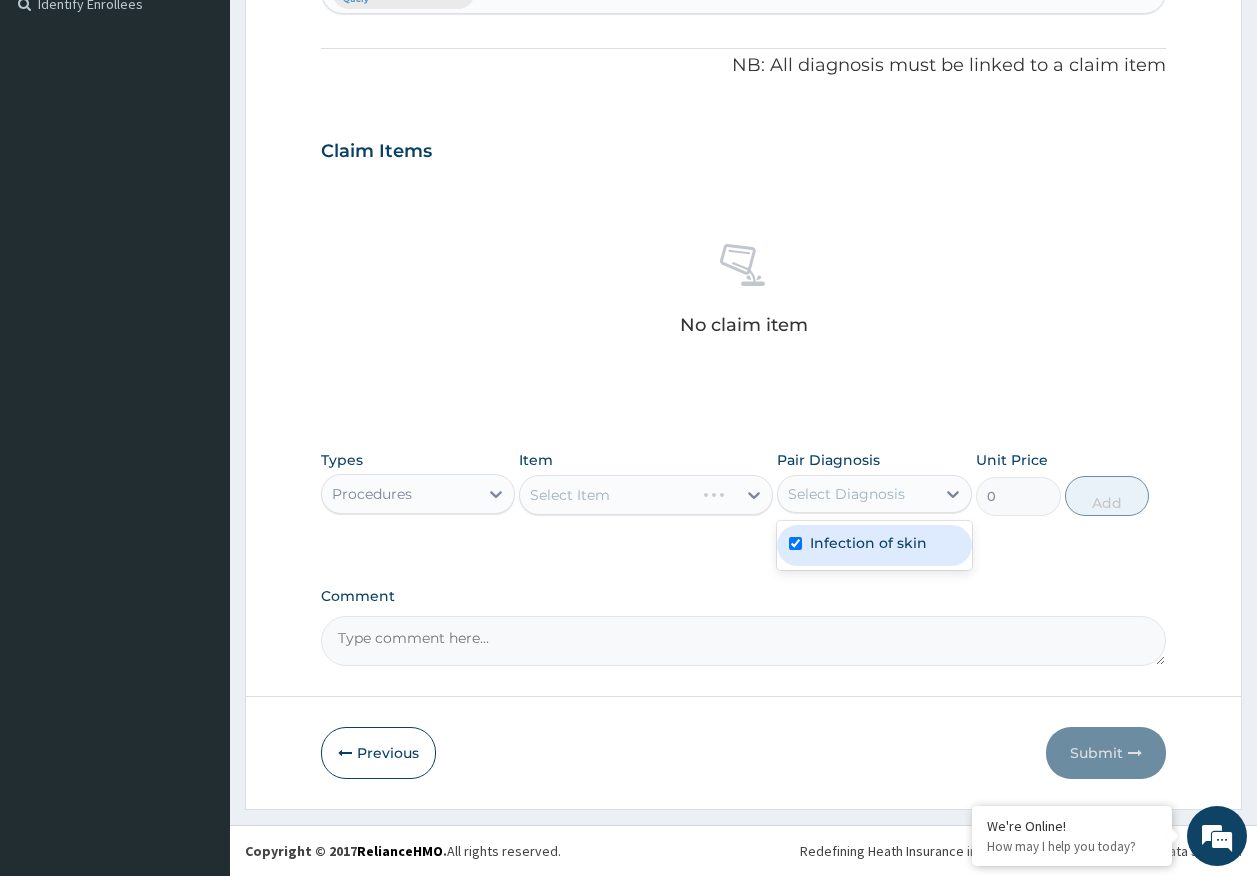 checkbox on "true" 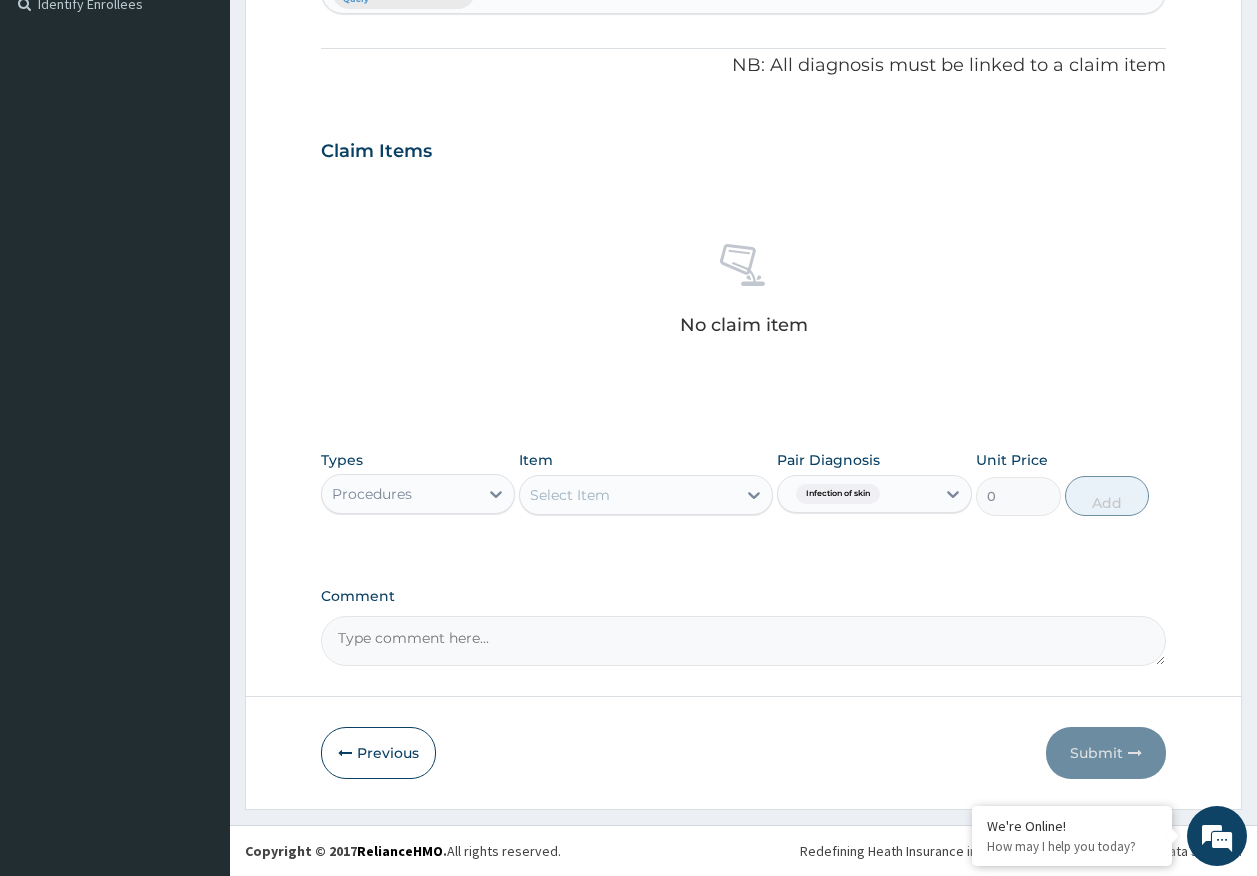 click on "Select Item" at bounding box center (628, 495) 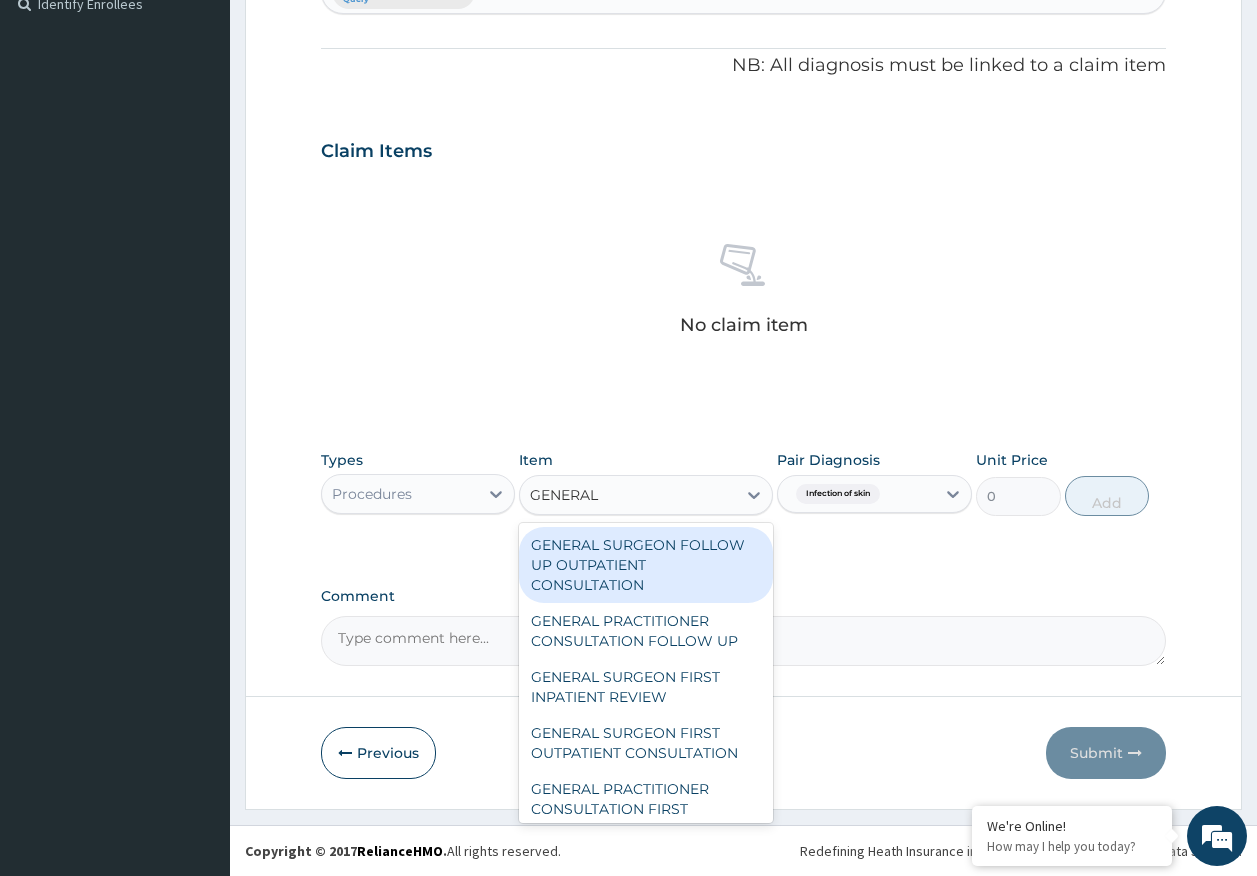 type on "GENERAL P" 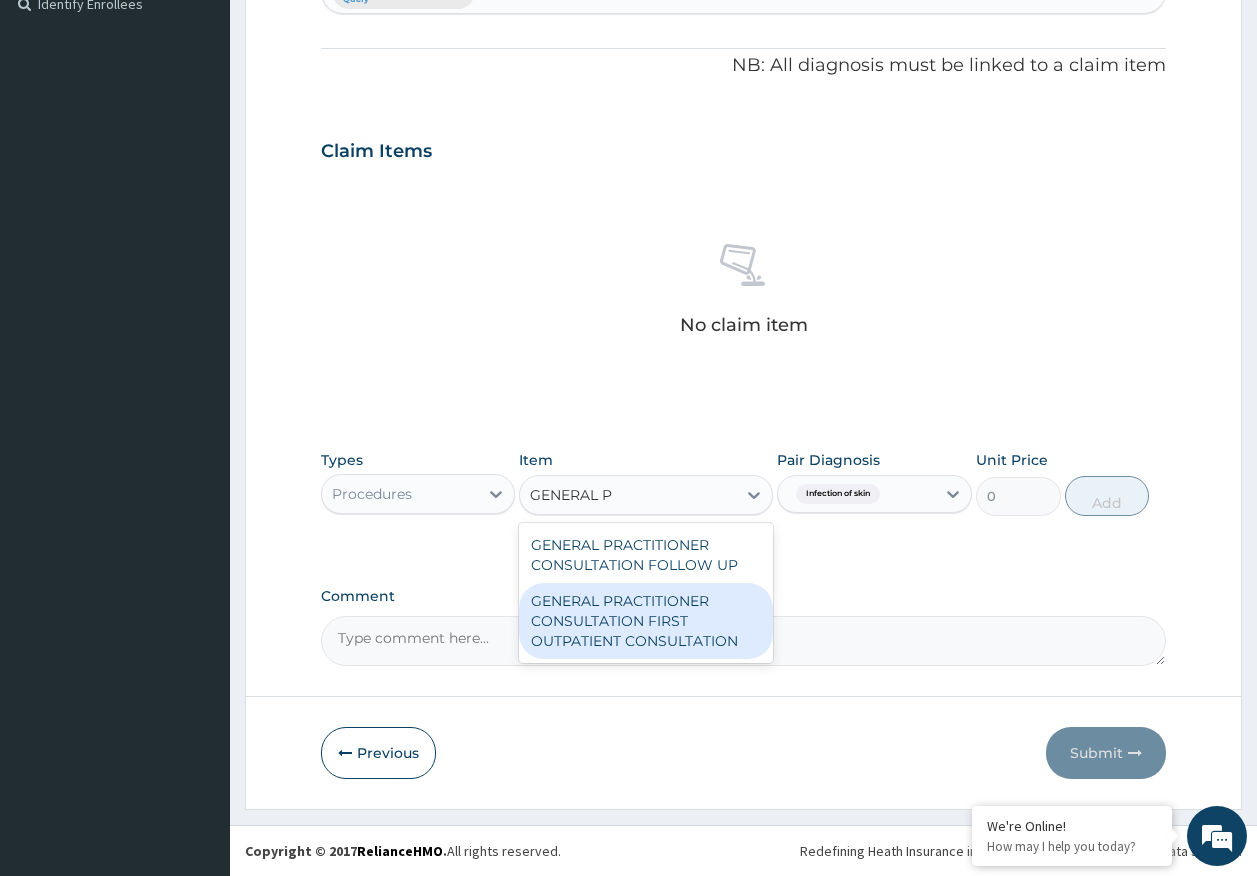 click on "GENERAL PRACTITIONER CONSULTATION FIRST OUTPATIENT CONSULTATION" at bounding box center (646, 621) 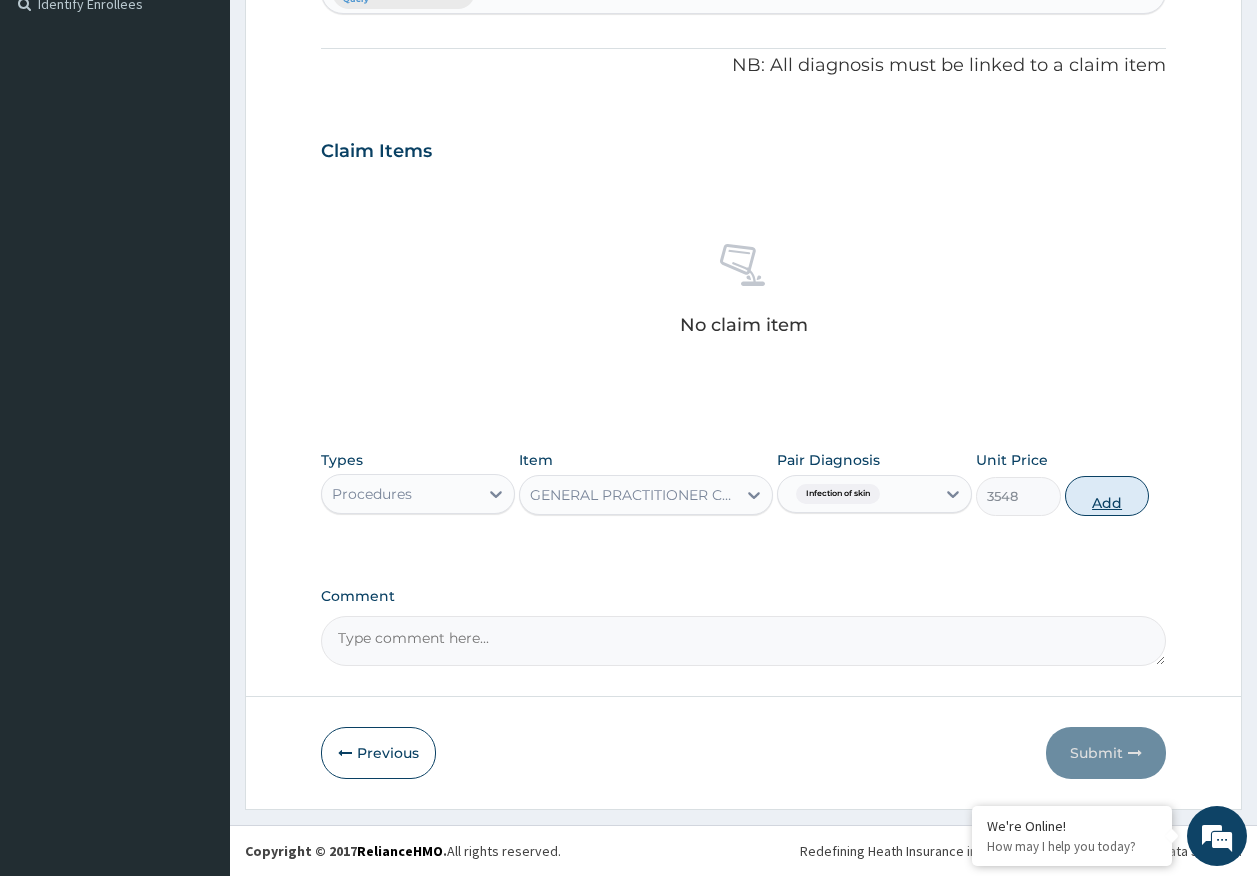 click on "Add" at bounding box center (1107, 496) 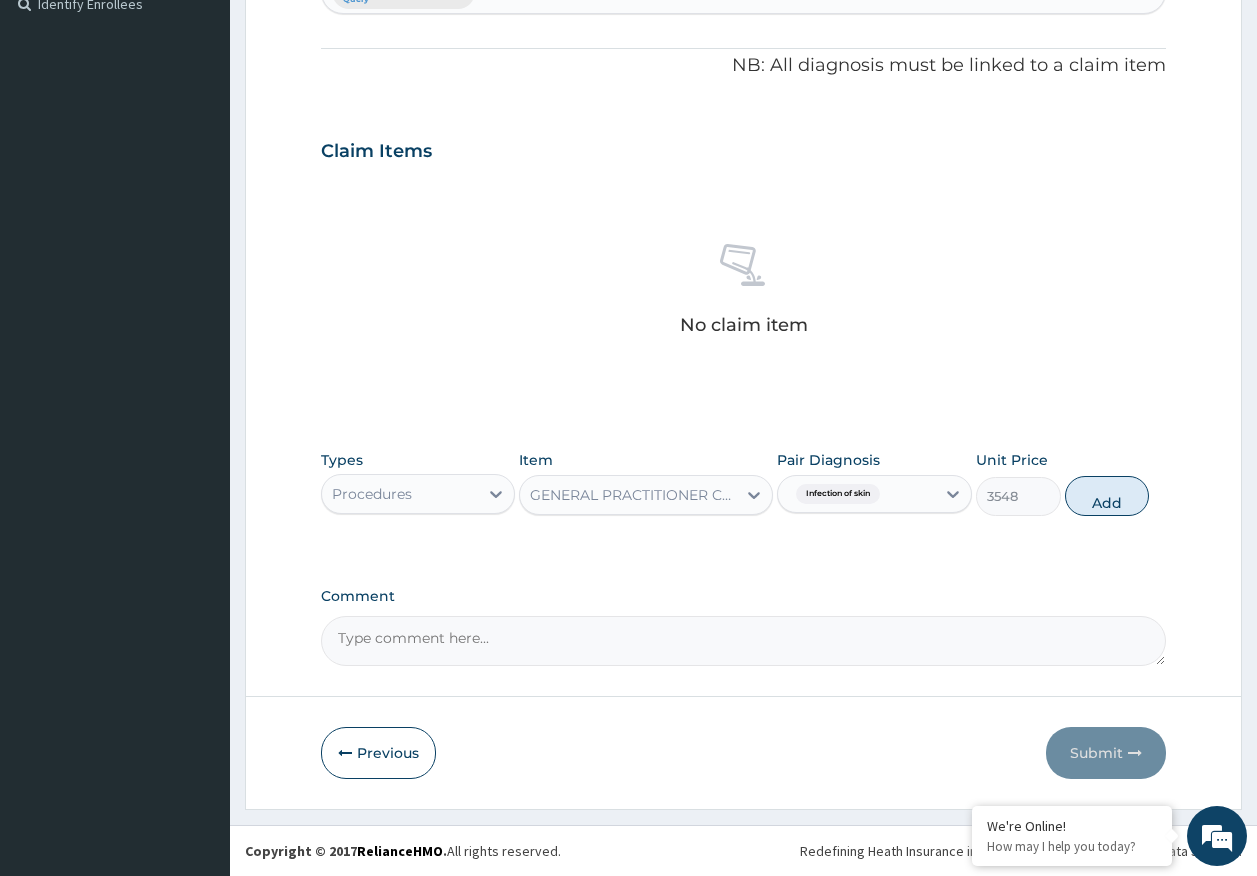 type on "0" 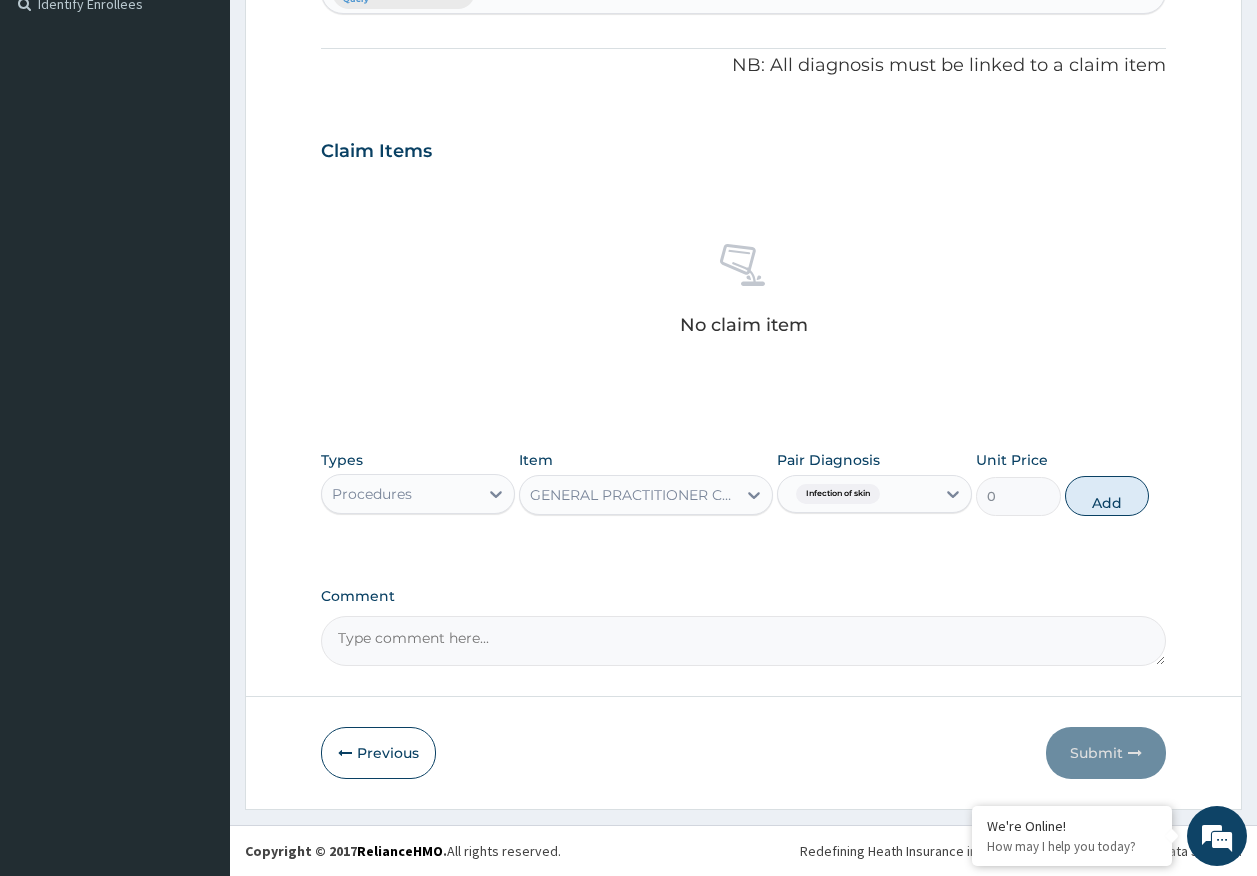 scroll, scrollTop: 517, scrollLeft: 0, axis: vertical 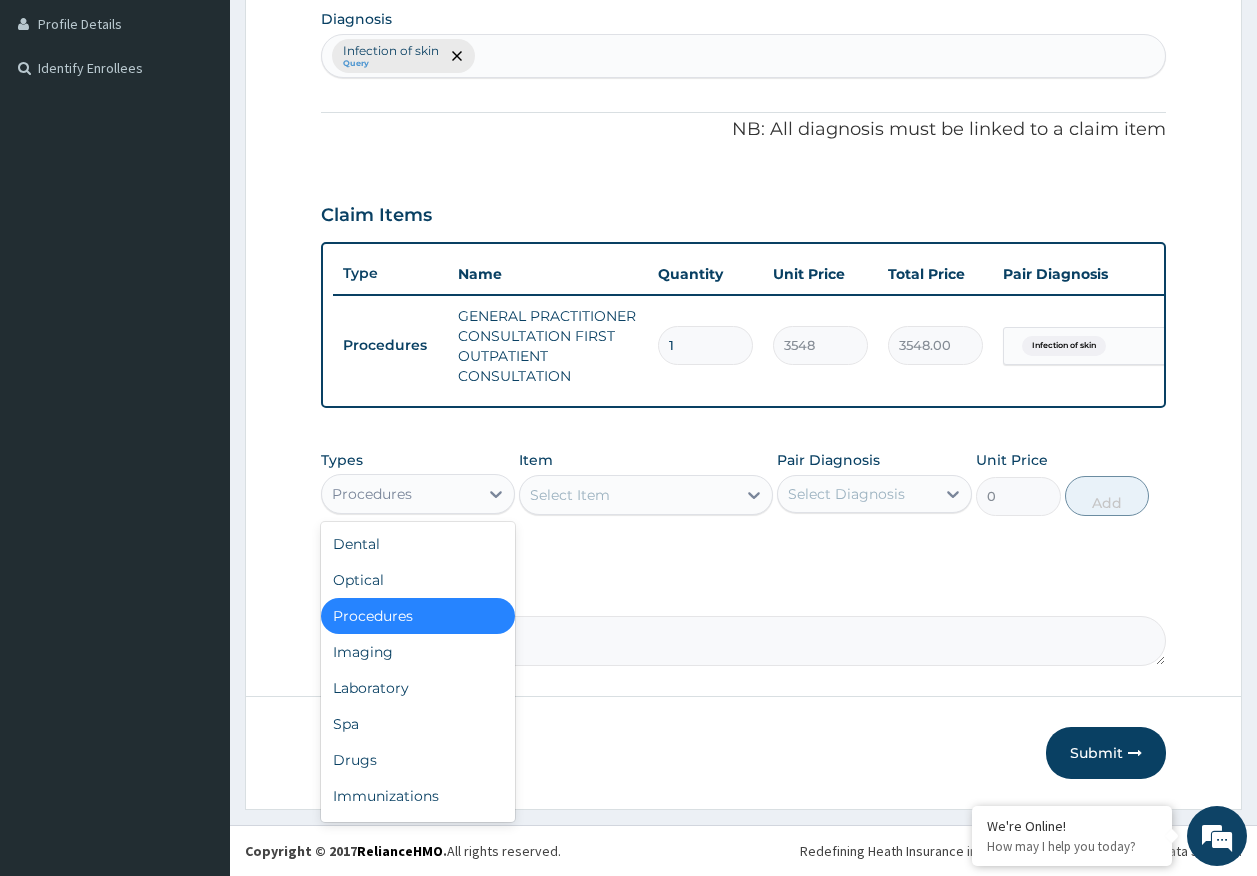 click on "Procedures" at bounding box center (400, 494) 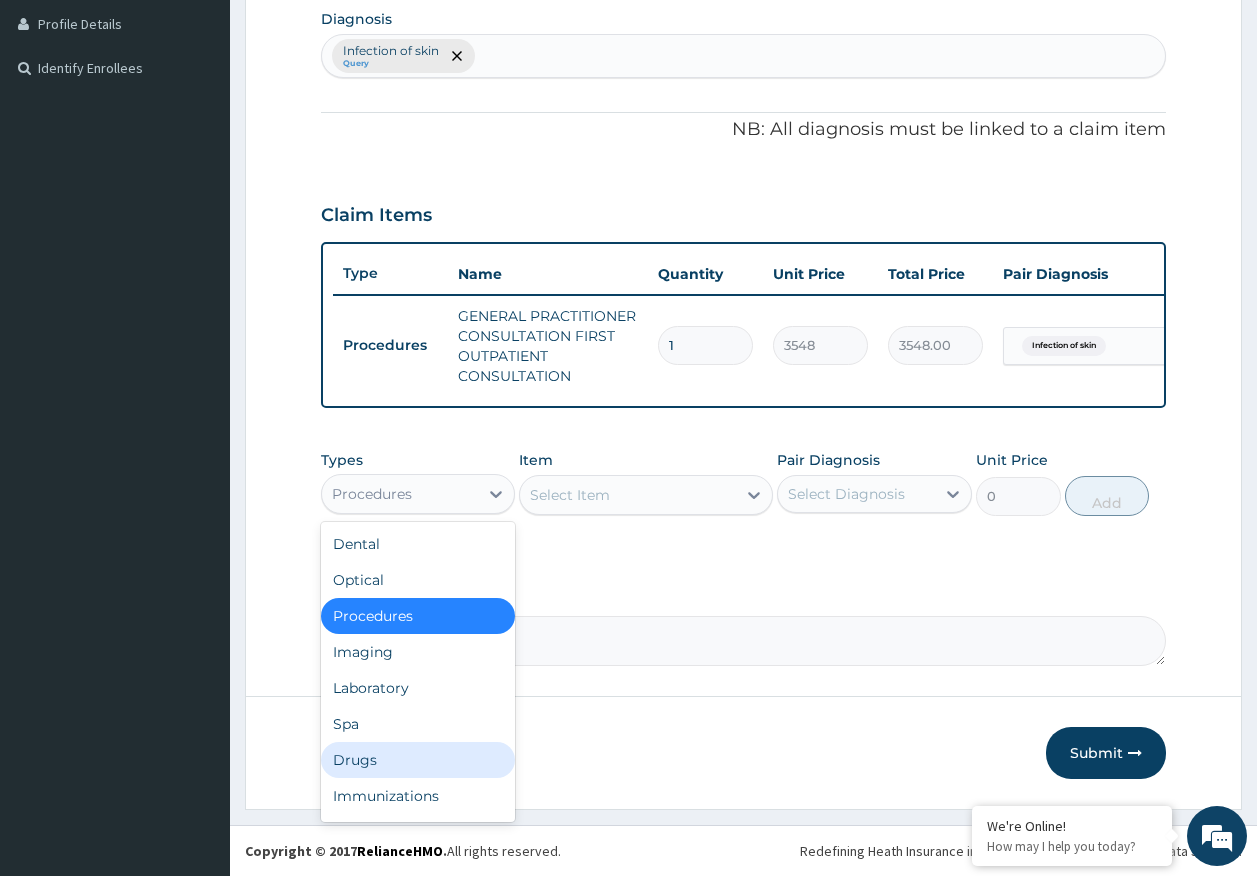 click on "Drugs" at bounding box center (418, 760) 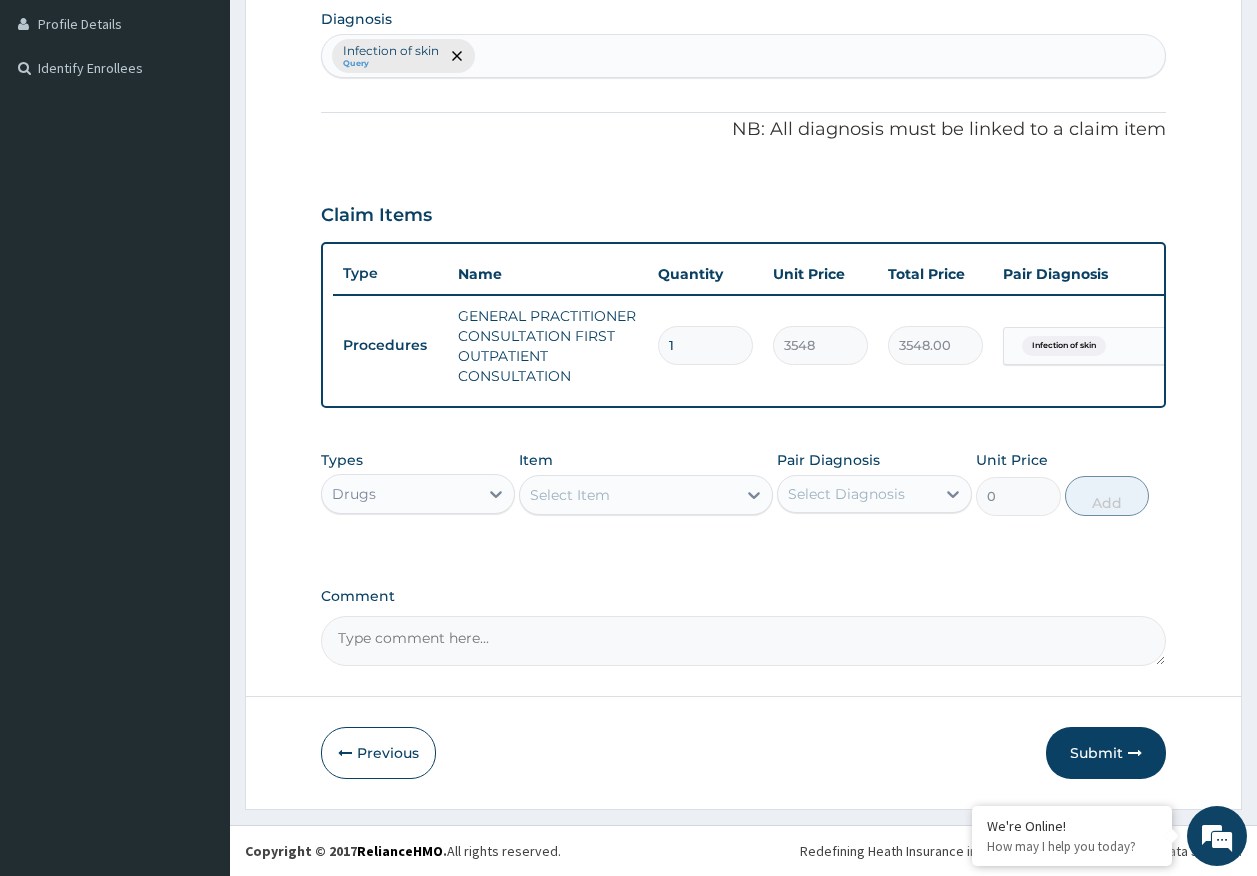 click on "Select Diagnosis" at bounding box center (846, 494) 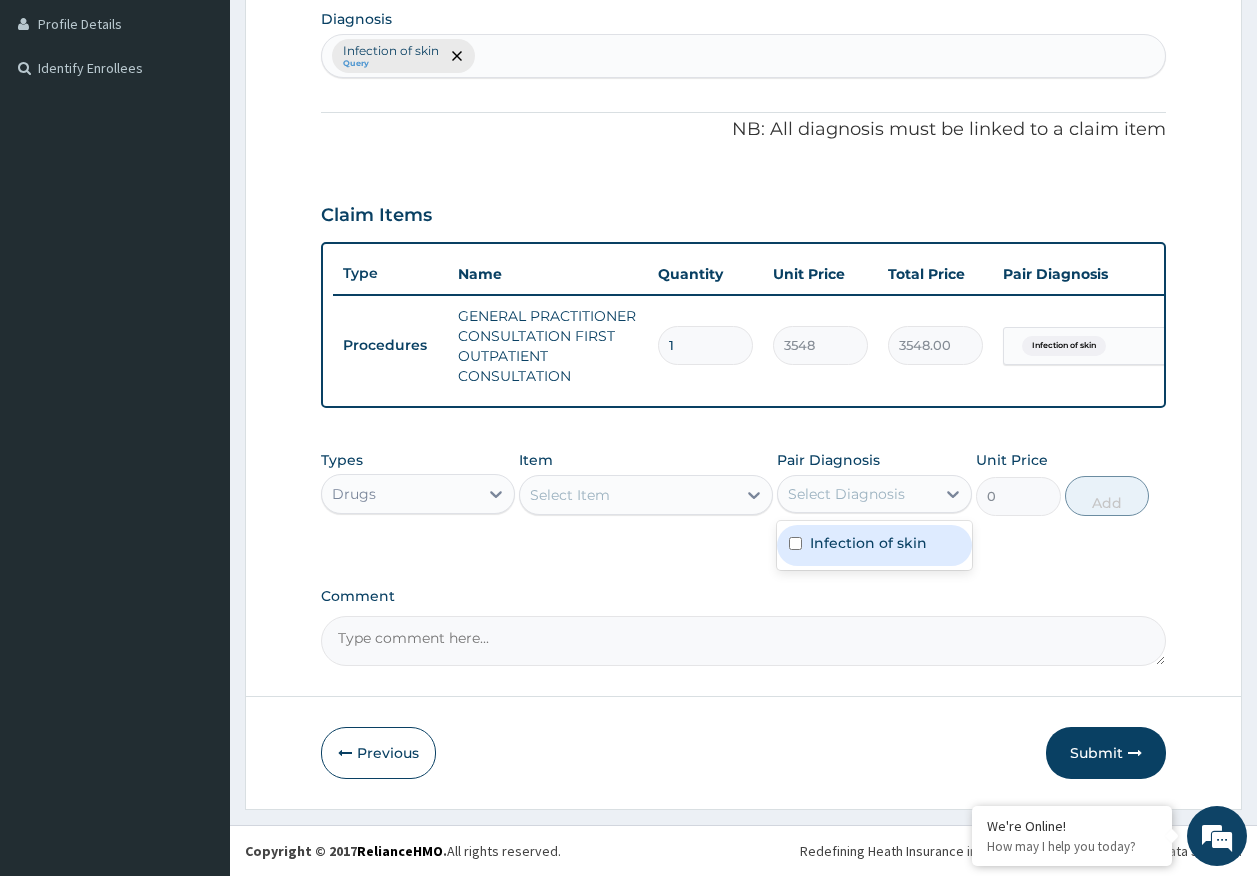 click on "Infection of skin" at bounding box center [868, 543] 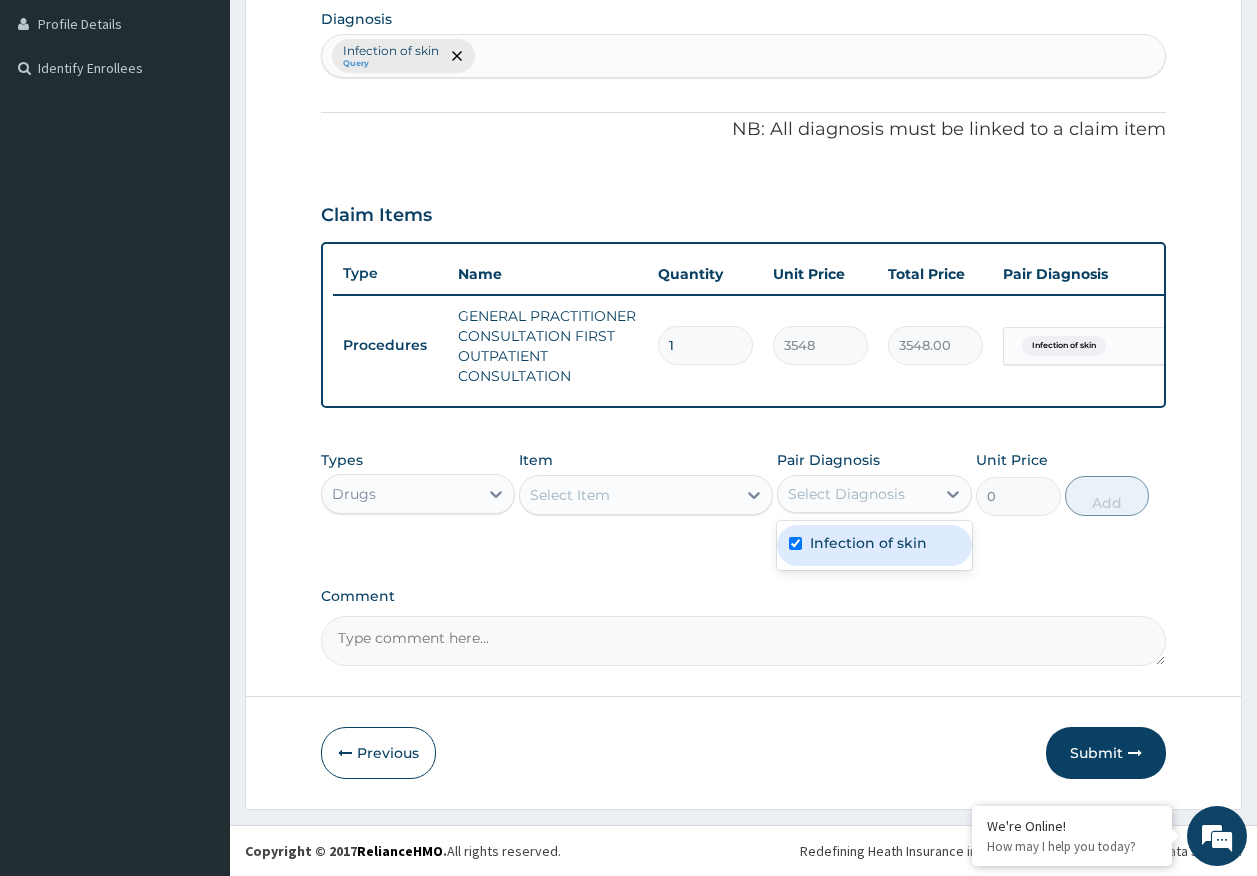 checkbox on "true" 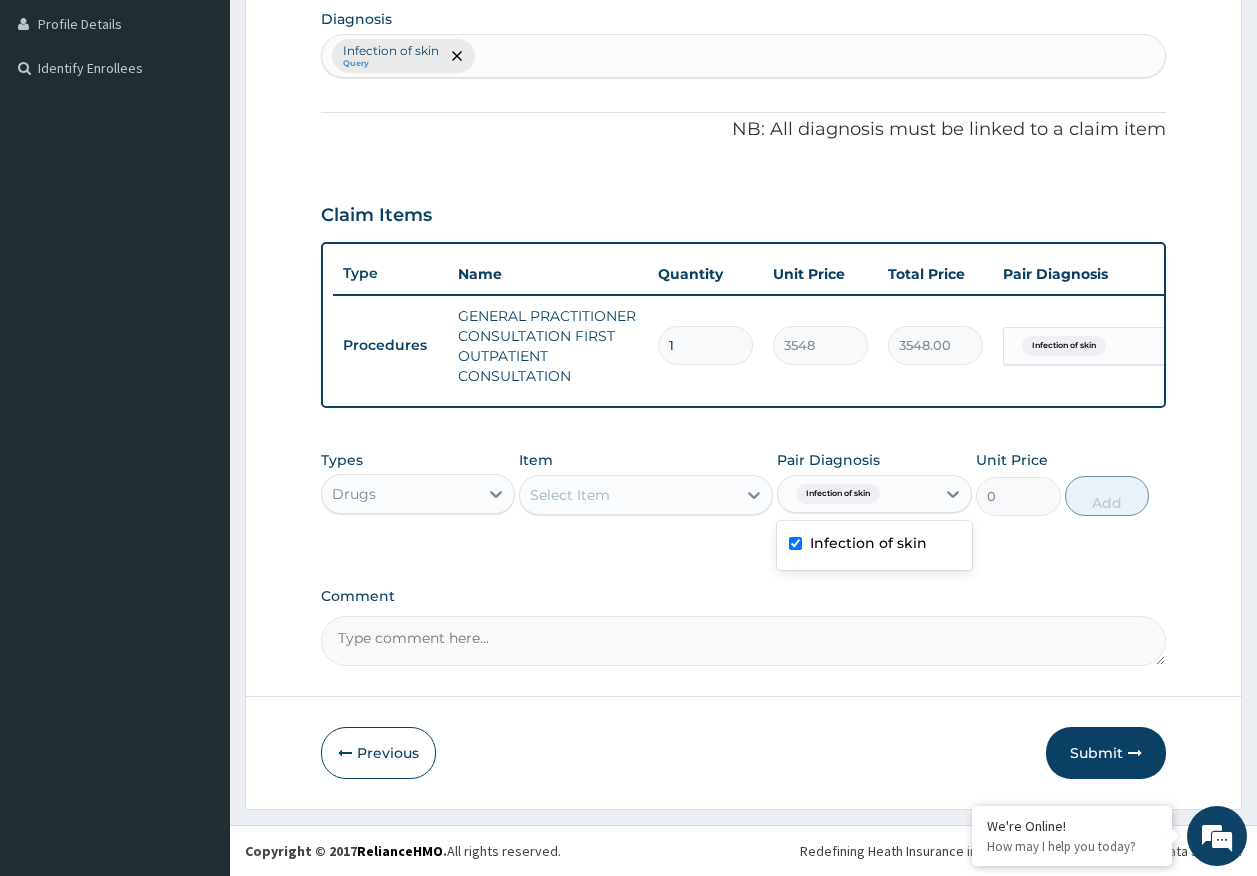 click on "Select Item" at bounding box center (628, 495) 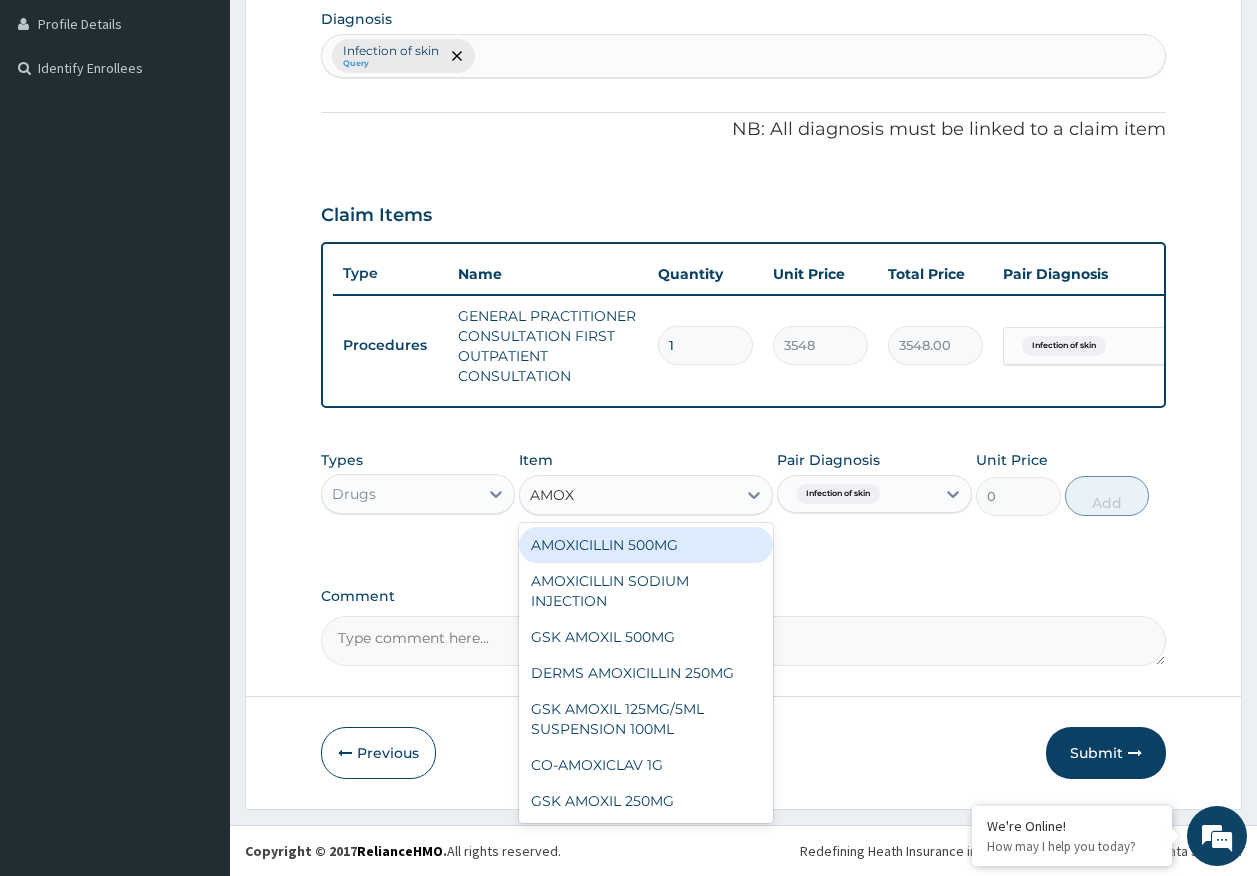 type on "AMOXI" 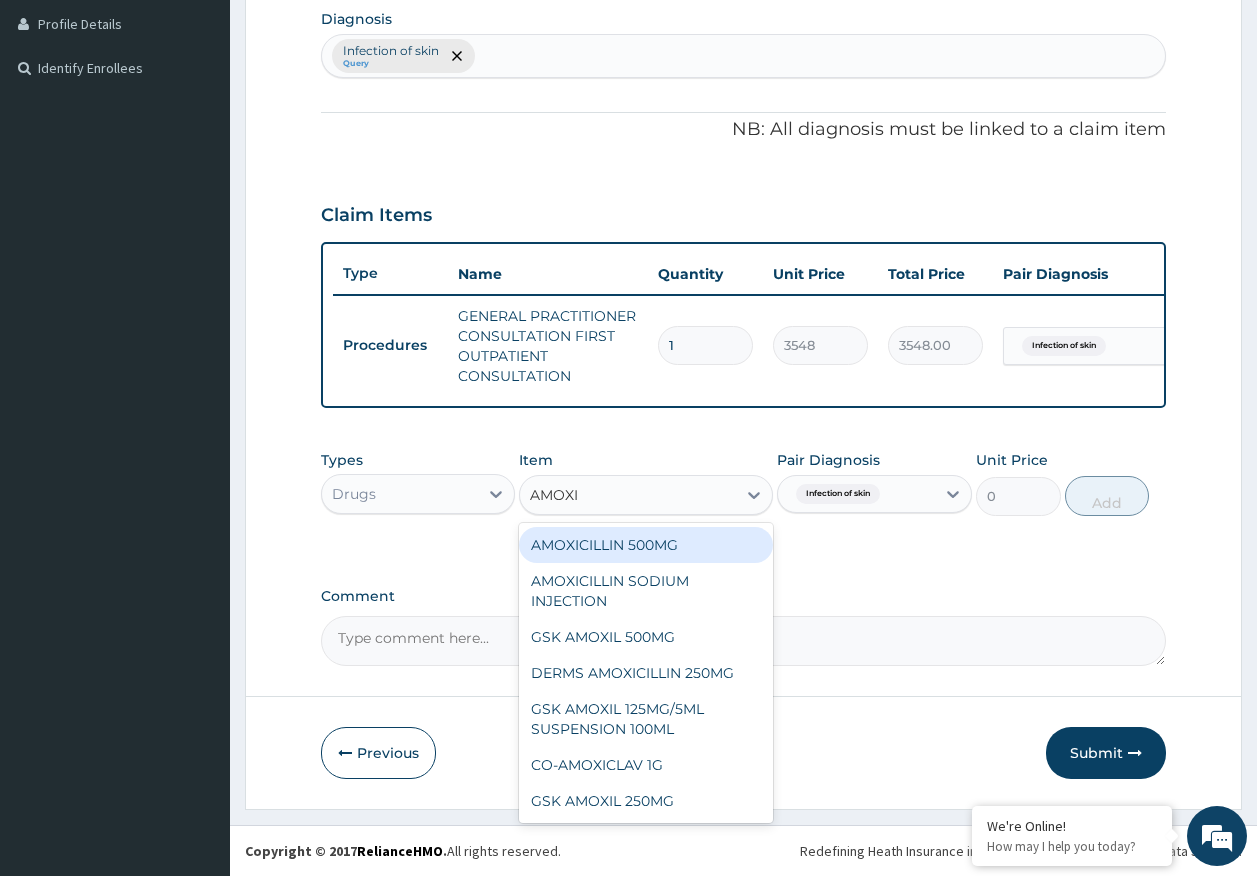click on "AMOXICILLIN 500MG" at bounding box center [646, 545] 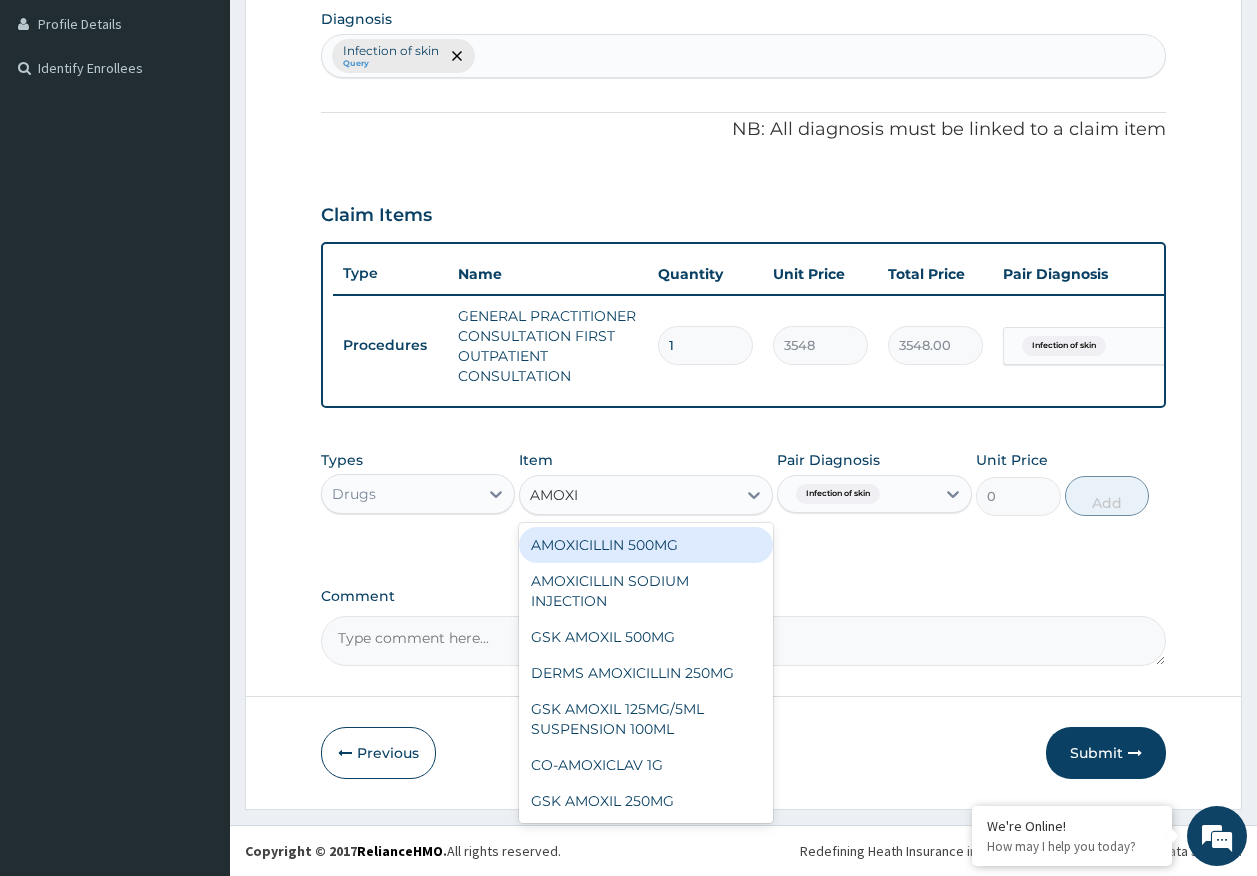 type 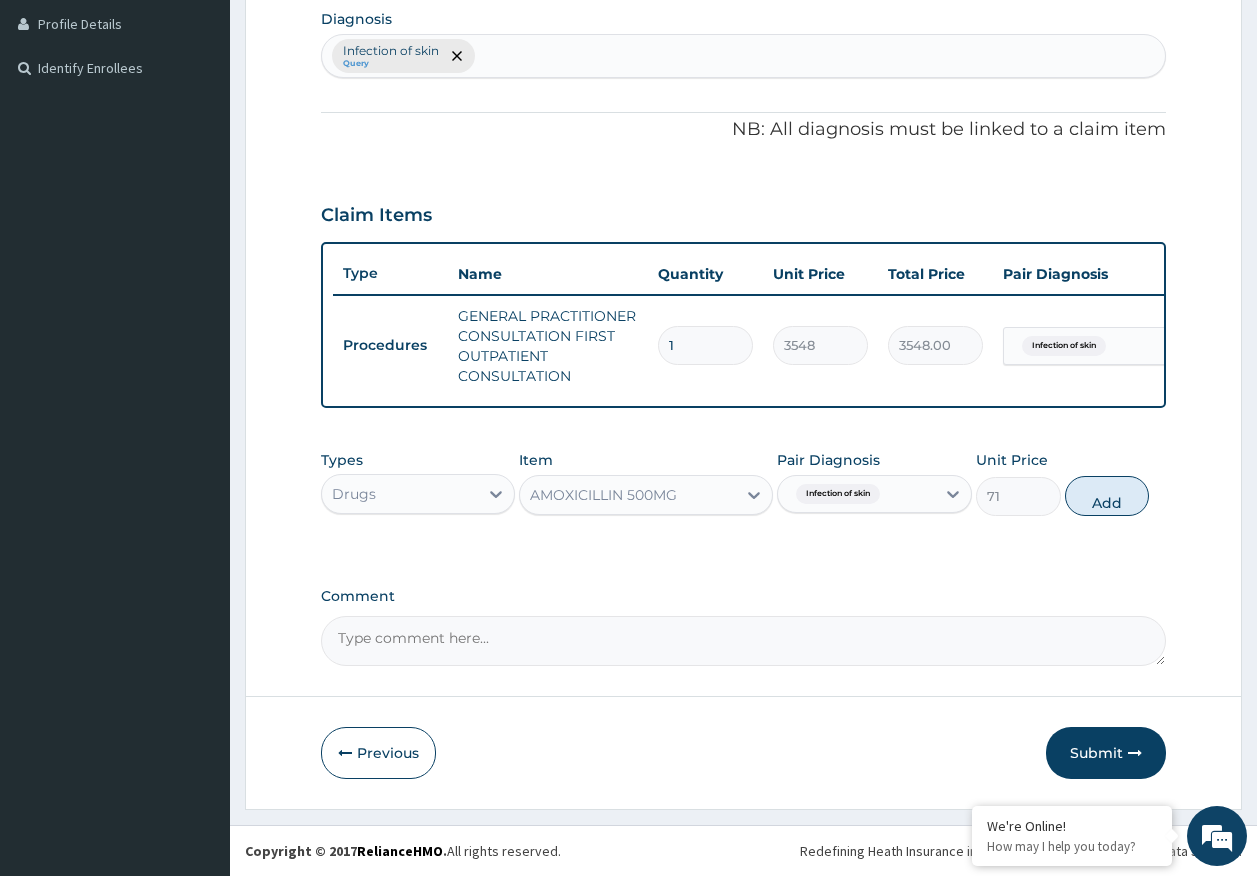 drag, startPoint x: 1118, startPoint y: 495, endPoint x: 752, endPoint y: 531, distance: 367.76624 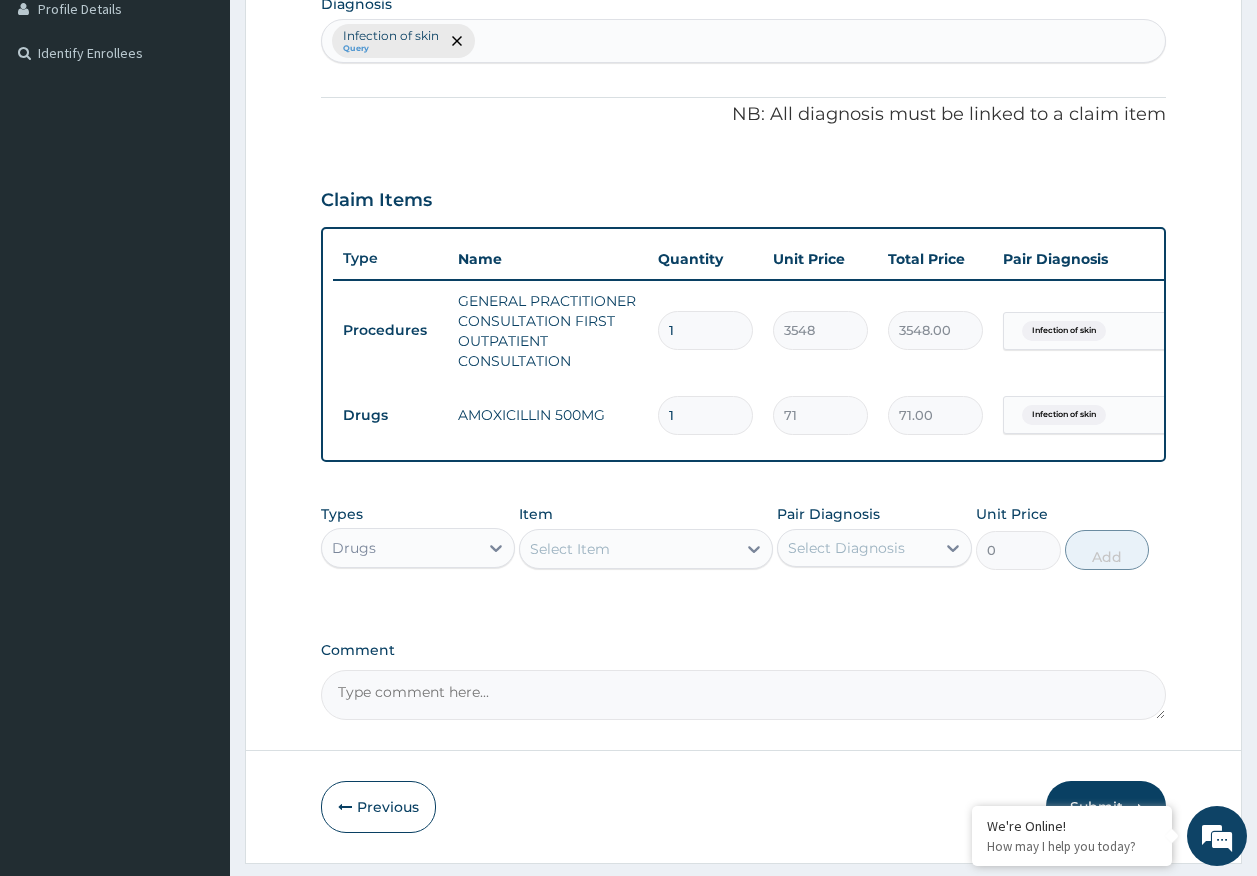 click on "Select Item" at bounding box center [628, 549] 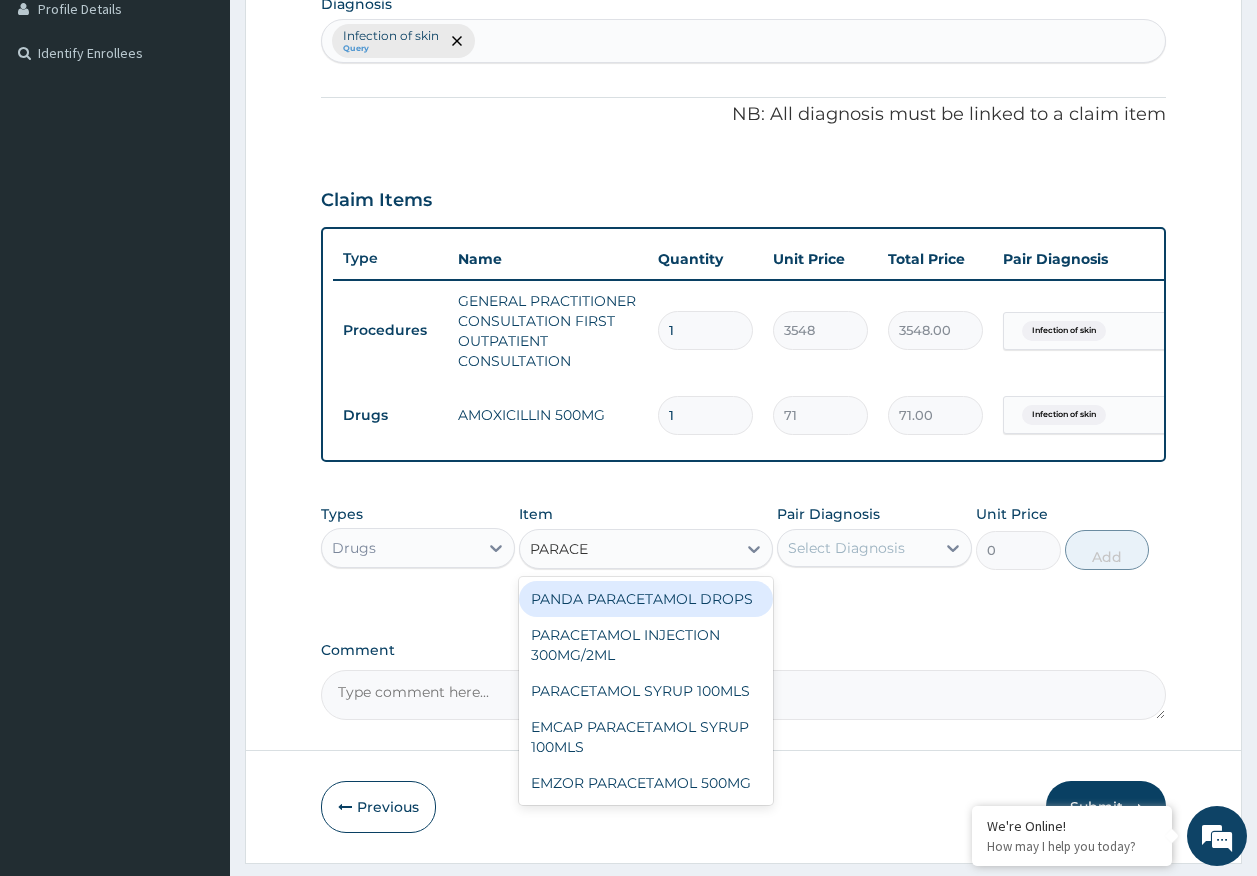type on "PARACET" 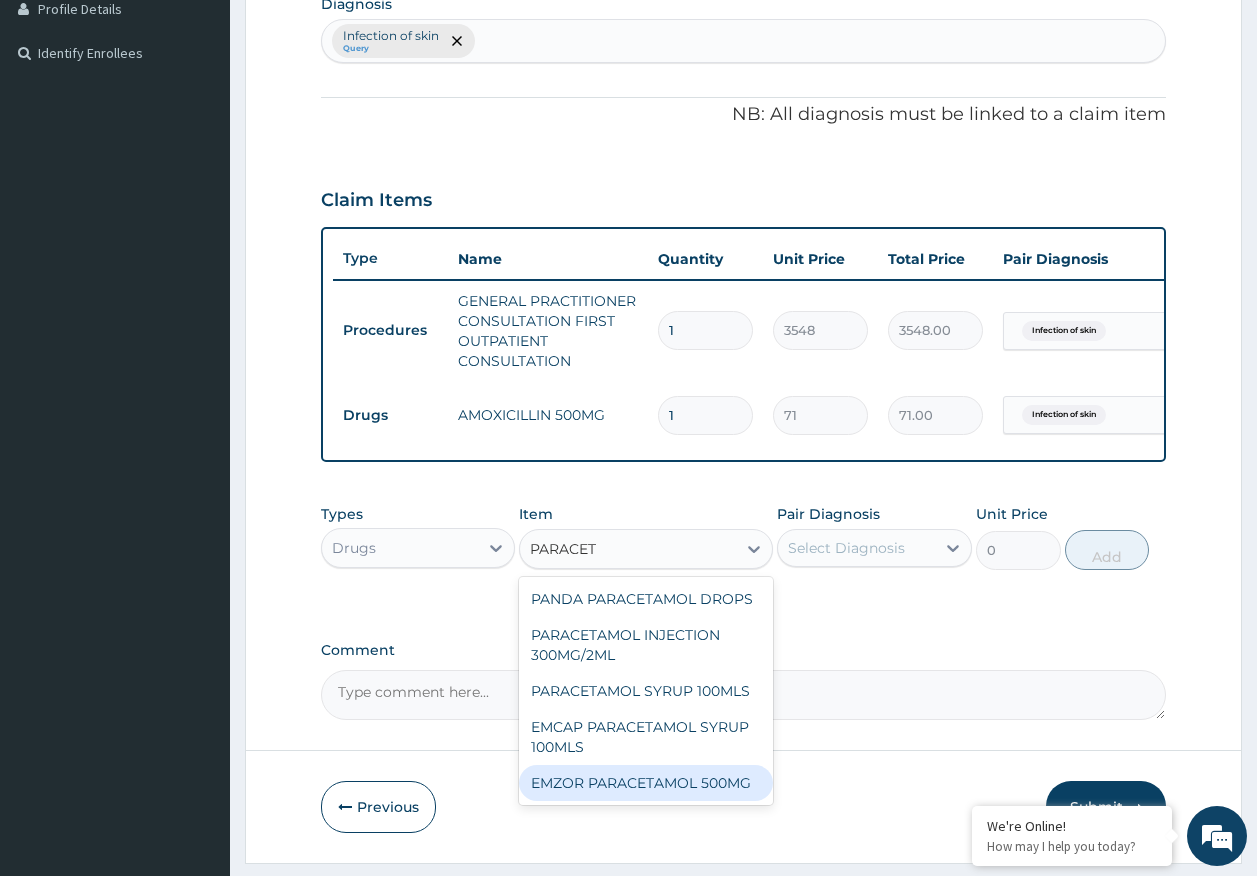 click on "EMZOR PARACETAMOL 500MG" at bounding box center (646, 783) 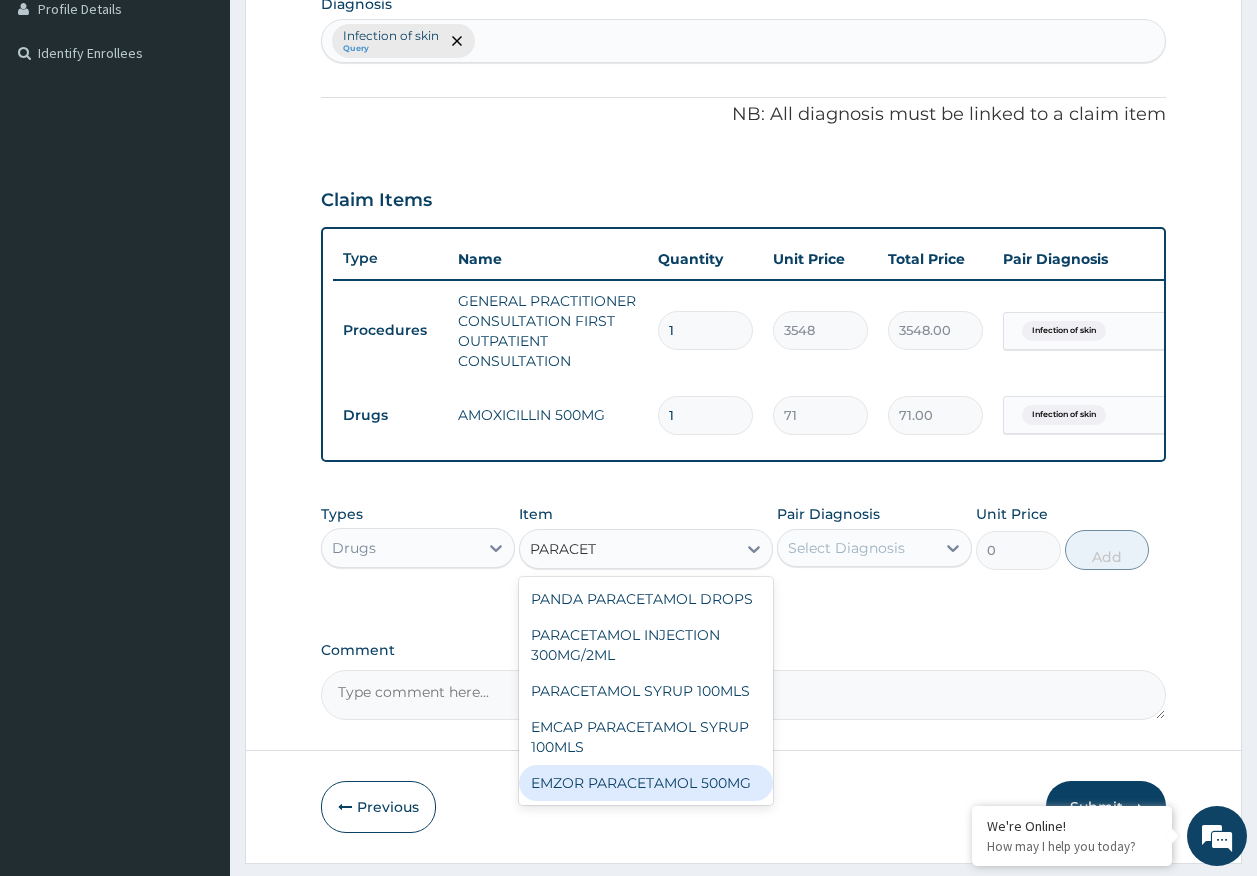 type 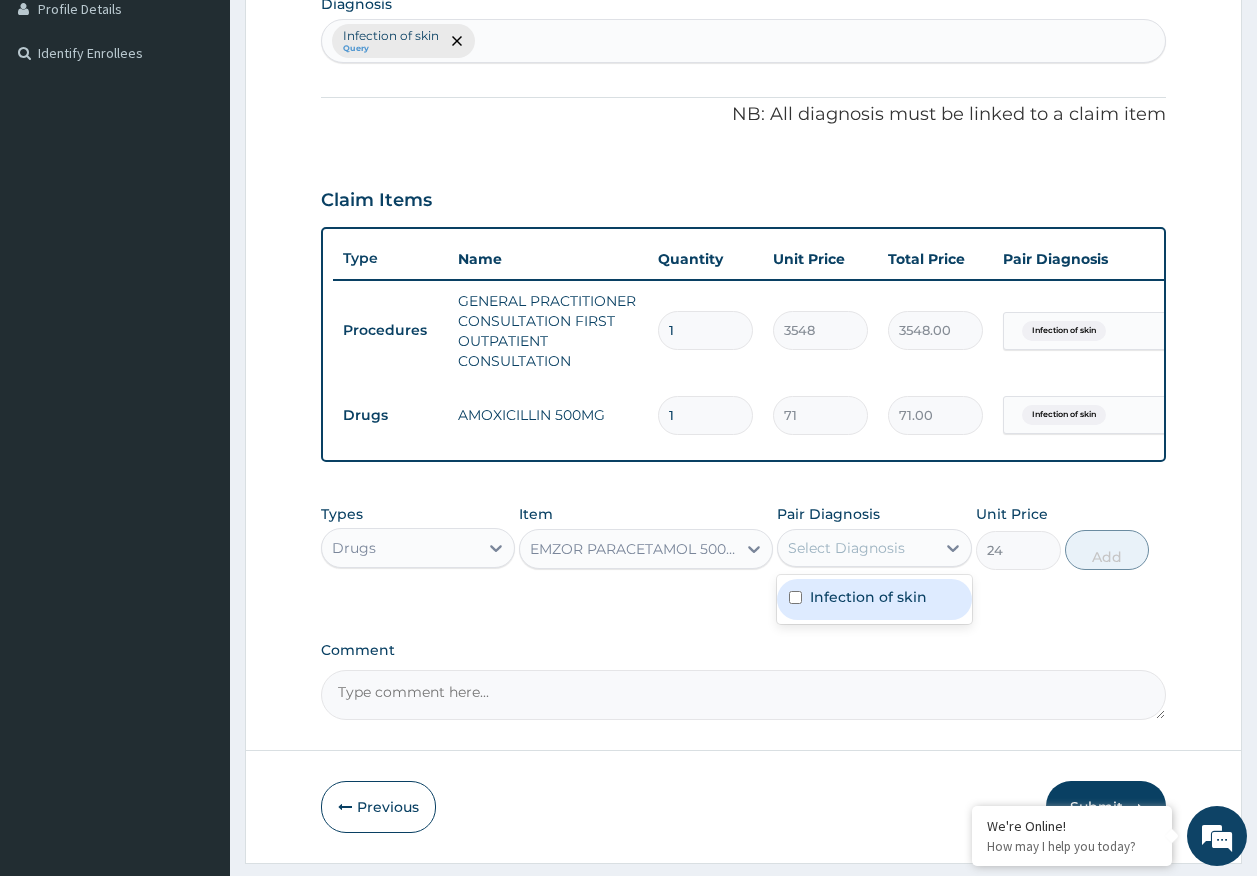 click on "Select Diagnosis" at bounding box center (846, 548) 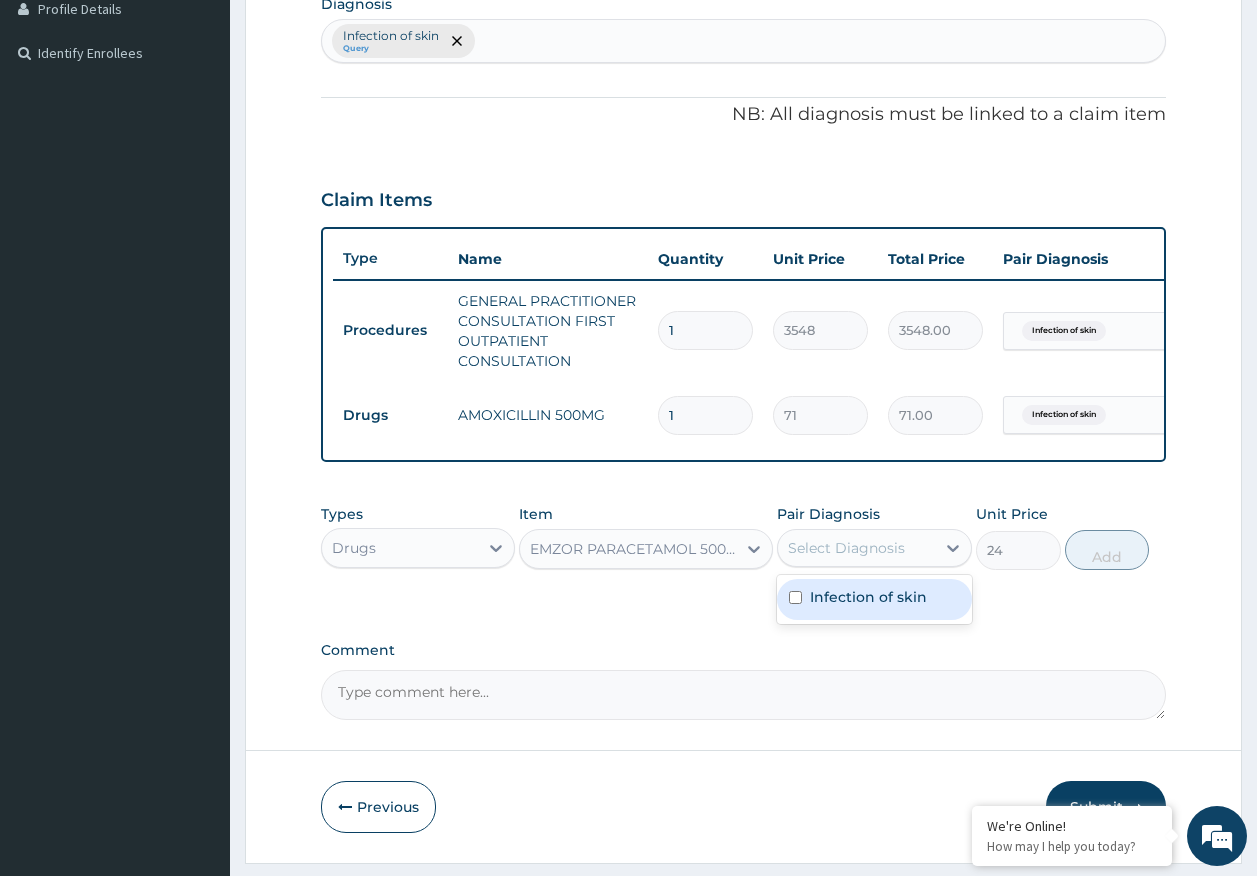 click on "Infection of skin" at bounding box center [868, 597] 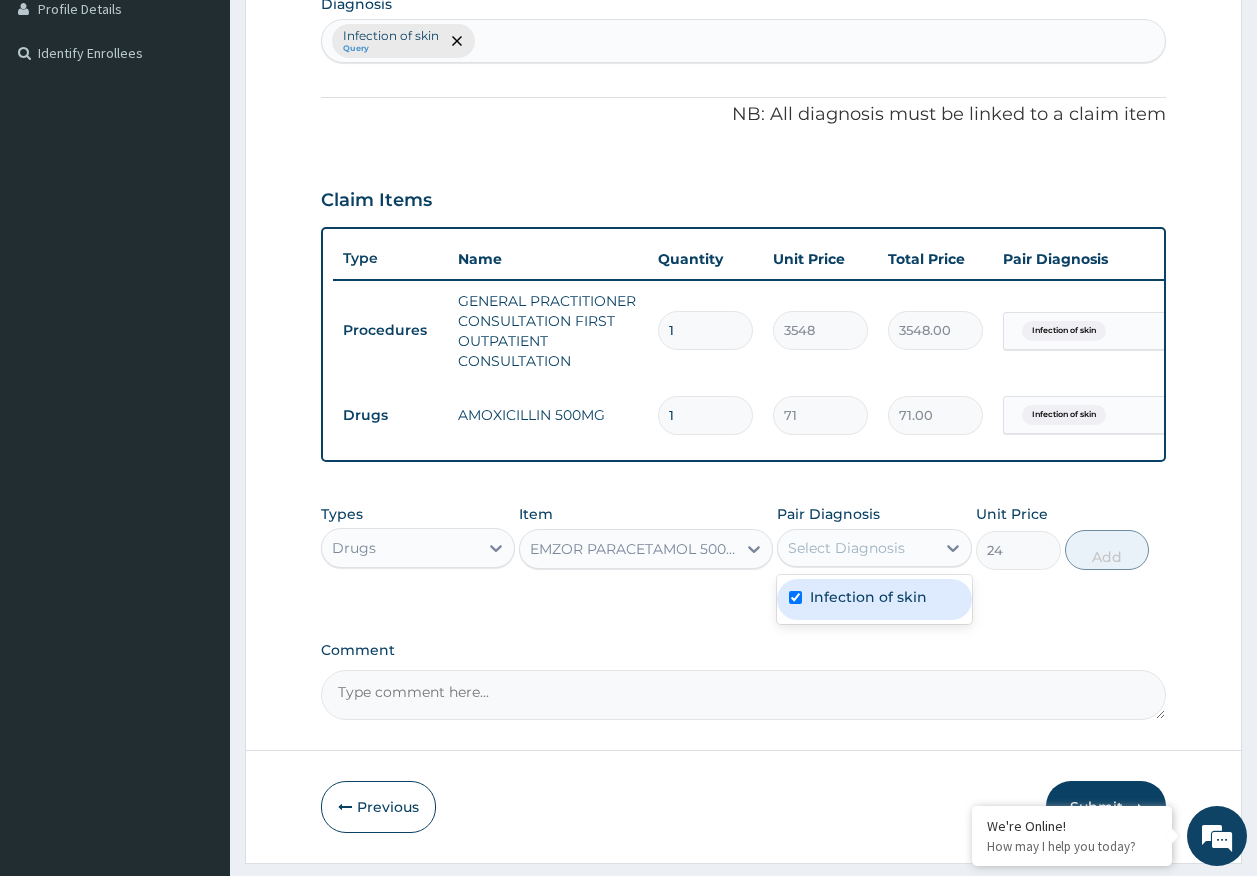 checkbox on "true" 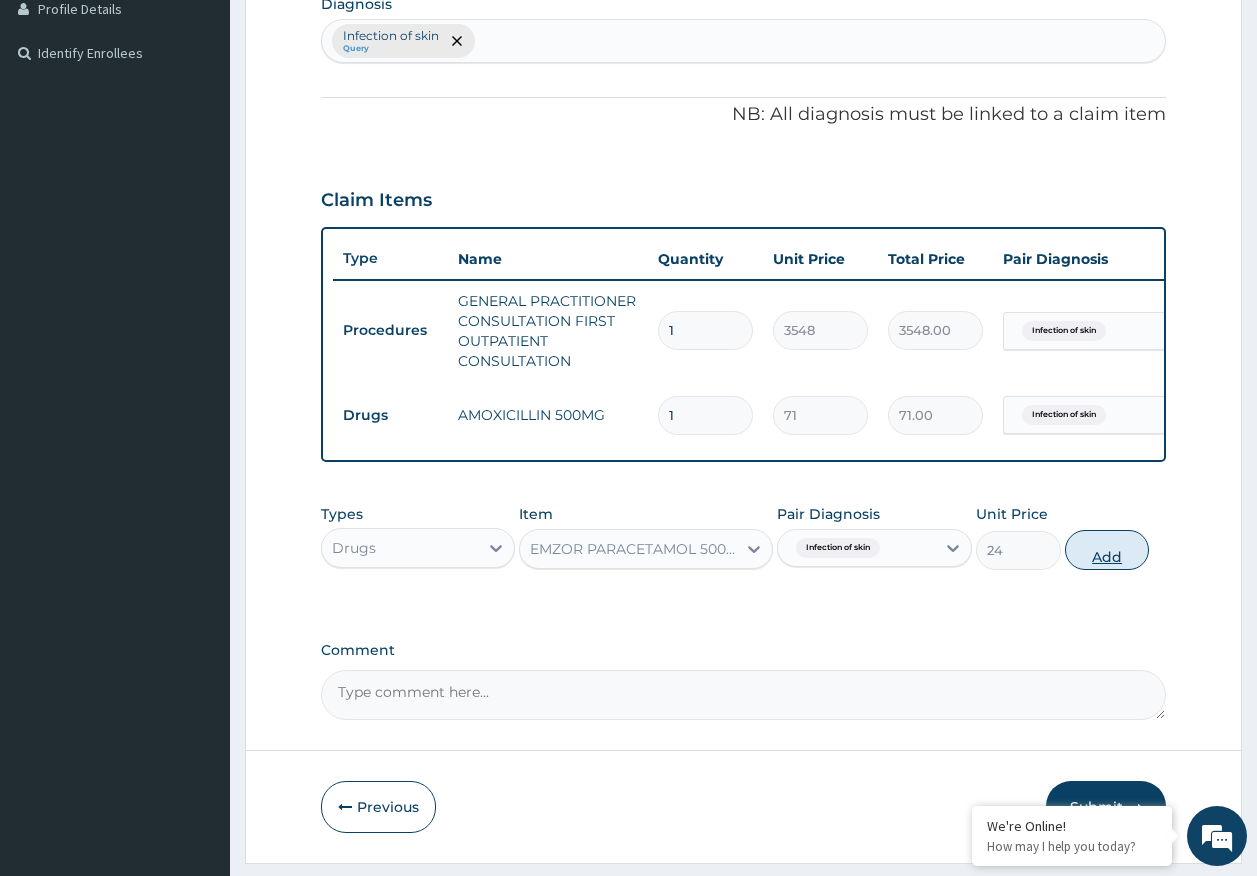 click on "Add" at bounding box center [1107, 550] 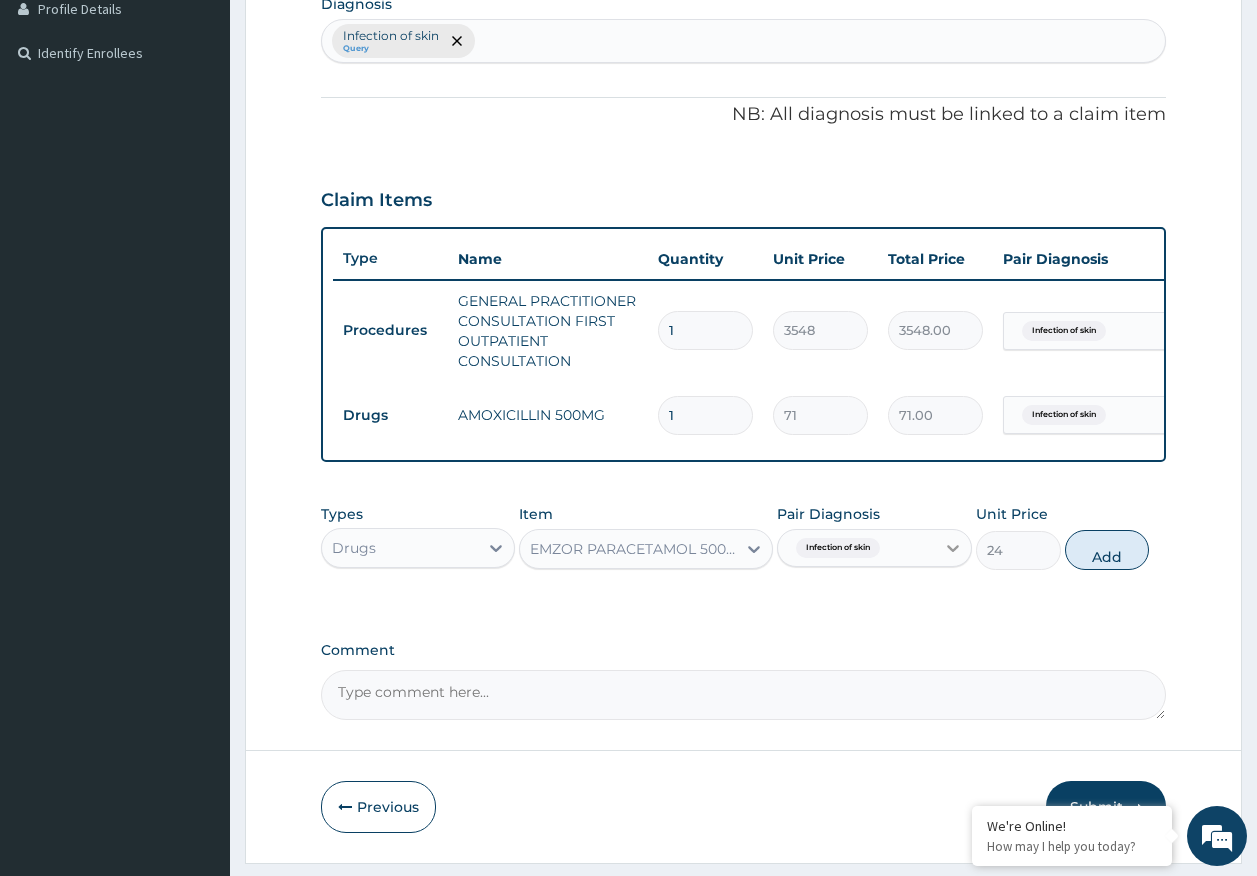 type on "0" 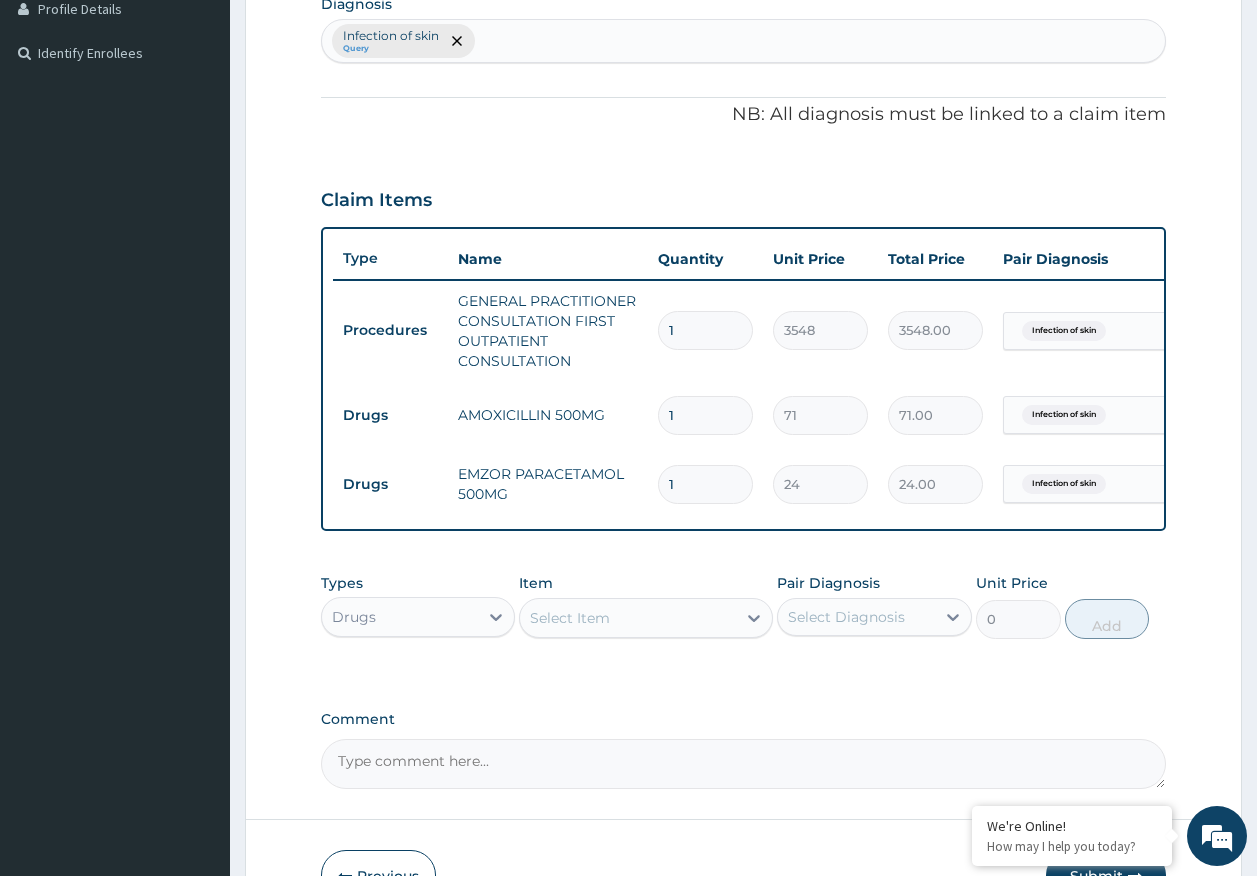 type on "18" 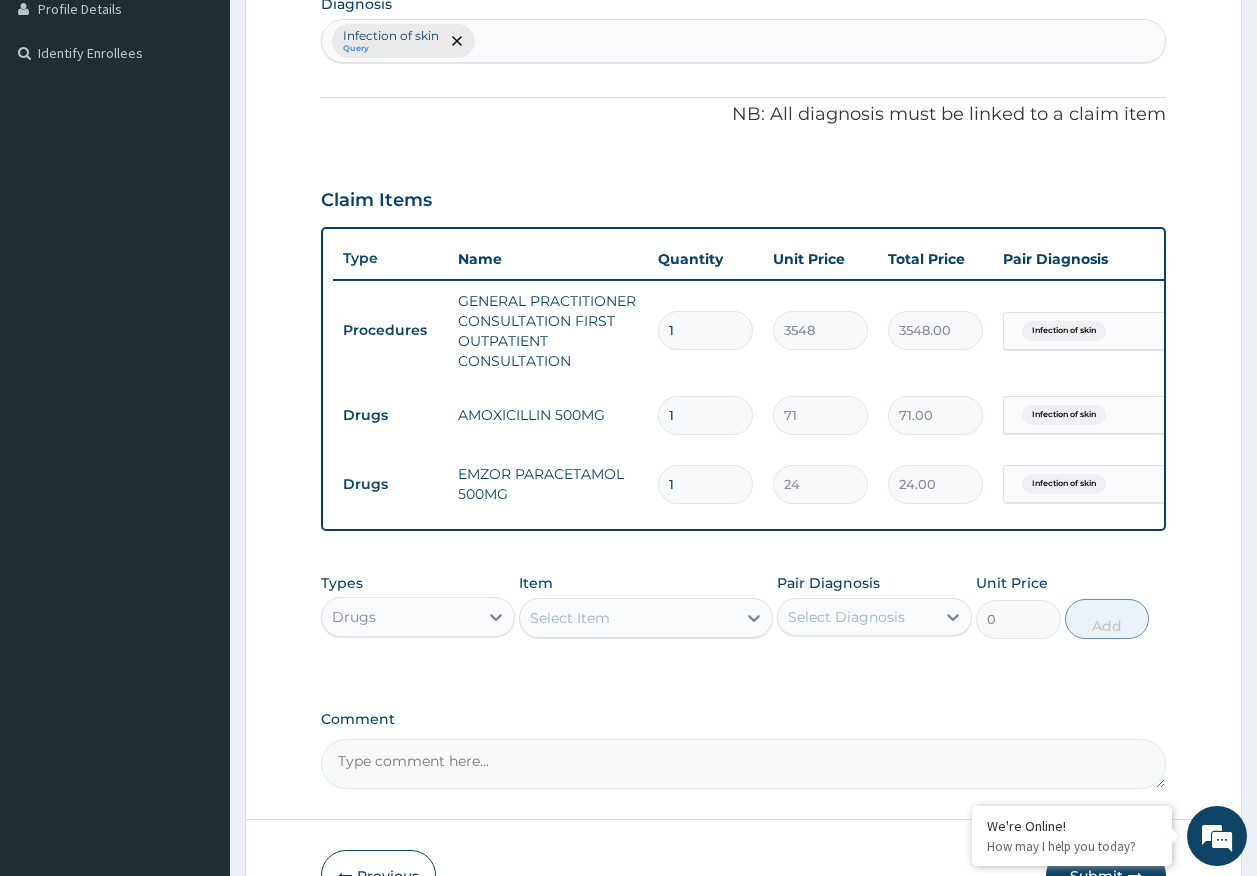 type on "432.00" 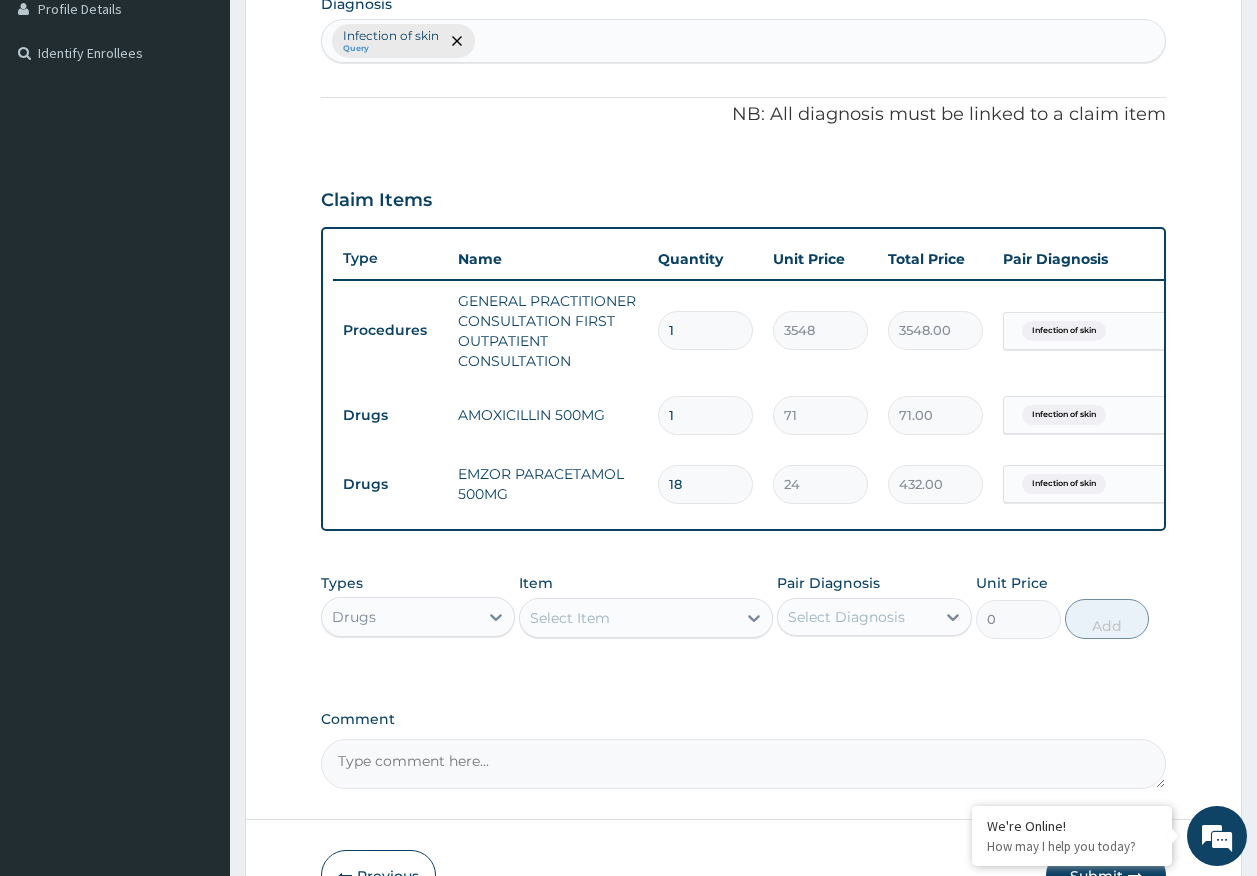 type on "18" 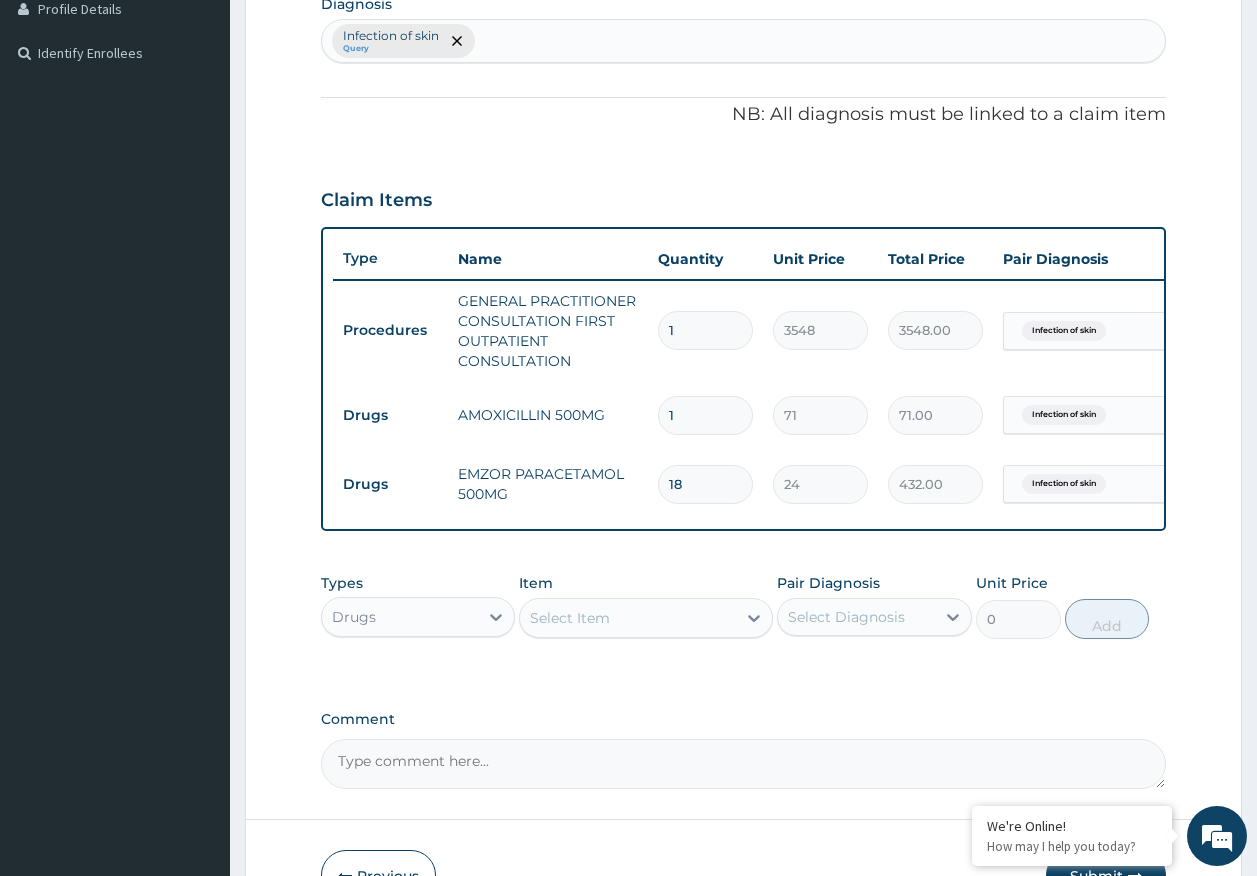 click on "1" at bounding box center (705, 415) 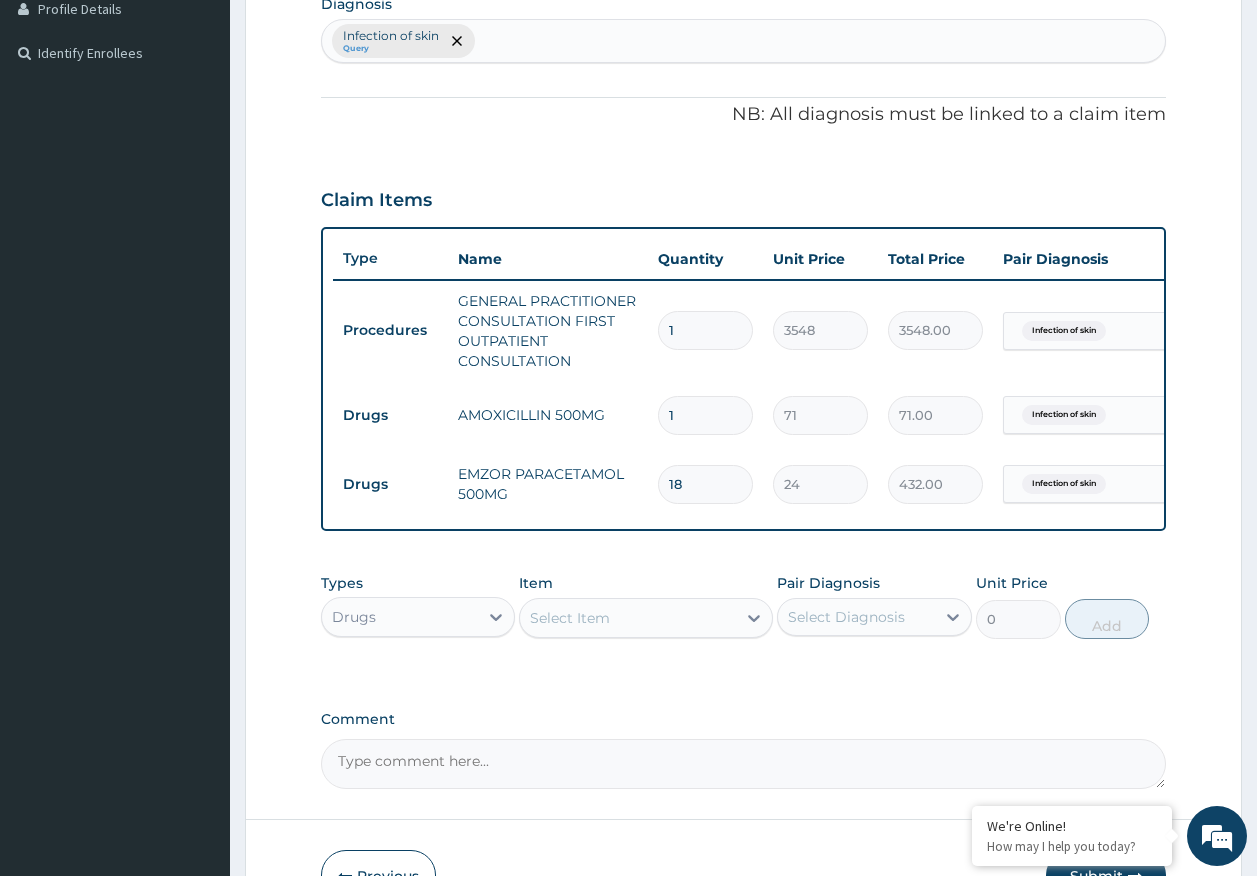 type on "15" 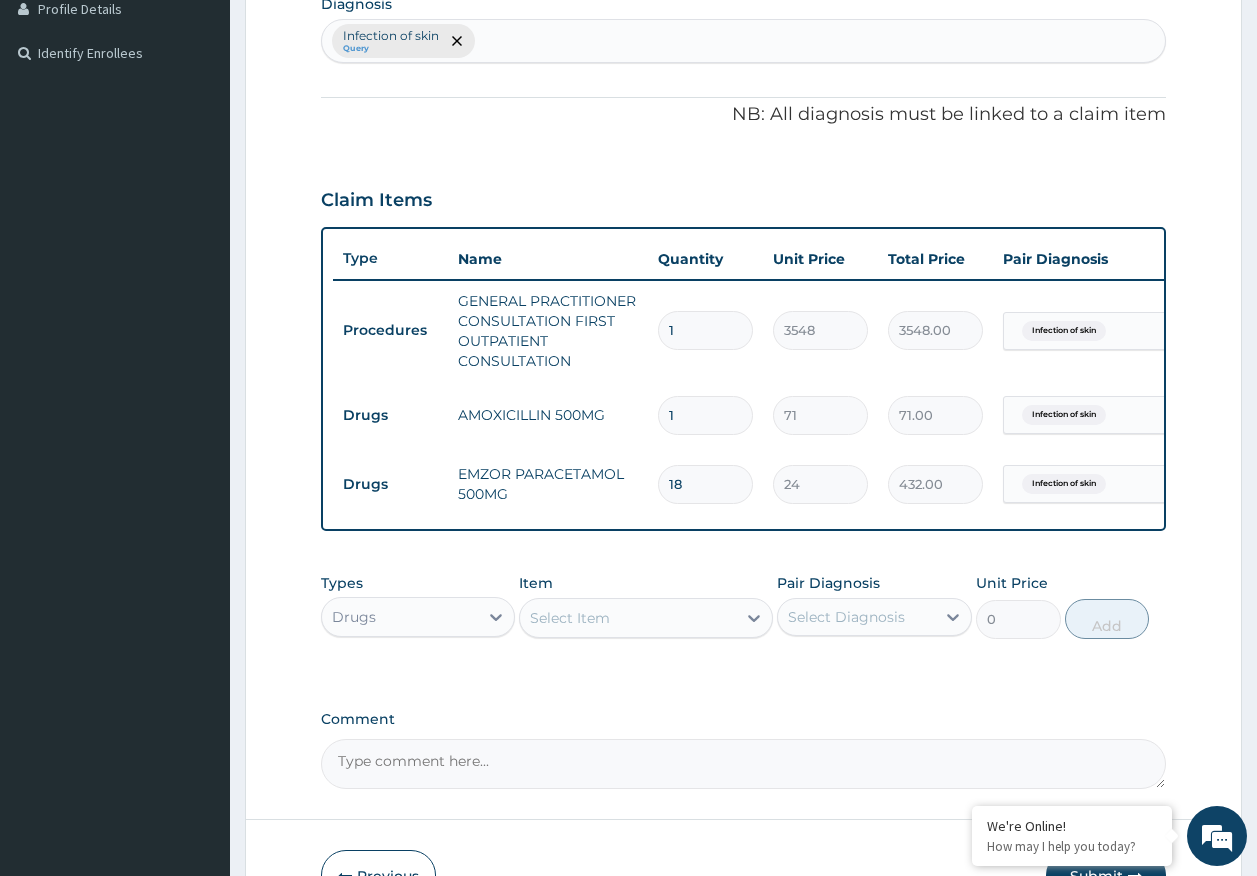 type on "1065.00" 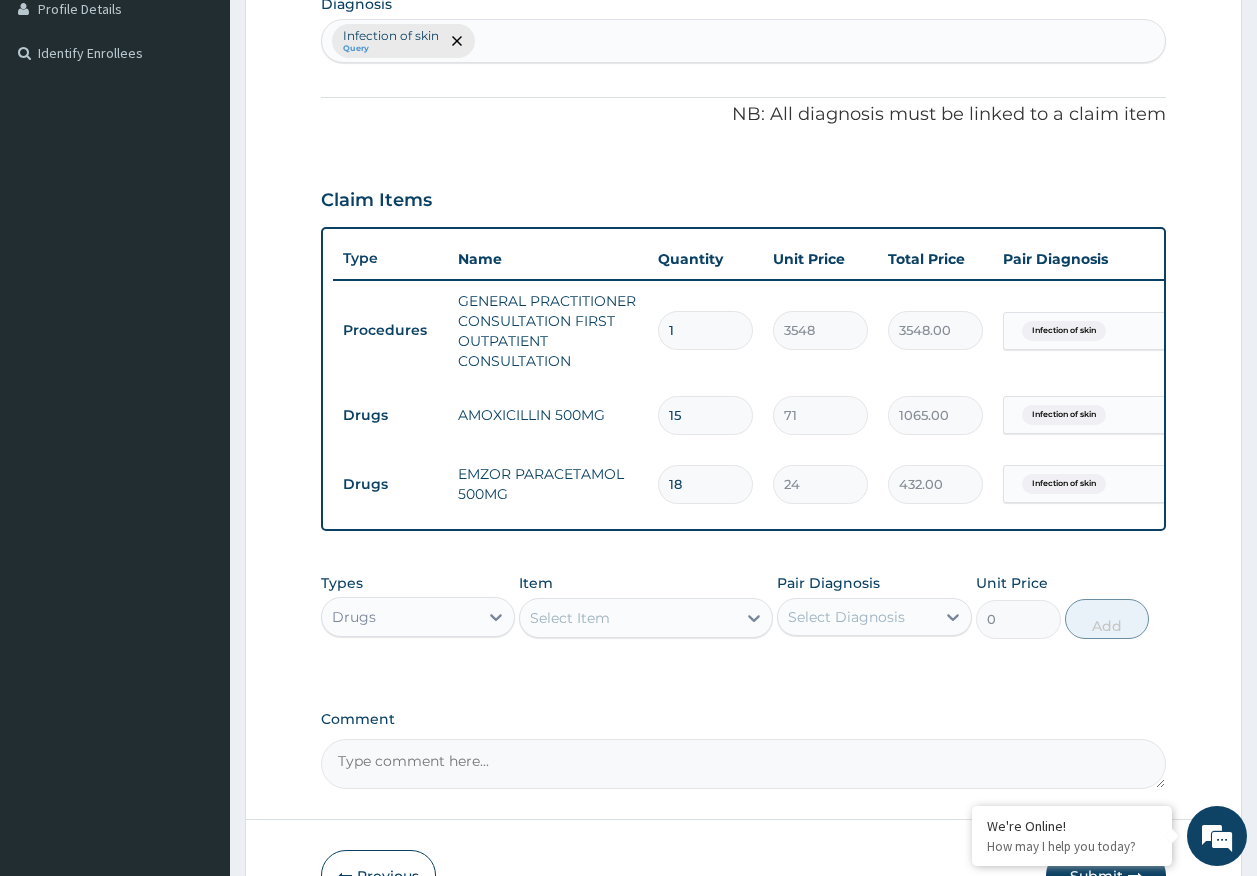 type on "16" 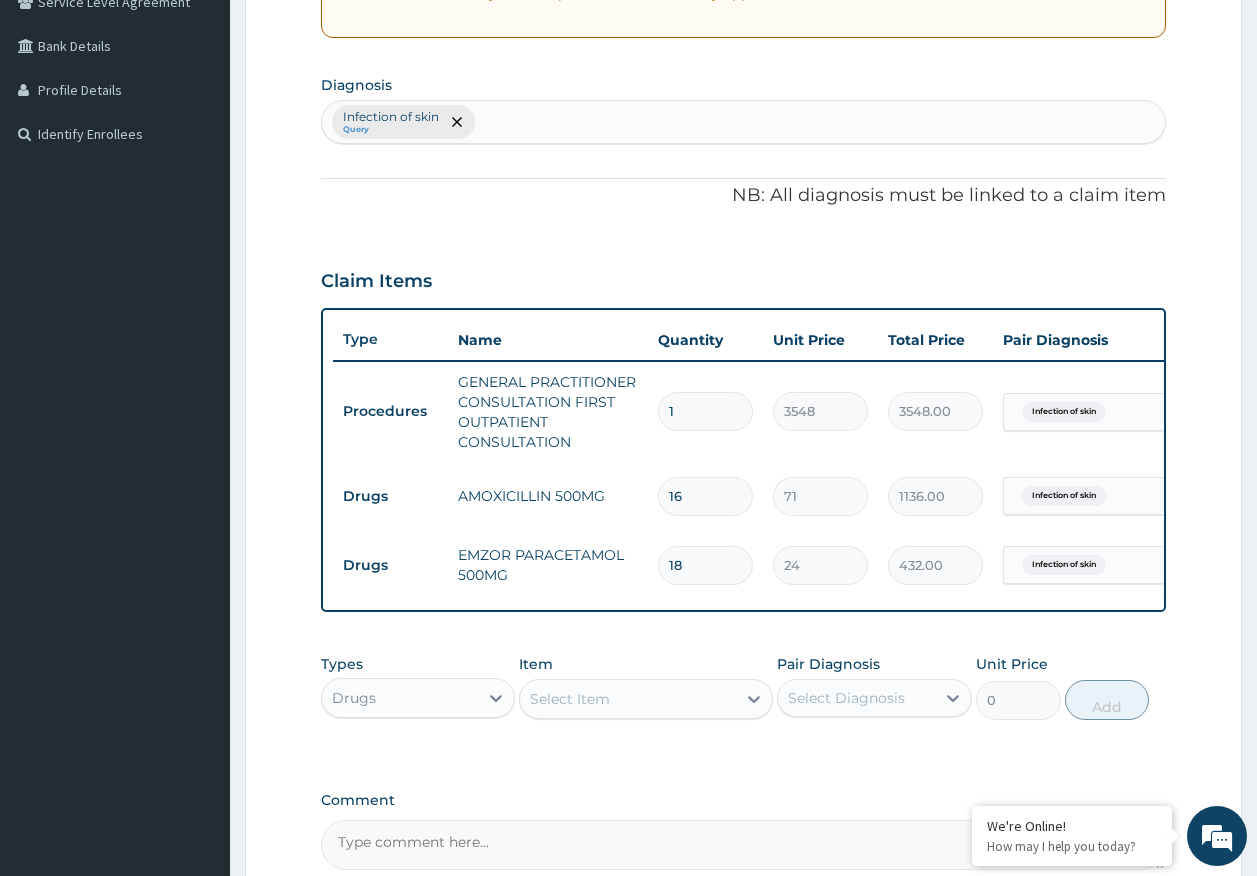 scroll, scrollTop: 417, scrollLeft: 0, axis: vertical 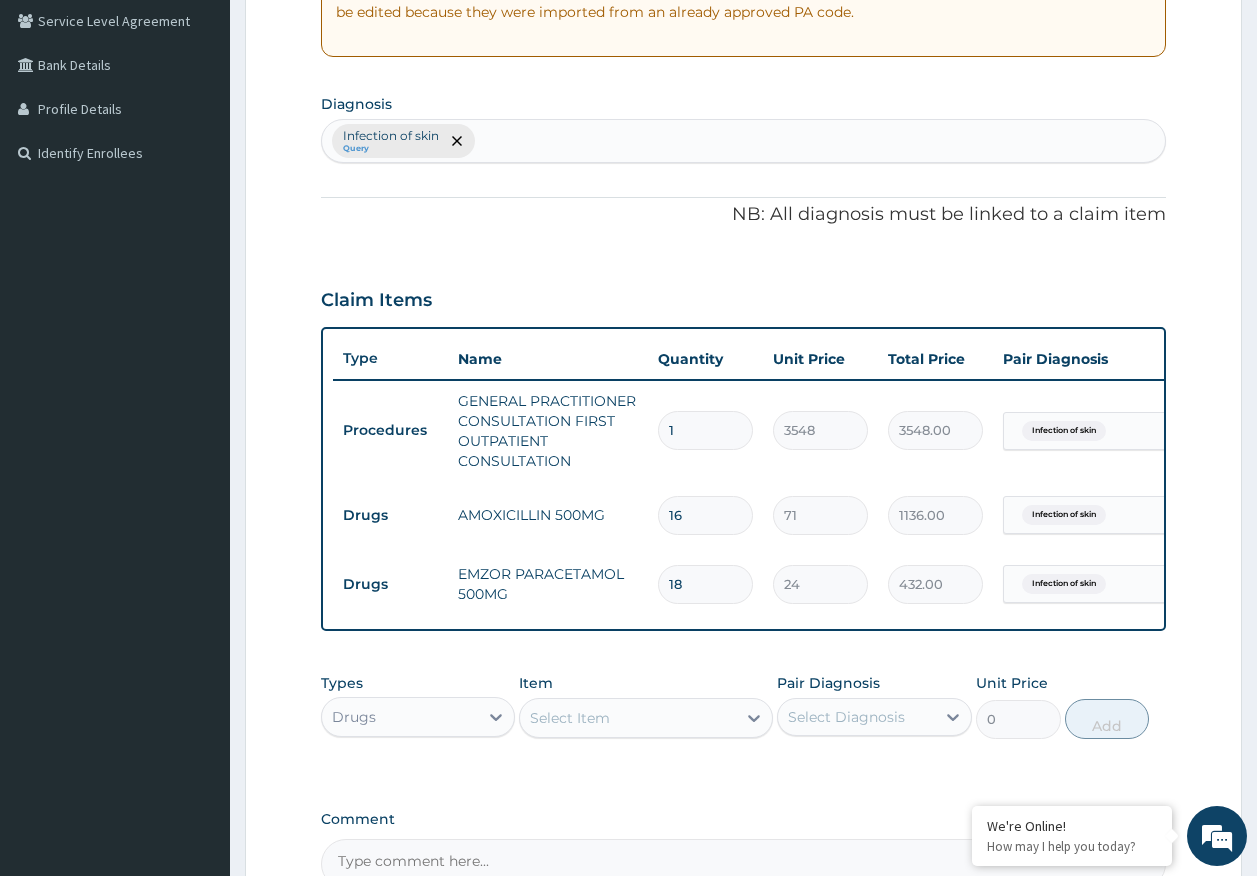 type on "1" 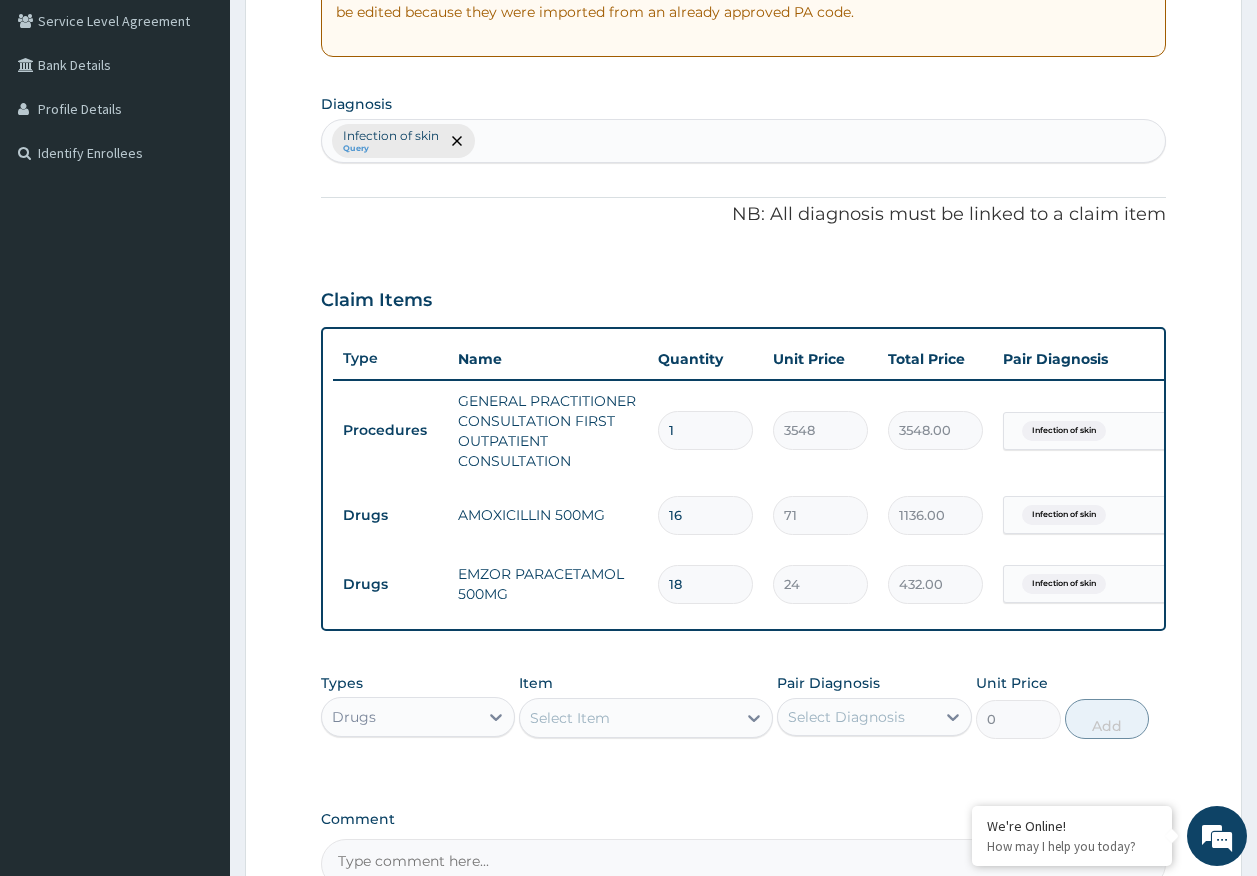 type on "71.00" 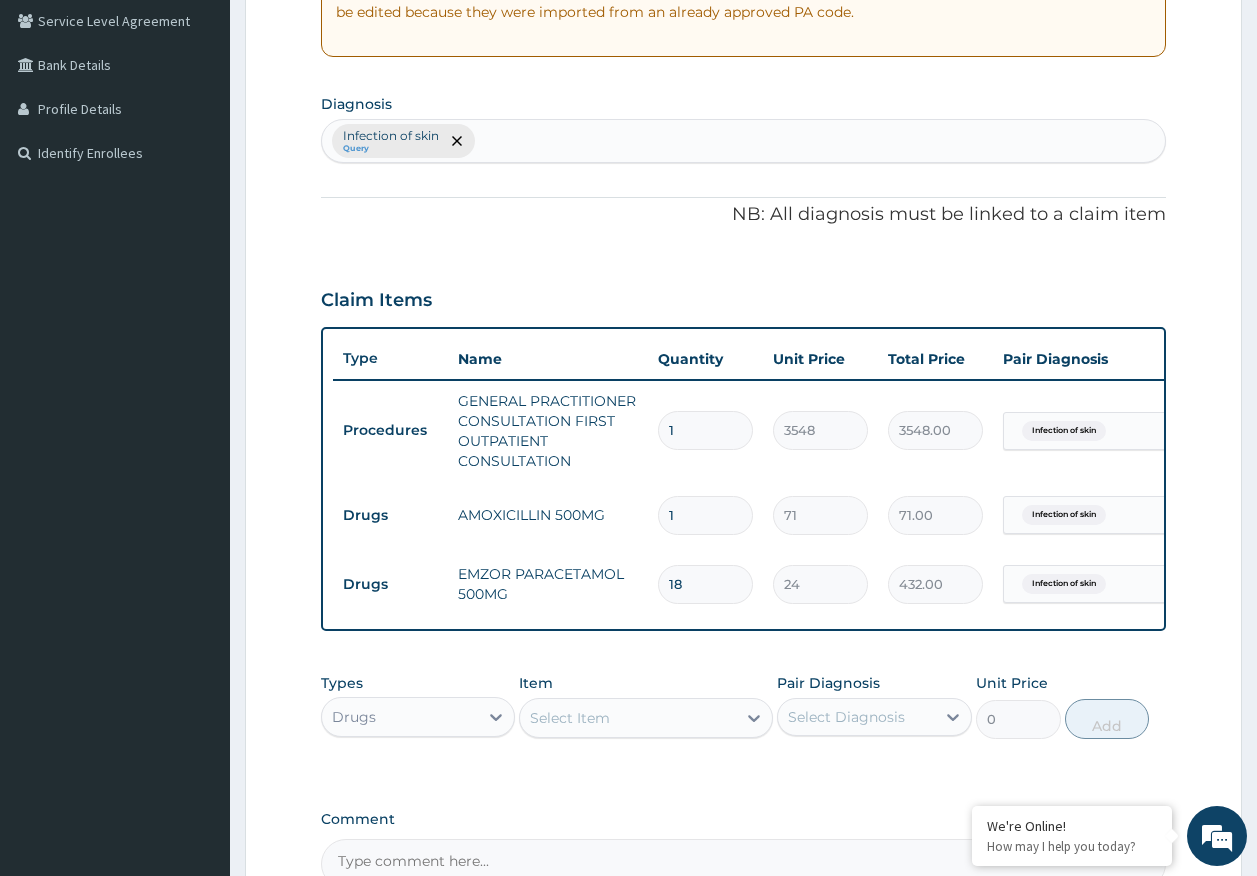 type on "15" 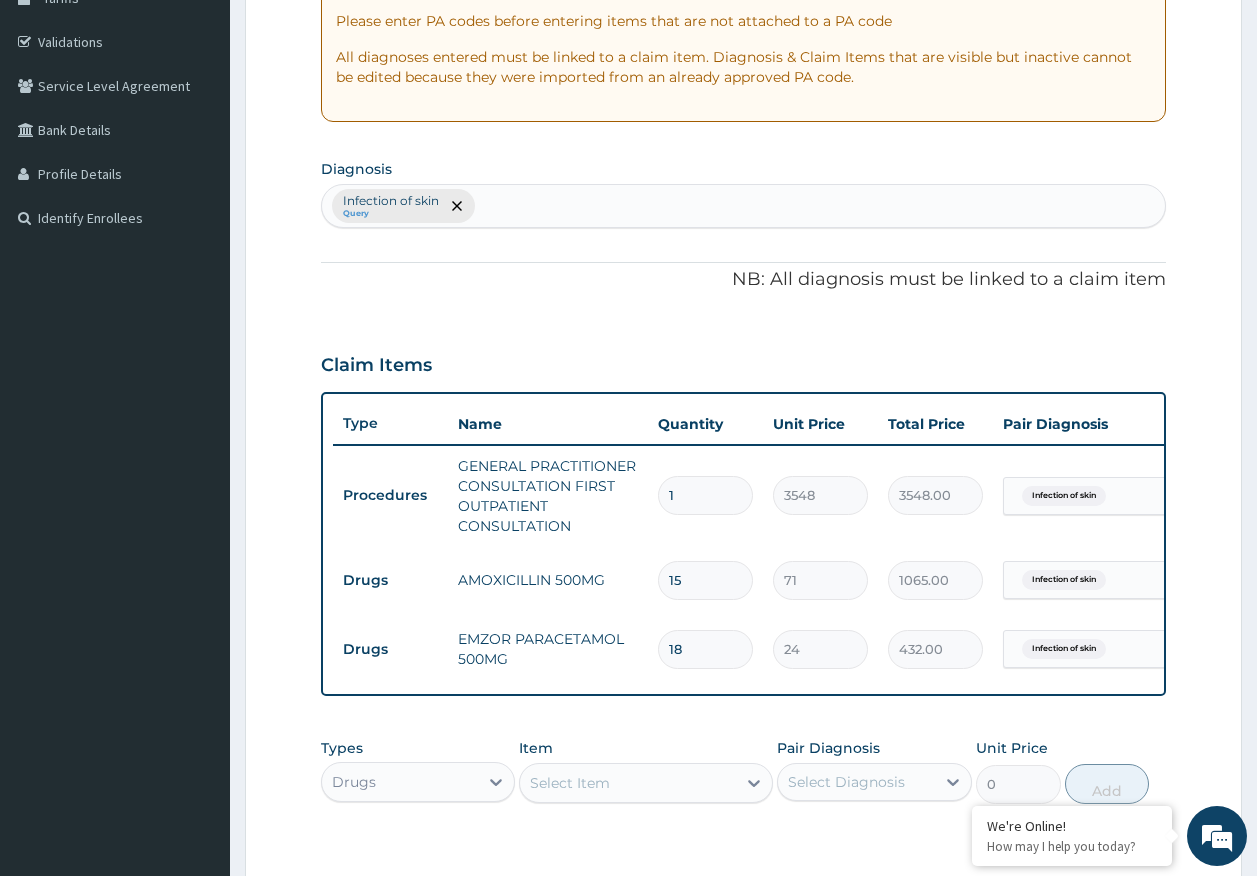 scroll, scrollTop: 317, scrollLeft: 0, axis: vertical 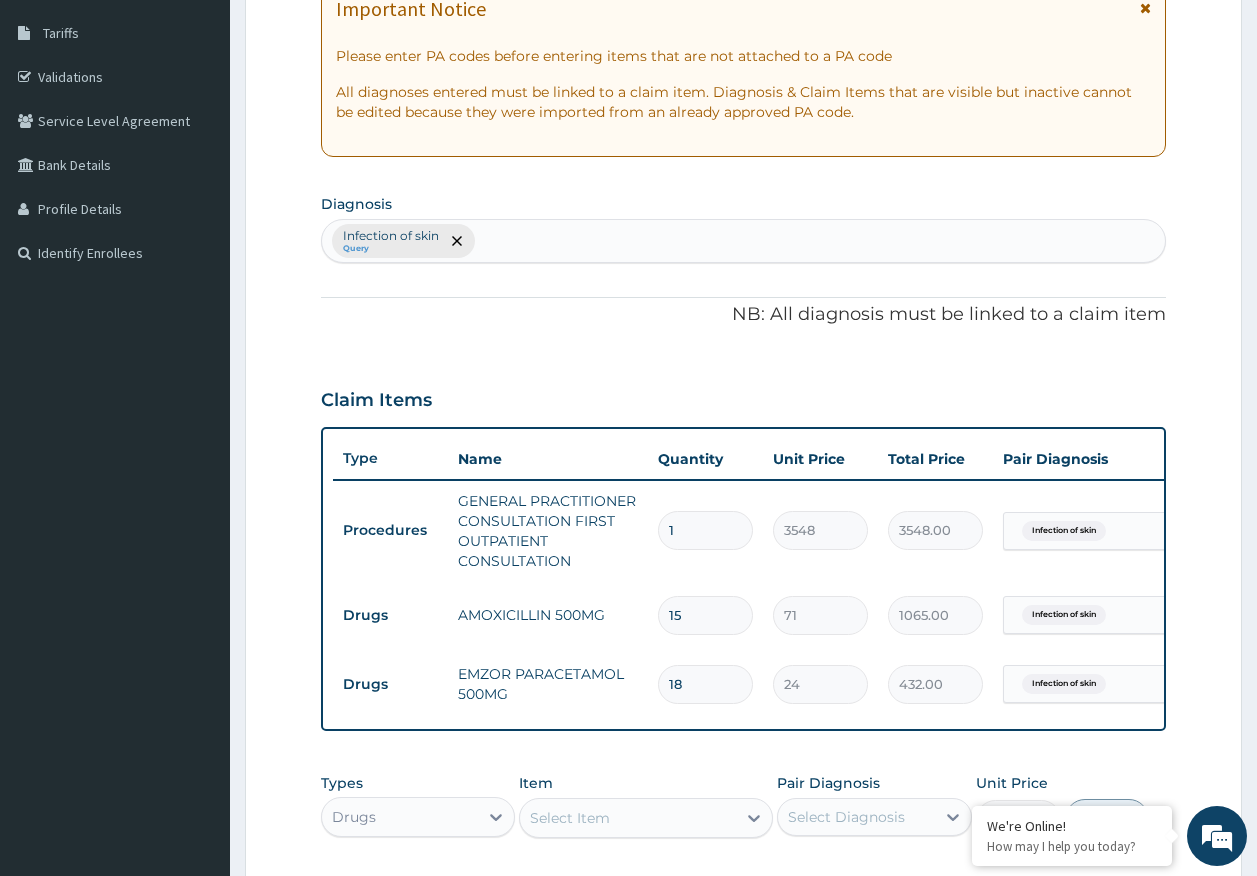 type on "15" 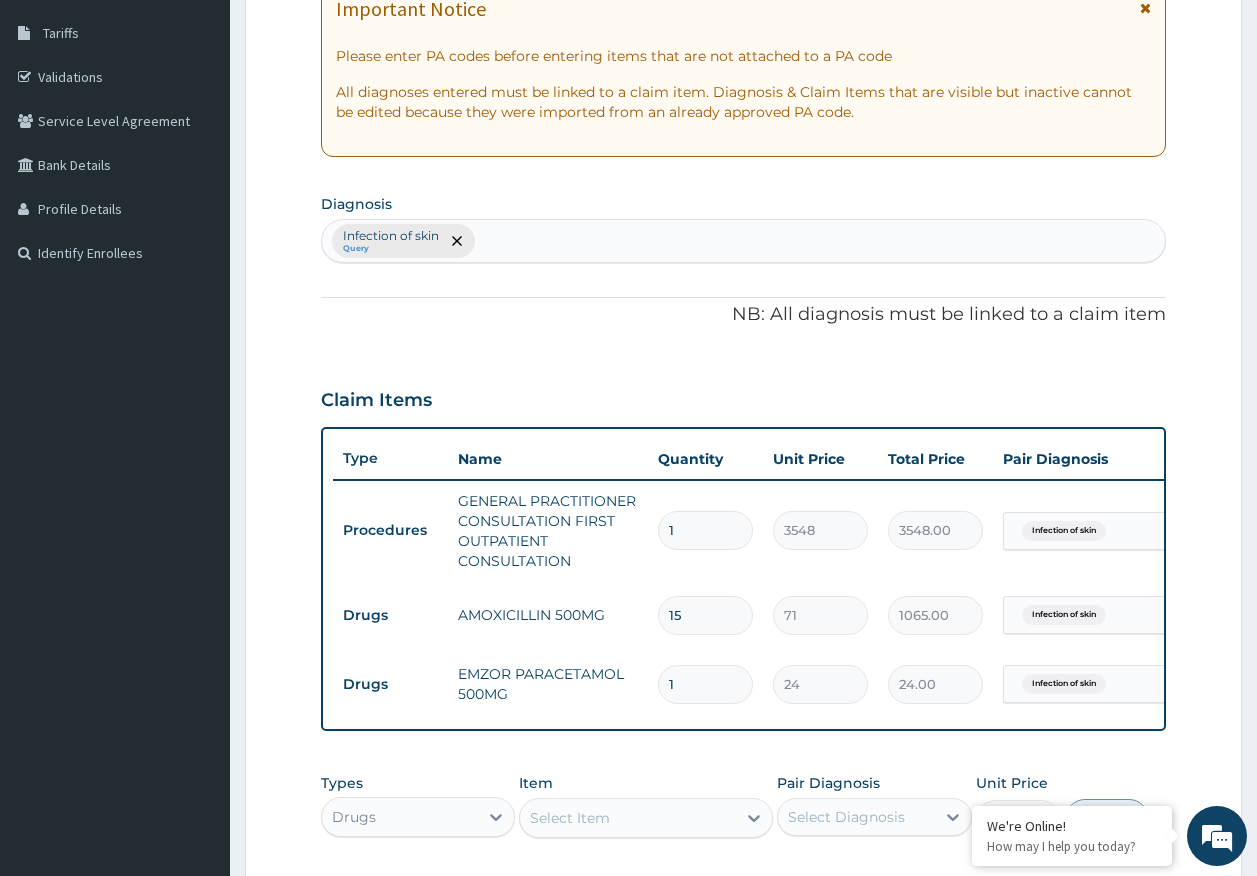 type 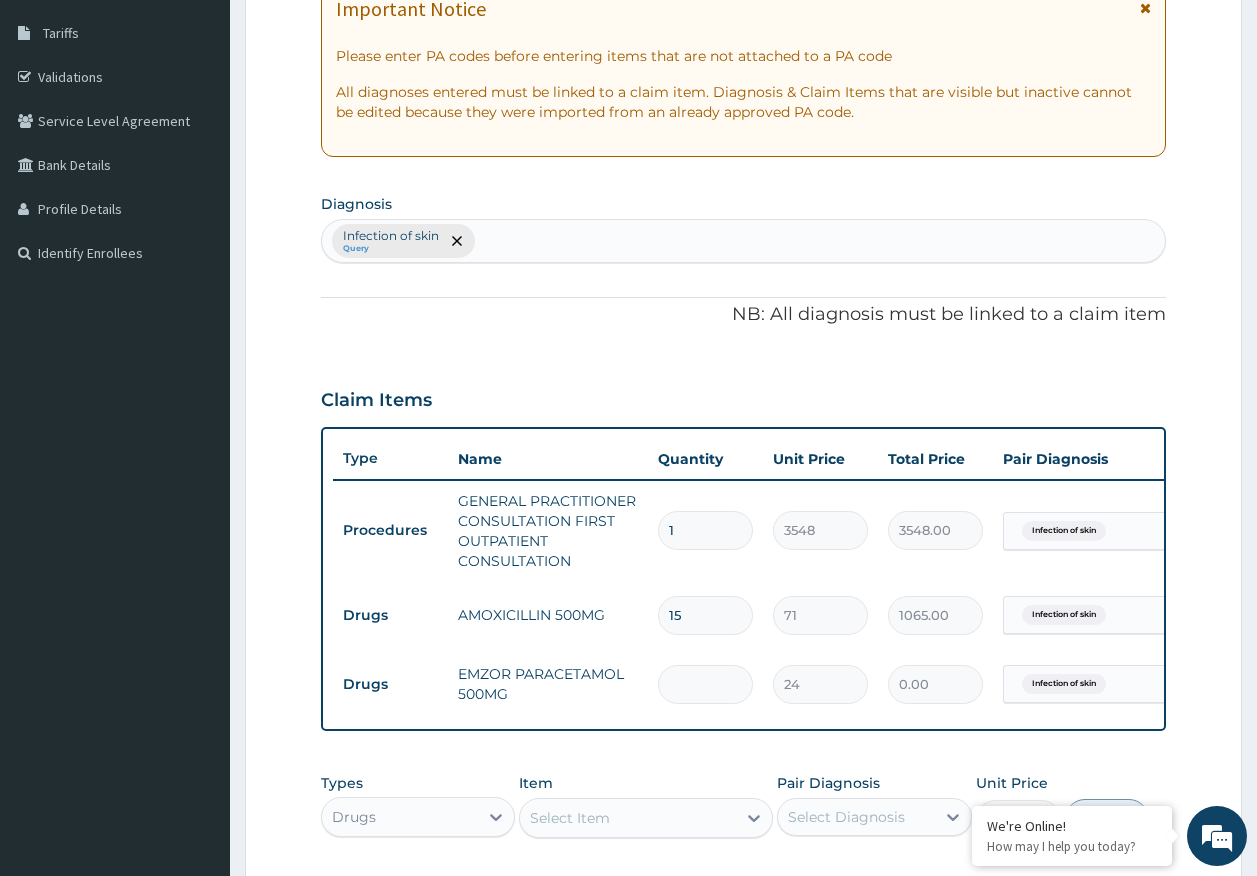 type on "3" 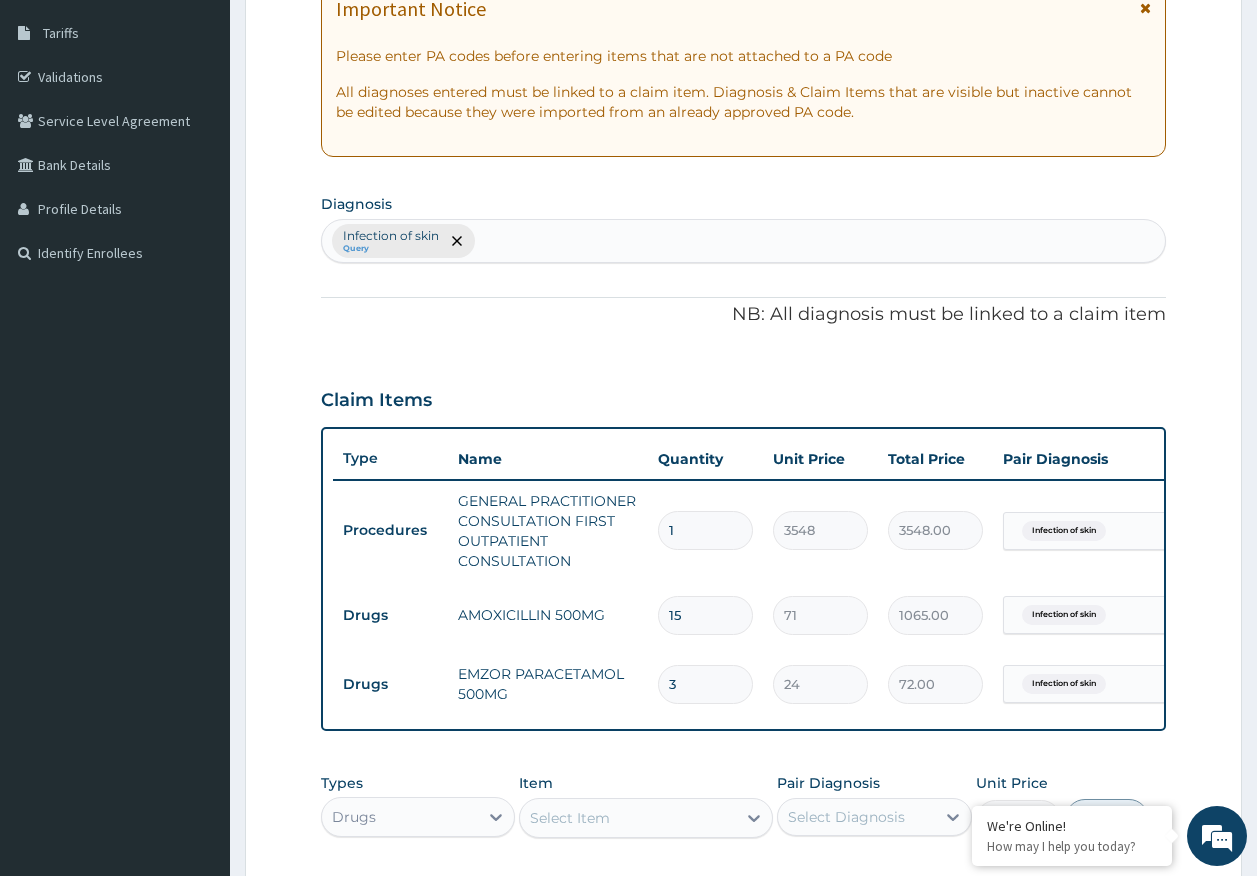 type on "30" 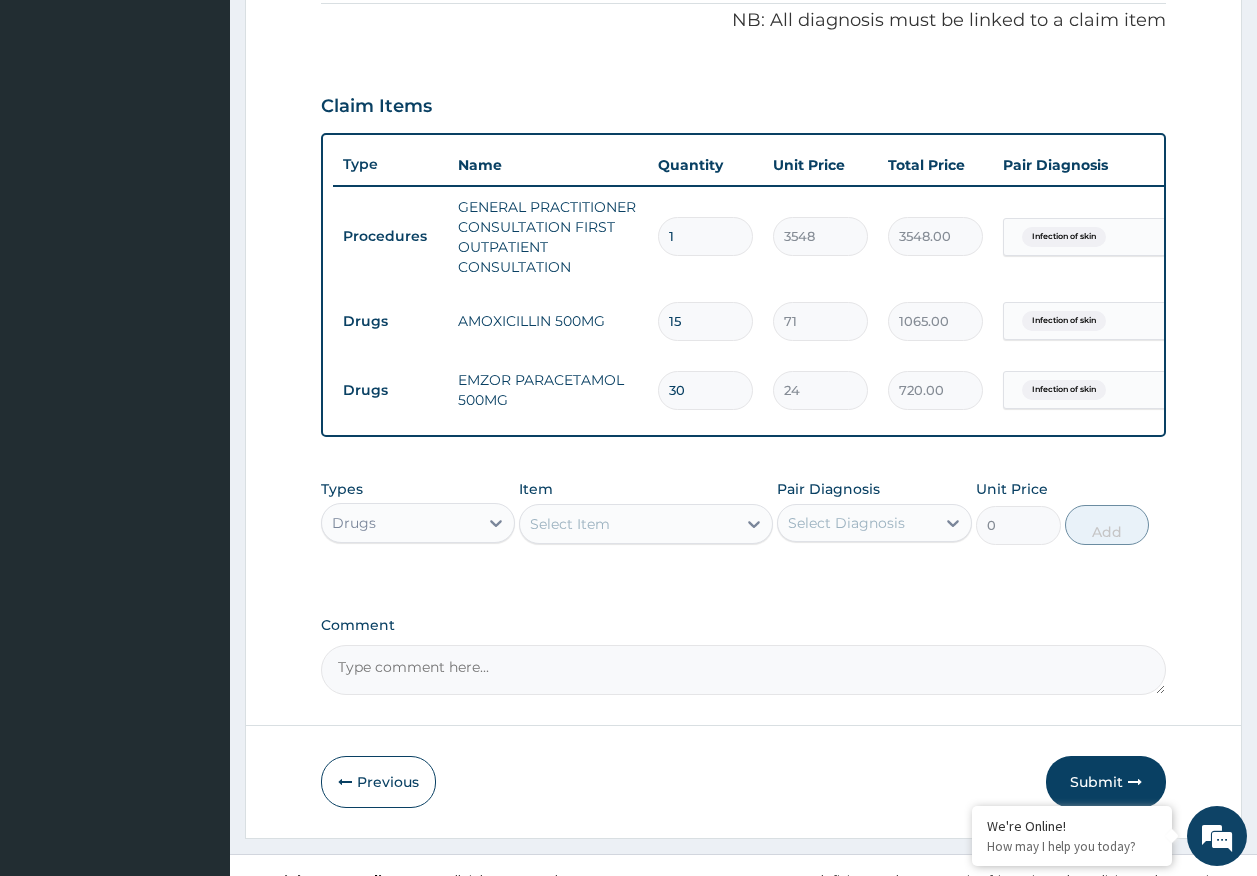 scroll, scrollTop: 655, scrollLeft: 0, axis: vertical 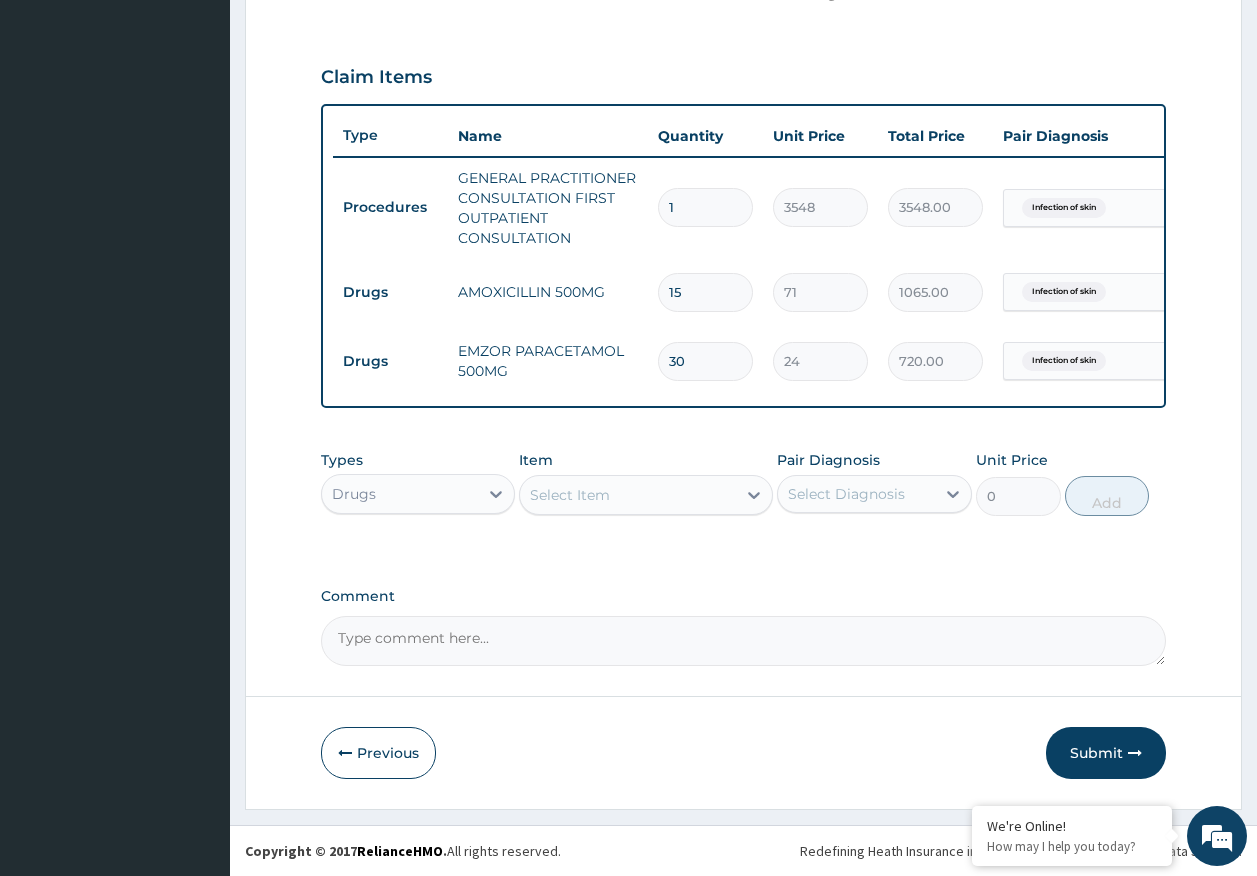 type on "30" 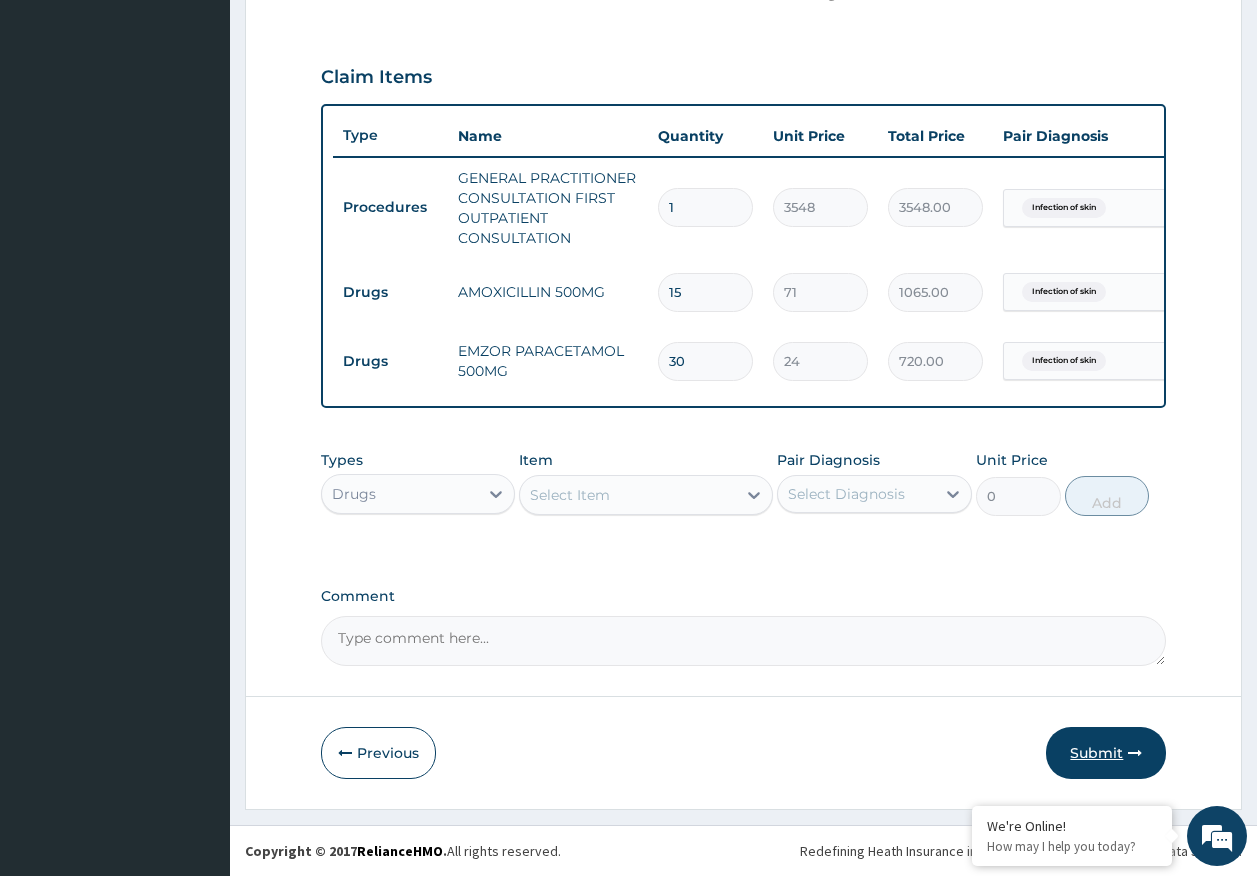 click on "Submit" at bounding box center [1106, 753] 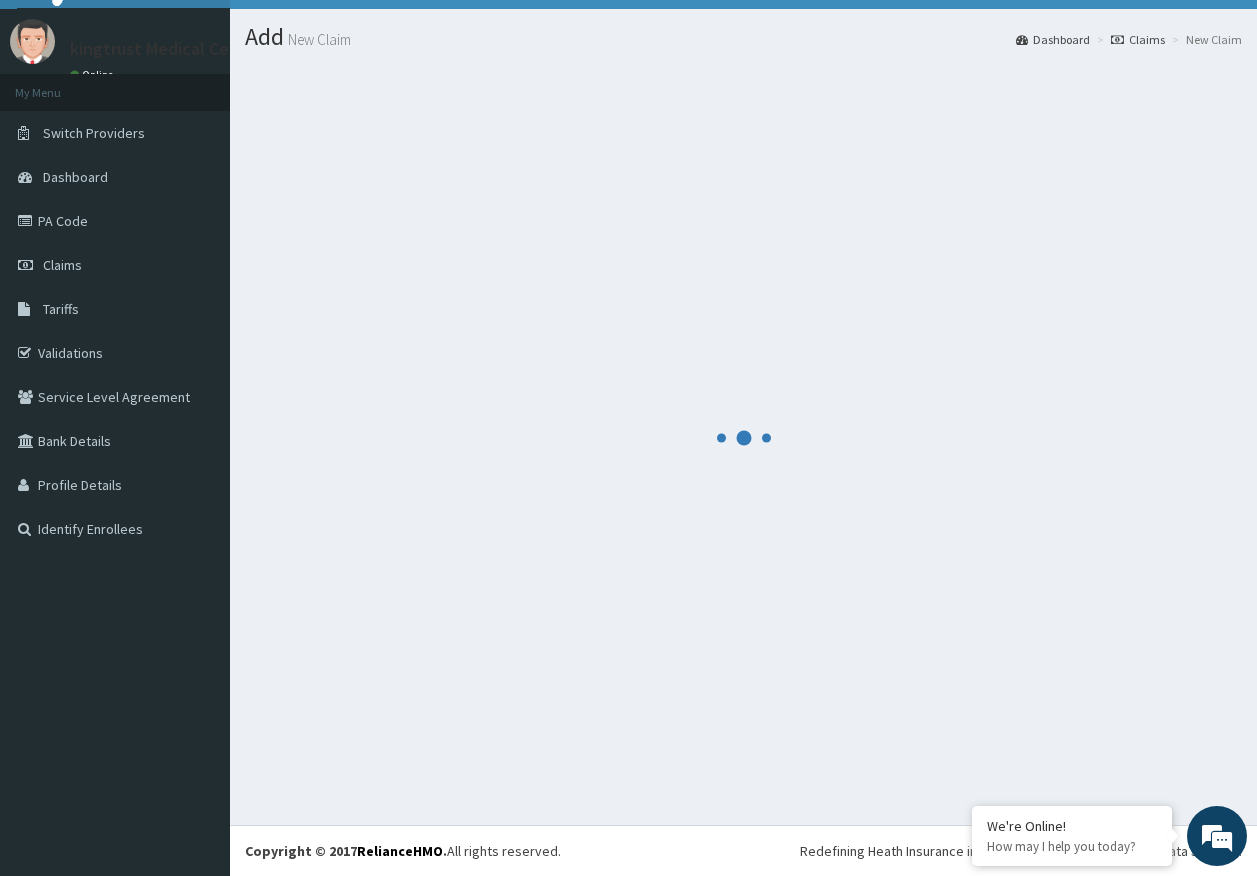 scroll, scrollTop: 41, scrollLeft: 0, axis: vertical 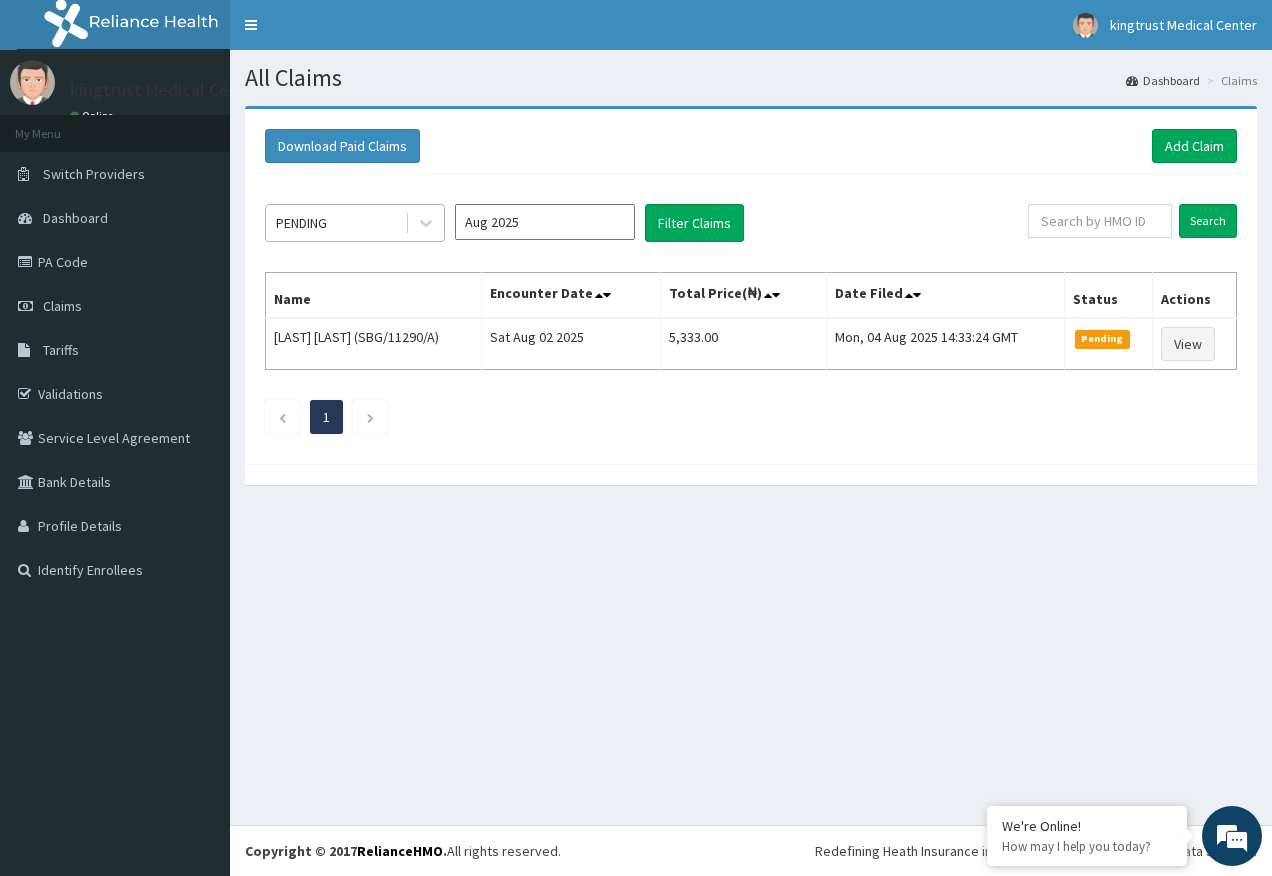 drag, startPoint x: 349, startPoint y: 222, endPoint x: 341, endPoint y: 242, distance: 21.540659 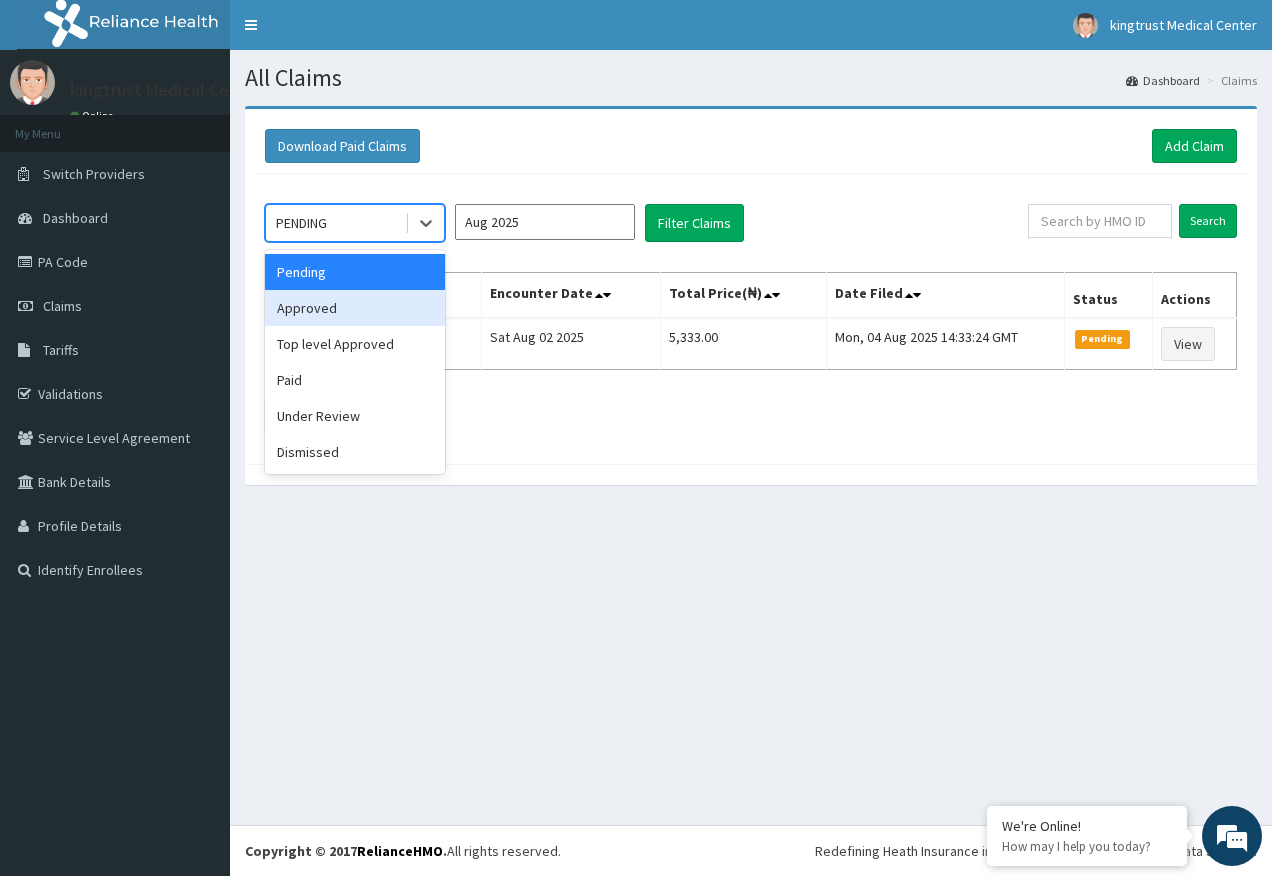 click on "Approved" at bounding box center [355, 308] 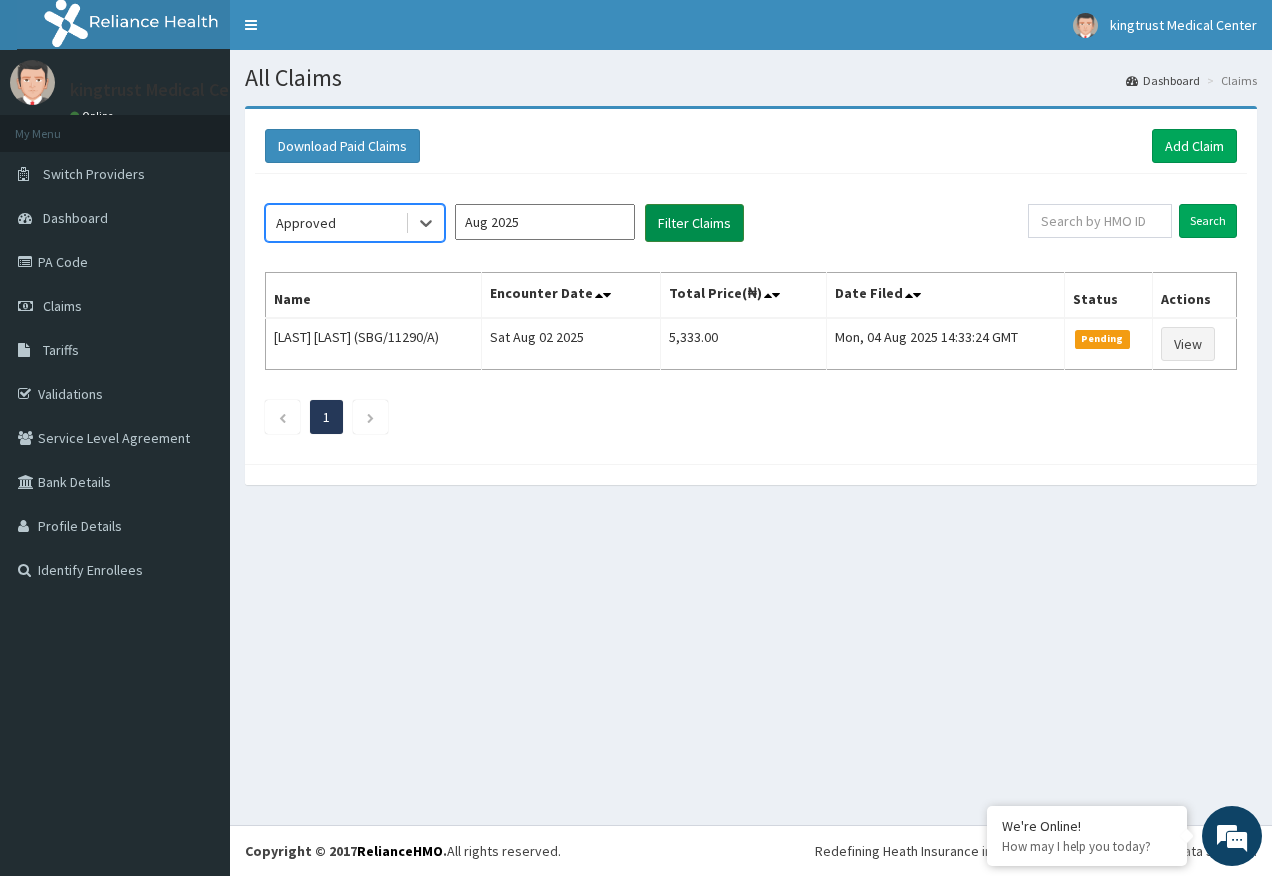 click on "Filter Claims" at bounding box center (694, 223) 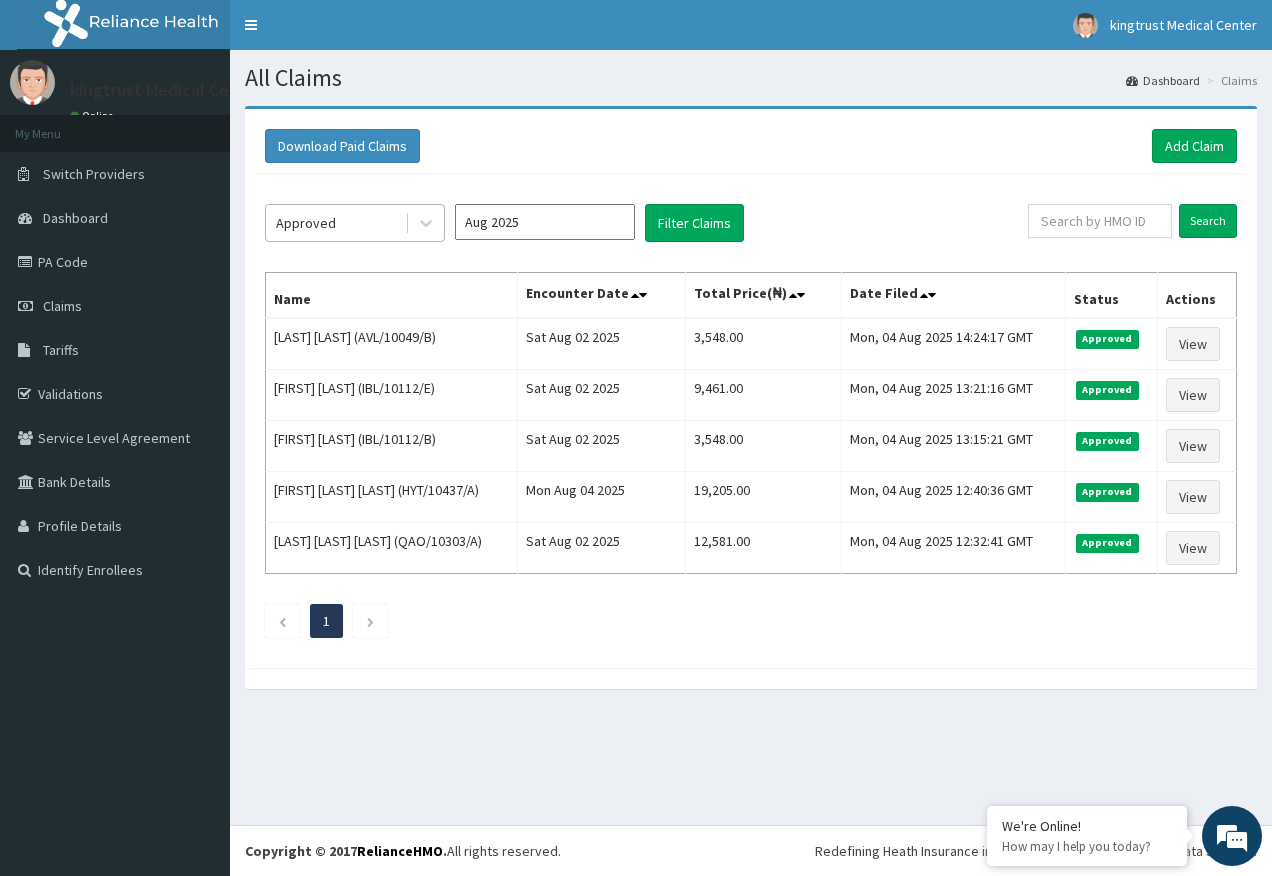 click on "Approved" at bounding box center (335, 223) 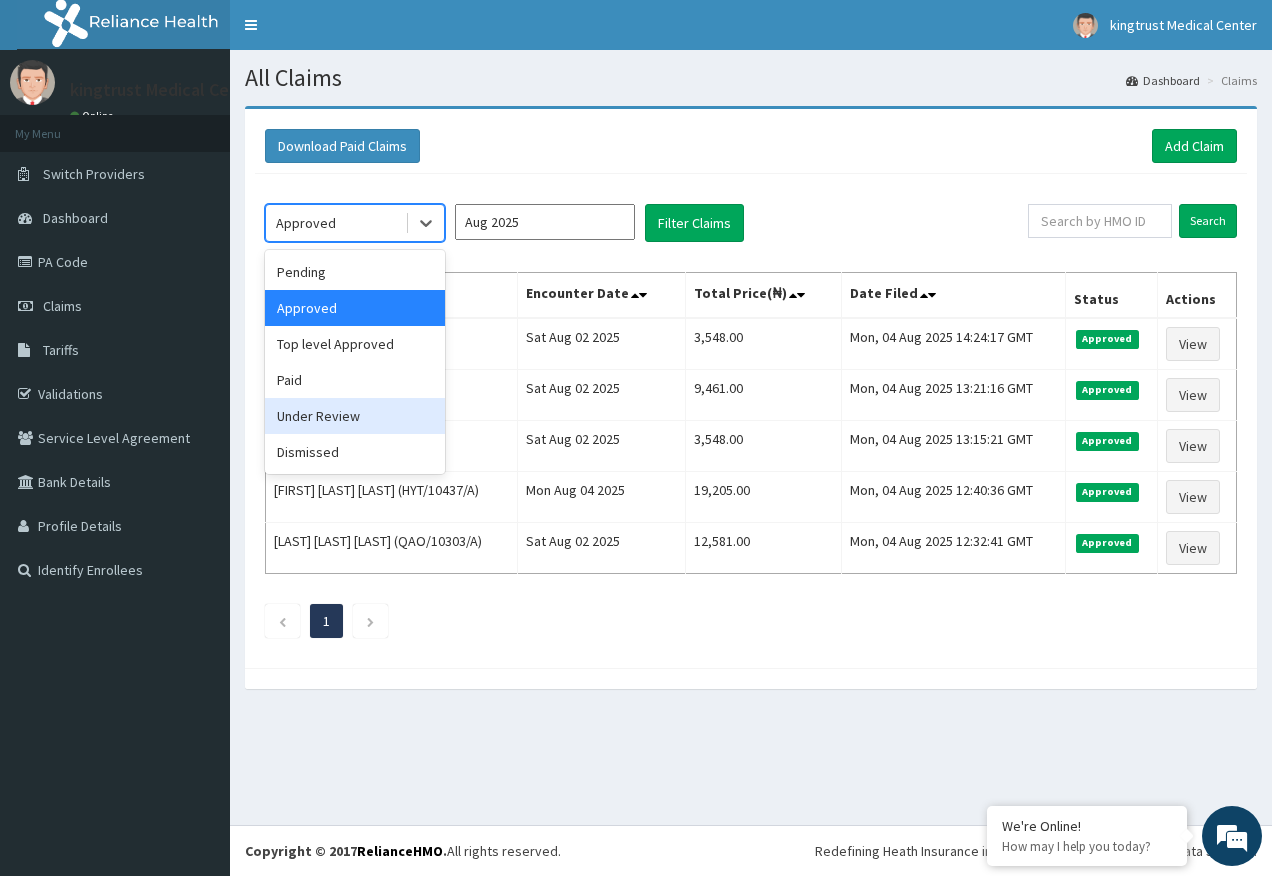 drag, startPoint x: 335, startPoint y: 409, endPoint x: 614, endPoint y: 237, distance: 327.75754 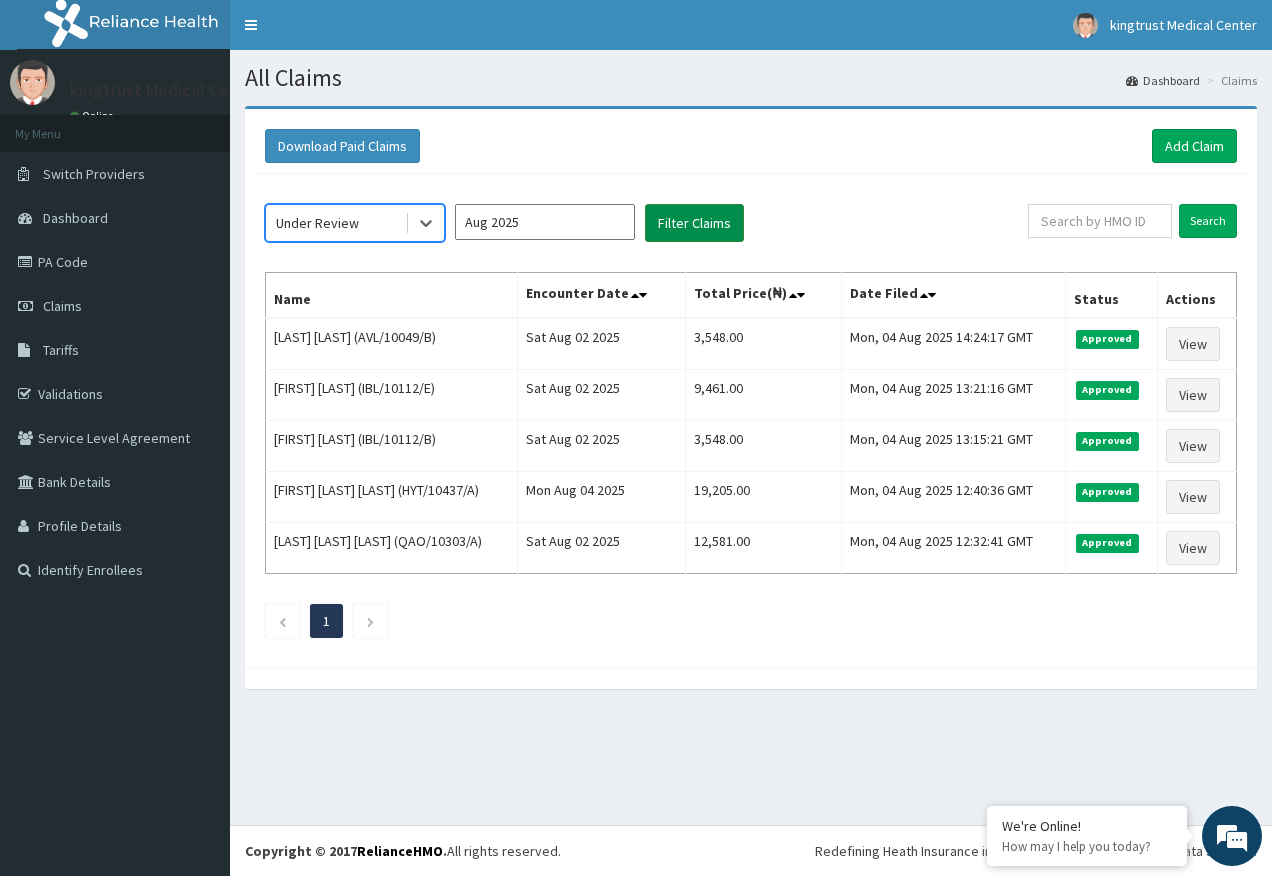 click on "Filter Claims" at bounding box center [694, 223] 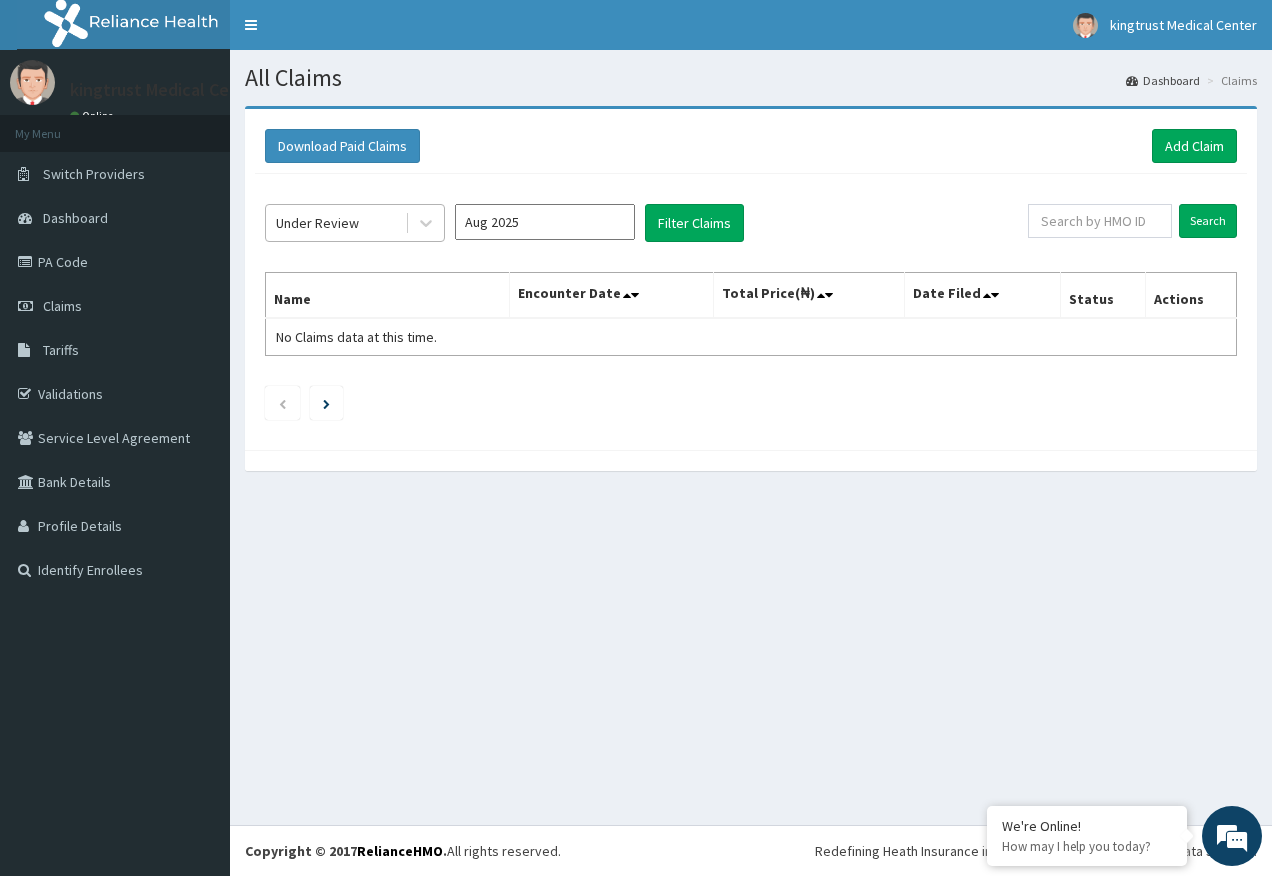 click on "Under Review" at bounding box center (317, 223) 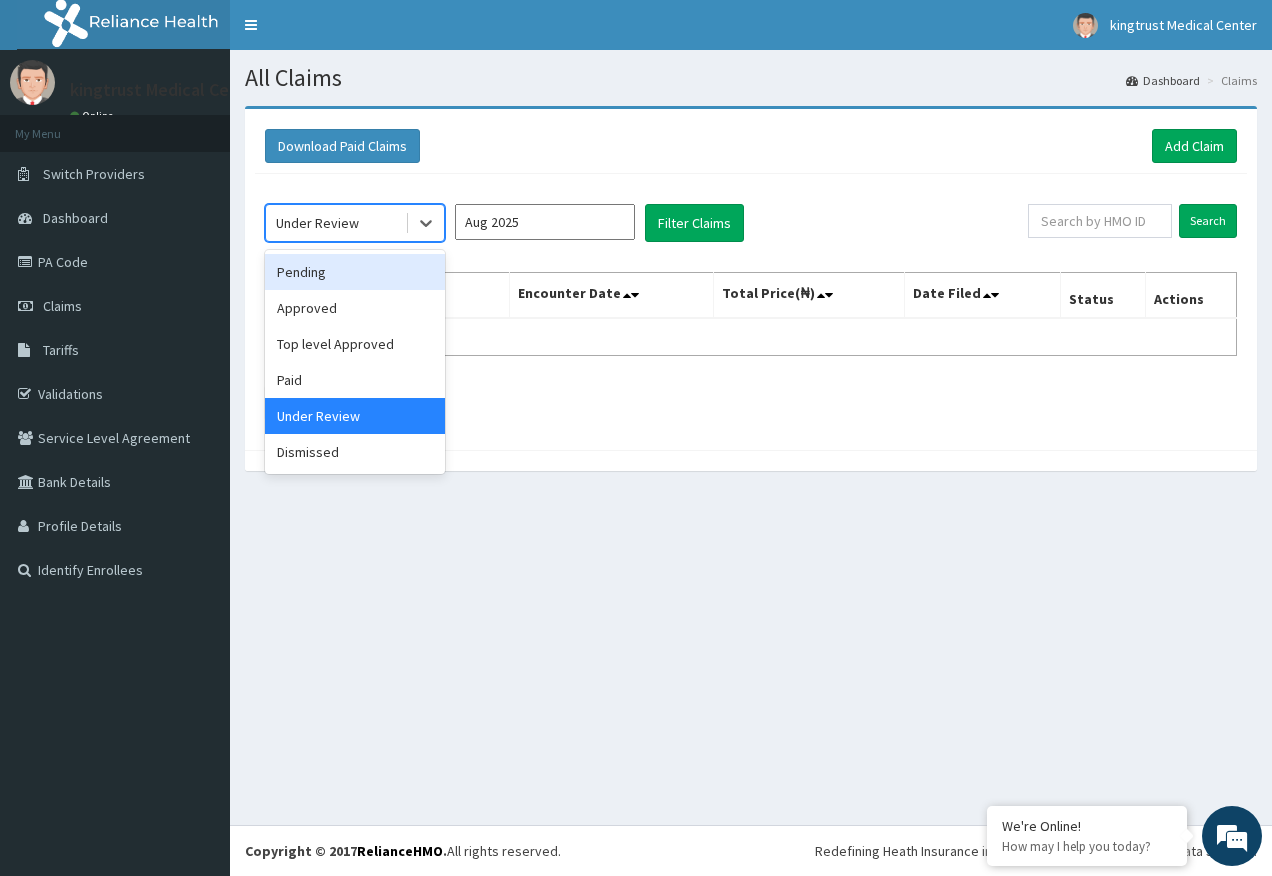 drag, startPoint x: 328, startPoint y: 281, endPoint x: 612, endPoint y: 230, distance: 288.54288 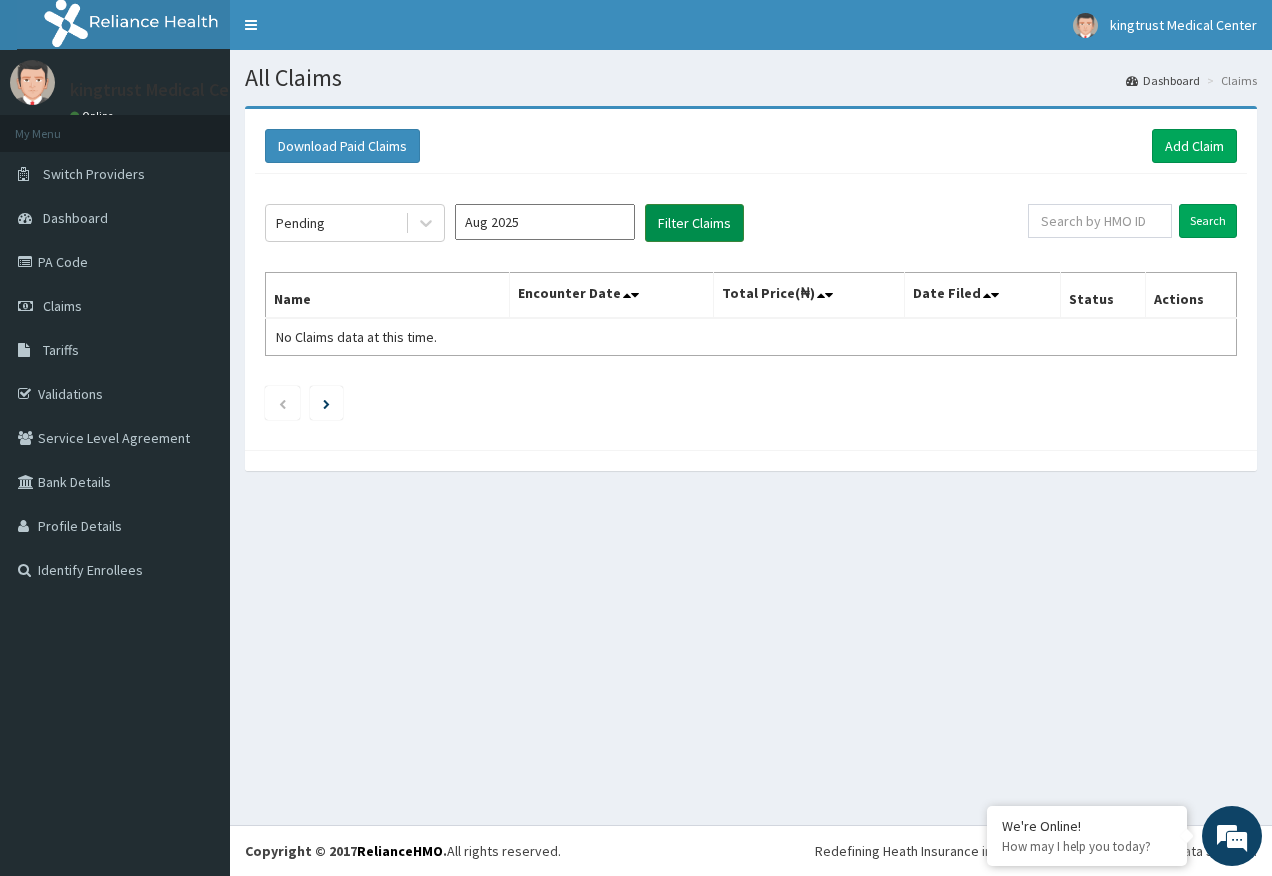 click on "Filter Claims" at bounding box center (694, 223) 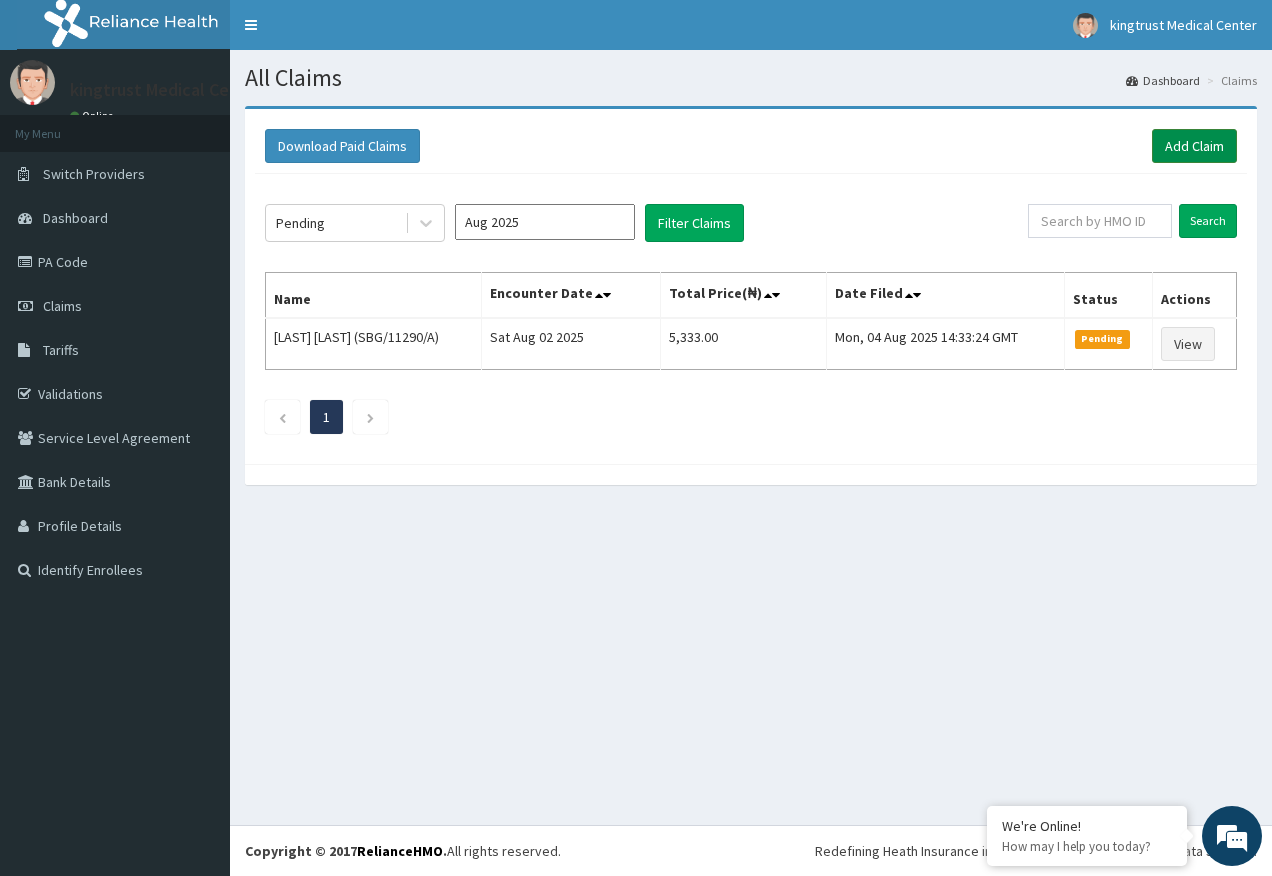 click on "Add Claim" at bounding box center (1194, 146) 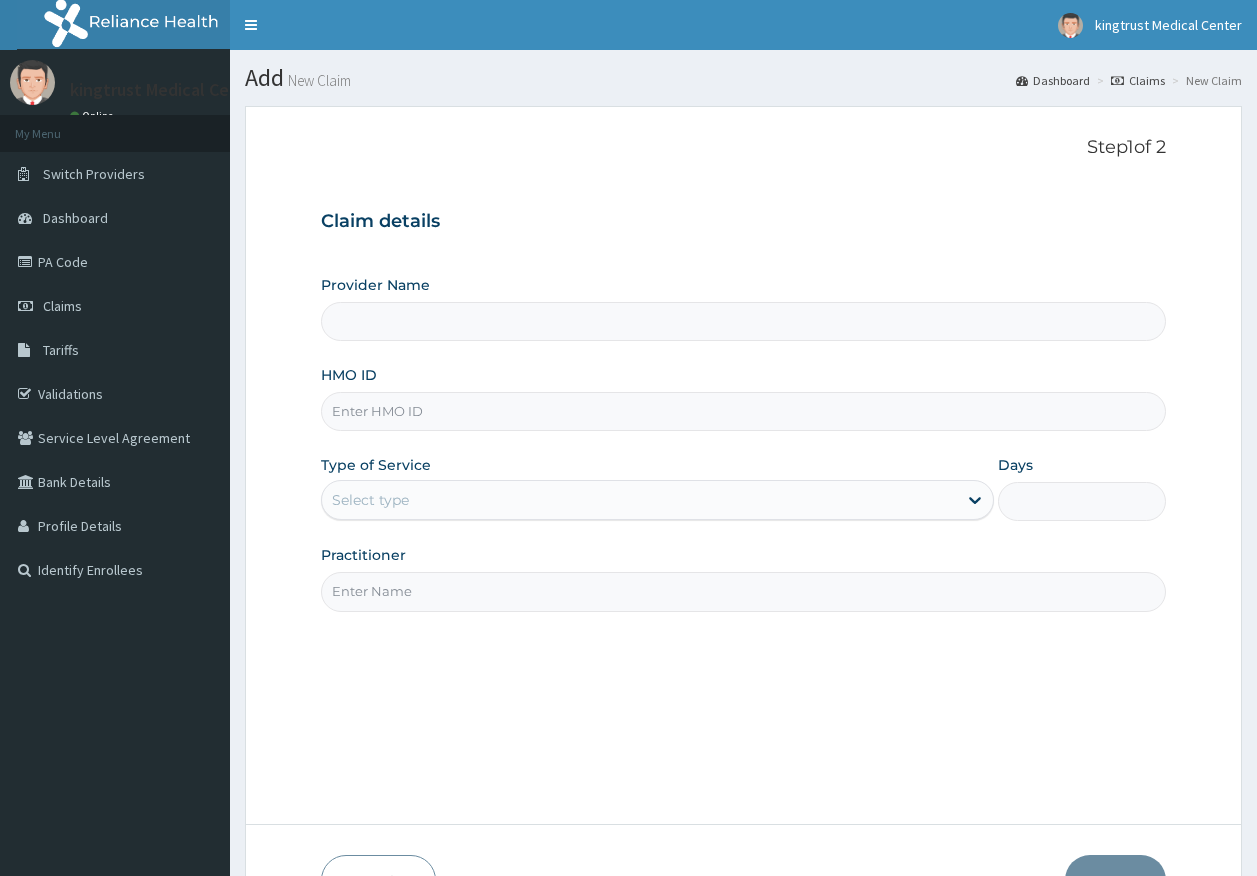 scroll, scrollTop: 0, scrollLeft: 0, axis: both 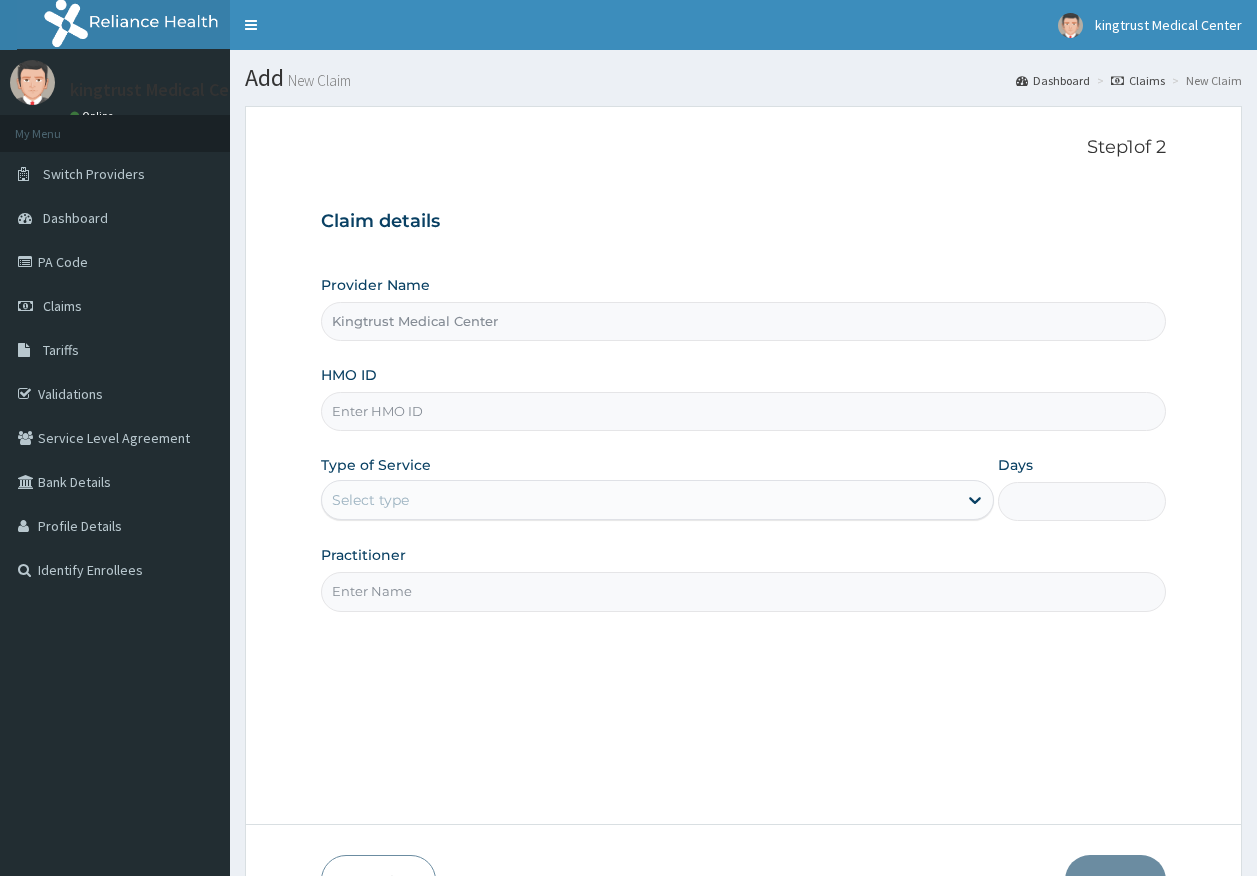 paste on "RPI/10033/B" 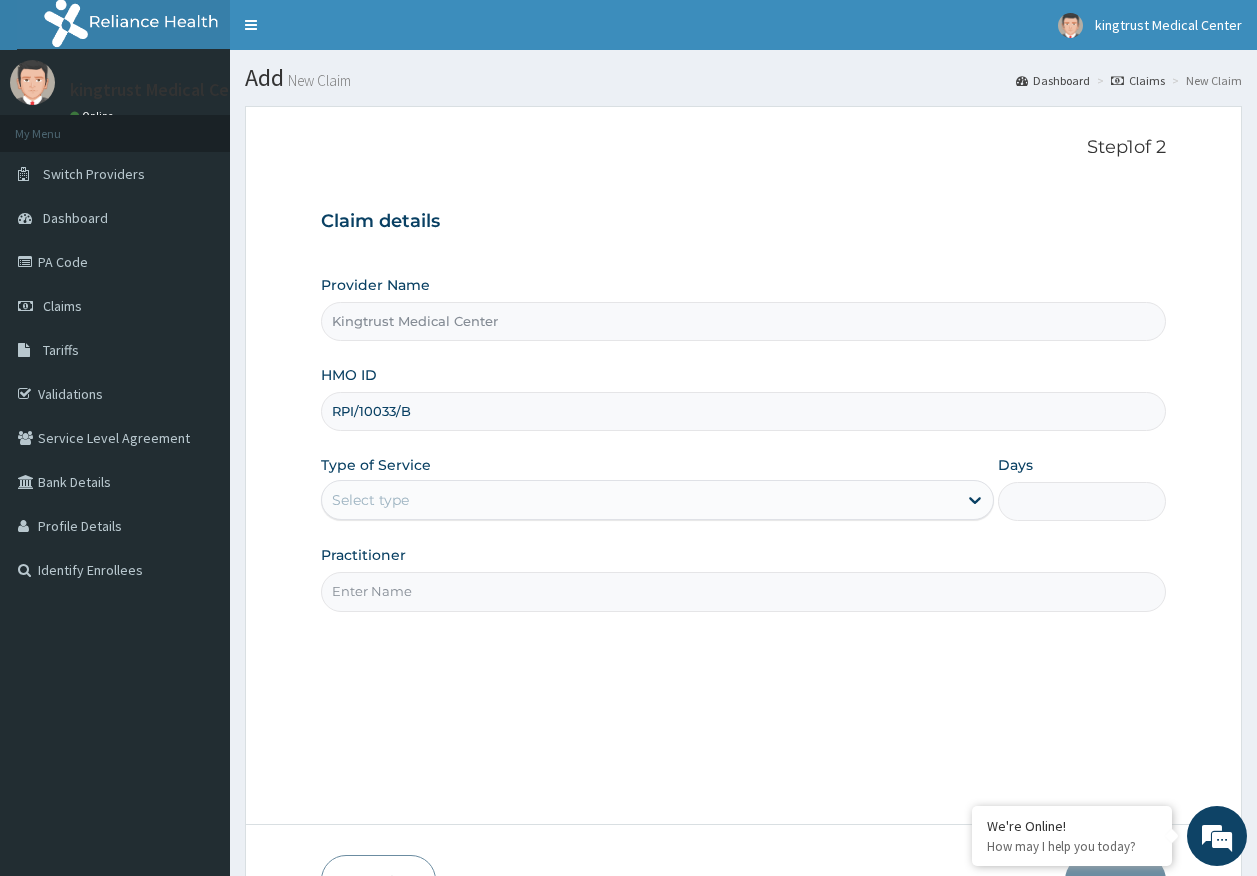 type on "RPI/10033/B" 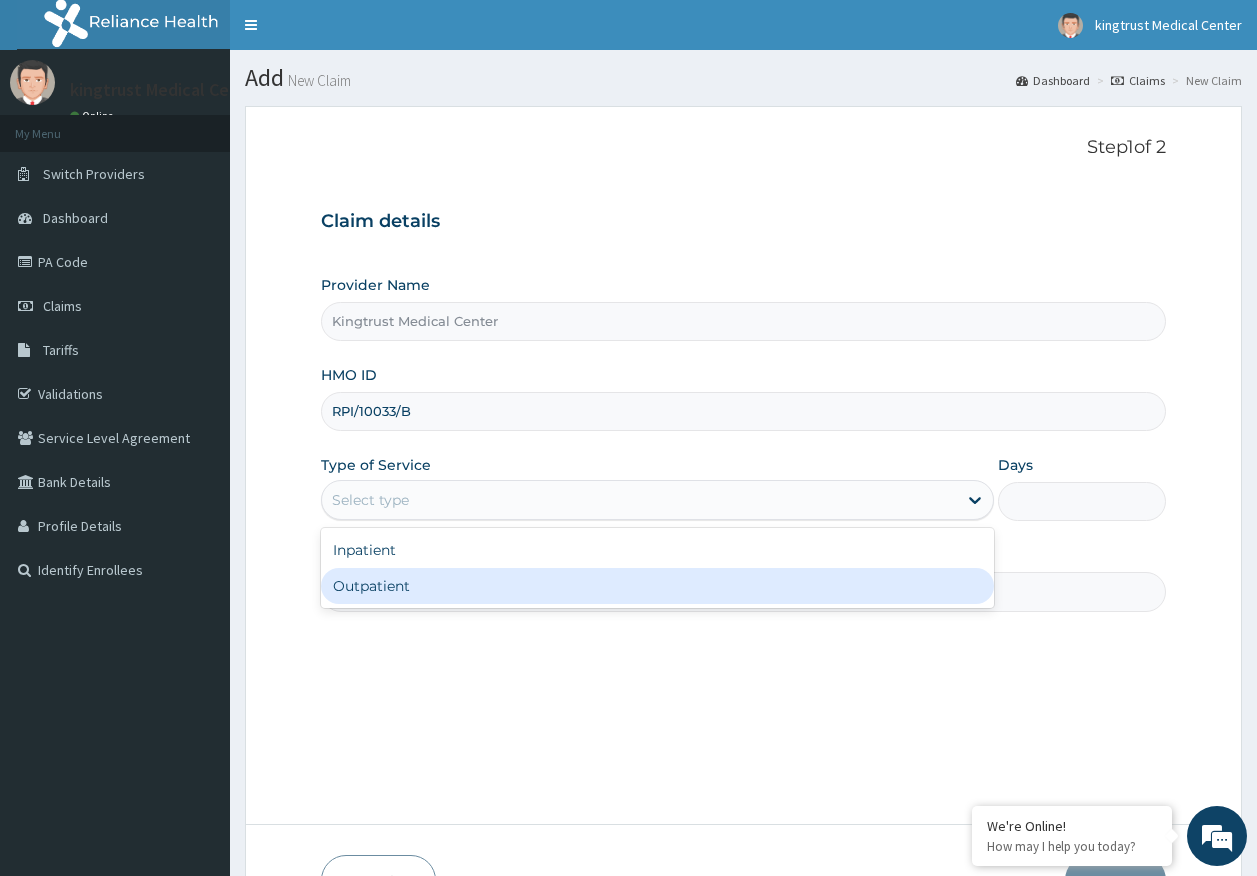 click on "Outpatient" at bounding box center [657, 586] 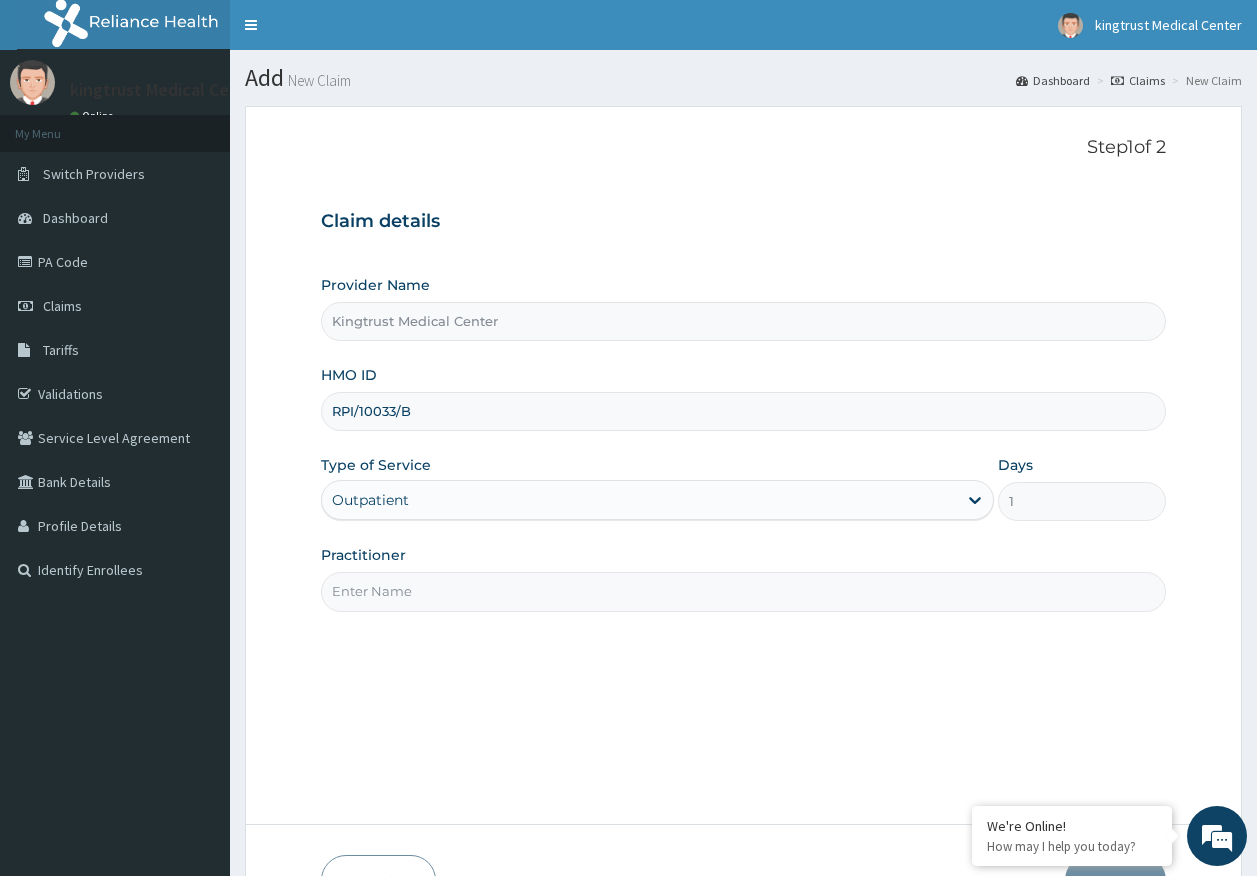 drag, startPoint x: 396, startPoint y: 591, endPoint x: 397, endPoint y: 603, distance: 12.0415945 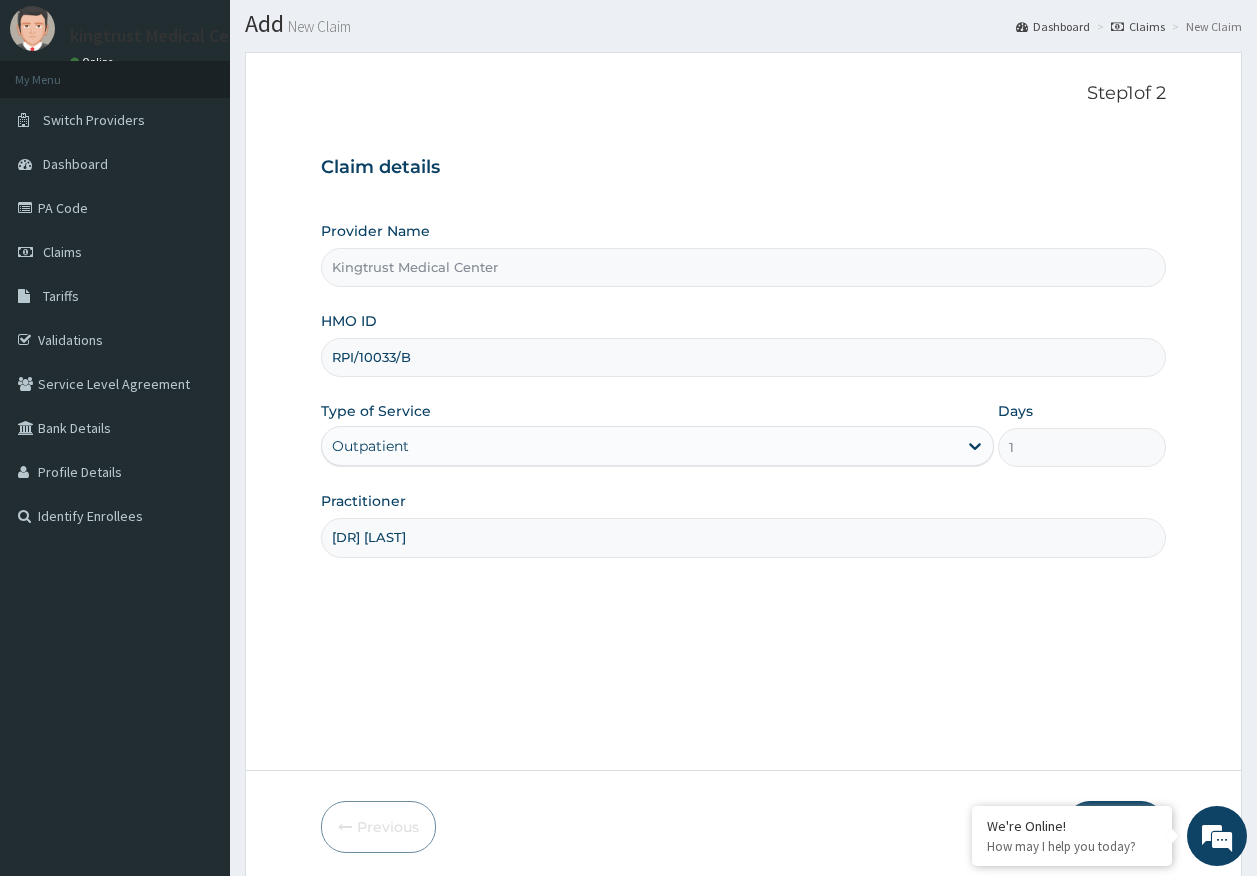 scroll, scrollTop: 128, scrollLeft: 0, axis: vertical 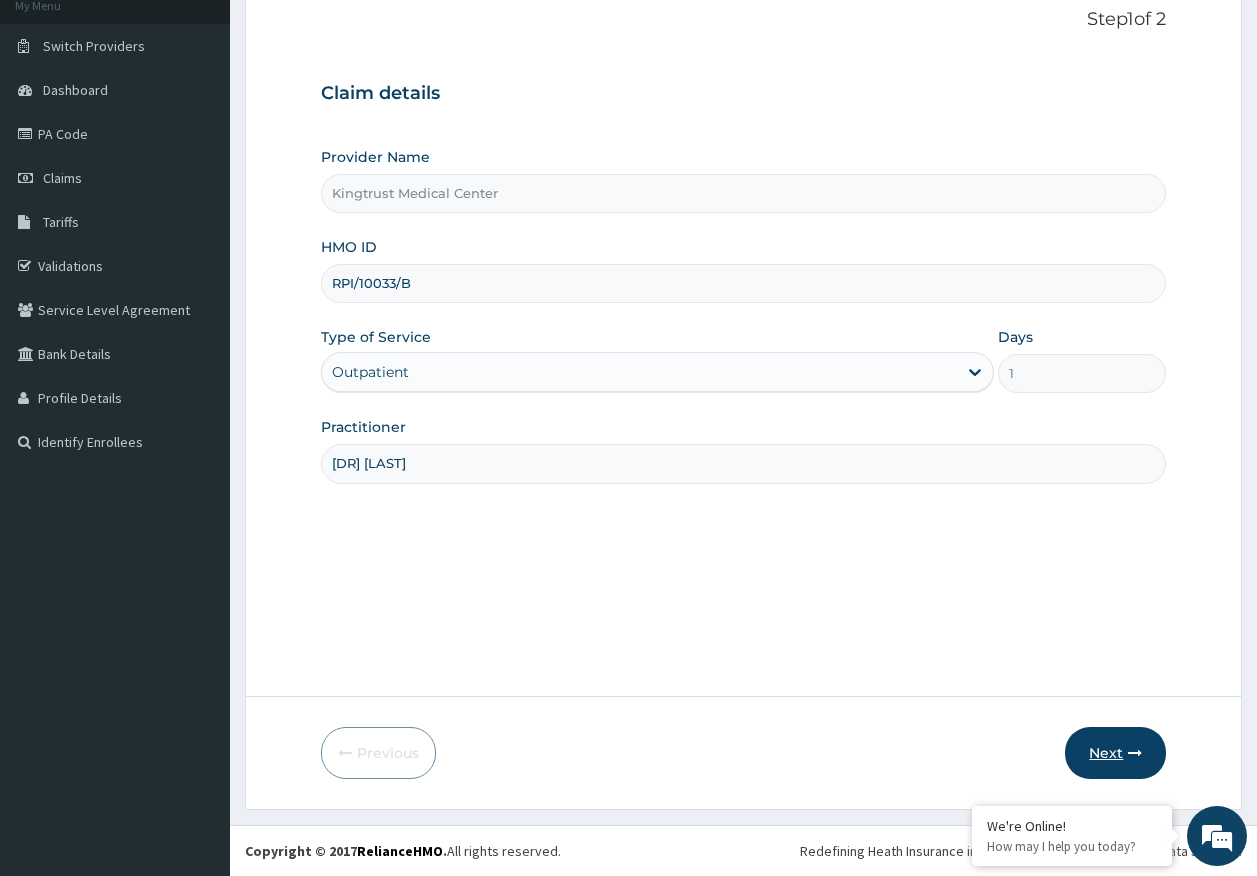 click on "Next" at bounding box center [1115, 753] 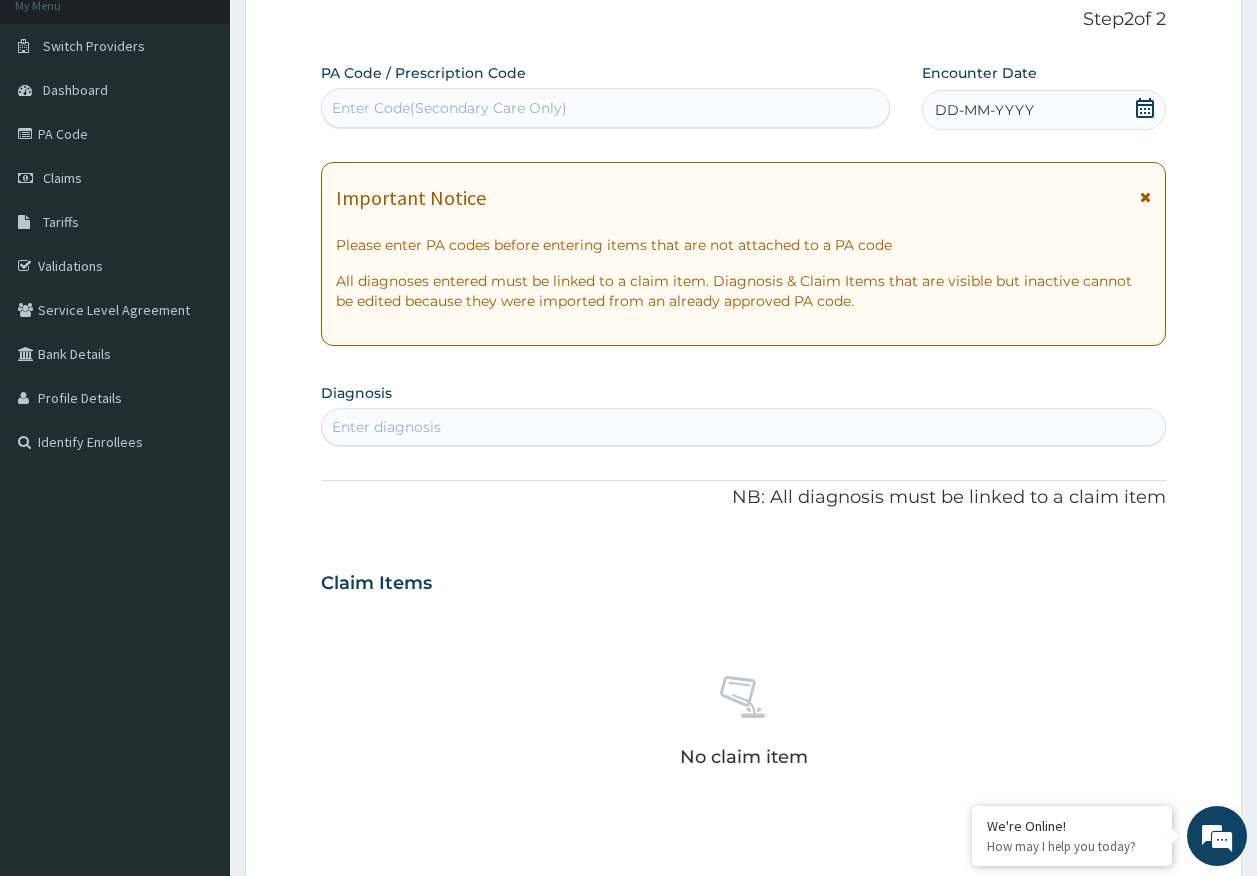 click on "DD-MM-YYYY" at bounding box center [984, 110] 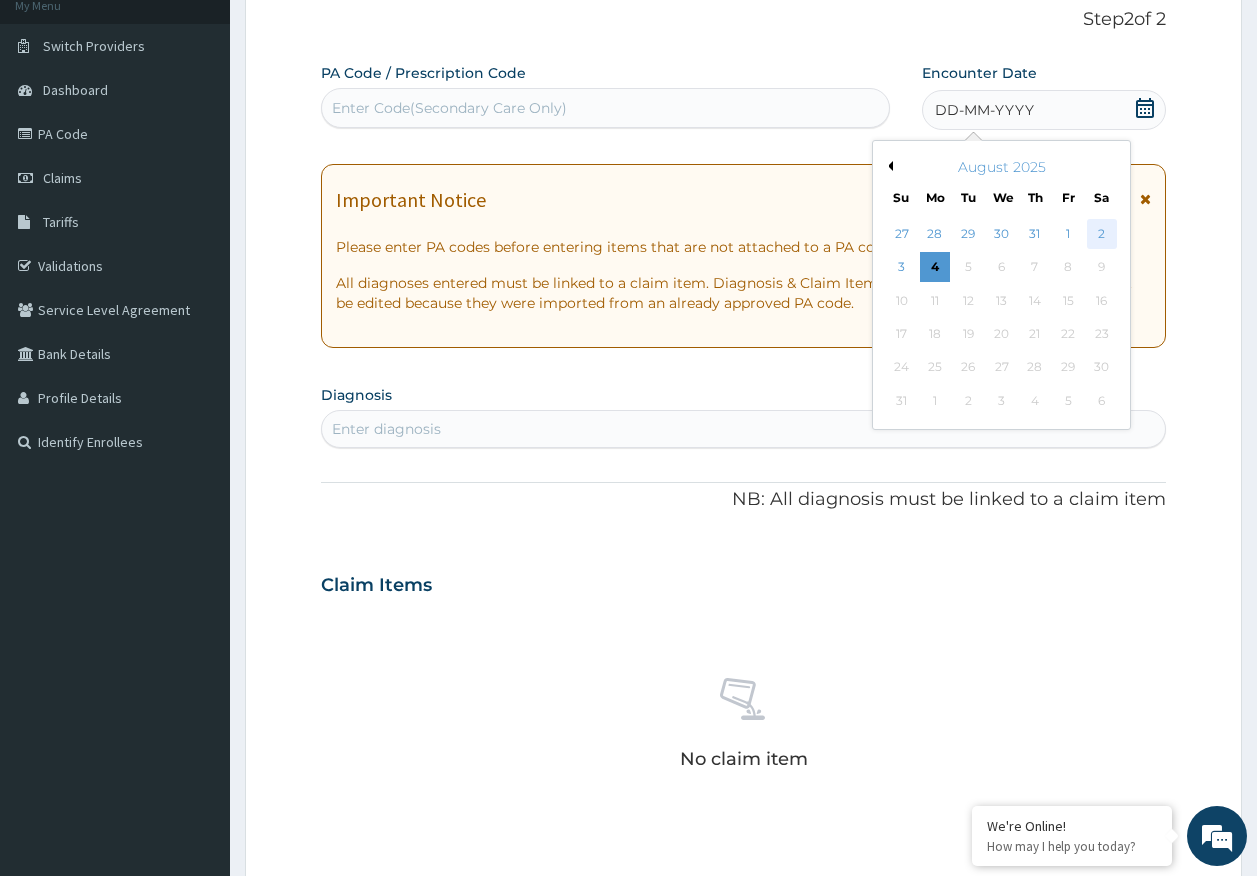 click on "2" at bounding box center (1102, 234) 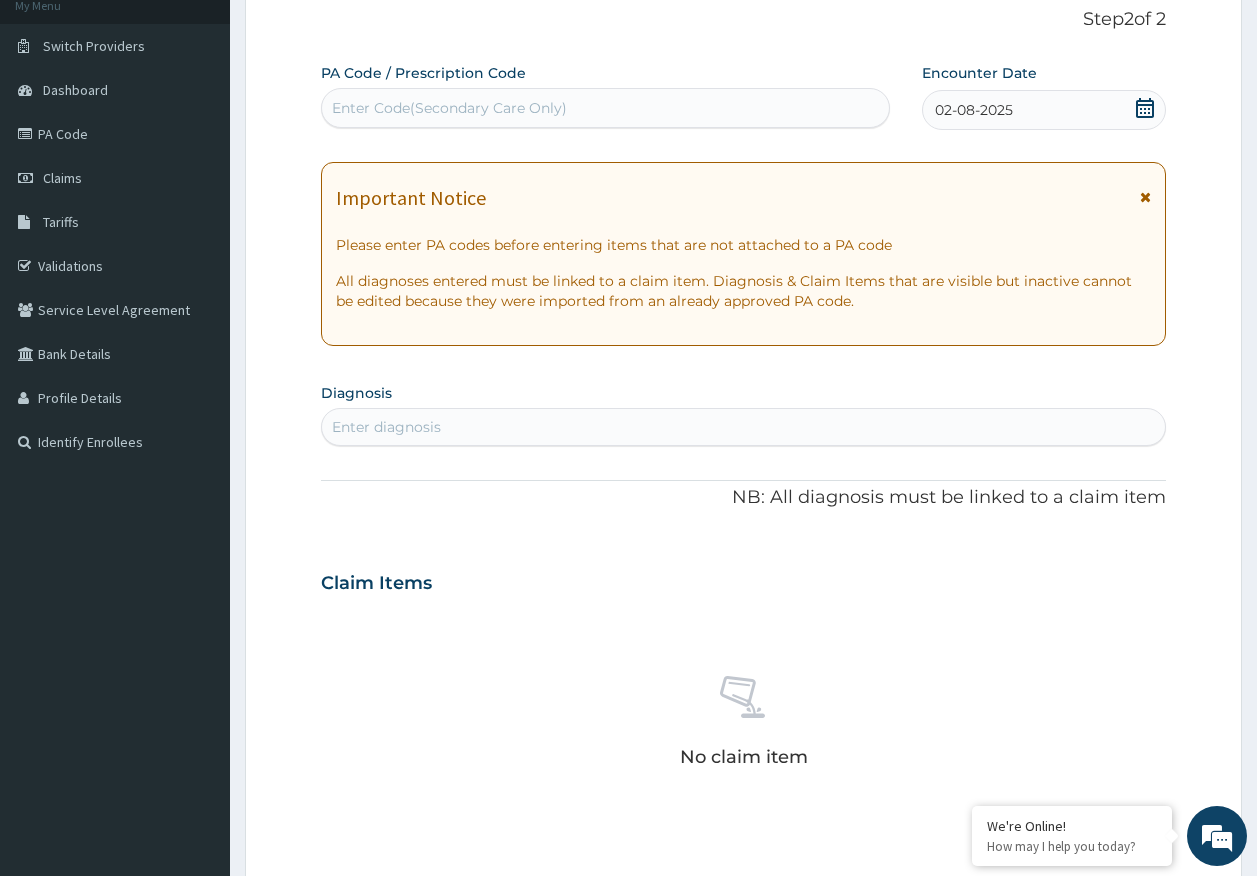 click on "Enter diagnosis" at bounding box center (744, 427) 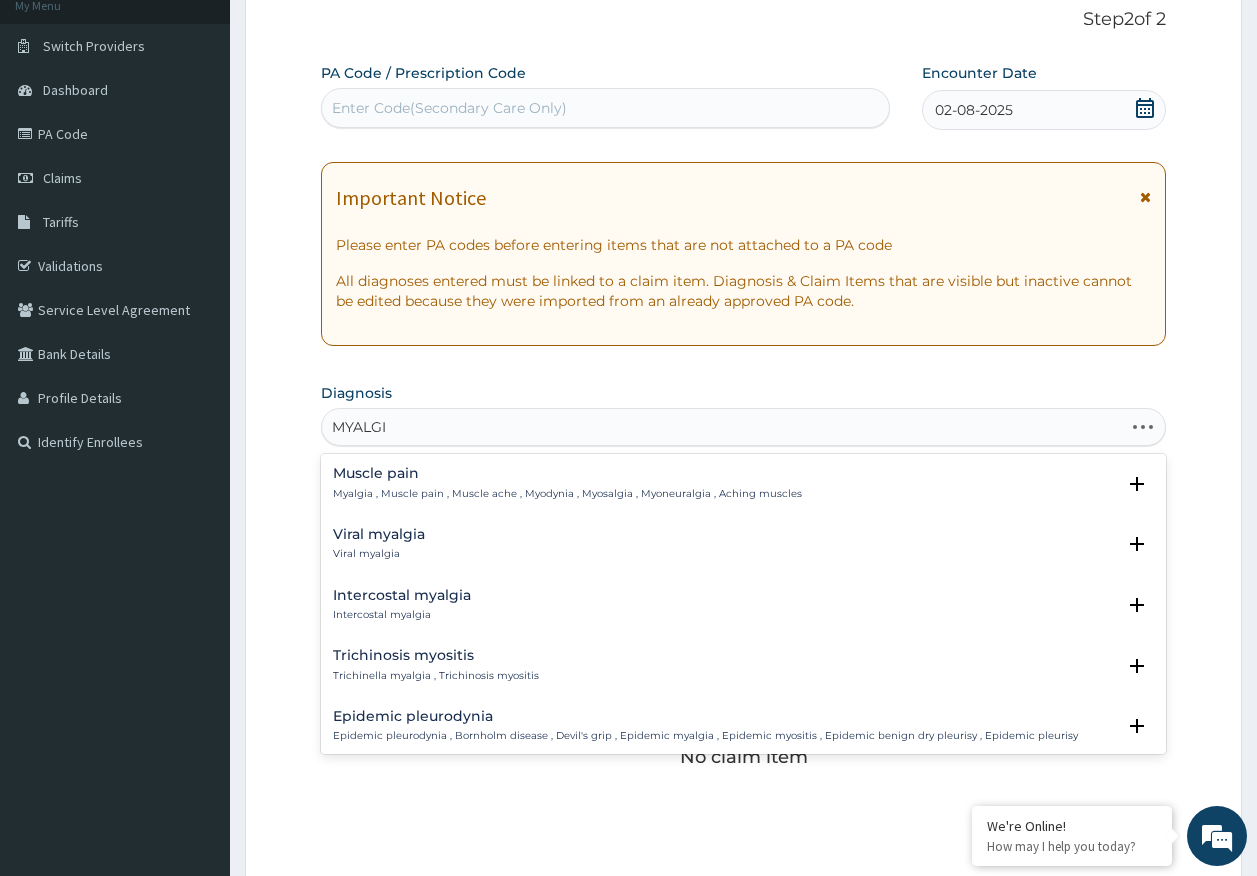 type on "MYALGIA" 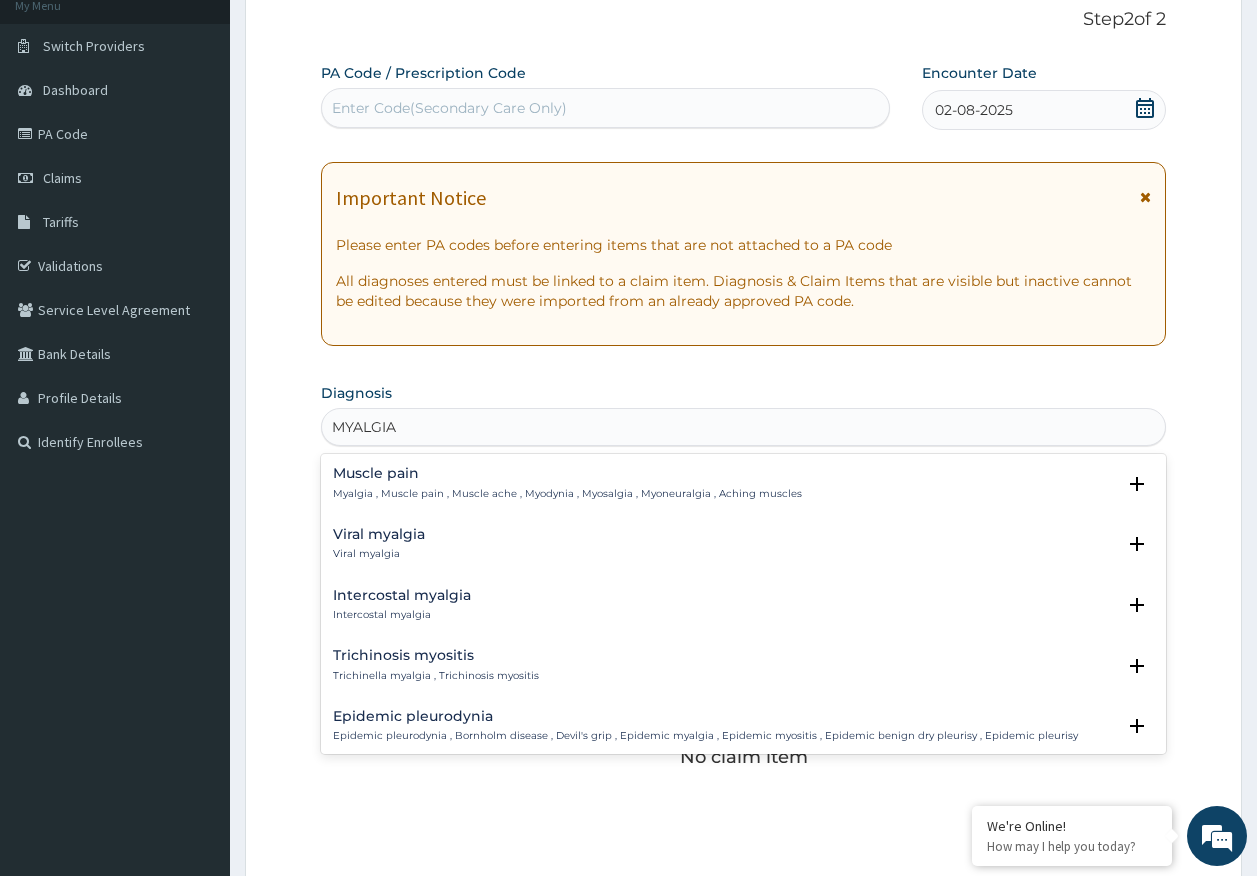 click on "Muscle pain" at bounding box center (567, 473) 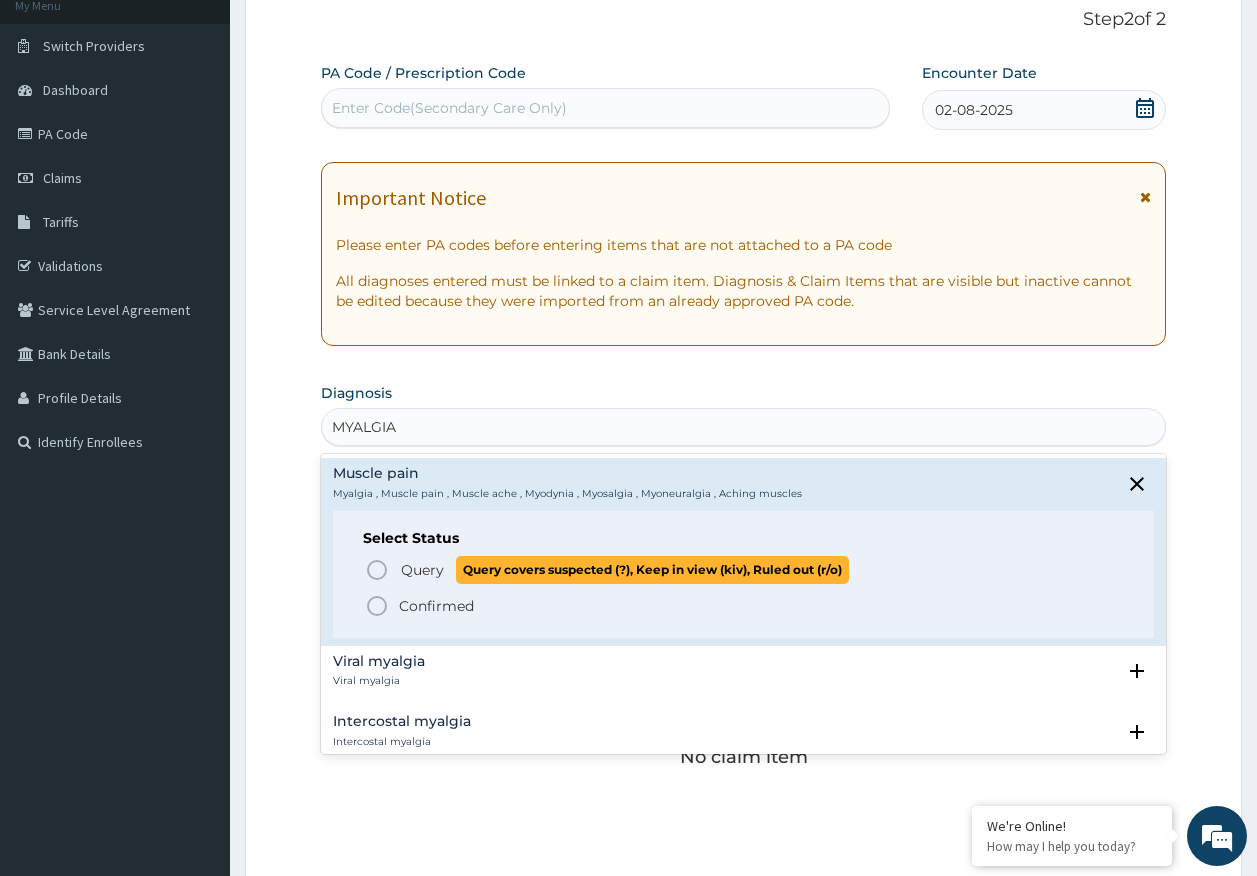 click on "Query" at bounding box center [422, 570] 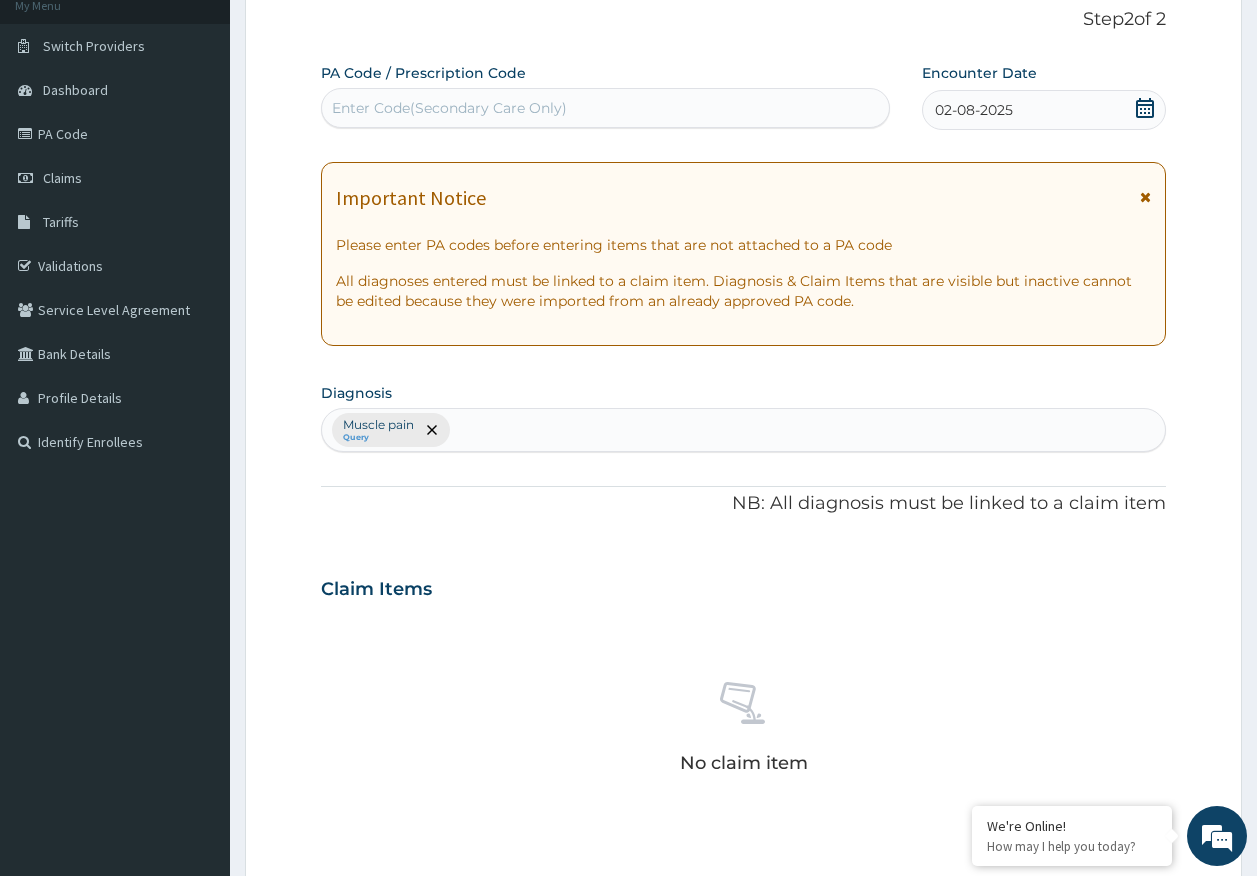scroll, scrollTop: 0, scrollLeft: 0, axis: both 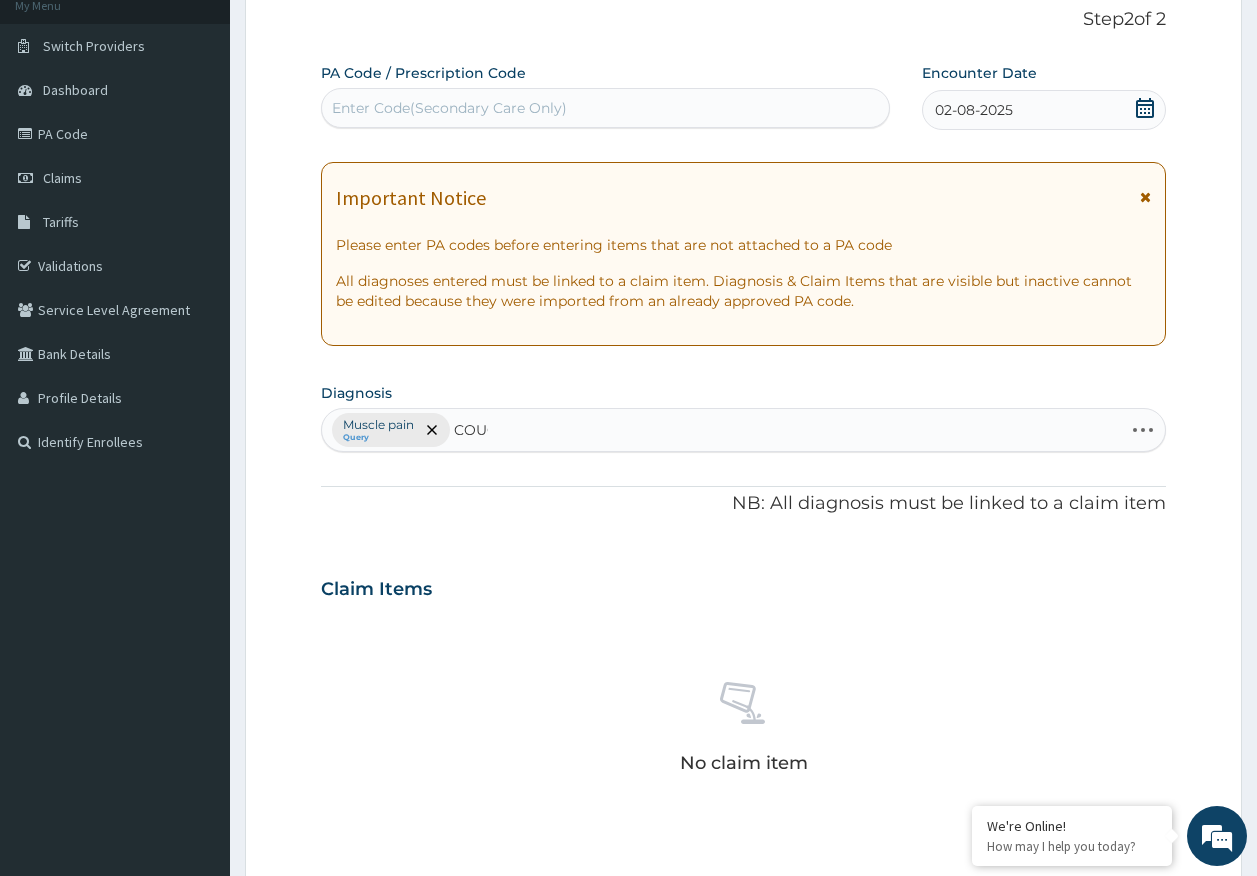 type on "COUGH" 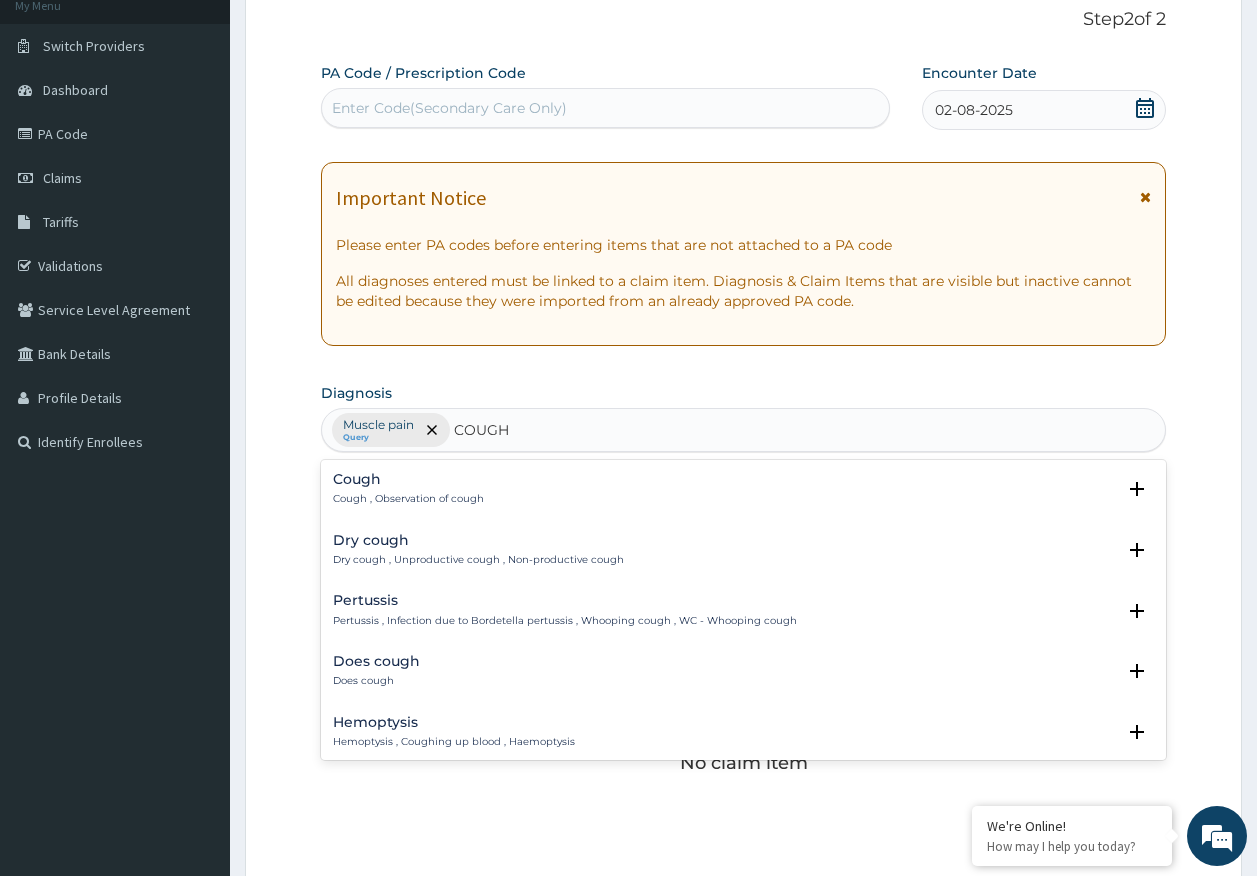 click on "Cough" at bounding box center (408, 479) 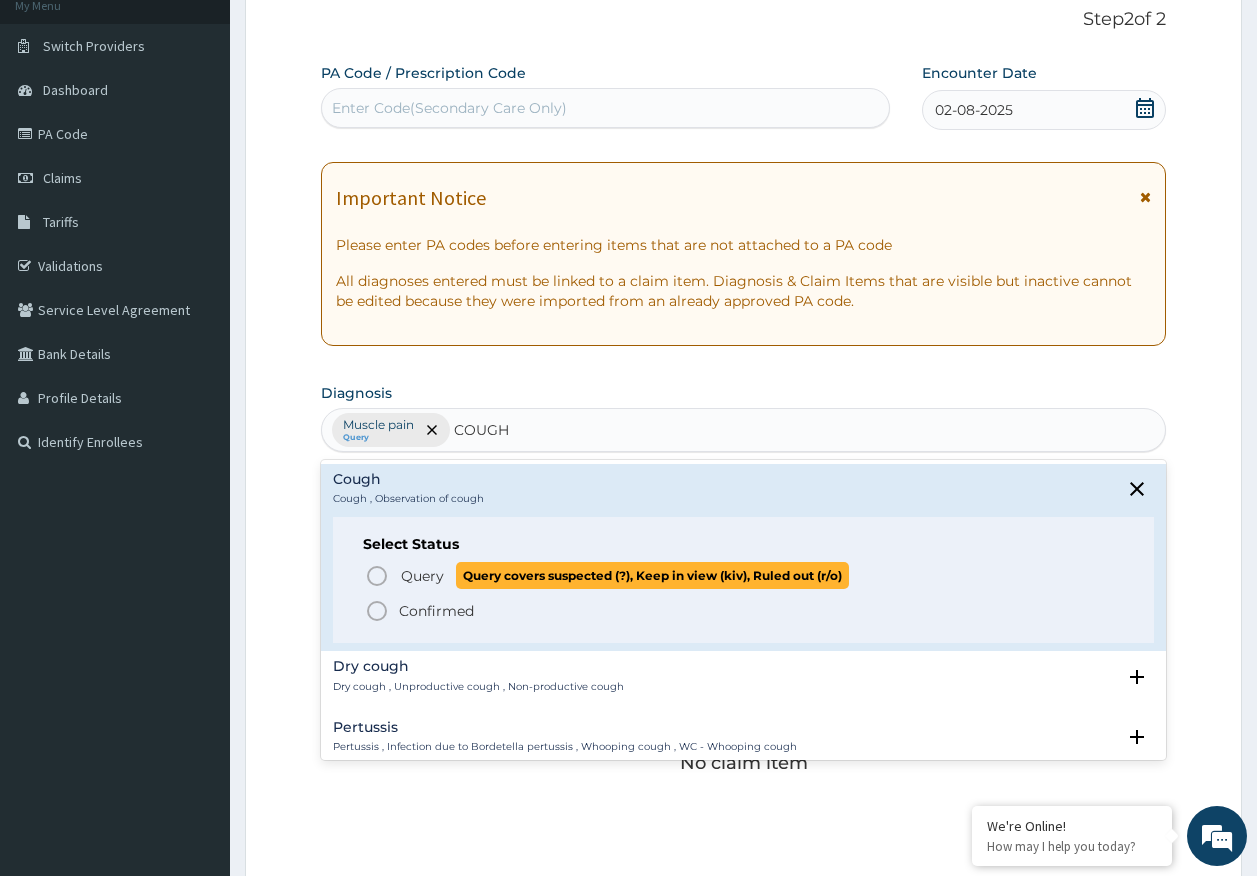 drag, startPoint x: 428, startPoint y: 577, endPoint x: 433, endPoint y: 552, distance: 25.495098 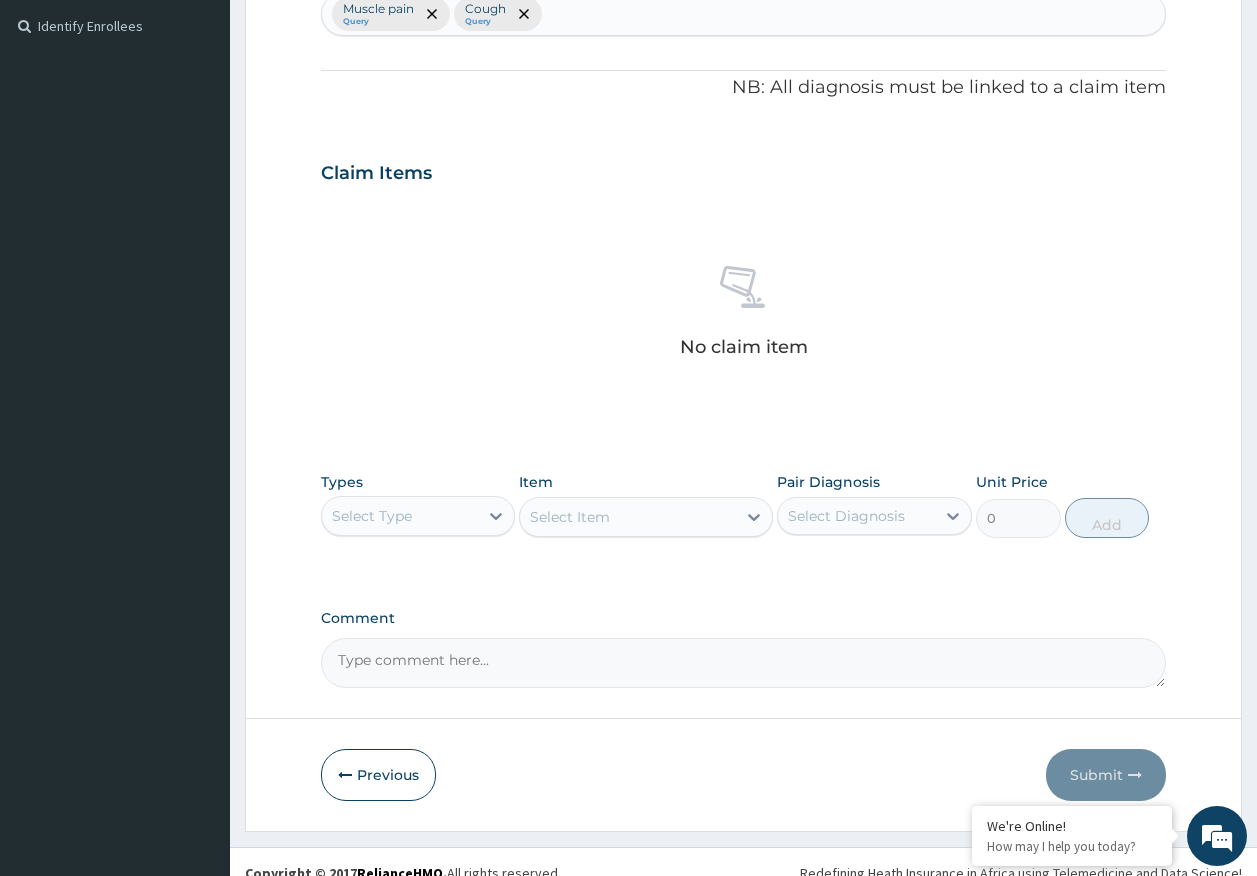 scroll, scrollTop: 566, scrollLeft: 0, axis: vertical 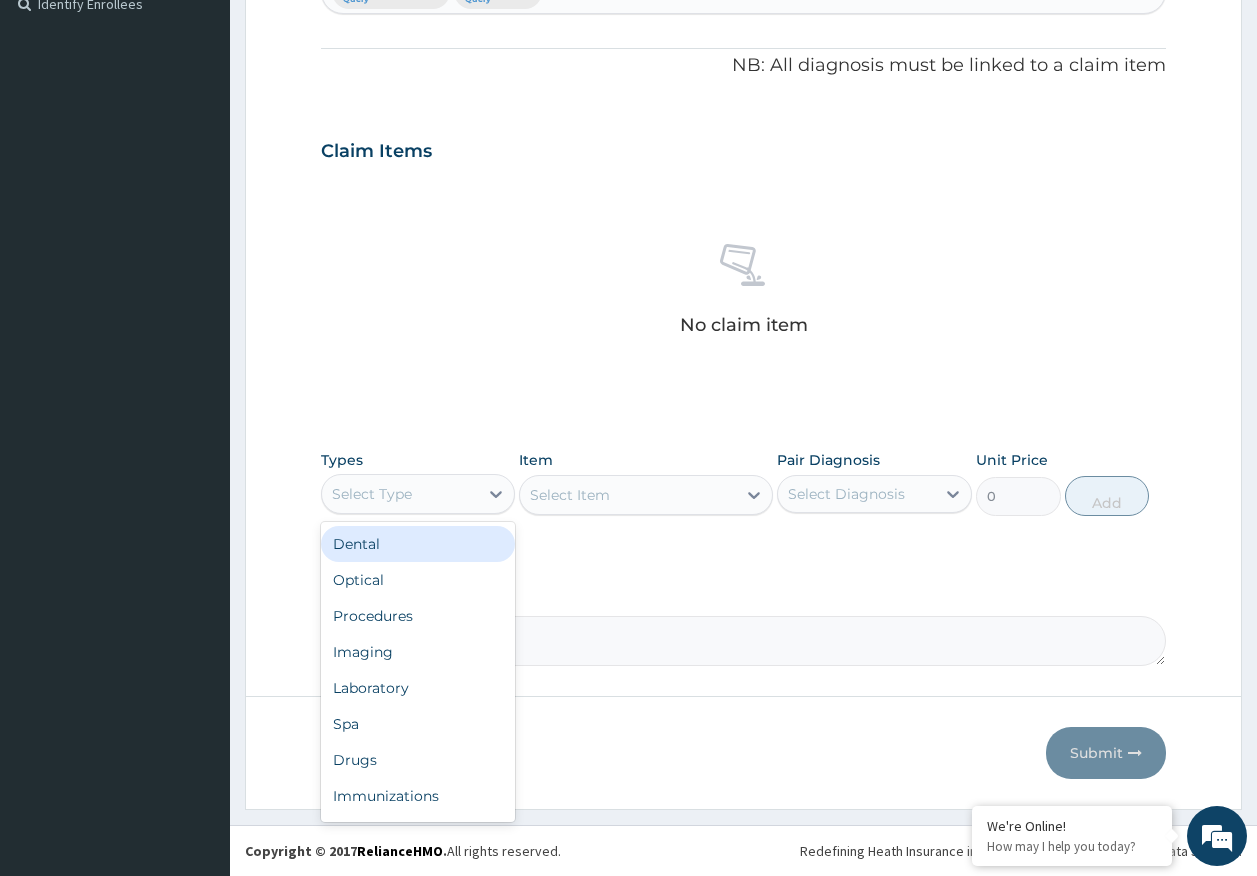 click on "Select Type" at bounding box center (372, 494) 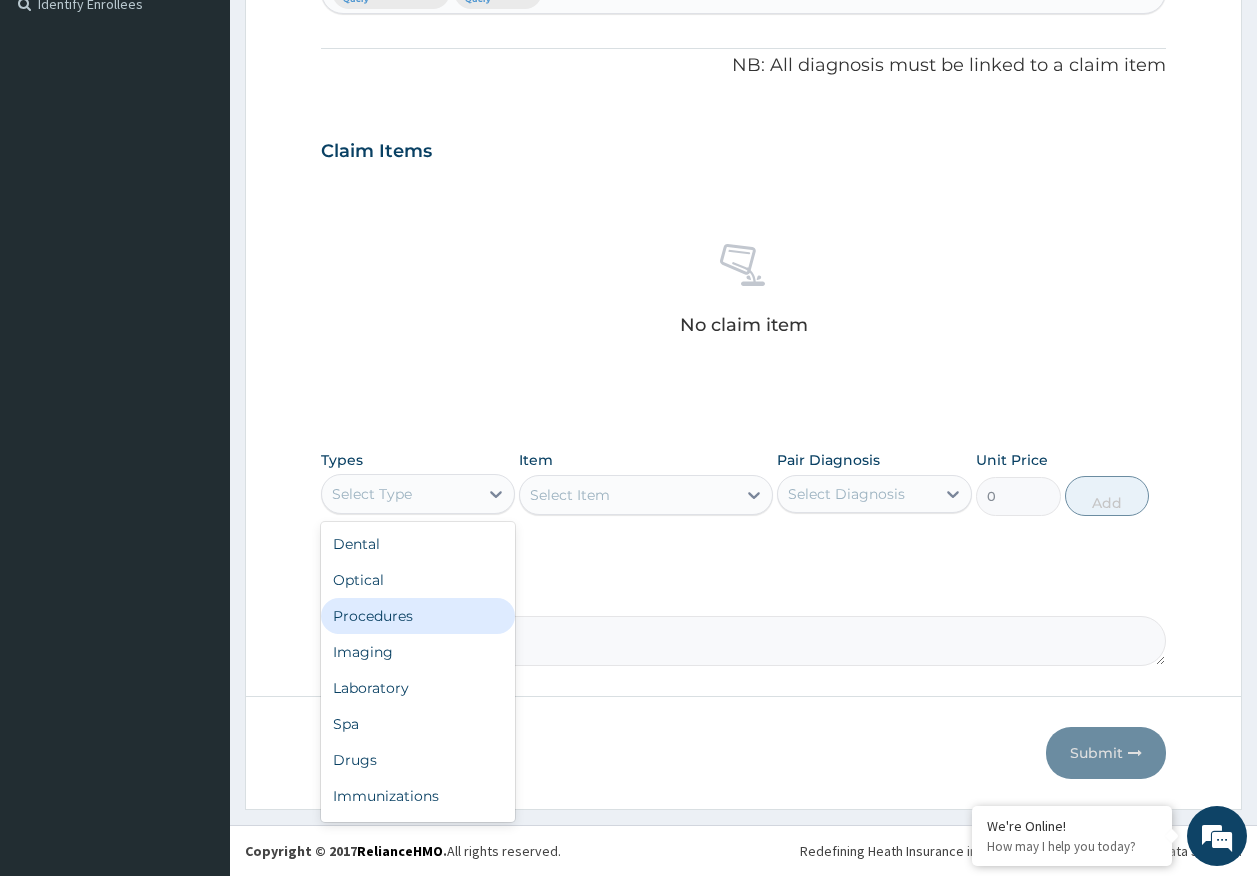 click on "Procedures" at bounding box center (418, 616) 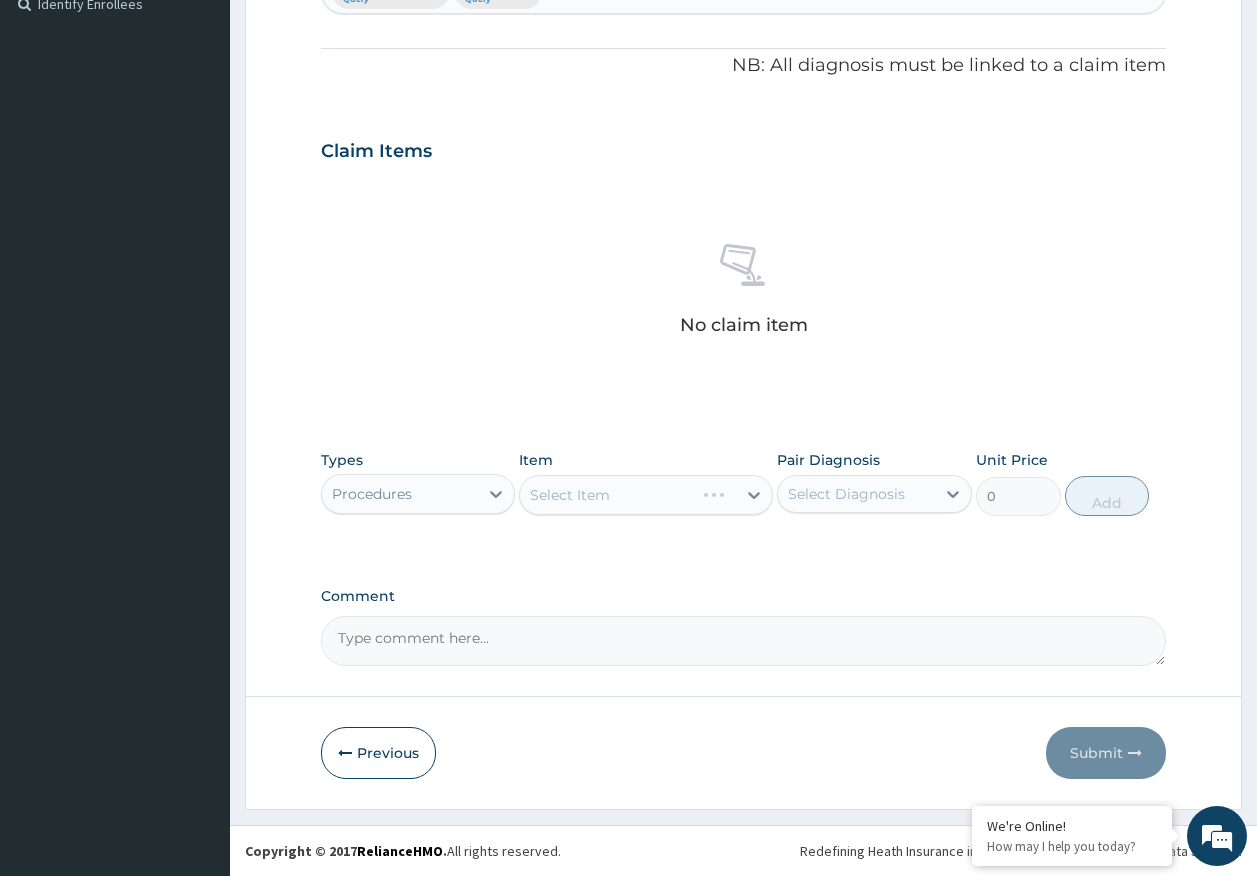 click on "Select Diagnosis" at bounding box center (846, 494) 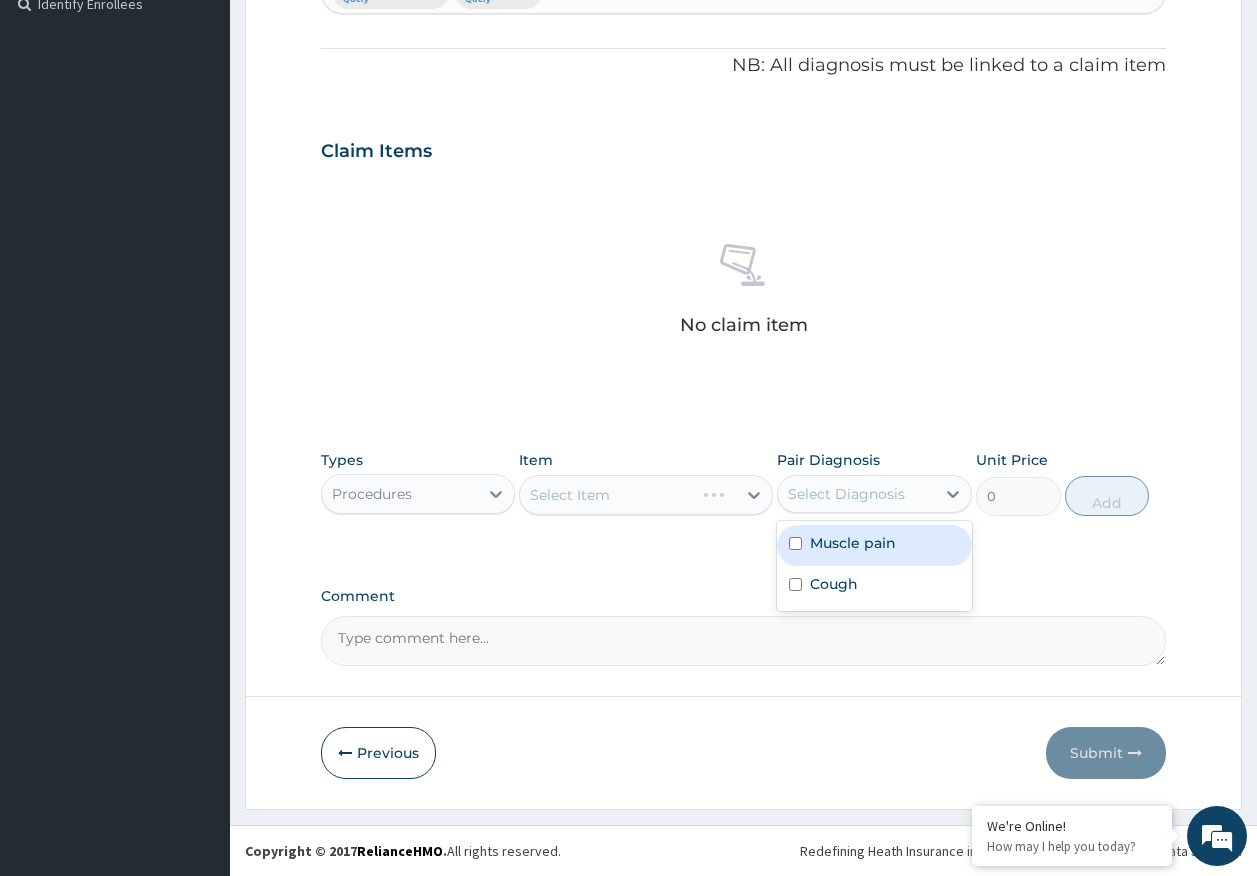 click on "Muscle pain" at bounding box center [853, 543] 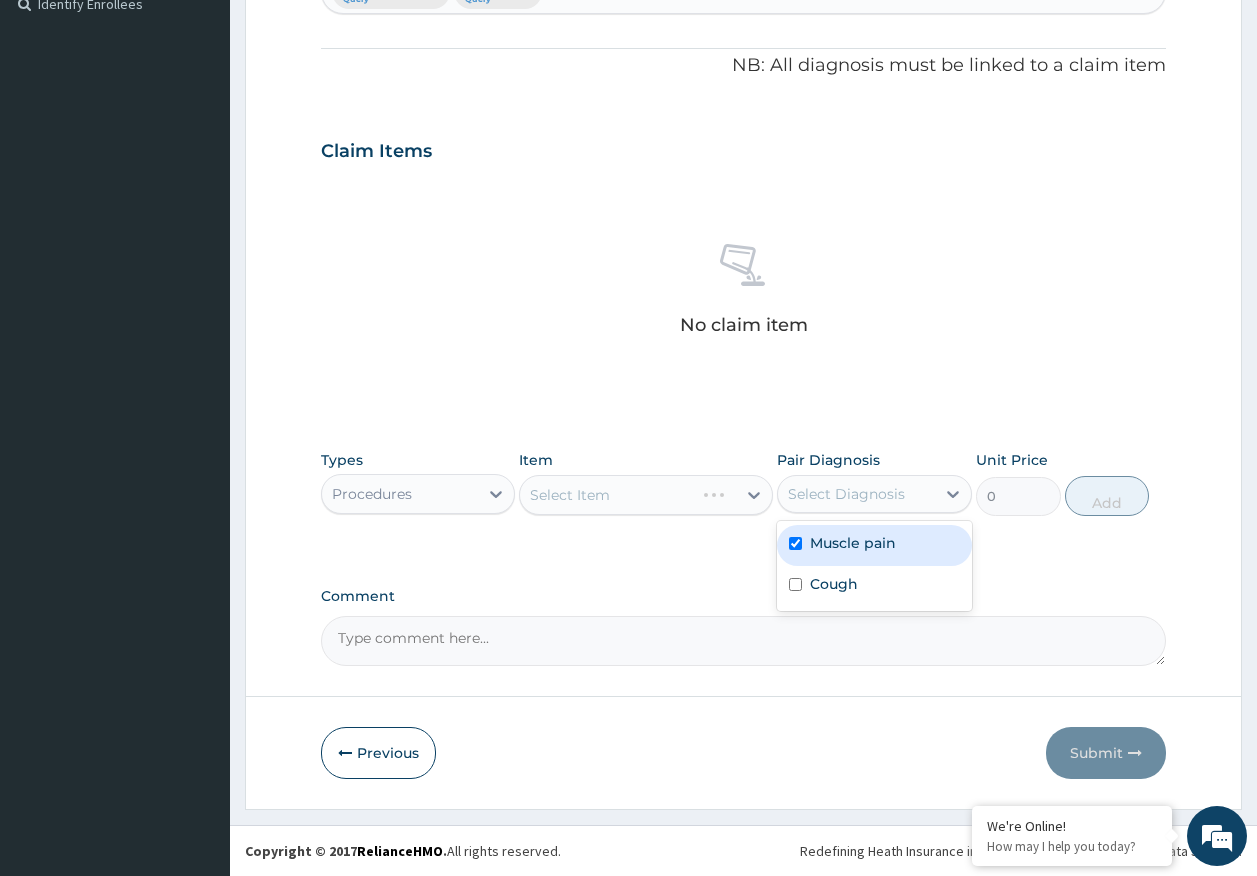 checkbox on "true" 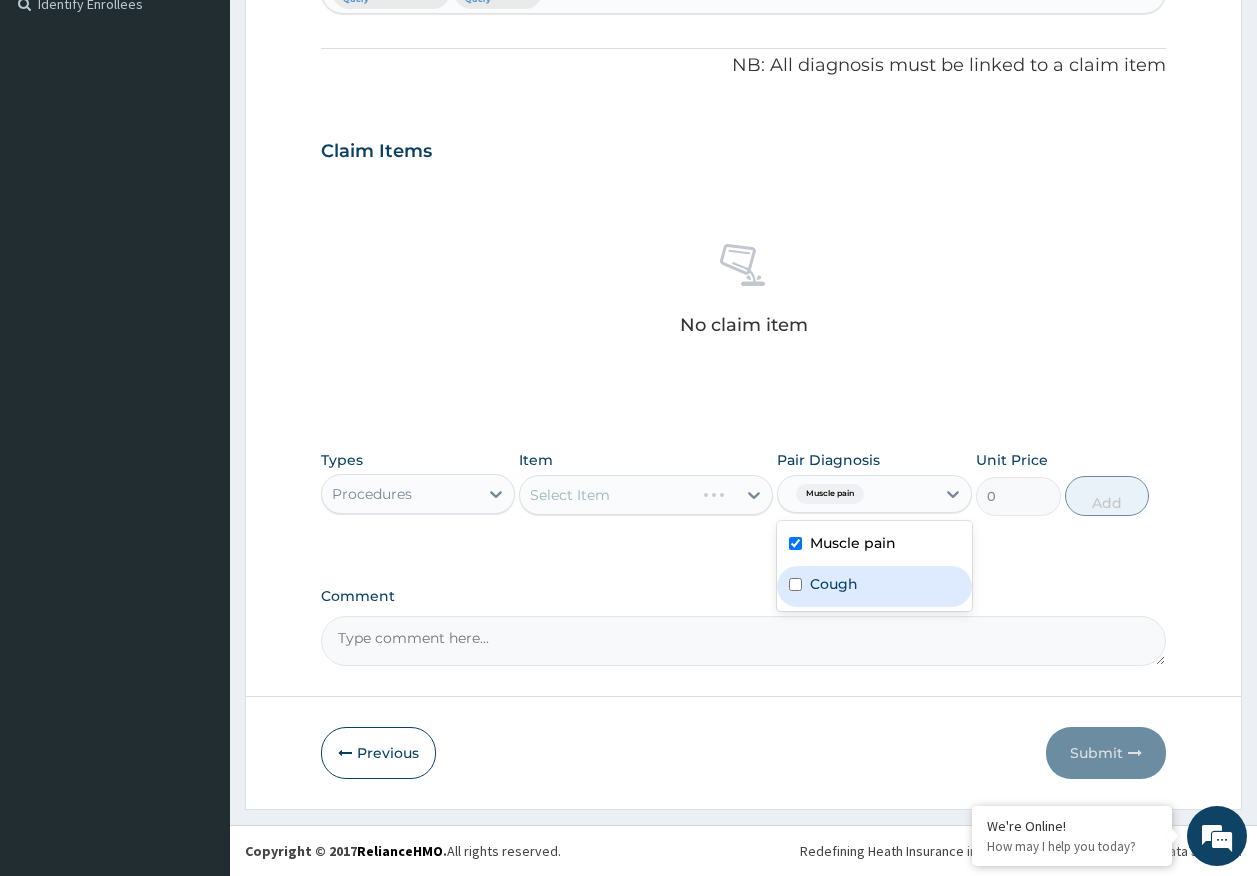 click on "Cough" at bounding box center [834, 584] 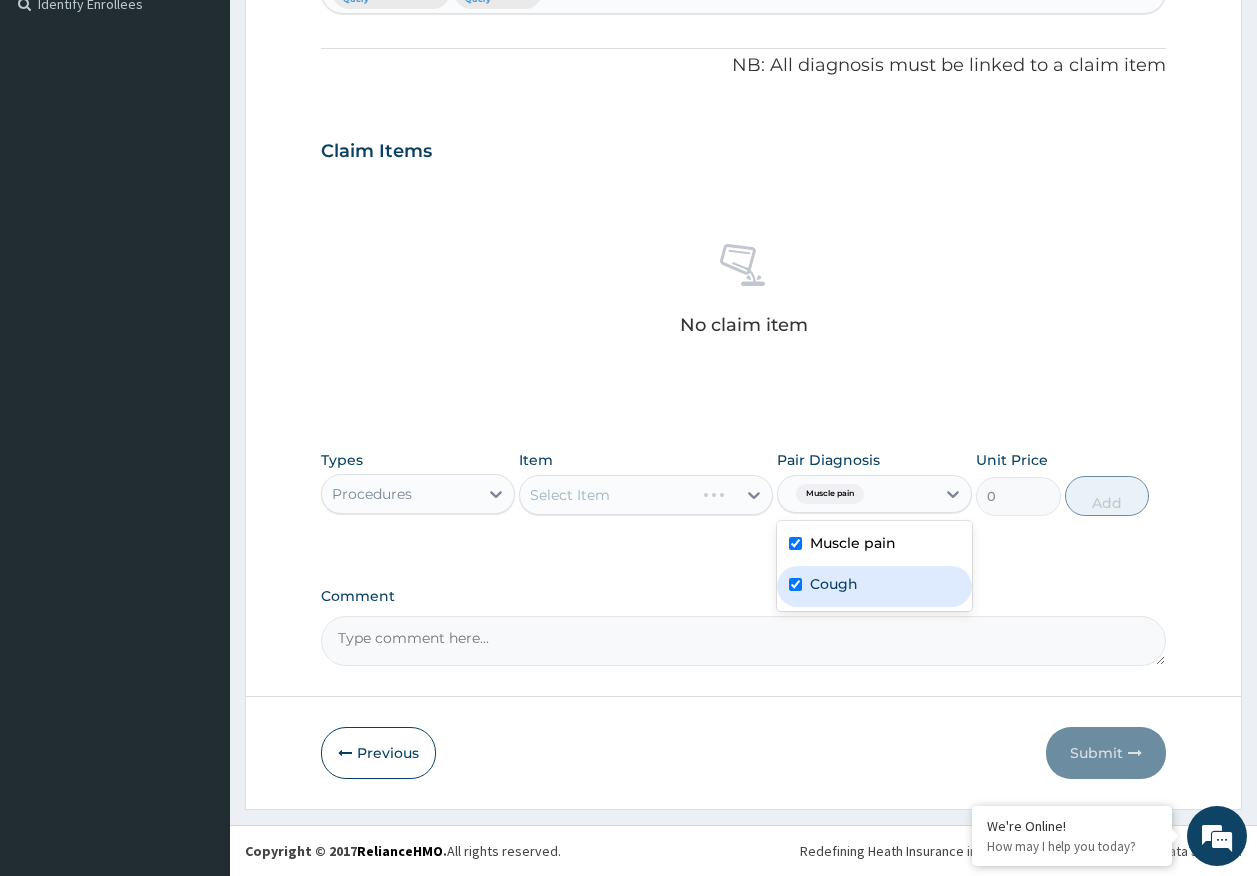 checkbox on "true" 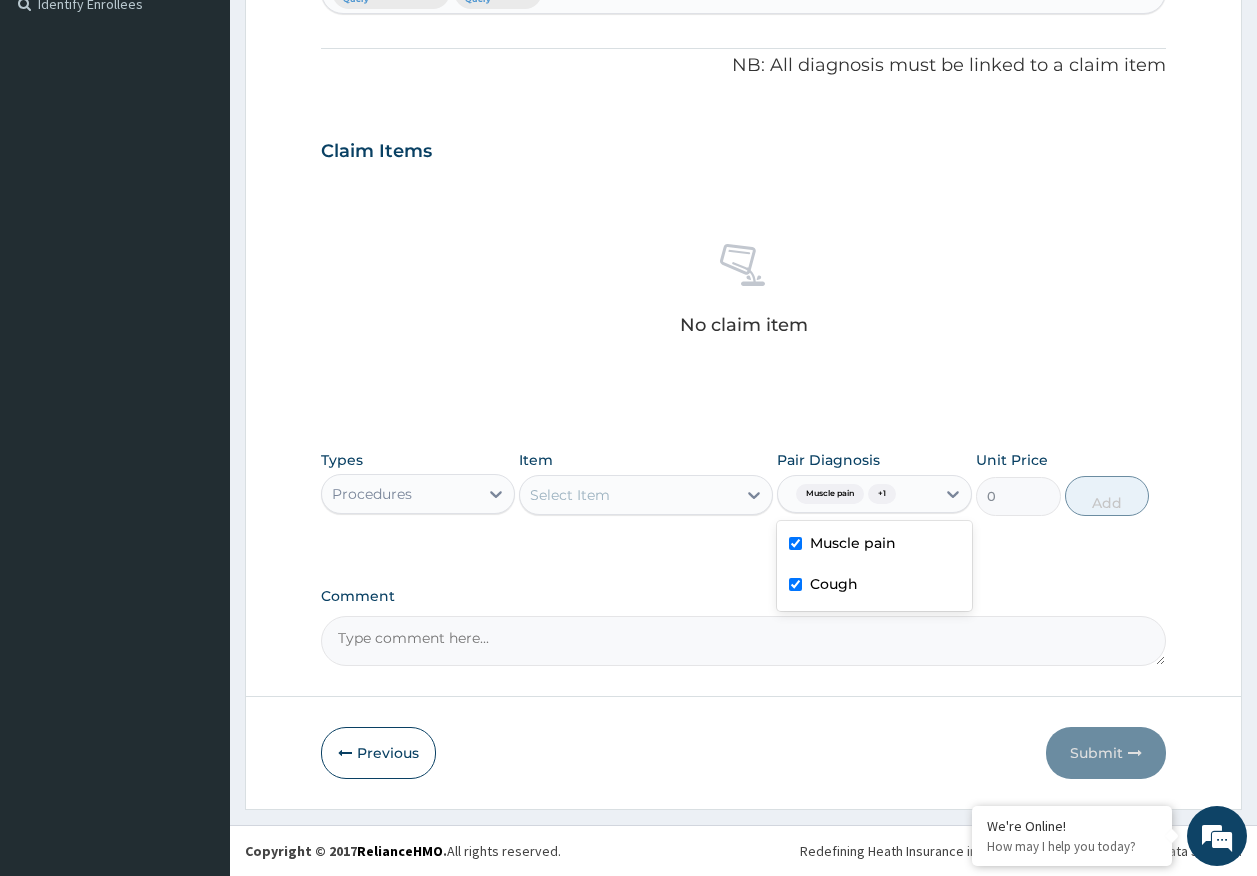 click on "Select Item" at bounding box center (570, 495) 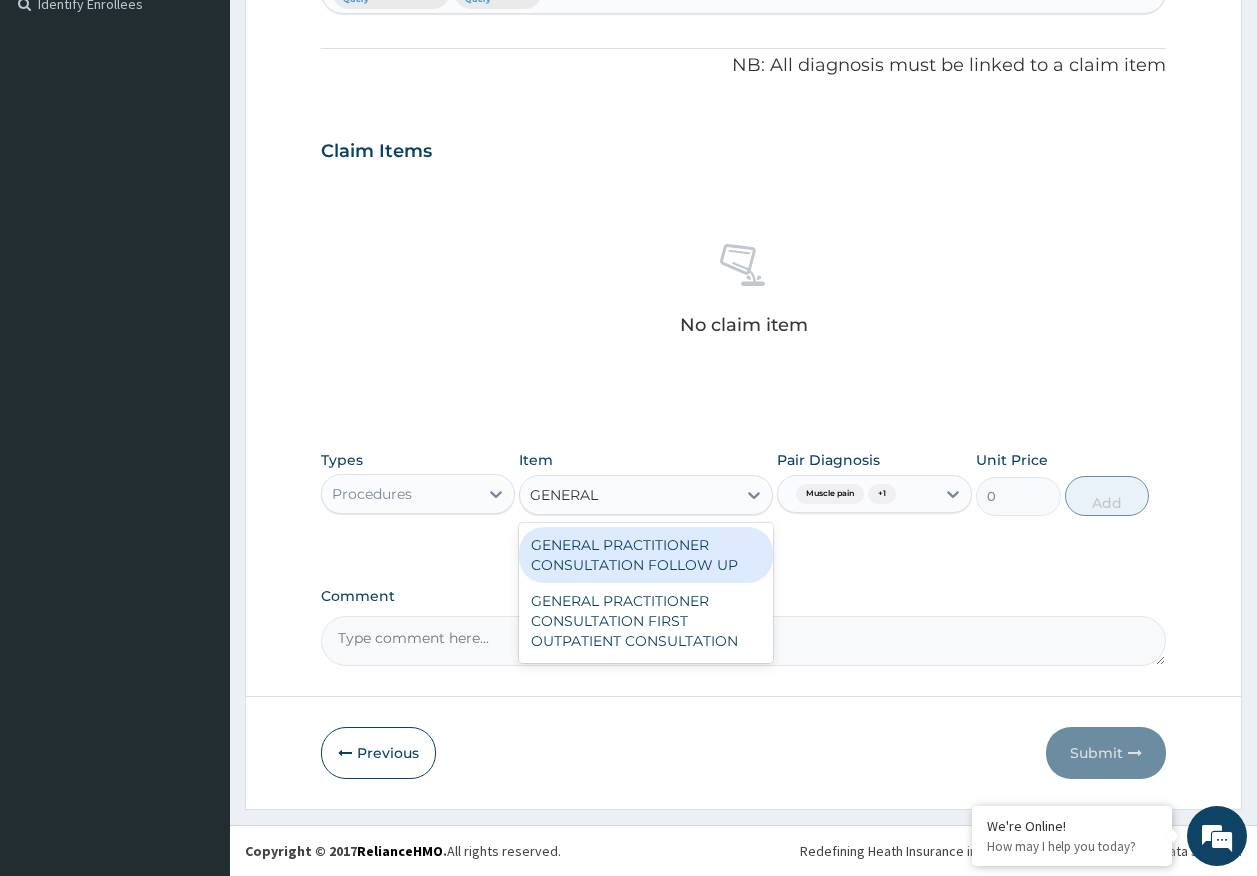 type on "GENERAL P" 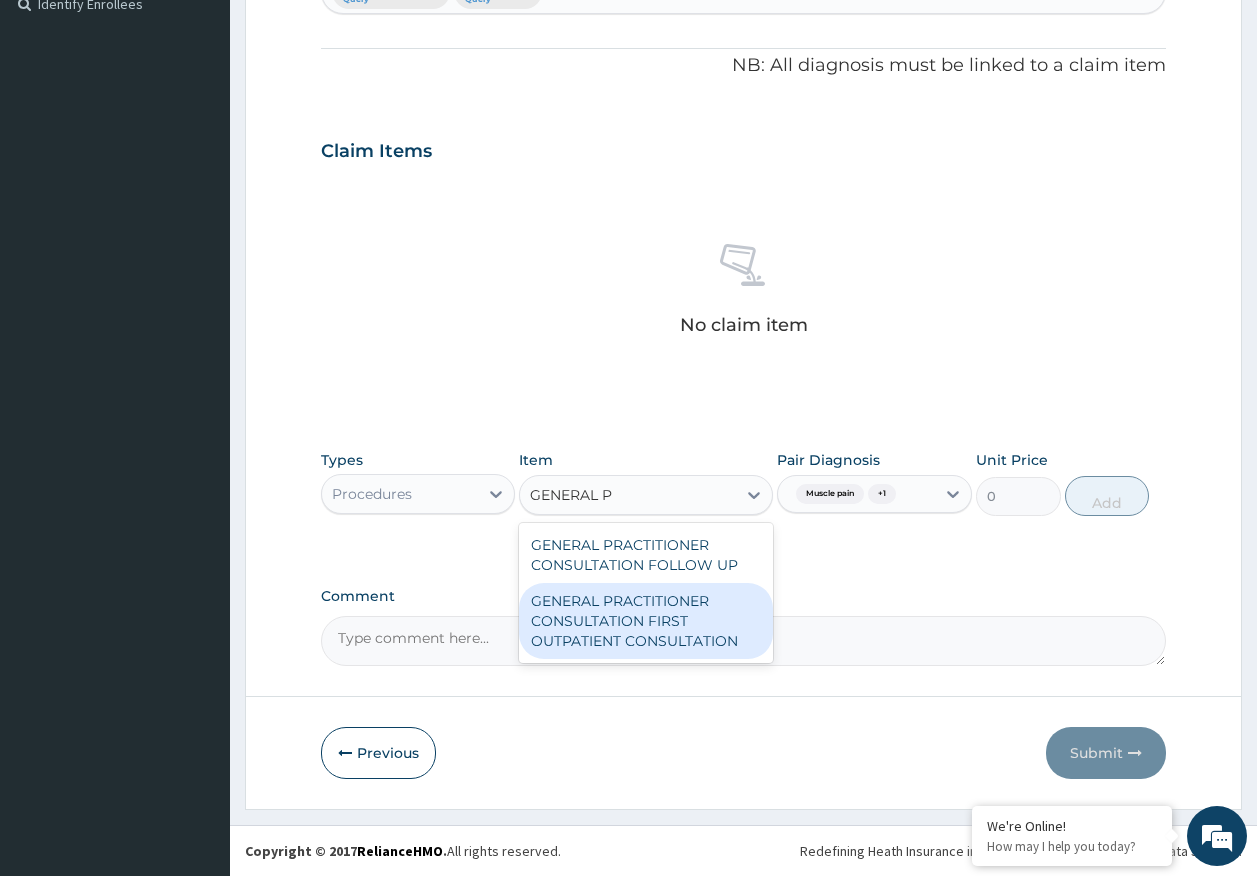 drag, startPoint x: 685, startPoint y: 614, endPoint x: 1031, endPoint y: 472, distance: 374.00534 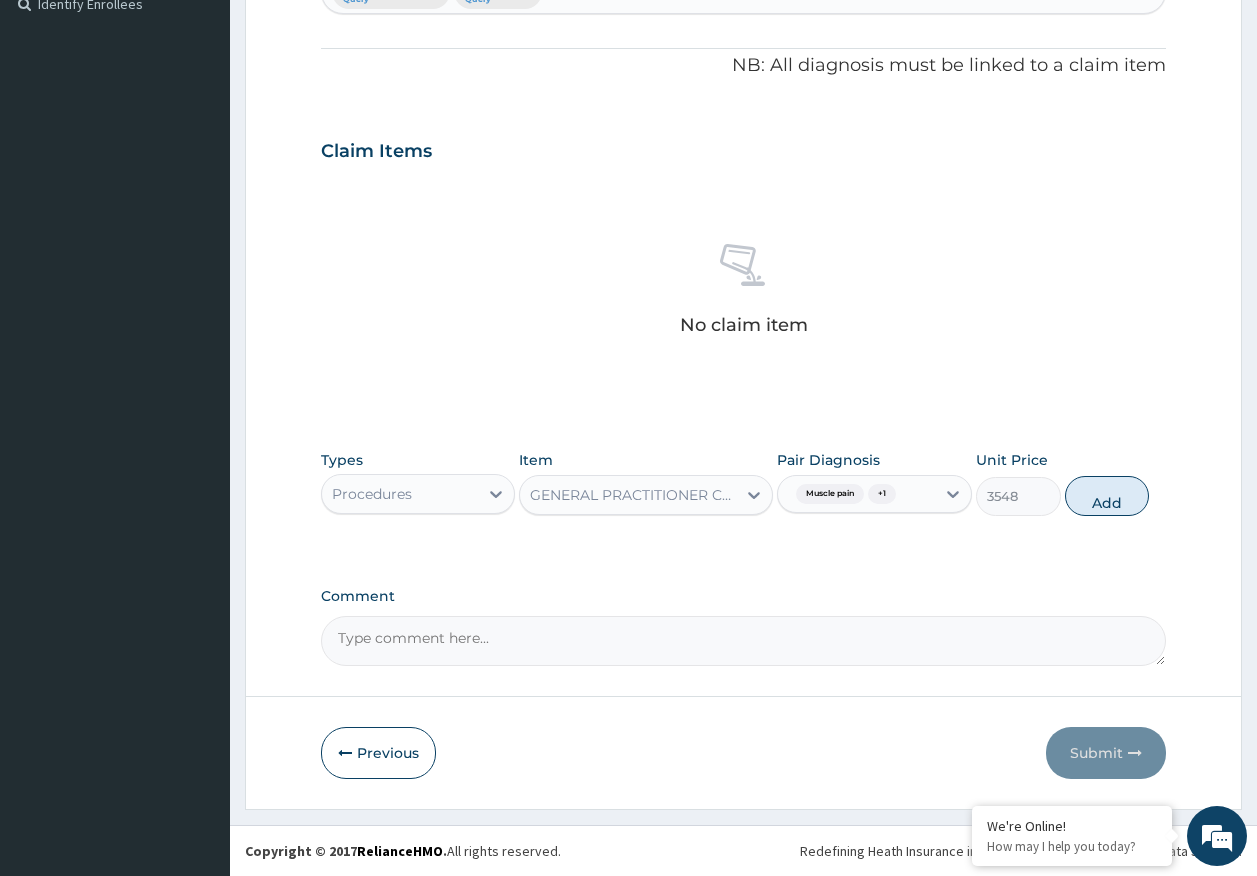 click on "Add" at bounding box center [1107, 496] 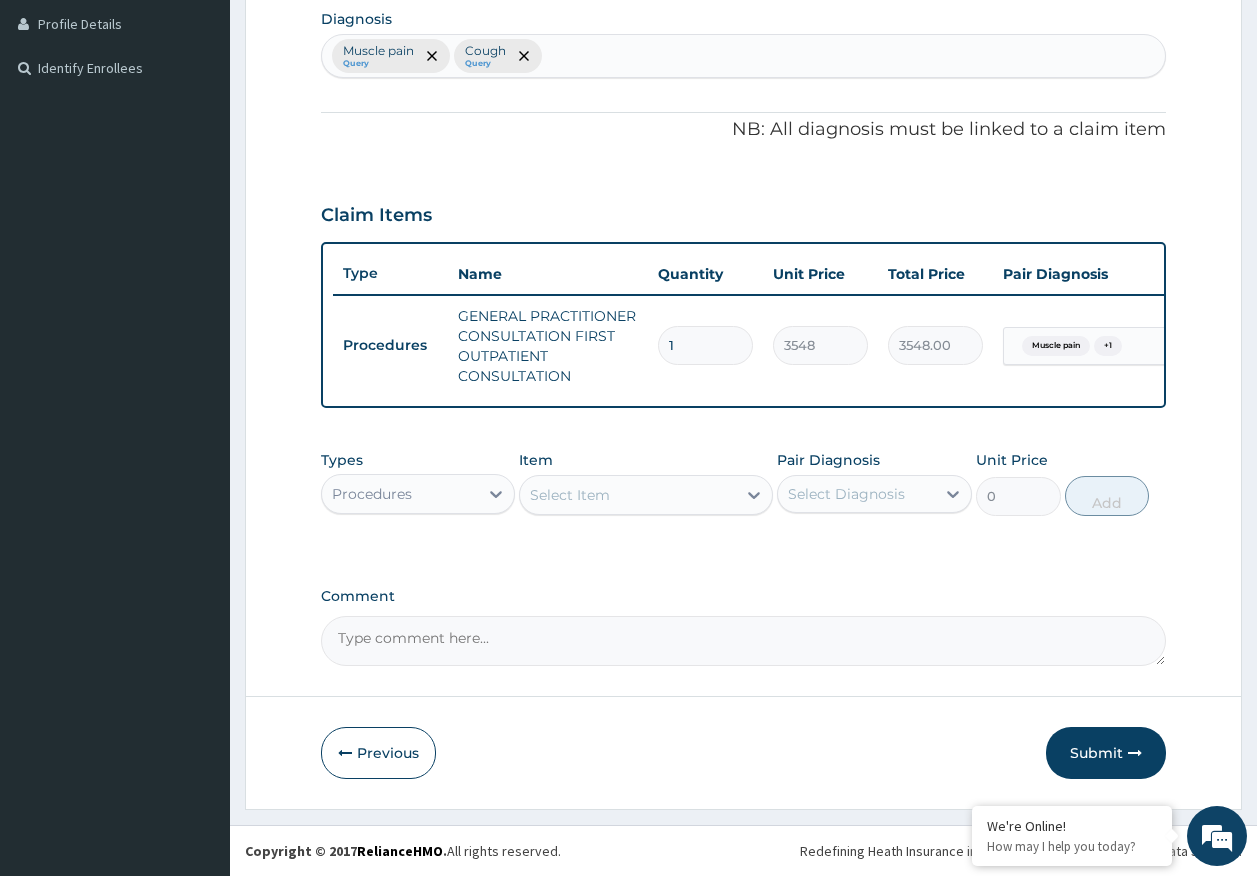 scroll, scrollTop: 517, scrollLeft: 0, axis: vertical 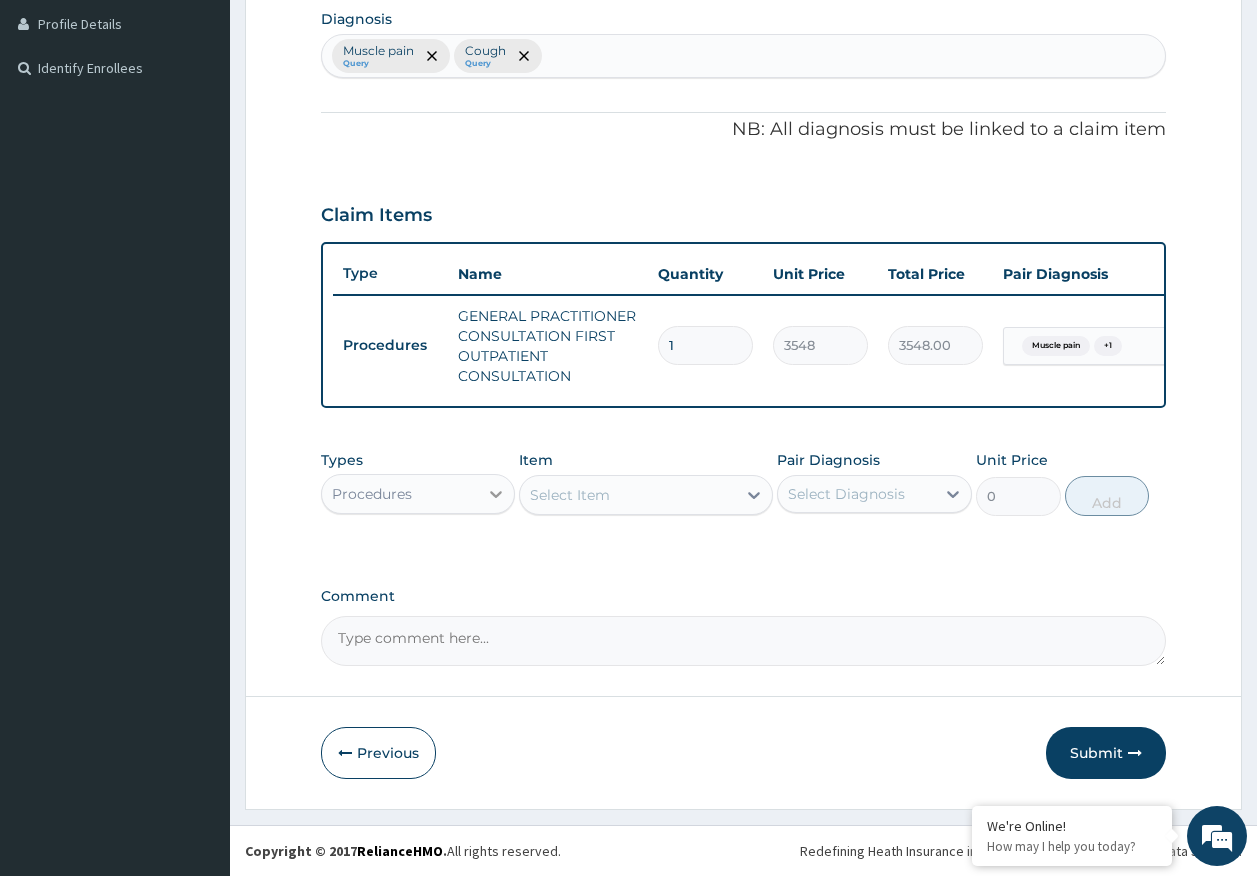 click at bounding box center [496, 494] 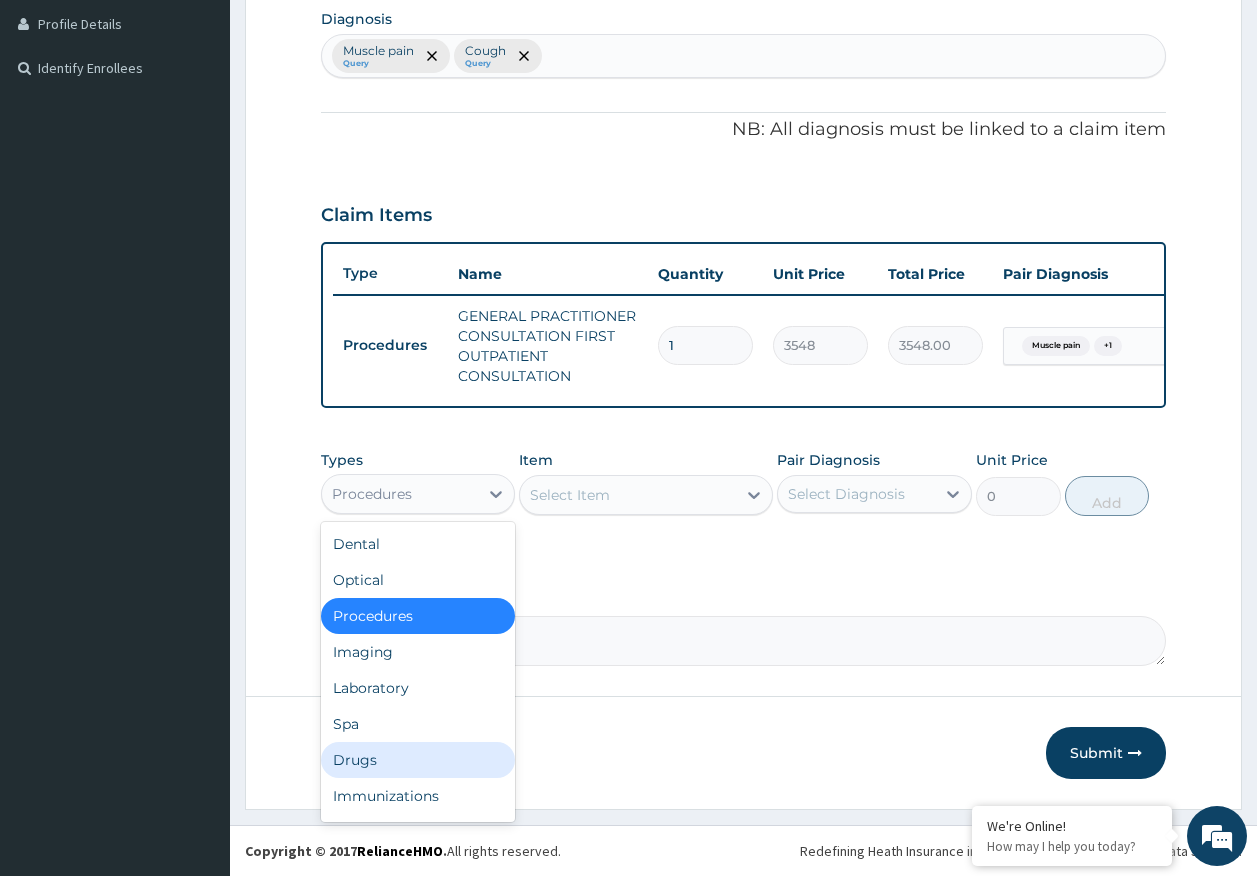 click on "Drugs" at bounding box center [418, 760] 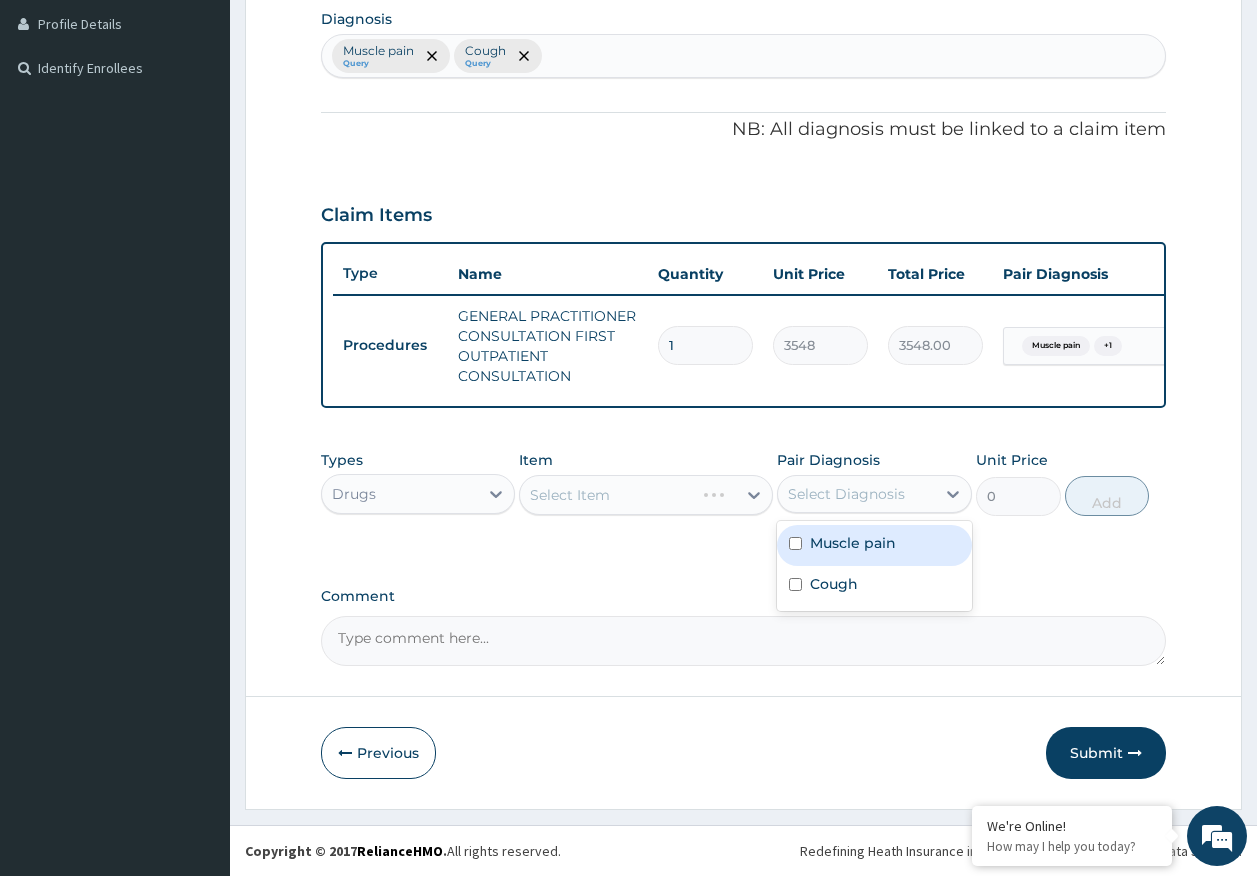 click on "Select Diagnosis" at bounding box center [846, 494] 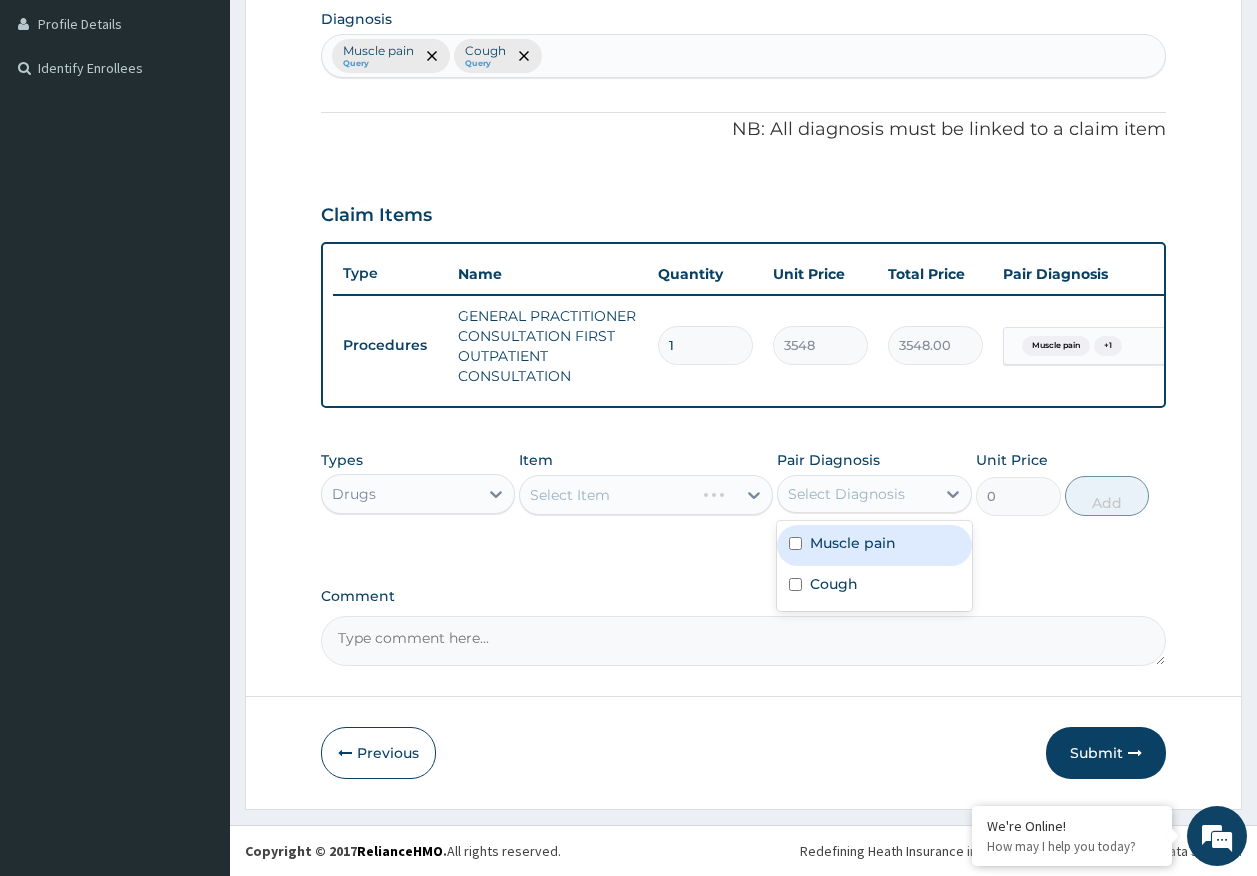 click on "Muscle pain" at bounding box center (874, 545) 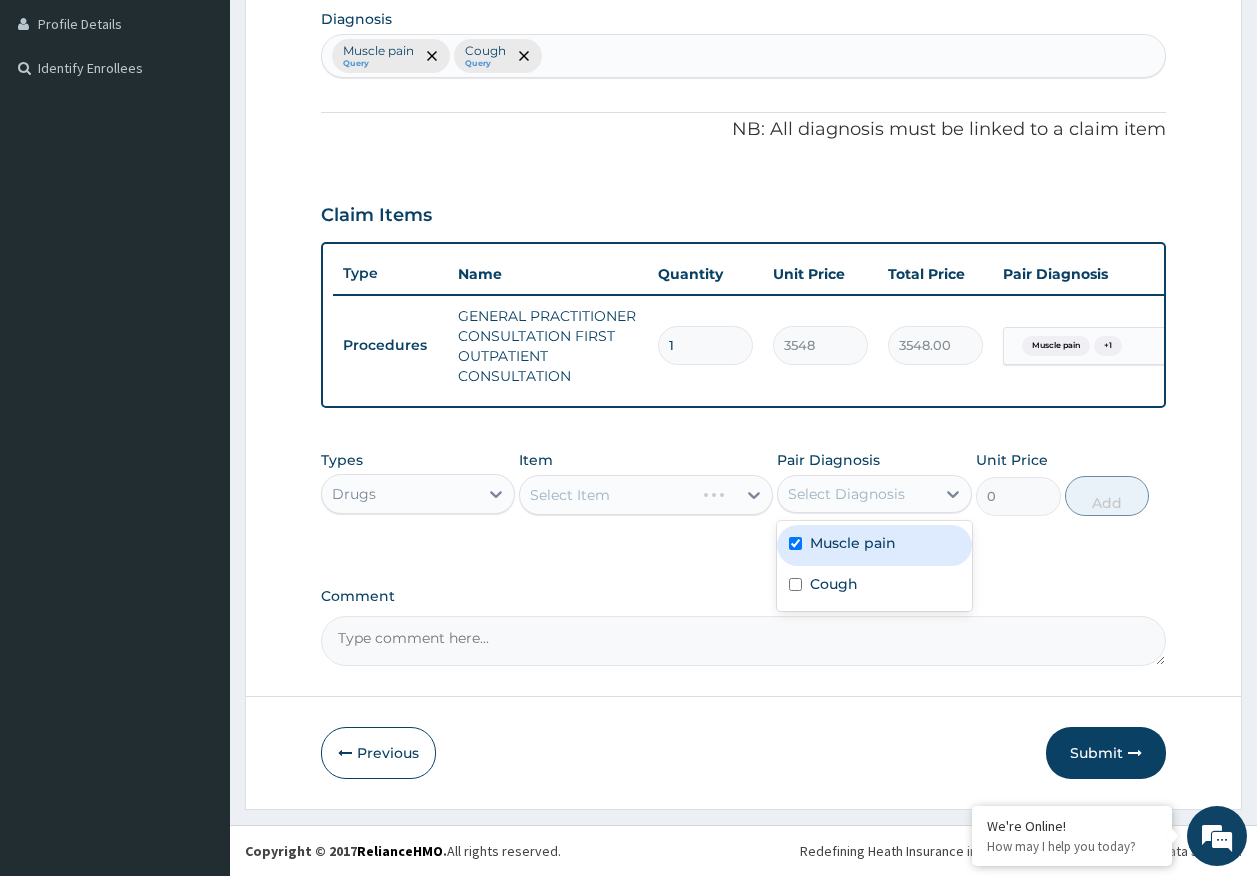 checkbox on "true" 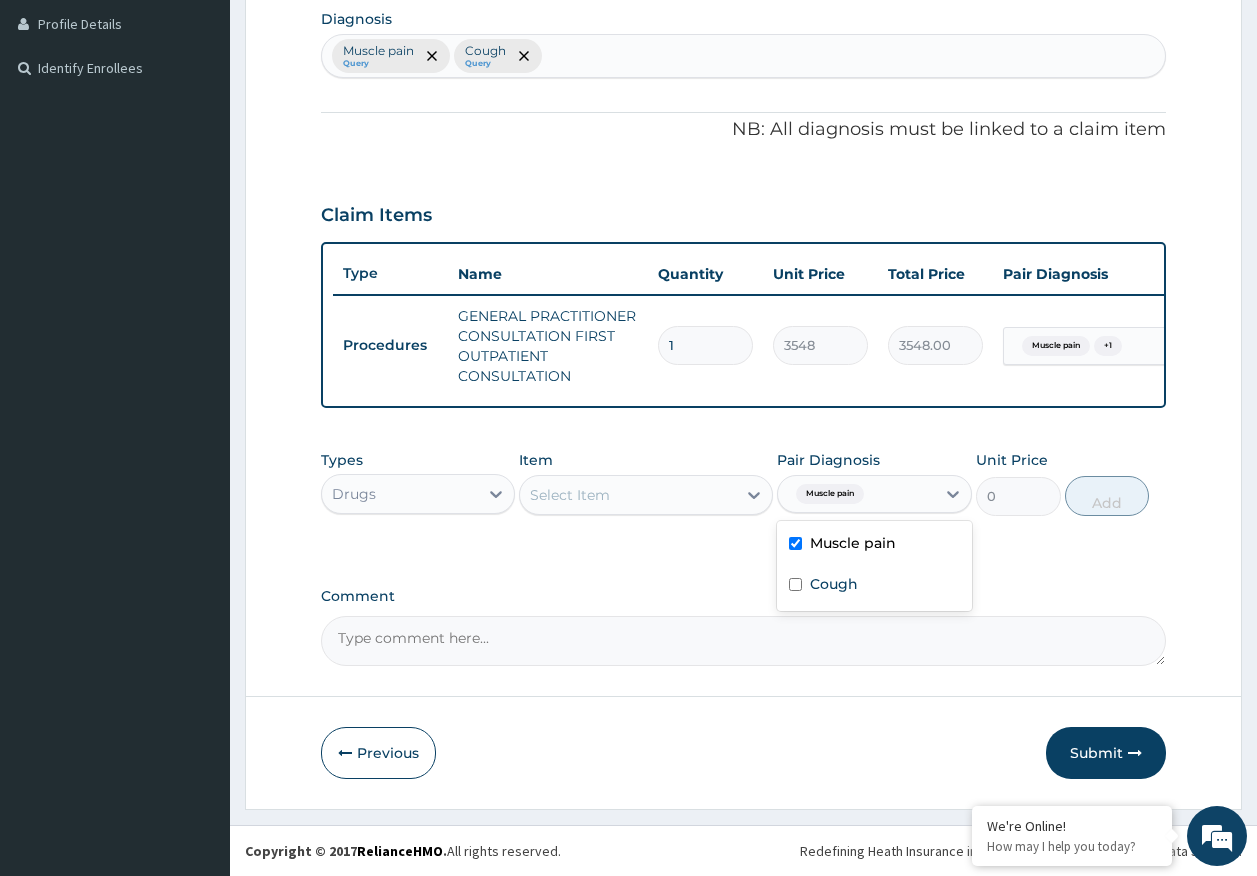 click on "Select Item" at bounding box center (628, 495) 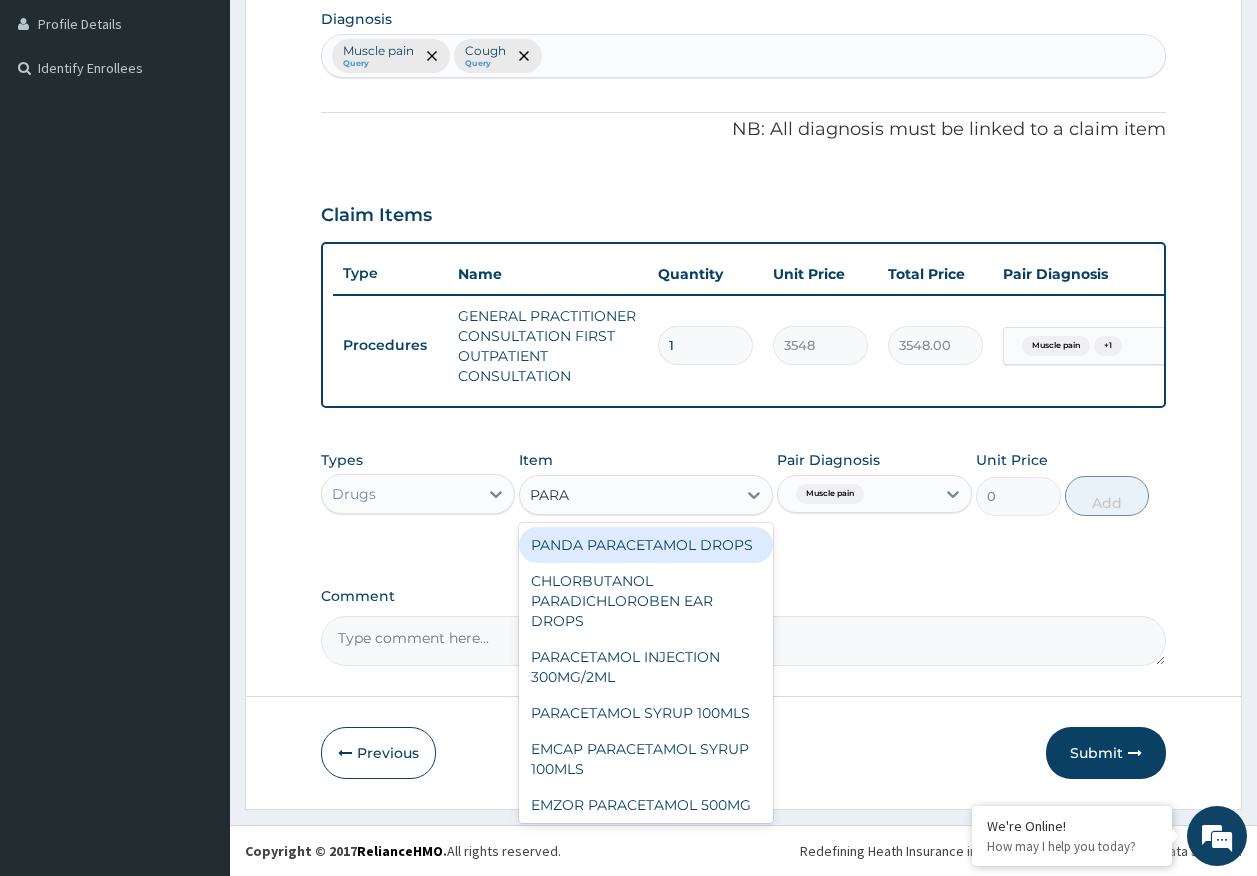 type on "PARAC" 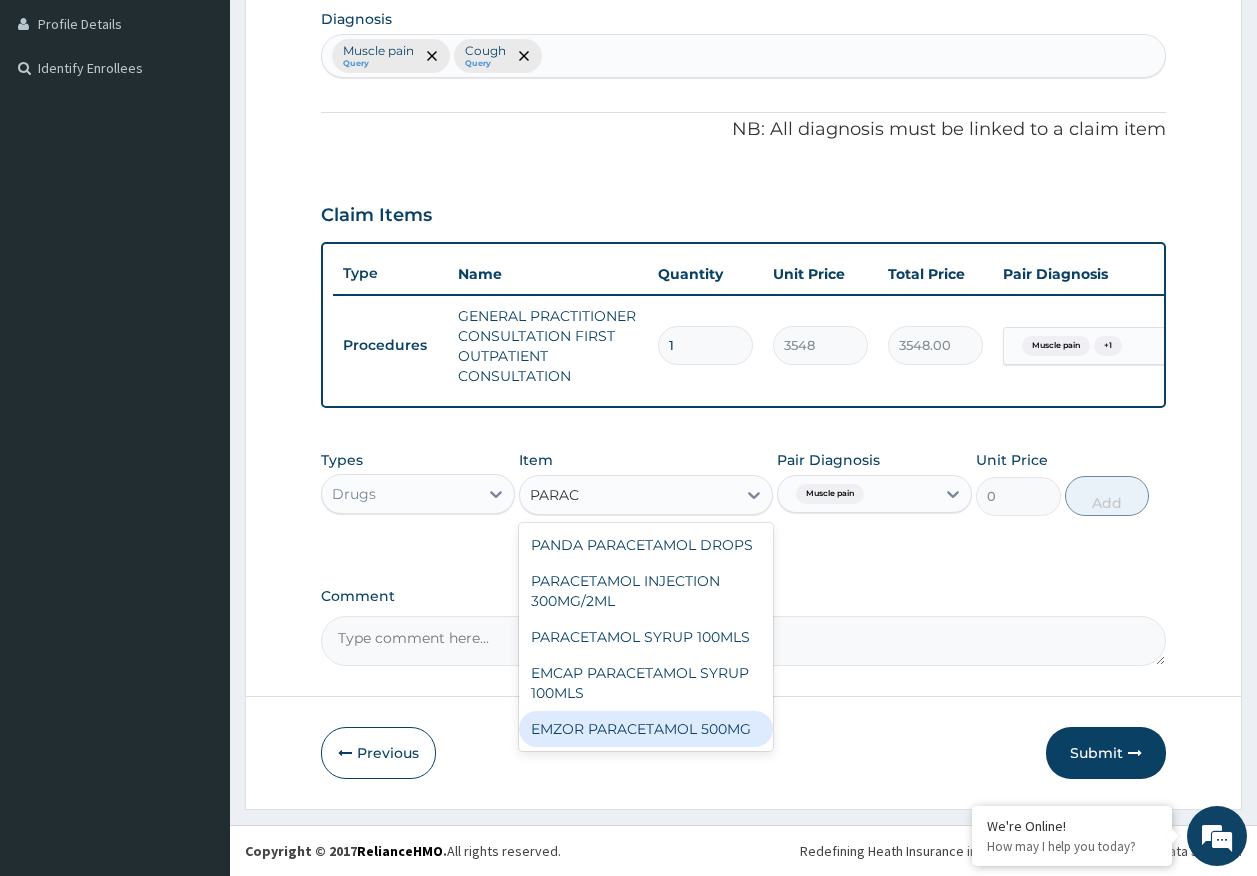 click on "EMZOR PARACETAMOL 500MG" at bounding box center (646, 729) 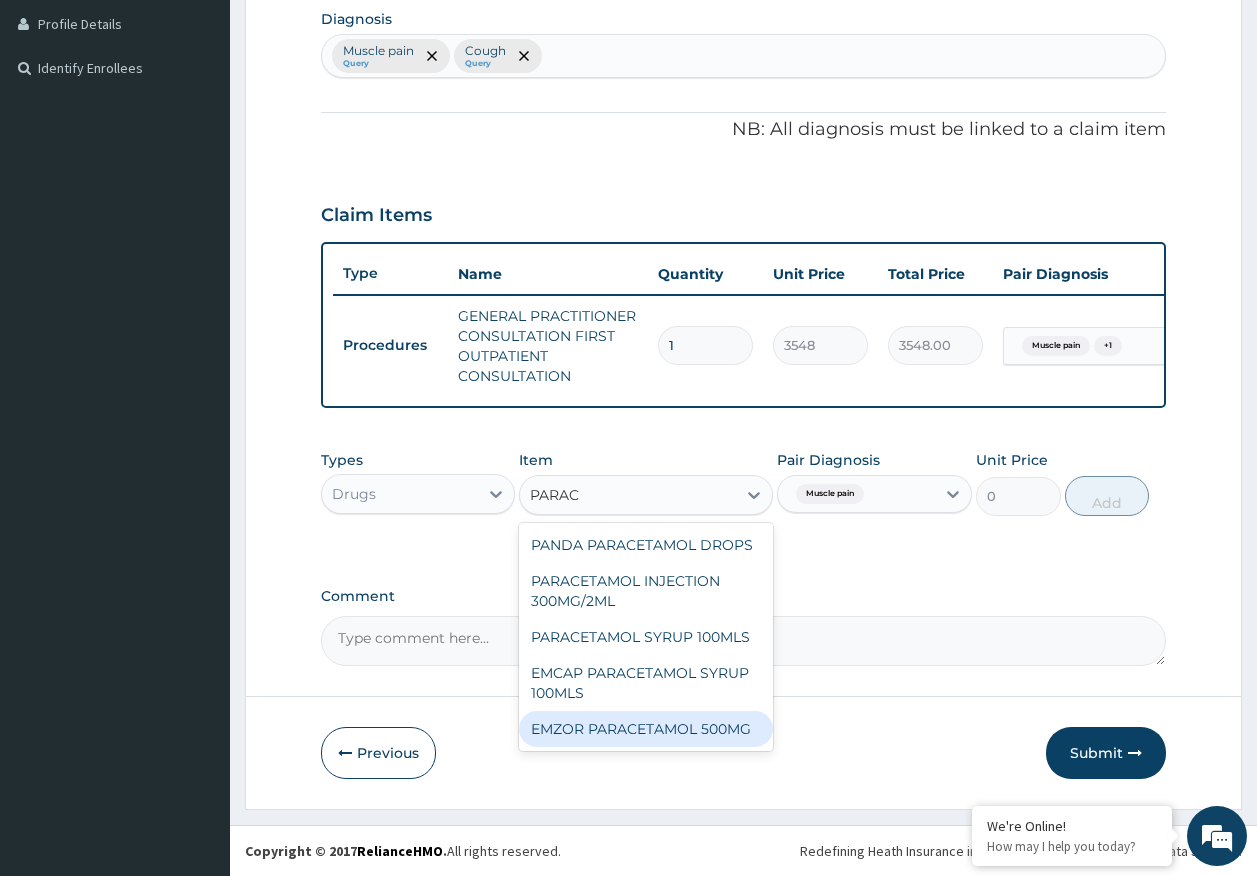 type 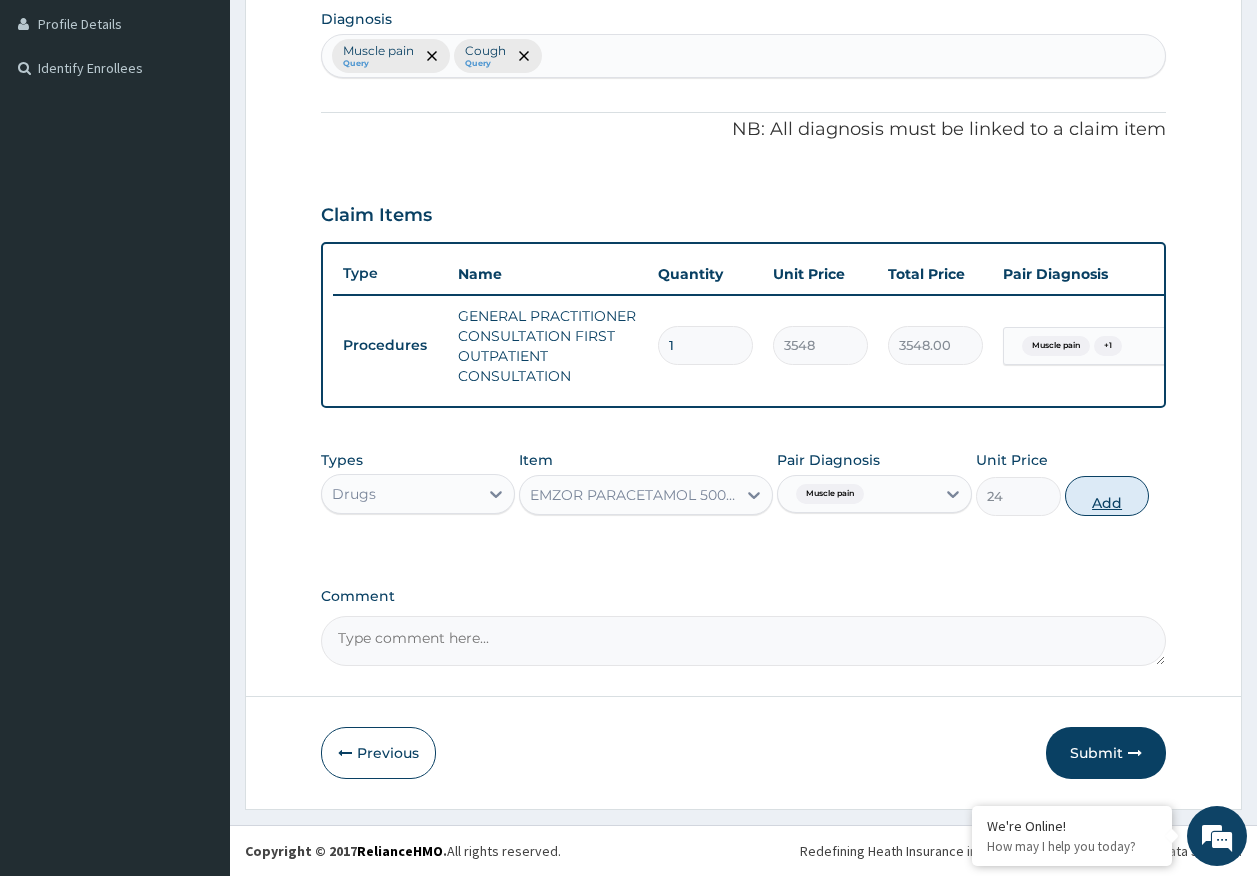 click on "Add" at bounding box center (1107, 496) 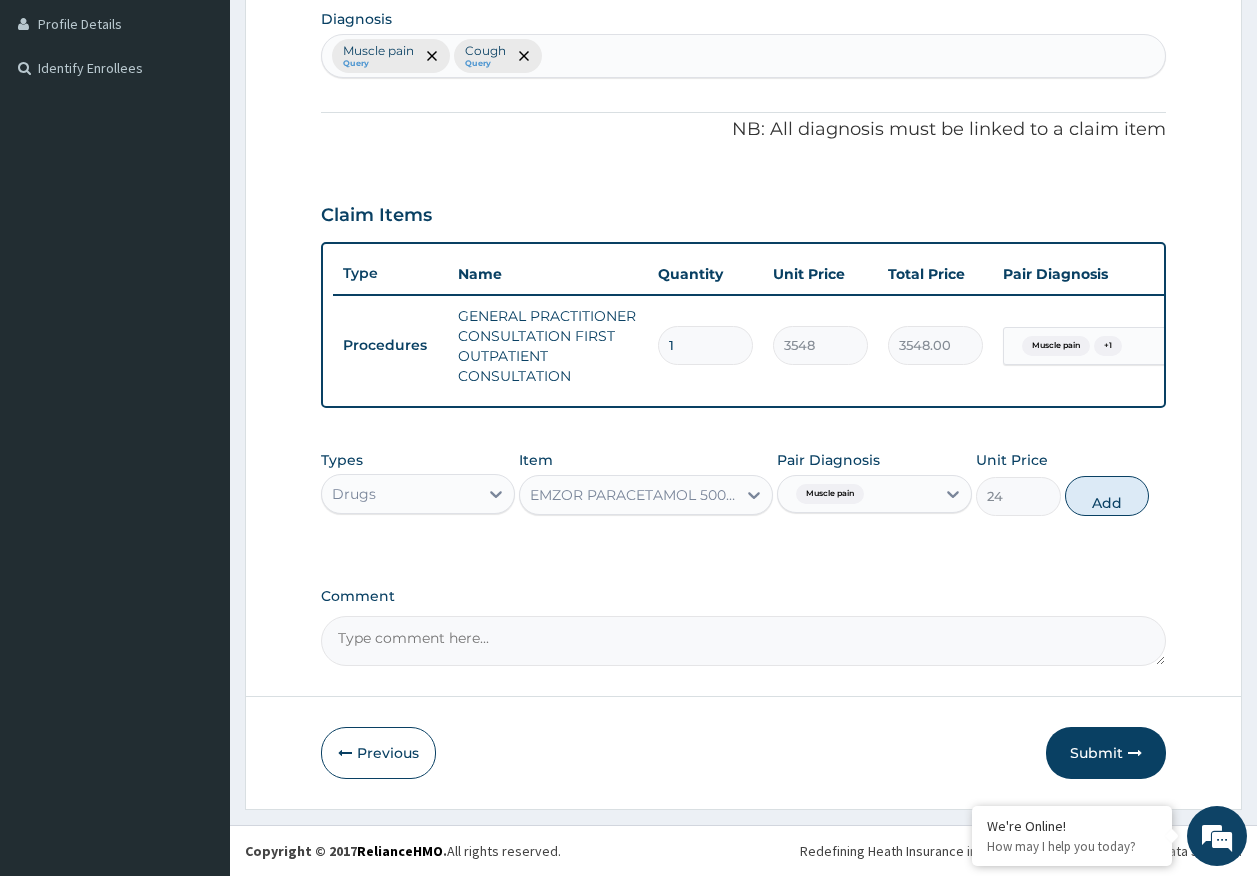 type on "0" 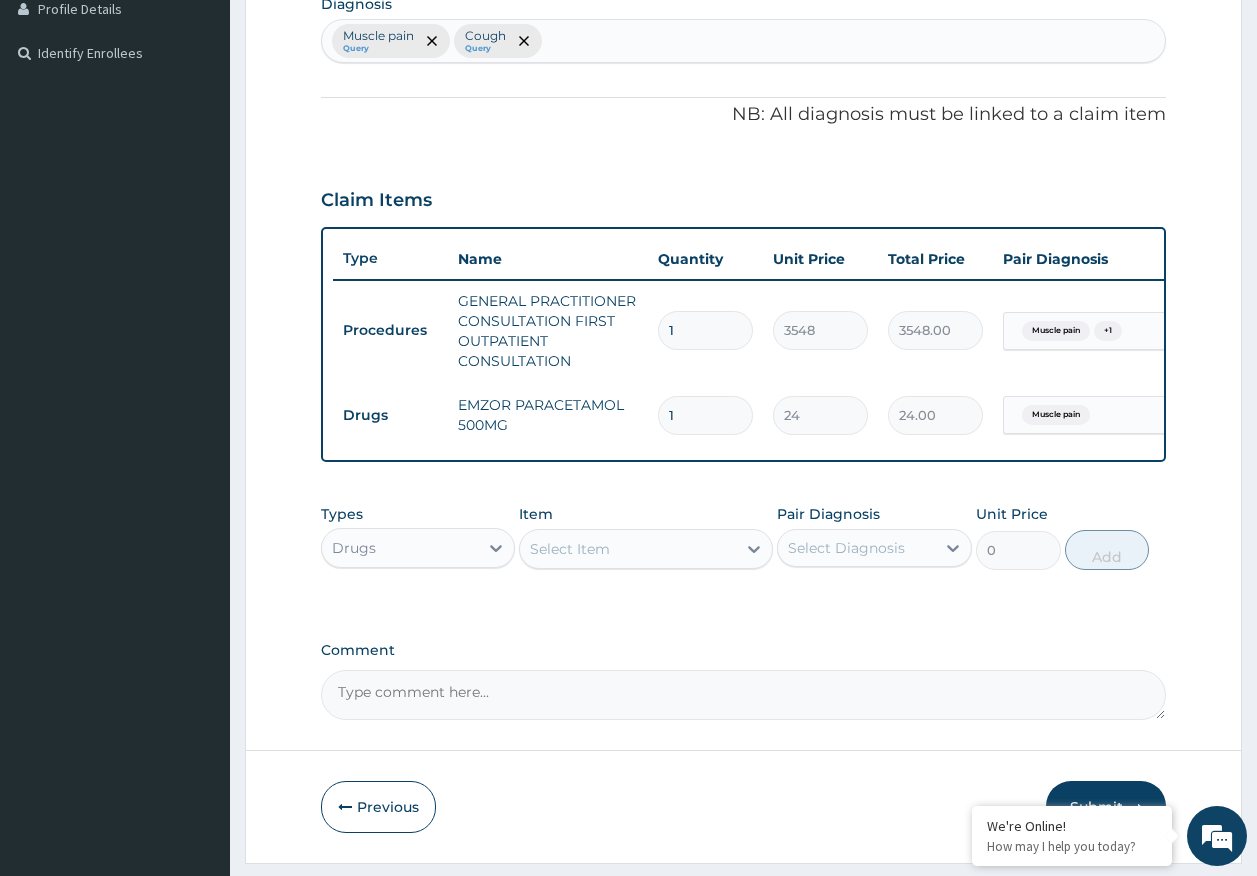 click on "Select Item" at bounding box center [570, 549] 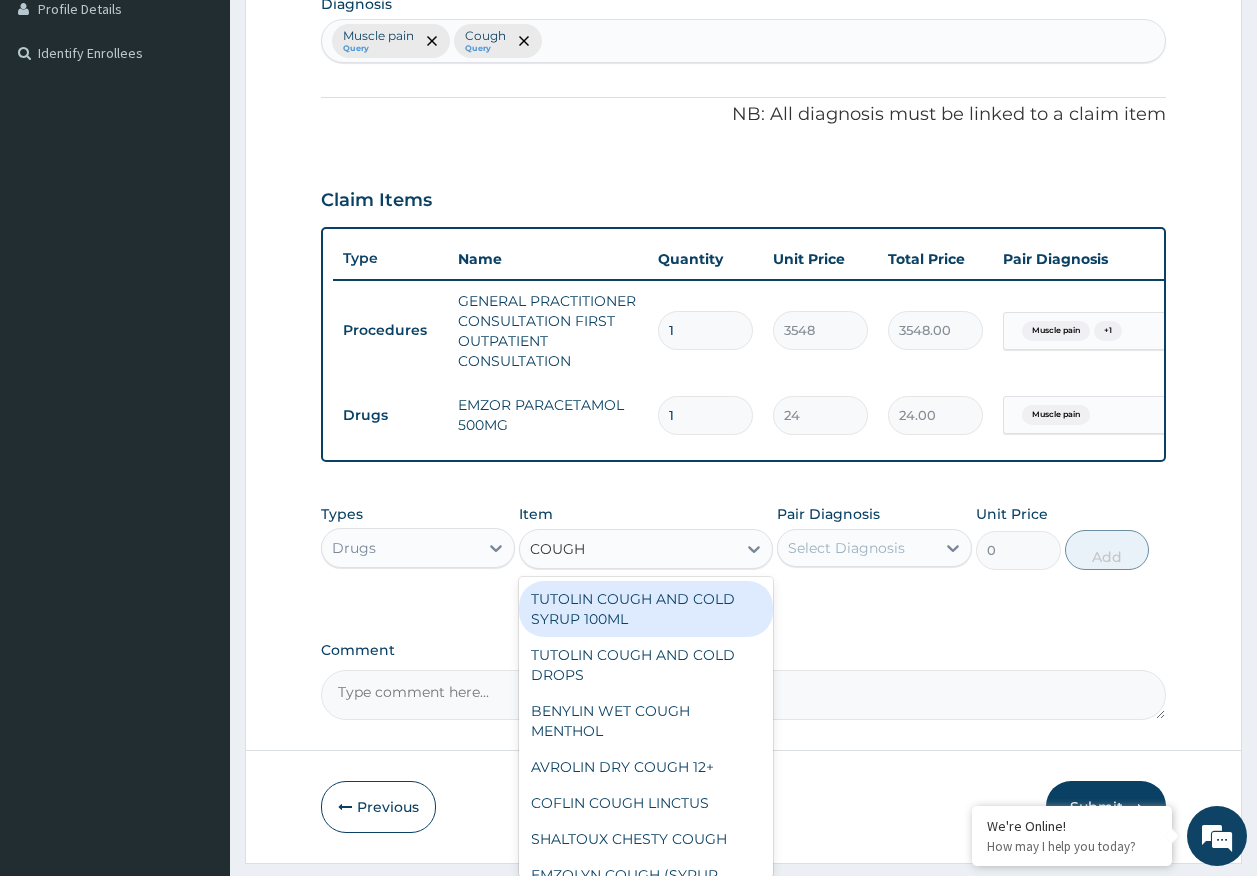 type on "COUGH S" 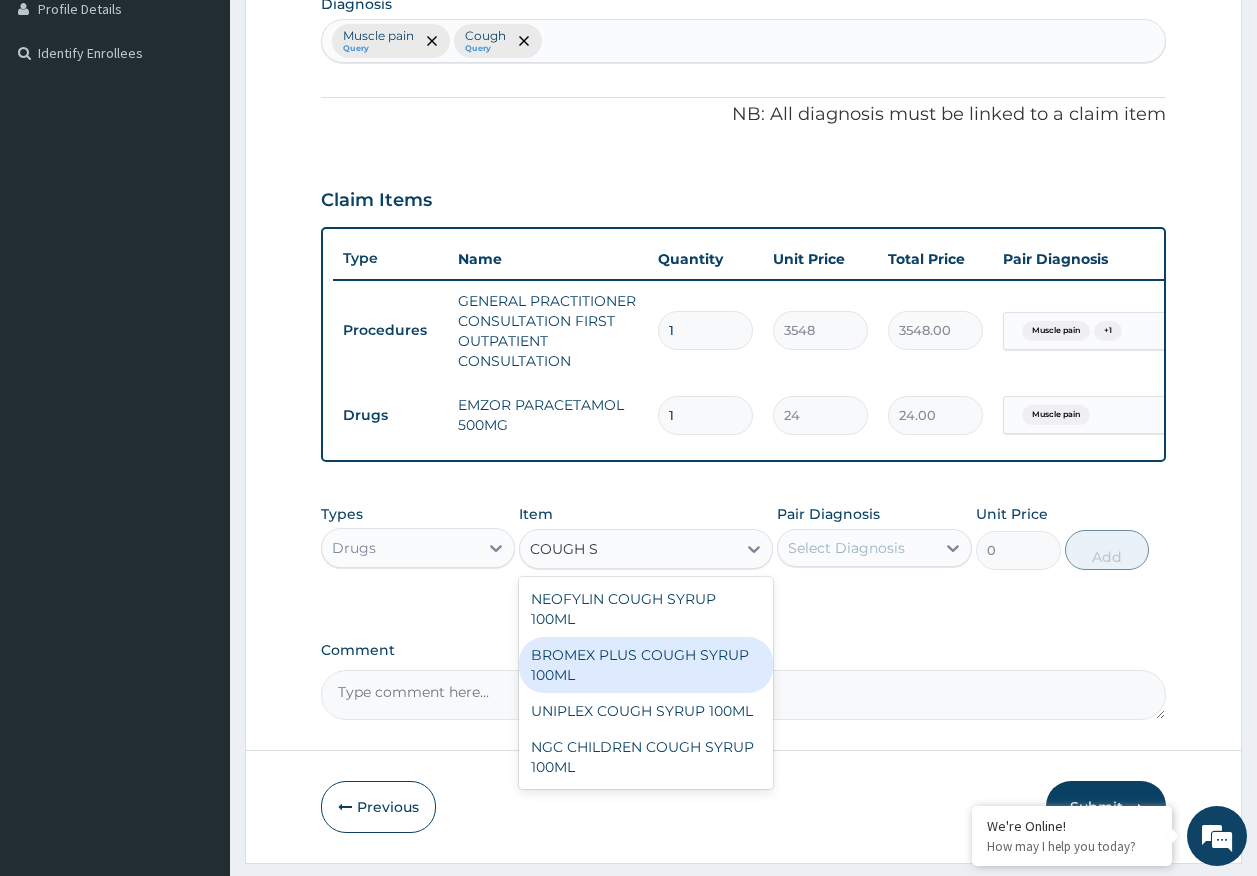 click on "BROMEX PLUS COUGH SYRUP 100ML" at bounding box center (646, 665) 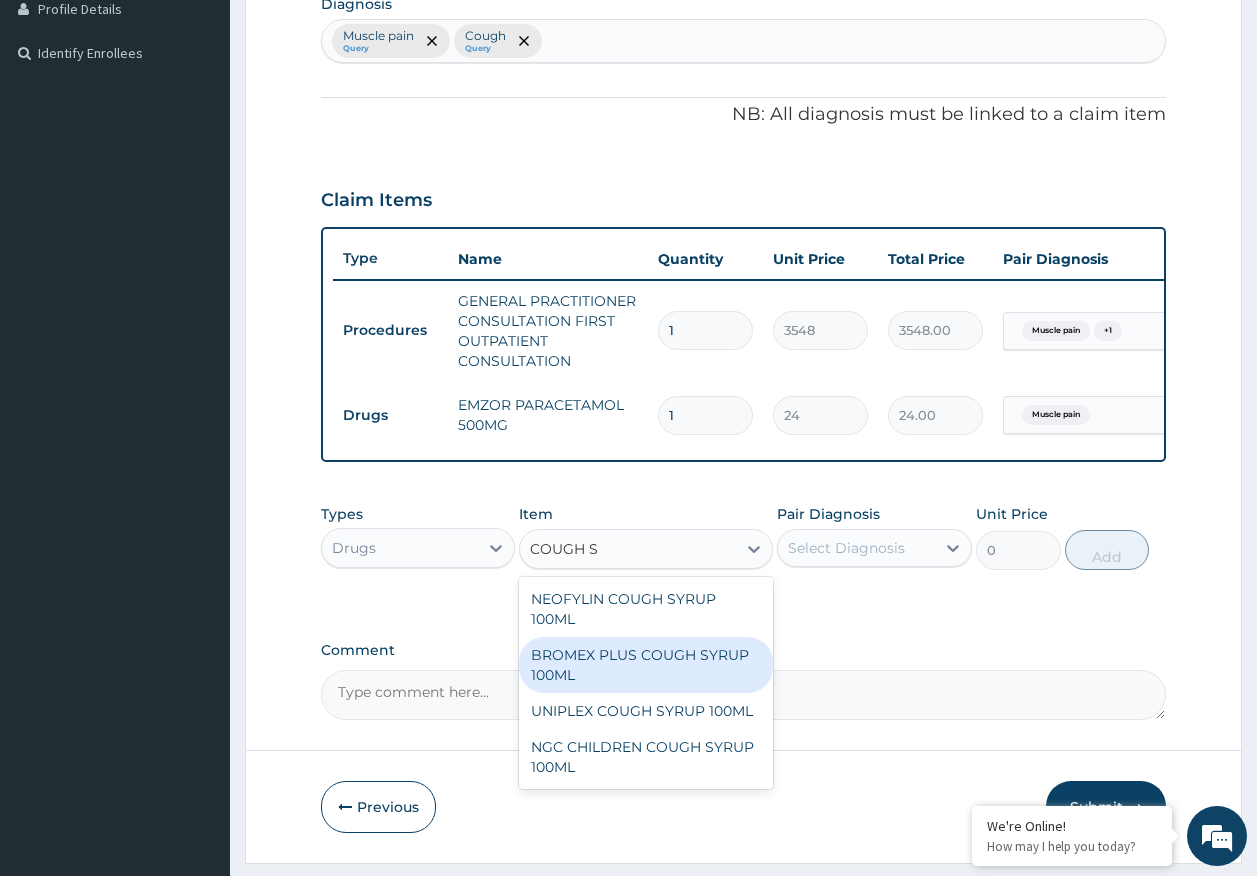 type 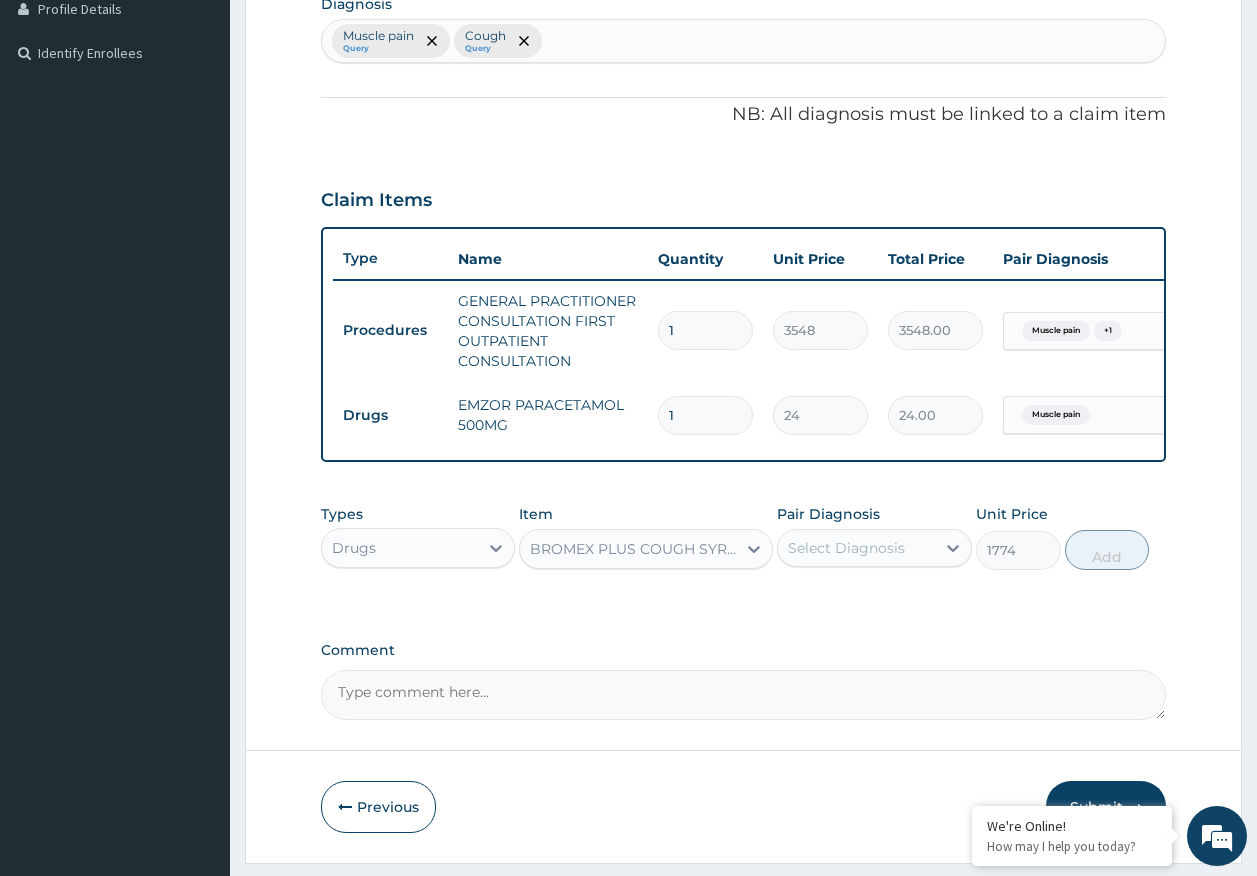click on "Select Diagnosis" at bounding box center [846, 548] 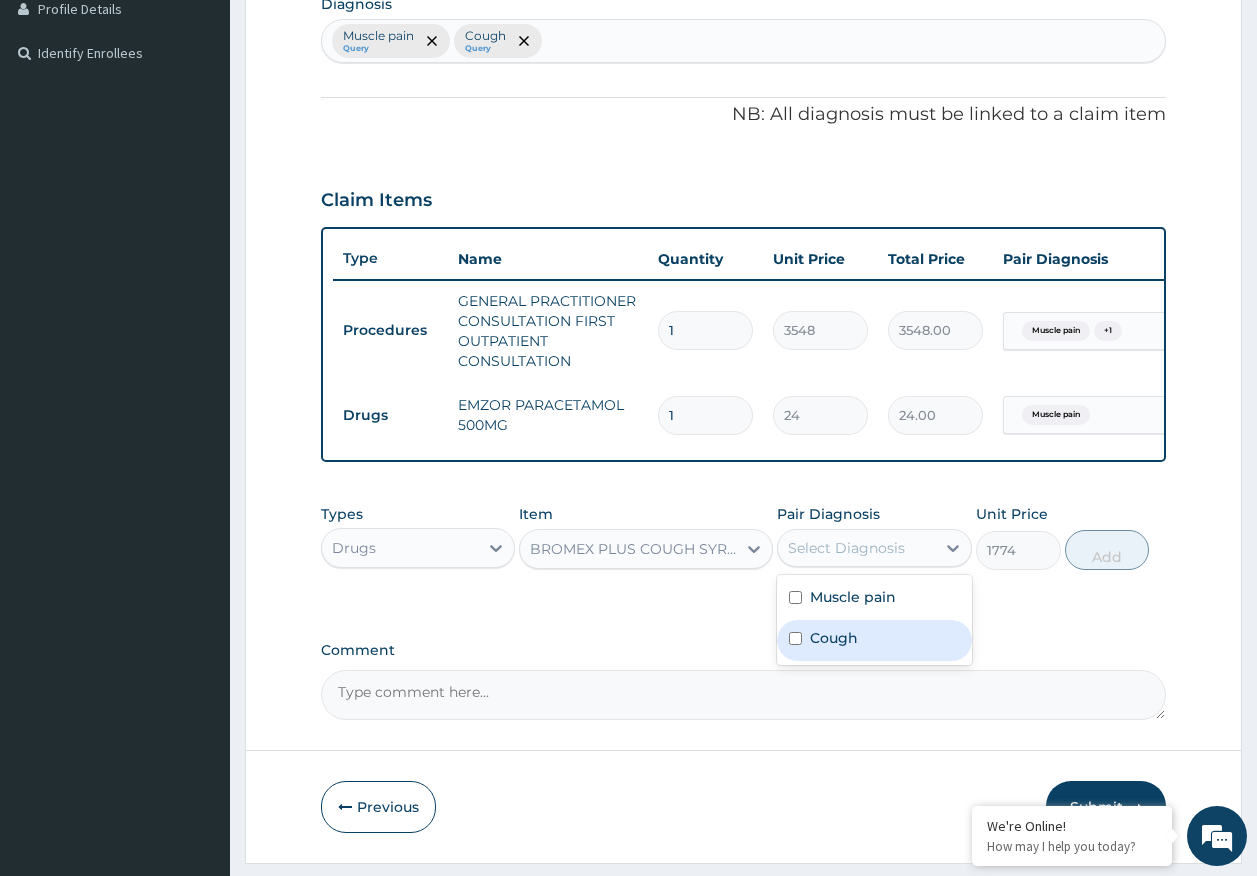 drag, startPoint x: 836, startPoint y: 647, endPoint x: 886, endPoint y: 640, distance: 50.48762 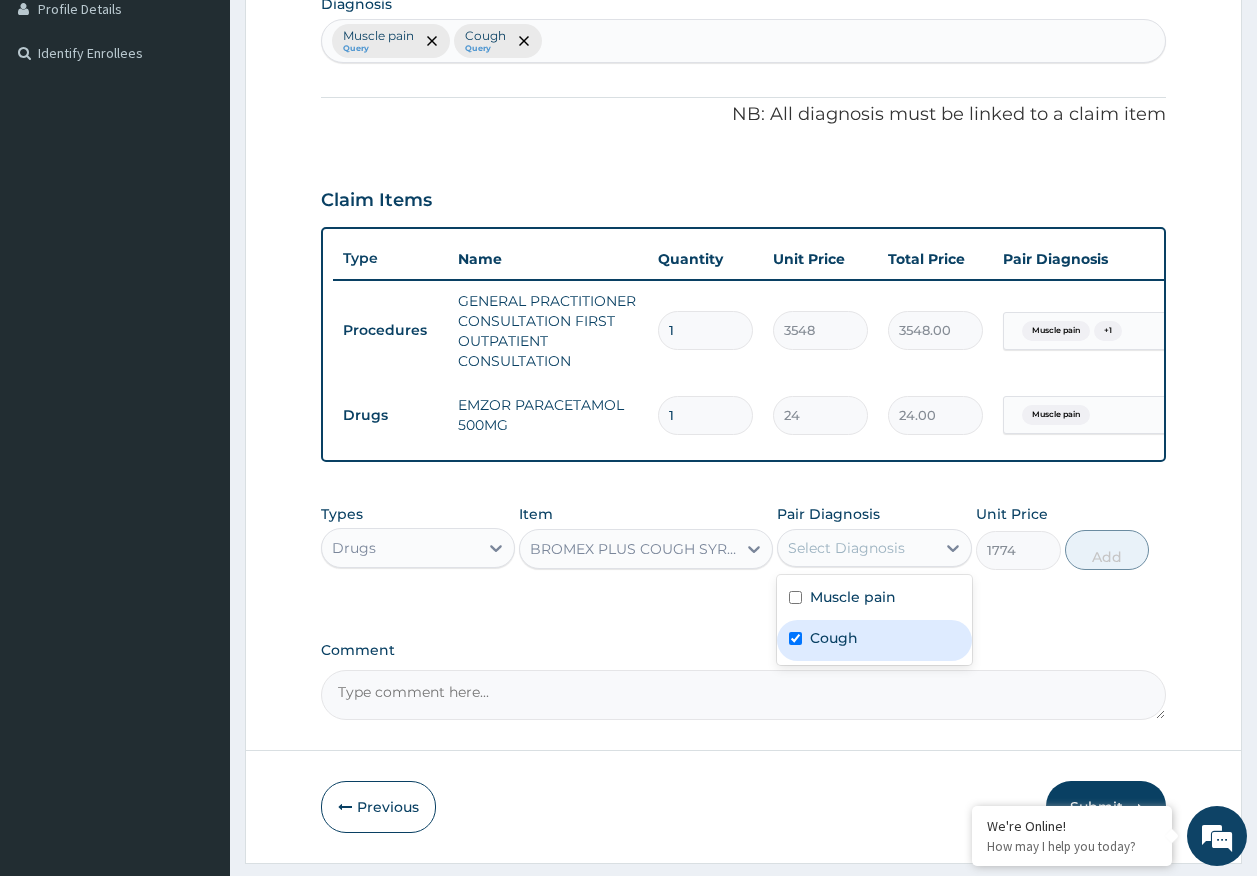 checkbox on "true" 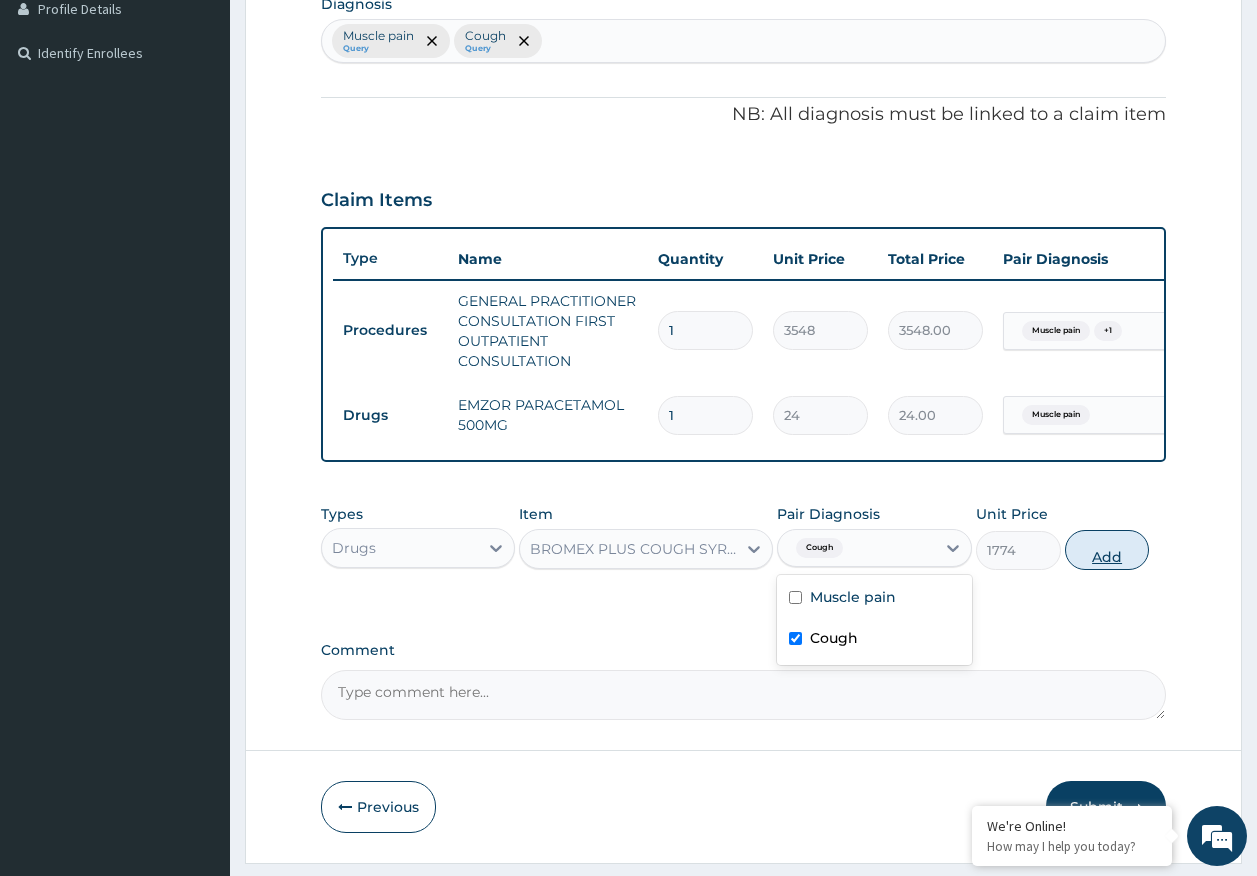 click on "Add" at bounding box center [1107, 550] 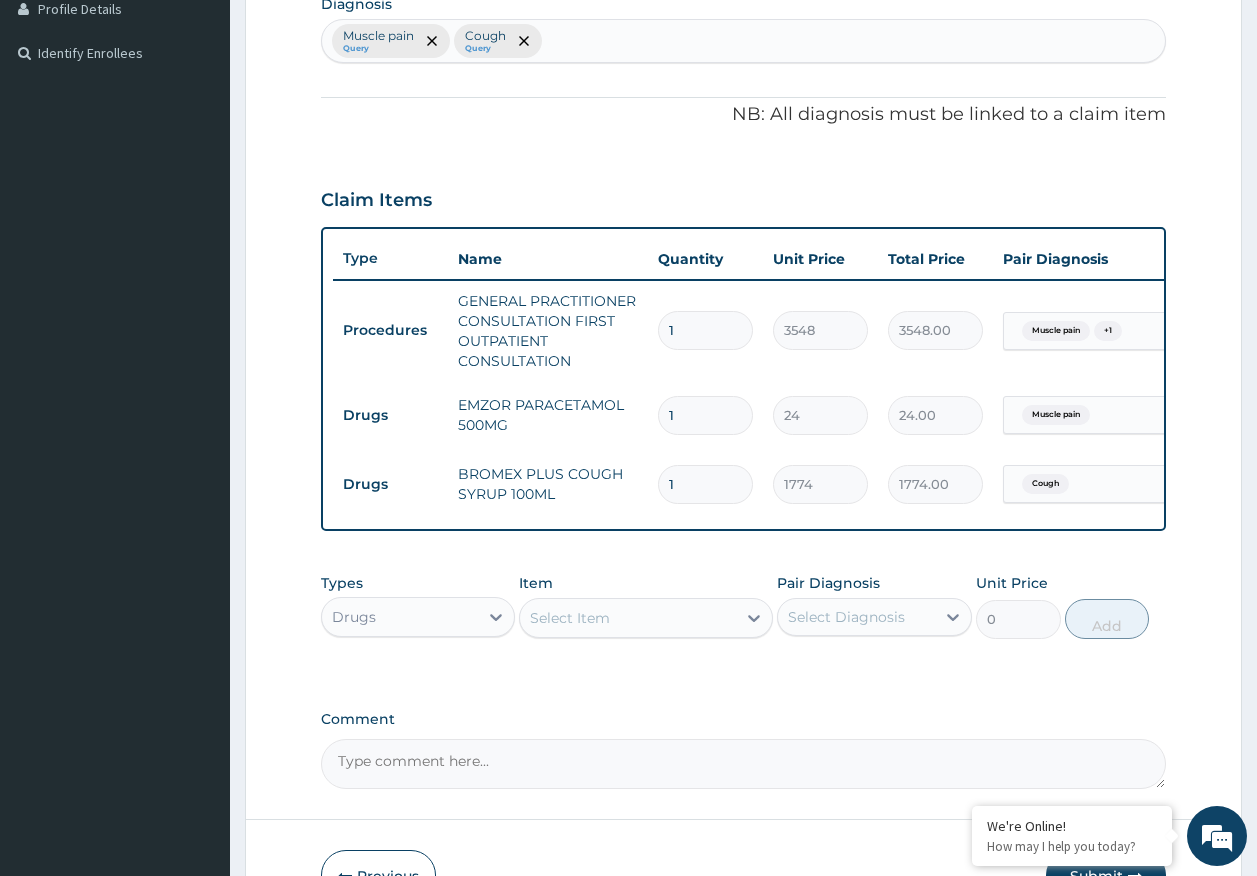 click on "1" at bounding box center [705, 415] 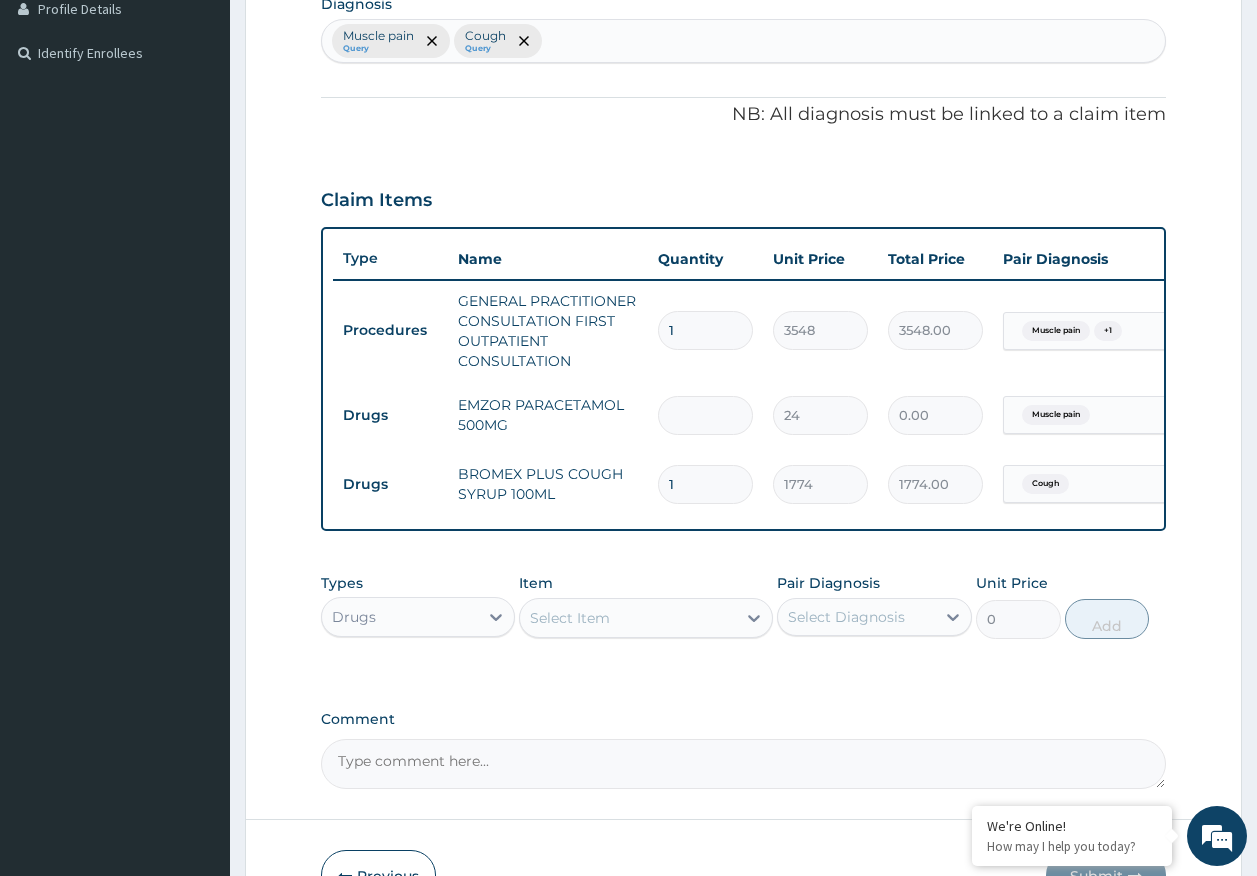 type on "3" 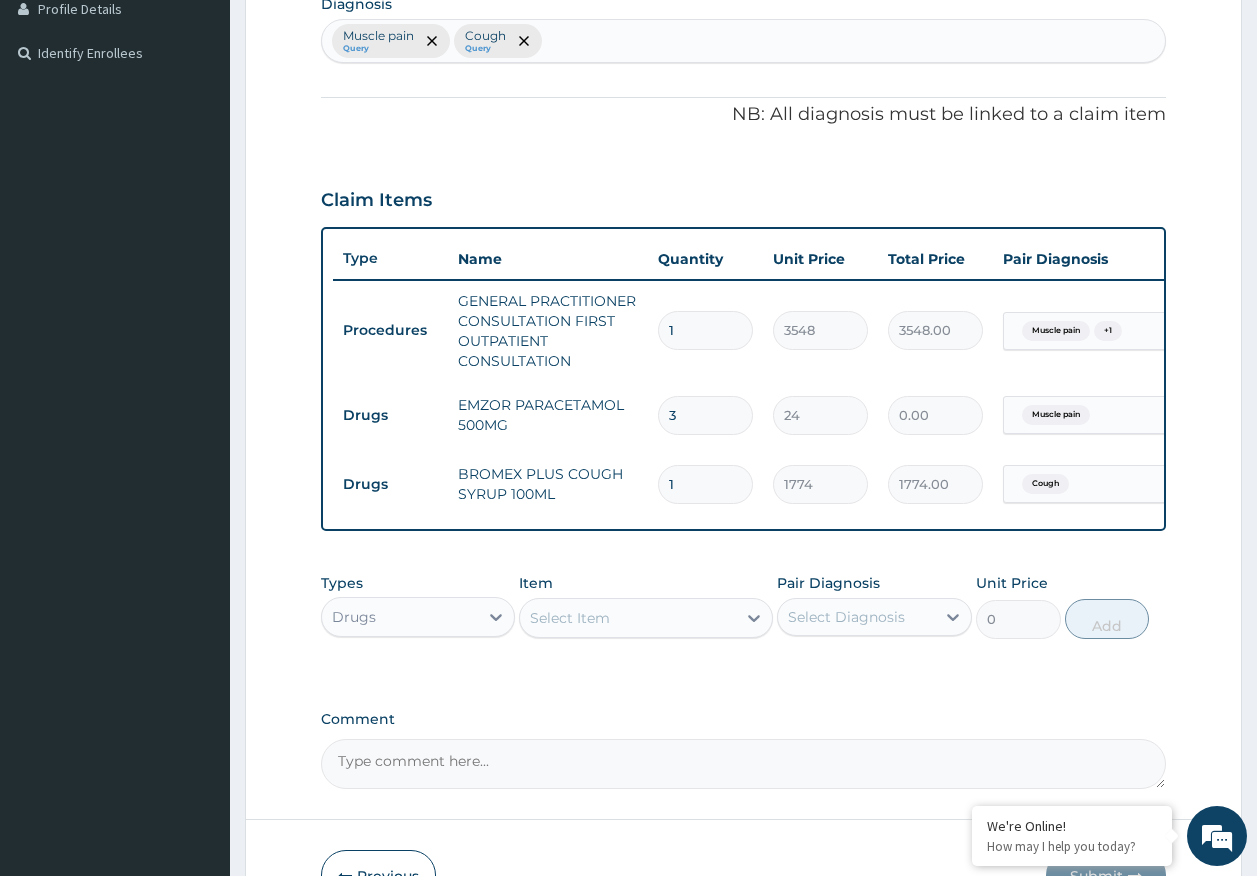 type on "72.00" 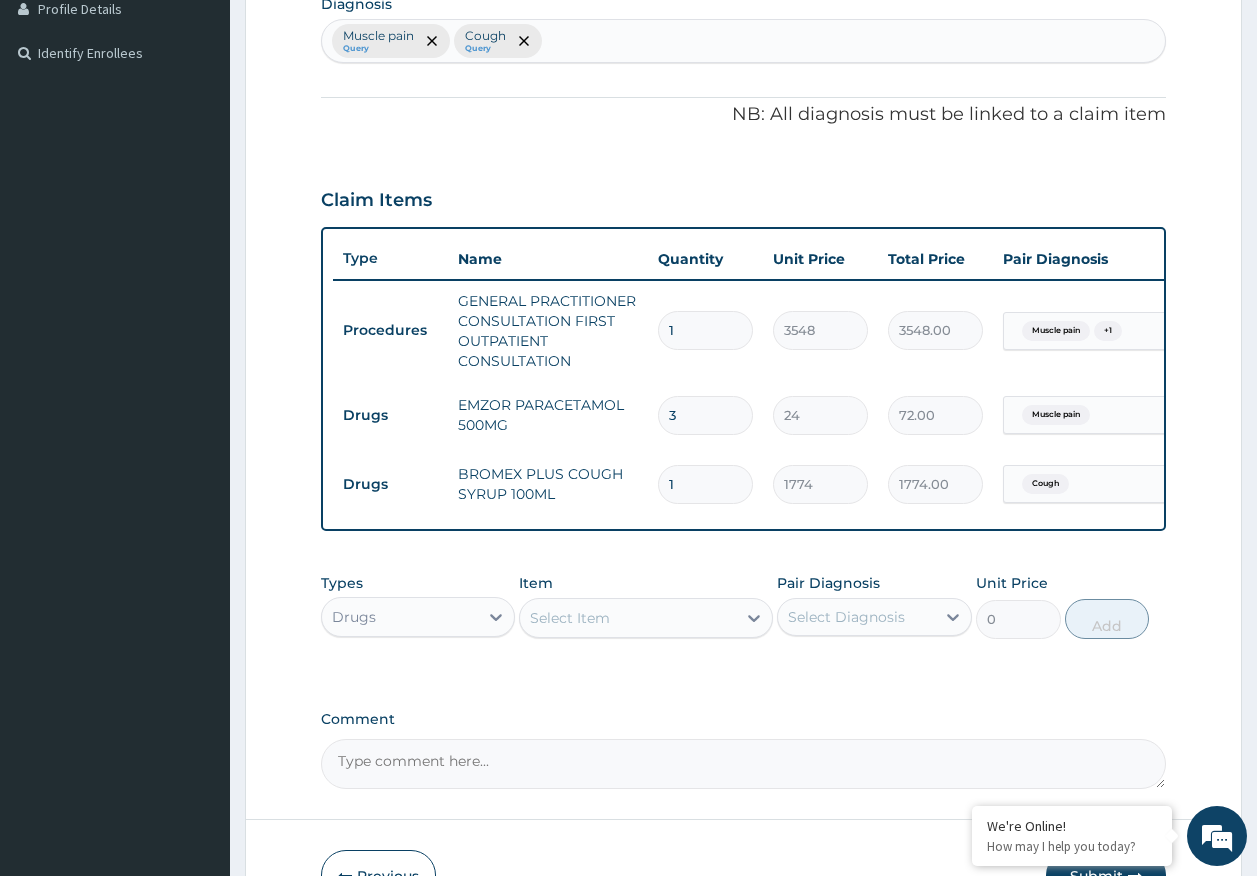 type on "30" 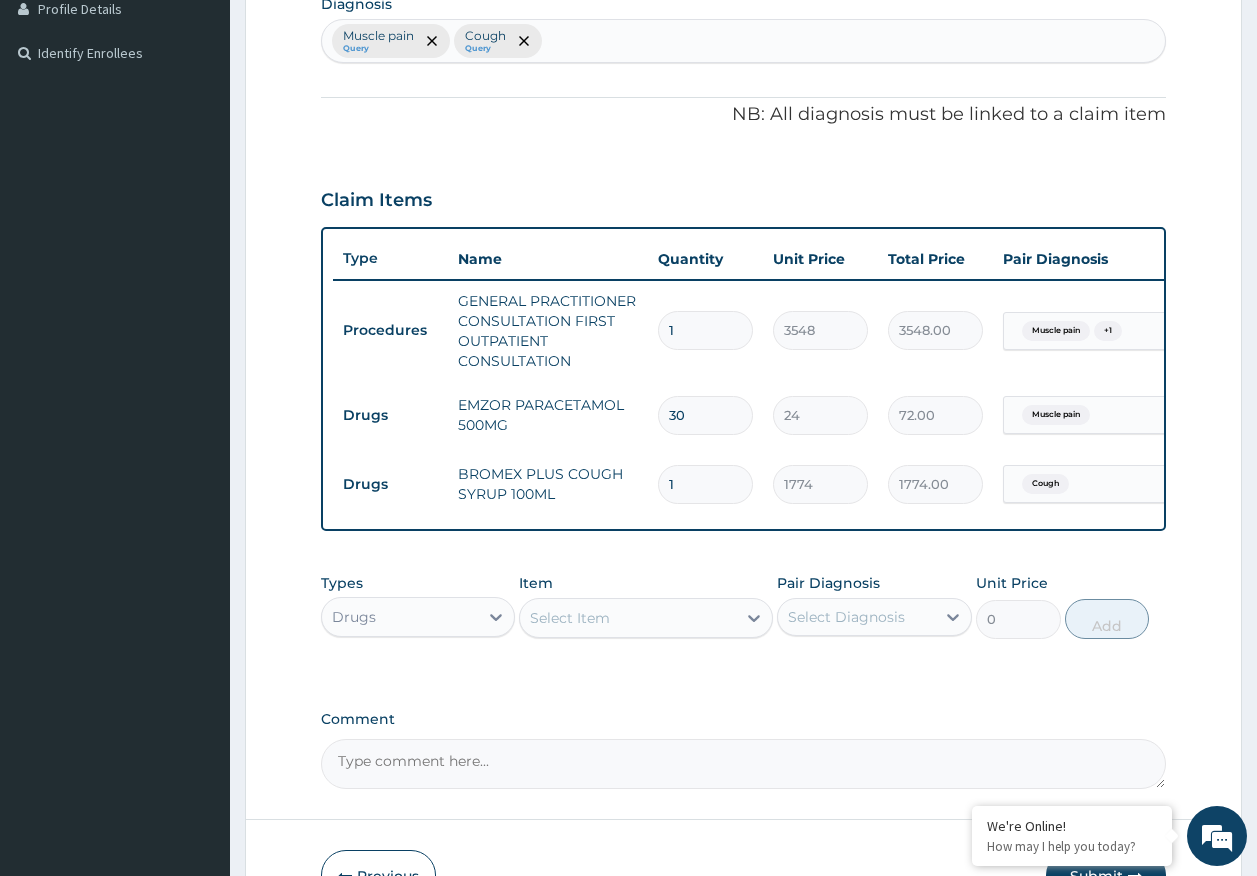 type on "720.00" 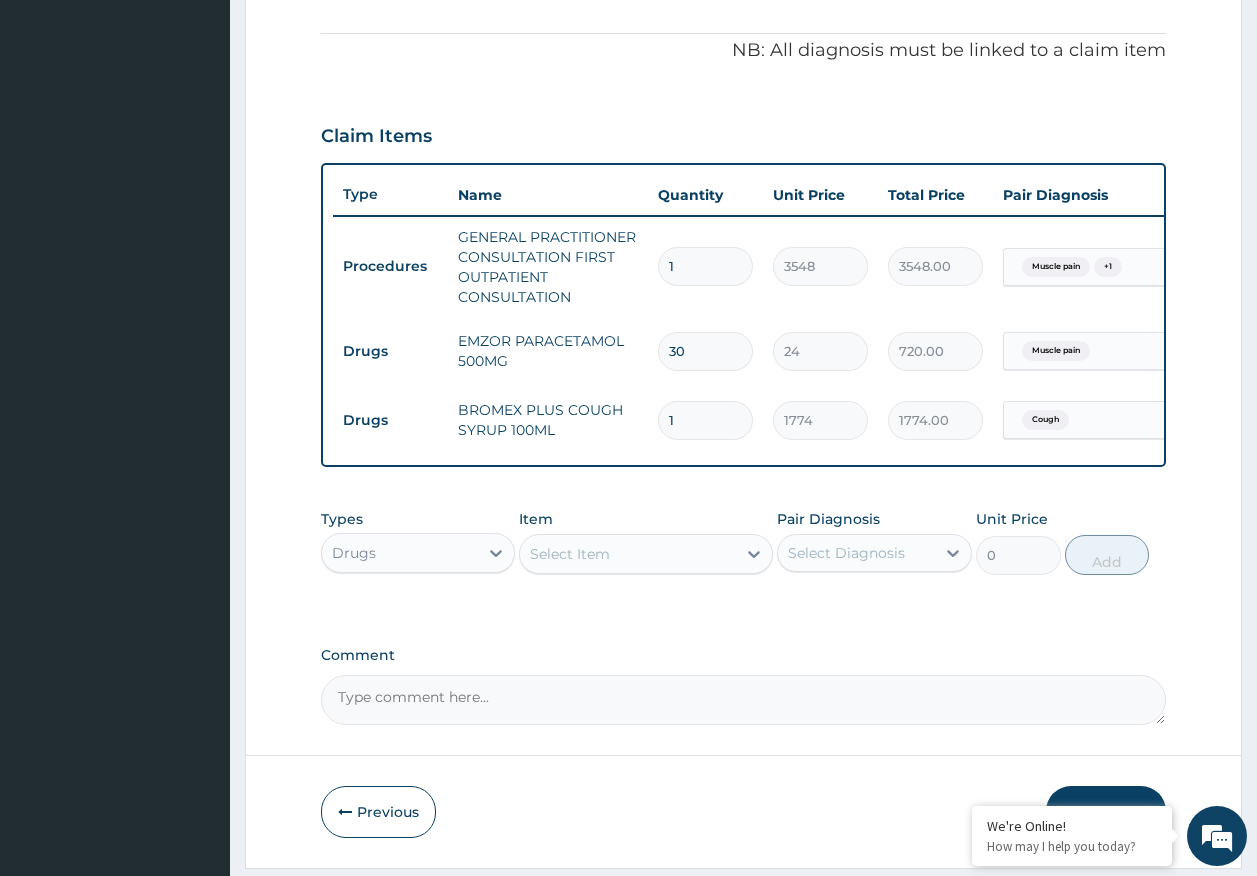 scroll, scrollTop: 655, scrollLeft: 0, axis: vertical 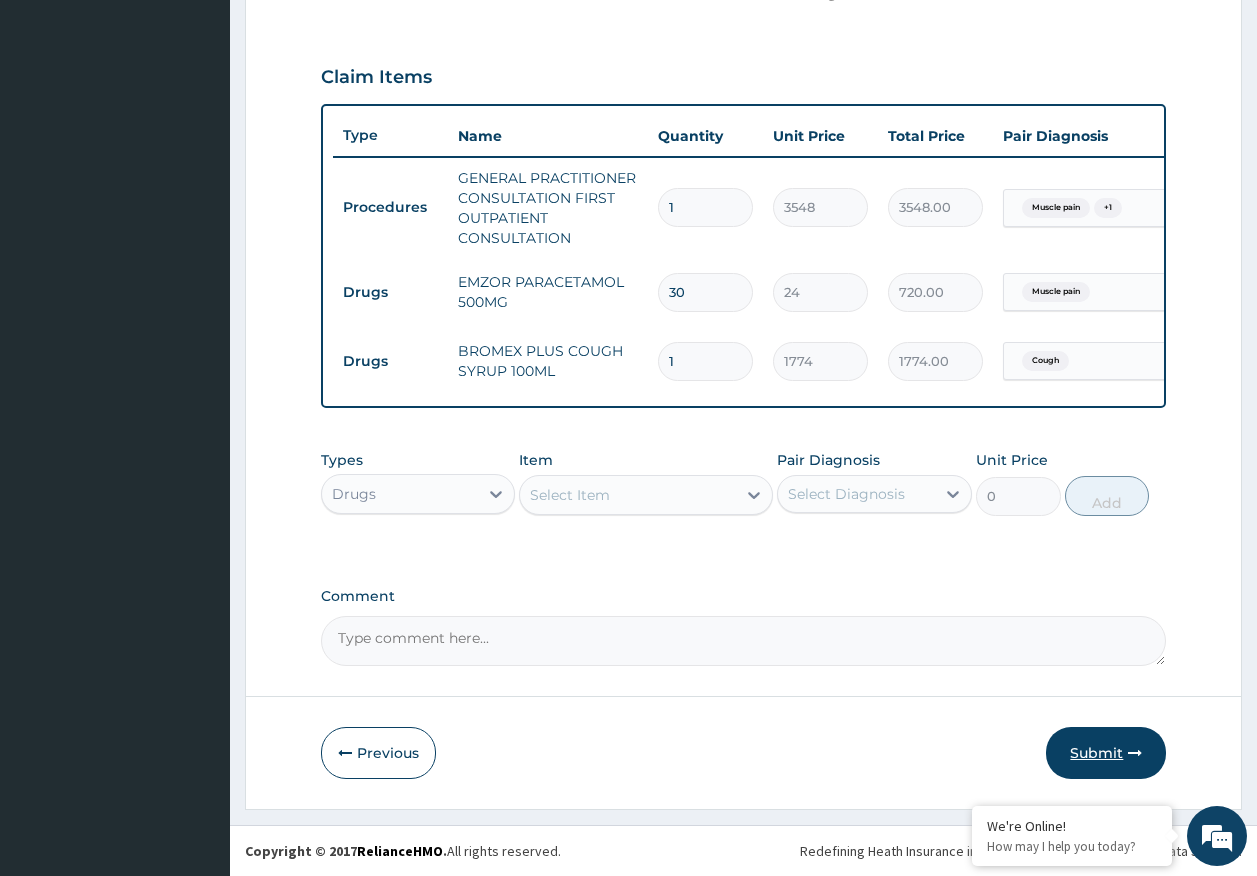 type on "30" 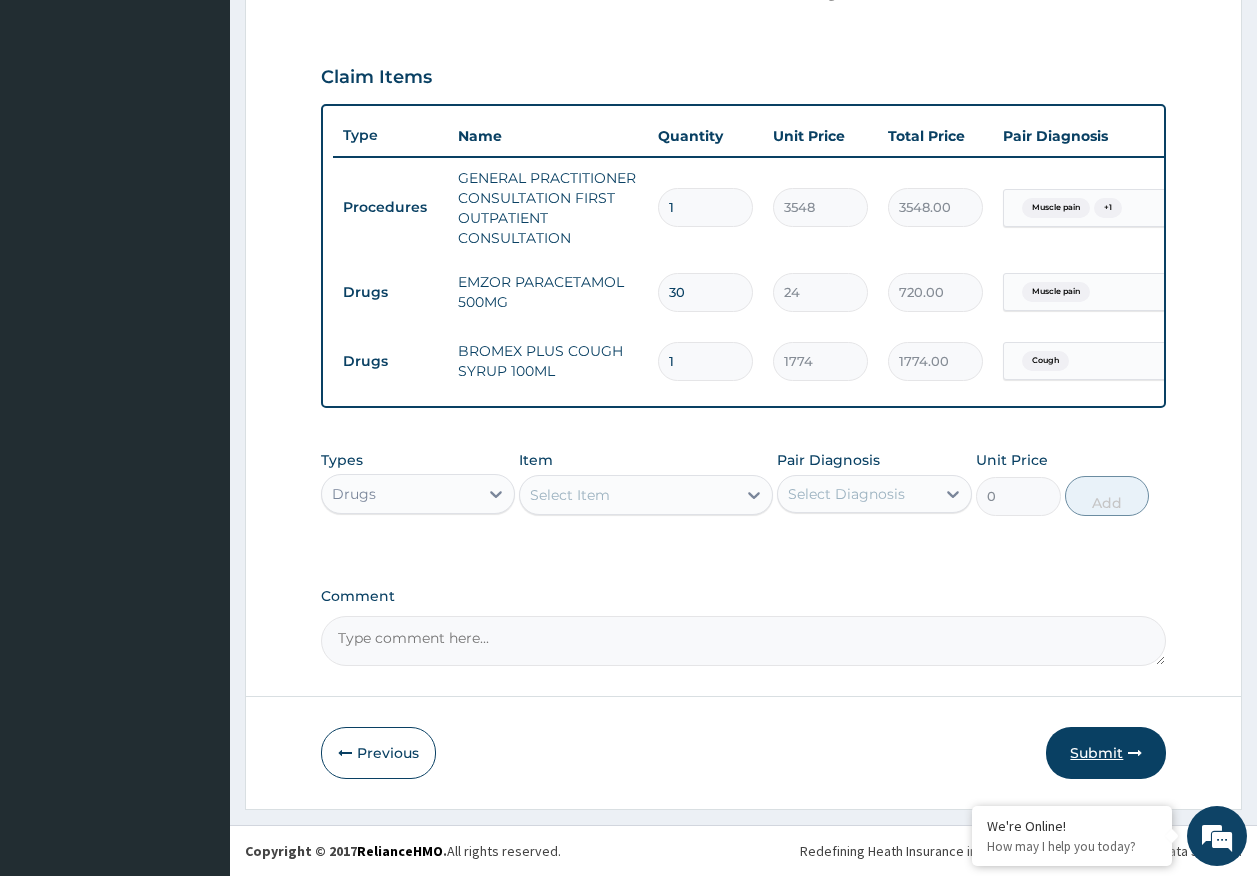 click on "Submit" at bounding box center (1106, 753) 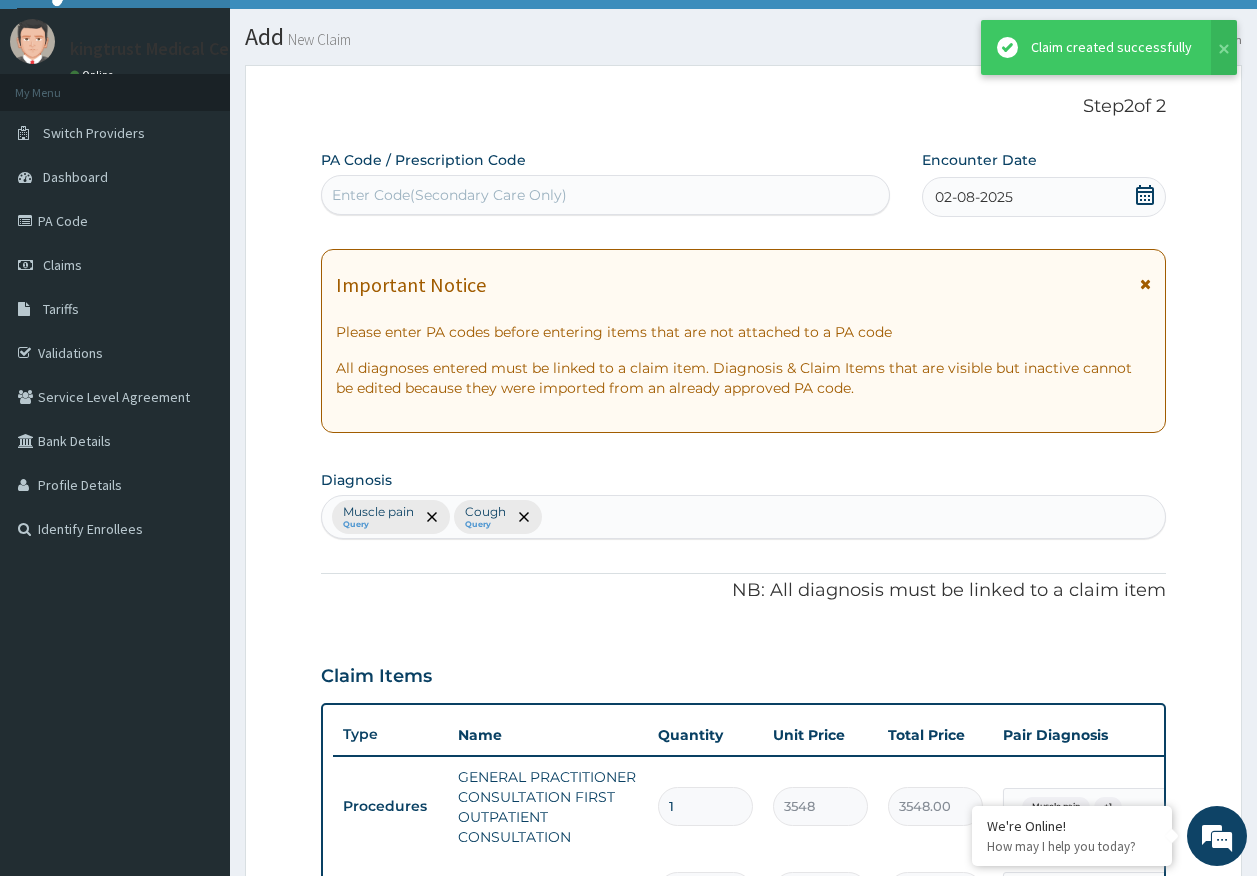 scroll, scrollTop: 655, scrollLeft: 0, axis: vertical 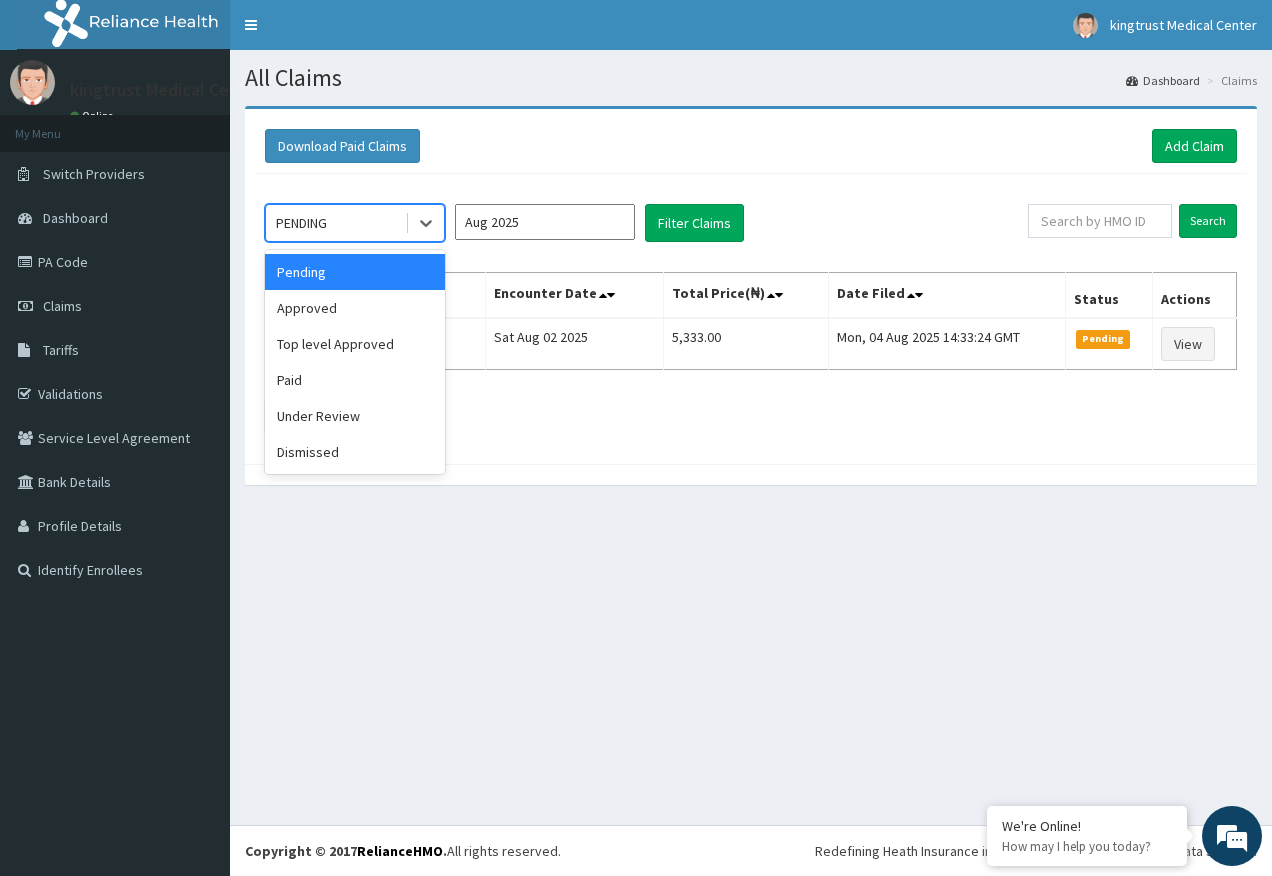 drag, startPoint x: 351, startPoint y: 219, endPoint x: 346, endPoint y: 265, distance: 46.270943 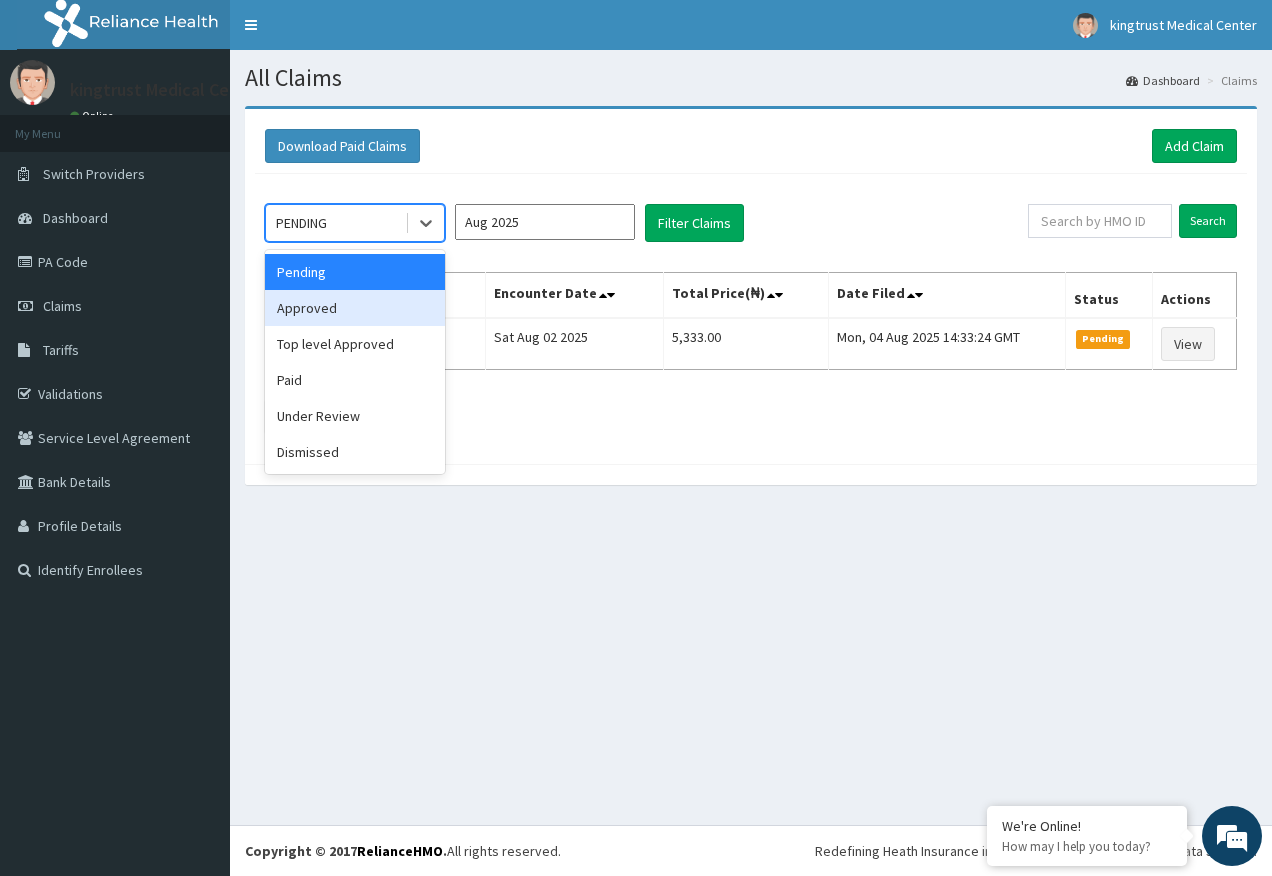 click on "Approved" at bounding box center (355, 308) 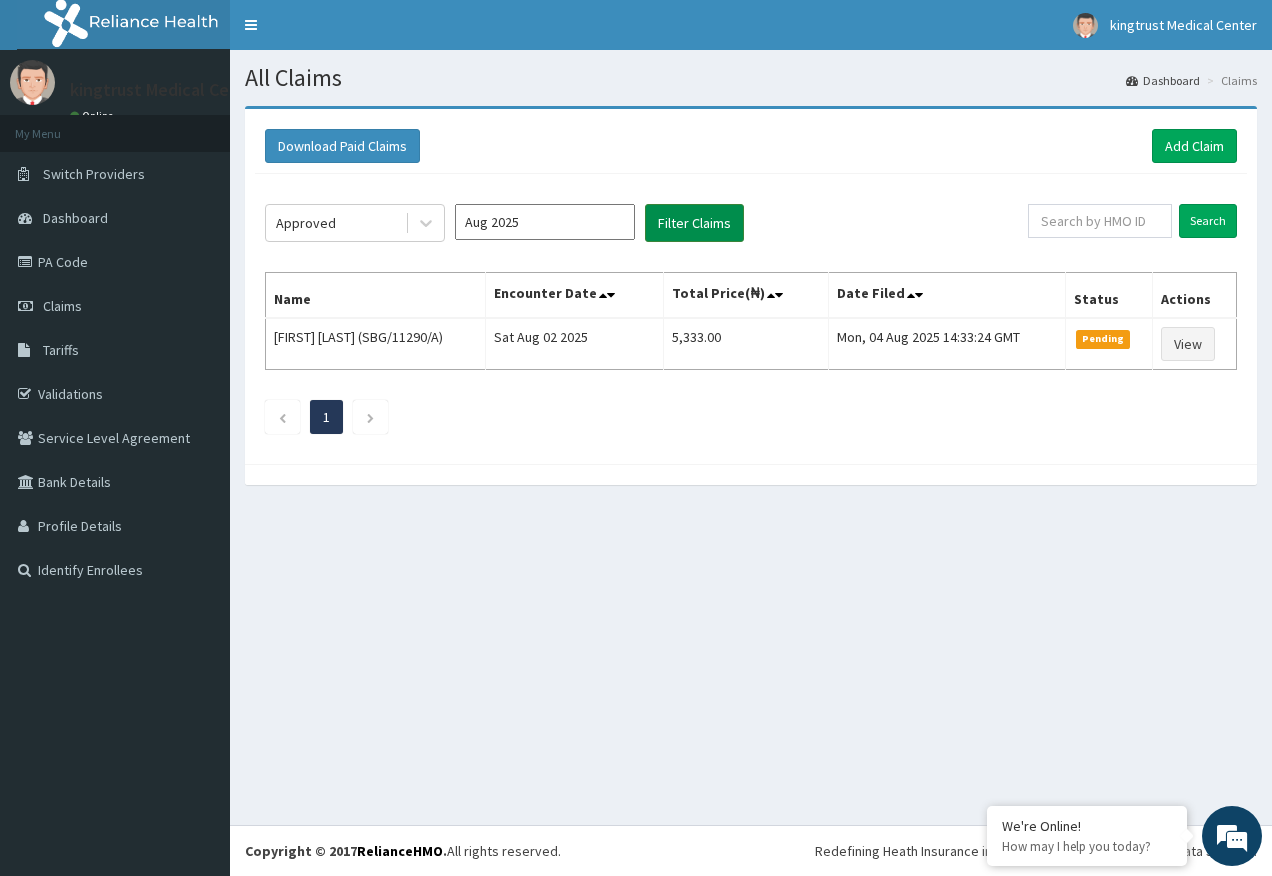 click on "Filter Claims" at bounding box center (694, 223) 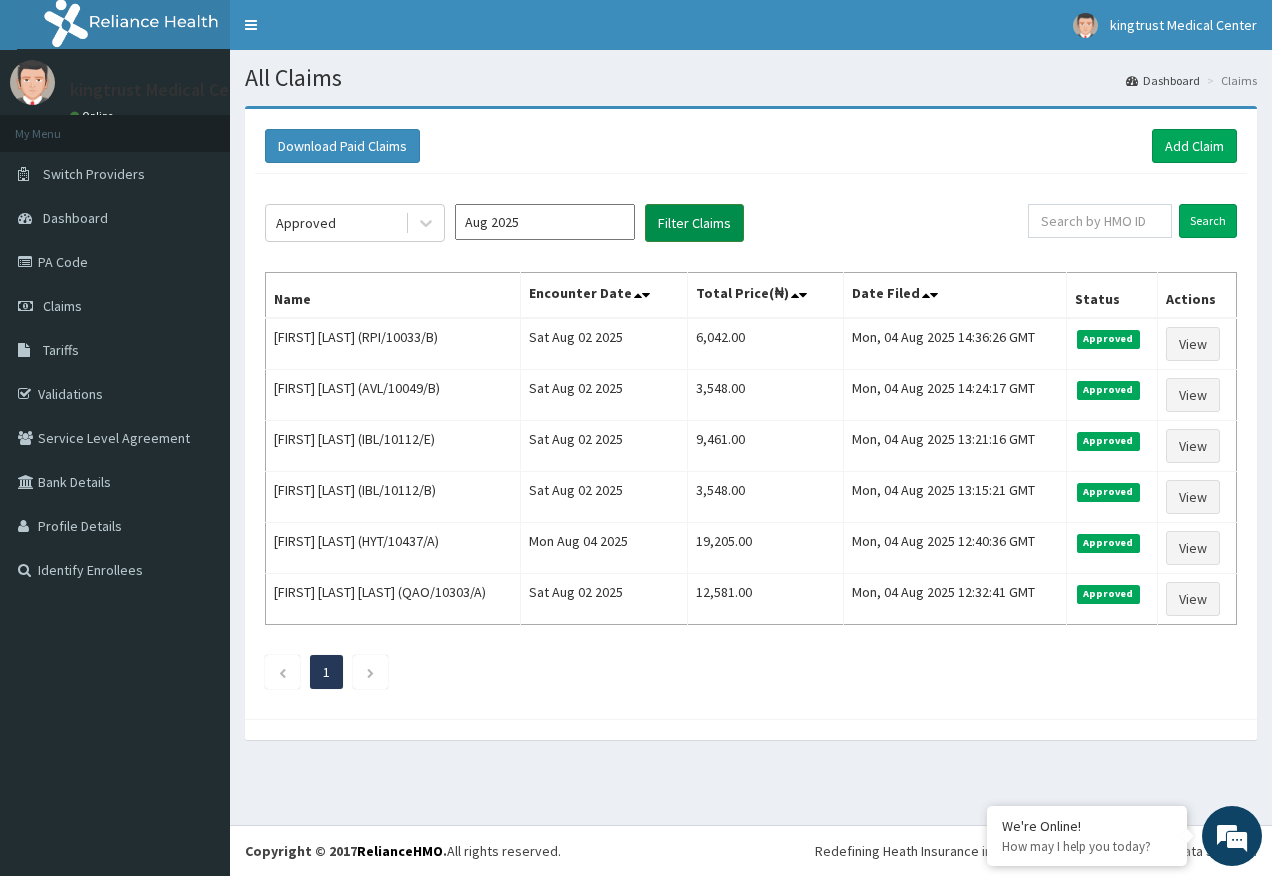 scroll, scrollTop: 0, scrollLeft: 0, axis: both 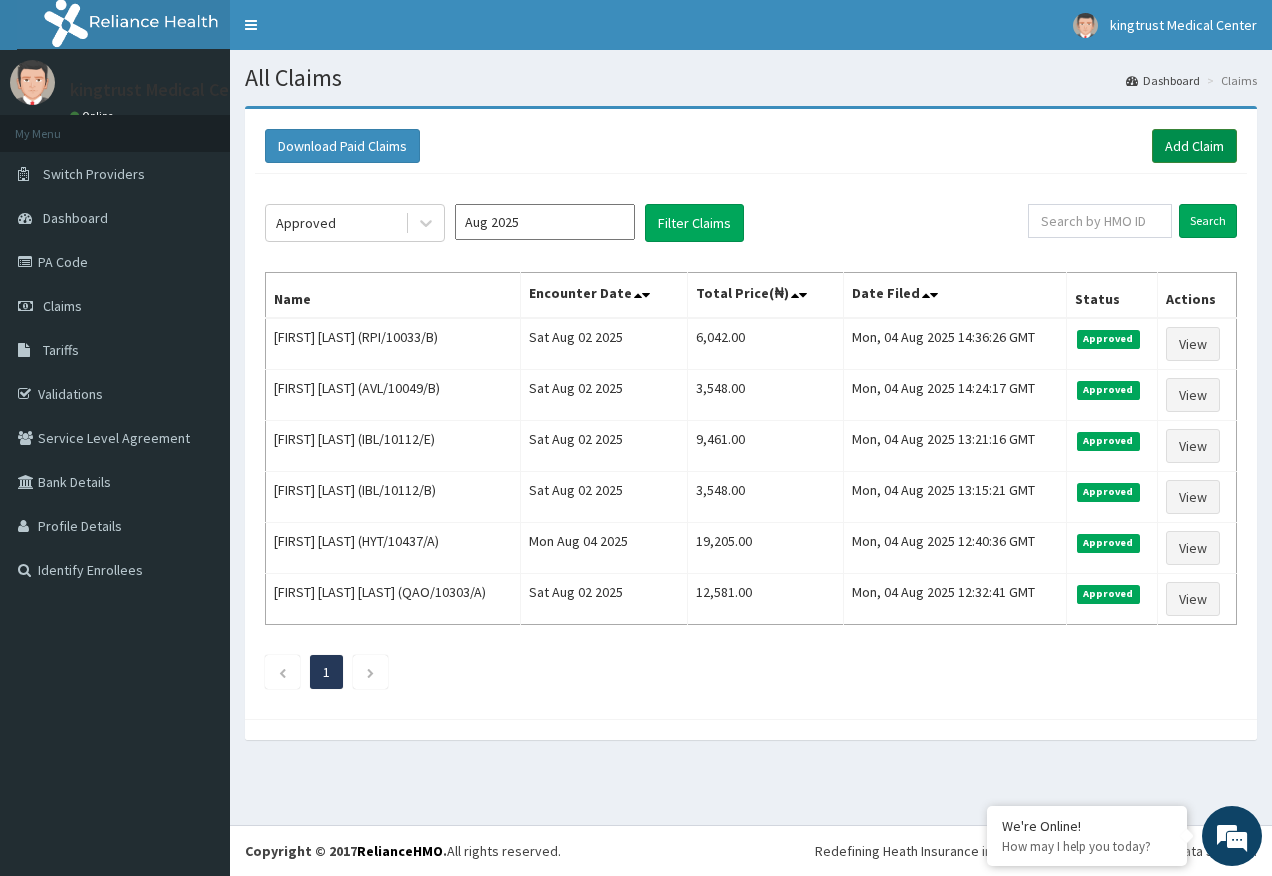 click on "Add Claim" at bounding box center [1194, 146] 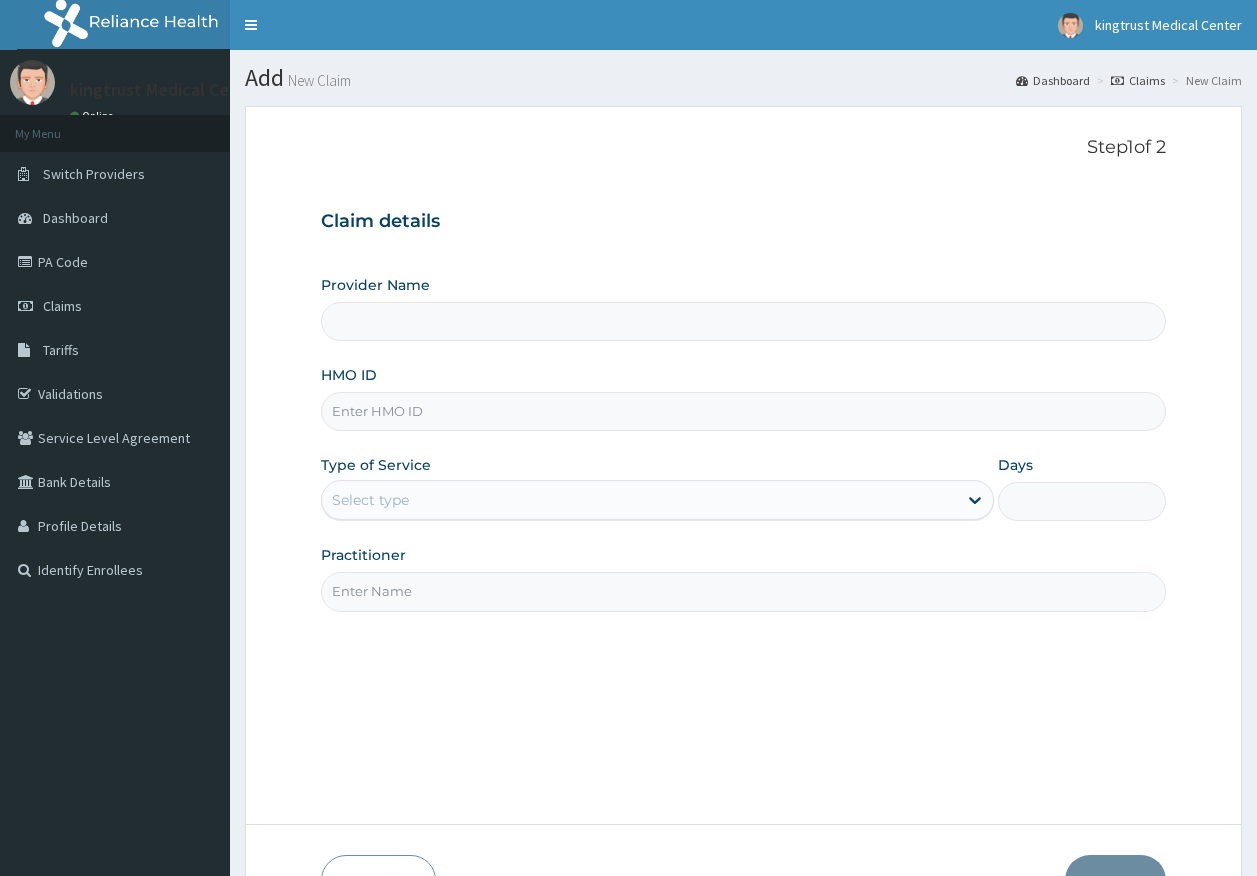 type on "Kingtrust Medical Center" 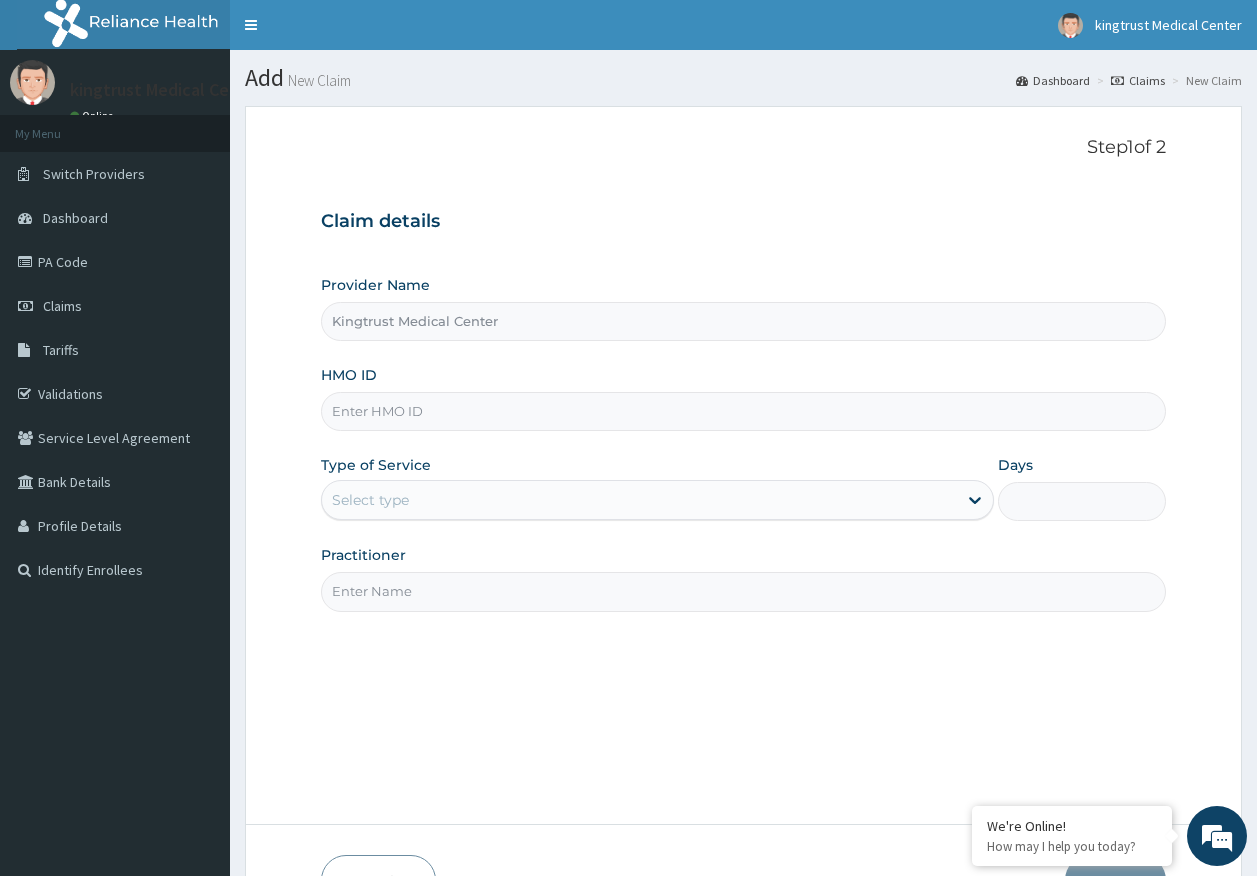 scroll, scrollTop: 0, scrollLeft: 0, axis: both 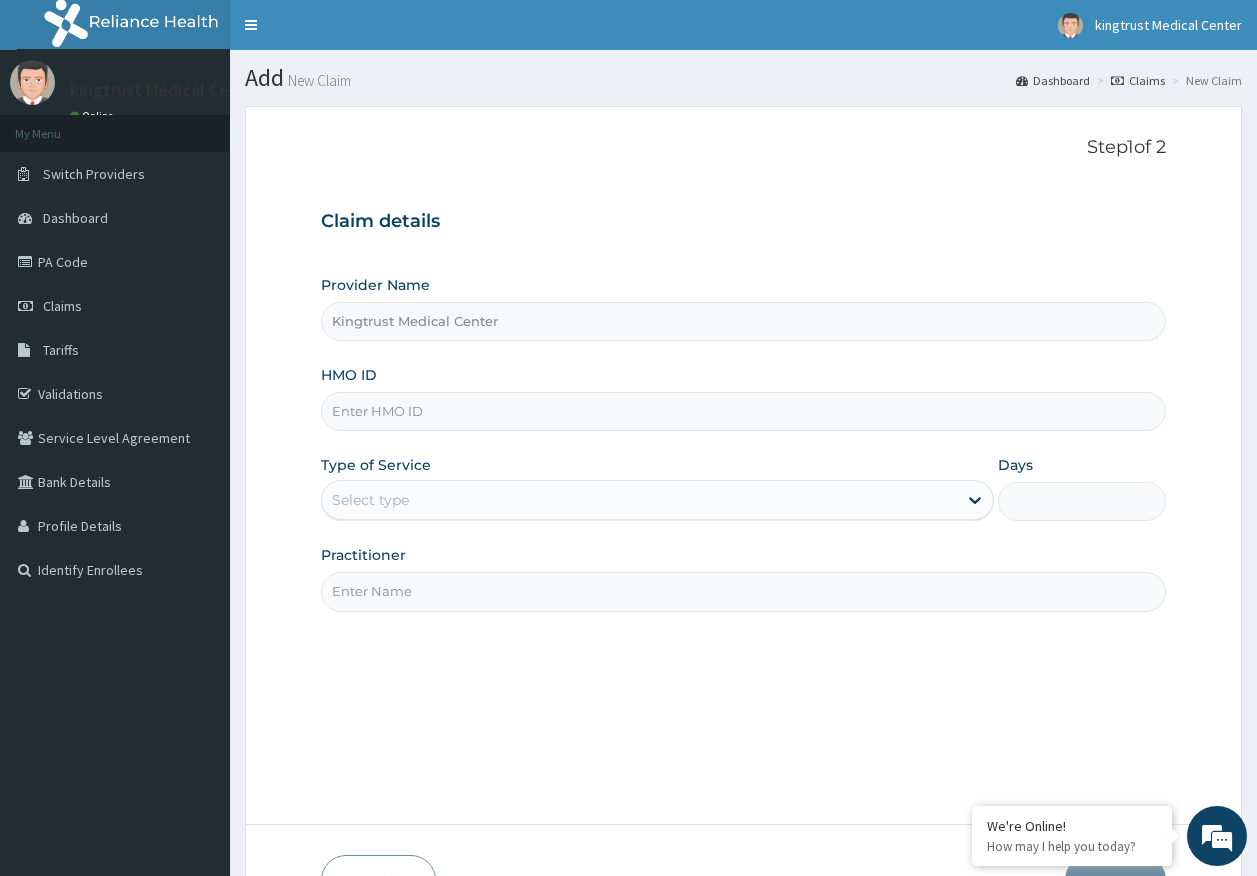 click on "HMO ID" at bounding box center [744, 411] 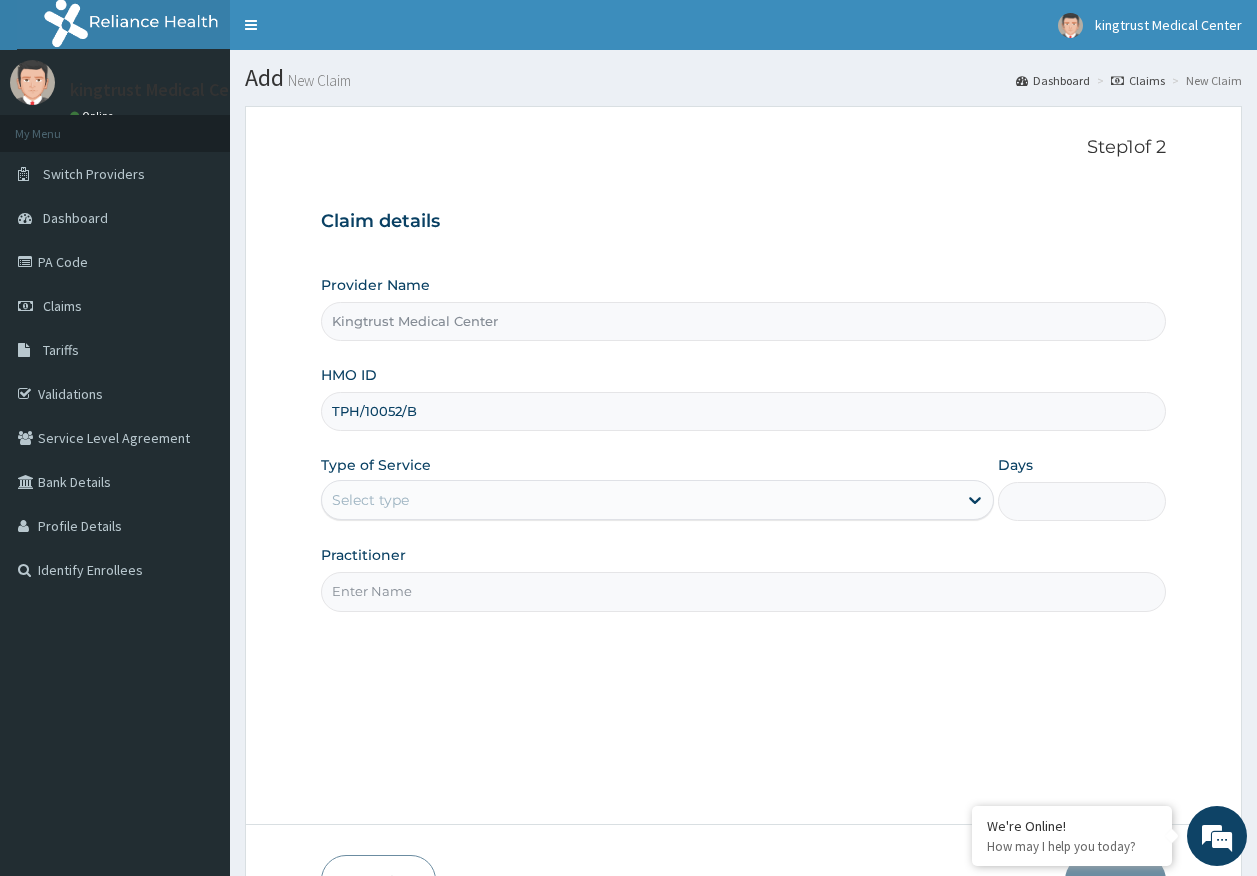 type on "TPH/10052/B" 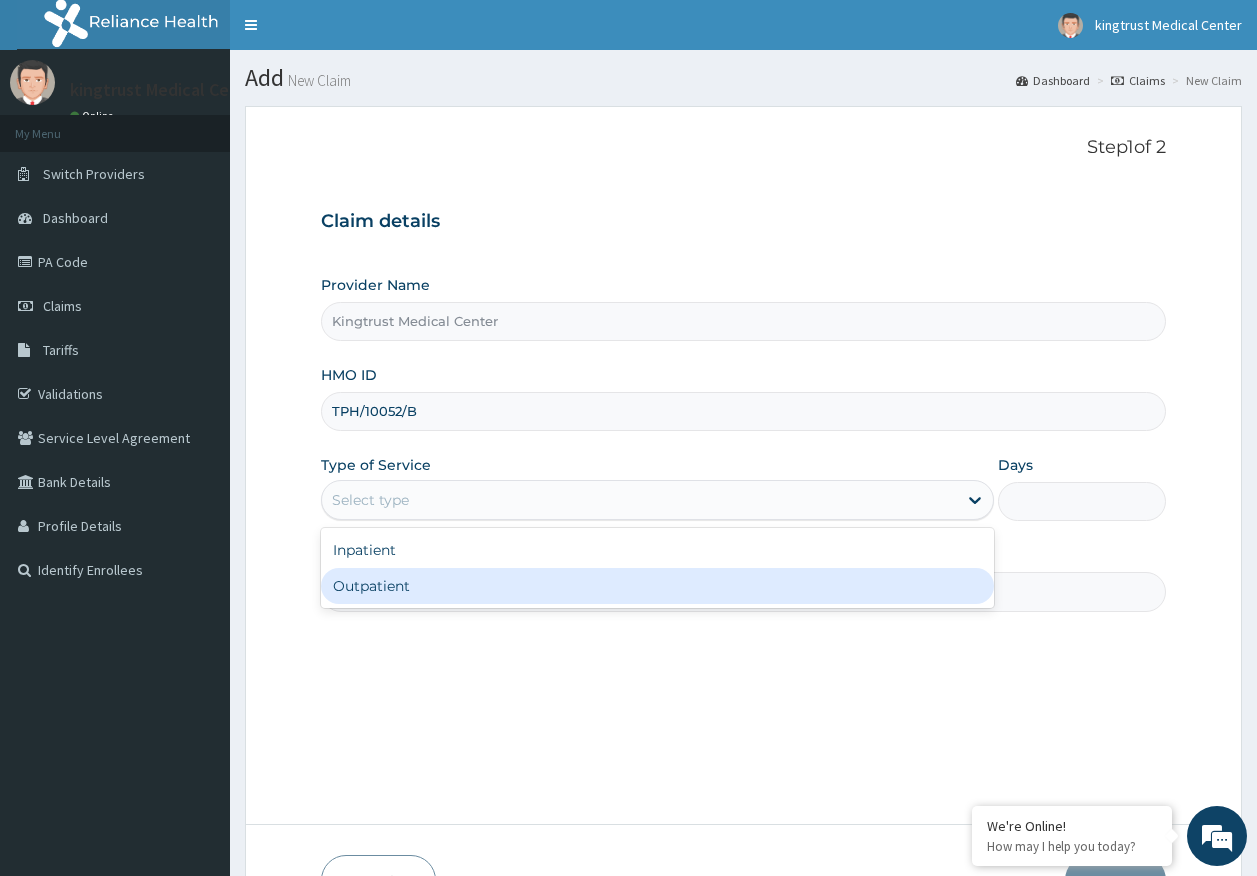 drag, startPoint x: 385, startPoint y: 584, endPoint x: 410, endPoint y: 617, distance: 41.400482 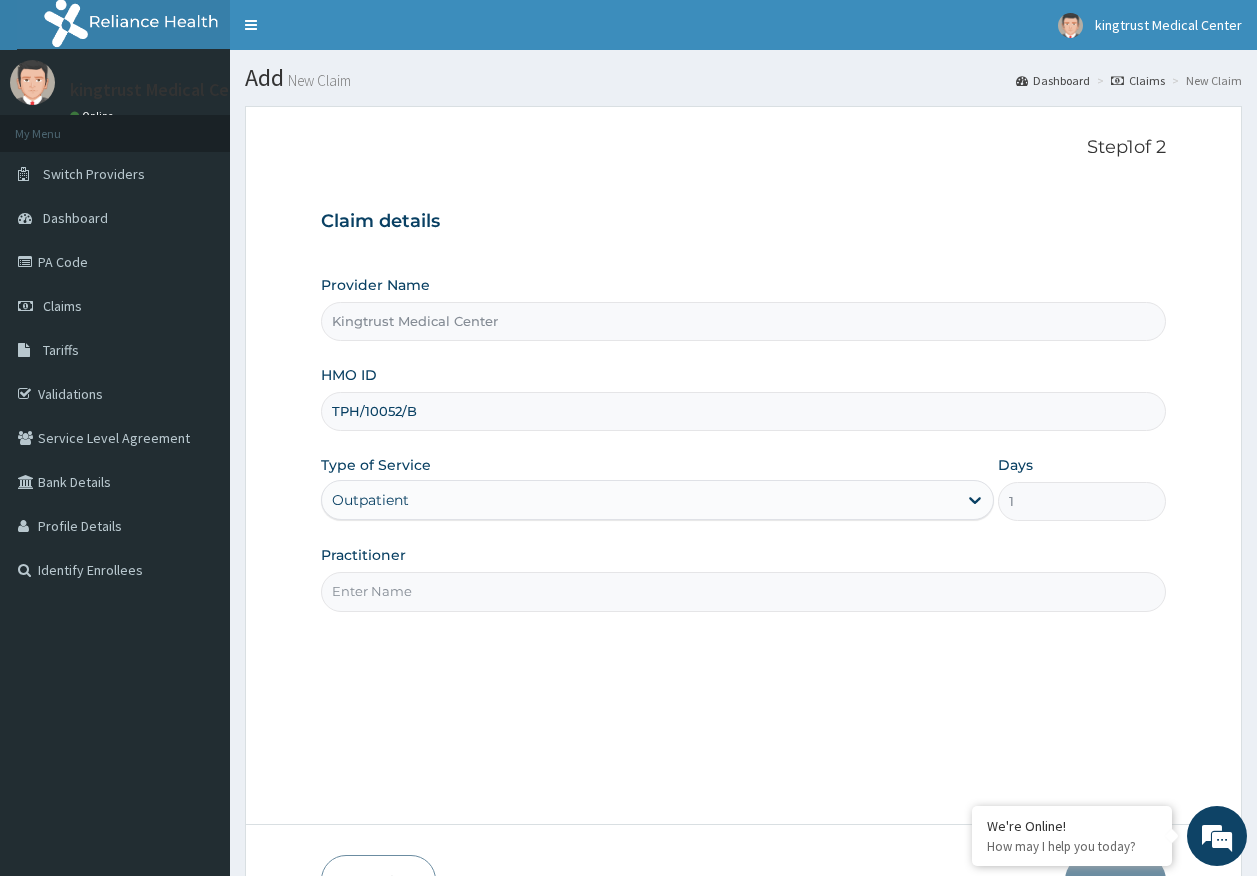 click on "Practitioner" at bounding box center (744, 591) 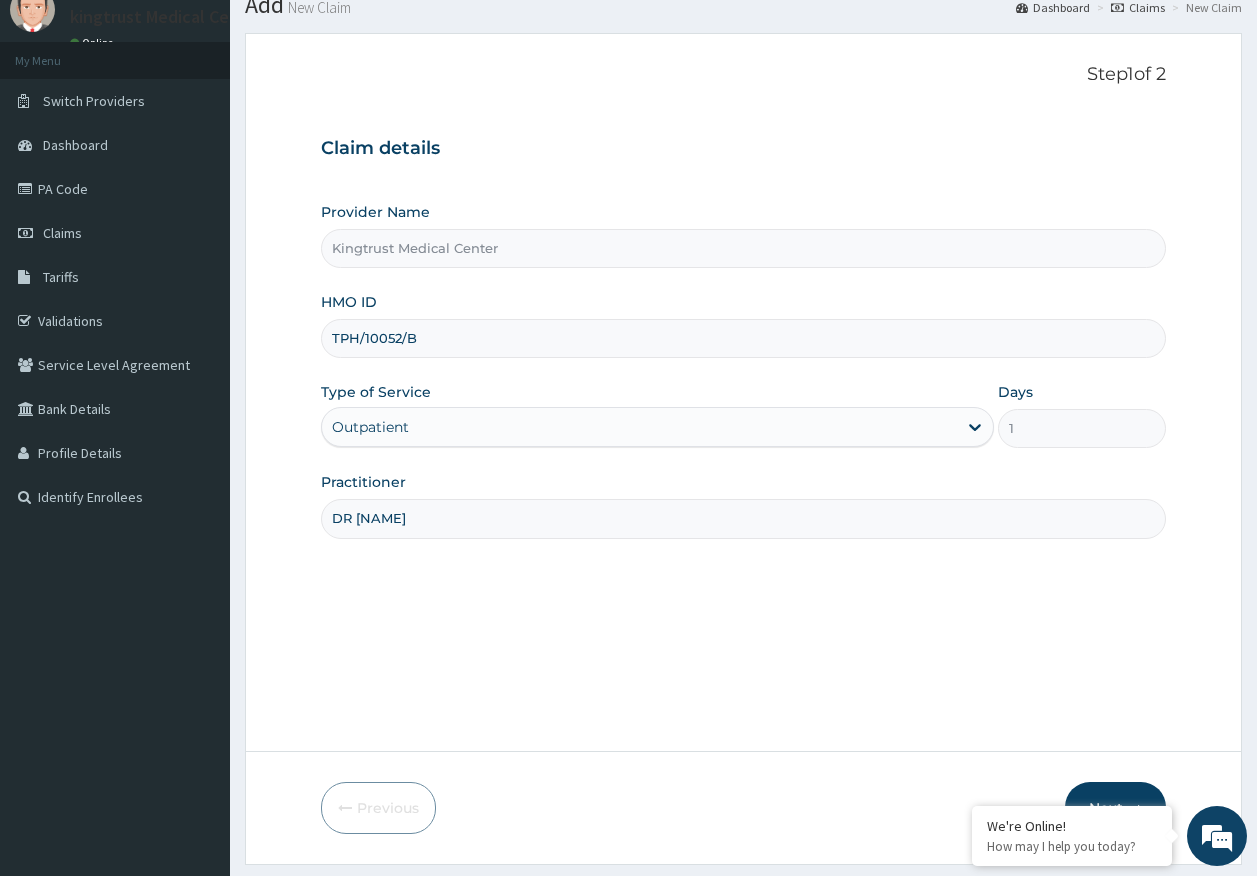 scroll, scrollTop: 128, scrollLeft: 0, axis: vertical 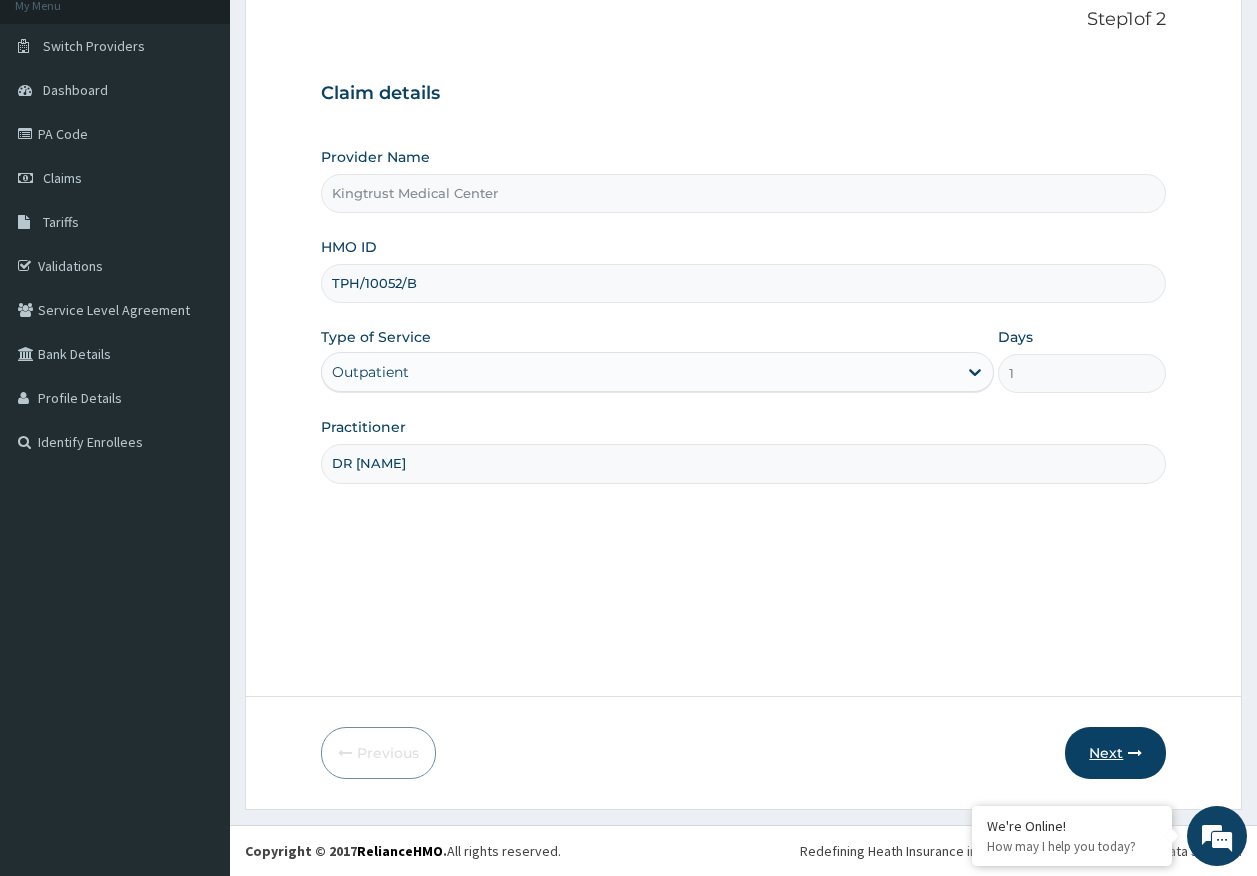 click on "Next" at bounding box center [1115, 753] 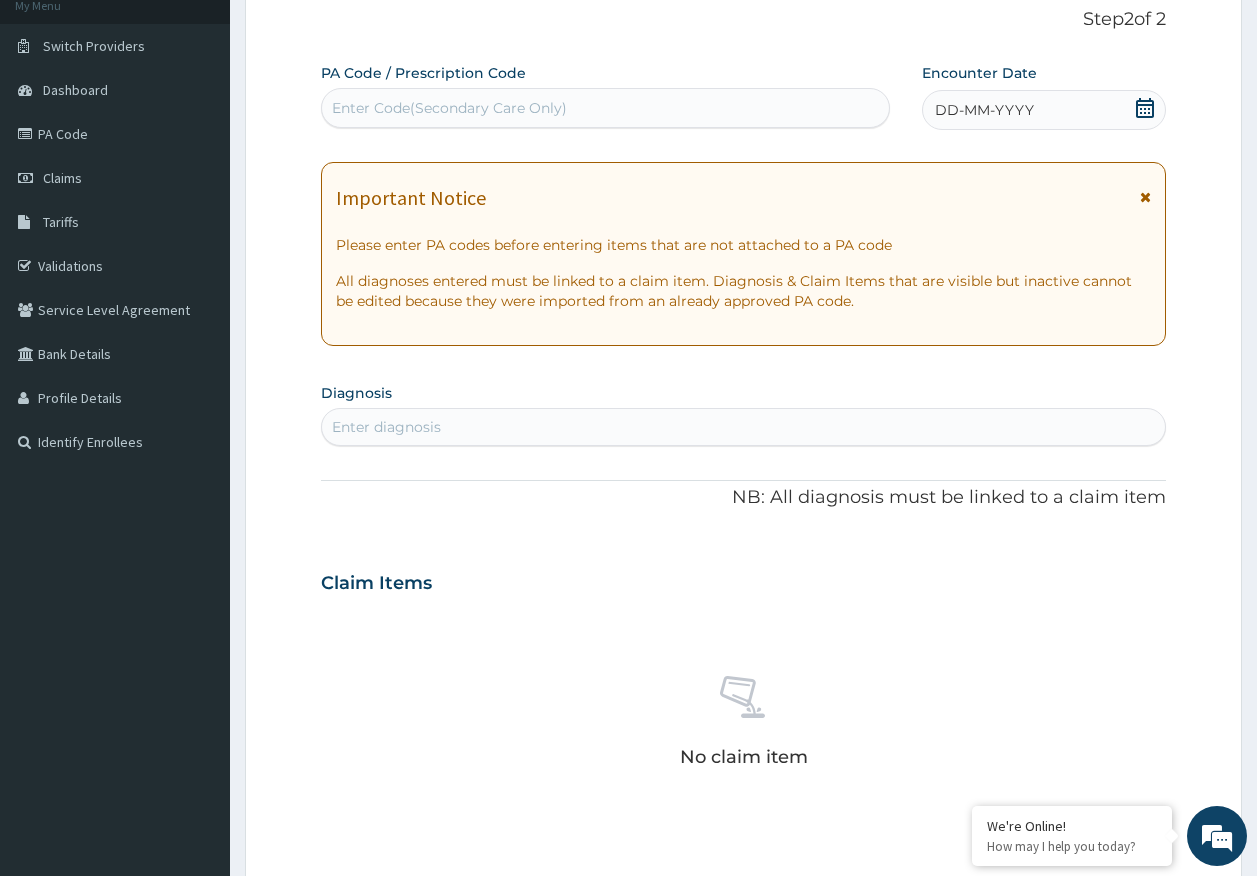 click on "DD-MM-YYYY" at bounding box center (984, 110) 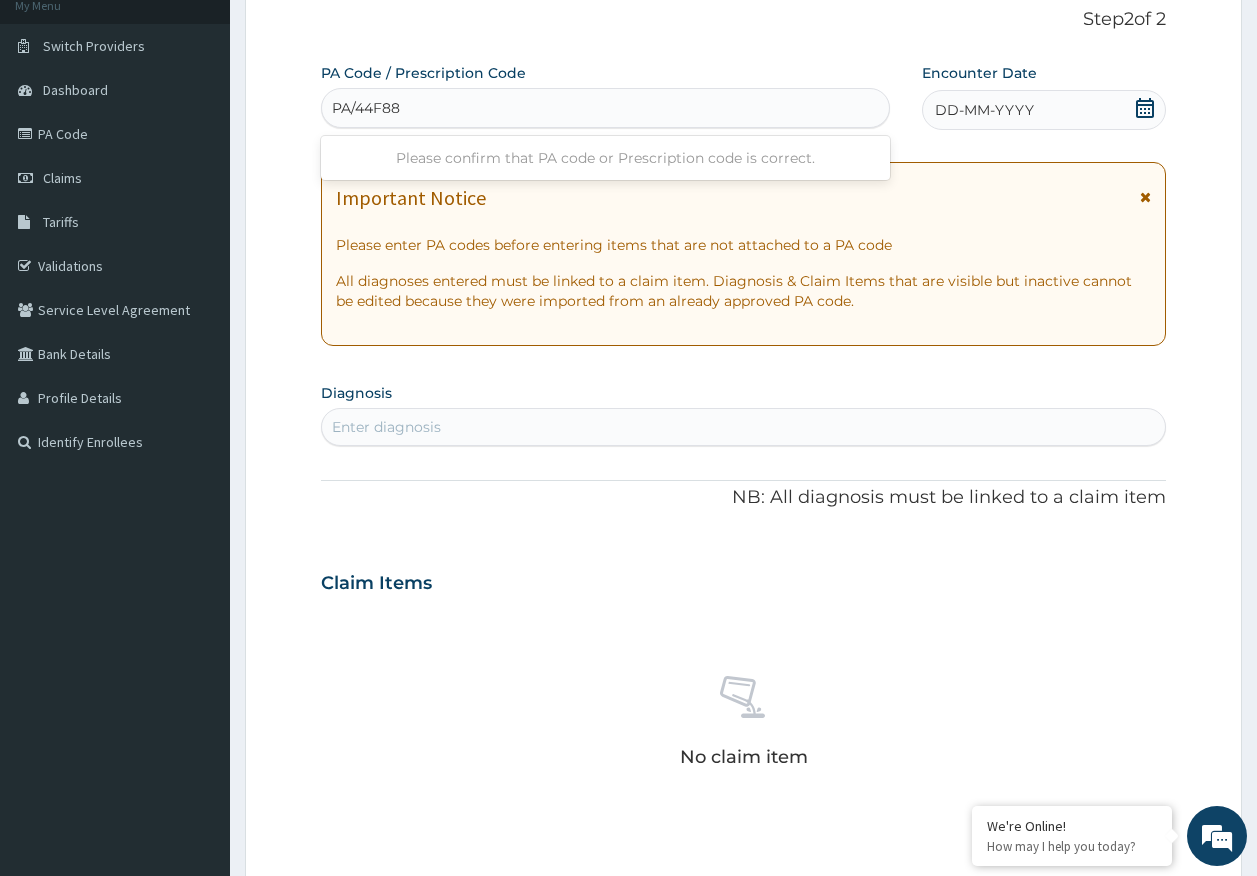 type on "PA/44F88E" 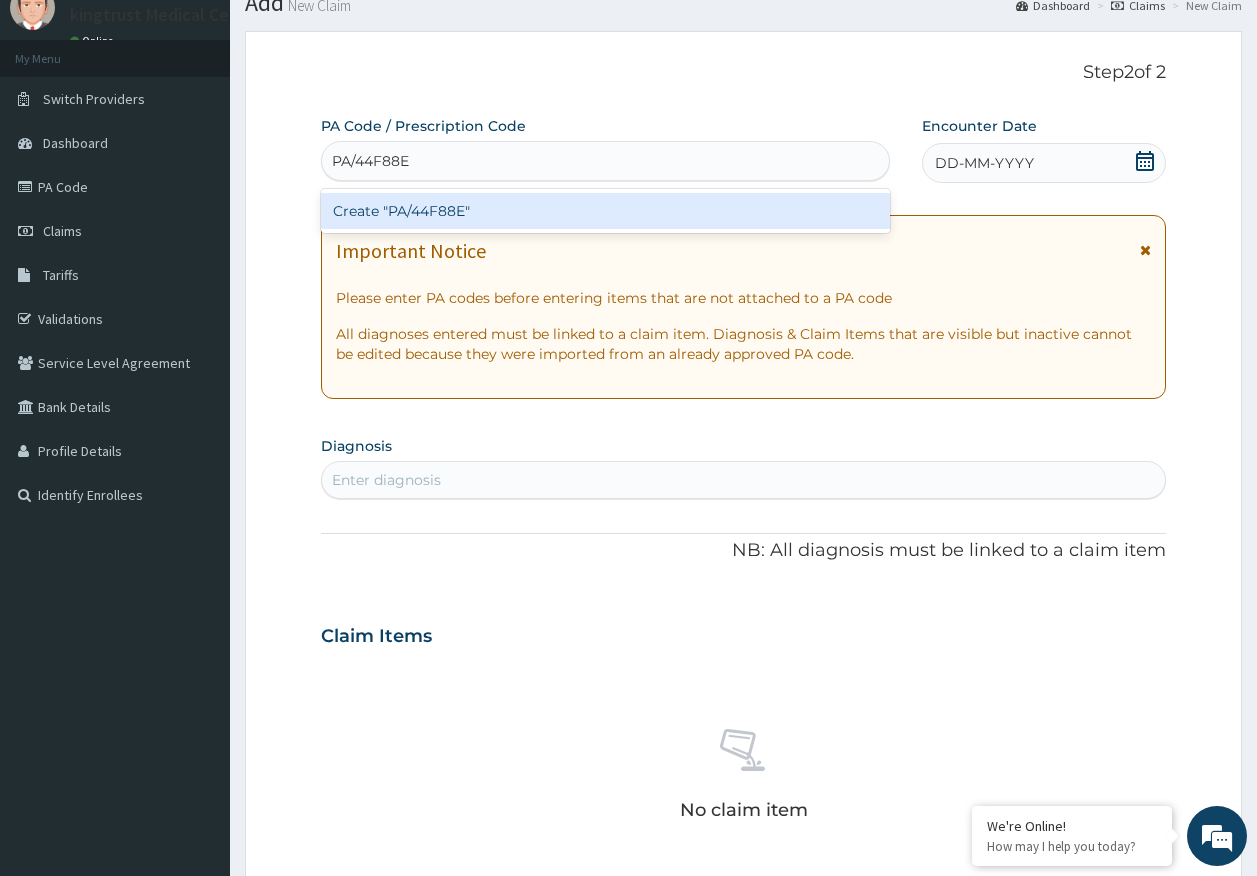 scroll, scrollTop: 0, scrollLeft: 0, axis: both 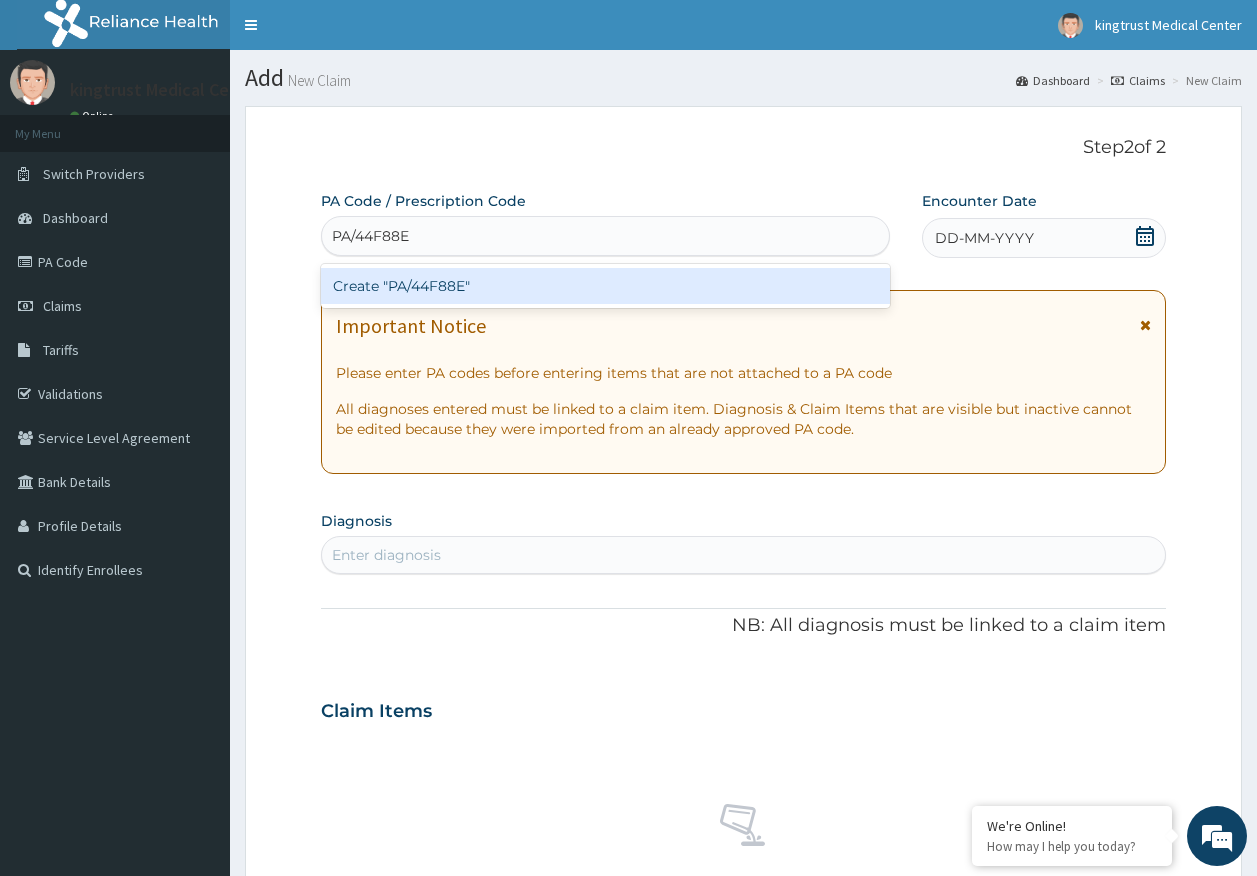 click on "Create "PA/44F88E"" at bounding box center (606, 286) 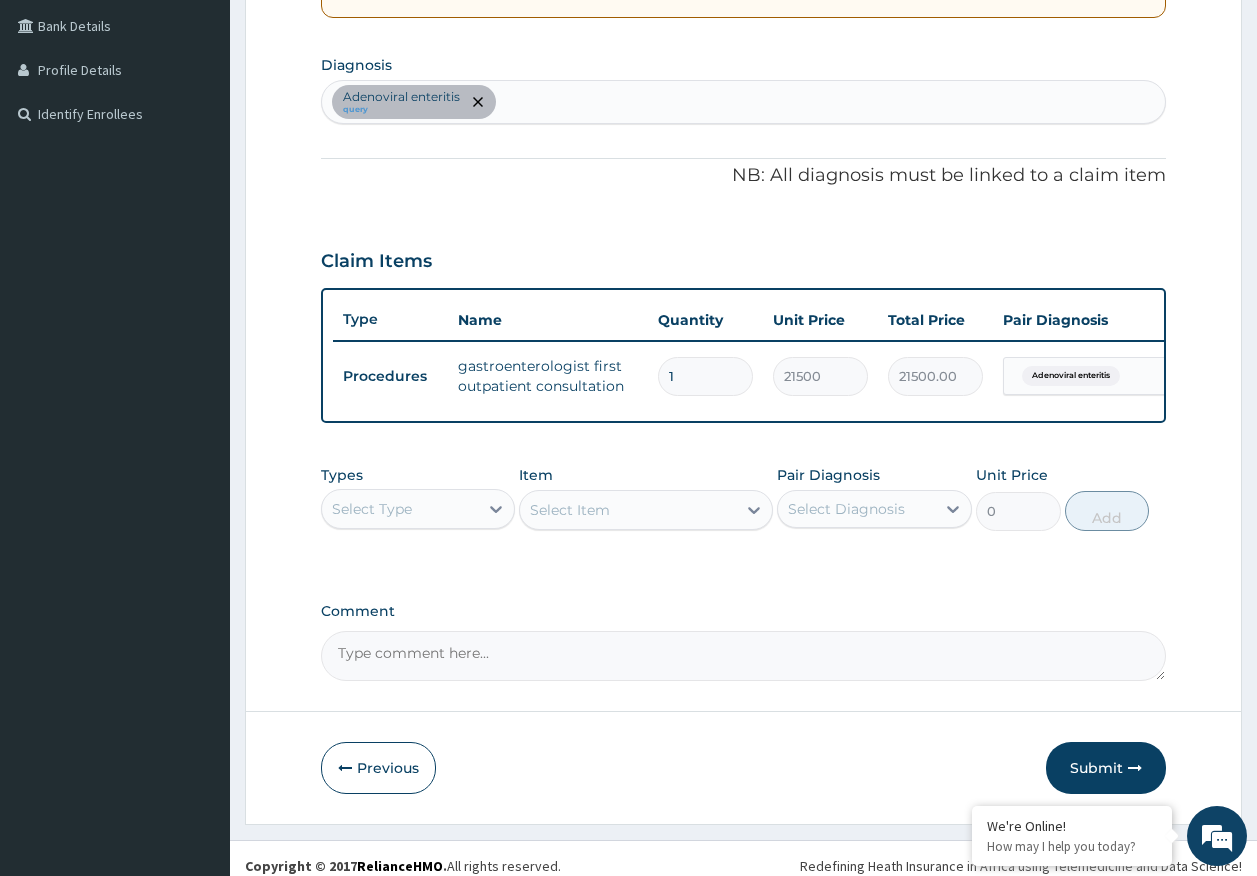 scroll, scrollTop: 486, scrollLeft: 0, axis: vertical 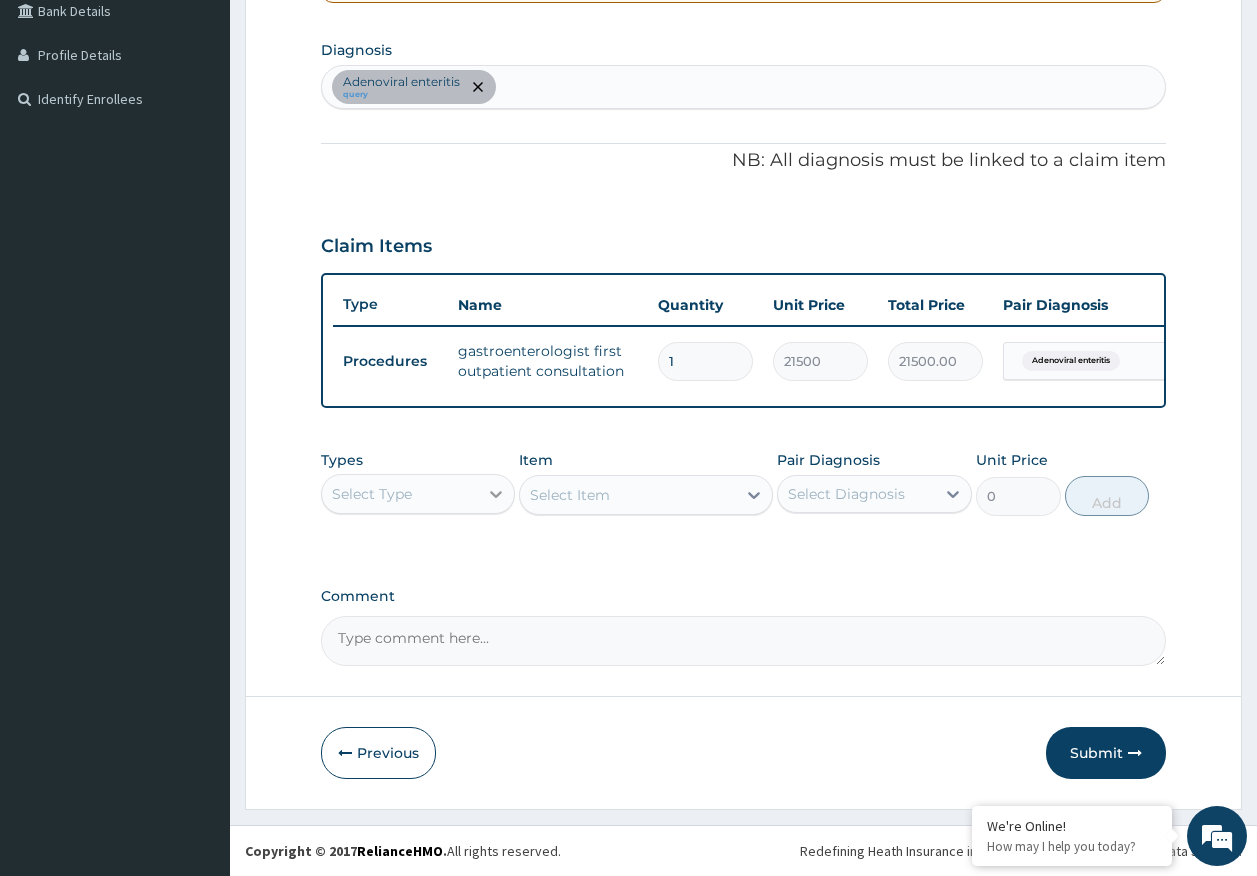 click at bounding box center [496, 494] 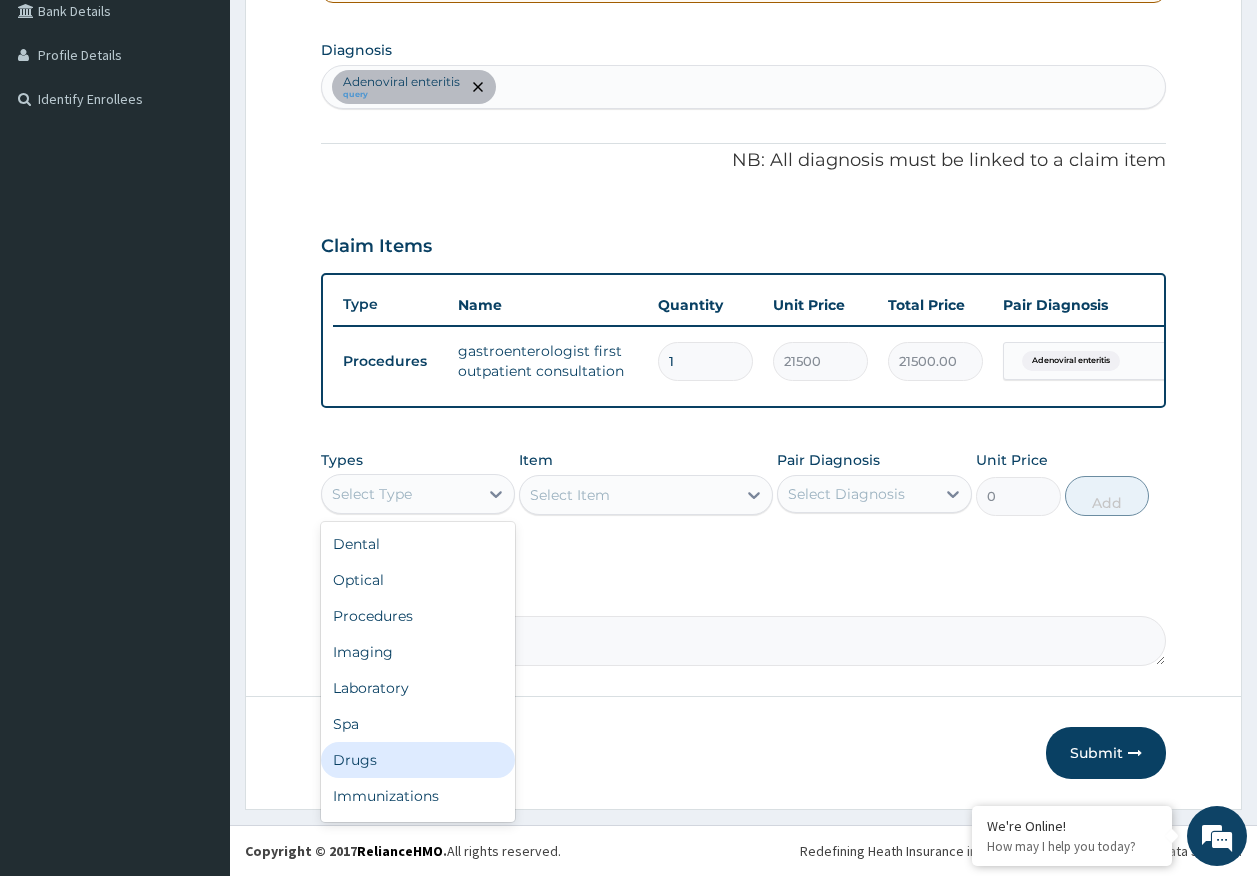 click on "Drugs" at bounding box center (418, 760) 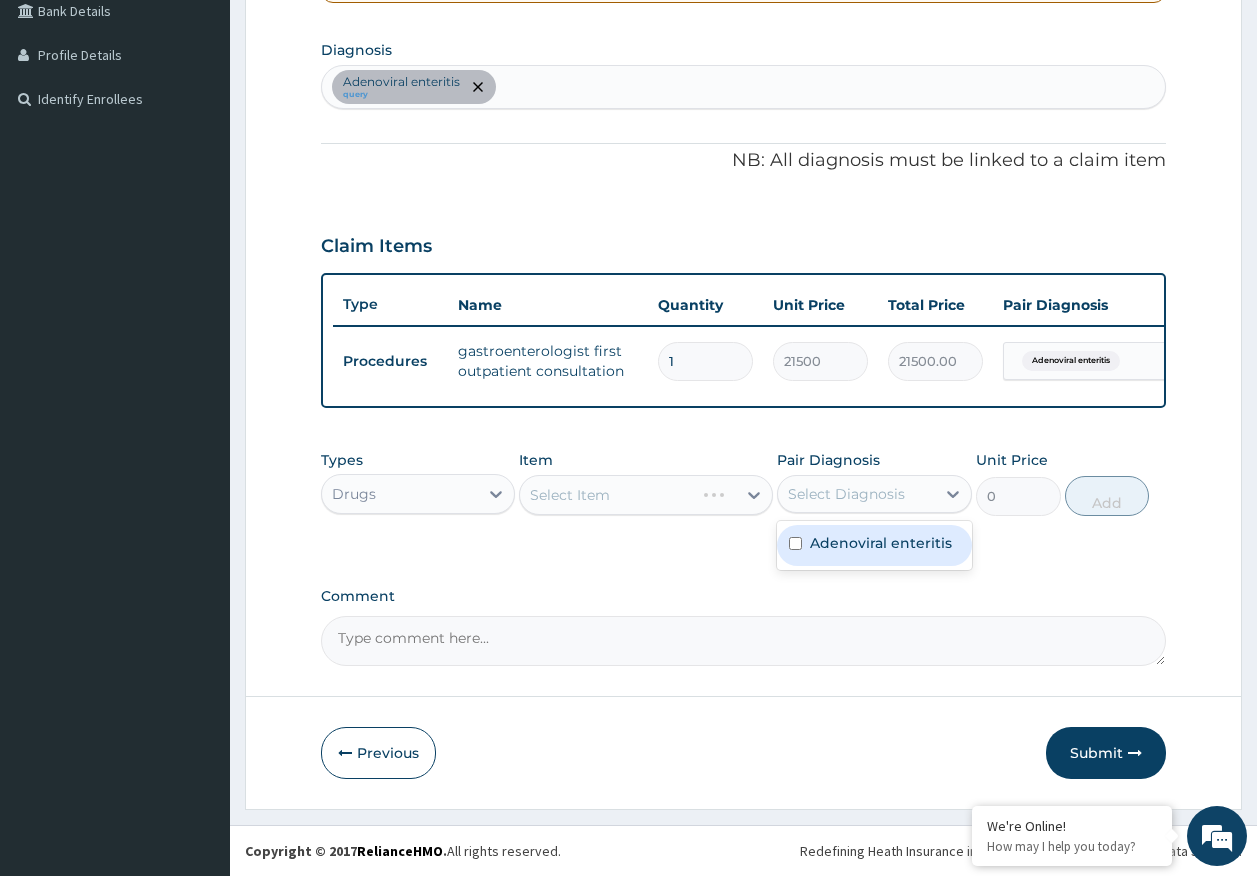 click on "Select Diagnosis" at bounding box center [846, 494] 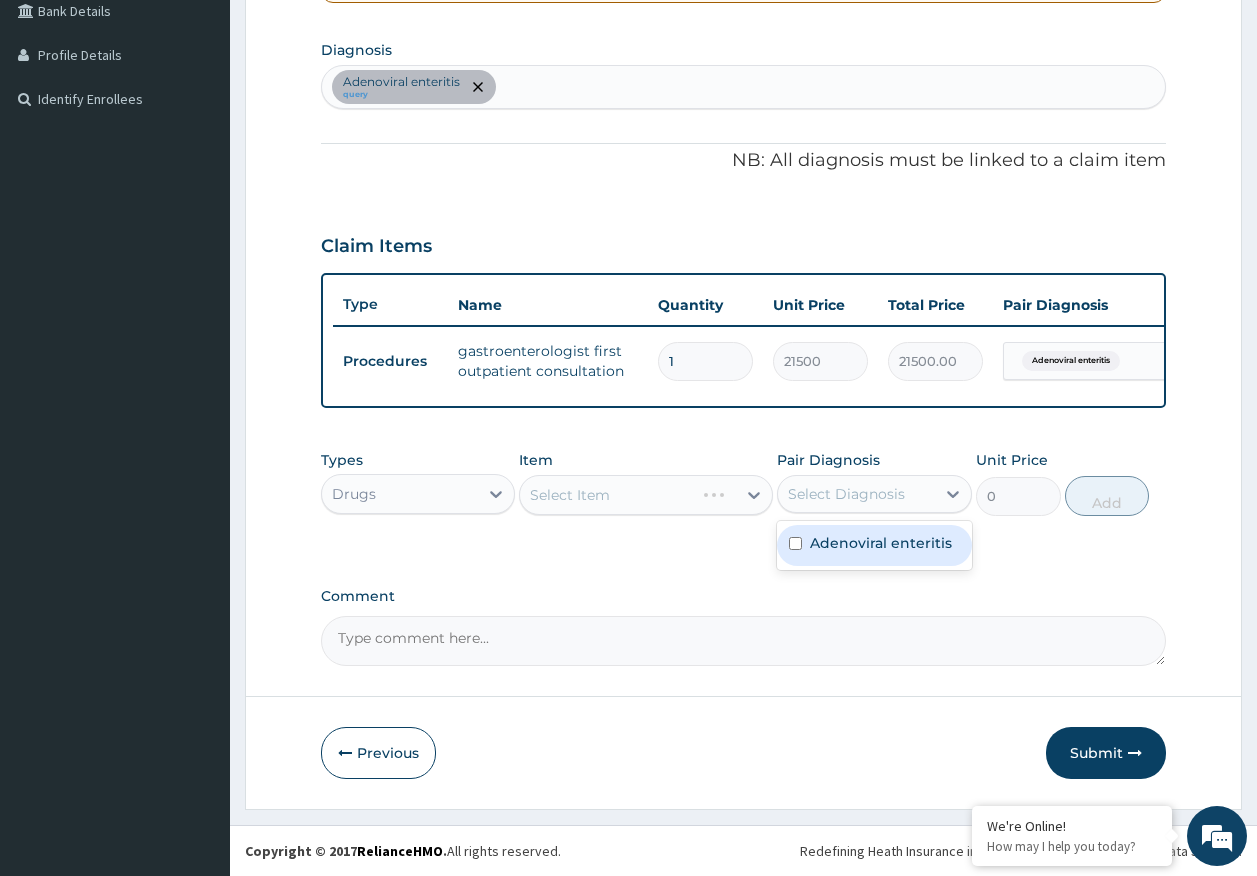 click on "Adenoviral enteritis query" at bounding box center (744, 87) 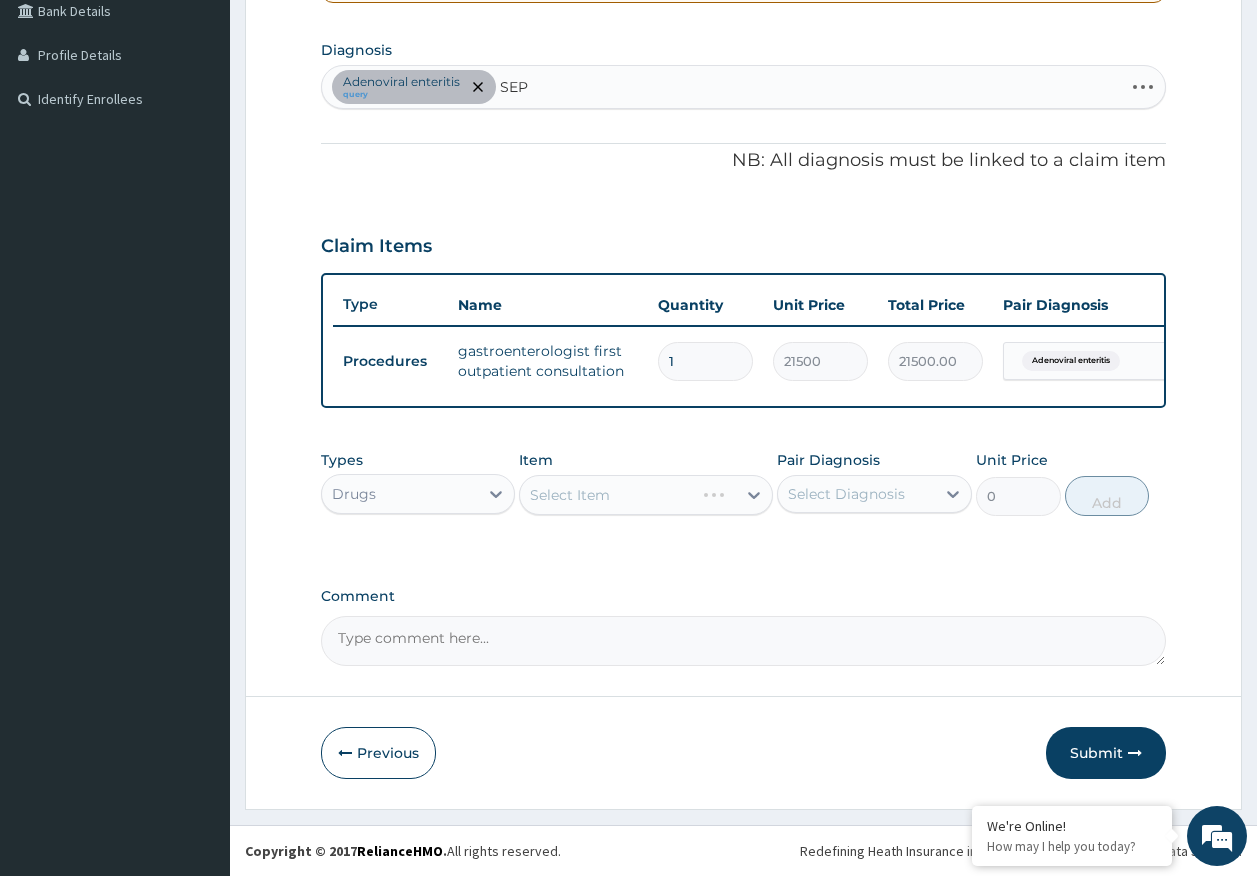 type on "SEPS" 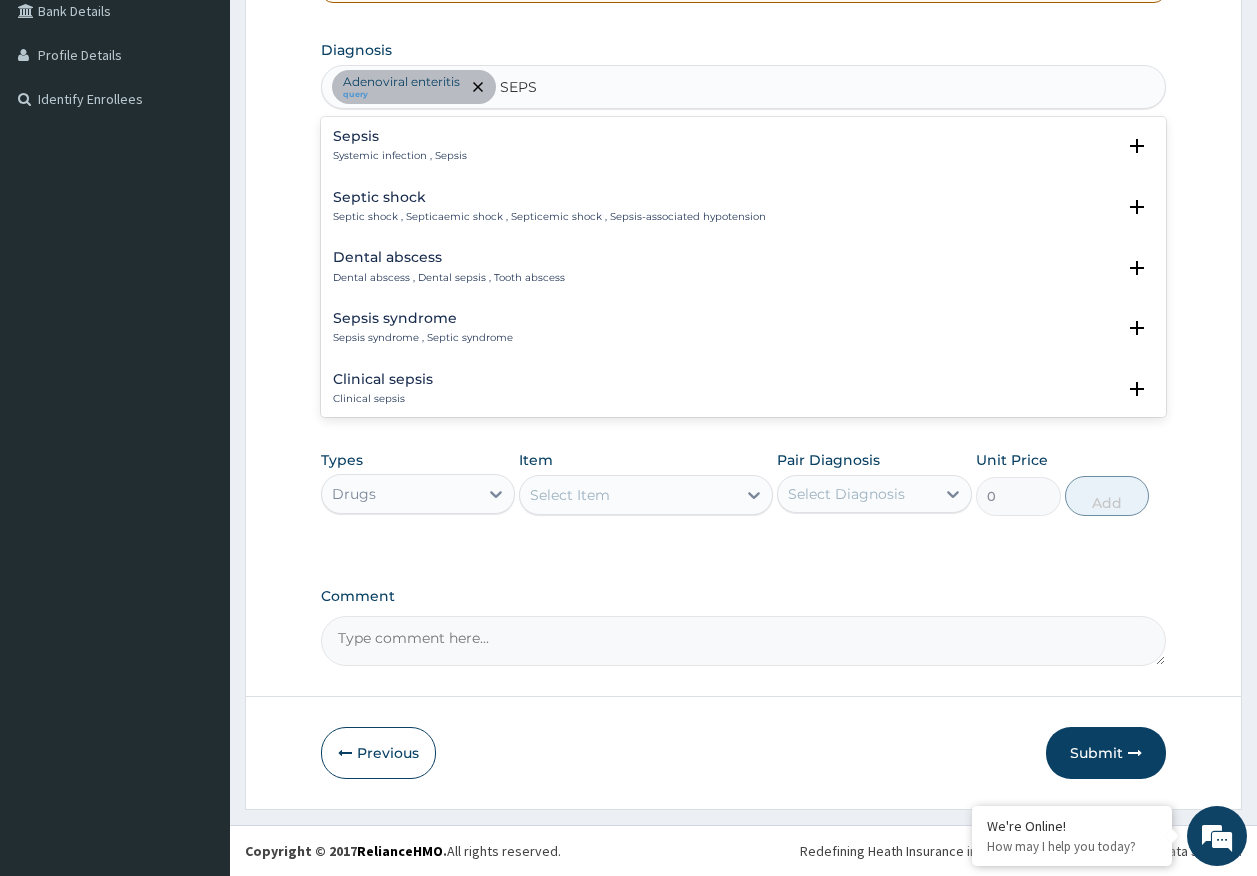 click on "Systemic infection , Sepsis" at bounding box center (400, 156) 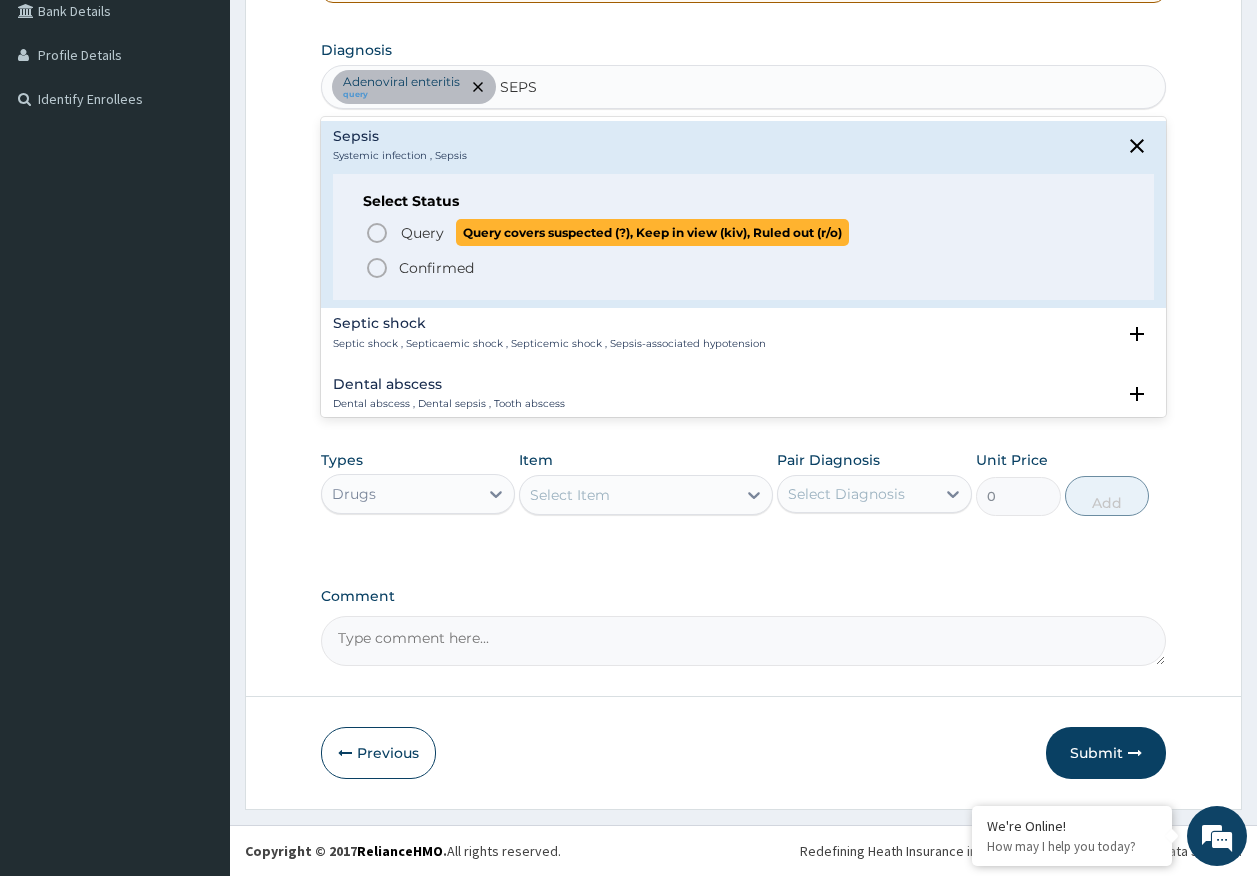 click on "Query" at bounding box center [422, 233] 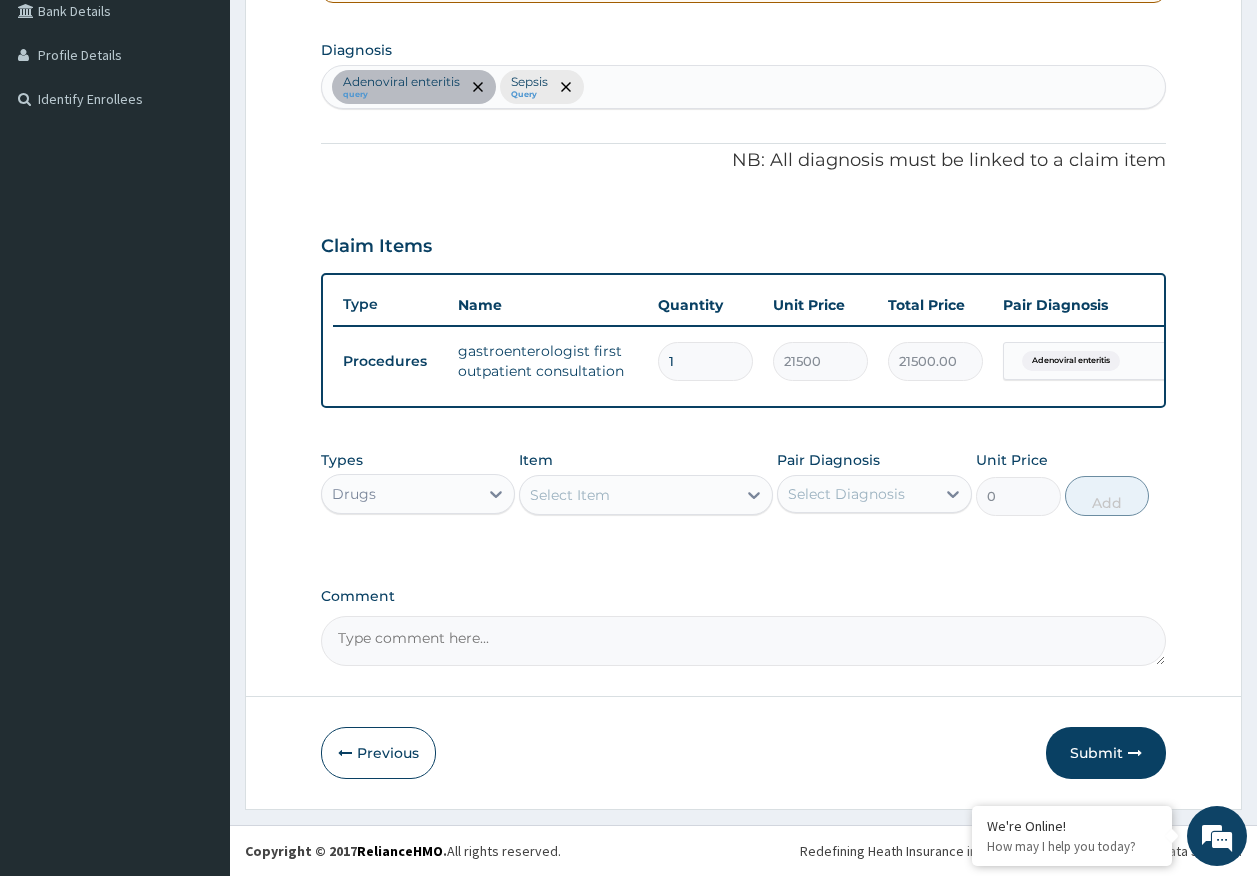 click on "Select Item" at bounding box center [628, 495] 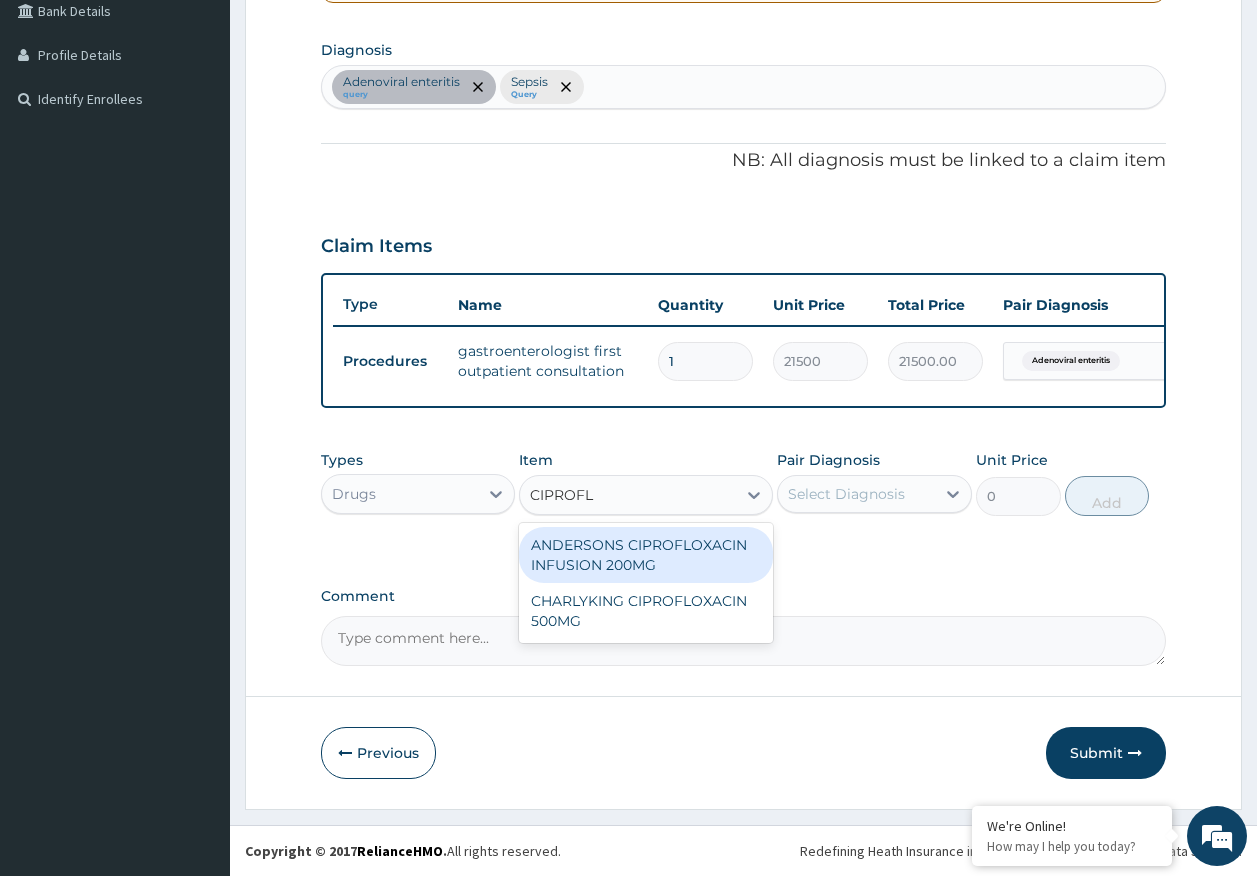 type on "CIPROFLO" 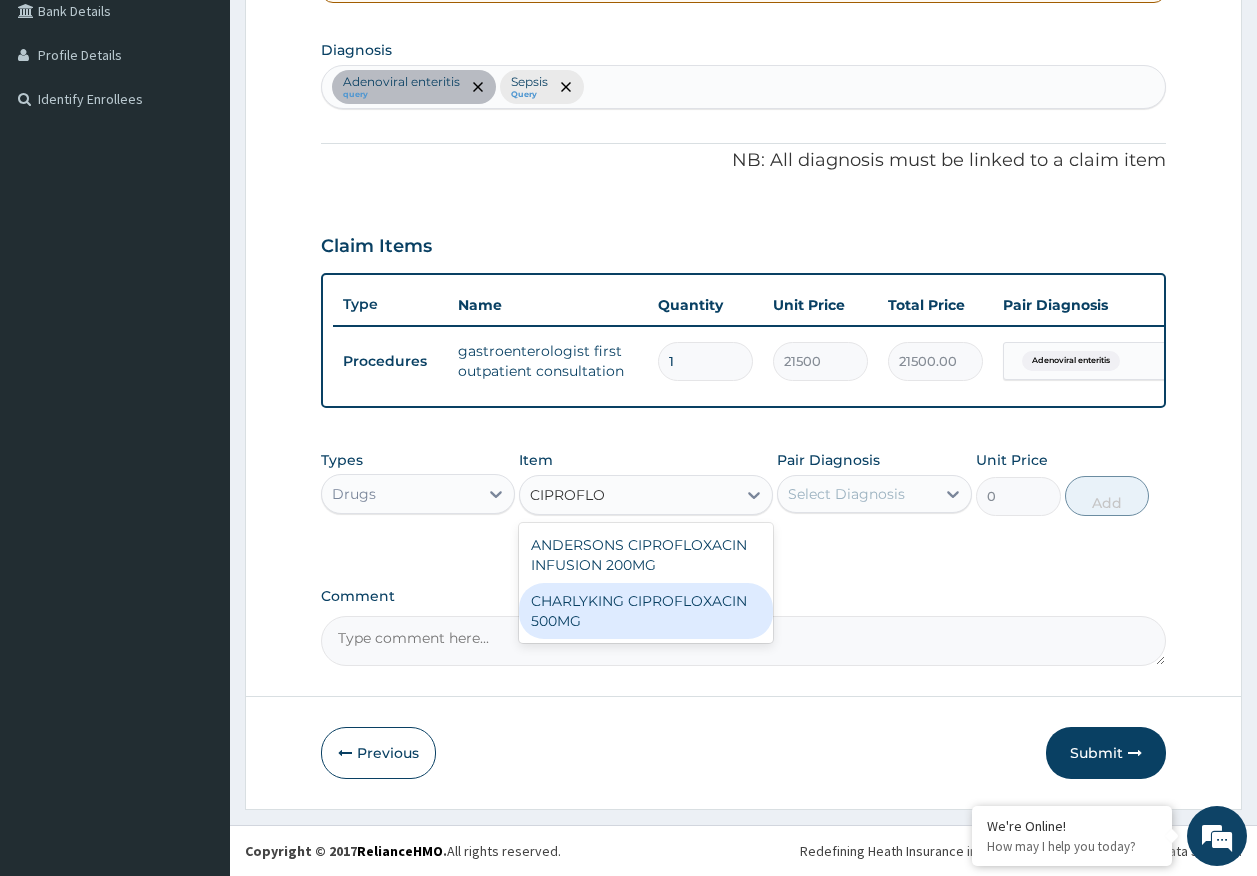 click on "CHARLYKING CIPROFLOXACIN 500MG" at bounding box center (646, 611) 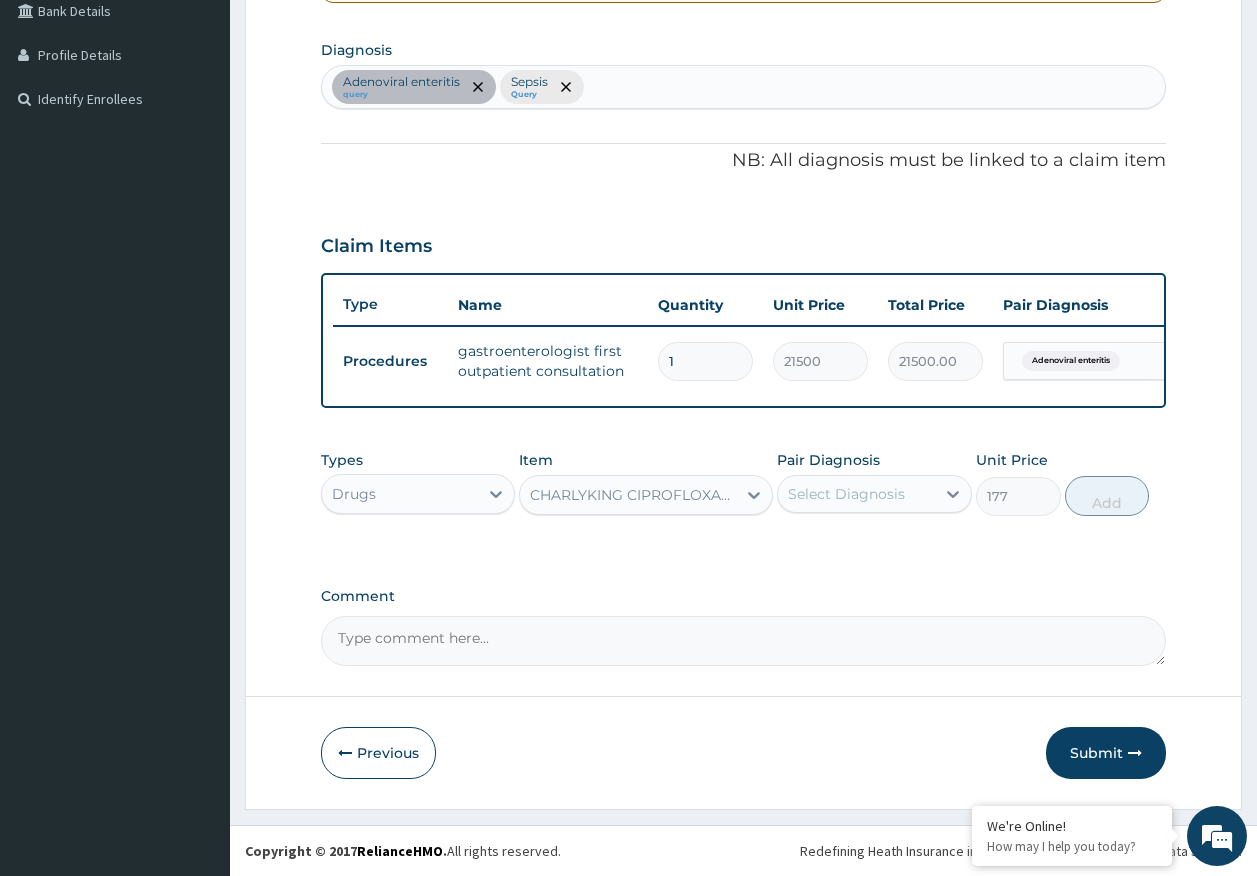 click on "Select Diagnosis" at bounding box center (856, 494) 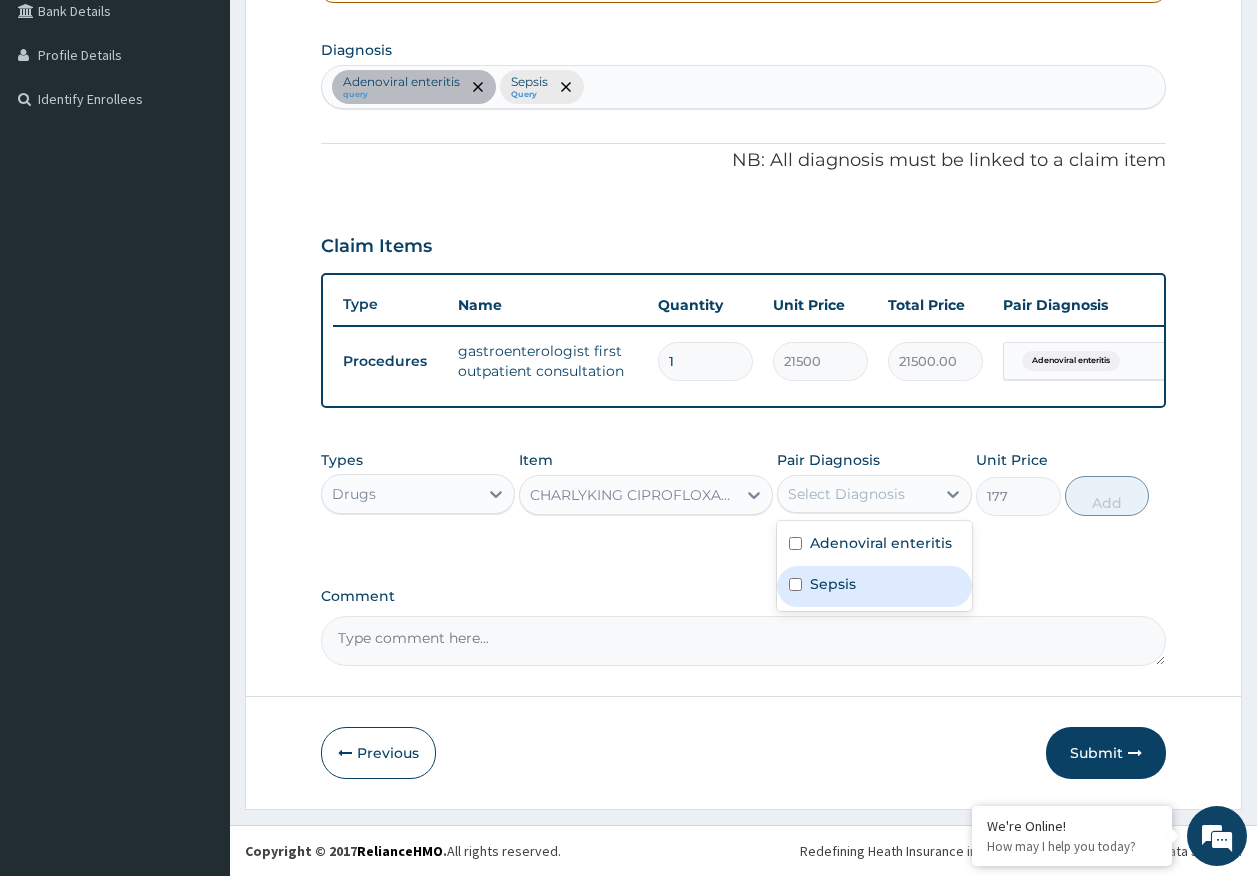 click on "Sepsis" at bounding box center [833, 584] 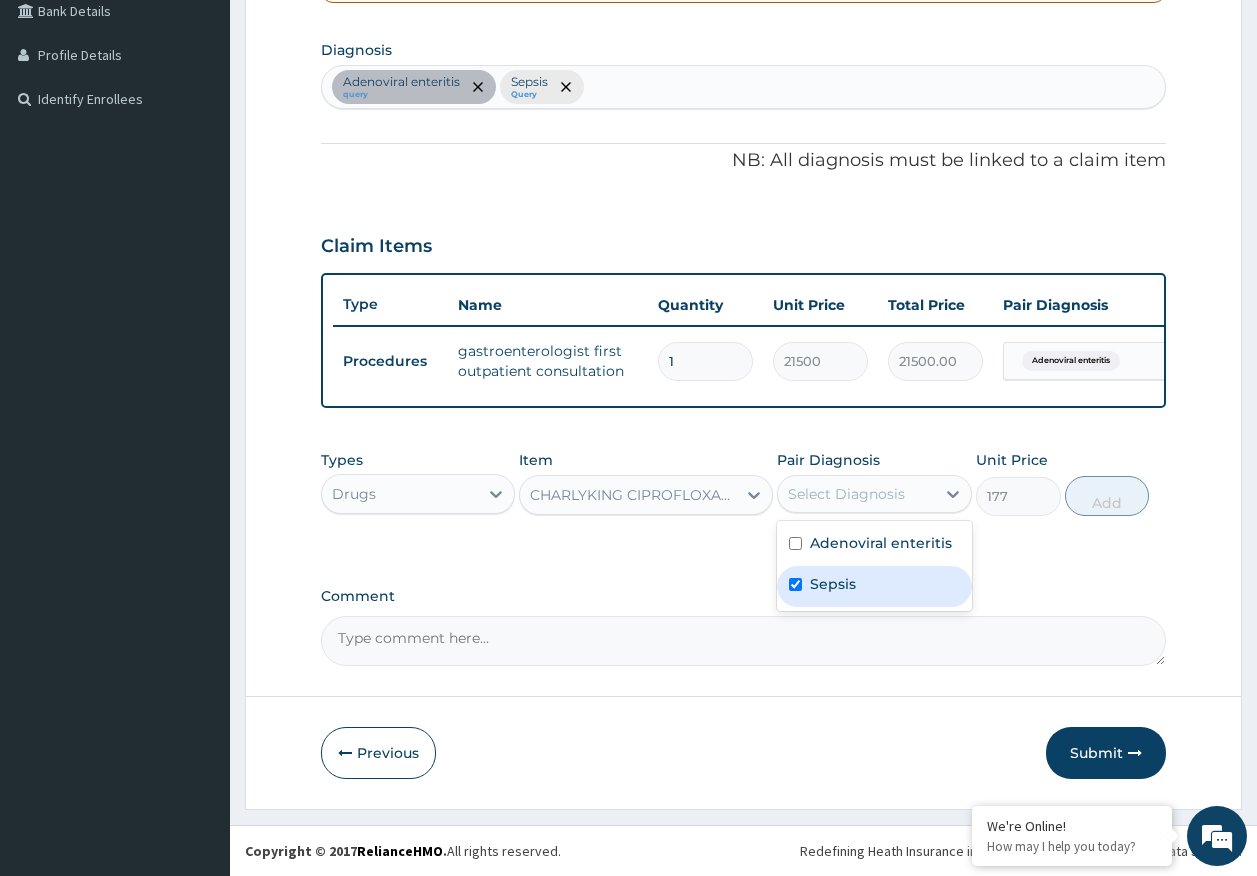 checkbox on "true" 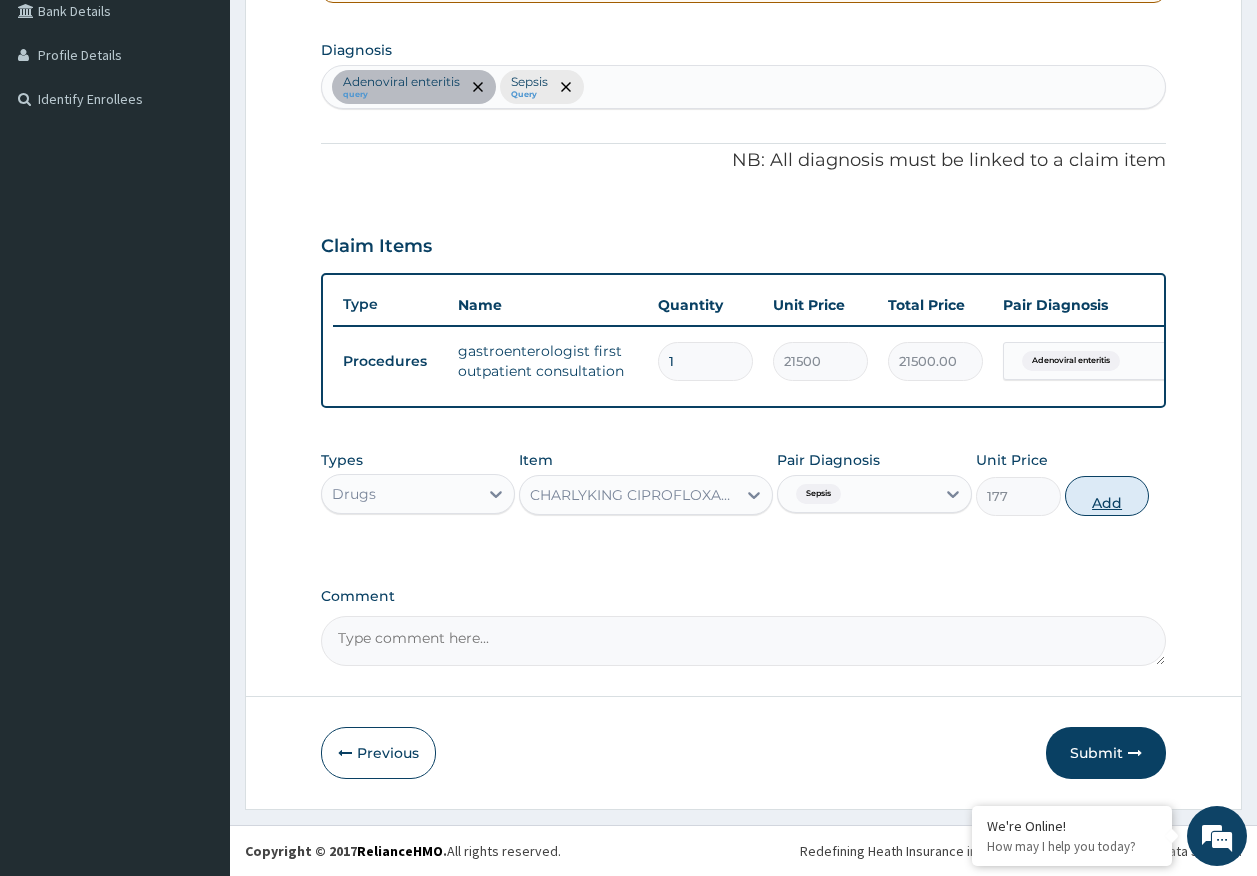 click on "Add" at bounding box center [1107, 496] 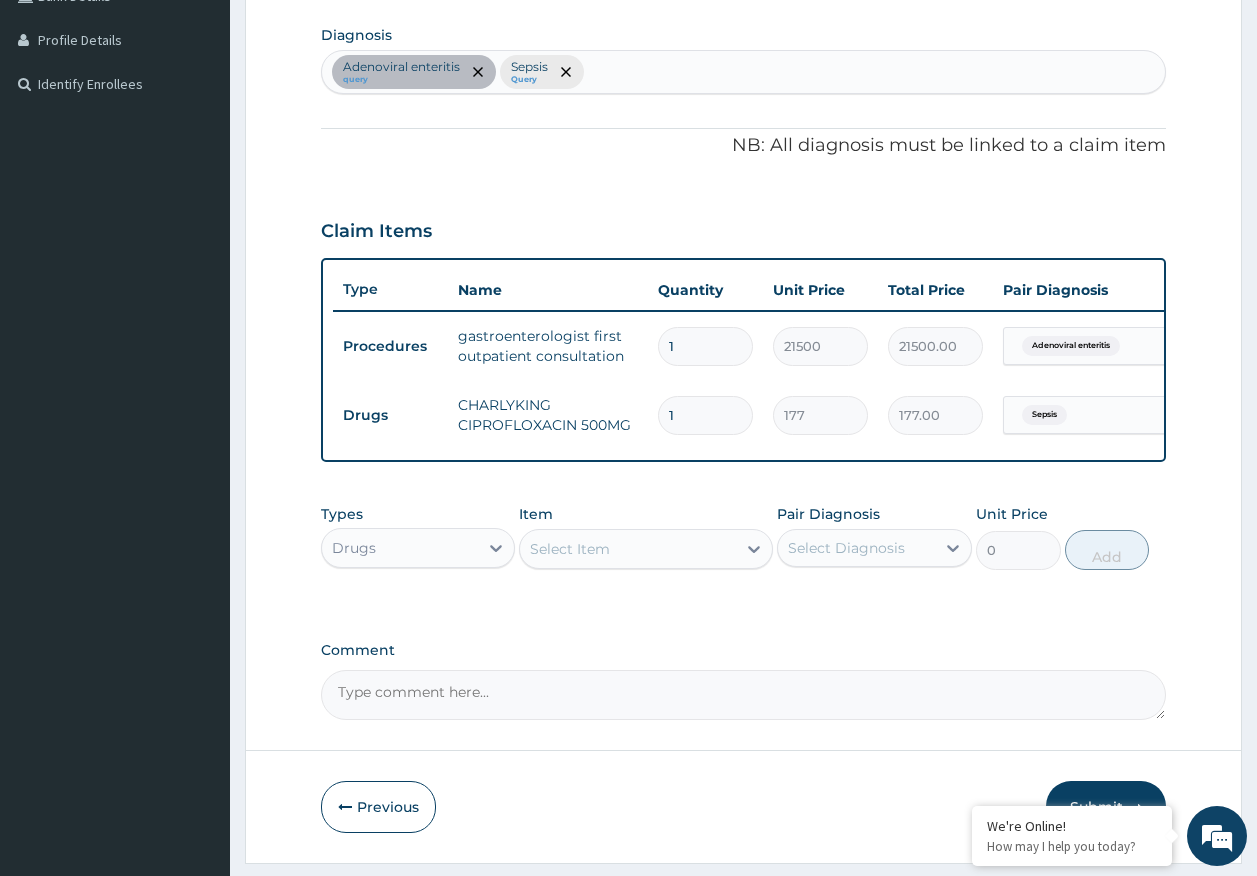 type on "10" 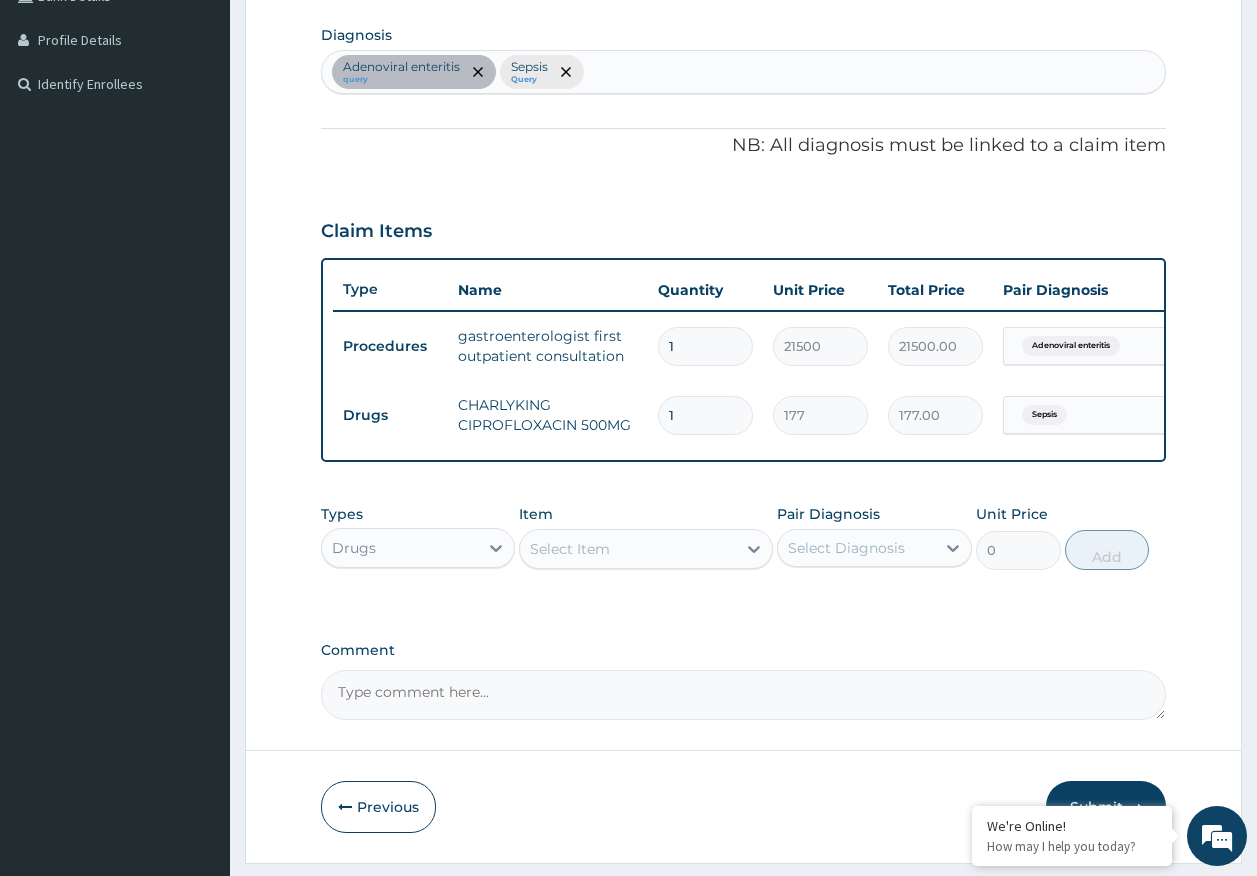 type on "1770.00" 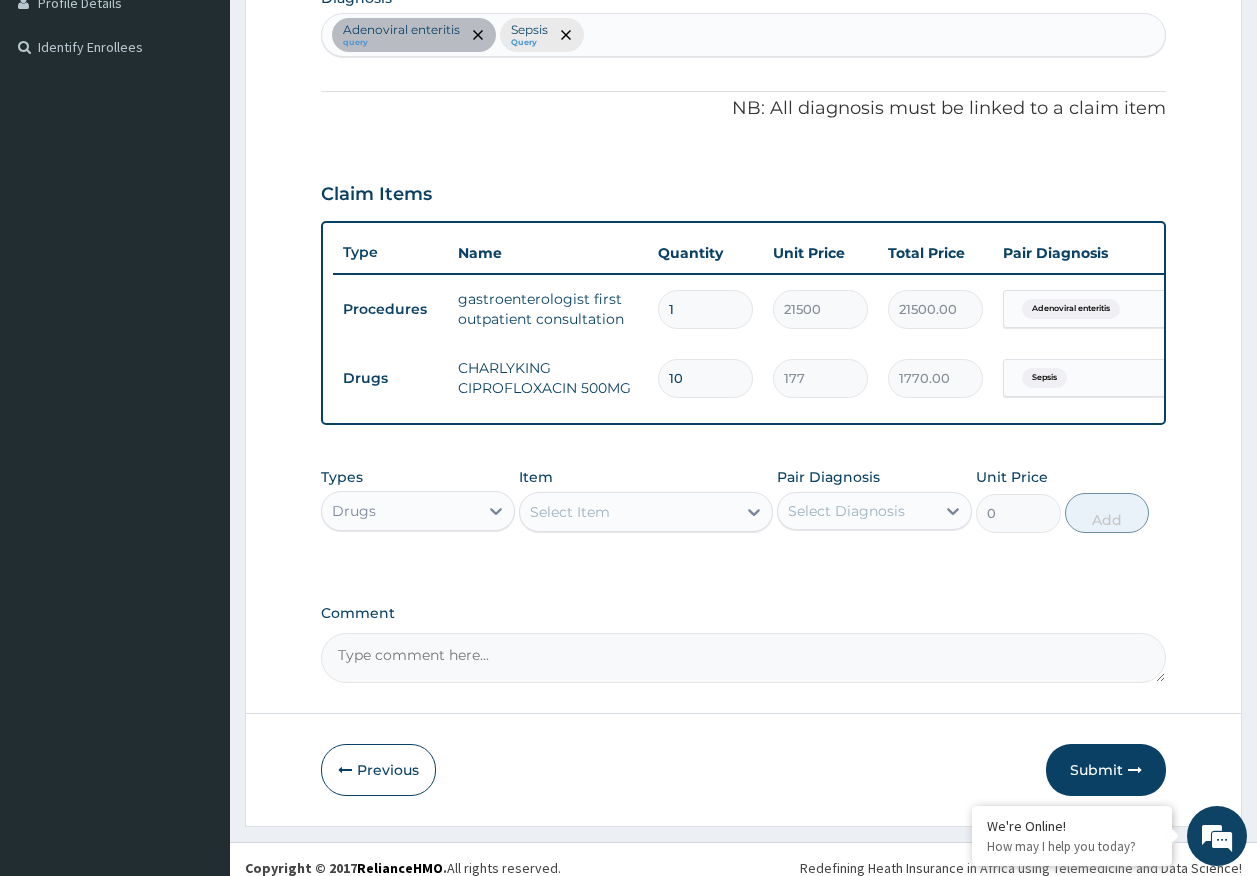 scroll, scrollTop: 555, scrollLeft: 0, axis: vertical 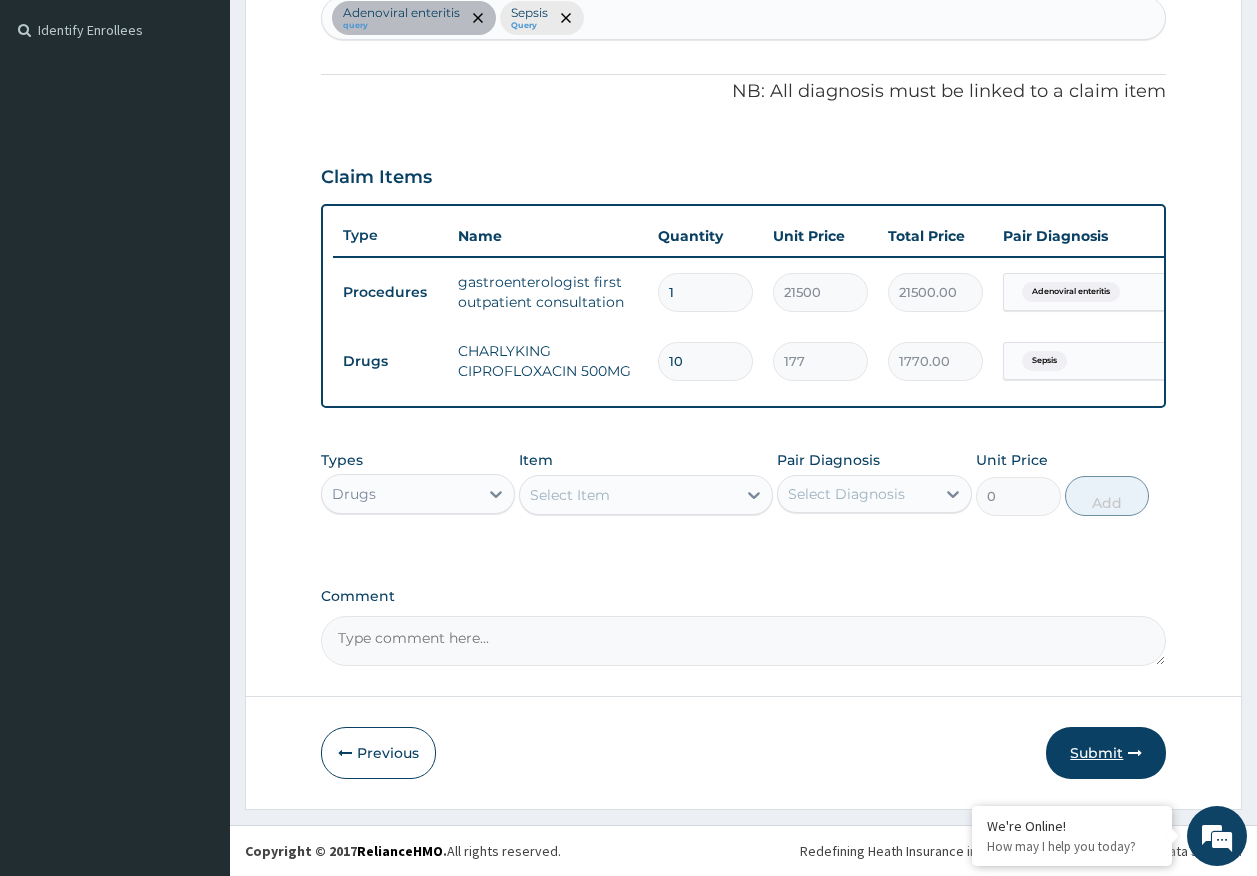 type on "10" 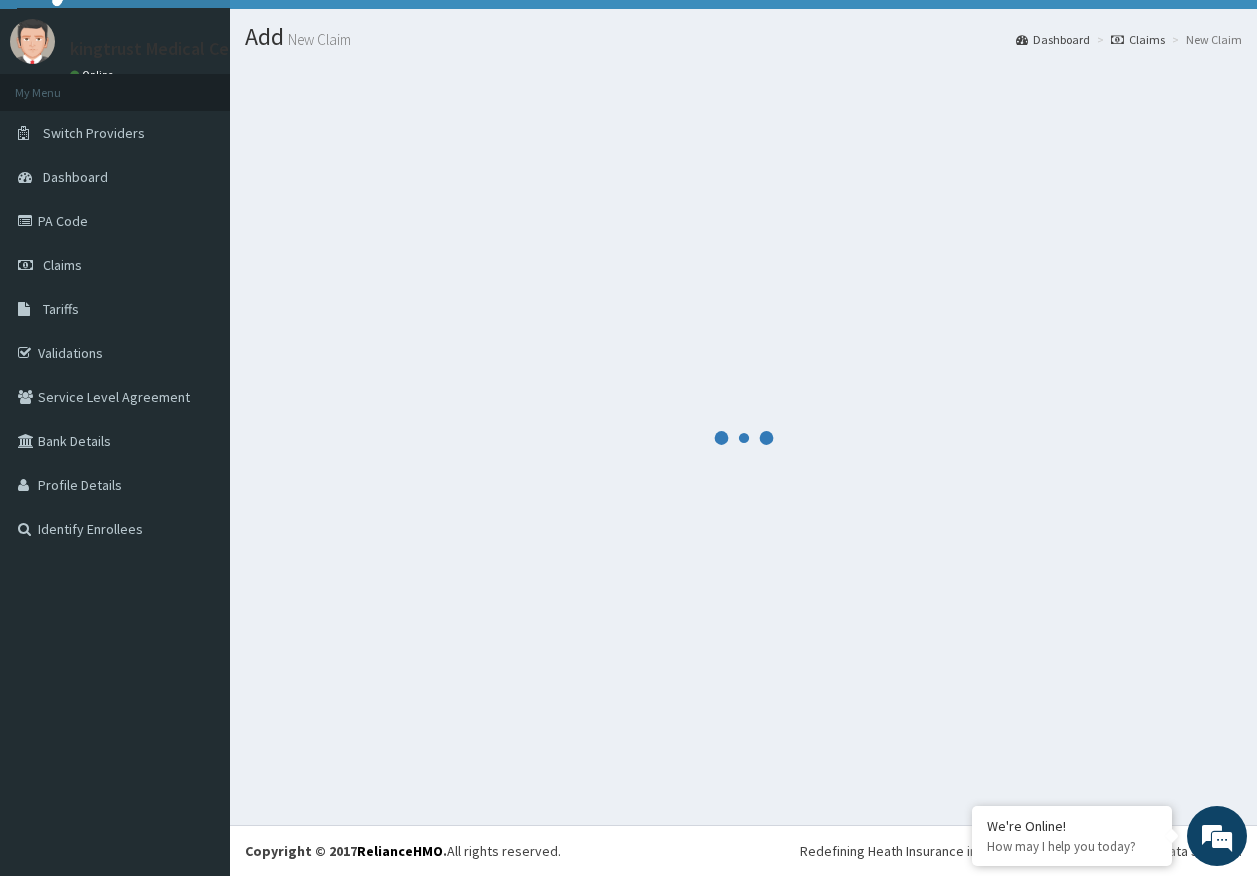 scroll, scrollTop: 555, scrollLeft: 0, axis: vertical 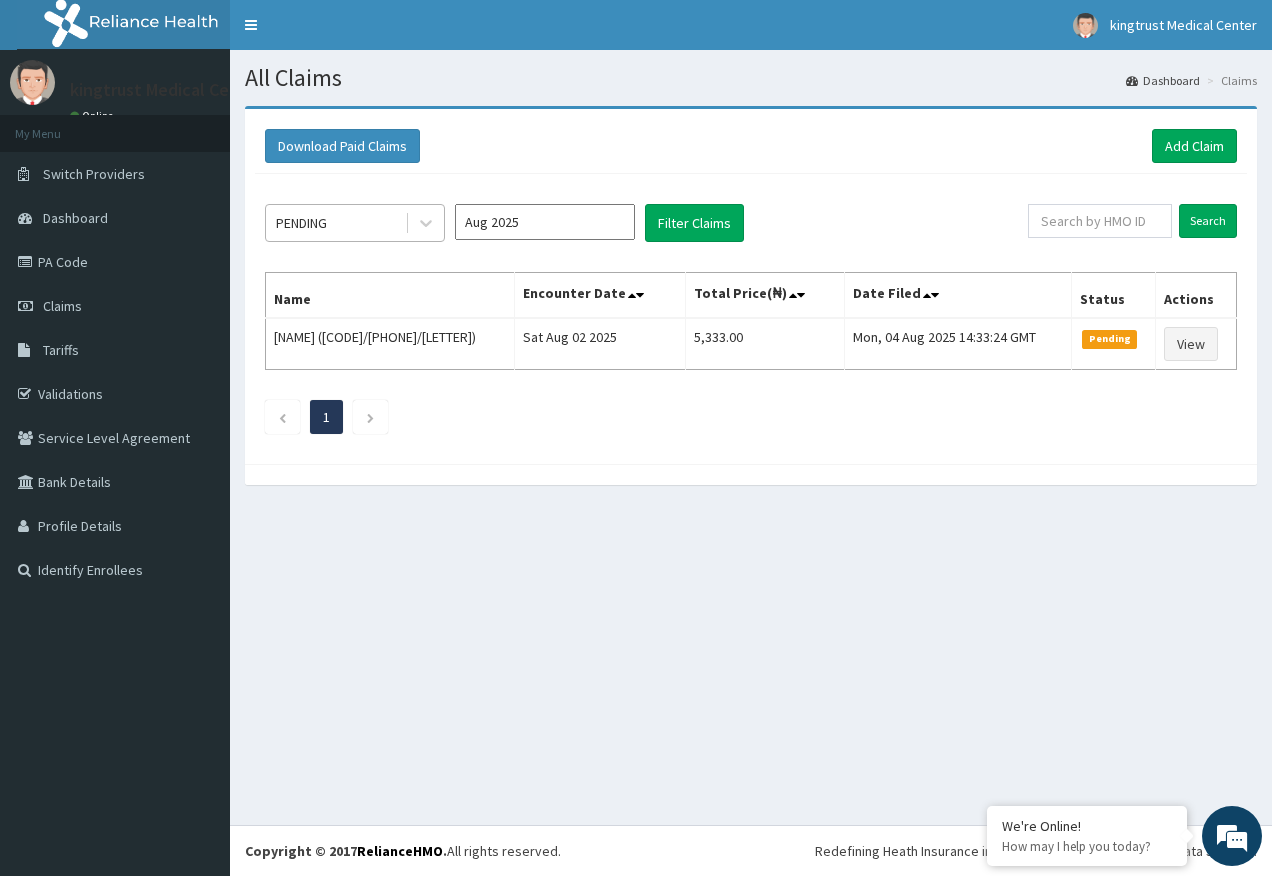 click on "PENDING" at bounding box center (301, 223) 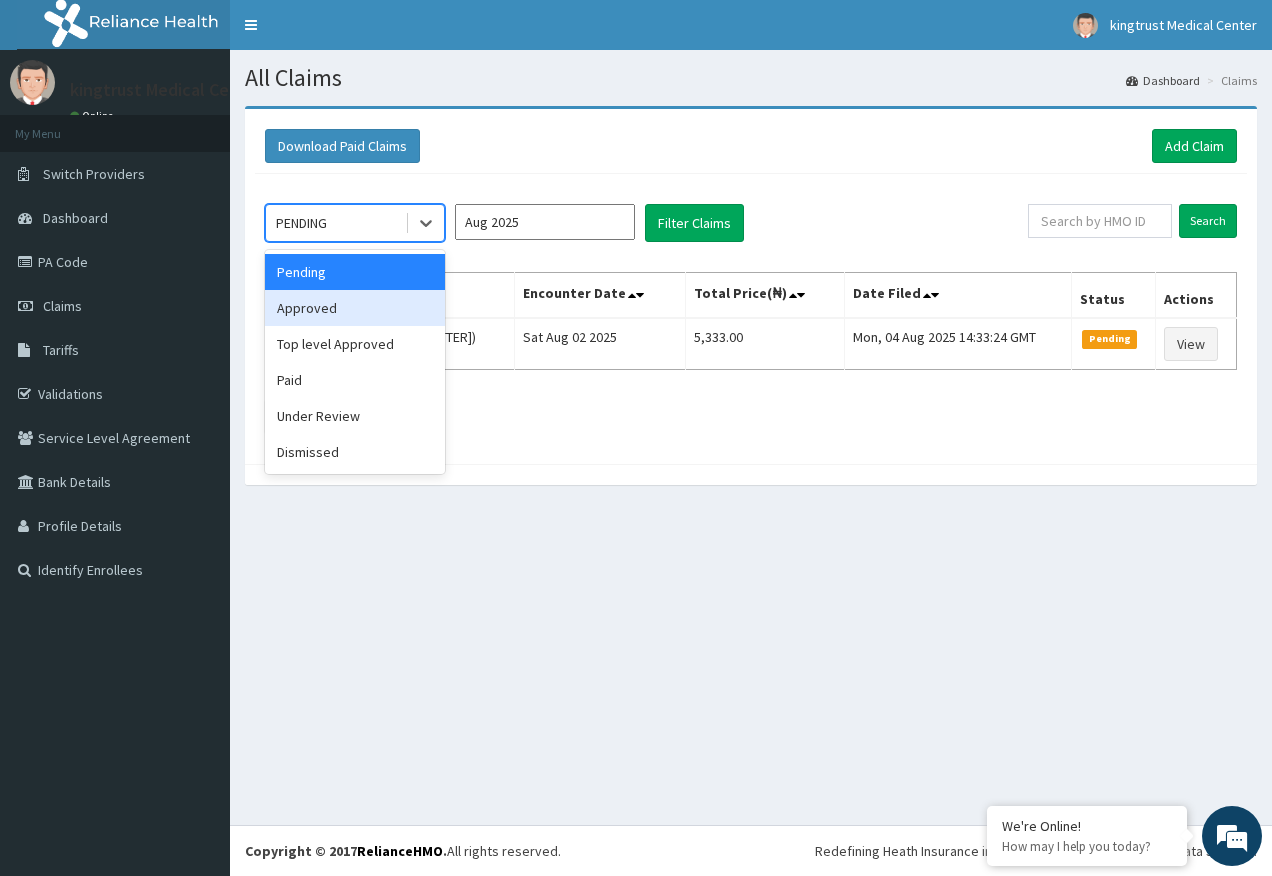 click on "Approved" at bounding box center [355, 308] 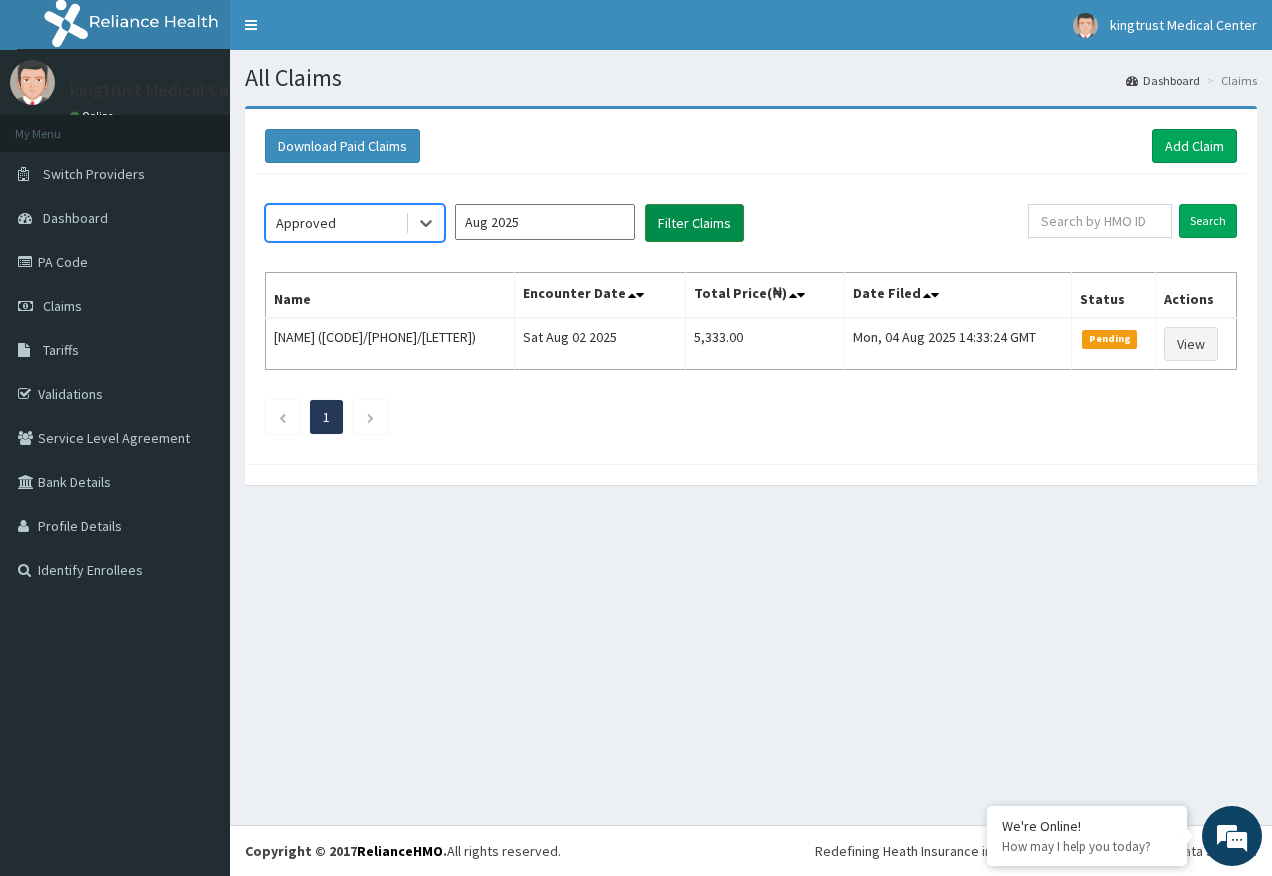 click on "Filter Claims" at bounding box center (694, 223) 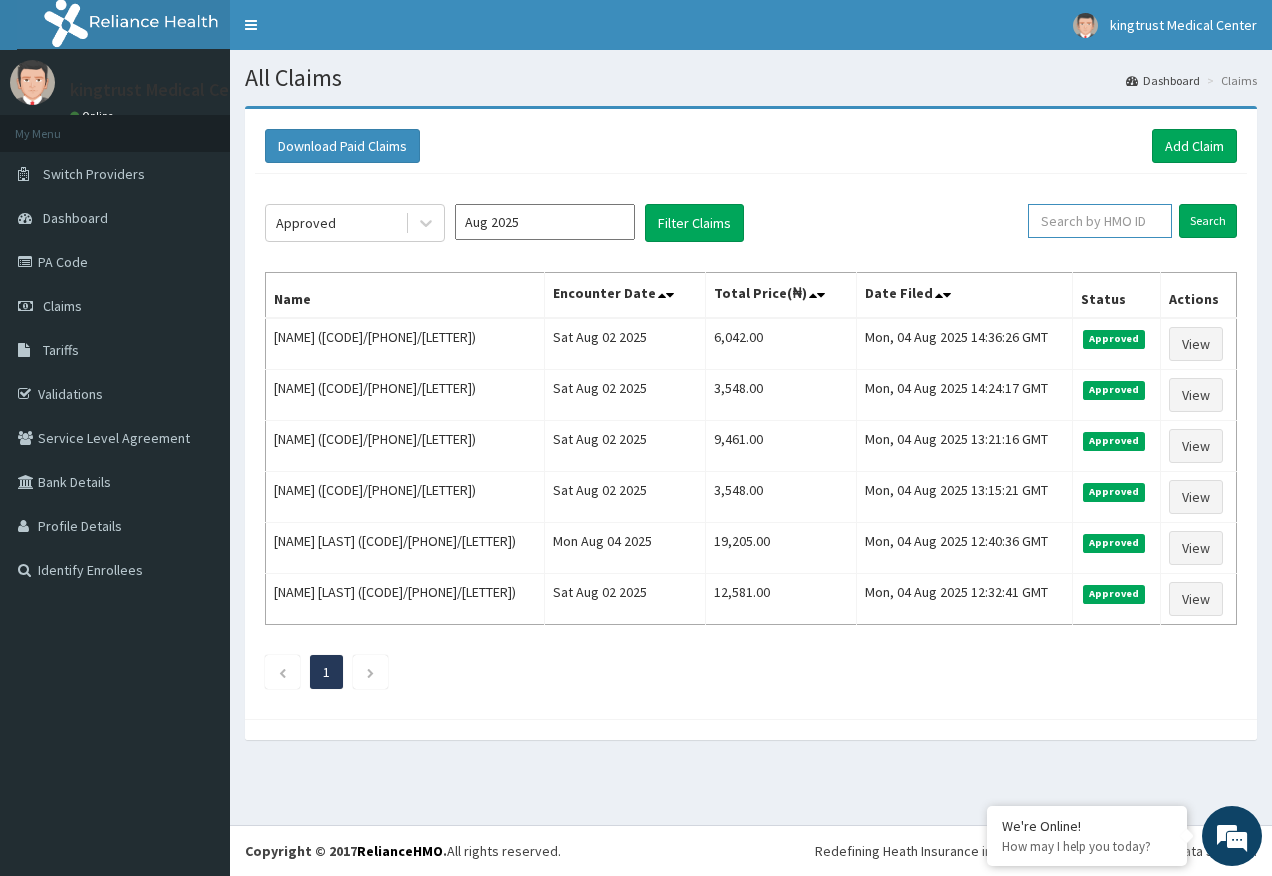 click at bounding box center [1100, 221] 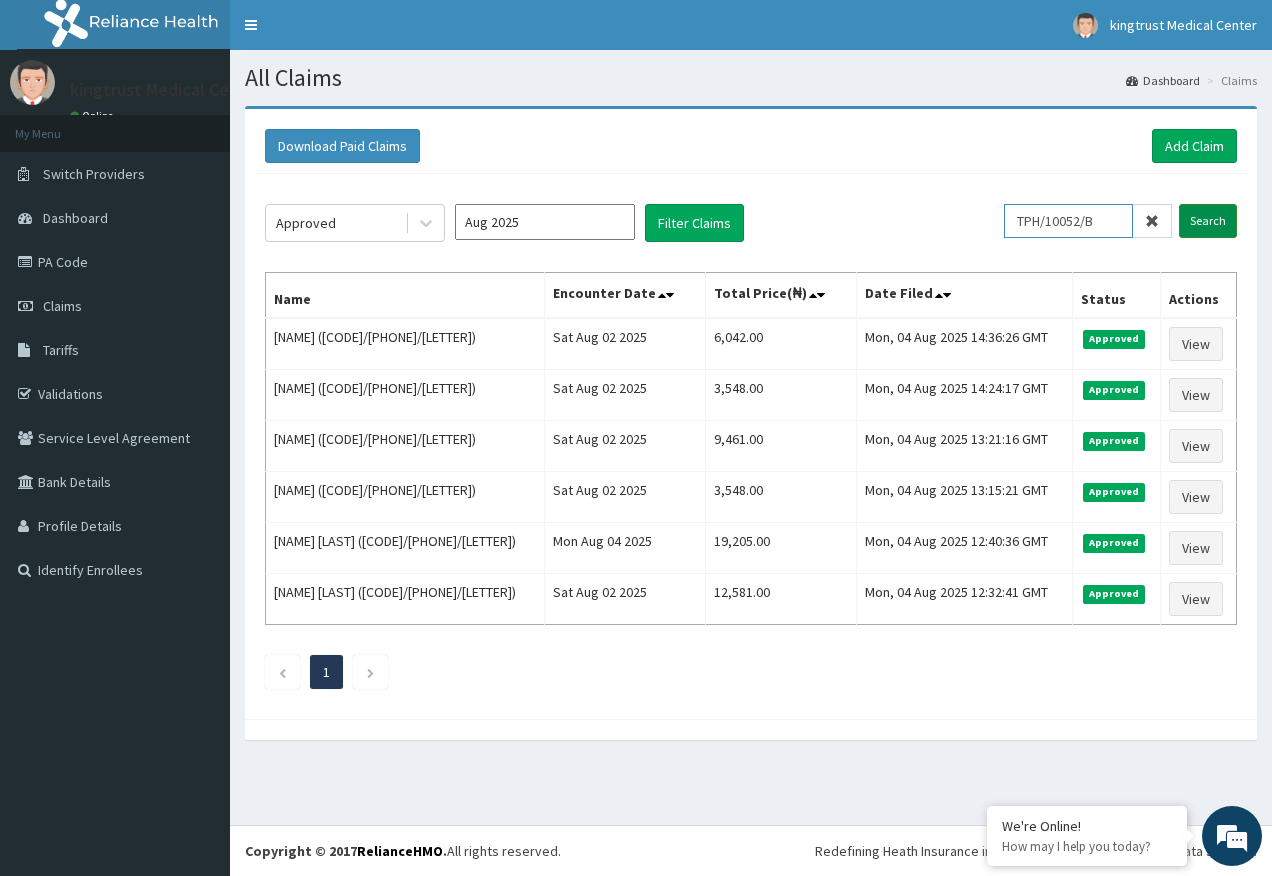 type on "TPH/10052/B" 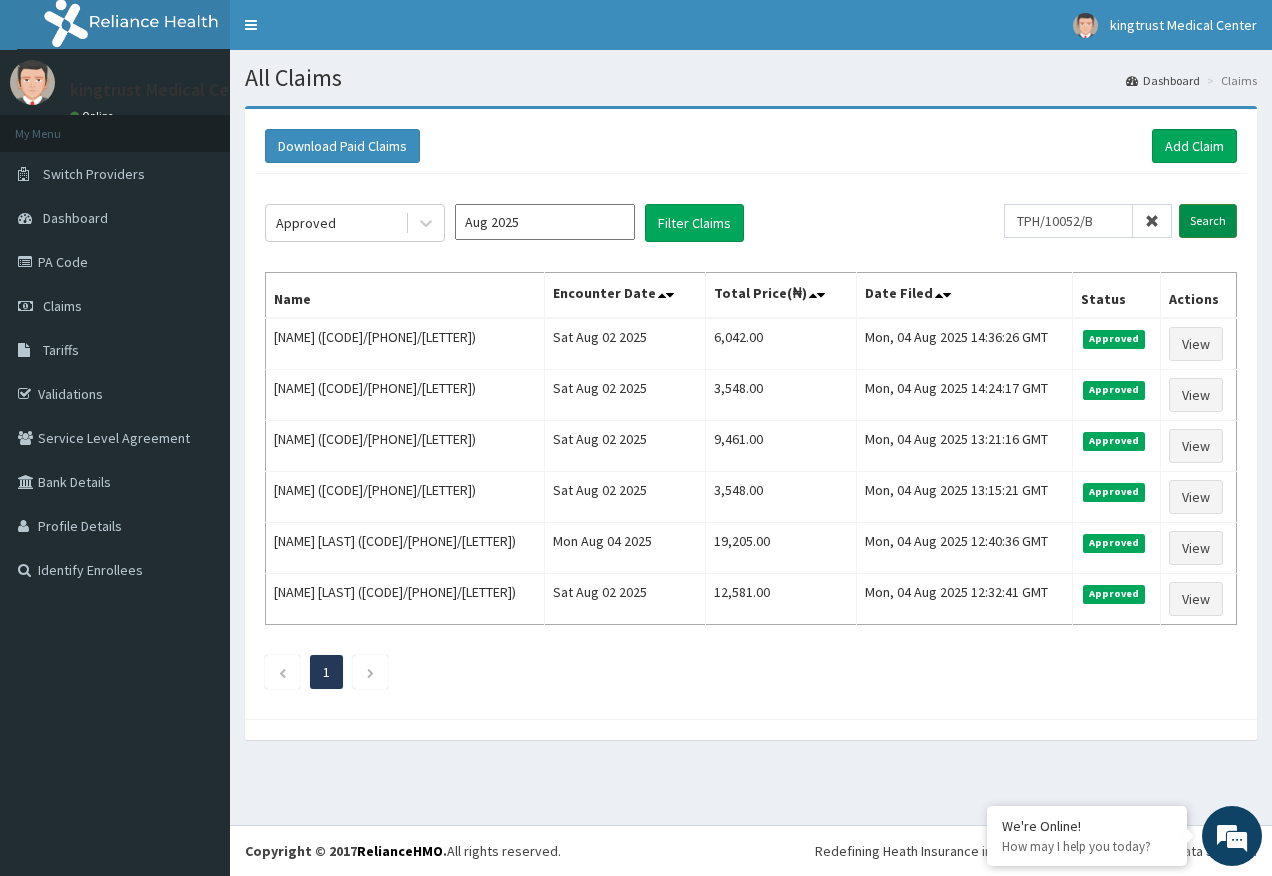 click on "Search" at bounding box center [1208, 221] 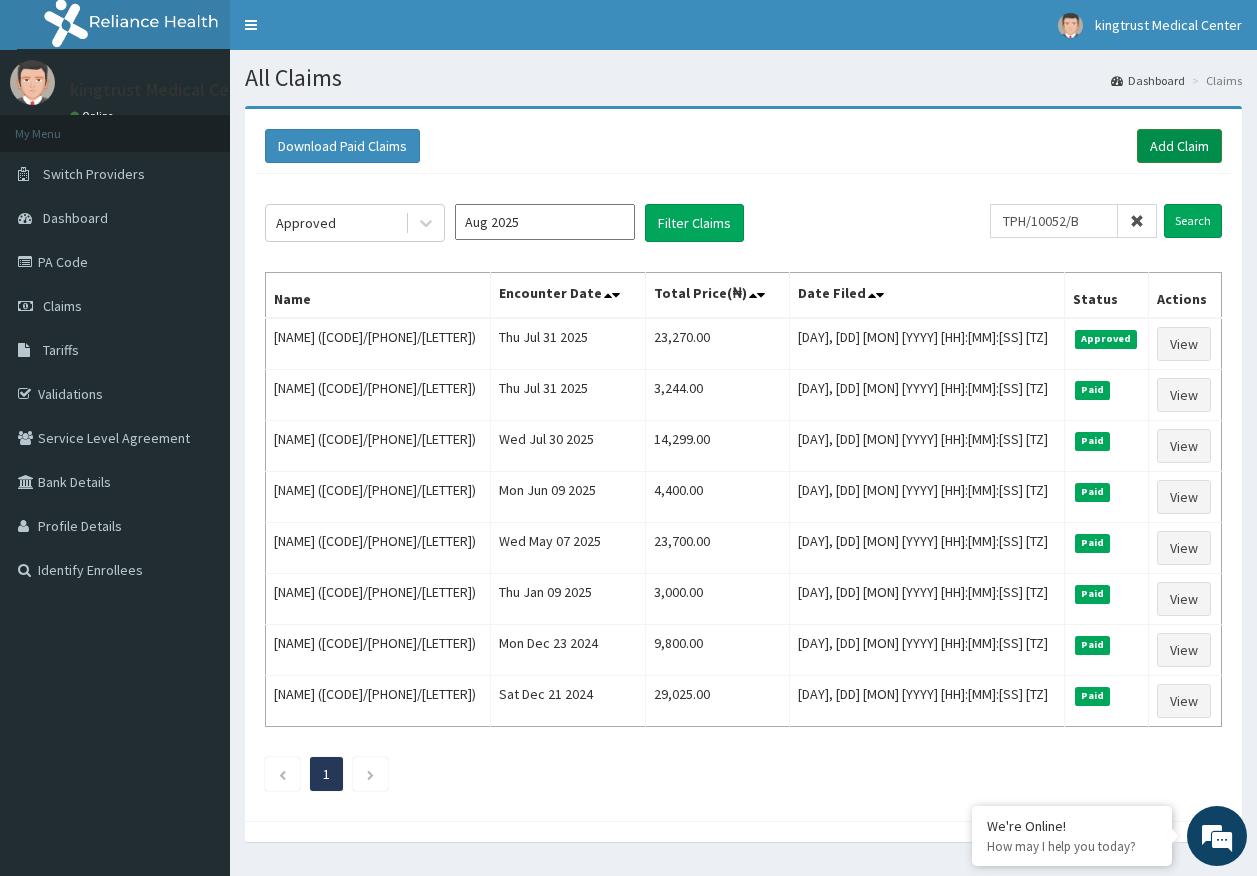 click on "Add Claim" at bounding box center (1179, 146) 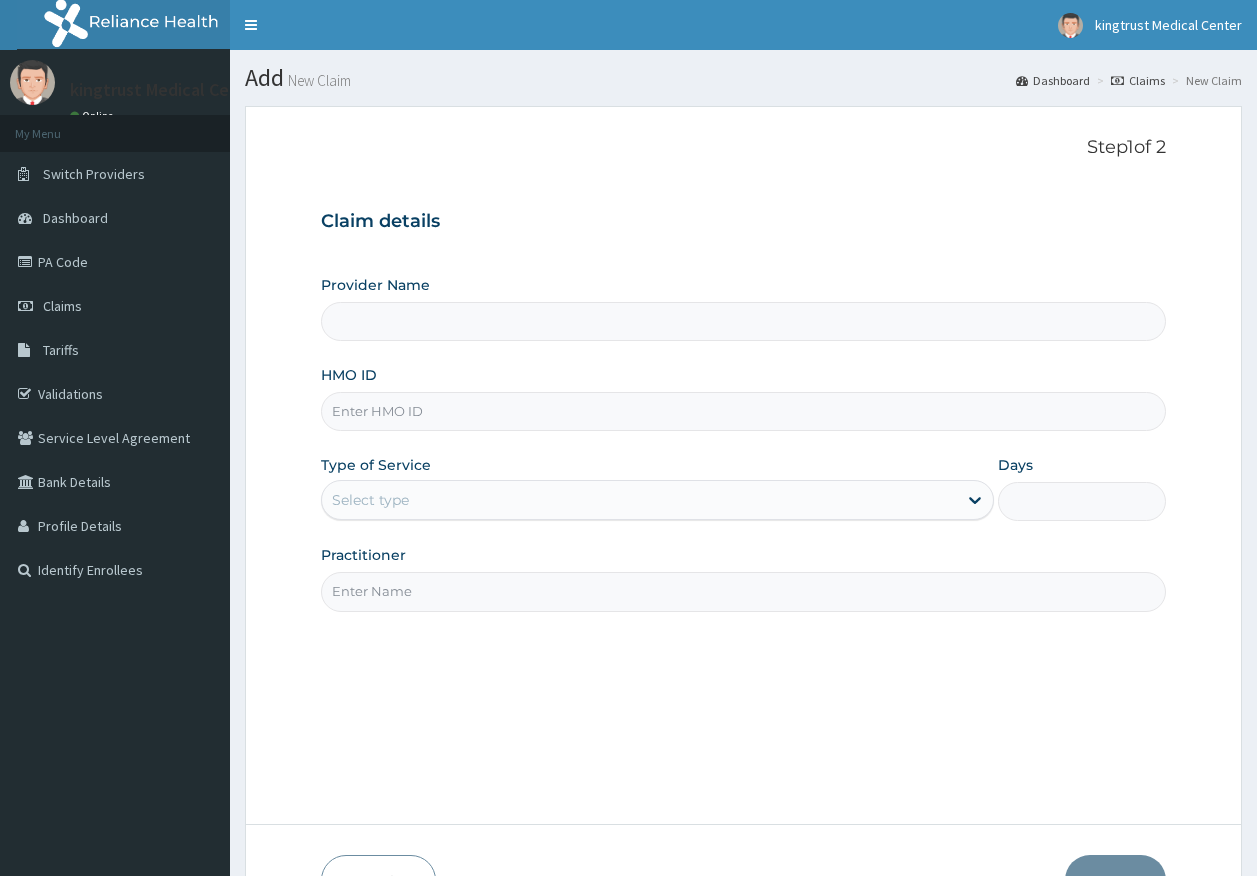 scroll, scrollTop: 0, scrollLeft: 0, axis: both 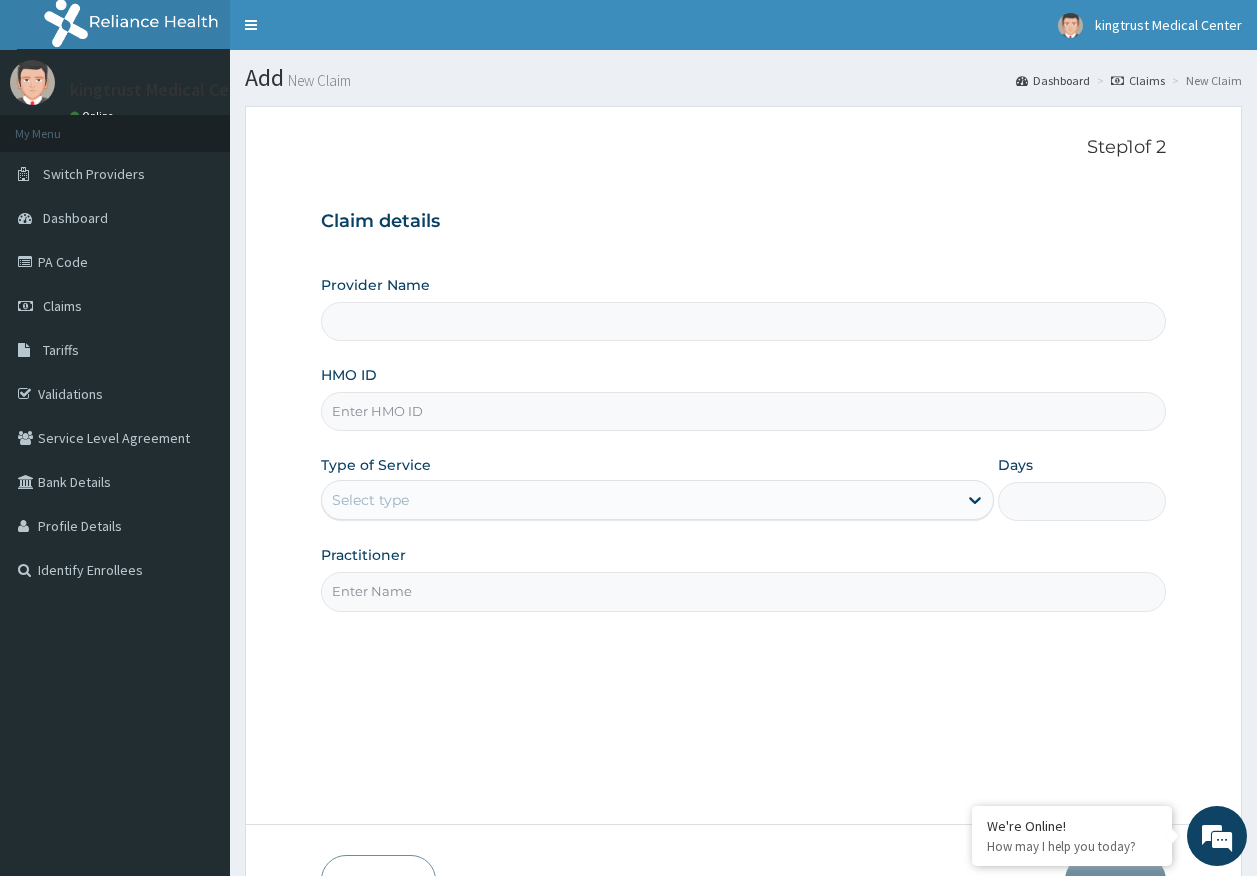 paste on "FWR/10050/A" 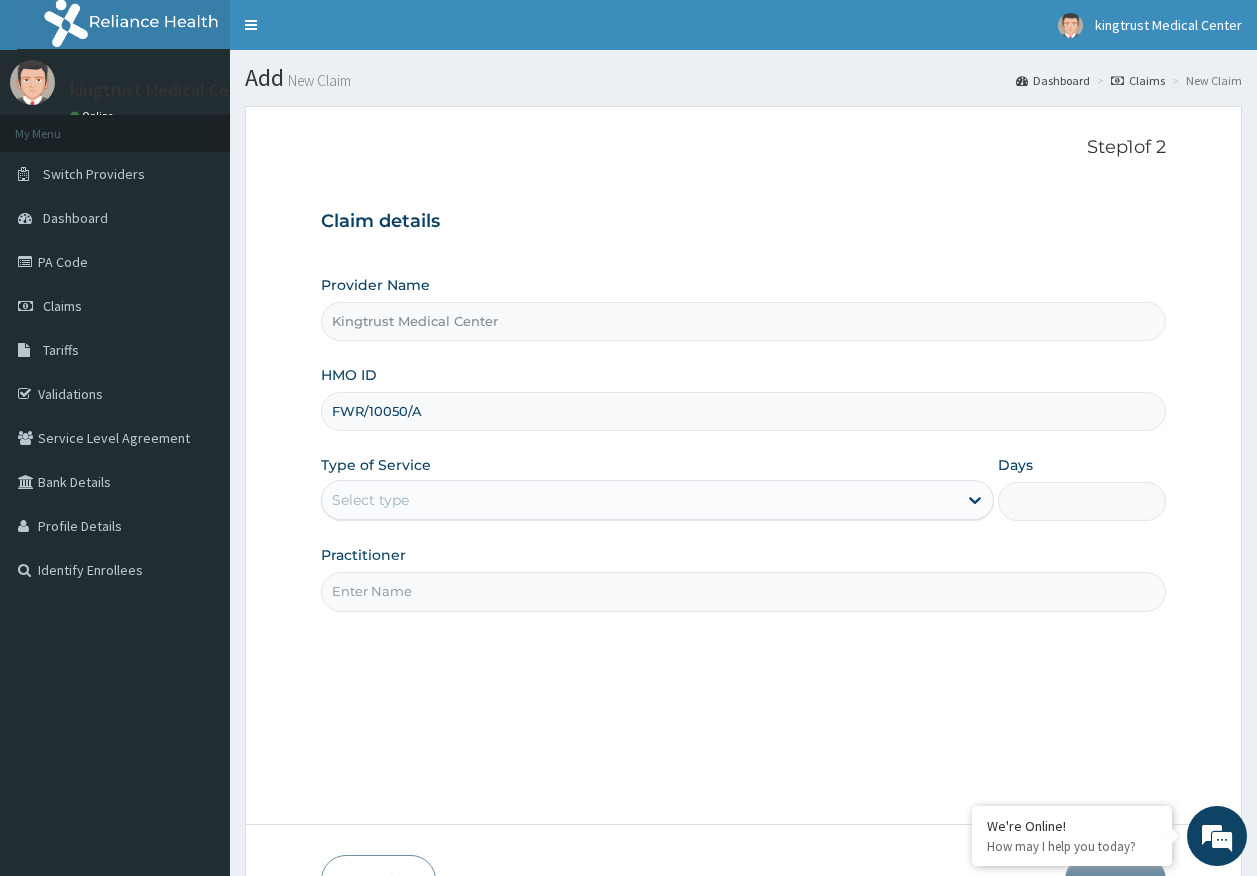 type on "FWR/10050/A" 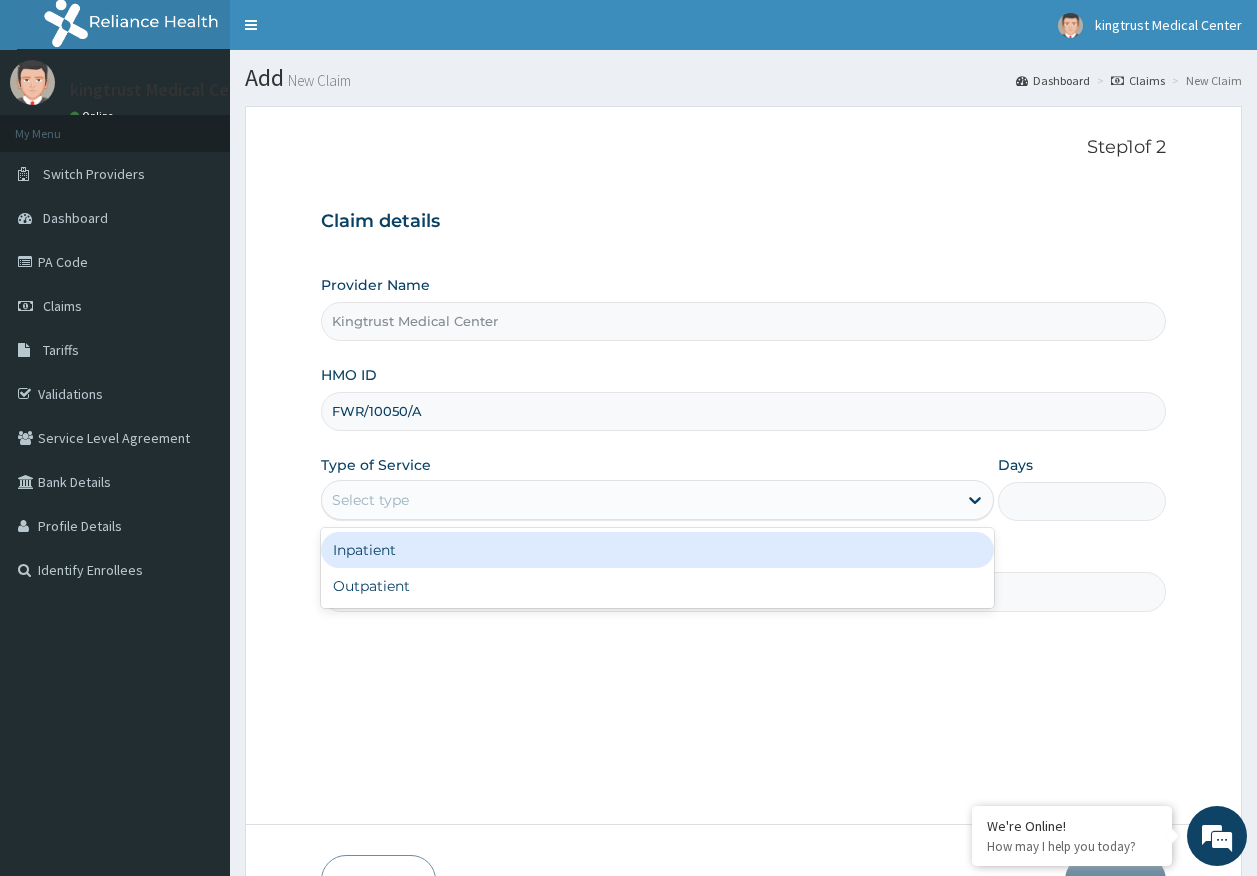 click on "Inpatient" at bounding box center (657, 550) 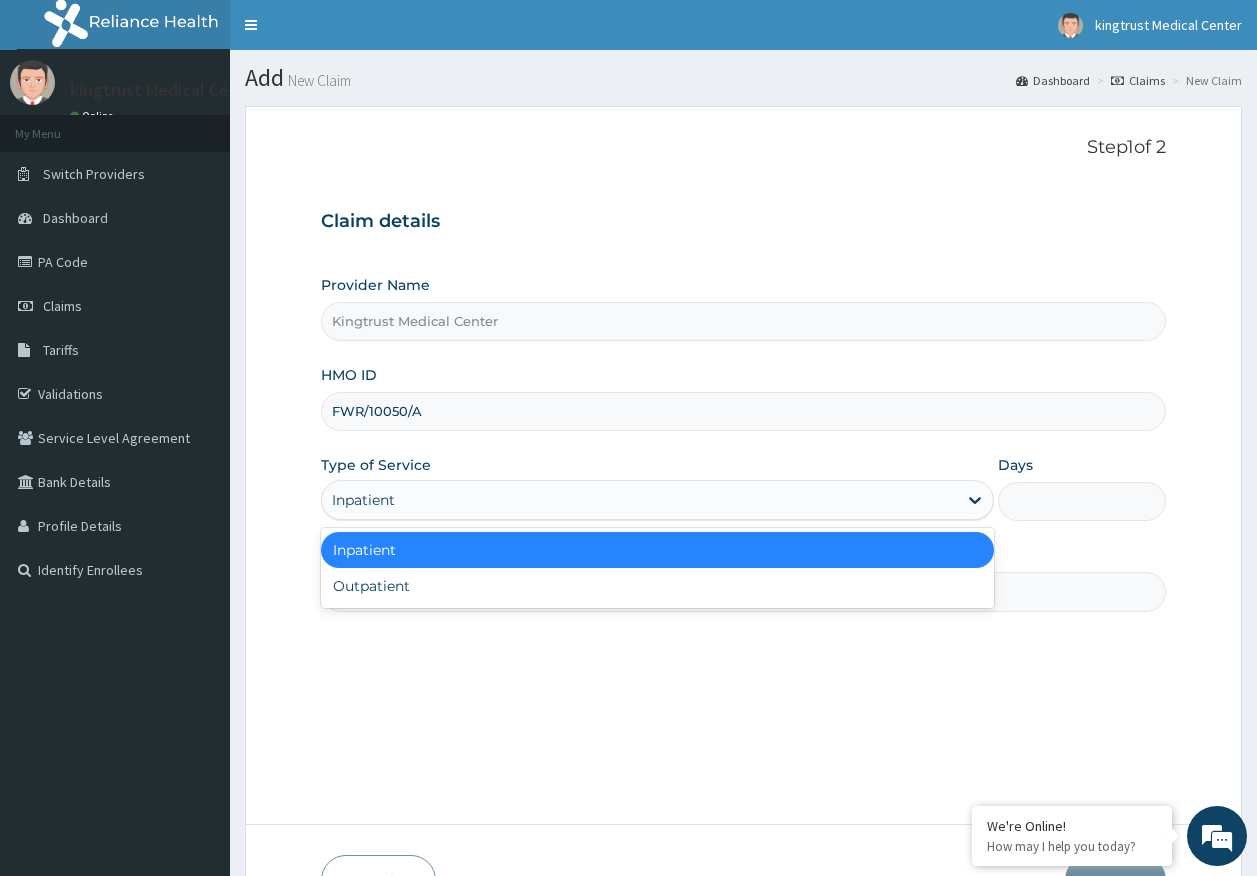 drag, startPoint x: 402, startPoint y: 498, endPoint x: 406, endPoint y: 548, distance: 50.159744 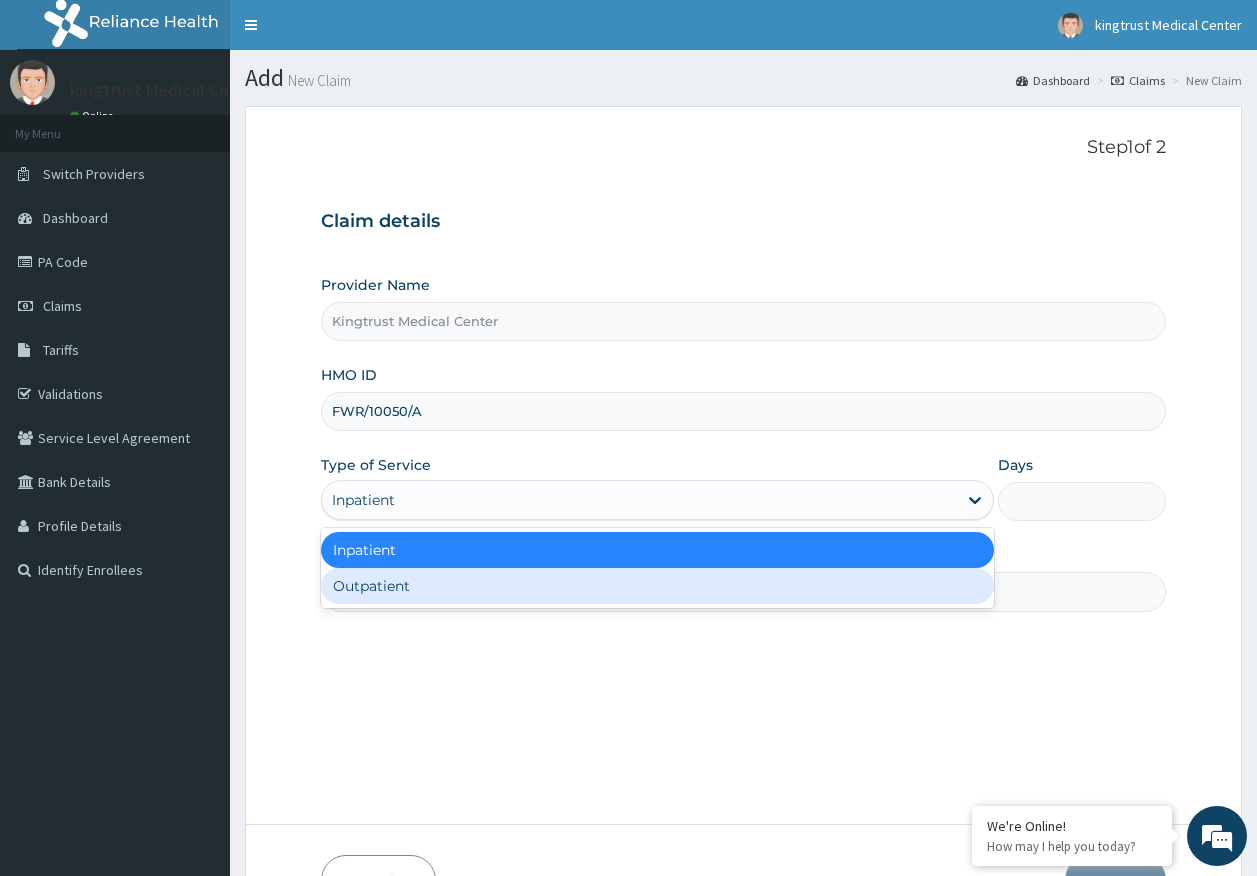 click on "Outpatient" at bounding box center (657, 586) 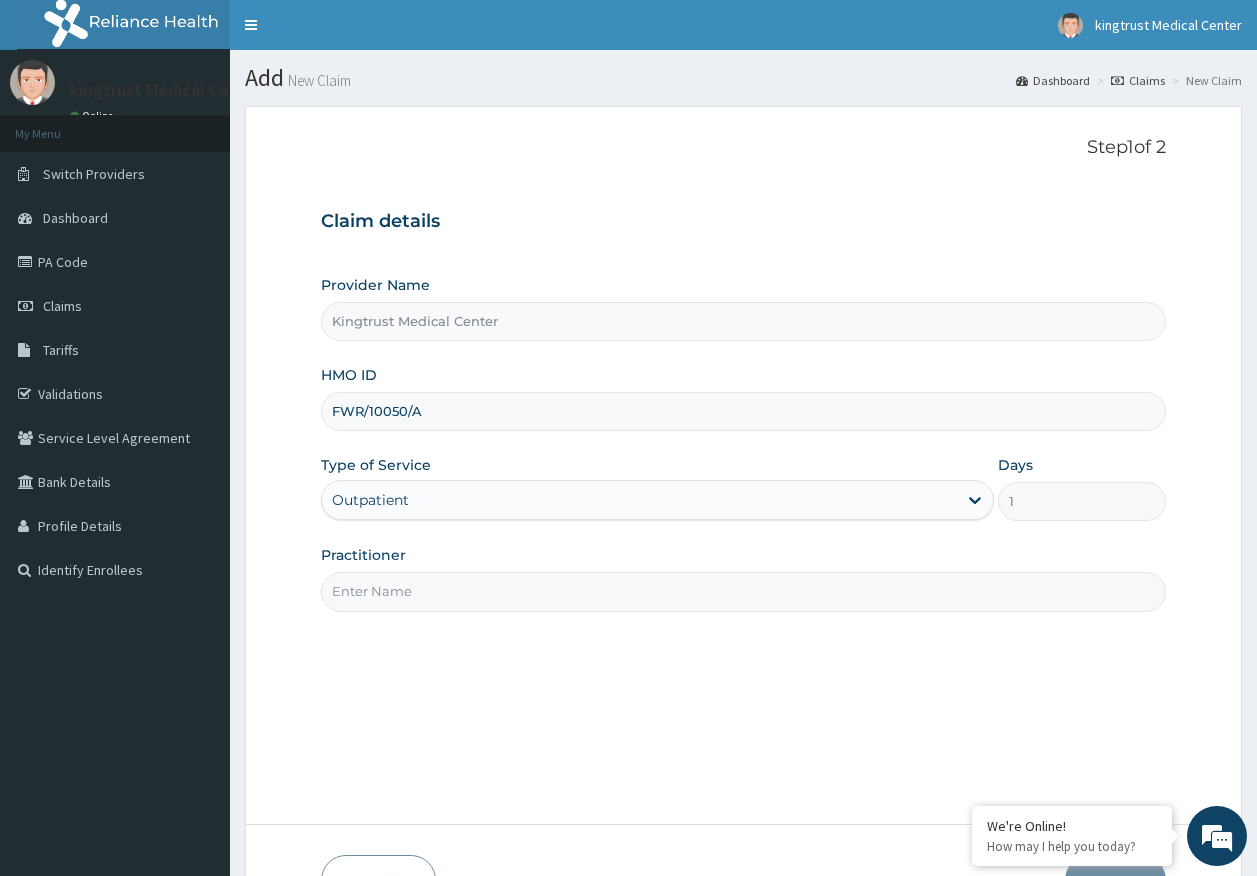 drag, startPoint x: 430, startPoint y: 592, endPoint x: 416, endPoint y: 597, distance: 14.866069 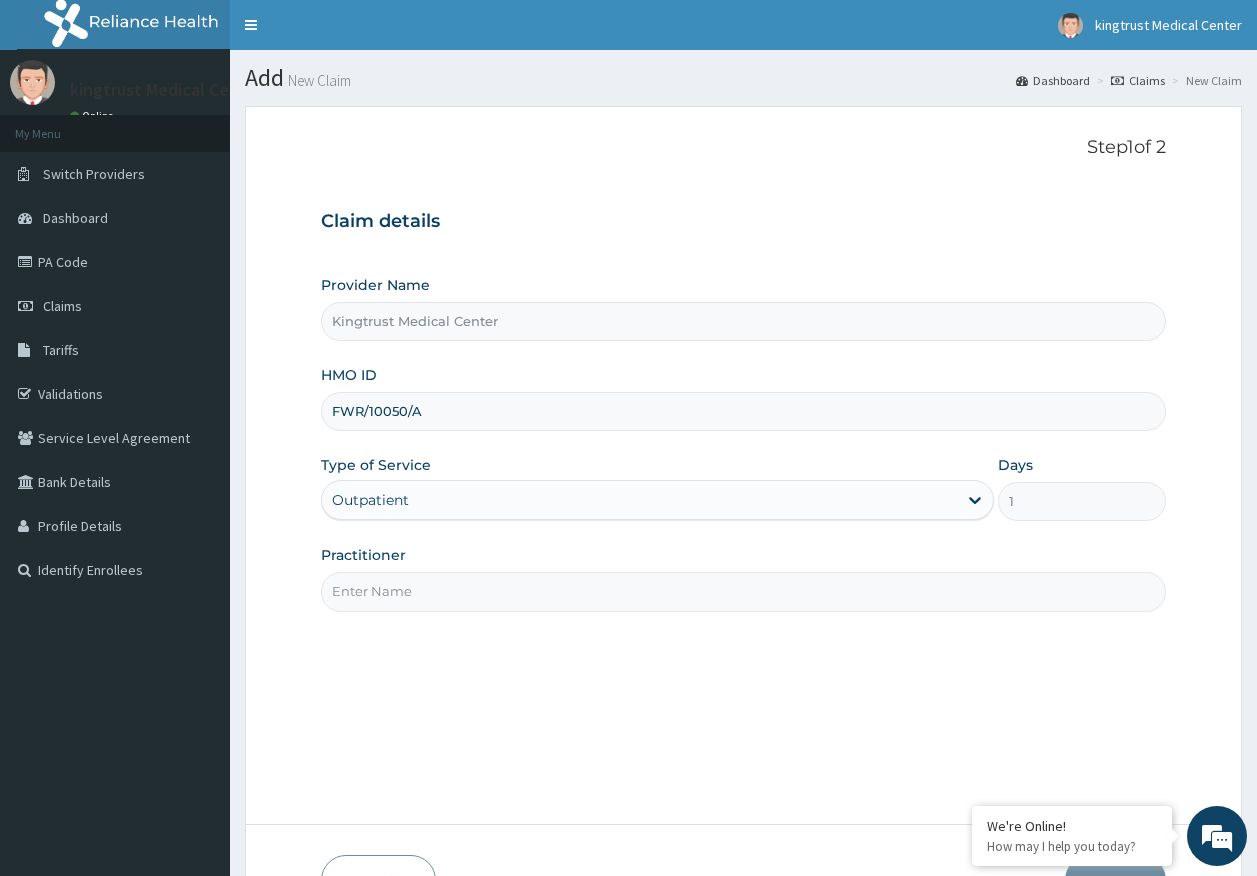 type on "DR [LAST]" 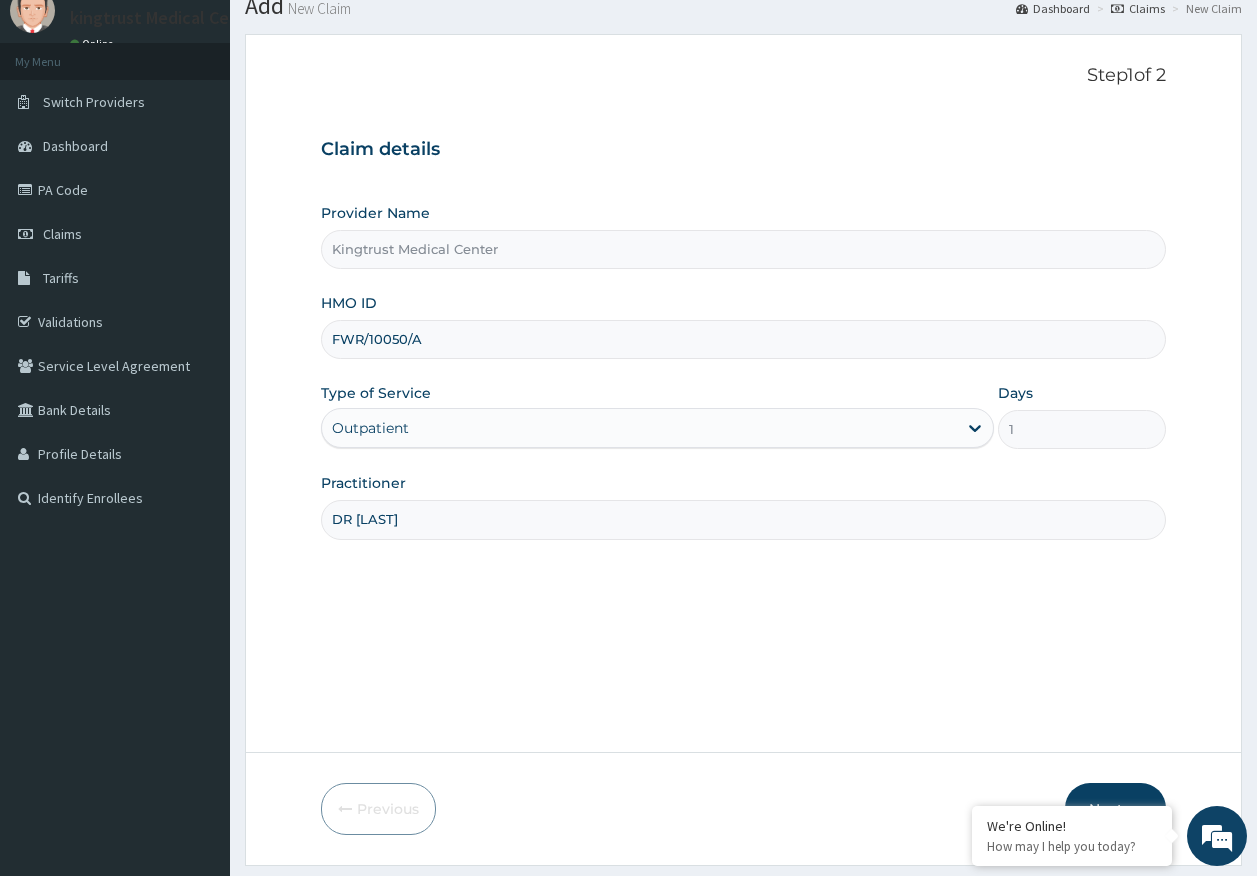 scroll, scrollTop: 128, scrollLeft: 0, axis: vertical 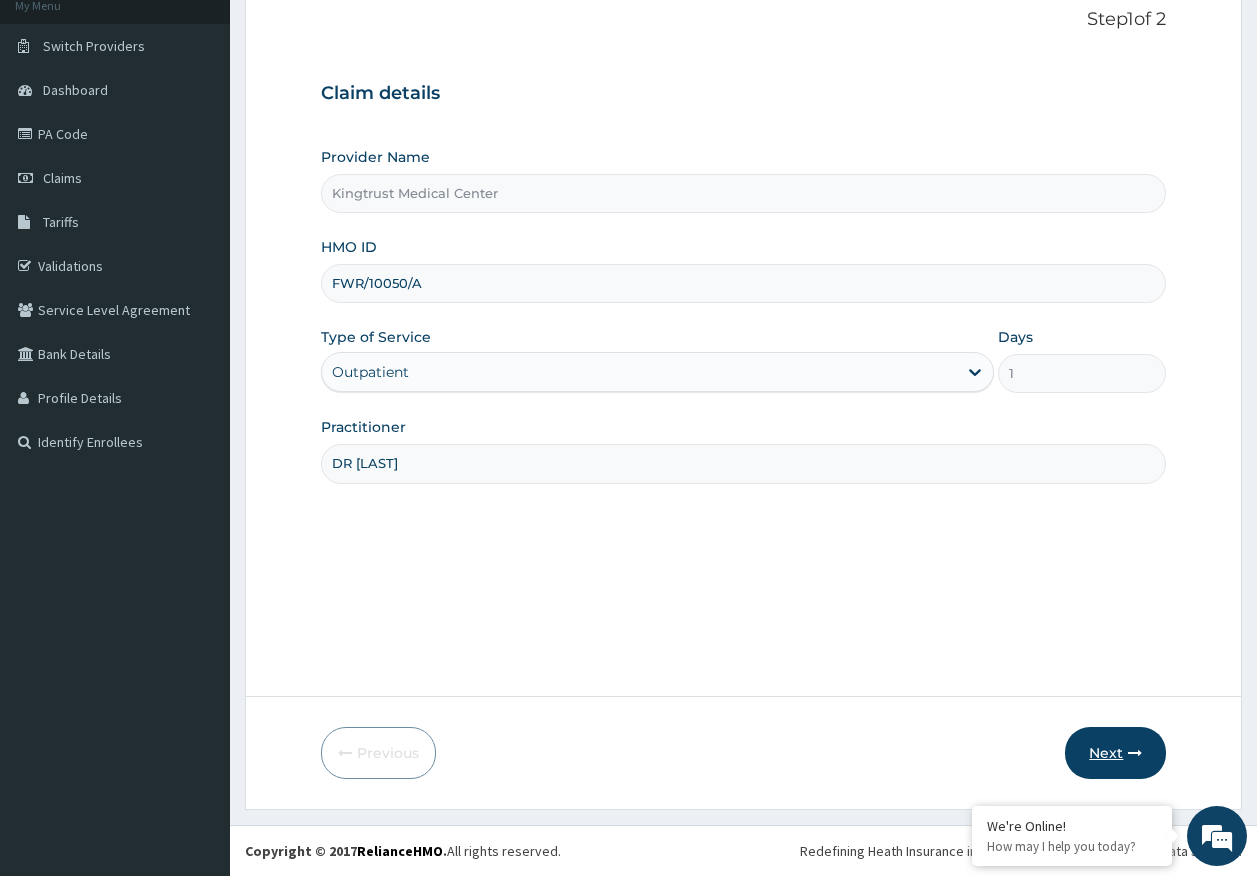 click on "Next" at bounding box center (1115, 753) 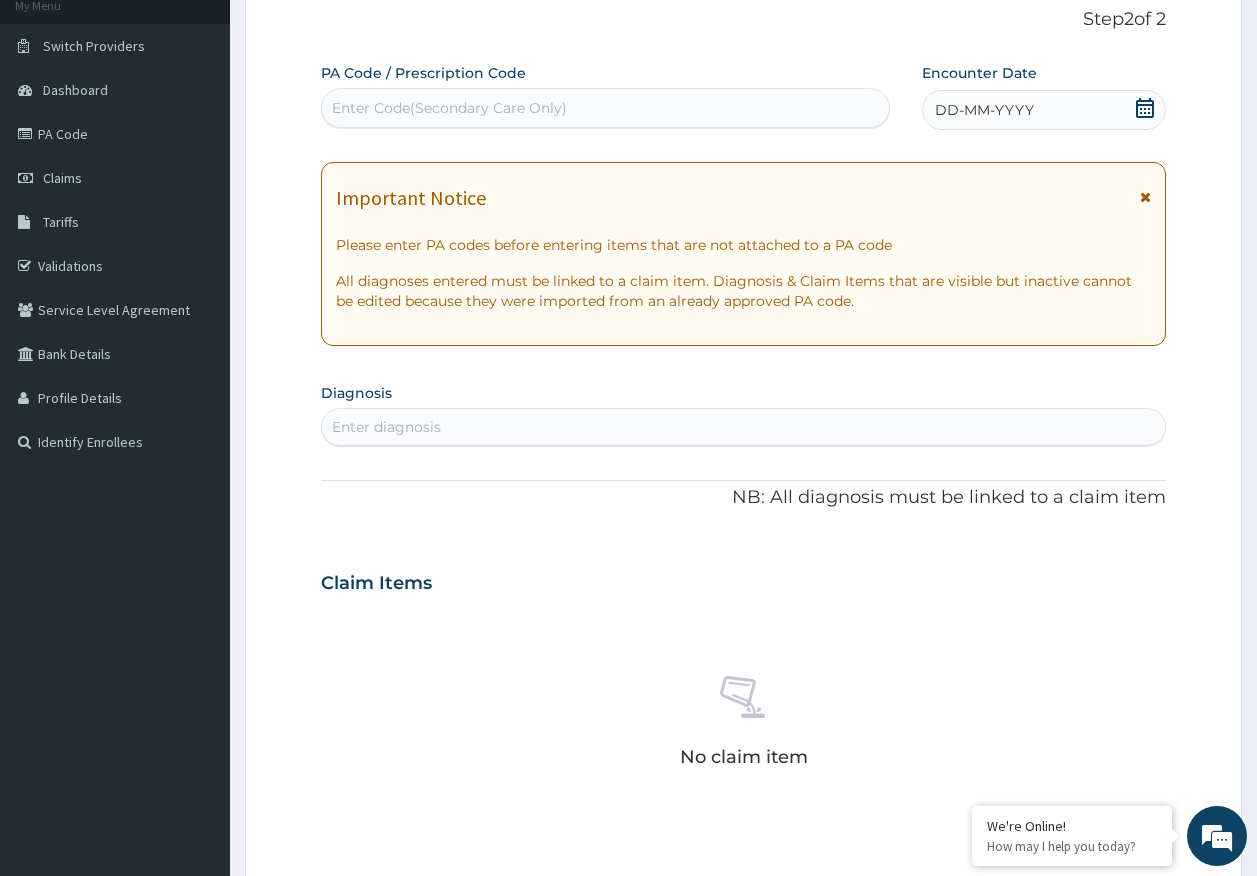 click on "DD-MM-YYYY" at bounding box center [1044, 110] 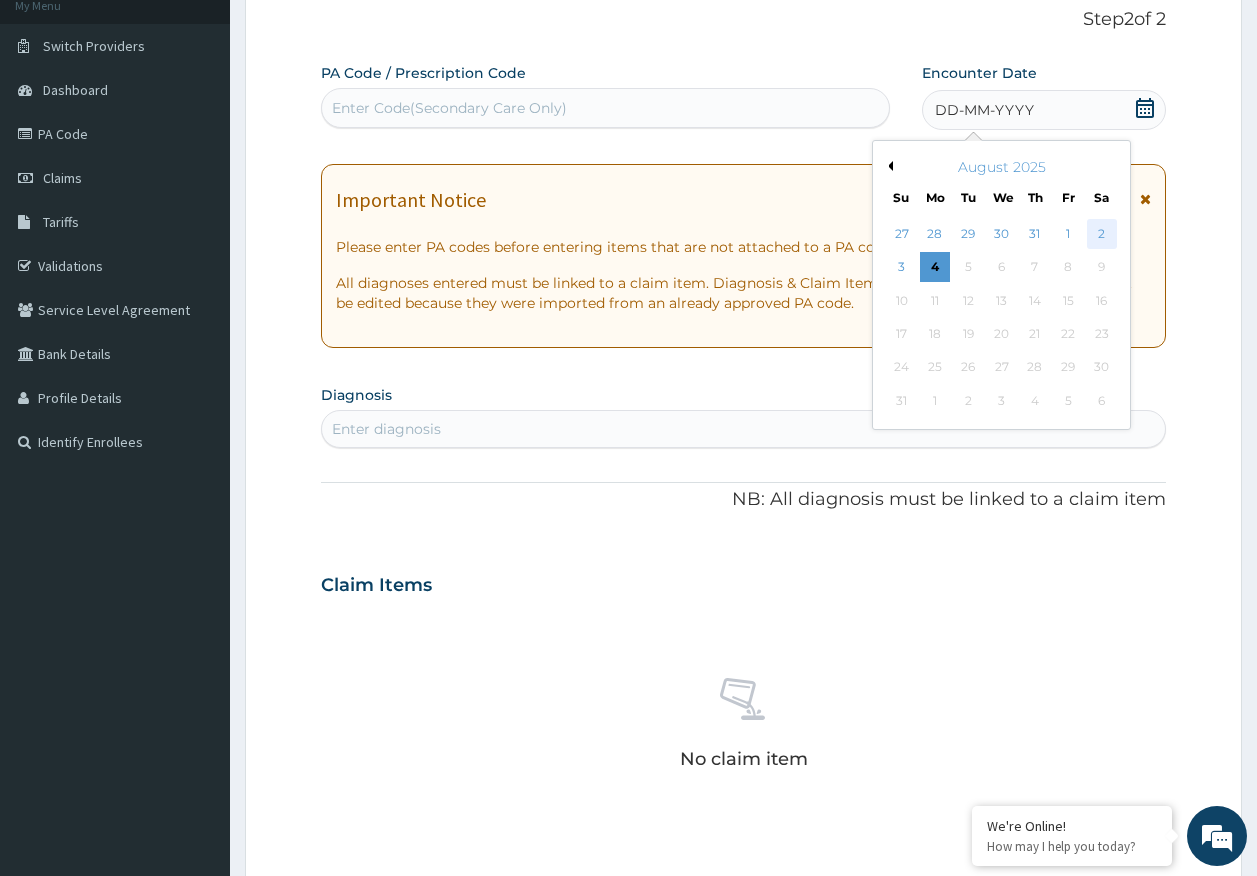click on "2" at bounding box center (1102, 234) 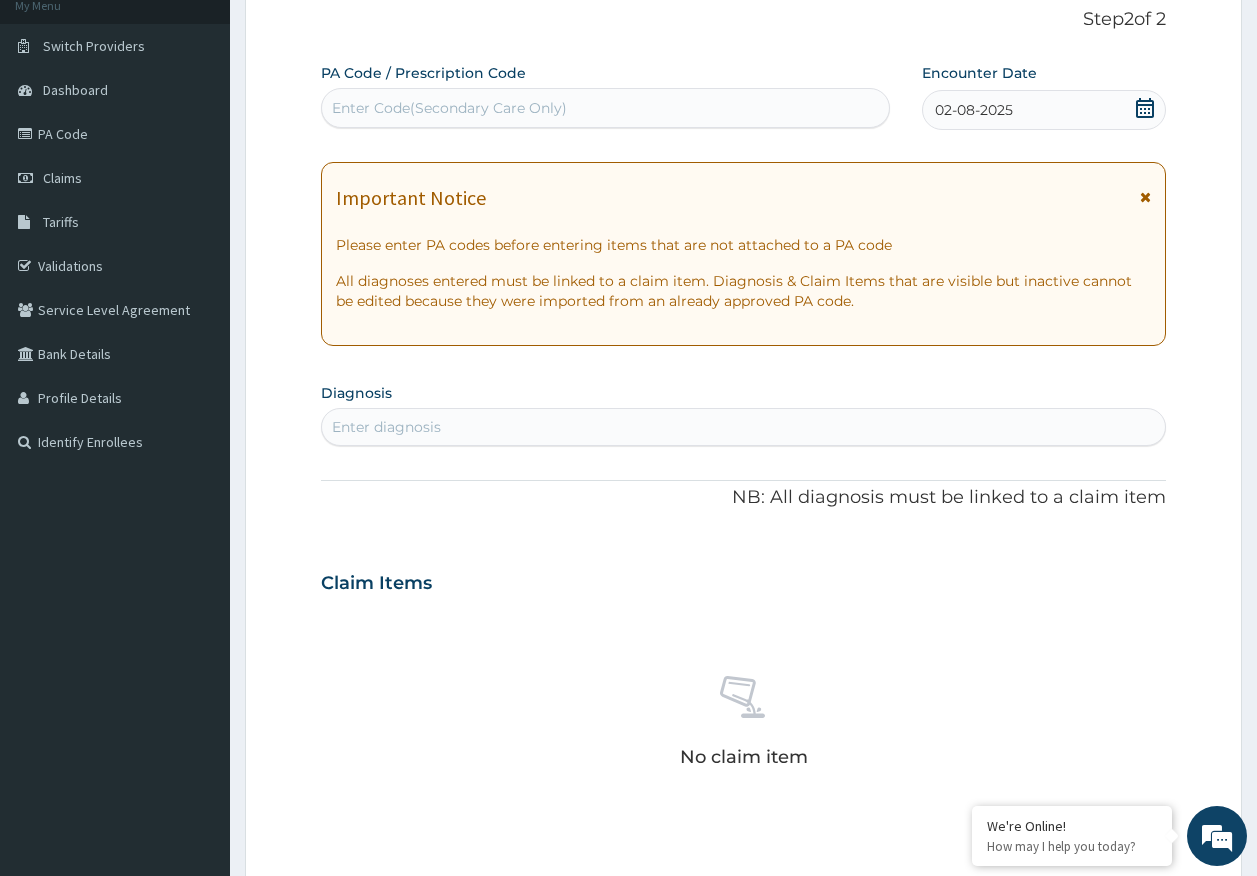 scroll, scrollTop: 0, scrollLeft: 0, axis: both 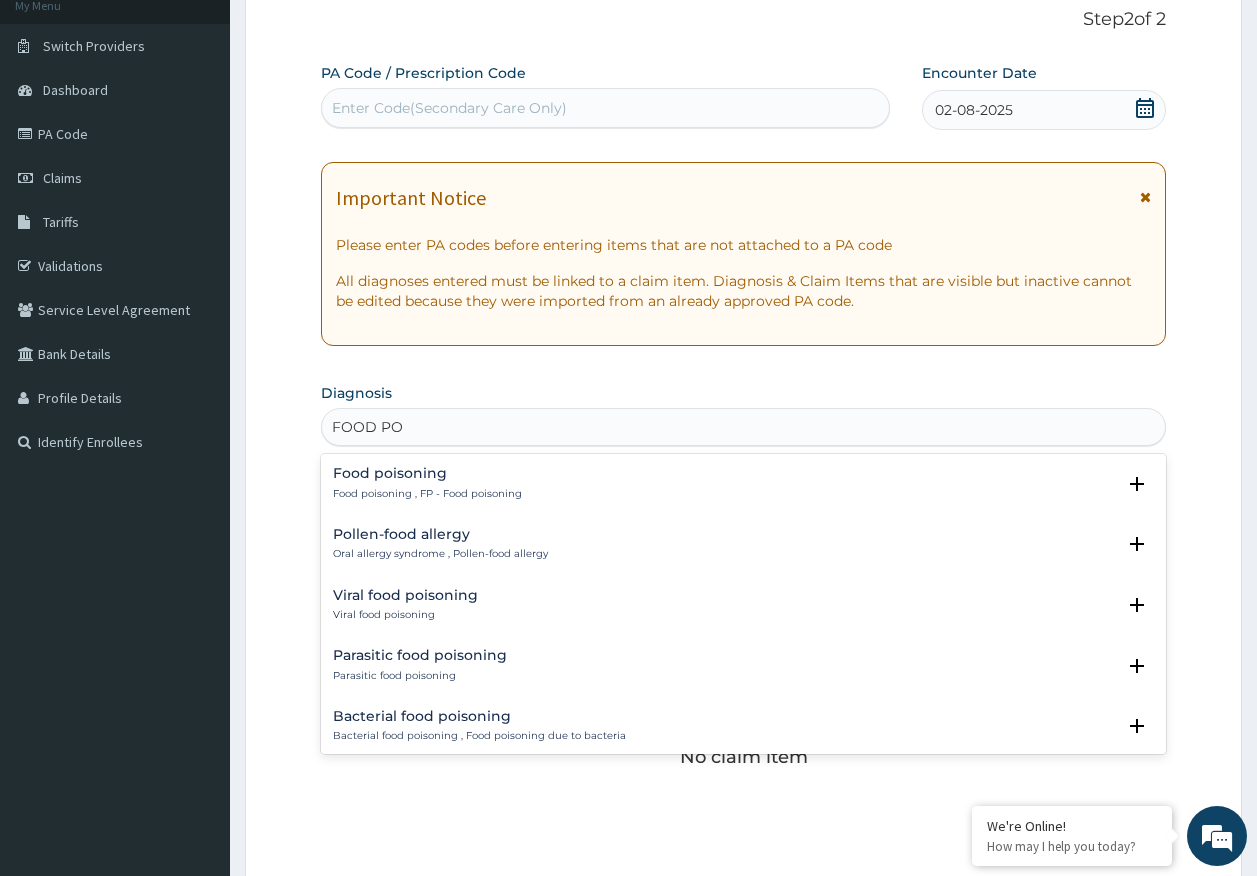 type on "FOOD POI" 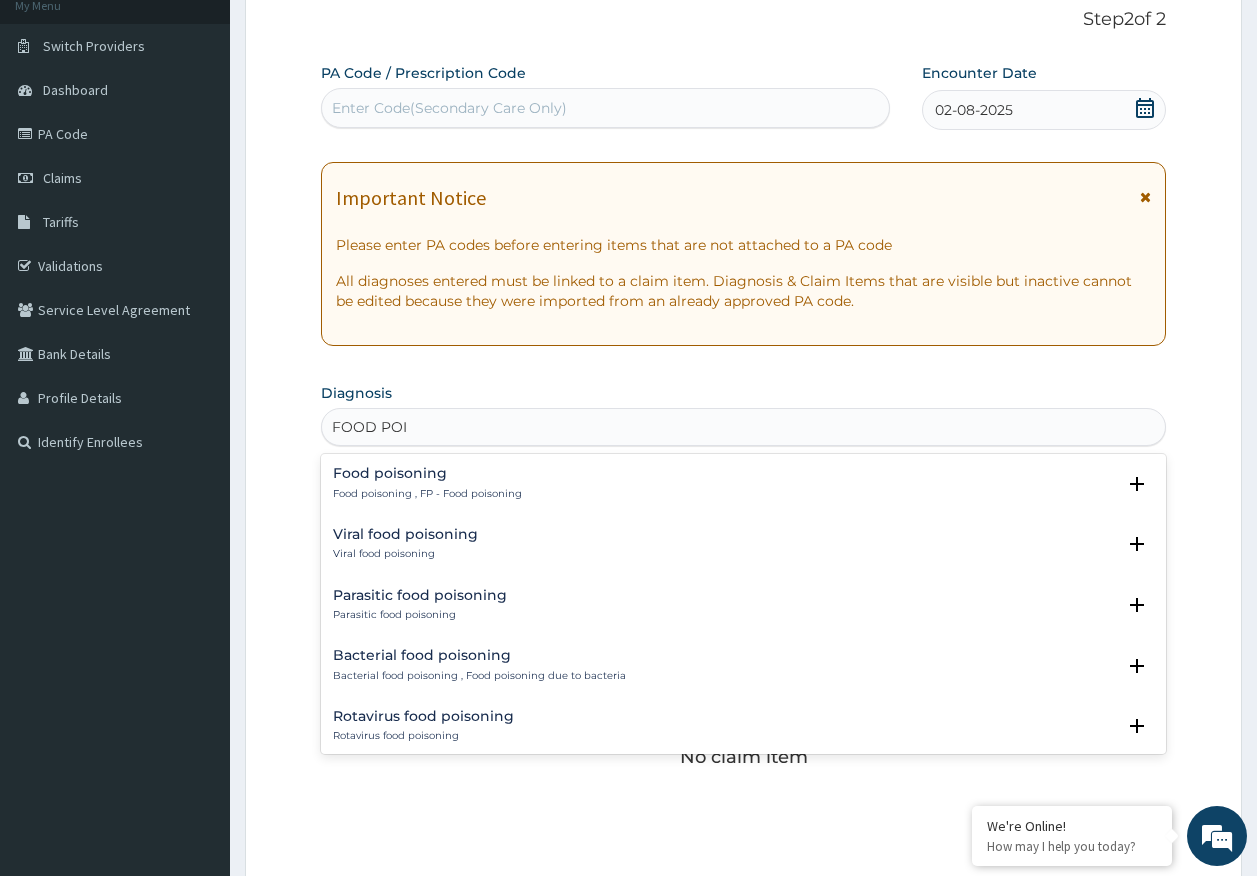 click on "Food poisoning , FP - Food poisoning" at bounding box center [427, 494] 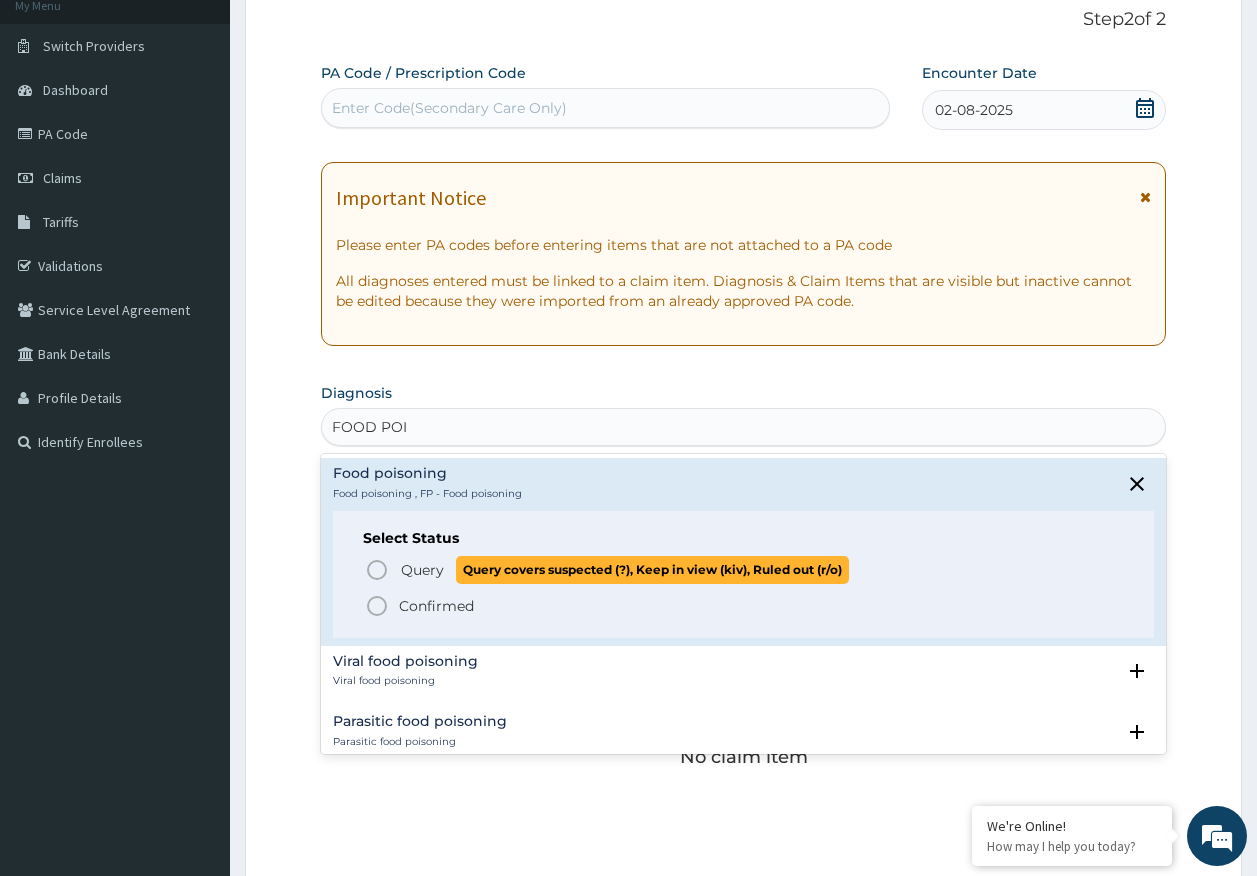 click on "Query" at bounding box center [422, 570] 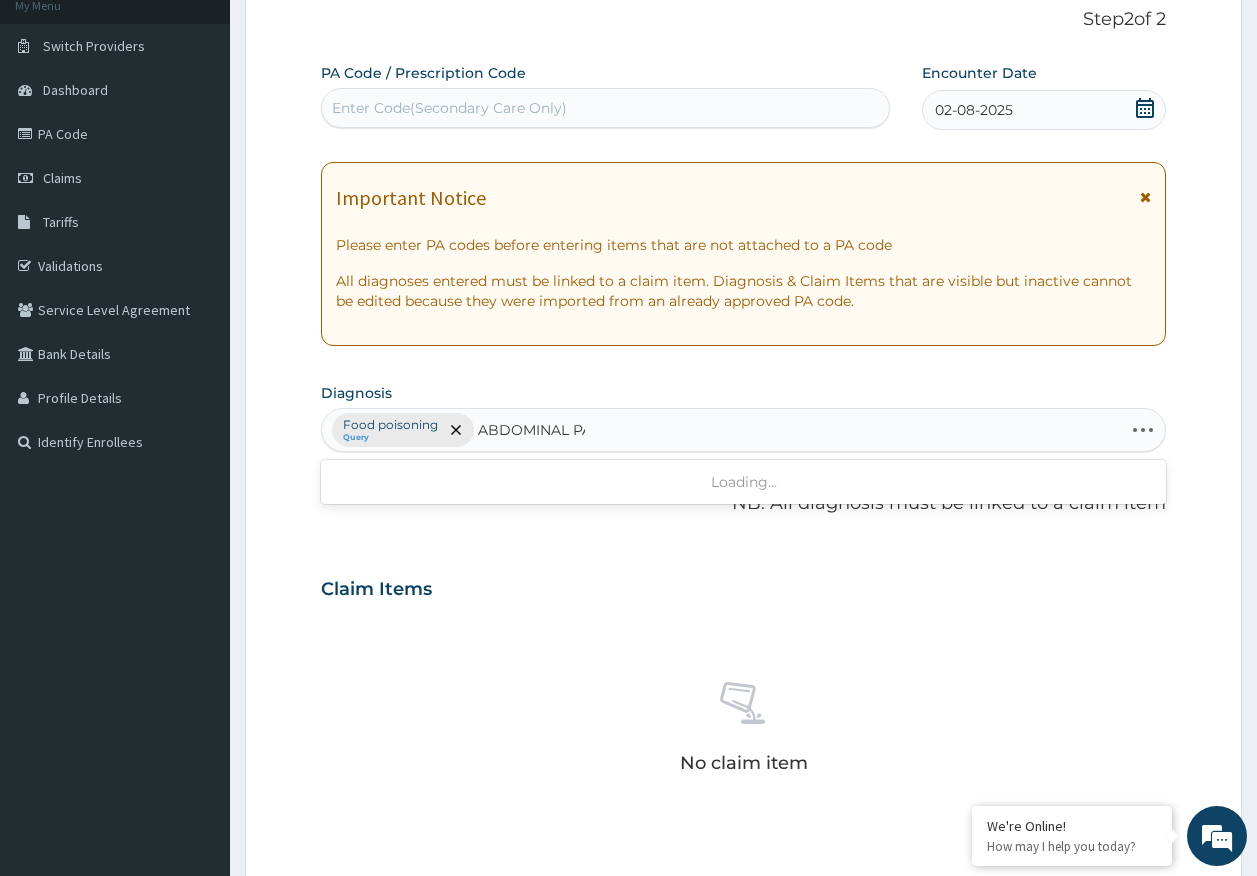type on "ABDOMINAL PAI" 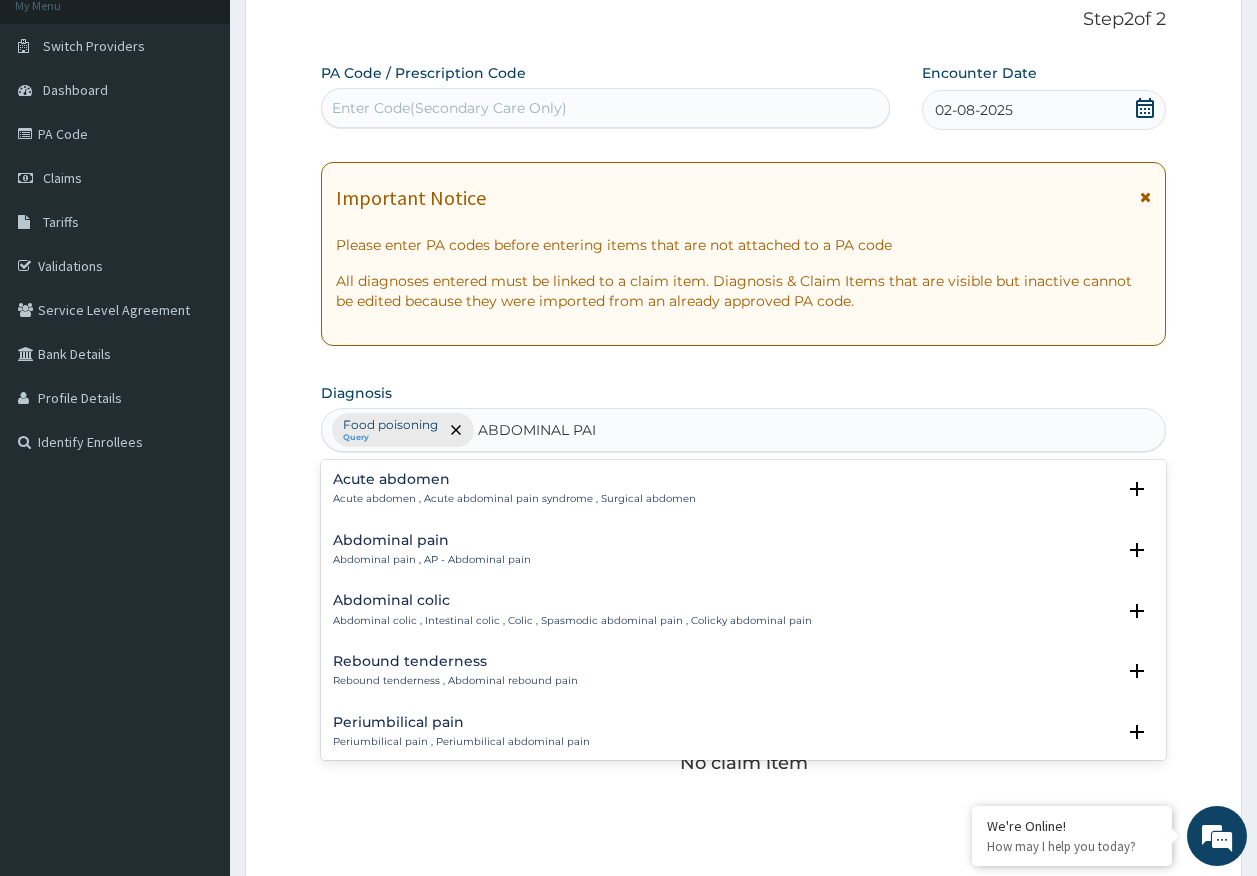 click on "Abdominal pain Abdominal pain , AP - Abdominal pain" at bounding box center [432, 550] 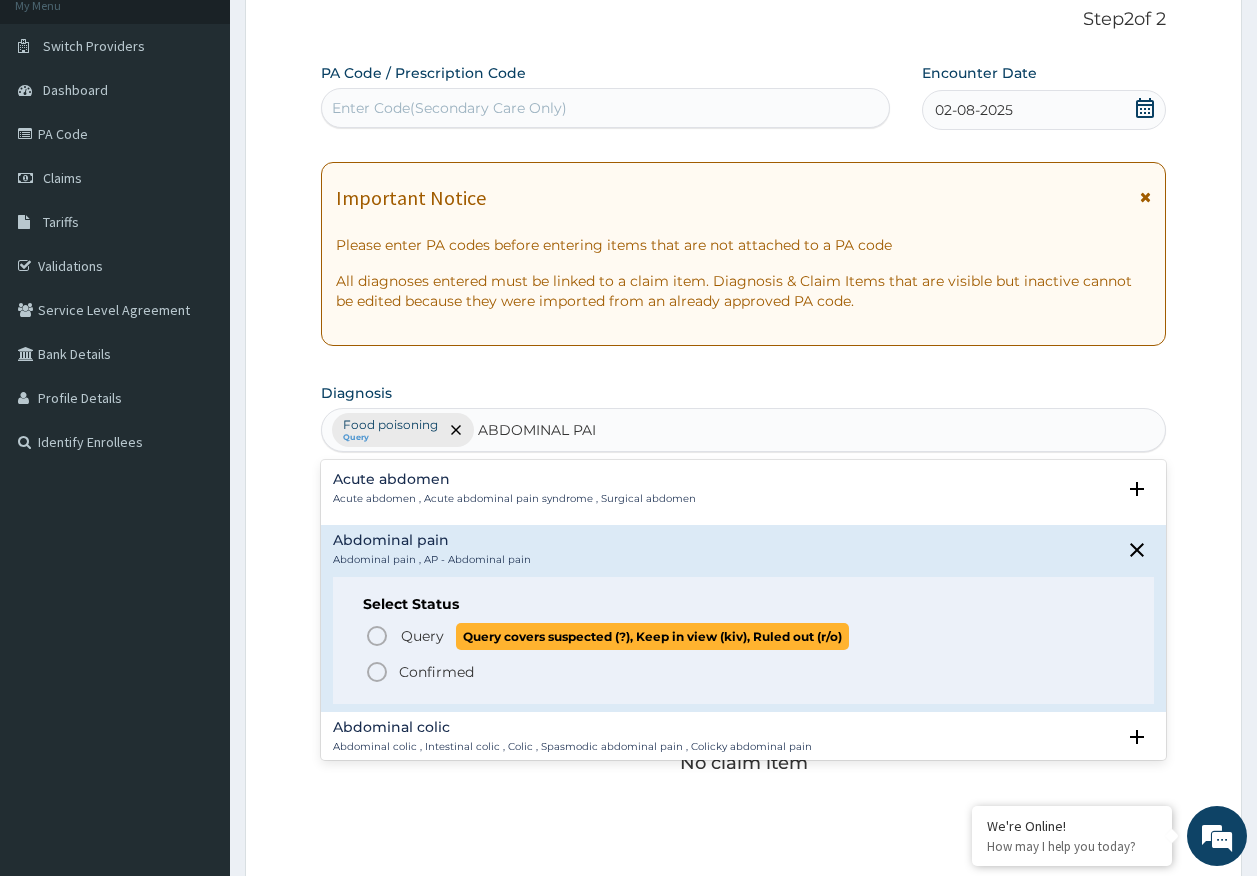click on "Query" at bounding box center (422, 636) 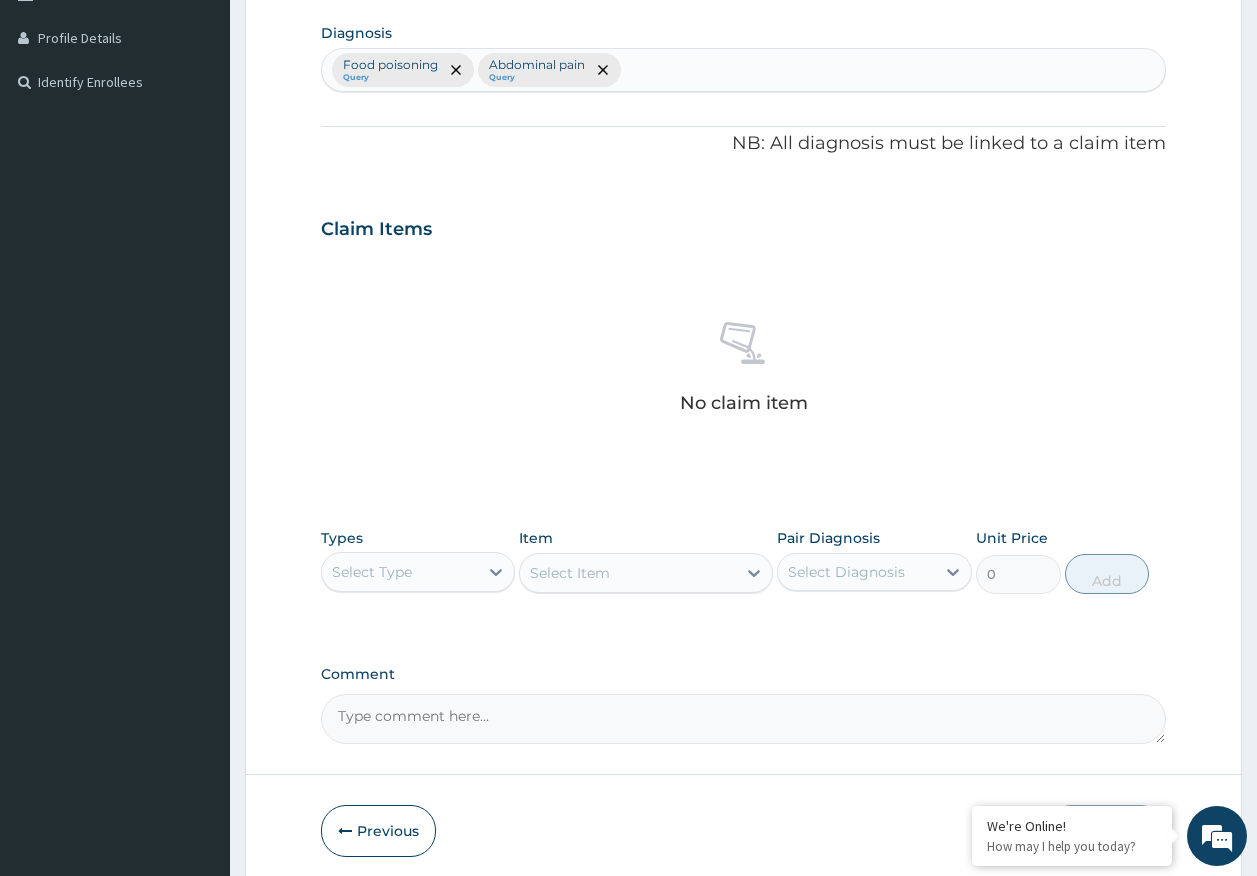 scroll, scrollTop: 528, scrollLeft: 0, axis: vertical 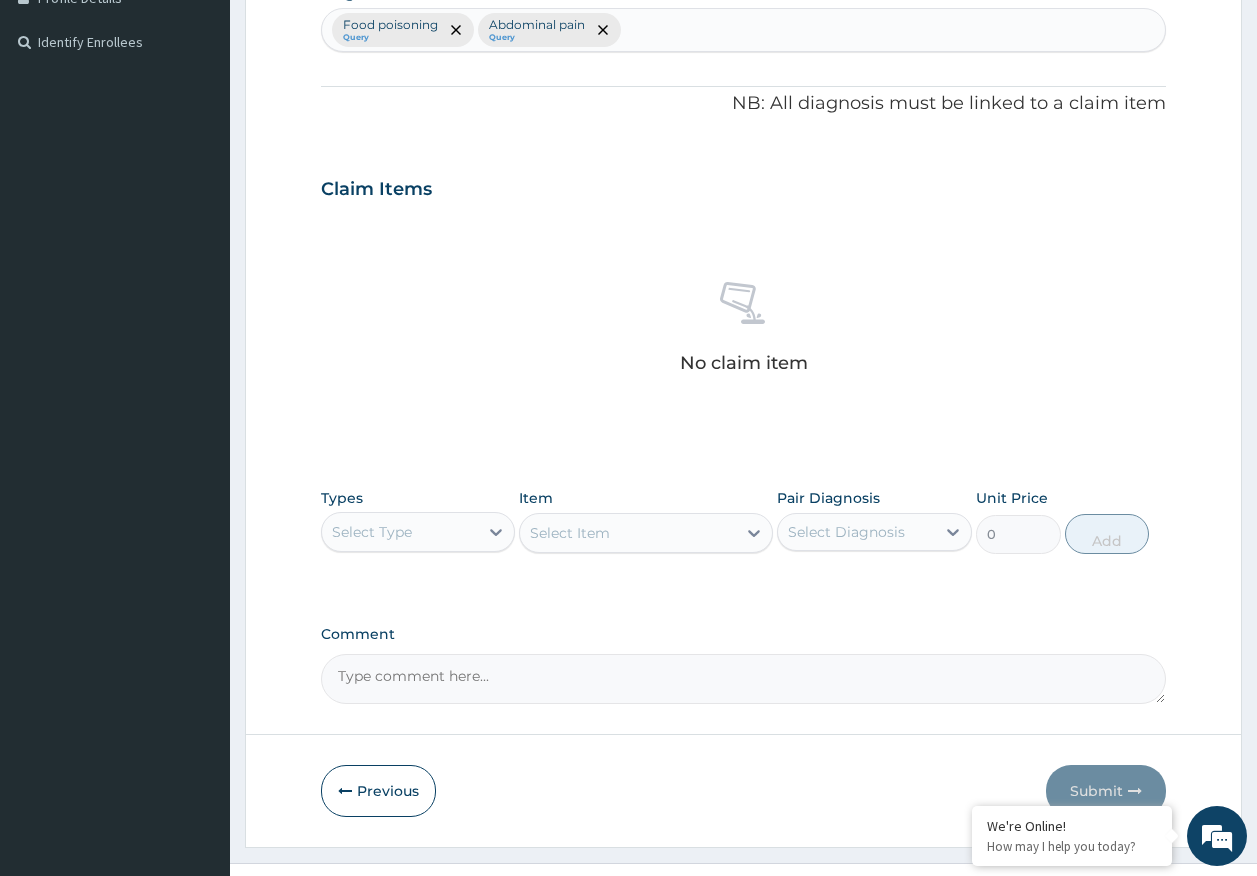 click on "Select Type" at bounding box center [400, 532] 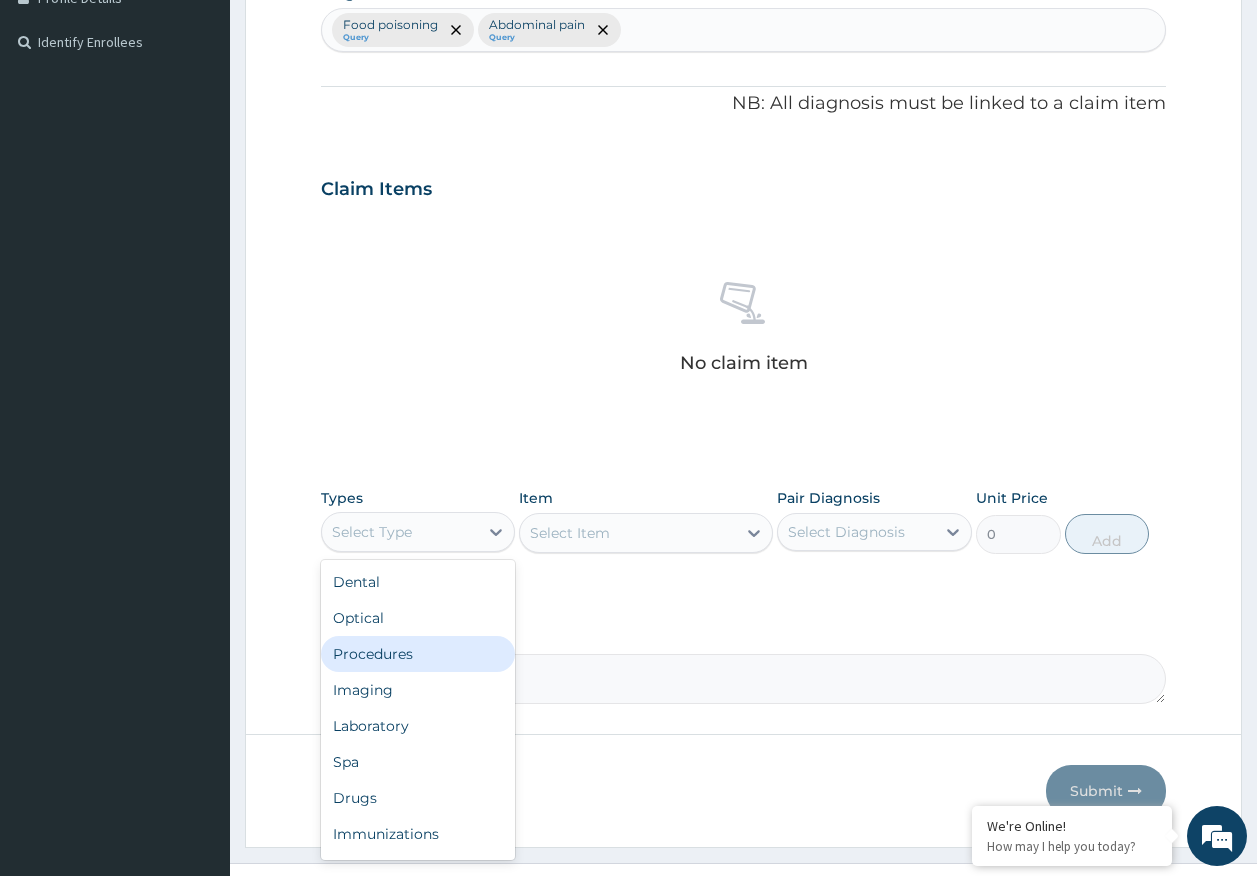 click on "Procedures" at bounding box center (418, 654) 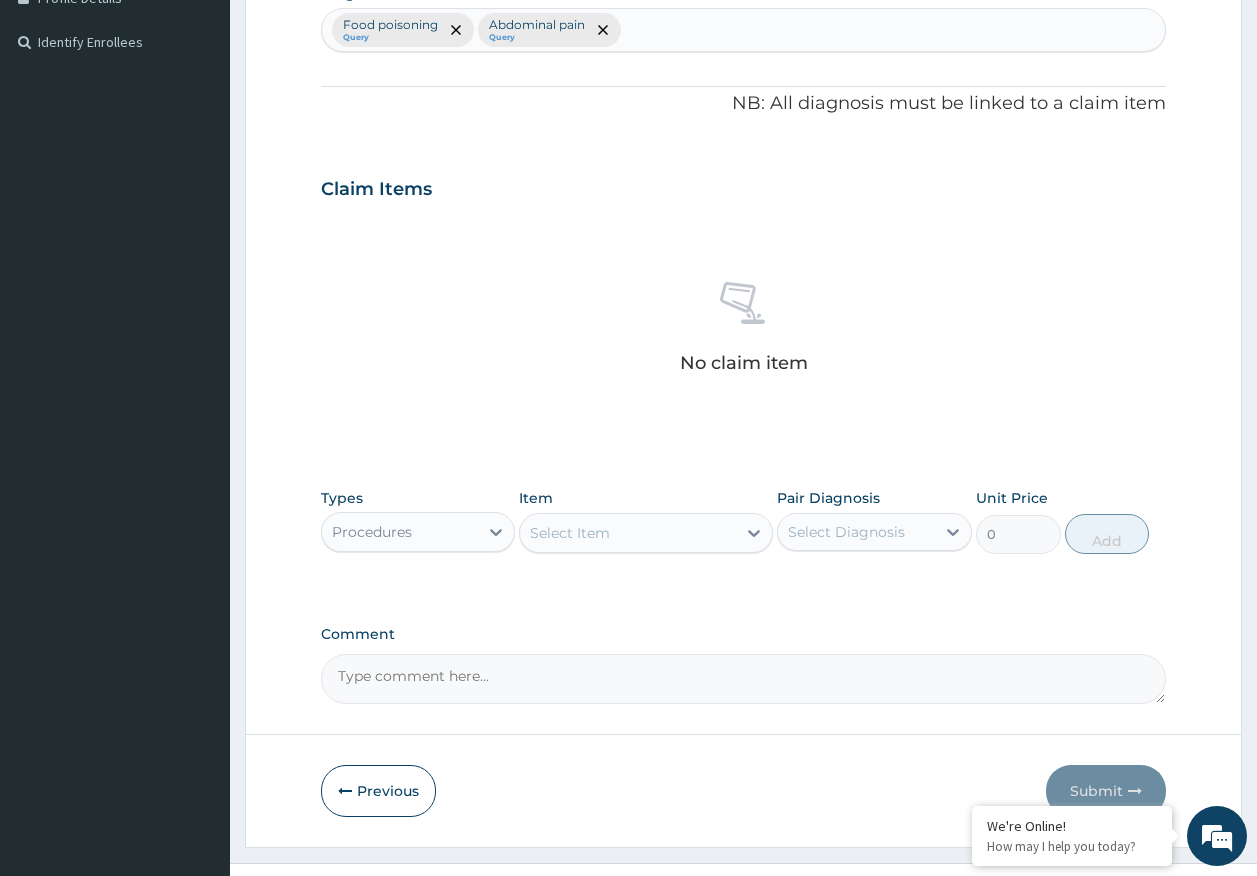 click on "Select Item" at bounding box center [570, 533] 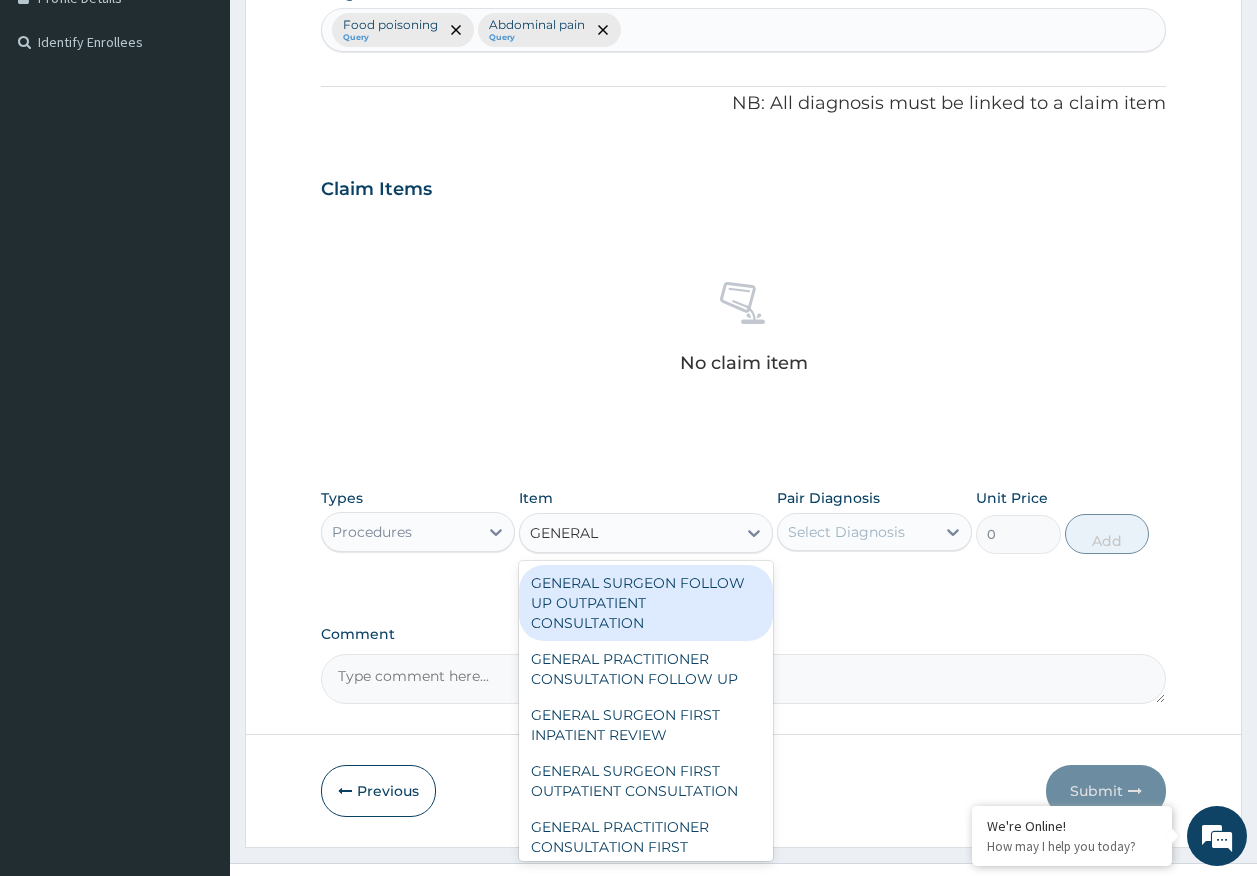 type on "GENERAL P" 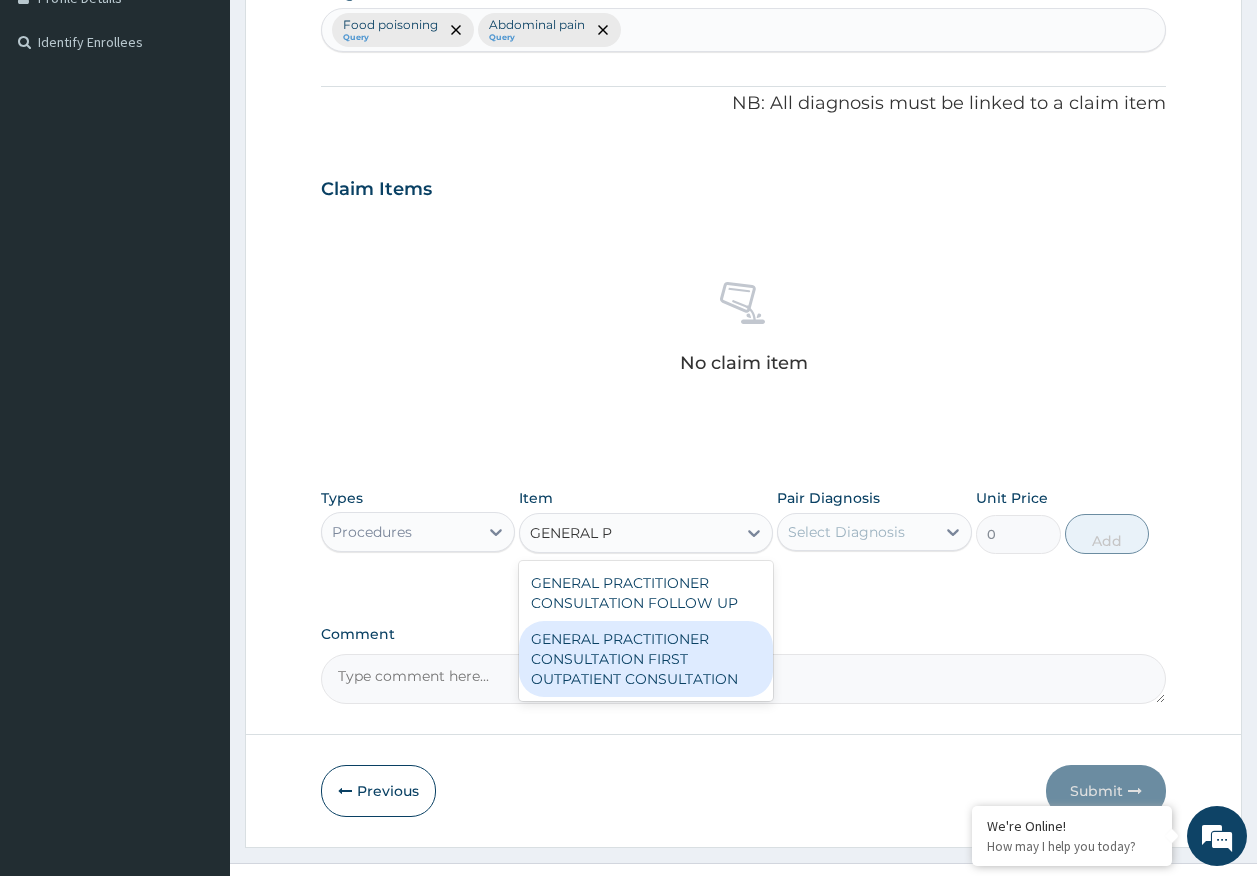click on "GENERAL PRACTITIONER CONSULTATION FIRST OUTPATIENT CONSULTATION" at bounding box center [646, 659] 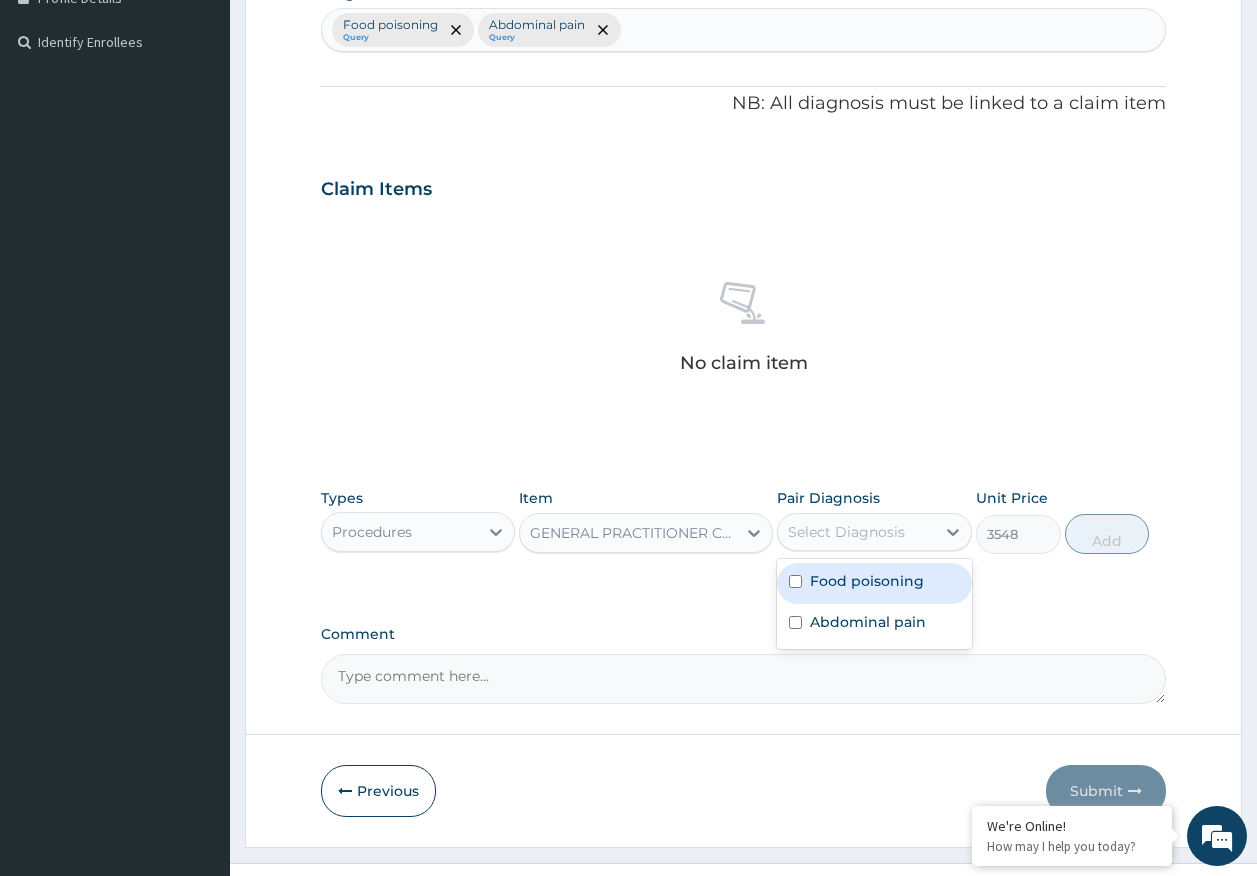 click on "Select Diagnosis" at bounding box center (856, 532) 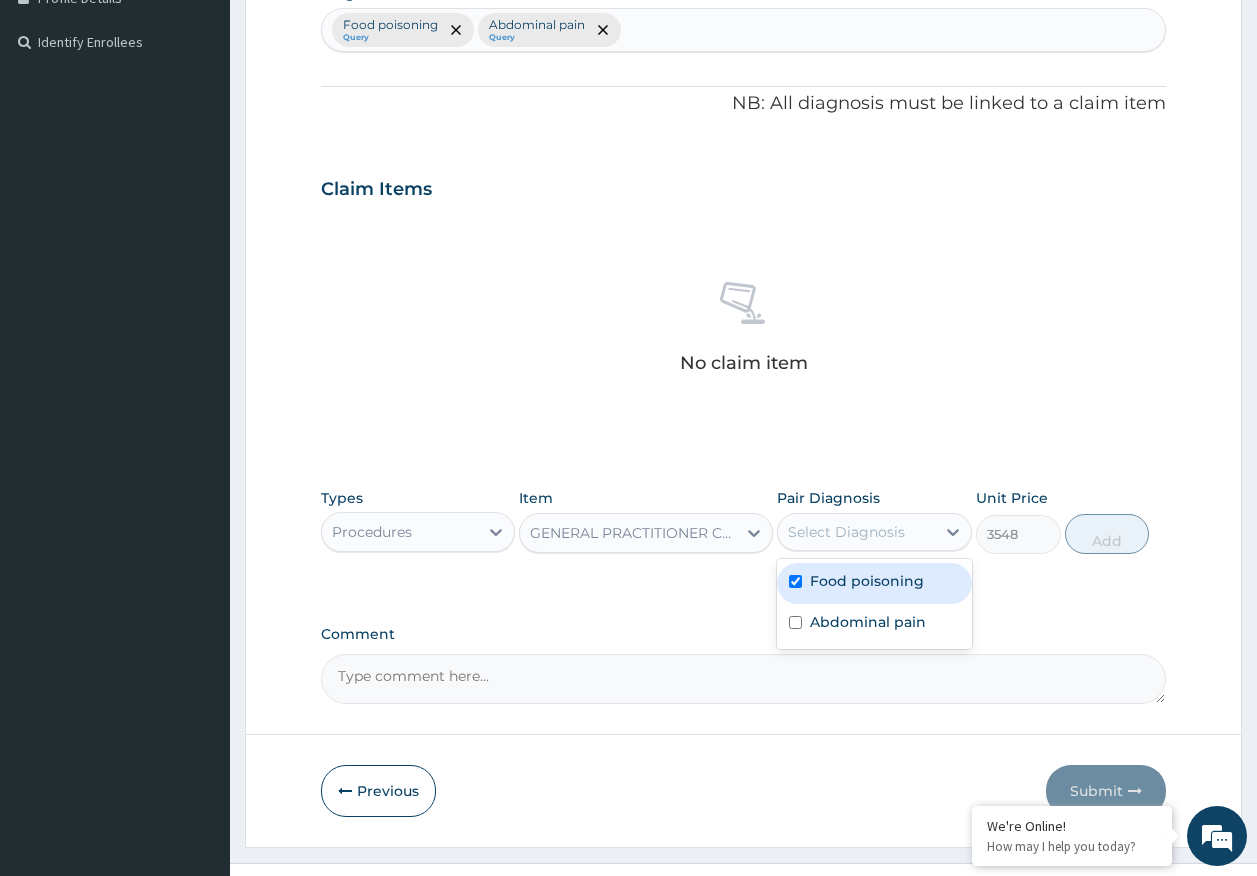 checkbox on "true" 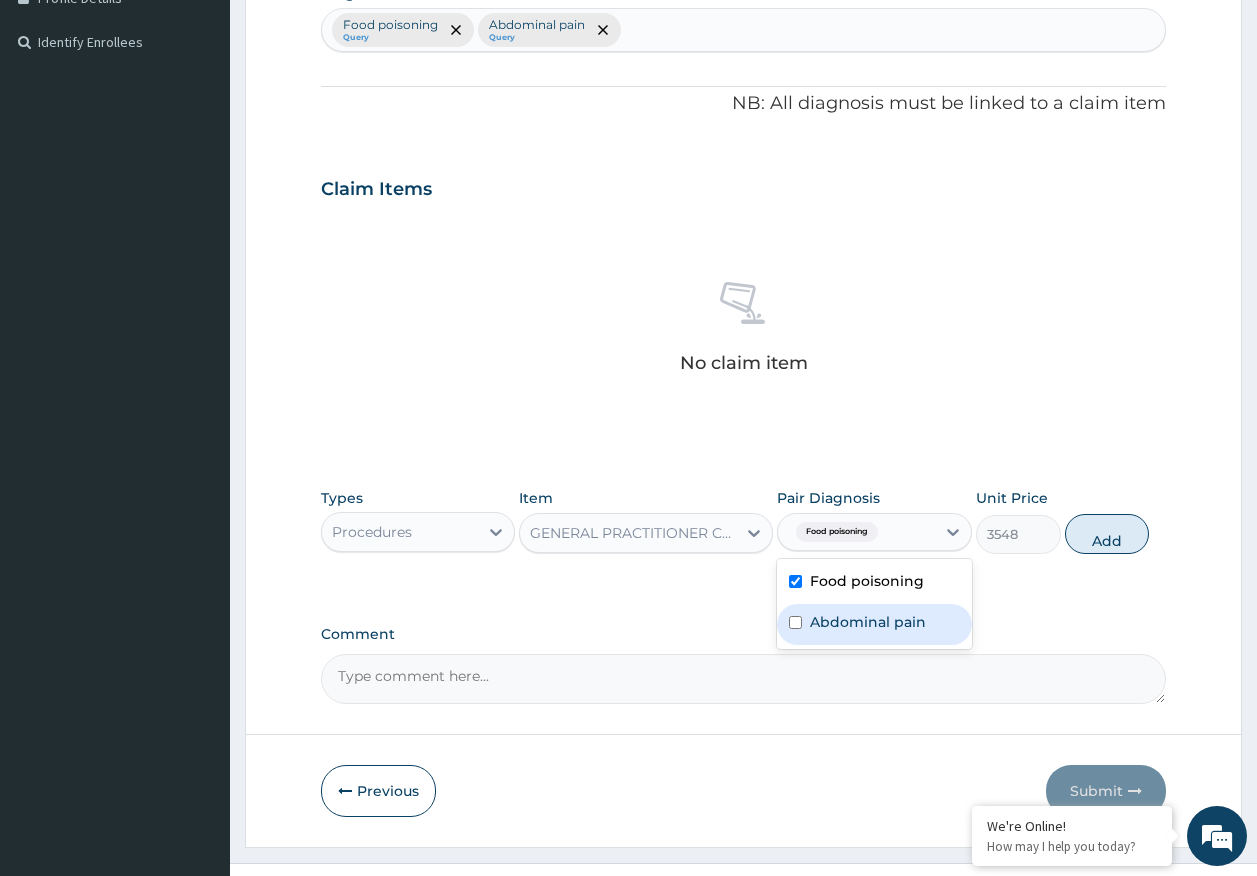 click on "Abdominal pain" at bounding box center (874, 624) 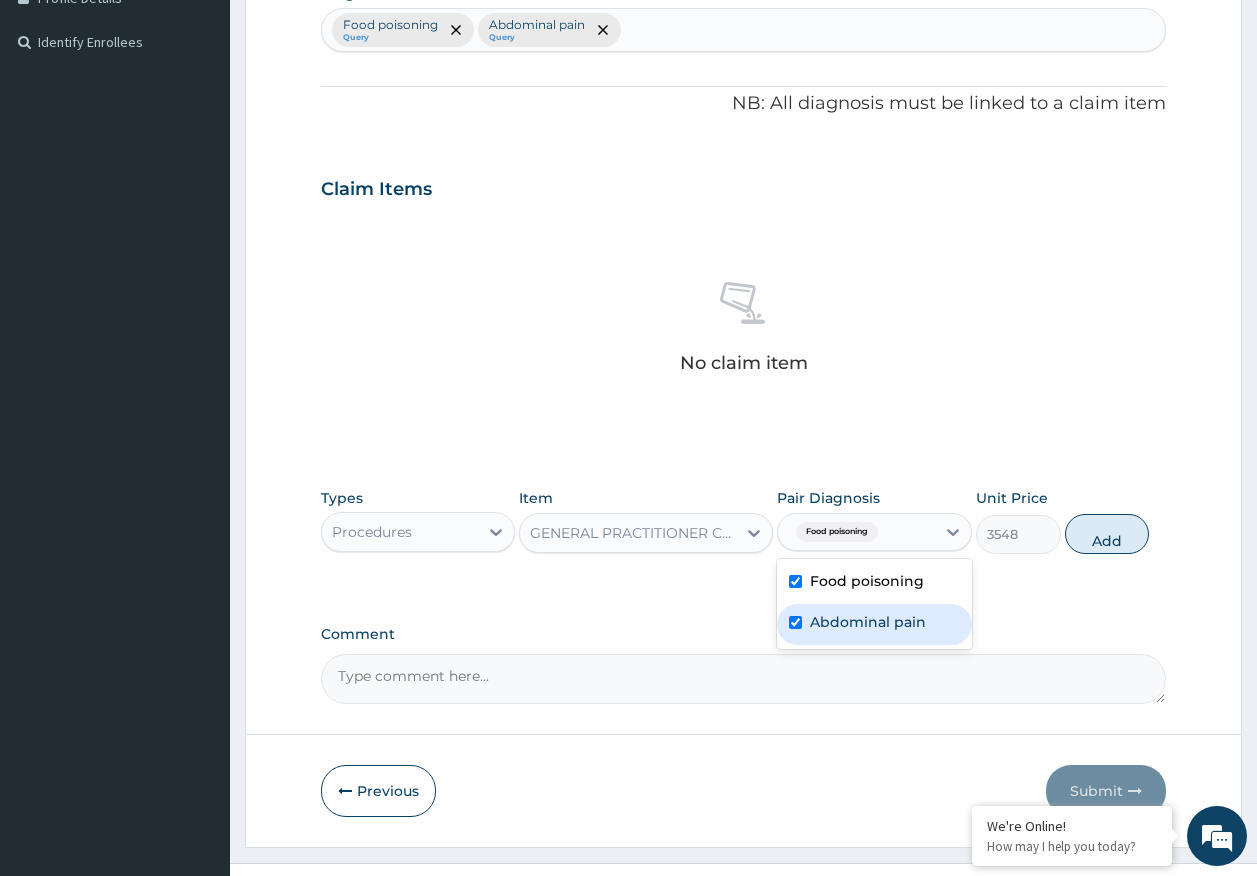 checkbox on "true" 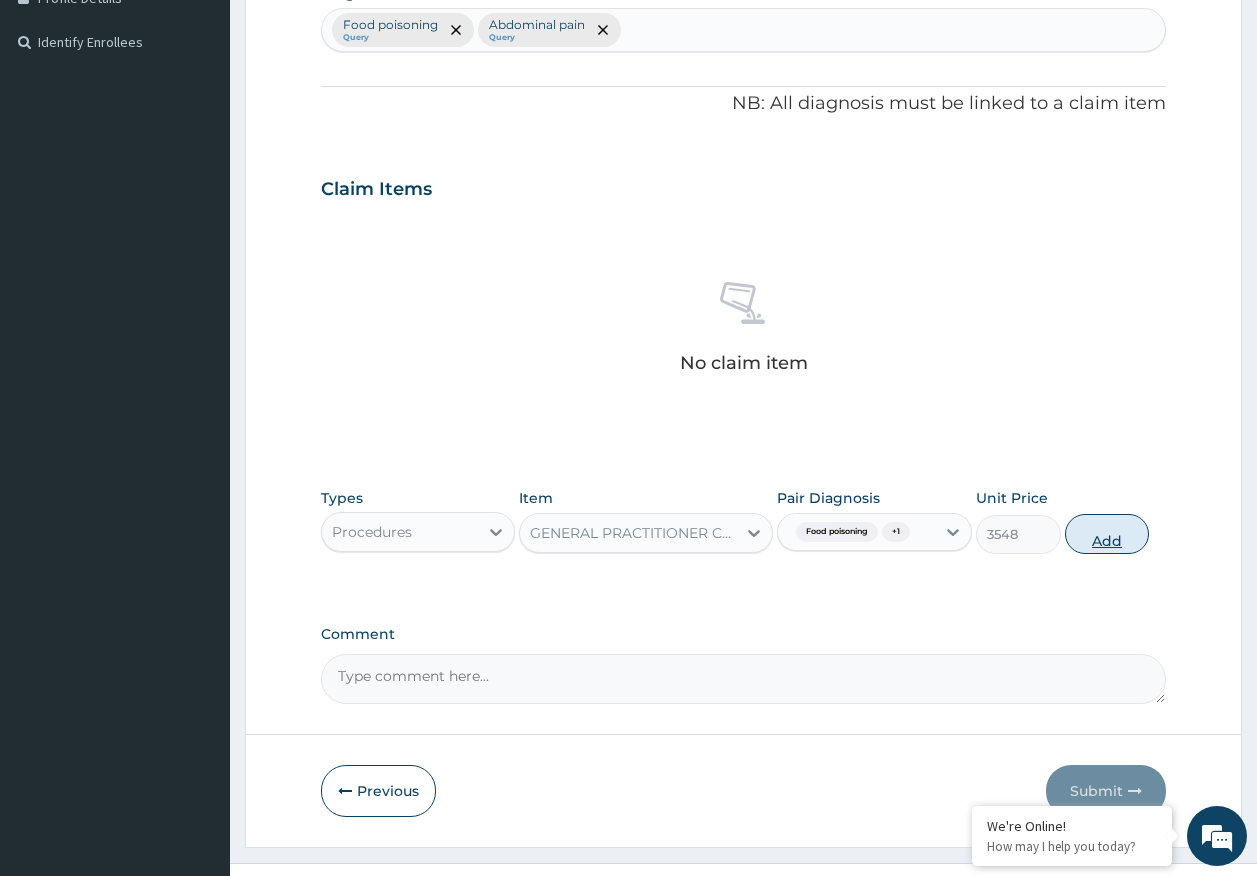 click on "Add" at bounding box center [1107, 534] 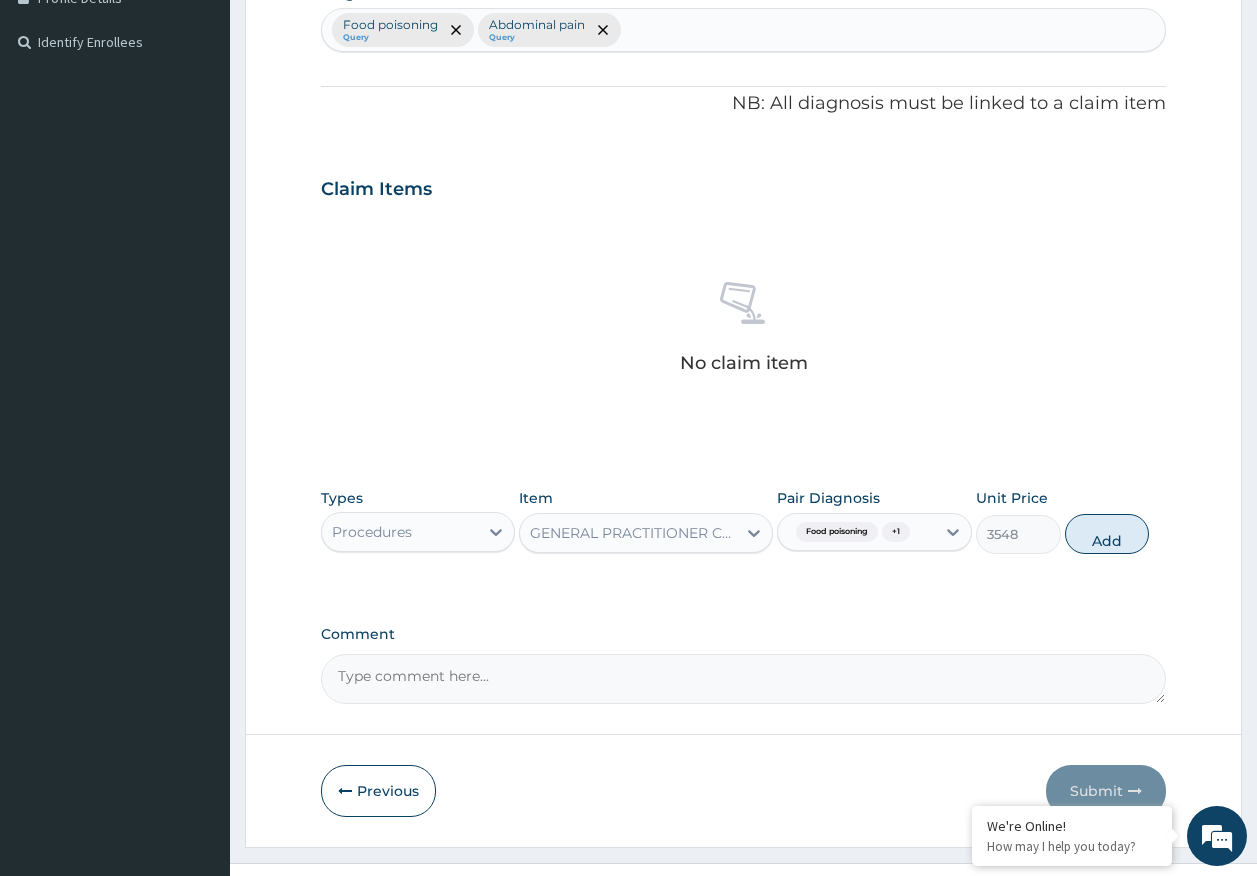 type on "0" 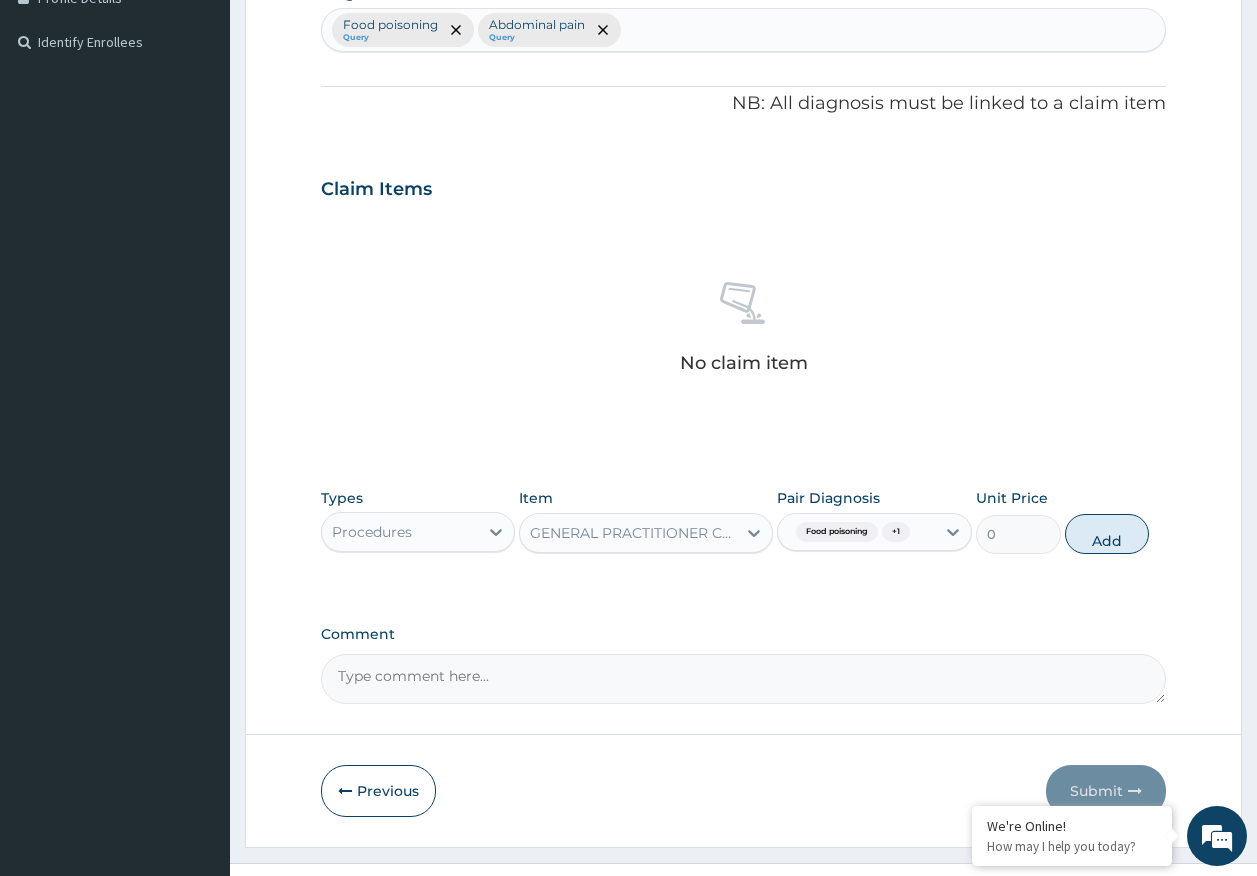 scroll, scrollTop: 517, scrollLeft: 0, axis: vertical 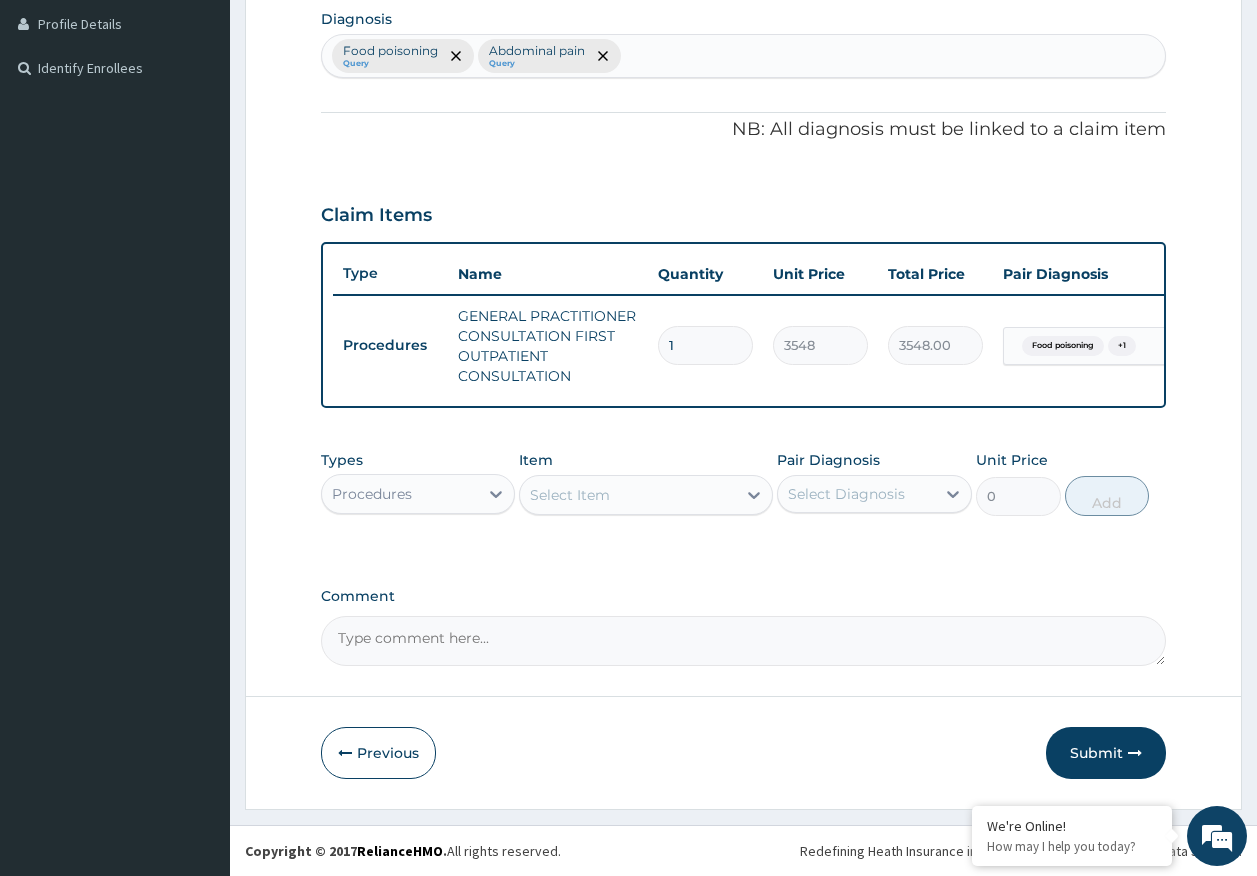 click on "Procedures" at bounding box center [400, 494] 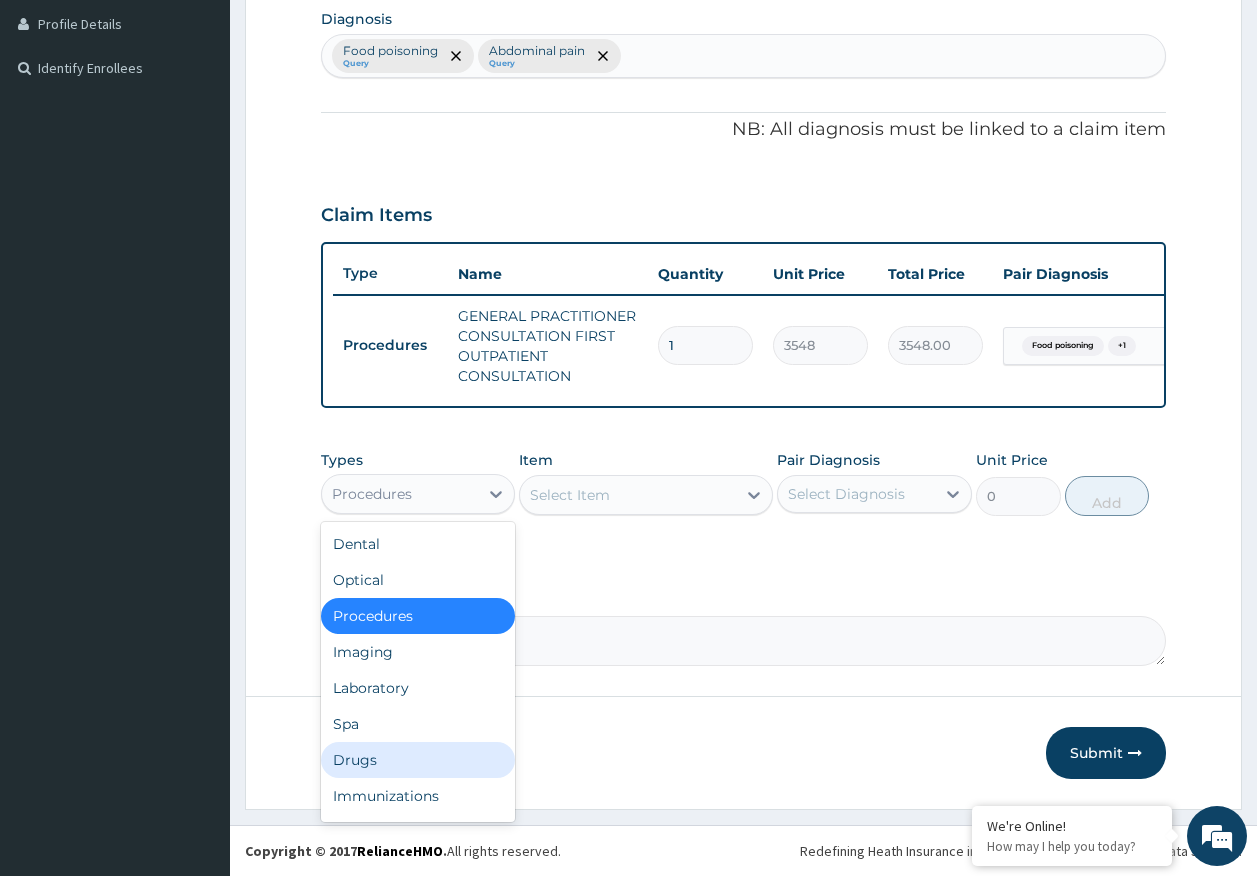 click on "Drugs" at bounding box center (418, 760) 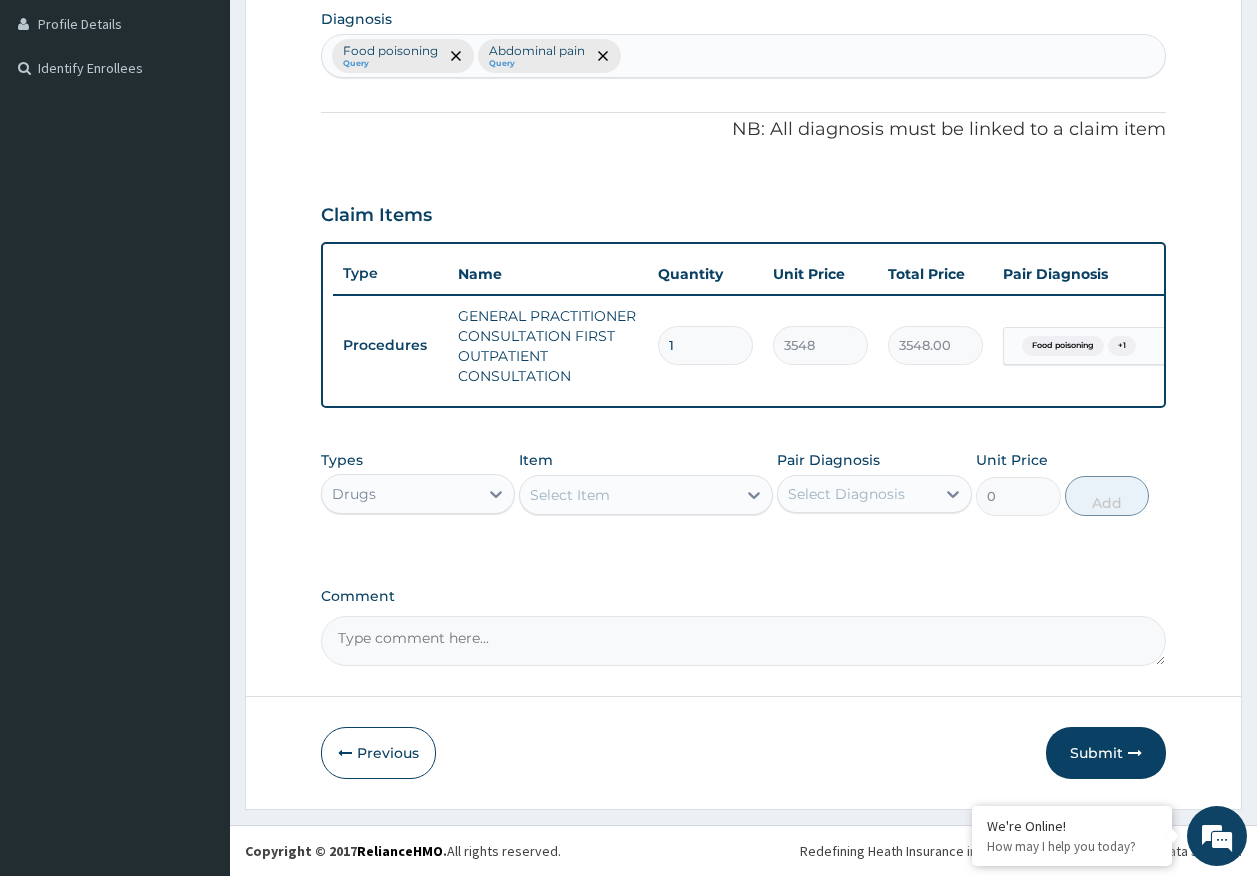 click on "Select Item" at bounding box center [570, 495] 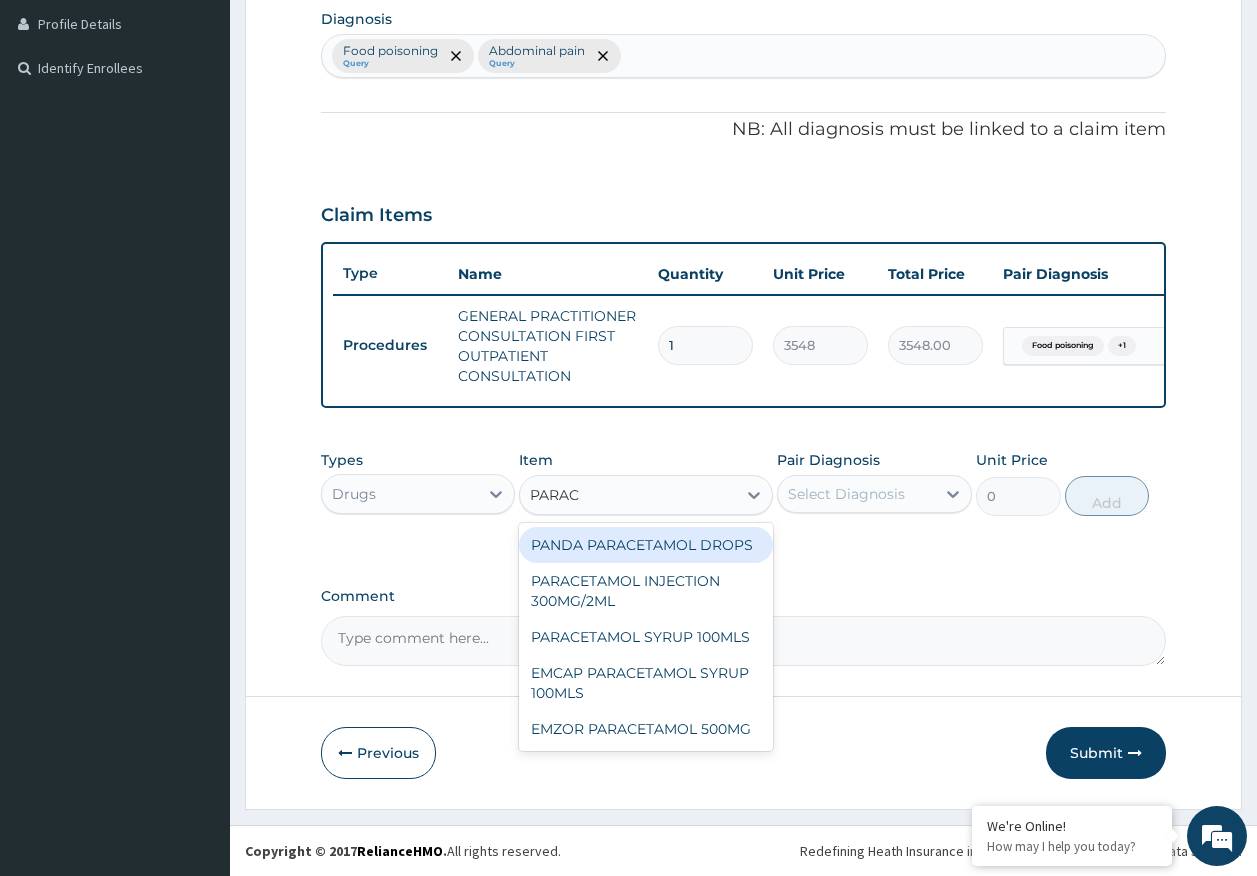 type on "PARACE" 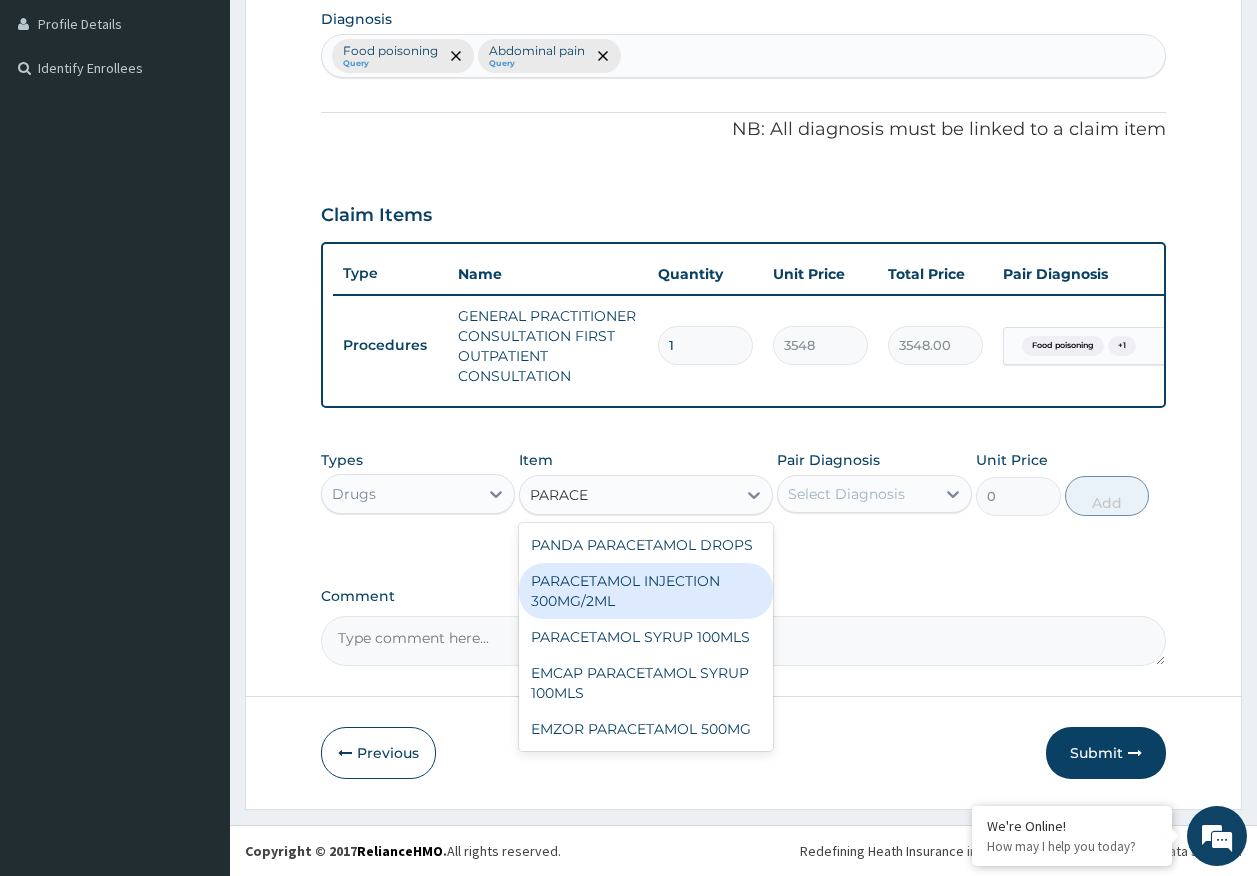 click on "PARACETAMOL INJECTION 300MG/2ML" at bounding box center (646, 591) 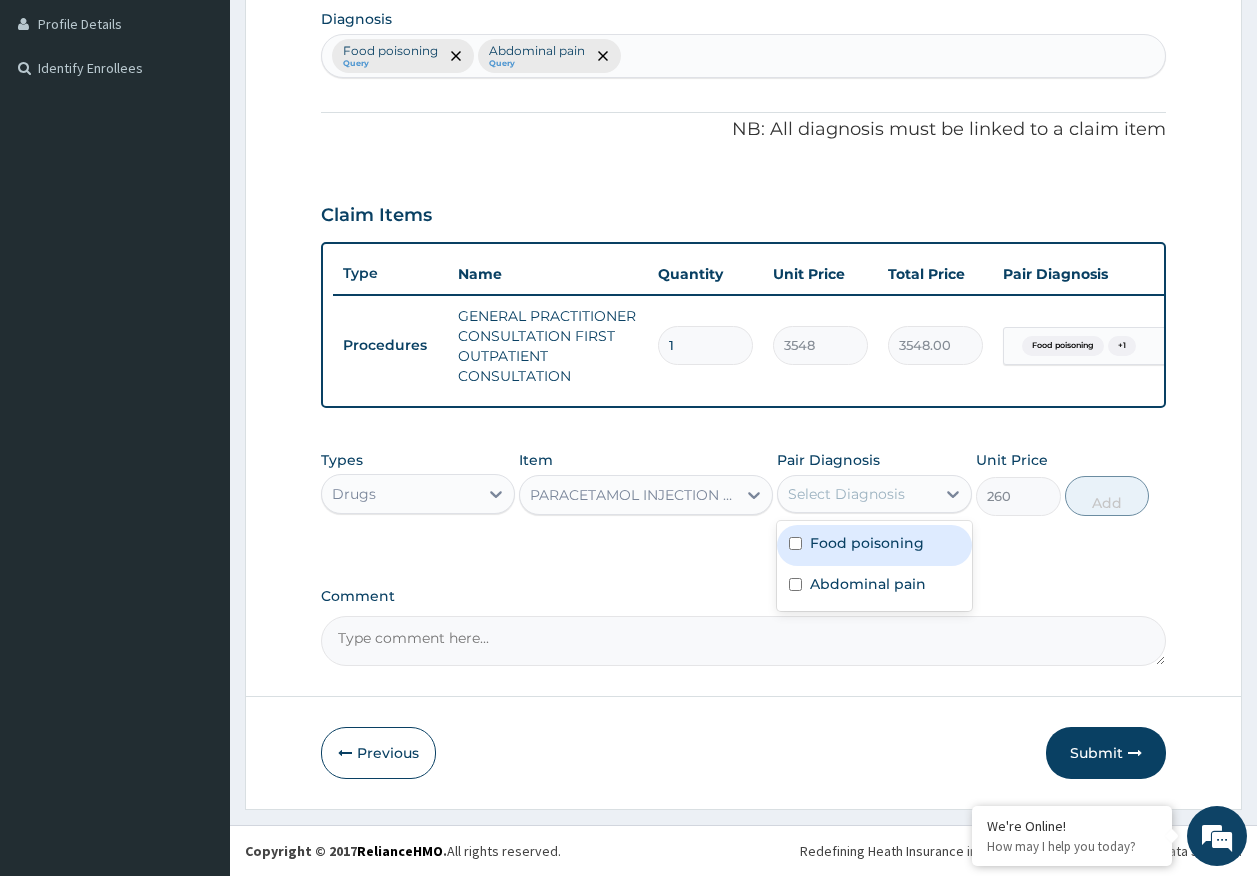 click on "Select Diagnosis" at bounding box center (846, 494) 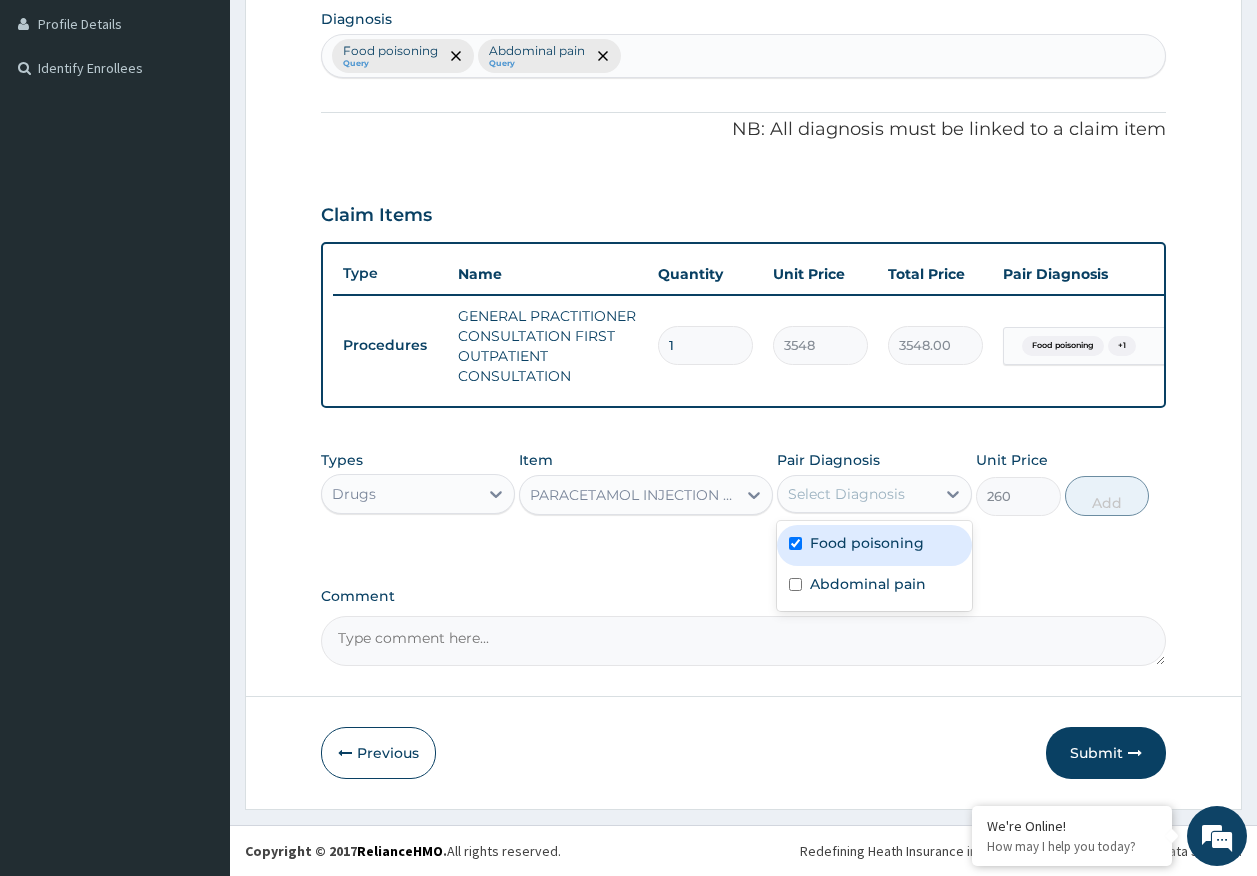 checkbox on "true" 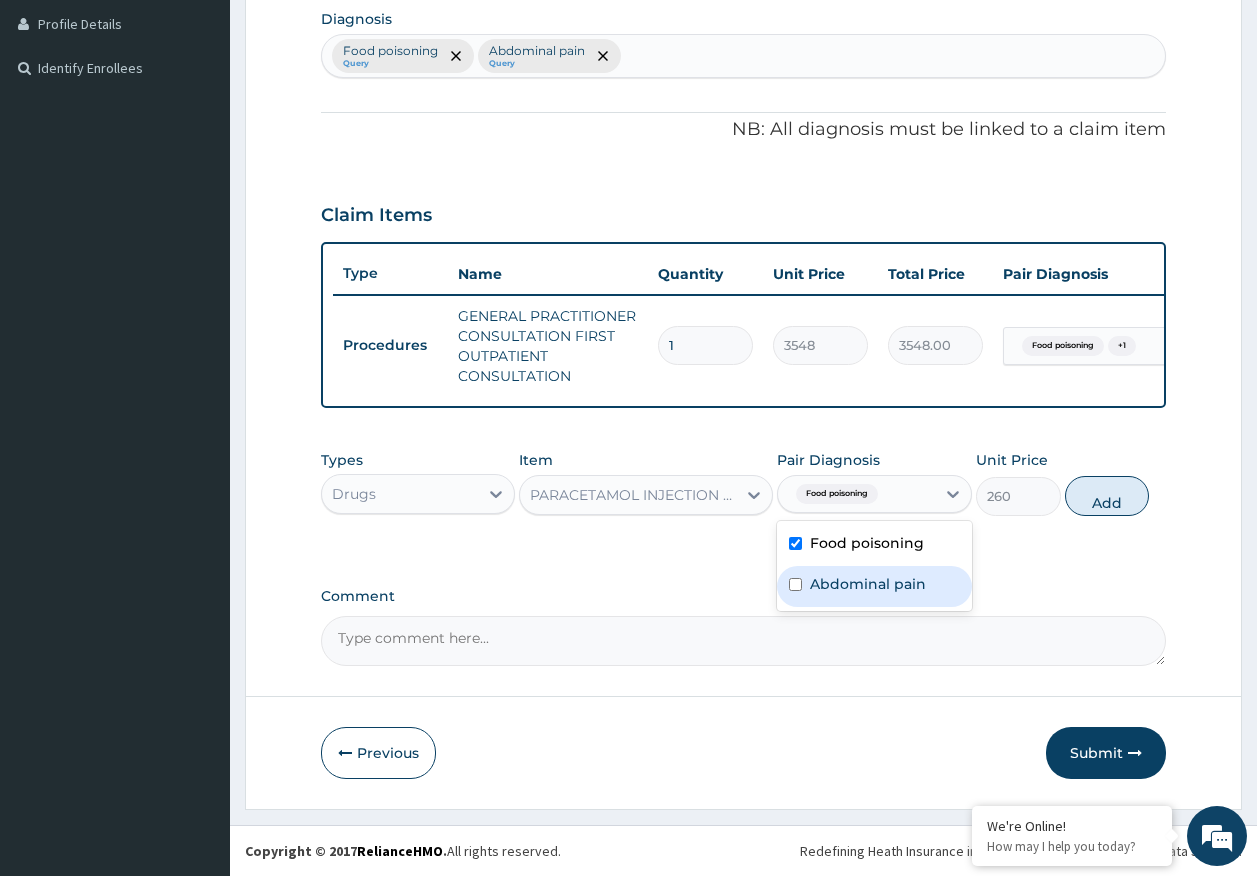 click on "Abdominal pain" at bounding box center [868, 584] 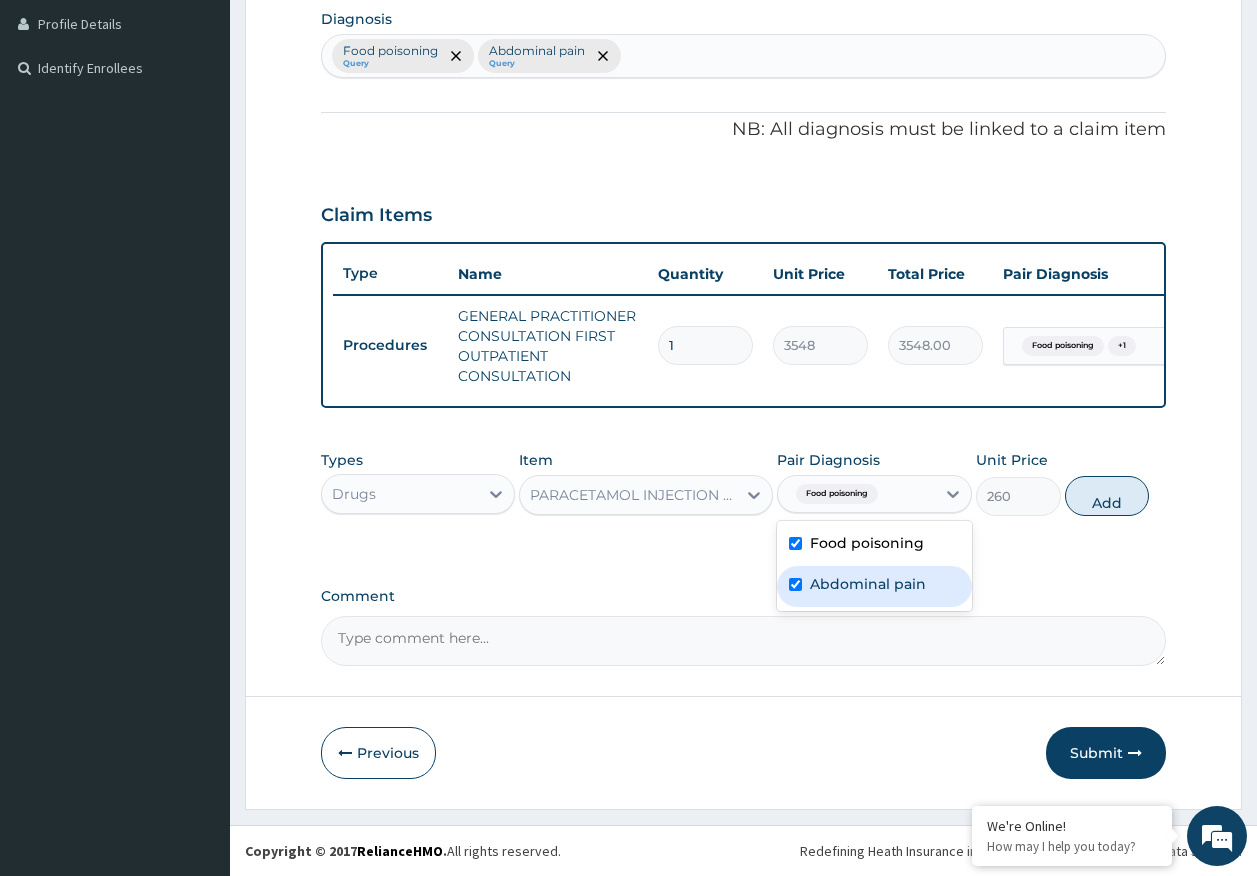 checkbox on "true" 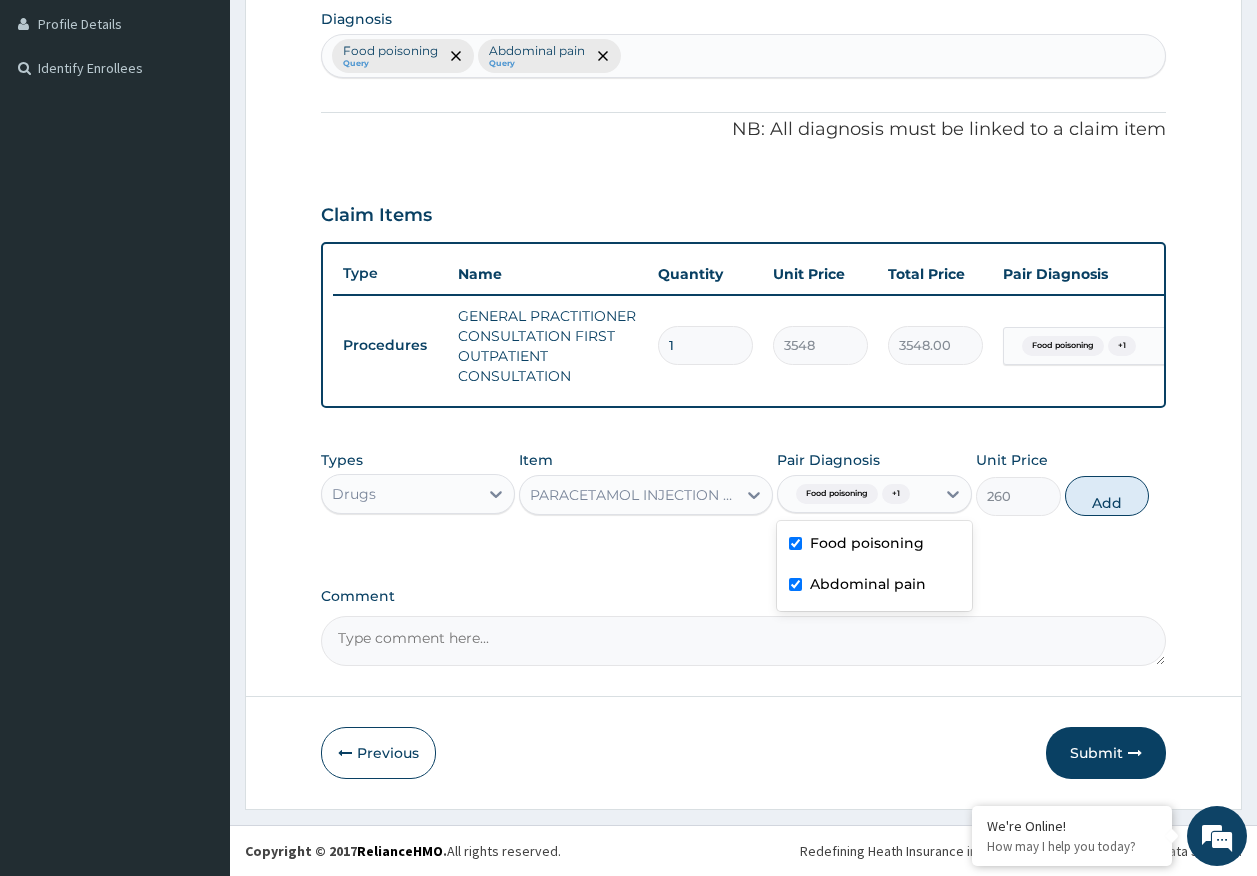 click on "Food poisoning" at bounding box center [874, 545] 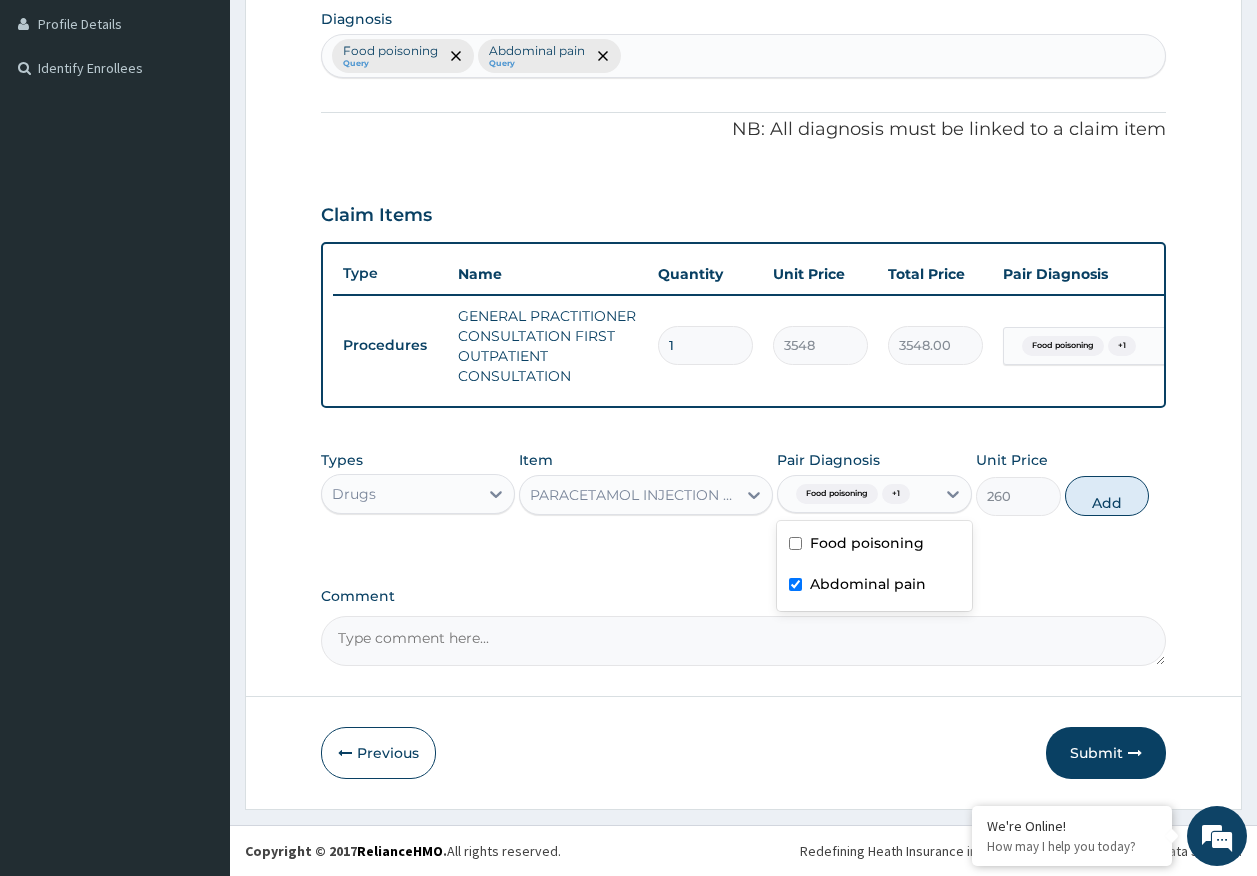 checkbox on "false" 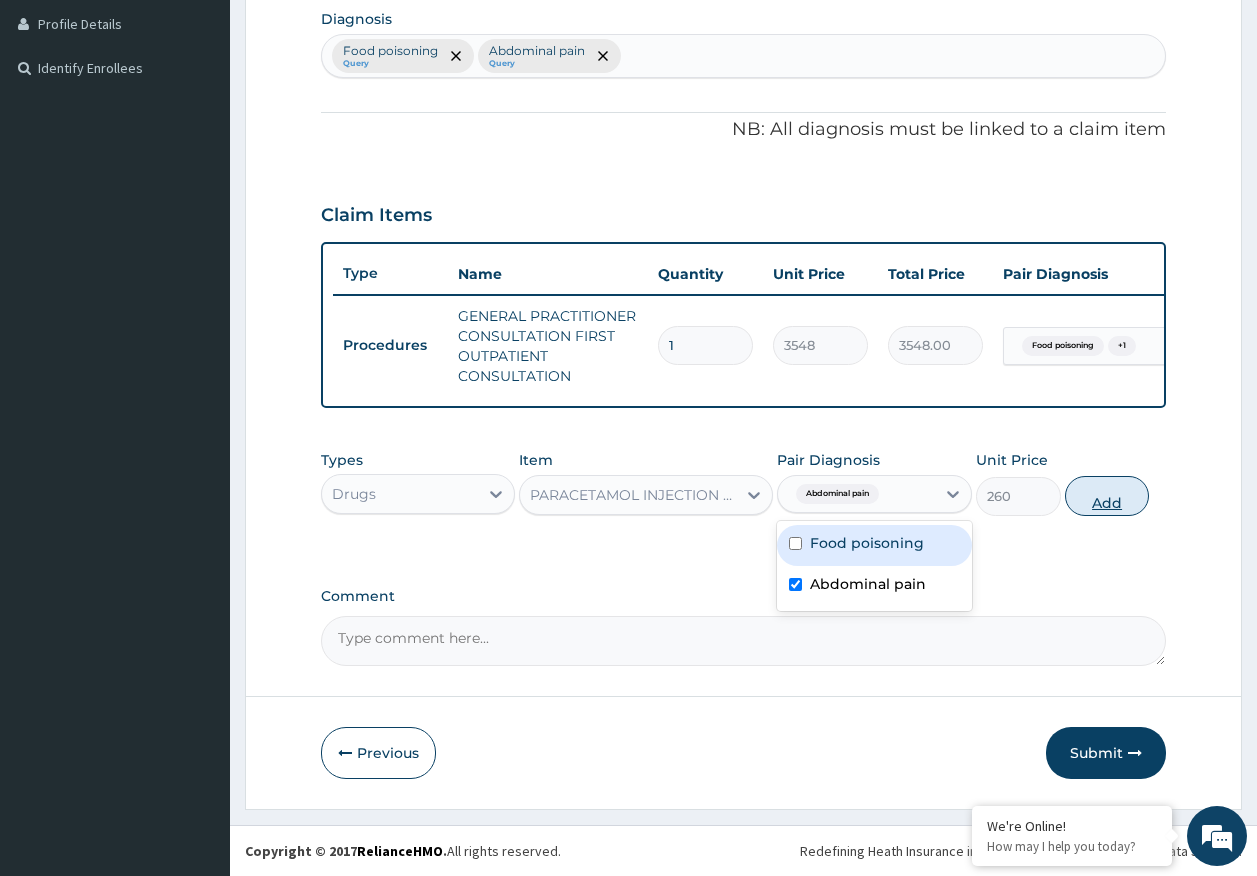 drag, startPoint x: 1118, startPoint y: 507, endPoint x: 1105, endPoint y: 505, distance: 13.152946 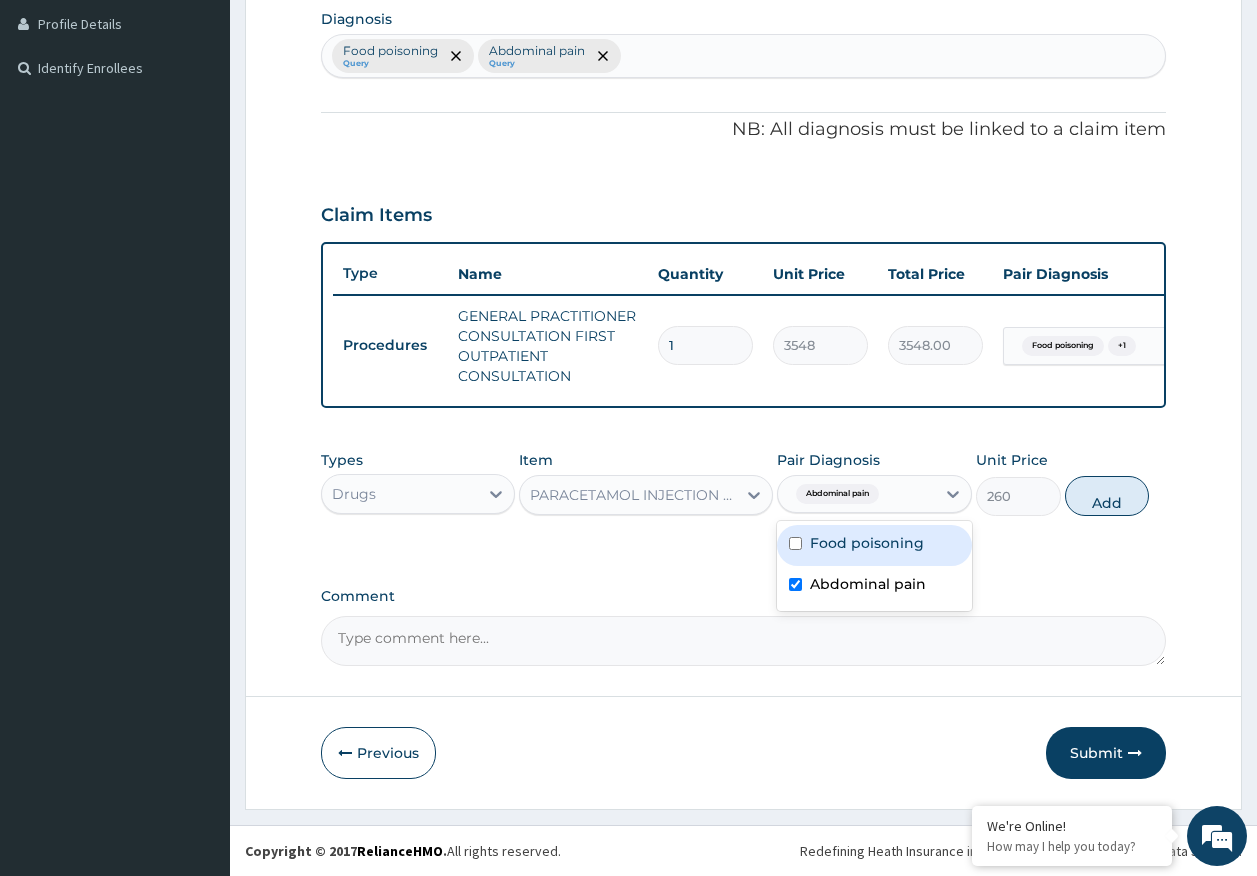 click on "Add" at bounding box center [1107, 496] 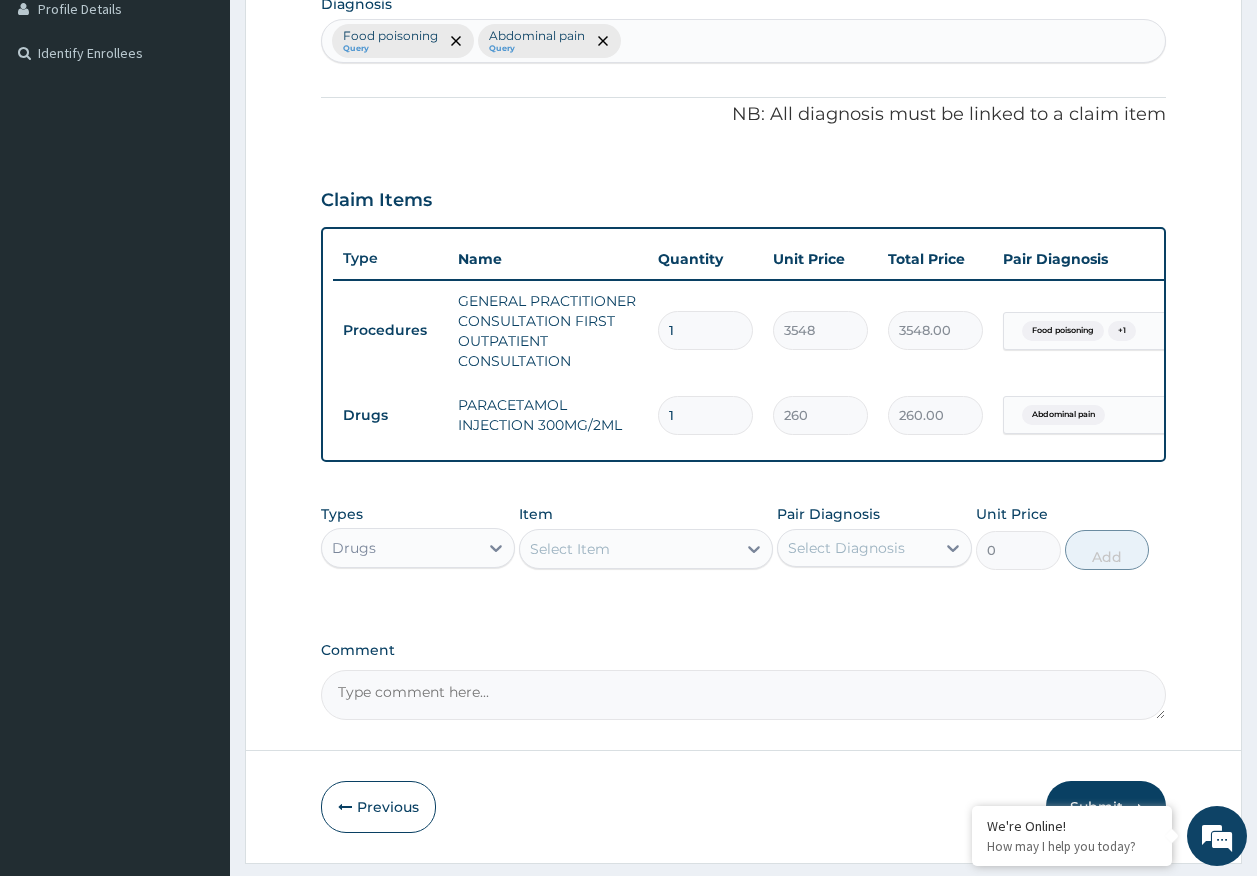 click on "Select Item" at bounding box center (570, 549) 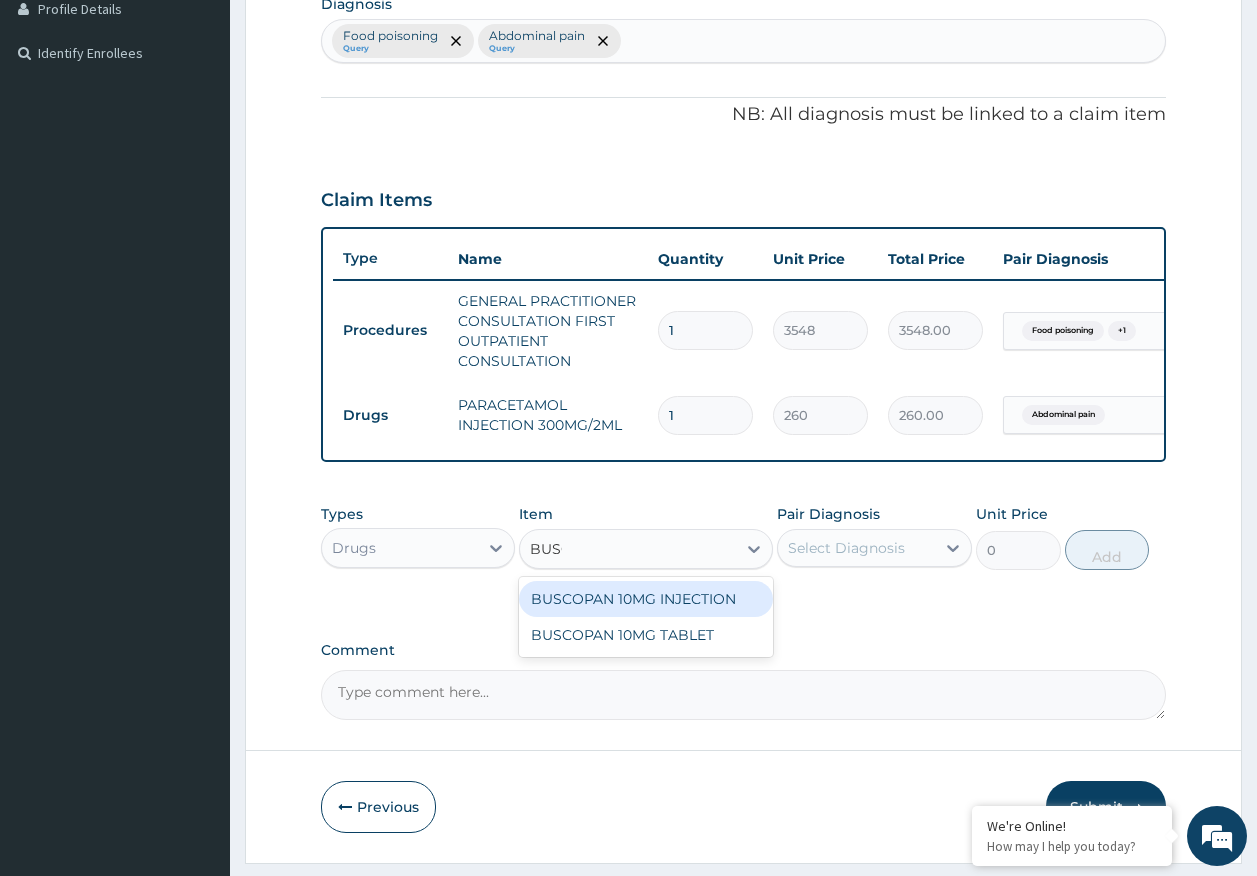 type on "BUSCO" 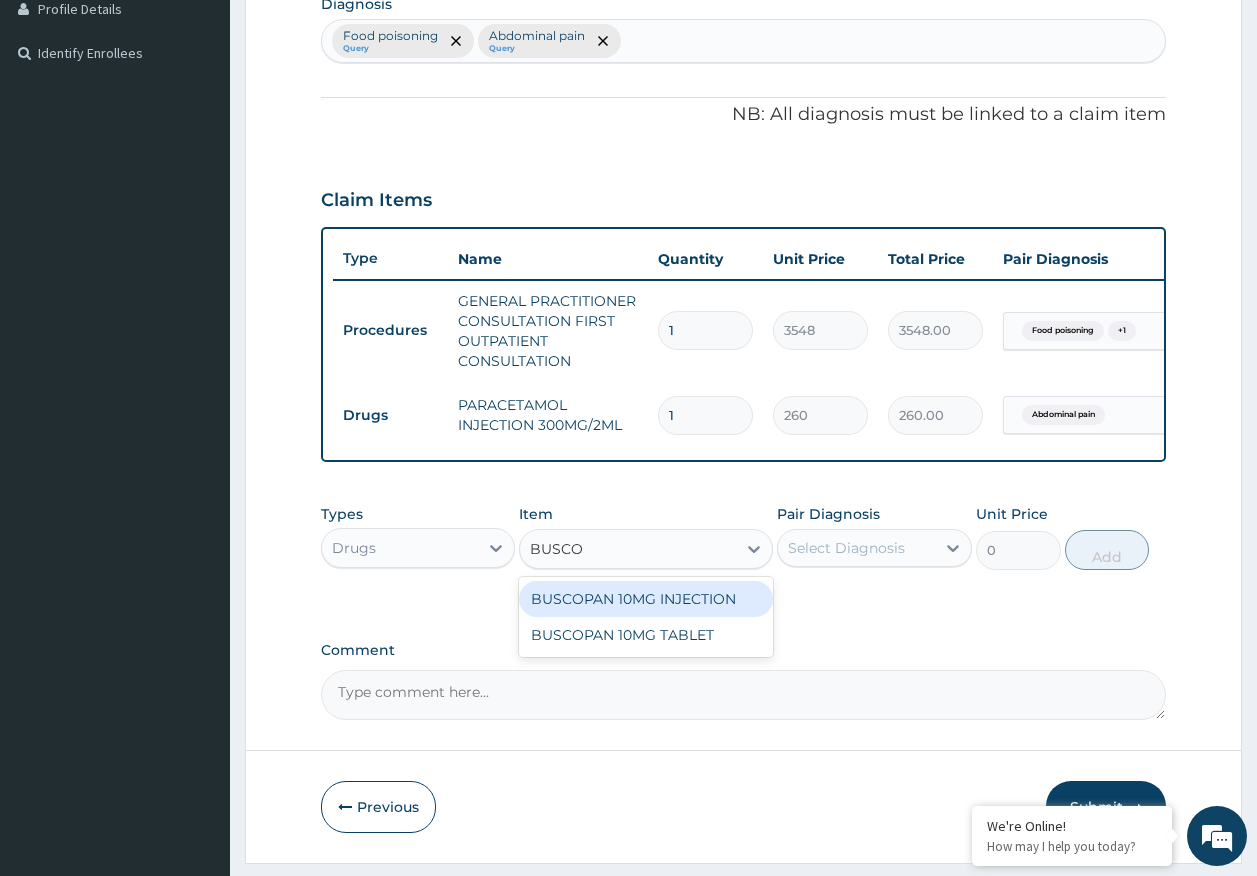 click on "BUSCOPAN 10MG INJECTION" at bounding box center [646, 599] 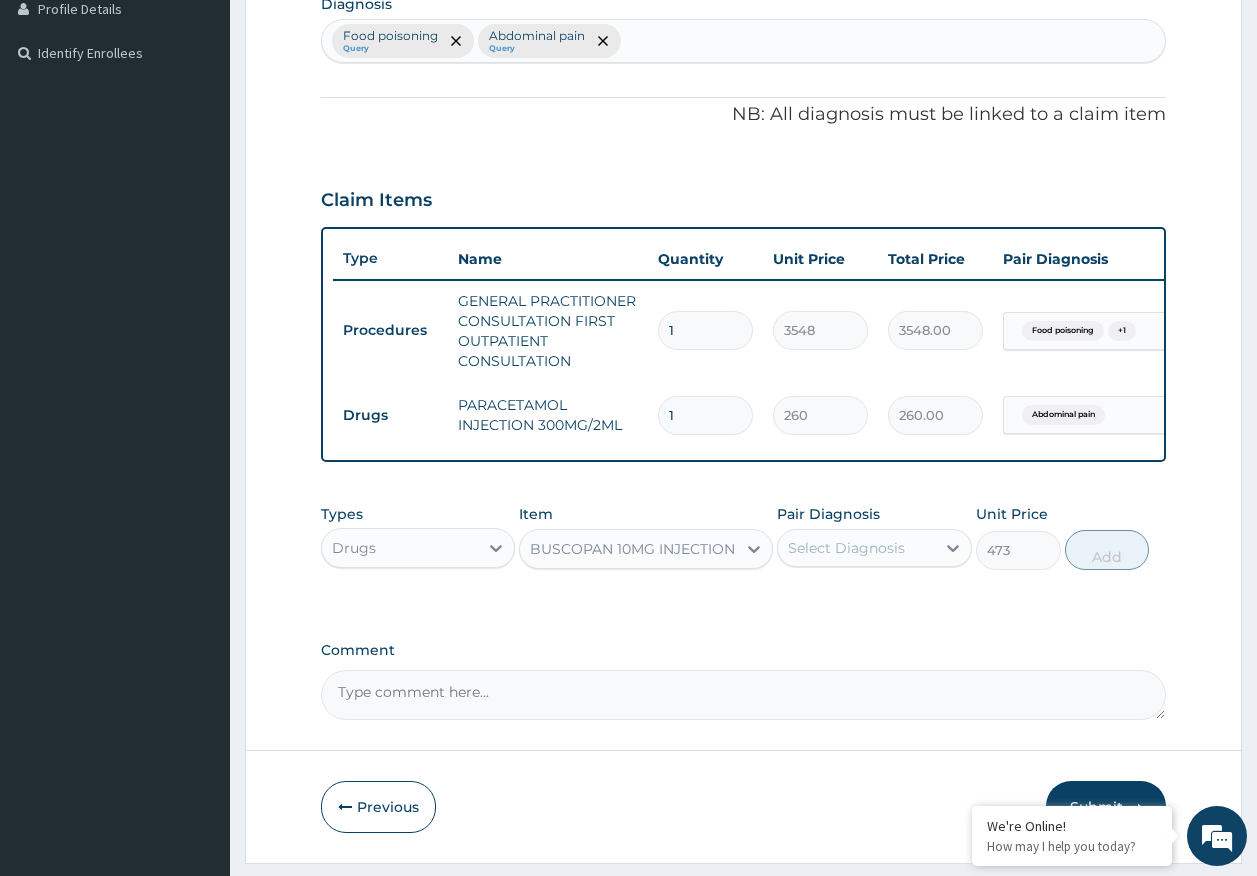 click on "Select Diagnosis" at bounding box center (846, 548) 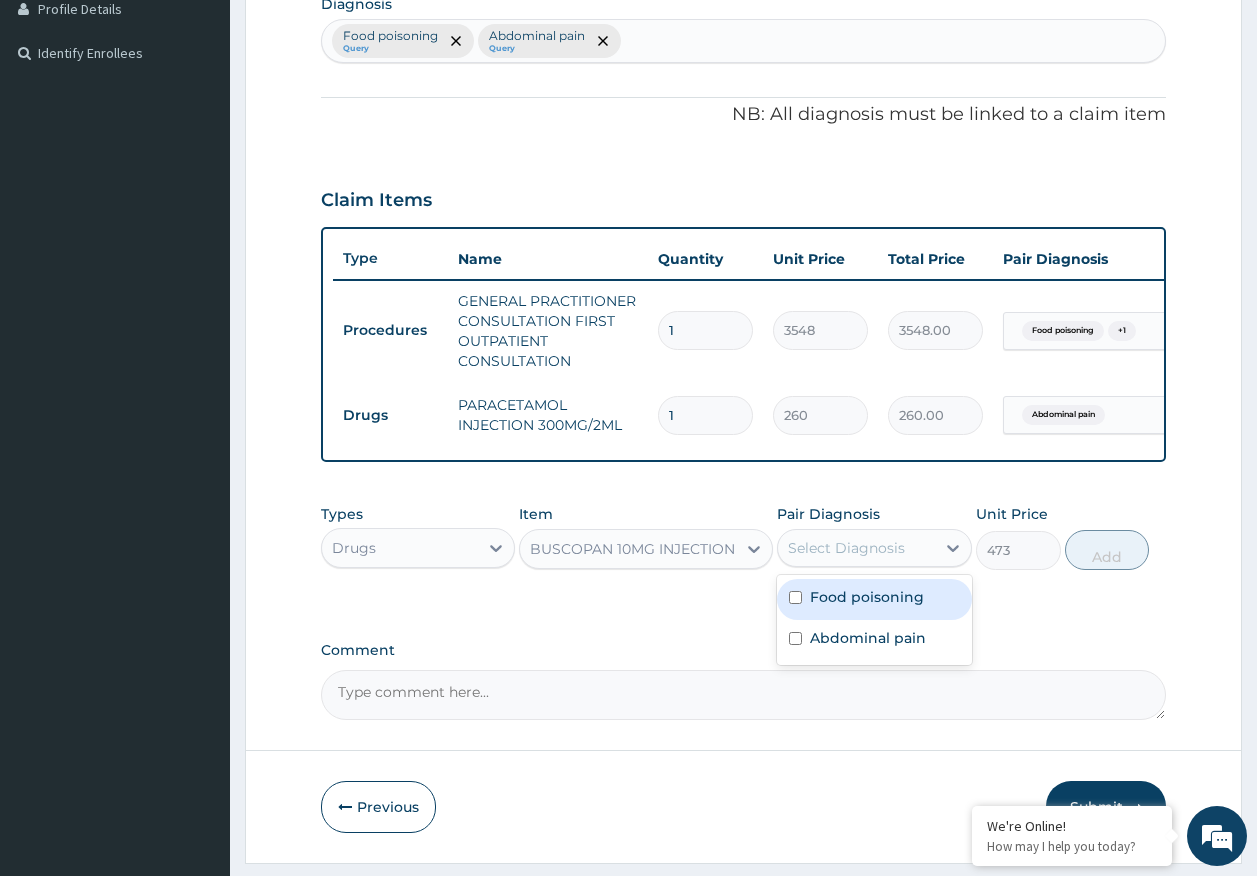 drag, startPoint x: 882, startPoint y: 617, endPoint x: 1080, endPoint y: 574, distance: 202.6154 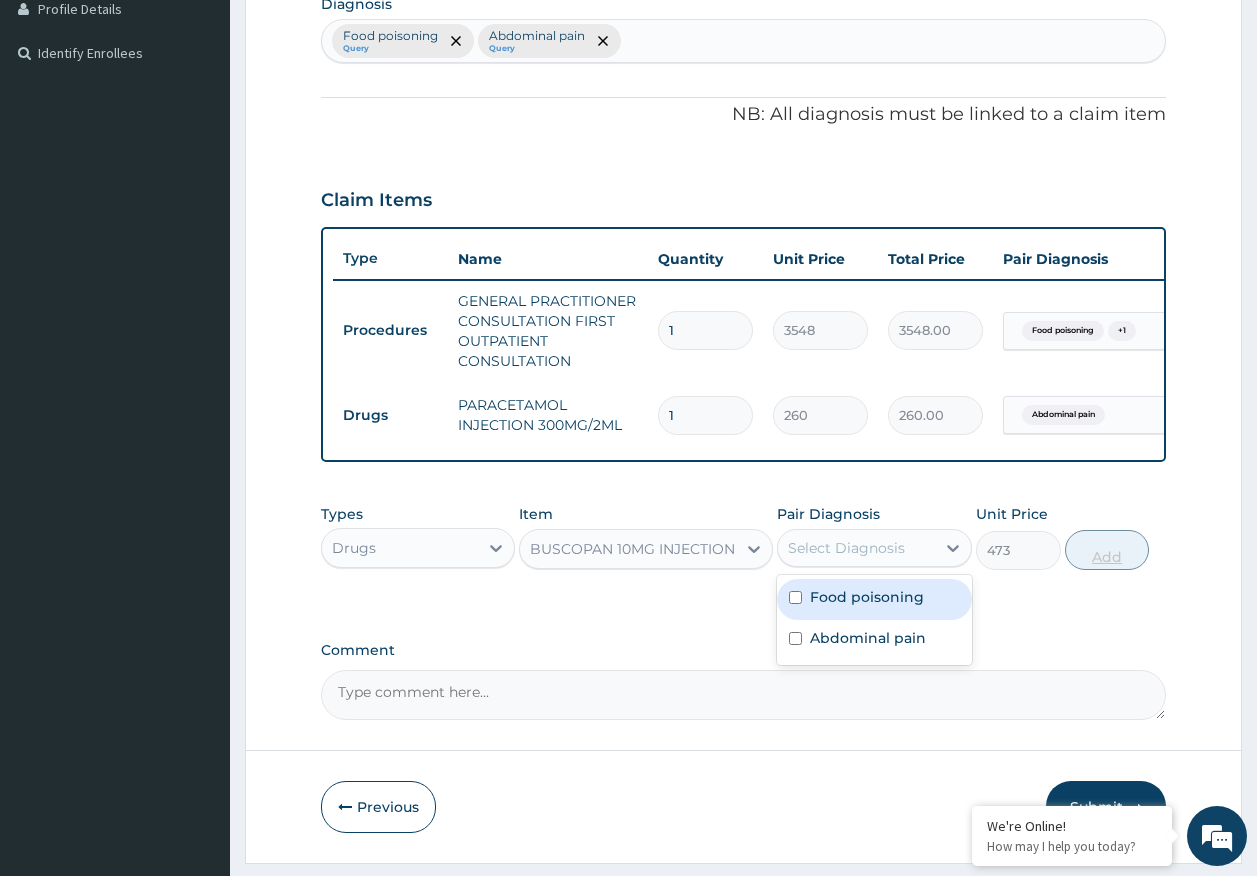 click on "Food poisoning" at bounding box center (867, 597) 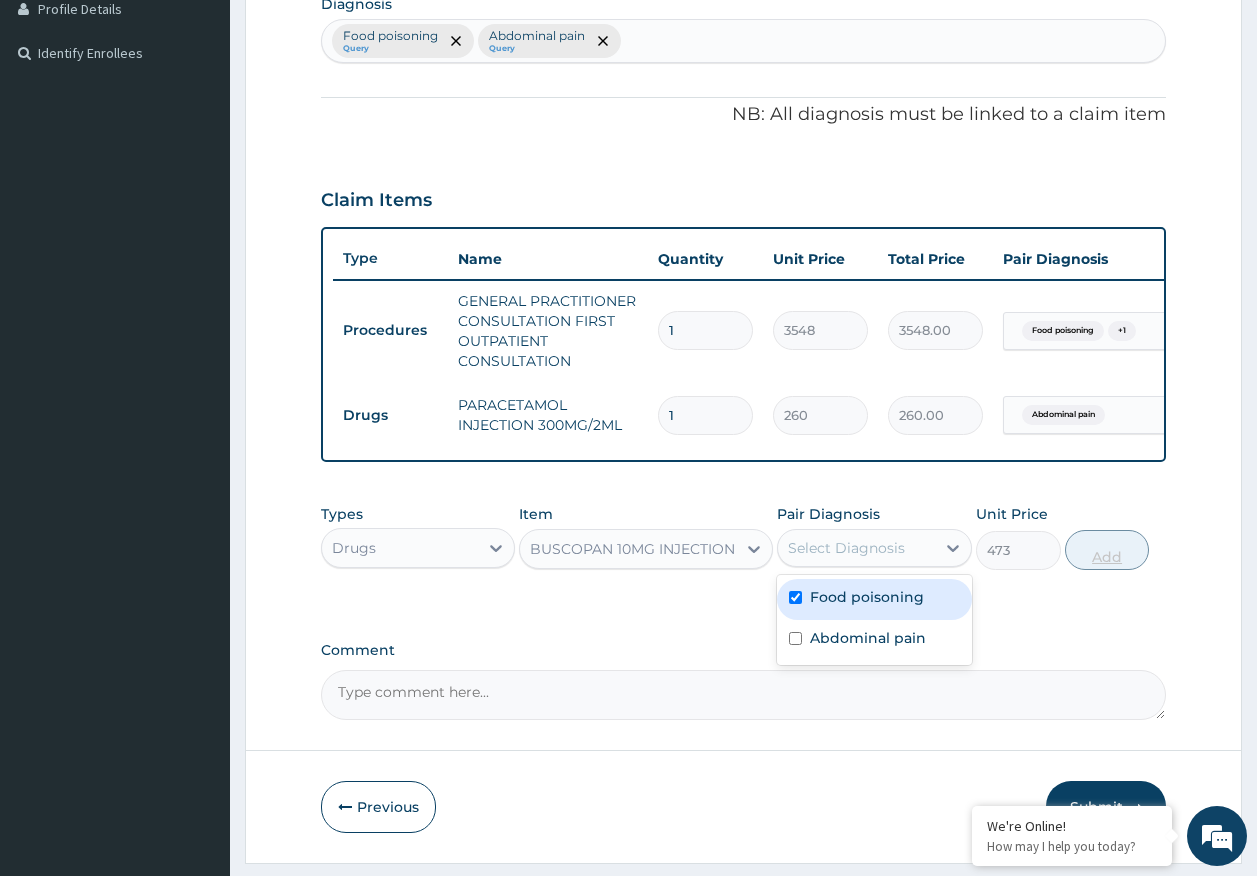 checkbox on "true" 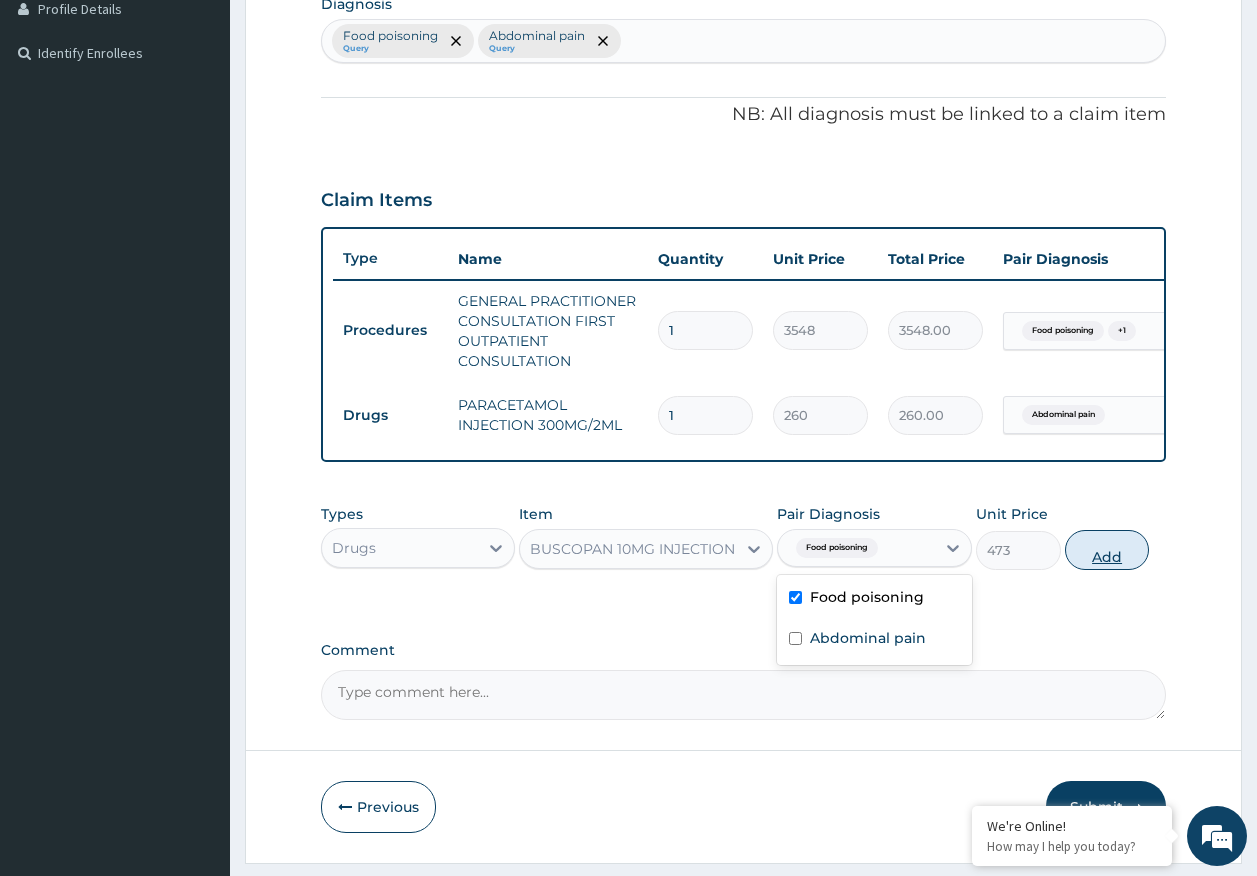 click on "Add" at bounding box center [1107, 550] 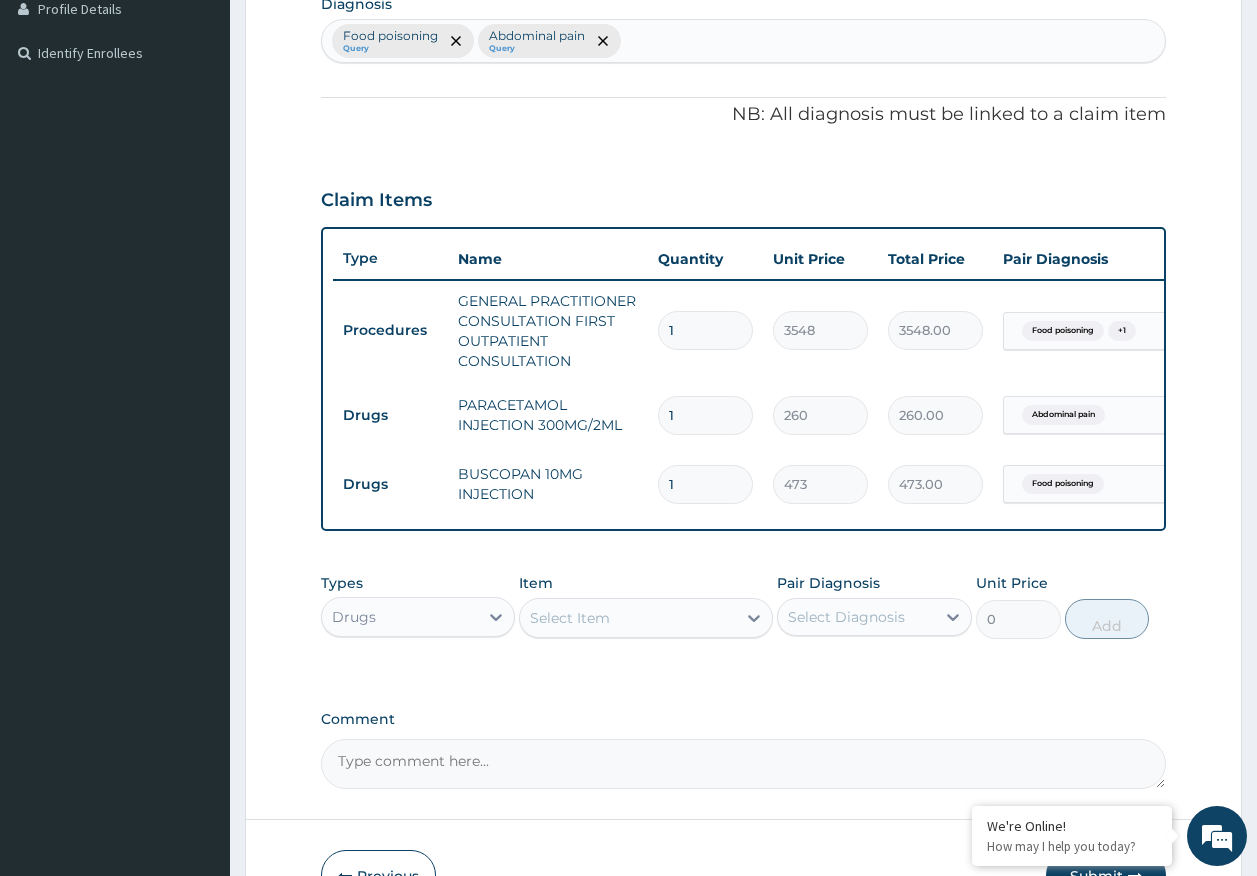 click on "Select Item" at bounding box center [570, 618] 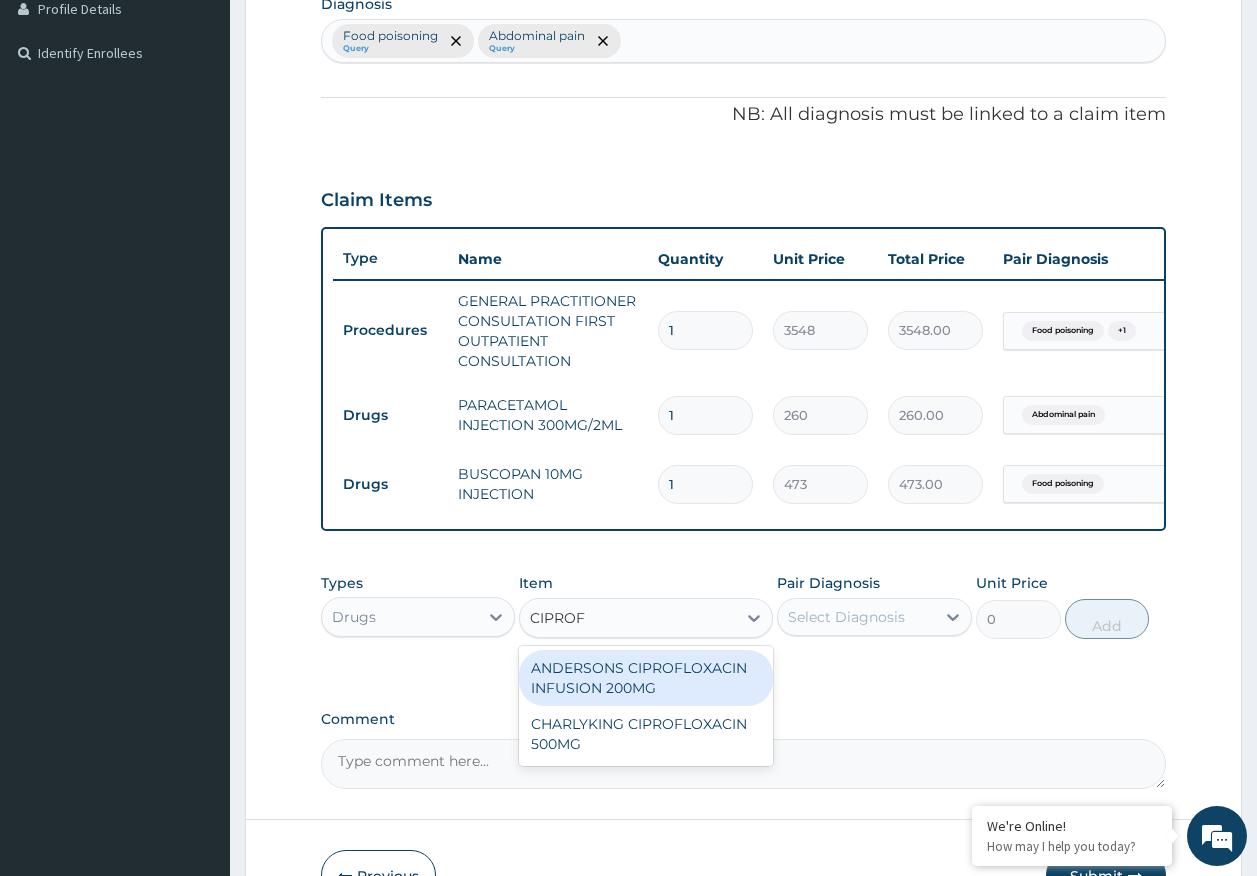 type on "CIPROFL" 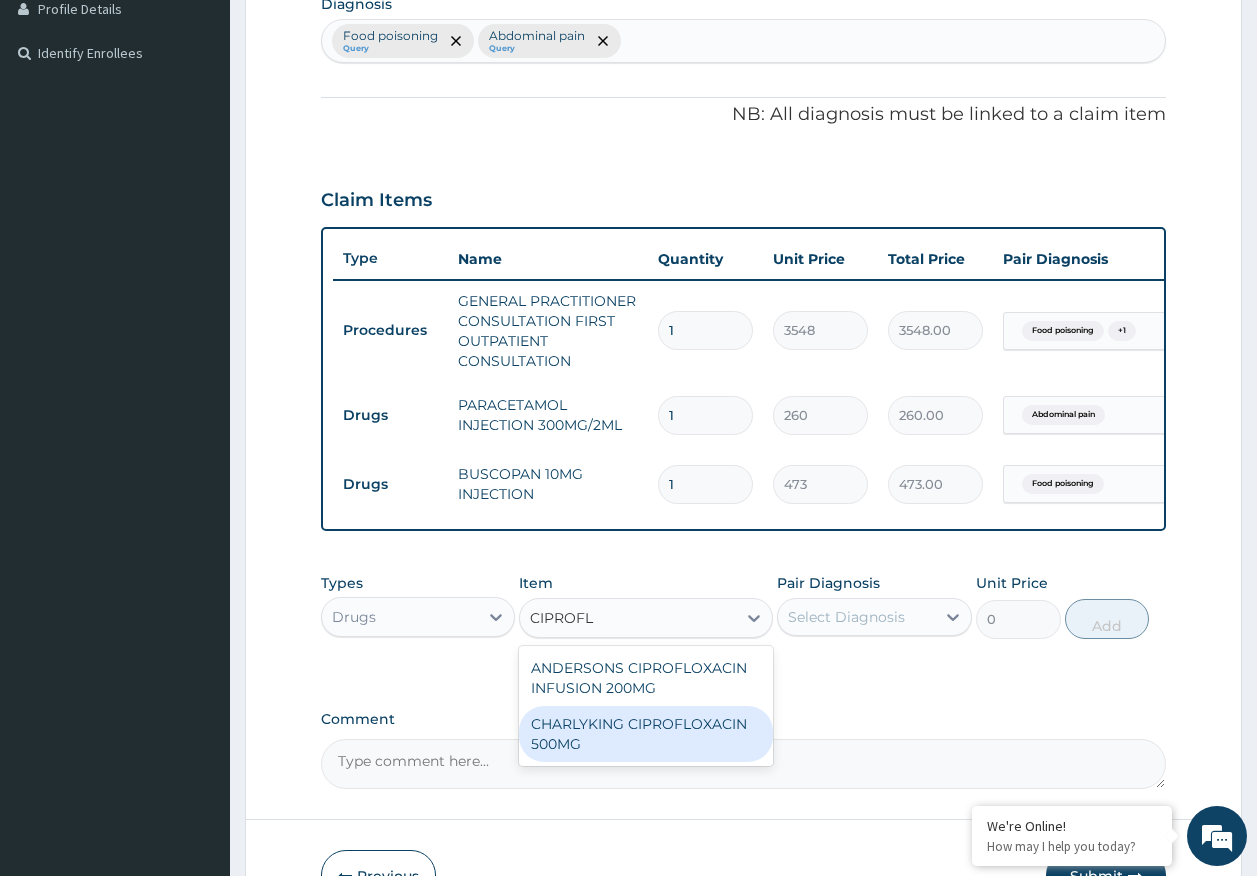 drag, startPoint x: 640, startPoint y: 740, endPoint x: 800, endPoint y: 663, distance: 177.56407 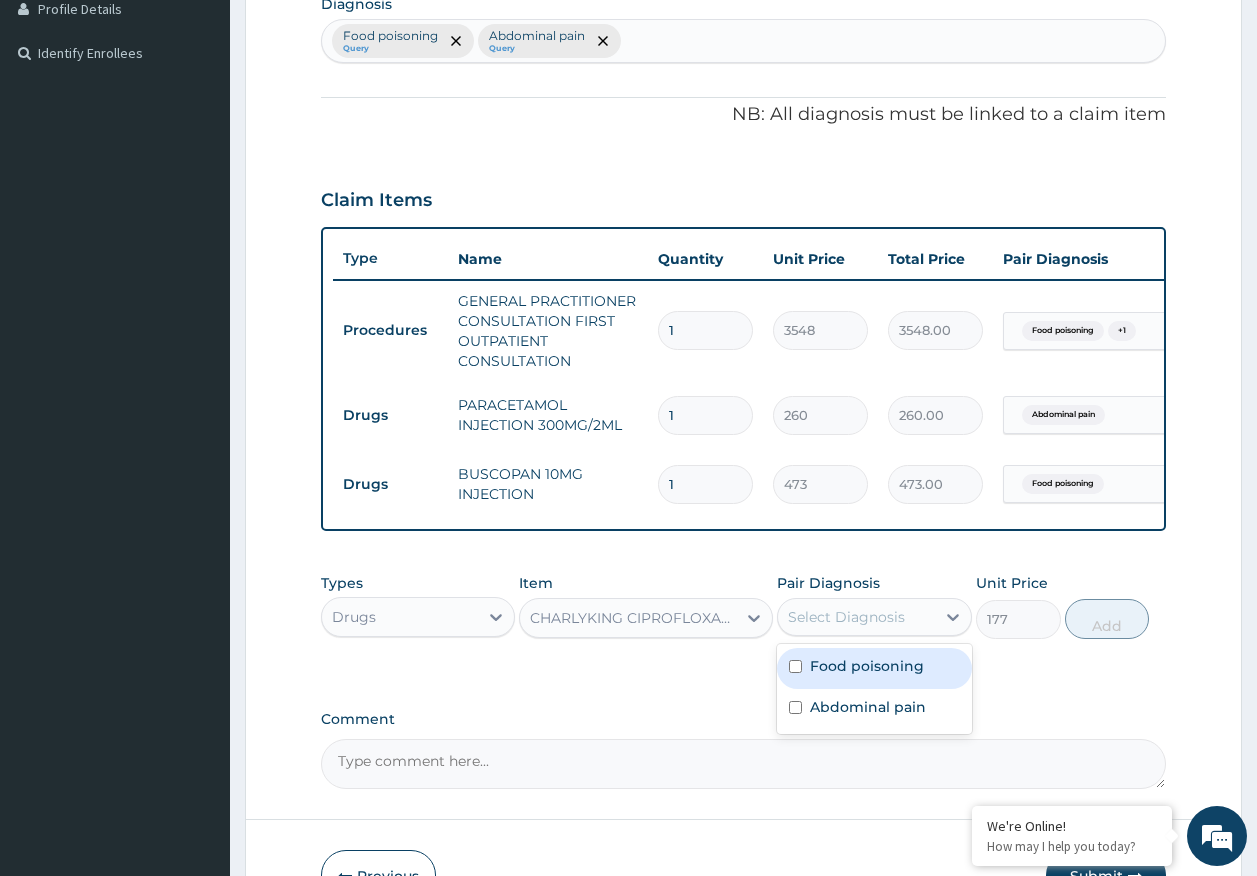 click on "Select Diagnosis" at bounding box center (846, 617) 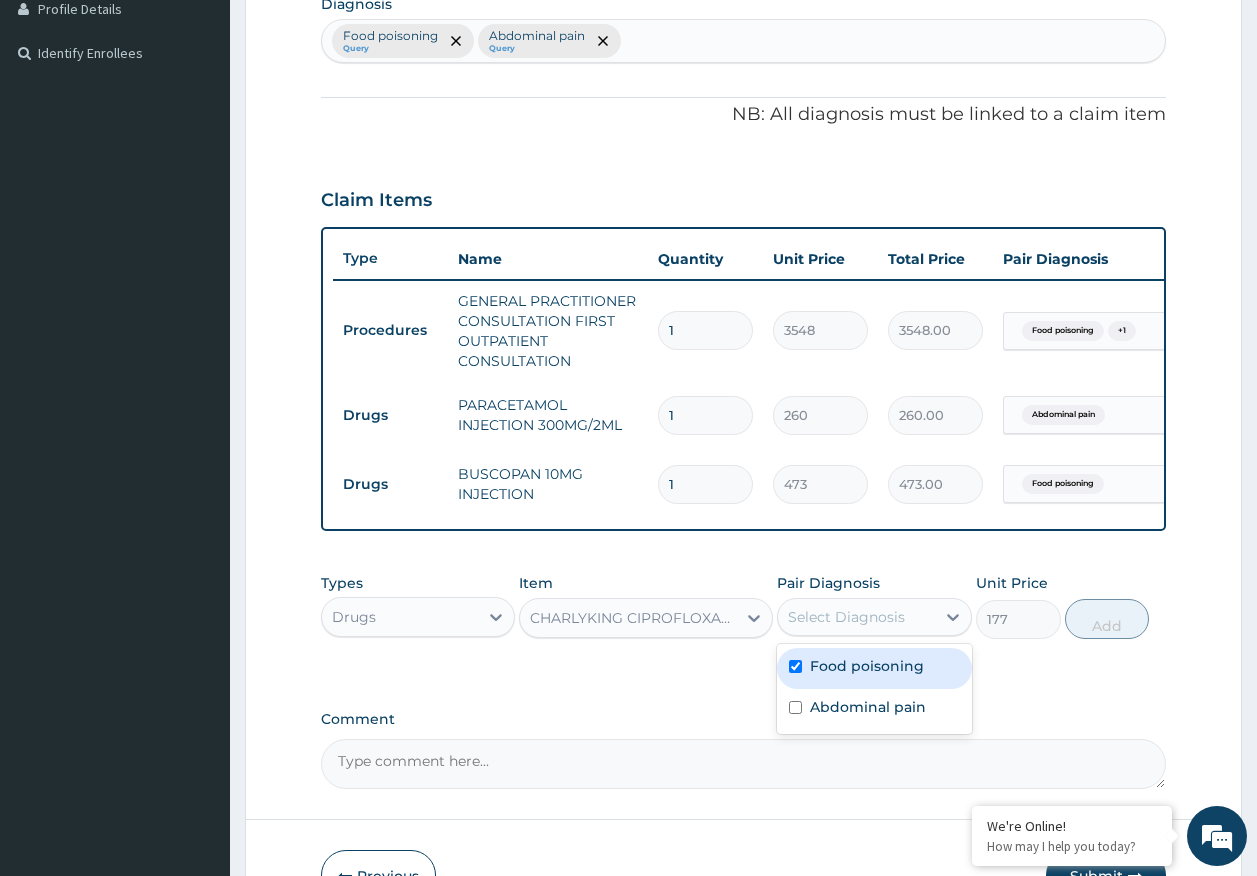 checkbox on "true" 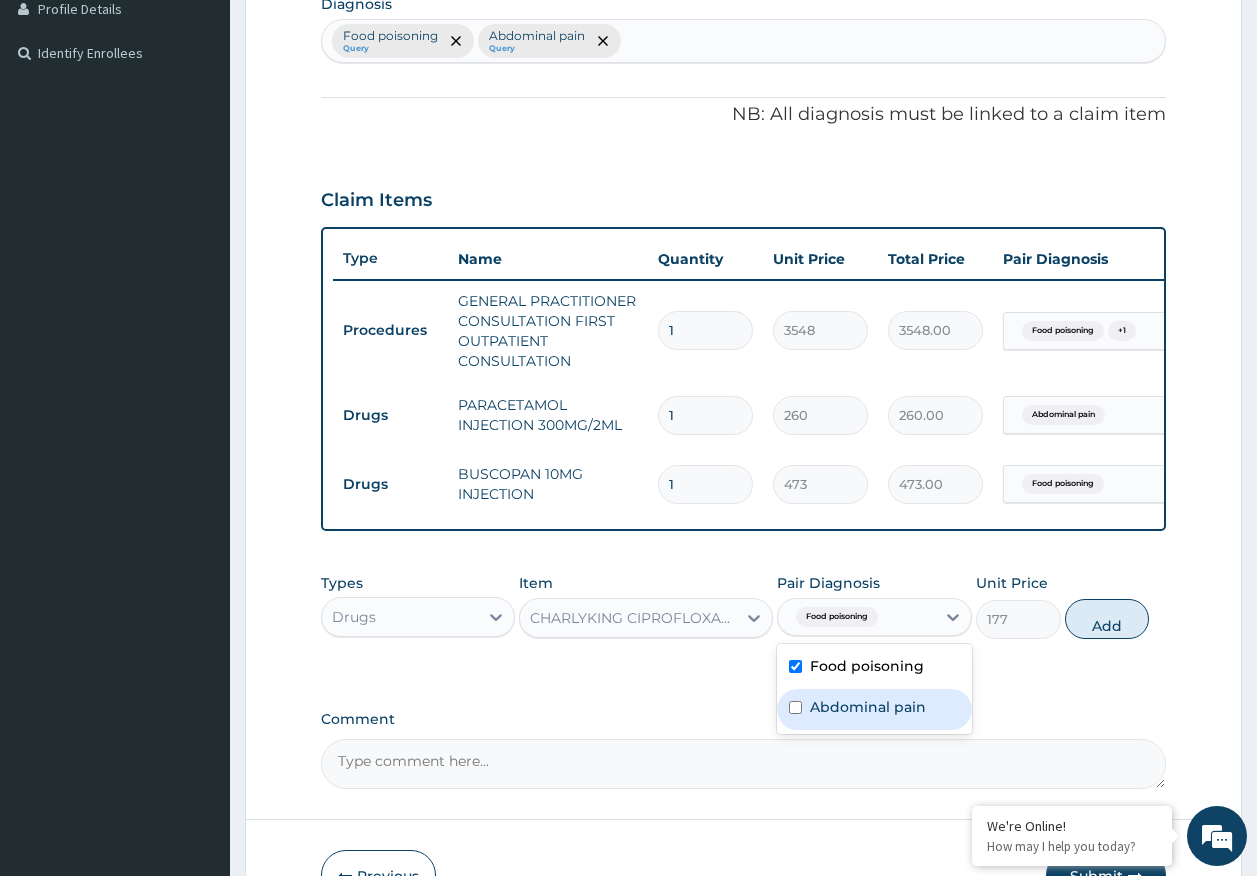 click on "Abdominal pain" at bounding box center [868, 707] 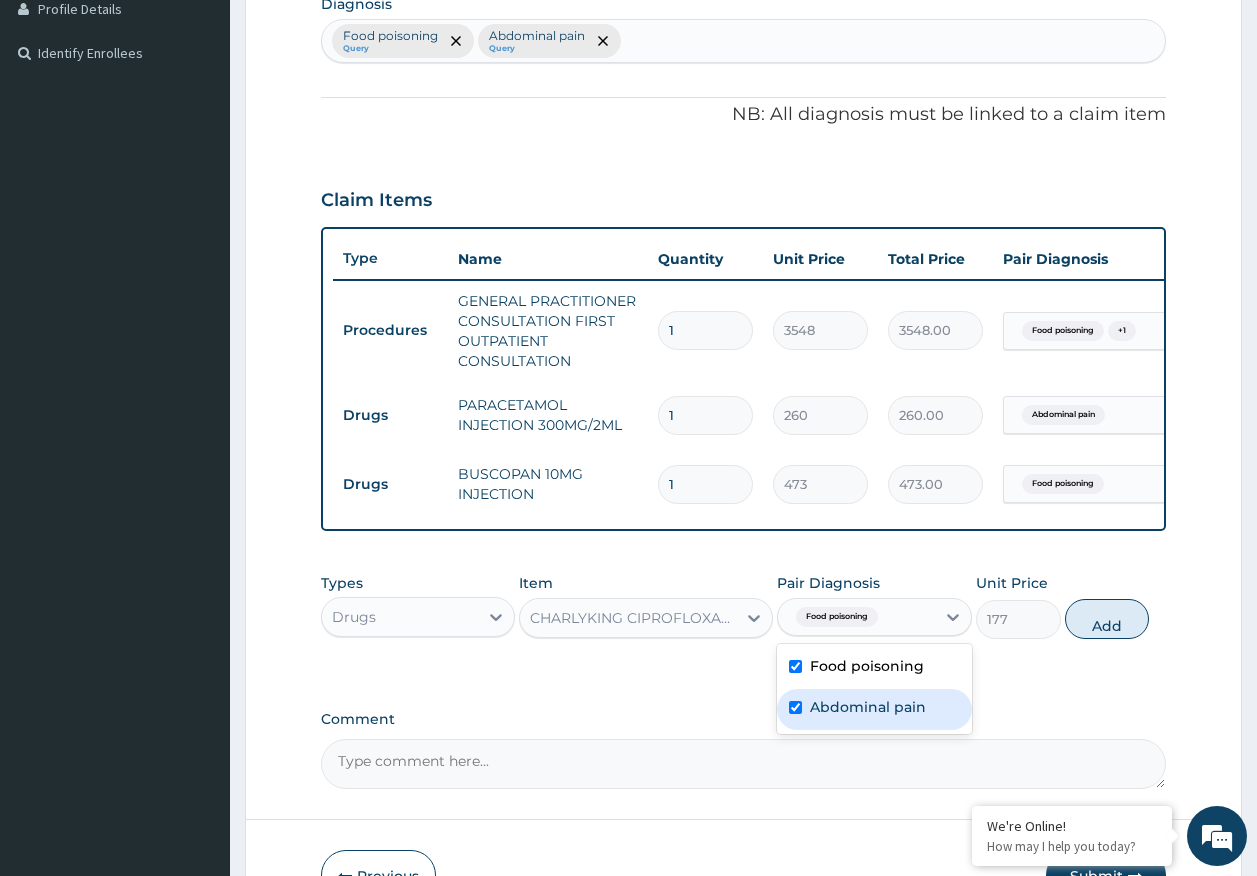 checkbox on "true" 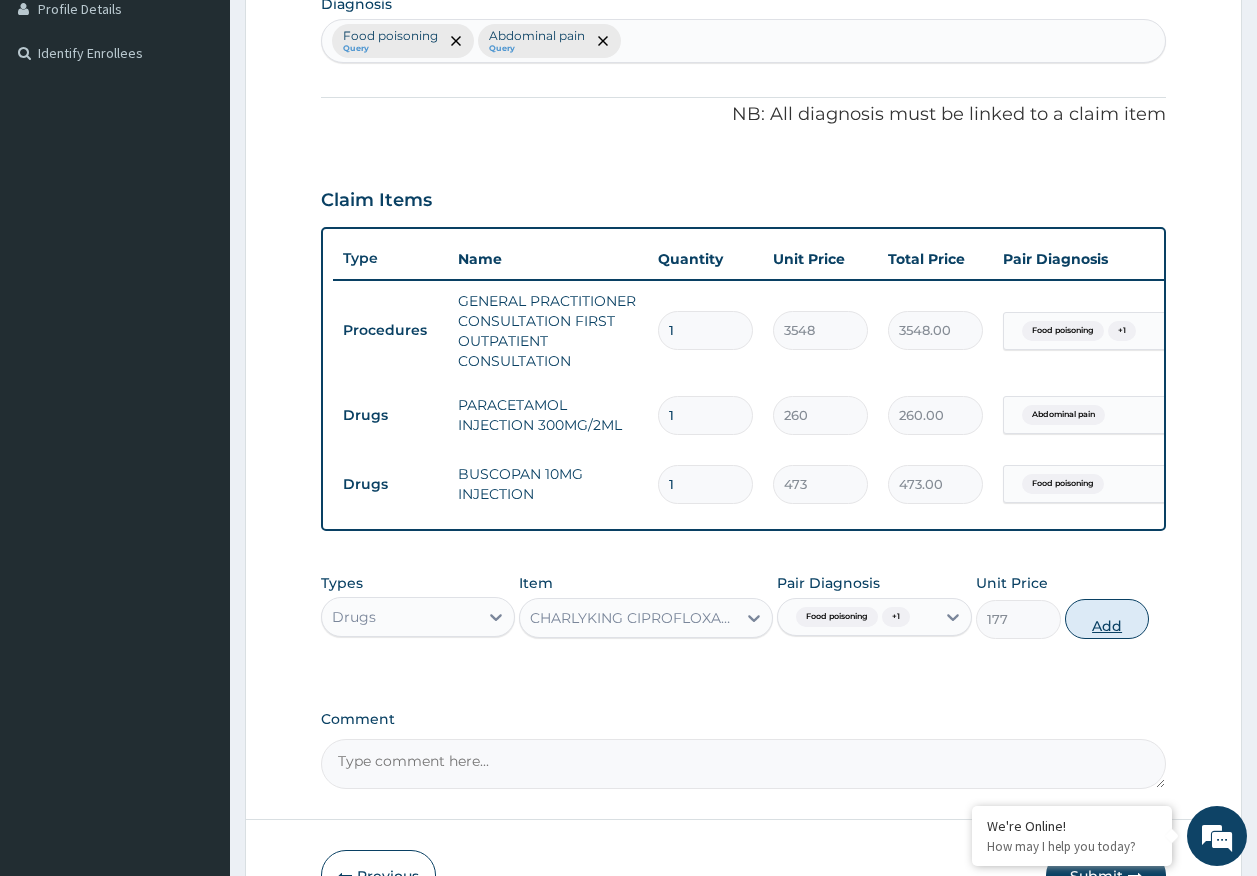 click on "Add" at bounding box center [1107, 619] 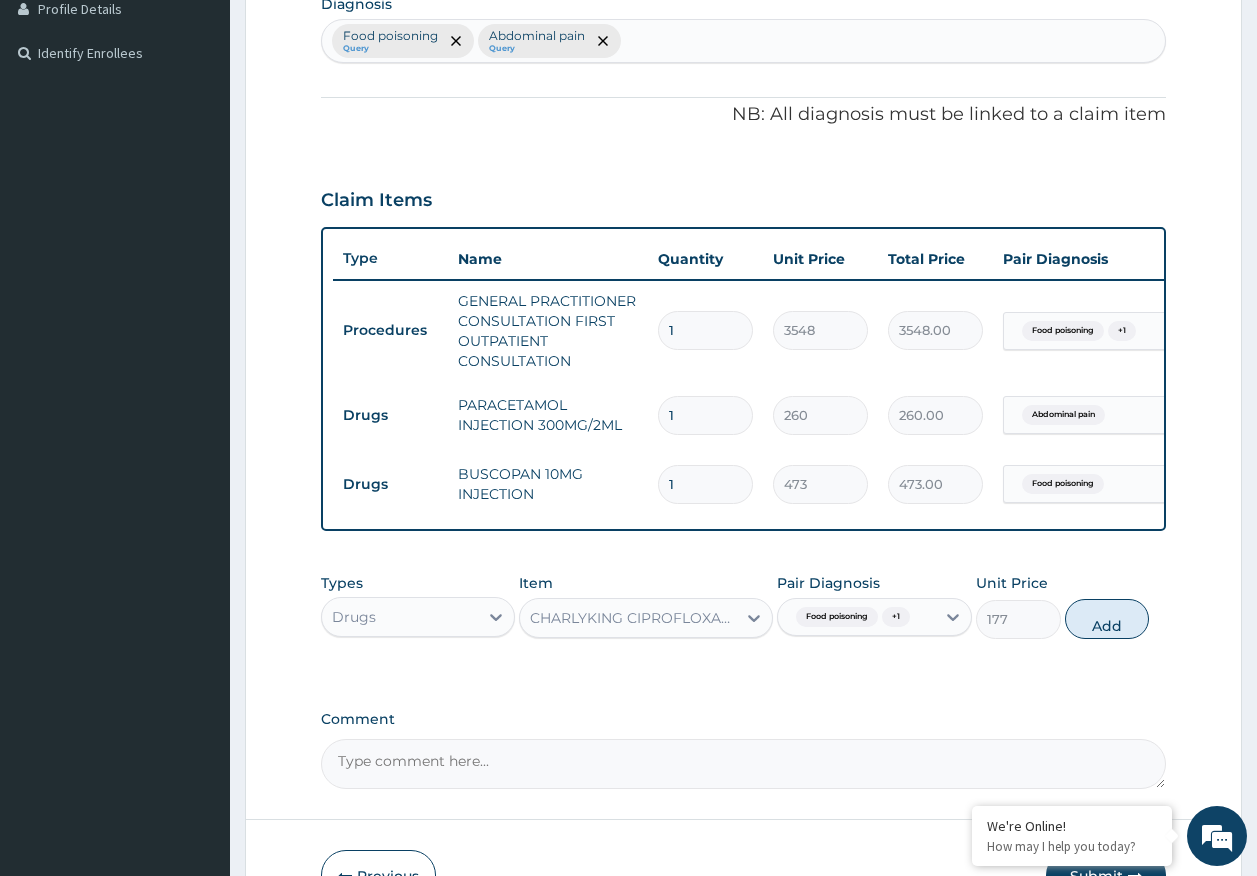 type on "0" 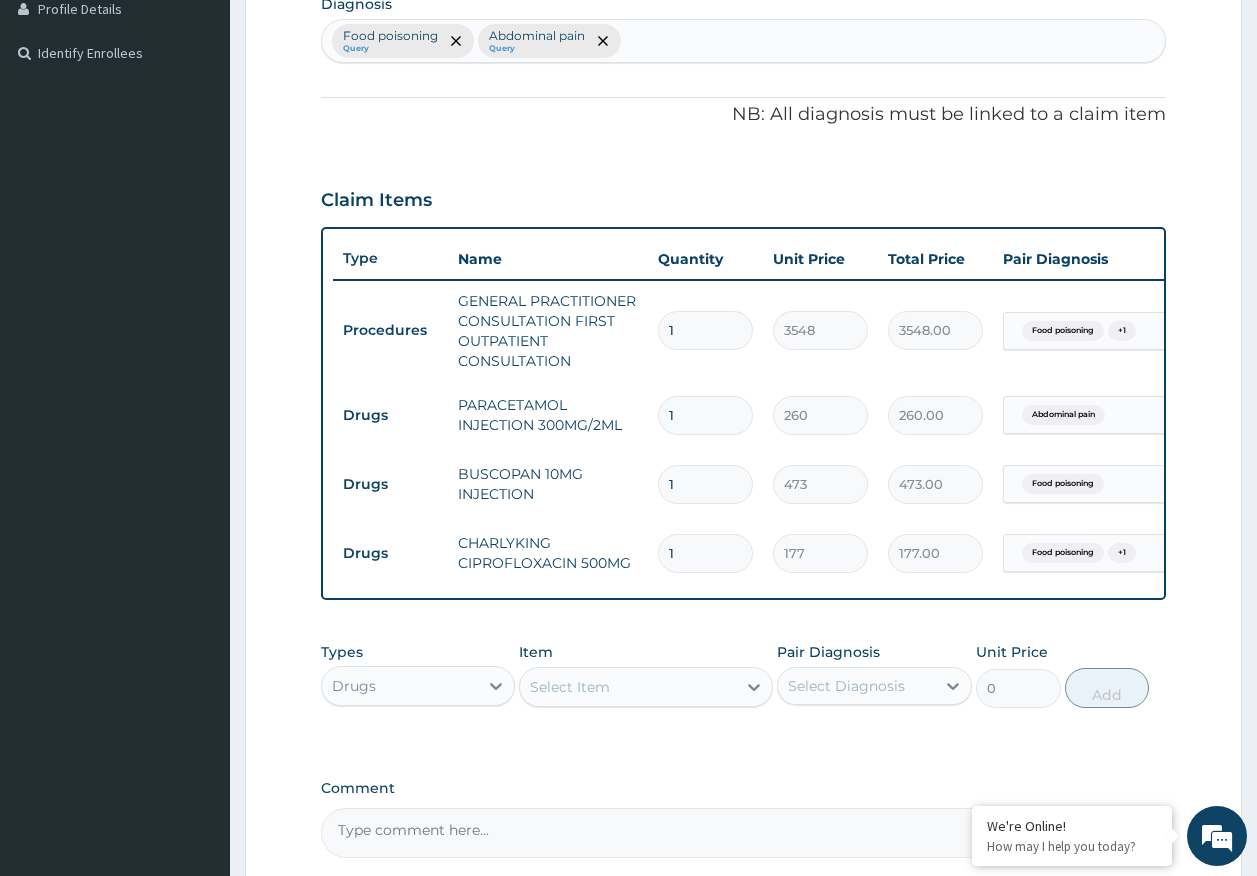 click on "Select Item" at bounding box center [628, 687] 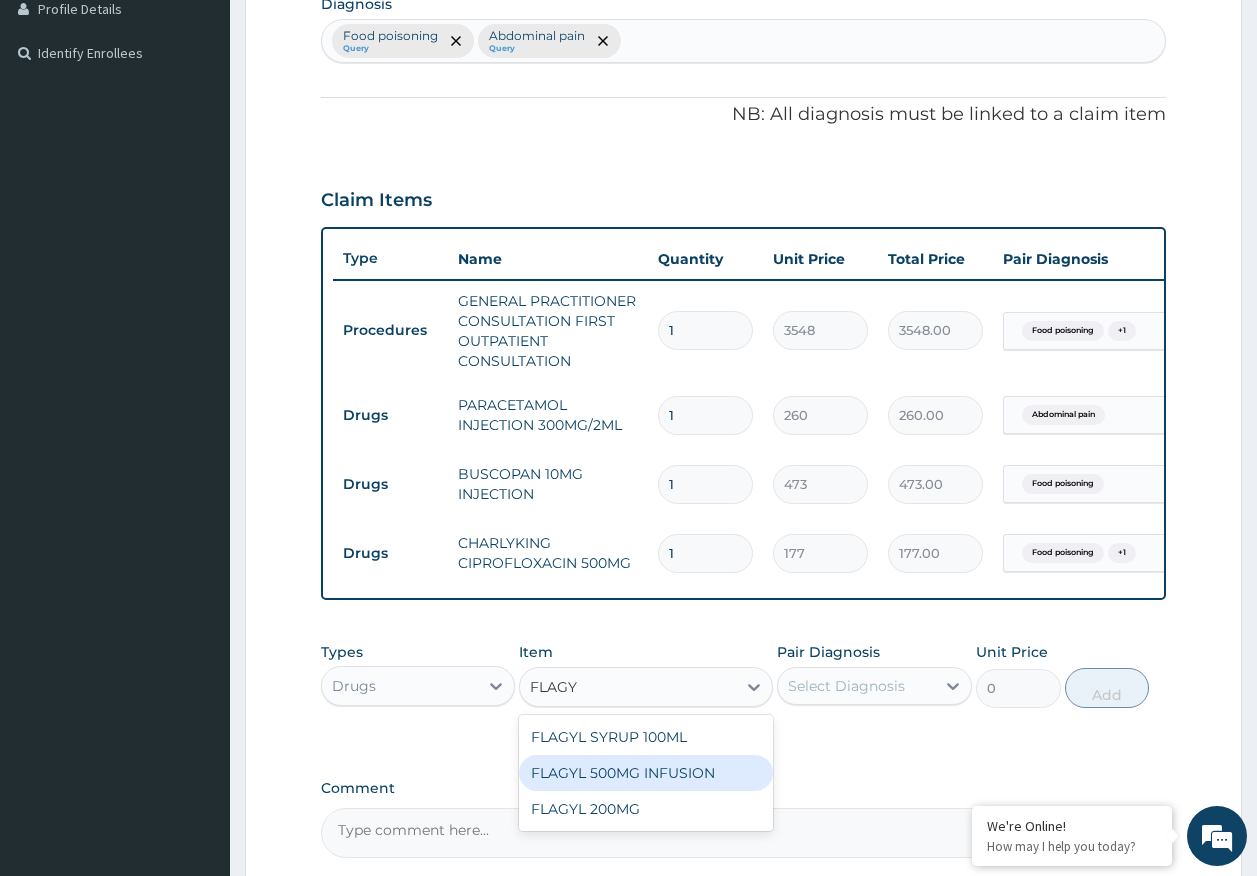 type on "FLAG" 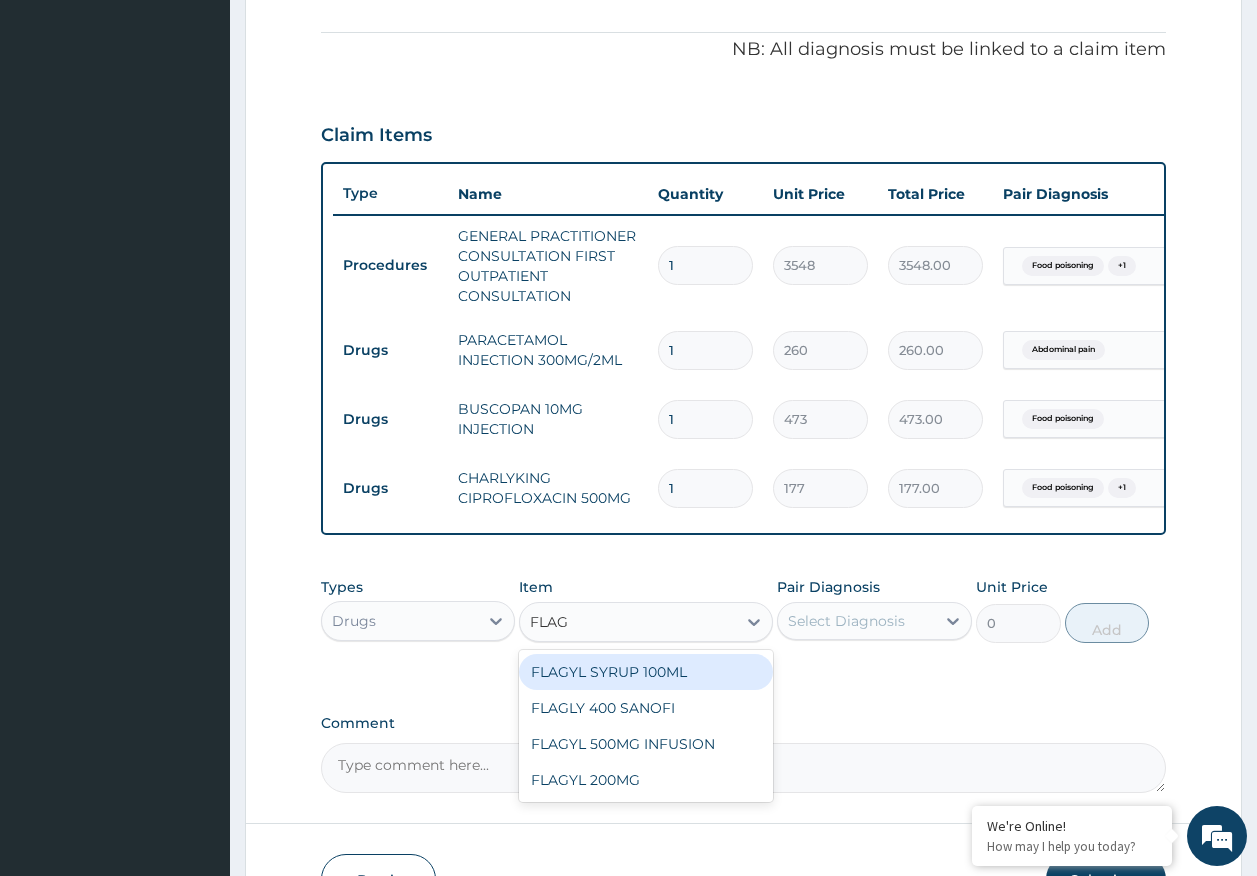 scroll, scrollTop: 617, scrollLeft: 0, axis: vertical 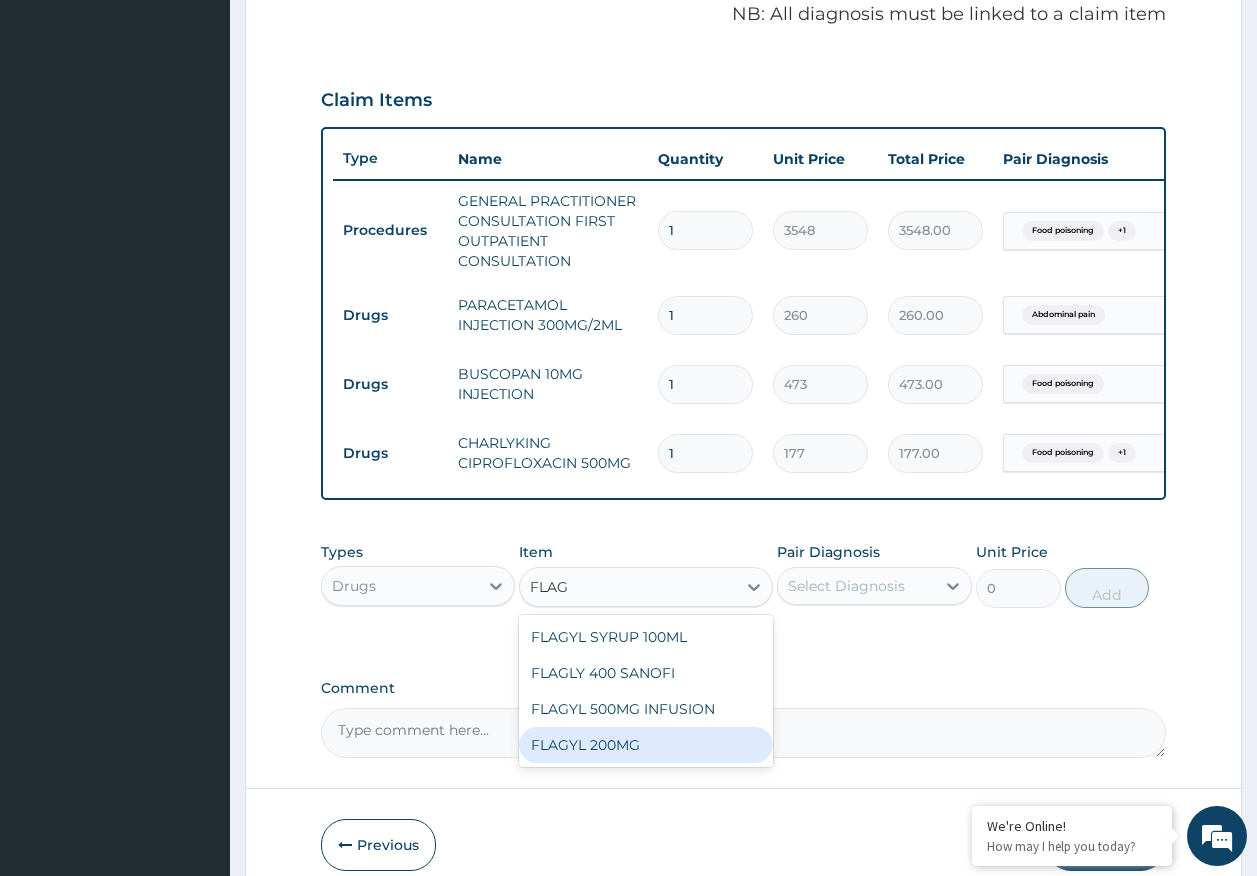 click on "FLAGYL 200MG" at bounding box center [646, 745] 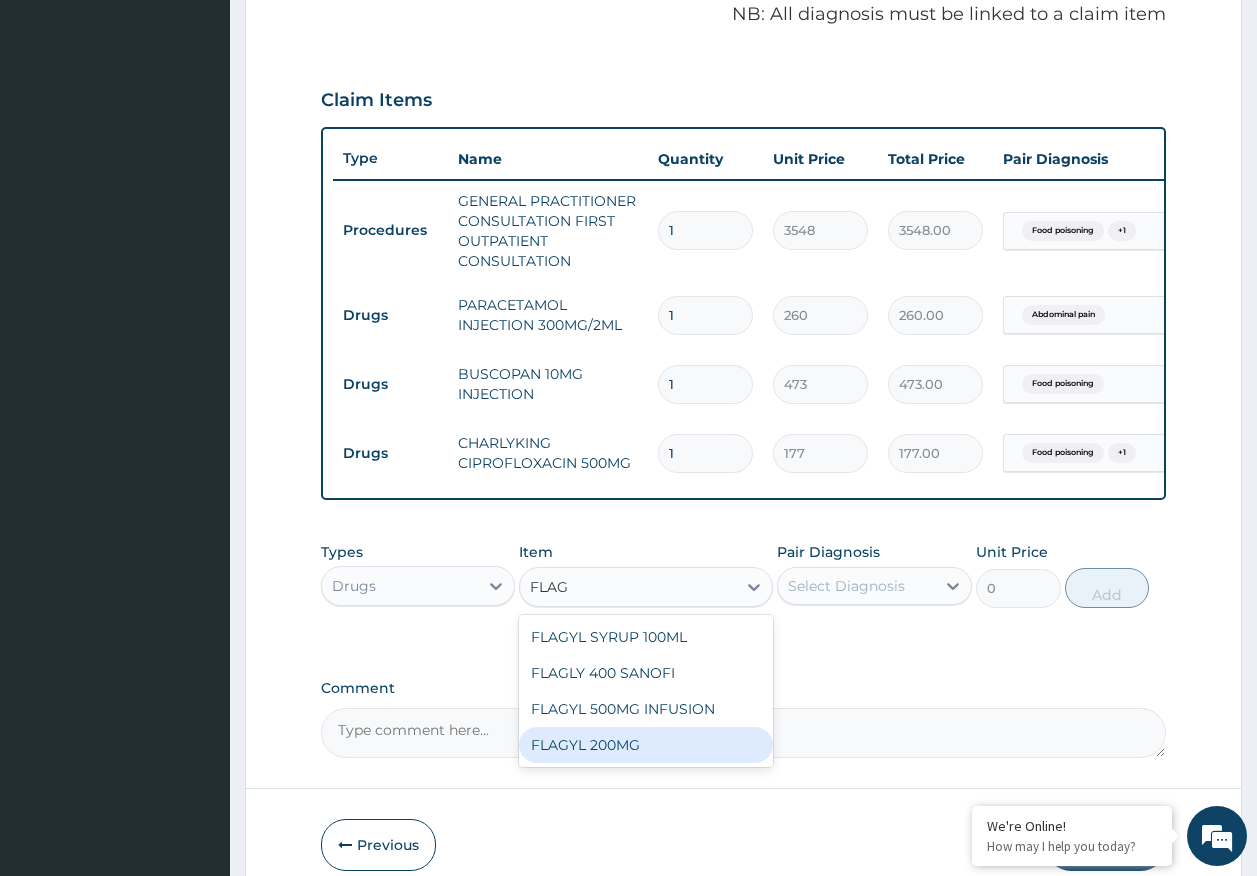 type 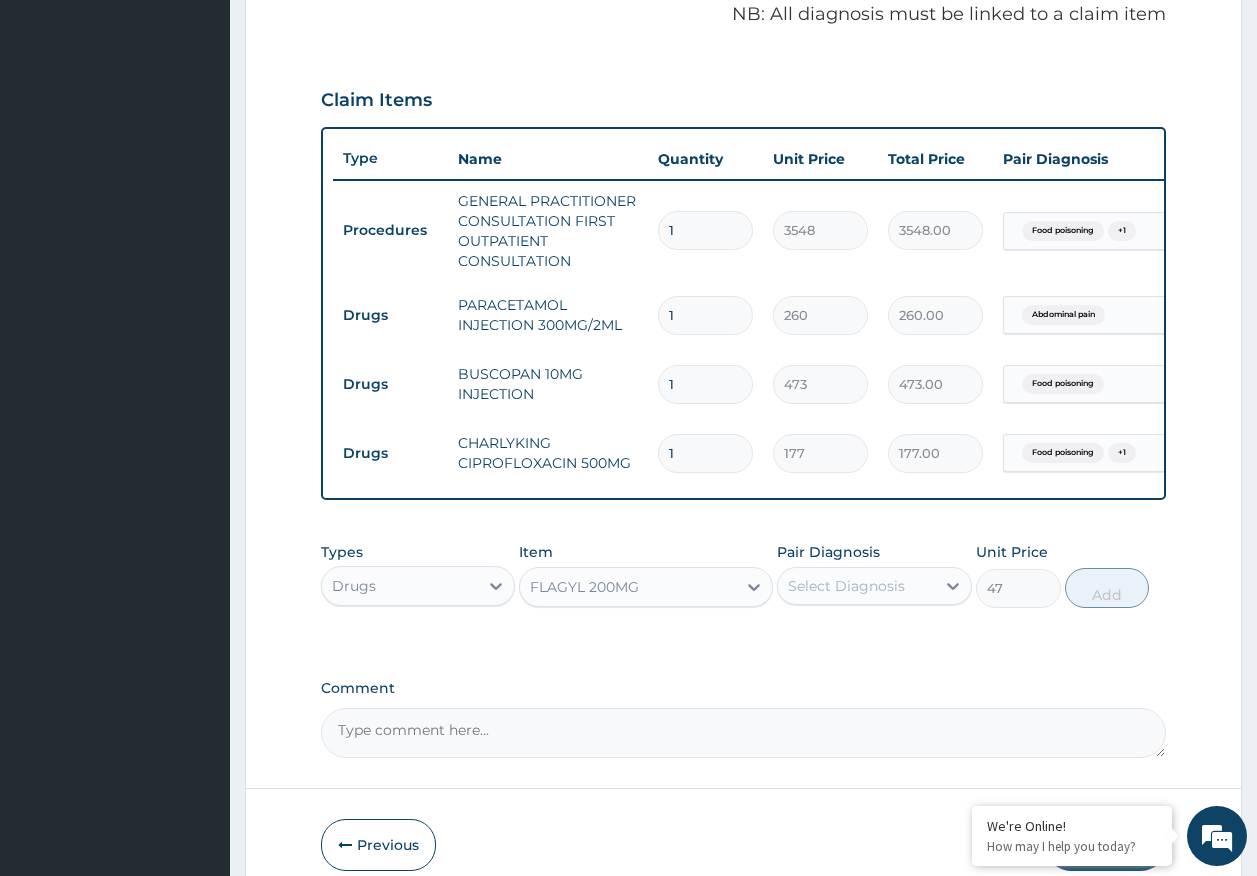 click on "Select Diagnosis" at bounding box center [846, 586] 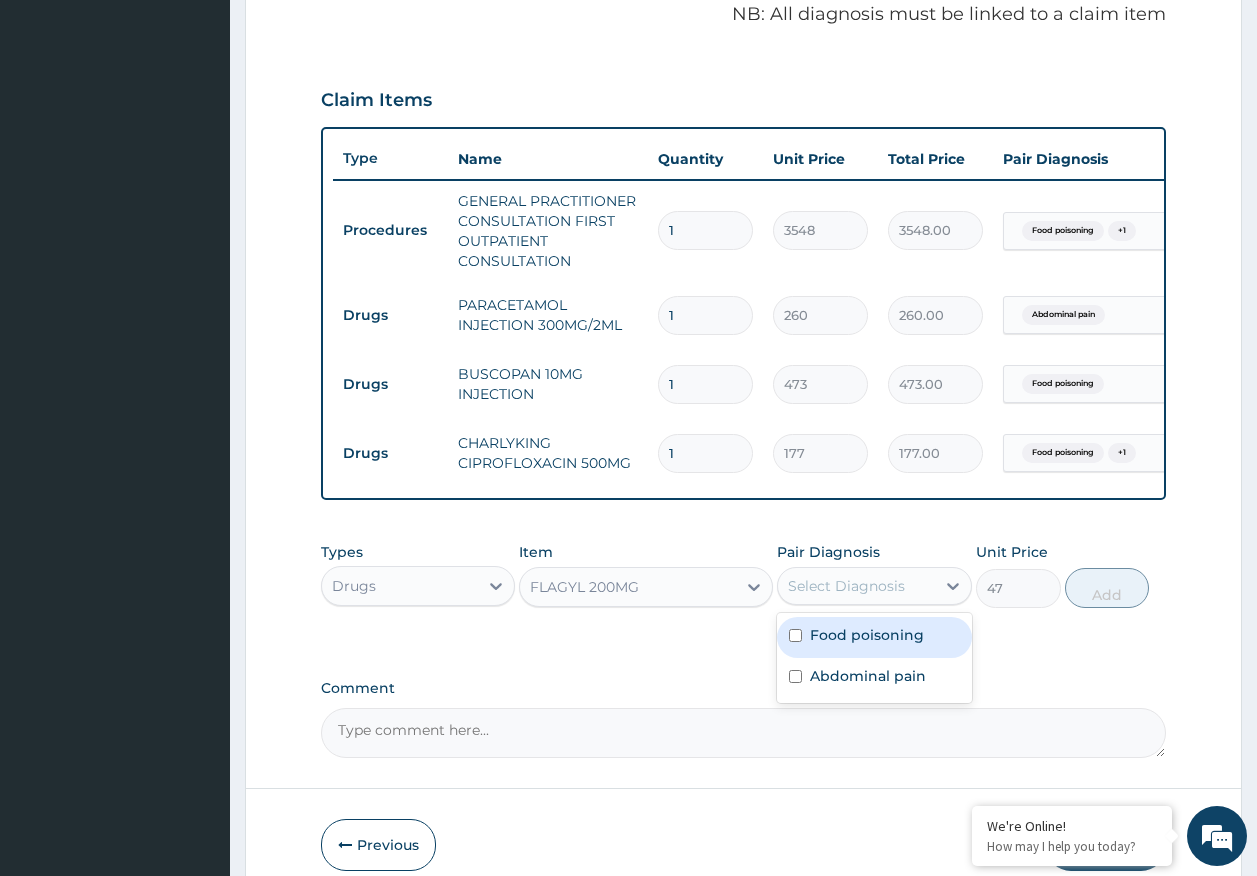 click on "Food poisoning" at bounding box center (867, 635) 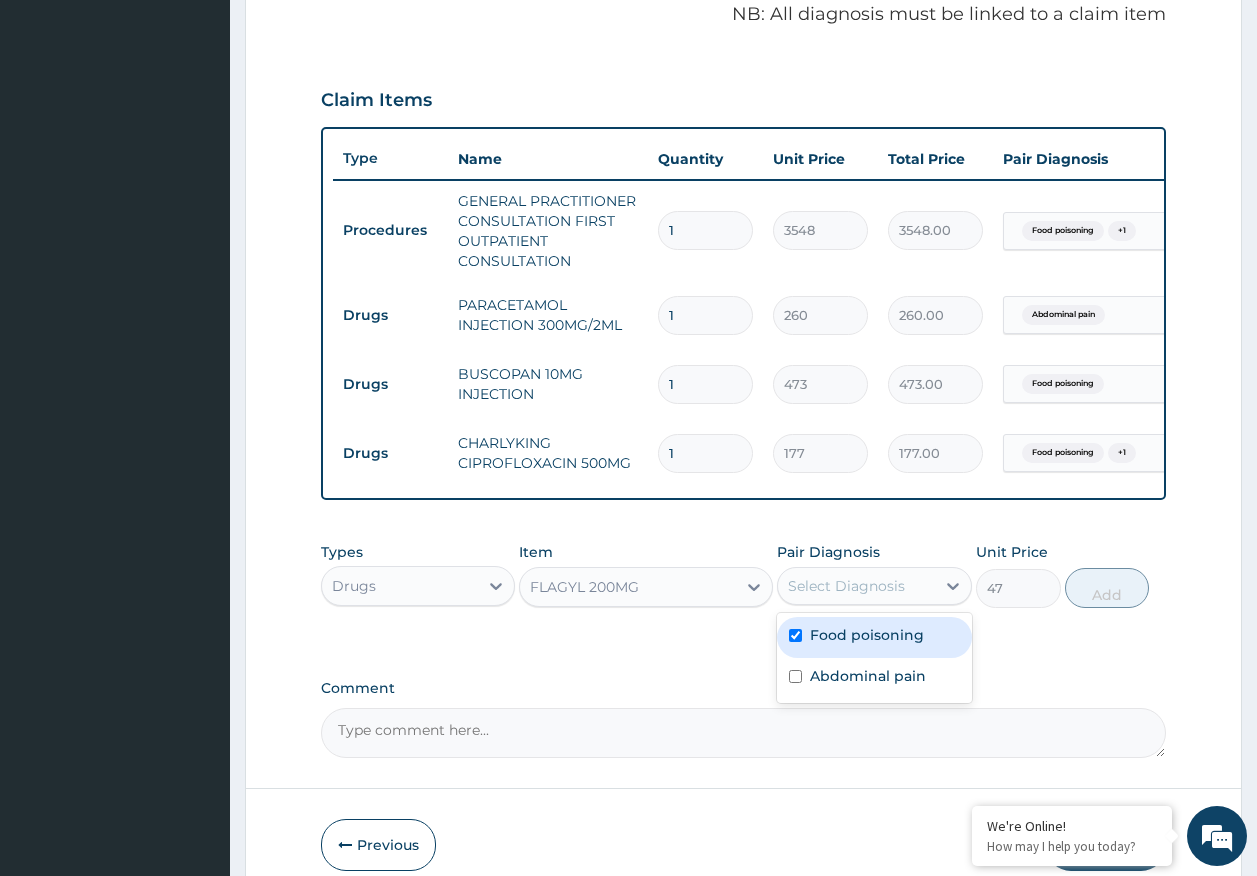 checkbox on "true" 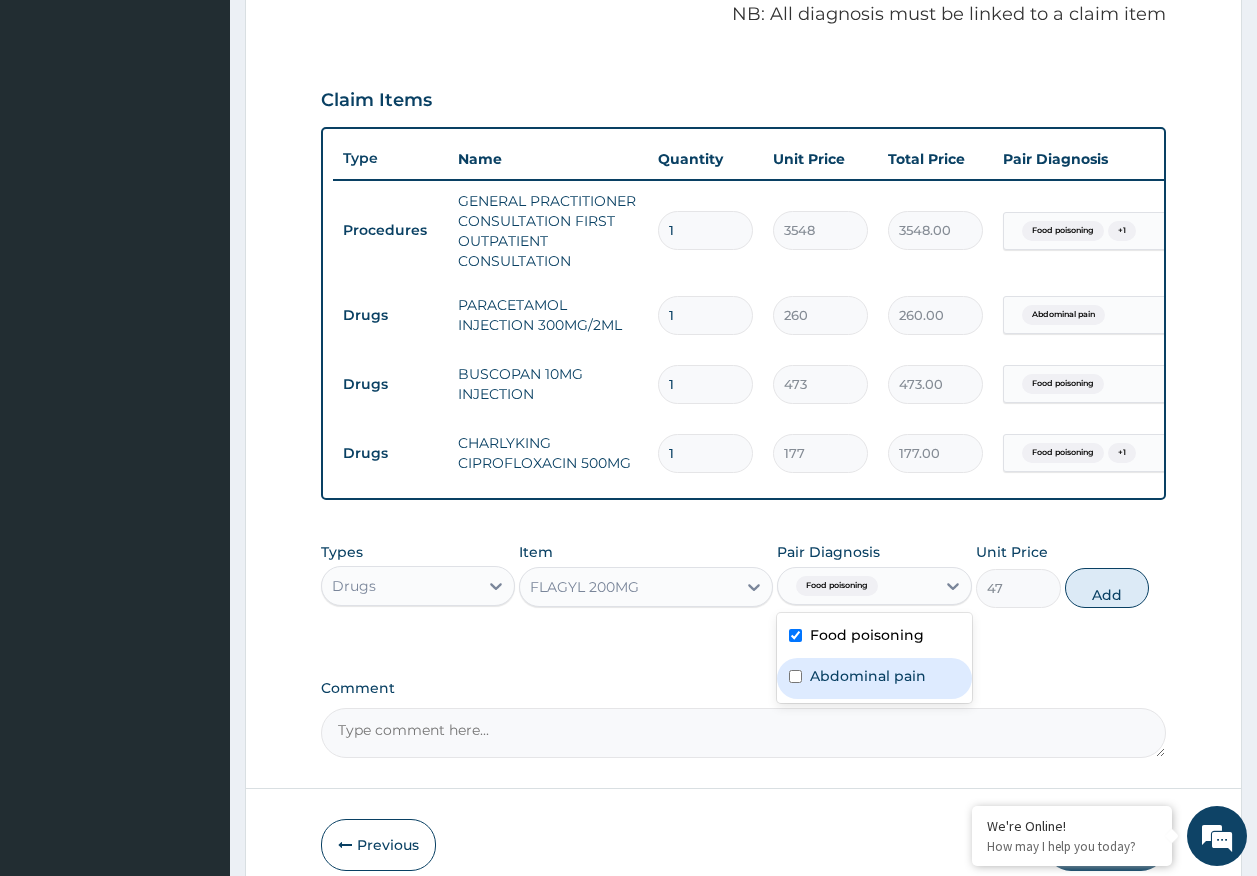 click on "Abdominal pain" at bounding box center (868, 676) 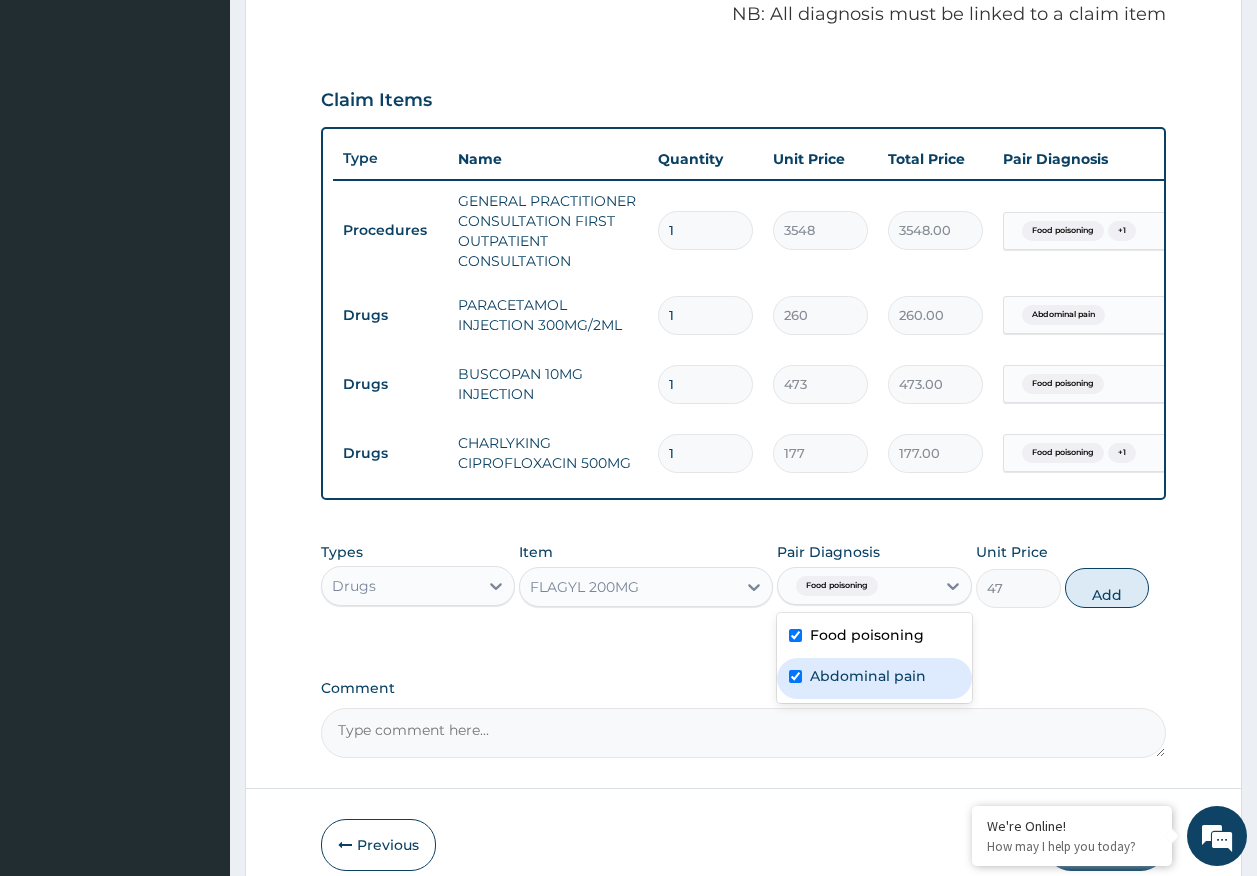 checkbox on "true" 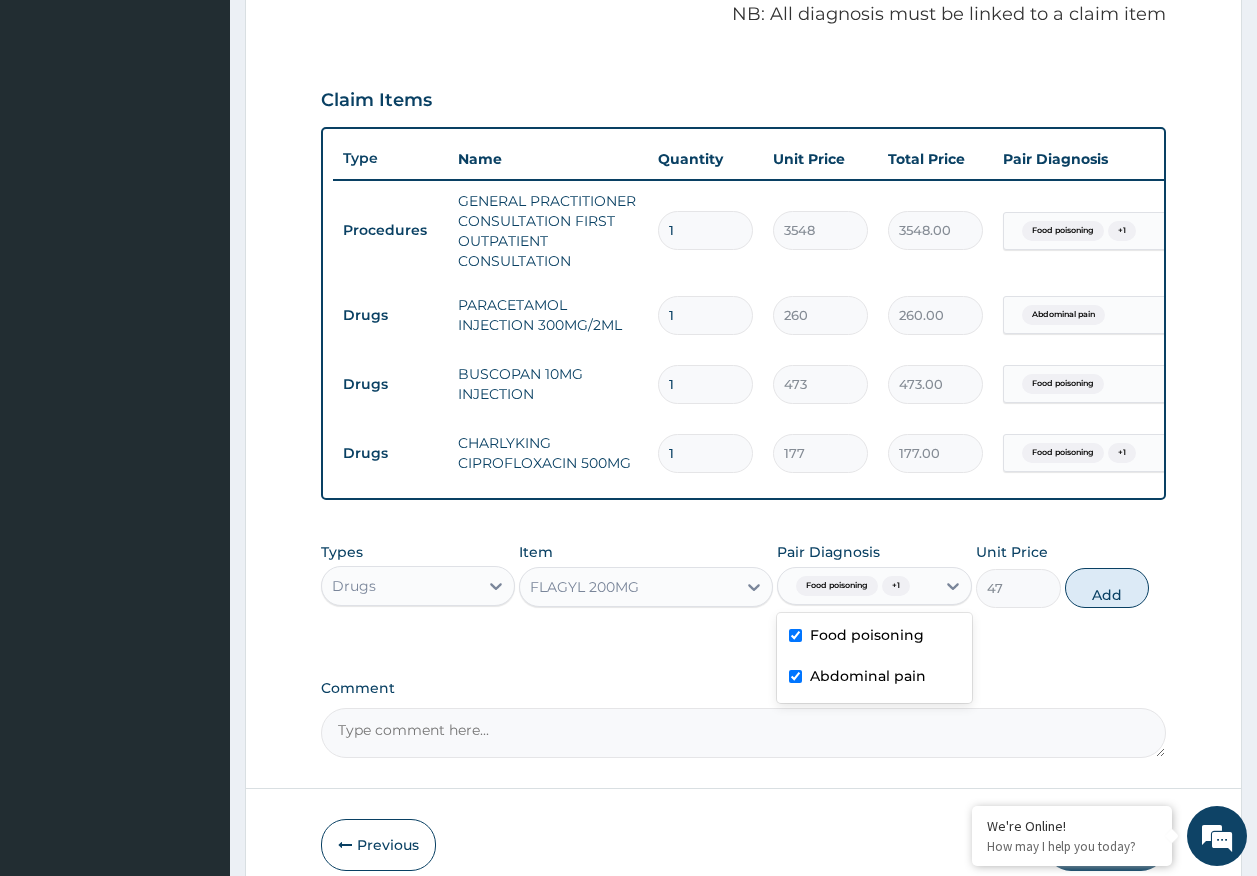click on "Add" at bounding box center [1107, 588] 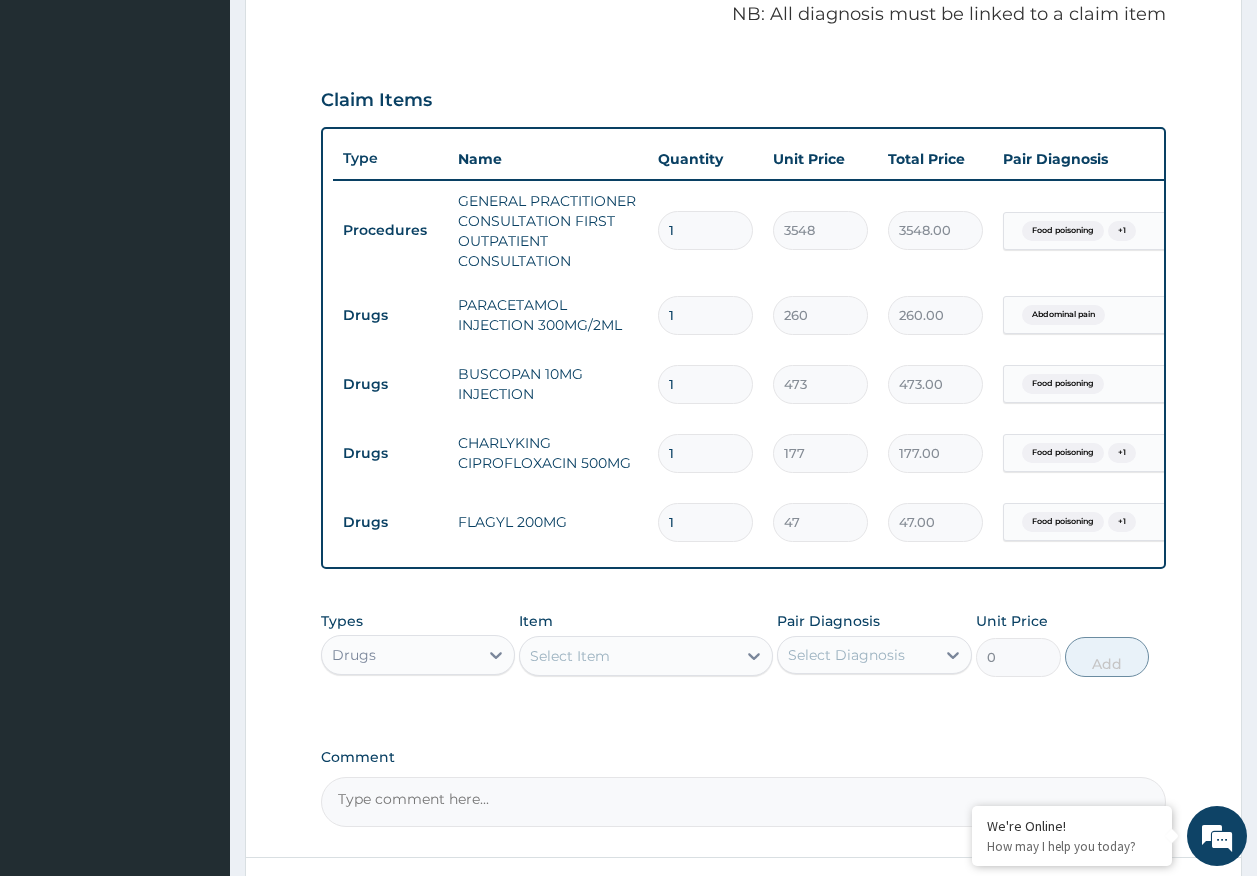 click on "Select Item" at bounding box center (628, 656) 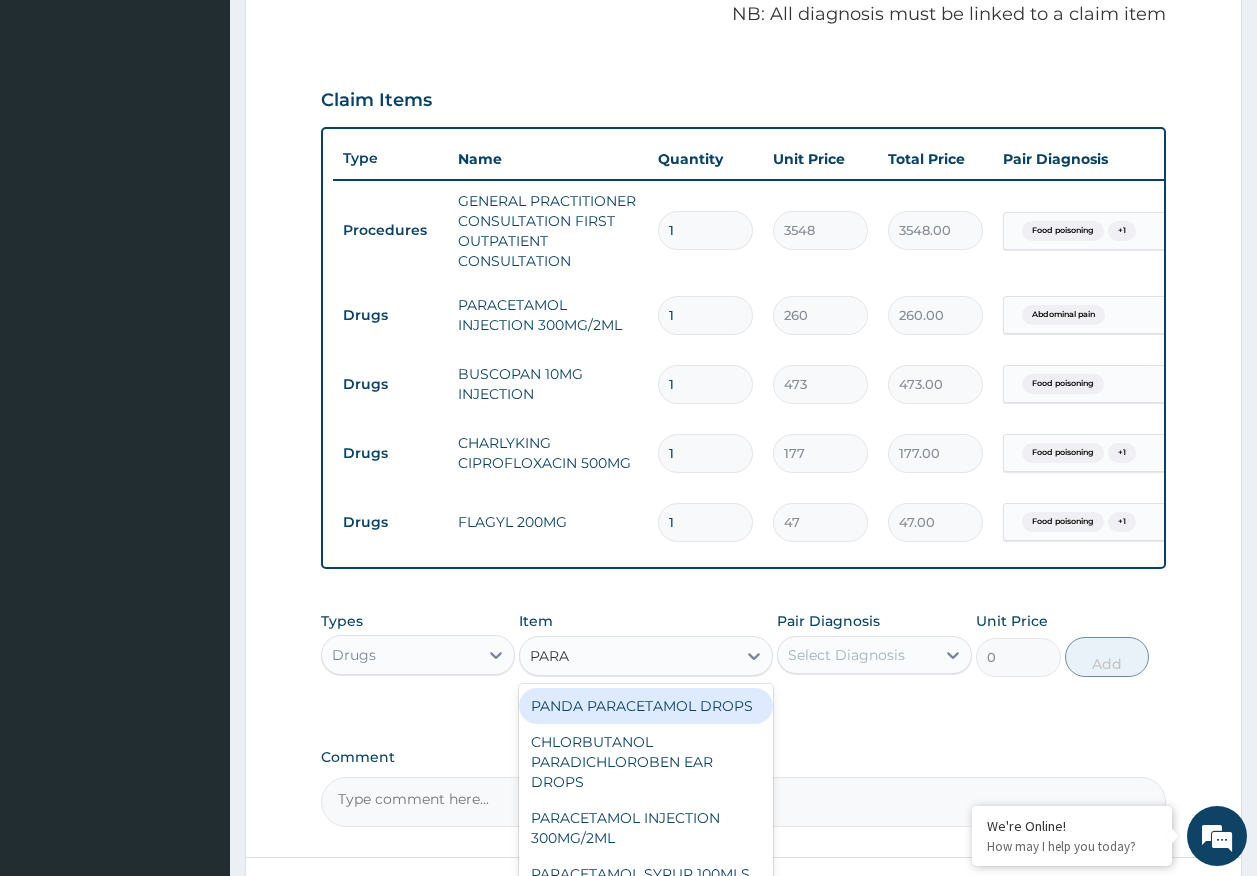 type on "PARAC" 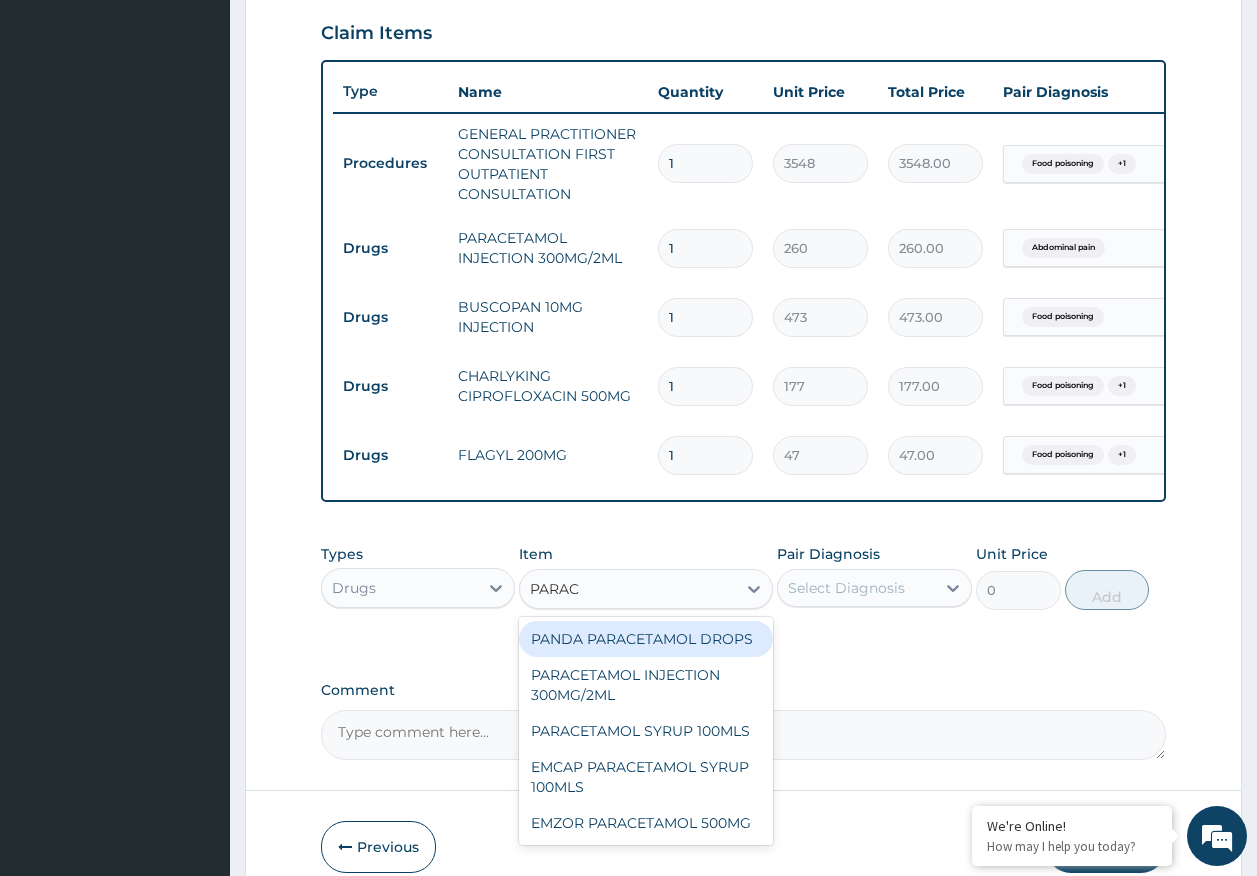 scroll, scrollTop: 793, scrollLeft: 0, axis: vertical 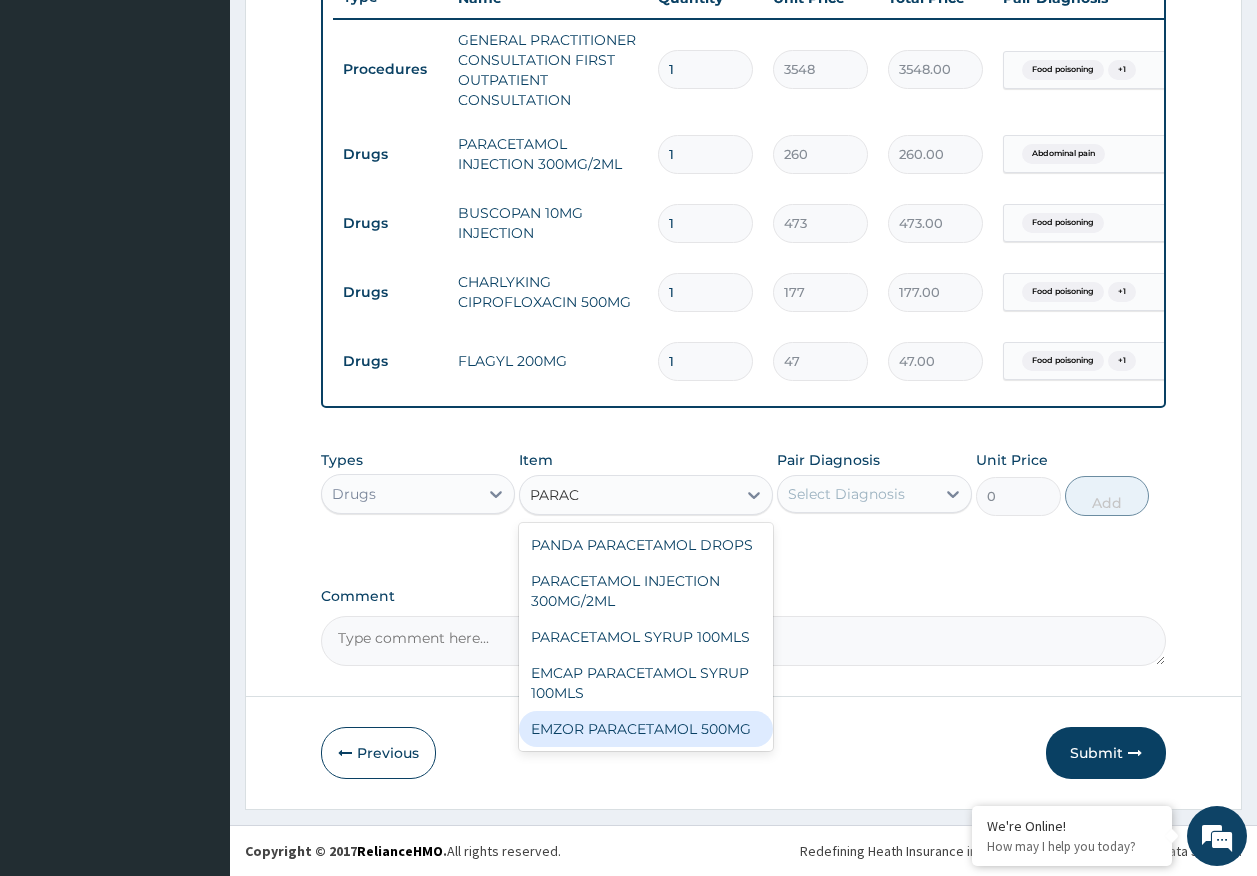 click on "EMZOR PARACETAMOL 500MG" at bounding box center (646, 729) 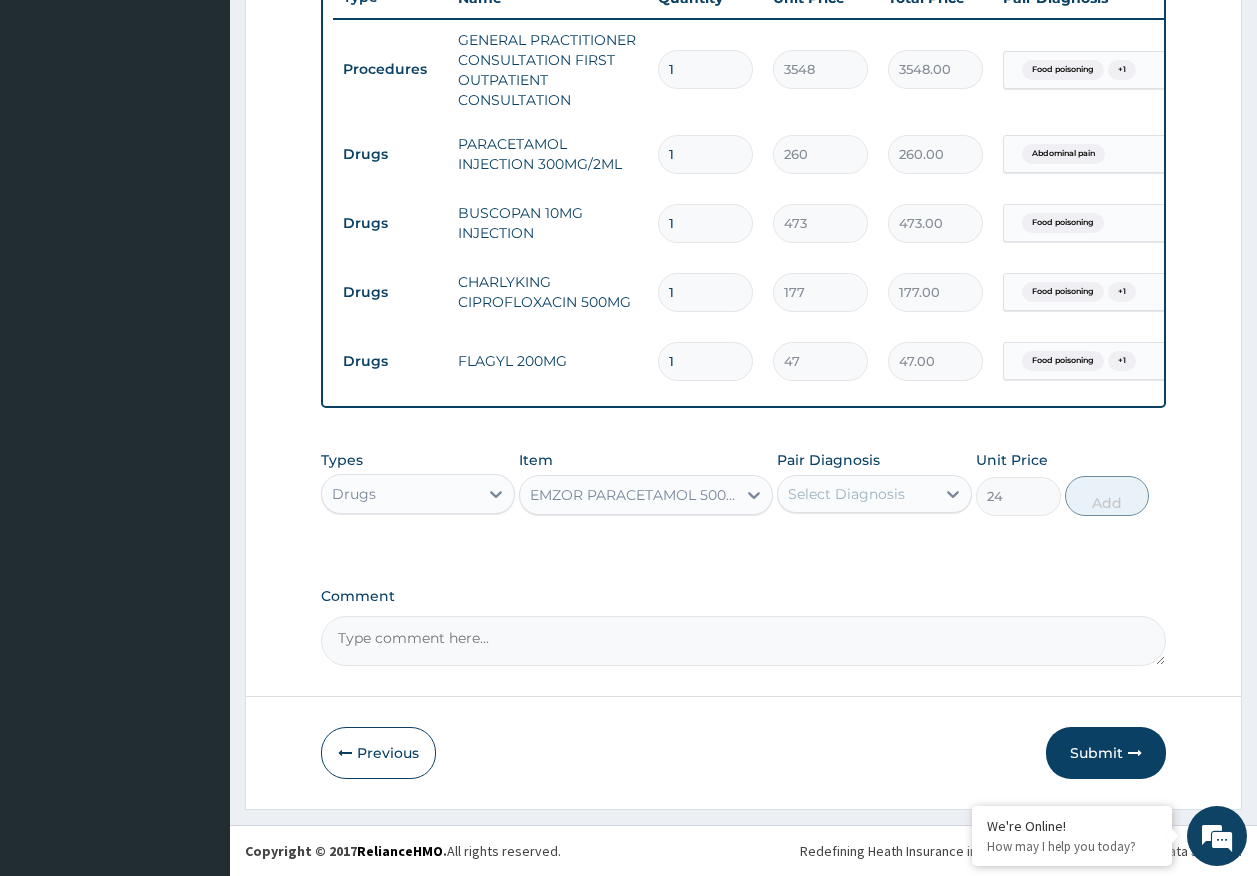 click on "Select Diagnosis" at bounding box center [846, 494] 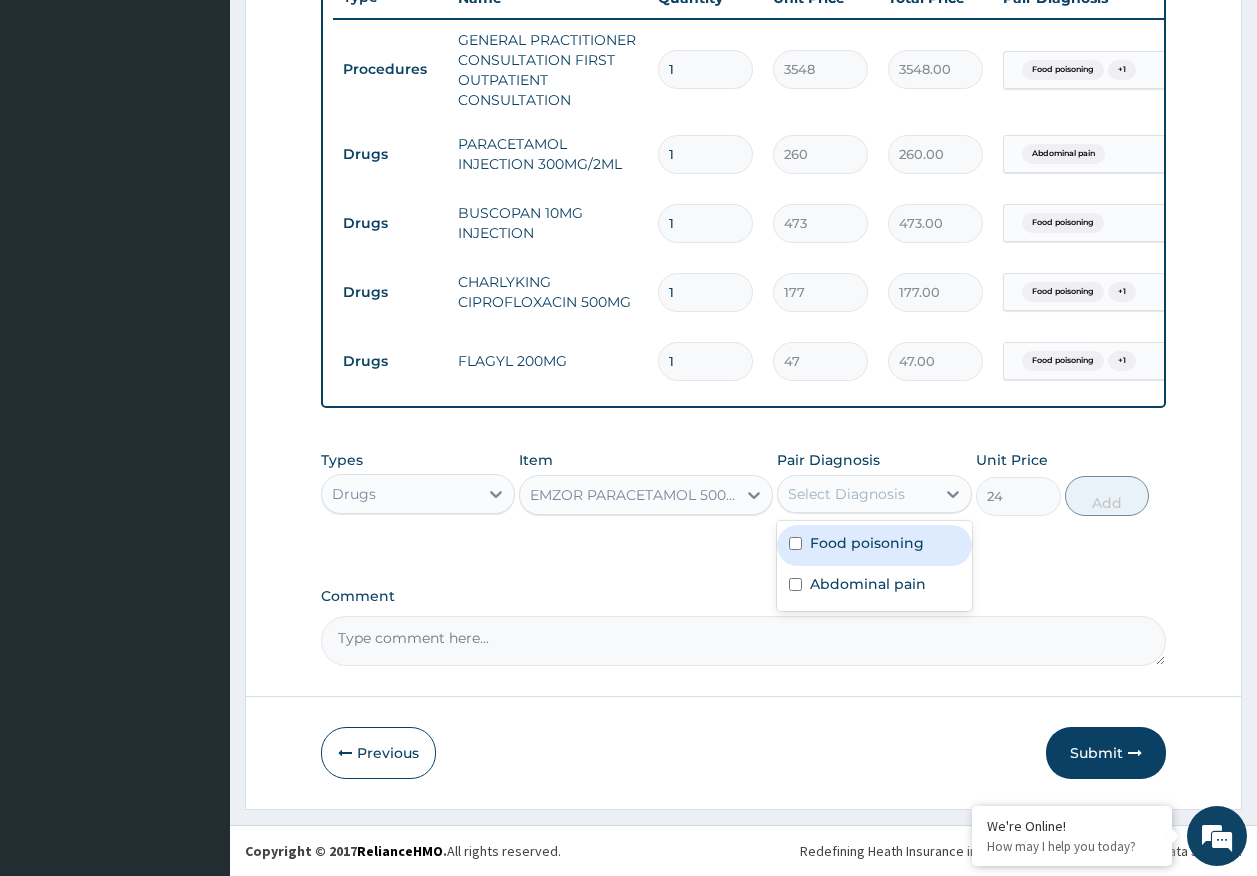 drag, startPoint x: 841, startPoint y: 538, endPoint x: 845, endPoint y: 582, distance: 44.181442 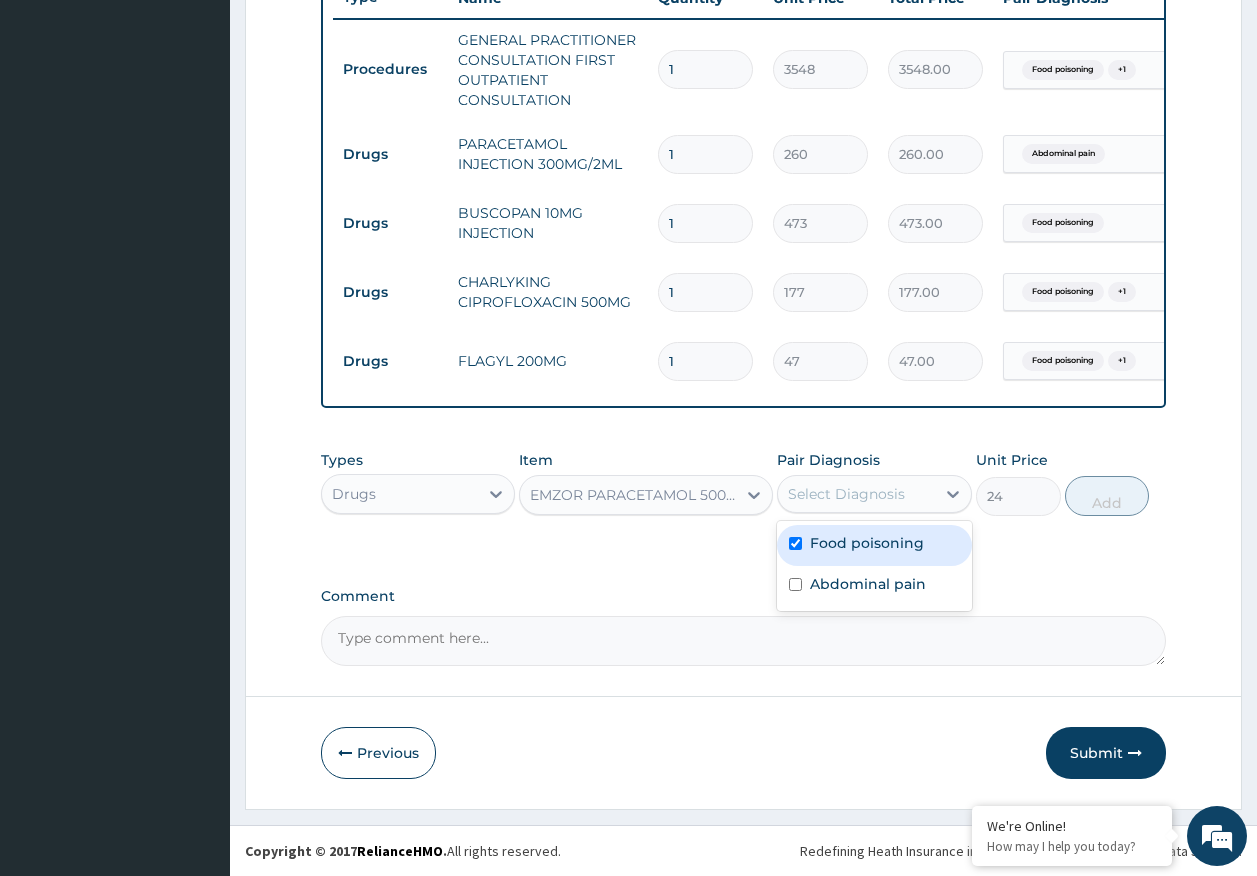 checkbox on "true" 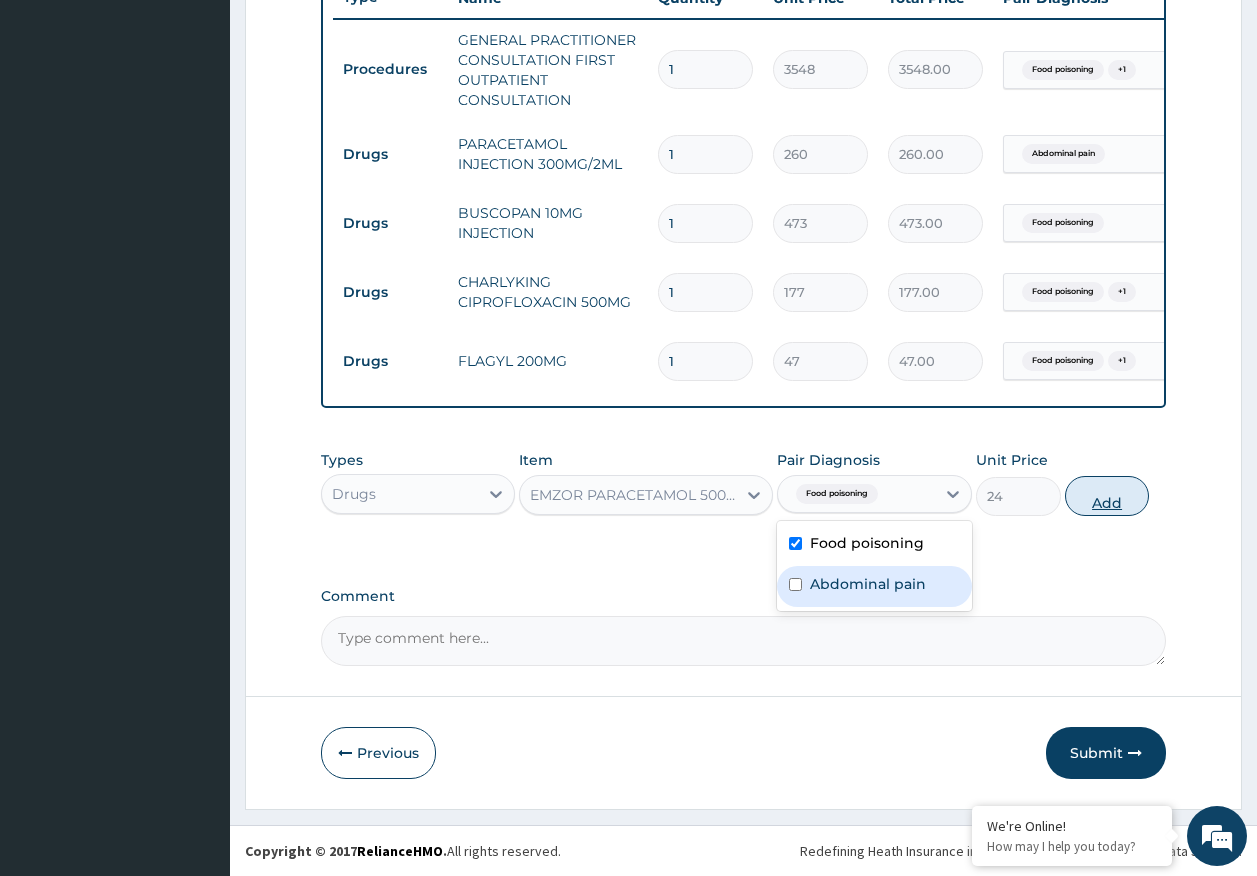 drag, startPoint x: 845, startPoint y: 582, endPoint x: 1138, endPoint y: 488, distance: 307.7093 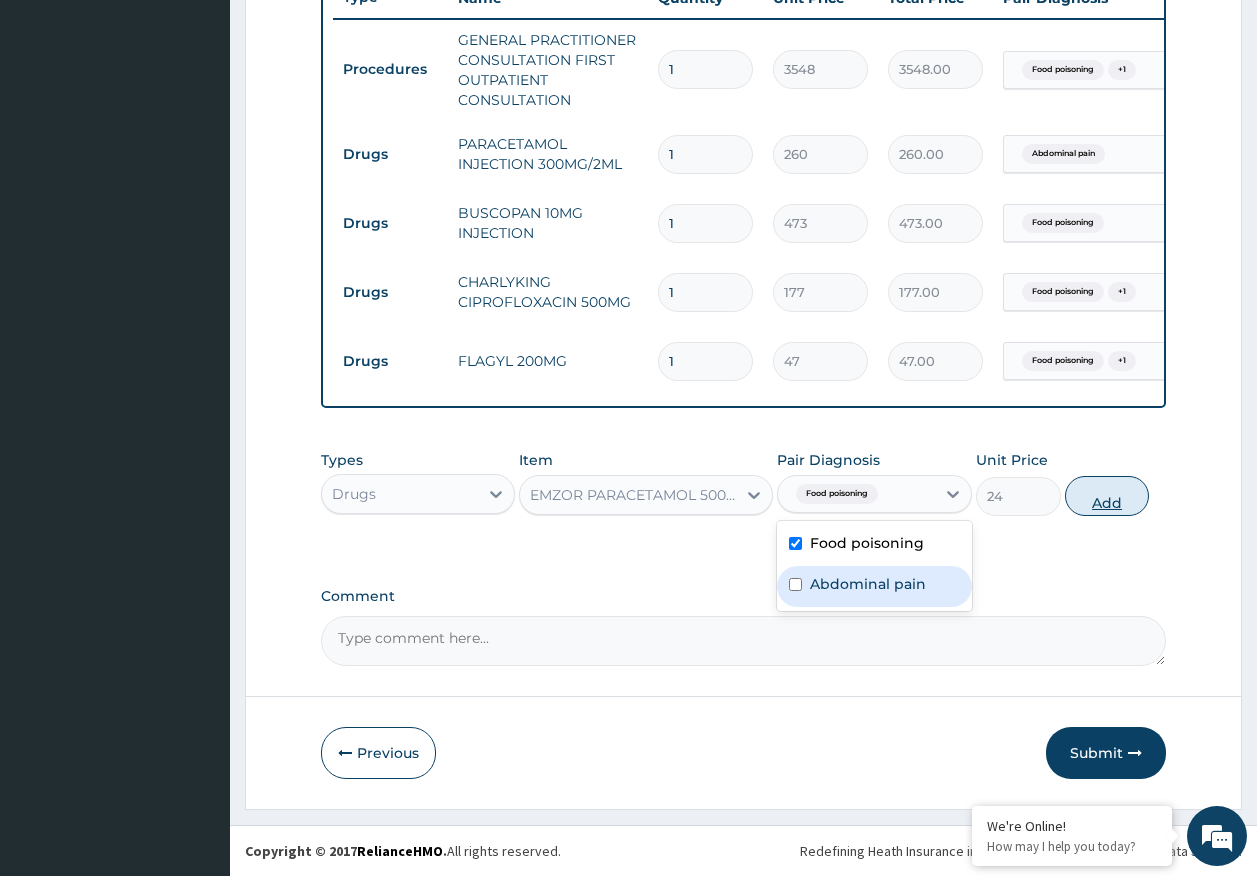 click on "Abdominal pain" at bounding box center [868, 584] 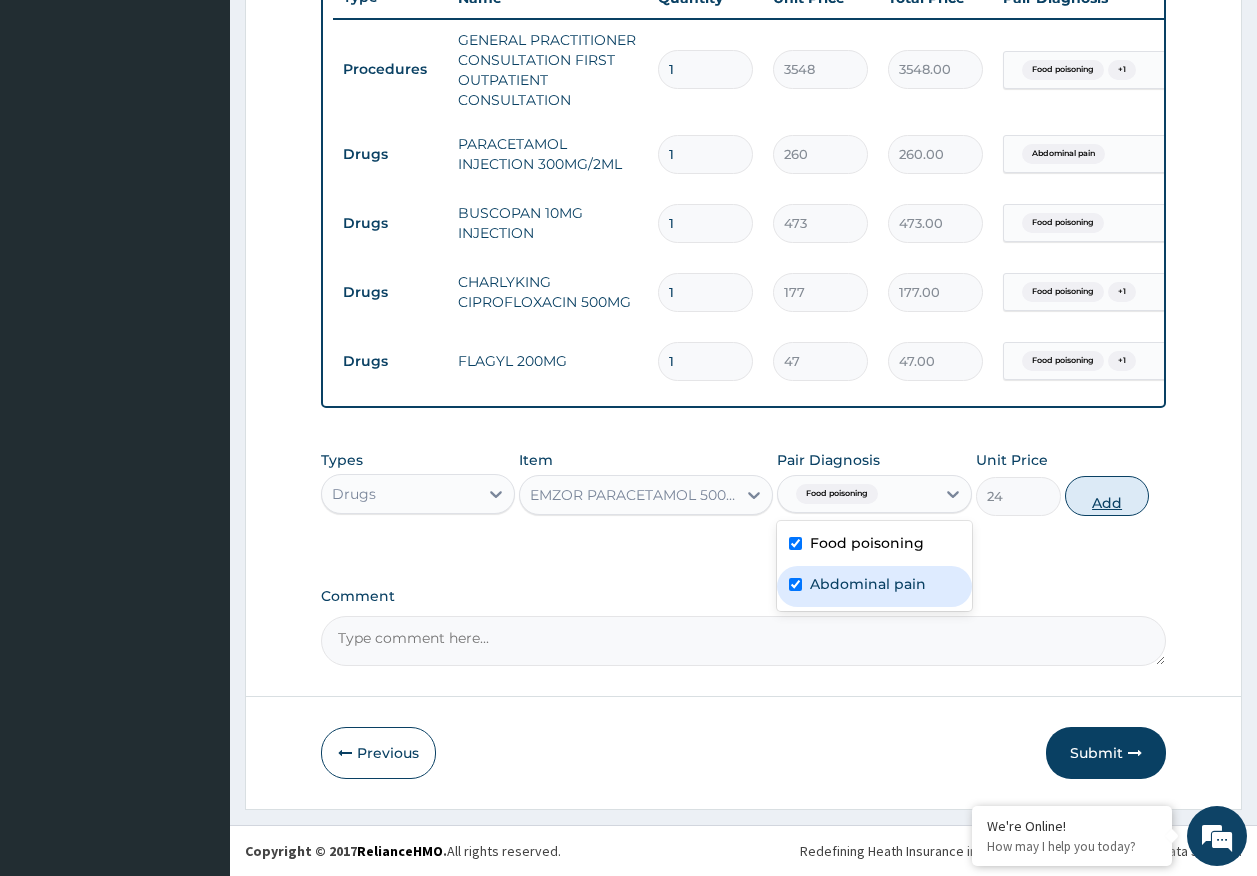 checkbox on "true" 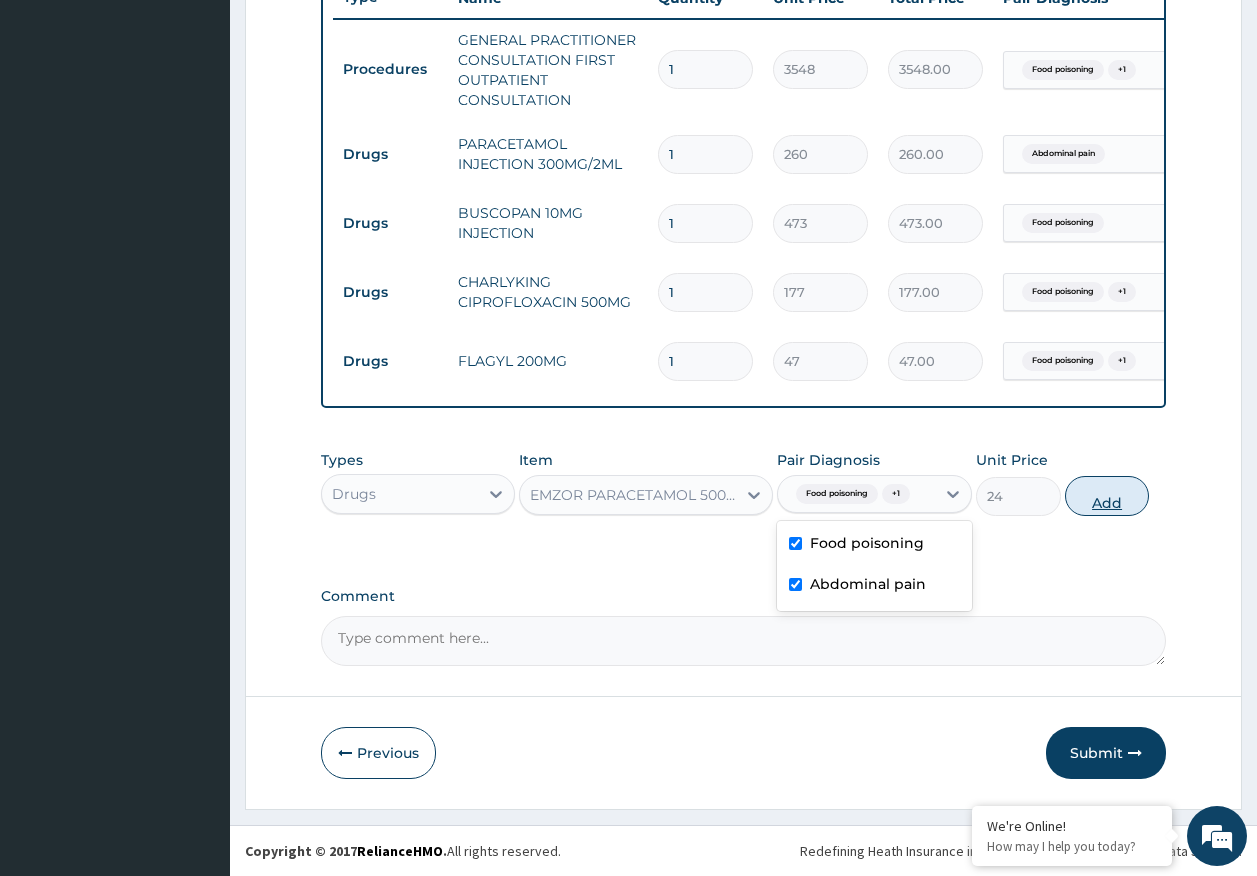 click on "Add" at bounding box center (1107, 496) 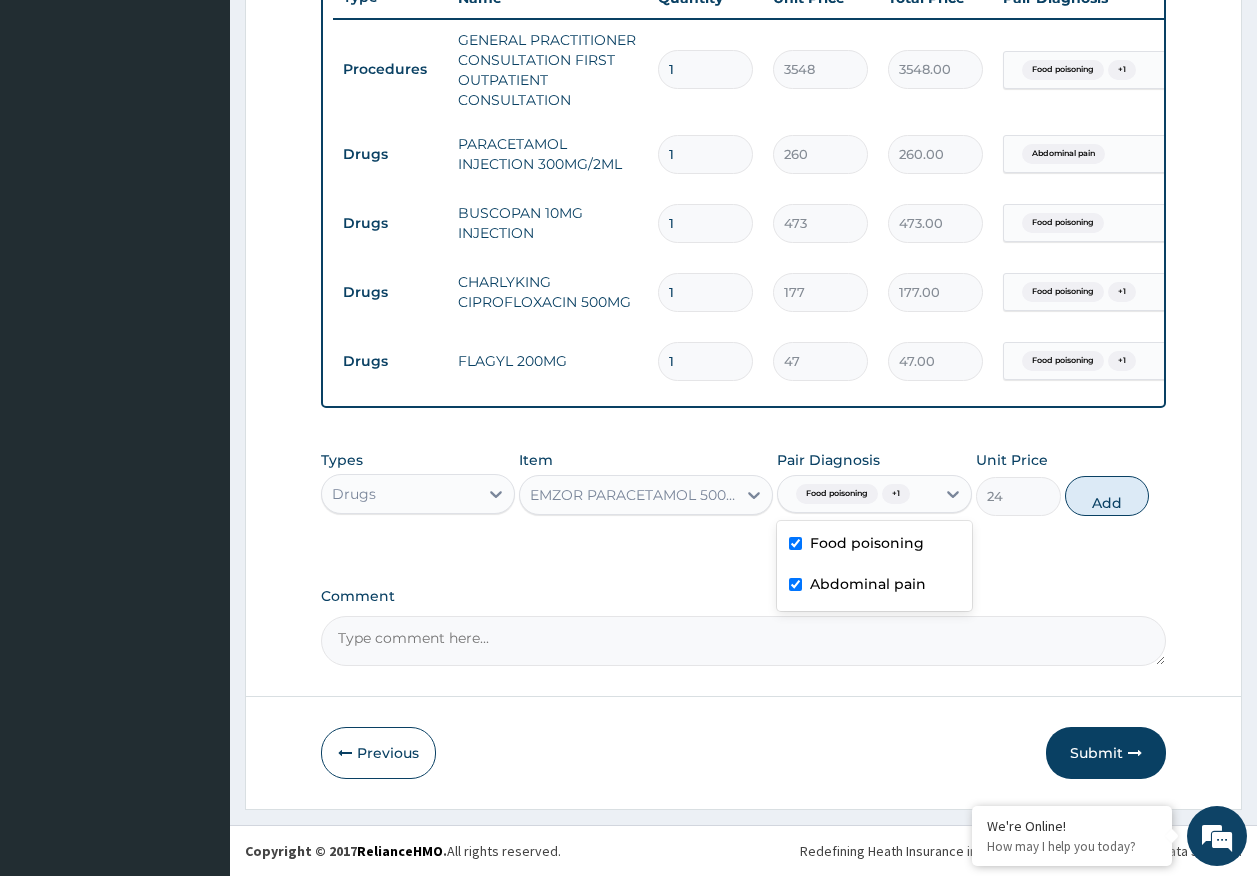 type on "0" 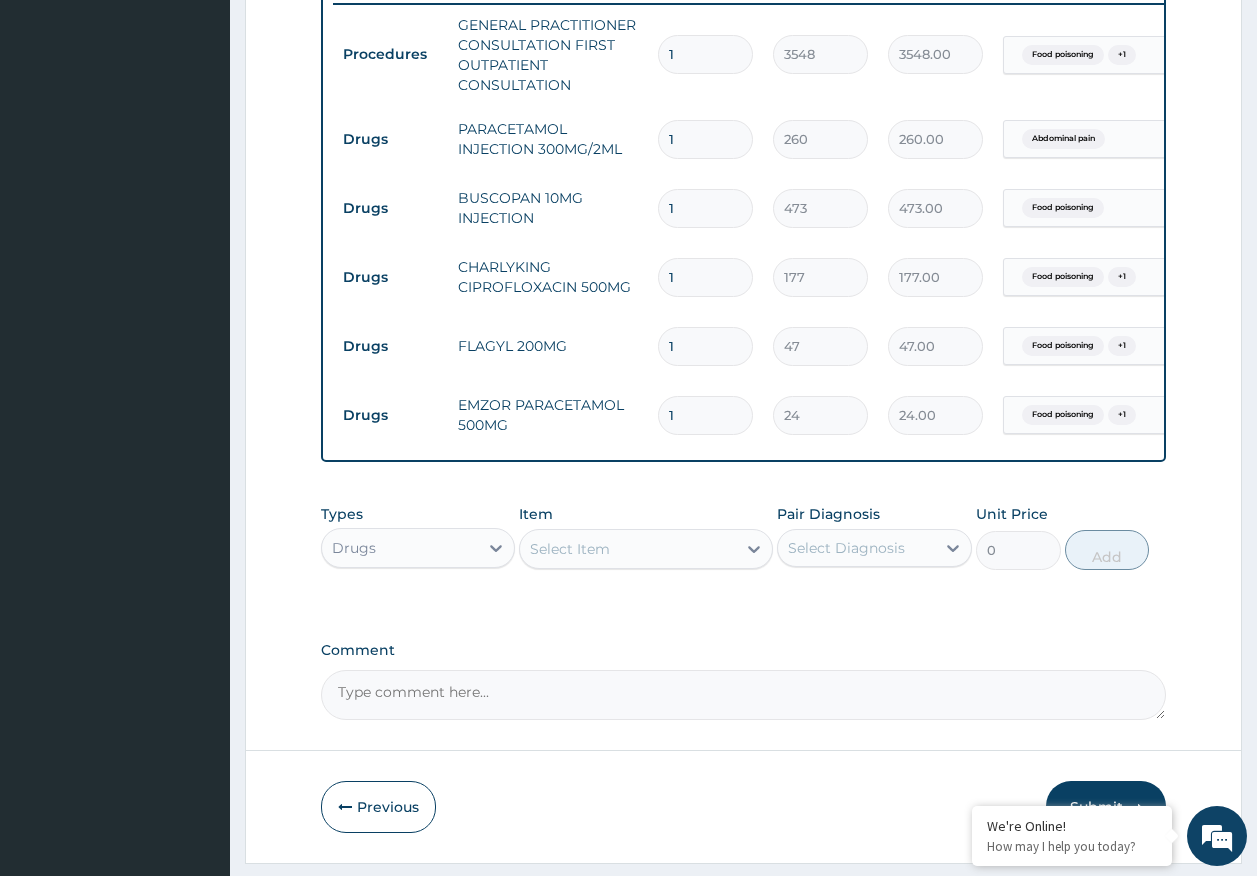 type 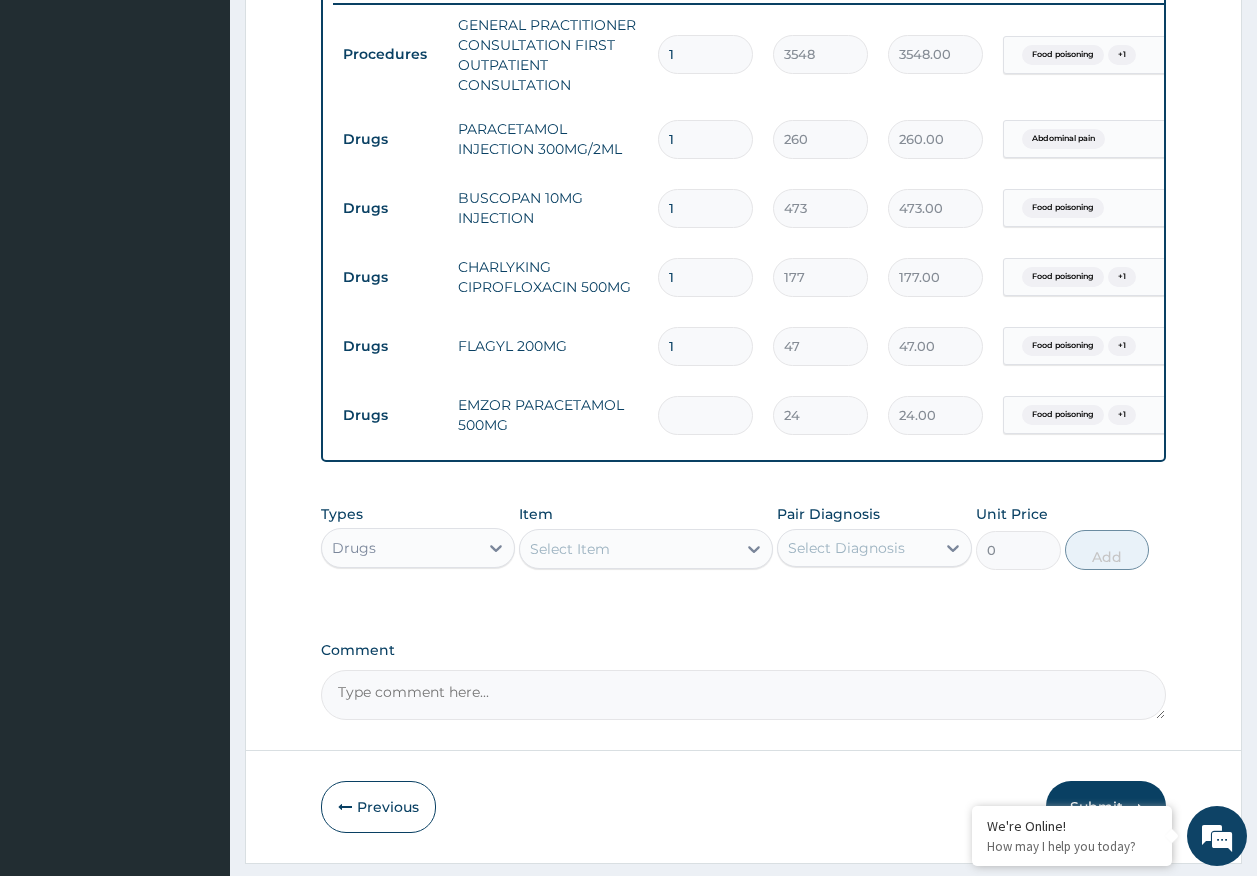 type on "0.00" 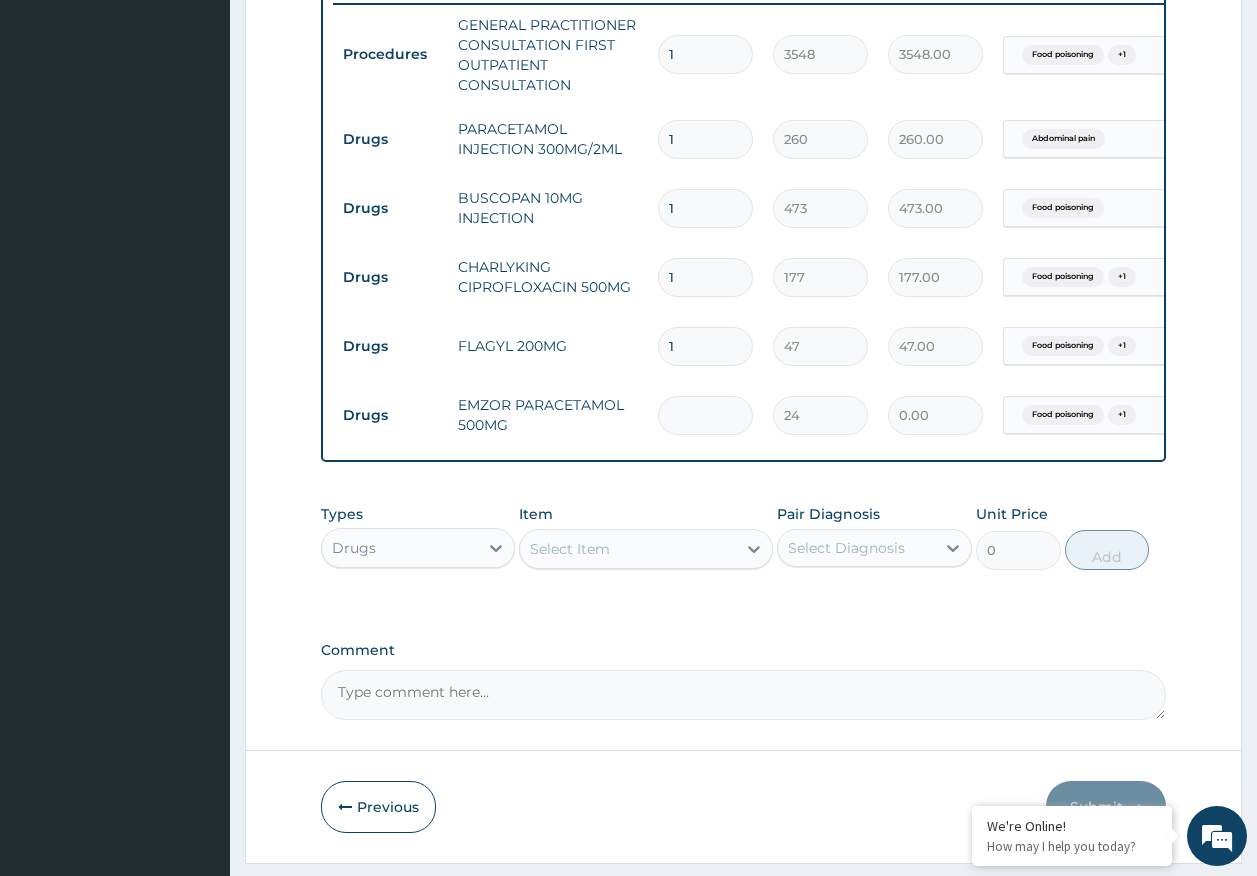 type on "3" 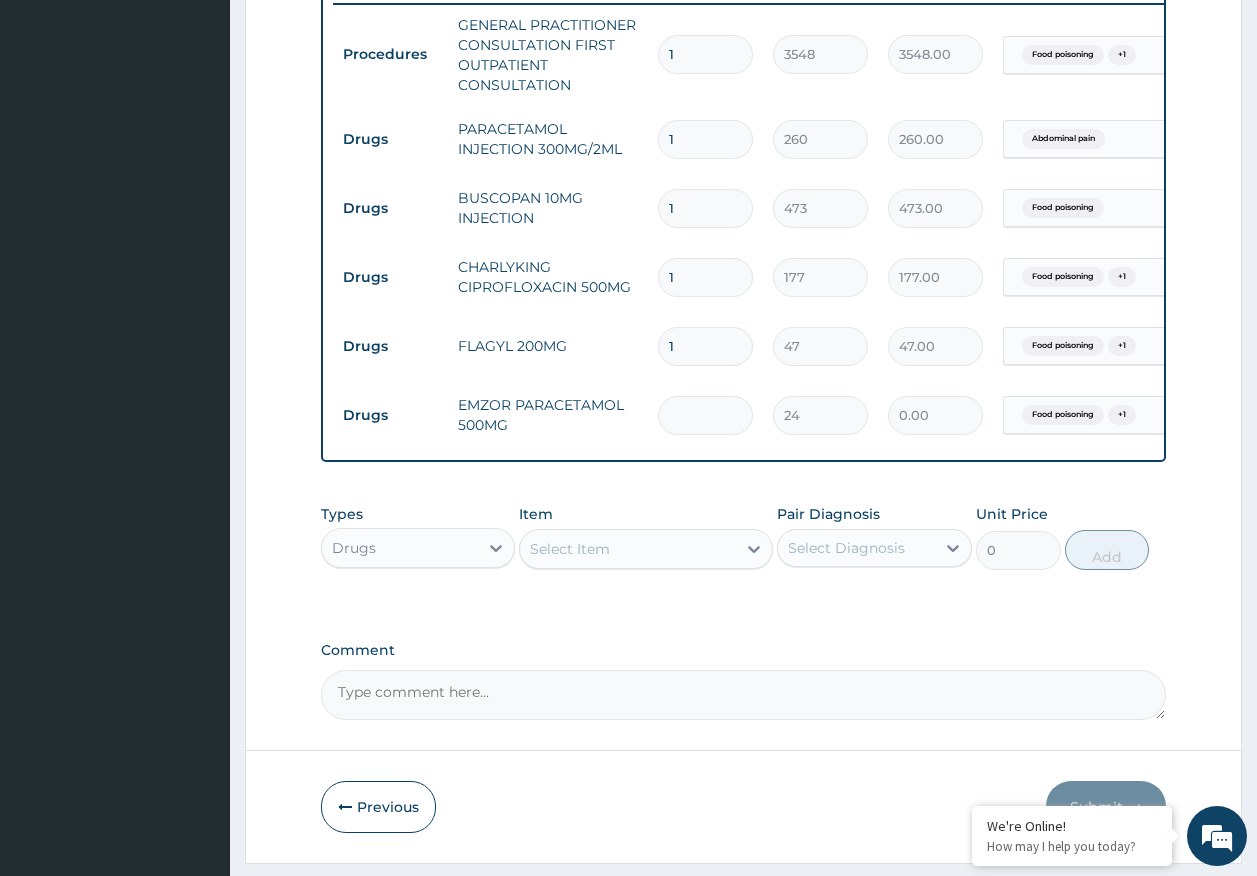 type on "72.00" 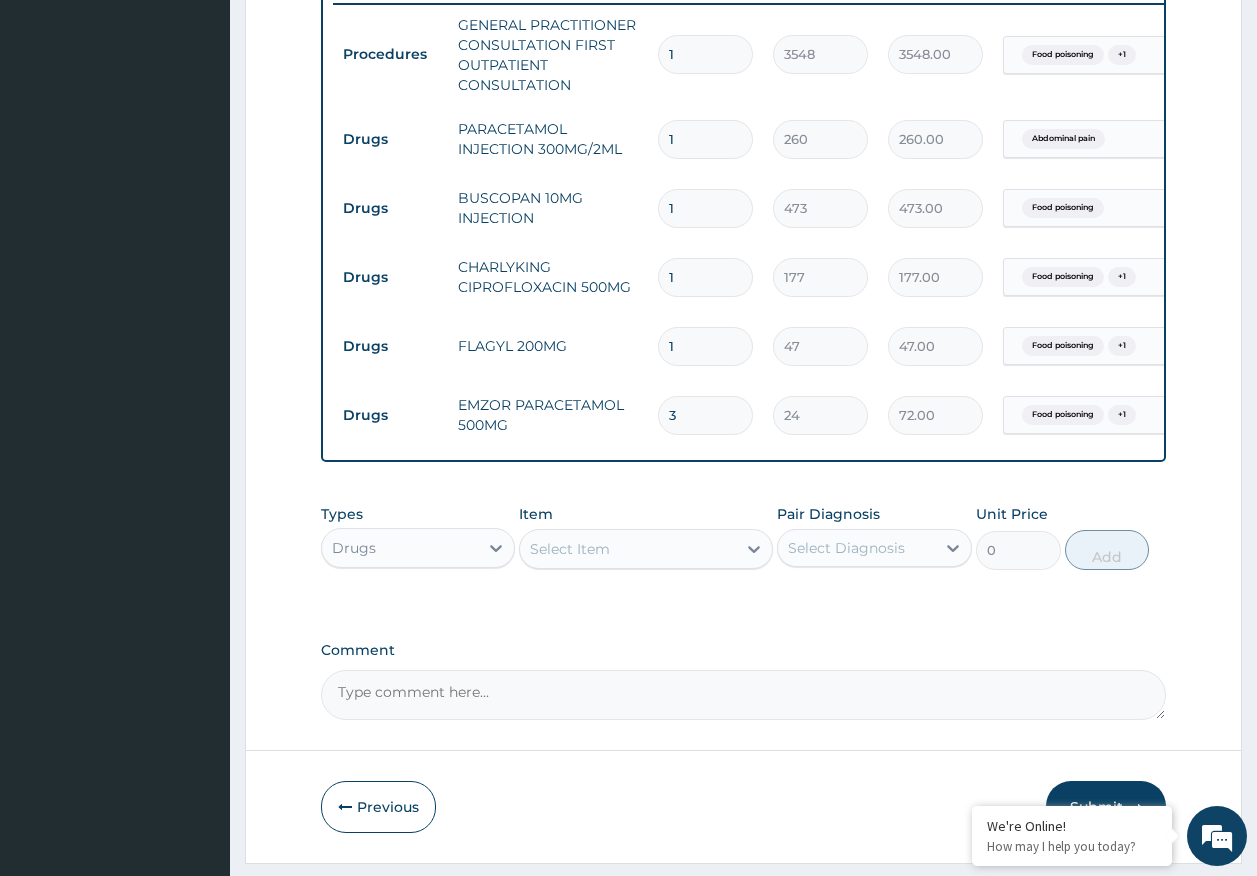 type on "30" 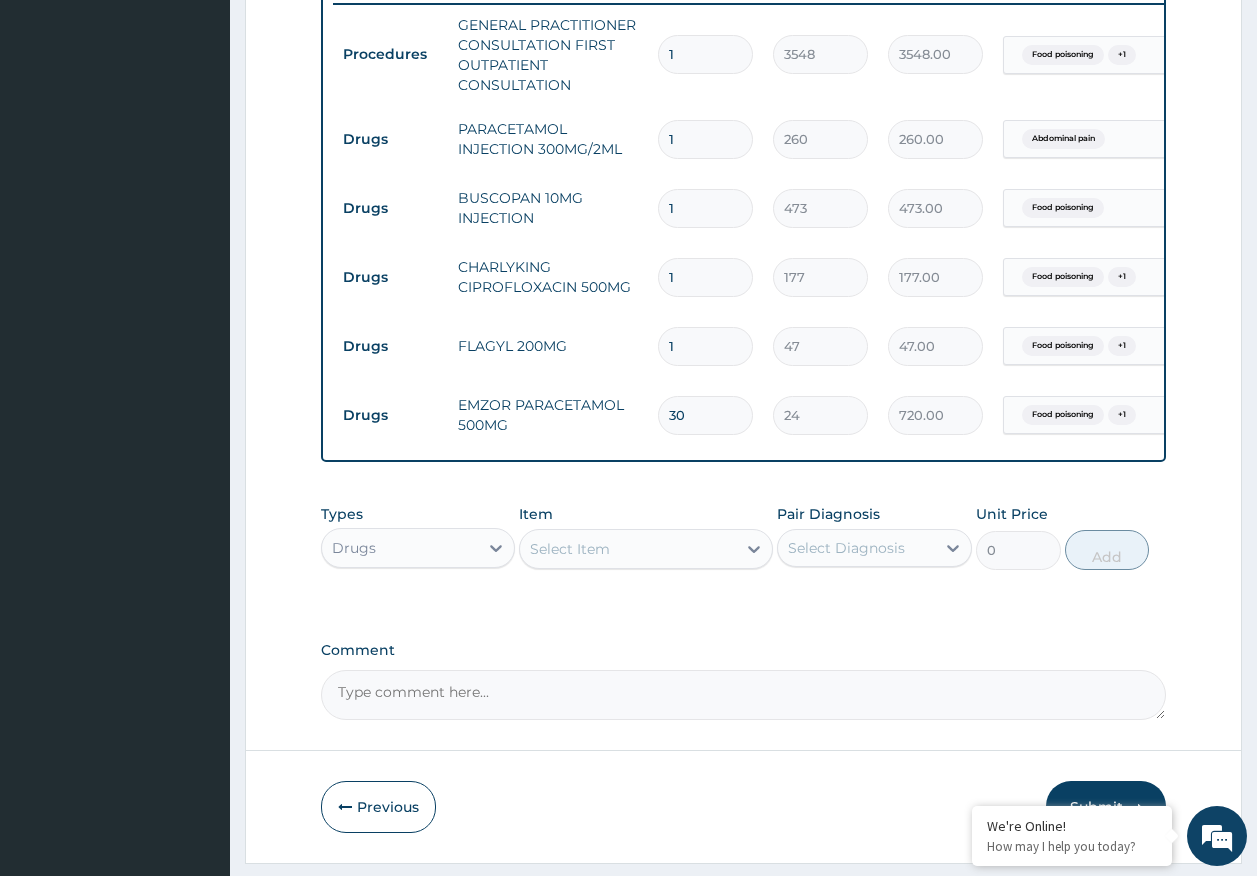 type on "30" 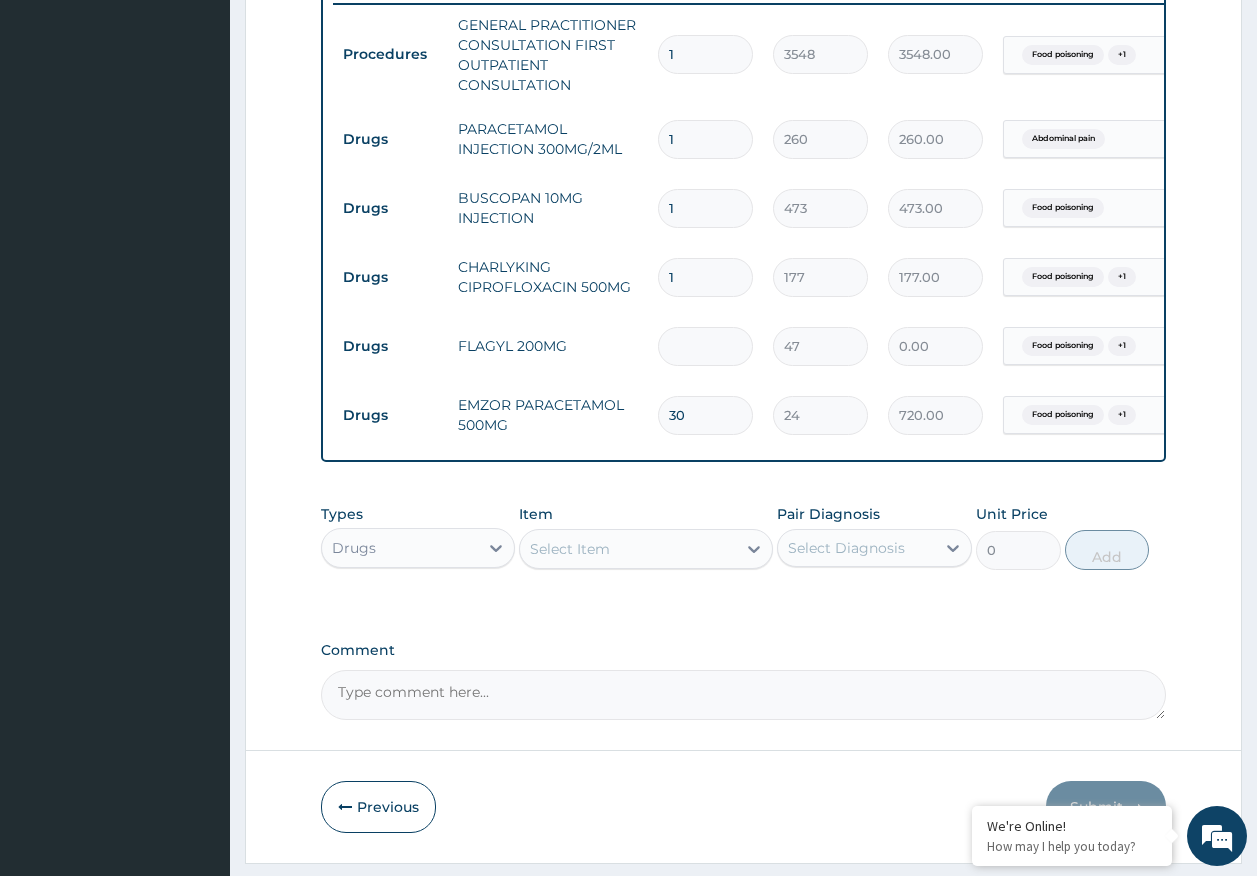type on "3" 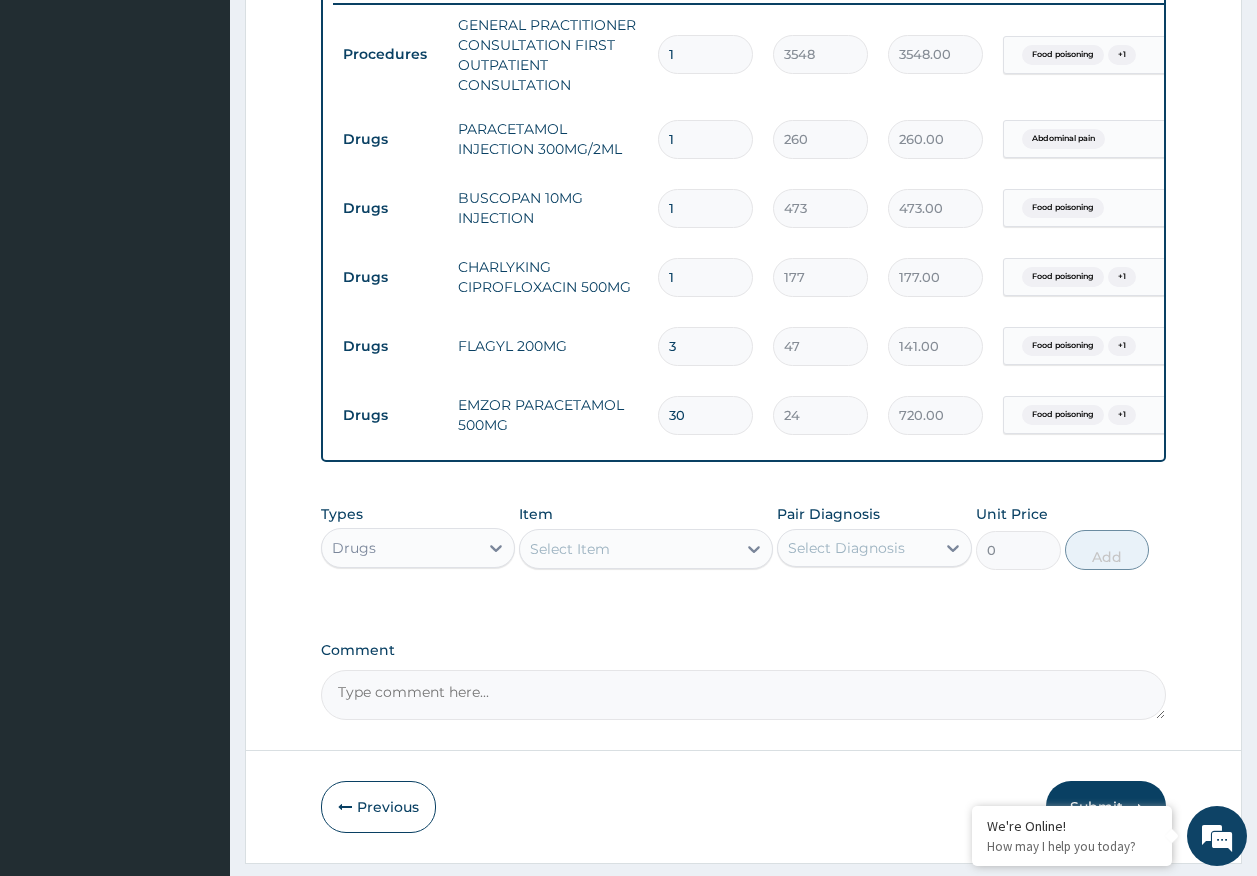 type on "30" 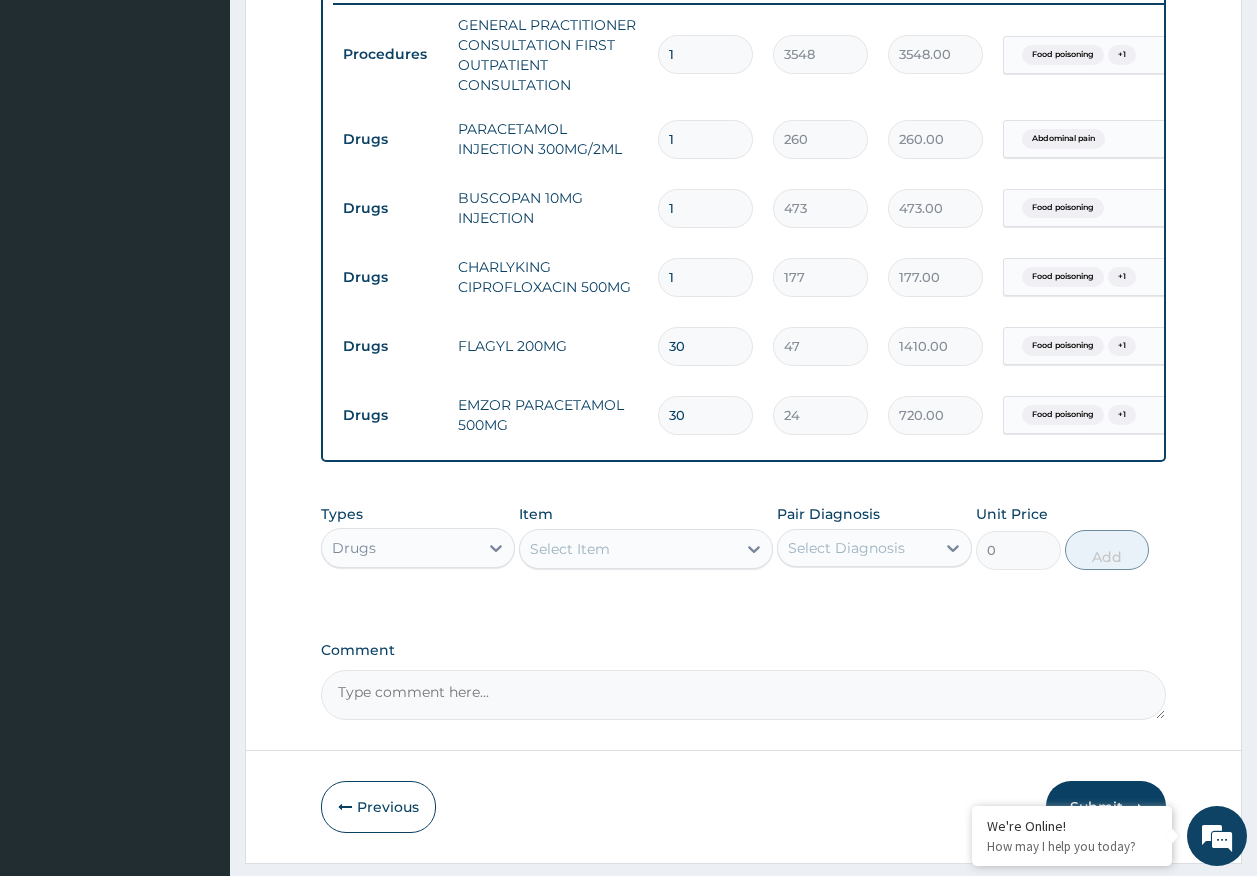 type on "30" 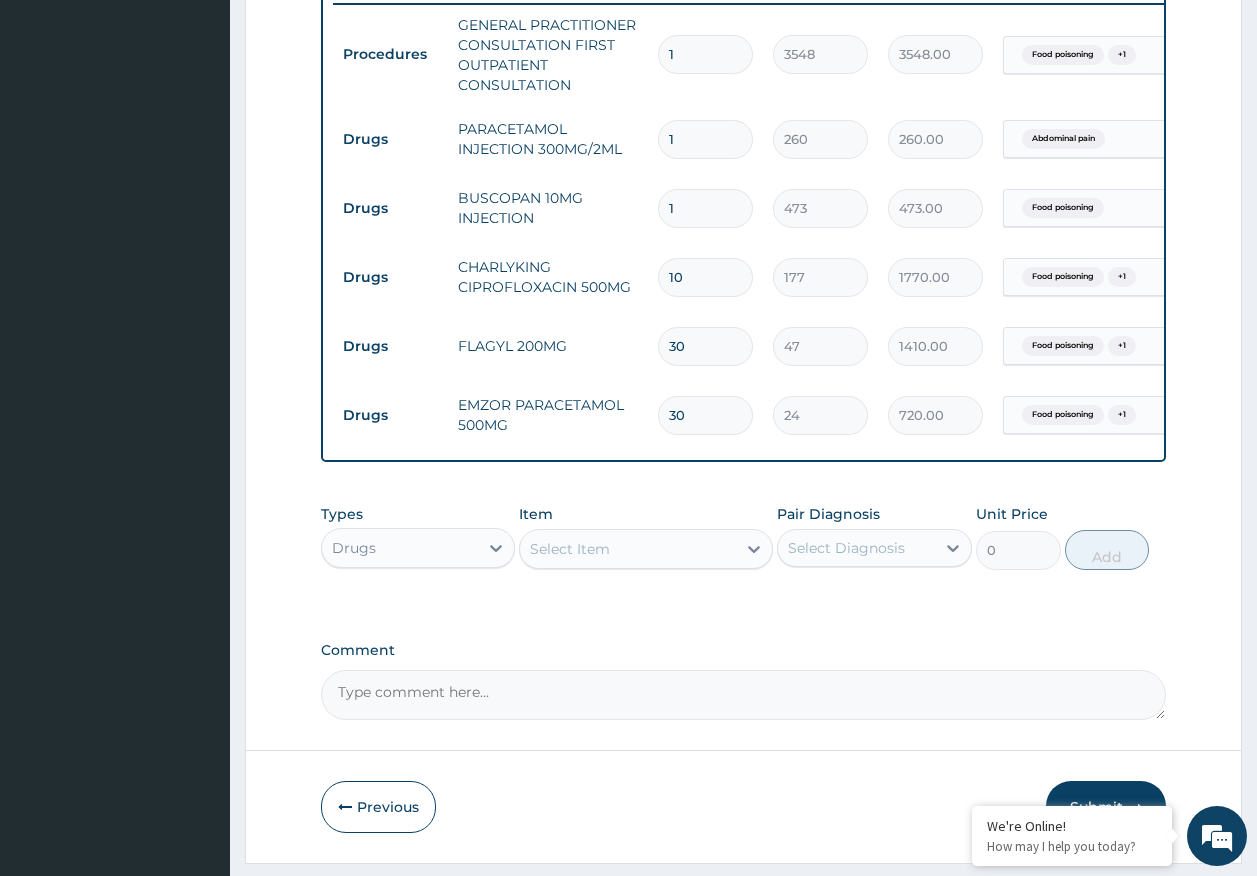 type on "10" 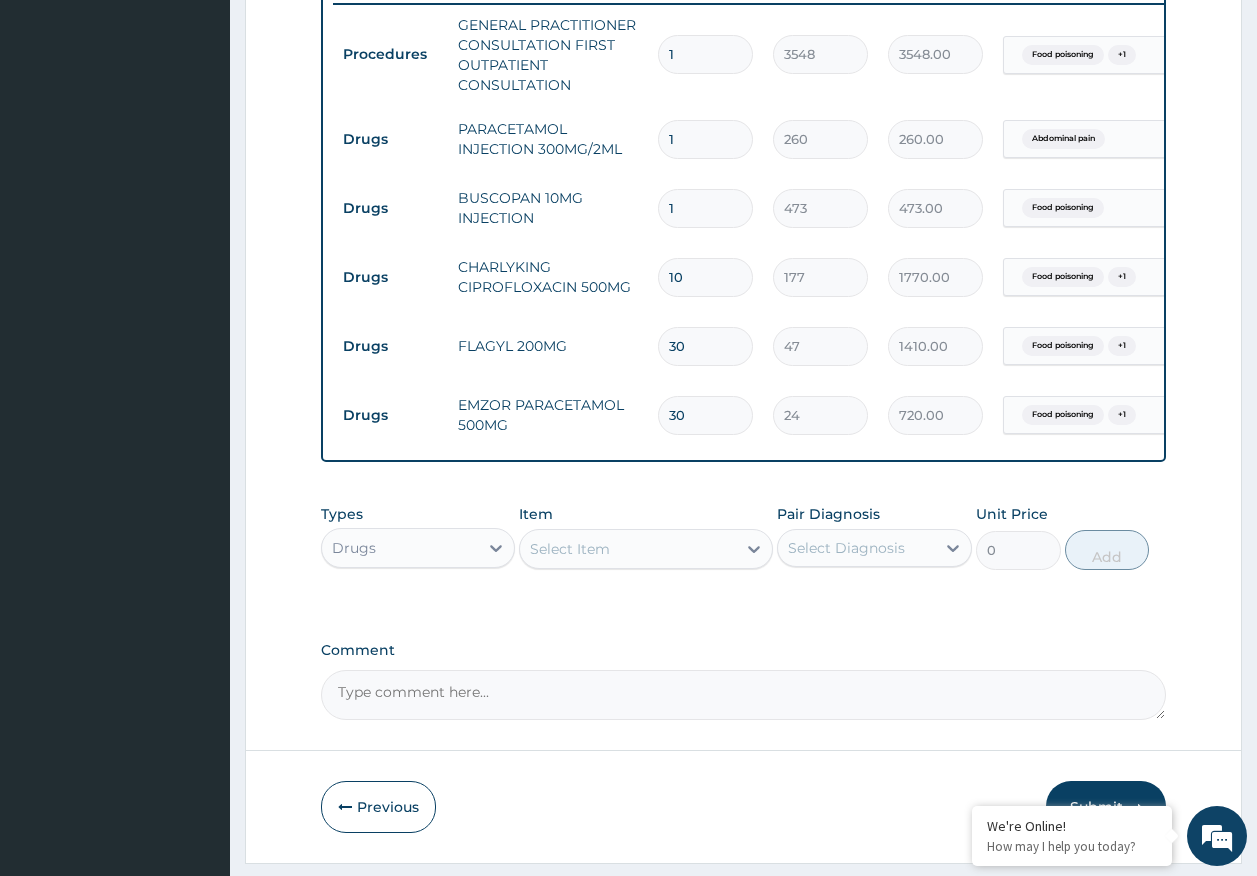 click on "1" at bounding box center [705, 139] 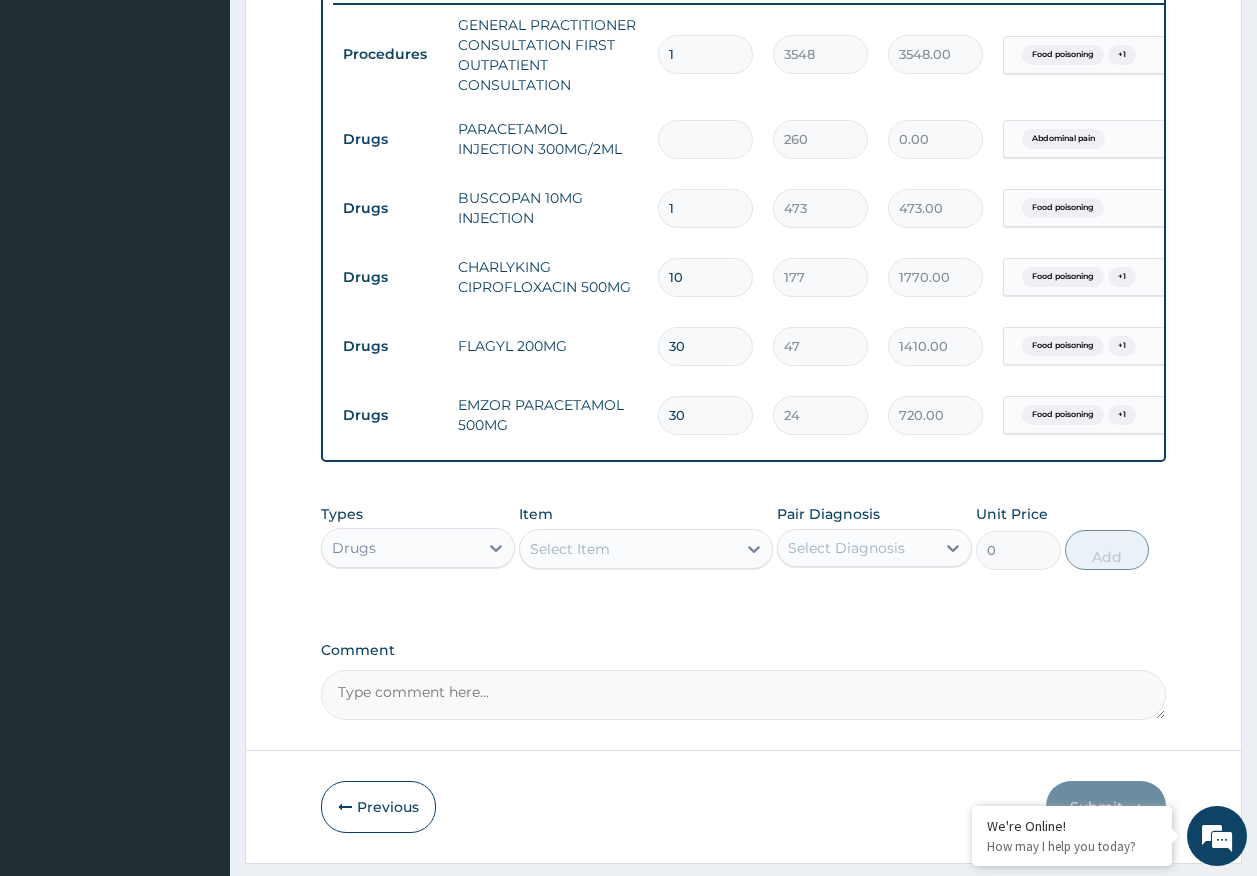 type on "2" 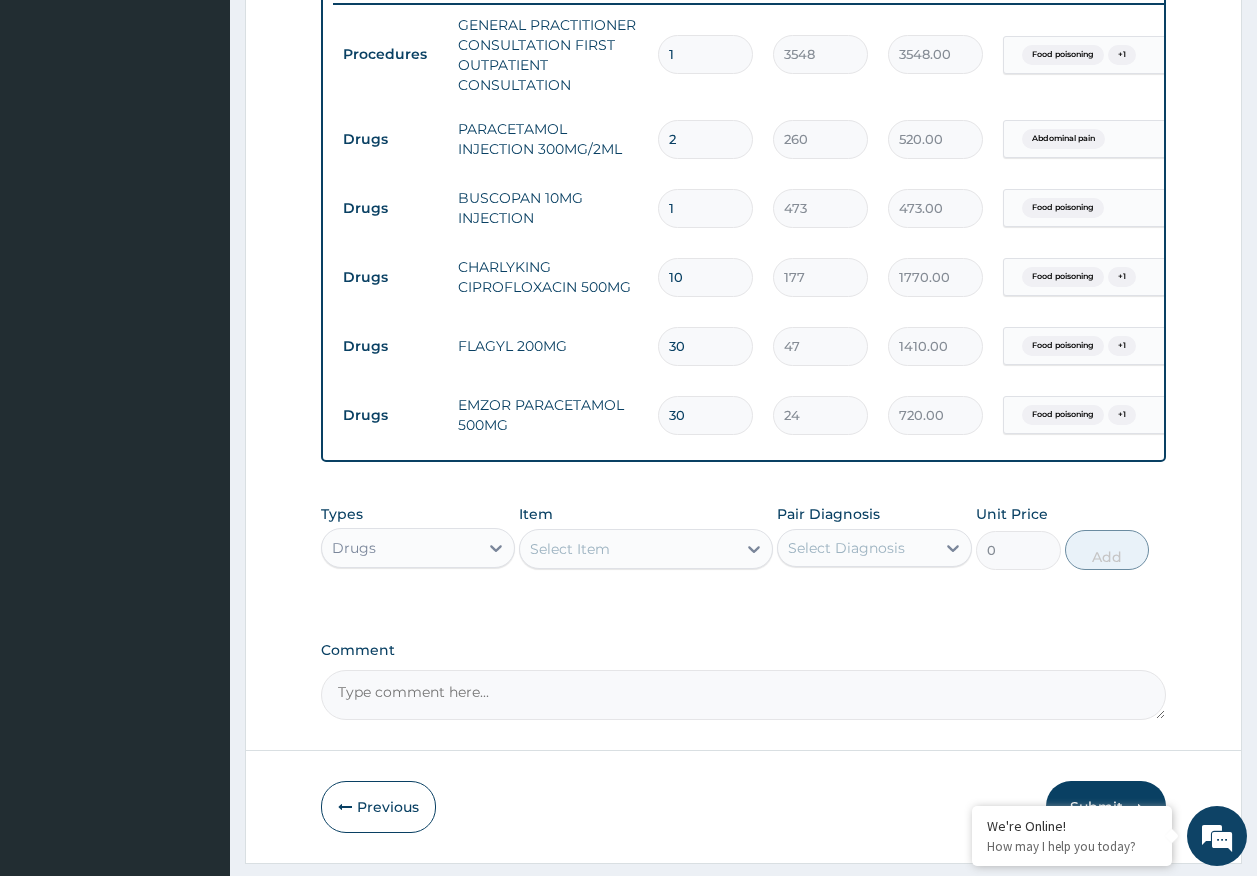 scroll, scrollTop: 693, scrollLeft: 0, axis: vertical 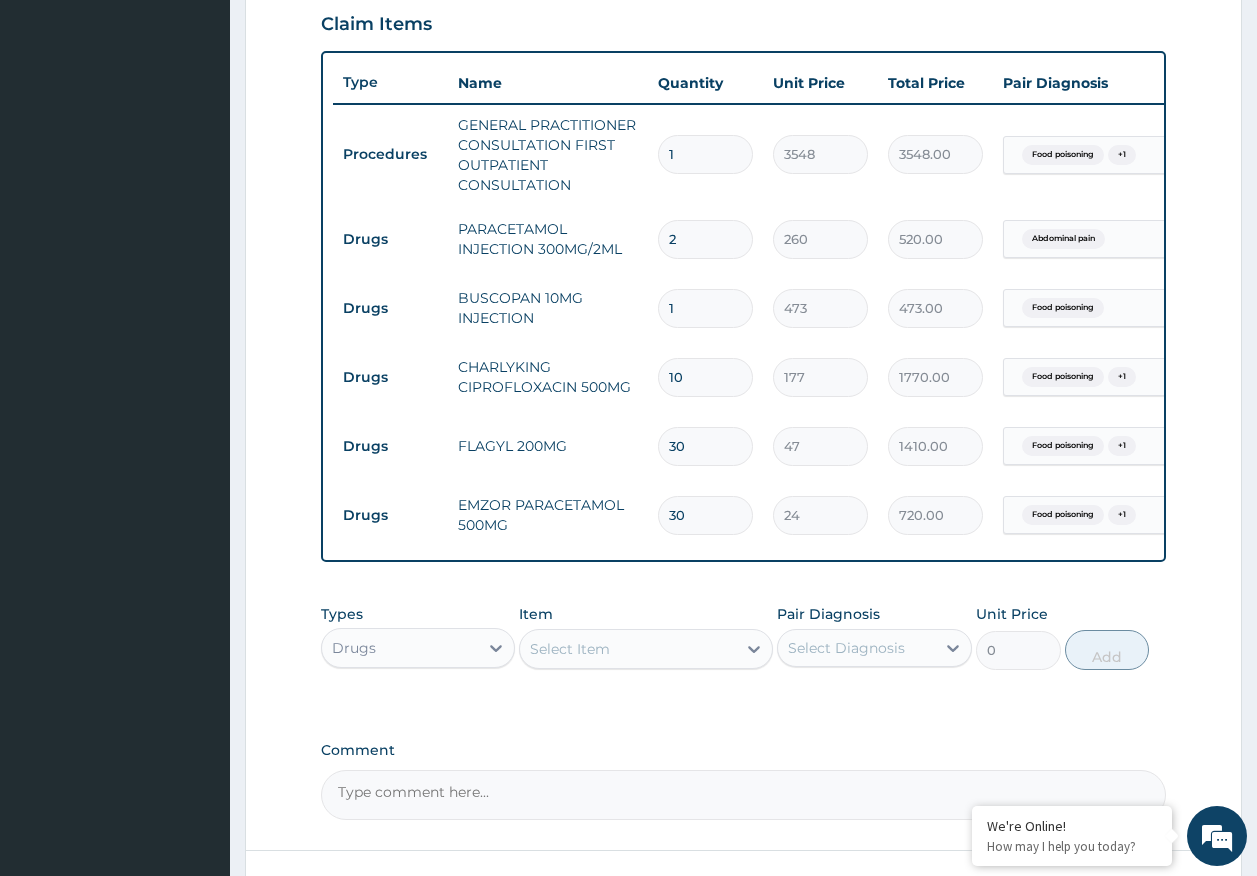 type on "1" 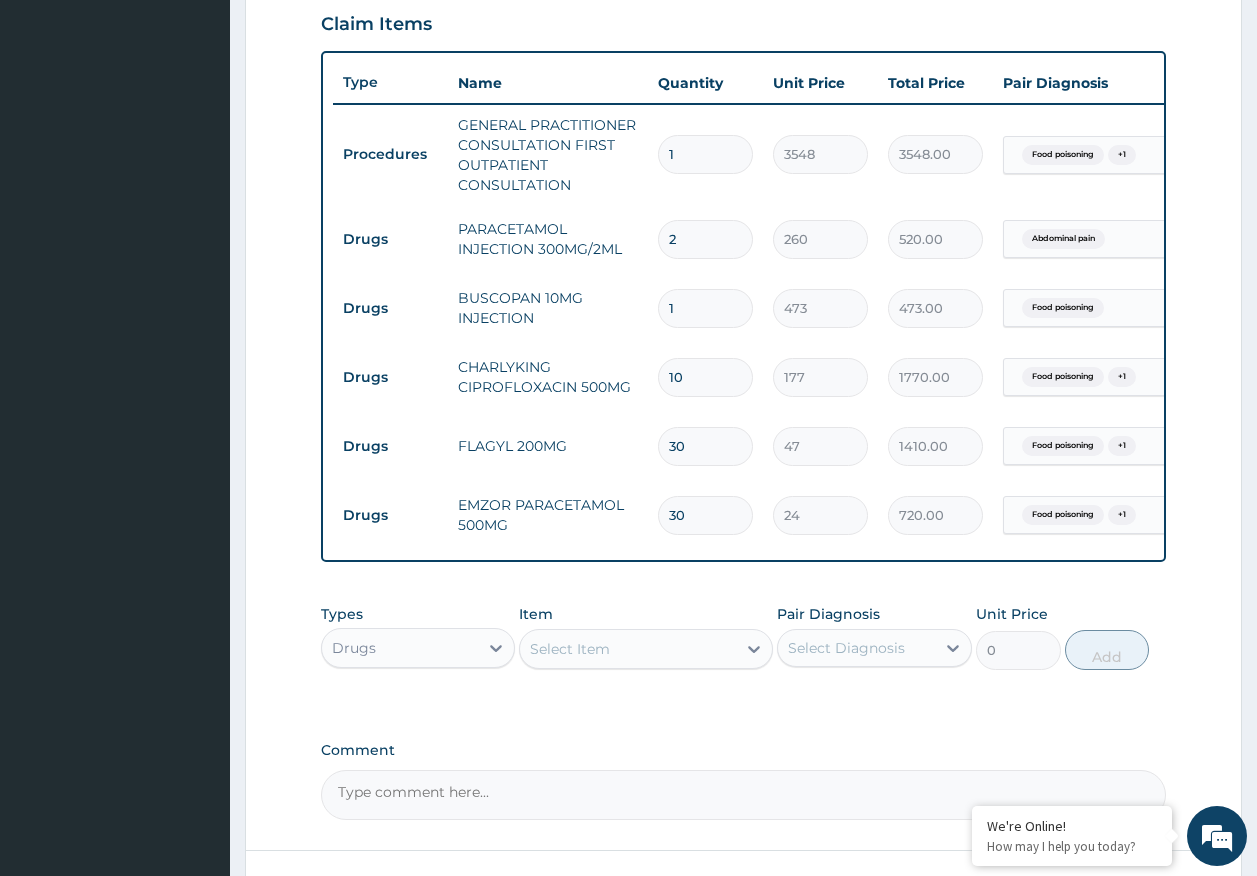 type on "260.00" 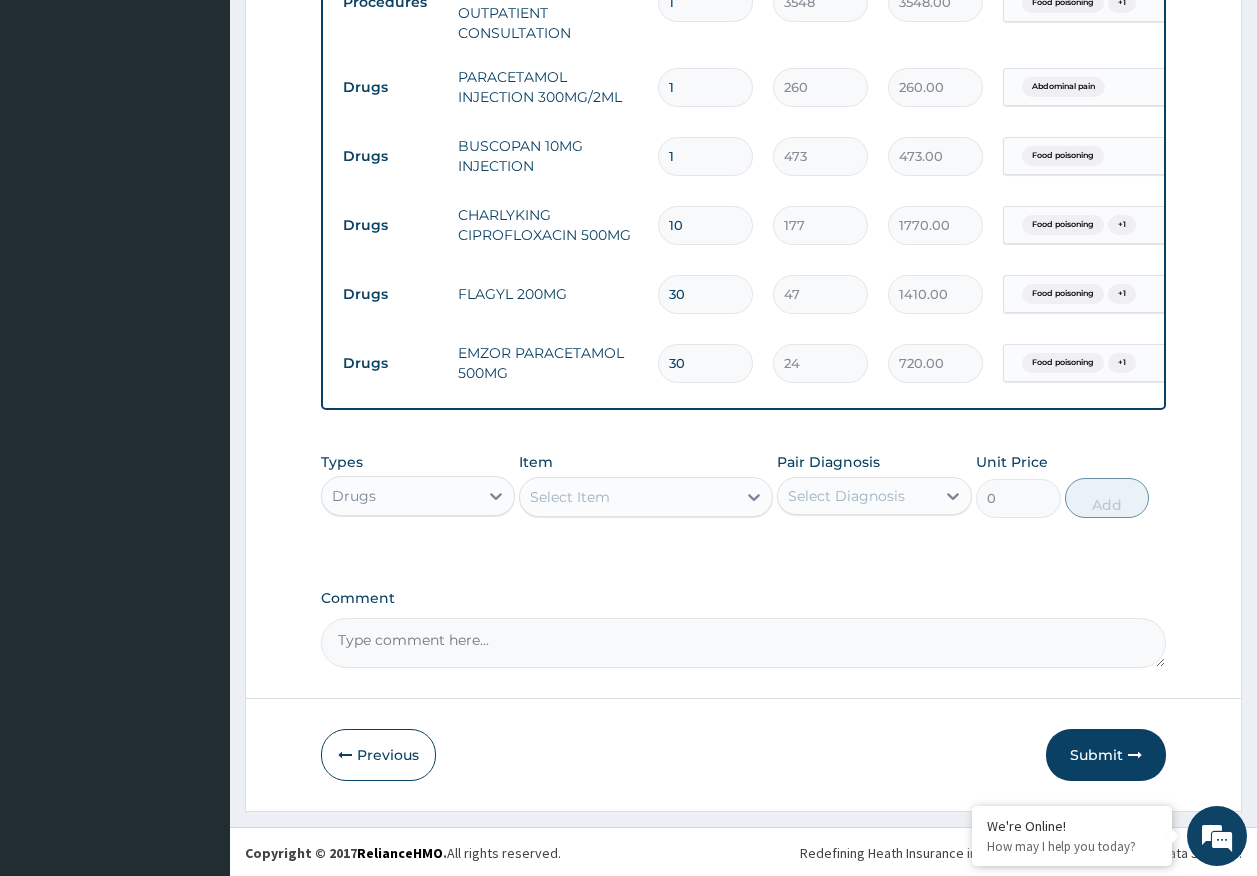 scroll, scrollTop: 862, scrollLeft: 0, axis: vertical 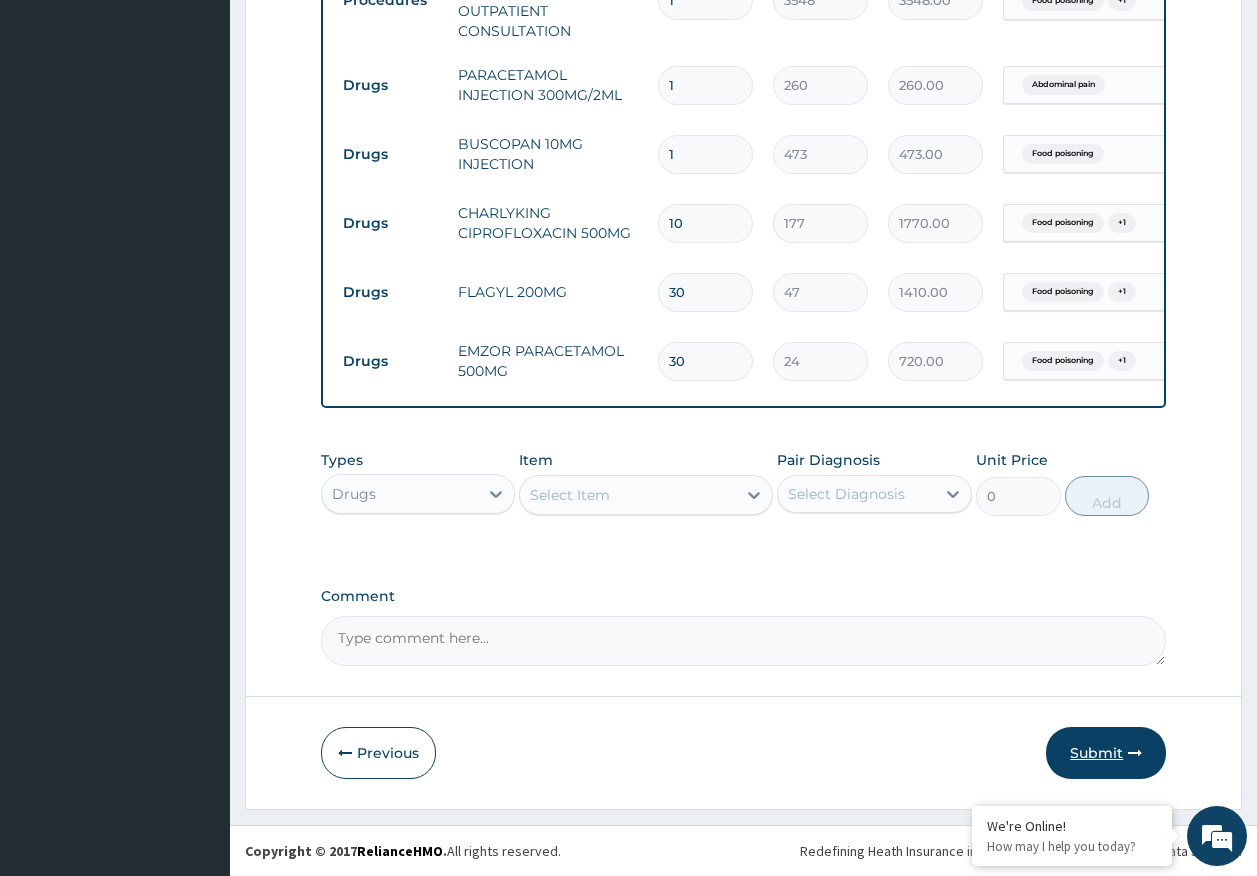 click on "Submit" at bounding box center (1106, 753) 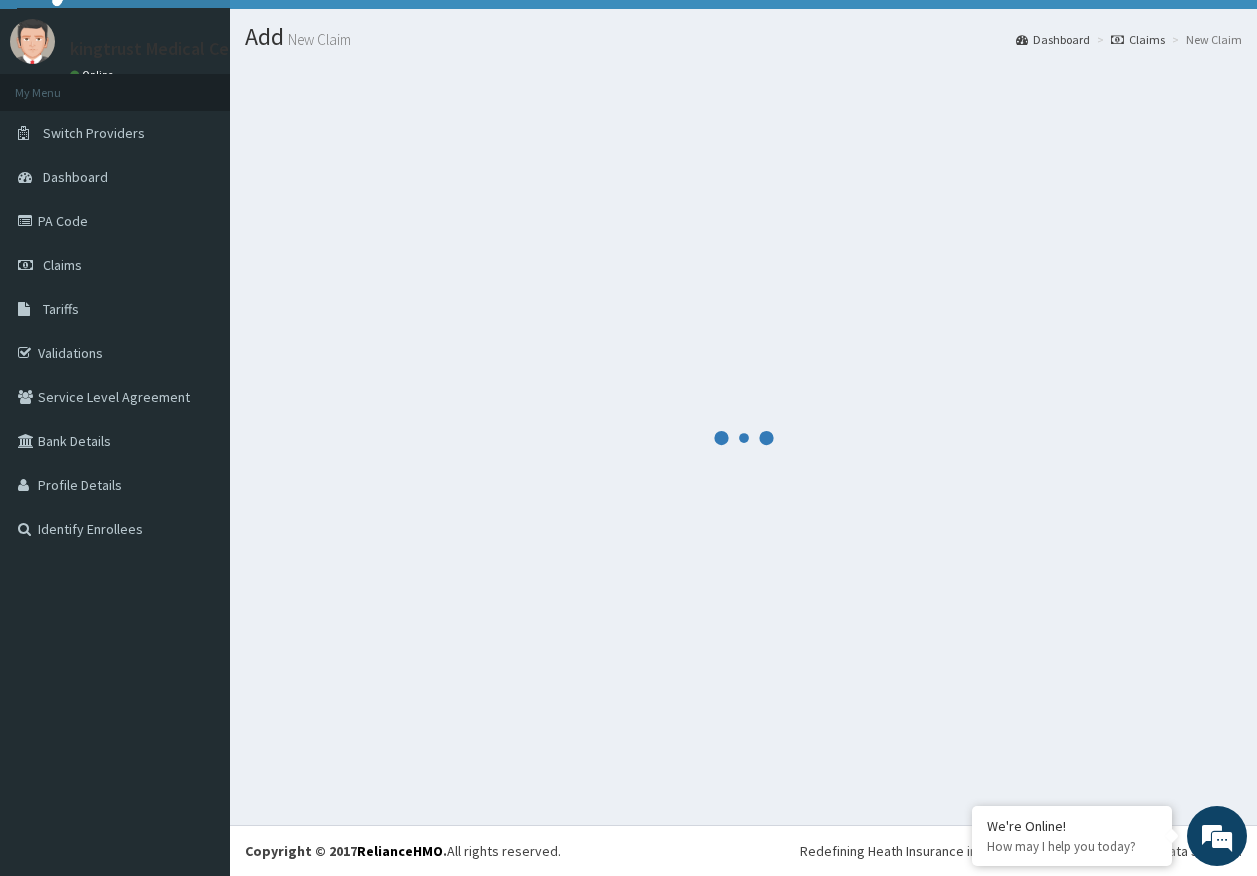 scroll, scrollTop: 41, scrollLeft: 0, axis: vertical 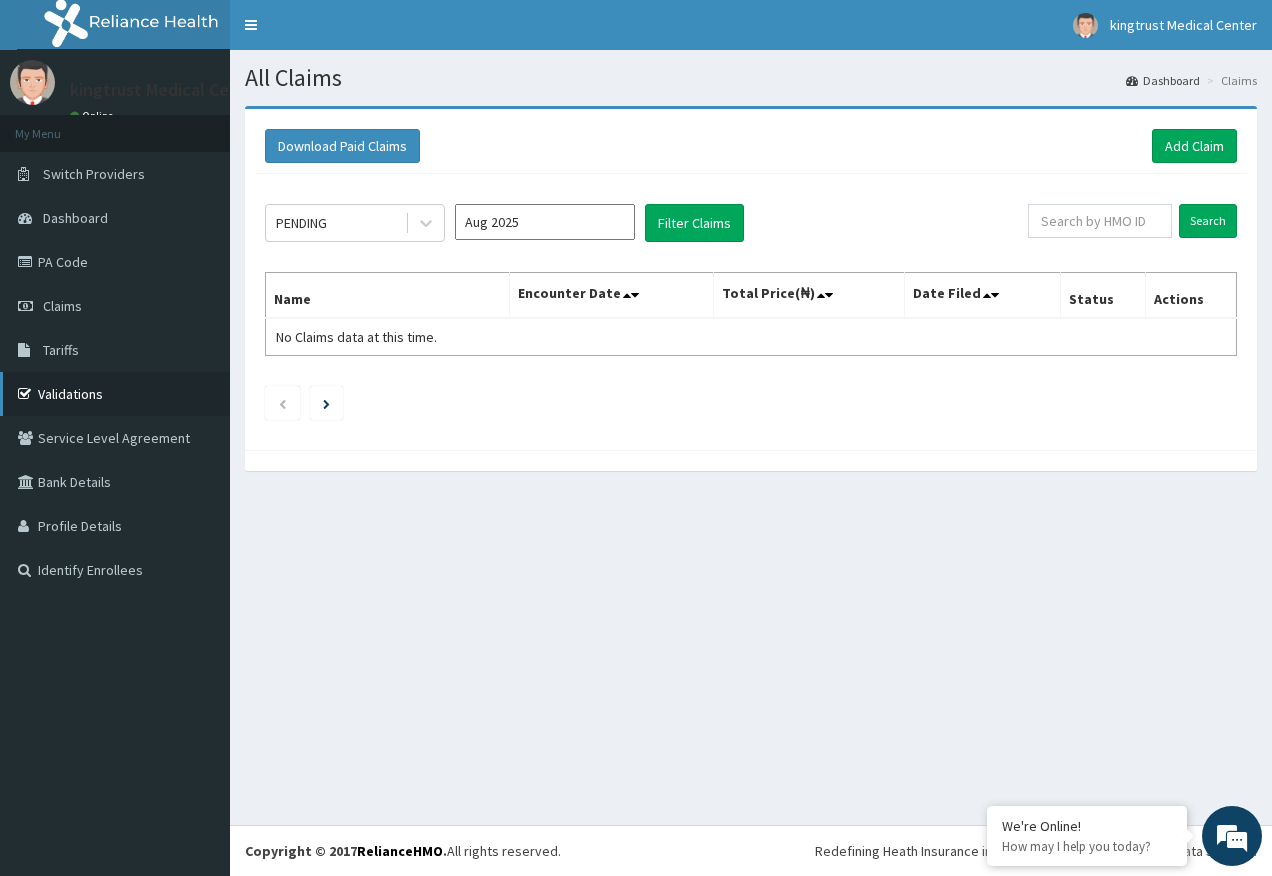 click on "Validations" at bounding box center [115, 394] 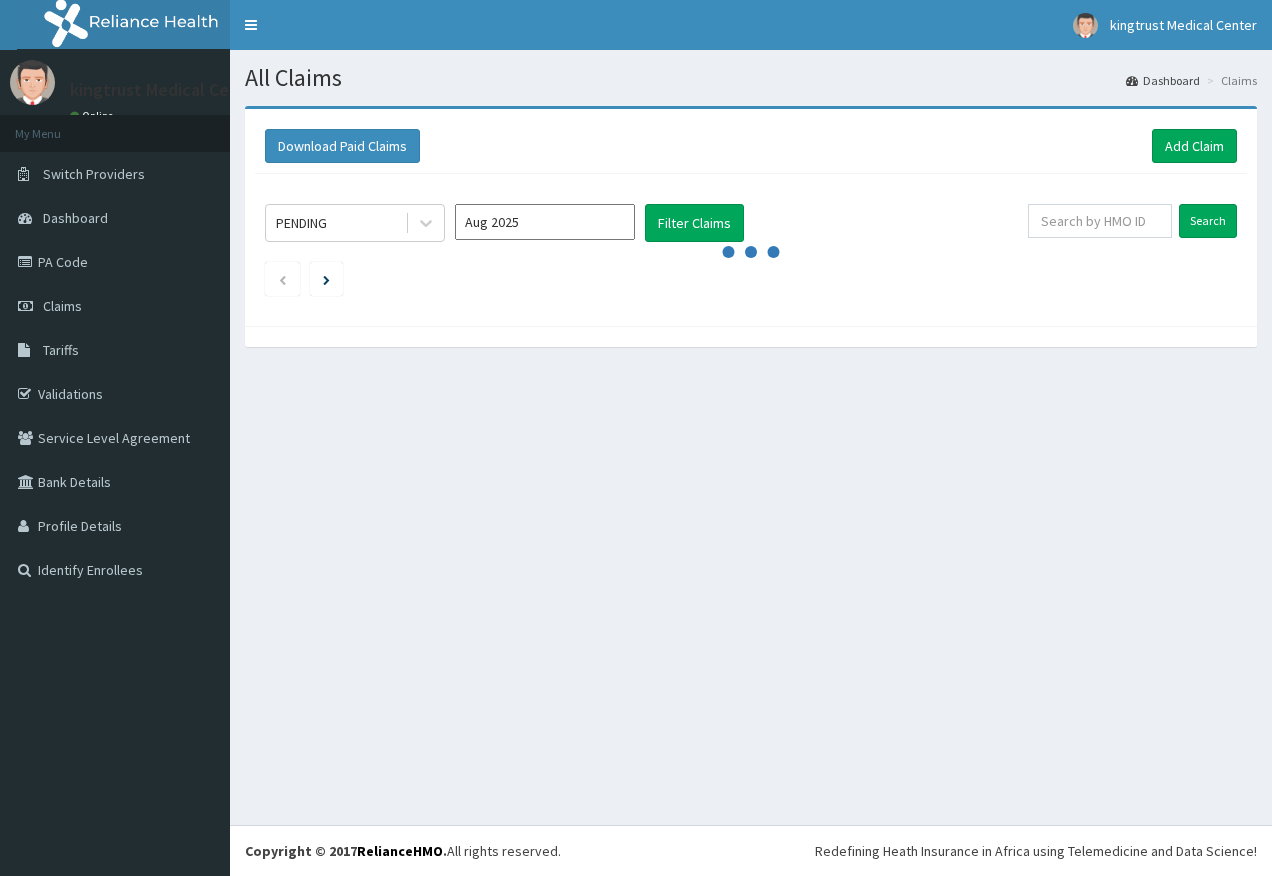 scroll, scrollTop: 0, scrollLeft: 0, axis: both 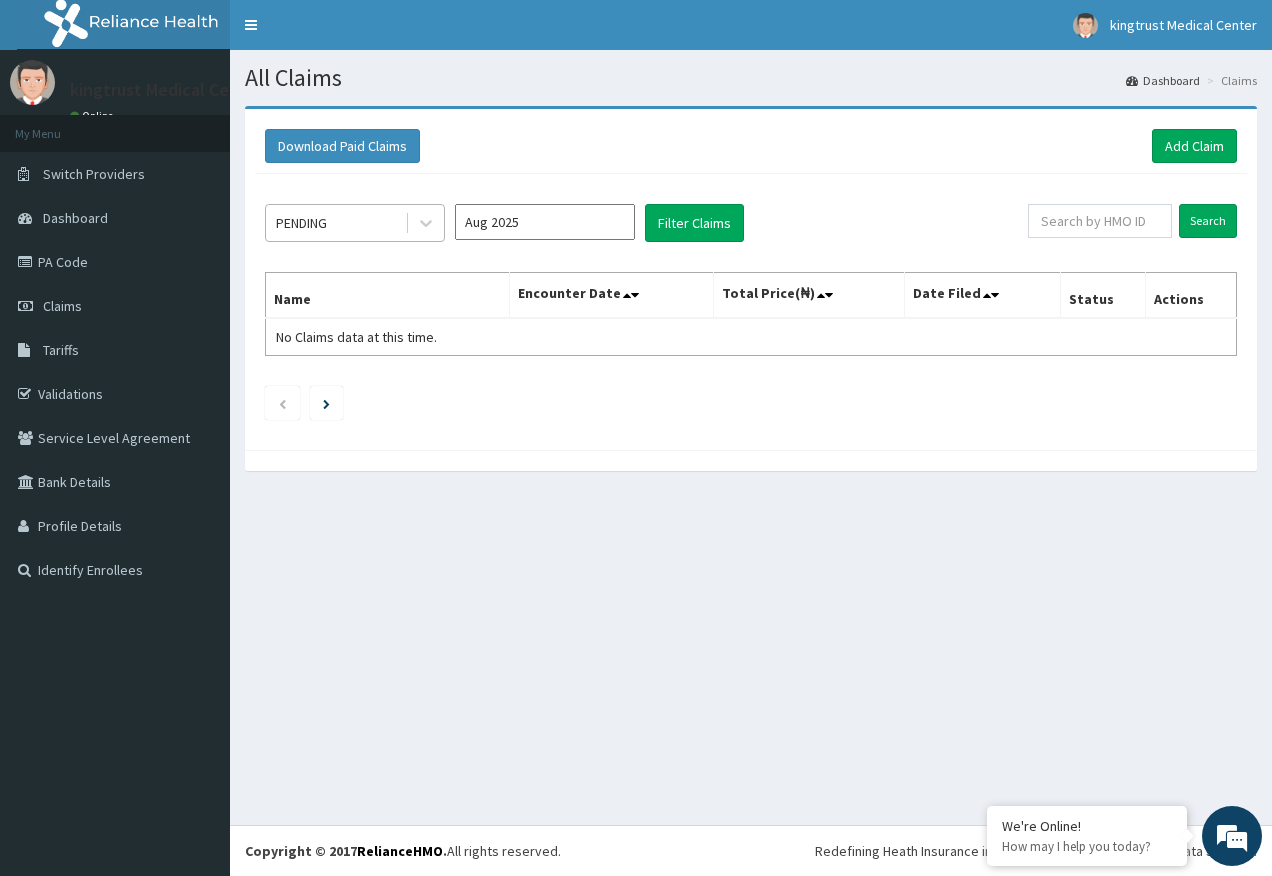 click on "PENDING" at bounding box center (335, 223) 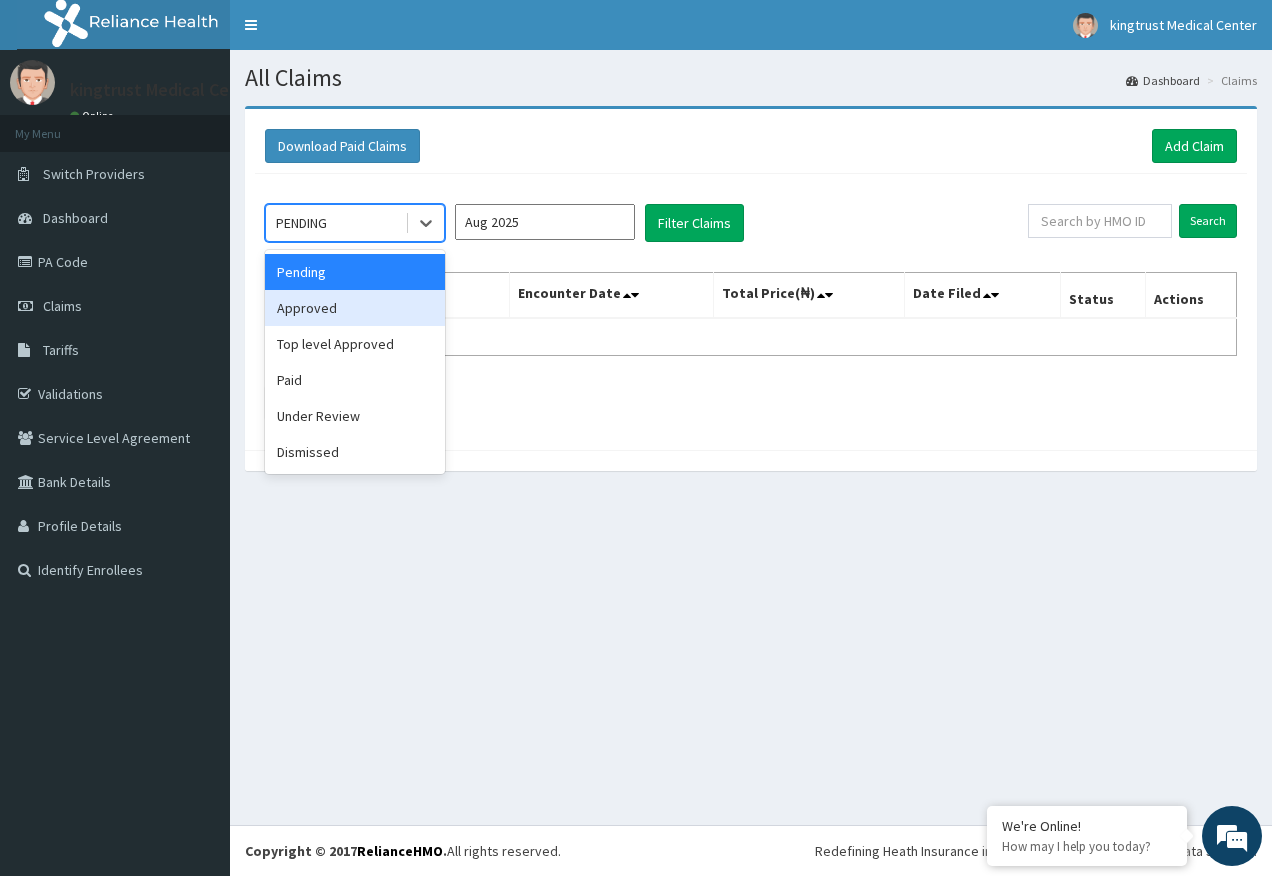 click on "Approved" at bounding box center (355, 308) 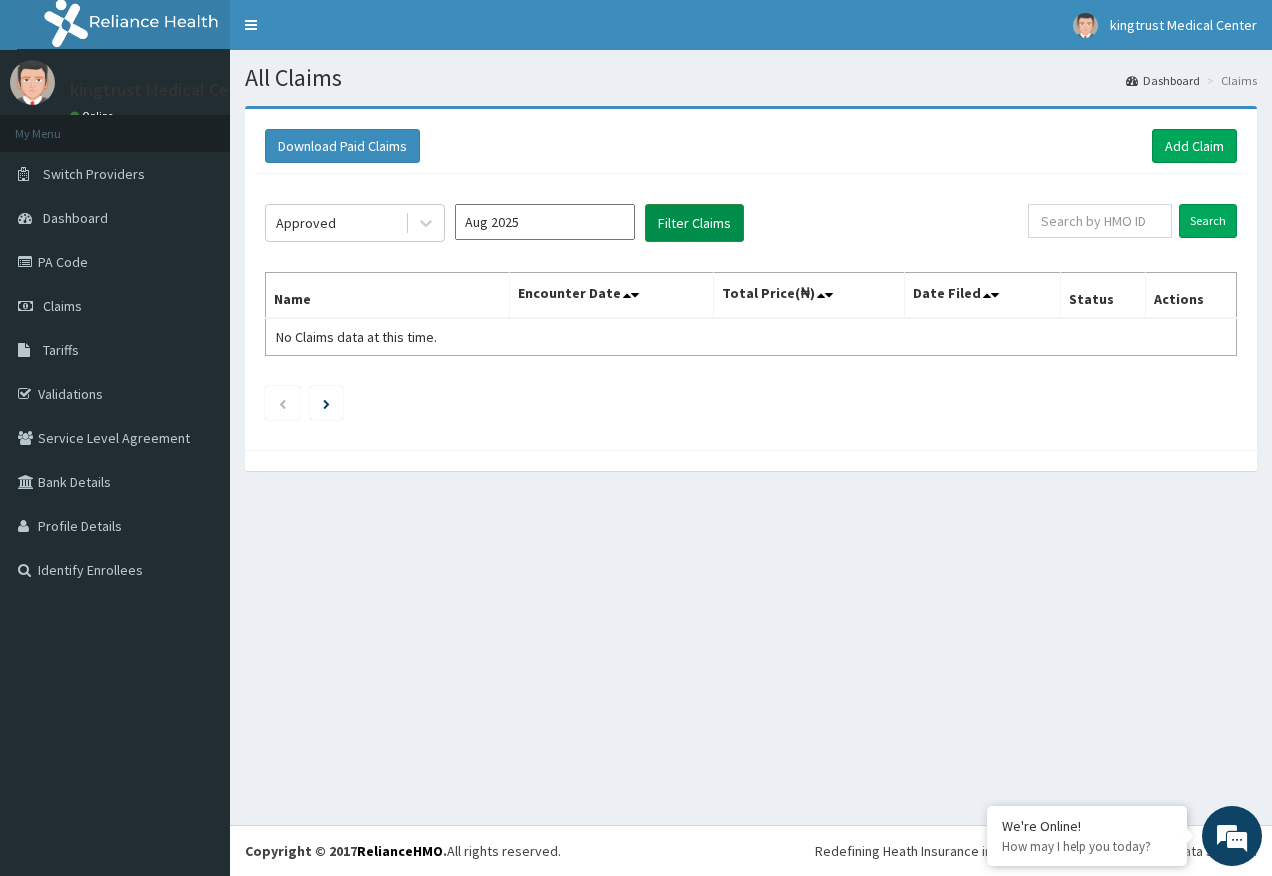 drag, startPoint x: 679, startPoint y: 226, endPoint x: 650, endPoint y: 243, distance: 33.61547 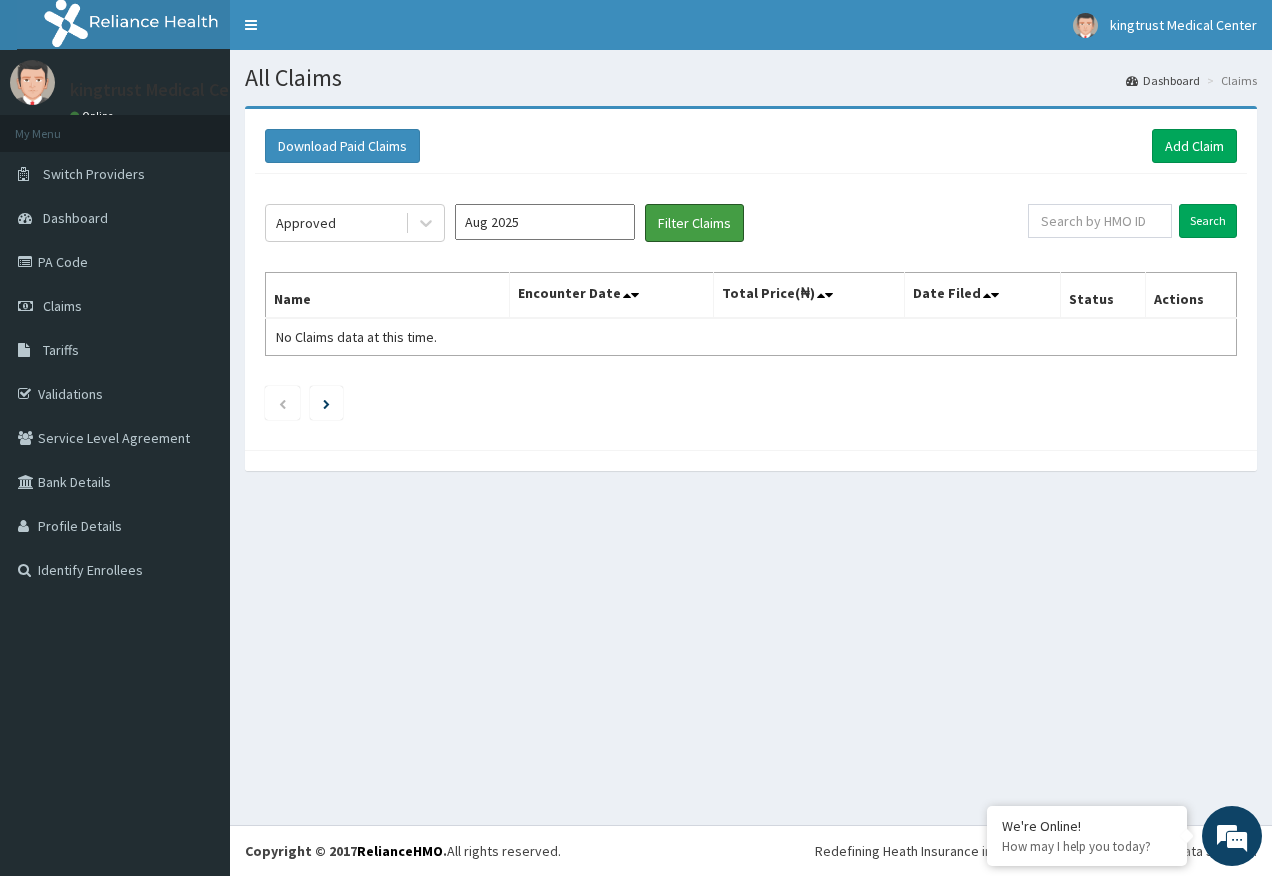 click on "Filter Claims" at bounding box center [694, 223] 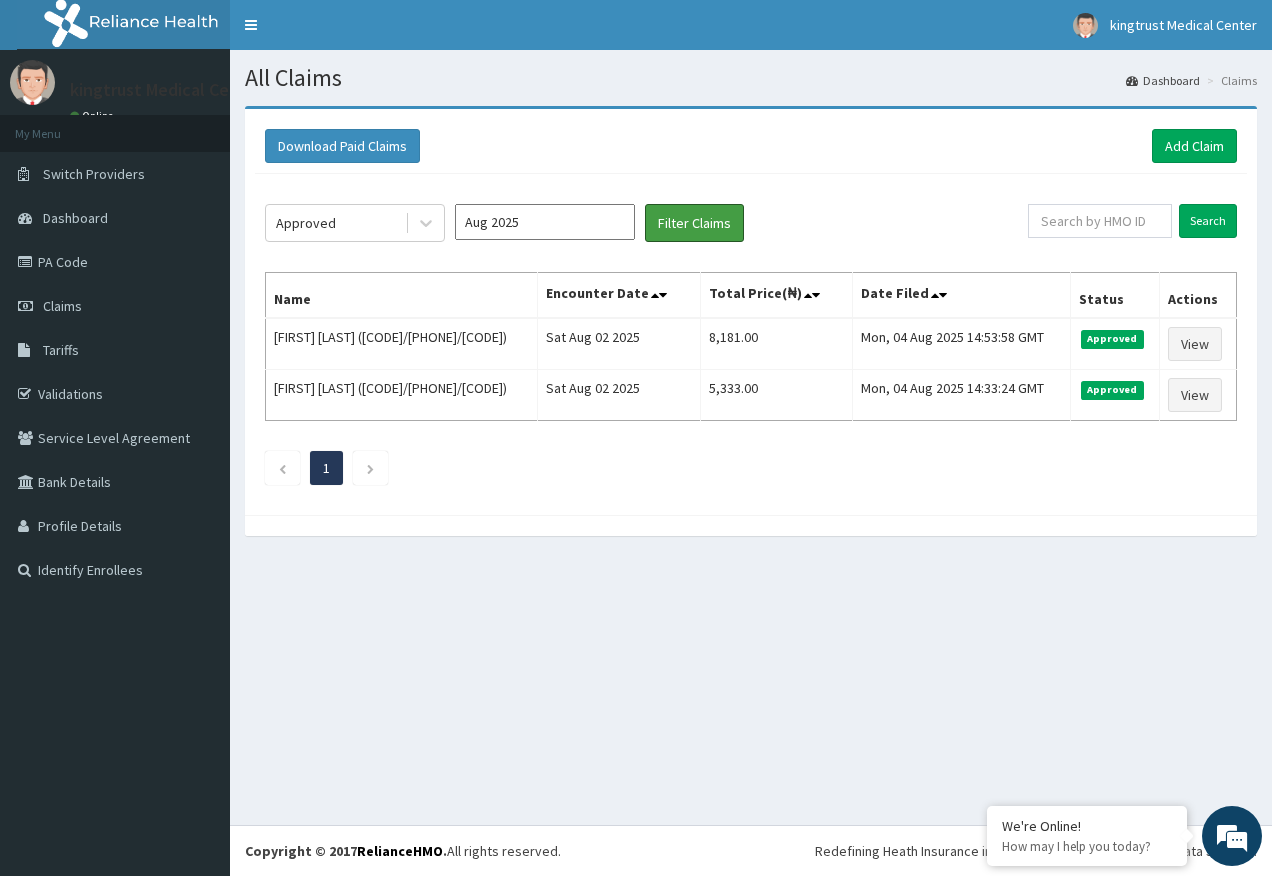 scroll, scrollTop: 0, scrollLeft: 0, axis: both 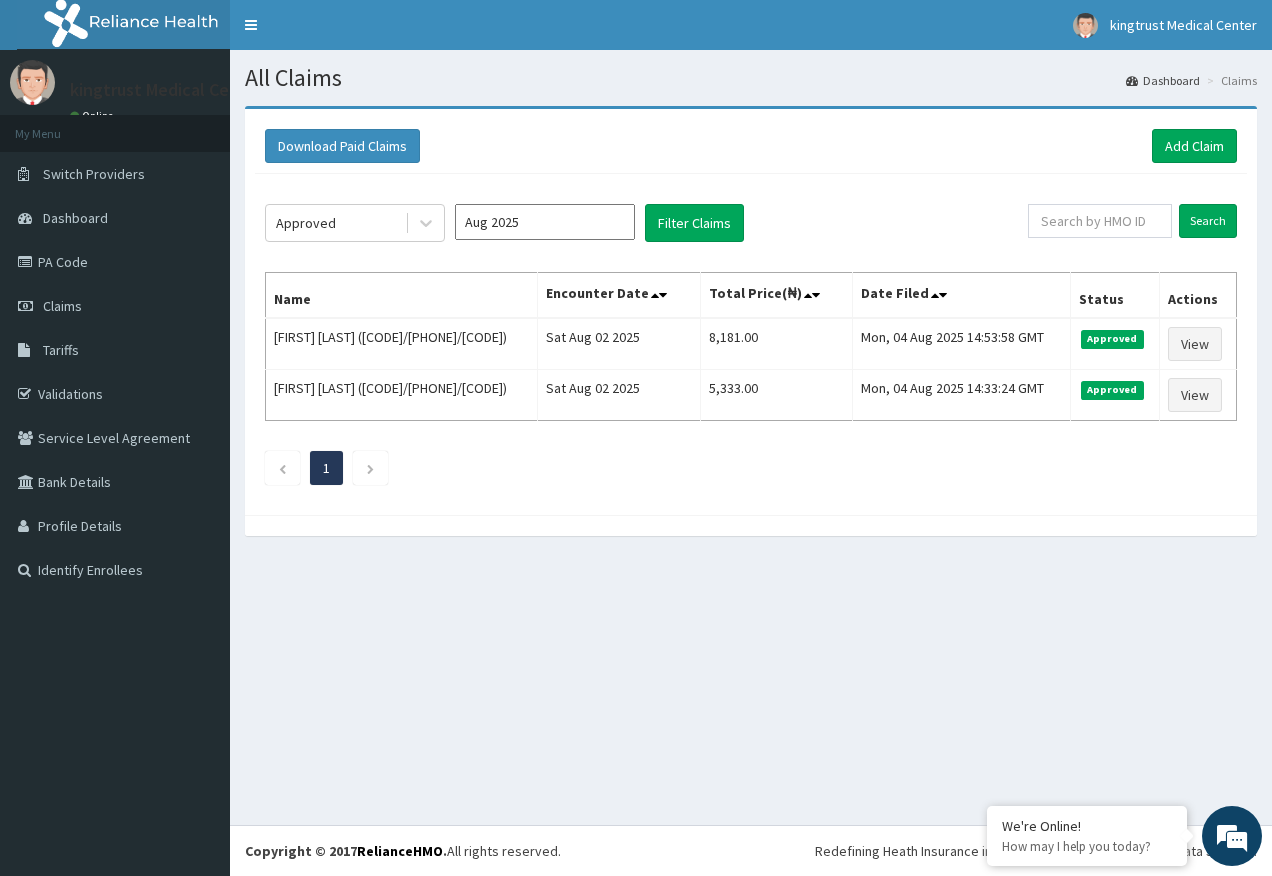 click on "Approved Aug 2025 Filter Claims Search Name Encounter Date Total Price(₦) Date Filed Status Actions Rotimi Akinpelu (FWR/10050/A) Sat Aug 02 2025 8,181.00 Mon, 04 Aug 2025 14:53:58 GMT Approved View OLUCHI CHINE (SBG/11290/A) Sat Aug 02 2025 5,333.00 Mon, 04 Aug 2025 14:33:24 GMT Approved View 1" 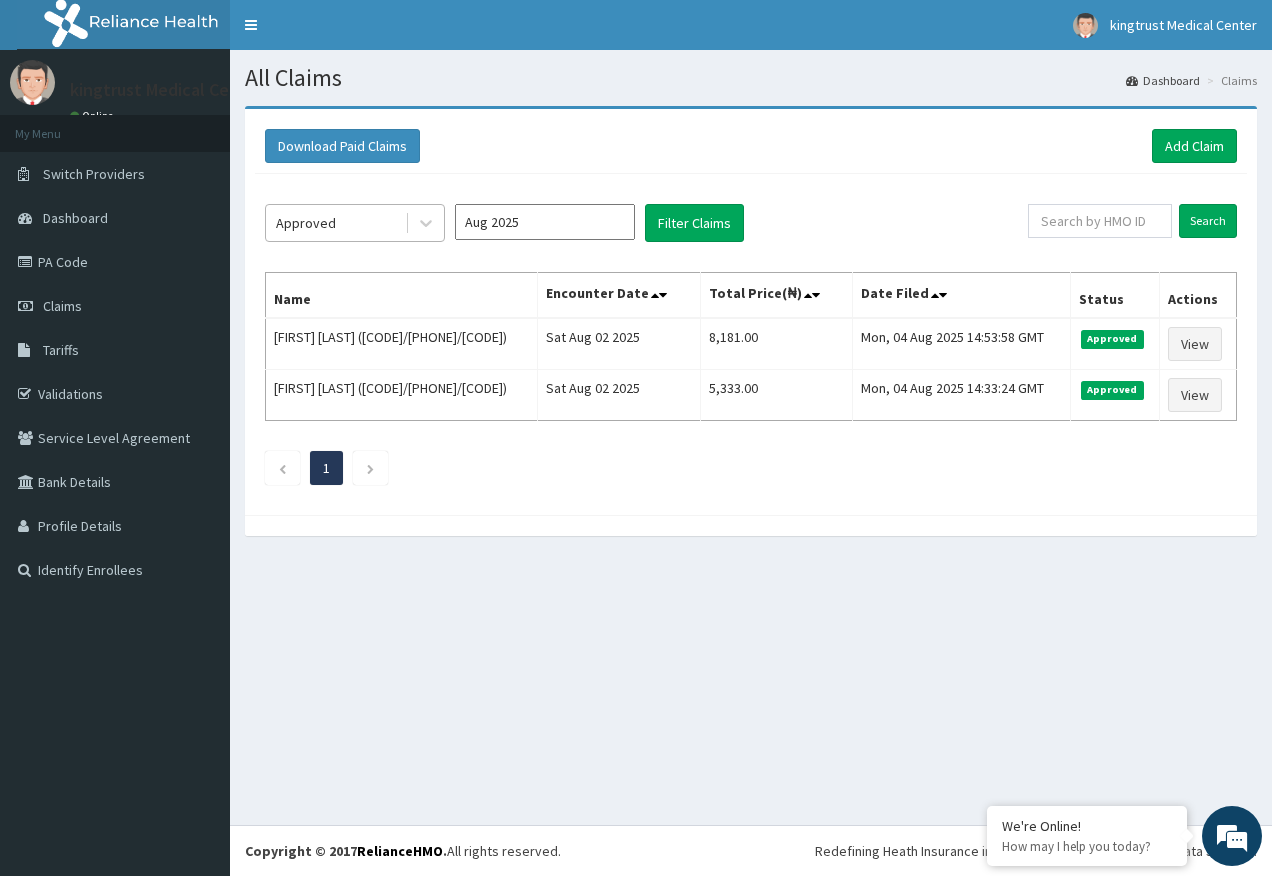click on "Approved" at bounding box center (306, 223) 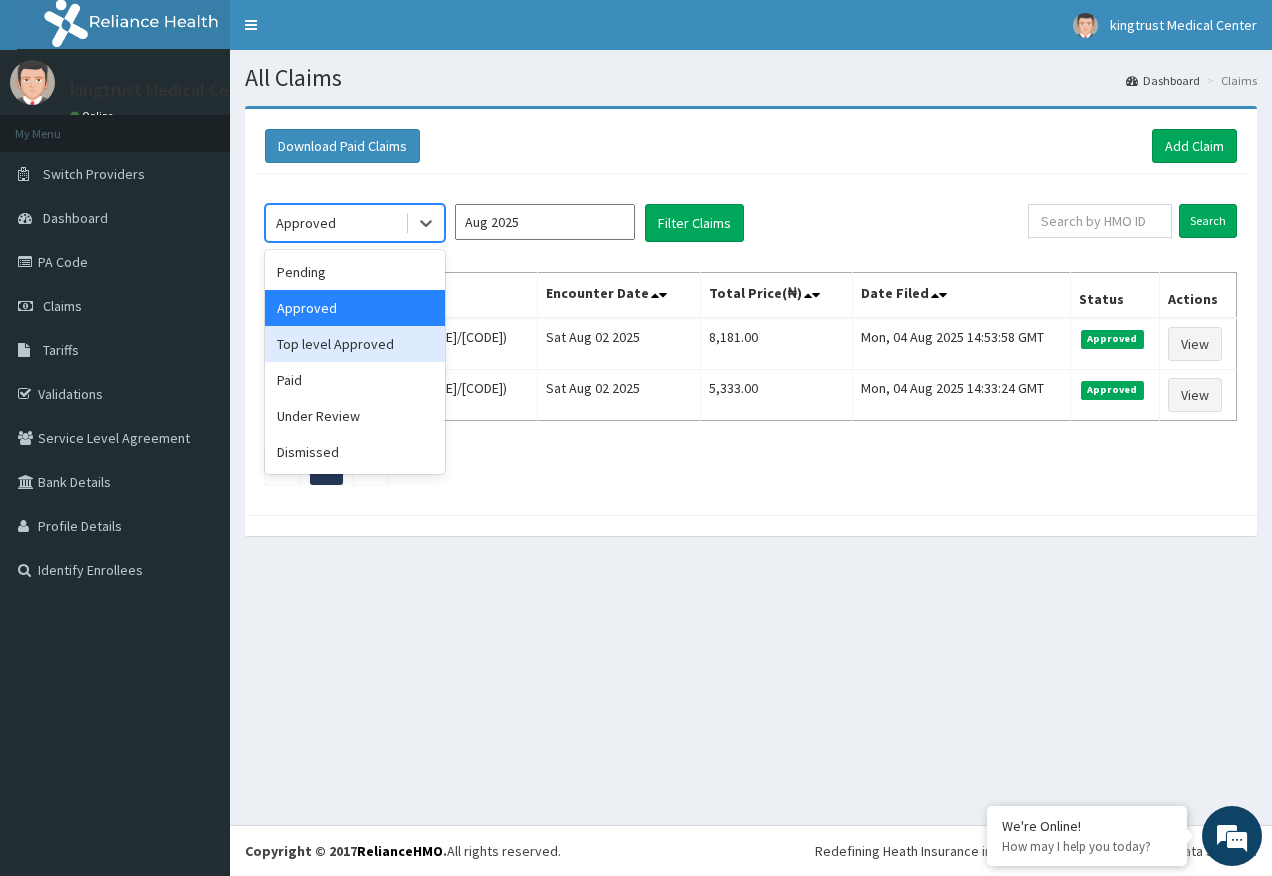 click on "Top level Approved" at bounding box center [355, 344] 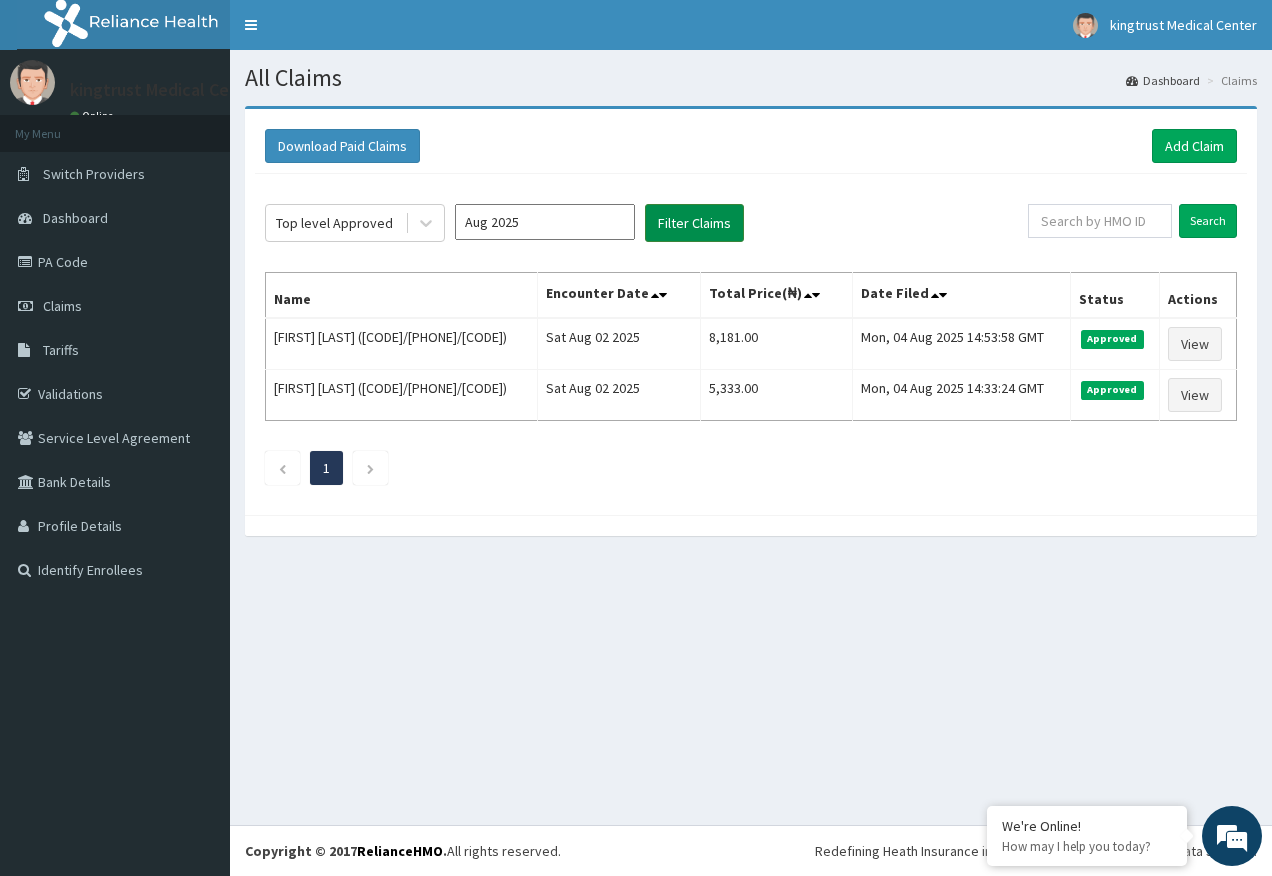 click on "Filter Claims" at bounding box center (694, 223) 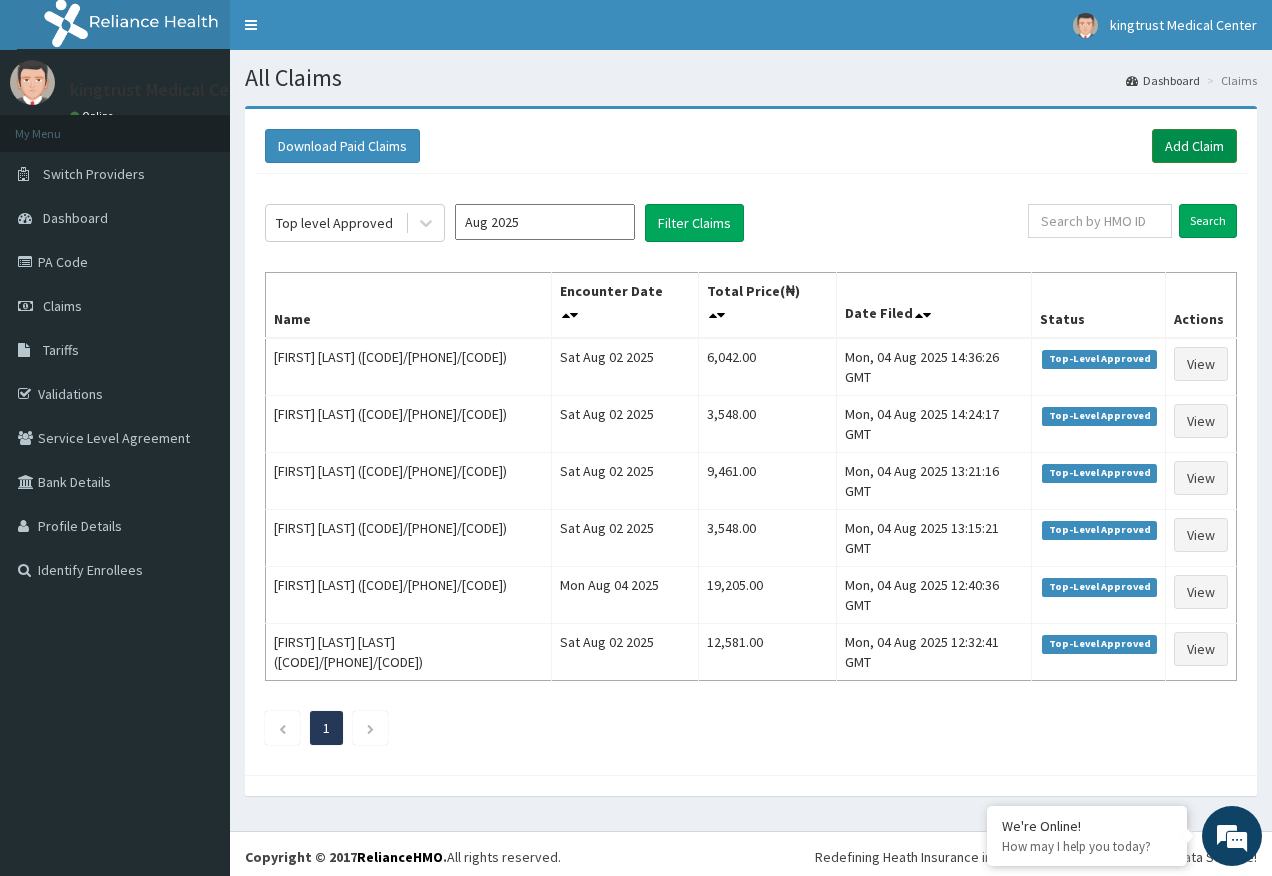 click on "Add Claim" at bounding box center [1194, 146] 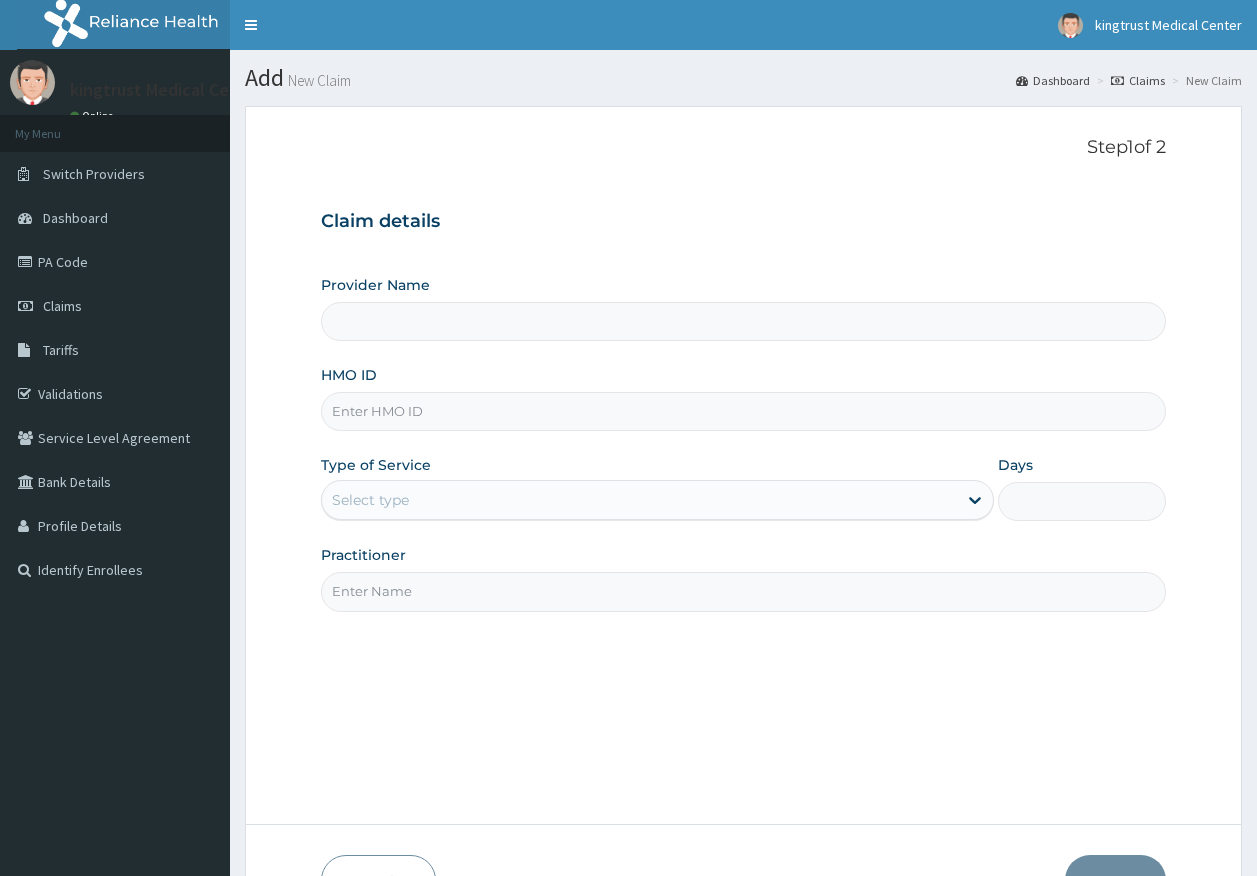 type on "Kingtrust Medical Center" 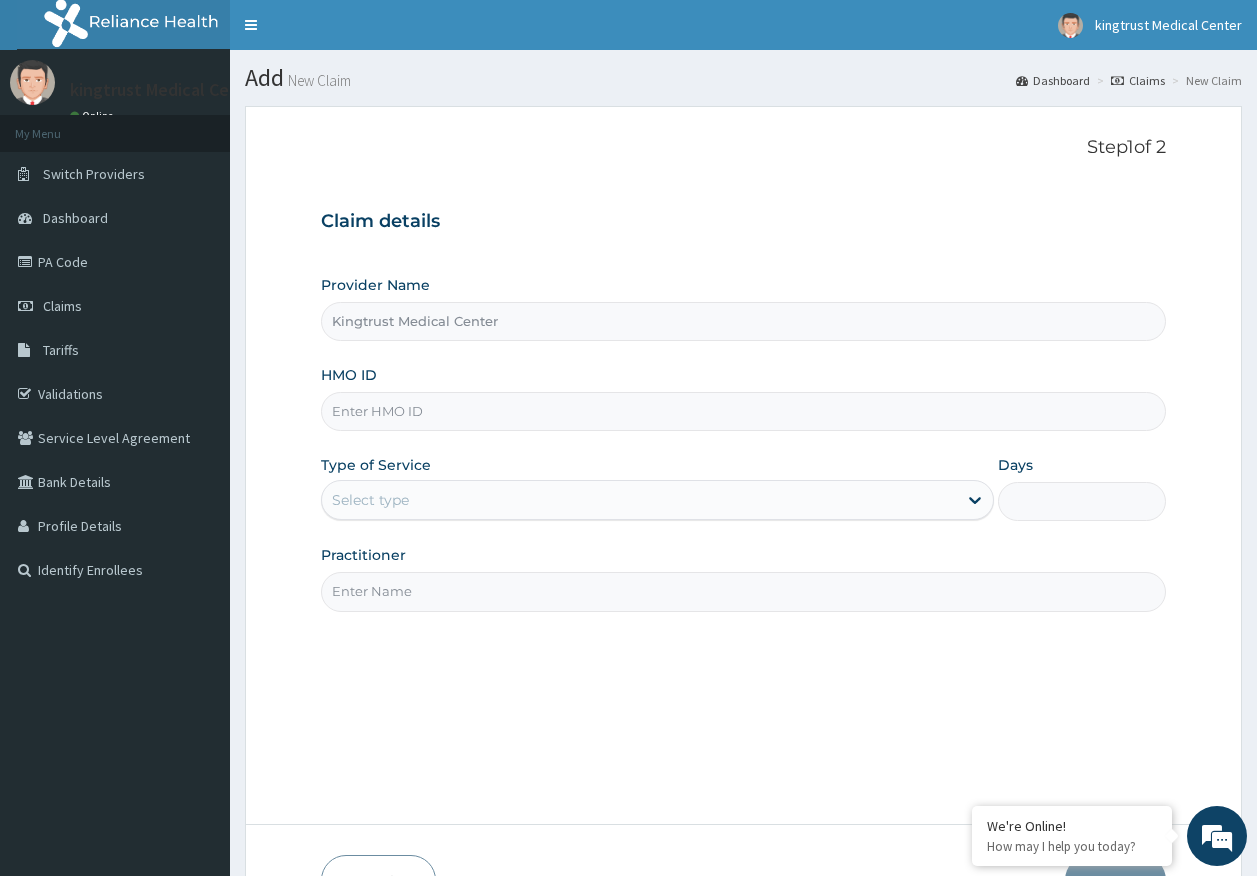 scroll, scrollTop: 0, scrollLeft: 0, axis: both 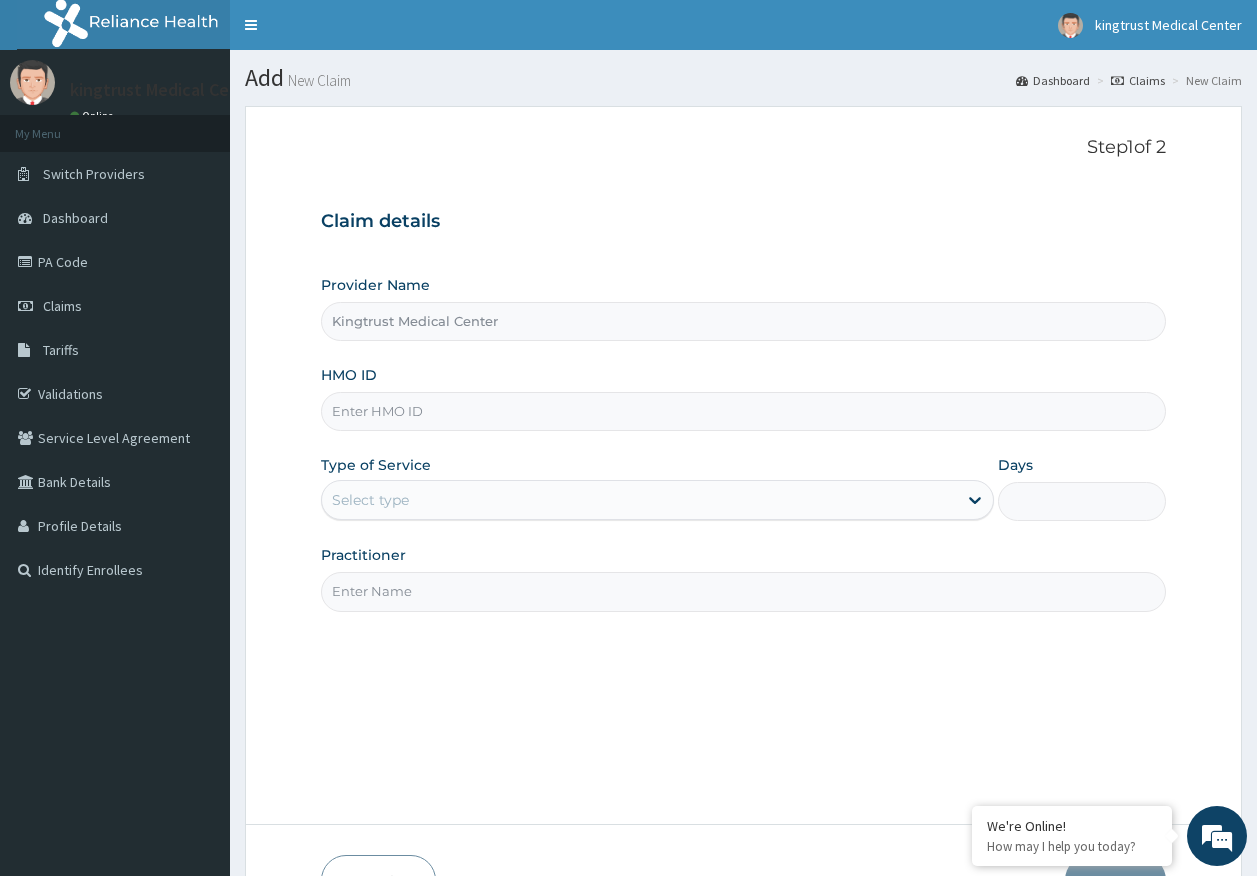 paste on "BHT/10537/A" 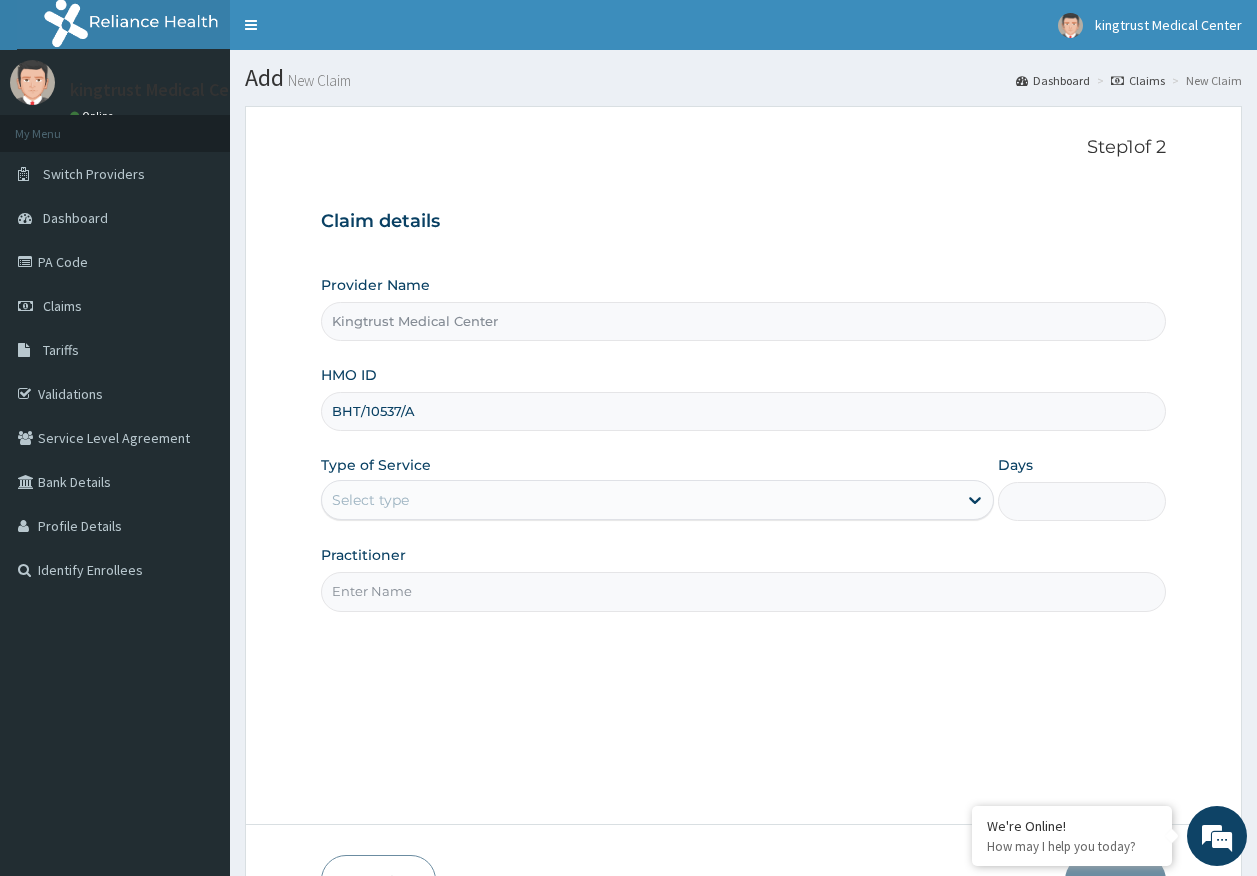 type on "BHT/10537/A" 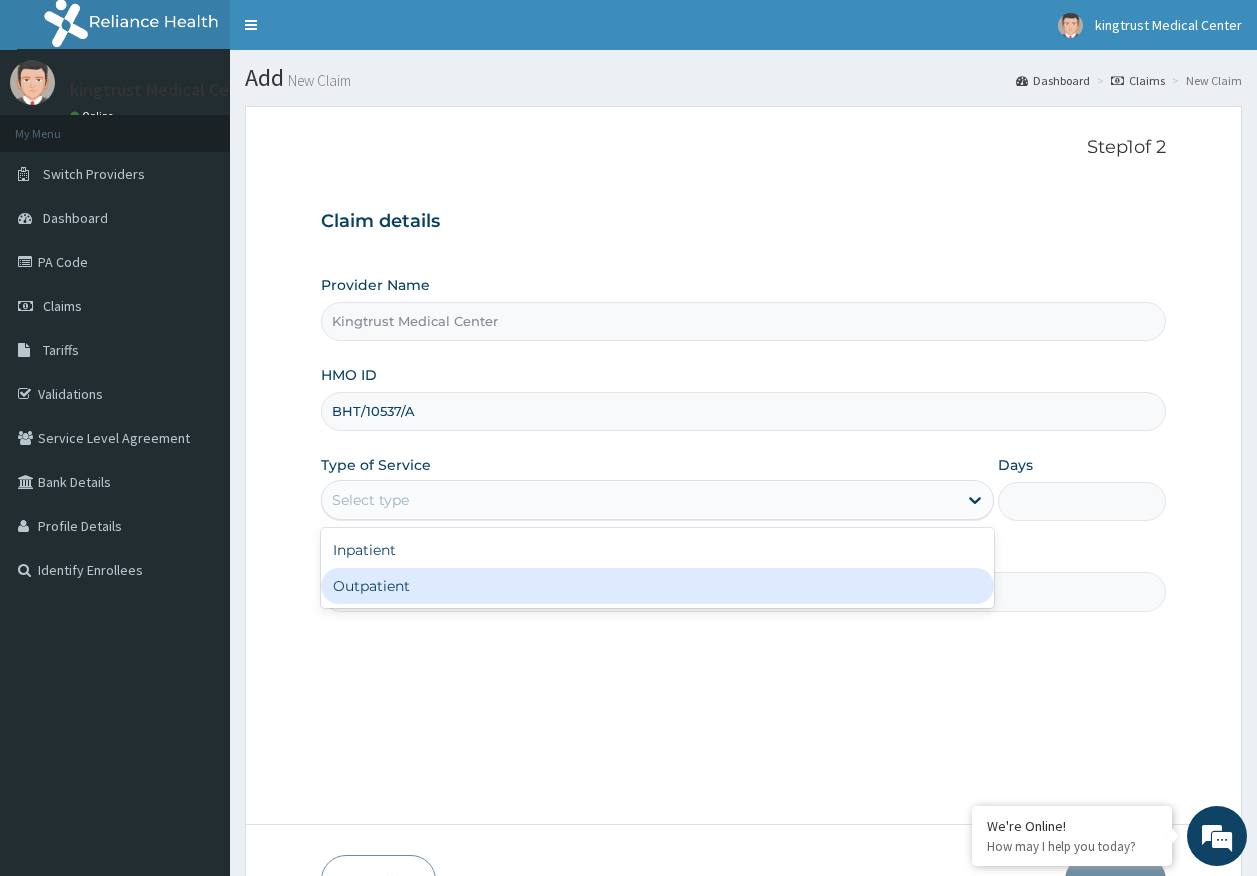 click on "Outpatient" at bounding box center [657, 586] 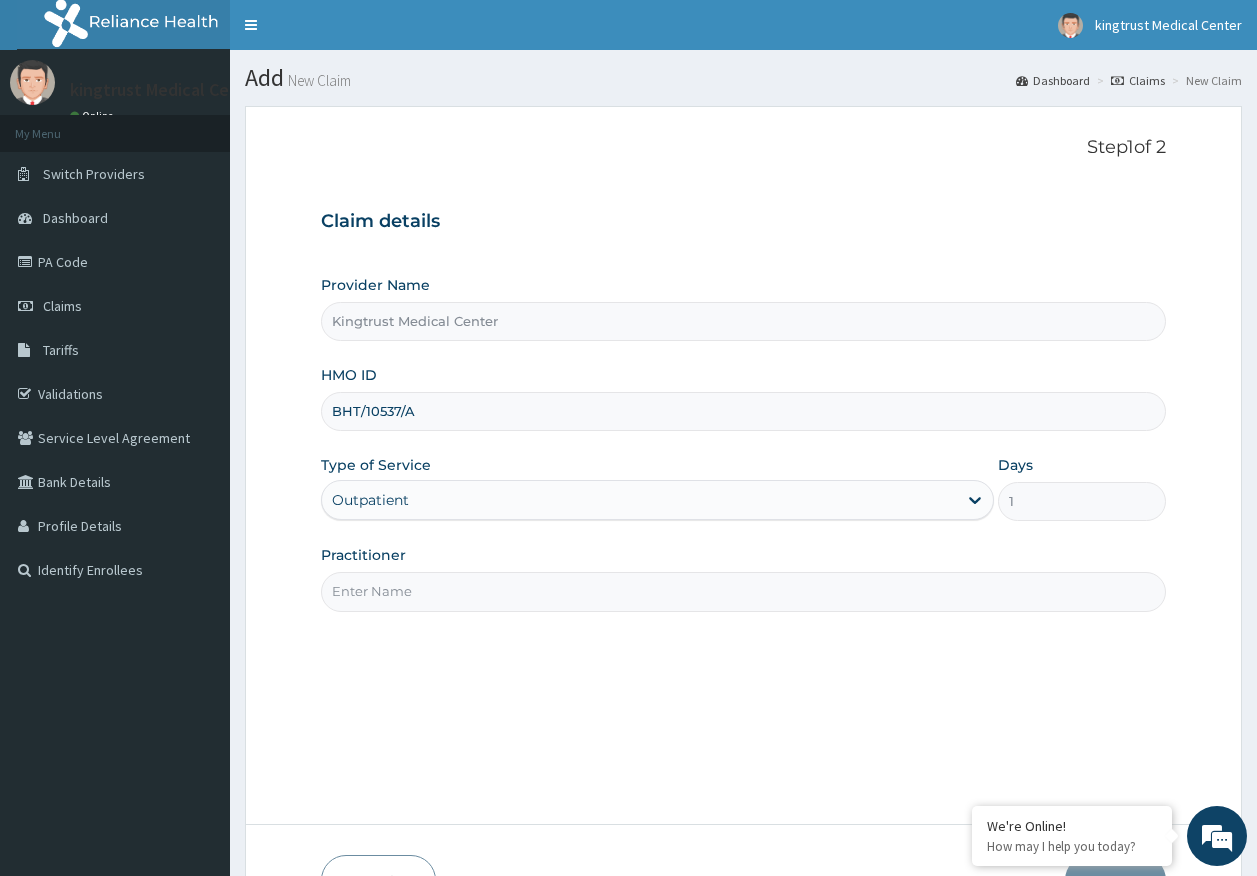 click on "Practitioner" at bounding box center (744, 591) 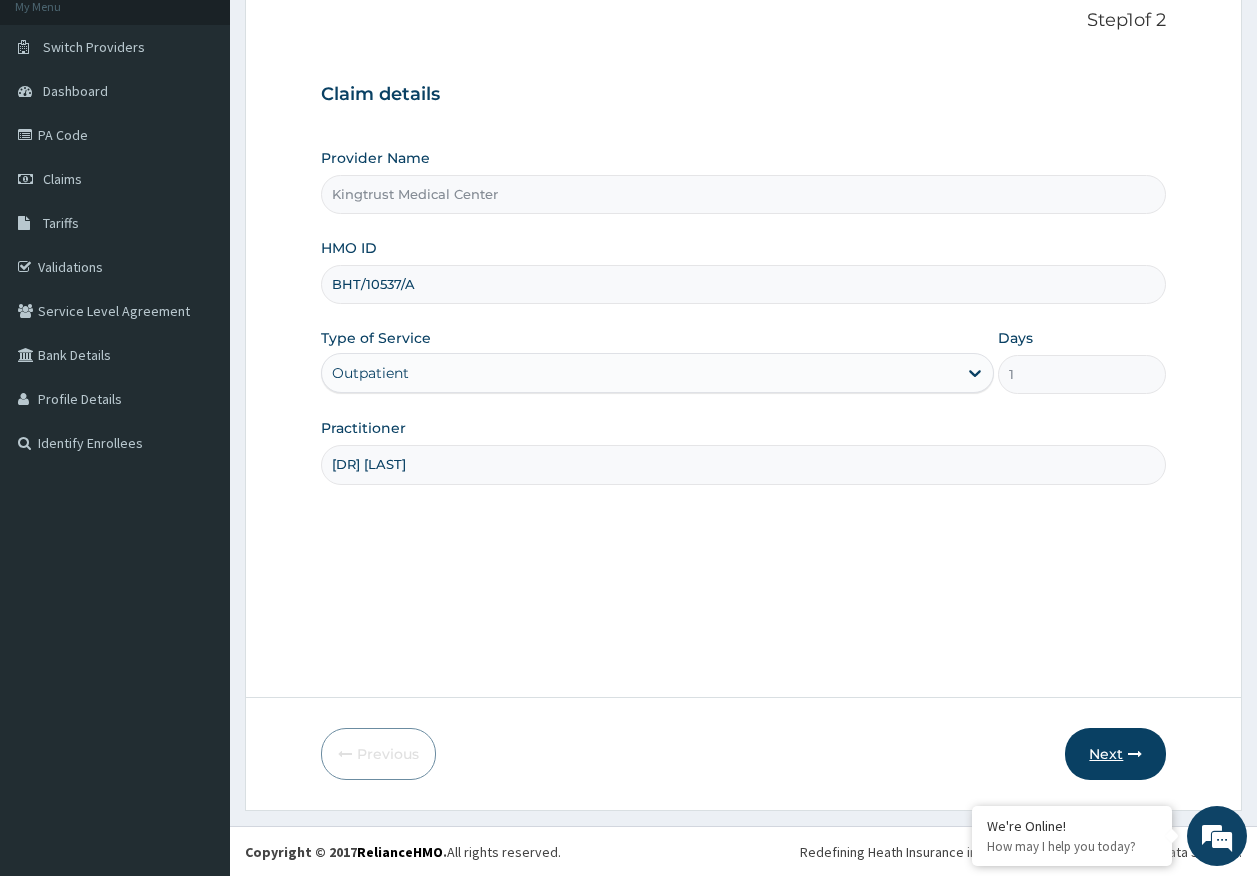 scroll, scrollTop: 128, scrollLeft: 0, axis: vertical 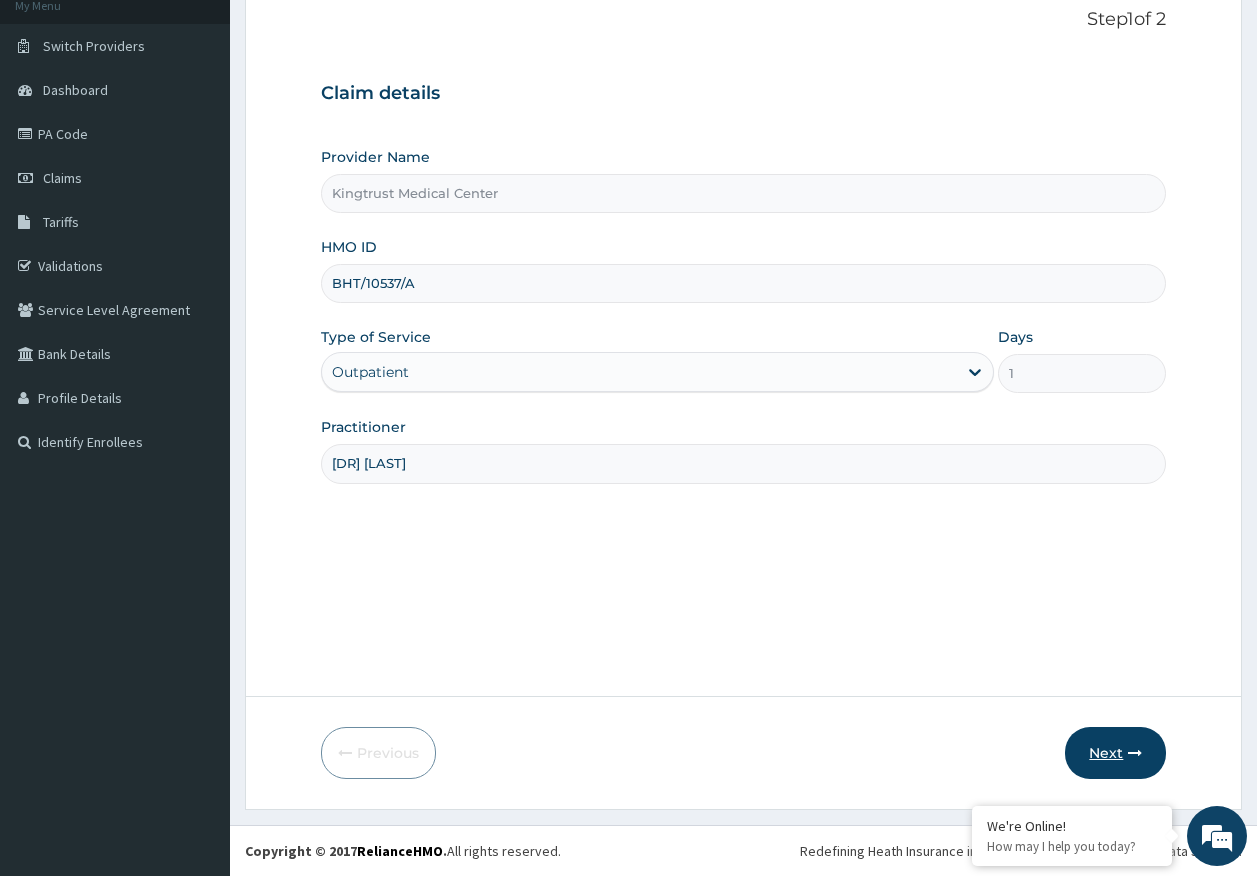 click at bounding box center (1135, 753) 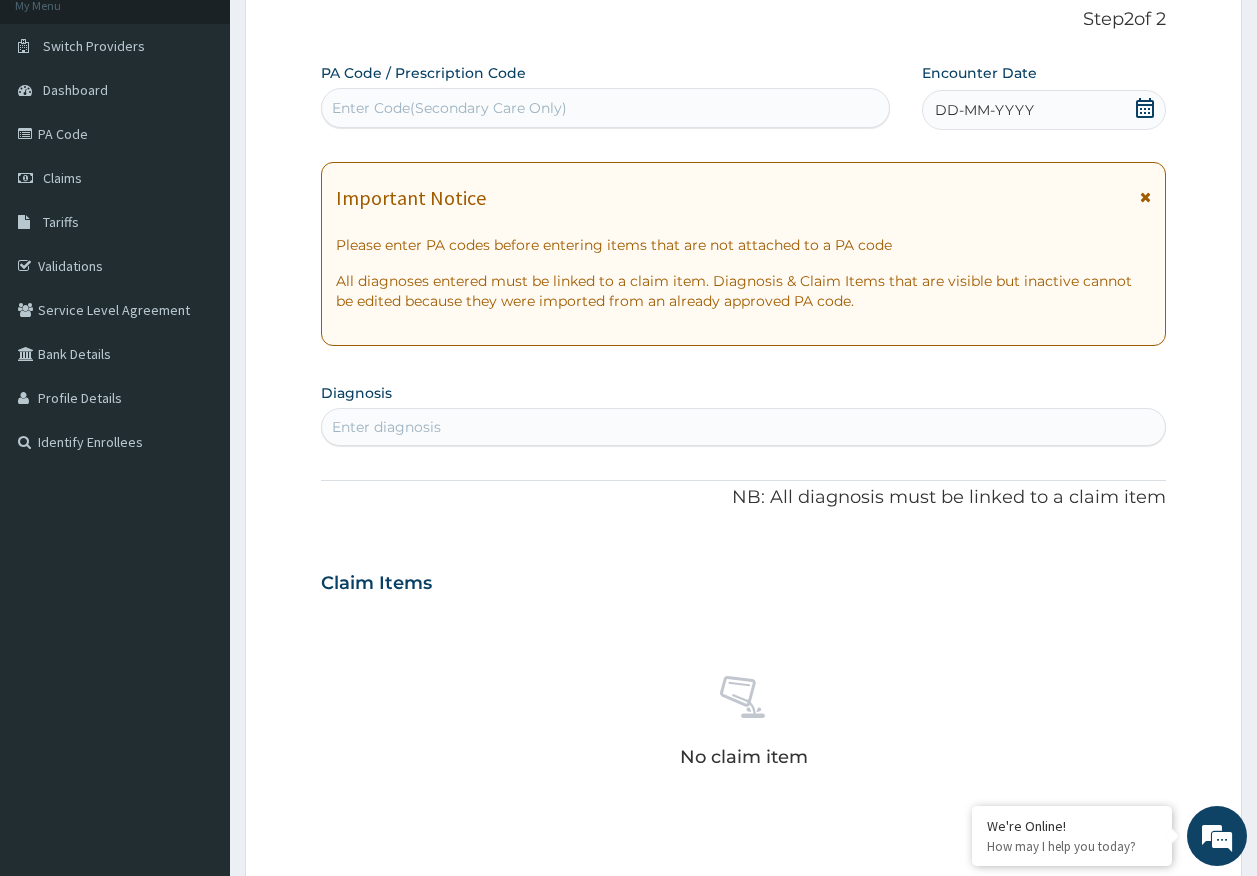 click on "DD-MM-YYYY" at bounding box center [984, 110] 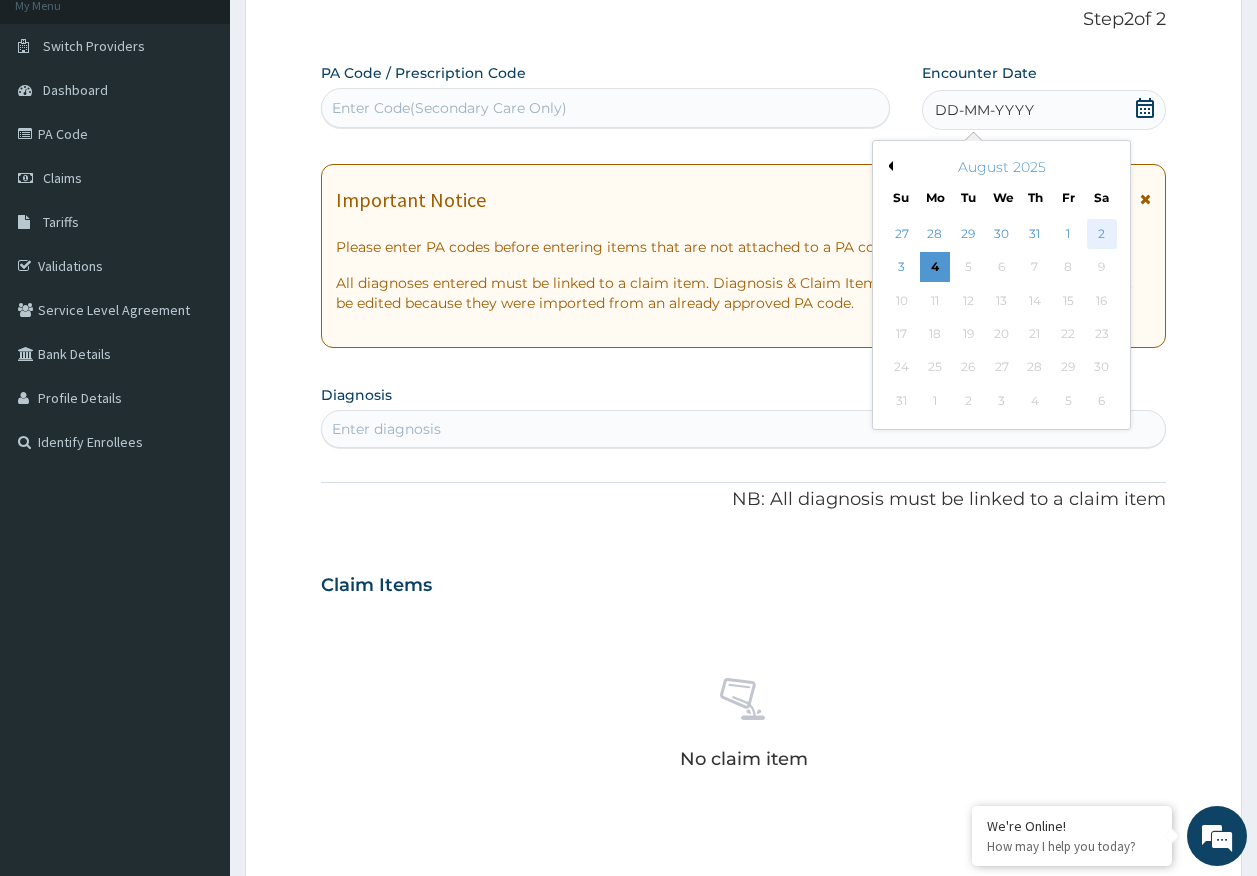 click on "2" at bounding box center (1102, 234) 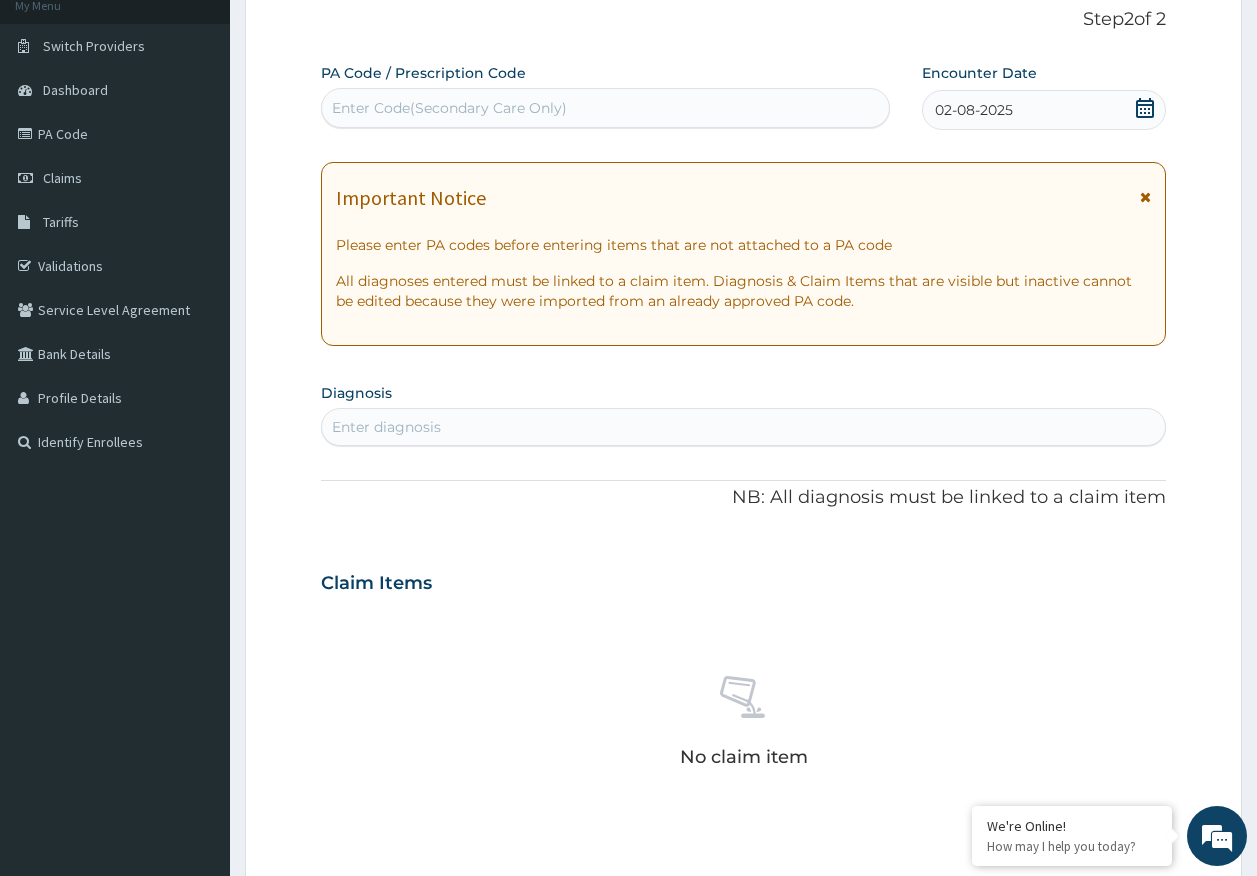 click on "Enter diagnosis" at bounding box center [386, 427] 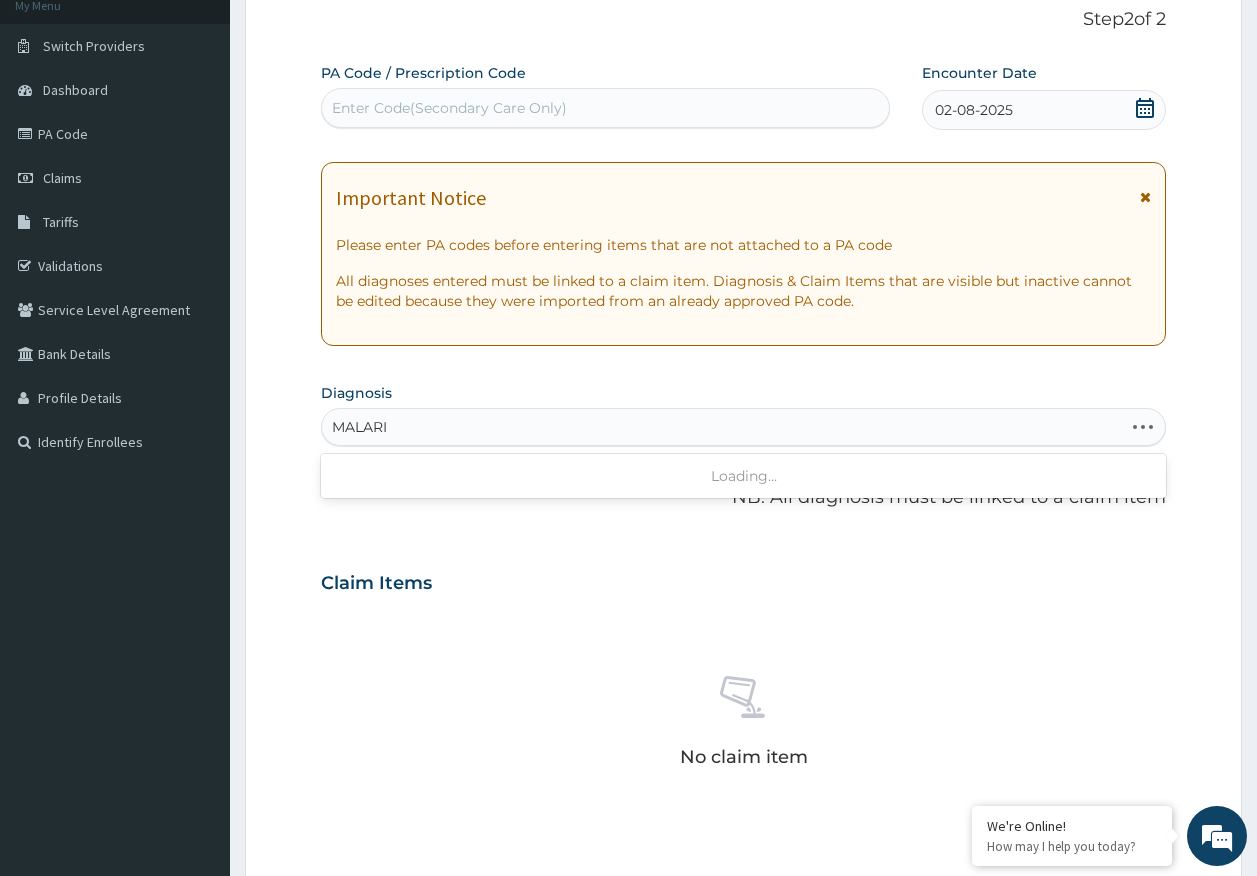 type on "MALARIA" 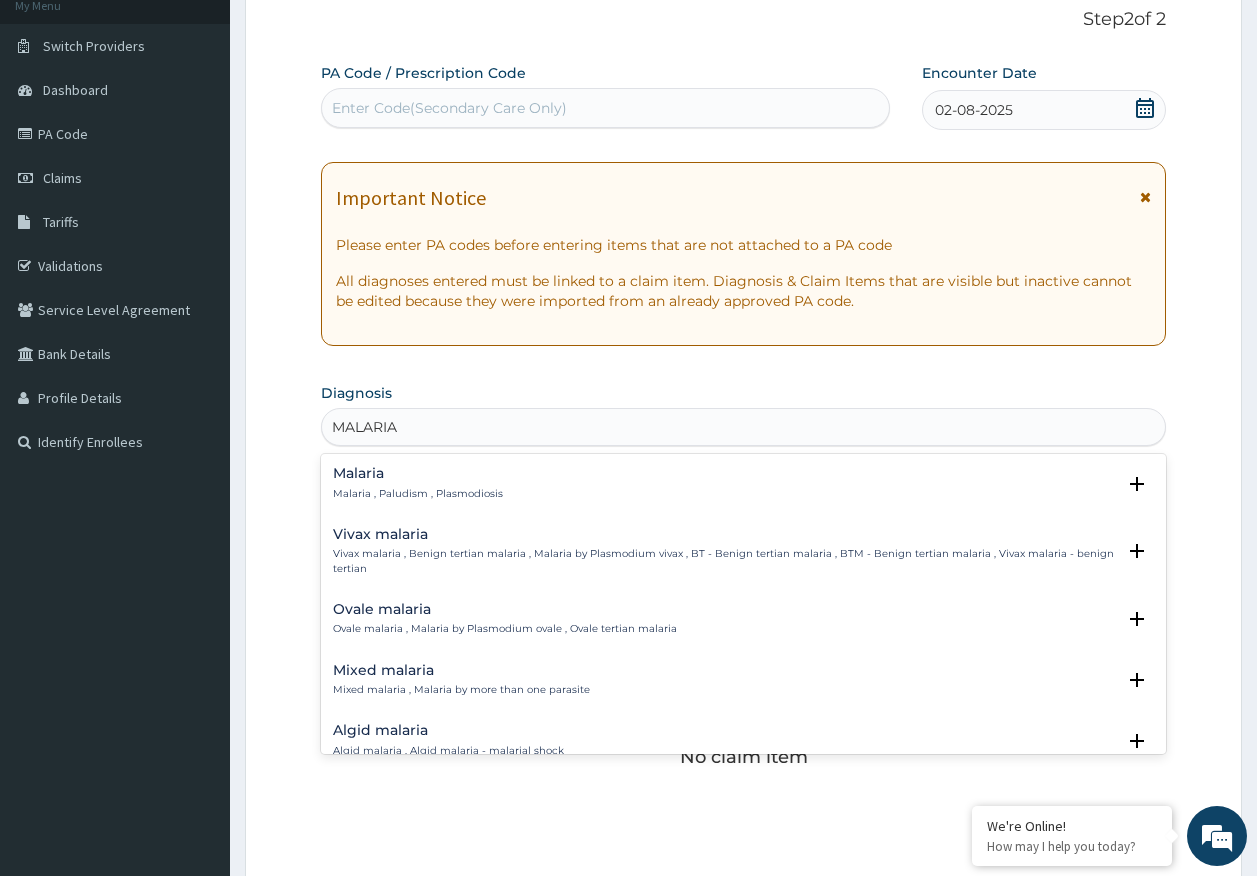 click on "Malaria , Paludism , Plasmodiosis" at bounding box center [418, 494] 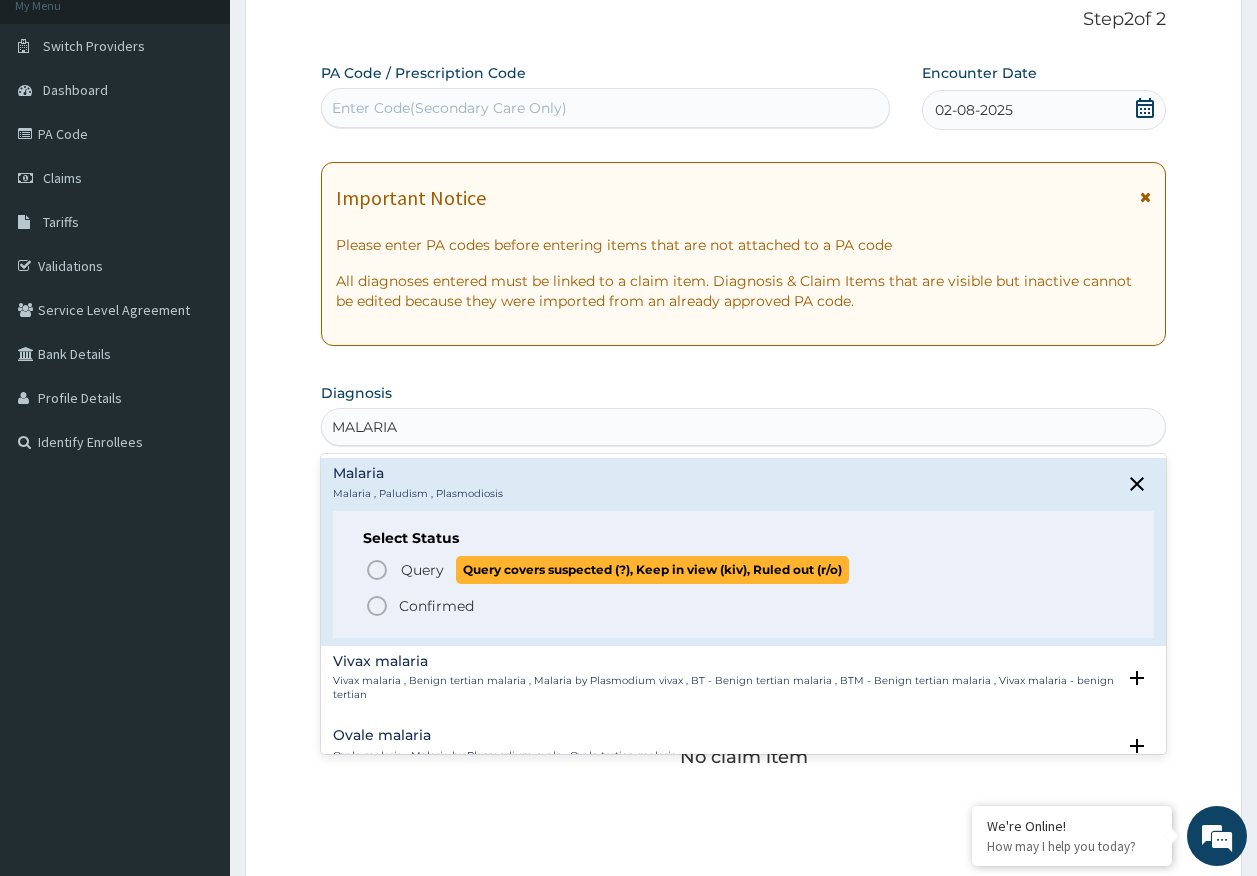 click on "Query" at bounding box center (422, 570) 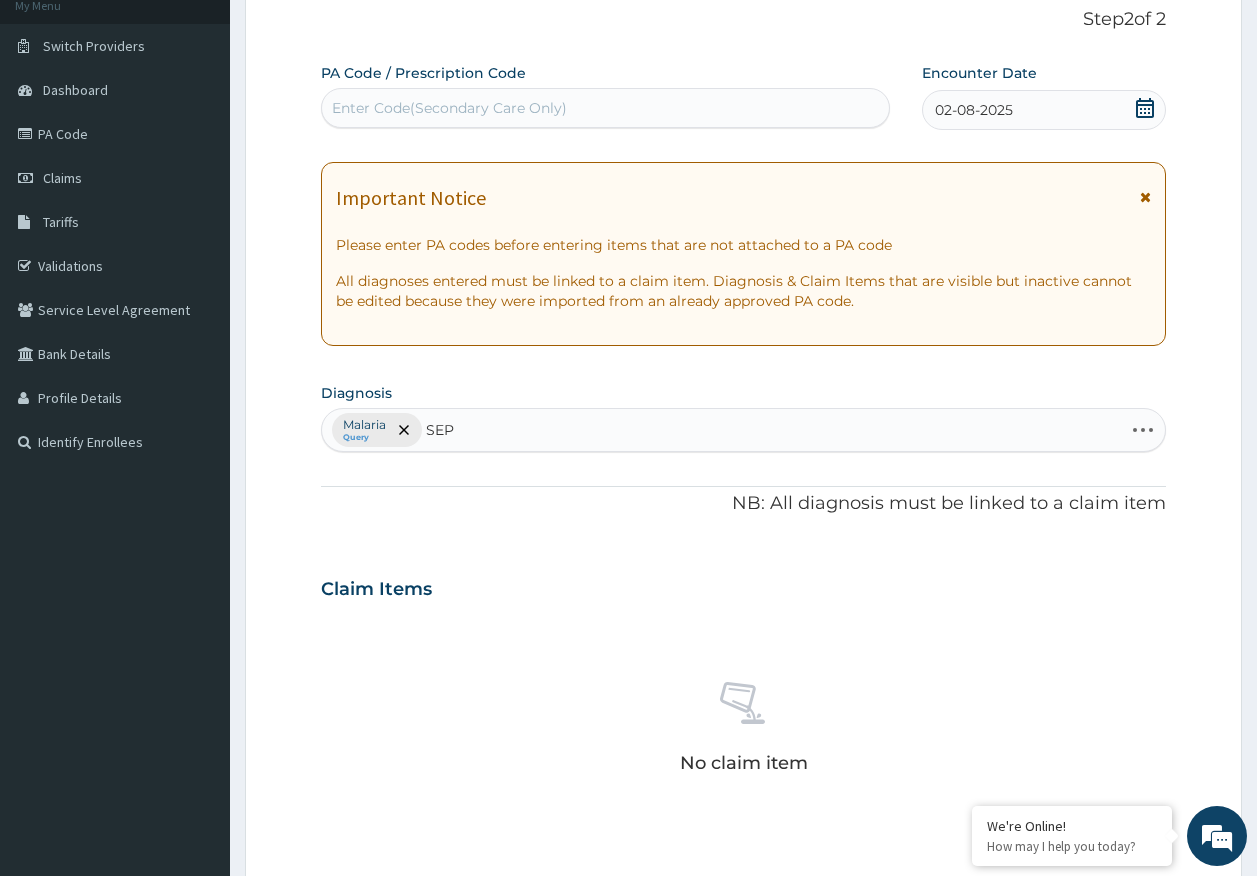 type on "SEPS" 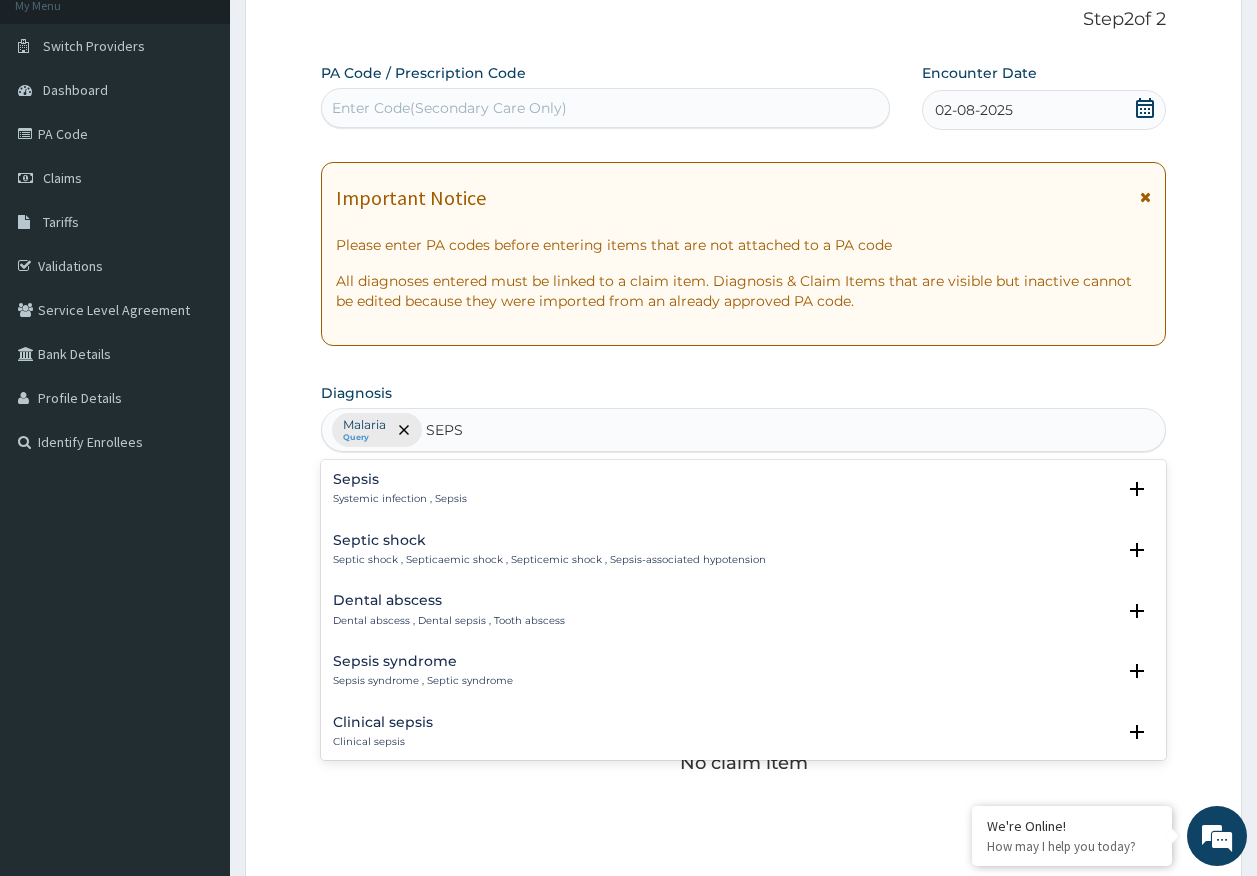 click on "Systemic infection , Sepsis" at bounding box center [400, 499] 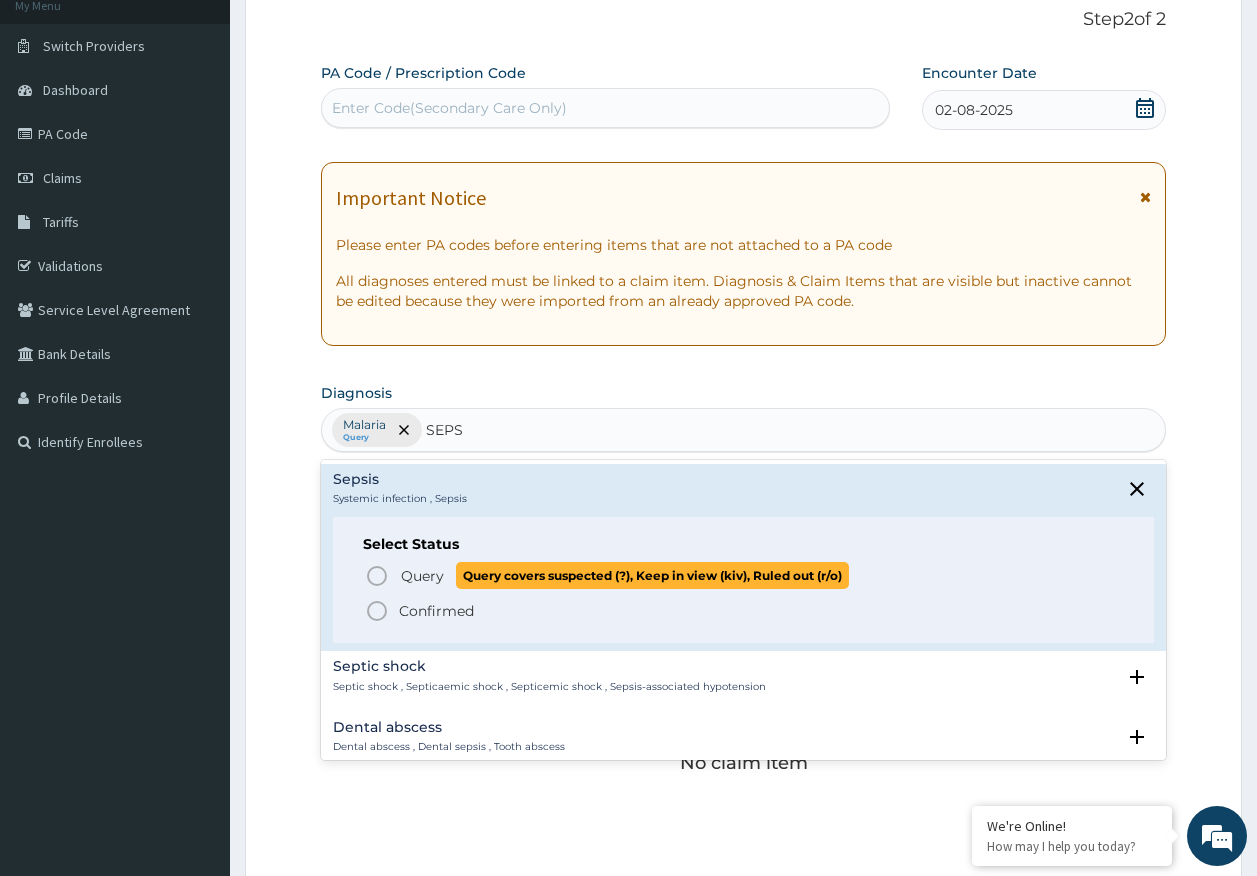 click on "Query" at bounding box center (422, 576) 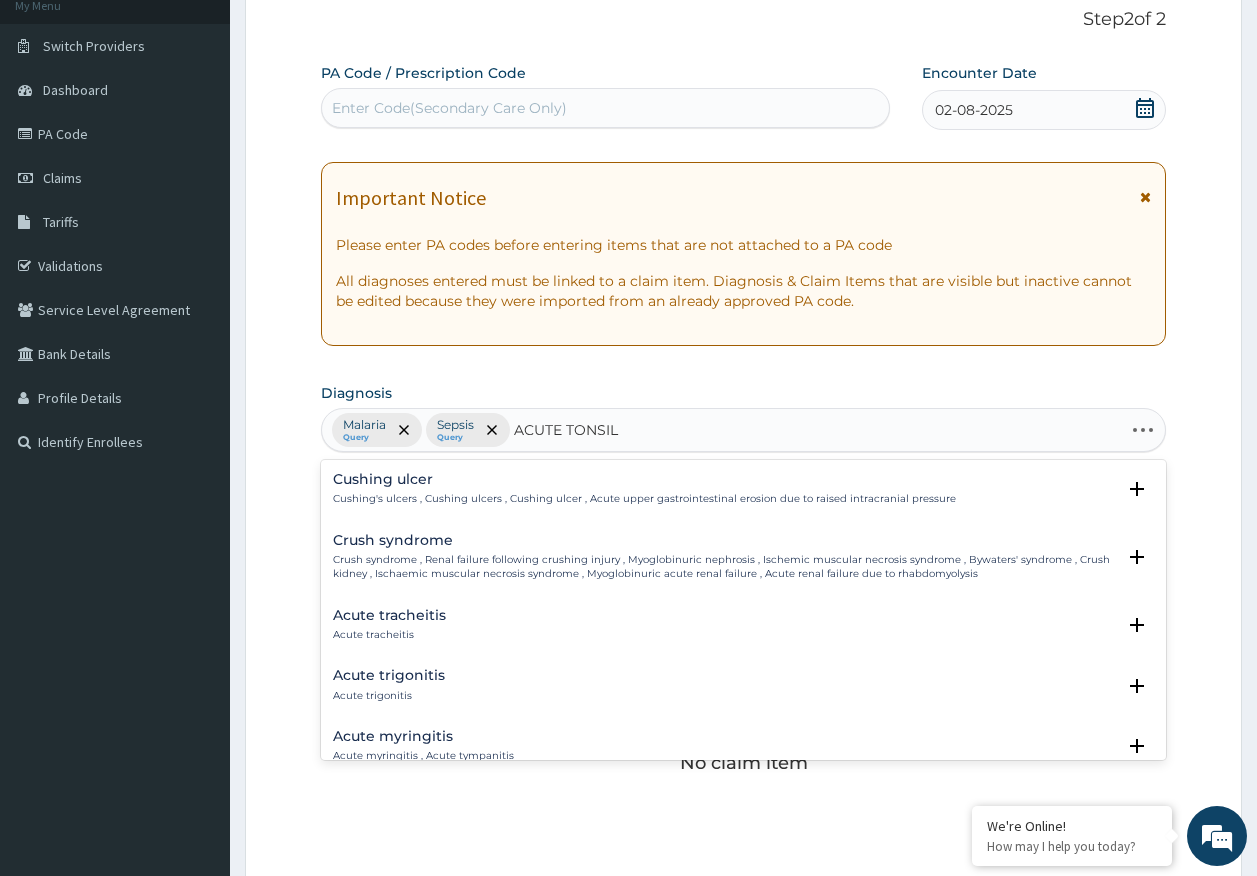 type on "ACUTE TONSILL" 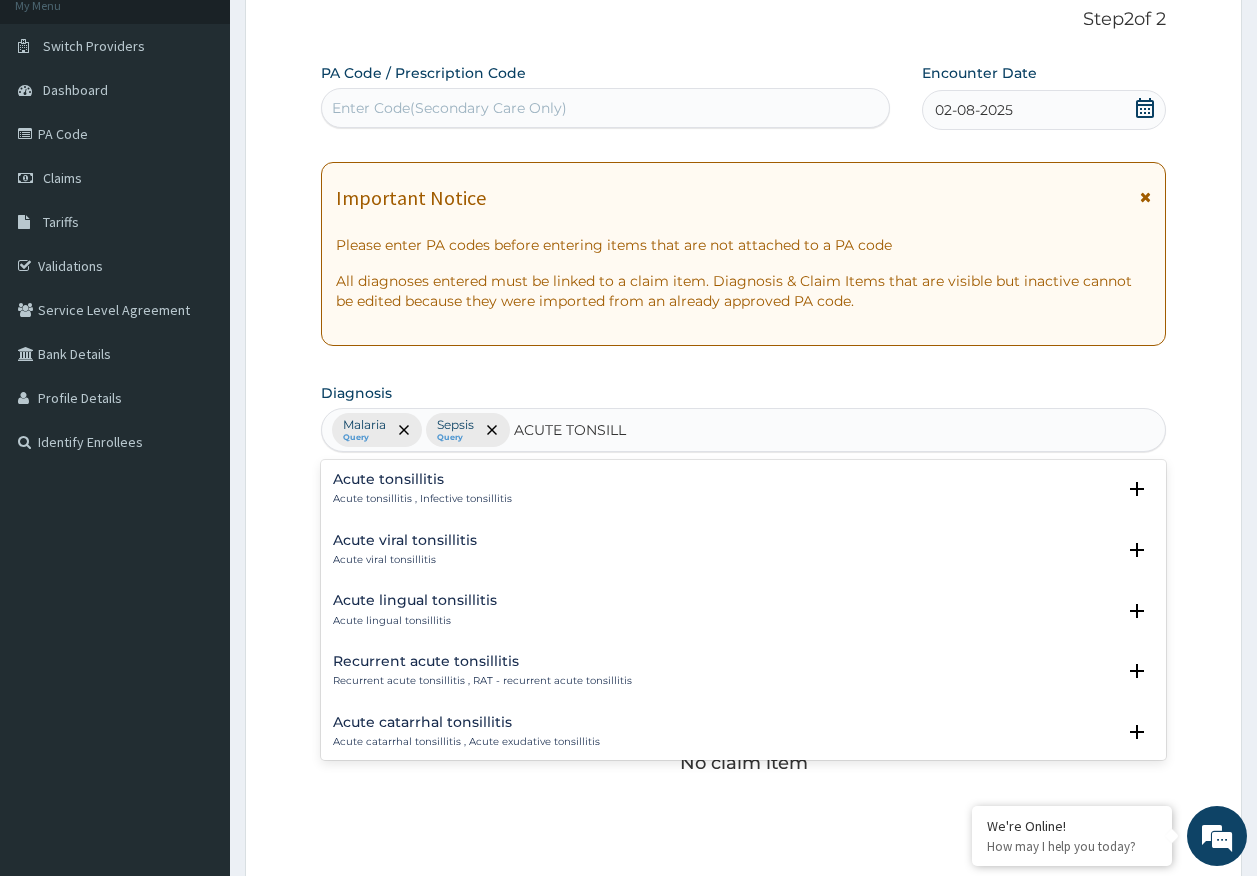 click on "Acute tonsillitis" at bounding box center (422, 479) 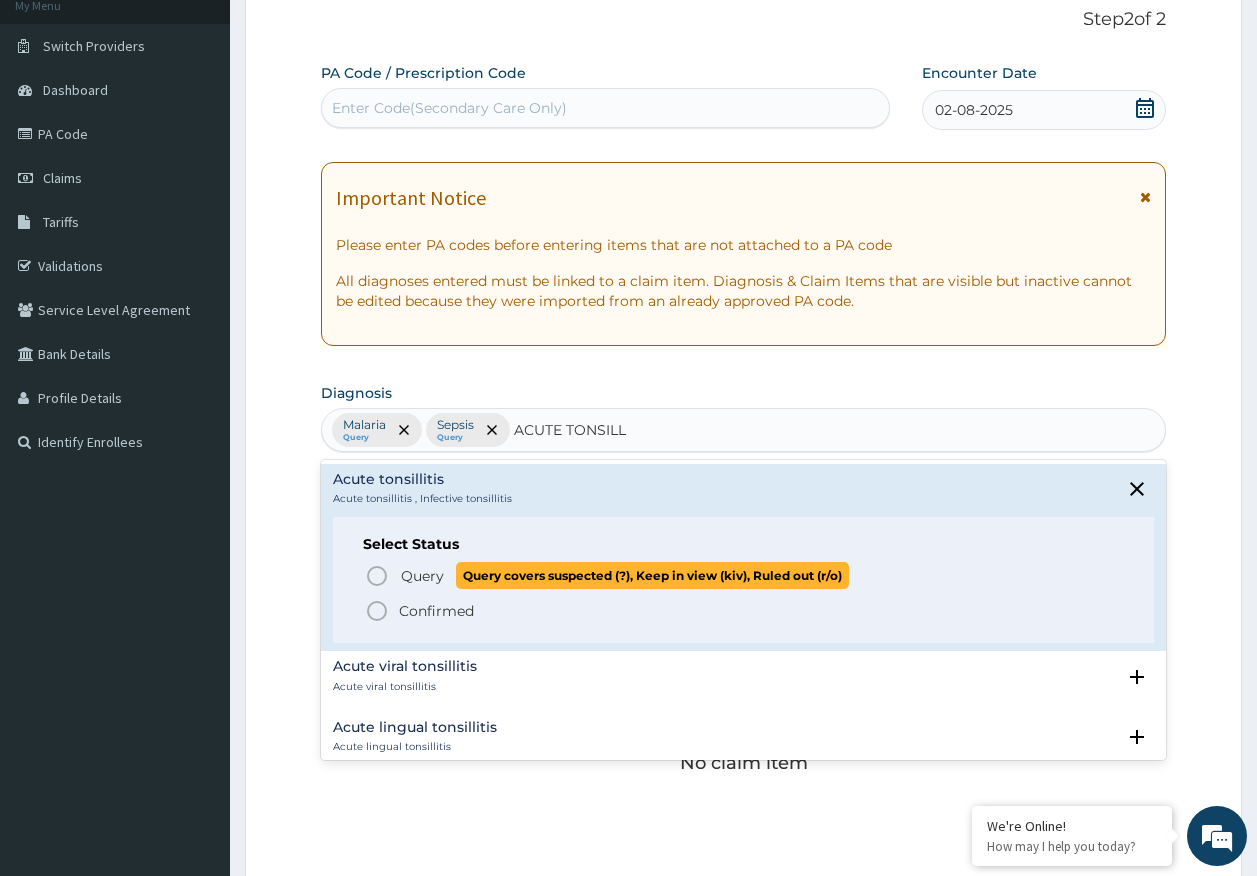 click on "Query" at bounding box center [422, 576] 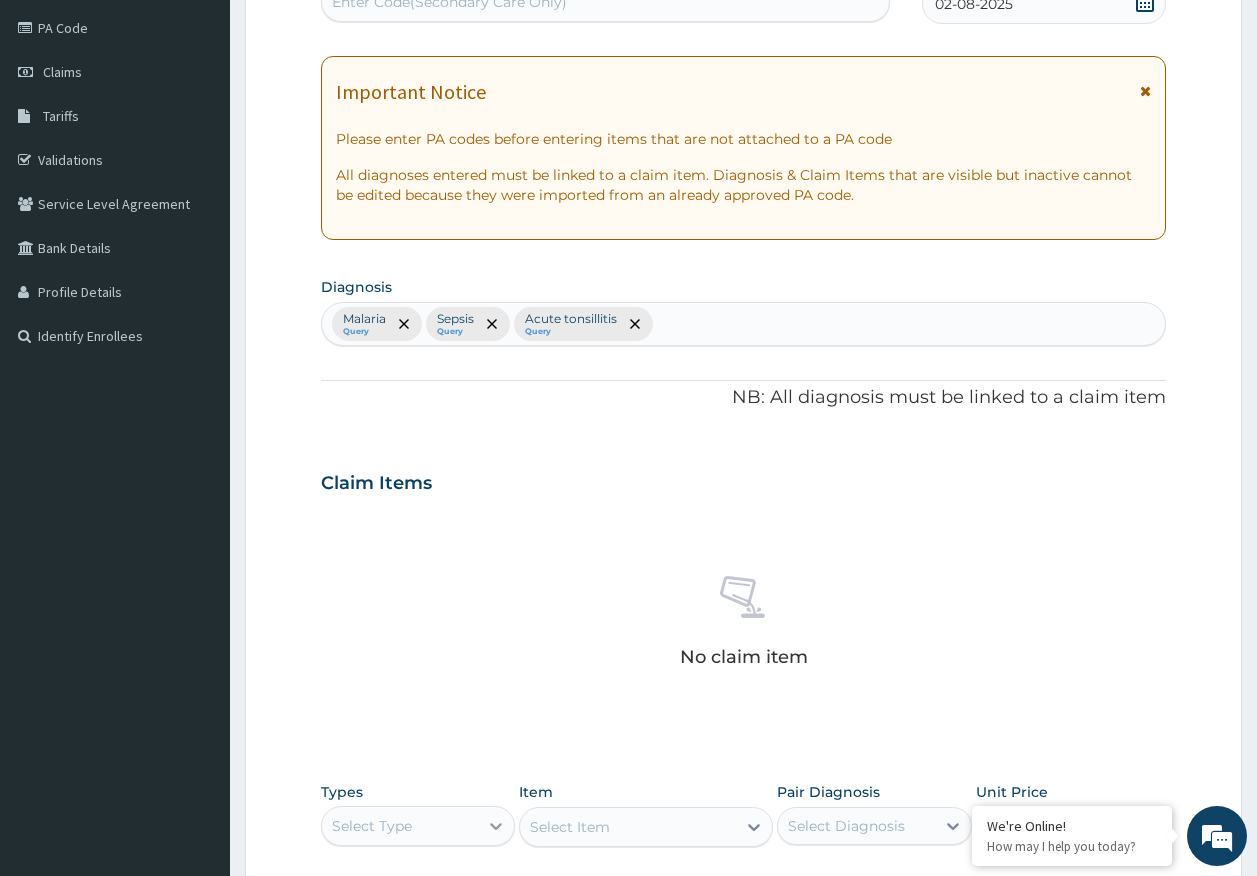 scroll, scrollTop: 528, scrollLeft: 0, axis: vertical 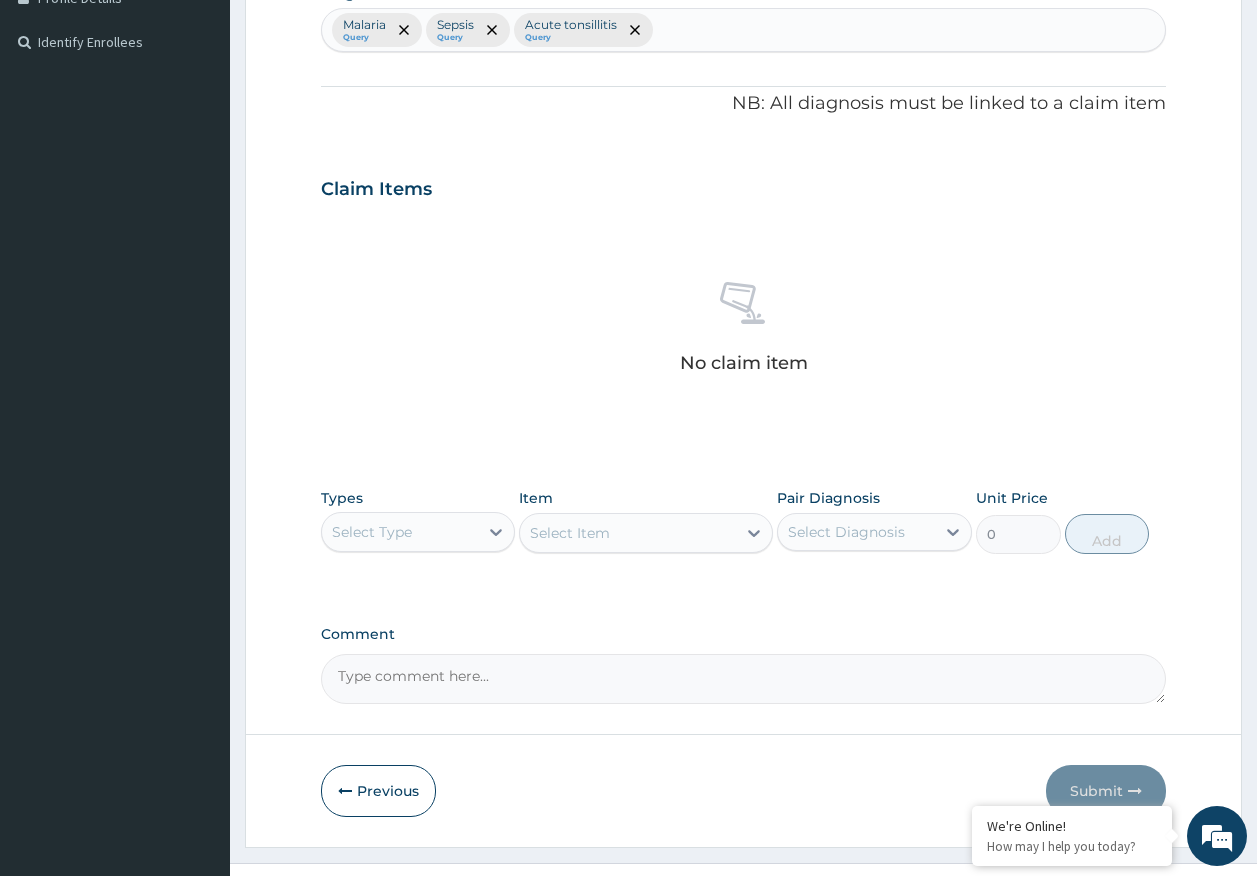 click on "Select Type" at bounding box center (400, 532) 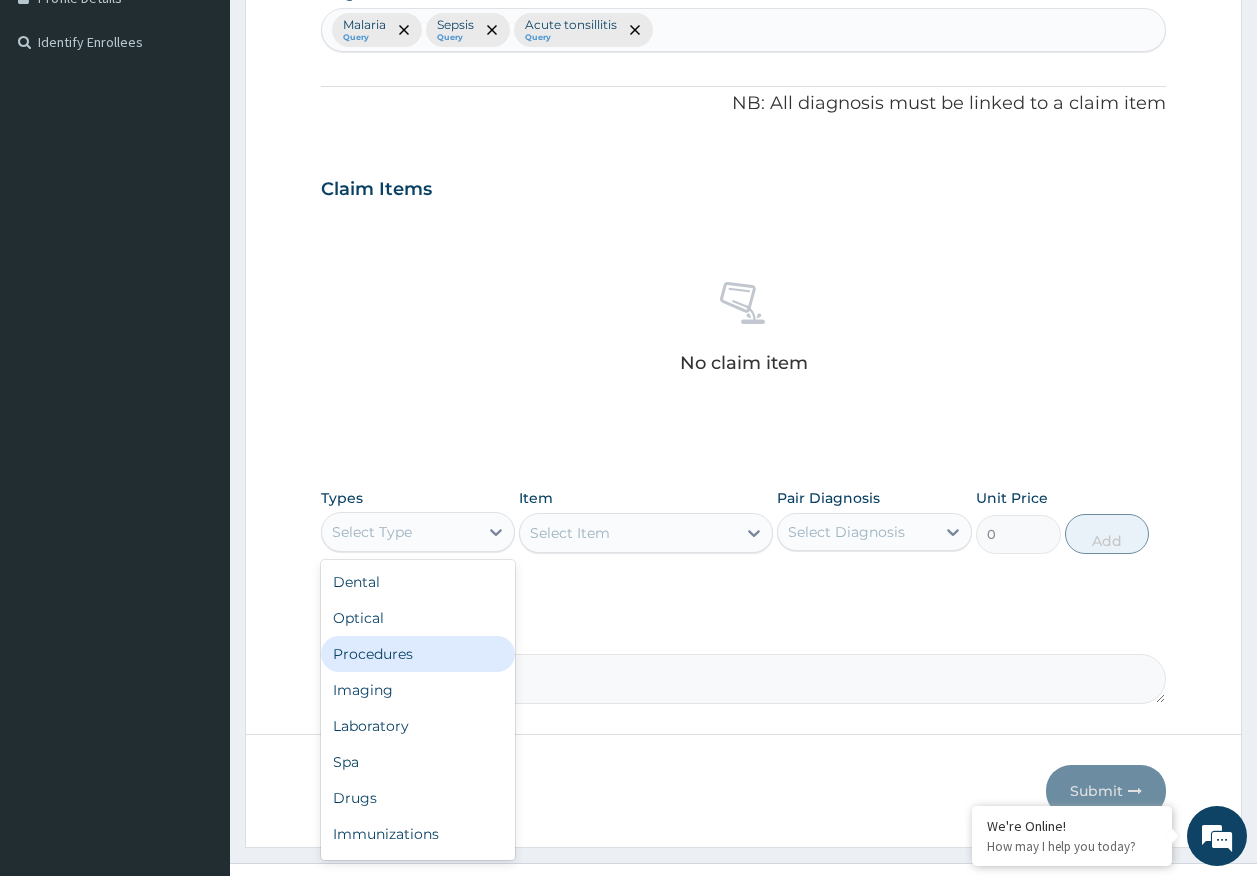 click on "Procedures" at bounding box center [418, 654] 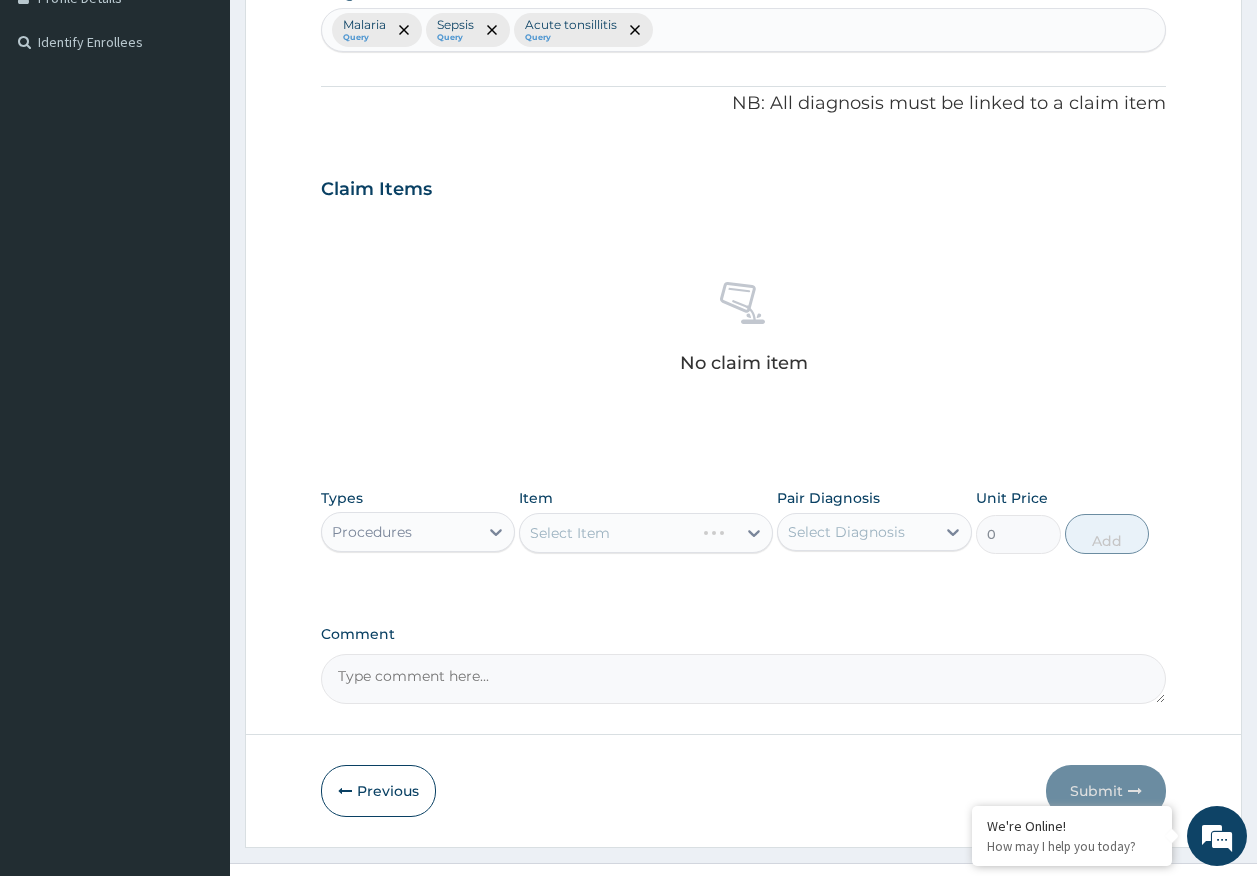 click on "Select Item" at bounding box center [646, 533] 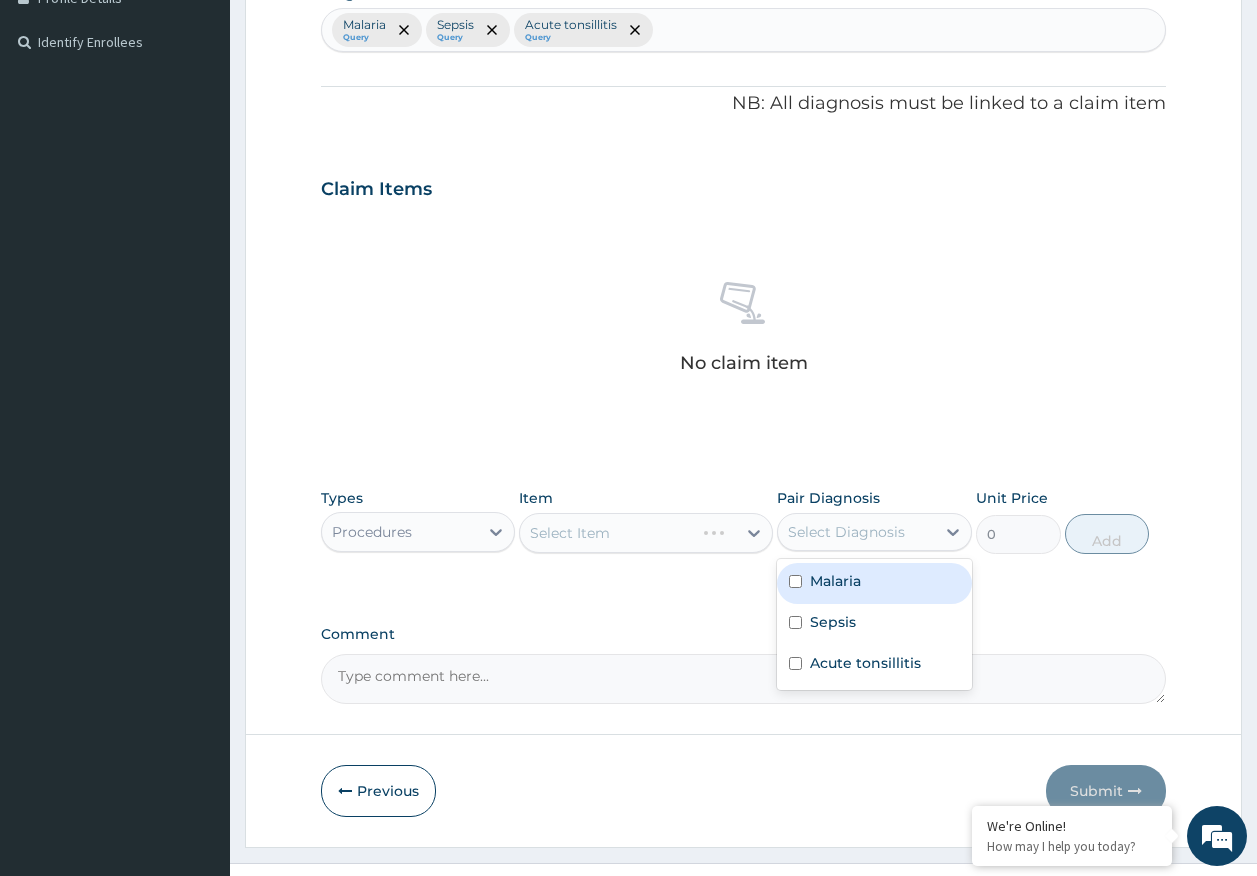 click on "Malaria" at bounding box center [835, 581] 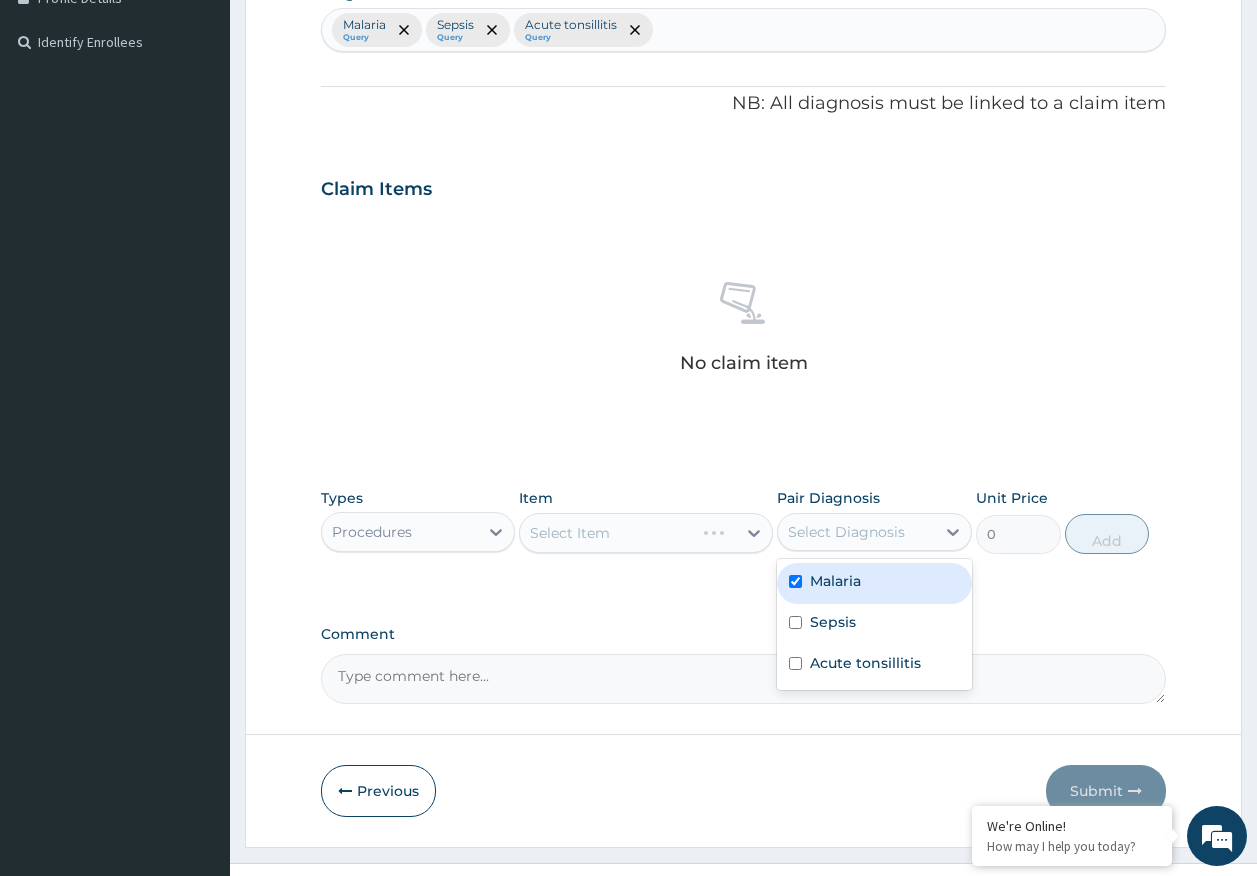 checkbox on "true" 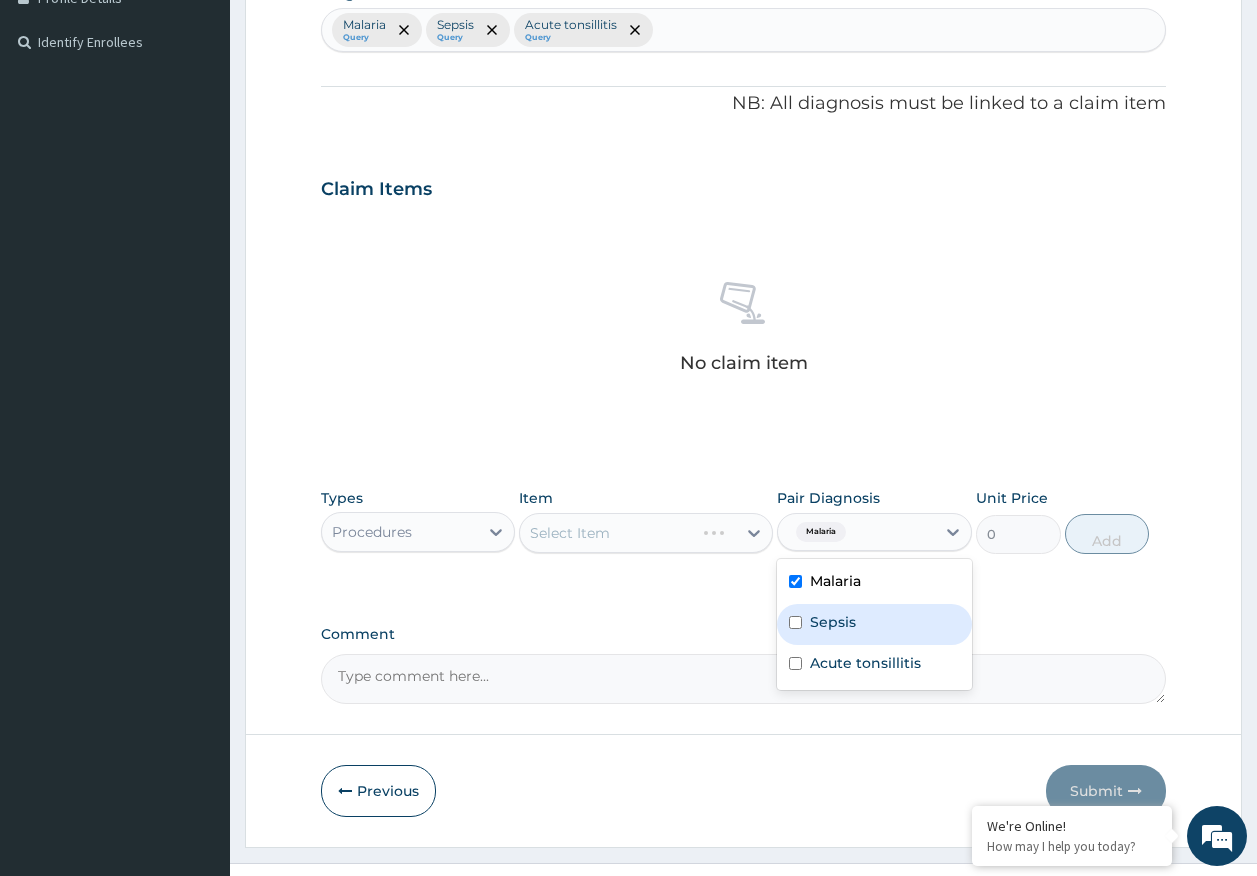 click on "Sepsis" at bounding box center (833, 622) 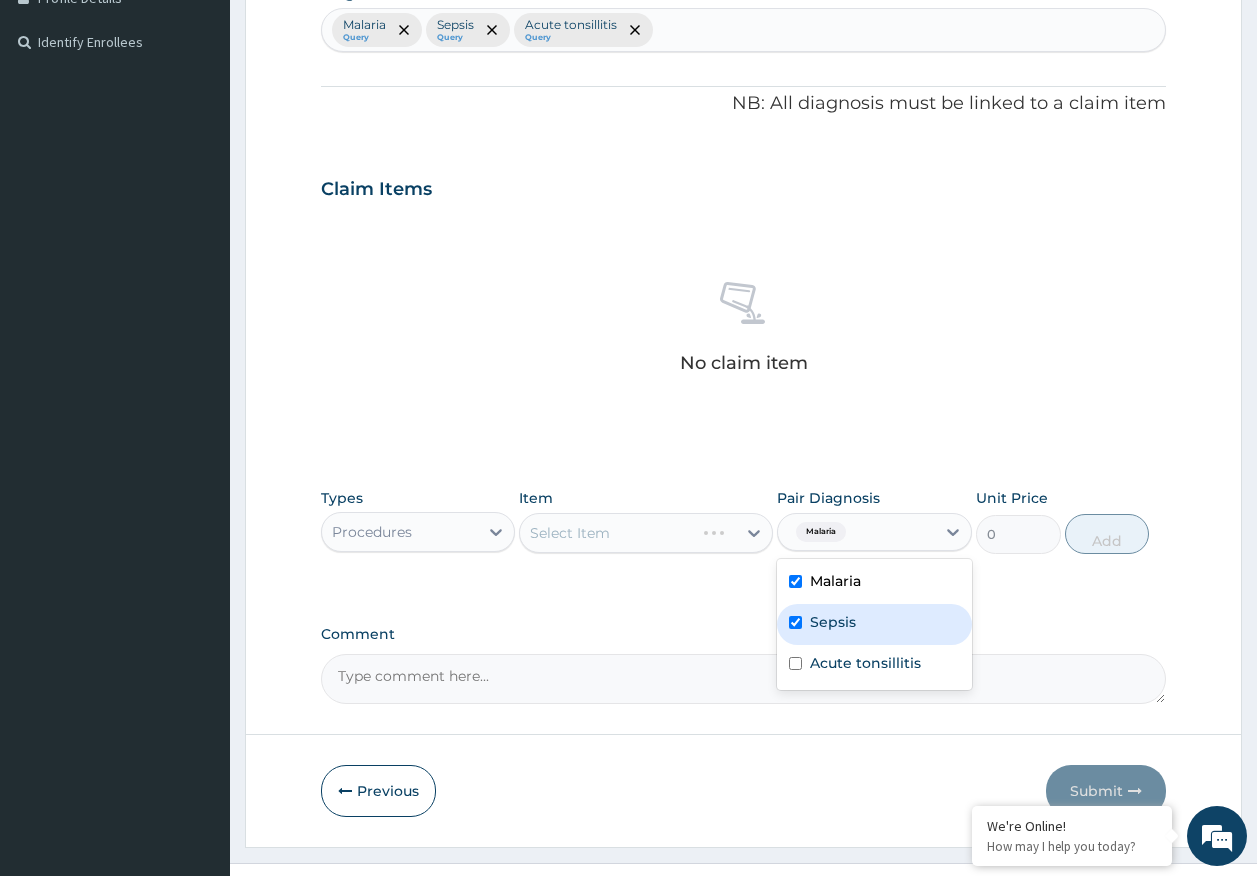 checkbox on "true" 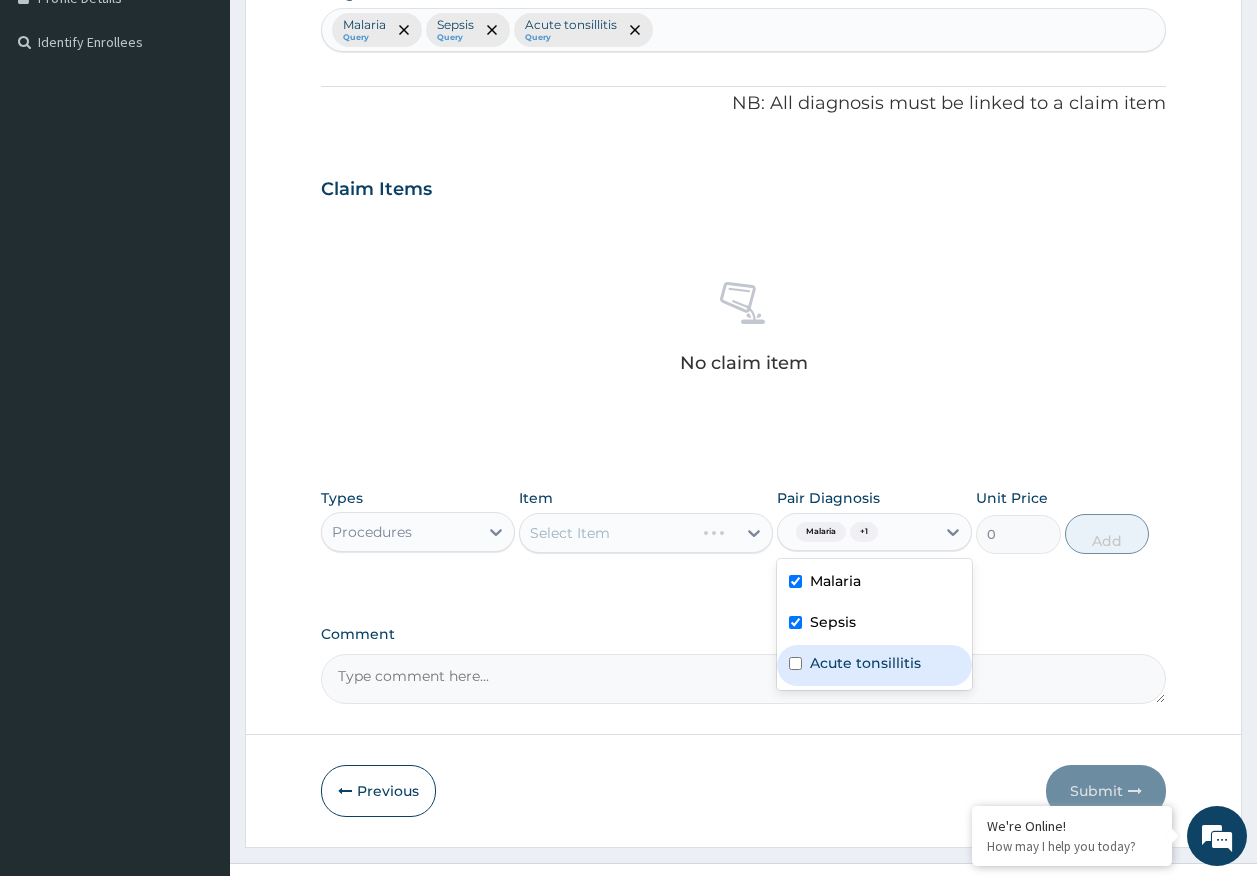 click on "Acute tonsillitis" at bounding box center [865, 663] 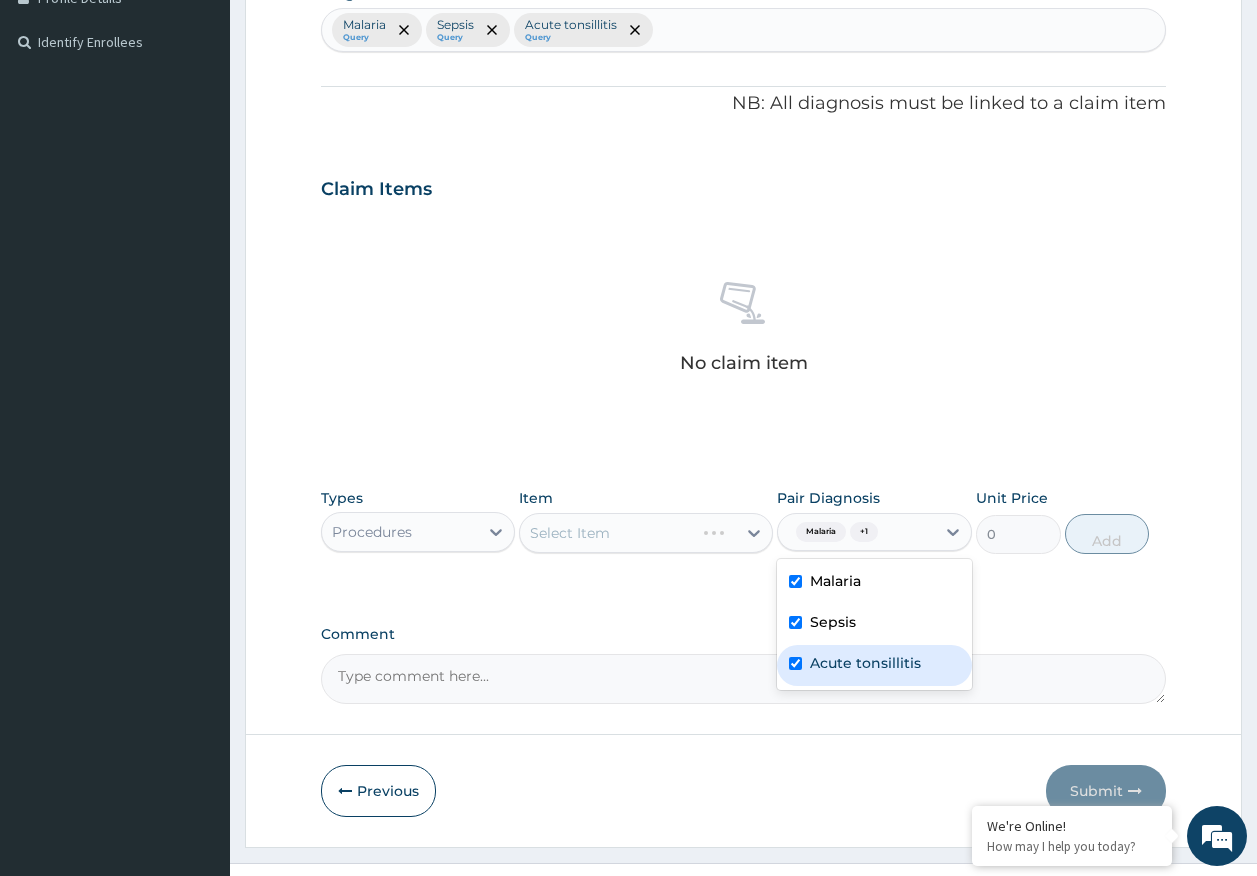 checkbox on "true" 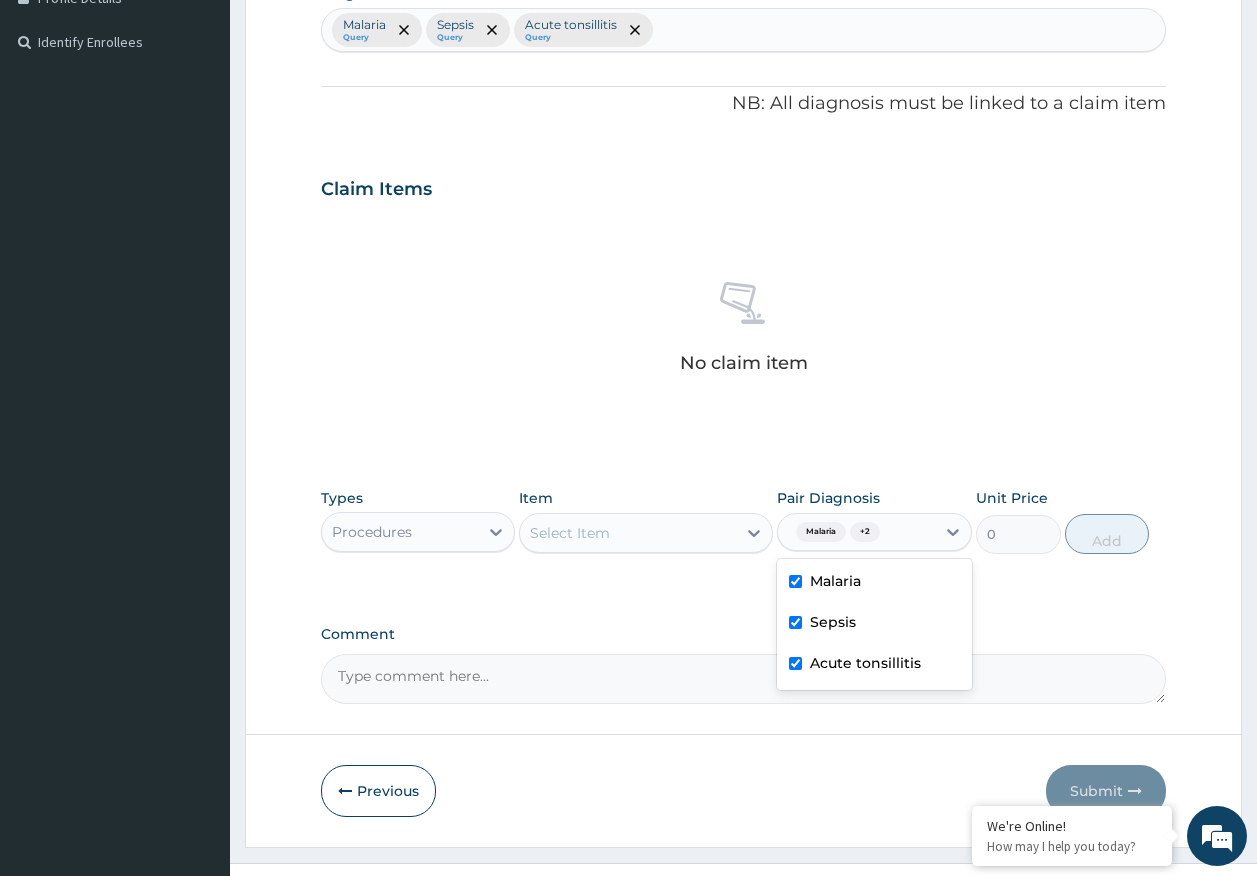 click on "Select Item" at bounding box center (570, 533) 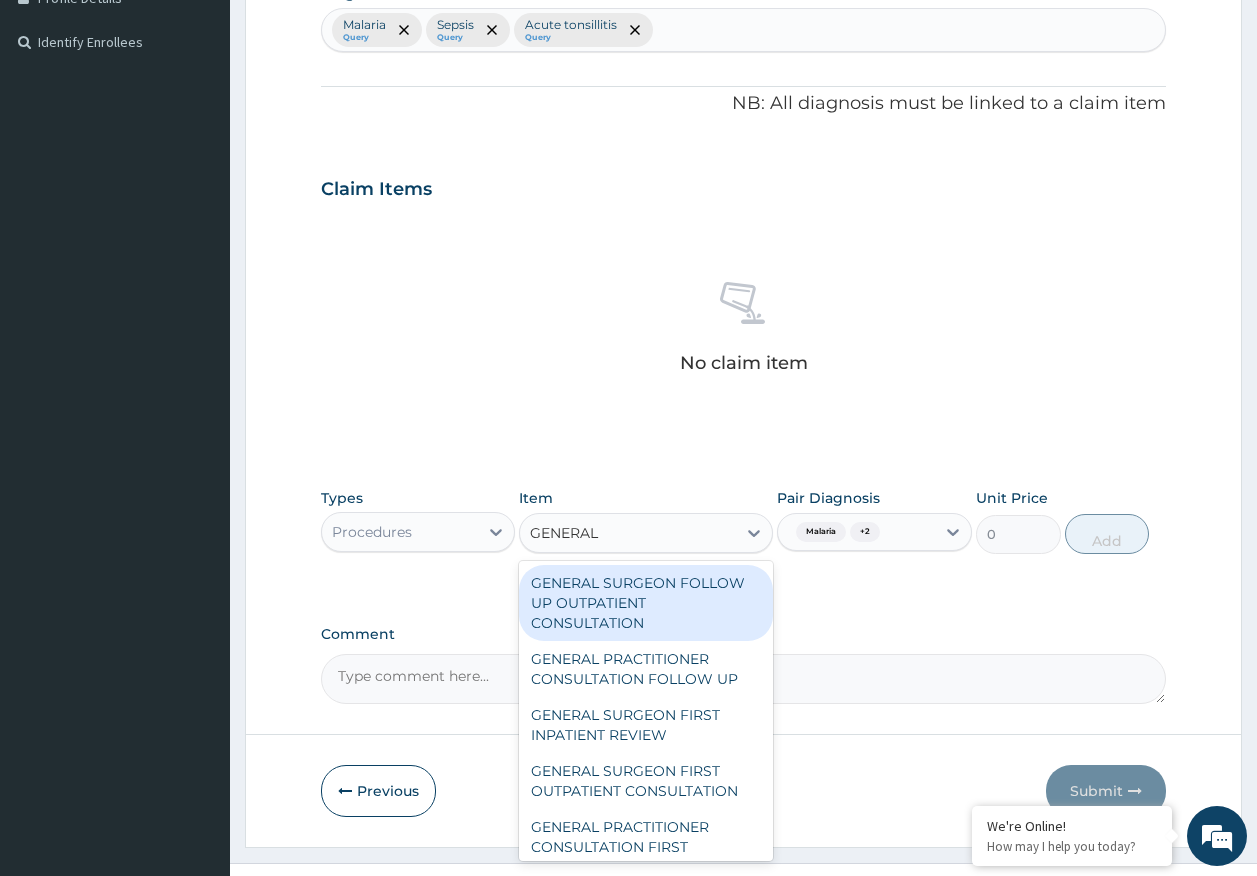 type on "GENERAL P" 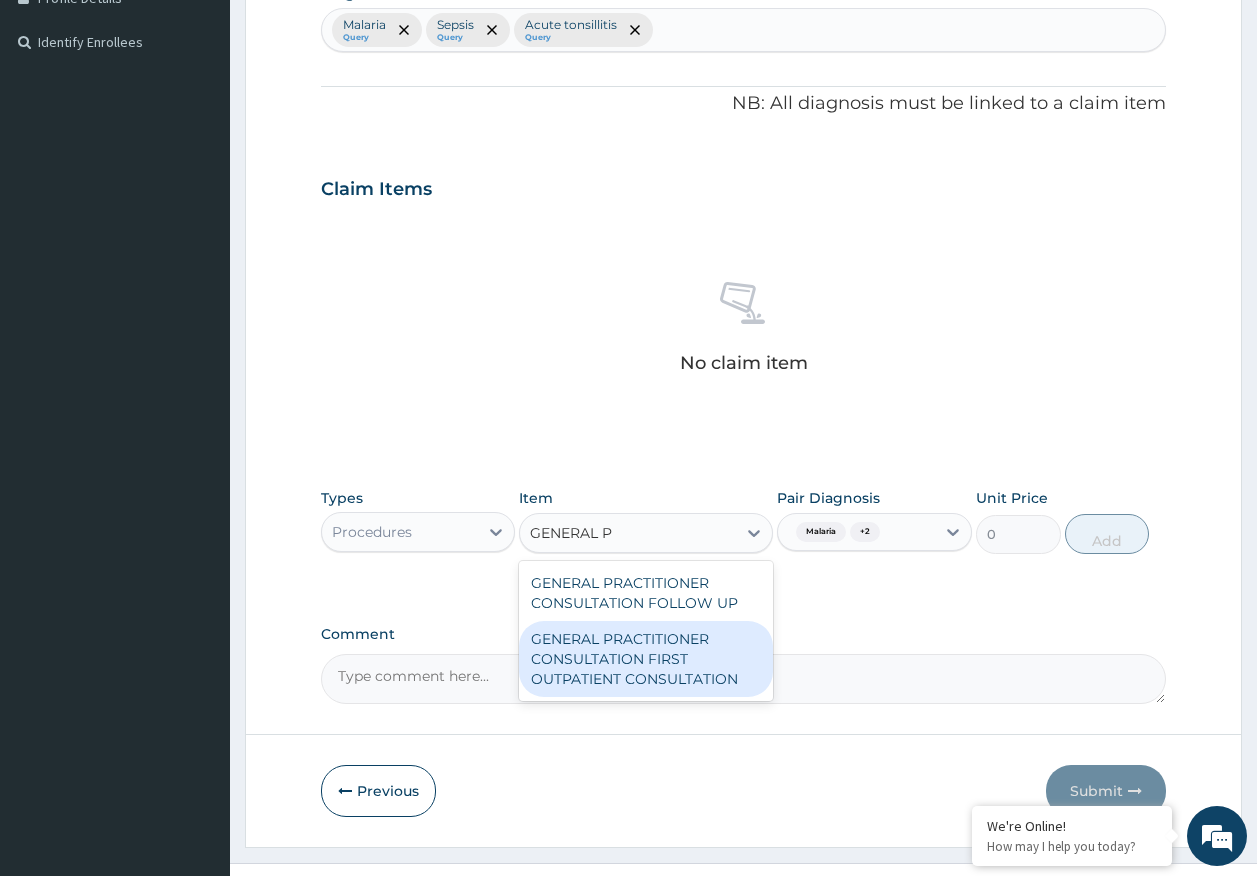 click on "GENERAL PRACTITIONER CONSULTATION FIRST OUTPATIENT CONSULTATION" at bounding box center (646, 659) 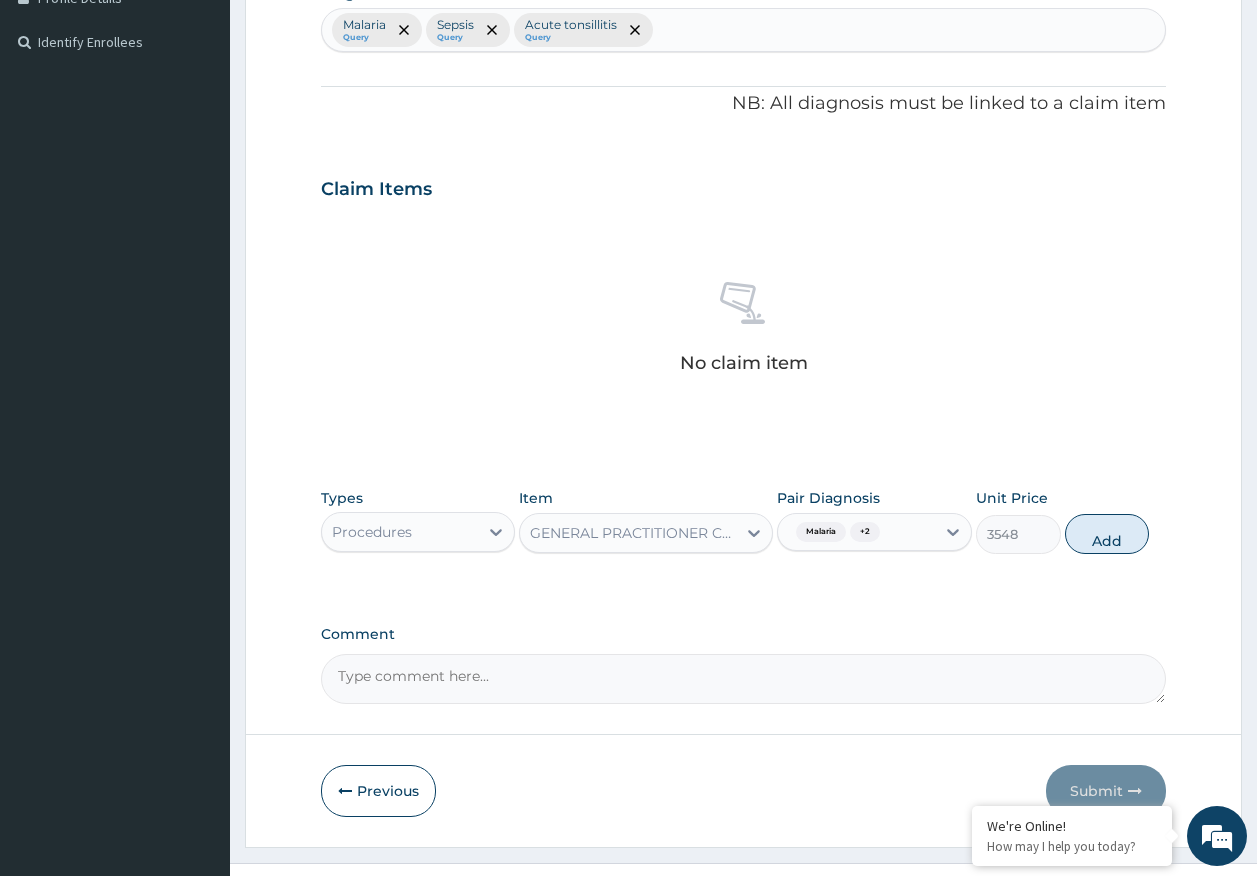 drag, startPoint x: 1110, startPoint y: 521, endPoint x: 642, endPoint y: 526, distance: 468.0267 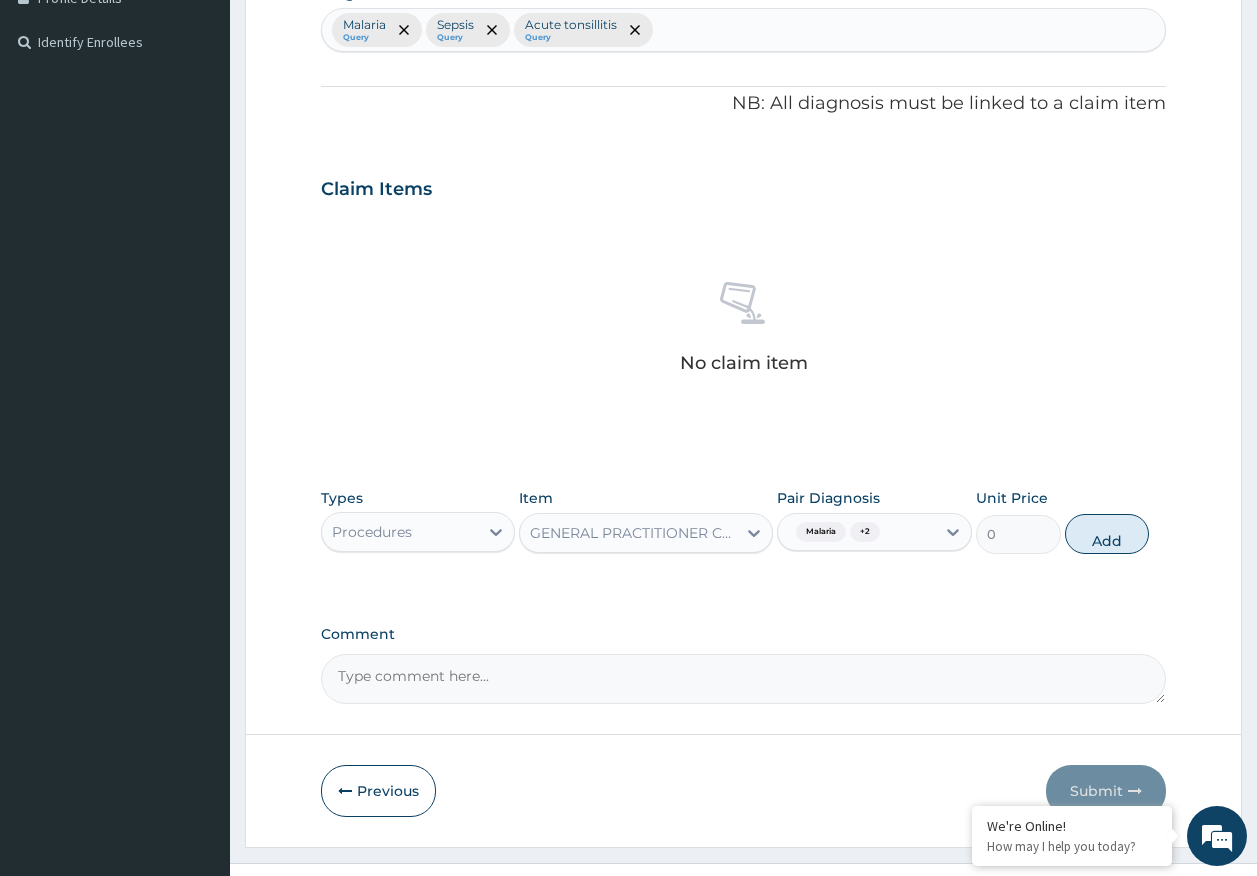 scroll, scrollTop: 517, scrollLeft: 0, axis: vertical 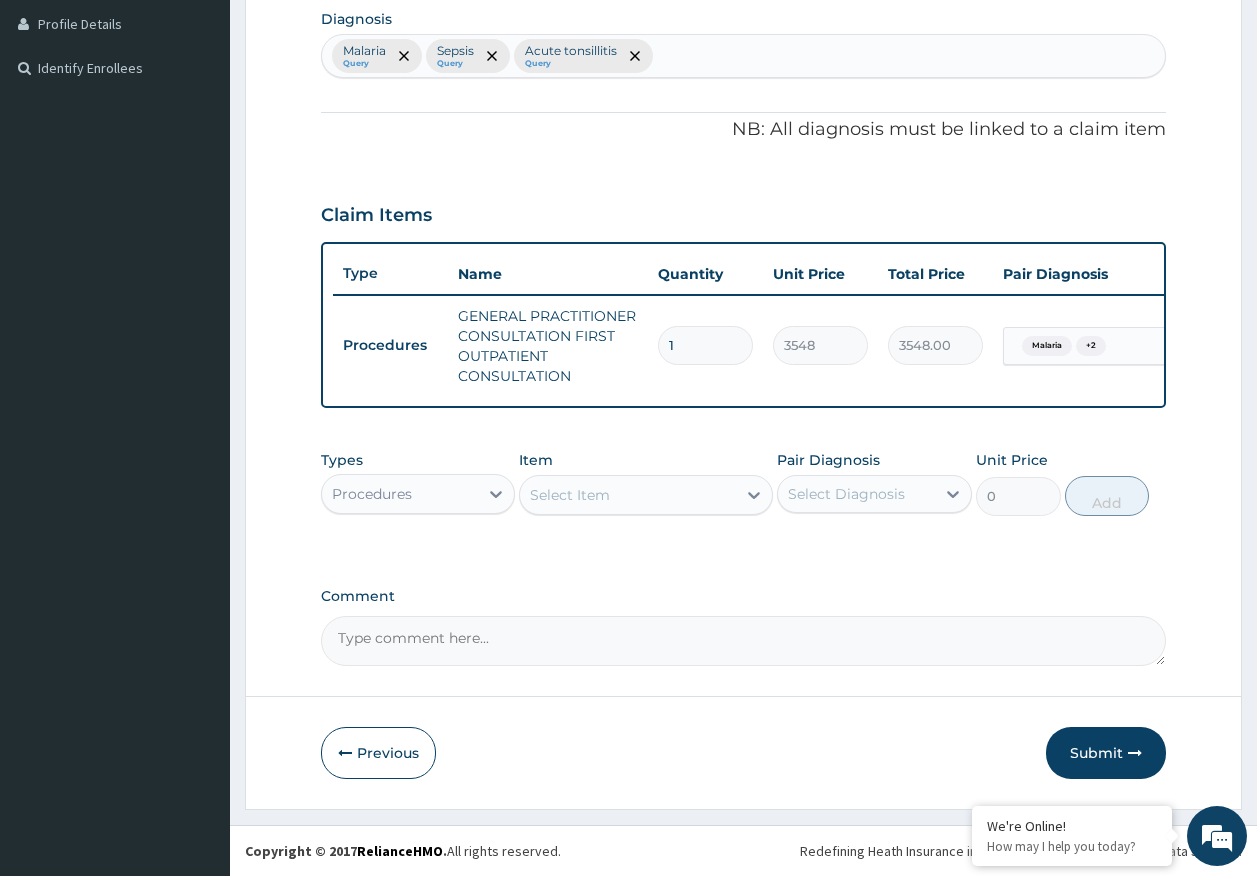 click on "Procedures" at bounding box center [372, 494] 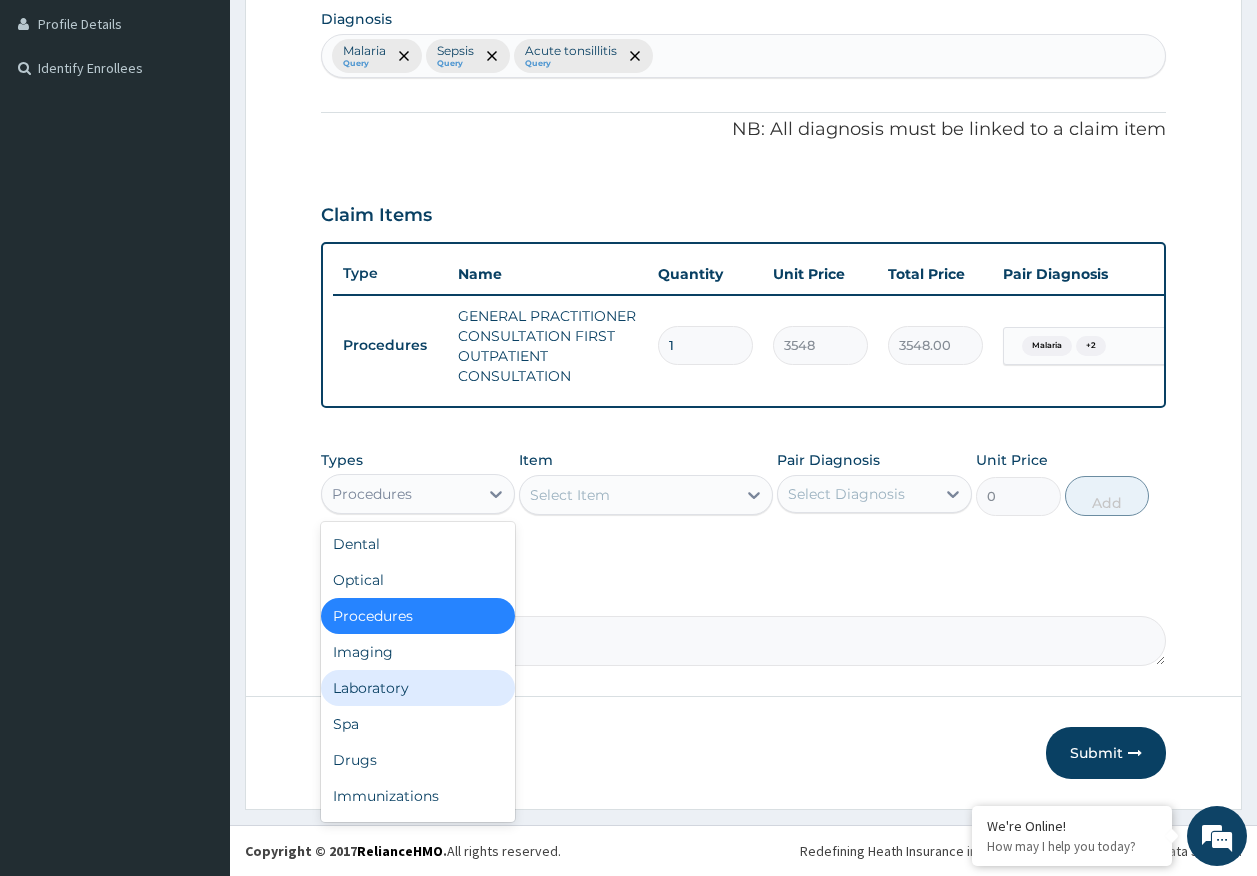 click on "Laboratory" at bounding box center [418, 688] 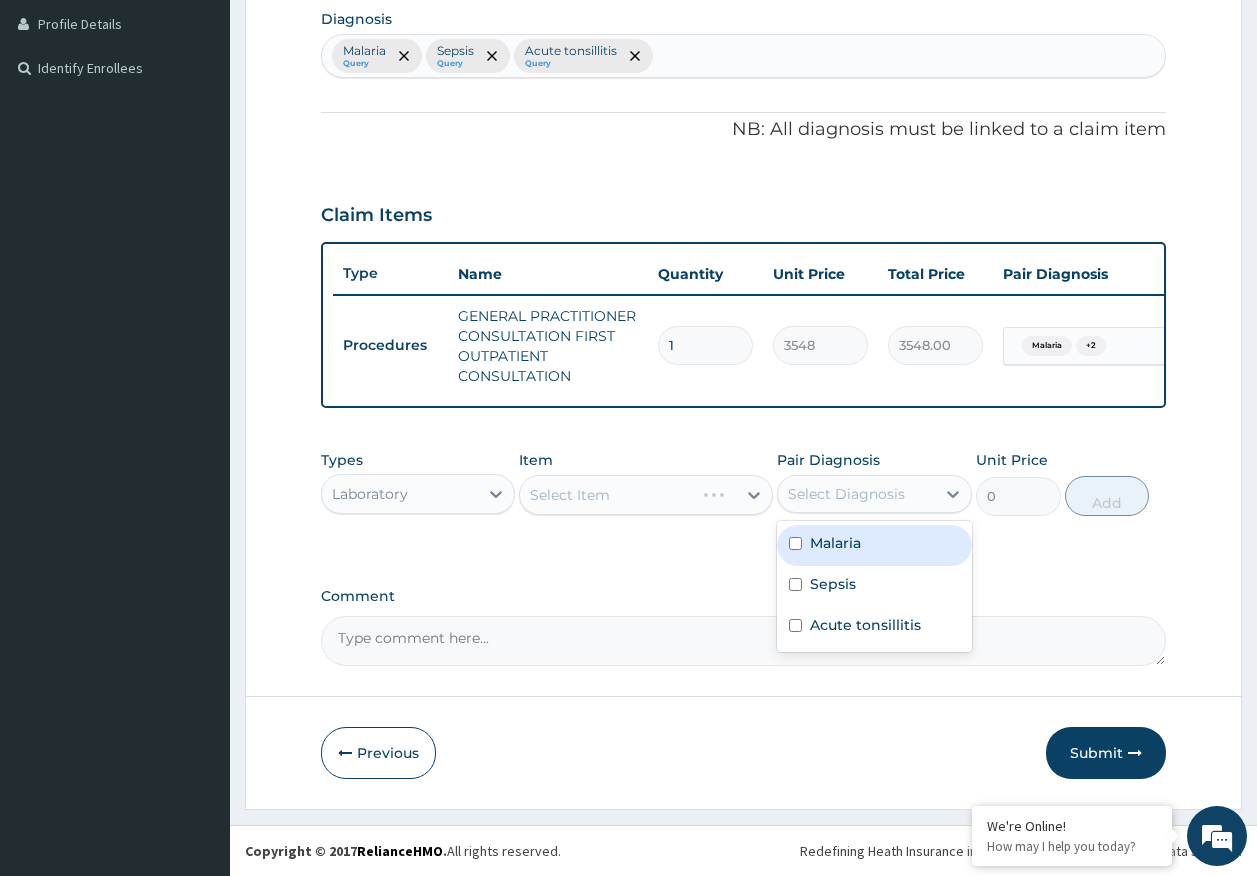click on "Select Diagnosis" at bounding box center [856, 494] 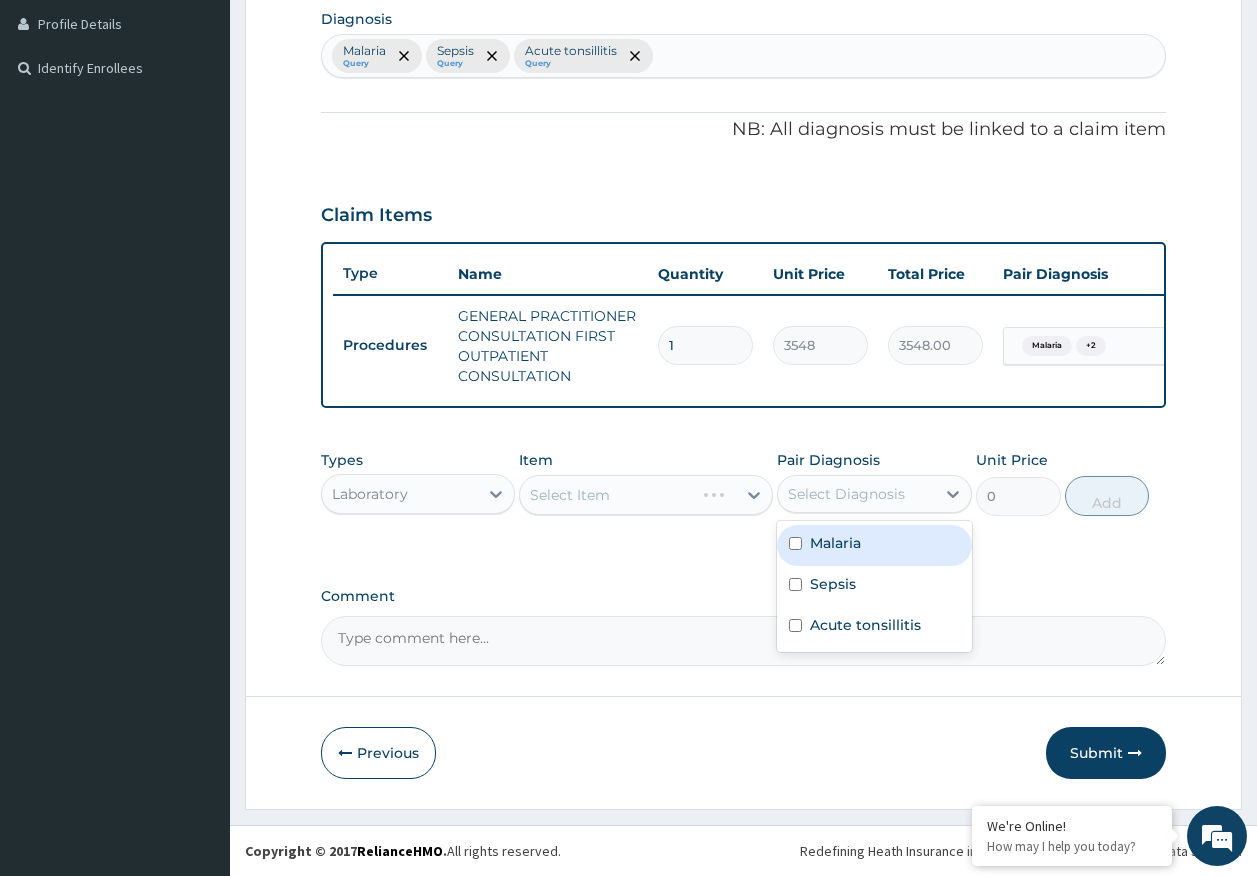 click on "Malaria" at bounding box center (835, 543) 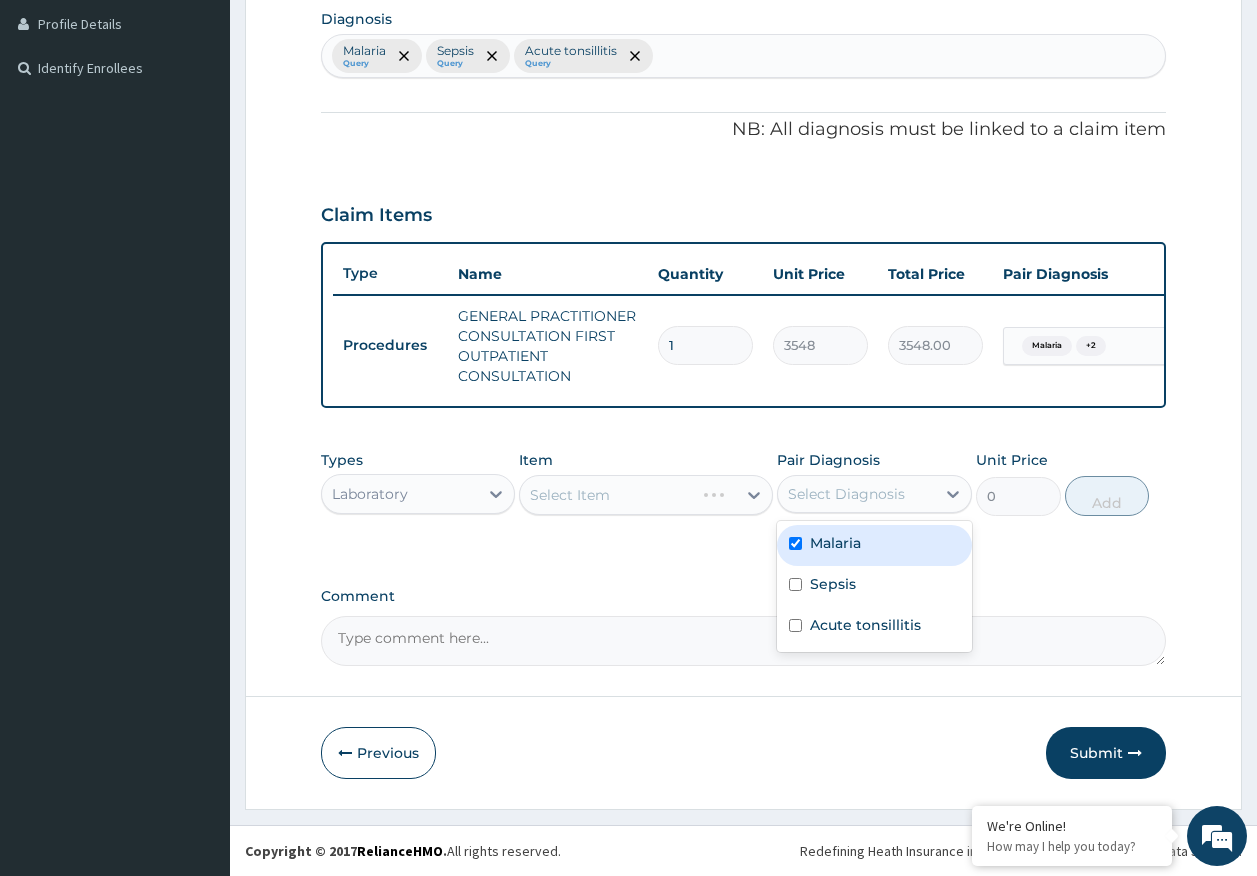 checkbox on "true" 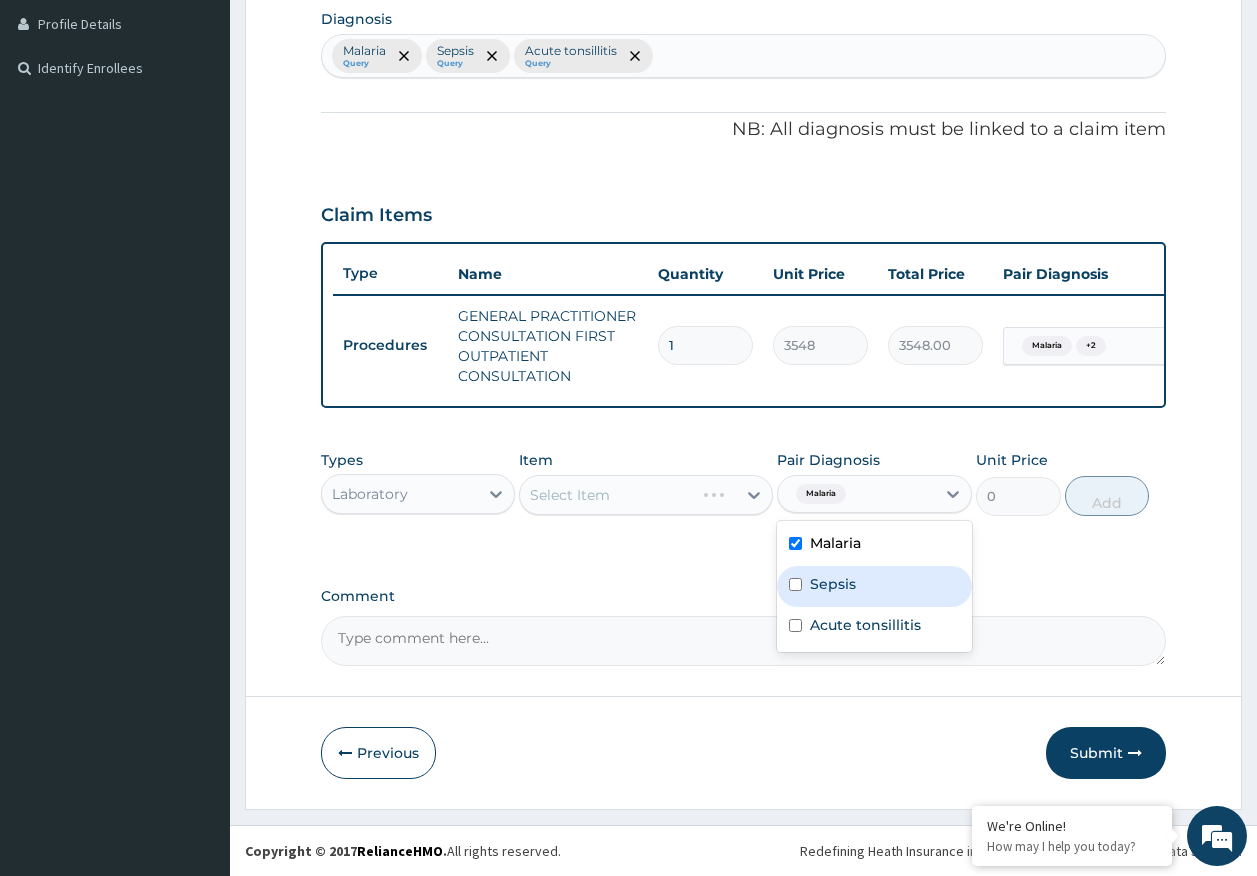 click on "Sepsis" at bounding box center (833, 584) 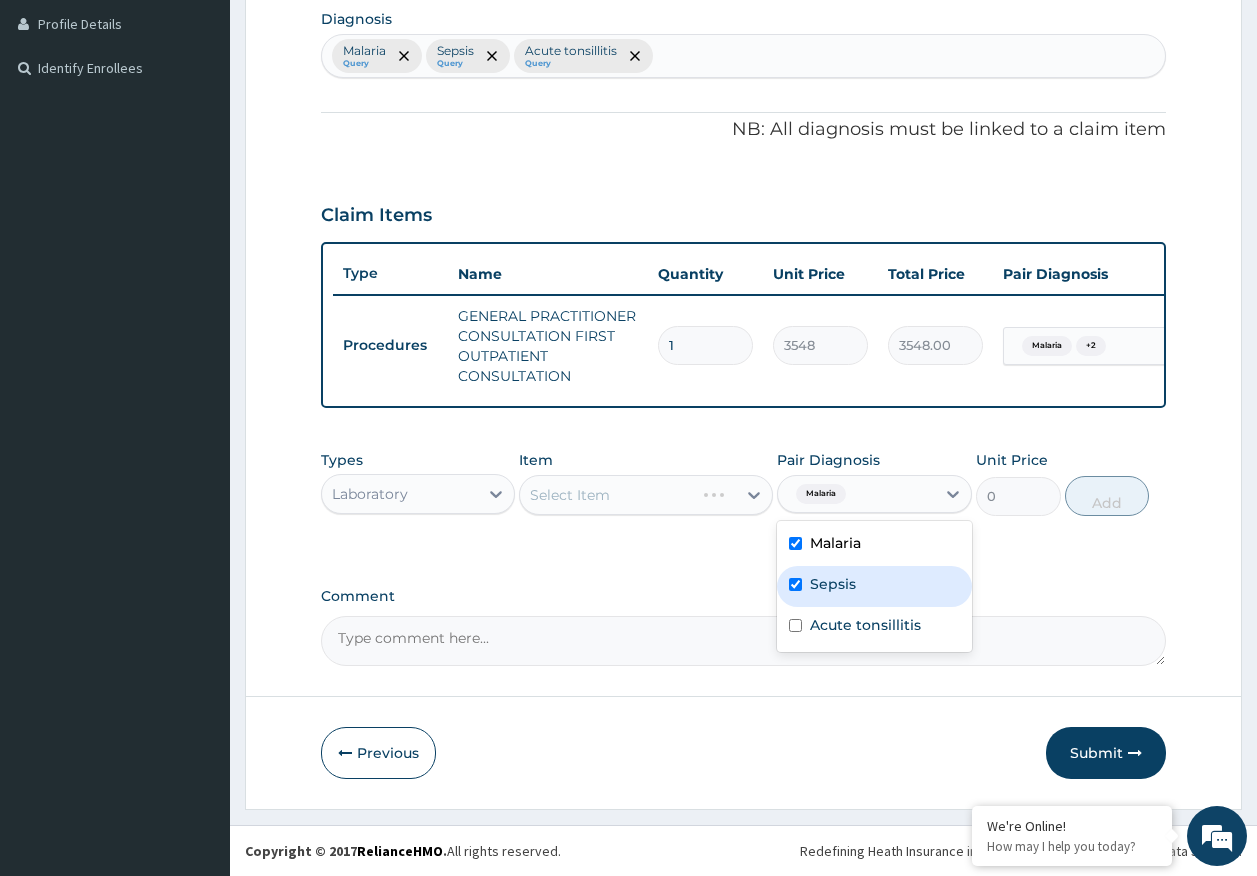 checkbox on "true" 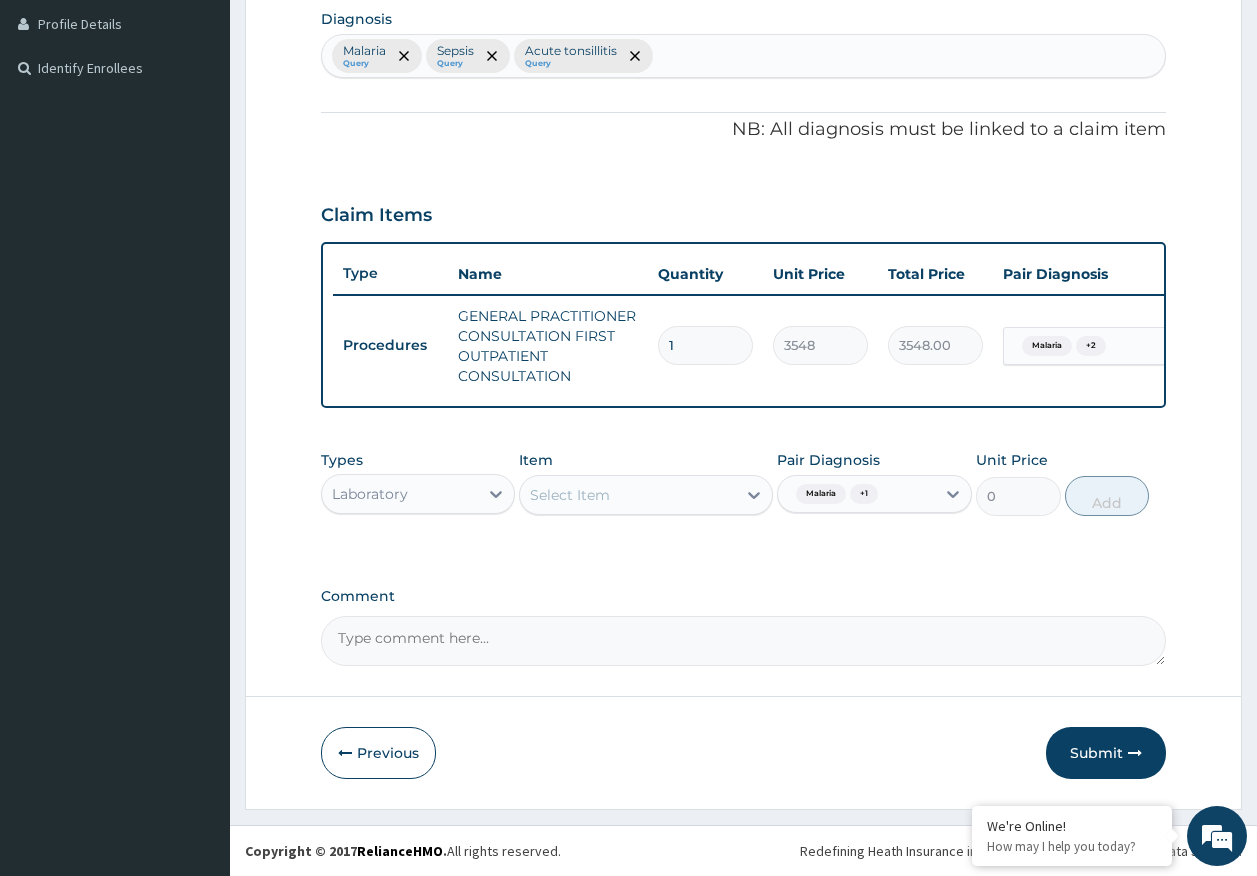 click on "Select Item" at bounding box center (628, 495) 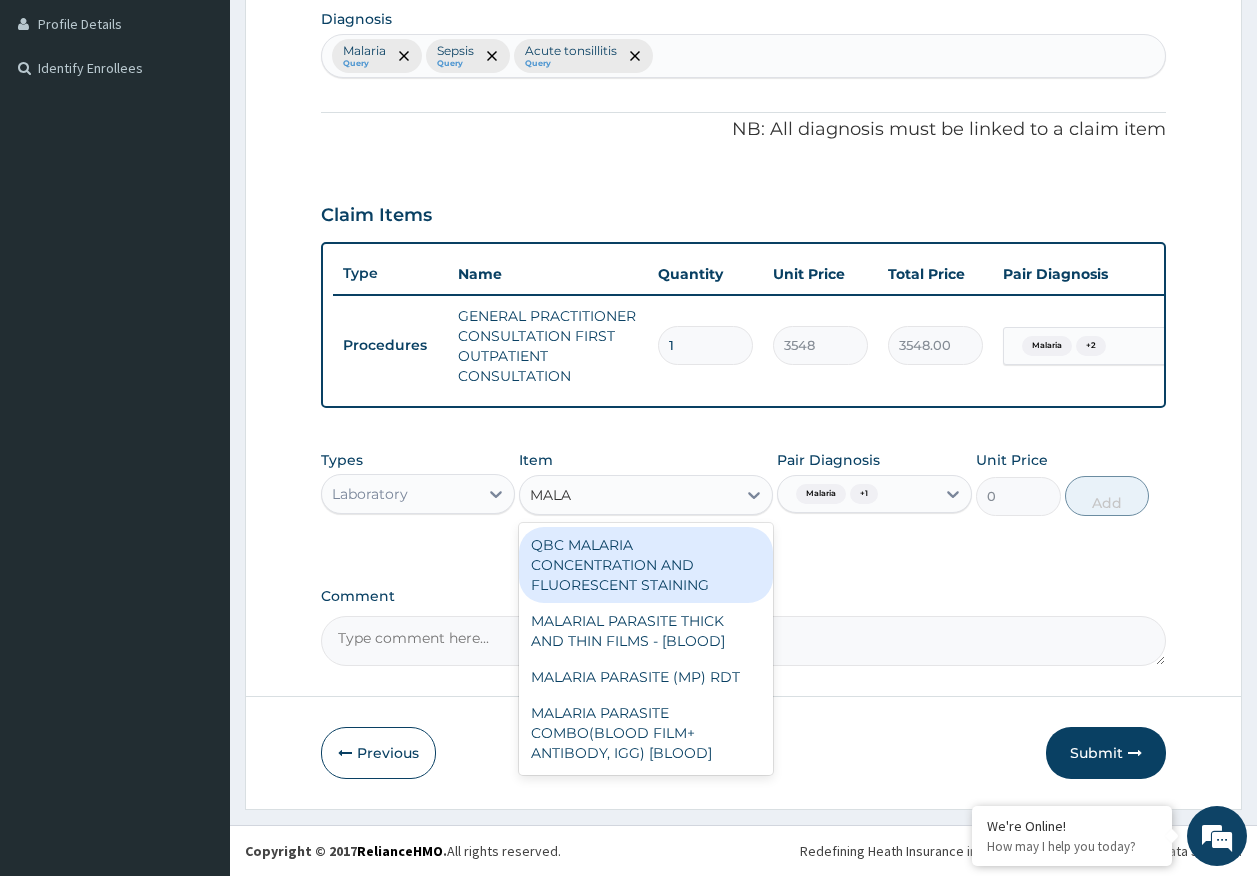 type on "MALAR" 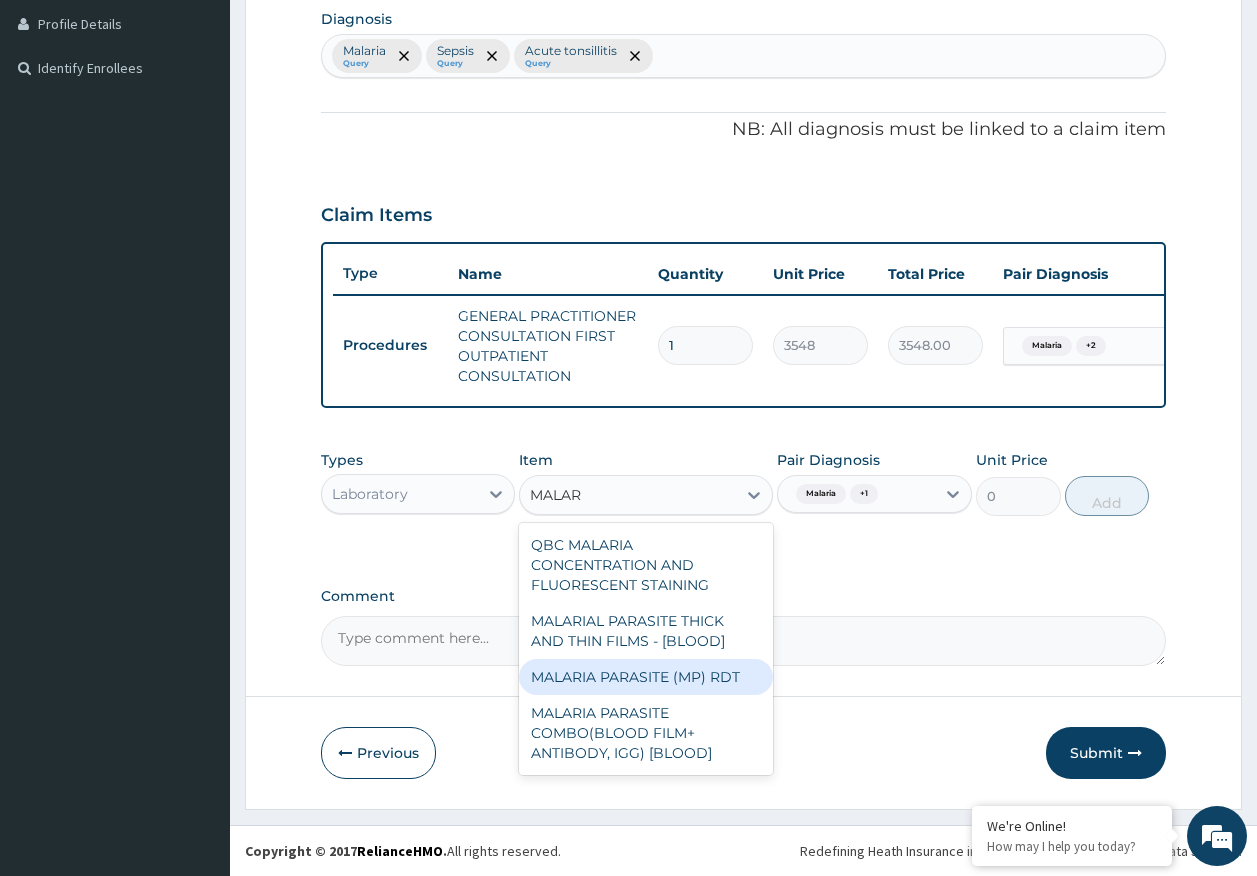 click on "MALARIA PARASITE (MP) RDT" at bounding box center [646, 677] 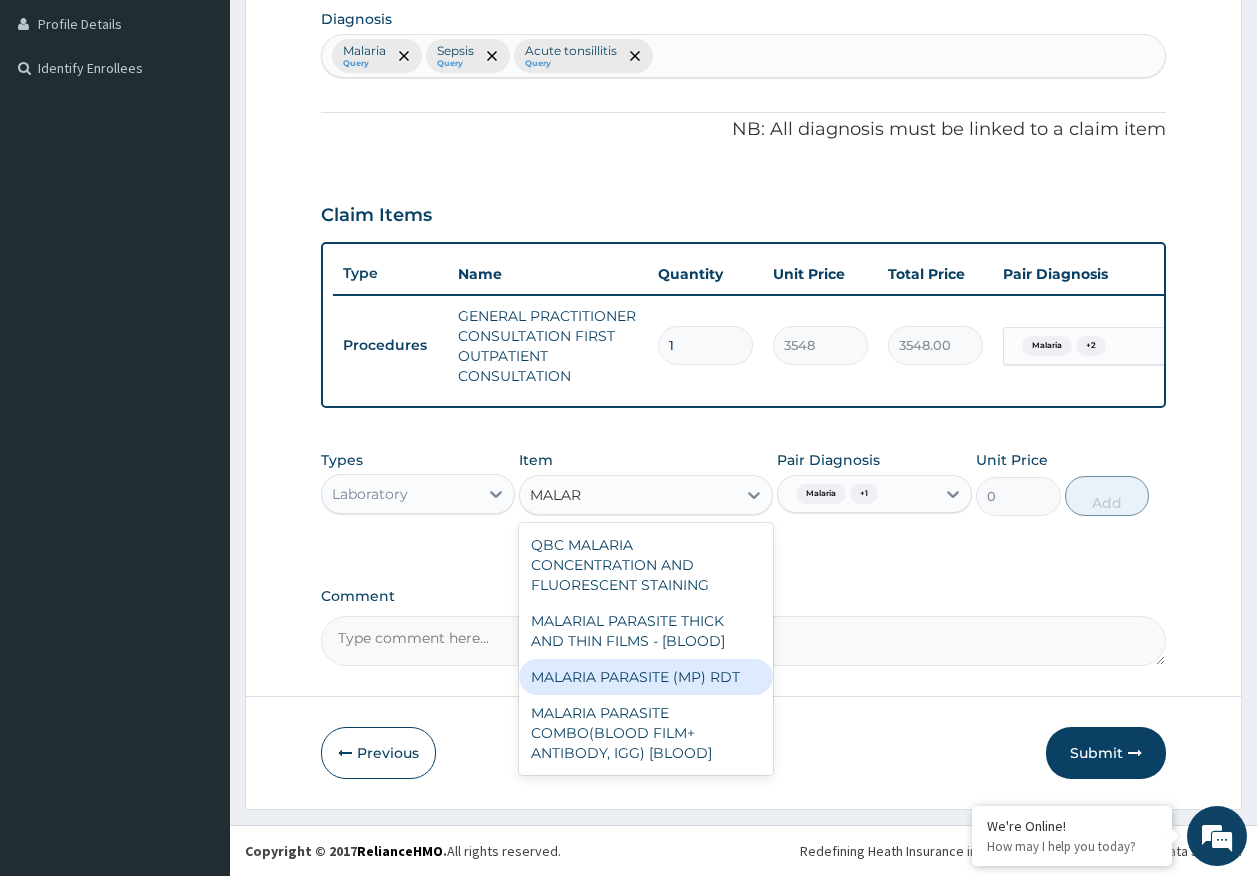 type 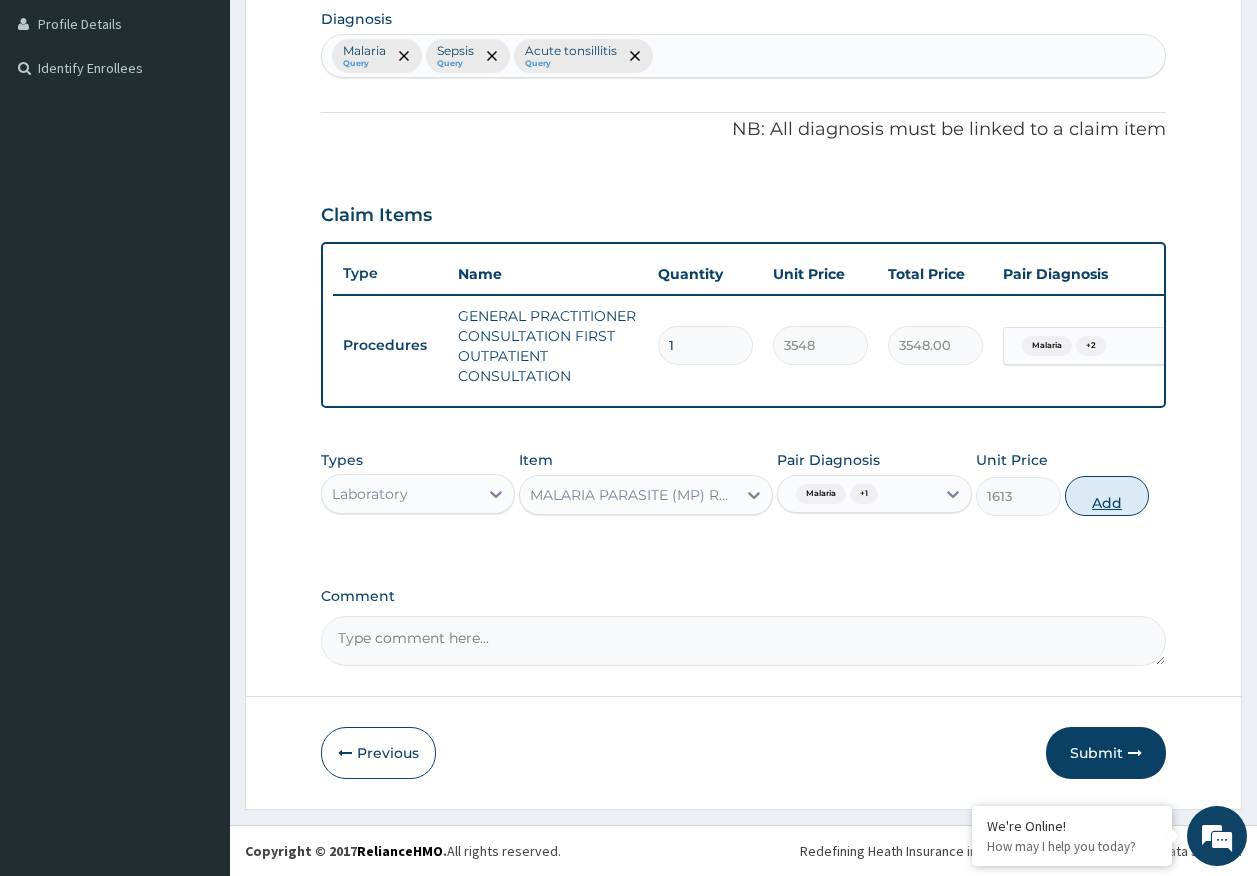 click on "Add" at bounding box center (1107, 496) 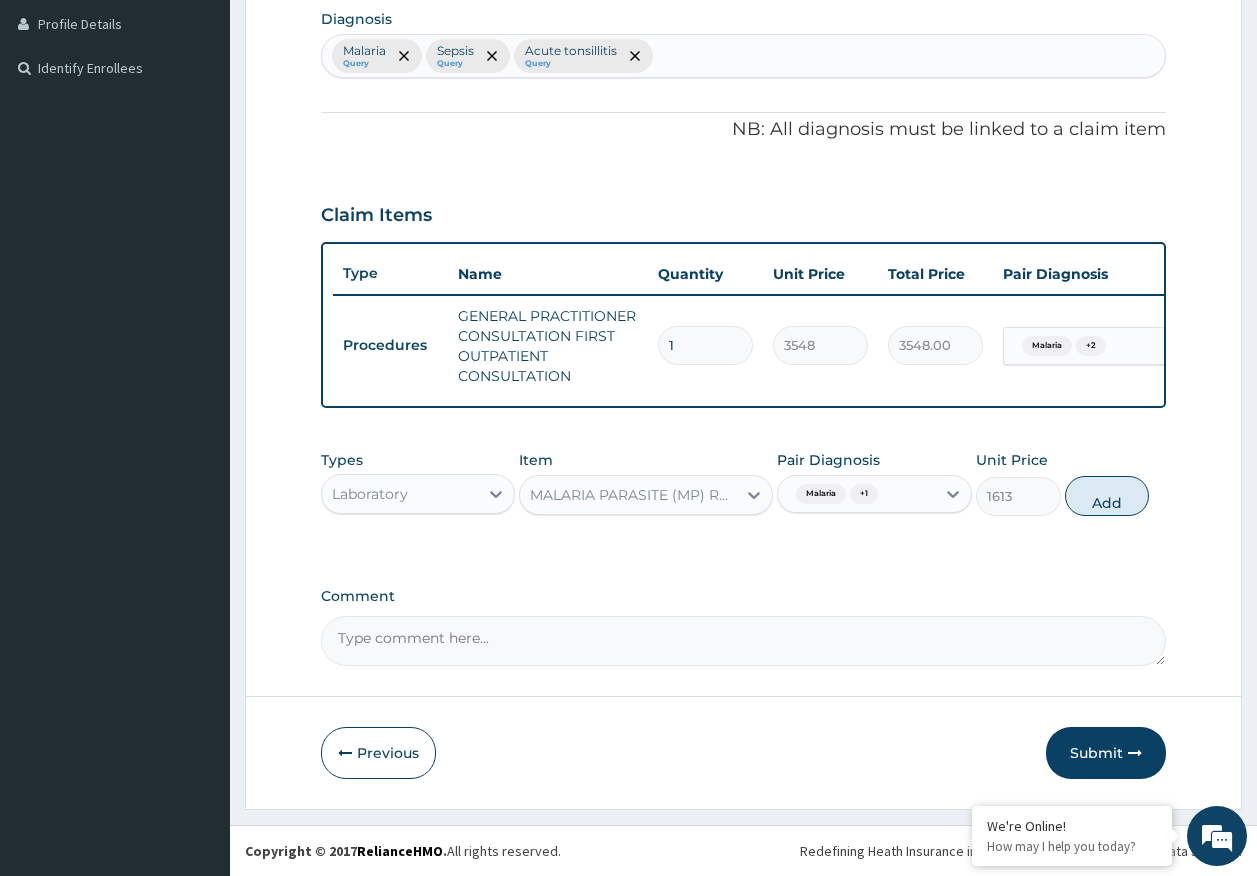 type on "0" 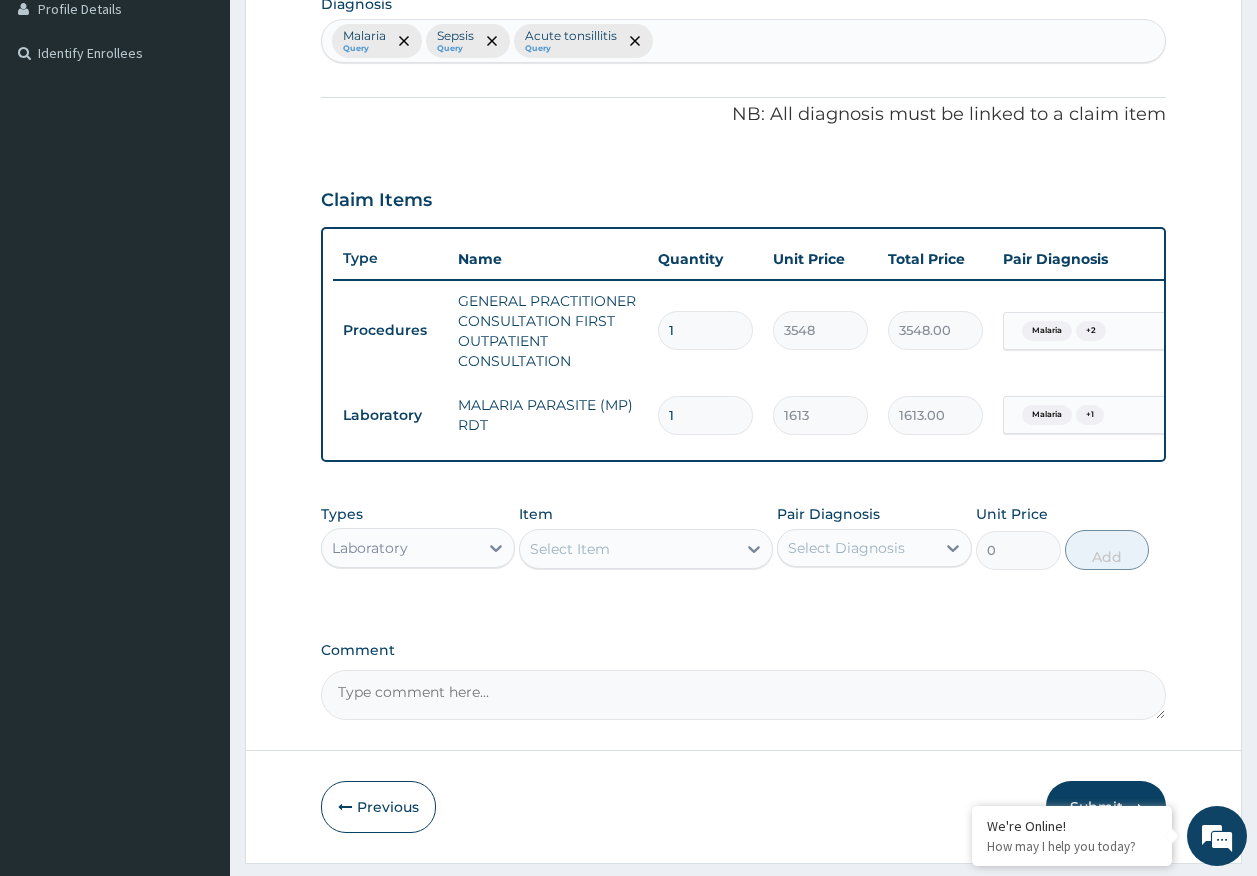 click on "Select Item" at bounding box center (628, 549) 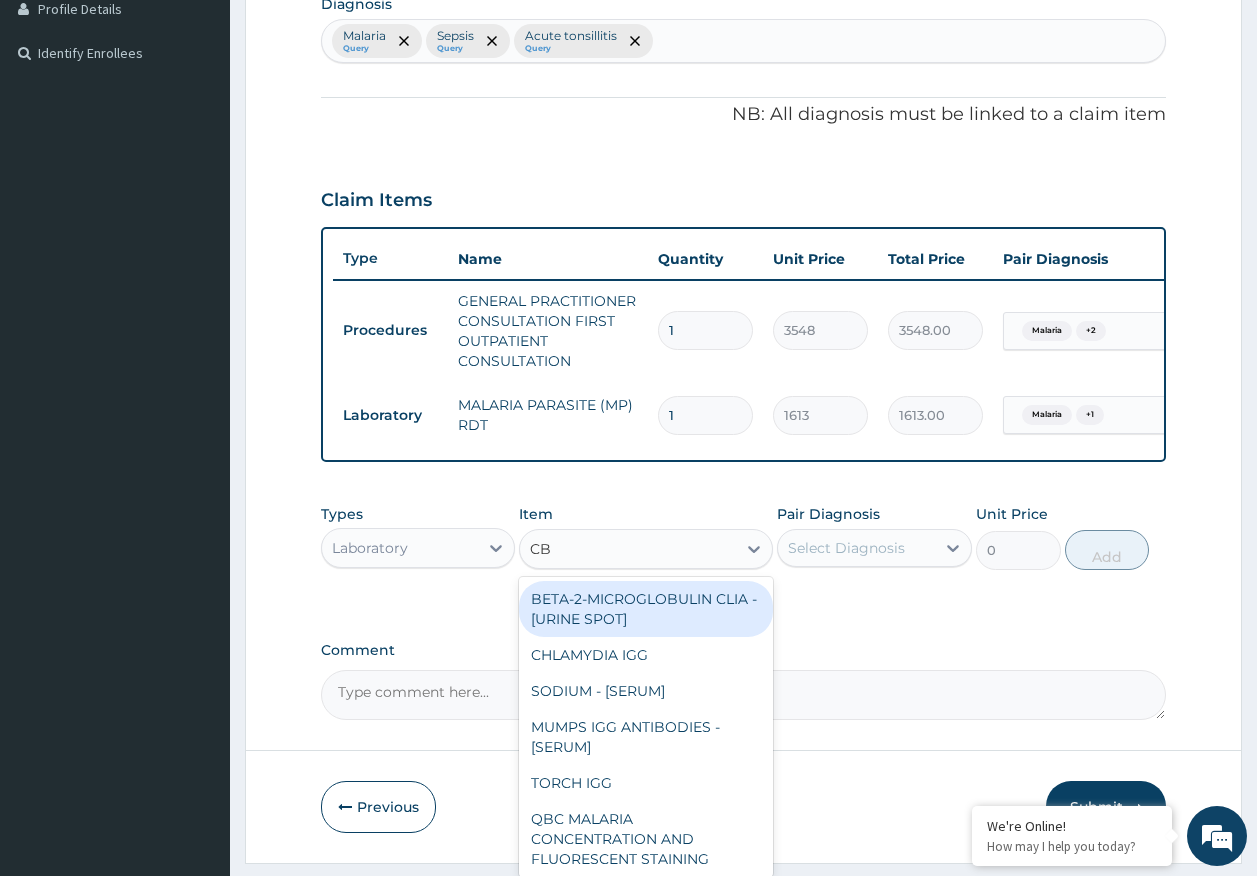 type on "CBC" 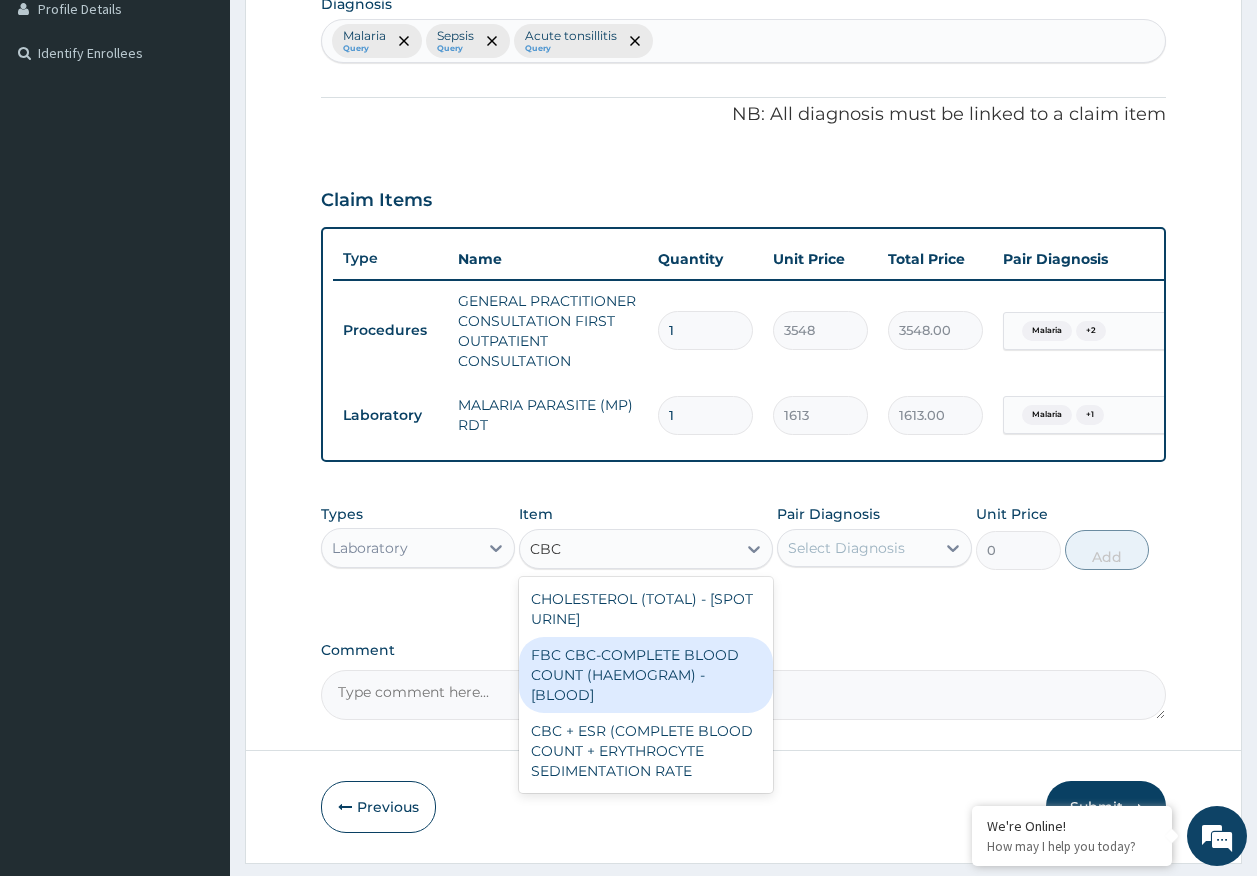 click on "FBC CBC-COMPLETE BLOOD COUNT (HAEMOGRAM) - [BLOOD]" at bounding box center [646, 675] 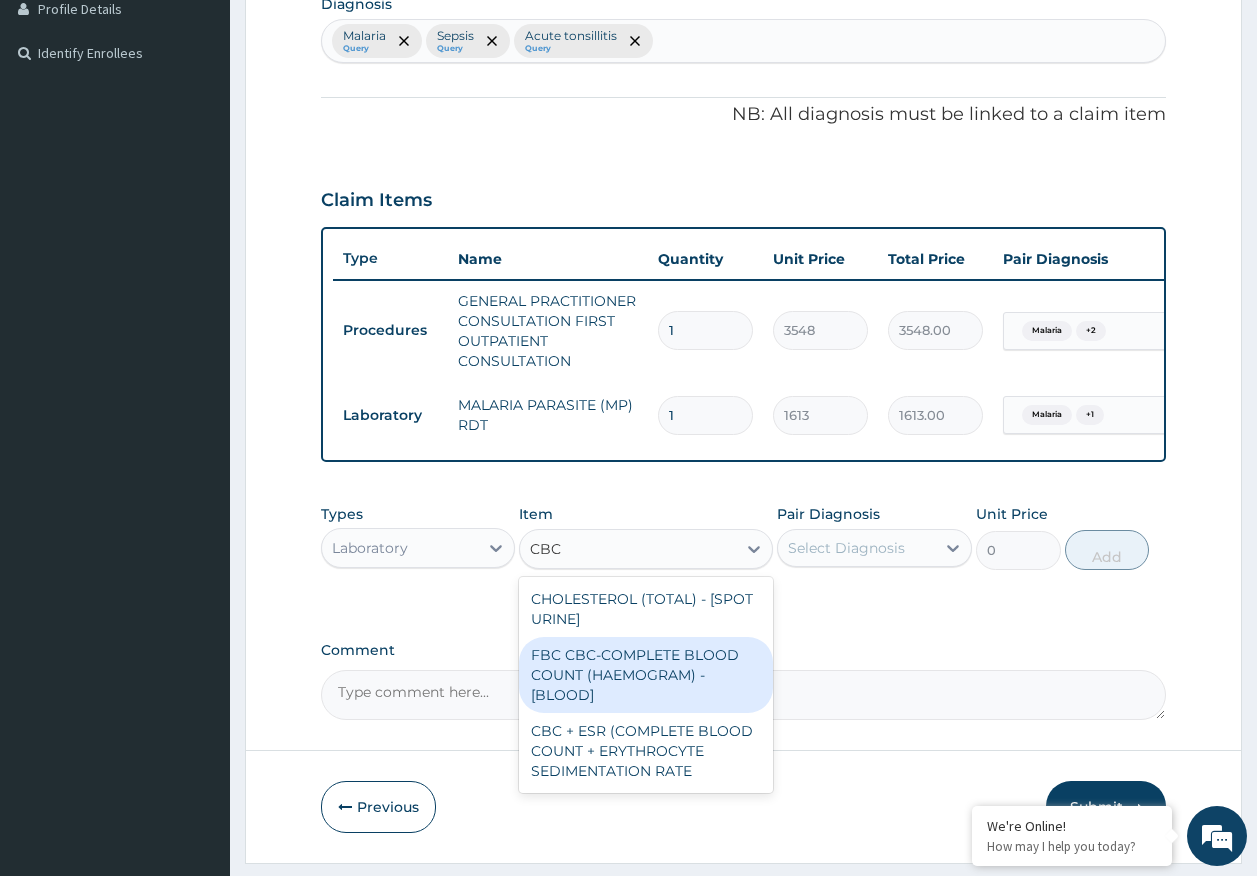 type 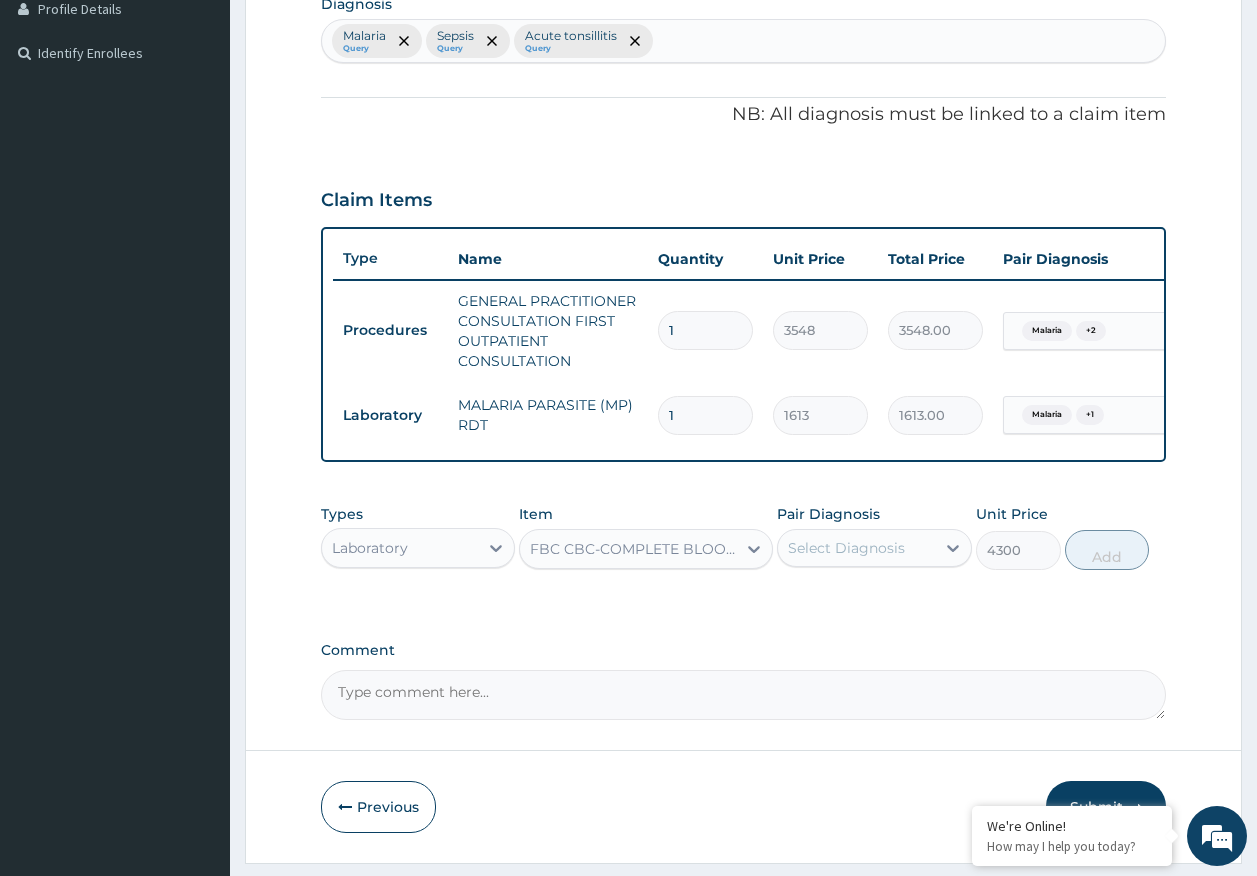 click on "Select Diagnosis" at bounding box center (856, 548) 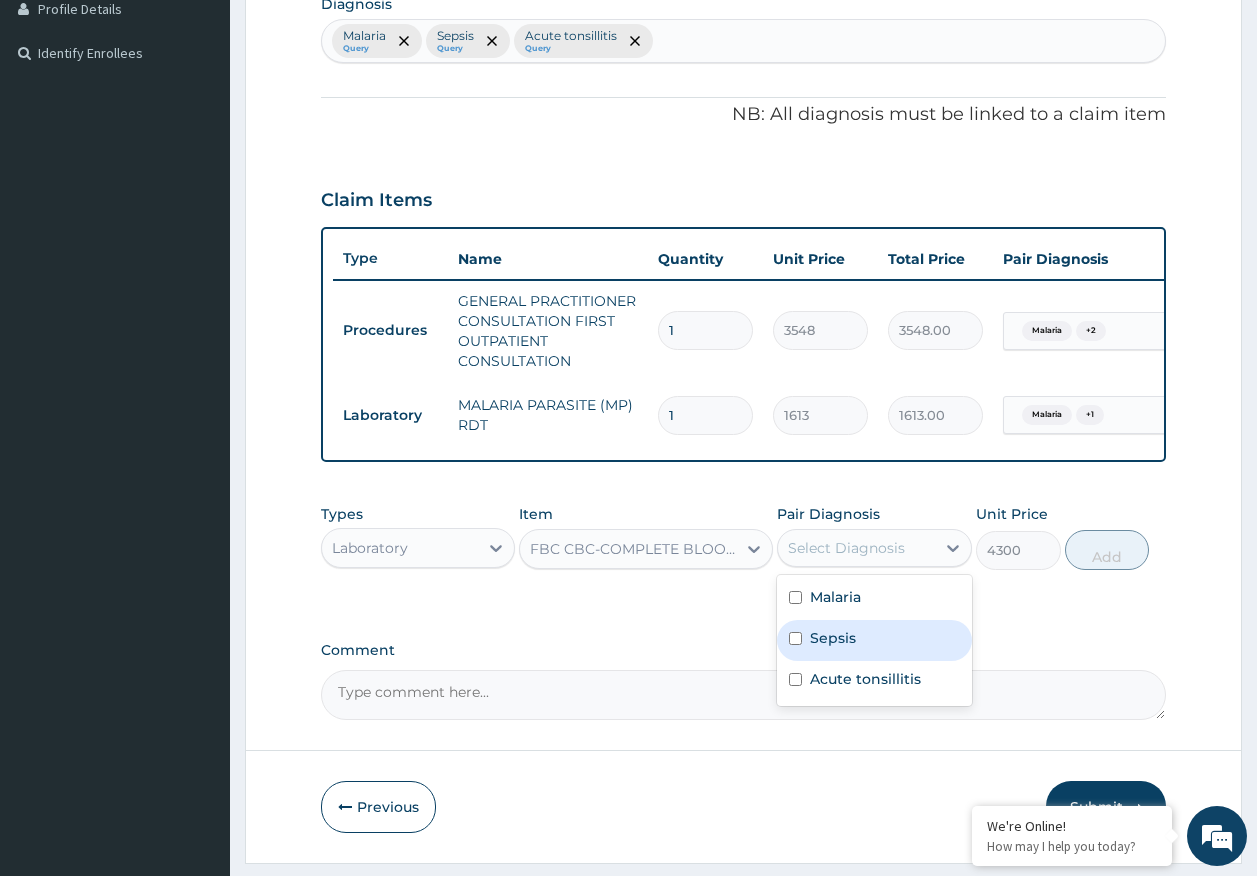 click on "Sepsis" at bounding box center (833, 638) 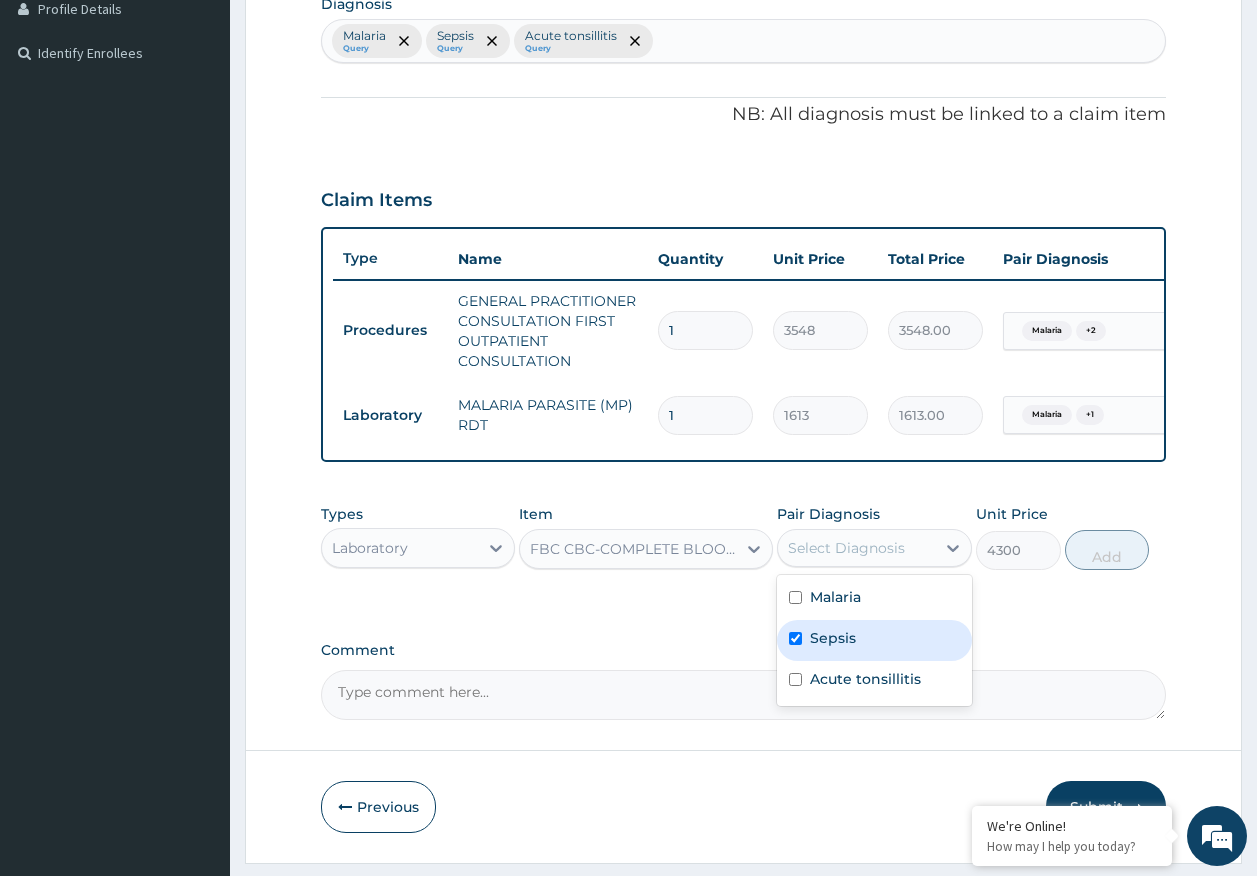 checkbox on "true" 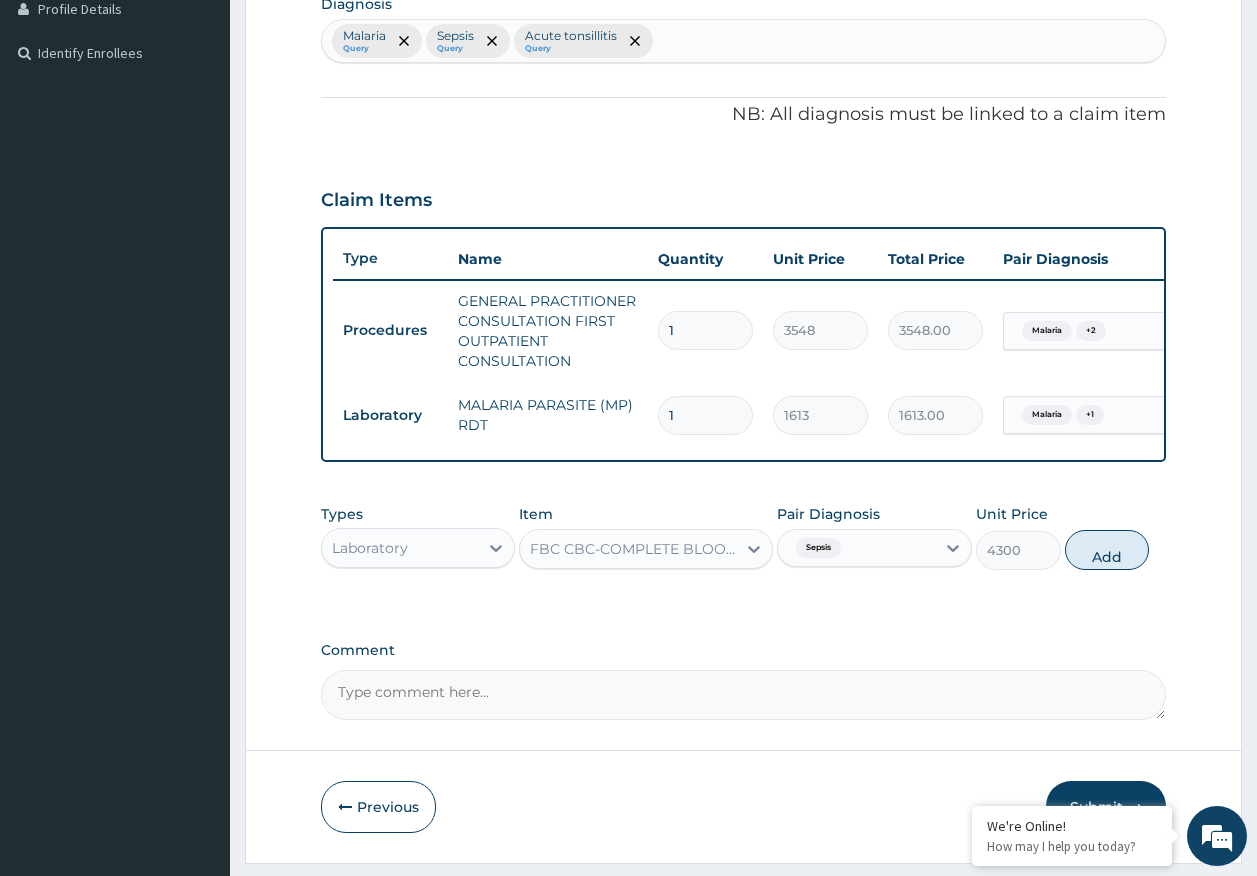 click on "Add" at bounding box center [1107, 550] 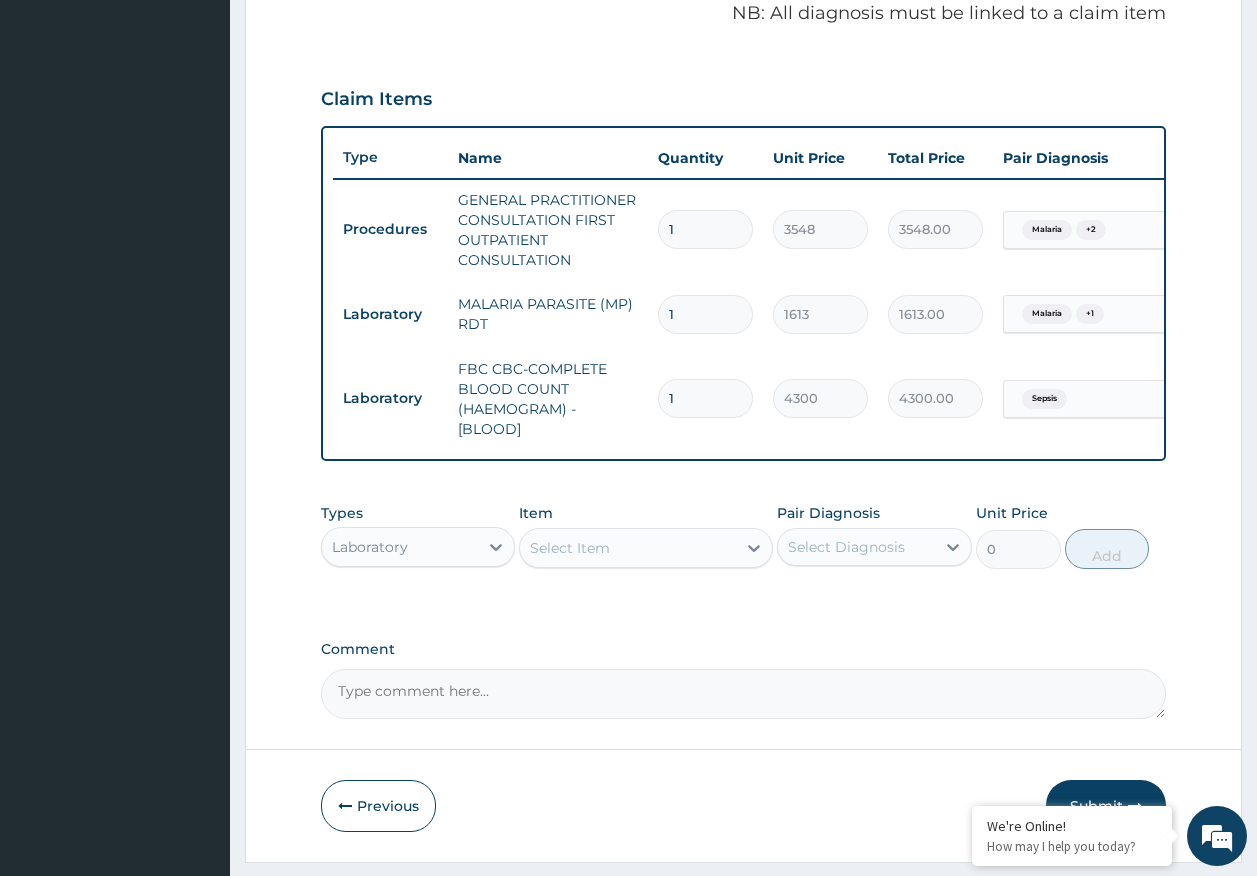 scroll, scrollTop: 686, scrollLeft: 0, axis: vertical 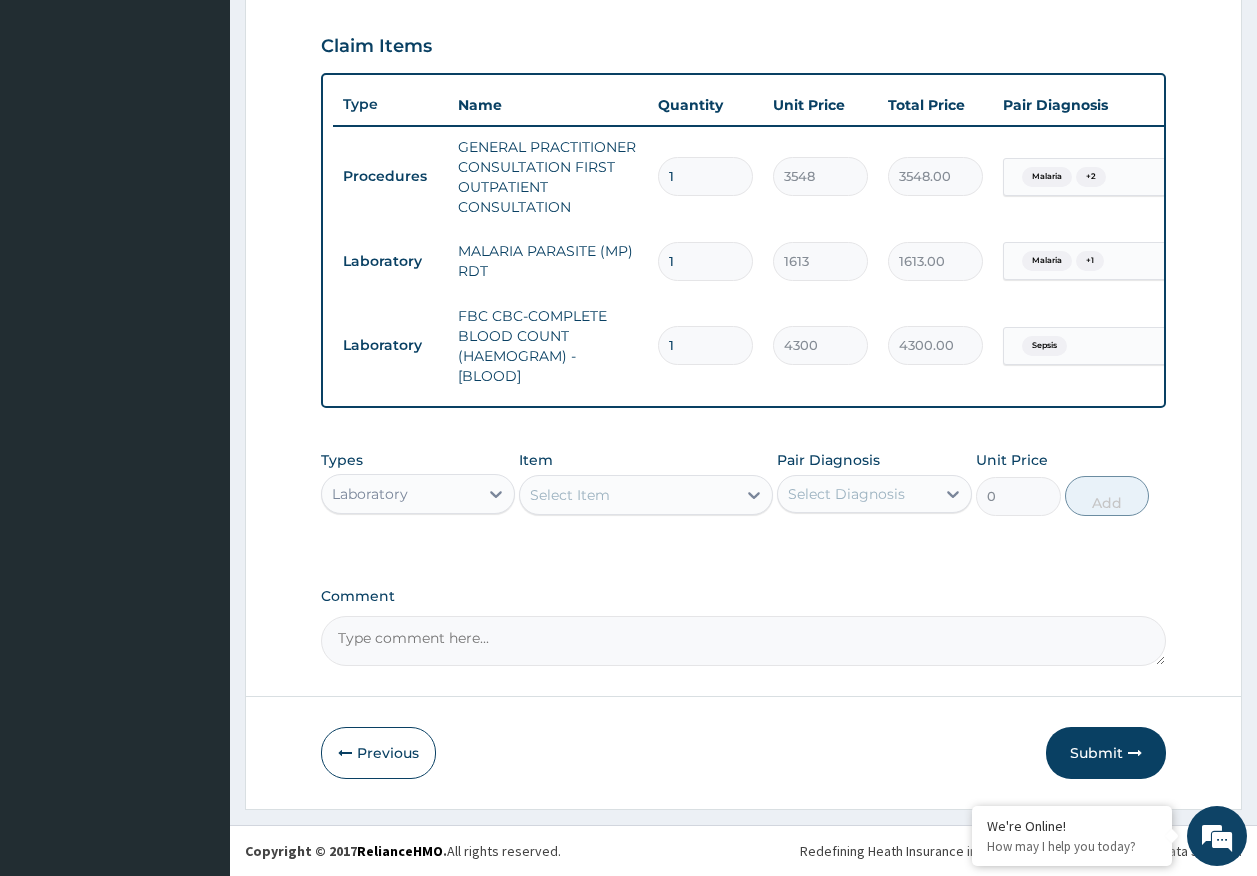 click on "Select Item" at bounding box center [570, 495] 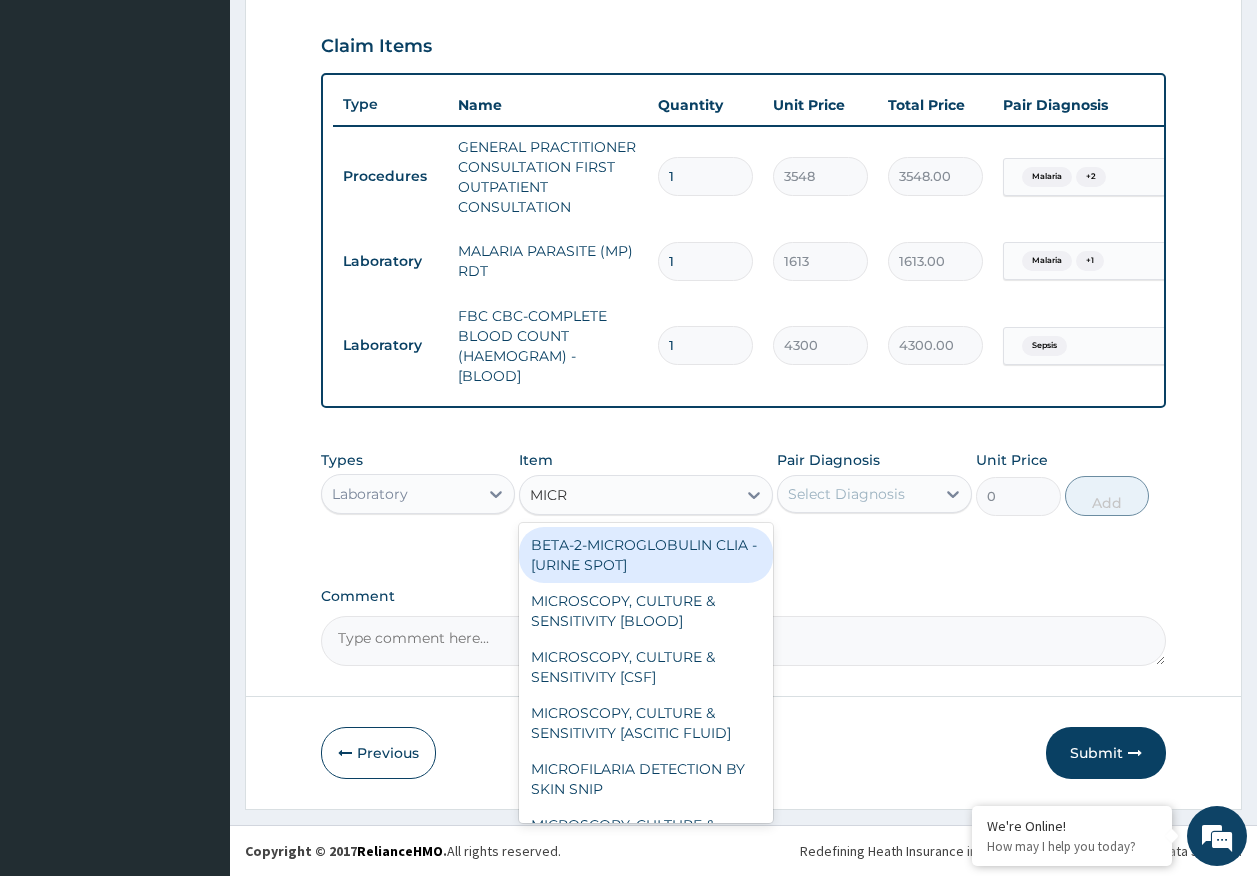 type on "MICRO" 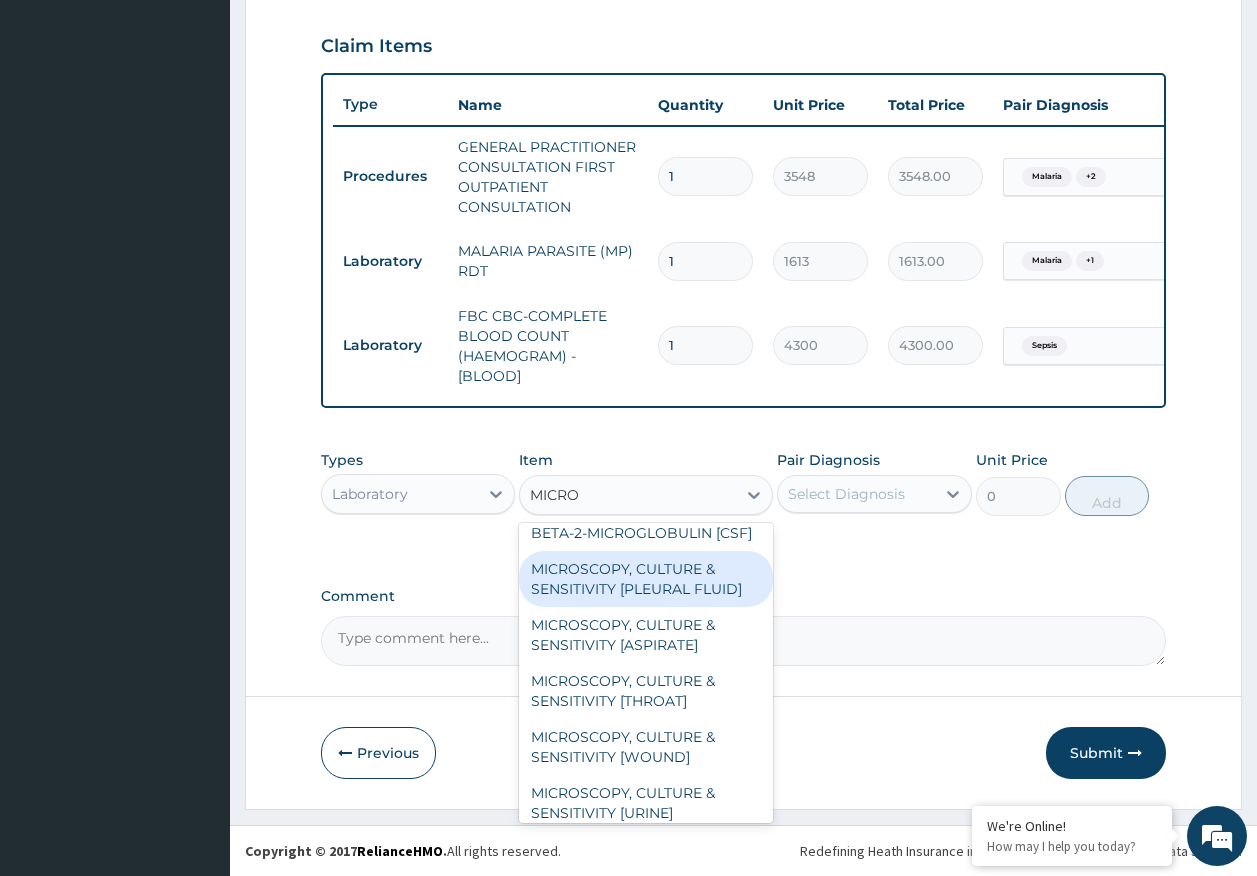 scroll, scrollTop: 1100, scrollLeft: 0, axis: vertical 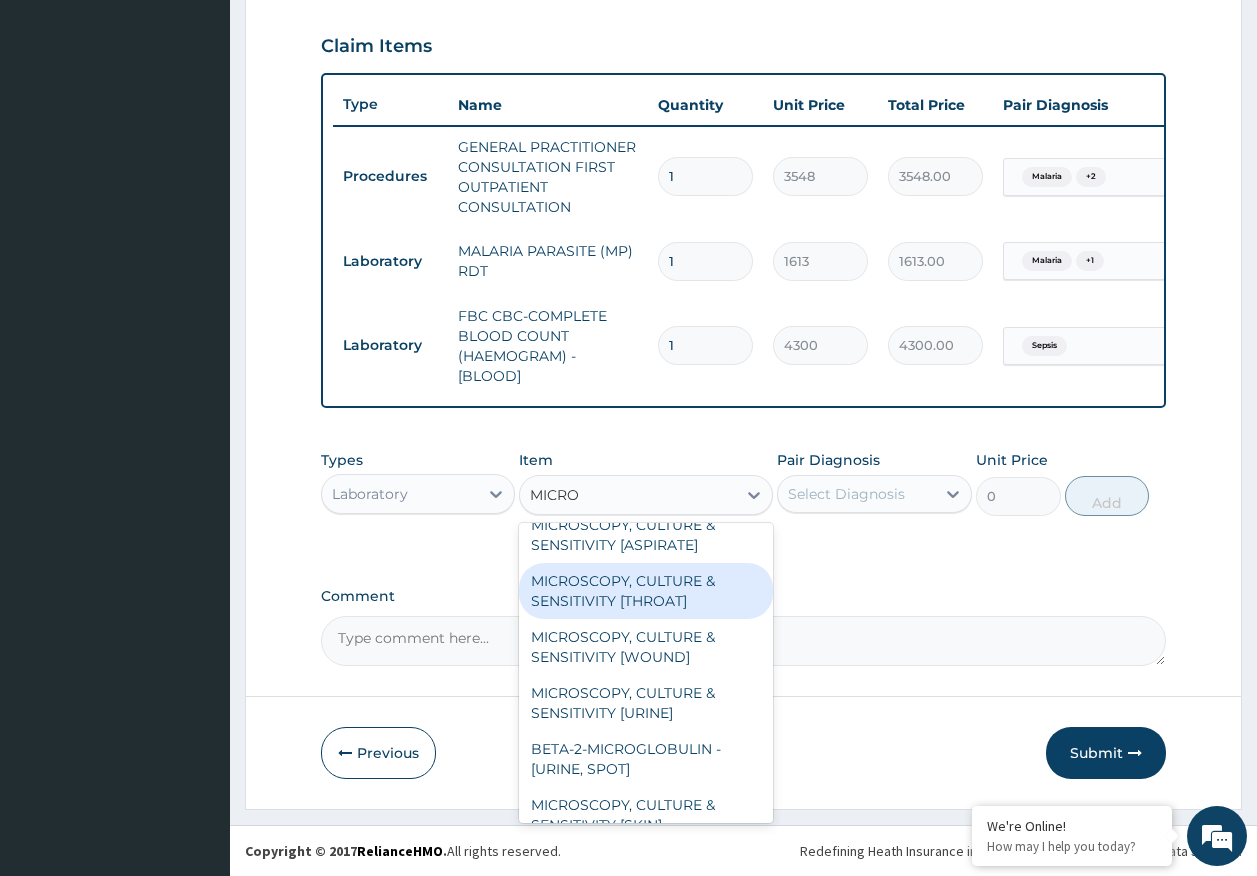 click on "MICROSCOPY, CULTURE & SENSITIVITY [THROAT]" at bounding box center (646, 591) 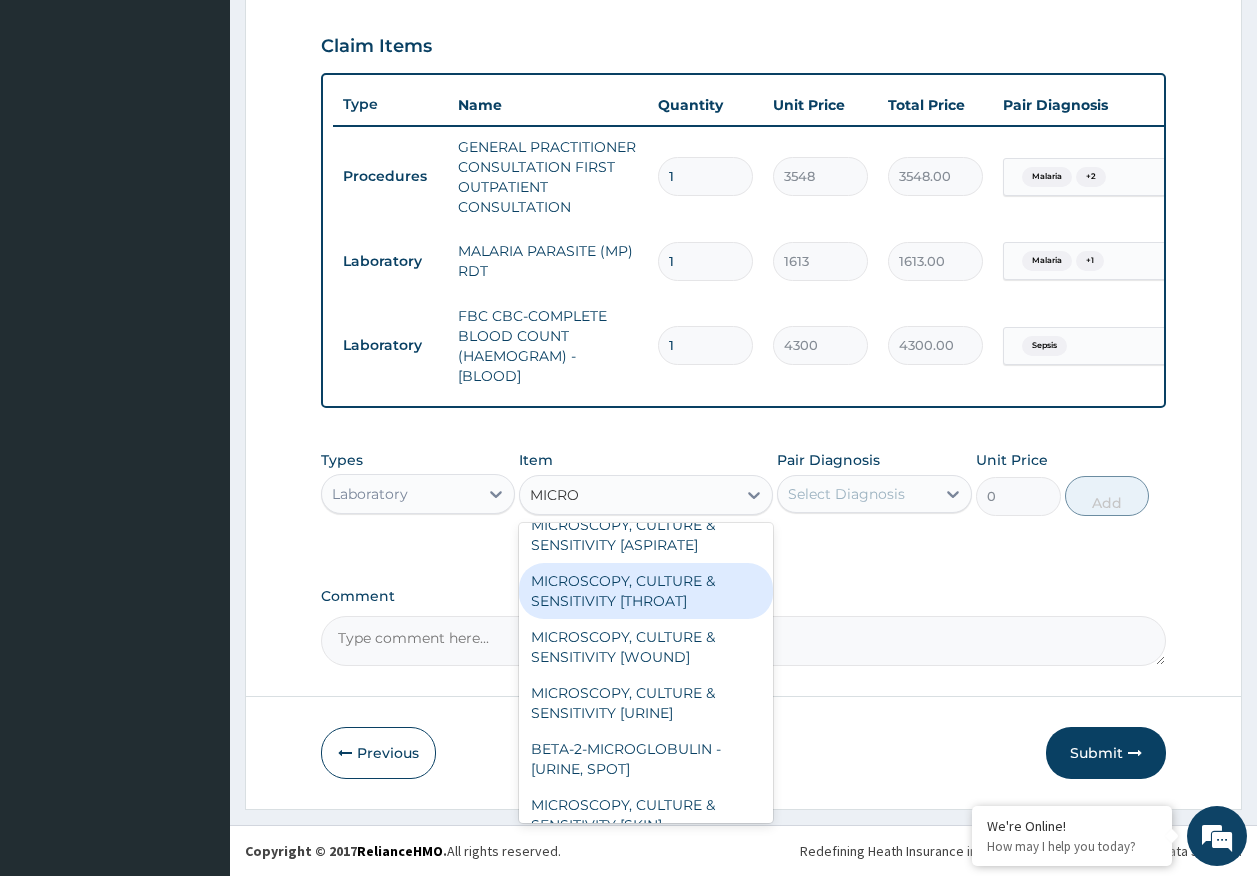 type 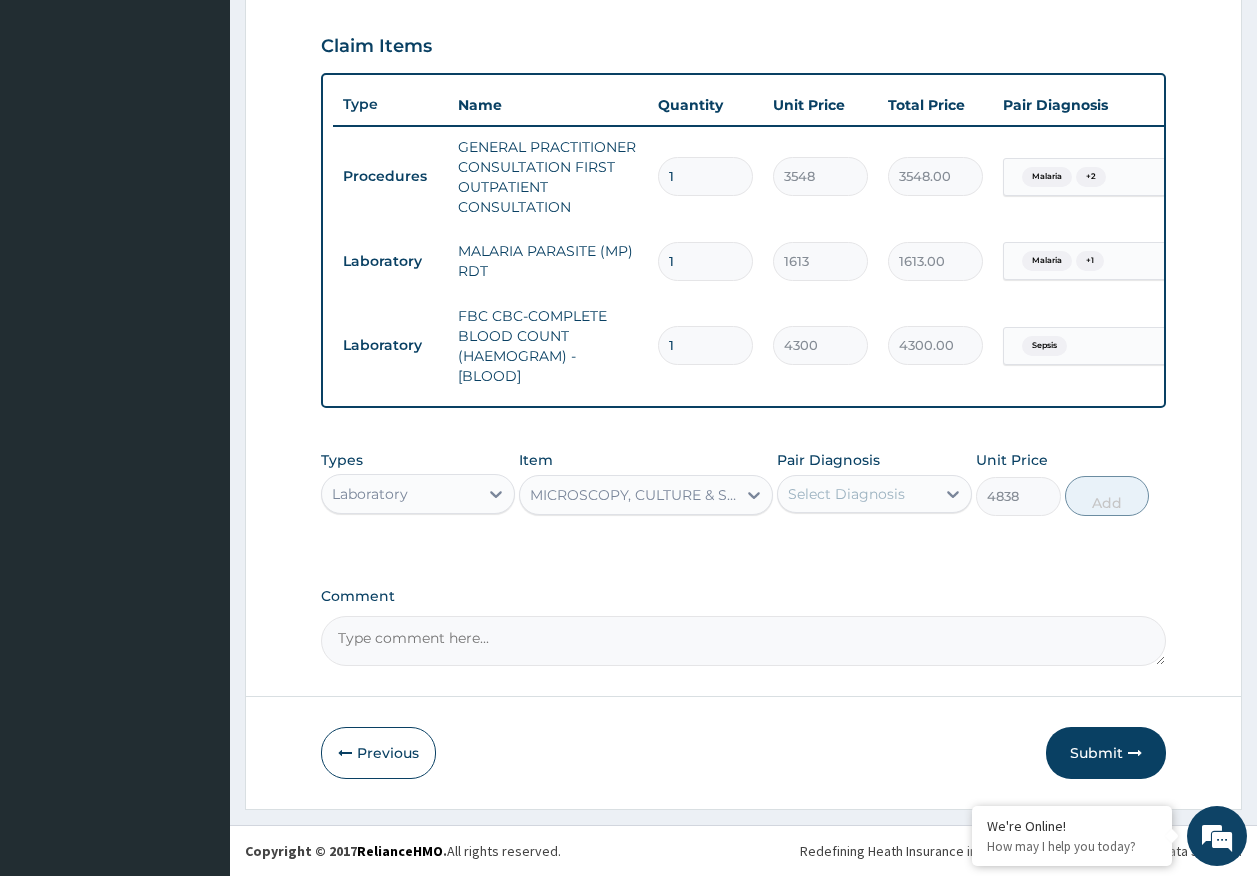 click on "Select Diagnosis" at bounding box center (846, 494) 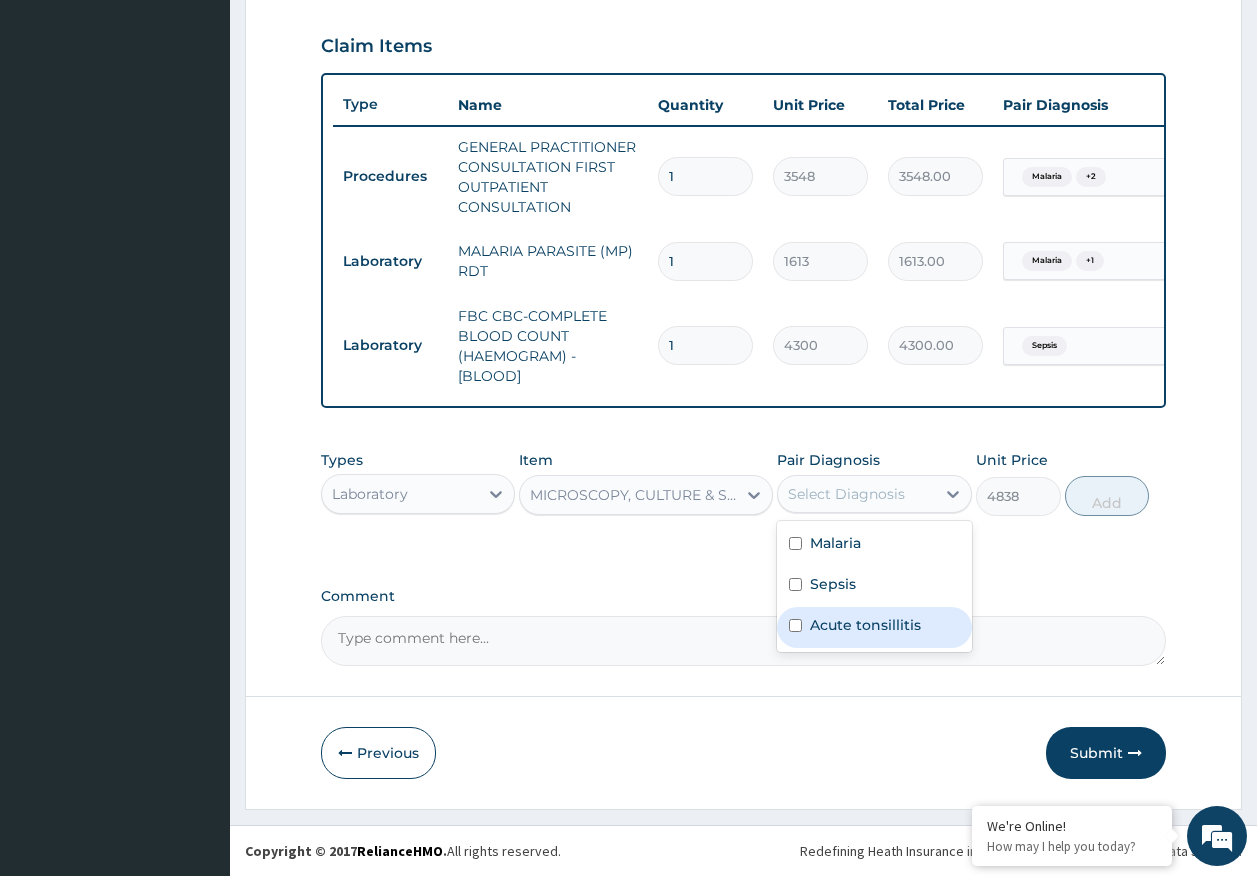 click on "Acute tonsillitis" at bounding box center [865, 625] 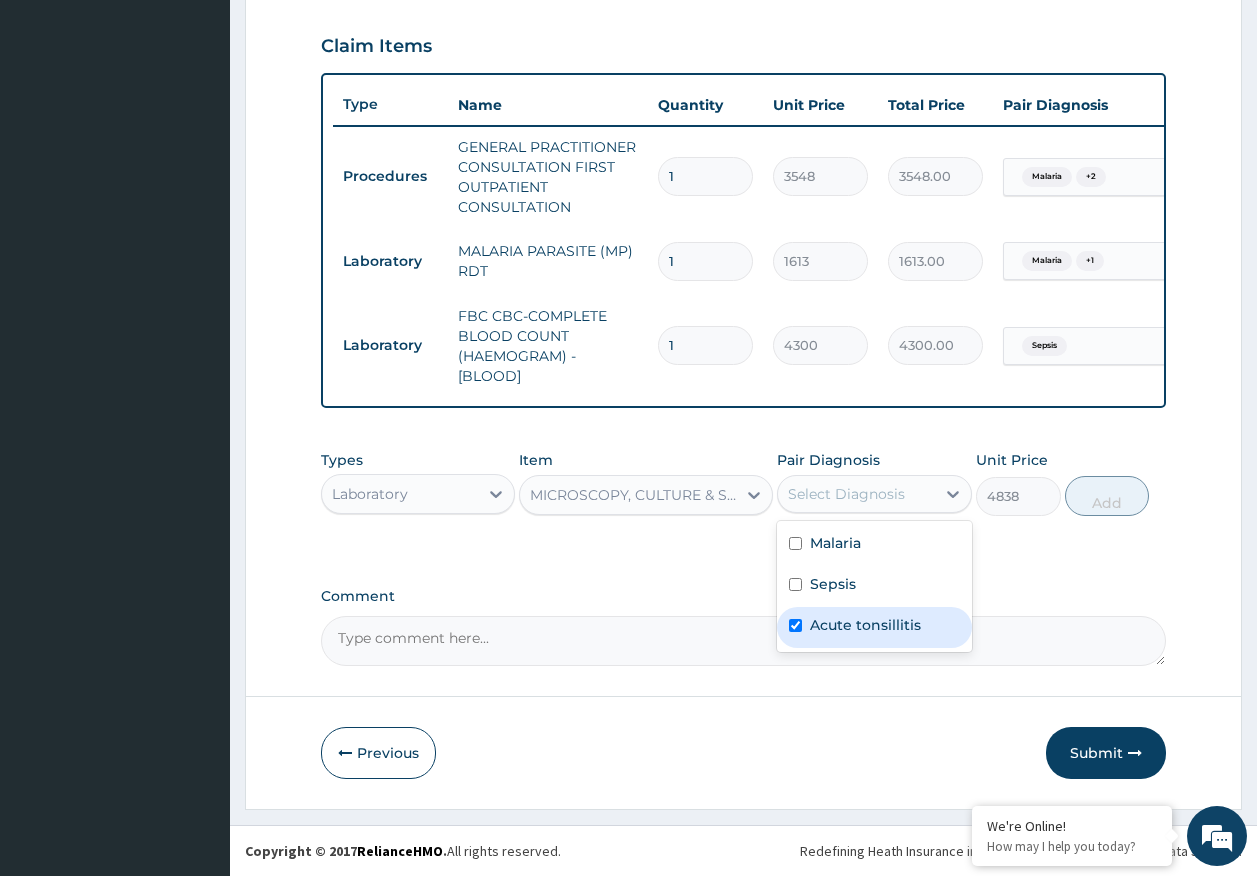 checkbox on "true" 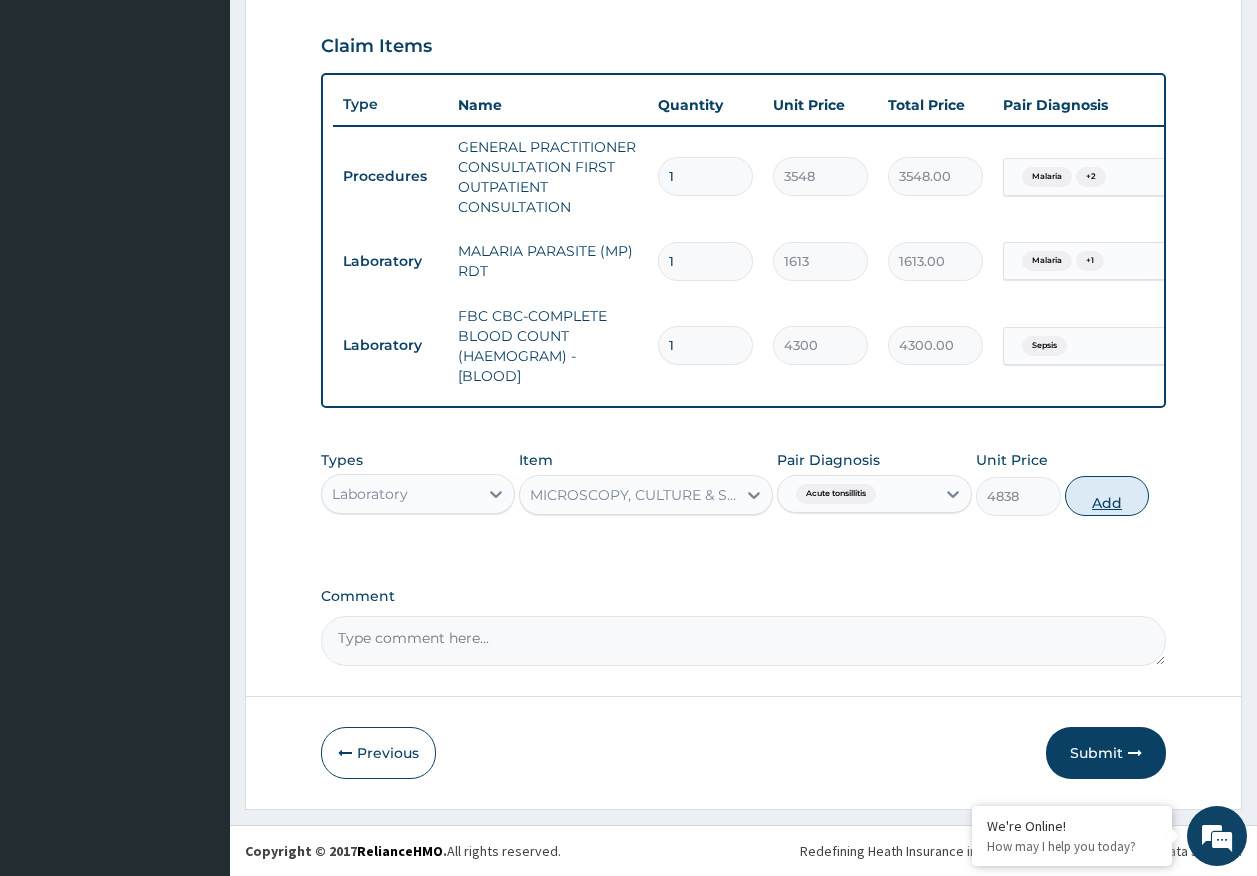 click on "Add" at bounding box center [1107, 496] 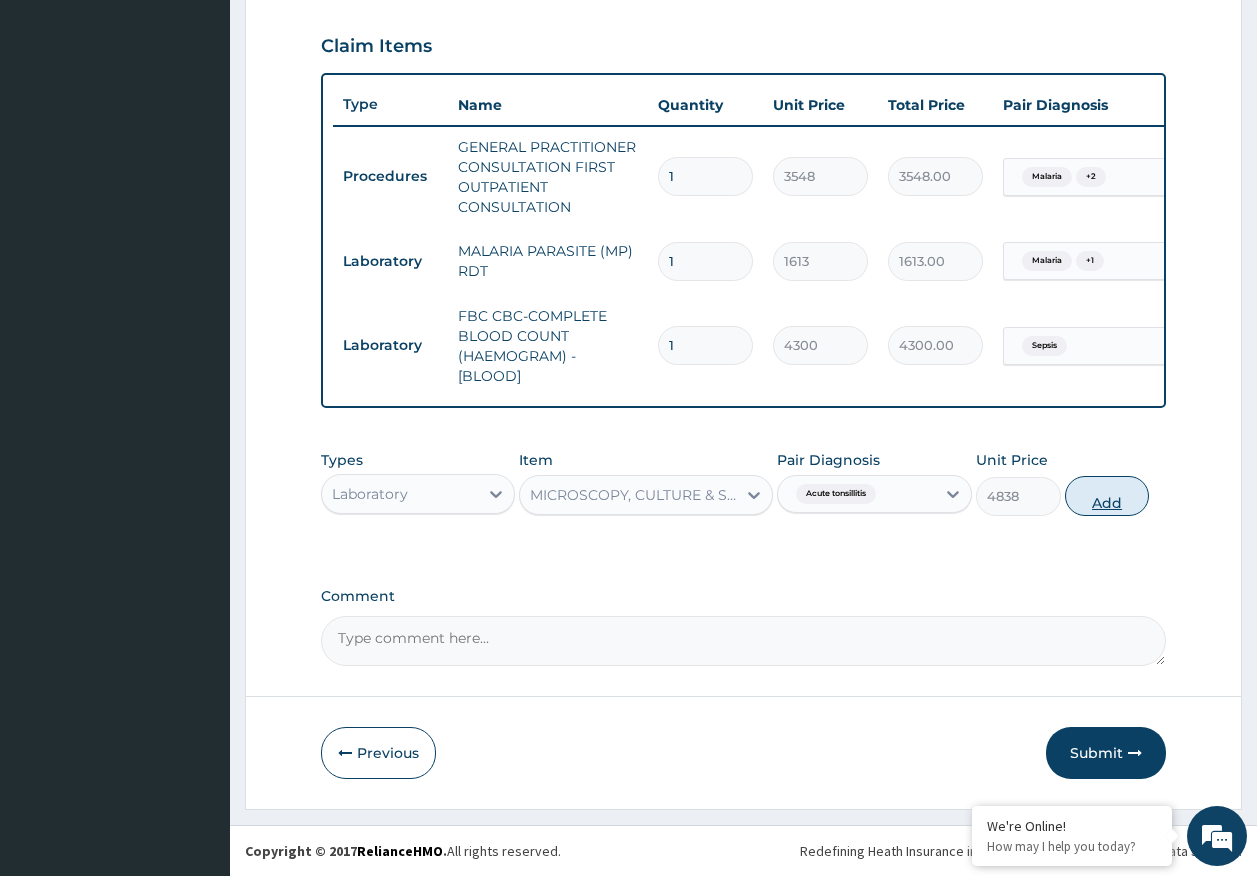 type on "0" 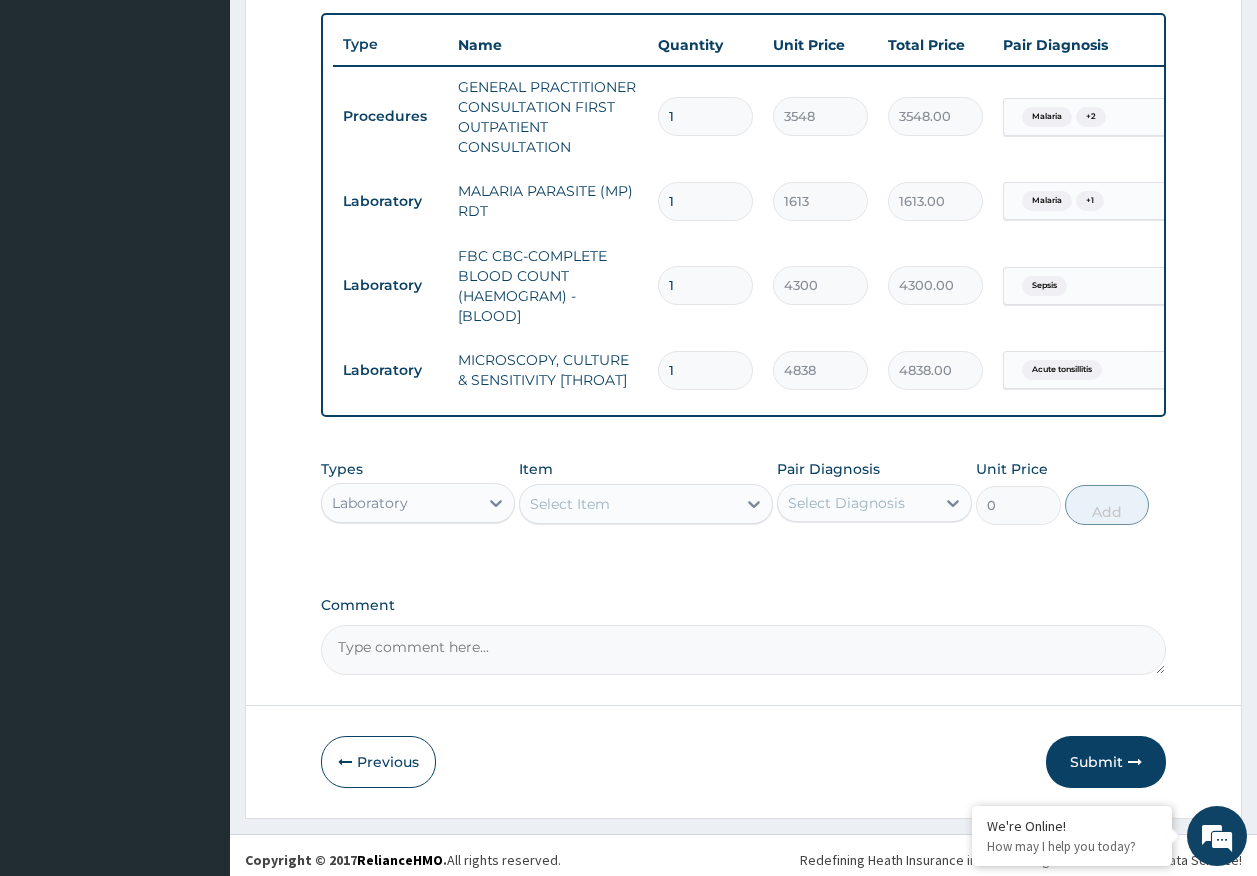 scroll, scrollTop: 755, scrollLeft: 0, axis: vertical 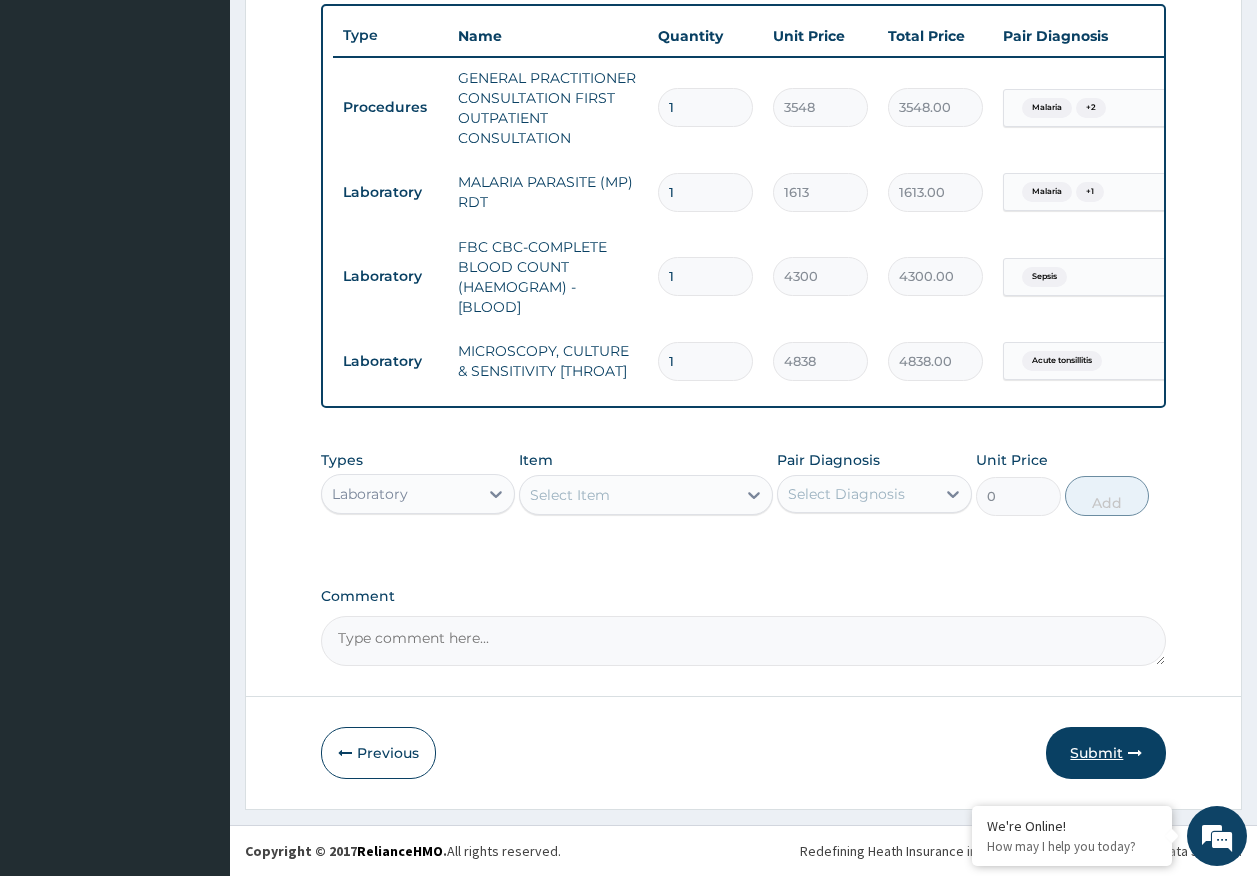 click on "Submit" at bounding box center [1106, 753] 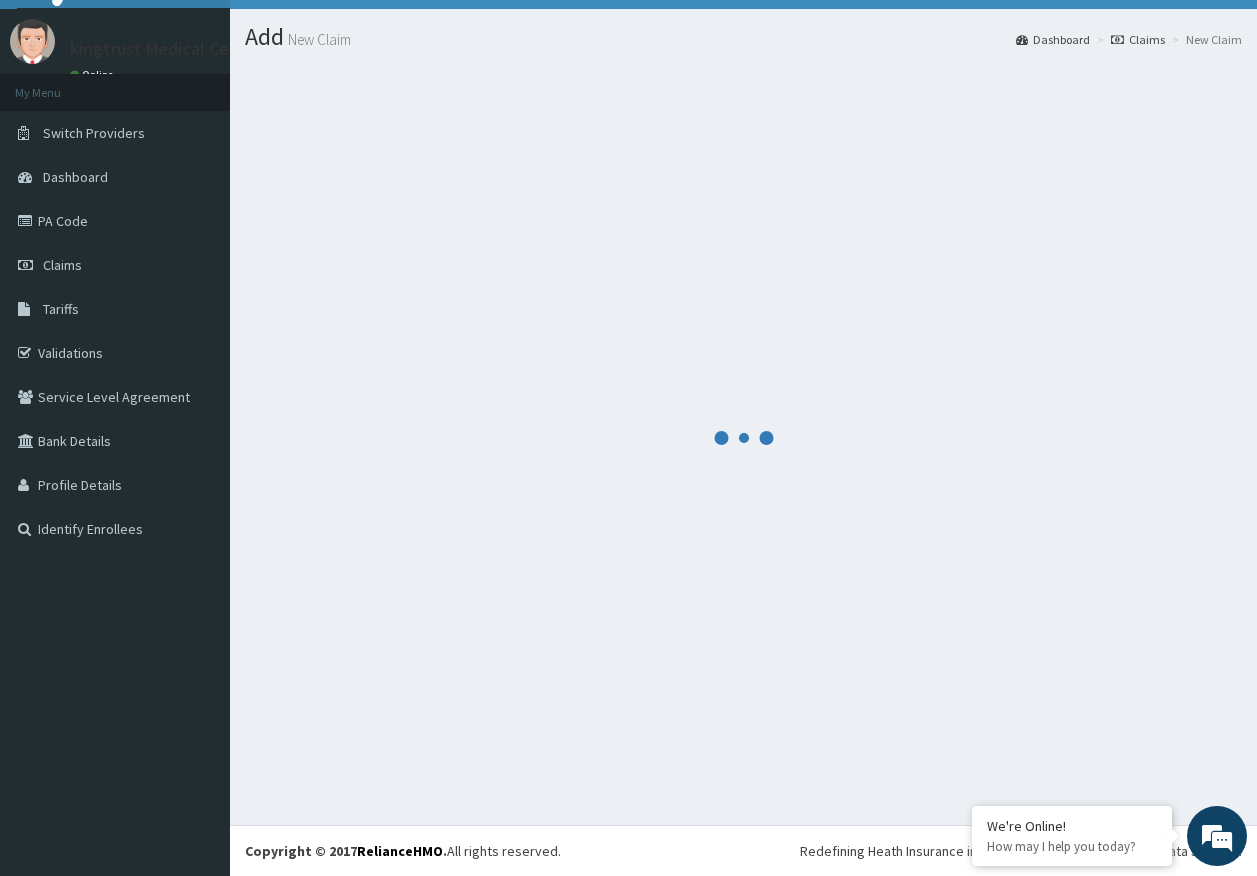 scroll, scrollTop: 755, scrollLeft: 0, axis: vertical 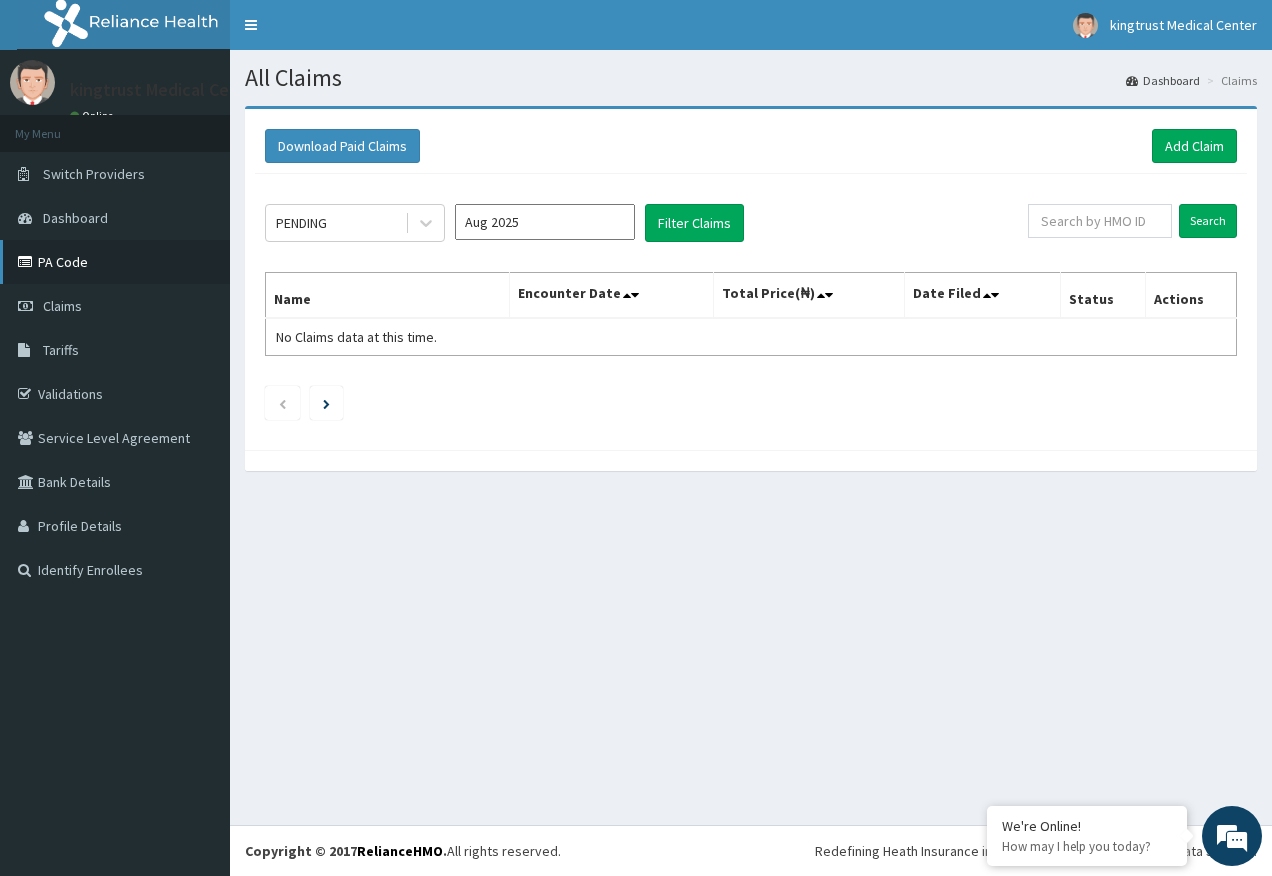 click on "PA Code" at bounding box center [115, 262] 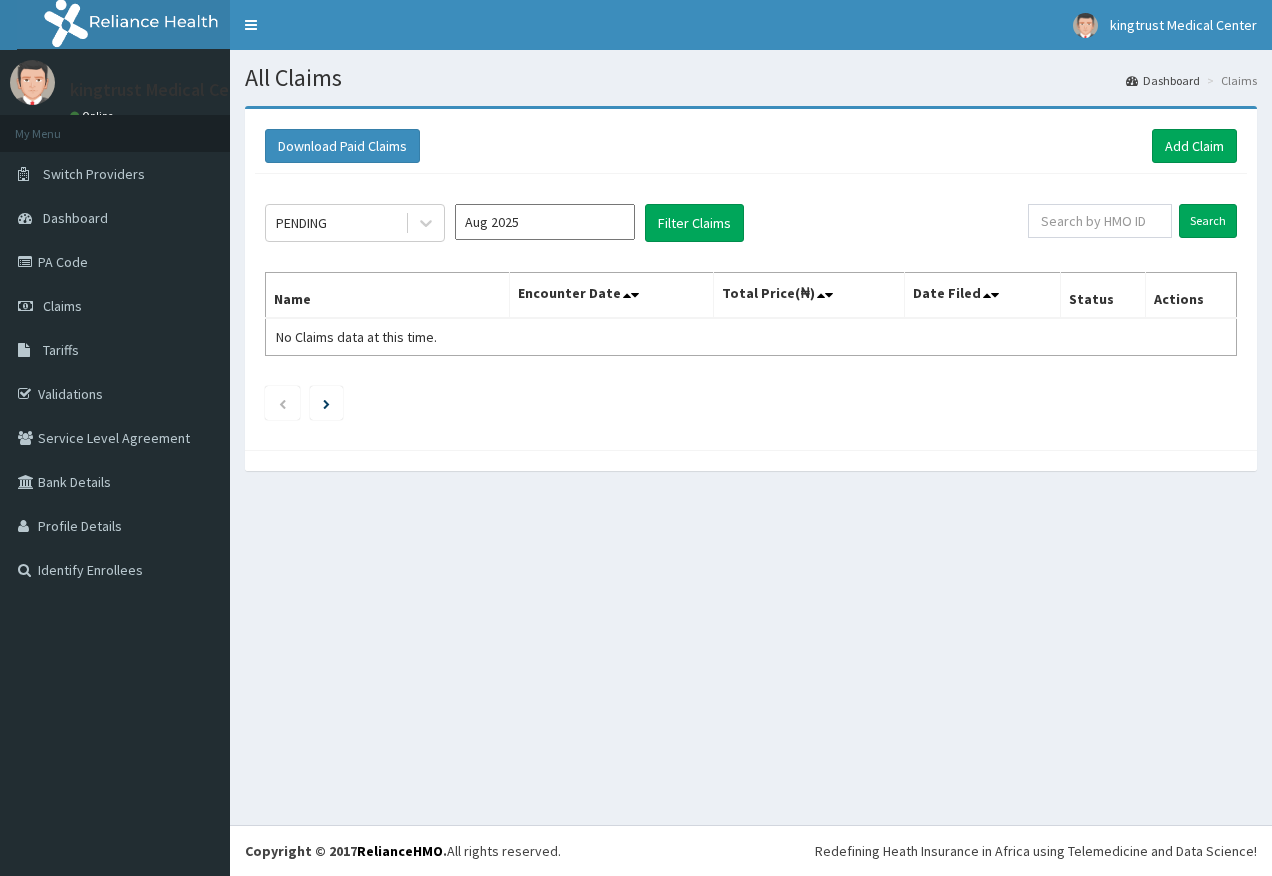 scroll, scrollTop: 0, scrollLeft: 0, axis: both 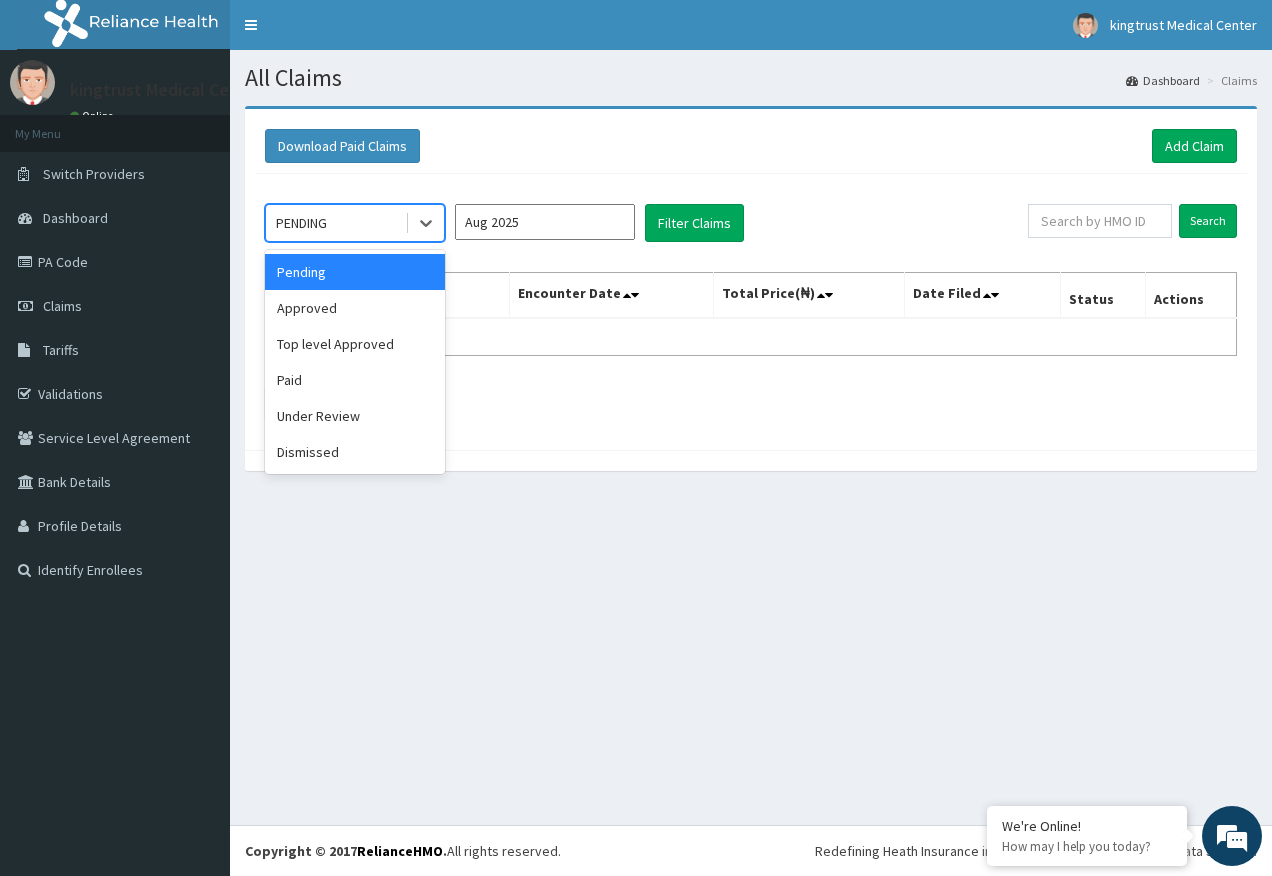click on "PENDING" at bounding box center (335, 223) 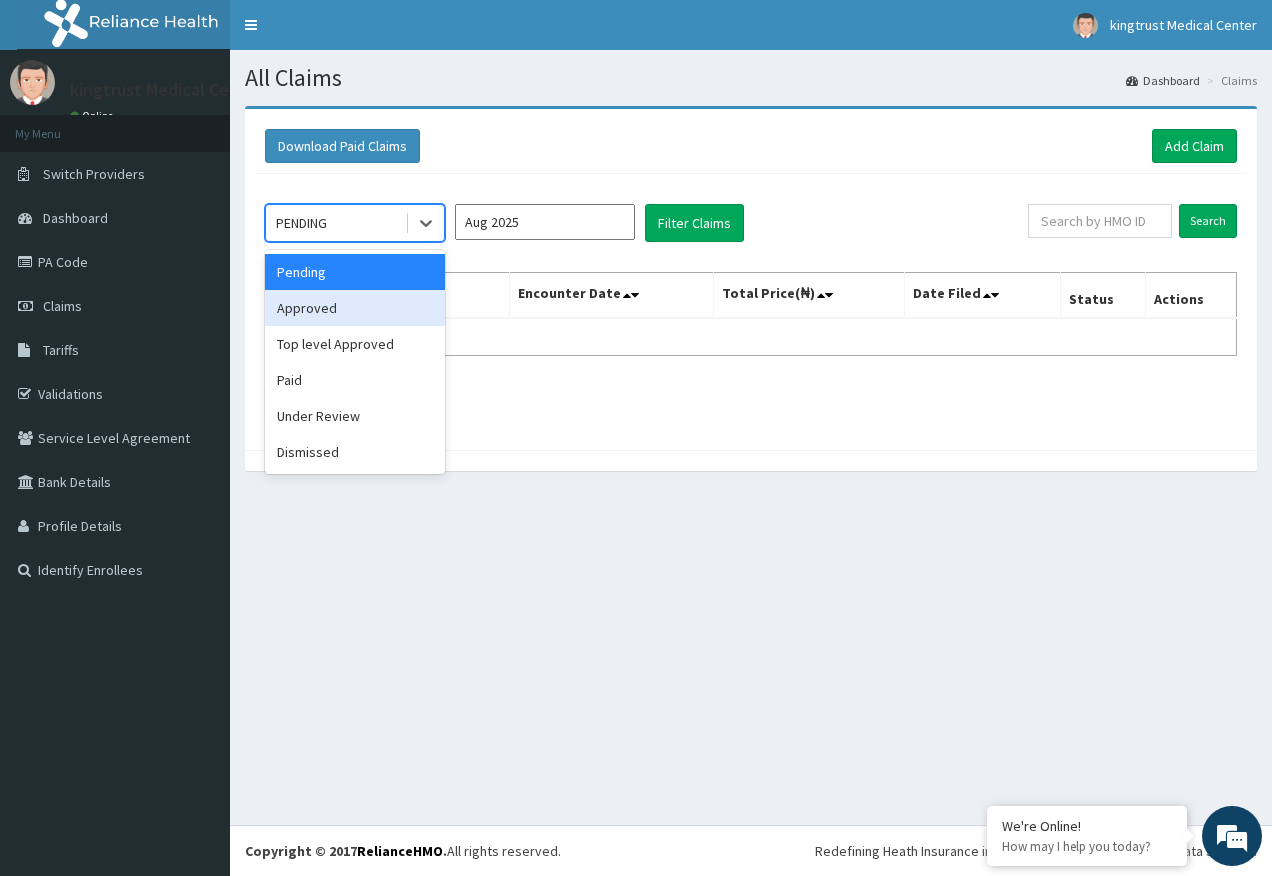 click on "Approved" at bounding box center [355, 308] 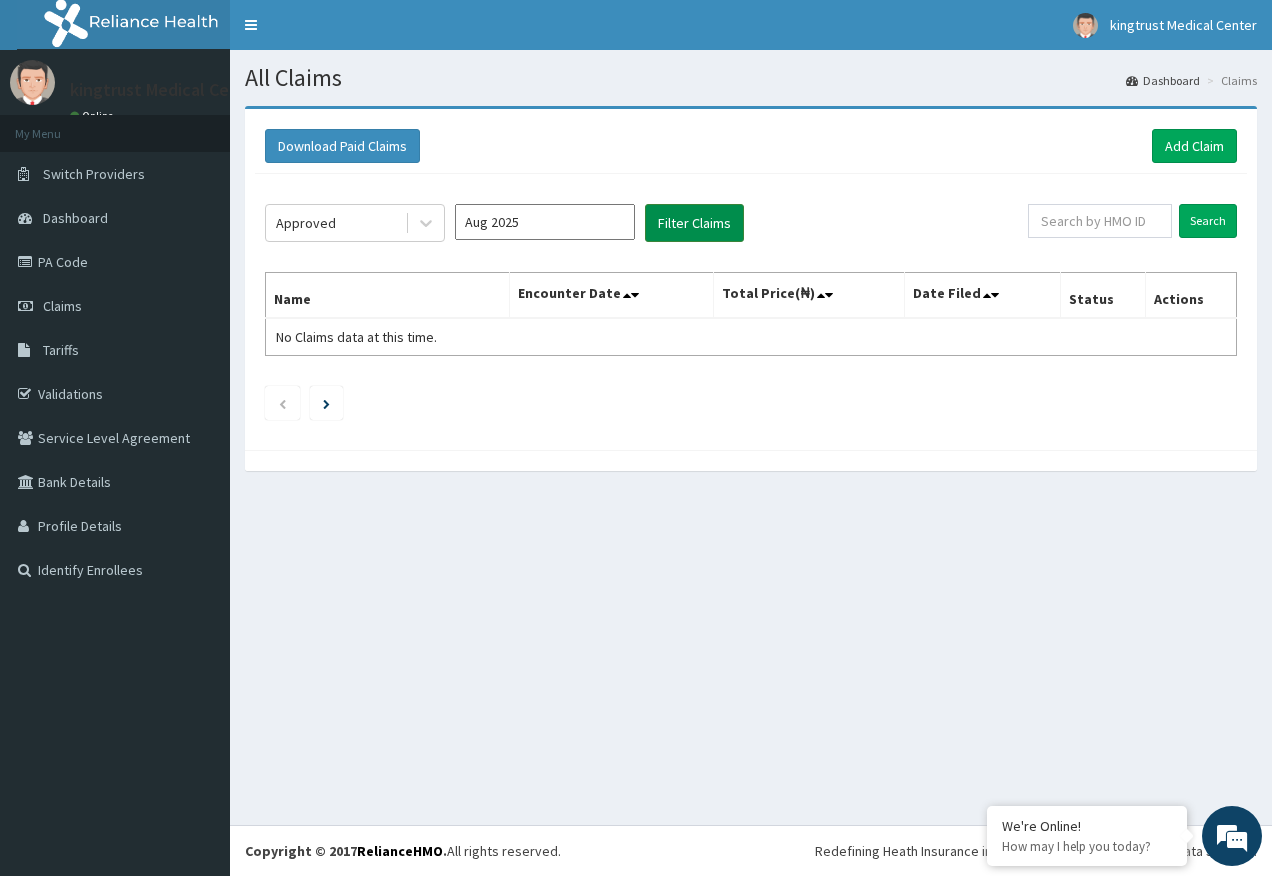 click on "Filter Claims" at bounding box center [694, 223] 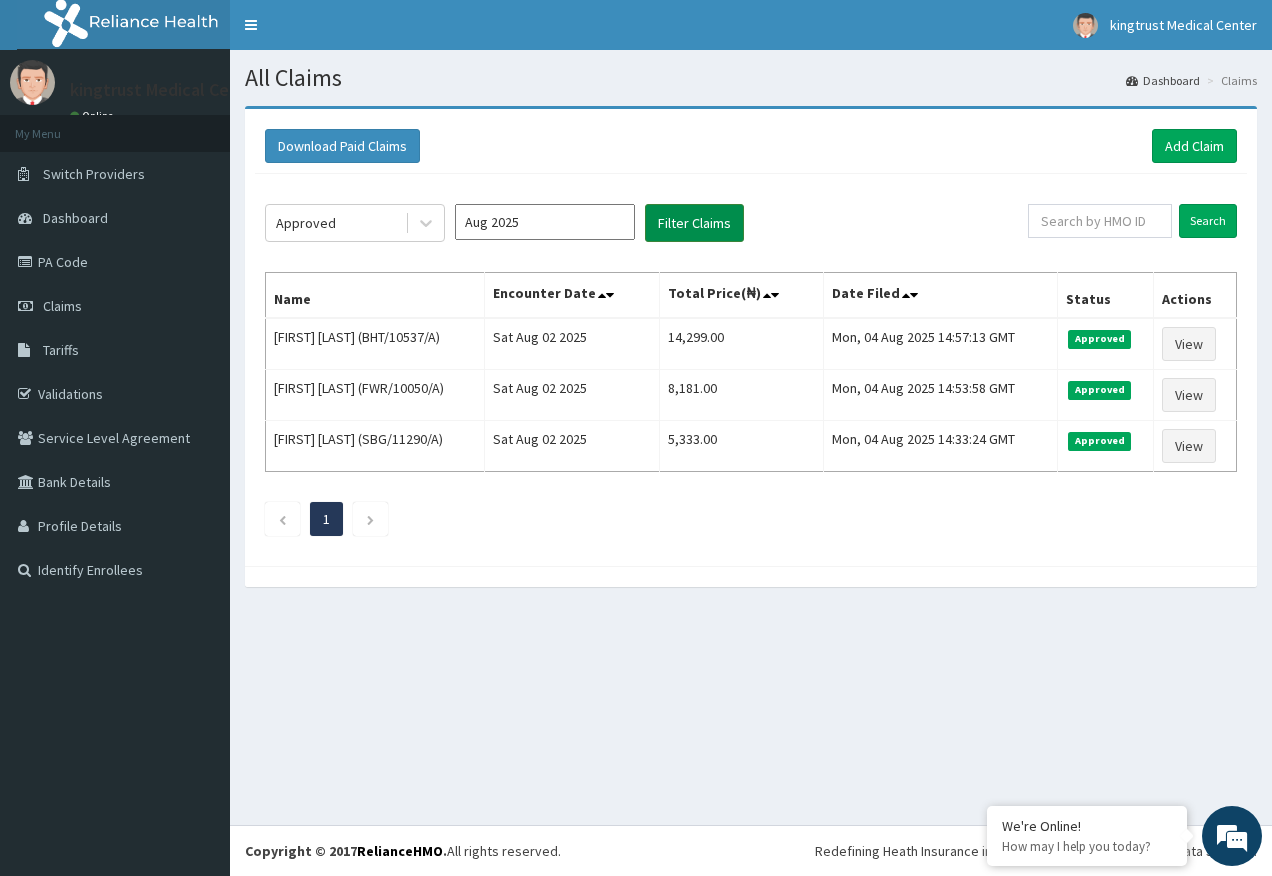 scroll, scrollTop: 0, scrollLeft: 0, axis: both 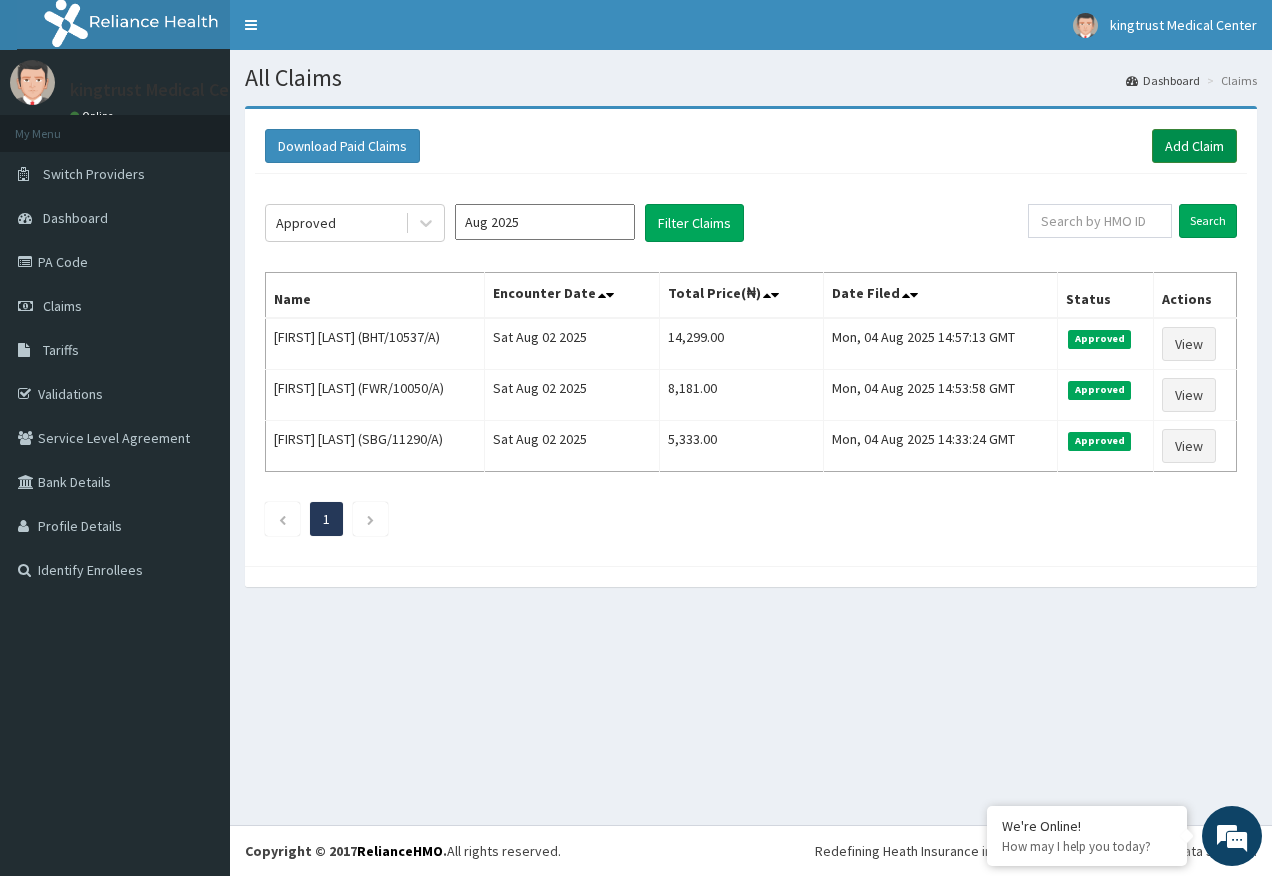 click on "Add Claim" at bounding box center (1194, 146) 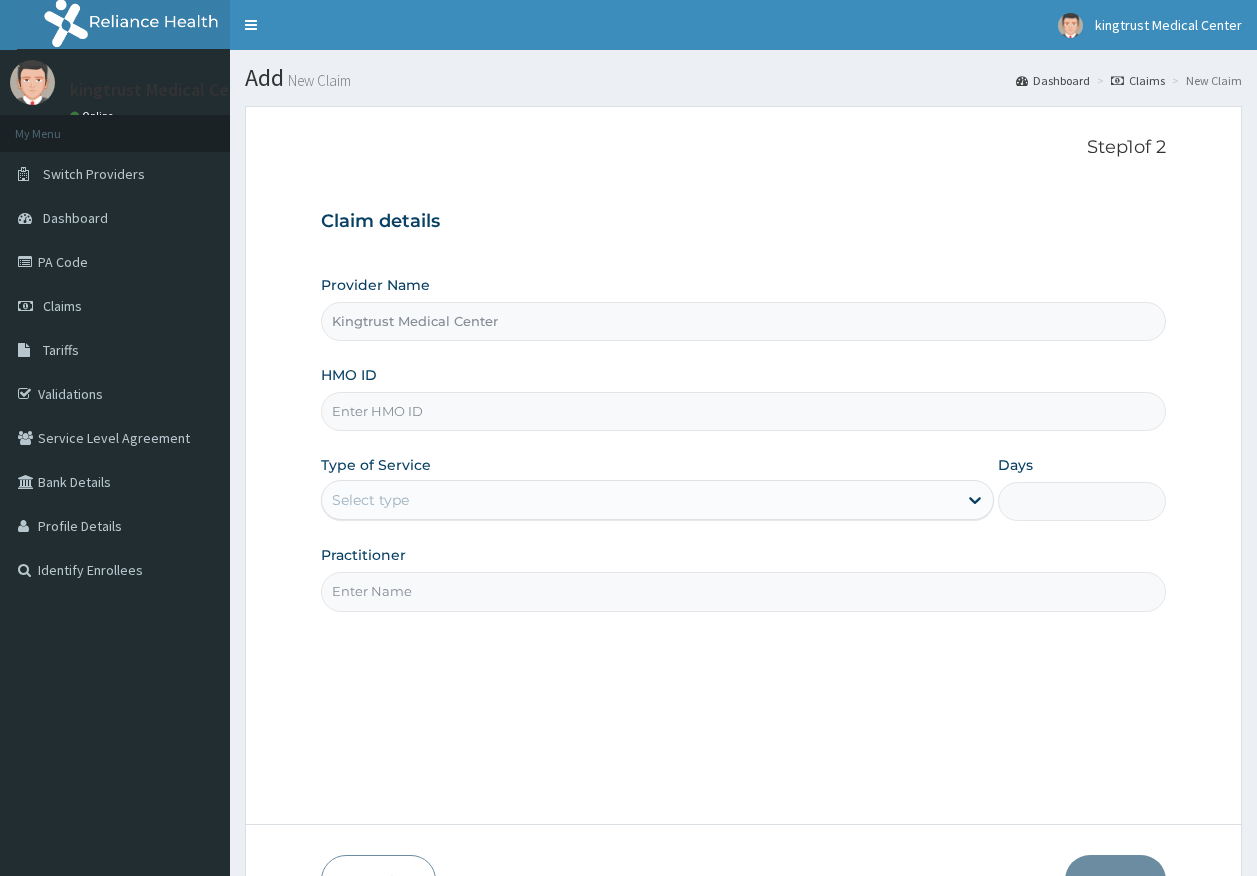 scroll, scrollTop: 0, scrollLeft: 0, axis: both 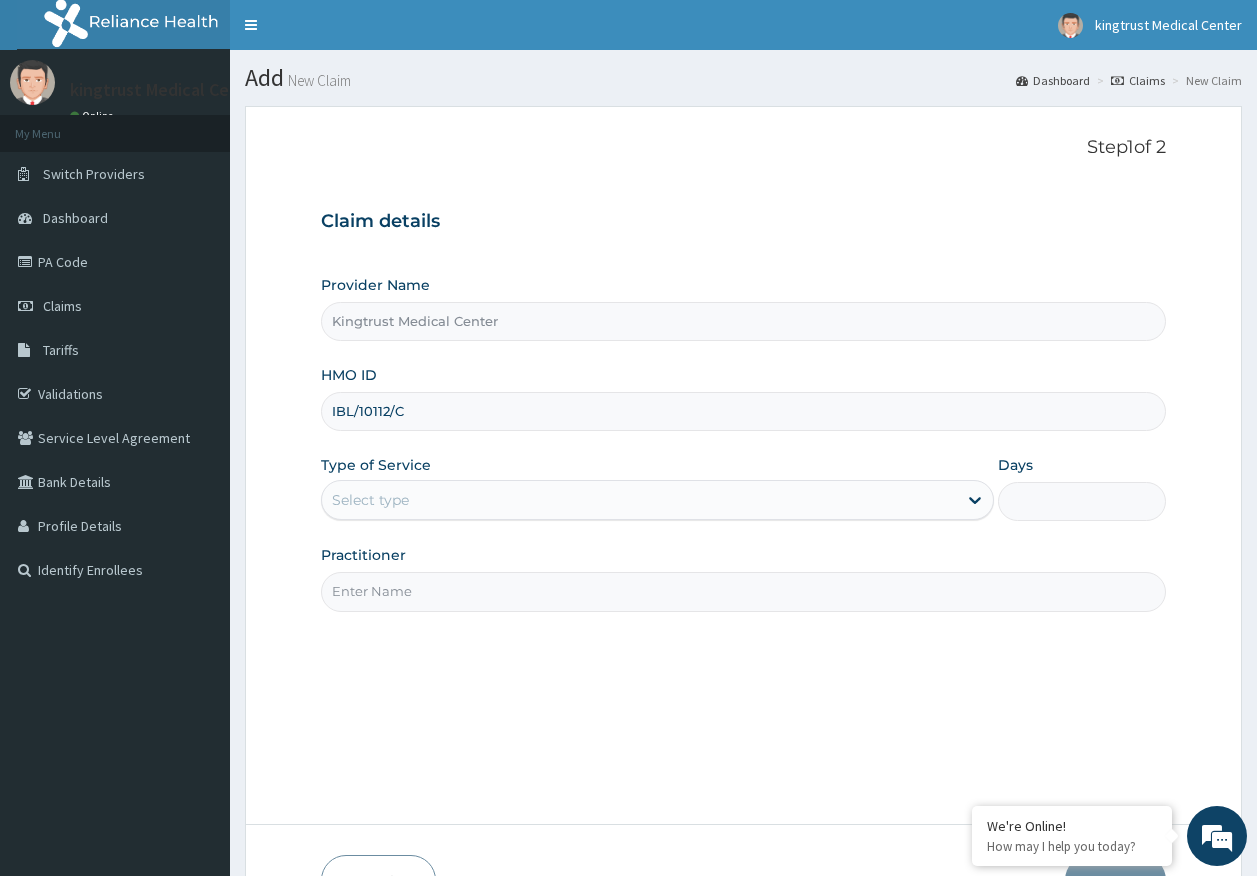 type on "IBL/10112/C" 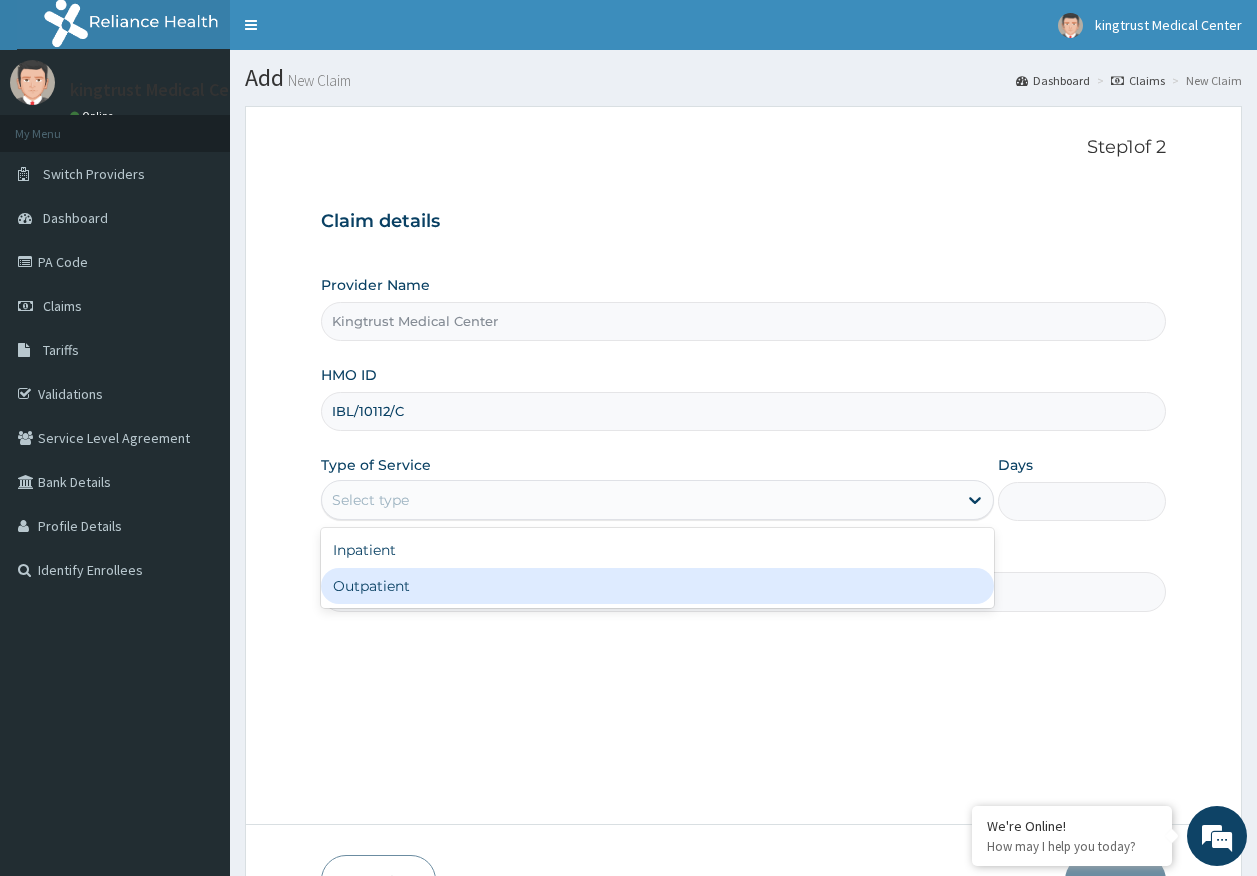 click on "Outpatient" at bounding box center (657, 586) 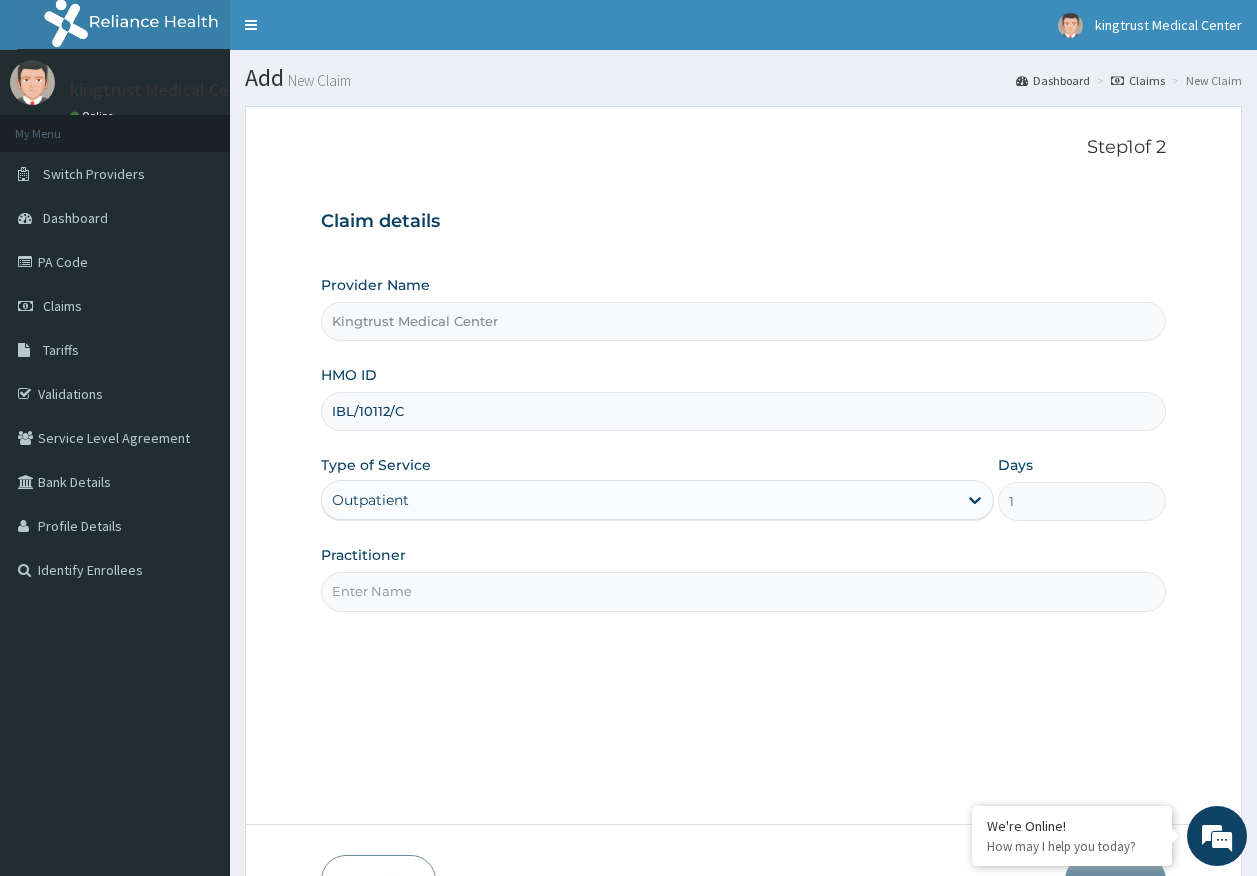 click on "Practitioner" at bounding box center (744, 591) 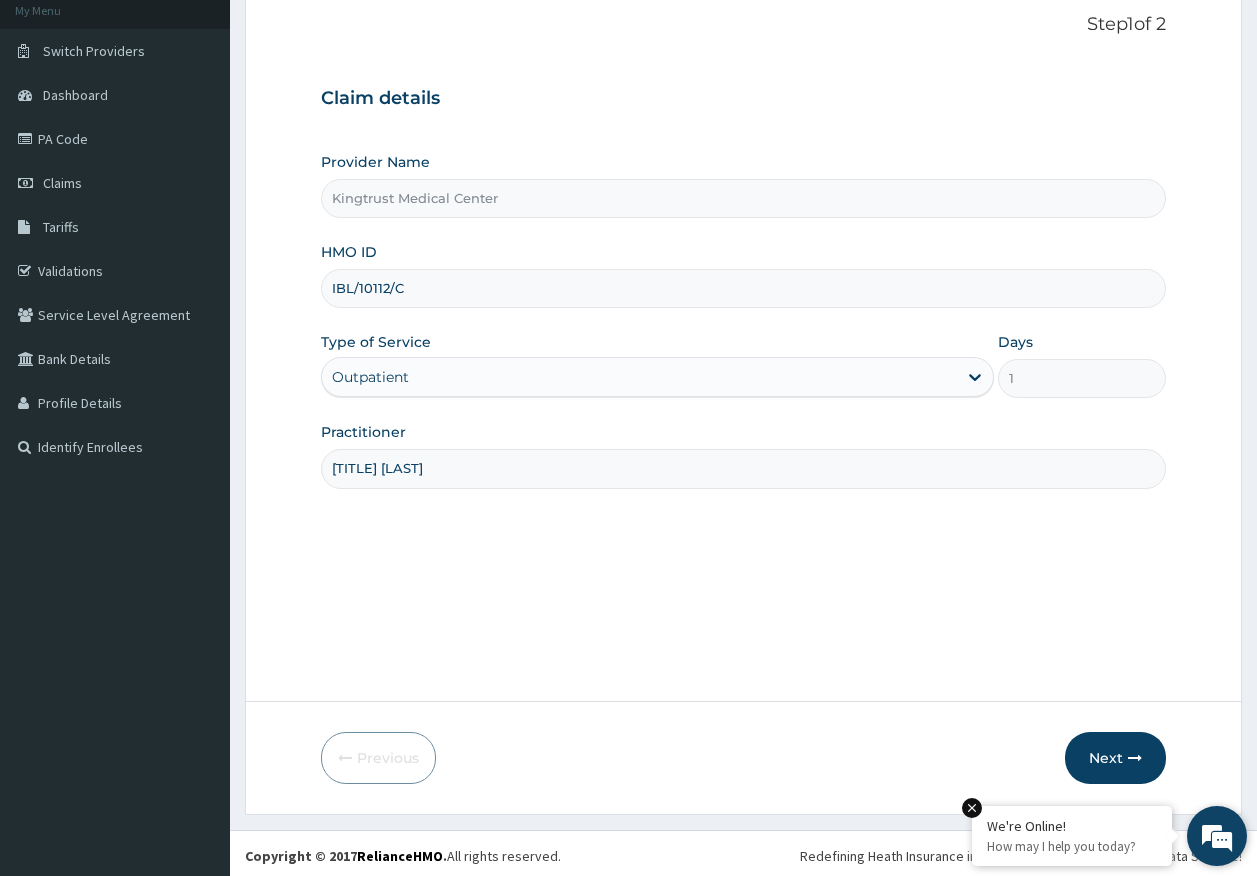 scroll, scrollTop: 128, scrollLeft: 0, axis: vertical 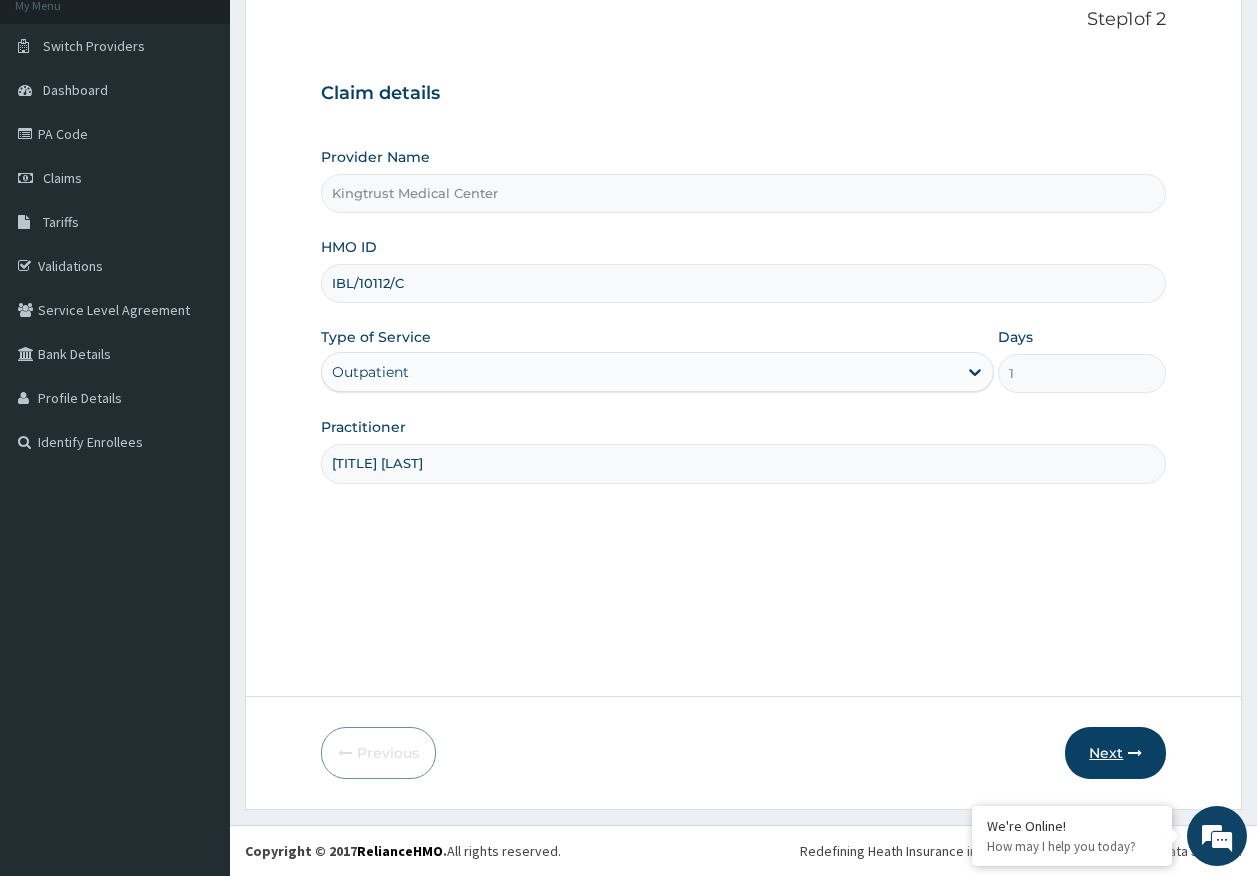 click on "Next" at bounding box center (1115, 753) 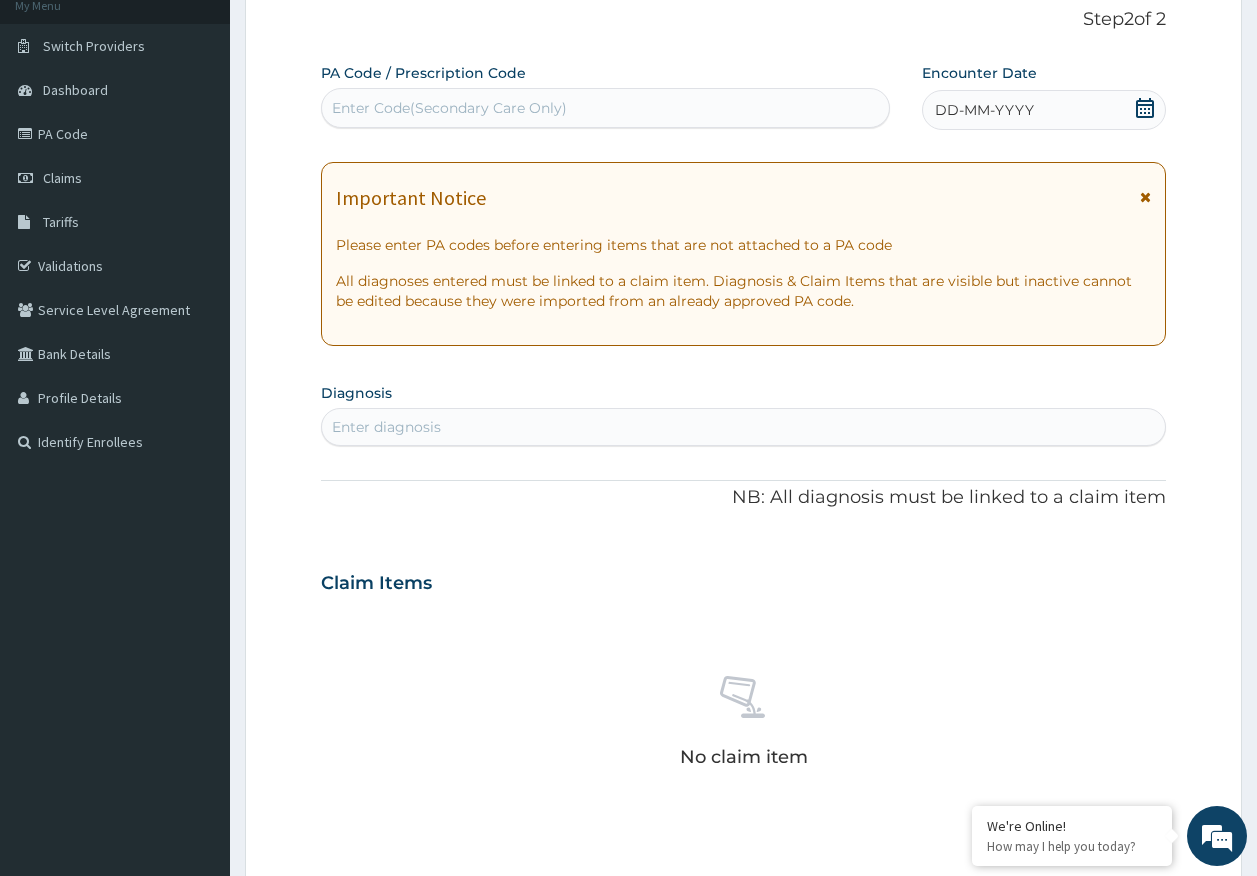 click on "DD-MM-YYYY" at bounding box center (984, 110) 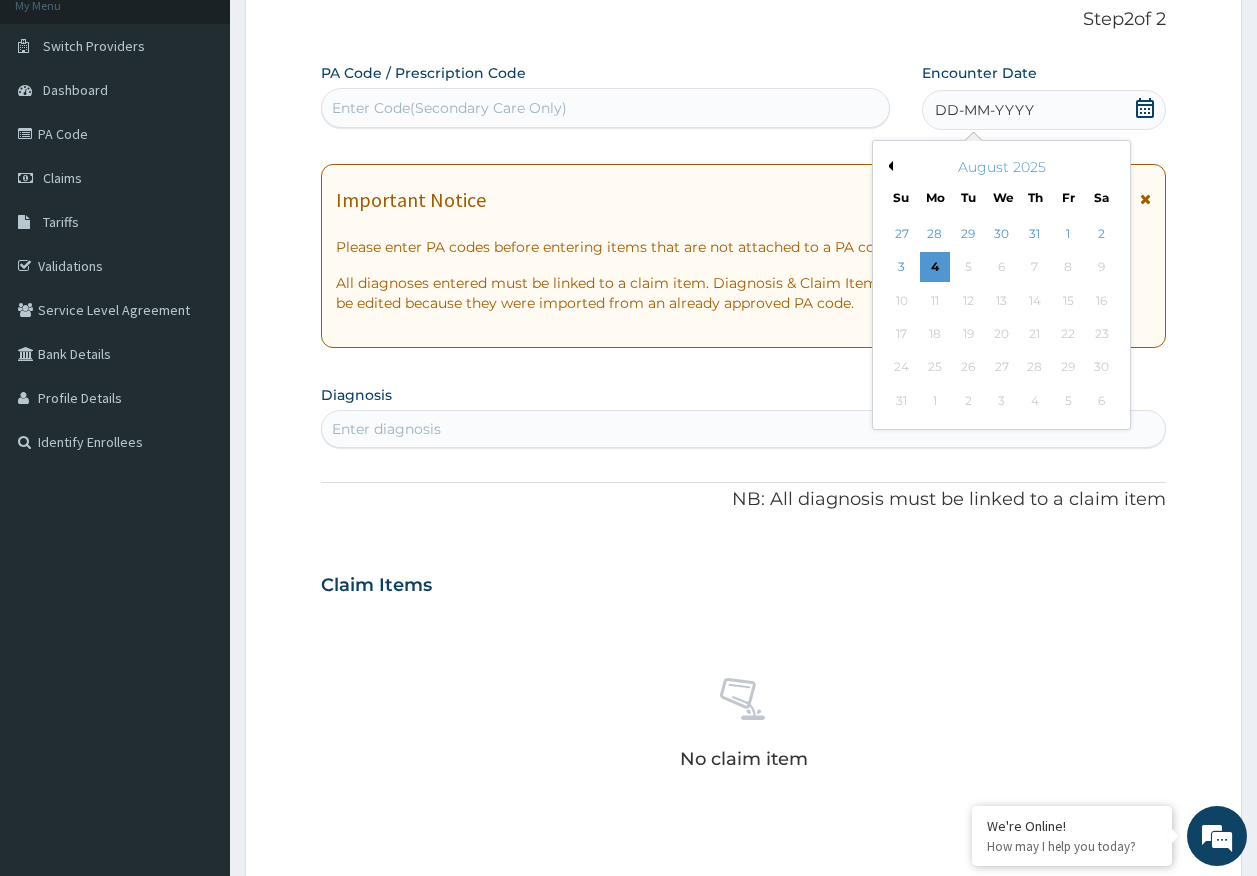 drag, startPoint x: 1104, startPoint y: 231, endPoint x: 821, endPoint y: 318, distance: 296.07092 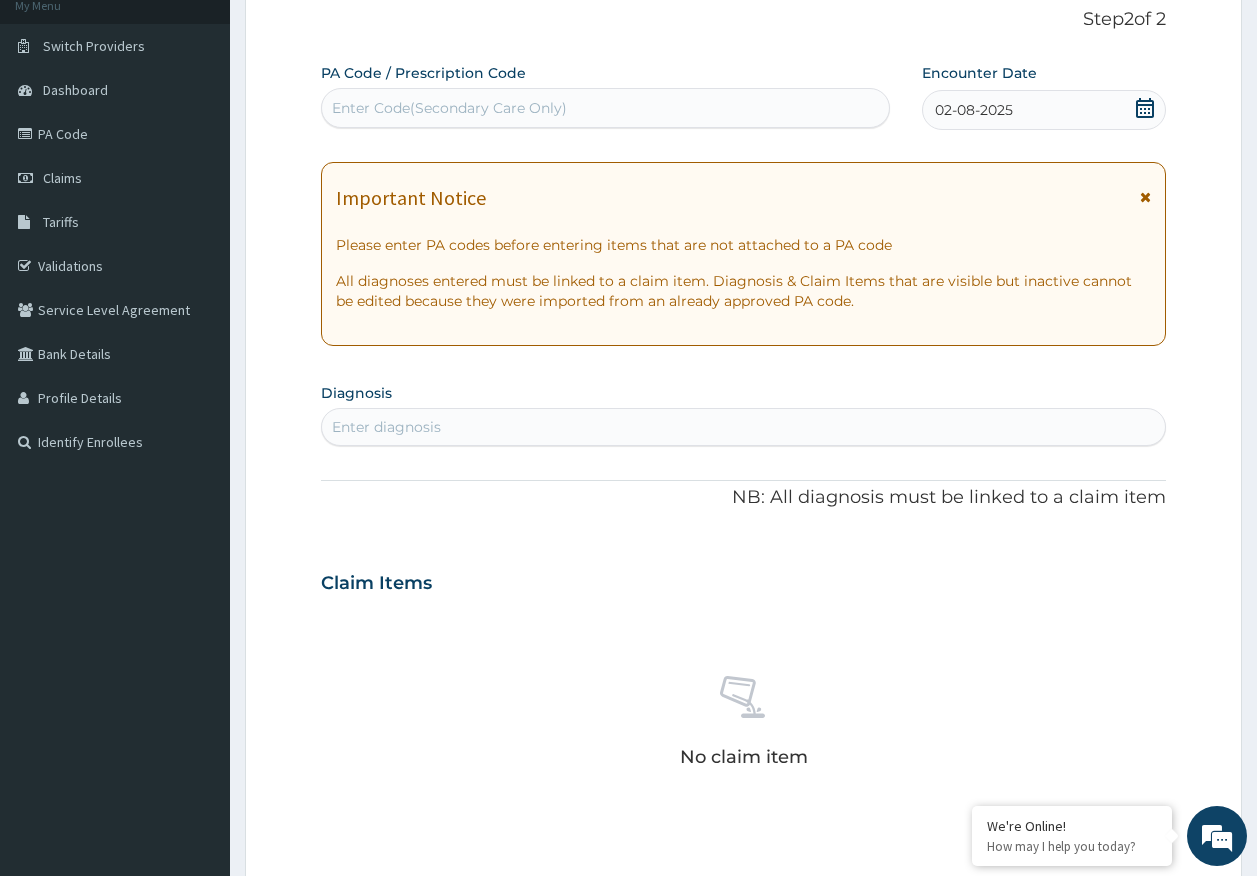 scroll, scrollTop: 0, scrollLeft: 0, axis: both 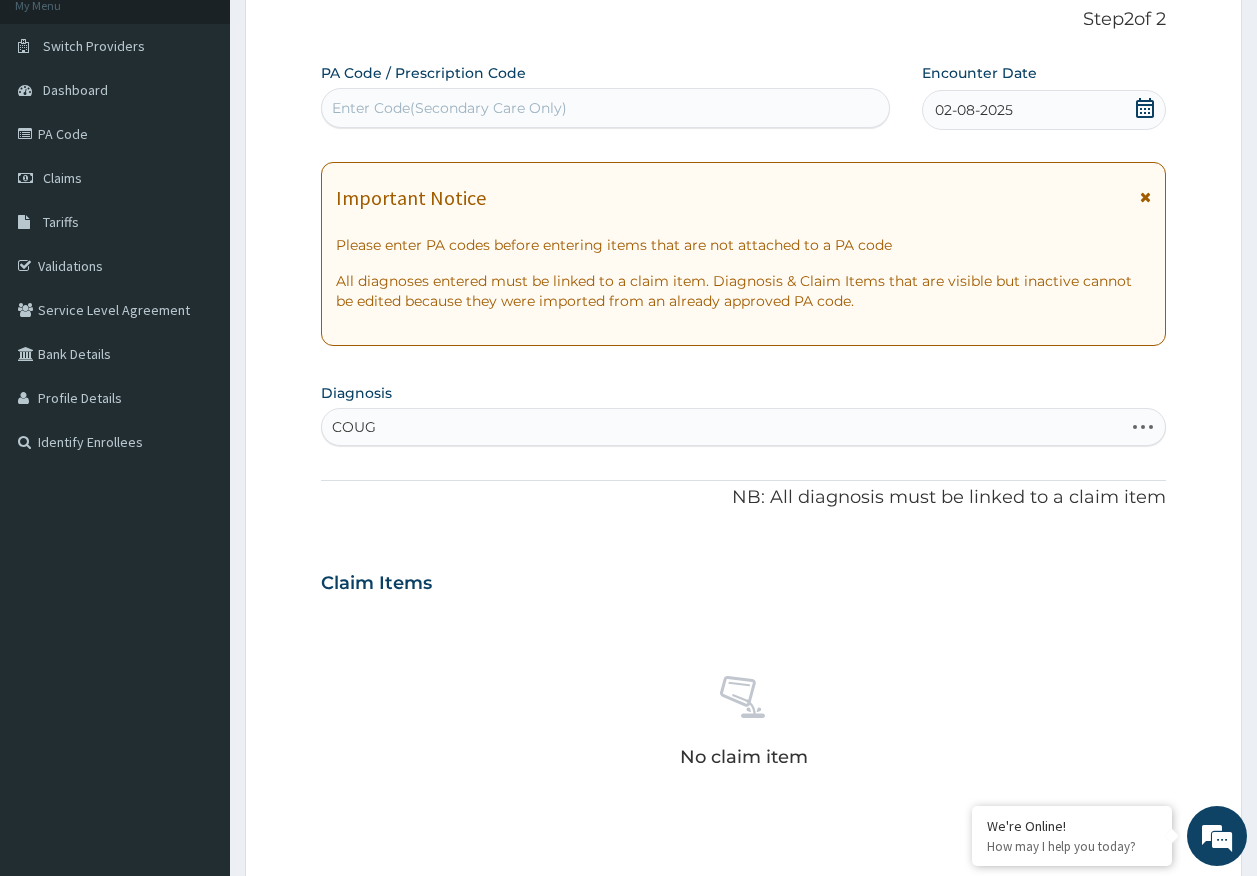 type on "COUGH" 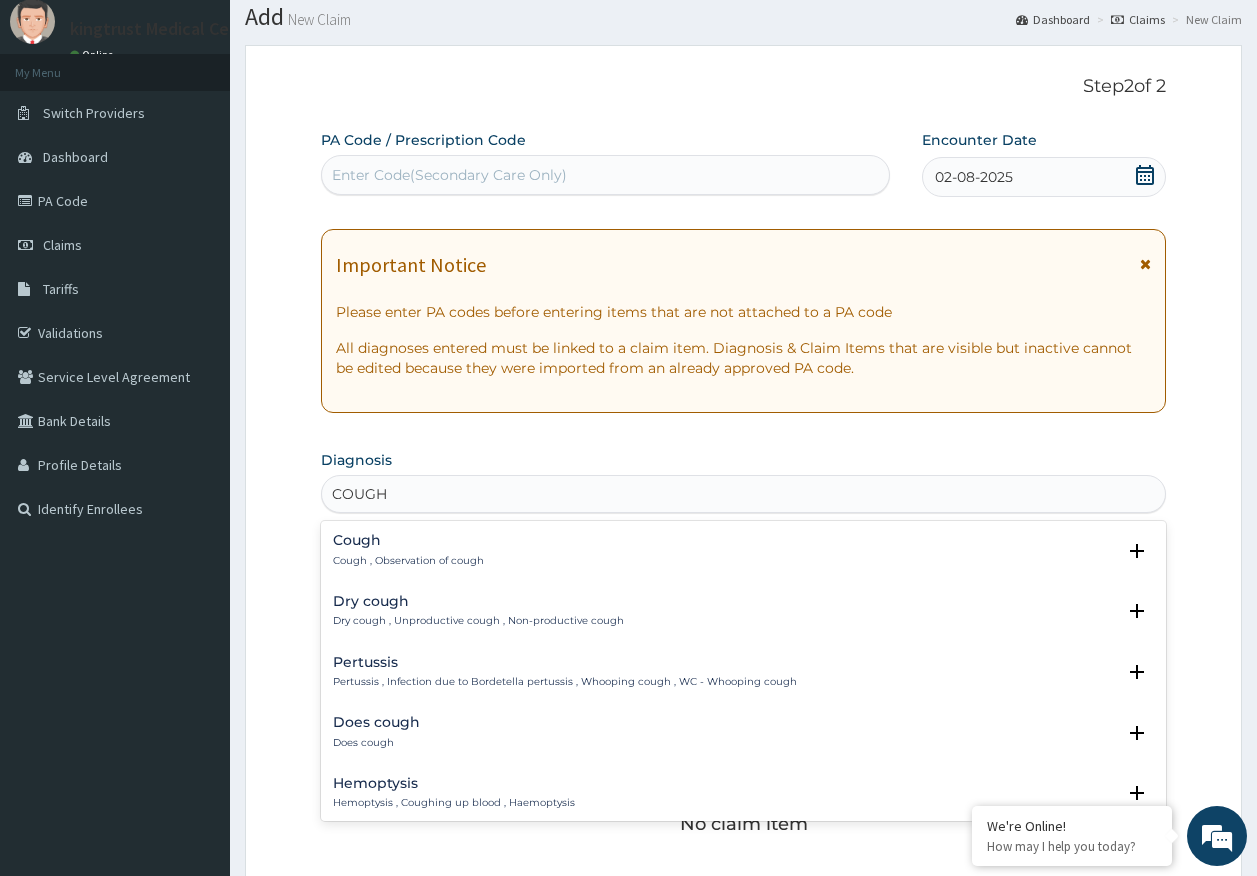 scroll, scrollTop: 28, scrollLeft: 0, axis: vertical 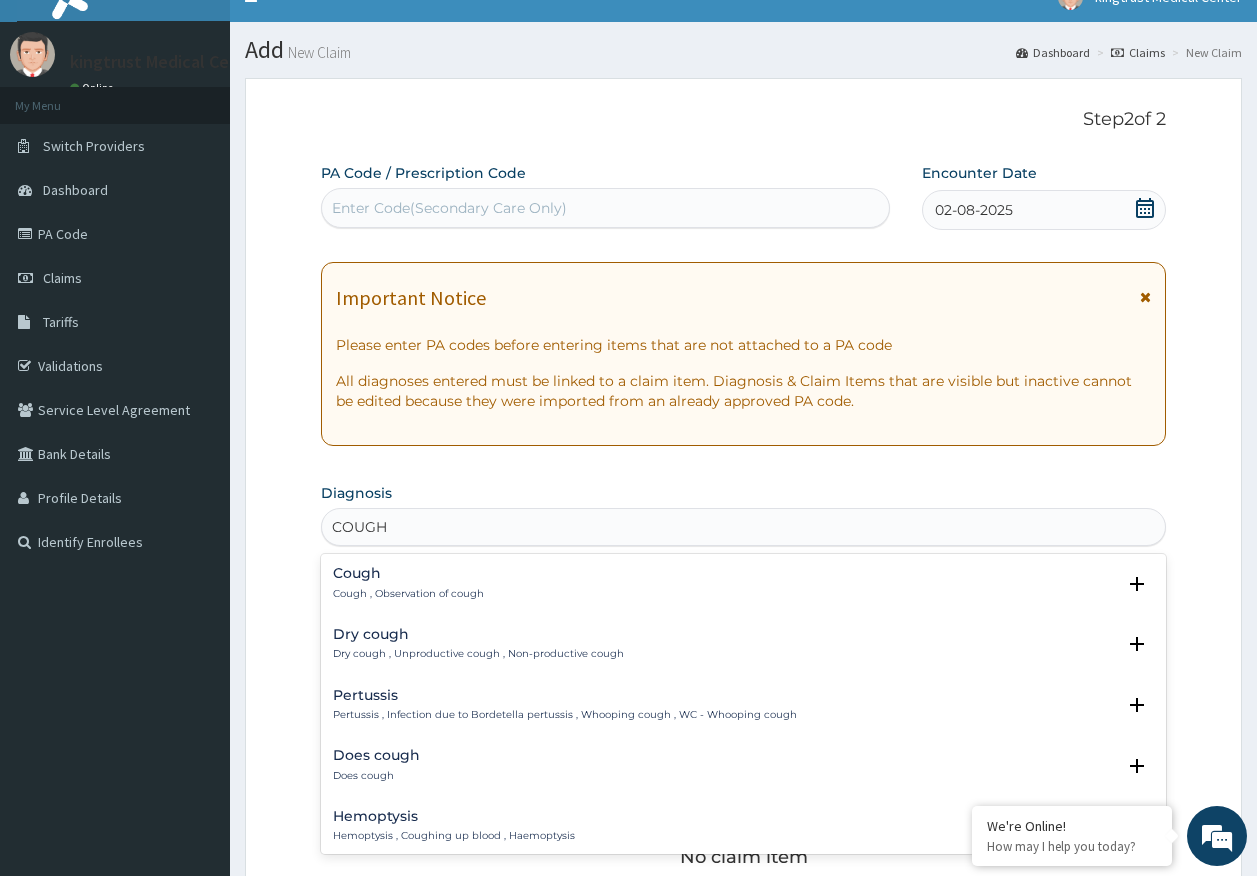 click on "Cough , Observation of cough" at bounding box center [408, 594] 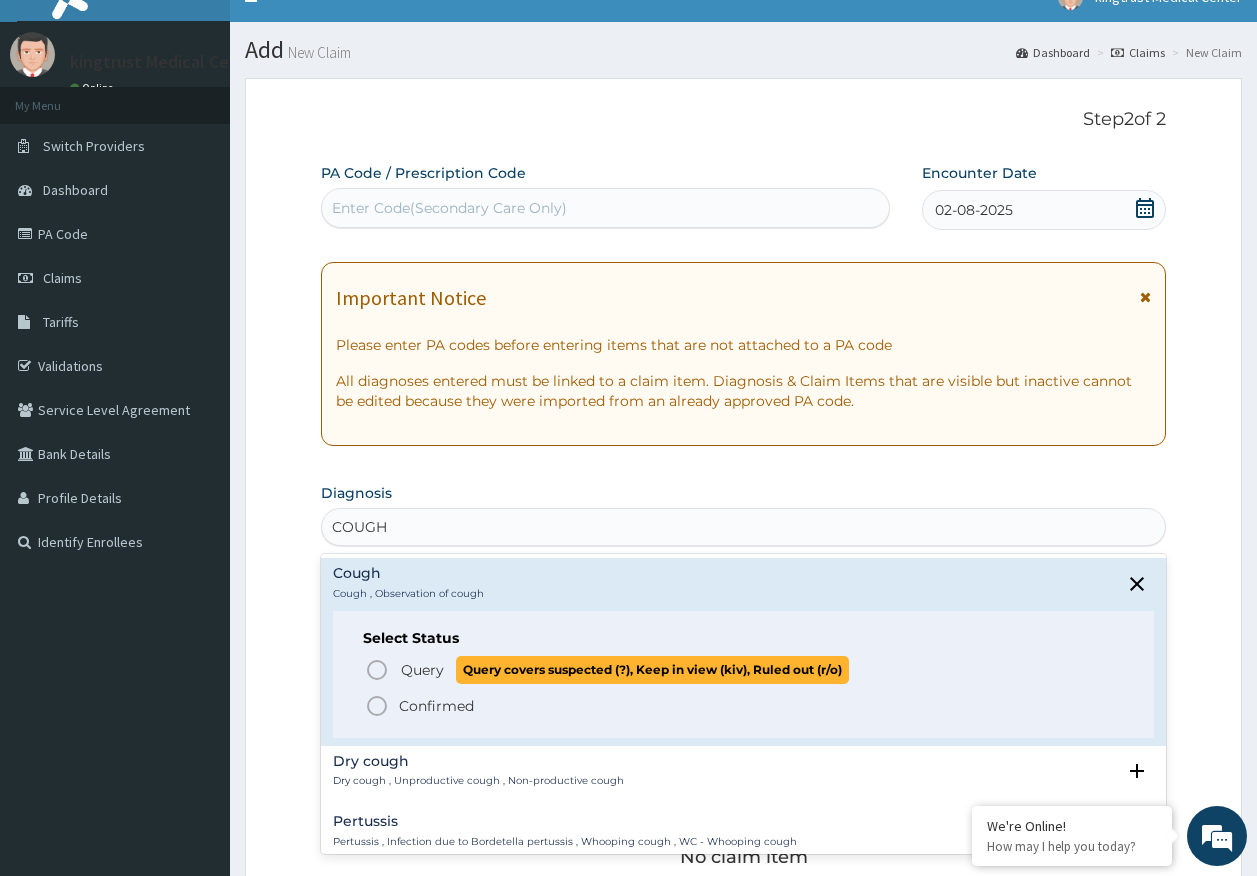 click on "Query" at bounding box center [422, 670] 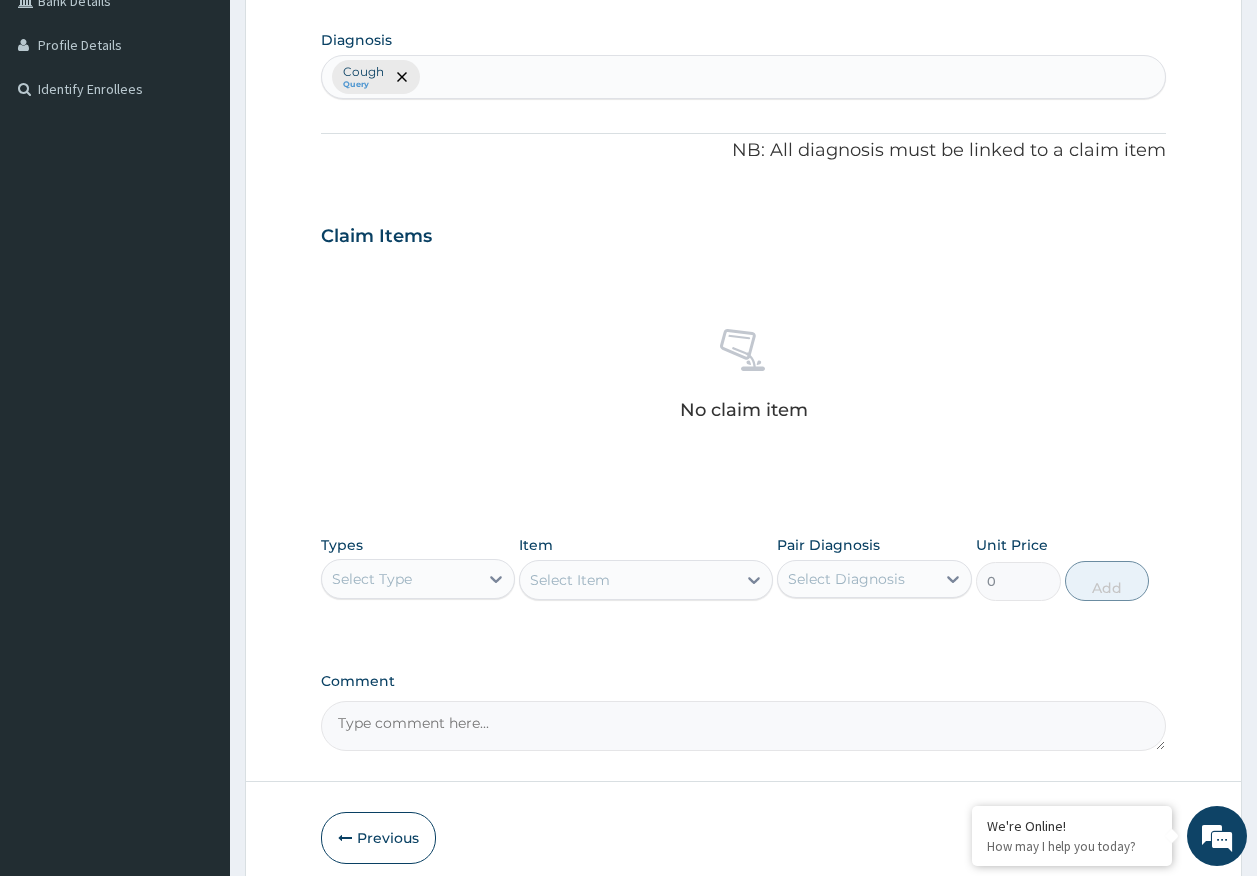 scroll, scrollTop: 528, scrollLeft: 0, axis: vertical 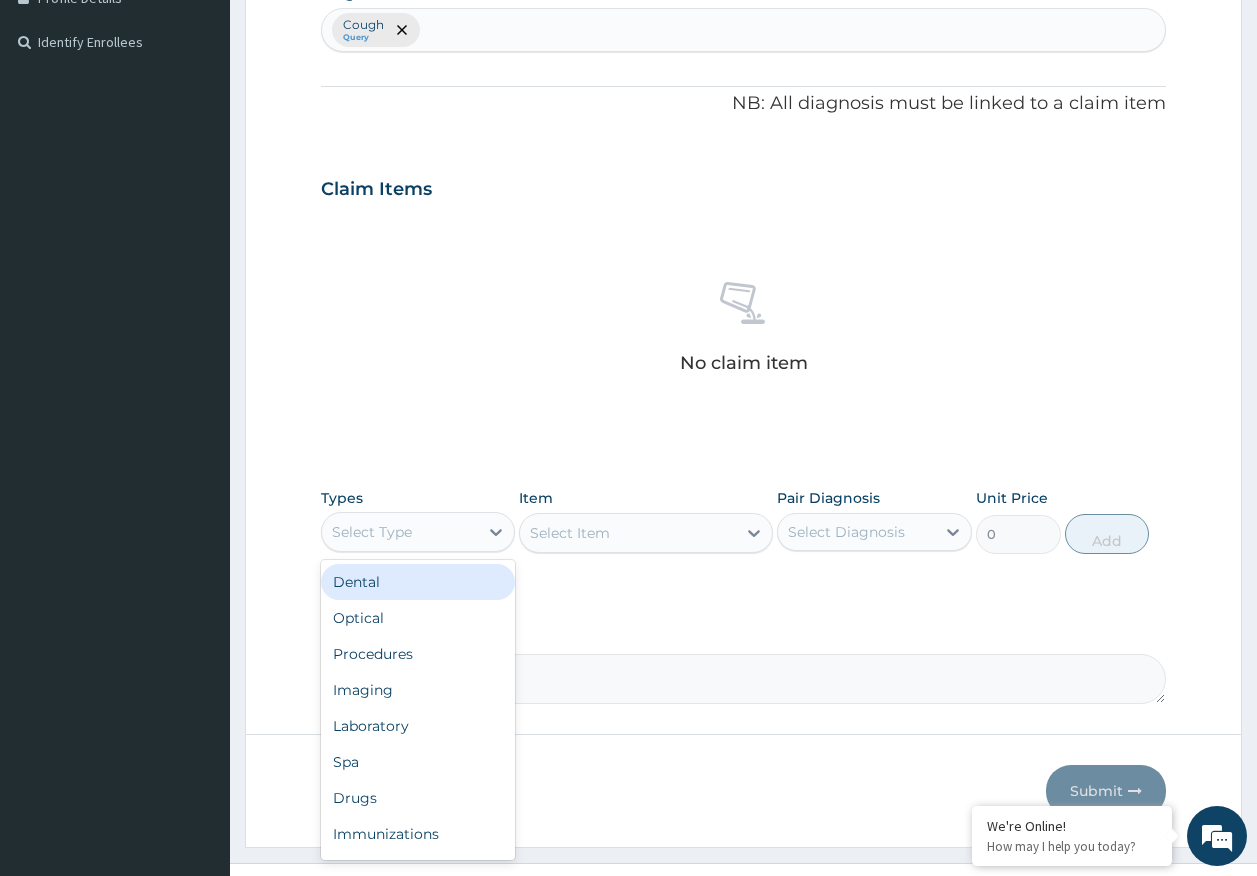 click on "Select Type" at bounding box center (372, 532) 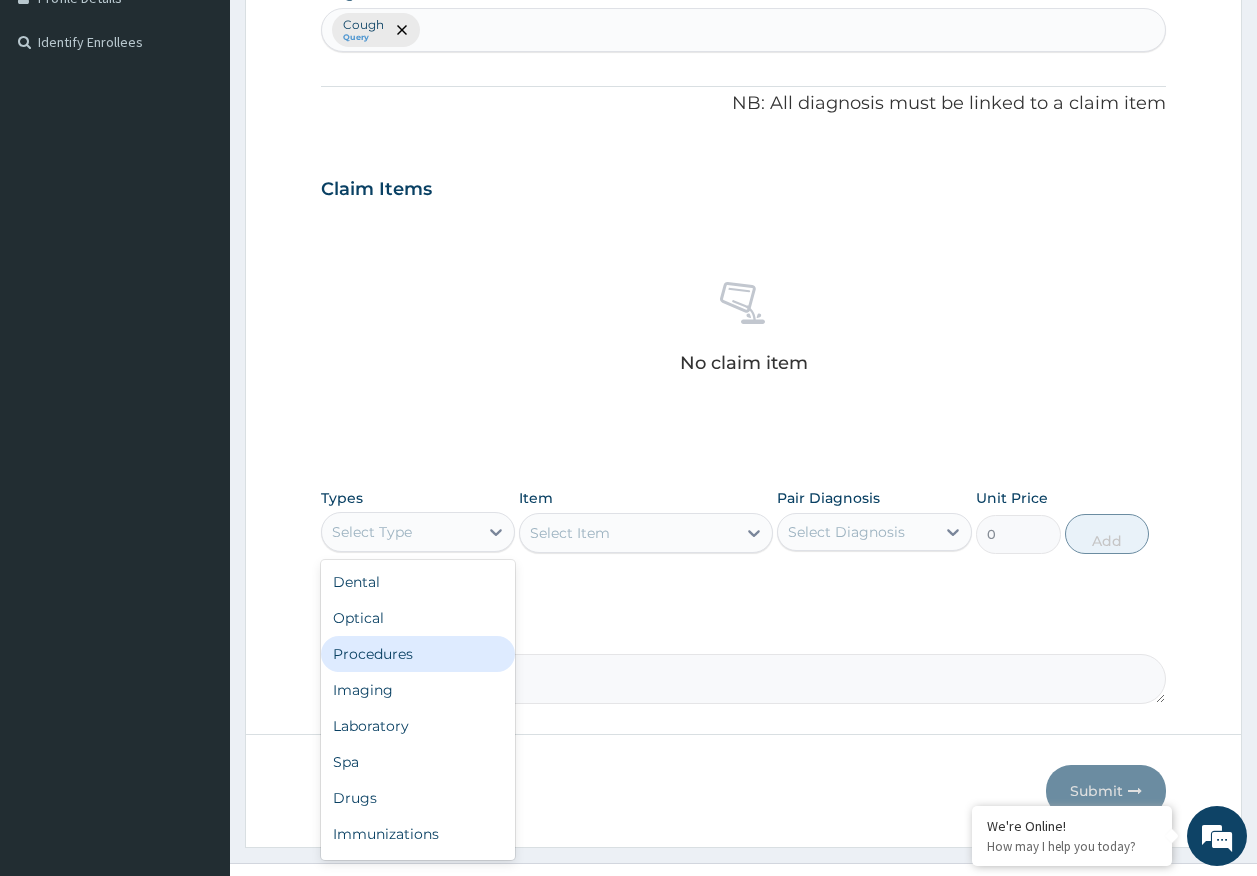 click on "Procedures" at bounding box center (418, 654) 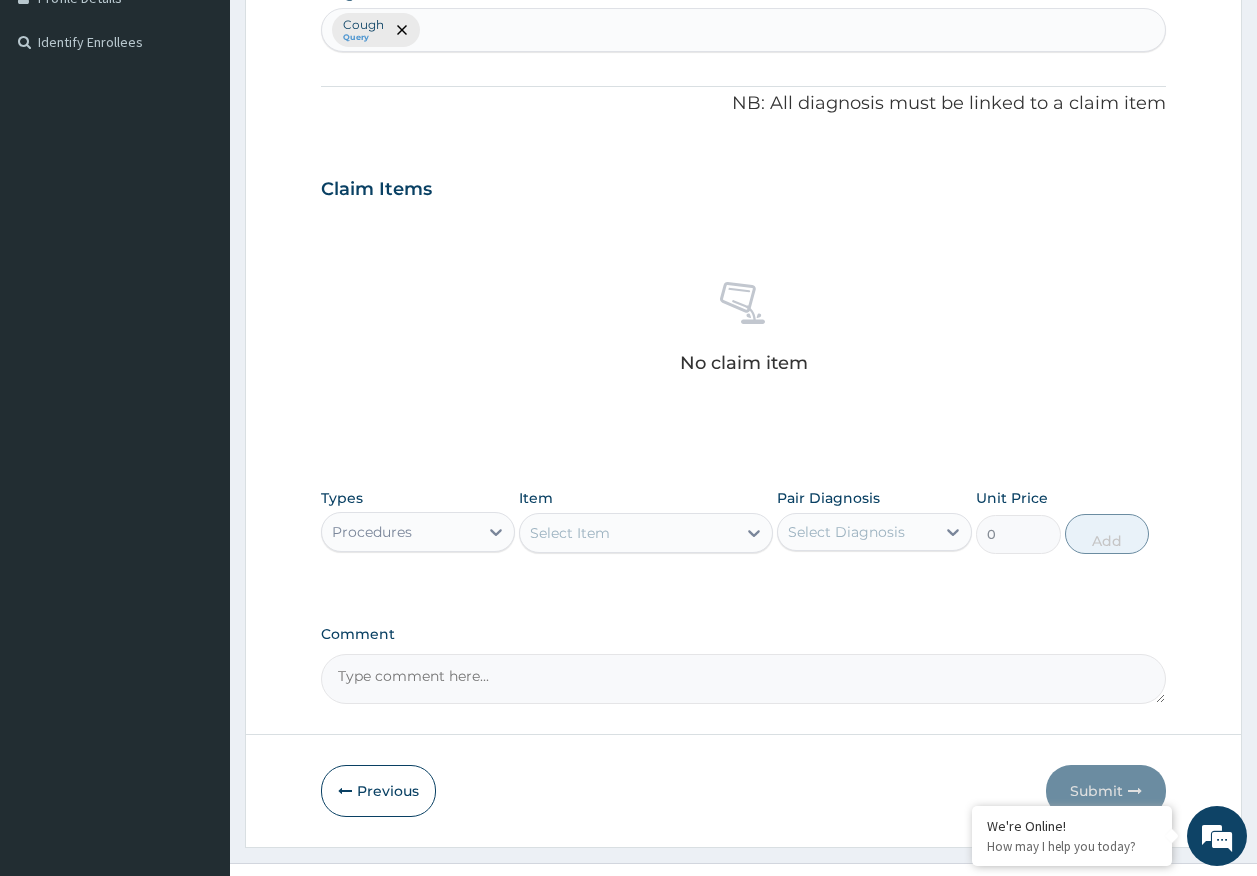 click on "Select Item" at bounding box center [628, 533] 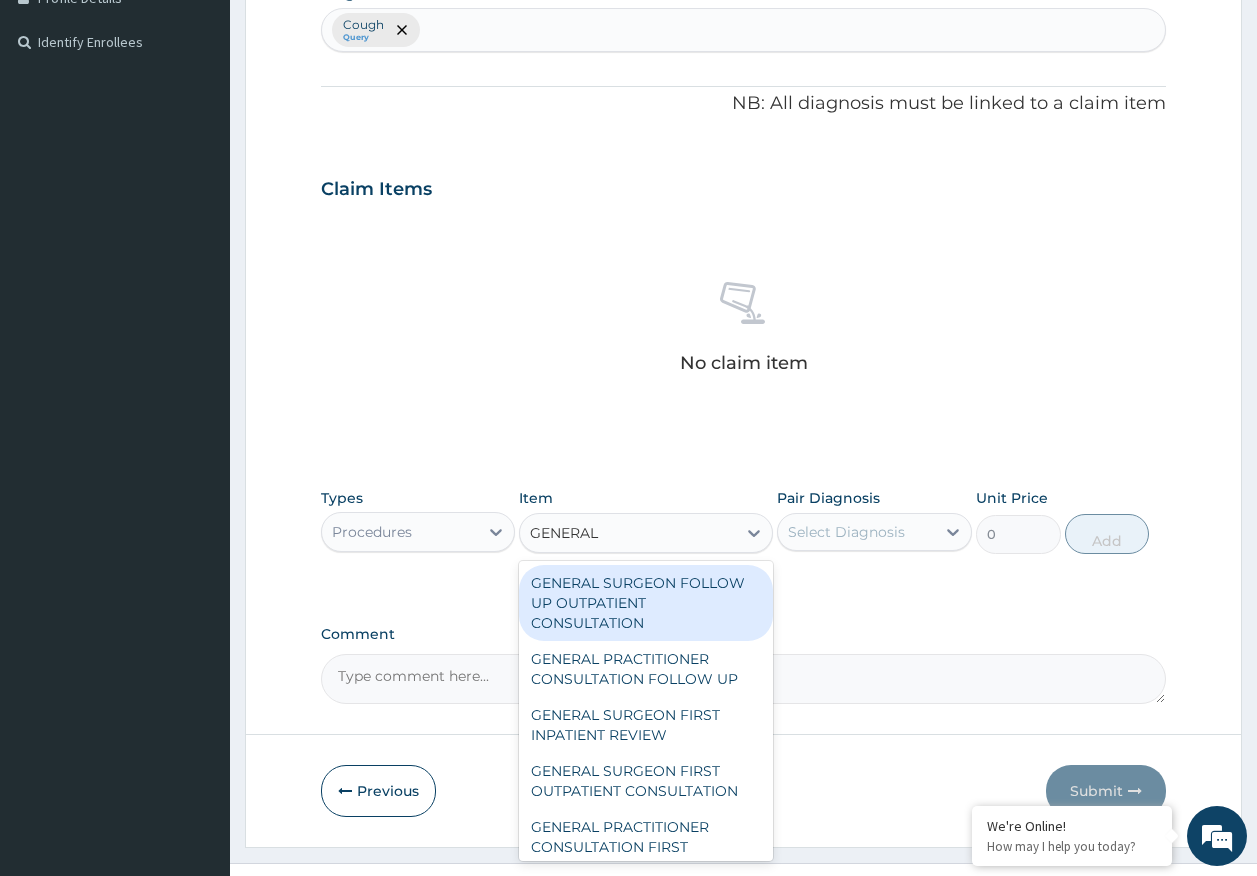 type on "GENERAL P" 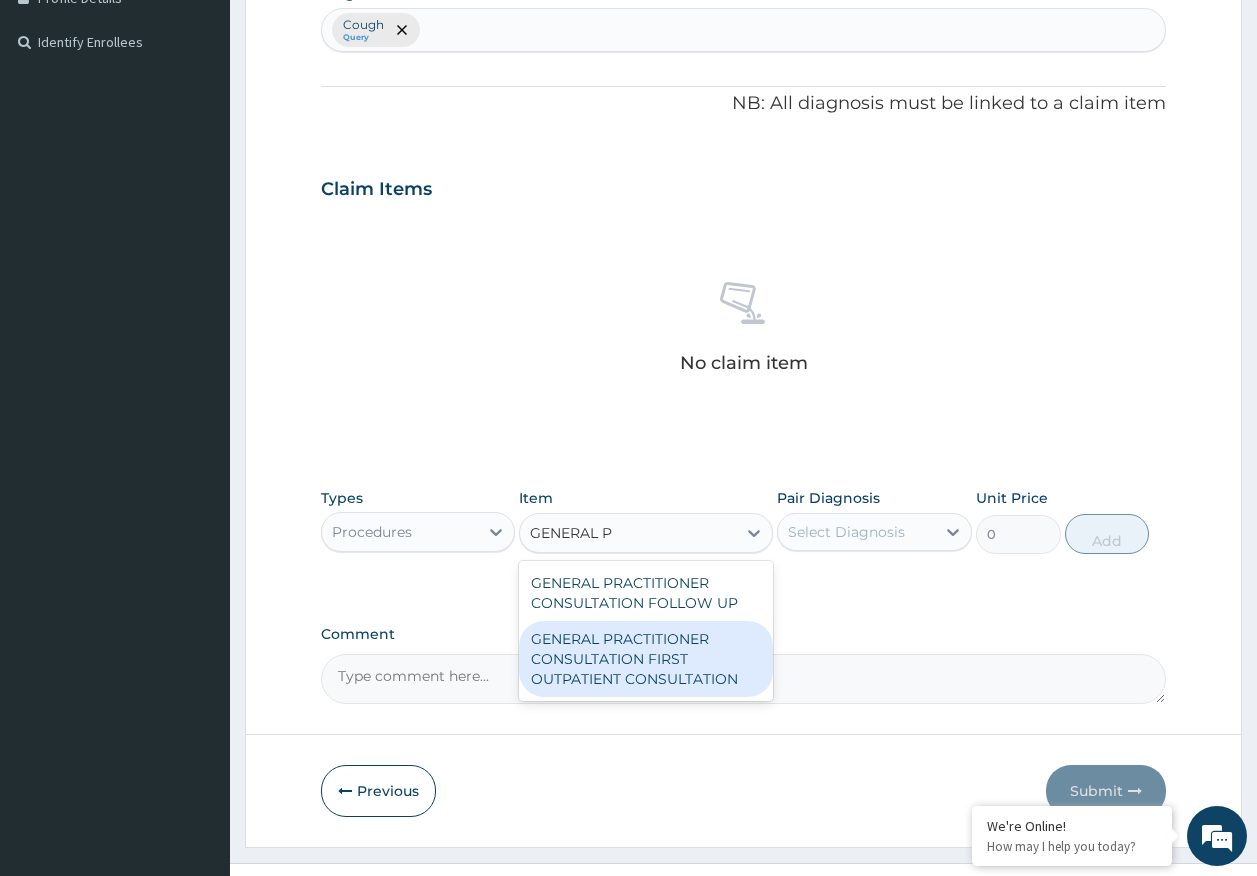click on "GENERAL PRACTITIONER CONSULTATION FIRST OUTPATIENT CONSULTATION" at bounding box center (646, 659) 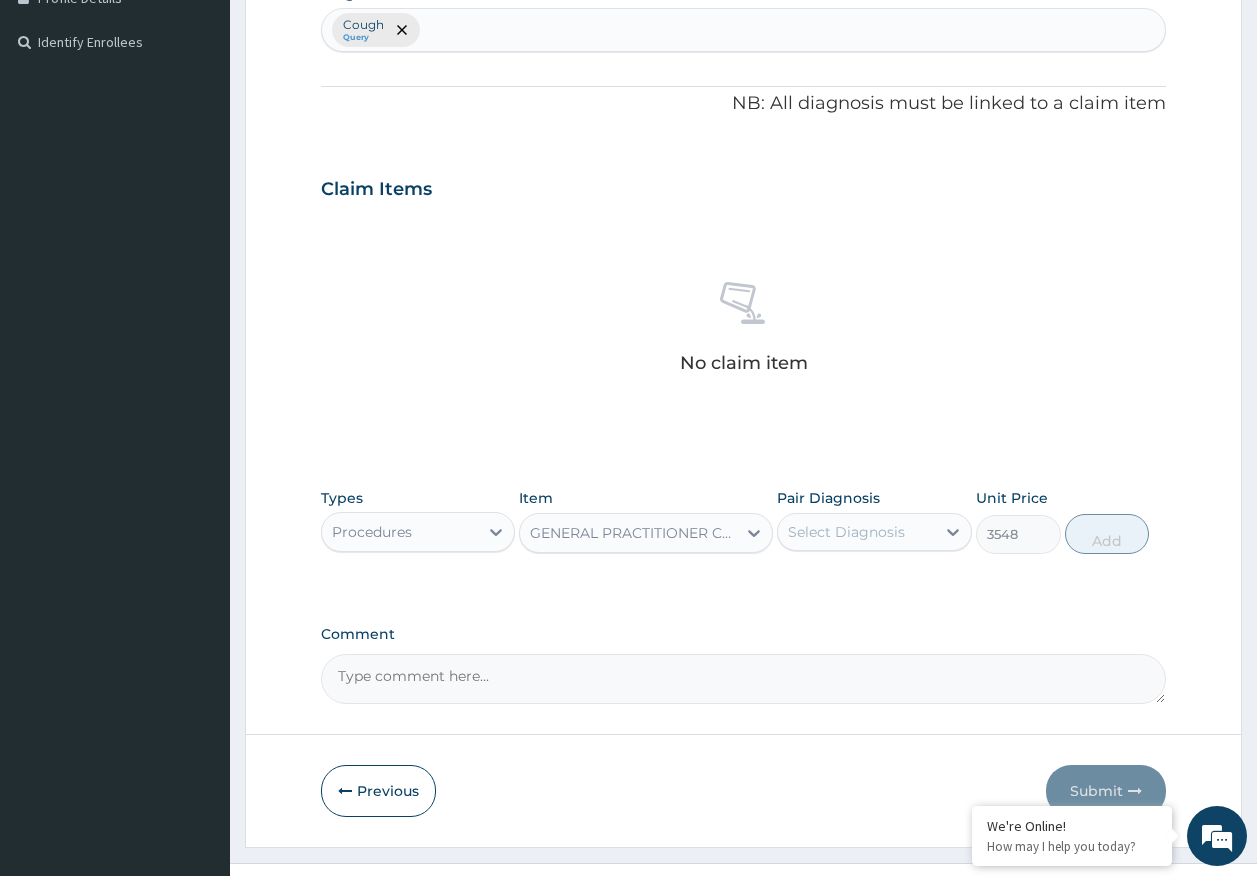 click on "Select Diagnosis" at bounding box center (846, 532) 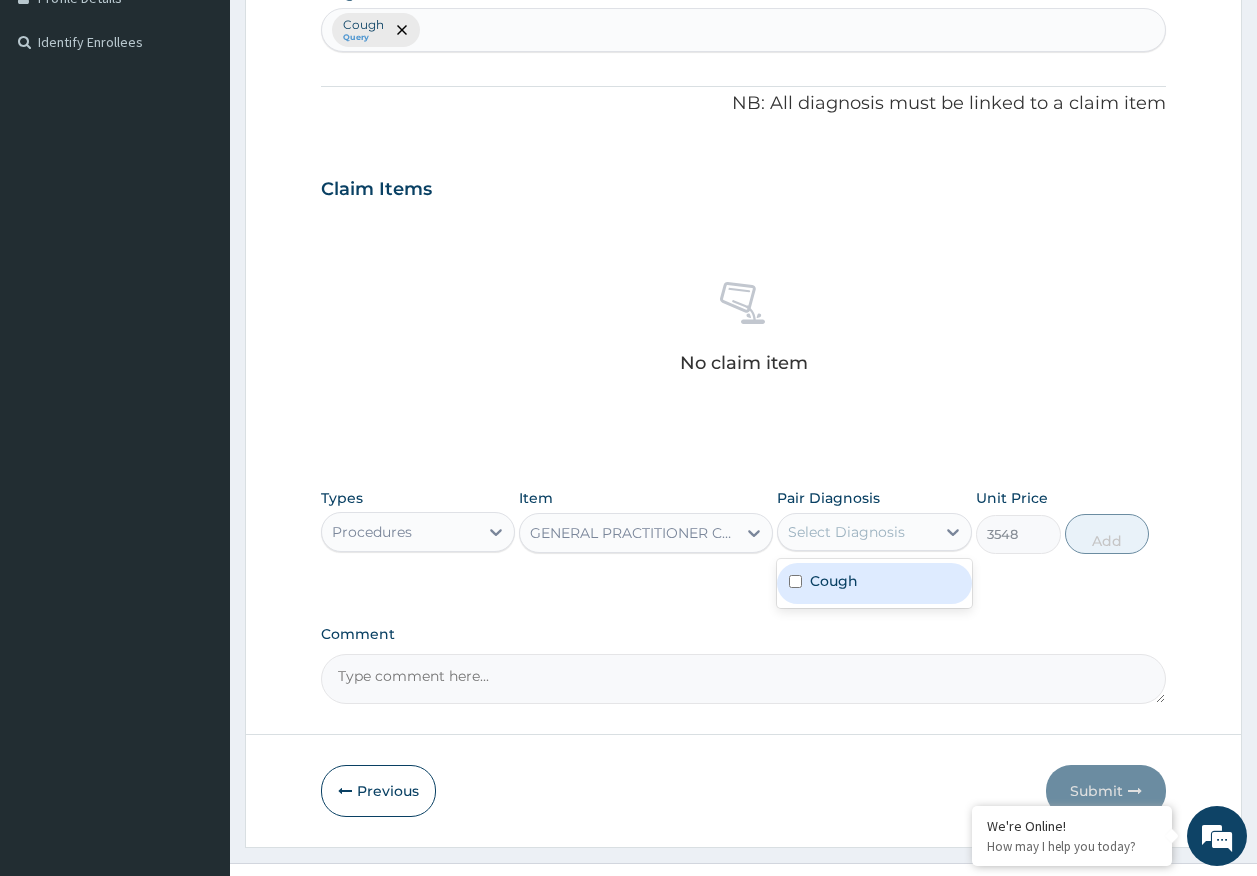 click on "Cough" at bounding box center (834, 581) 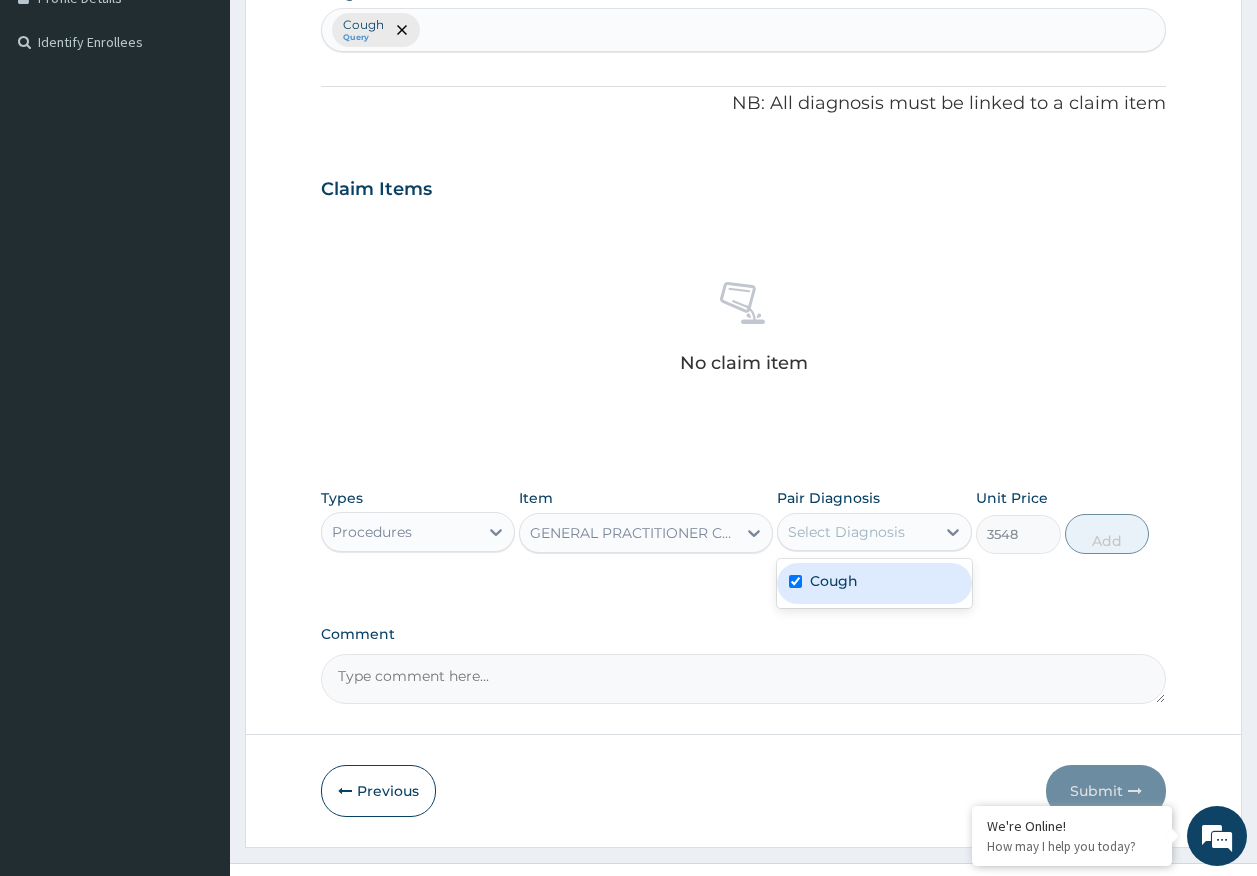 checkbox on "true" 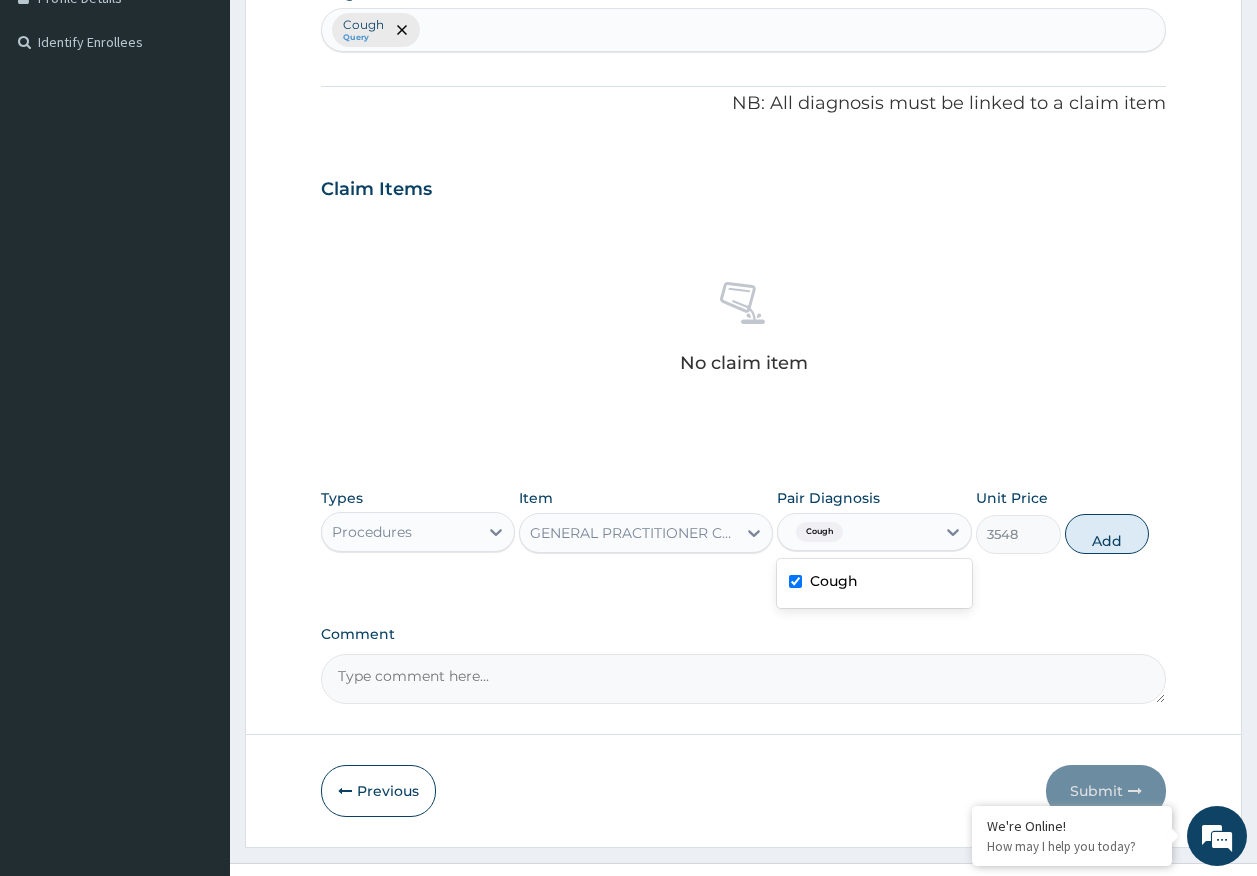 click on "Add" at bounding box center (1107, 534) 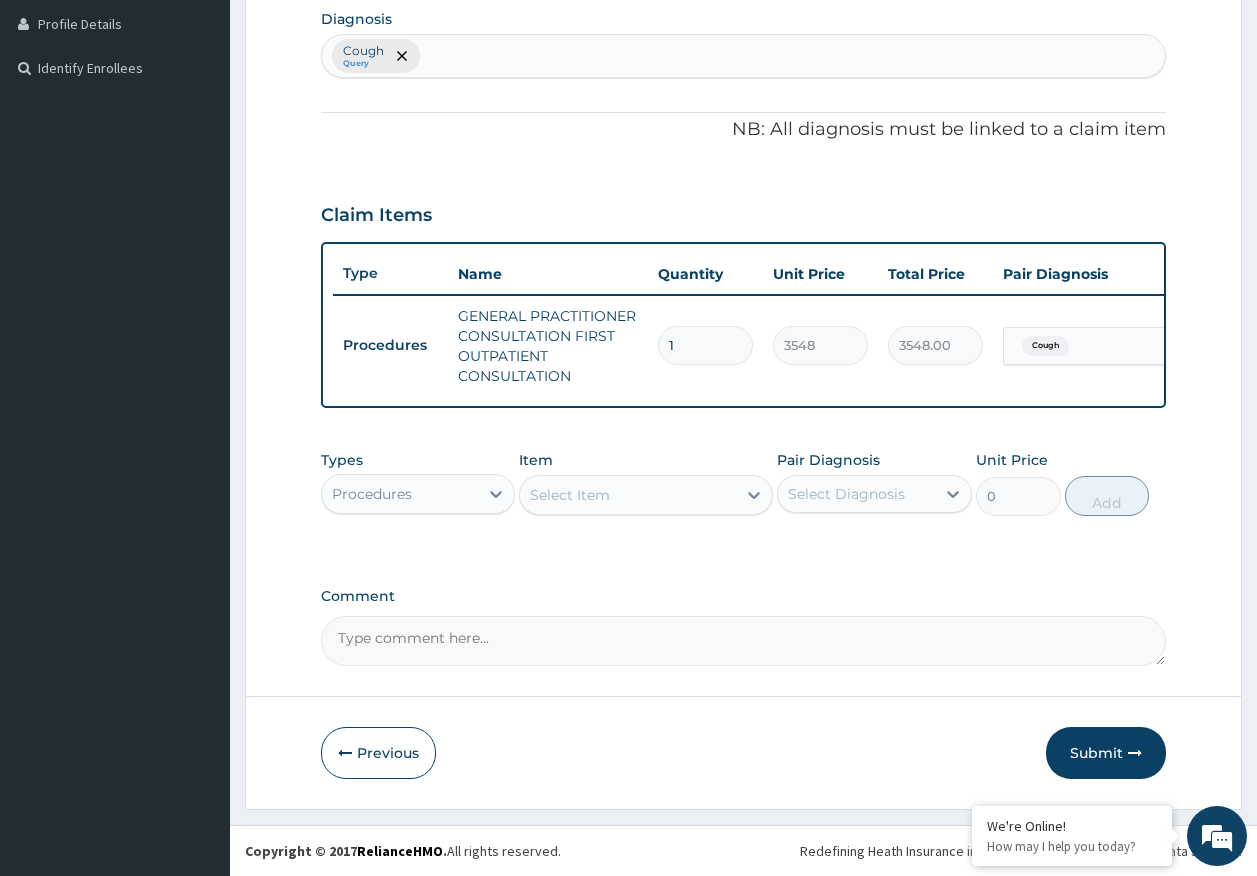 scroll, scrollTop: 517, scrollLeft: 0, axis: vertical 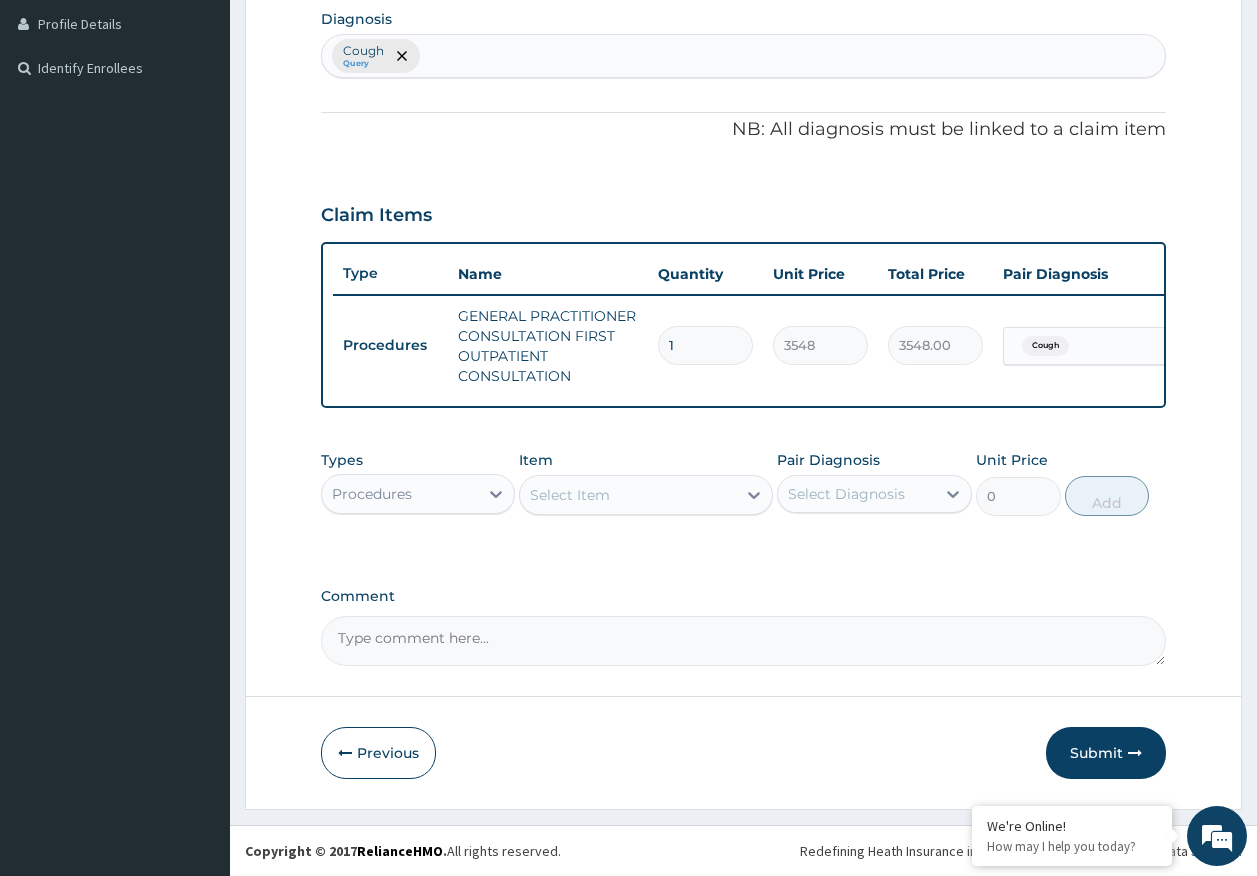 click on "Cough Query" at bounding box center (744, 56) 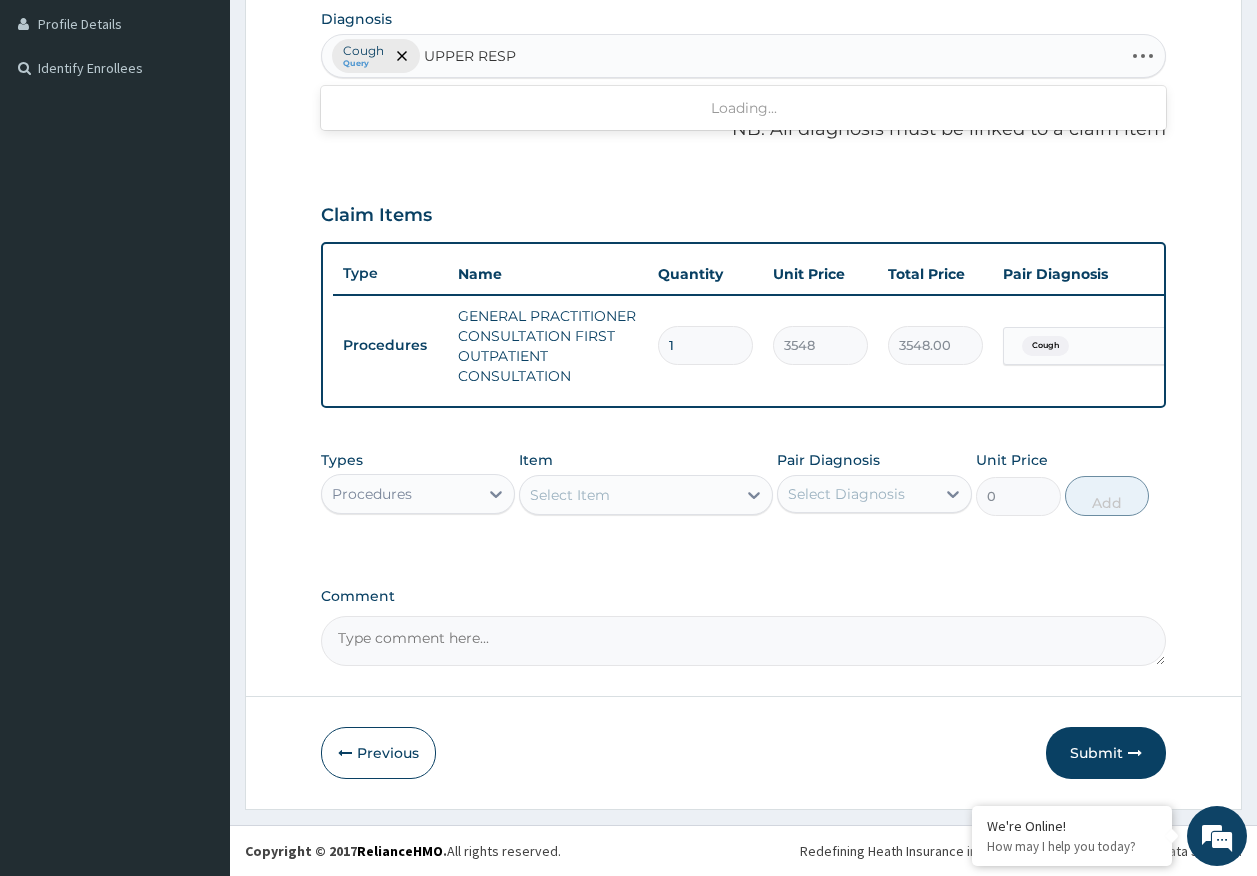 type on "UPPER RESPI" 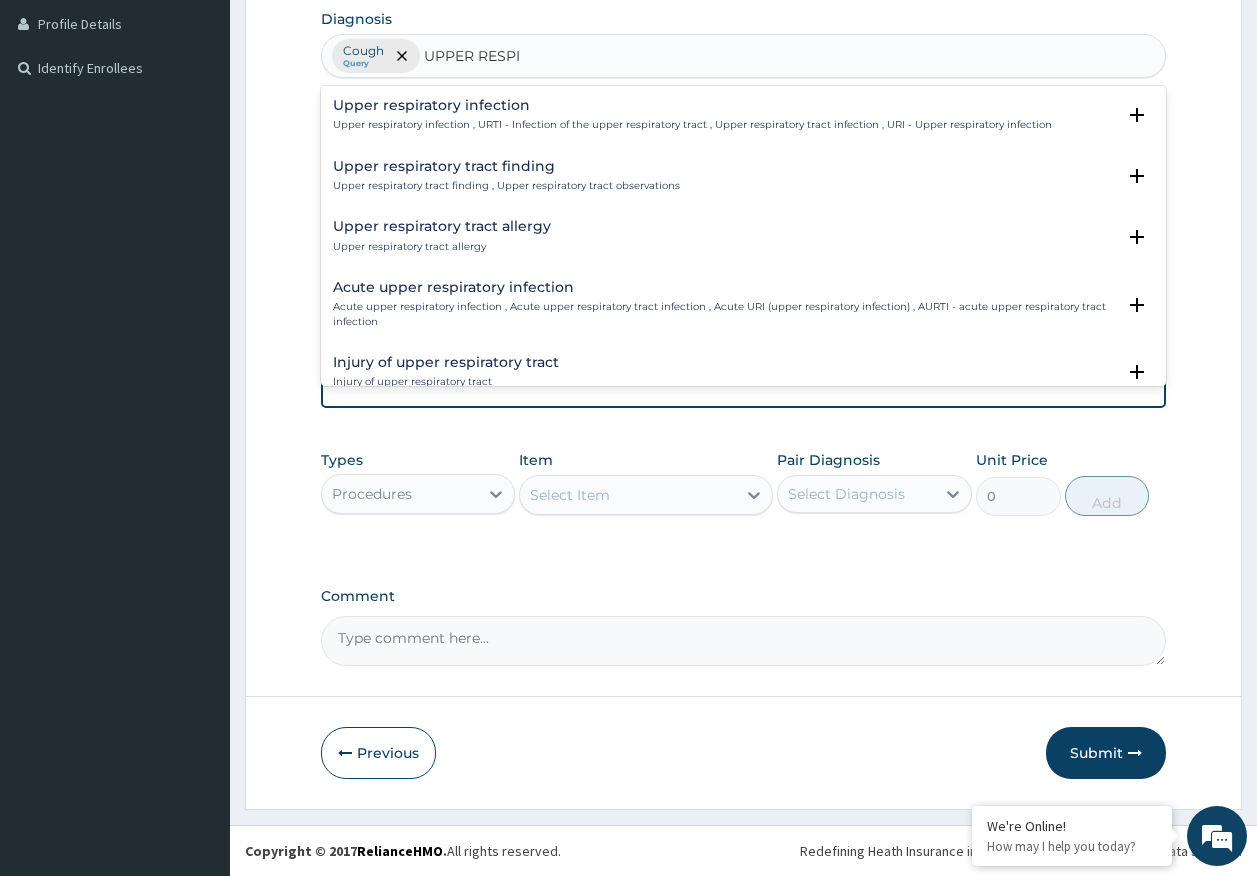 click on "Upper respiratory infection" at bounding box center [692, 105] 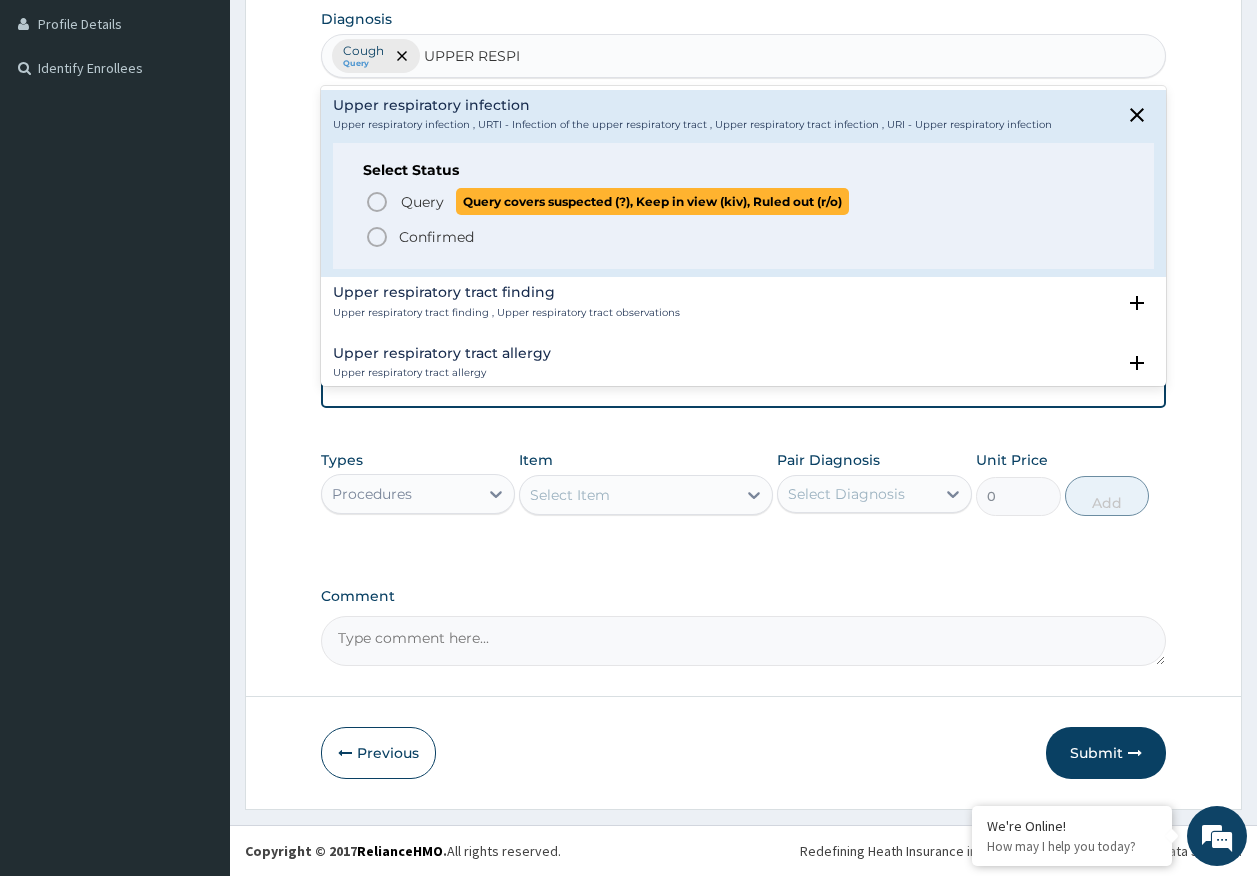 click on "Query" at bounding box center [422, 202] 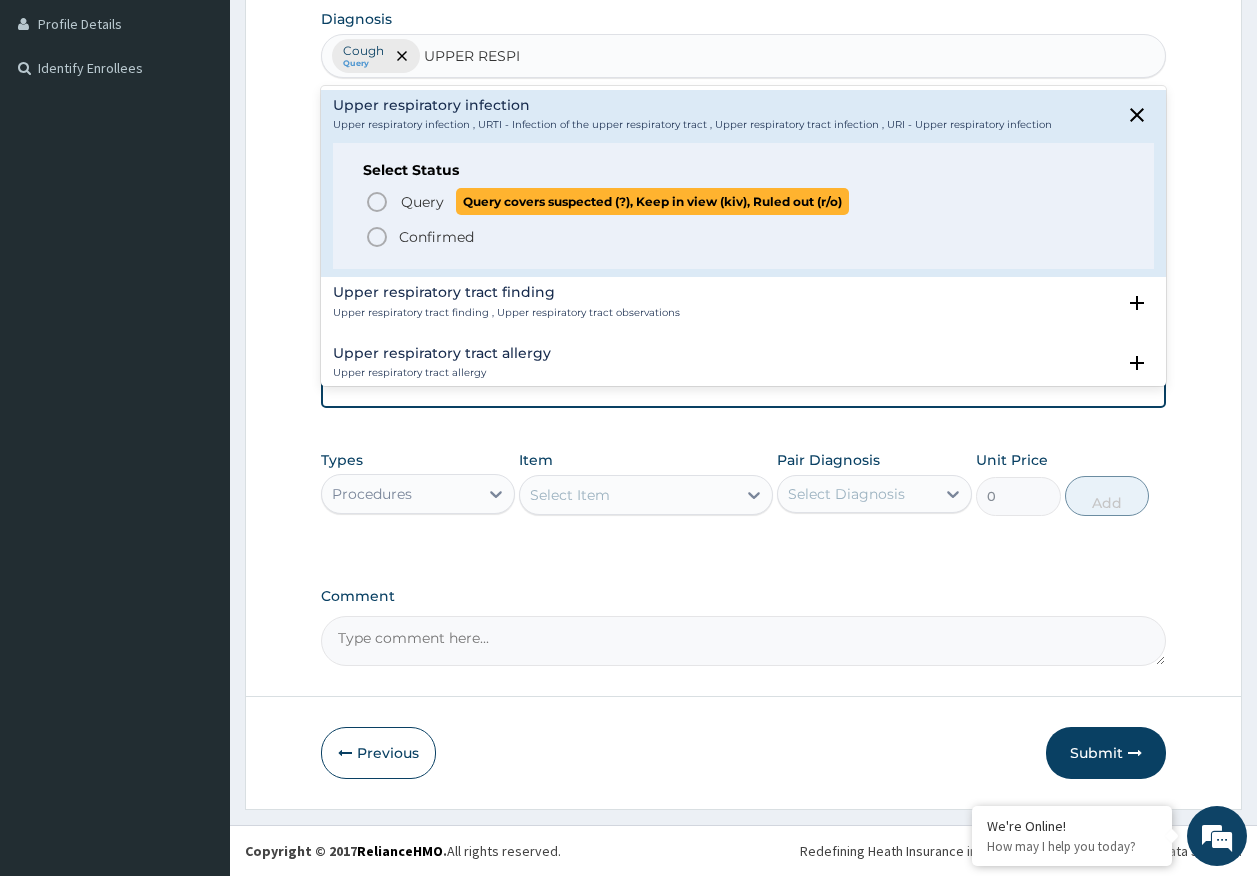 type 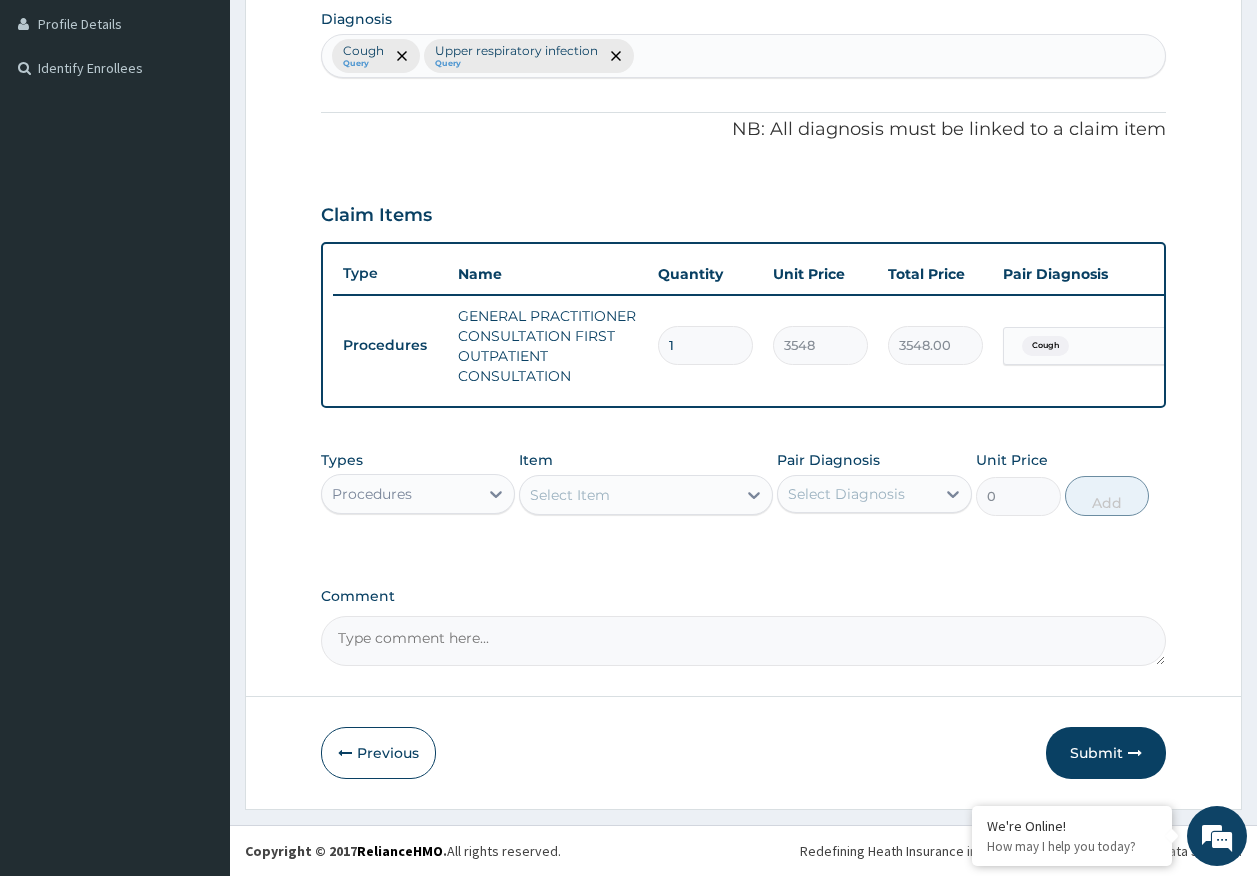 click on "Select Item" at bounding box center (570, 495) 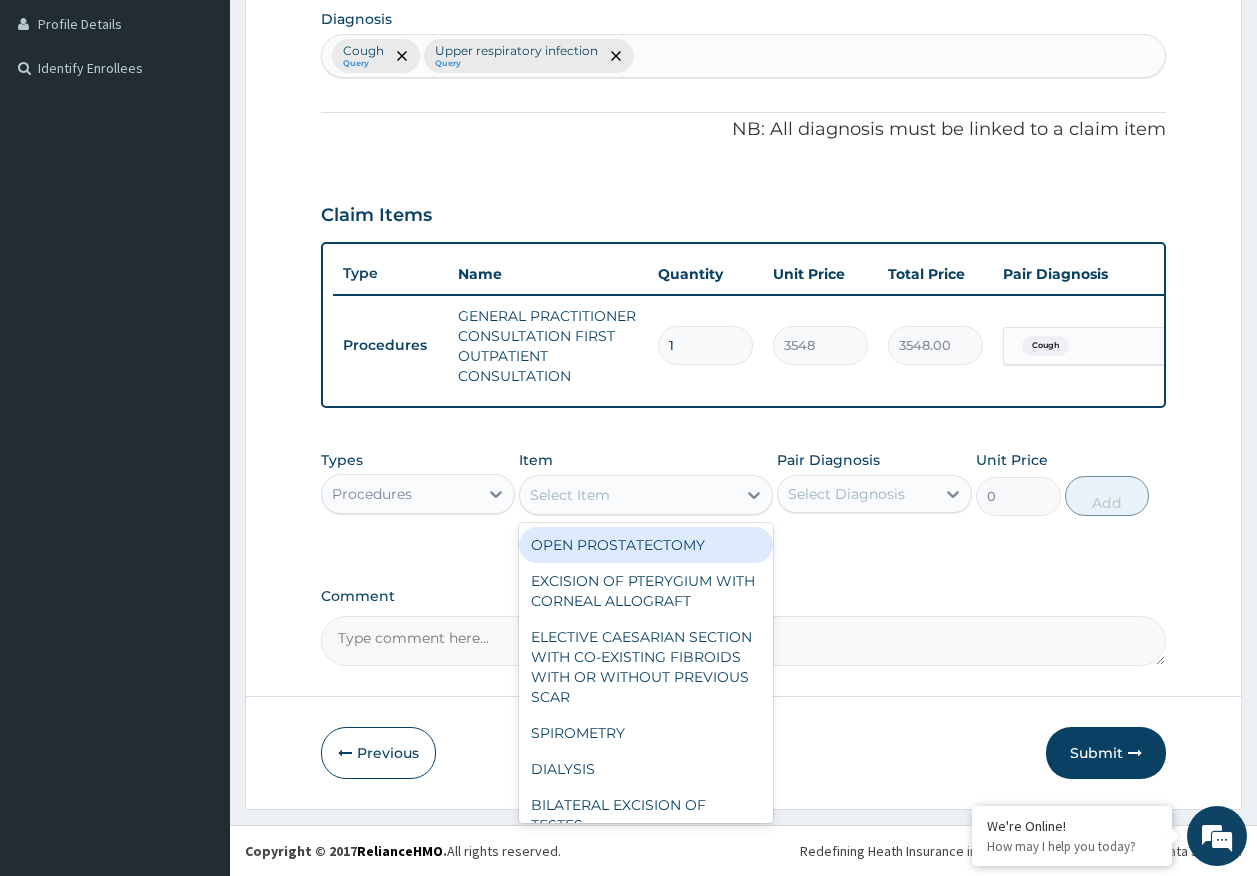 click on "Procedures" at bounding box center [400, 494] 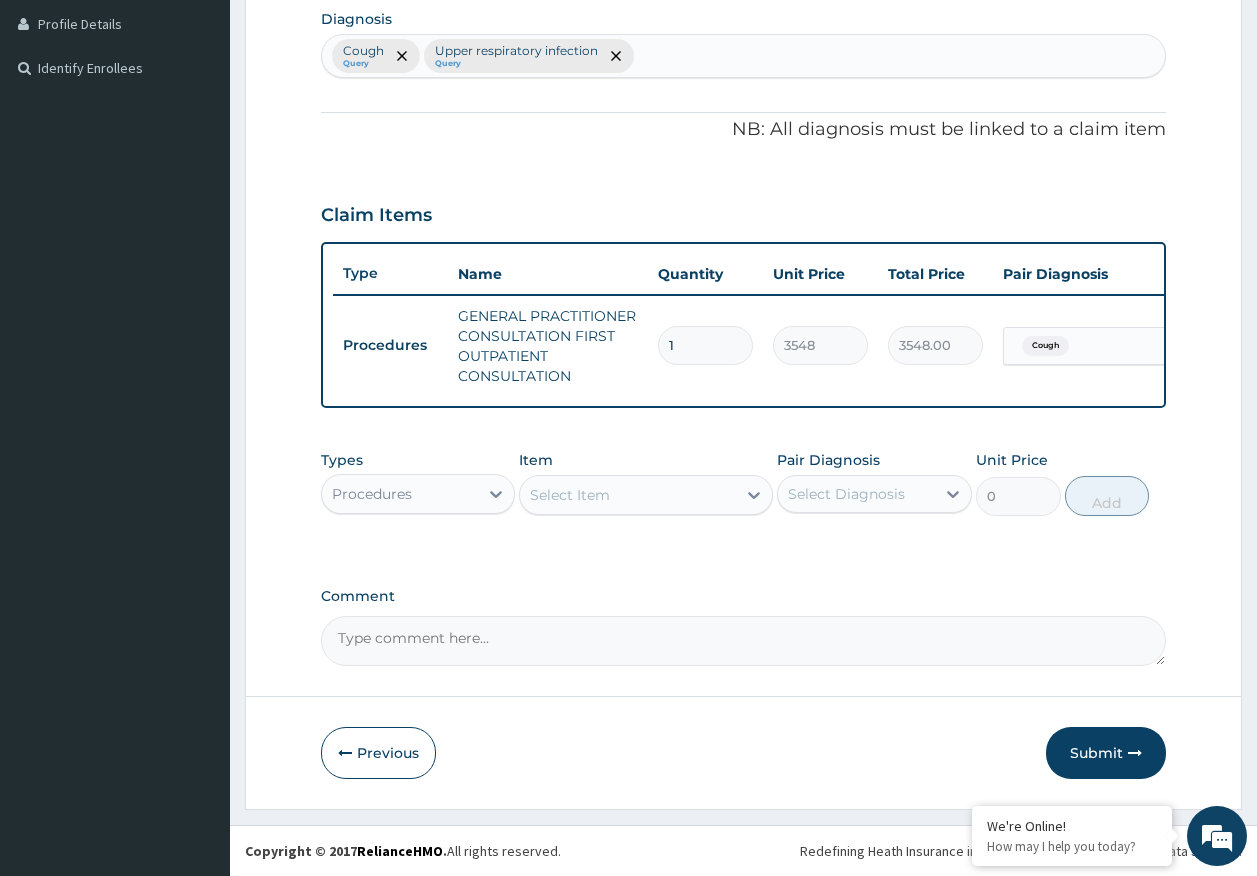 click on "Procedures" at bounding box center [372, 494] 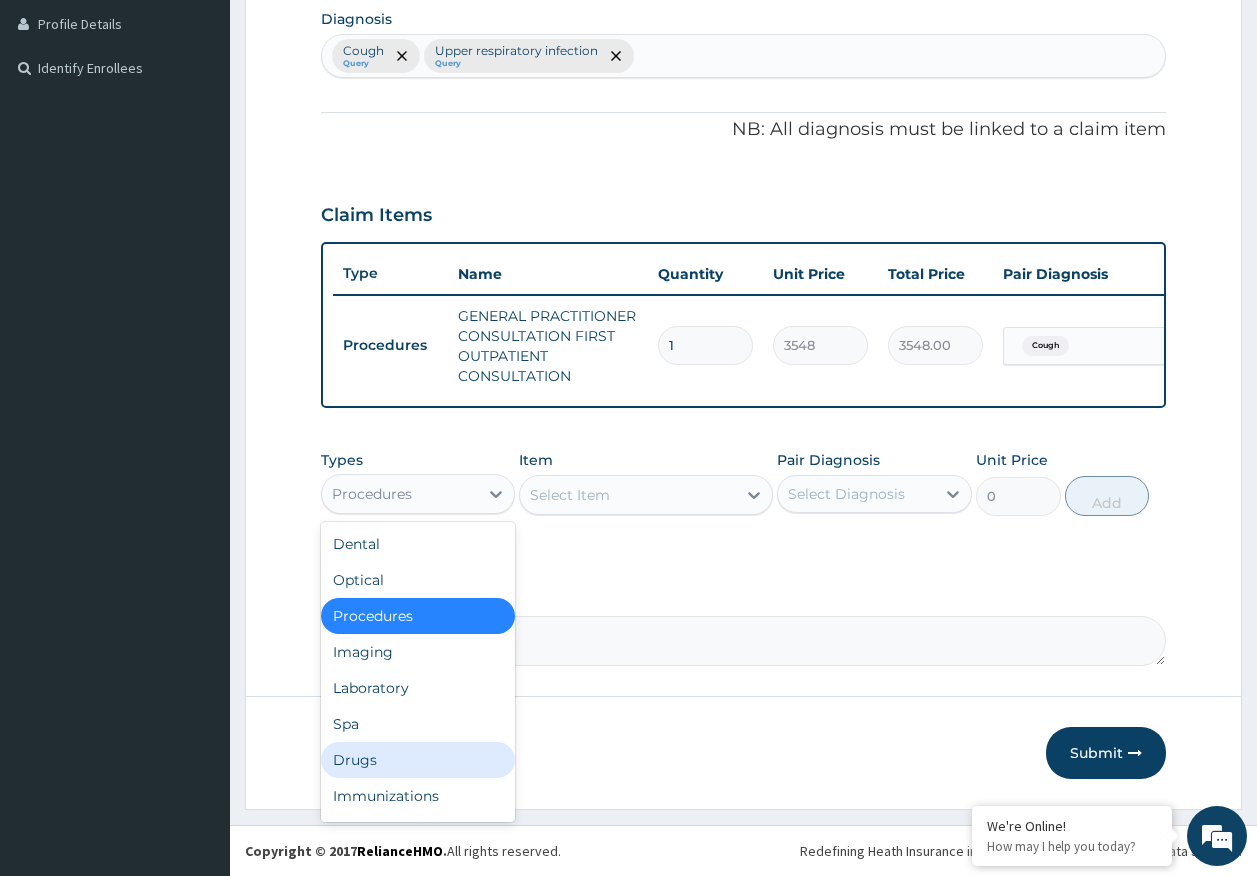 click on "Drugs" at bounding box center [418, 760] 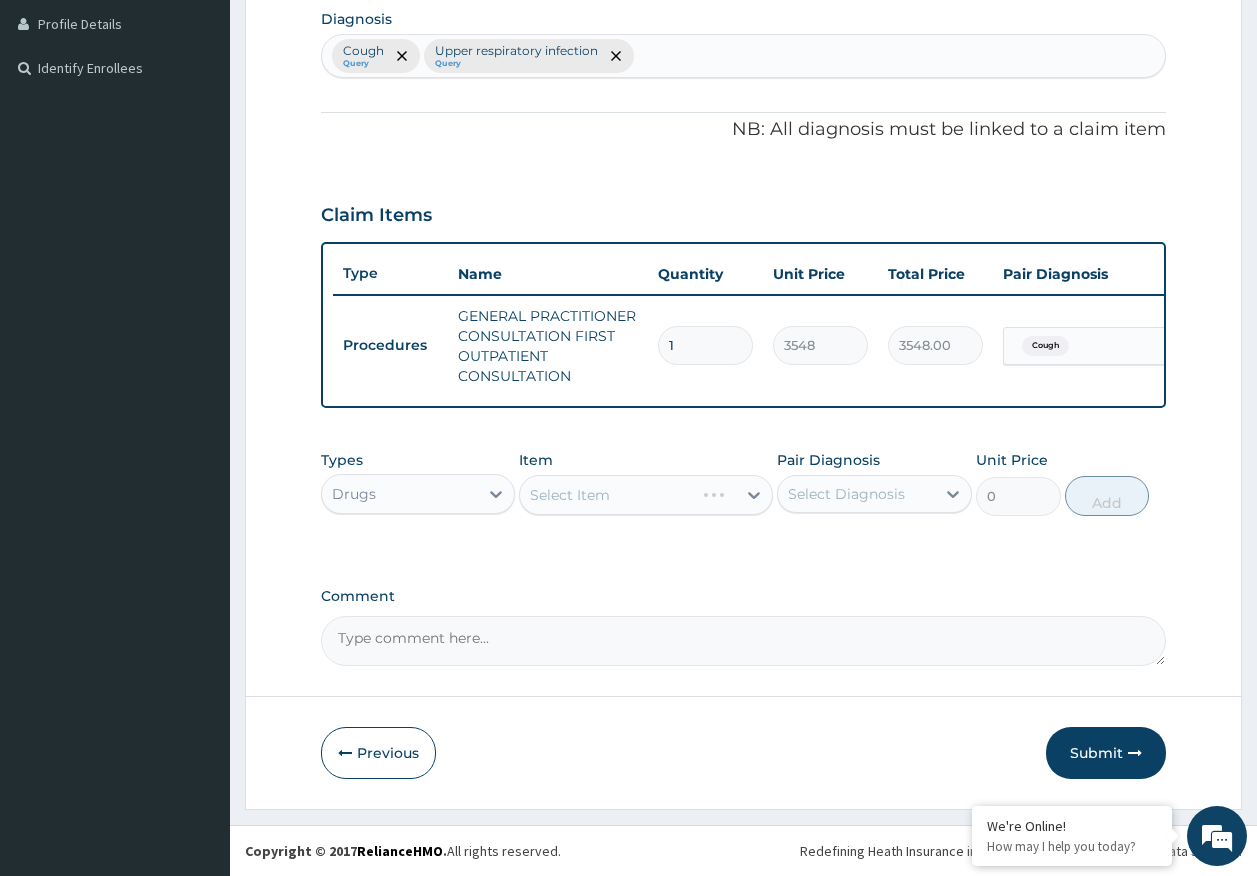 click on "Select Diagnosis" at bounding box center [846, 494] 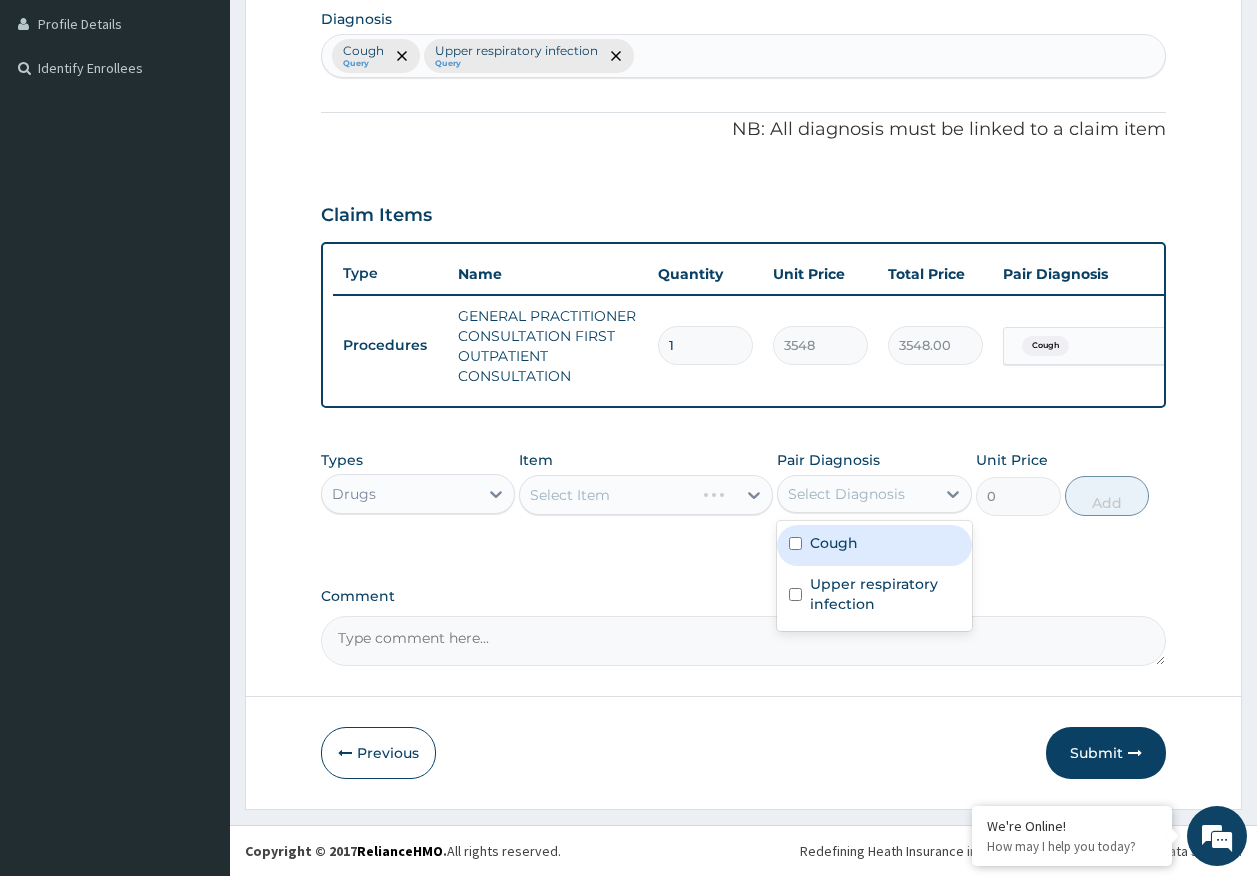 click on "Cough" at bounding box center (834, 543) 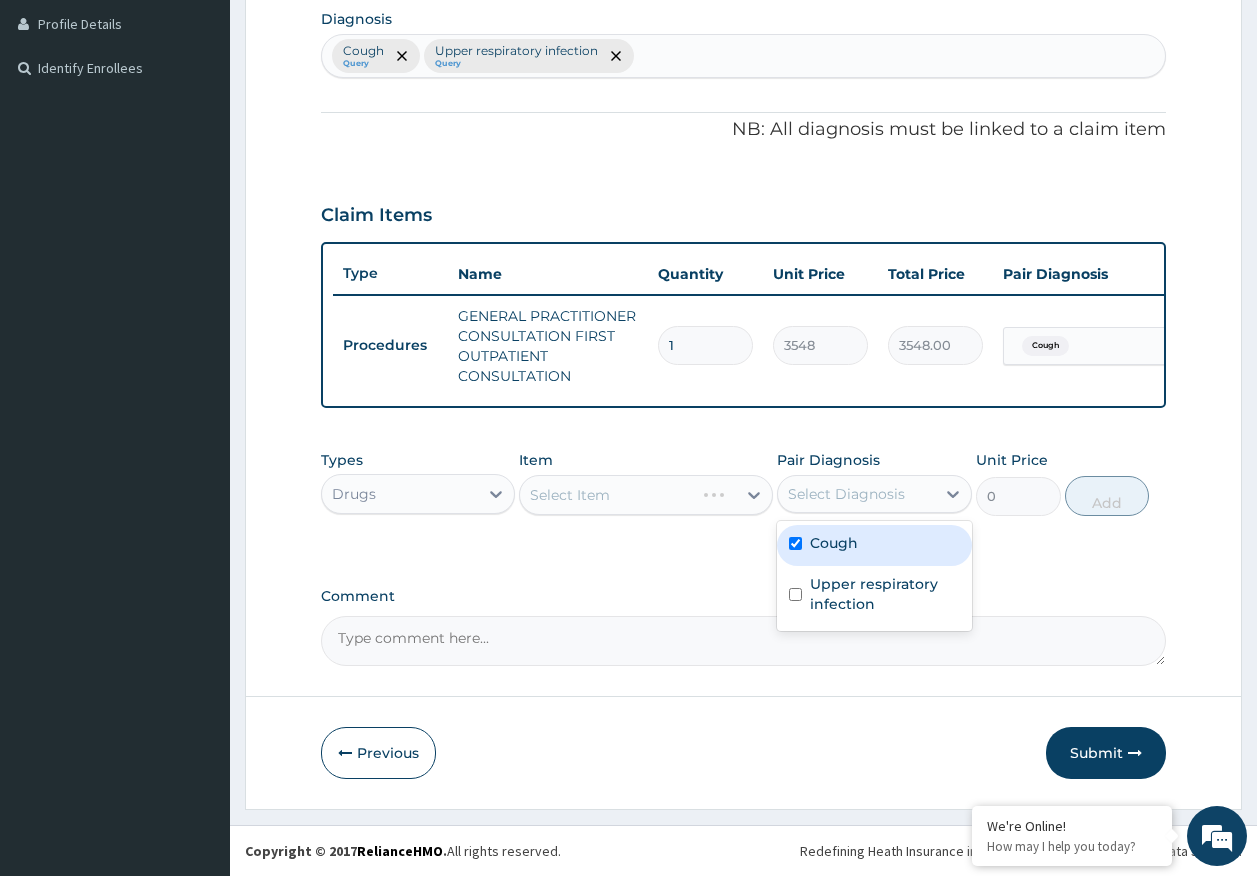 checkbox on "true" 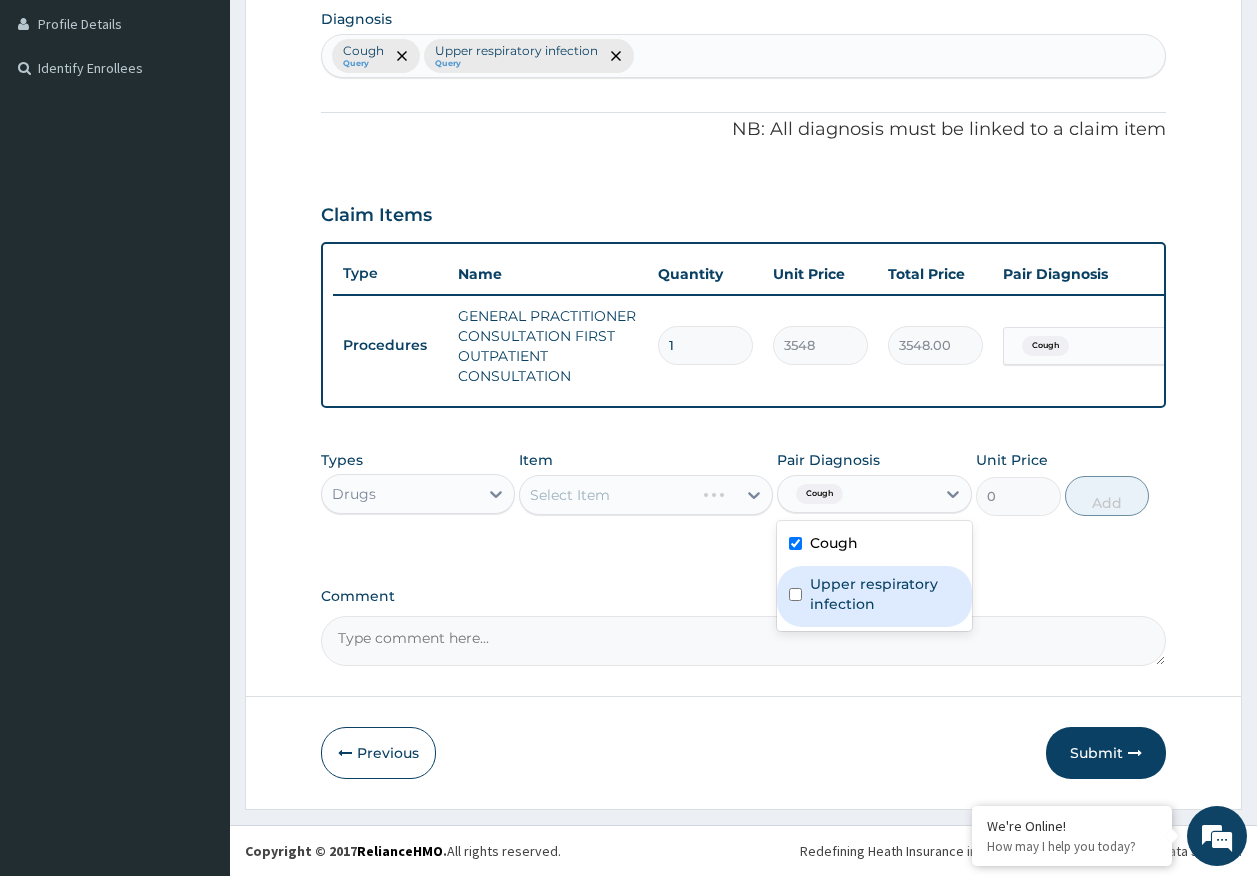 click on "Upper respiratory infection" at bounding box center [885, 594] 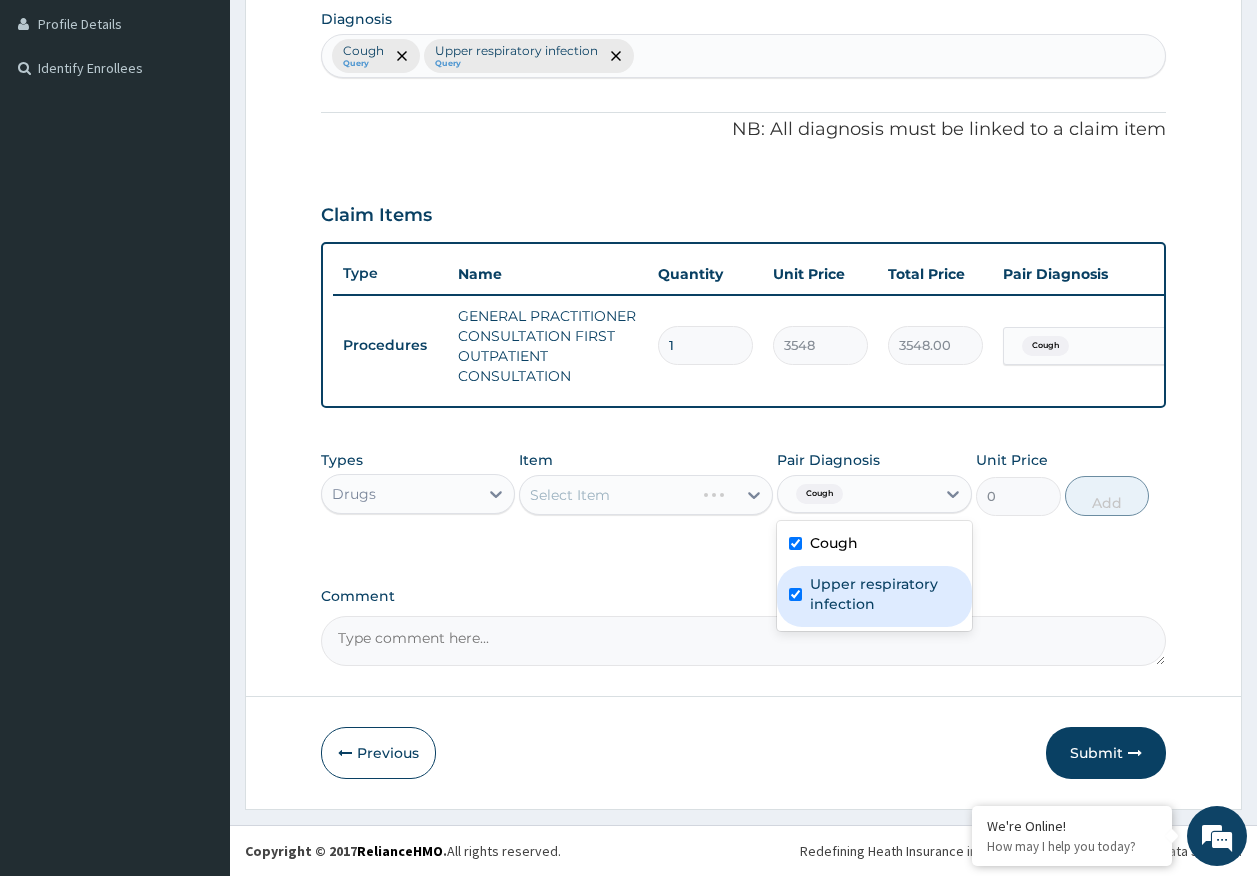 checkbox on "true" 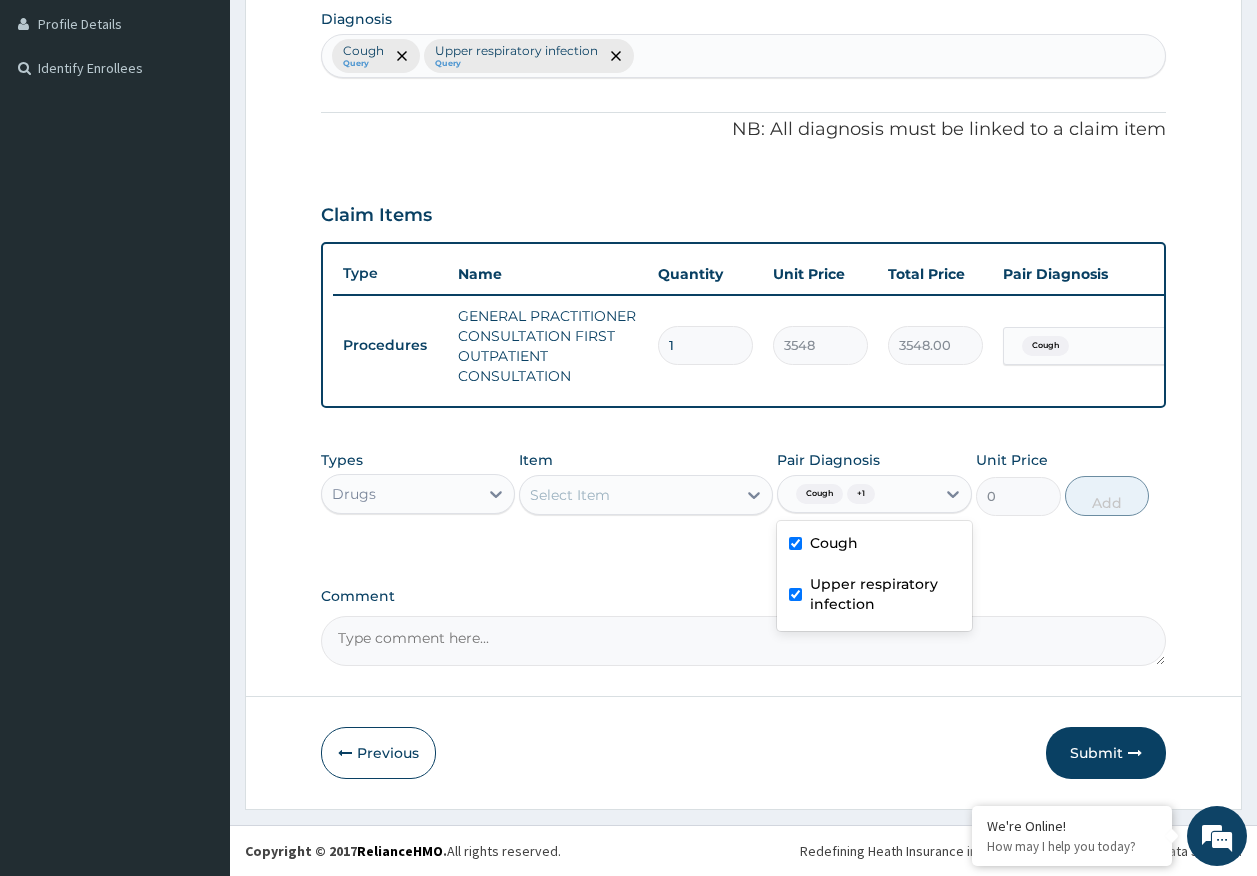 click on "Select Item" at bounding box center [628, 495] 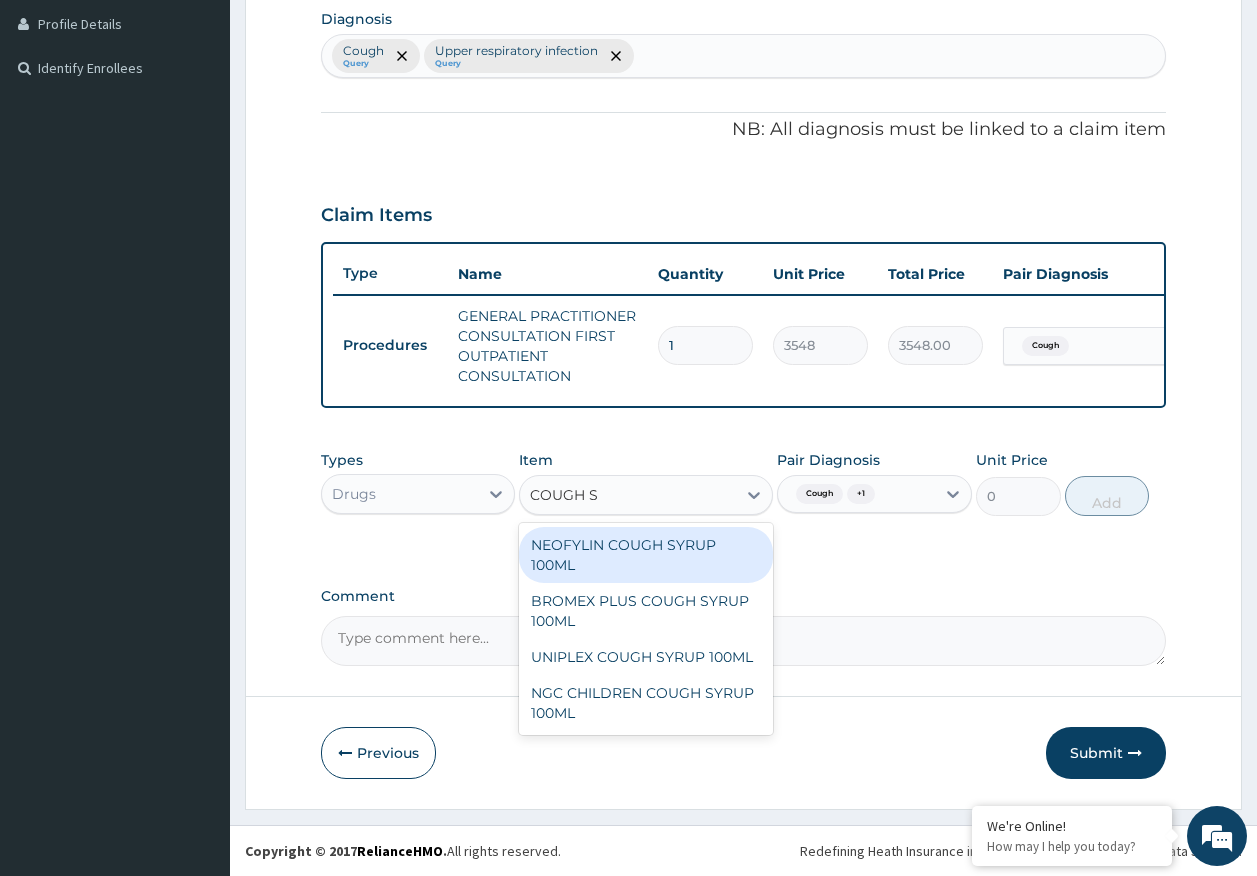 type on "COUGH SY" 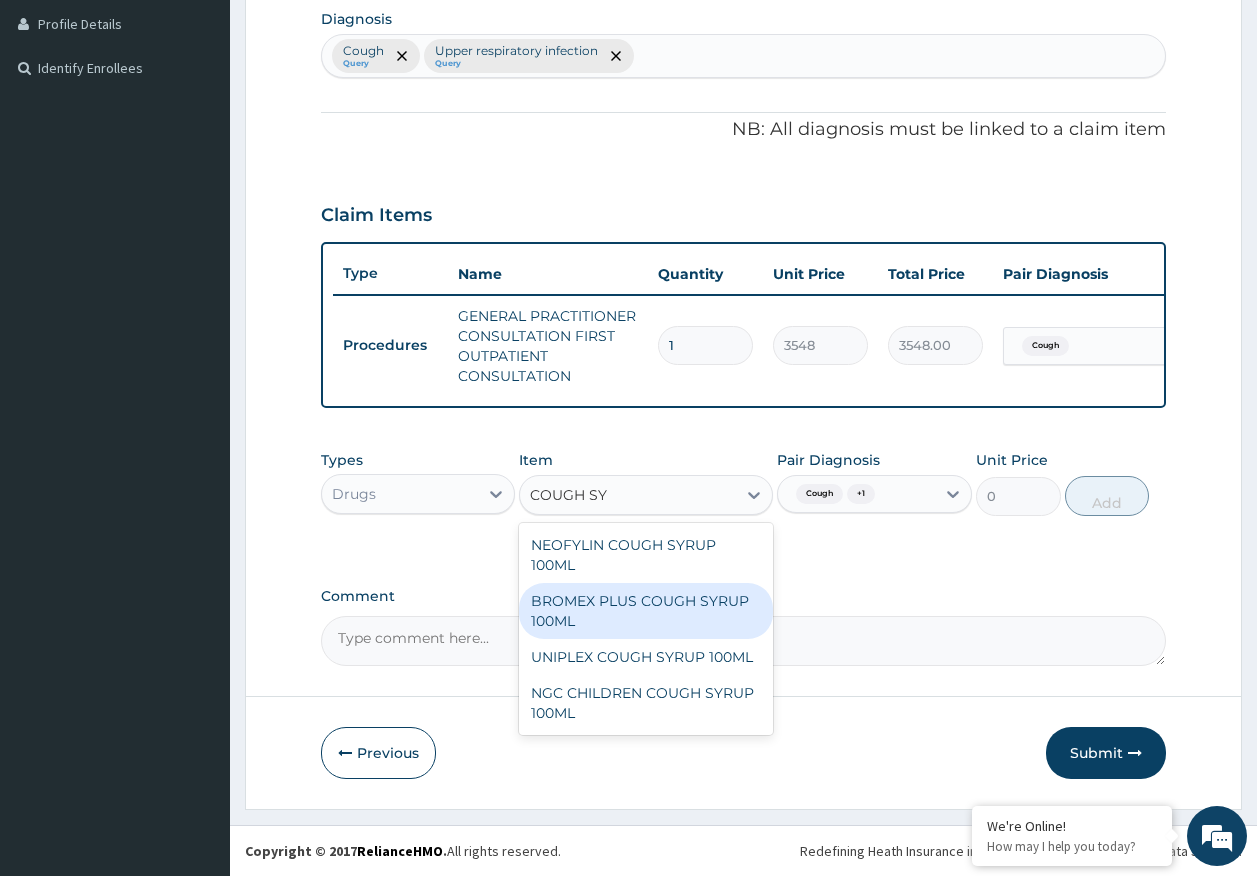 click on "BROMEX PLUS COUGH SYRUP 100ML" at bounding box center [646, 611] 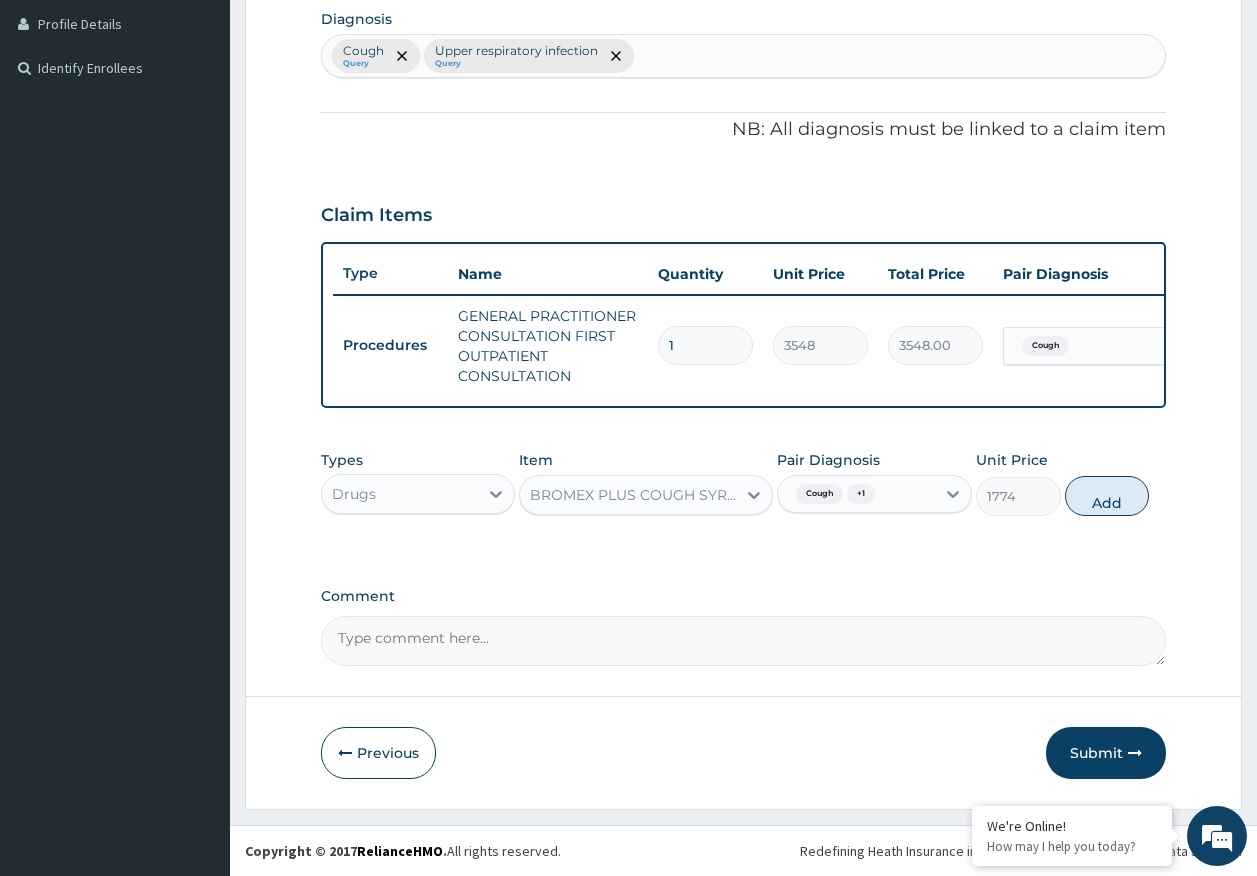 click on "Add" at bounding box center (1107, 496) 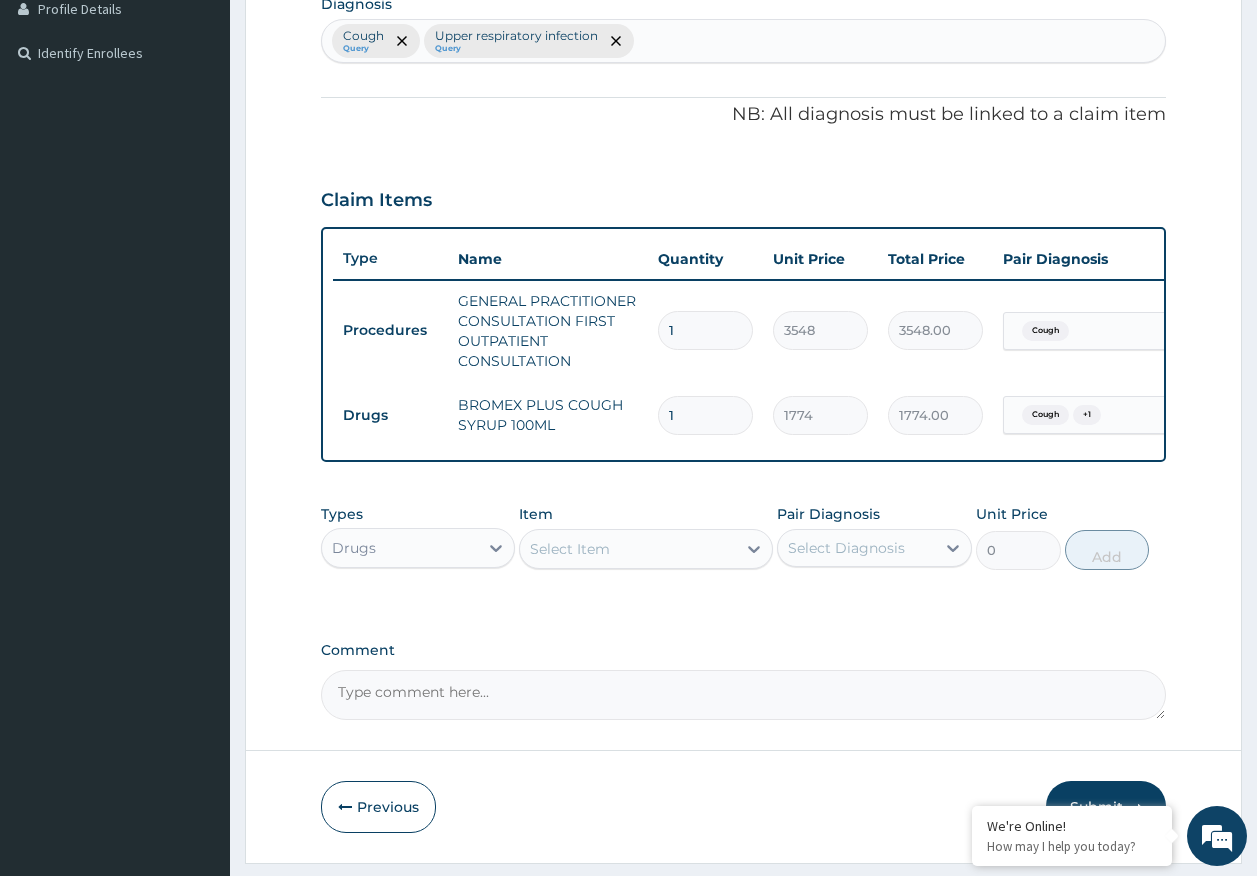 click on "Select Item" at bounding box center (570, 549) 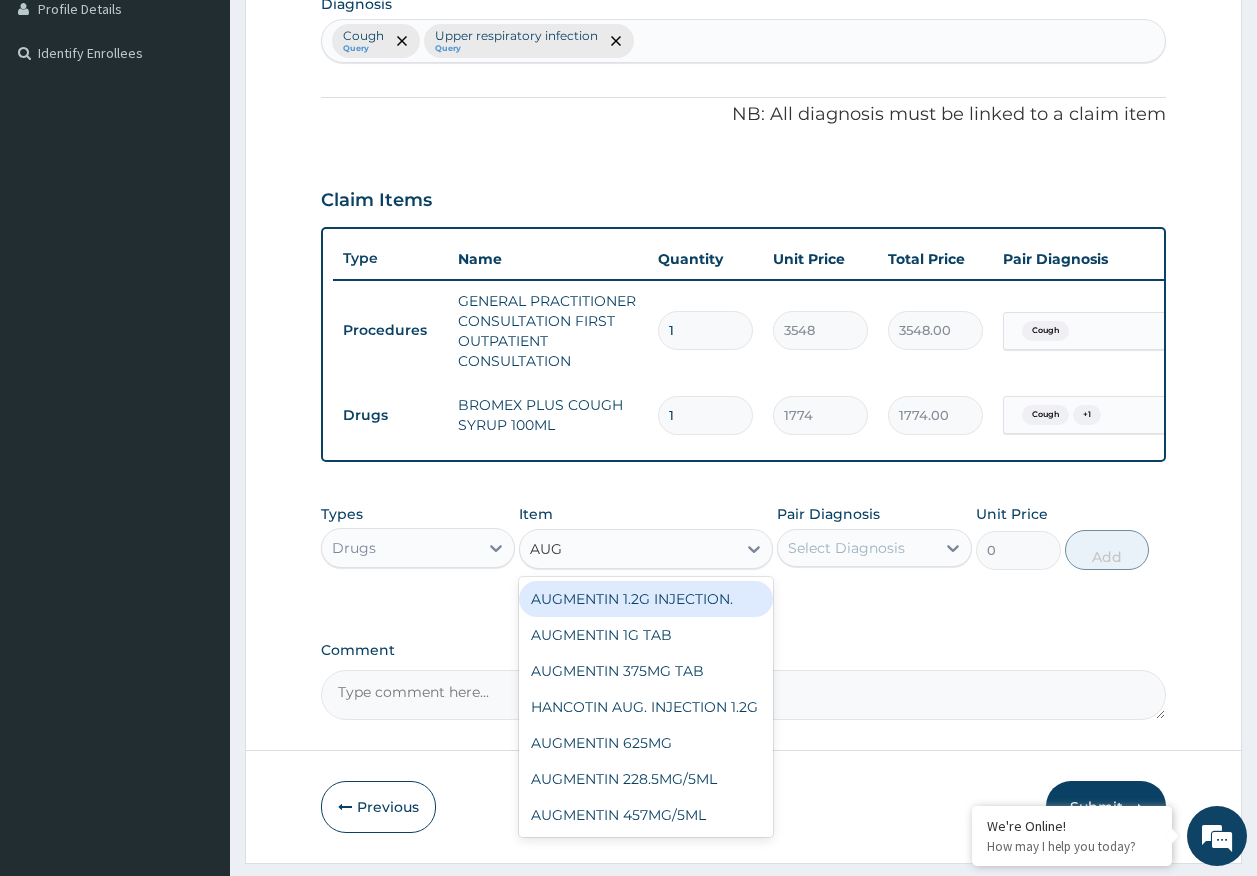 type on "AUGM" 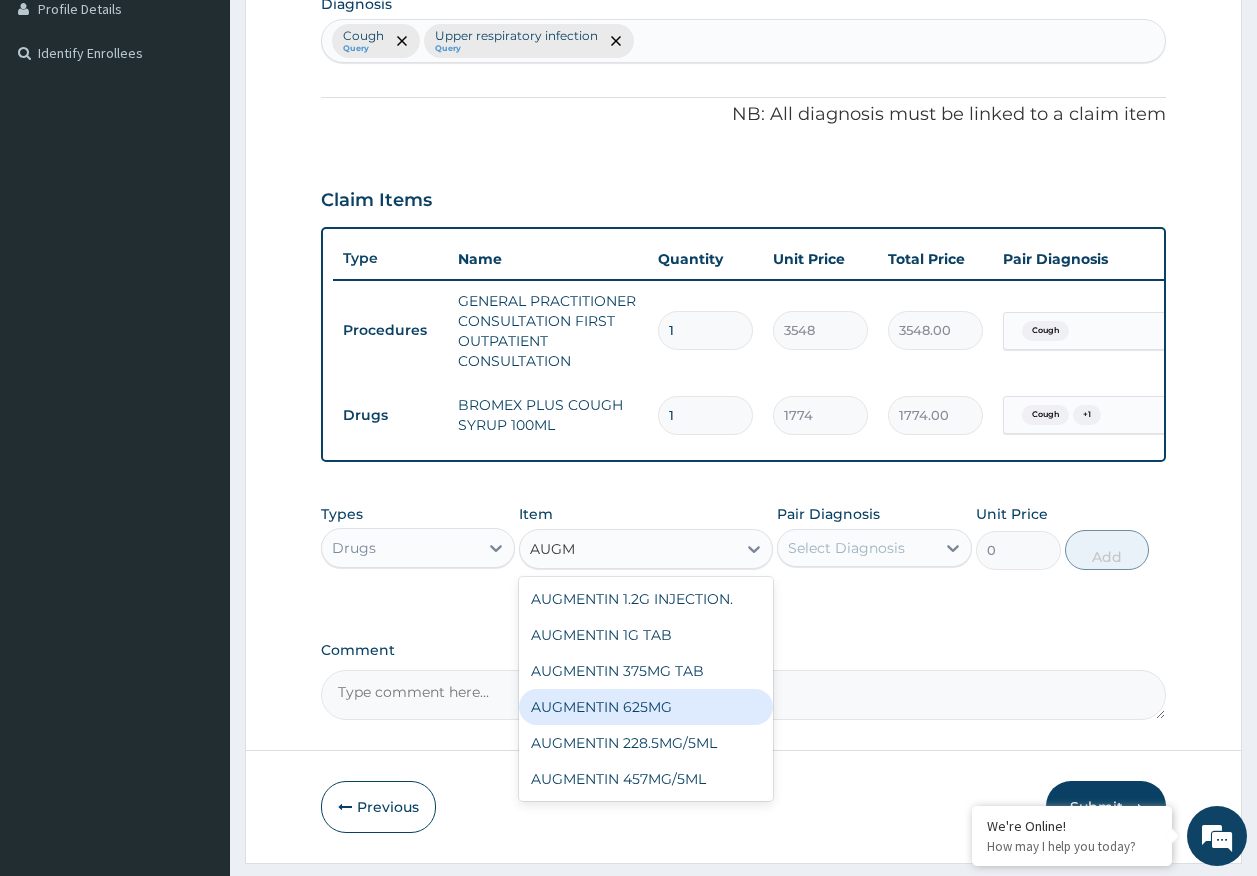 click on "AUGMENTIN 625MG" at bounding box center [646, 707] 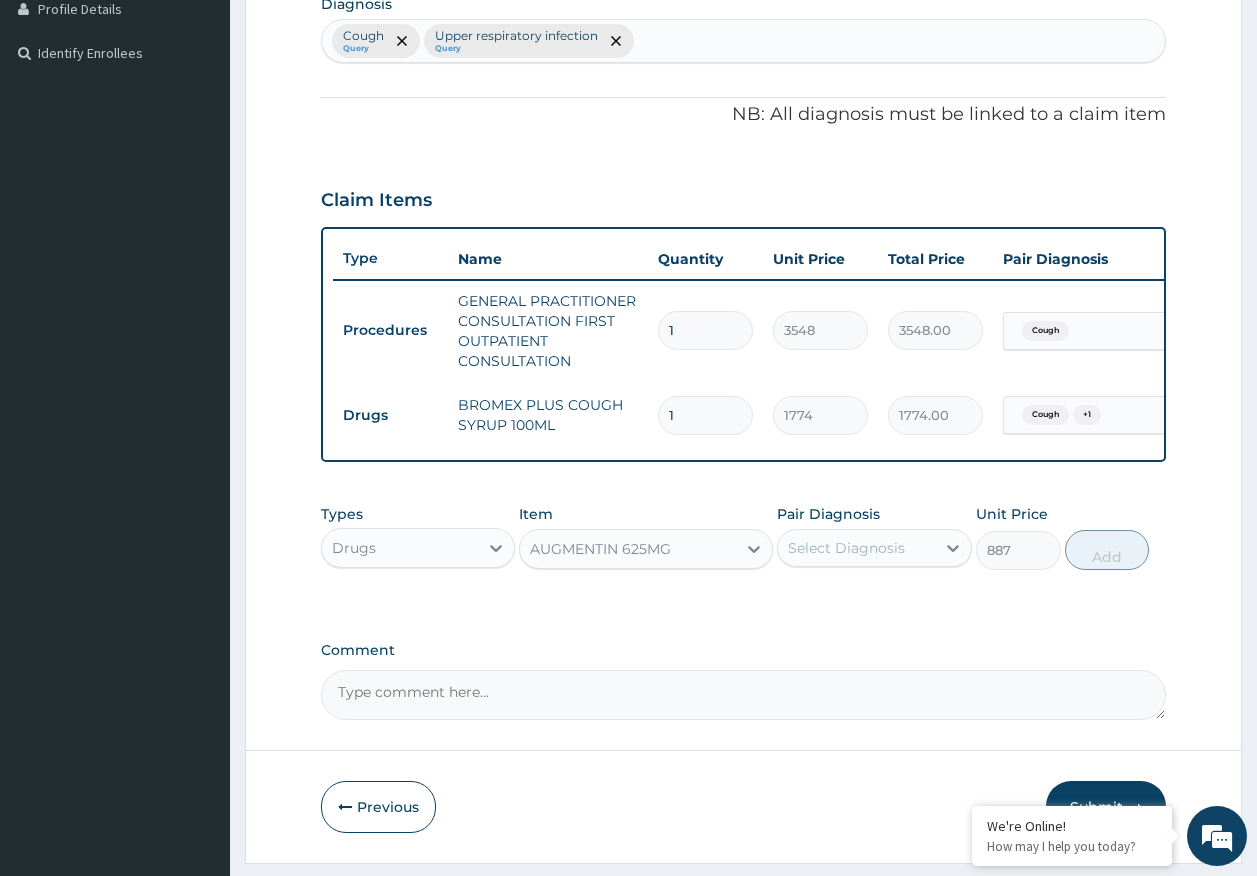 click on "Select Diagnosis" at bounding box center [856, 548] 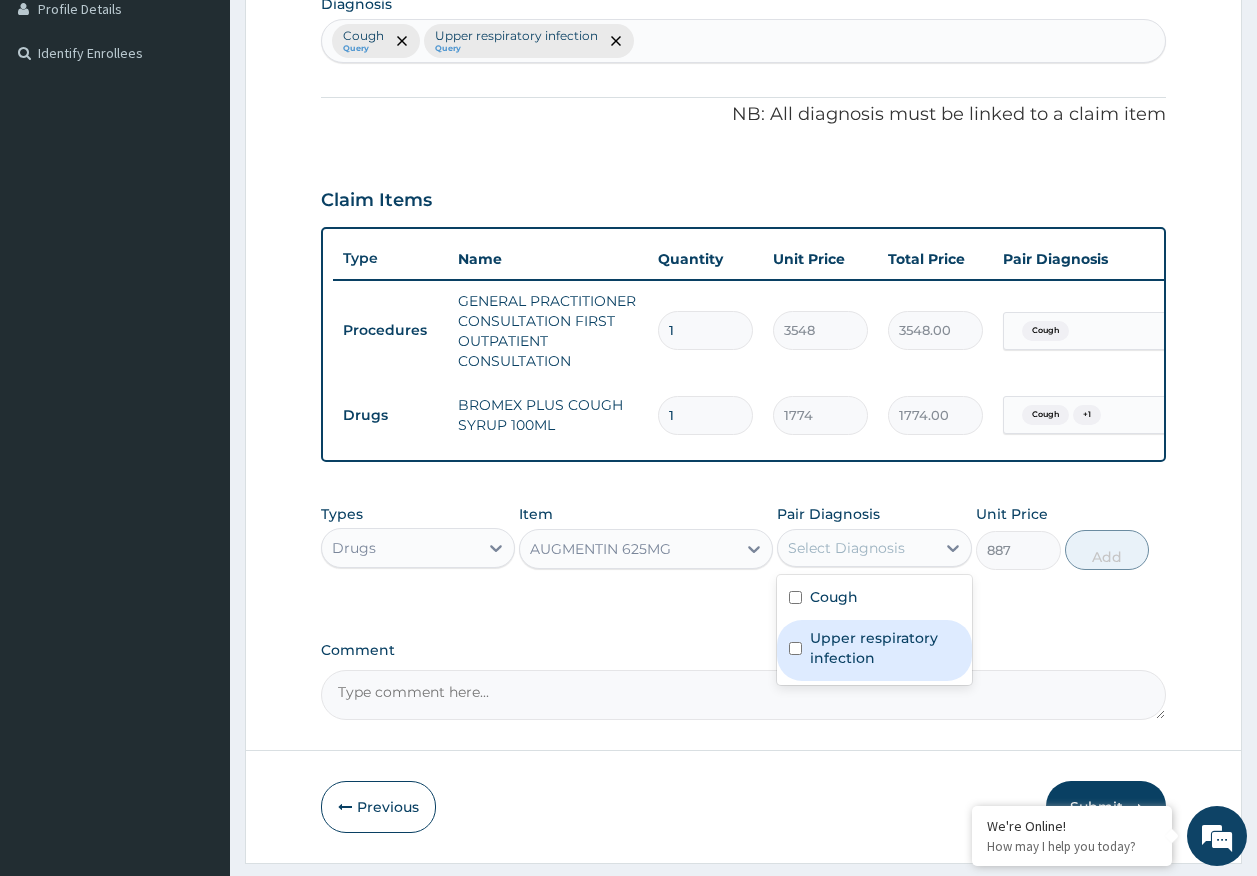click on "Upper respiratory infection" at bounding box center [885, 648] 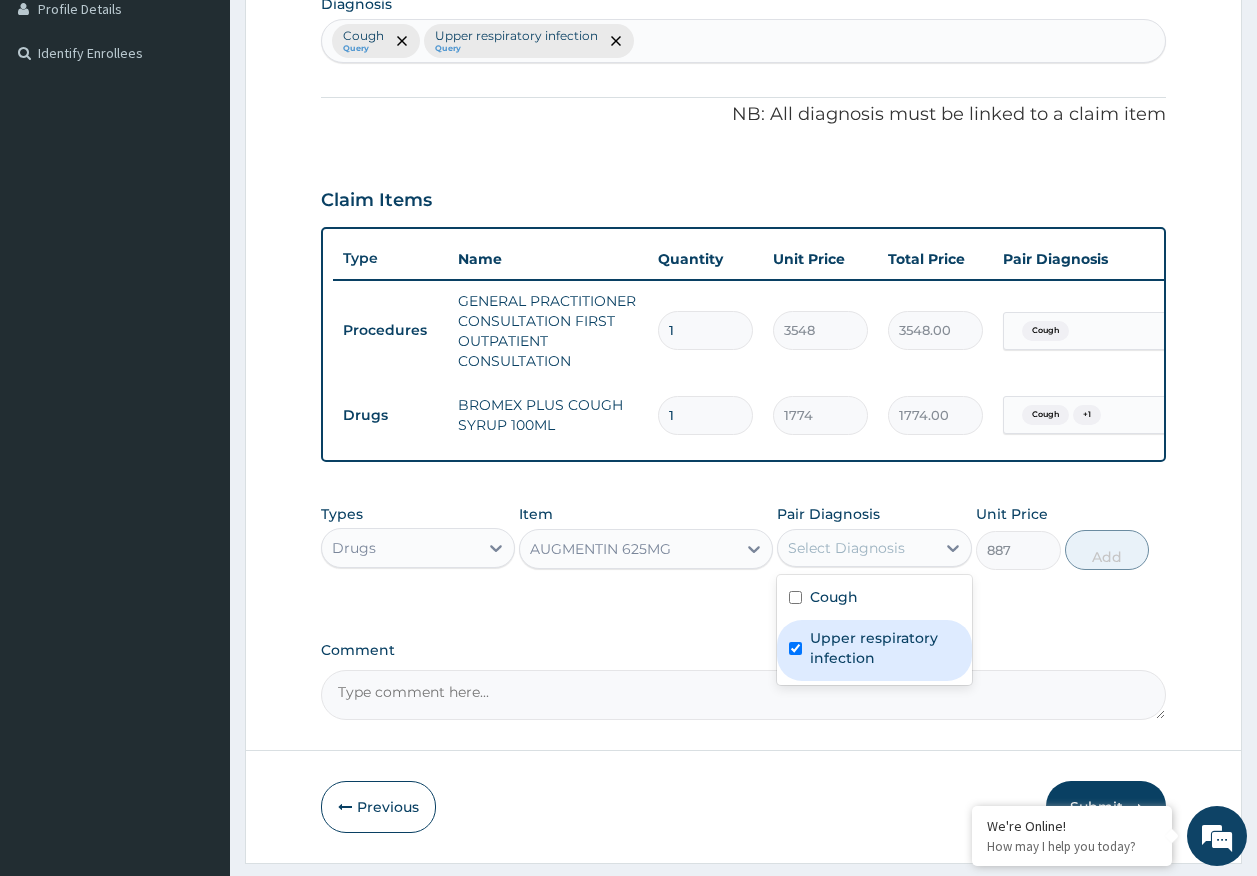 checkbox on "true" 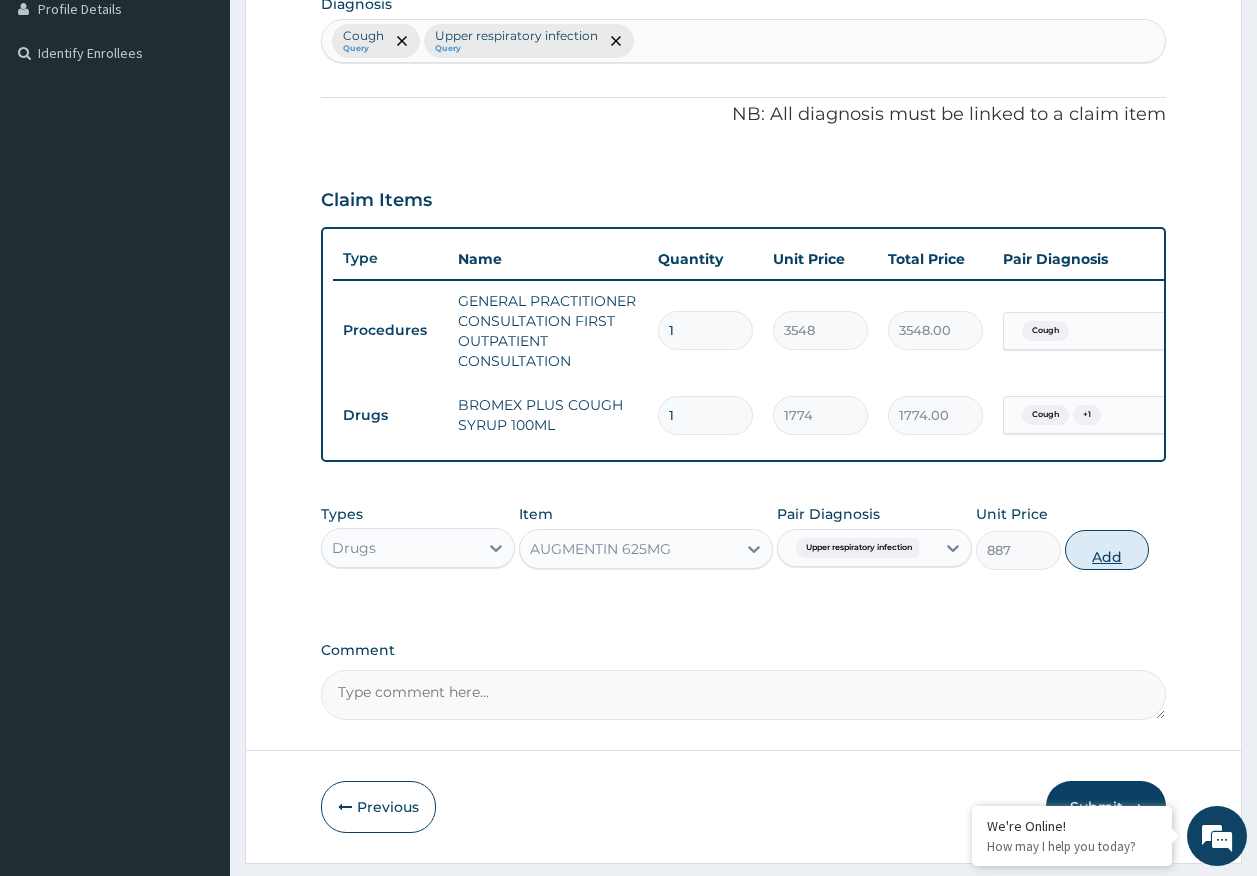 click on "Add" at bounding box center [1107, 550] 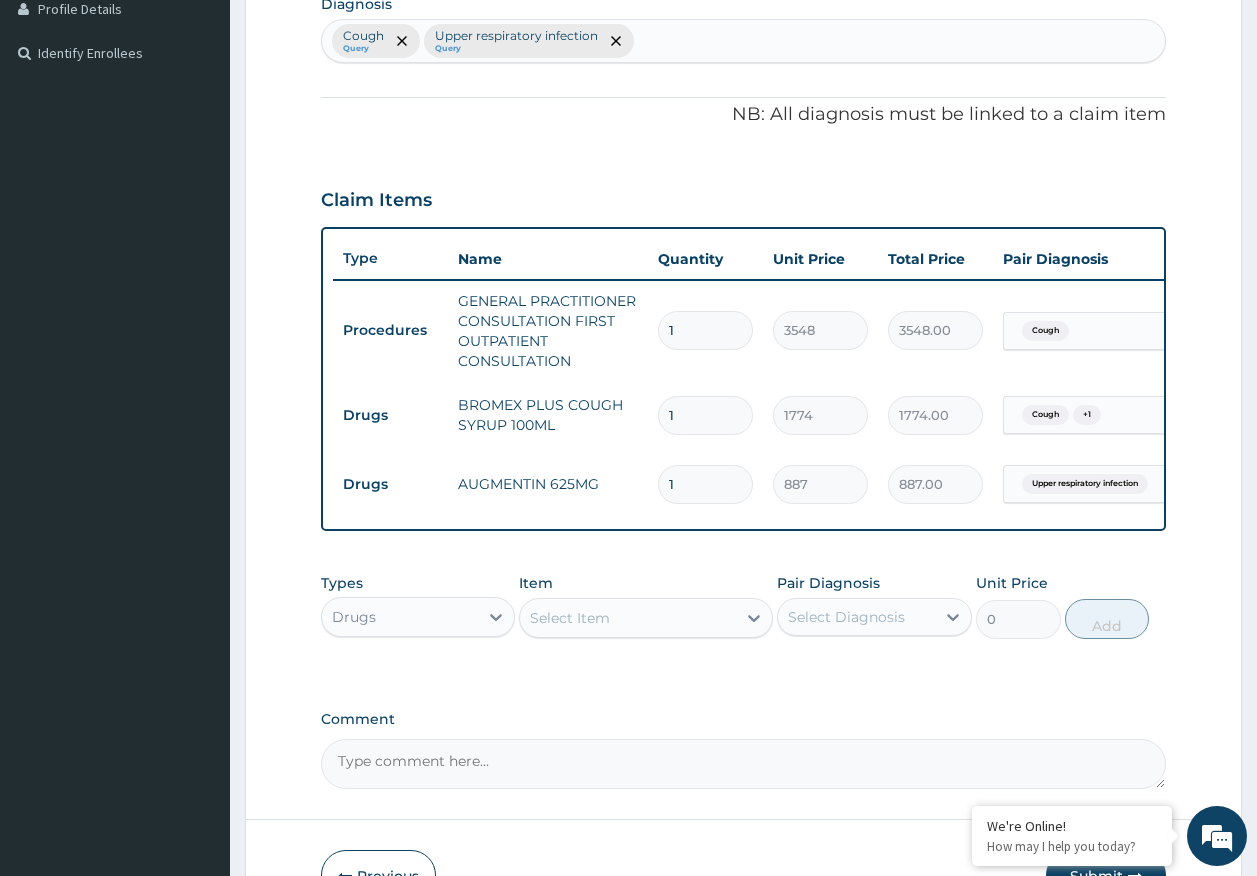type 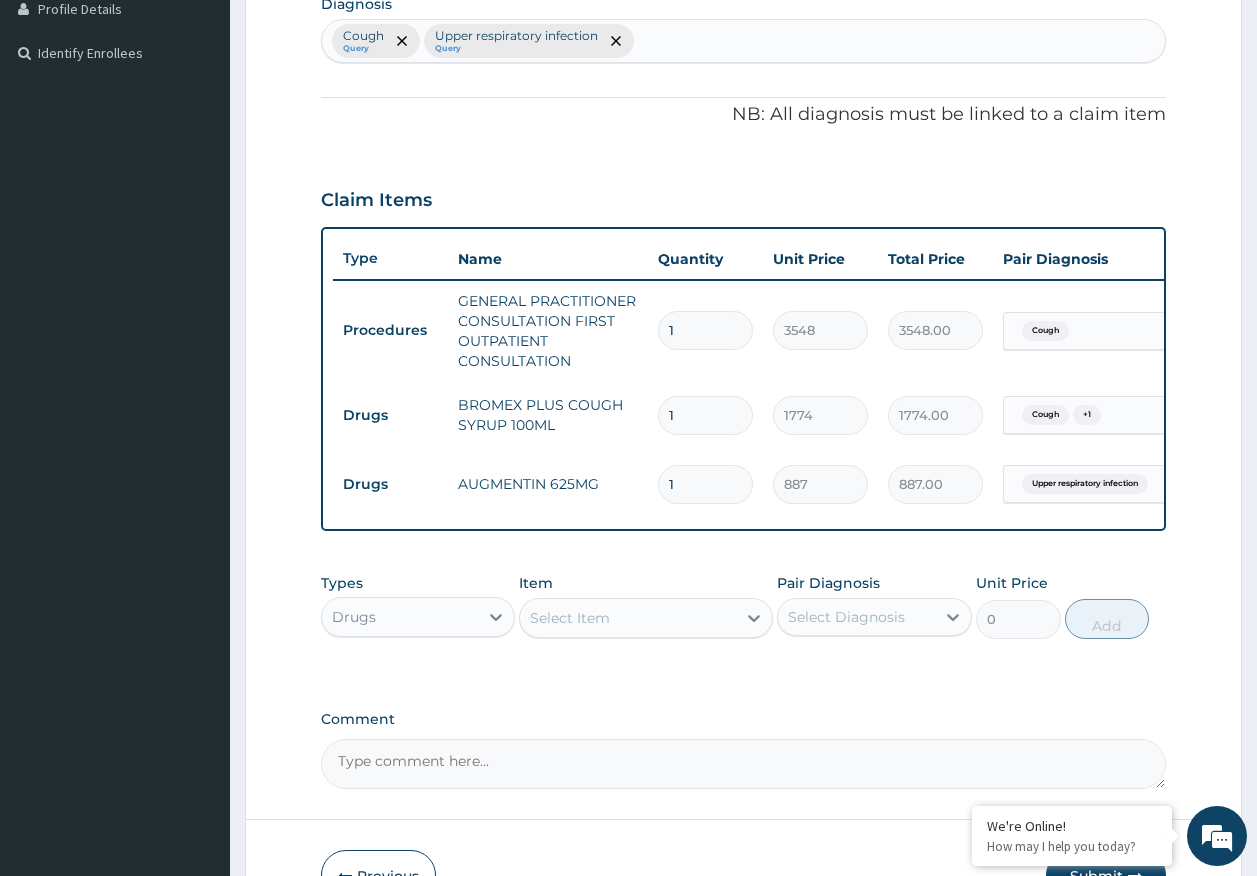 type on "0.00" 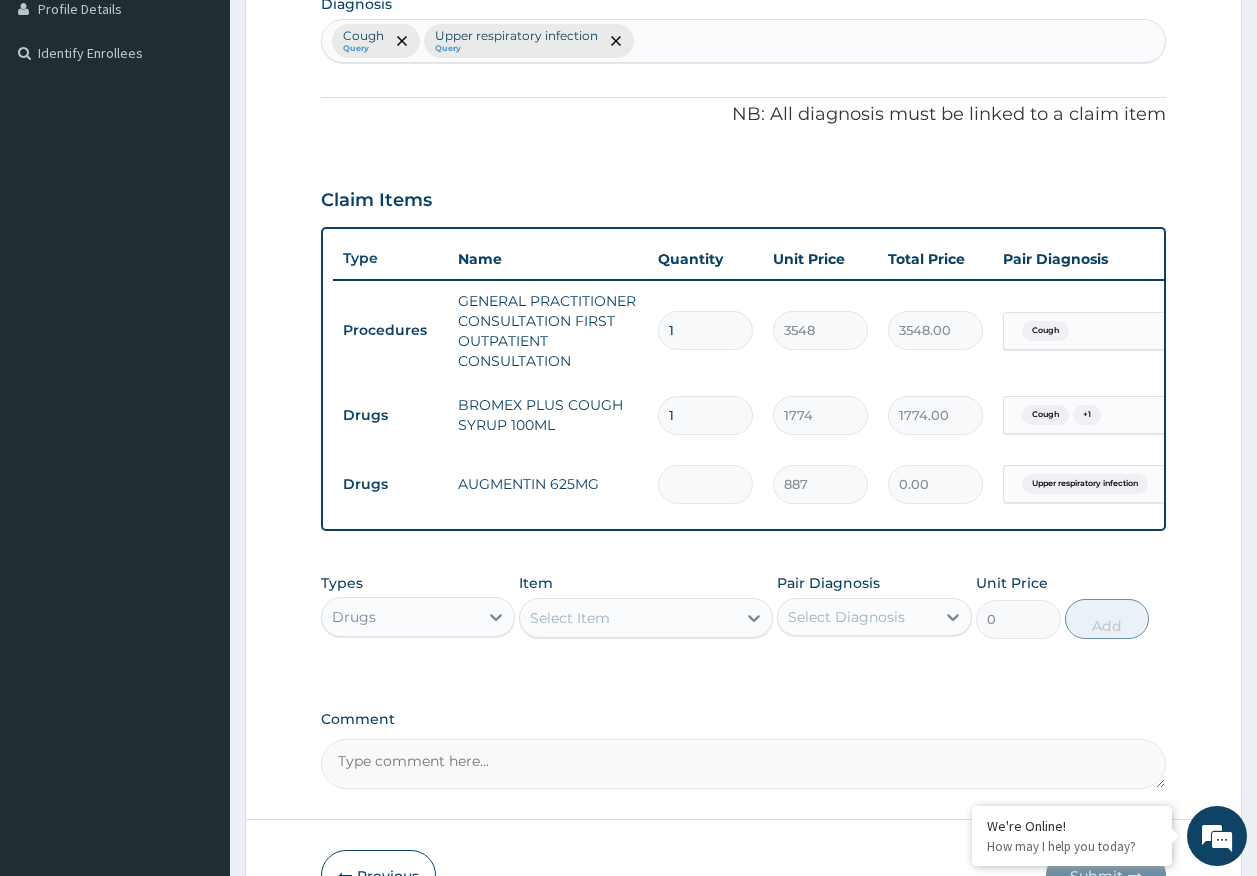 type on "7" 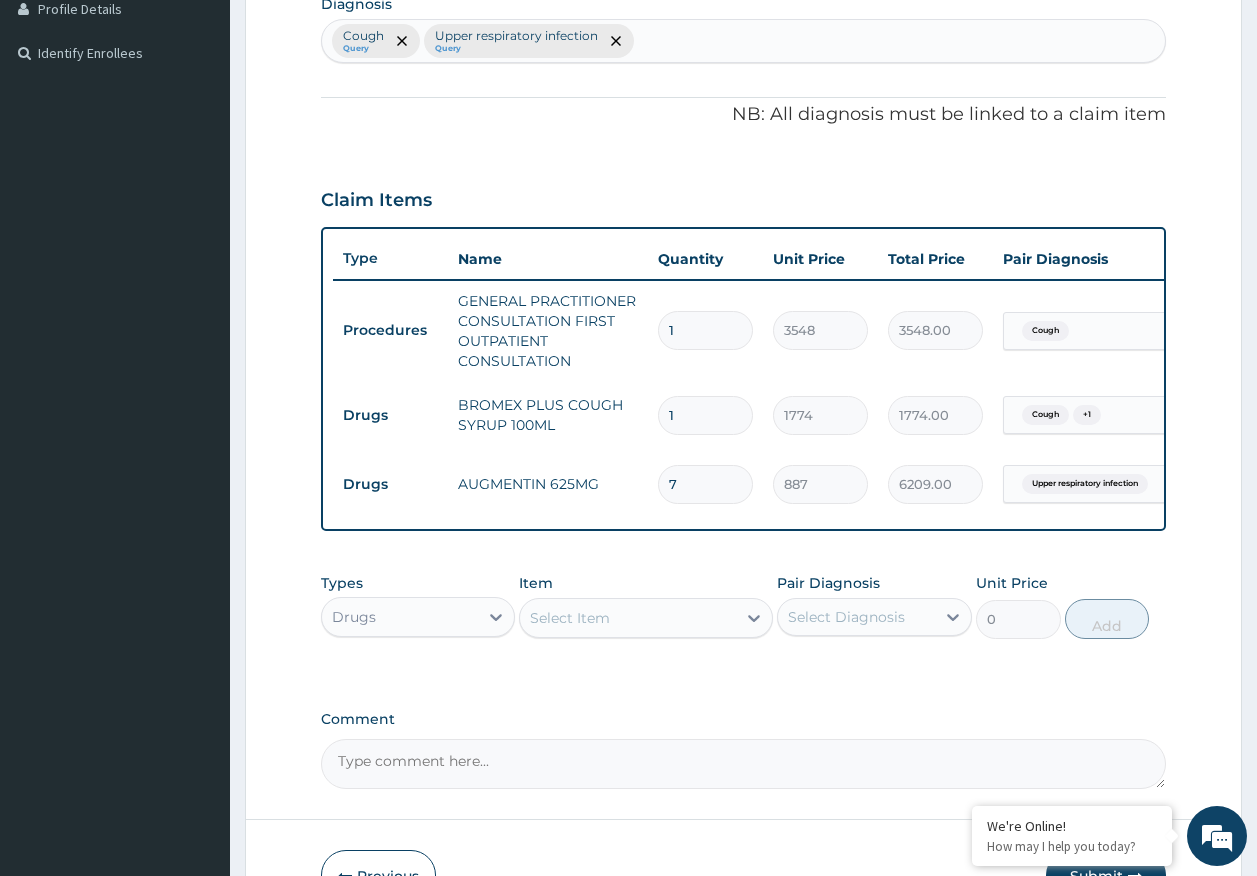 type on "6" 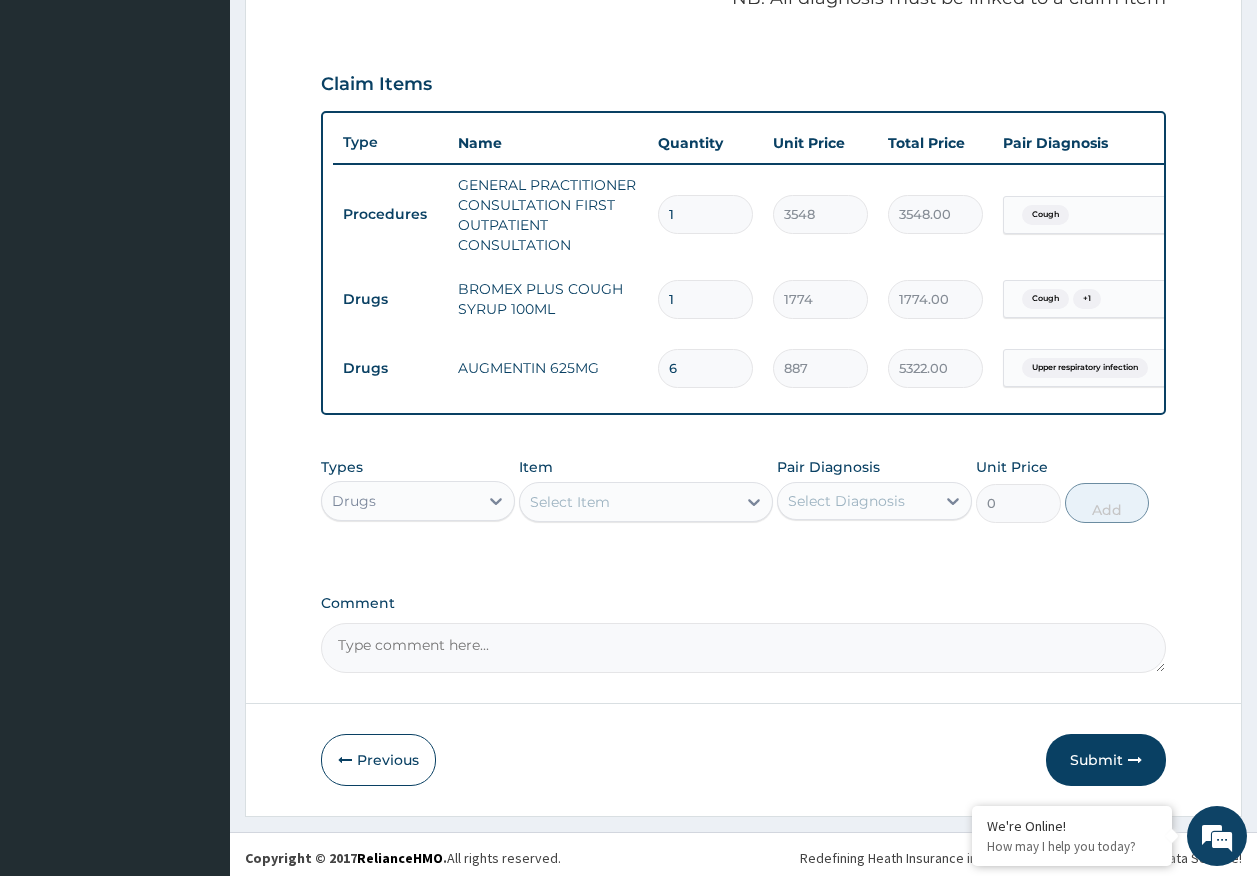 scroll, scrollTop: 655, scrollLeft: 0, axis: vertical 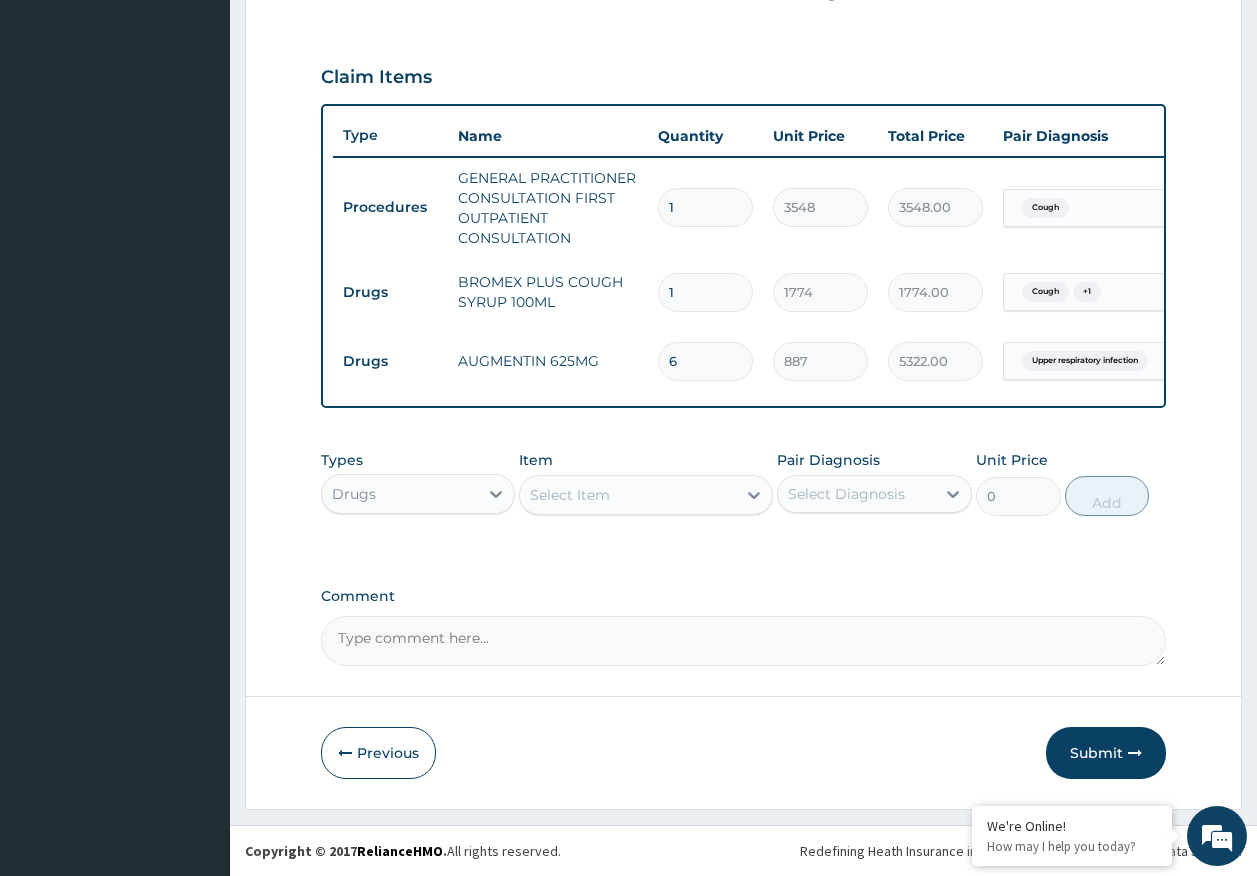 type on "6" 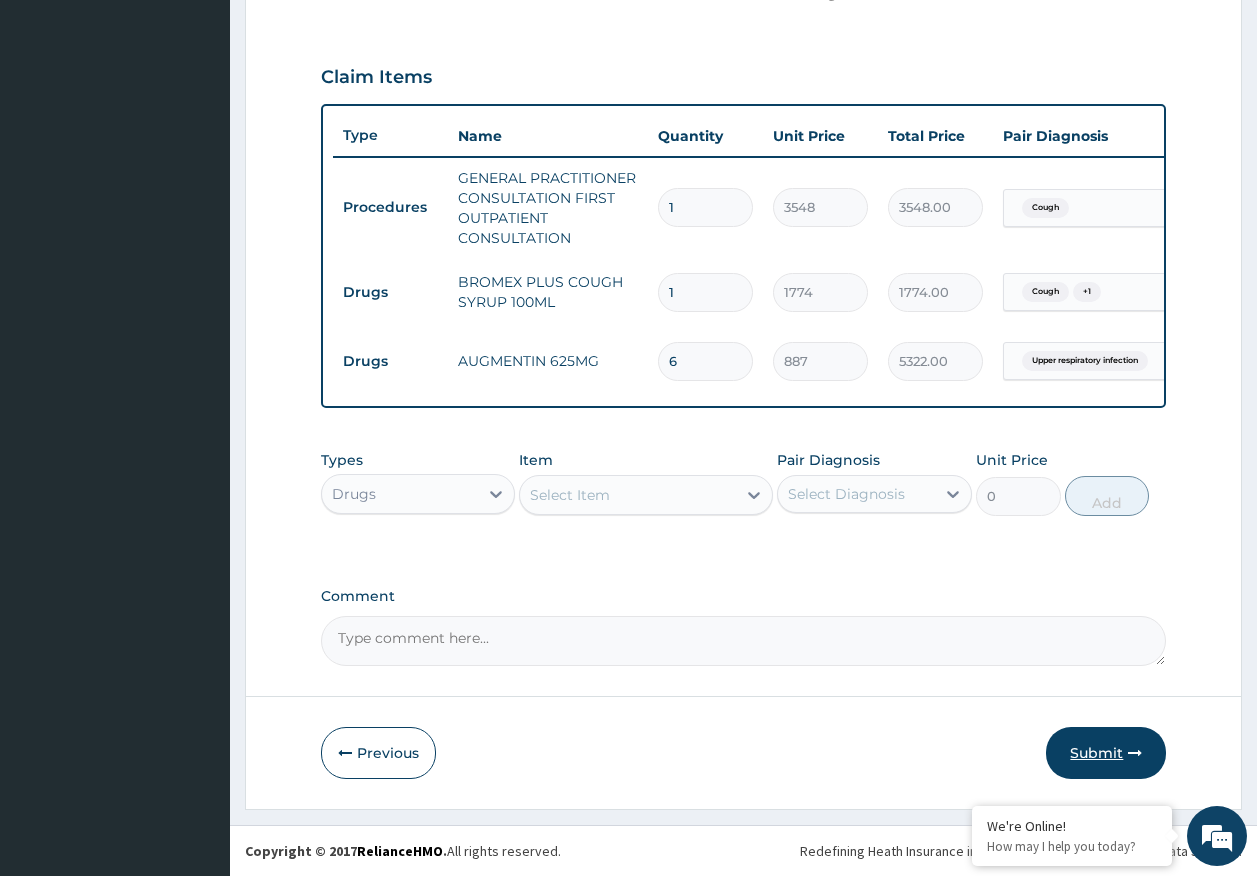 click on "Submit" at bounding box center [1106, 753] 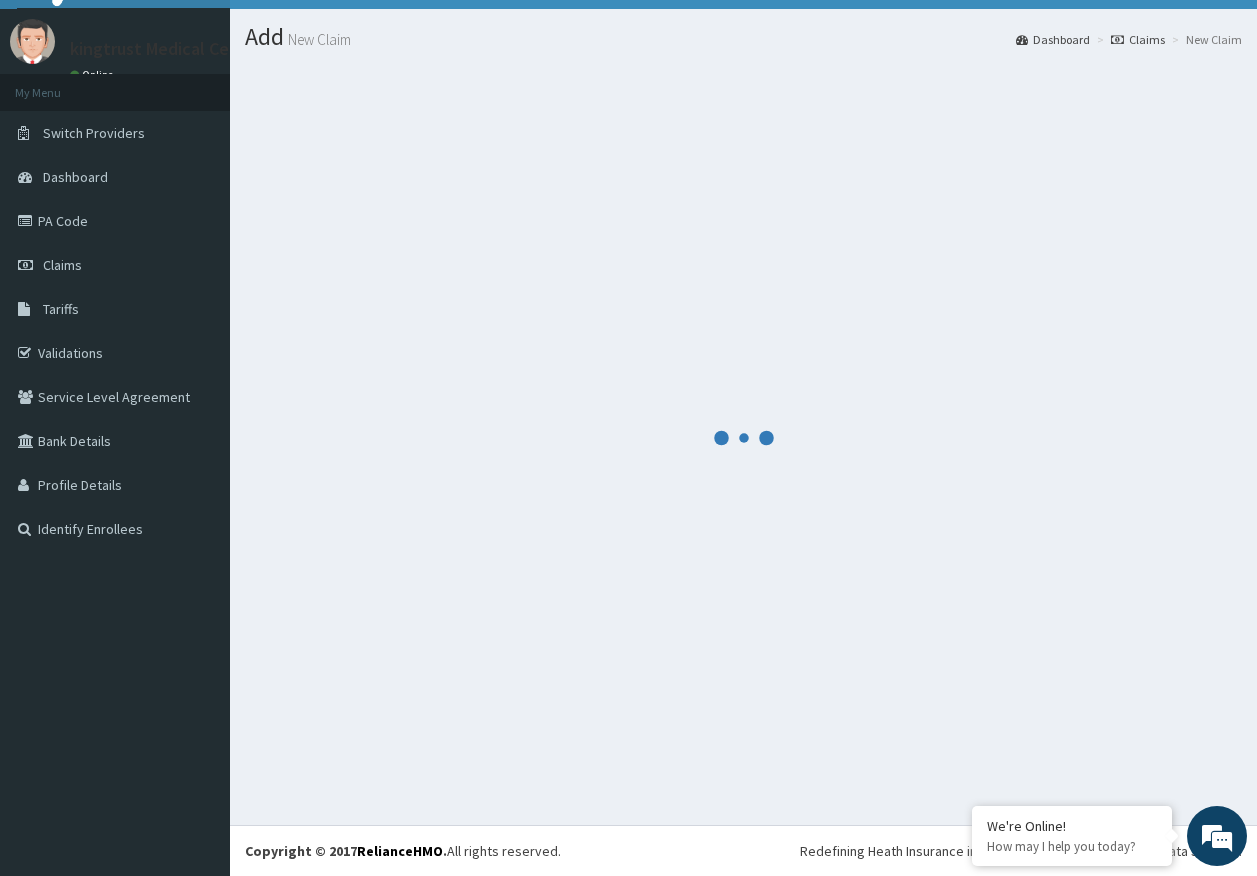 scroll, scrollTop: 41, scrollLeft: 0, axis: vertical 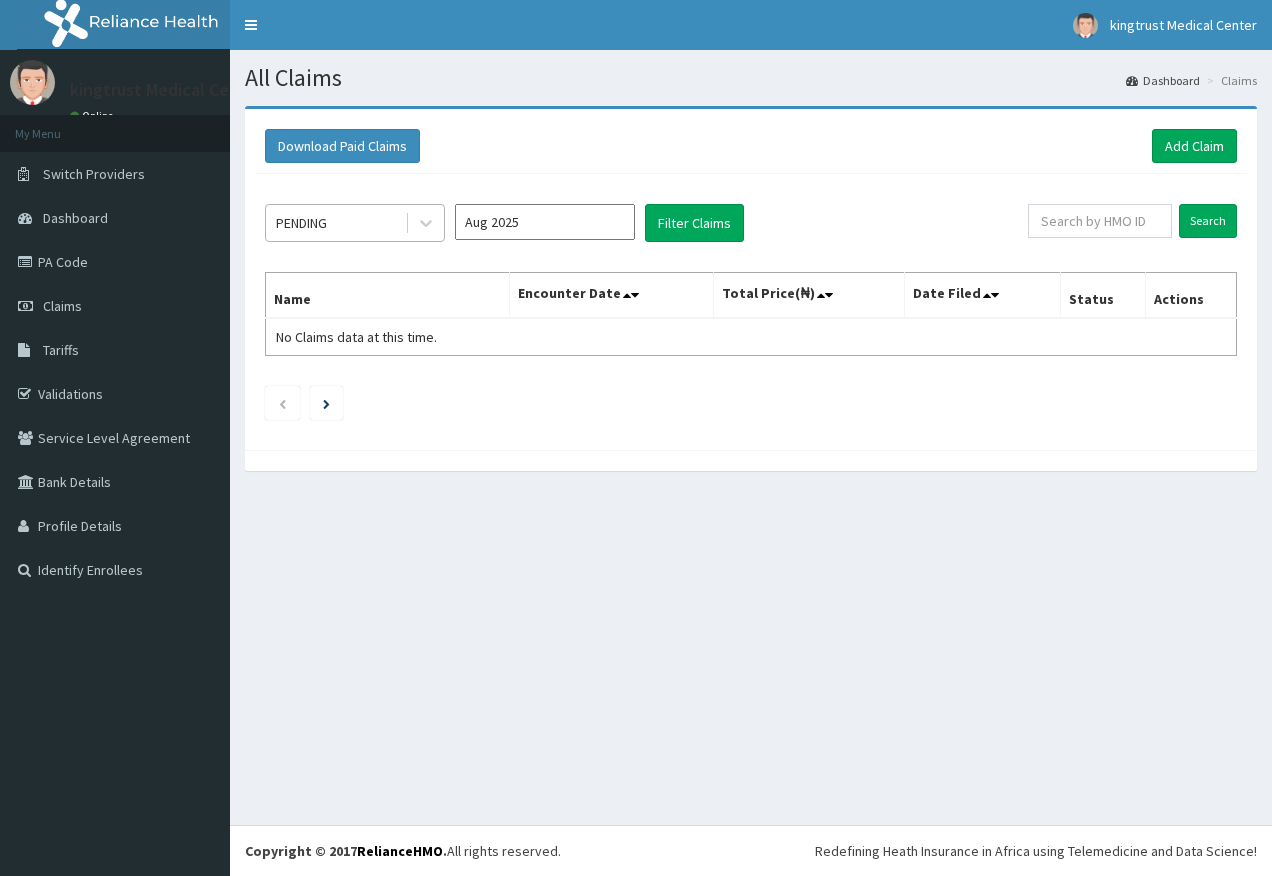 click on "PENDING" at bounding box center (335, 223) 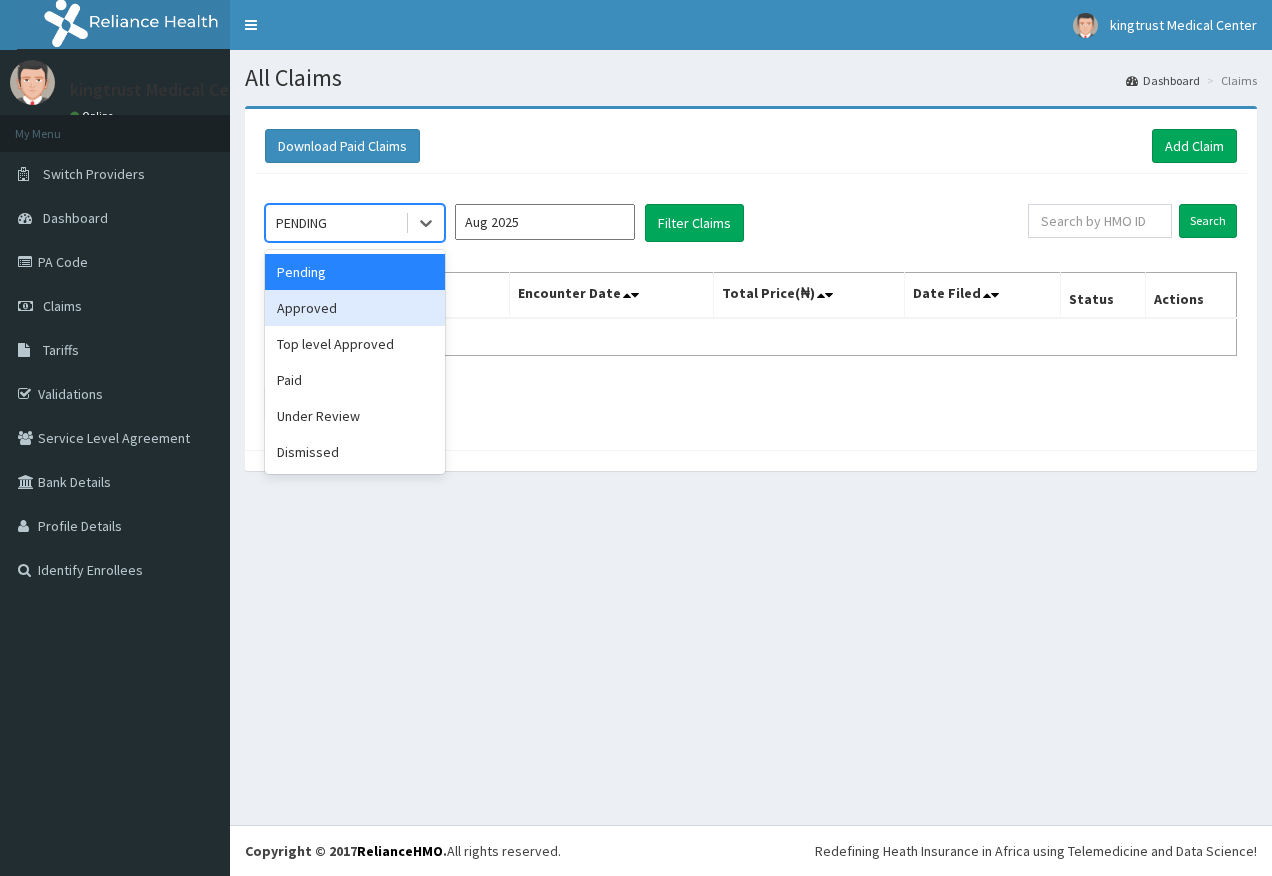 click on "Approved" at bounding box center (355, 308) 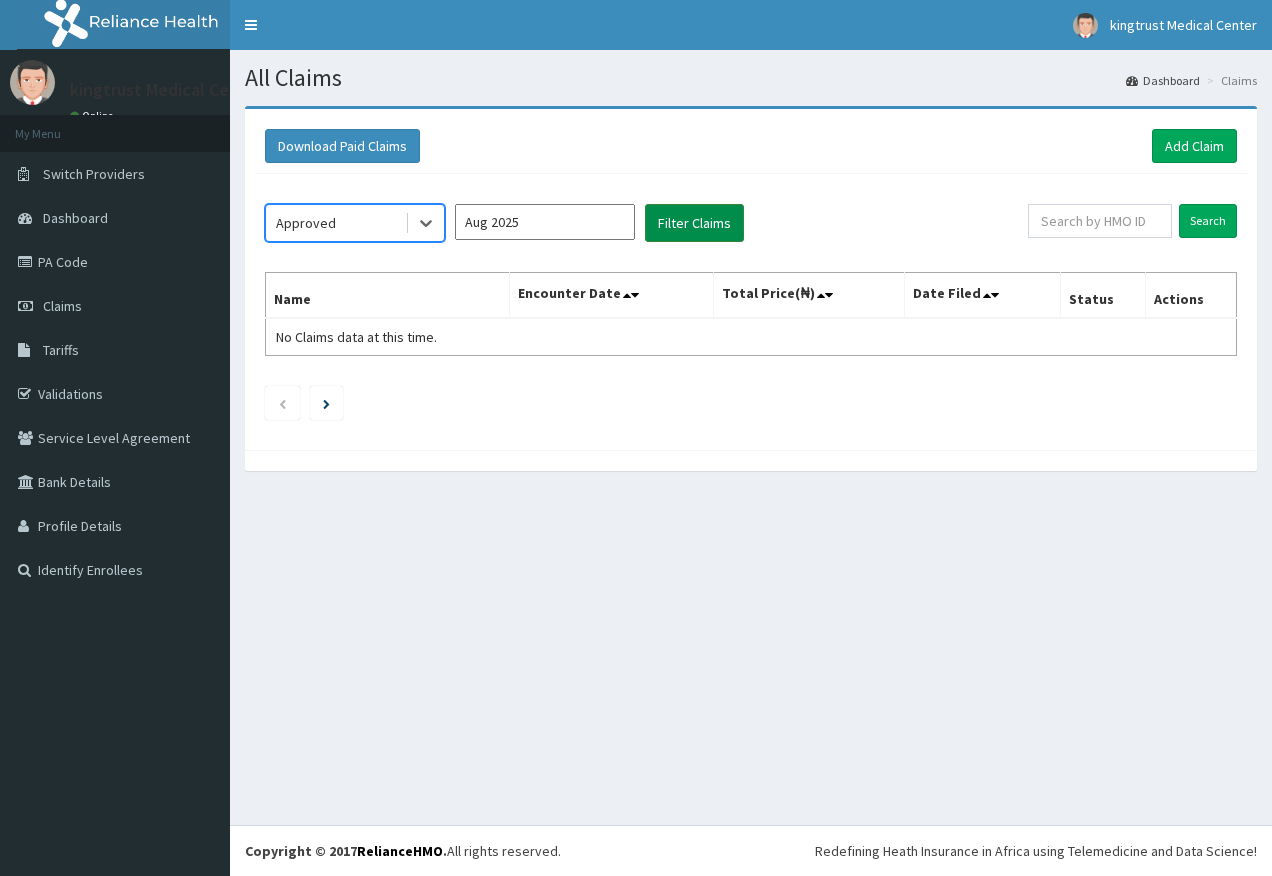 click on "Filter Claims" at bounding box center (694, 223) 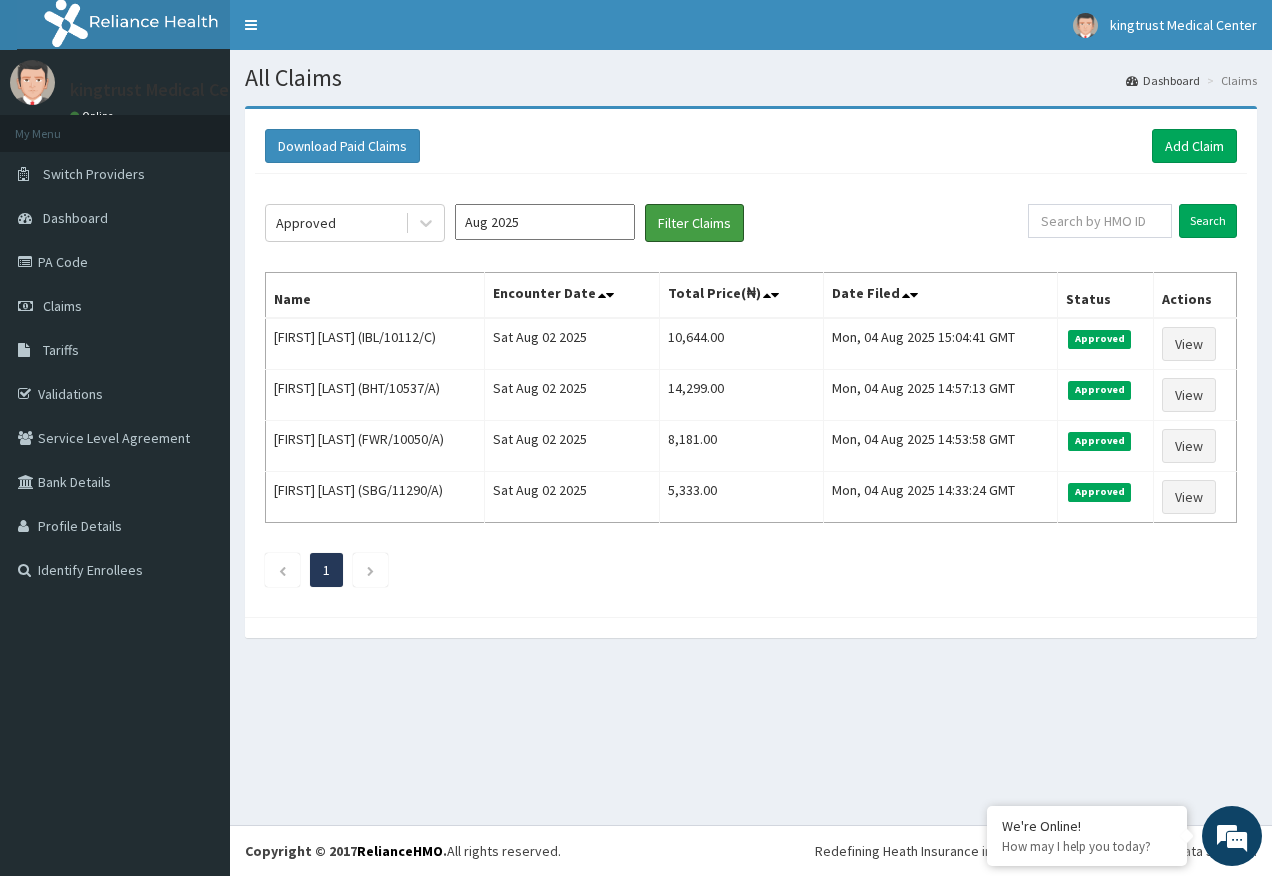 scroll, scrollTop: 0, scrollLeft: 0, axis: both 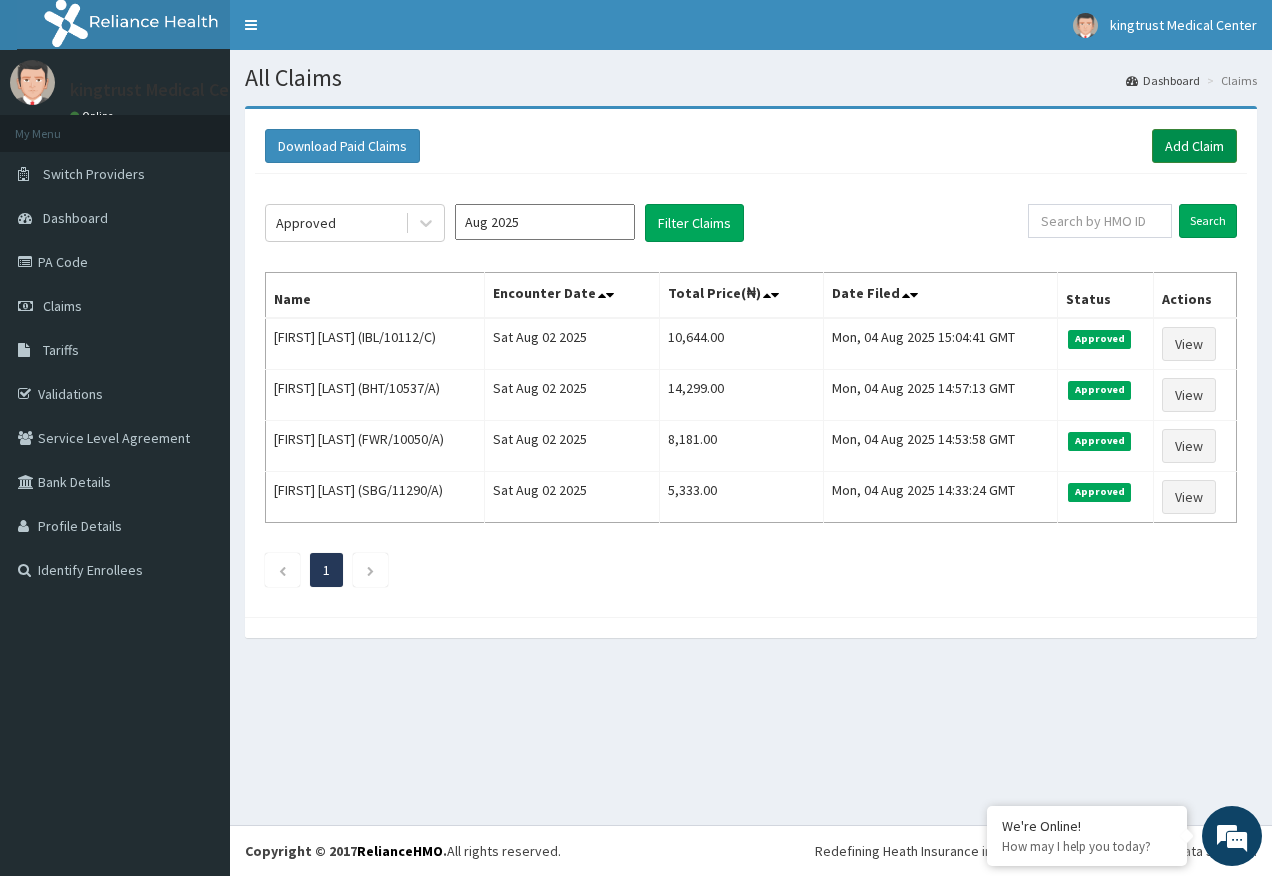 click on "Add Claim" at bounding box center [1194, 146] 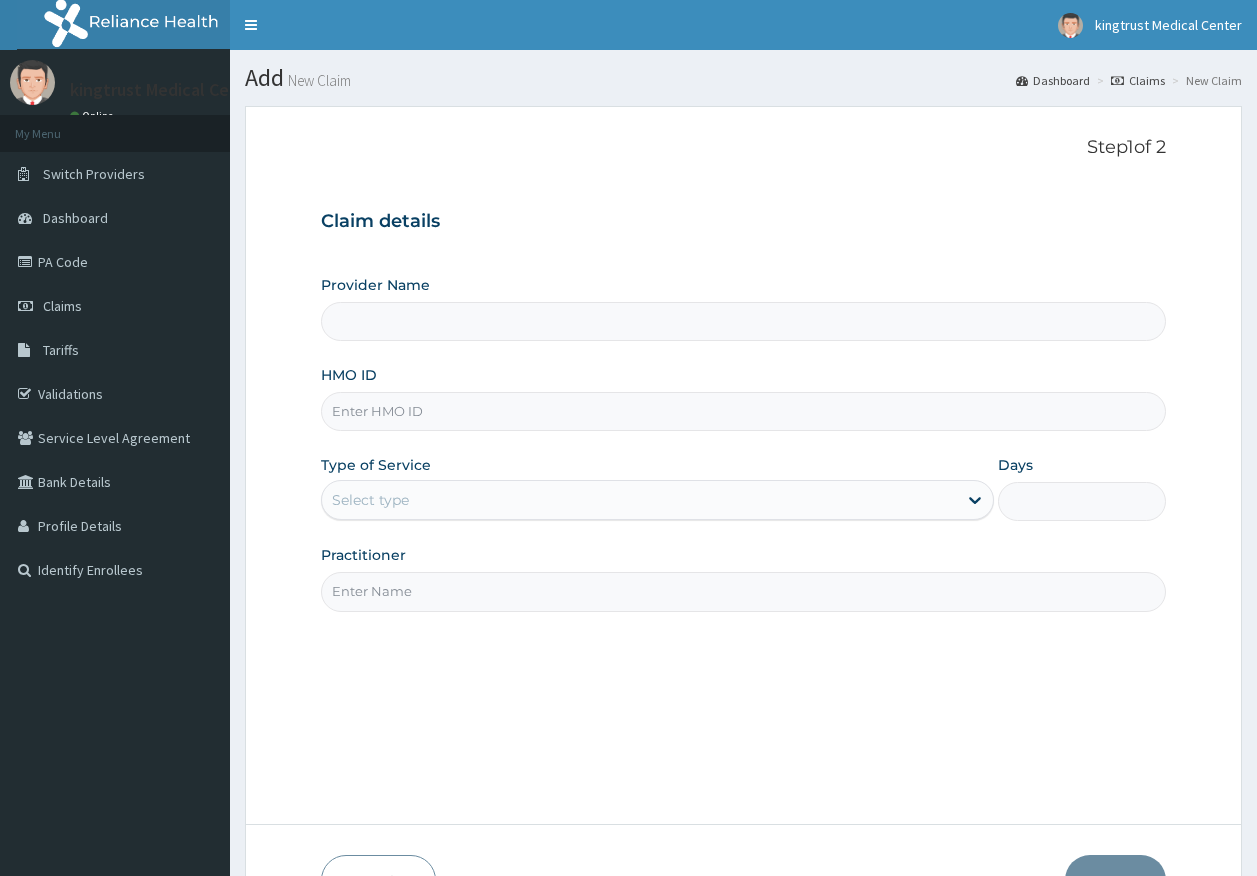 scroll, scrollTop: 0, scrollLeft: 0, axis: both 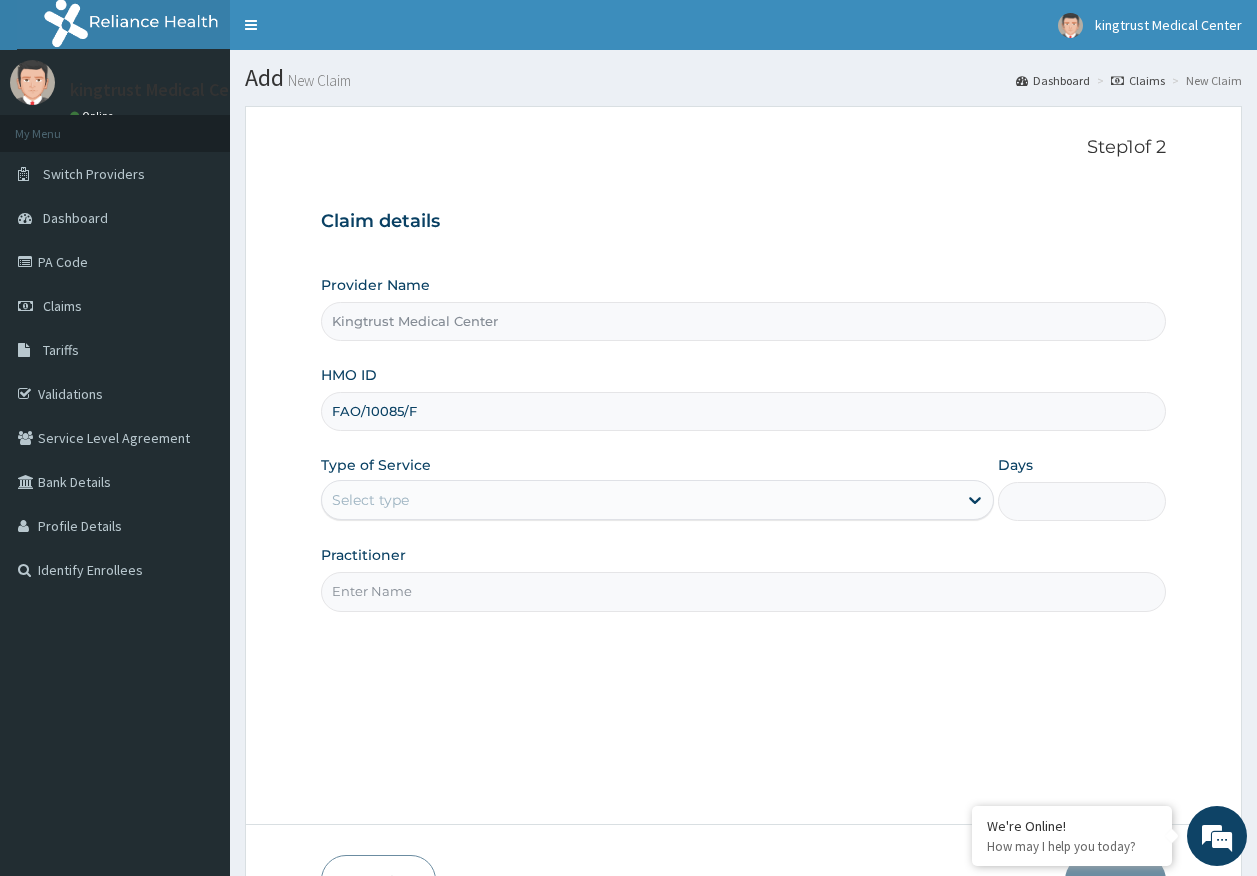 type on "FAO/10085/F" 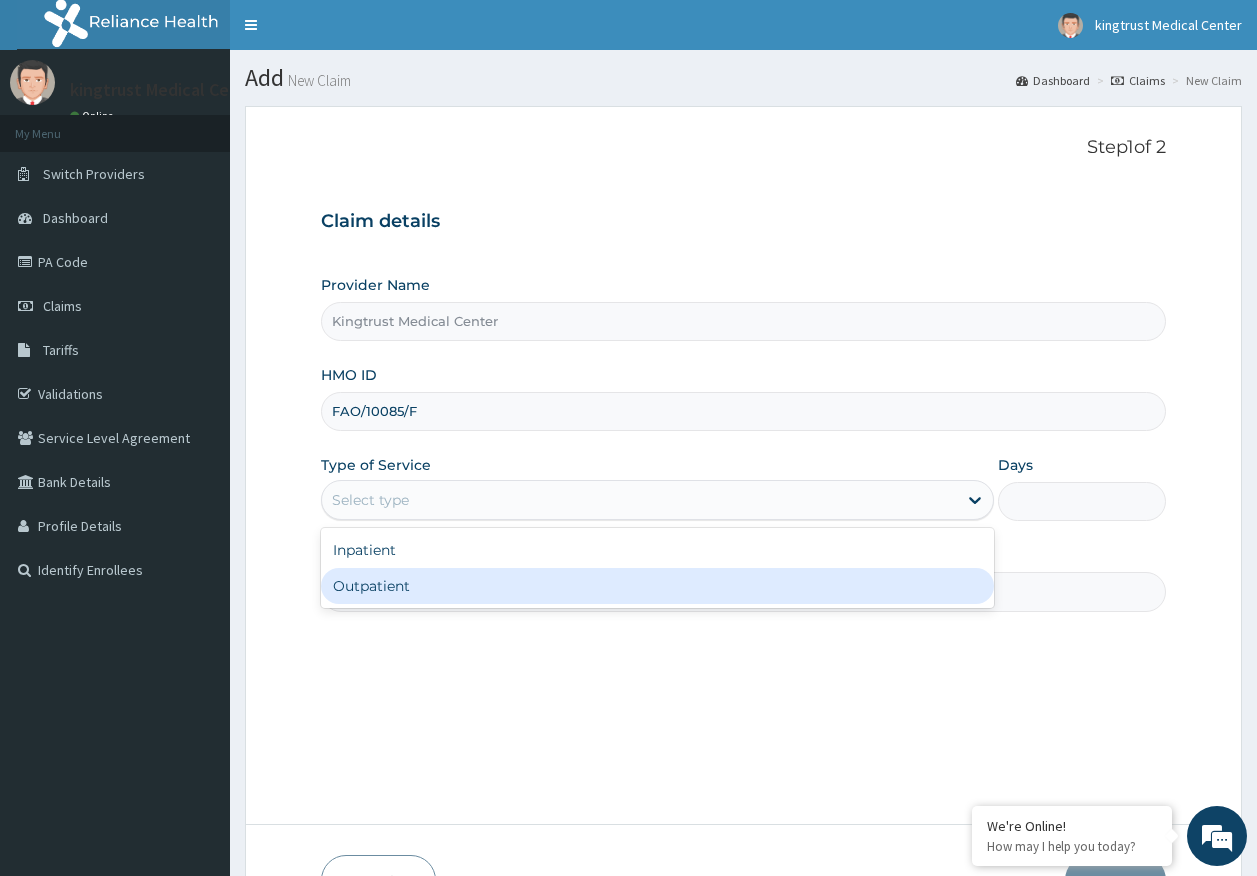 click on "Outpatient" at bounding box center [657, 586] 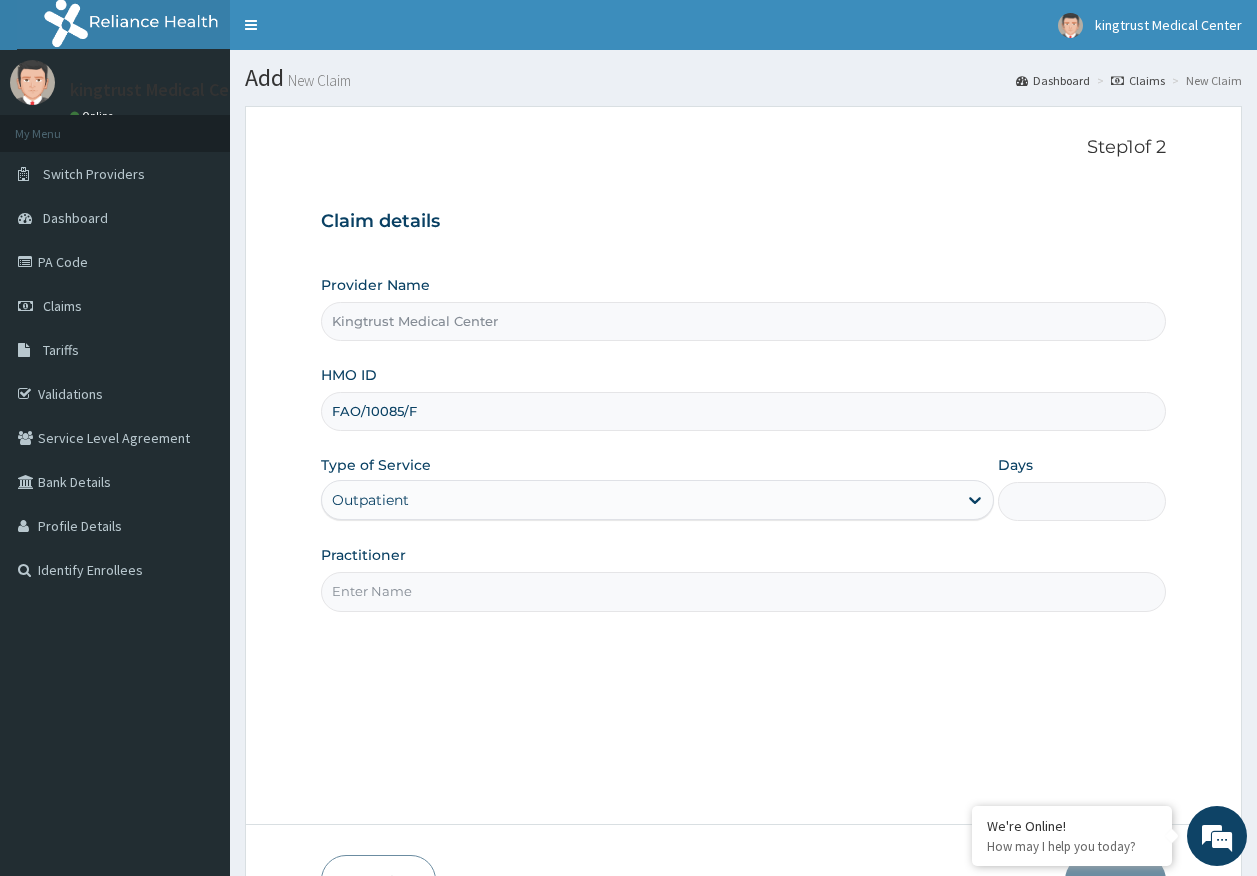 type on "1" 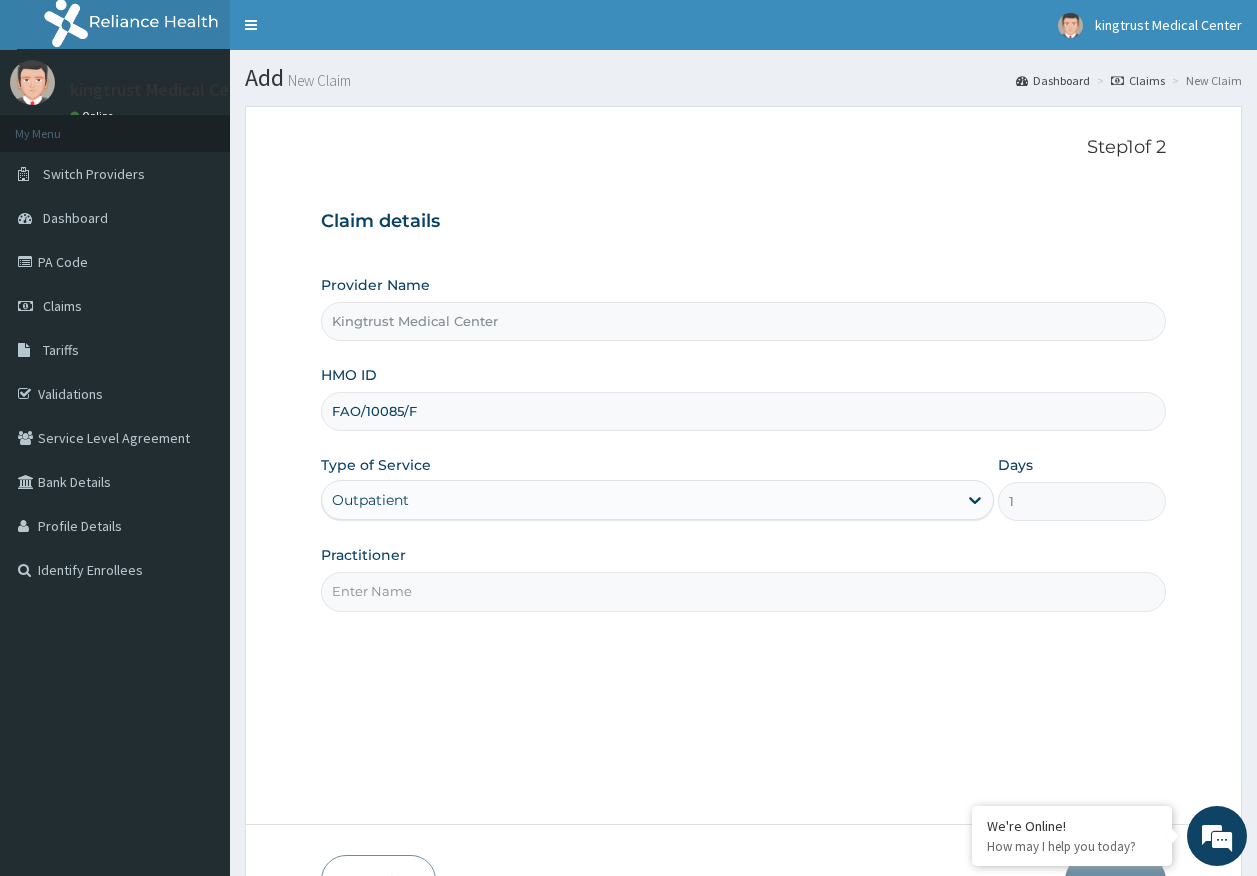 drag, startPoint x: 432, startPoint y: 583, endPoint x: 430, endPoint y: 603, distance: 20.09975 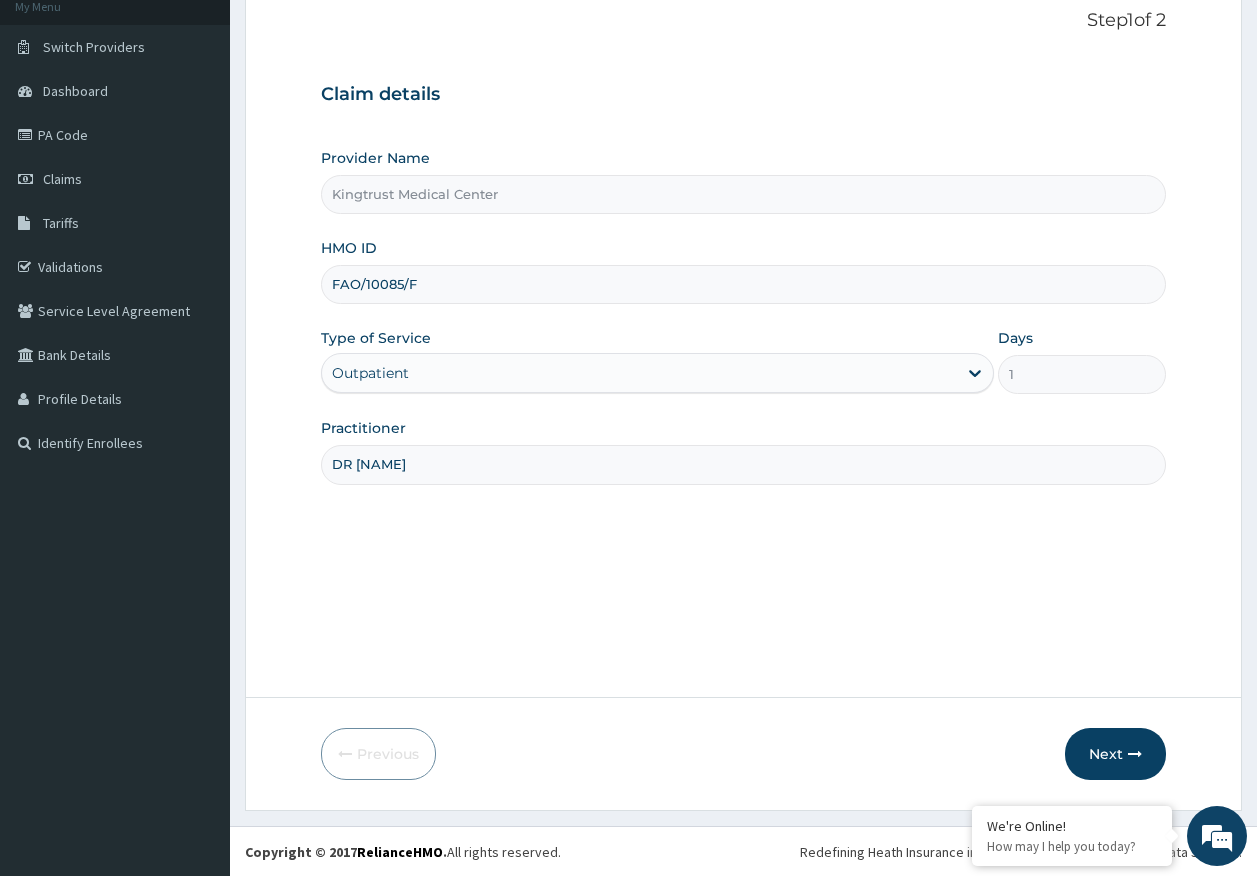 scroll, scrollTop: 128, scrollLeft: 0, axis: vertical 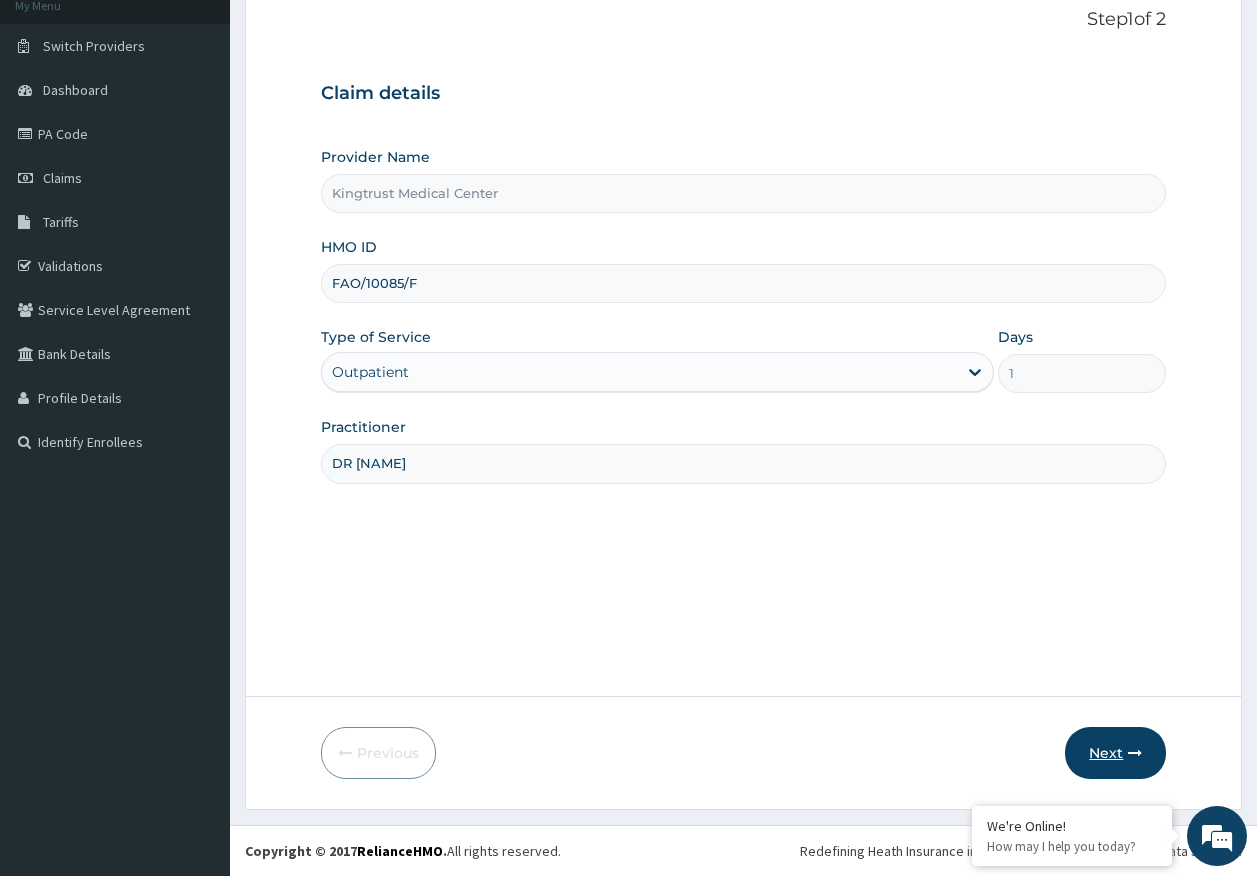 click on "Next" at bounding box center (1115, 753) 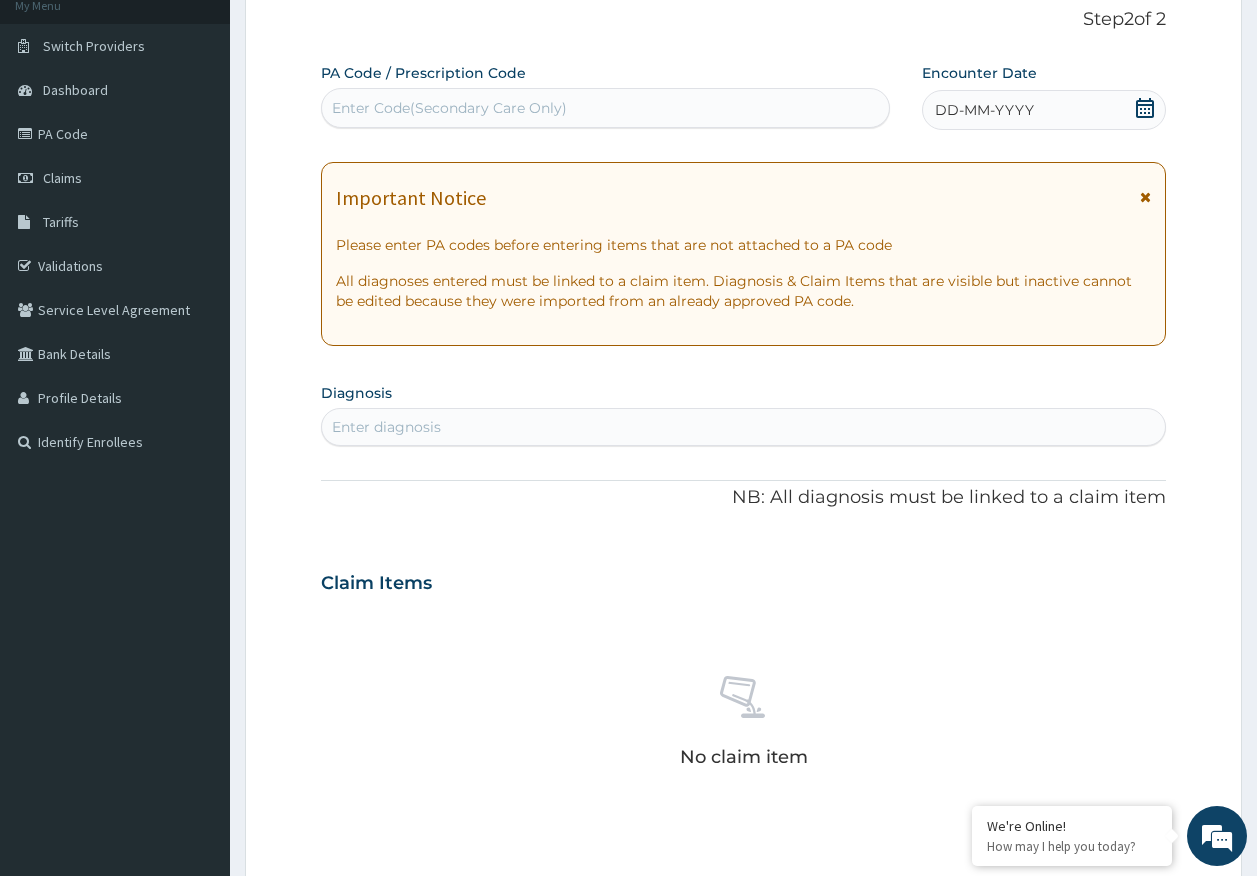 click on "DD-MM-YYYY" at bounding box center [984, 110] 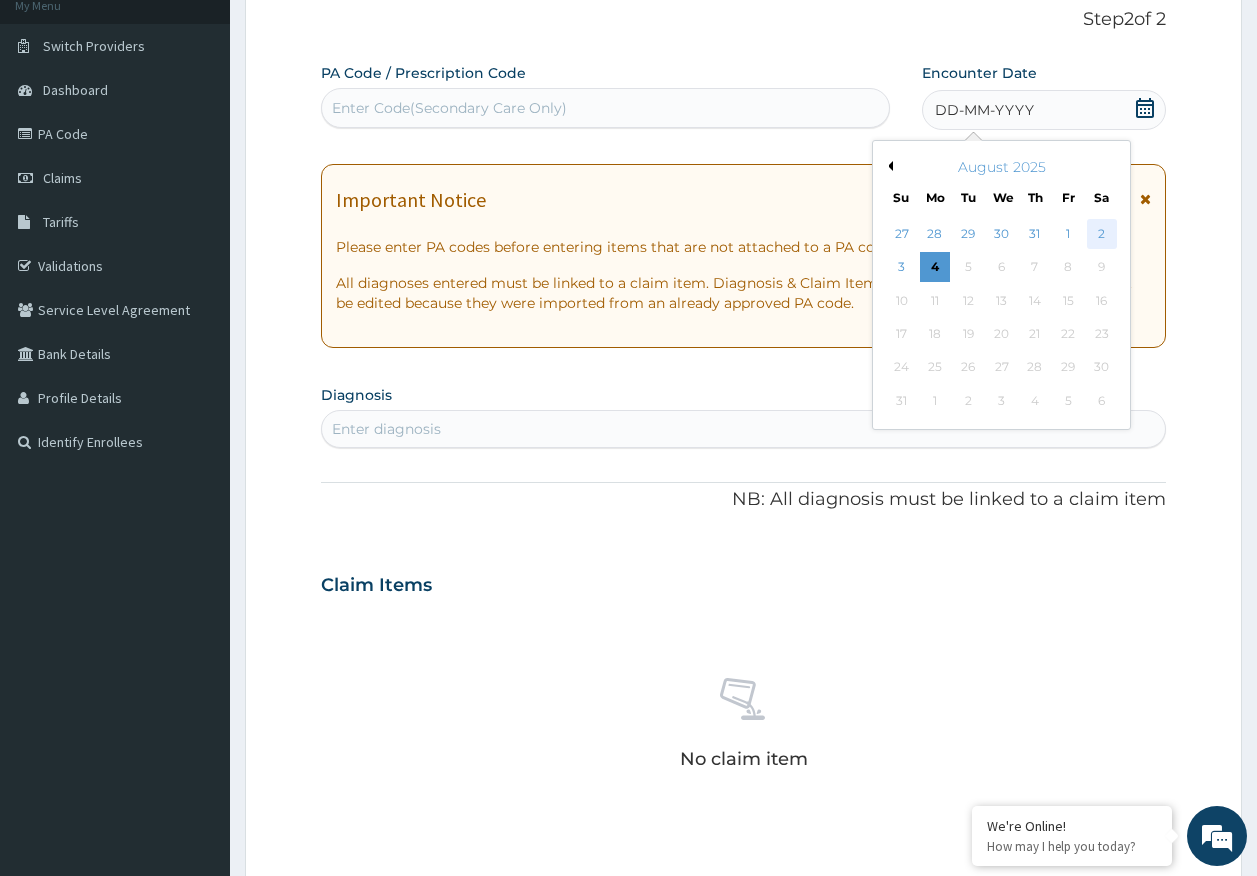 click on "2" at bounding box center (1102, 234) 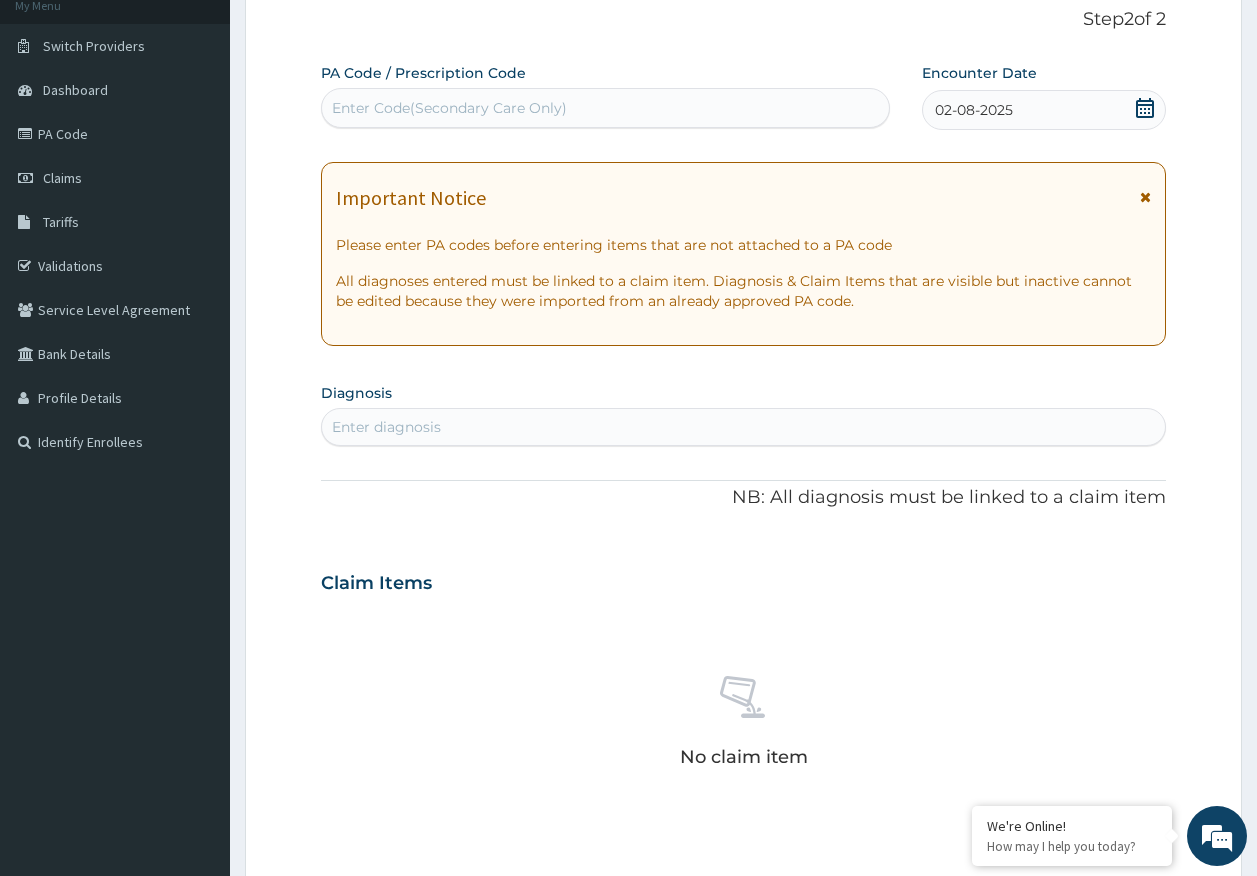 scroll, scrollTop: 0, scrollLeft: 0, axis: both 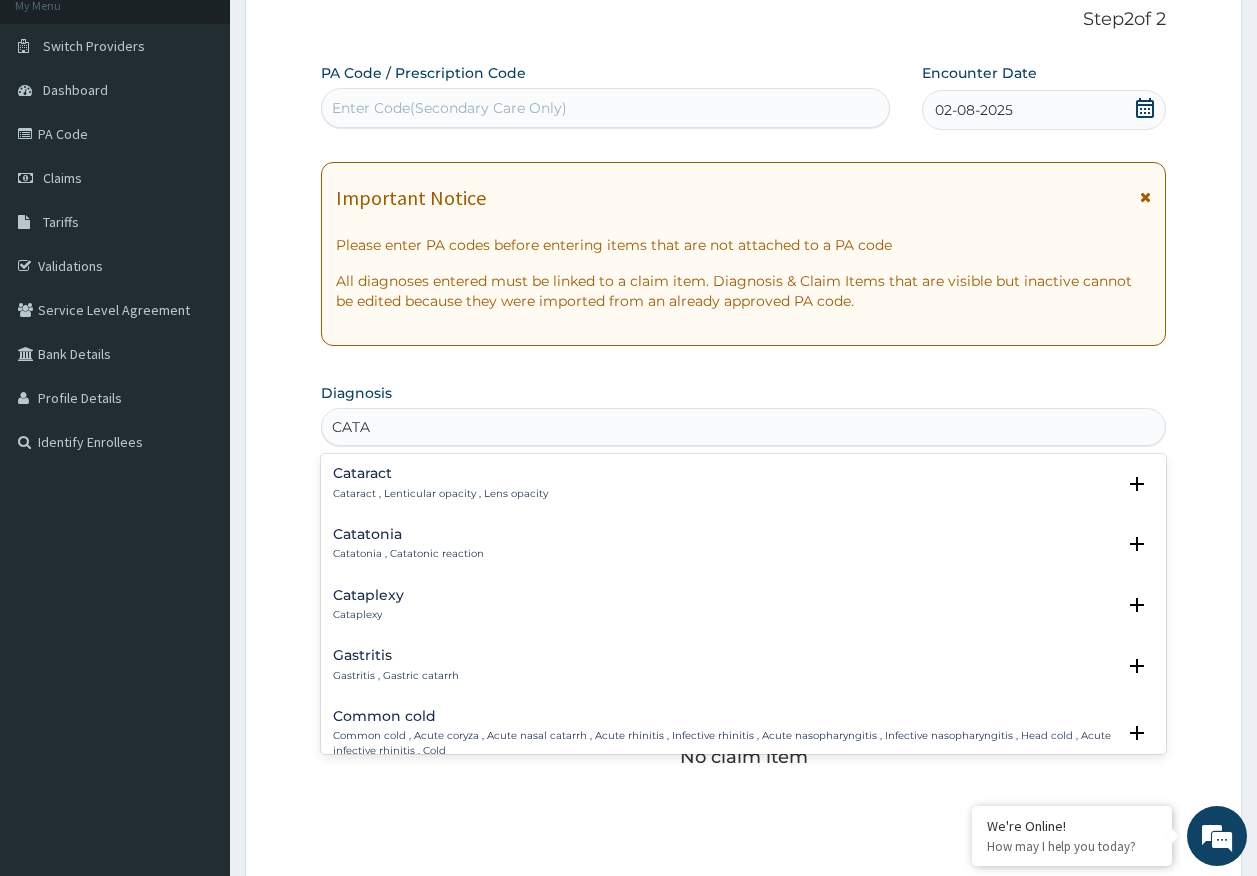 type on "CATARR" 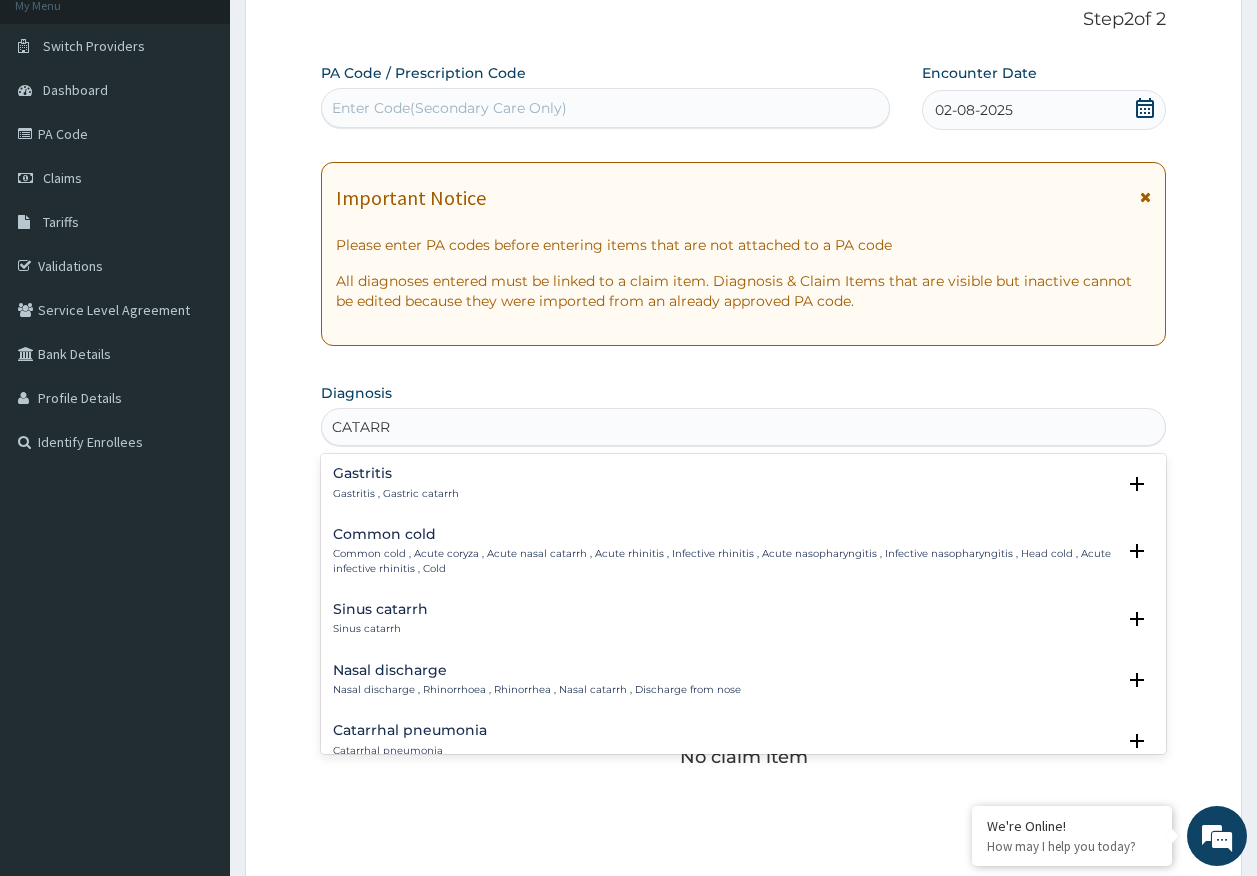 click on "Common cold , Acute coryza , Acute nasal catarrh , Acute rhinitis , Infective rhinitis , Acute nasopharyngitis , Infective nasopharyngitis , Head cold , Acute infective rhinitis , Cold" at bounding box center [724, 561] 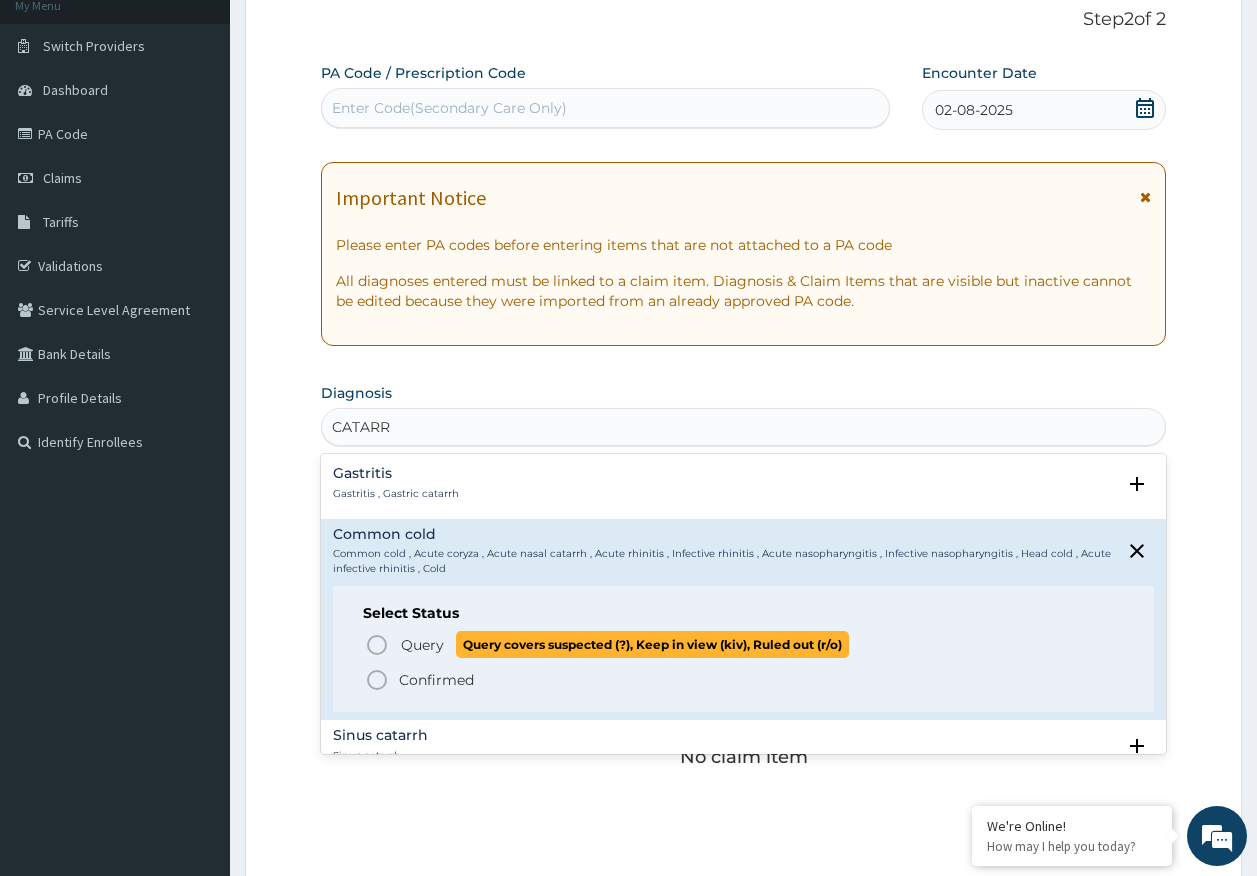 click on "Query" at bounding box center [422, 645] 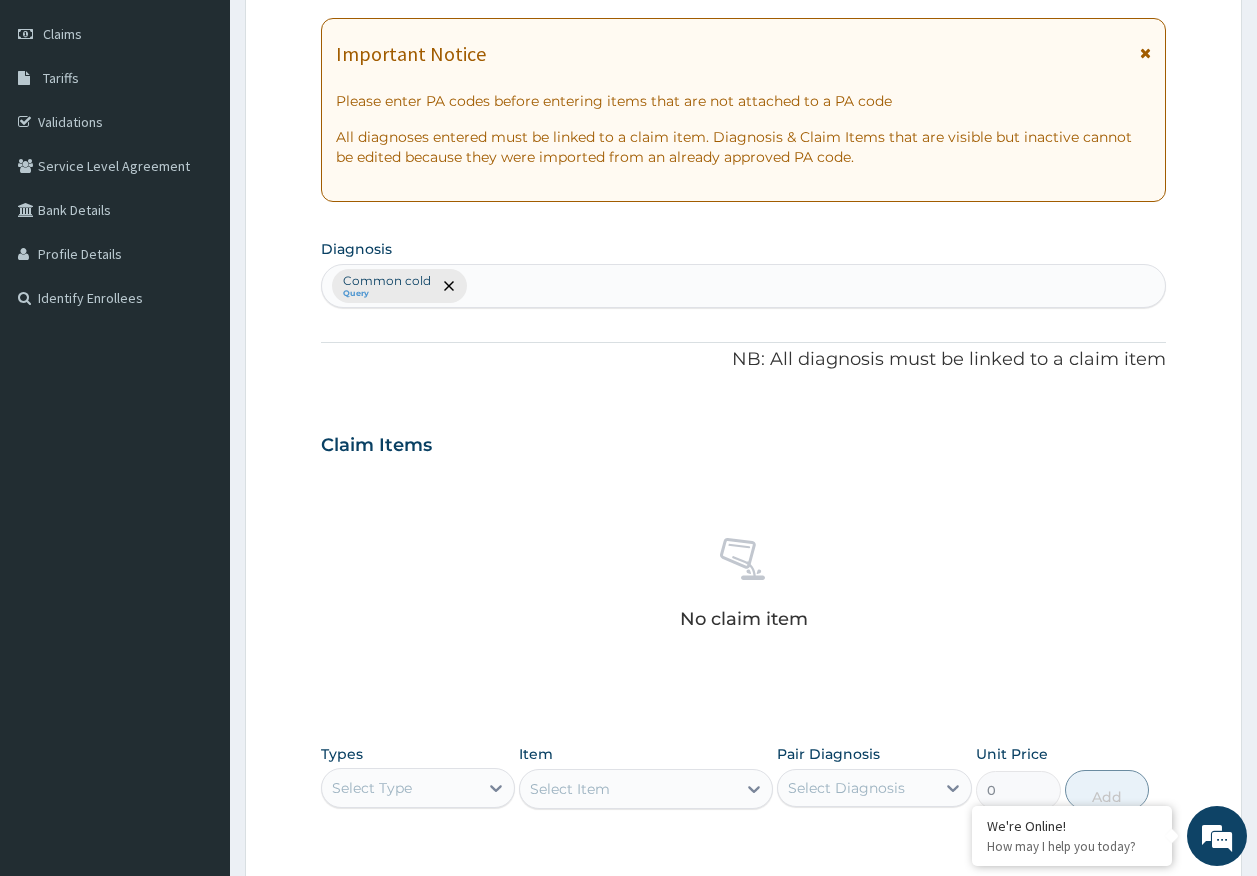 scroll, scrollTop: 566, scrollLeft: 0, axis: vertical 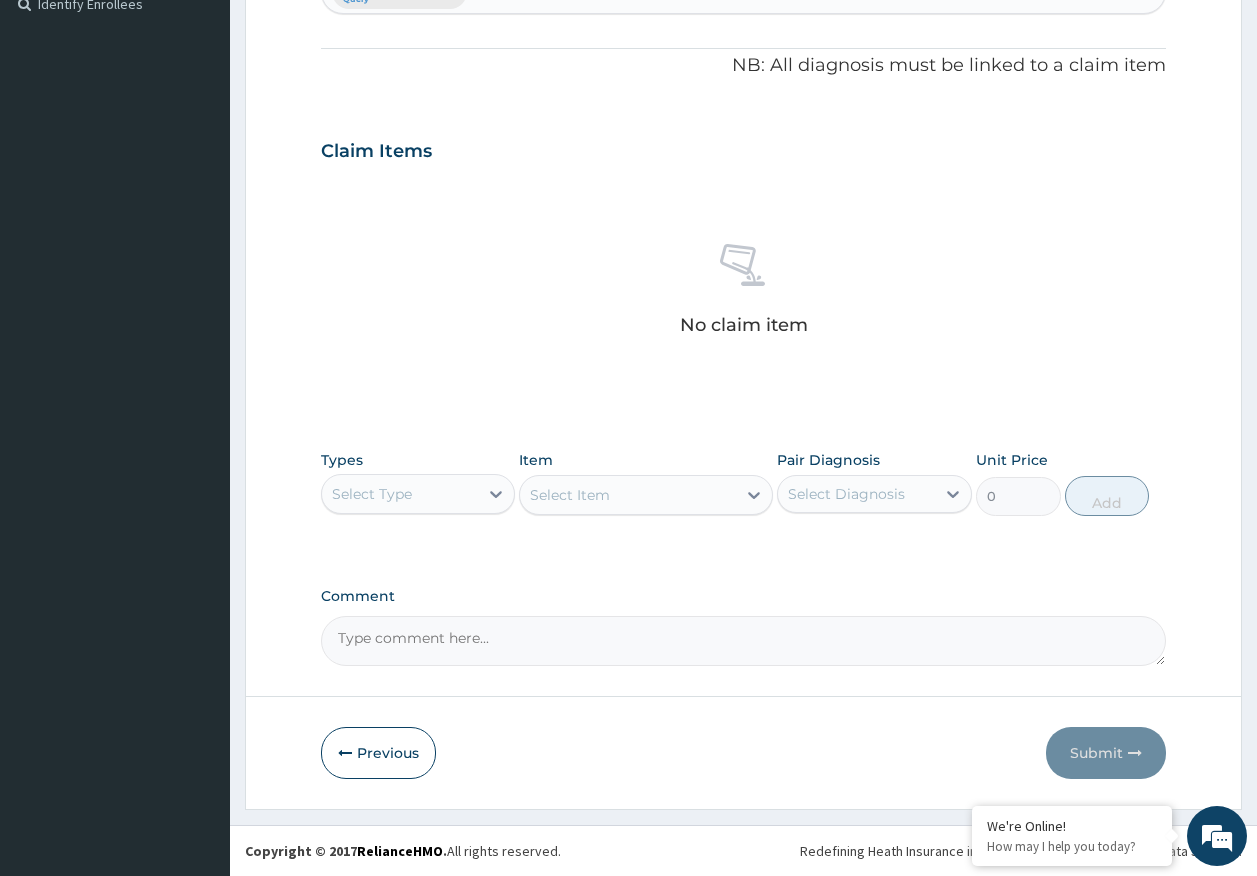 click on "Select Type" at bounding box center [400, 494] 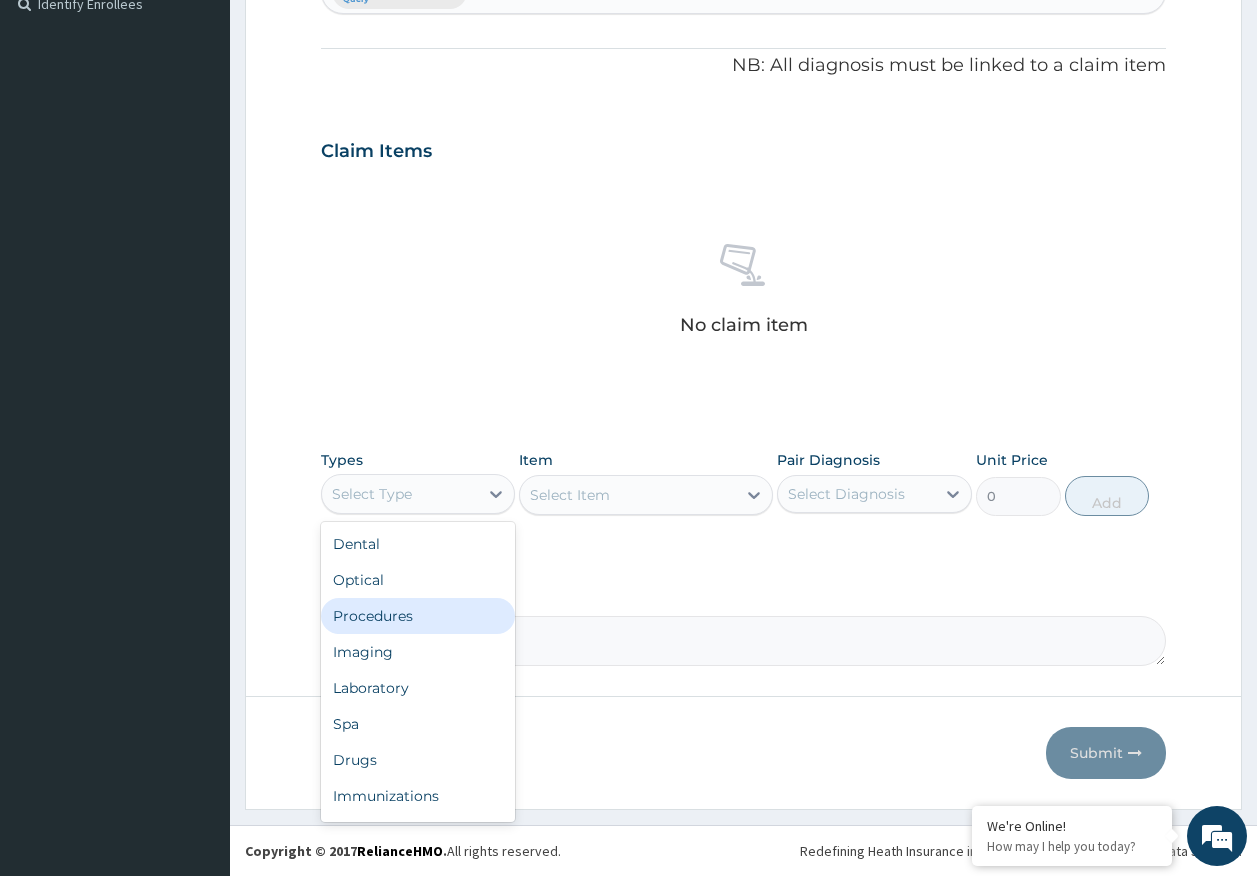 click on "Procedures" at bounding box center (418, 616) 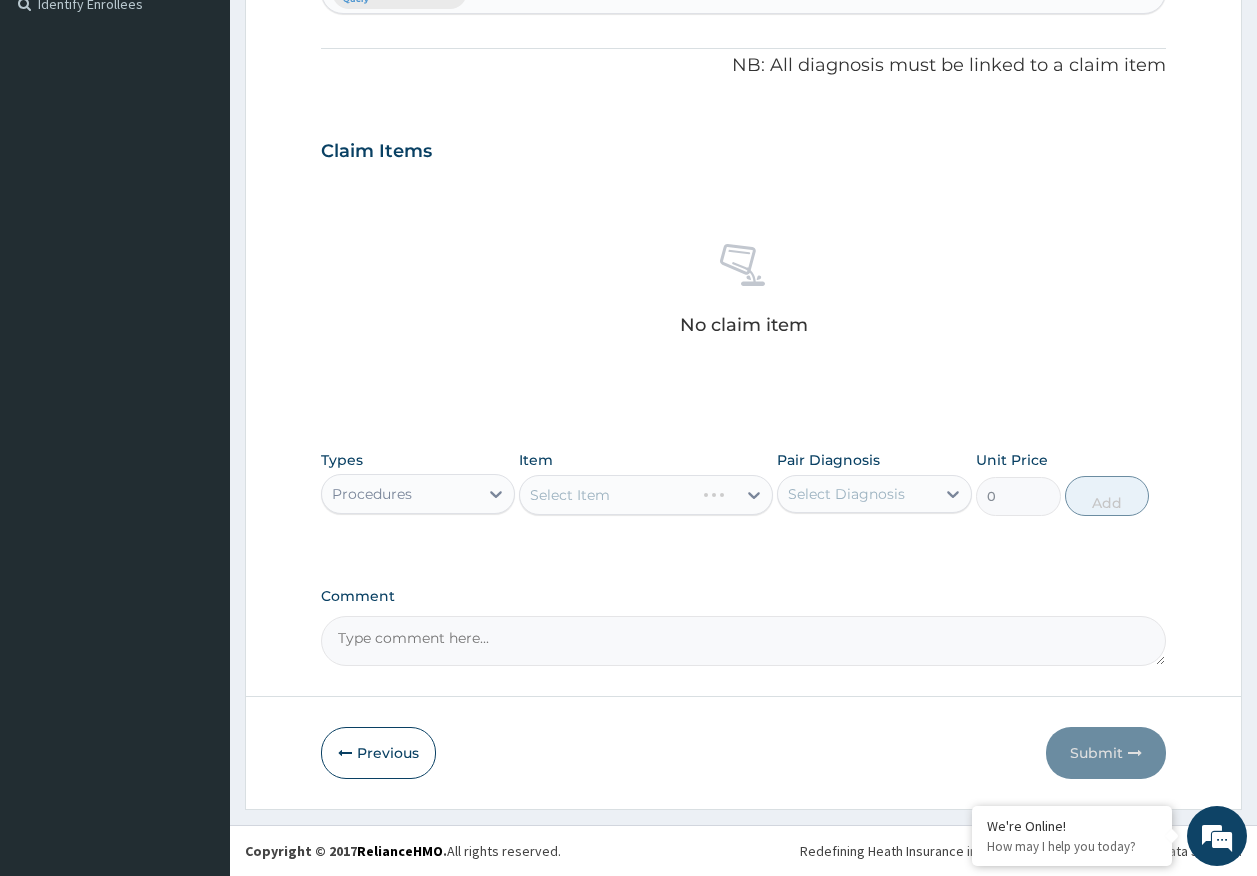 click on "Select Diagnosis" at bounding box center (846, 494) 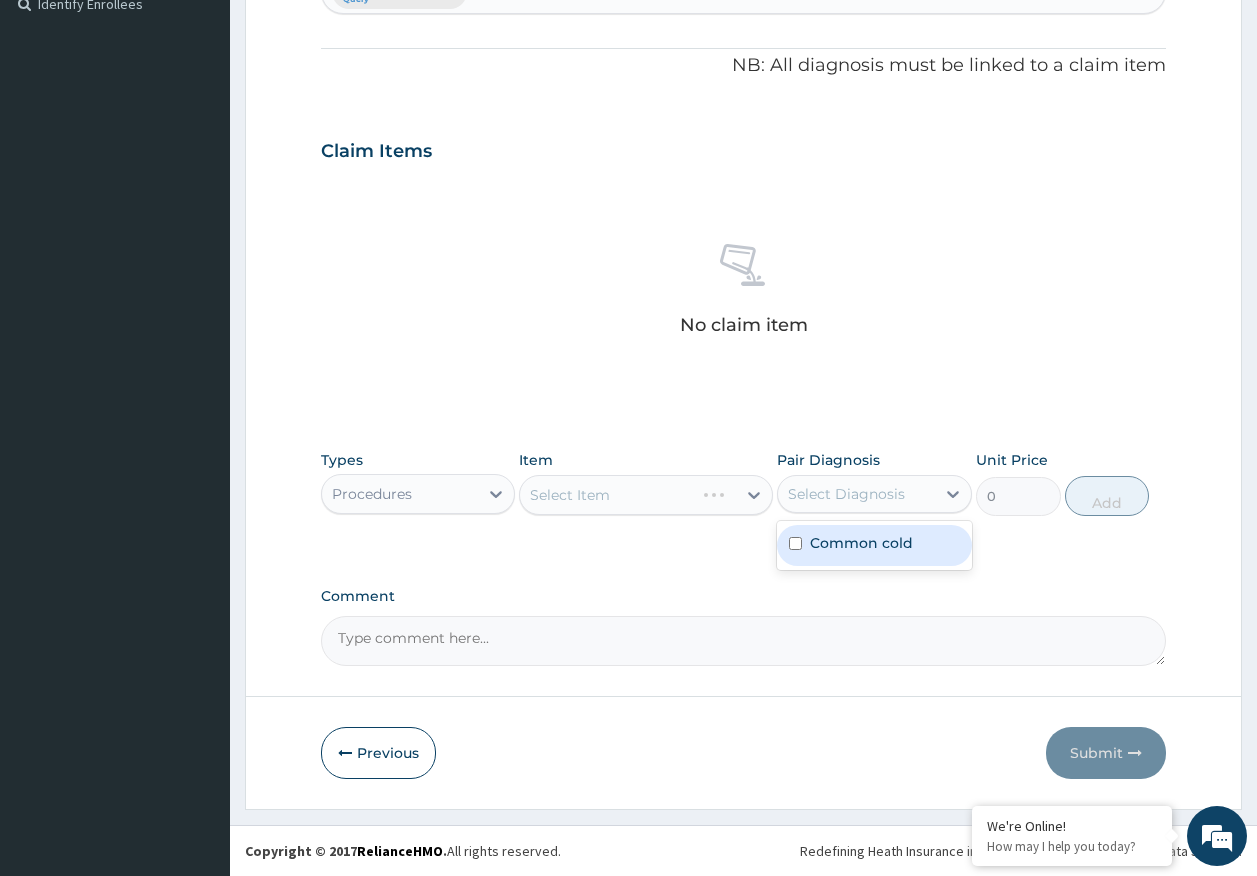 click on "Common cold" at bounding box center [861, 543] 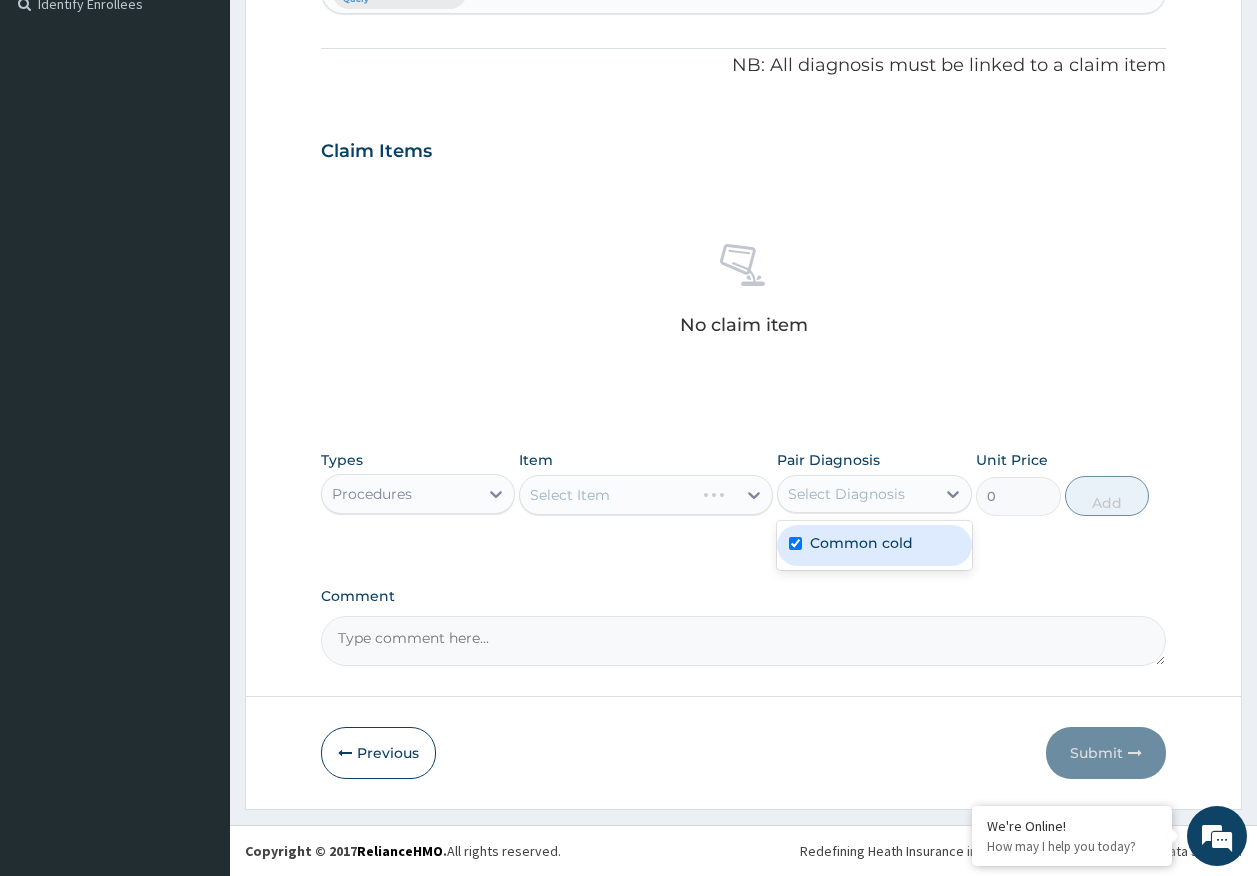 checkbox on "true" 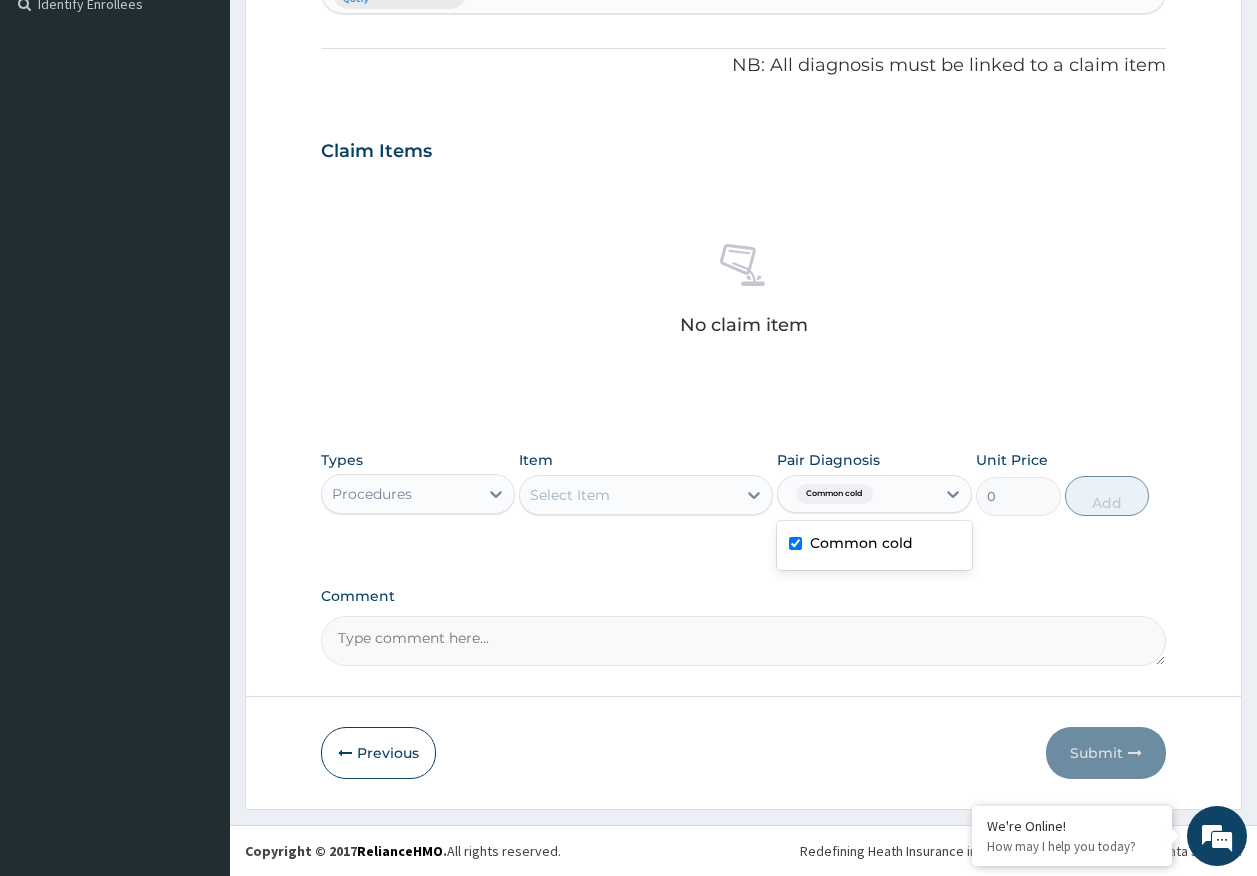 click on "Select Item" at bounding box center [628, 495] 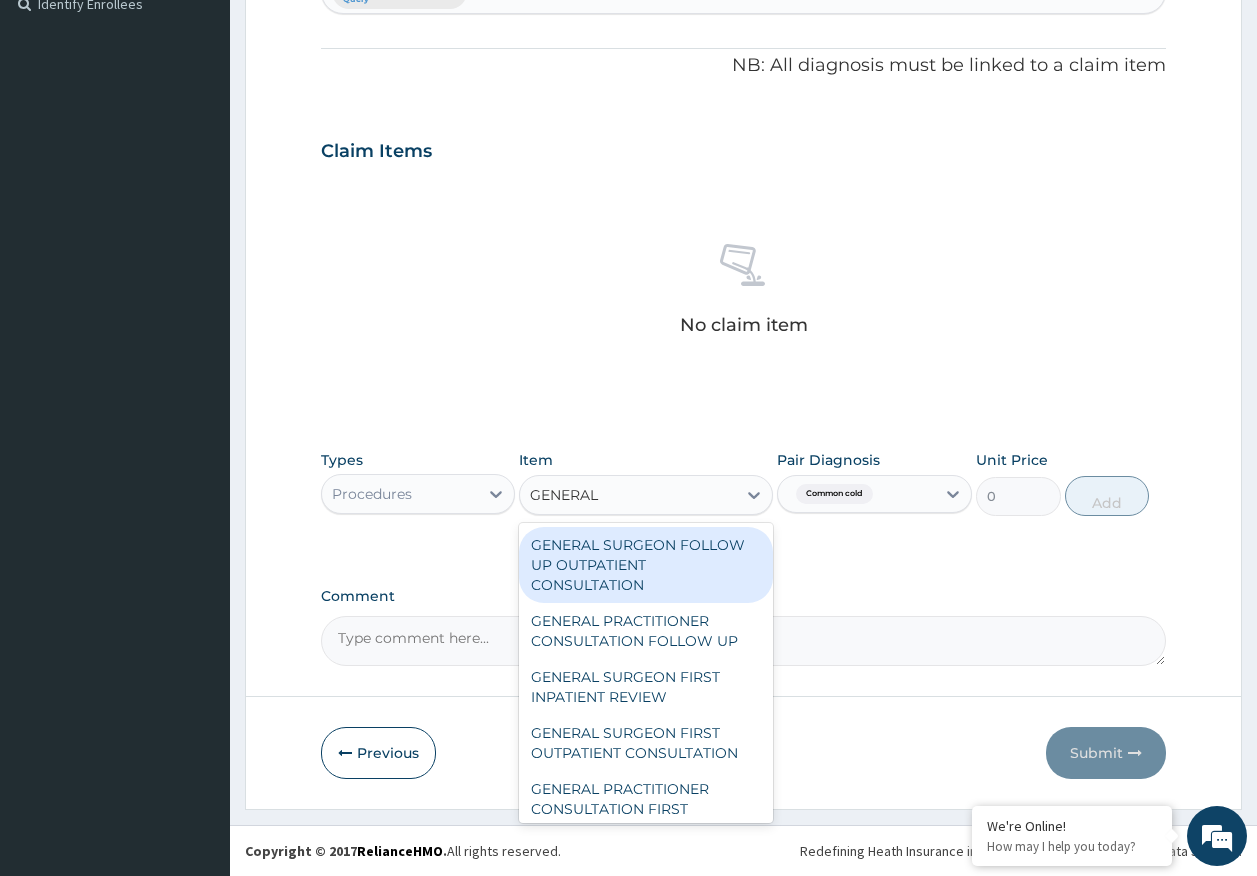 type on "GENERAL P" 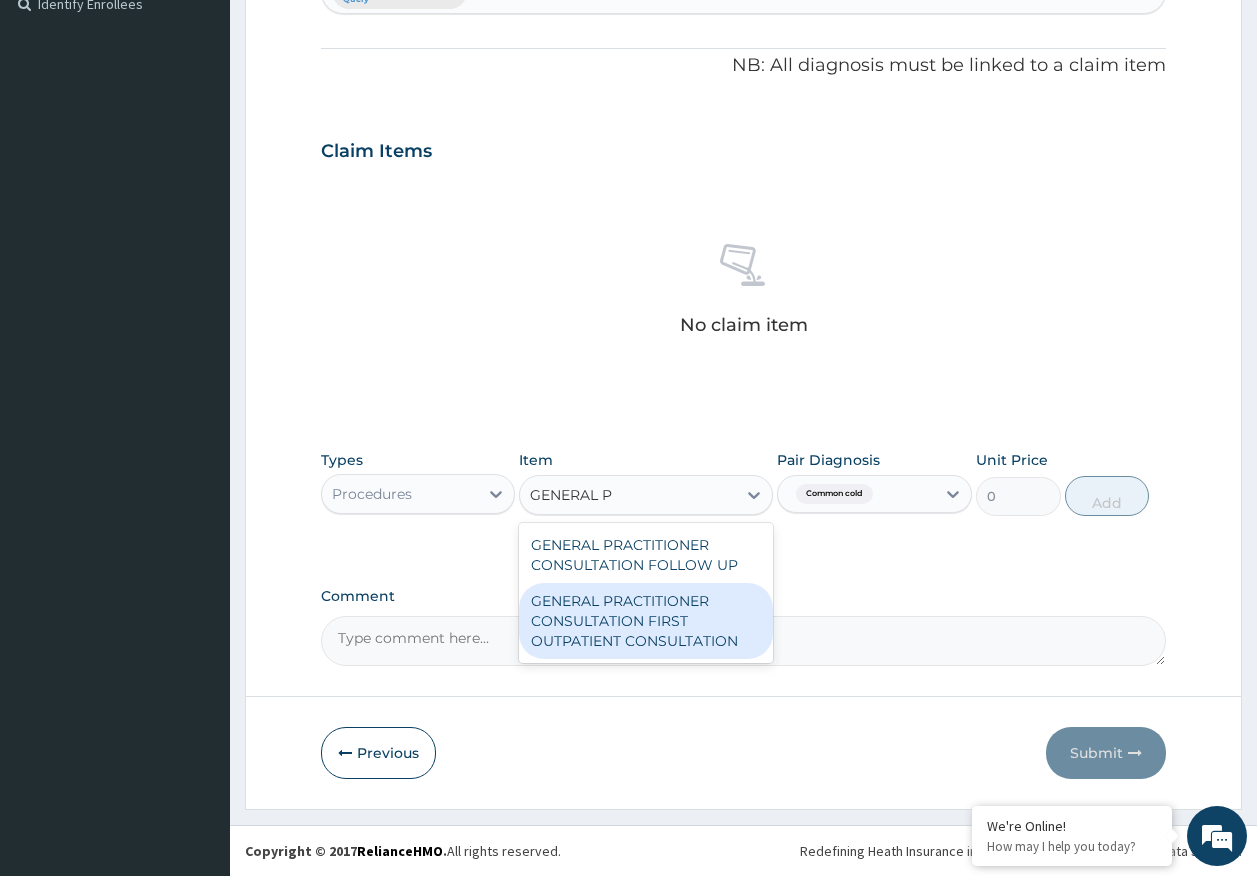drag, startPoint x: 671, startPoint y: 613, endPoint x: 803, endPoint y: 586, distance: 134.73306 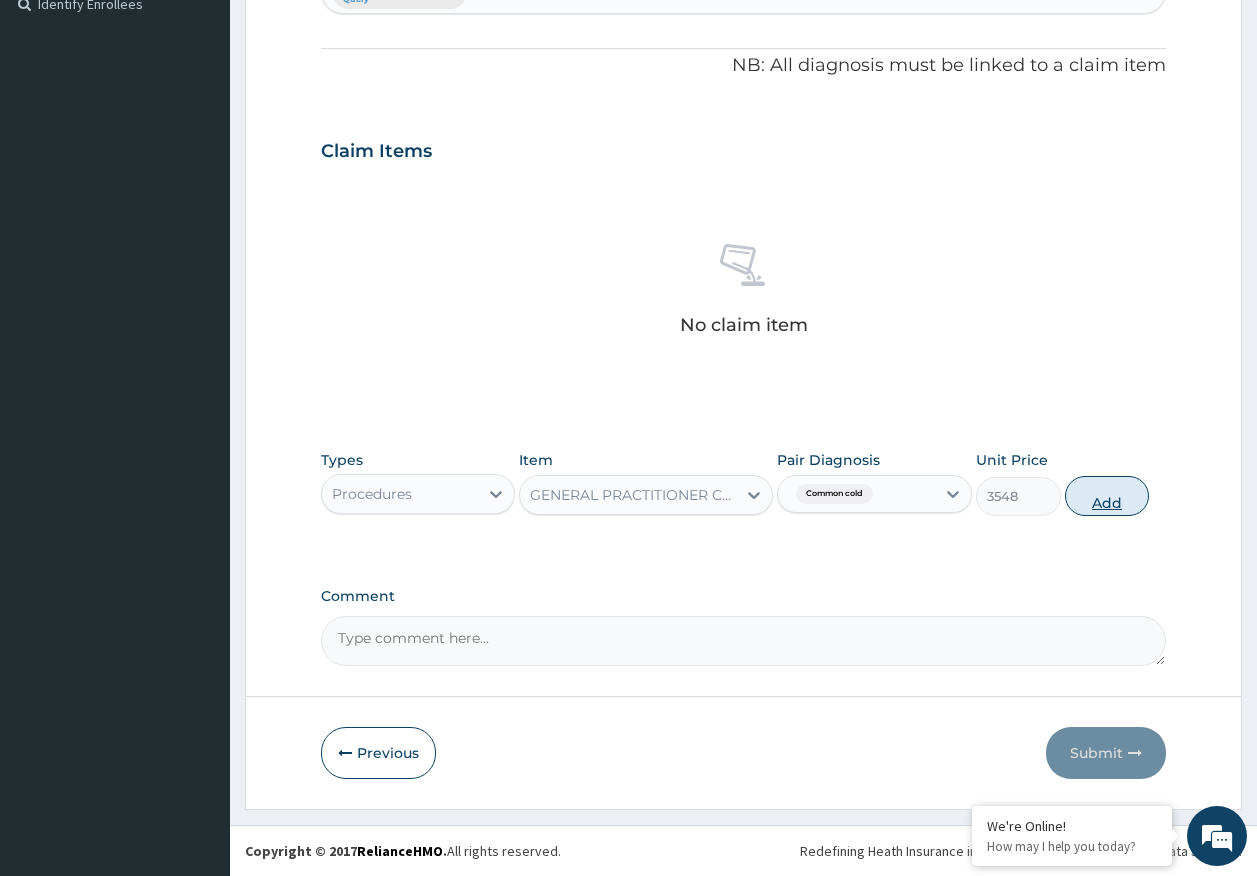 click on "Add" at bounding box center (1107, 496) 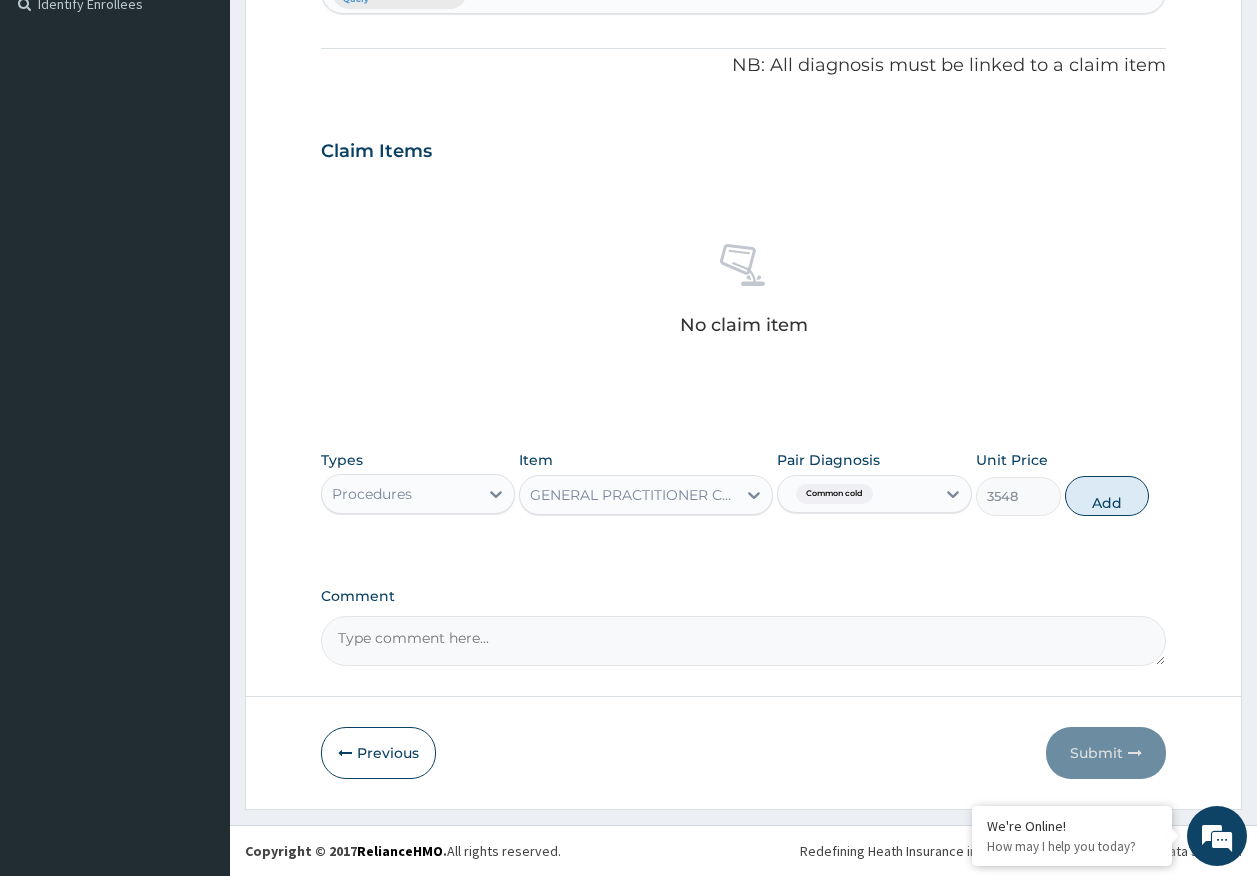 type on "0" 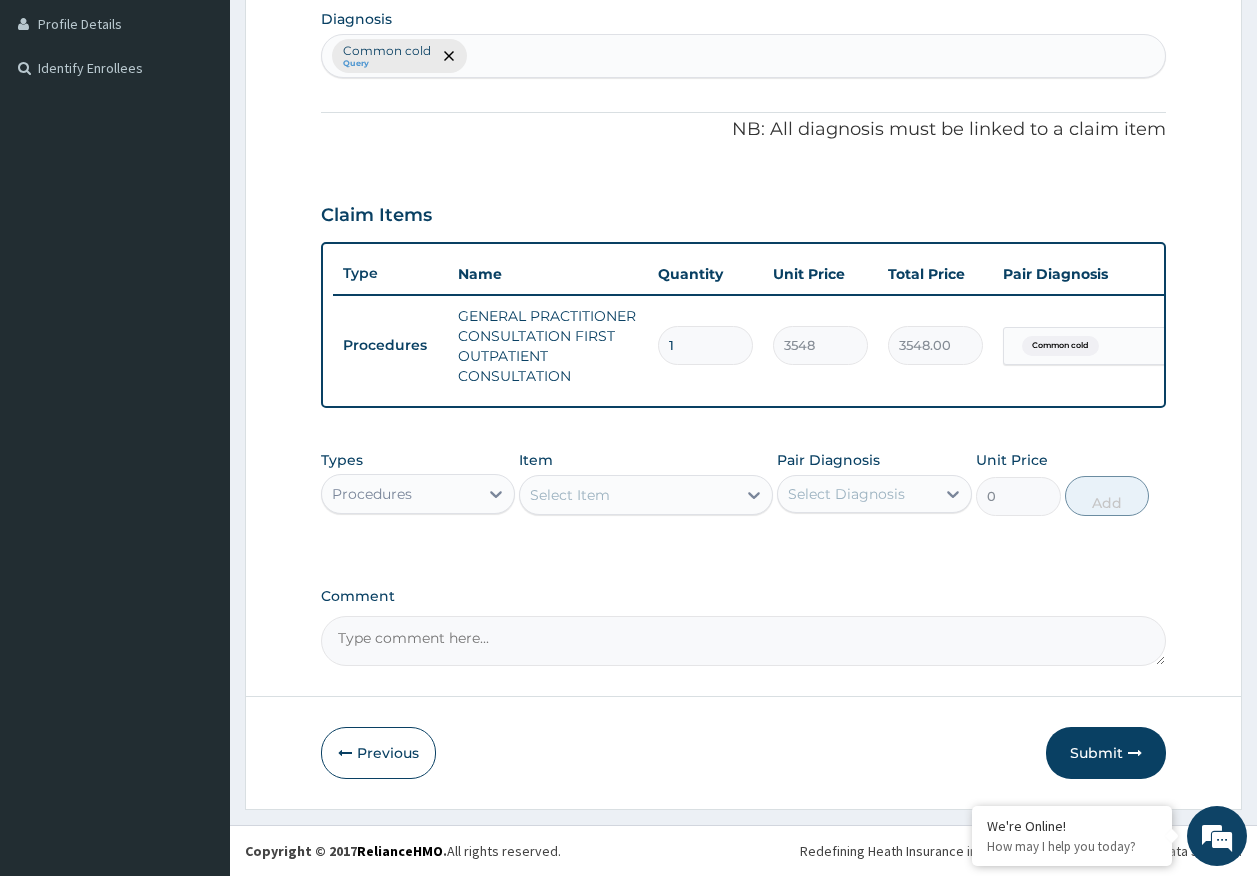 drag, startPoint x: 465, startPoint y: 505, endPoint x: 443, endPoint y: 497, distance: 23.409399 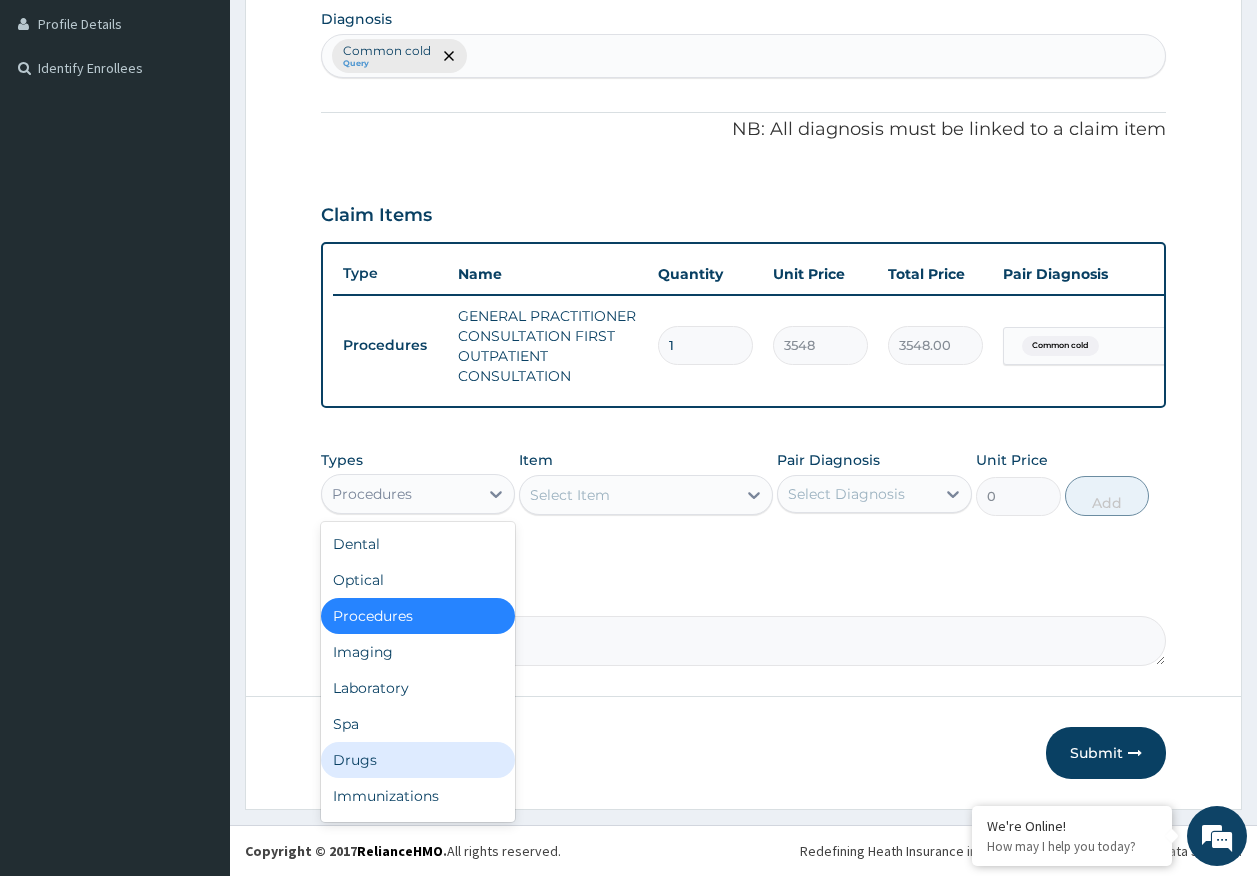 click on "Drugs" at bounding box center [418, 760] 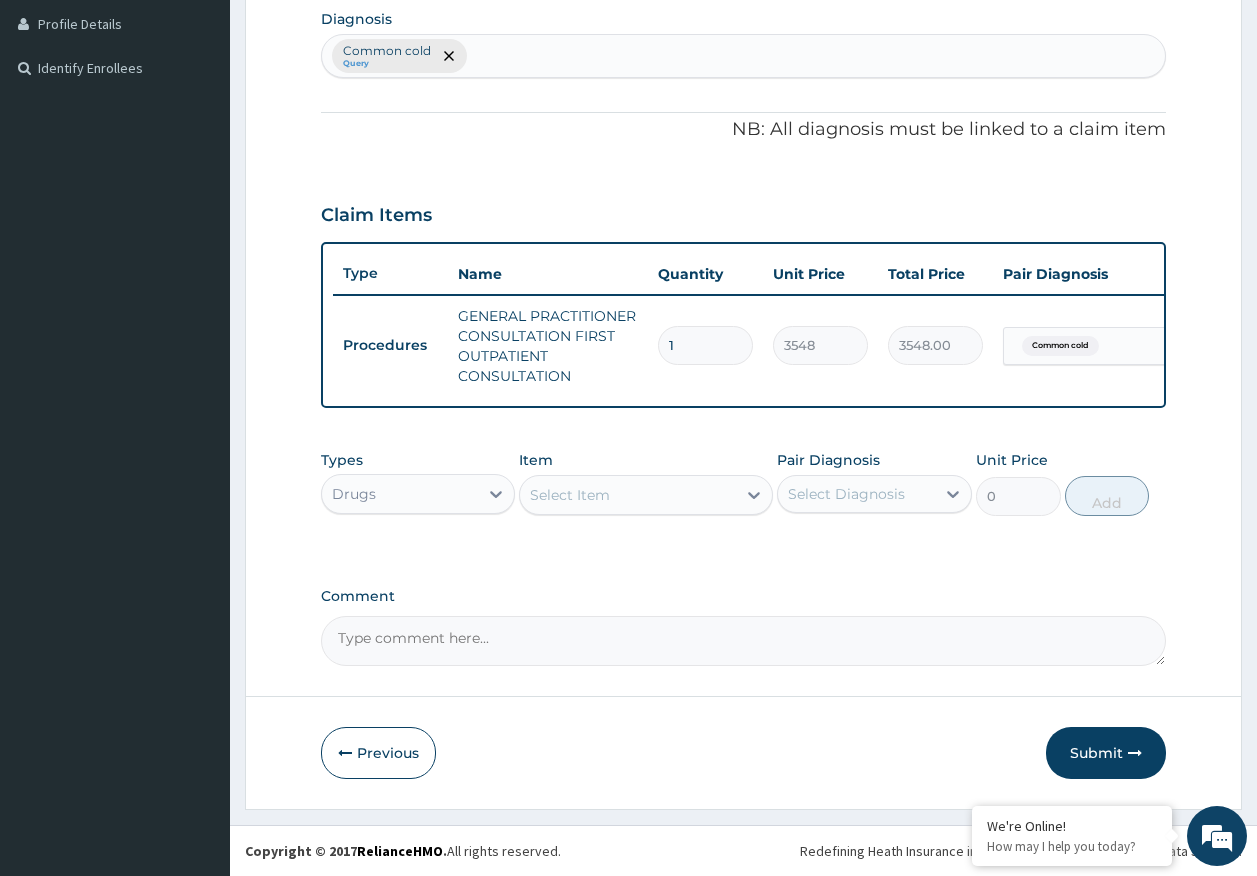 click on "Select Item" at bounding box center [628, 495] 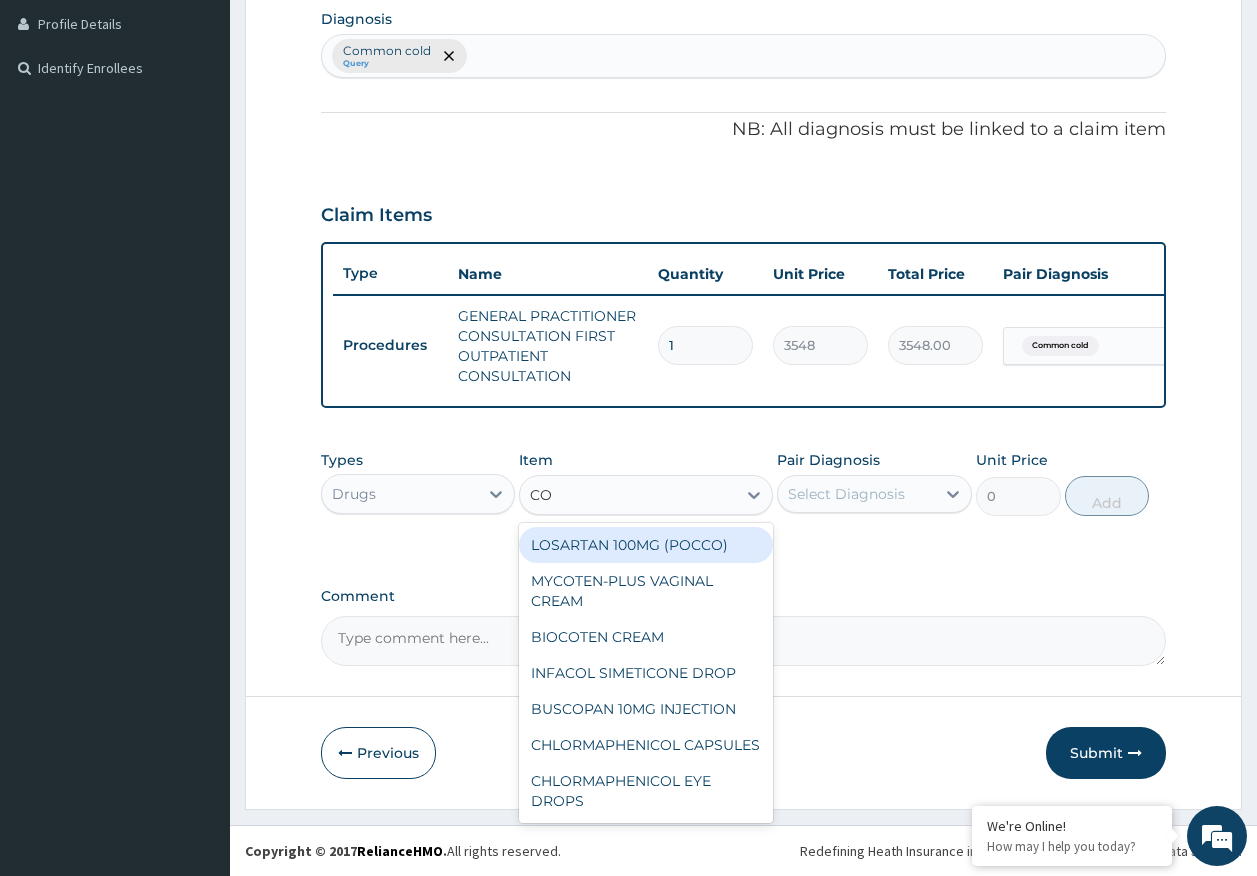 type on "COA" 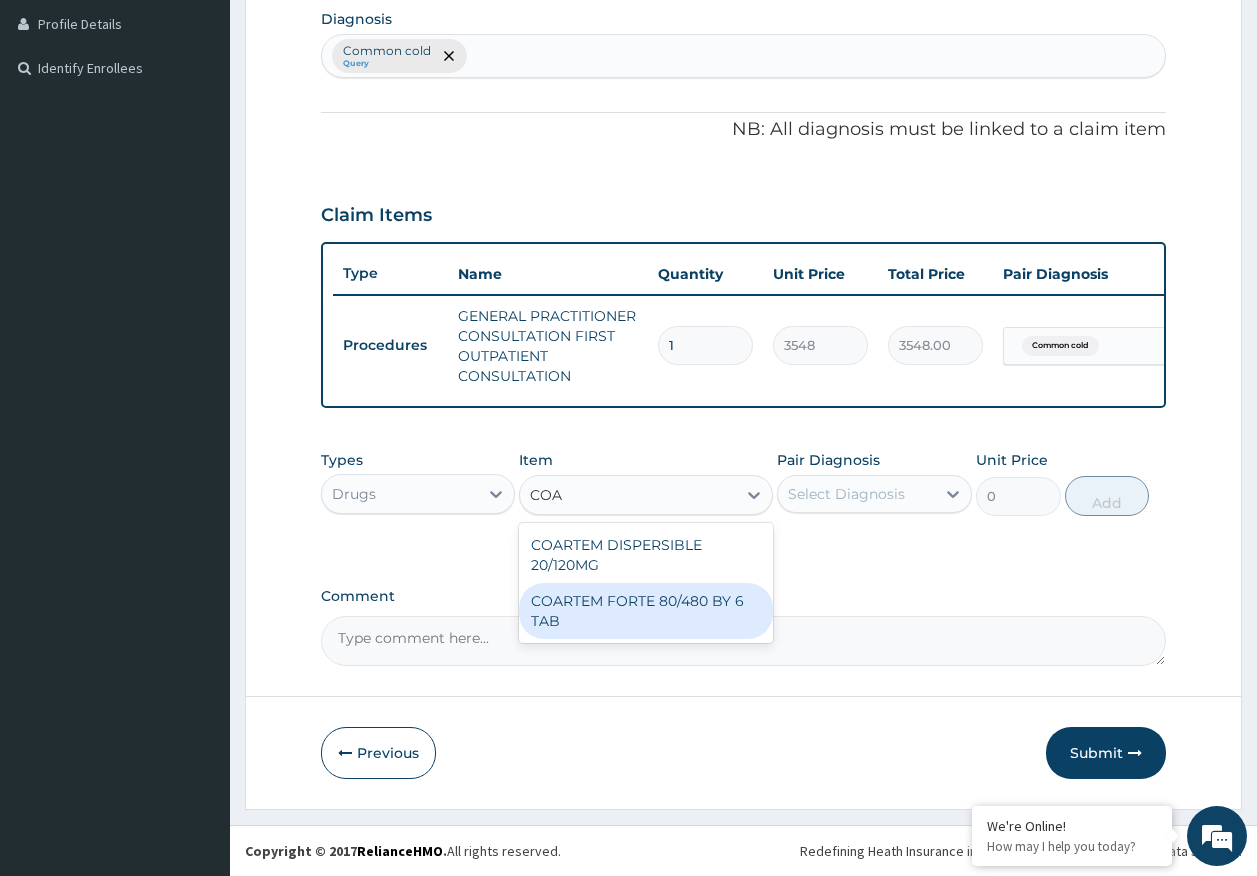 click on "COARTEM FORTE 80/480 BY 6 TAB" at bounding box center [646, 611] 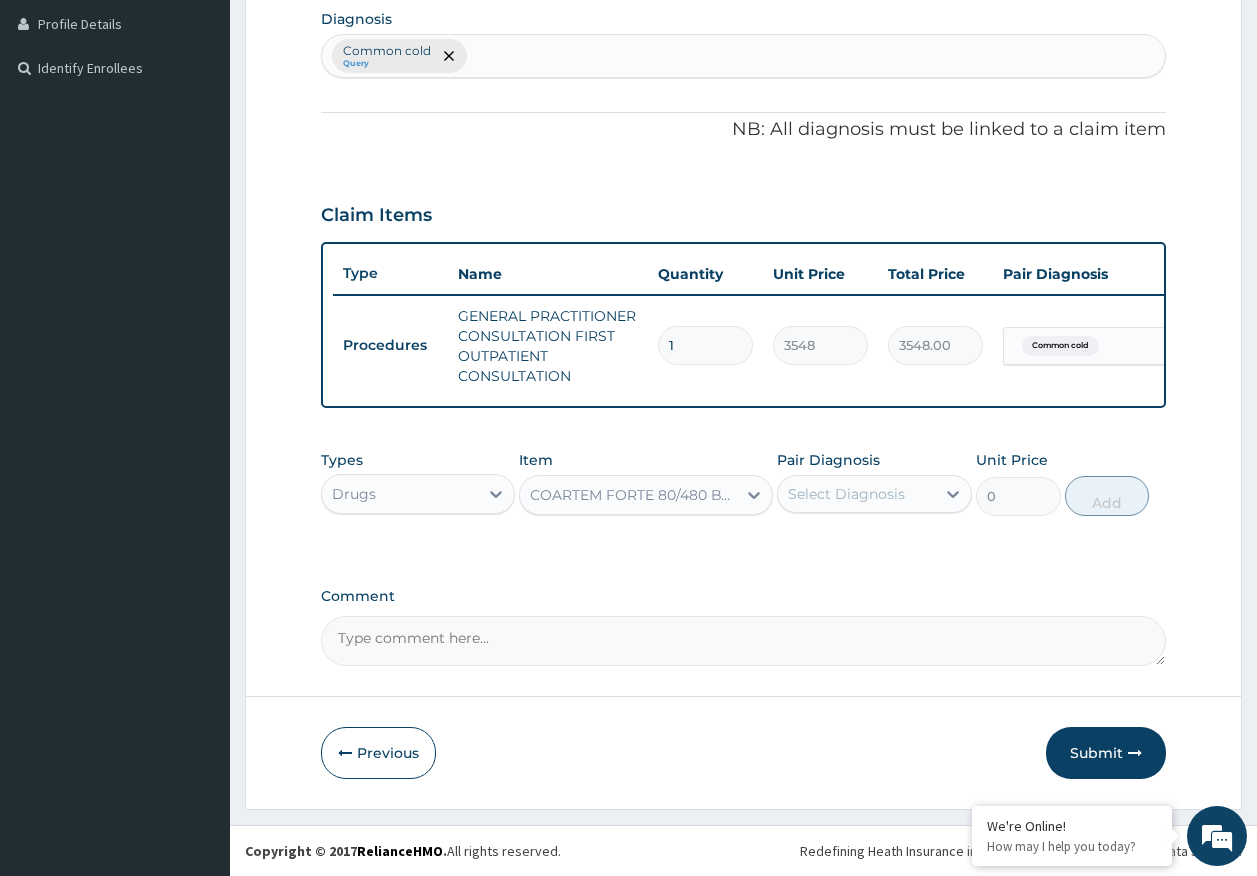 type 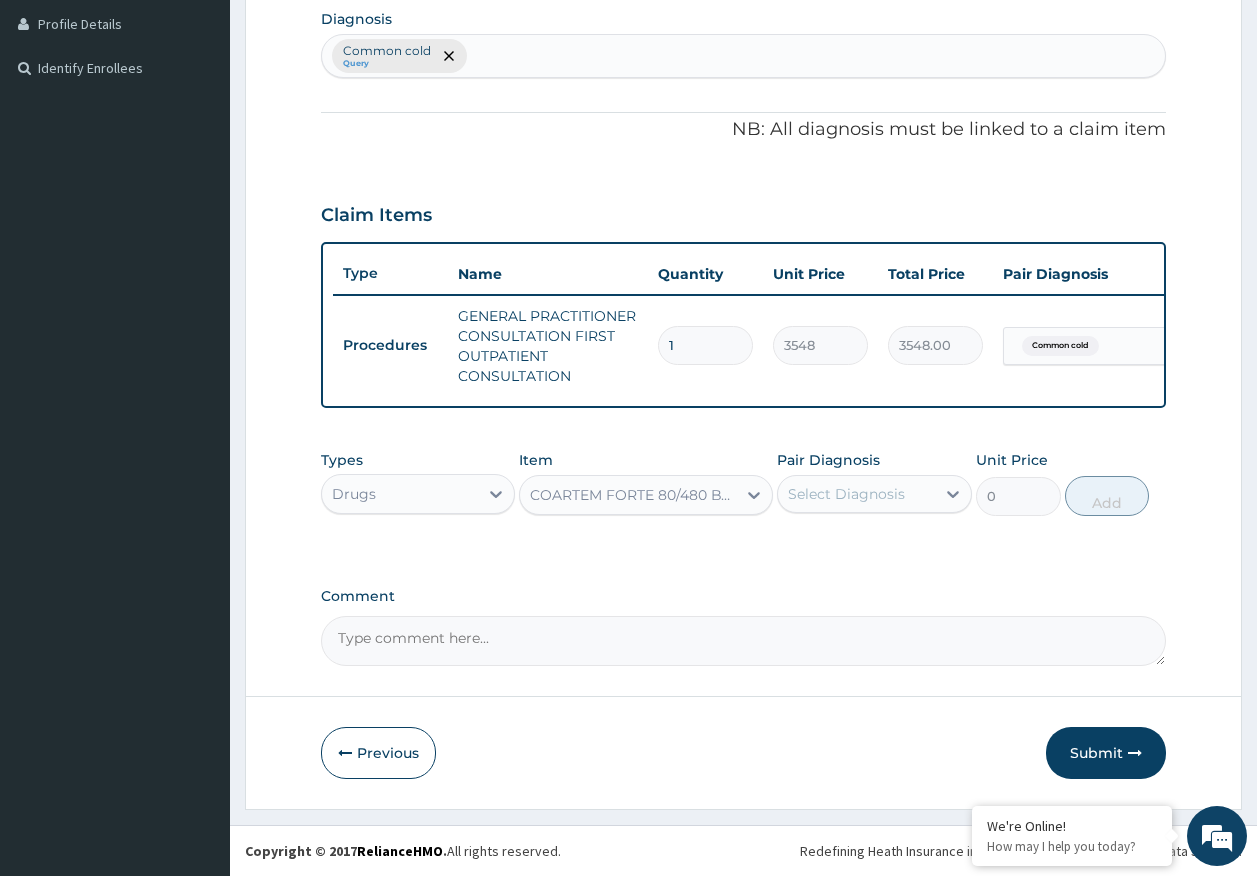 type on "449" 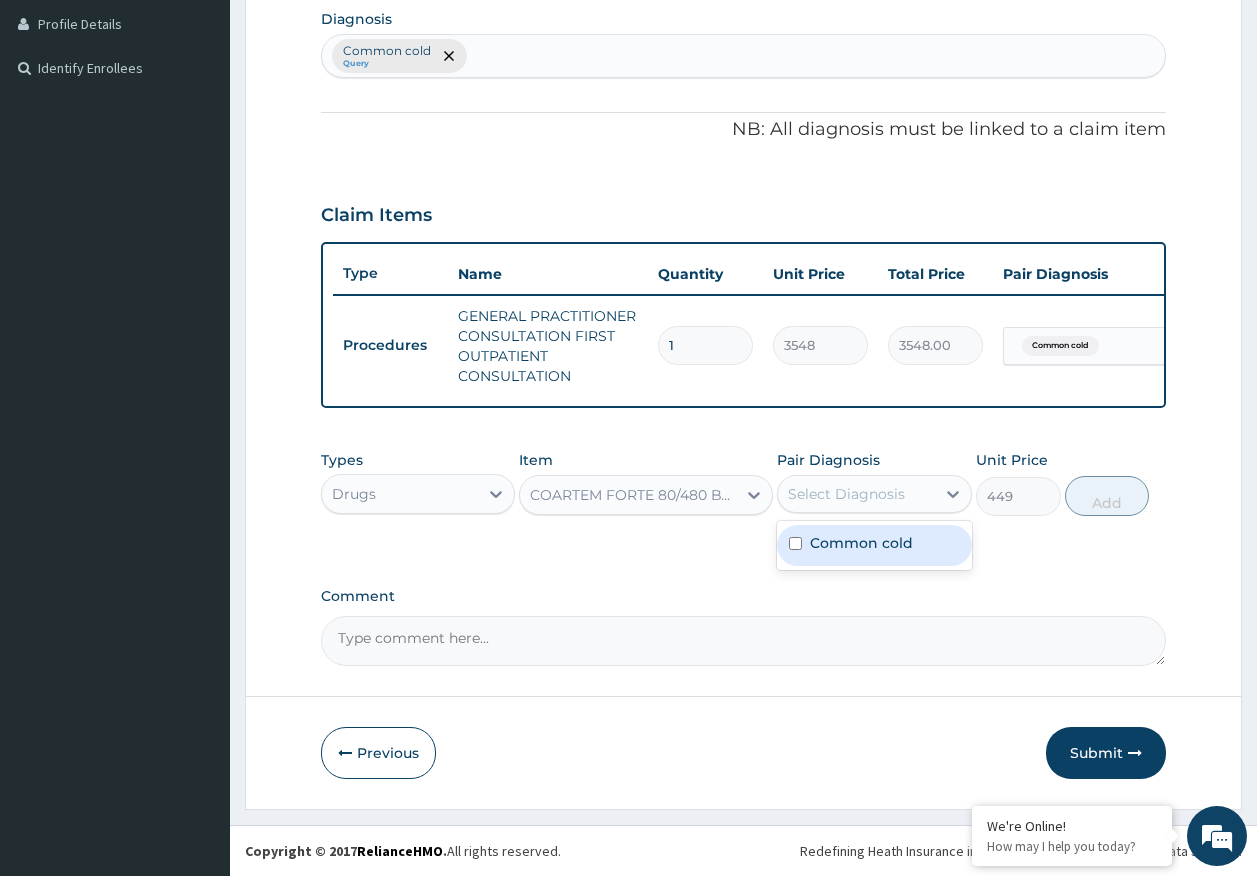 click on "Select Diagnosis" at bounding box center (846, 494) 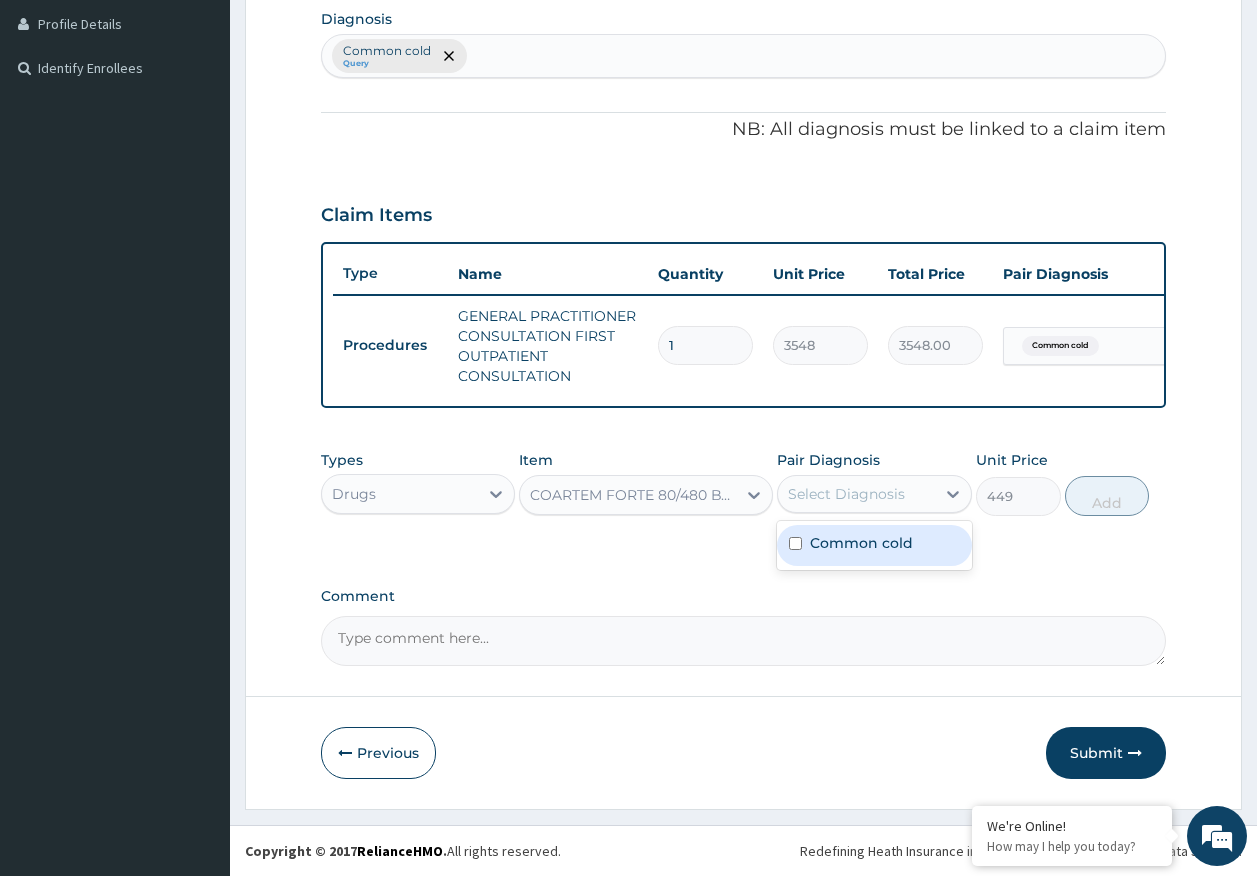 click on "Common cold" at bounding box center [861, 543] 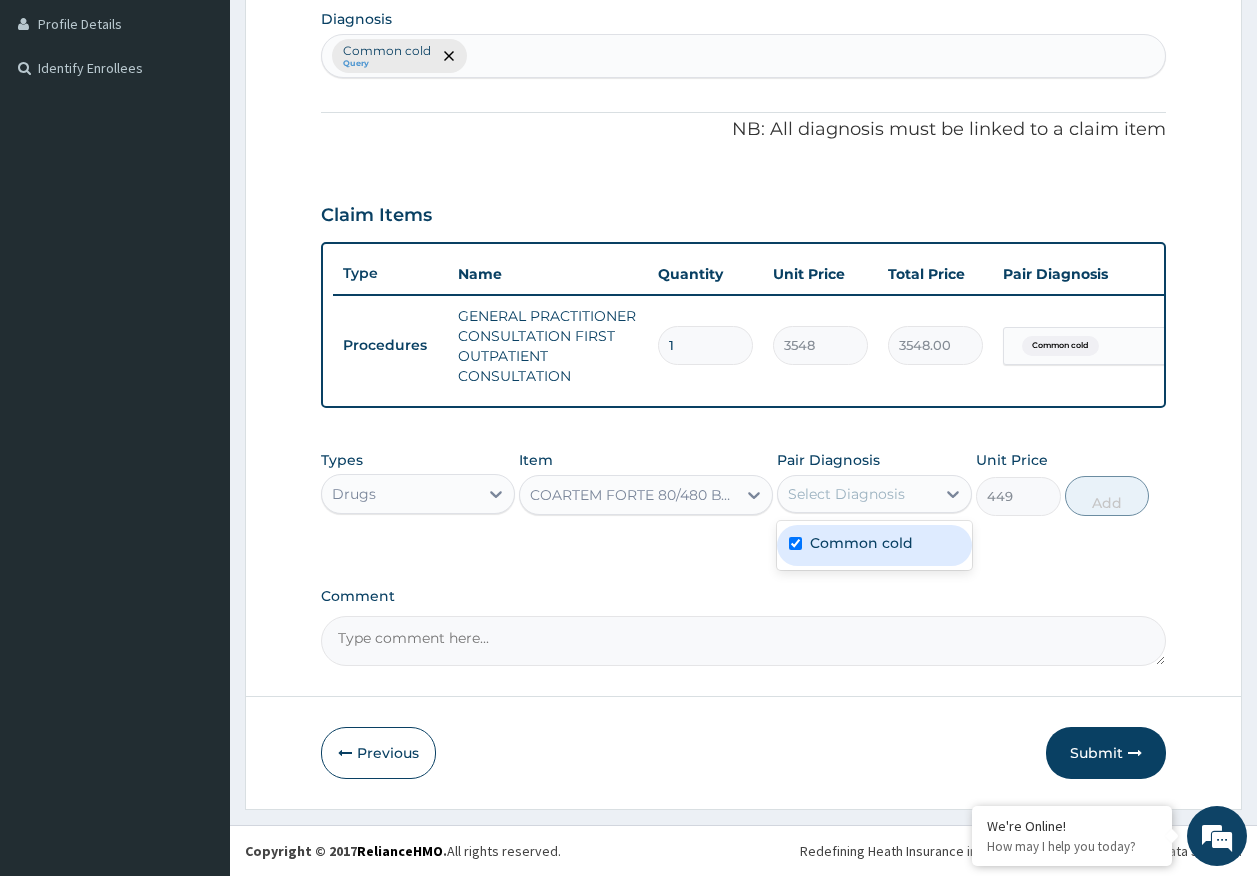 checkbox on "true" 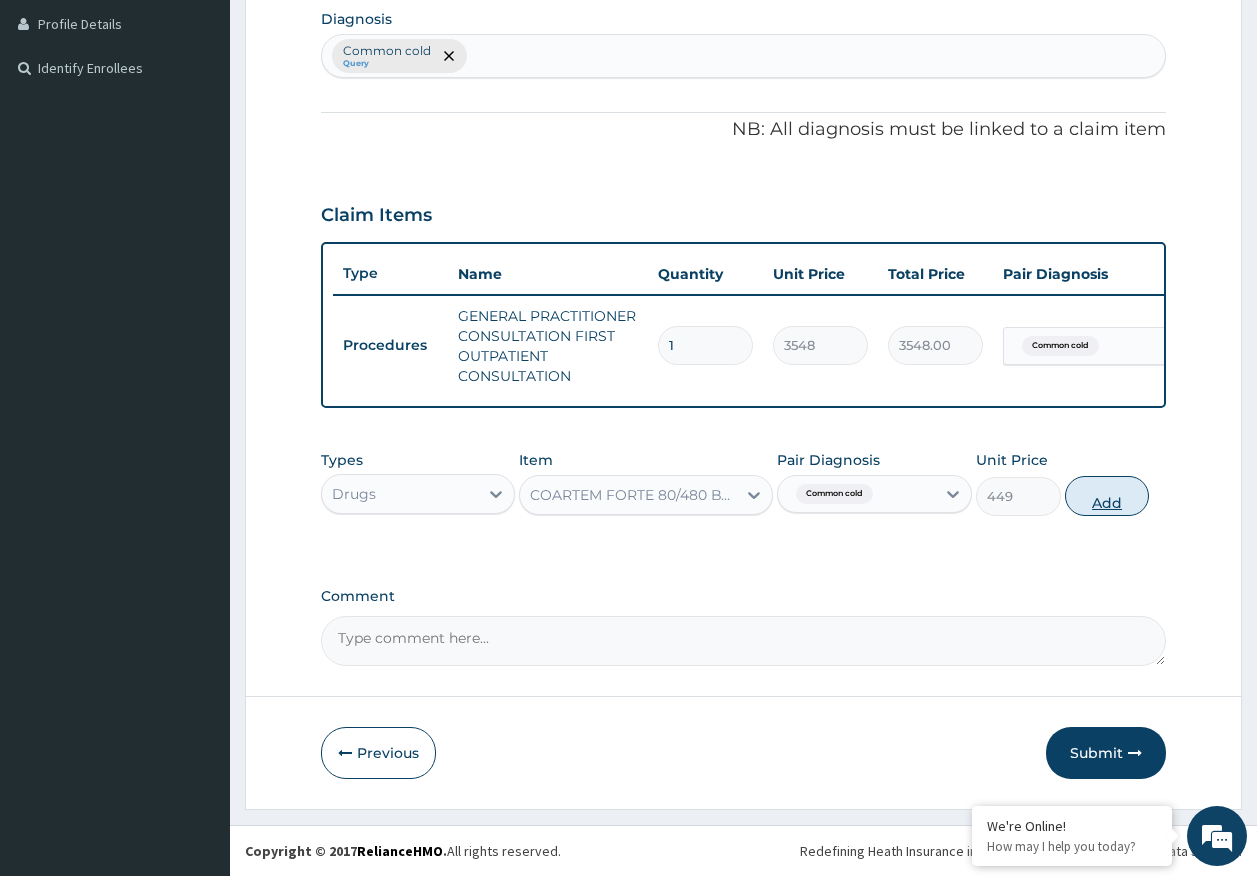 click on "Add" at bounding box center [1107, 496] 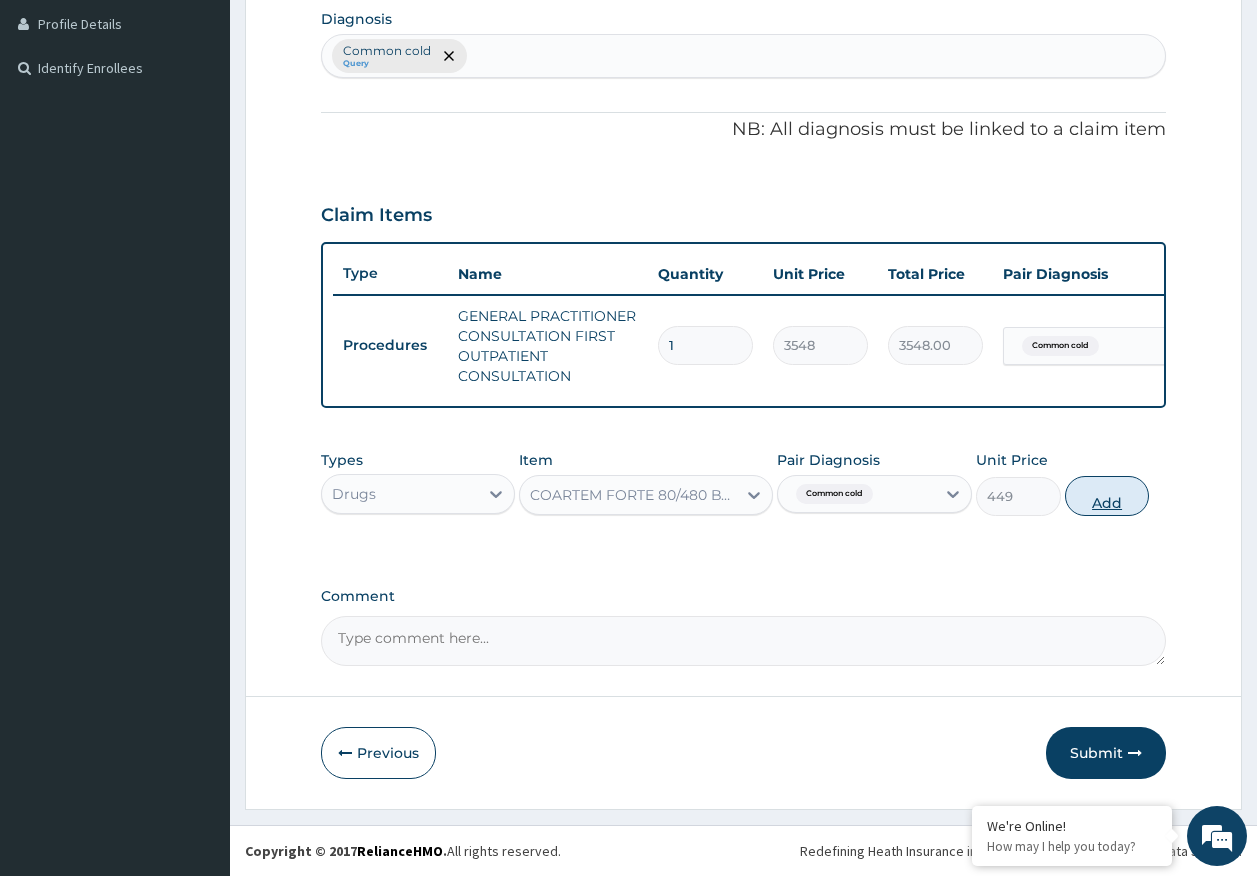 type on "0" 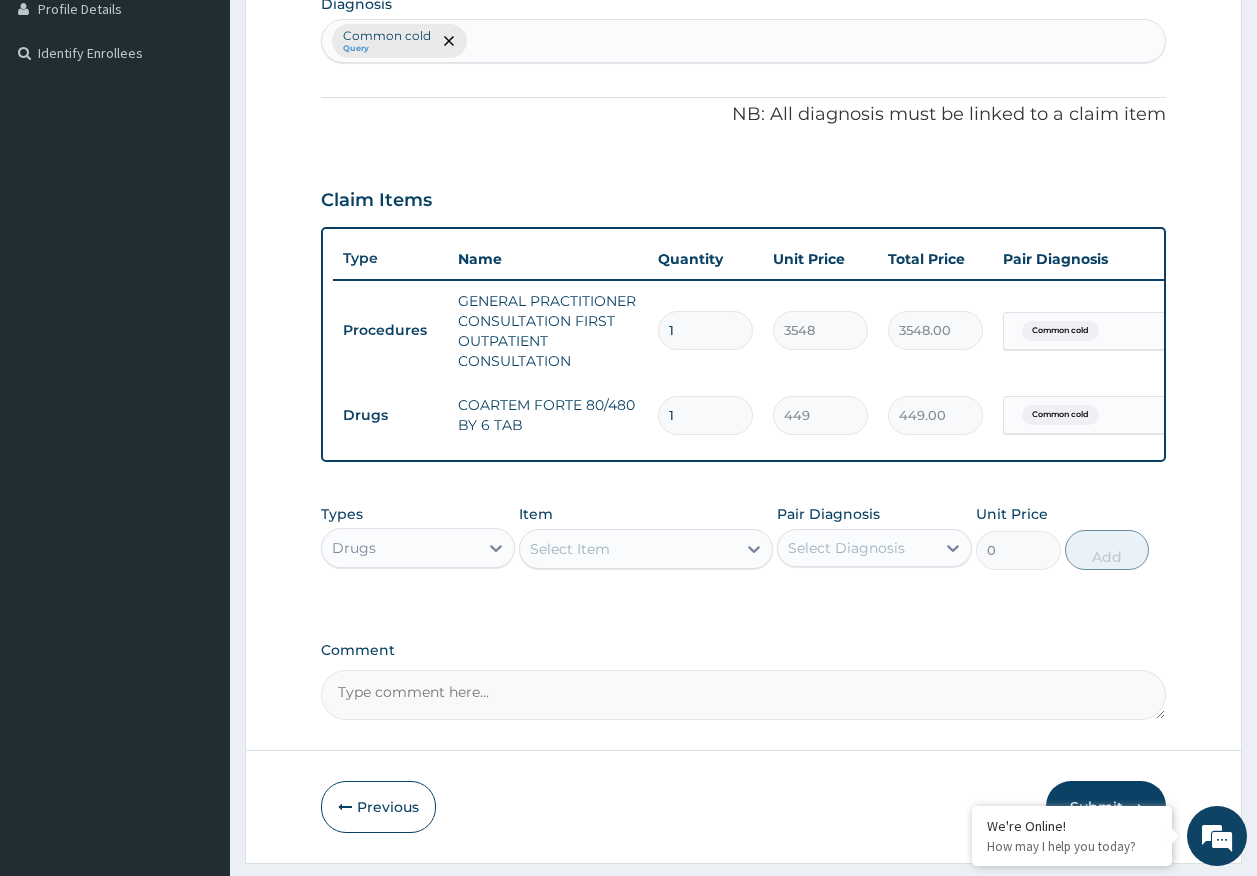 click on "Select Item" at bounding box center (628, 549) 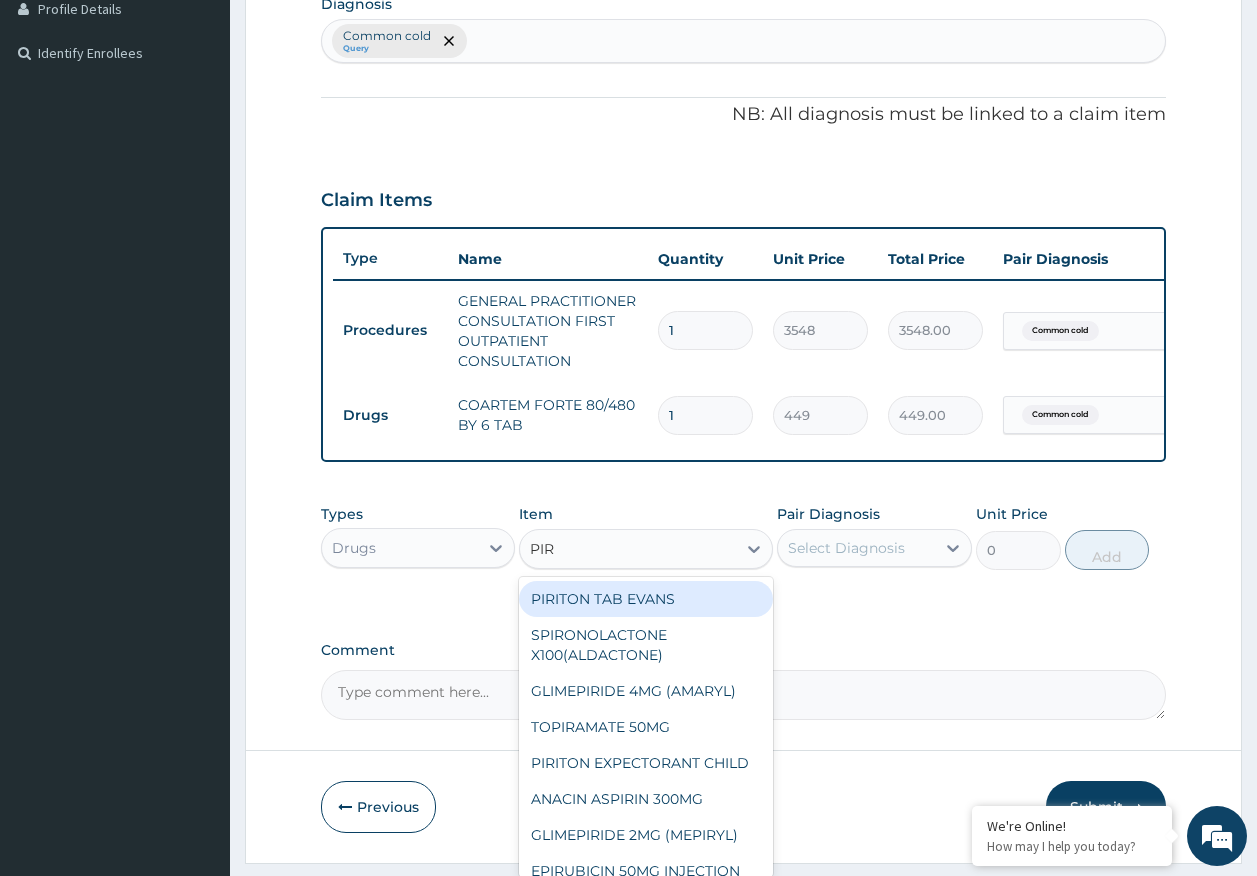 type on "PIRI" 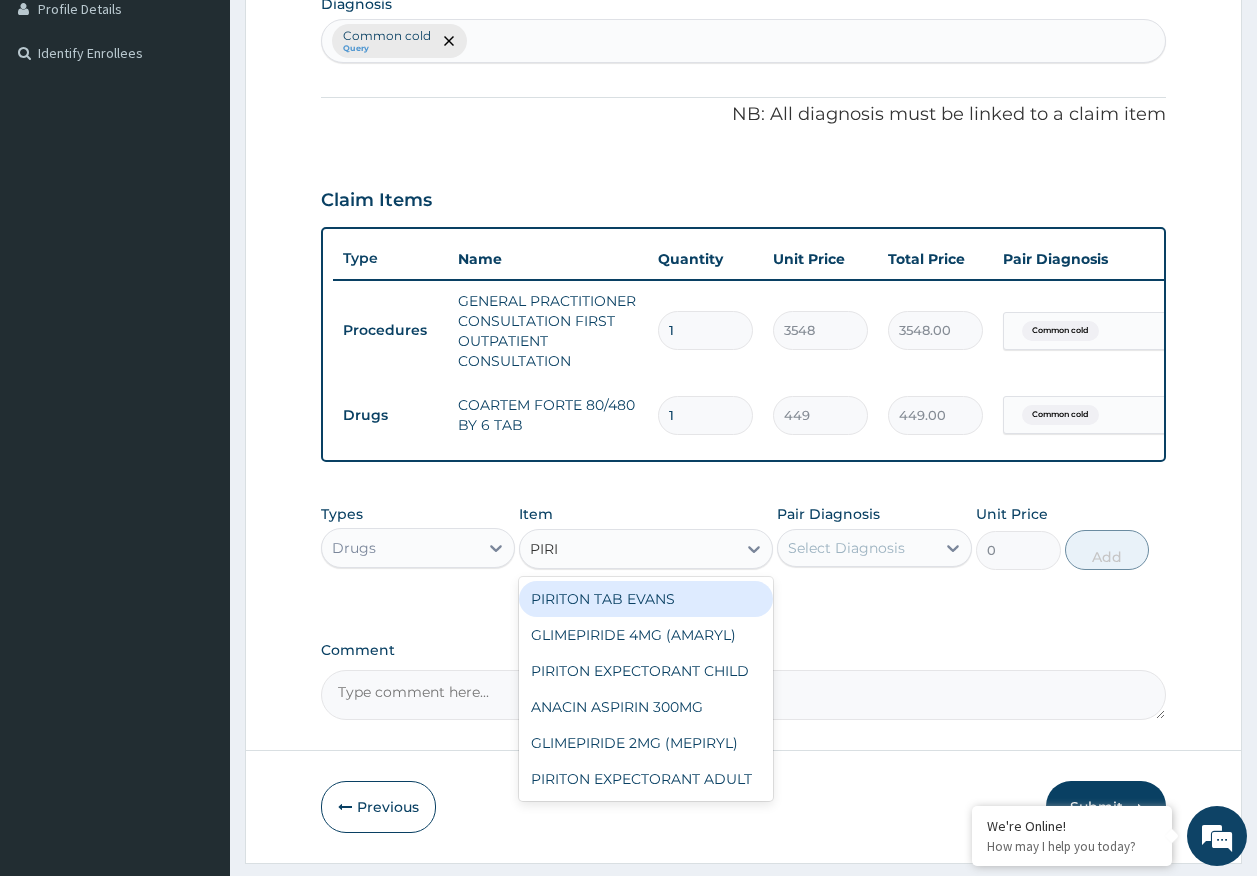 click on "PIRITON TAB EVANS" at bounding box center (646, 599) 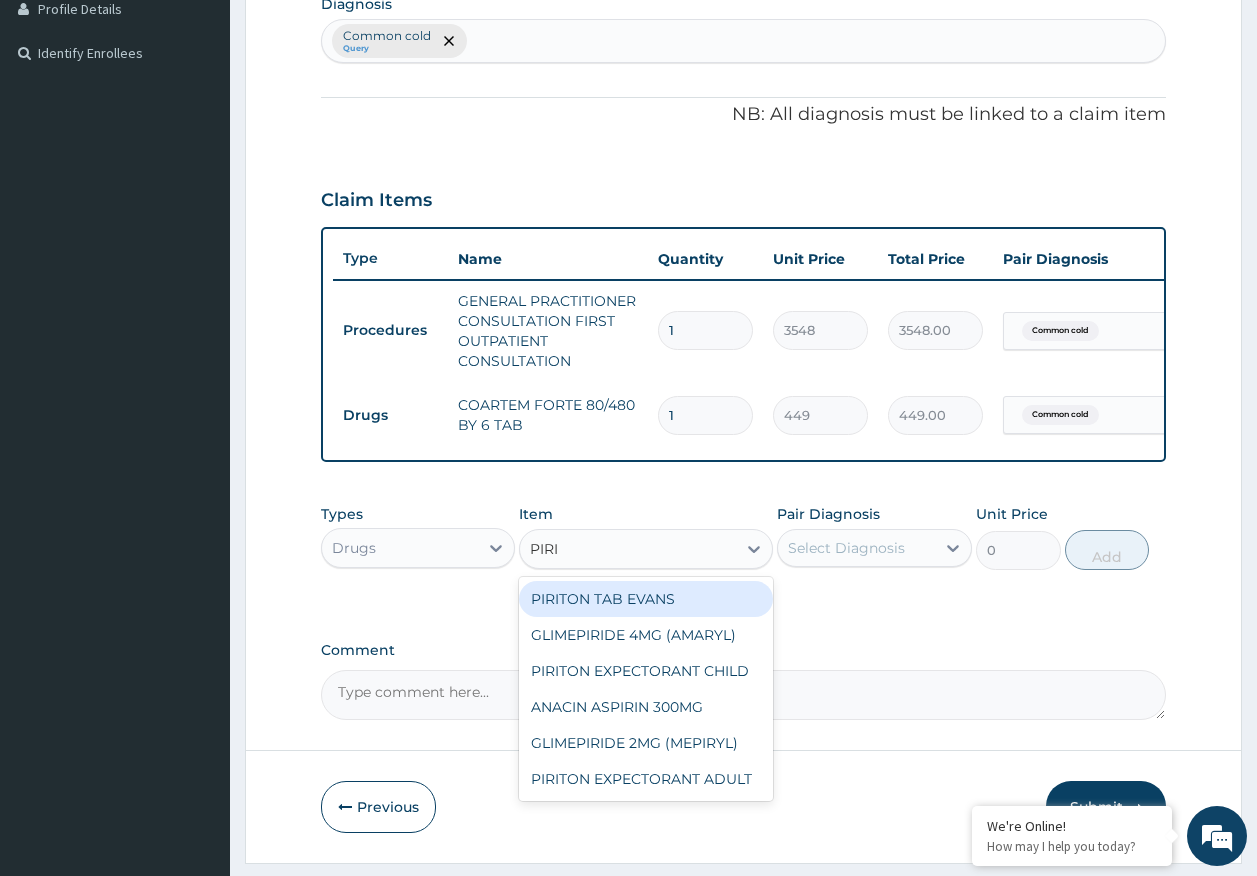 type 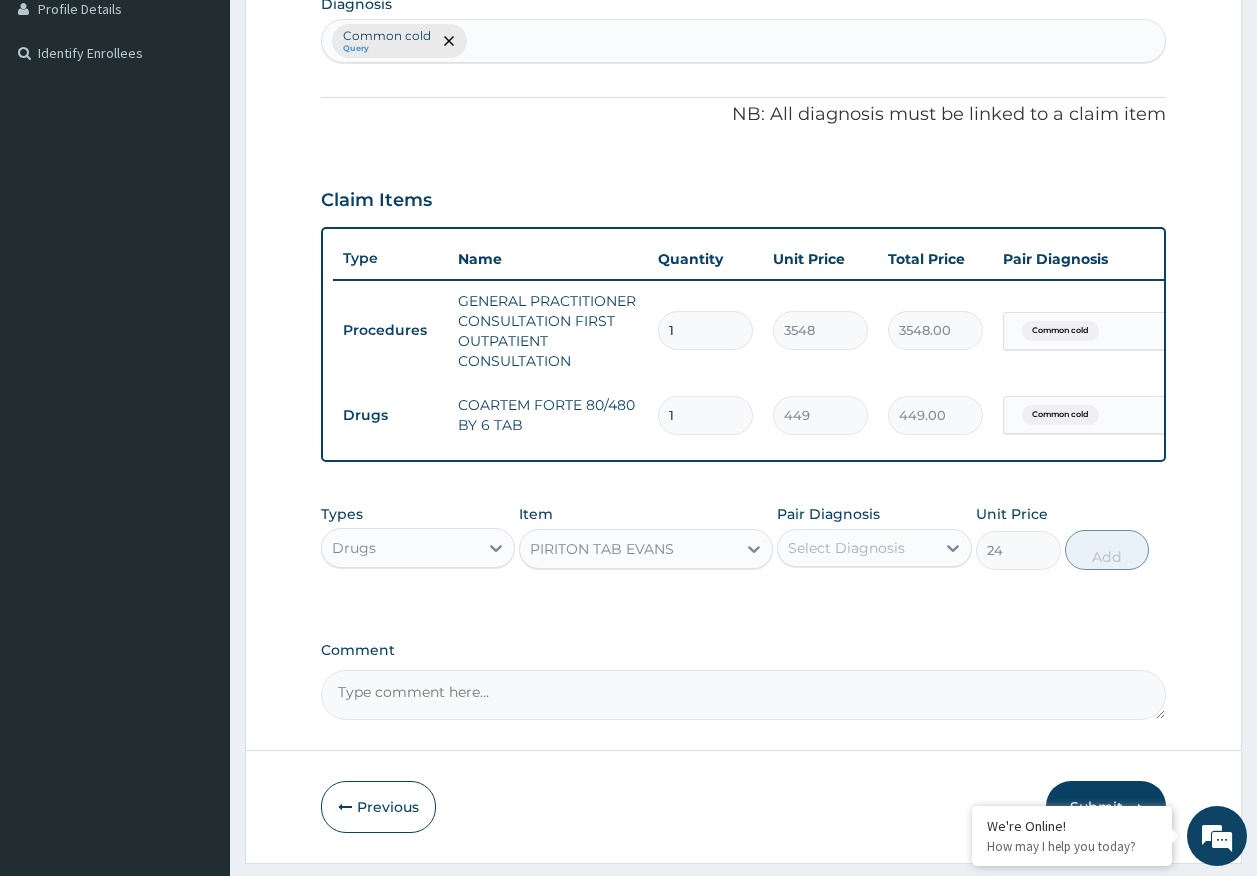 click on "Select Diagnosis" at bounding box center (846, 548) 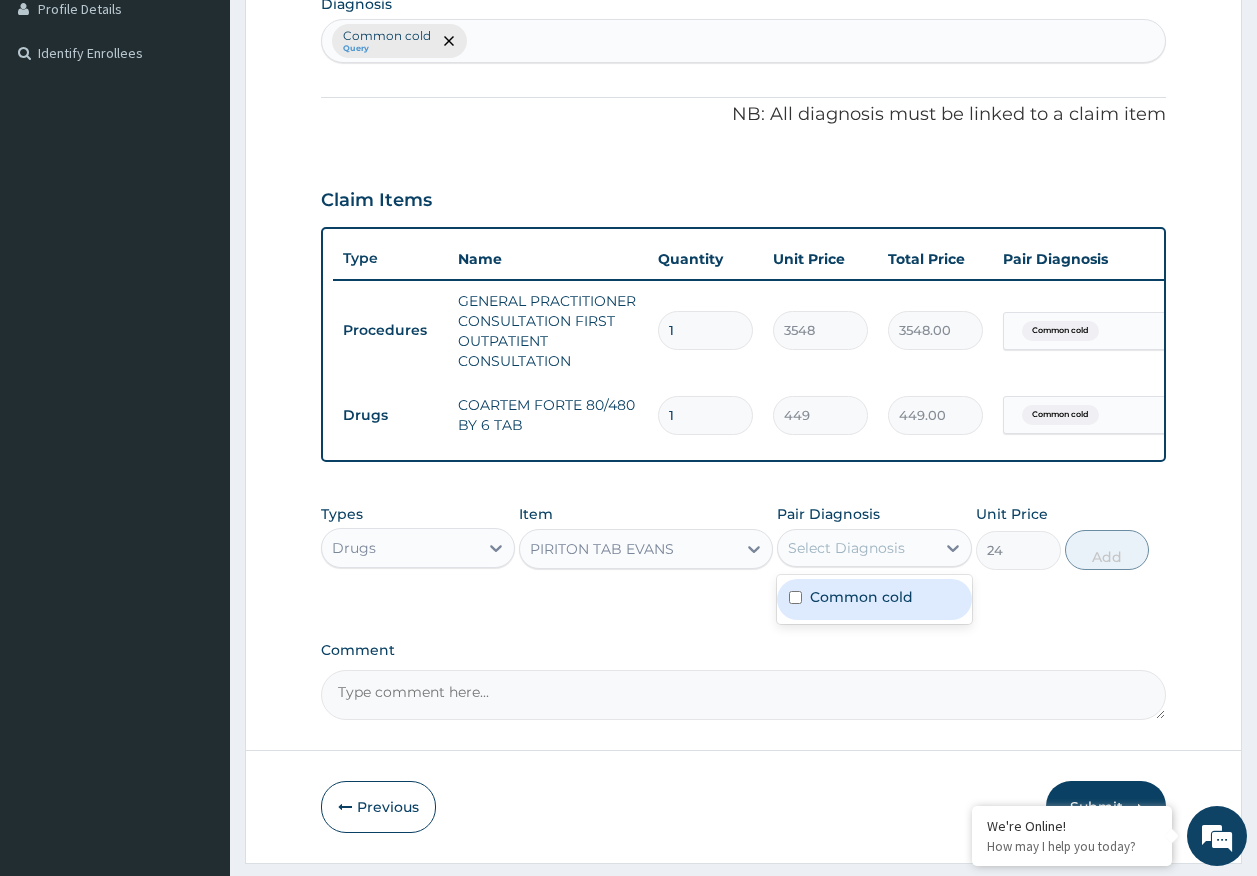 drag, startPoint x: 843, startPoint y: 620, endPoint x: 1089, endPoint y: 587, distance: 248.20355 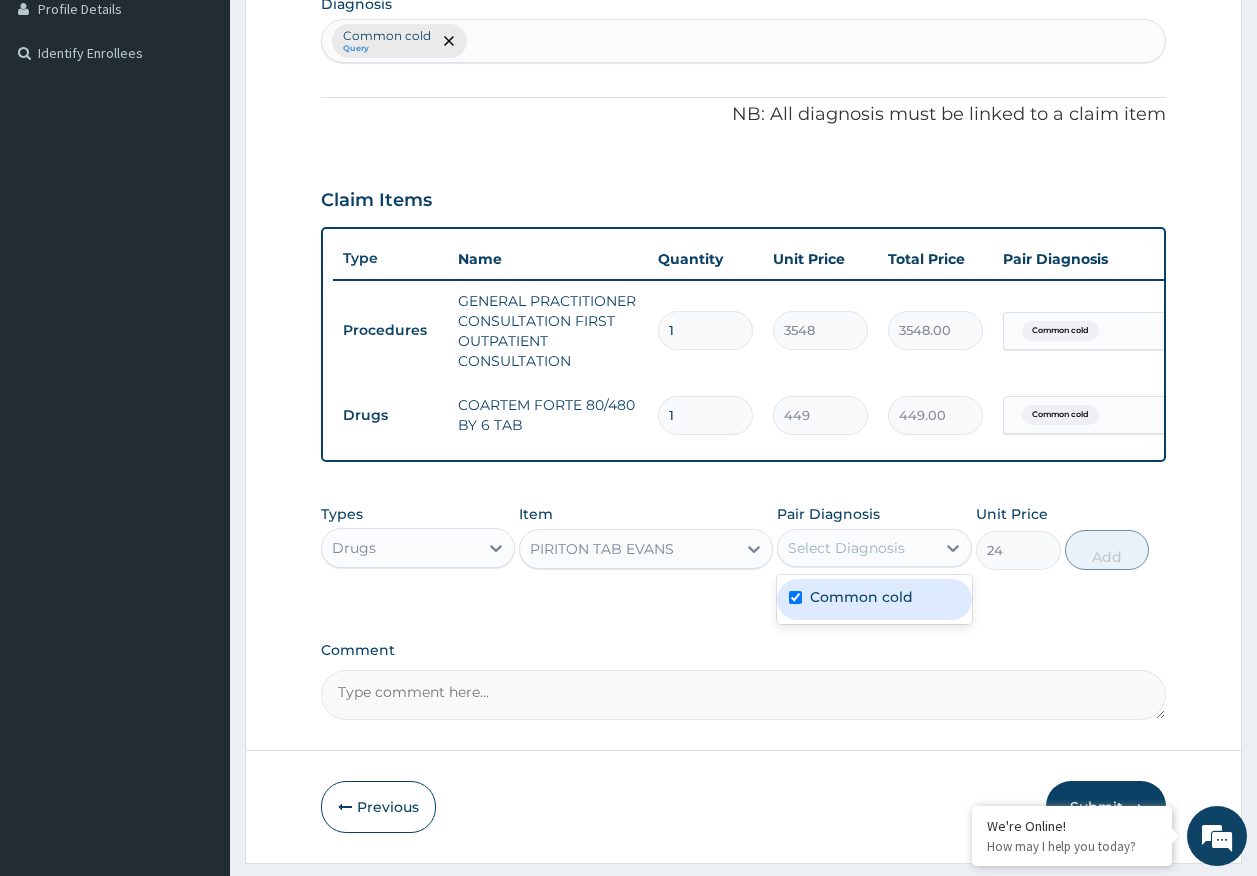 checkbox on "true" 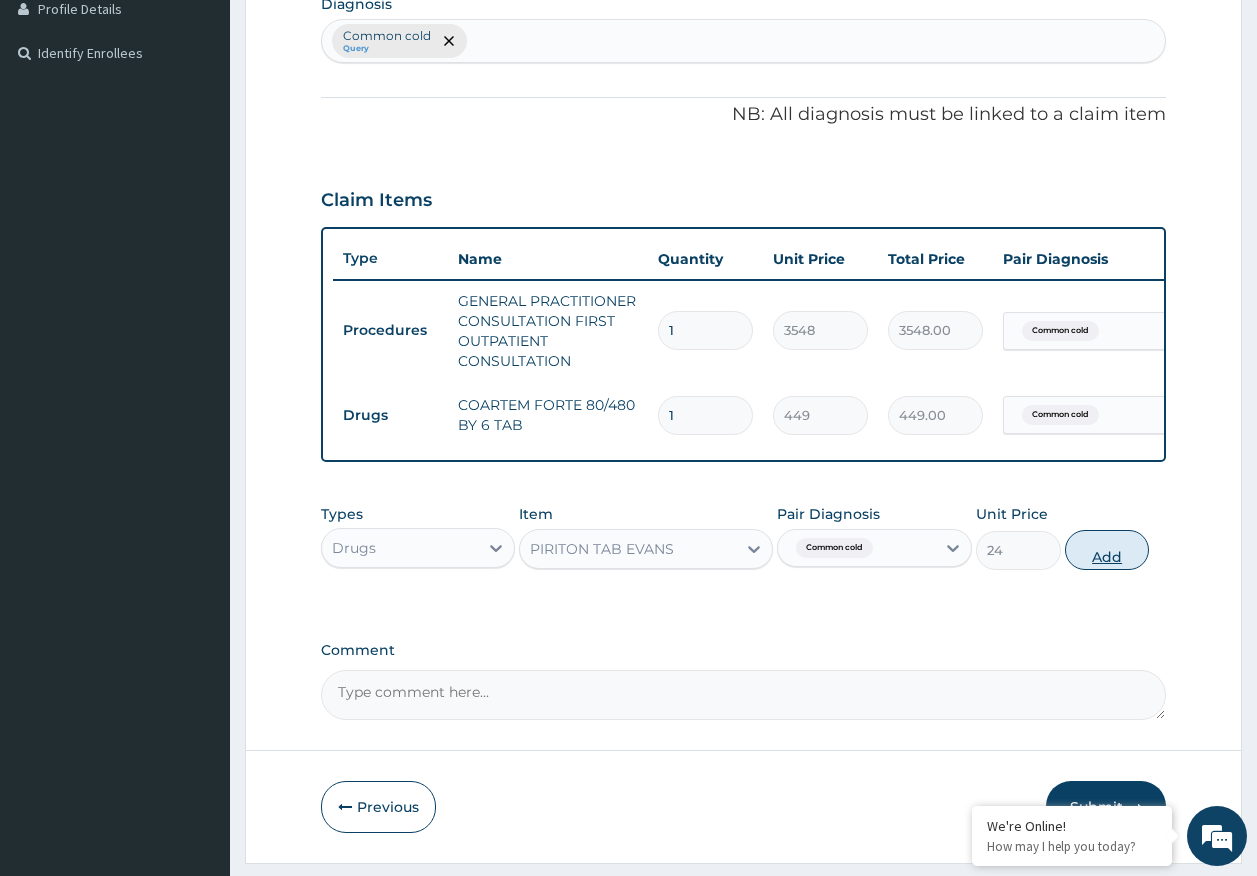 click on "Add" at bounding box center [1107, 550] 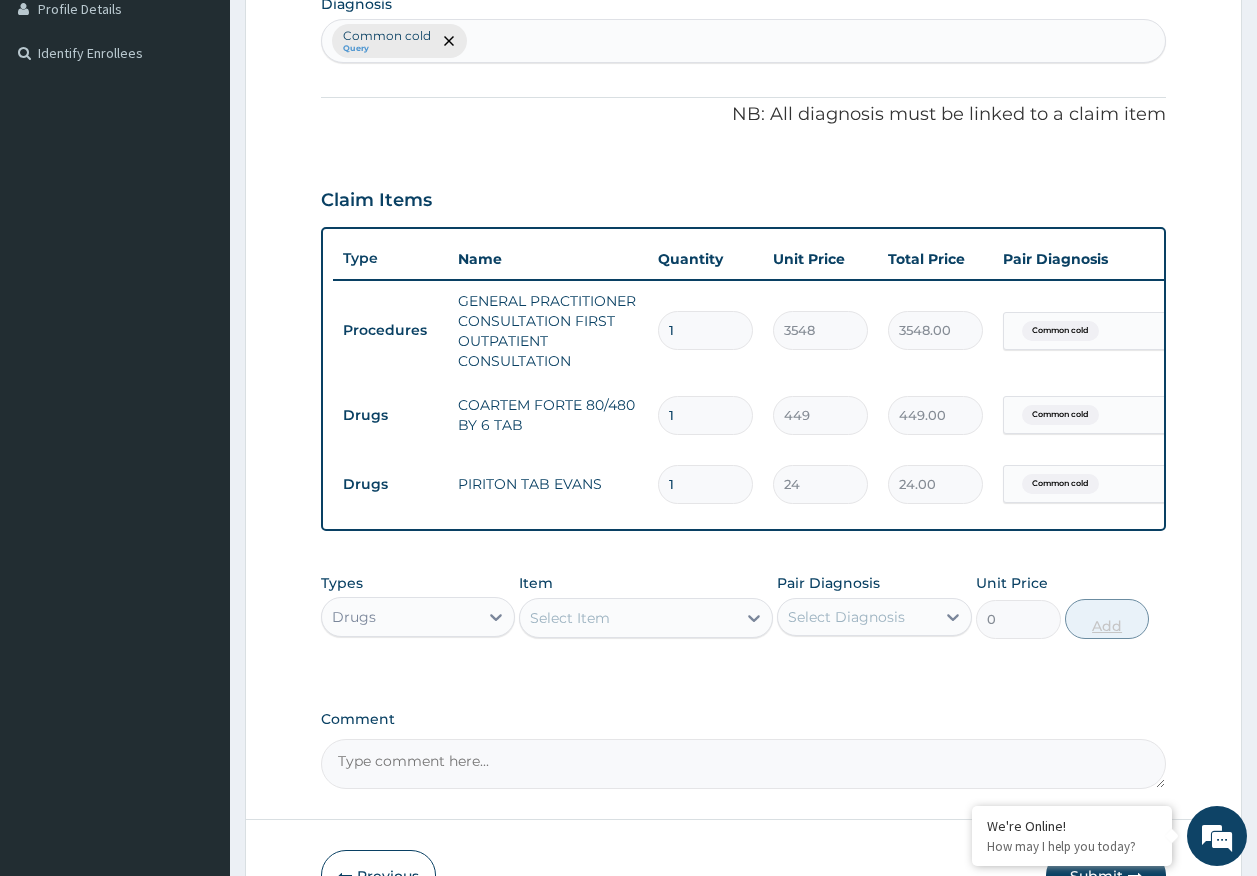 type 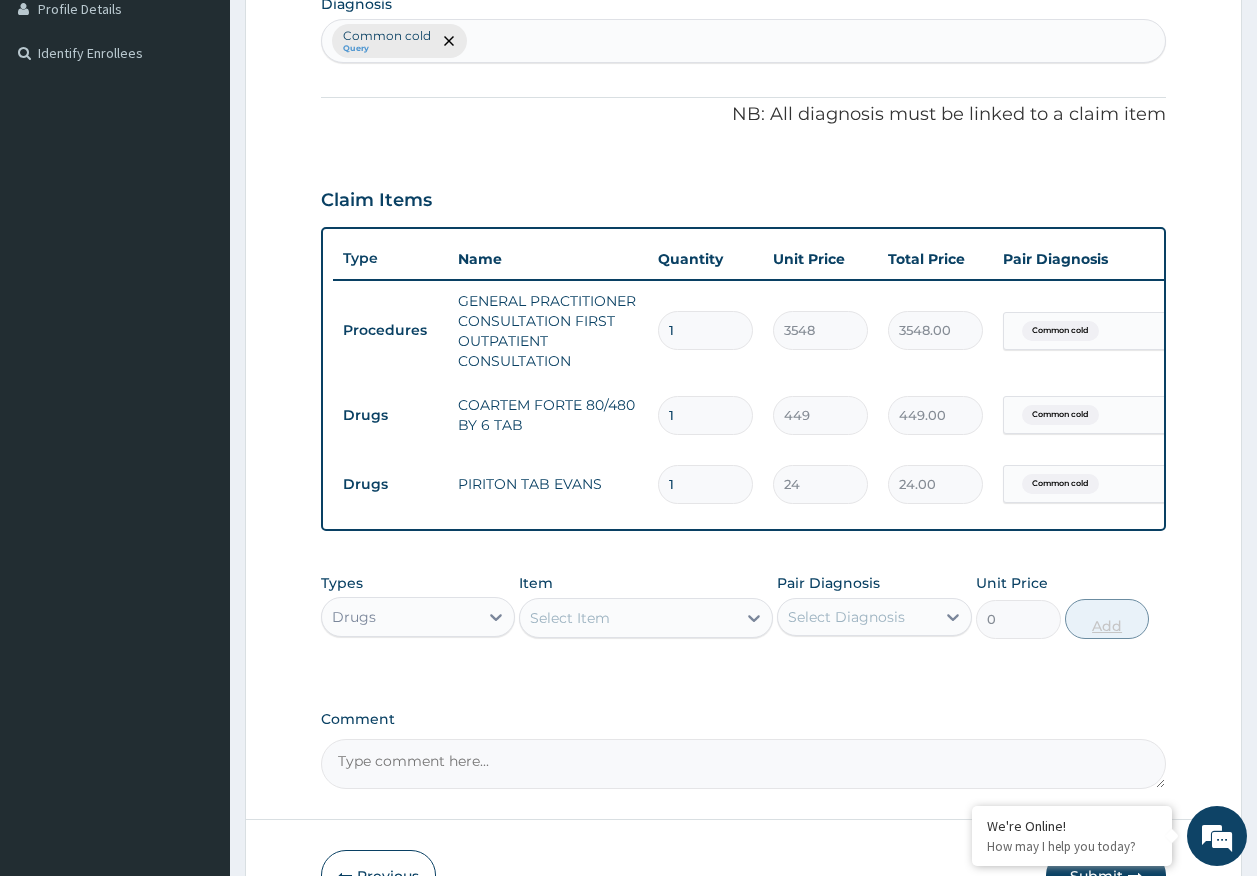 type on "0.00" 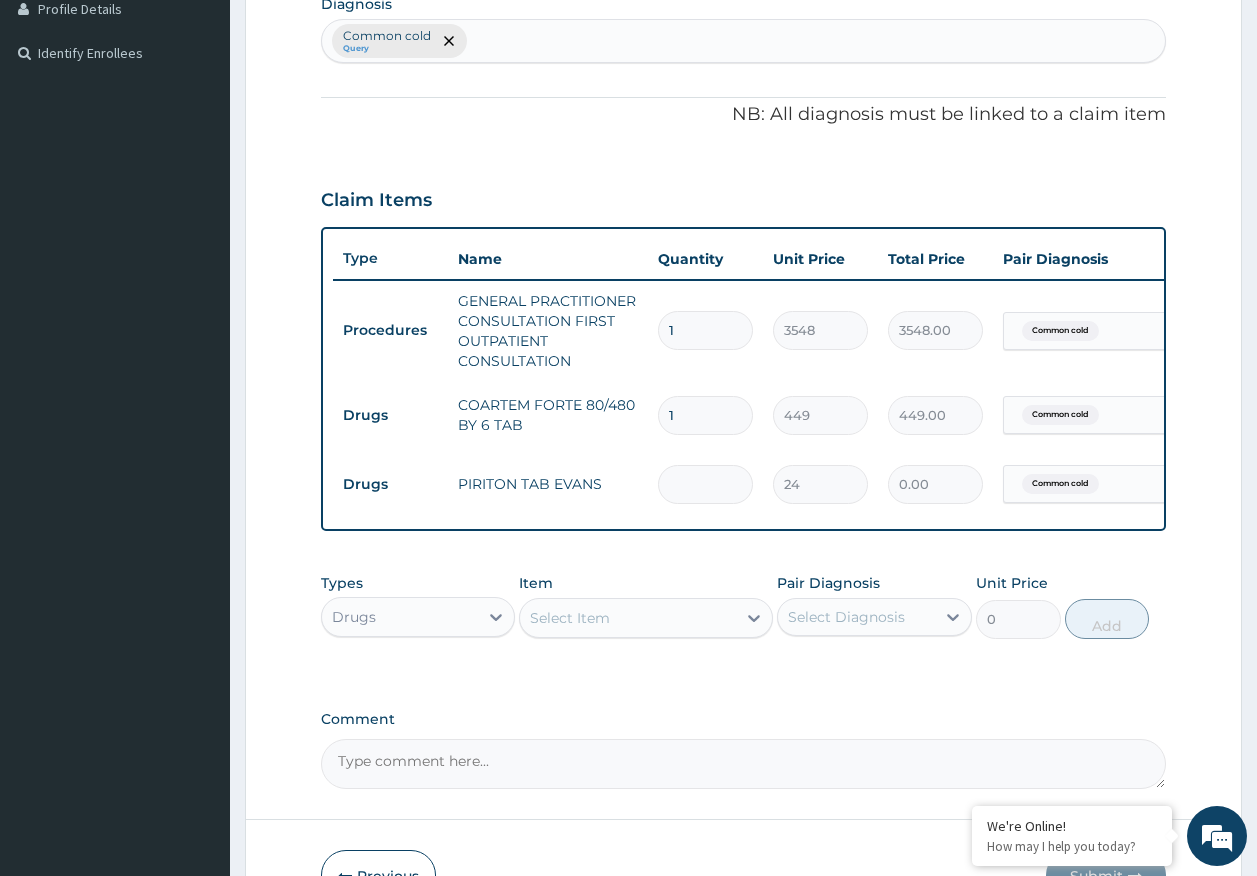 type on "5" 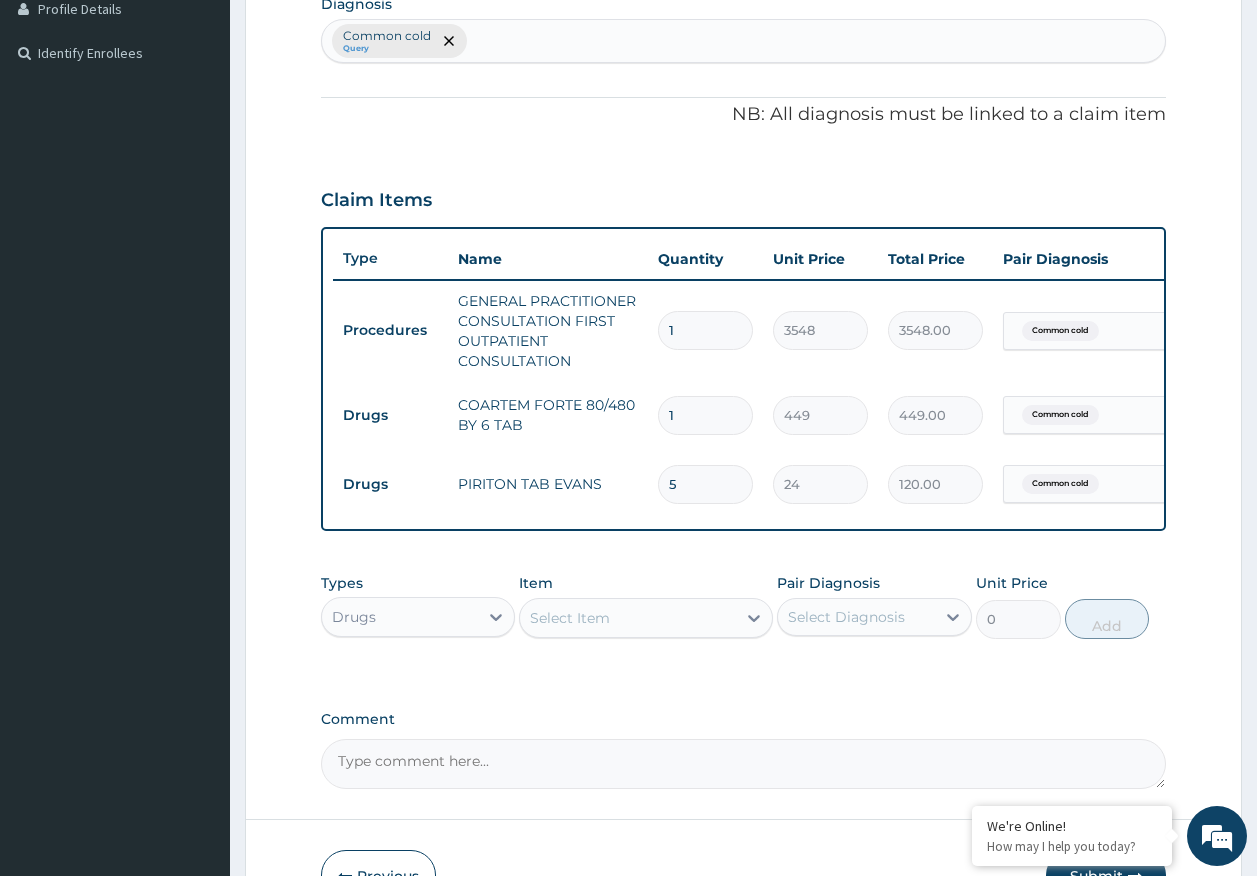 type on "5" 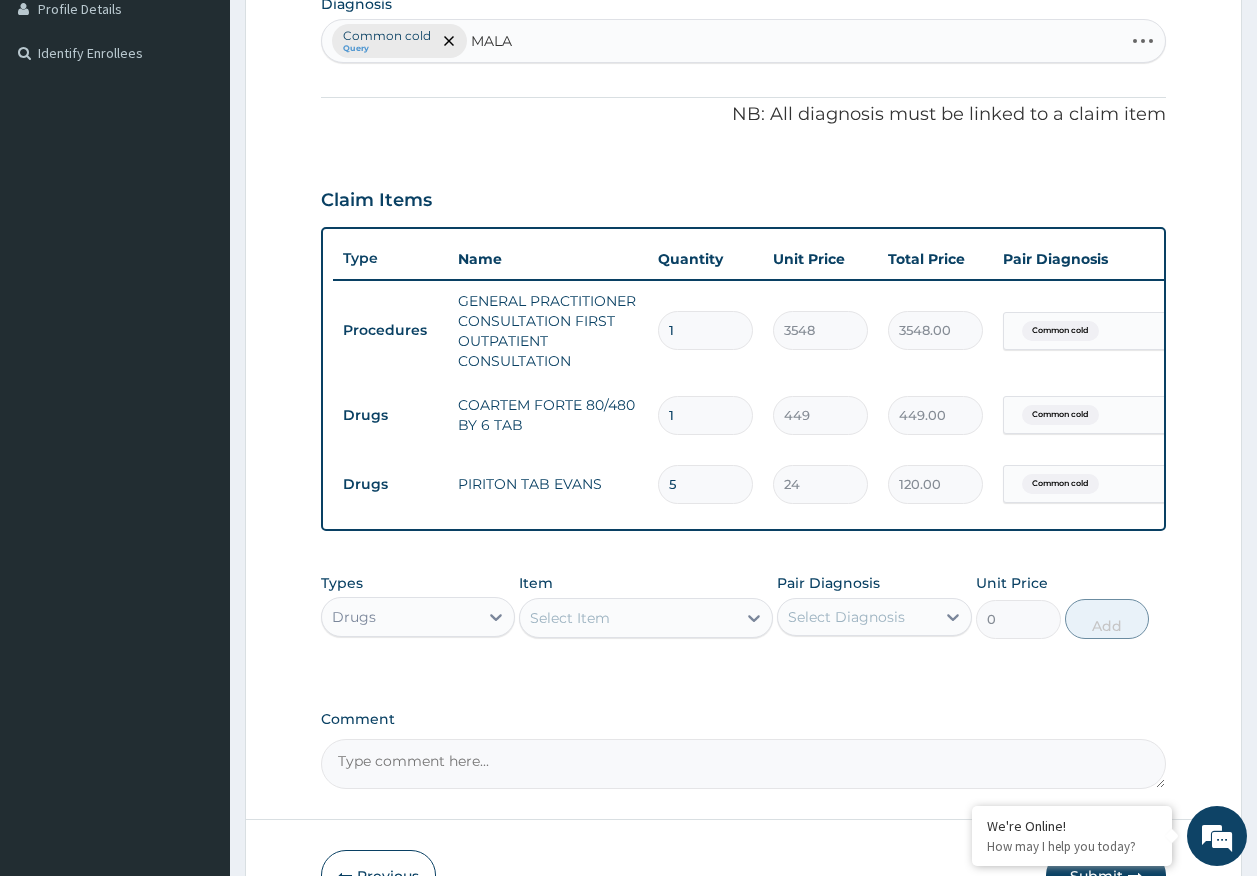 type on "MALAR" 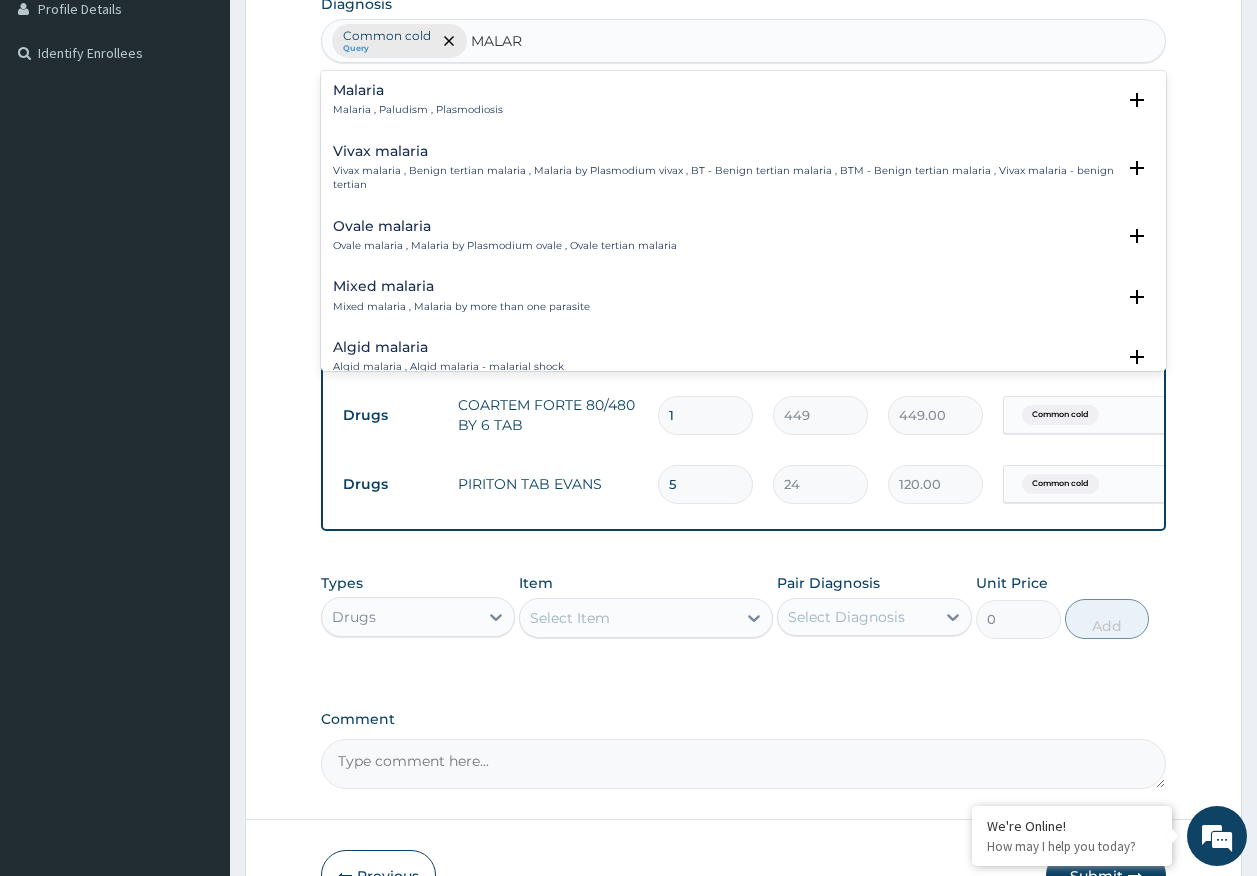 click on "Malaria" at bounding box center (418, 90) 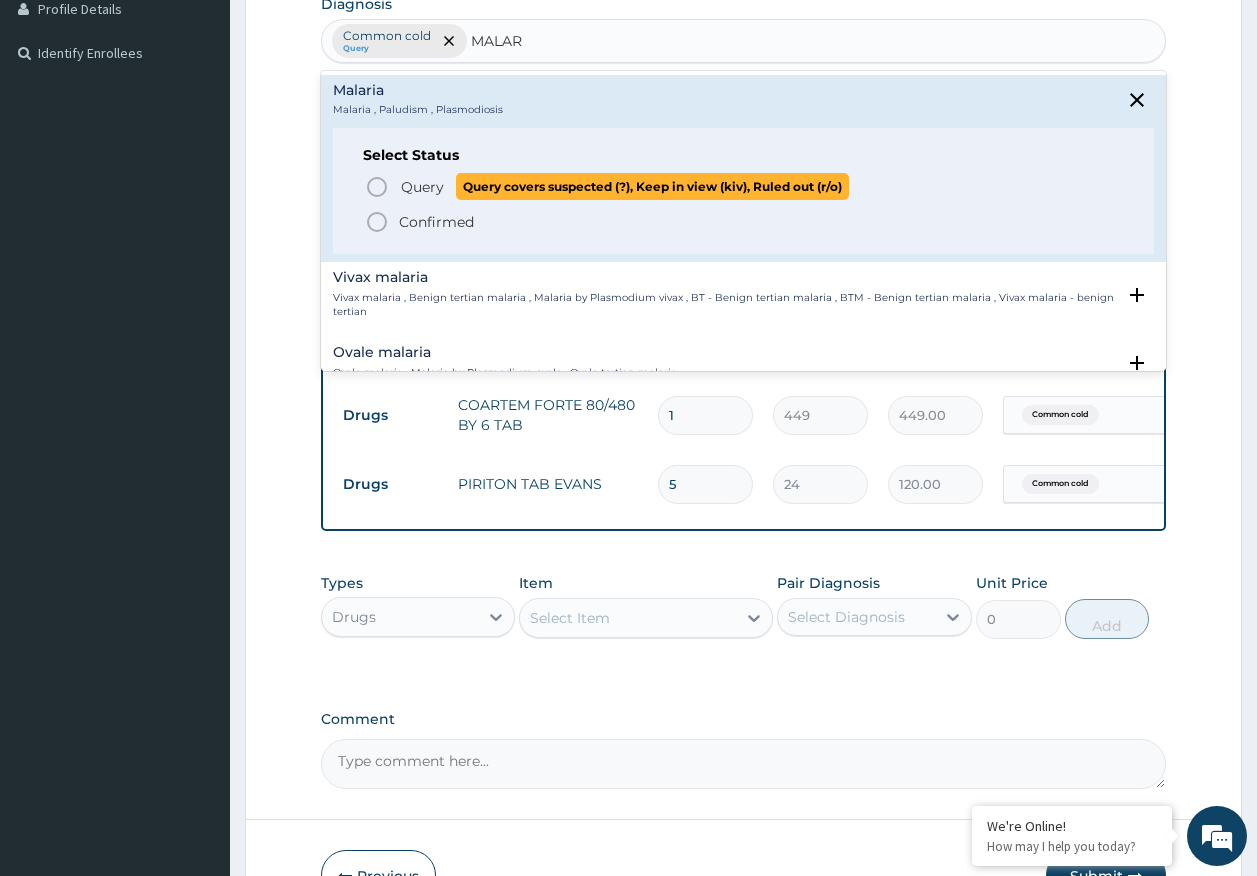 click on "Query" at bounding box center (422, 187) 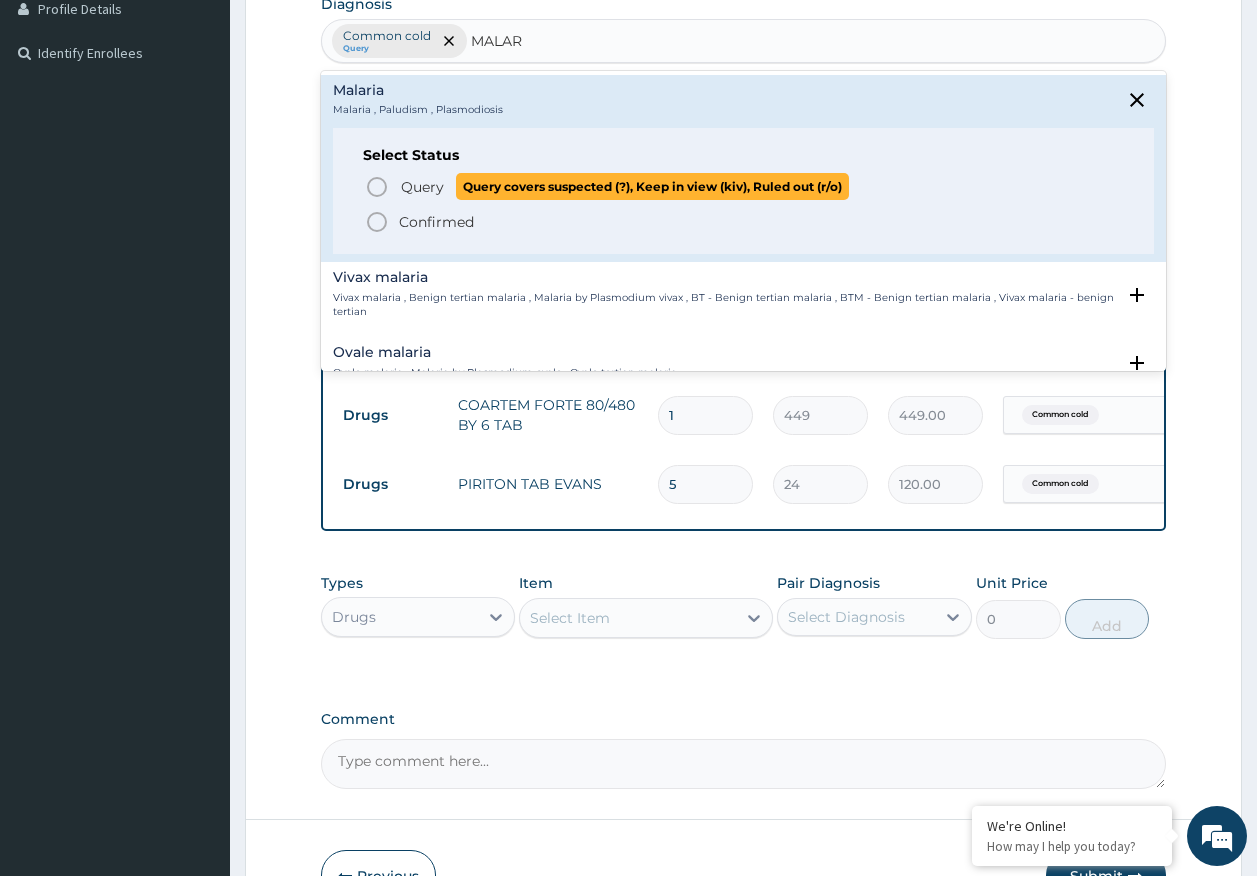 type 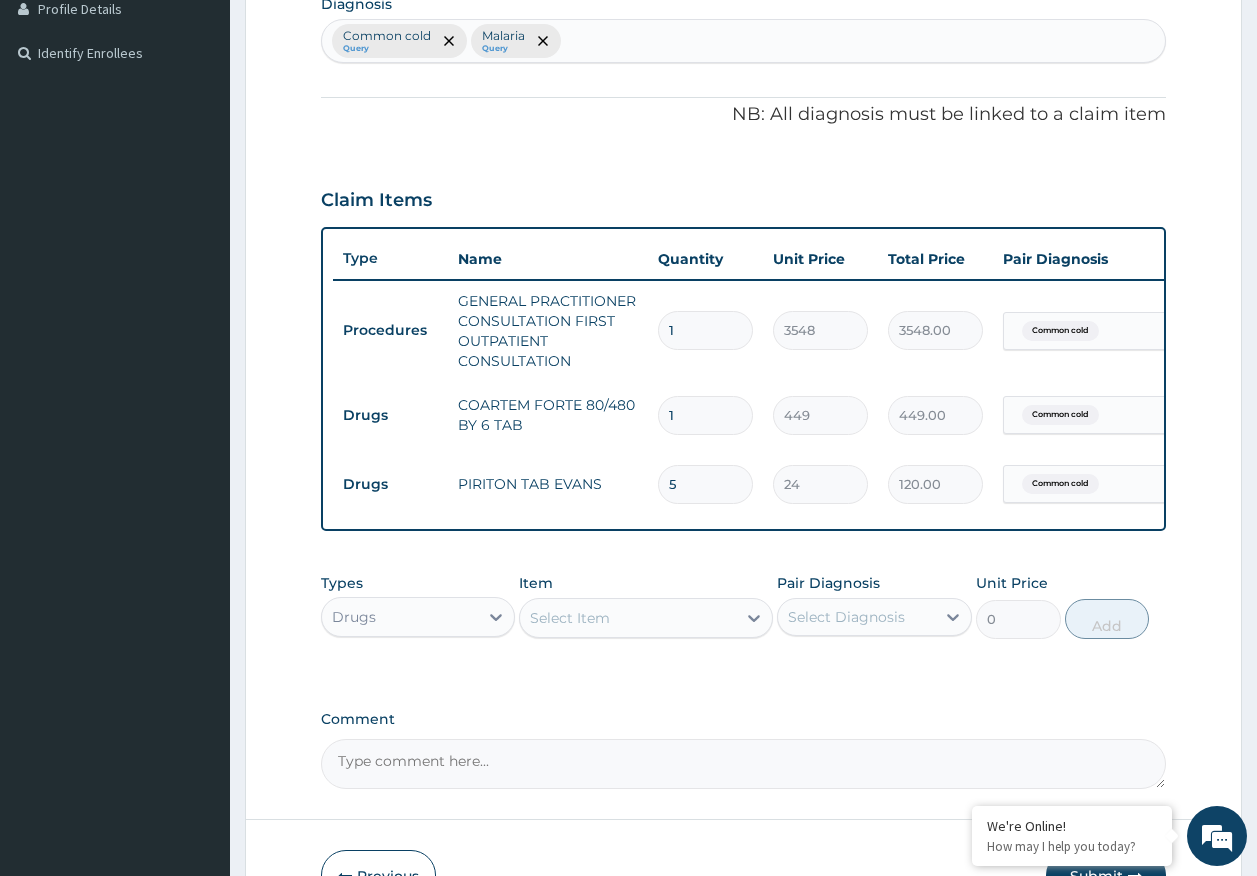 click on "Common cold" at bounding box center [1060, 415] 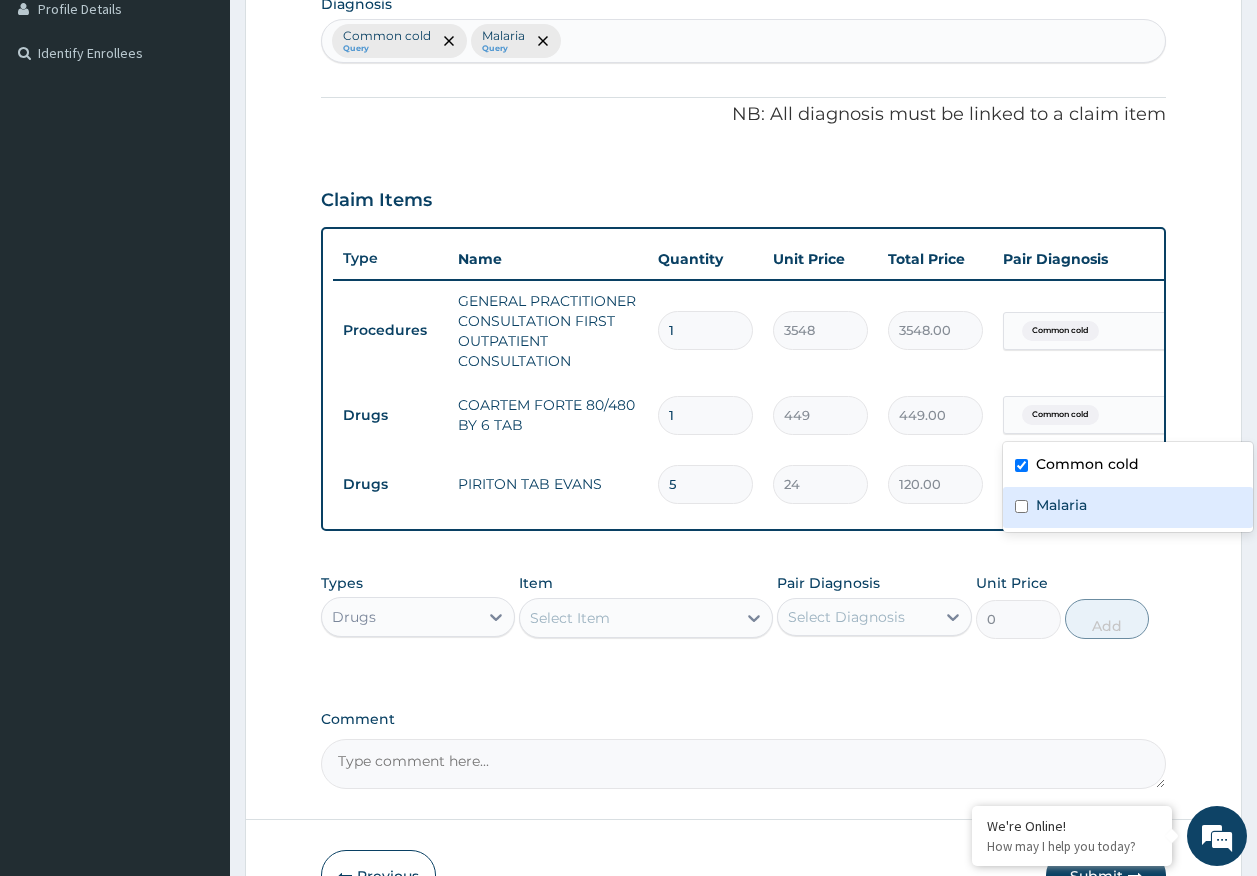 click on "Malaria" at bounding box center (1061, 505) 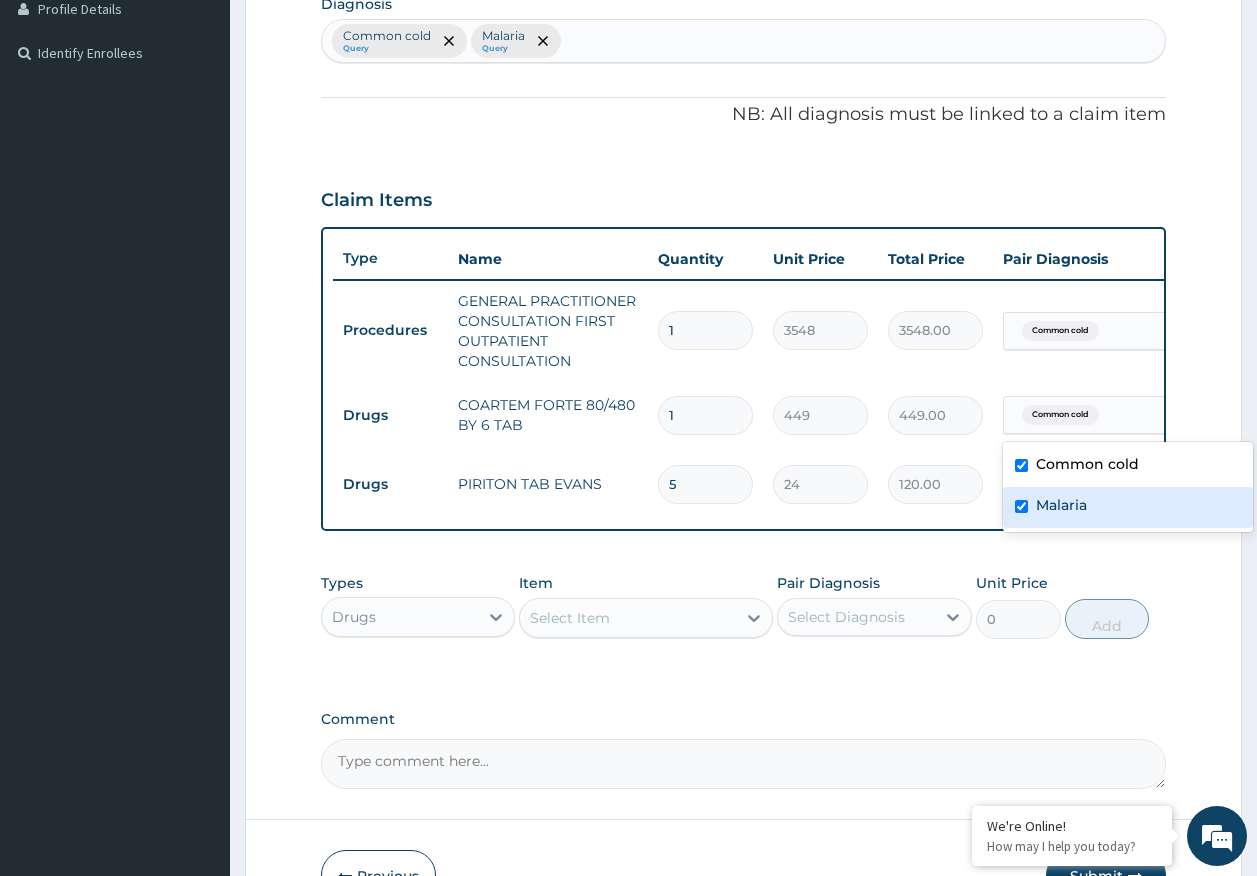 checkbox on "true" 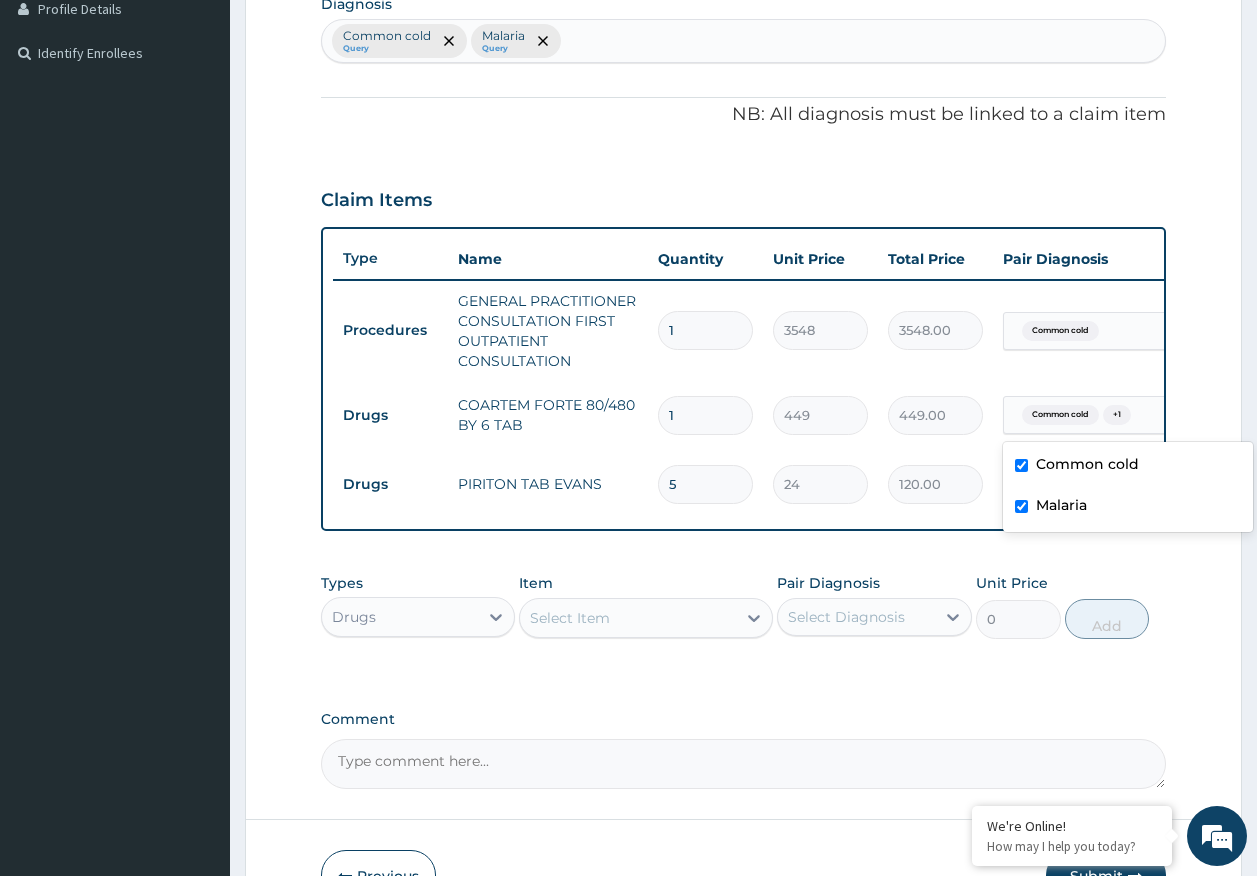 click on "1" at bounding box center [705, 415] 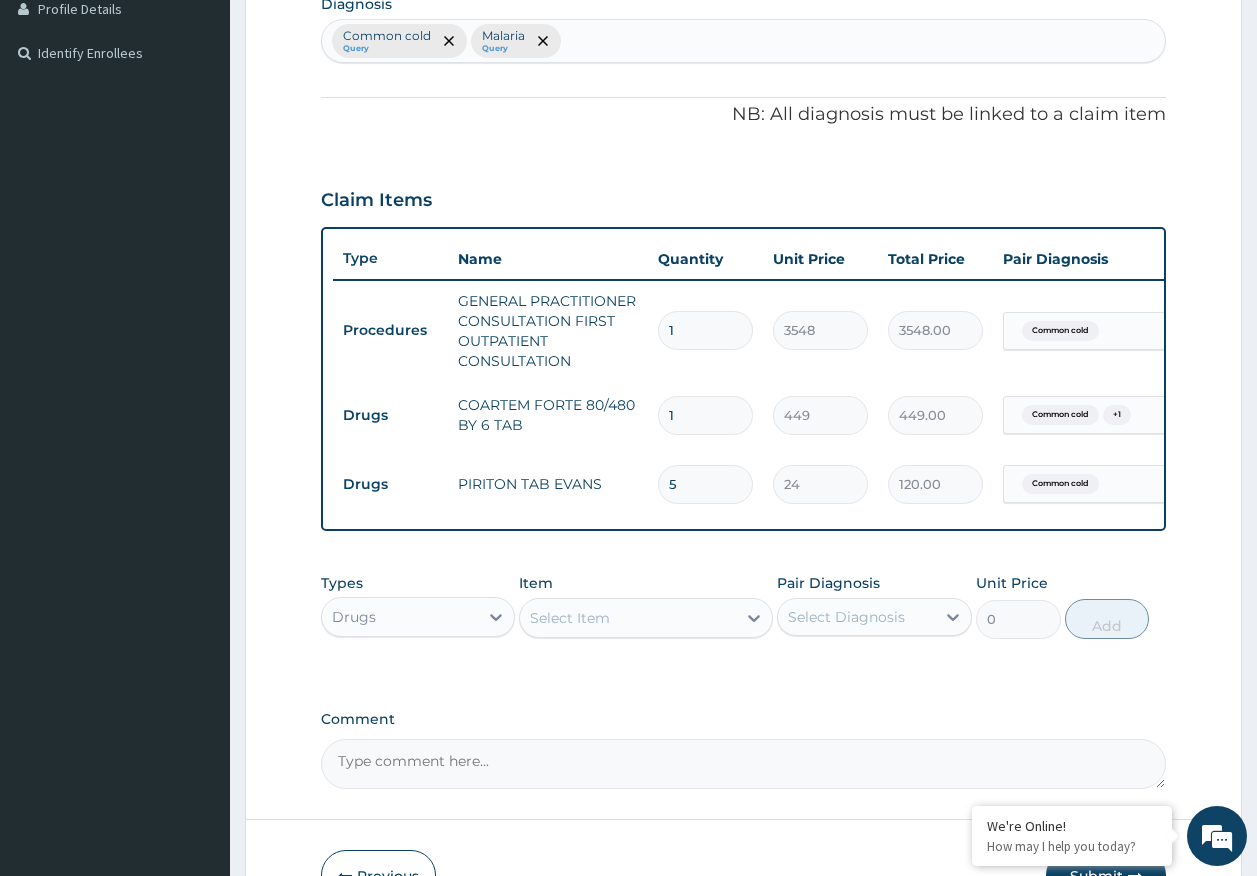 type 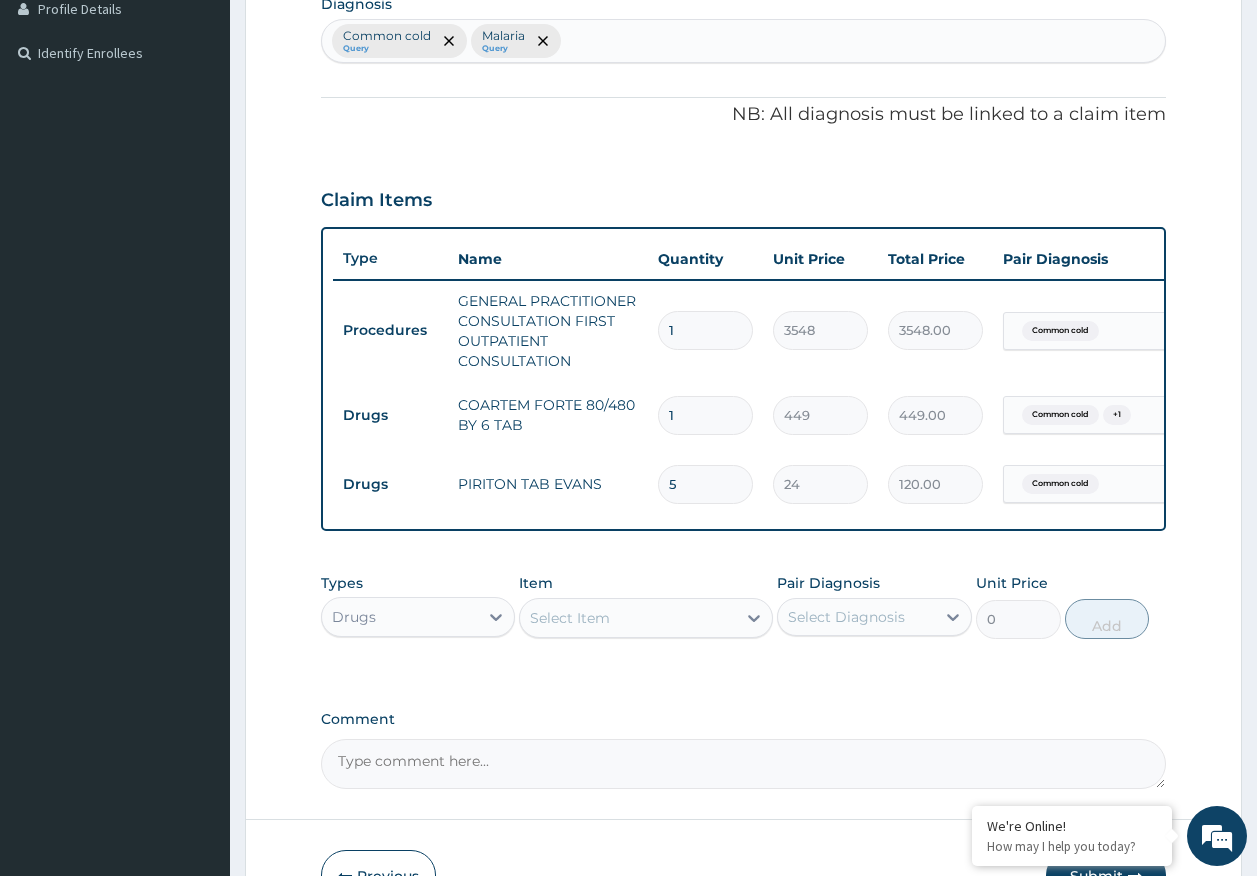 type on "0.00" 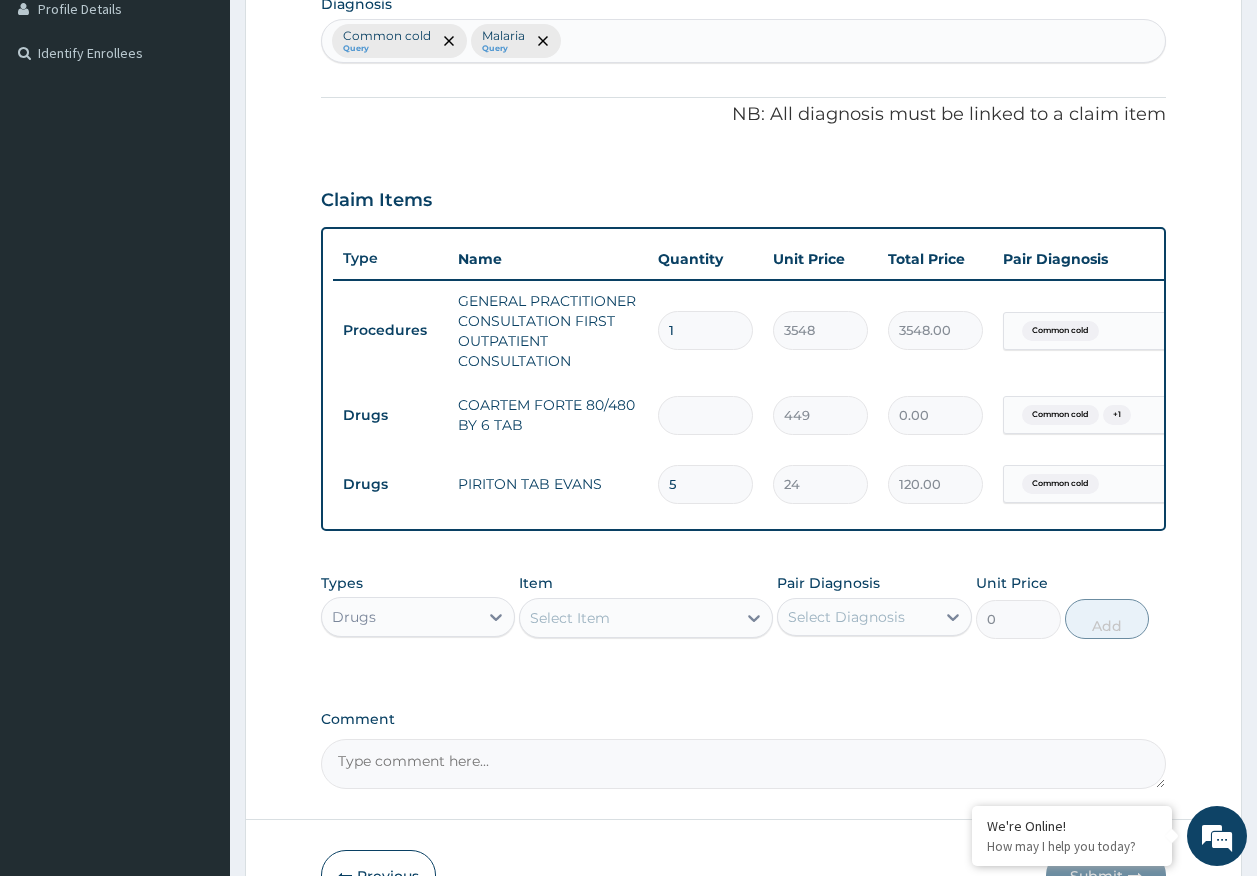type on "6" 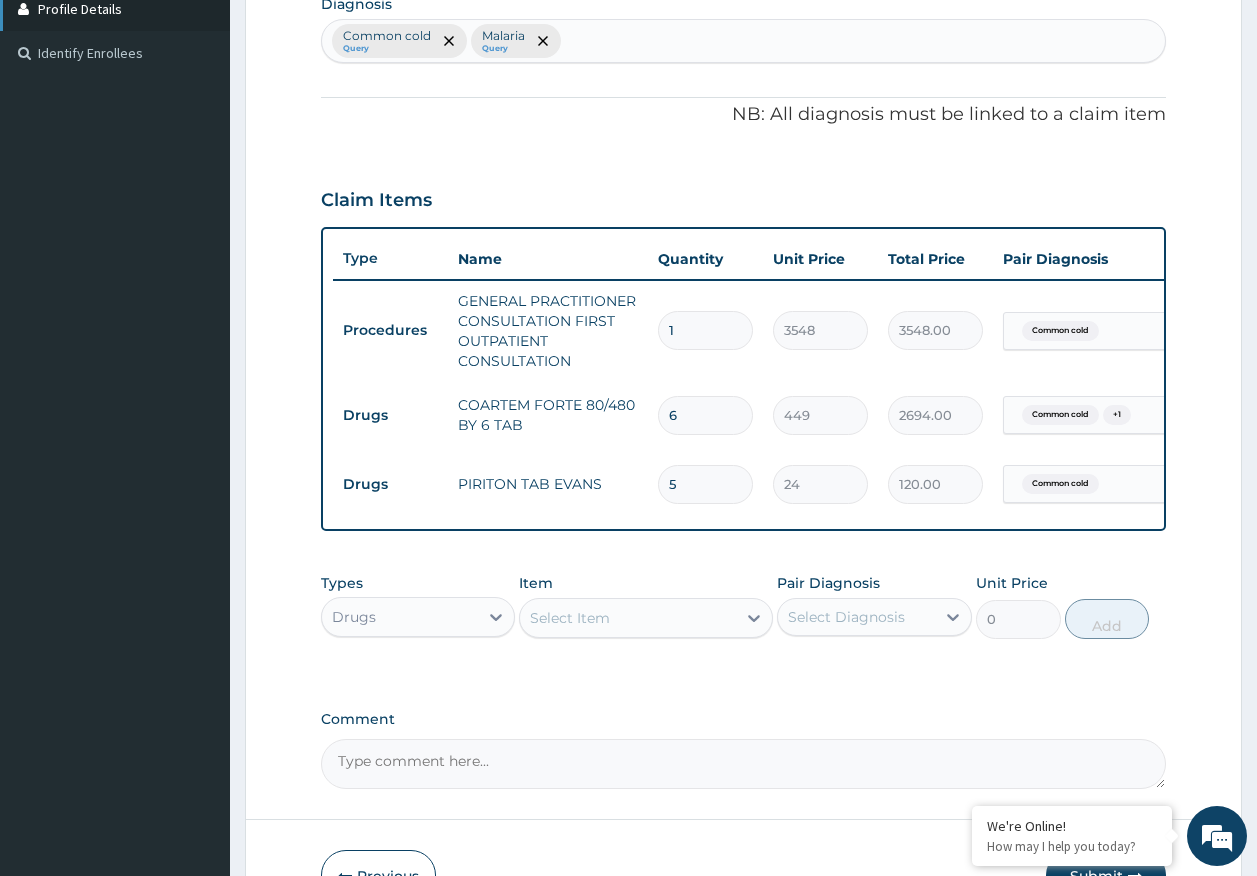 type on "6" 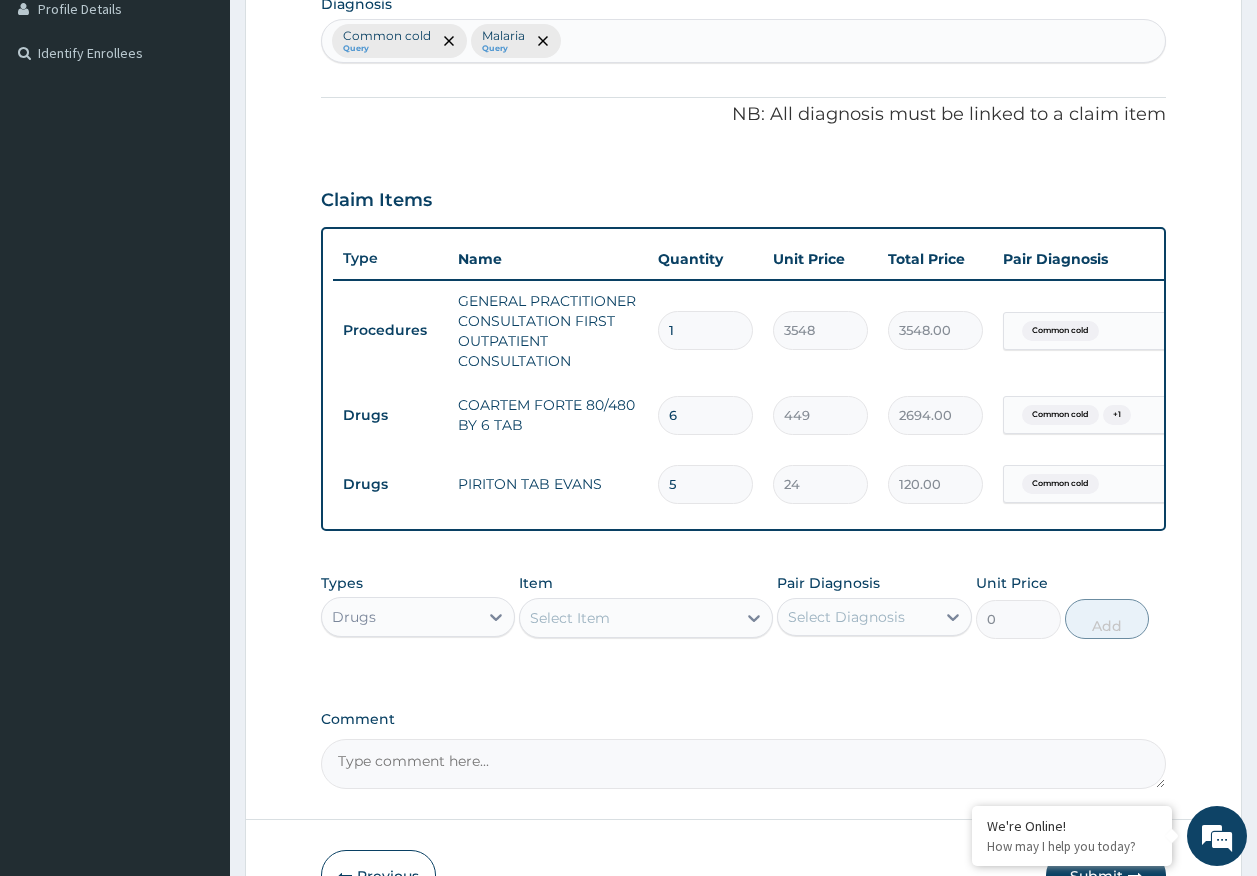 click on "Select Item" at bounding box center (628, 618) 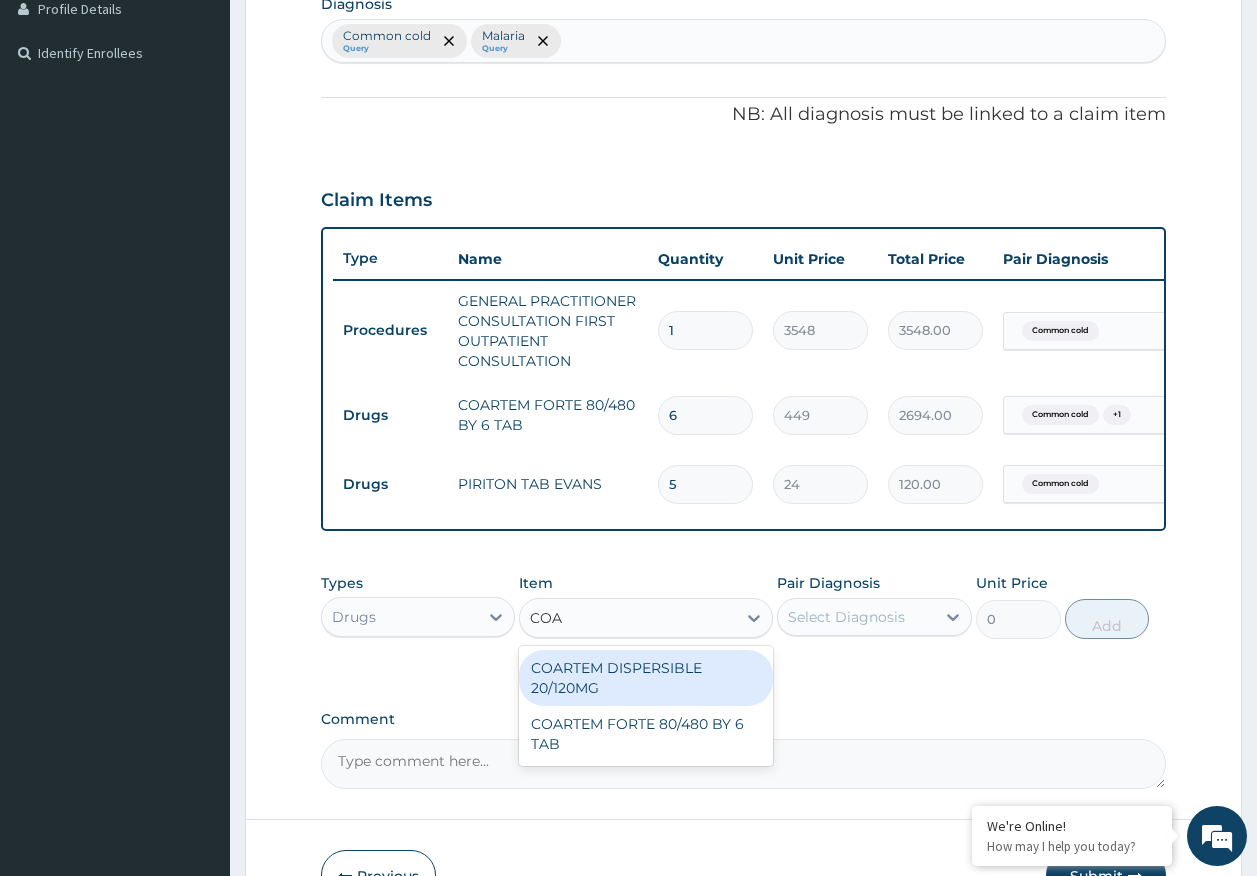 type on "COAR" 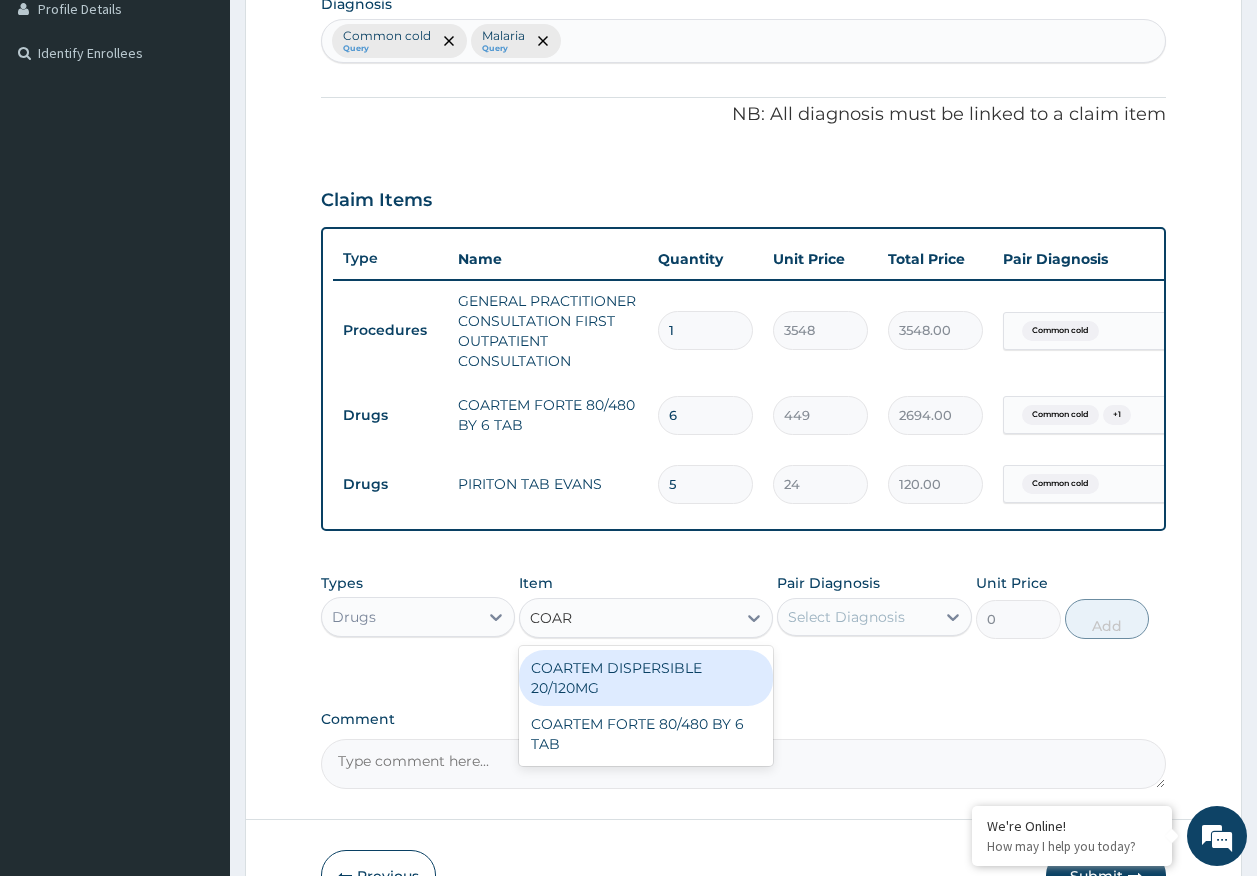 click on "COARTEM DISPERSIBLE 20/120MG" at bounding box center (646, 678) 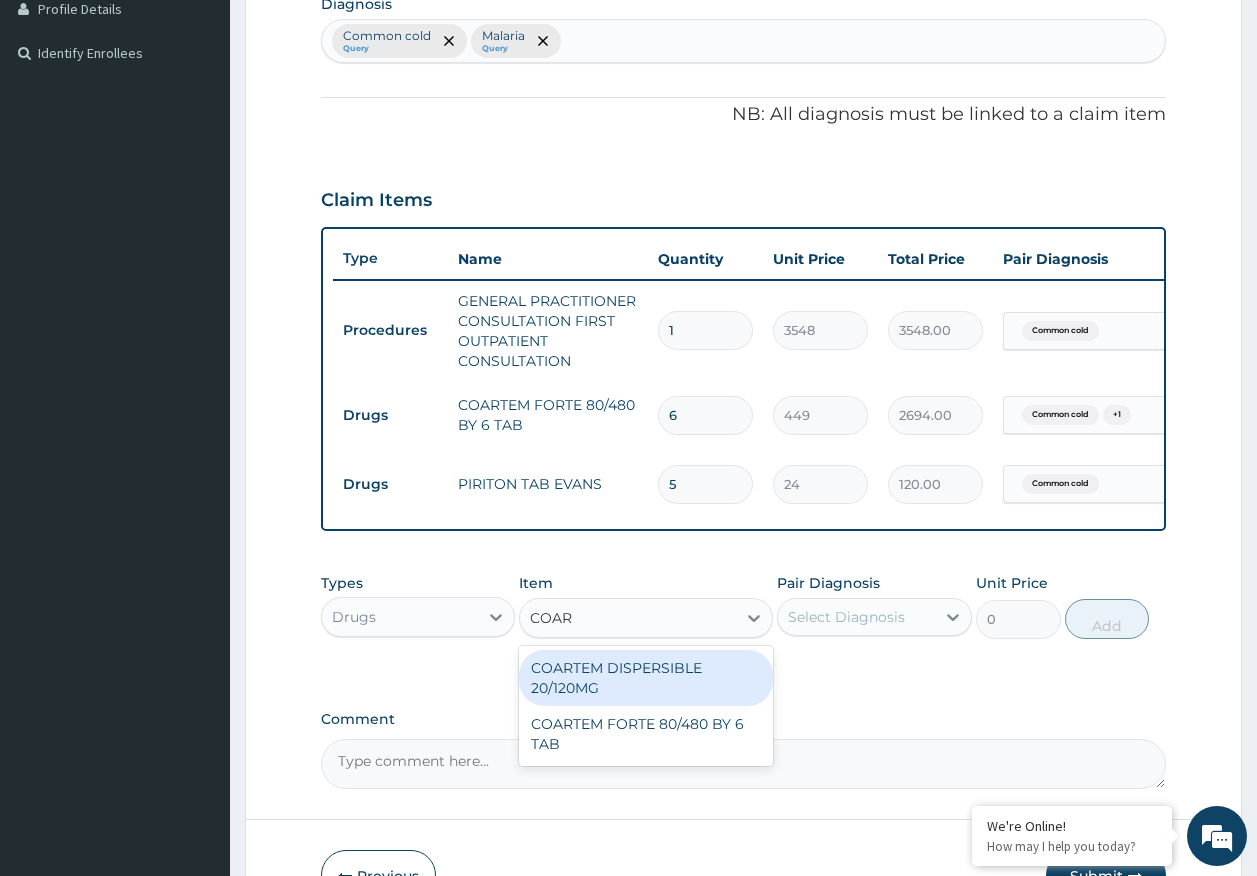 type 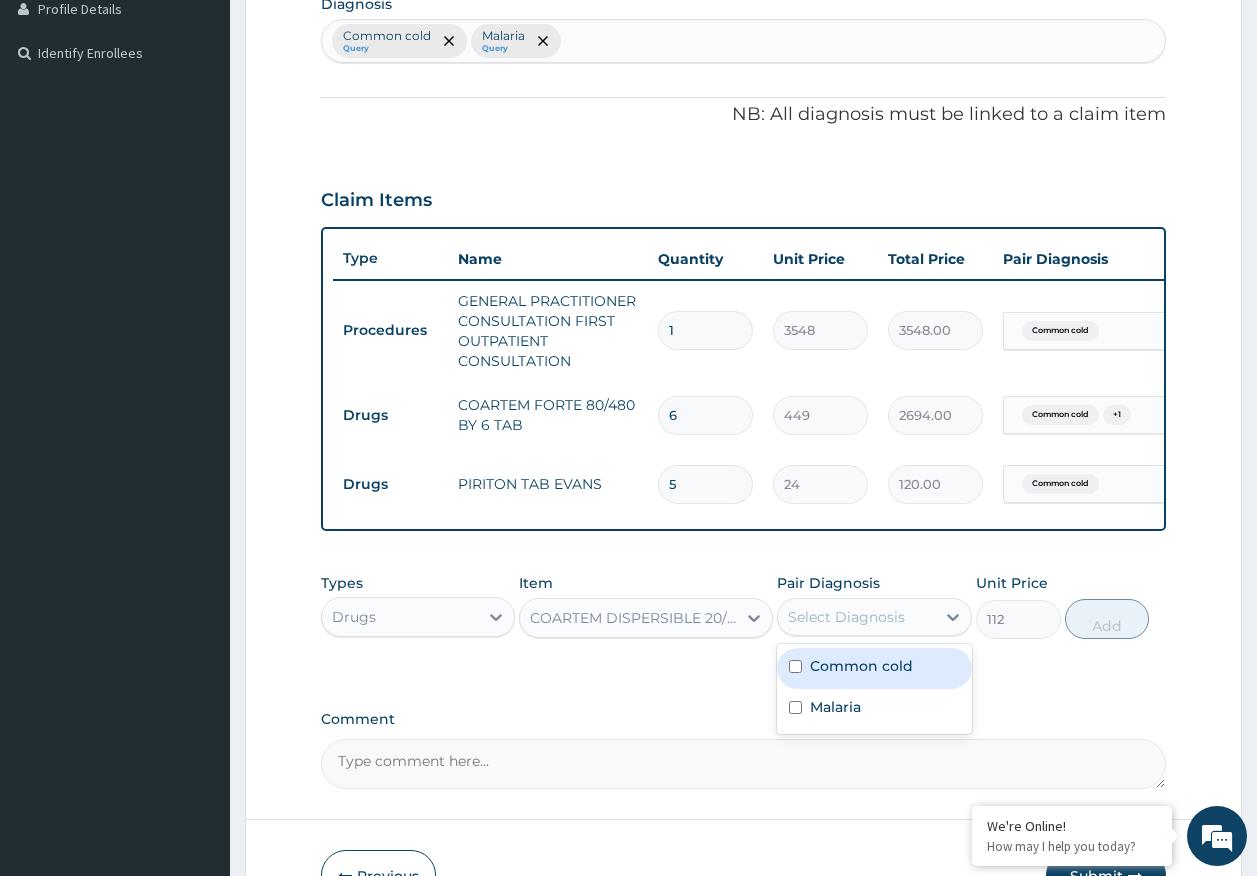 click on "Select Diagnosis" at bounding box center [846, 617] 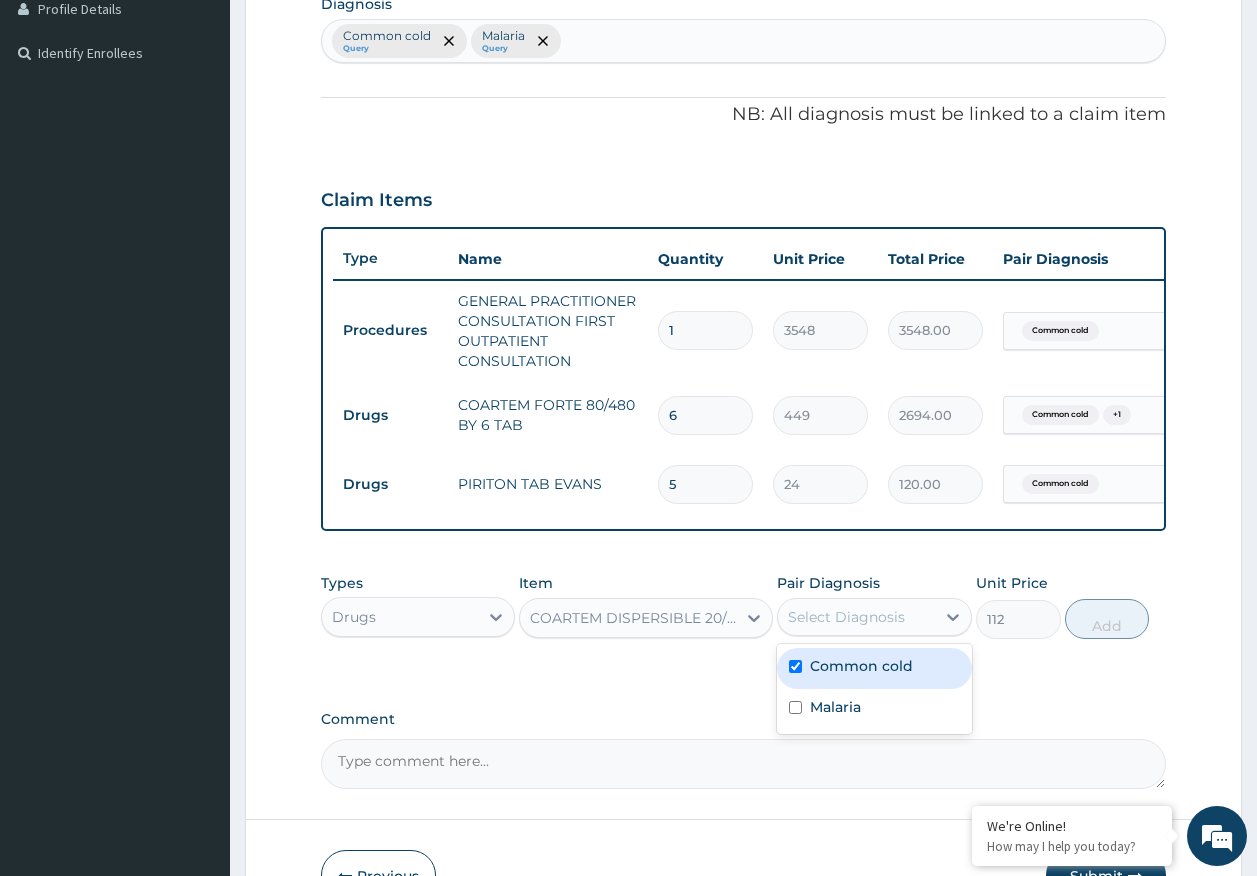 checkbox on "true" 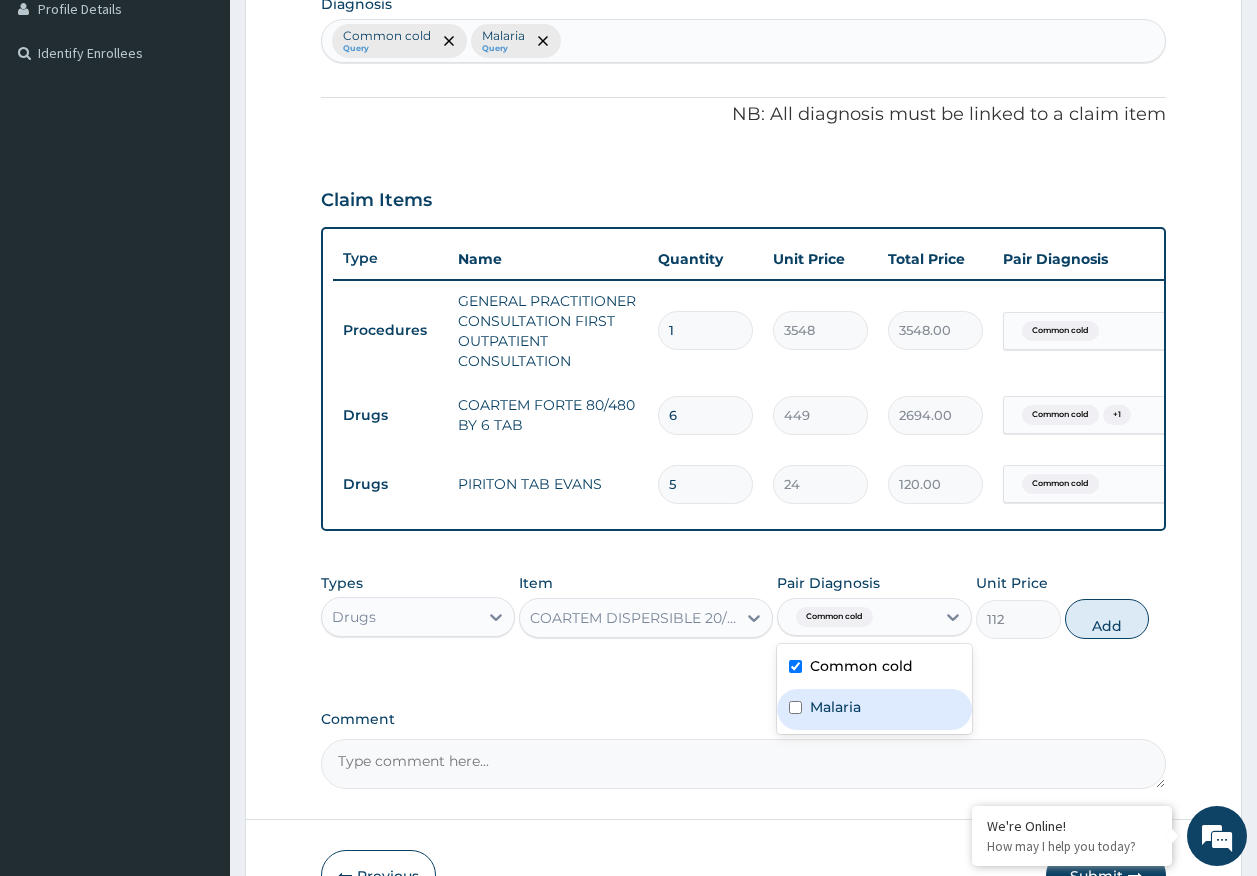 click on "Malaria" at bounding box center [874, 709] 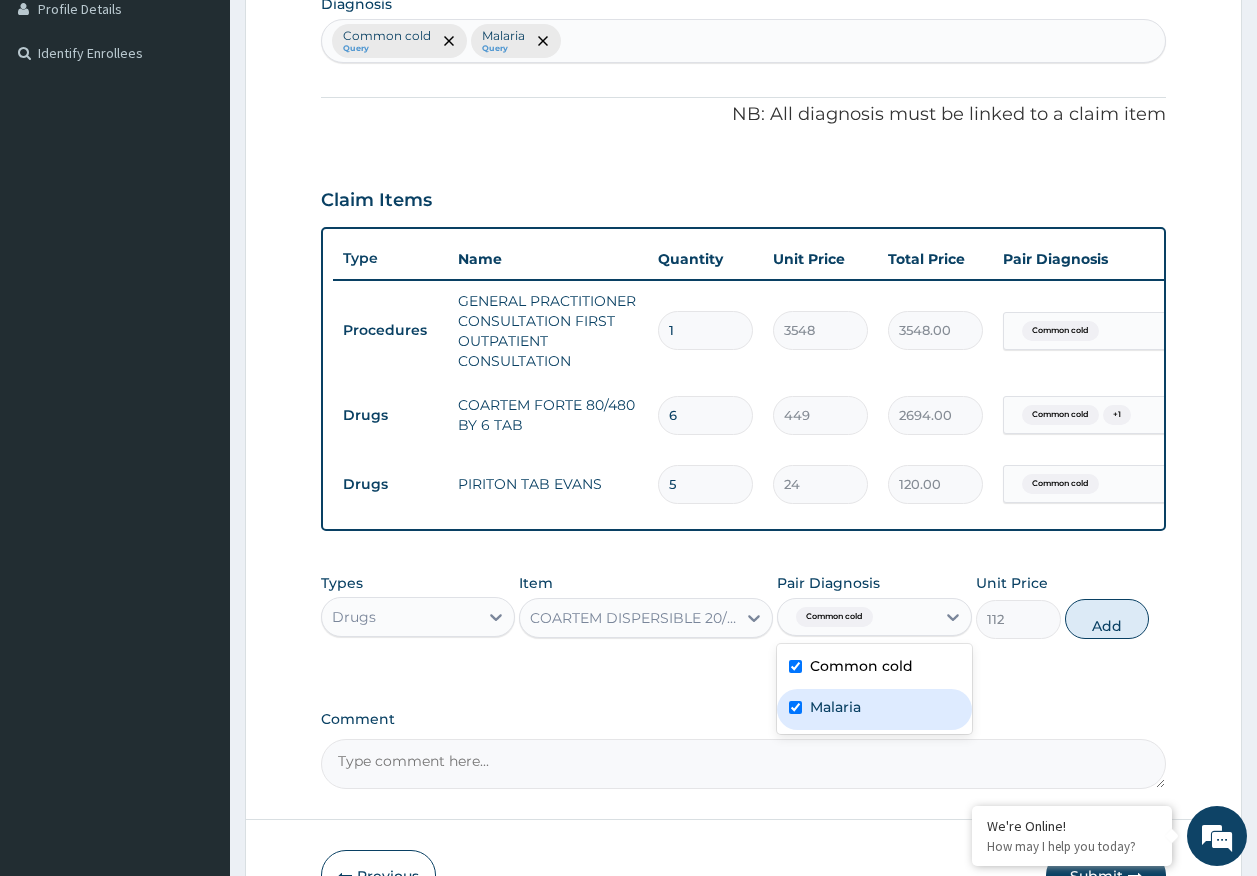 checkbox on "true" 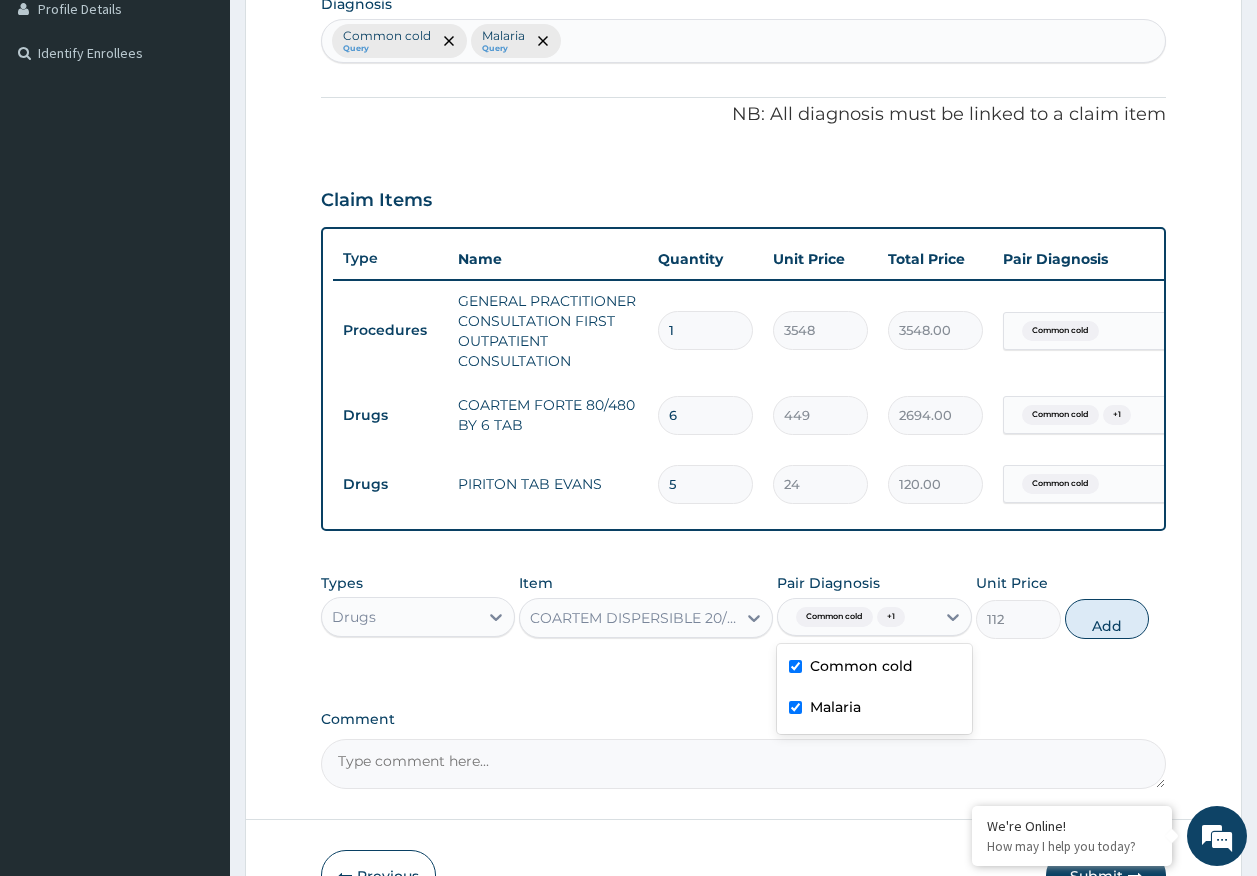 drag, startPoint x: 883, startPoint y: 684, endPoint x: 1096, endPoint y: 661, distance: 214.23819 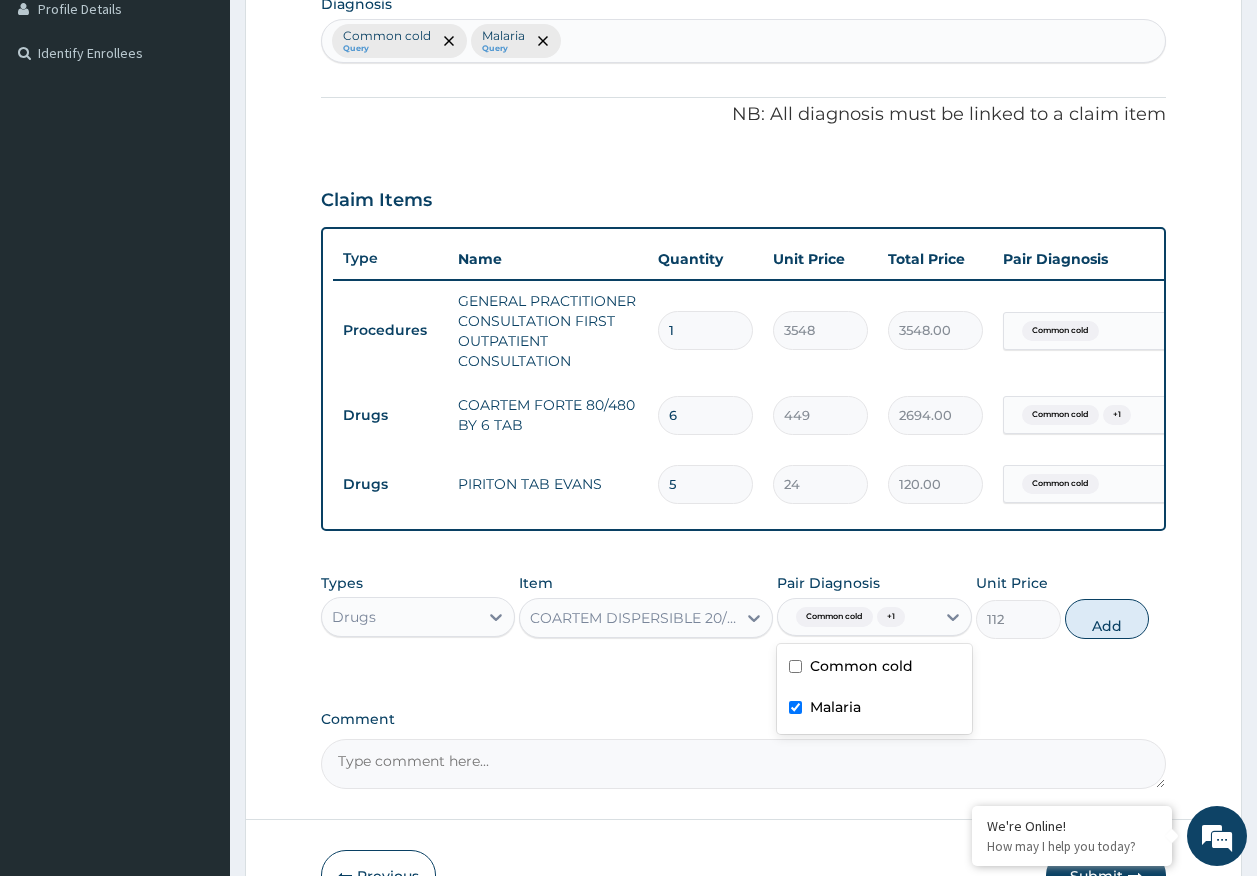 checkbox on "false" 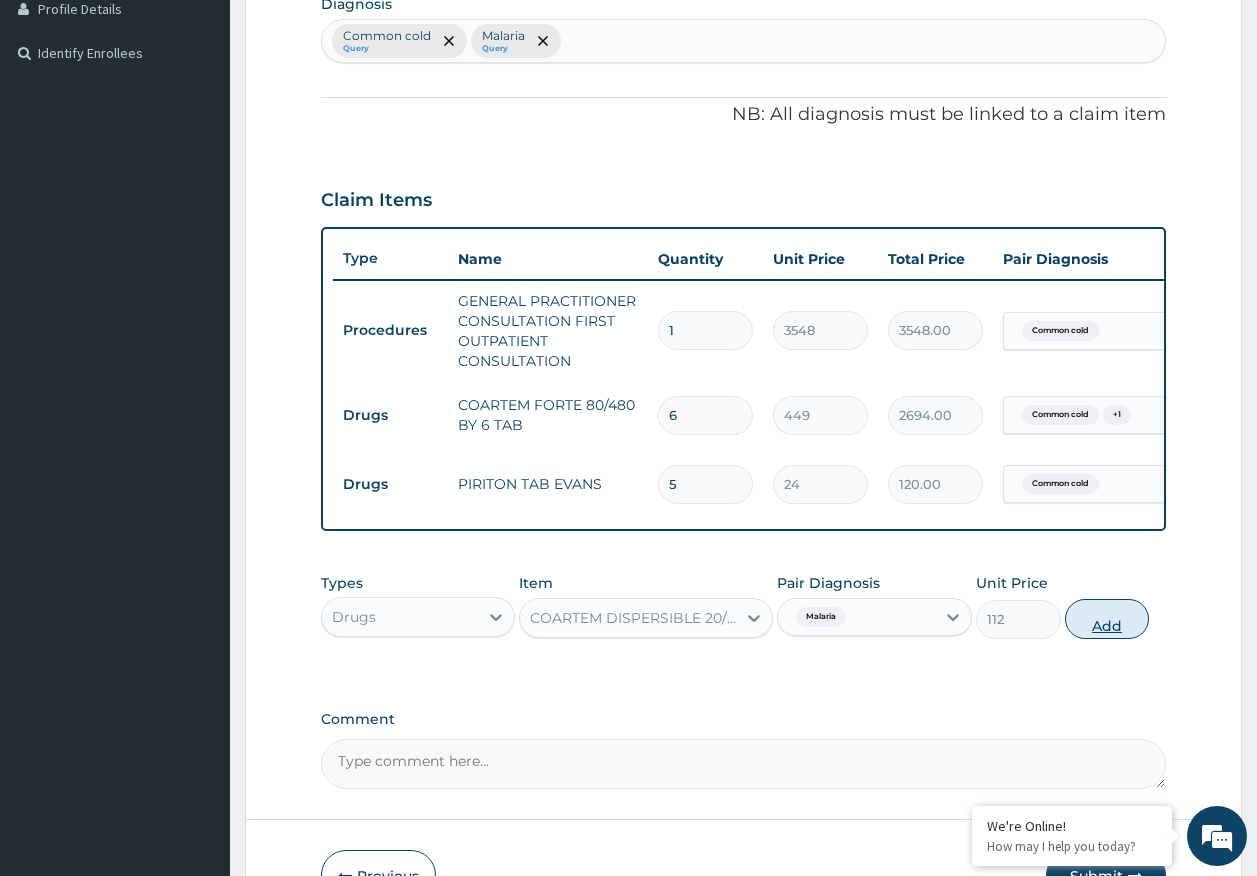 click on "Add" at bounding box center (1107, 619) 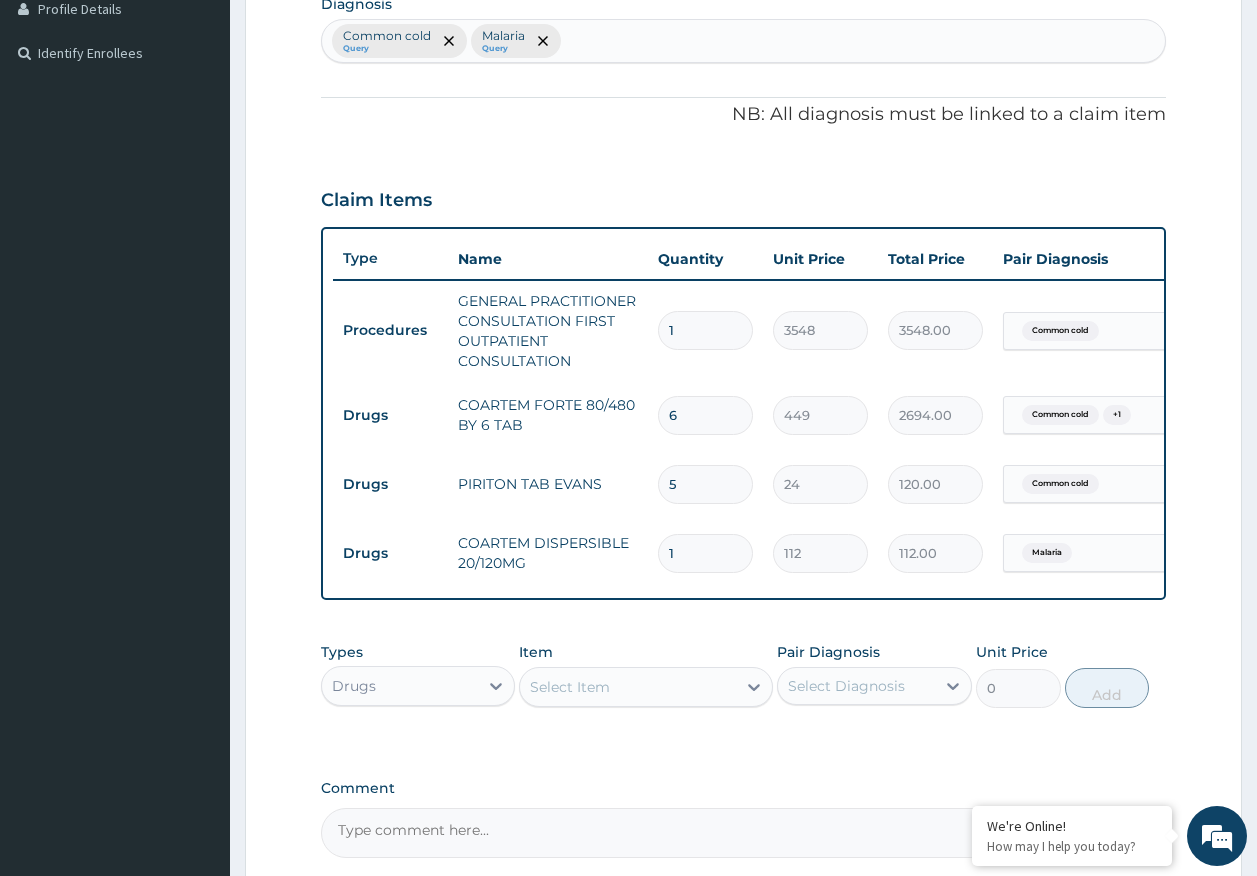 type 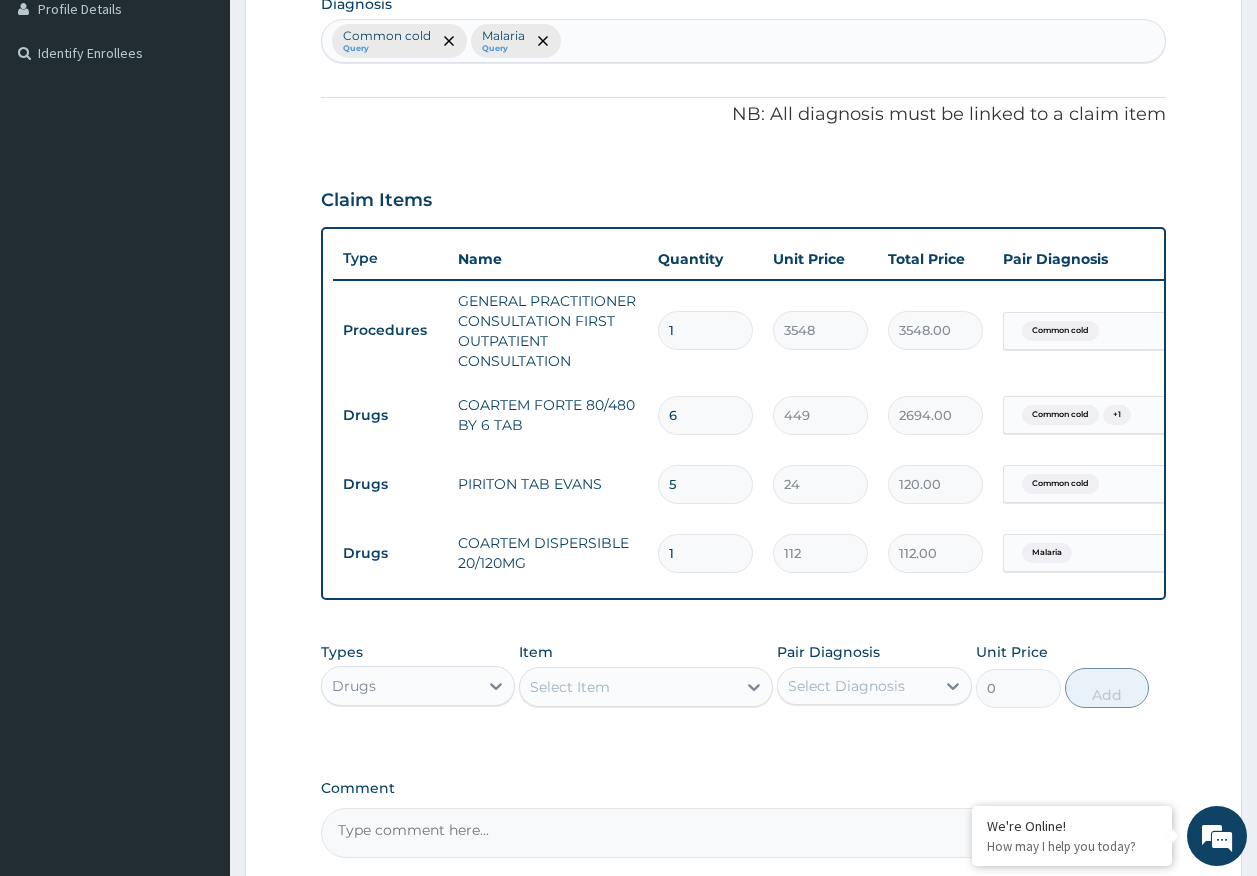 type on "0.00" 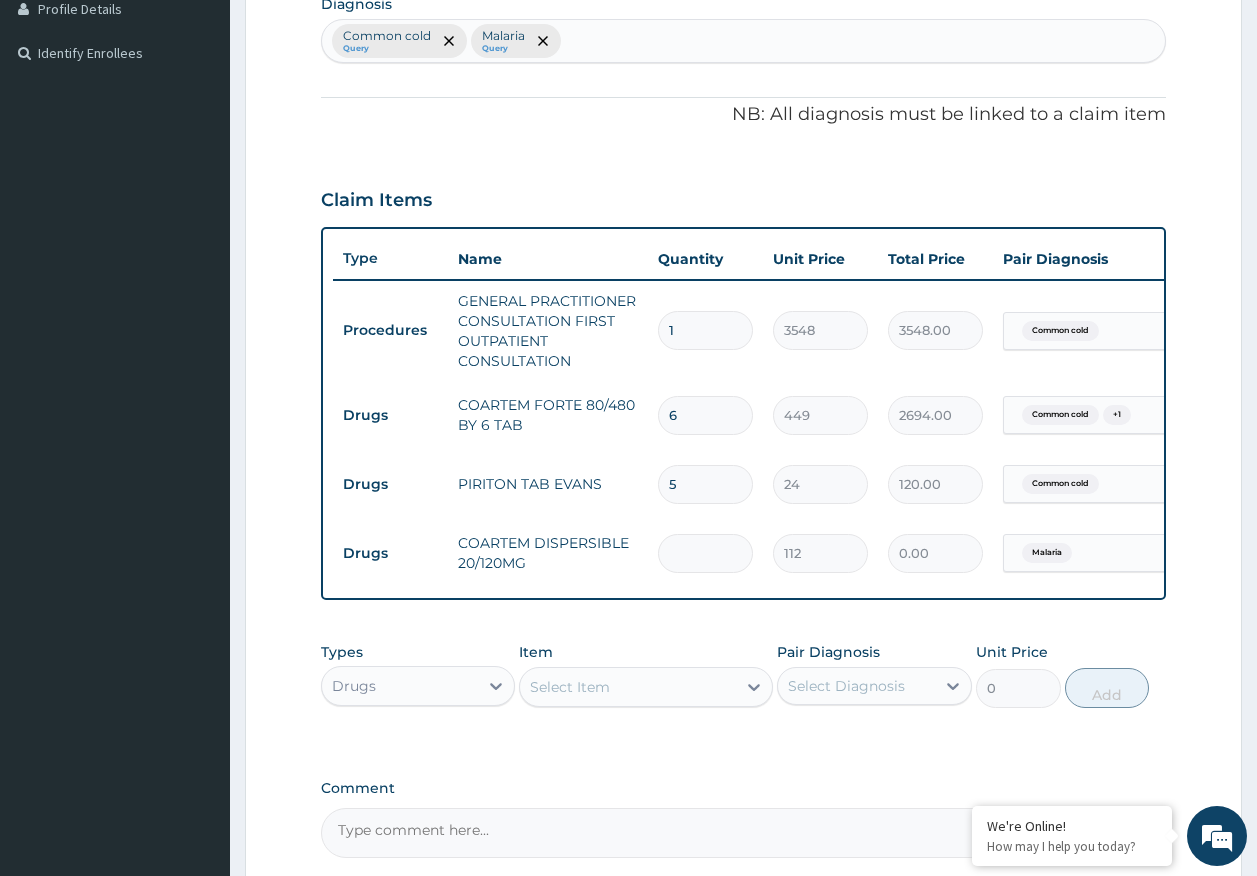 type on "2" 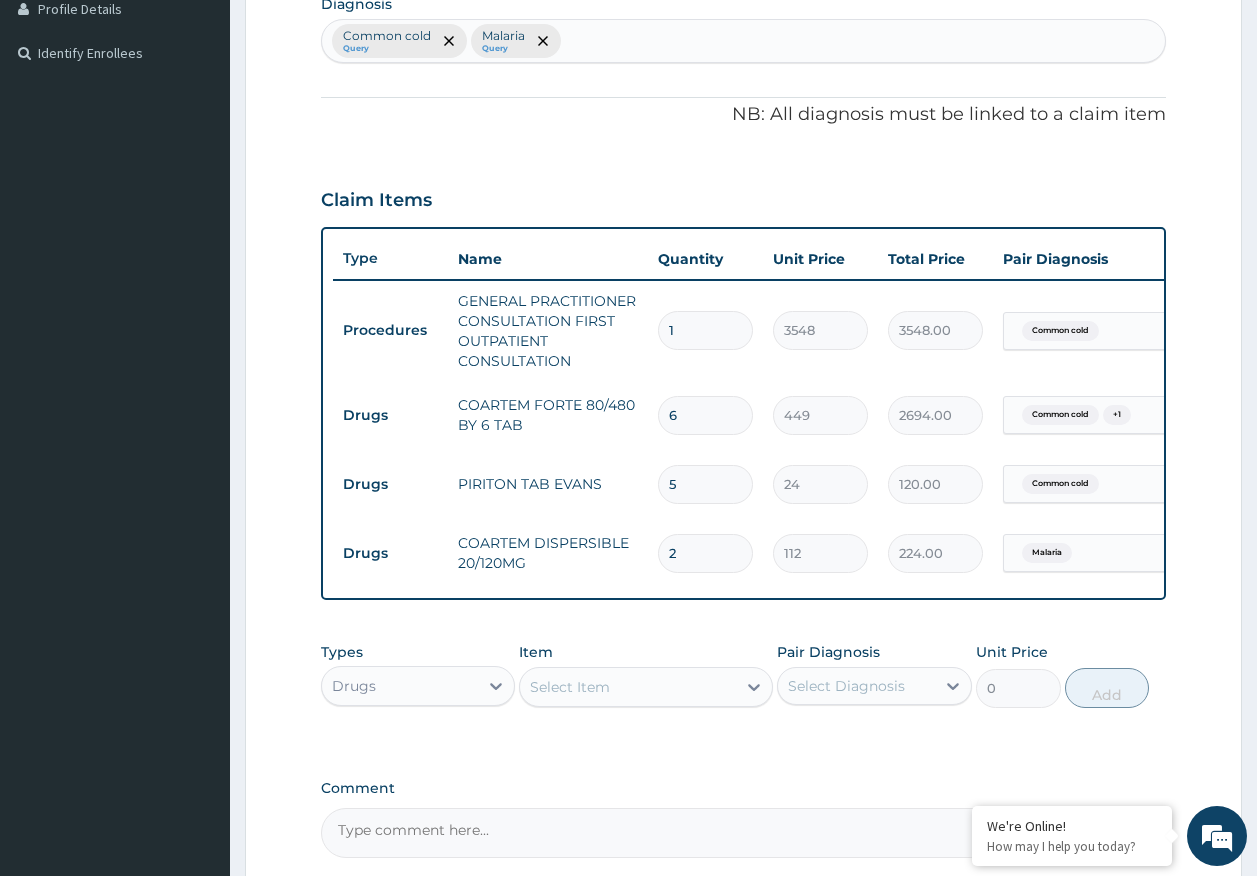 type on "24" 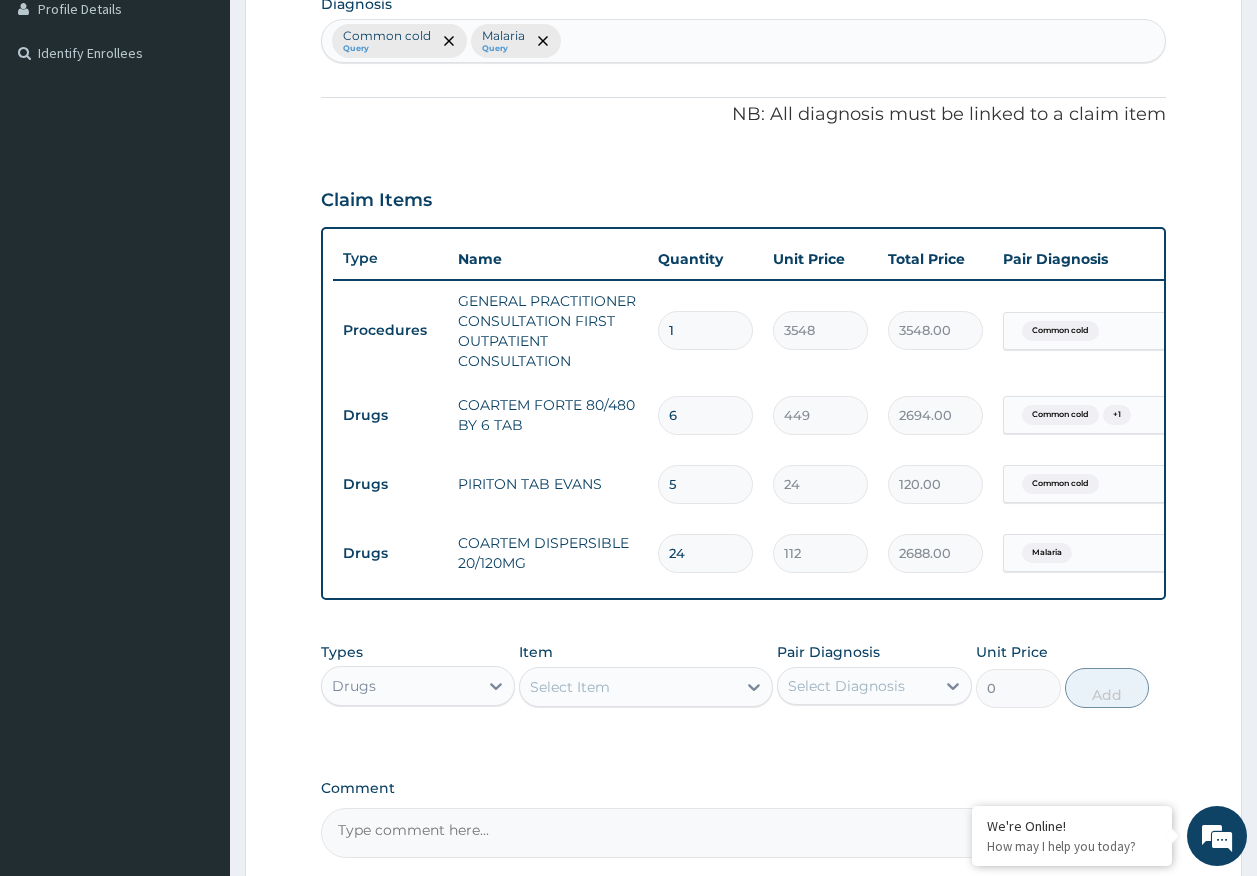 type on "24" 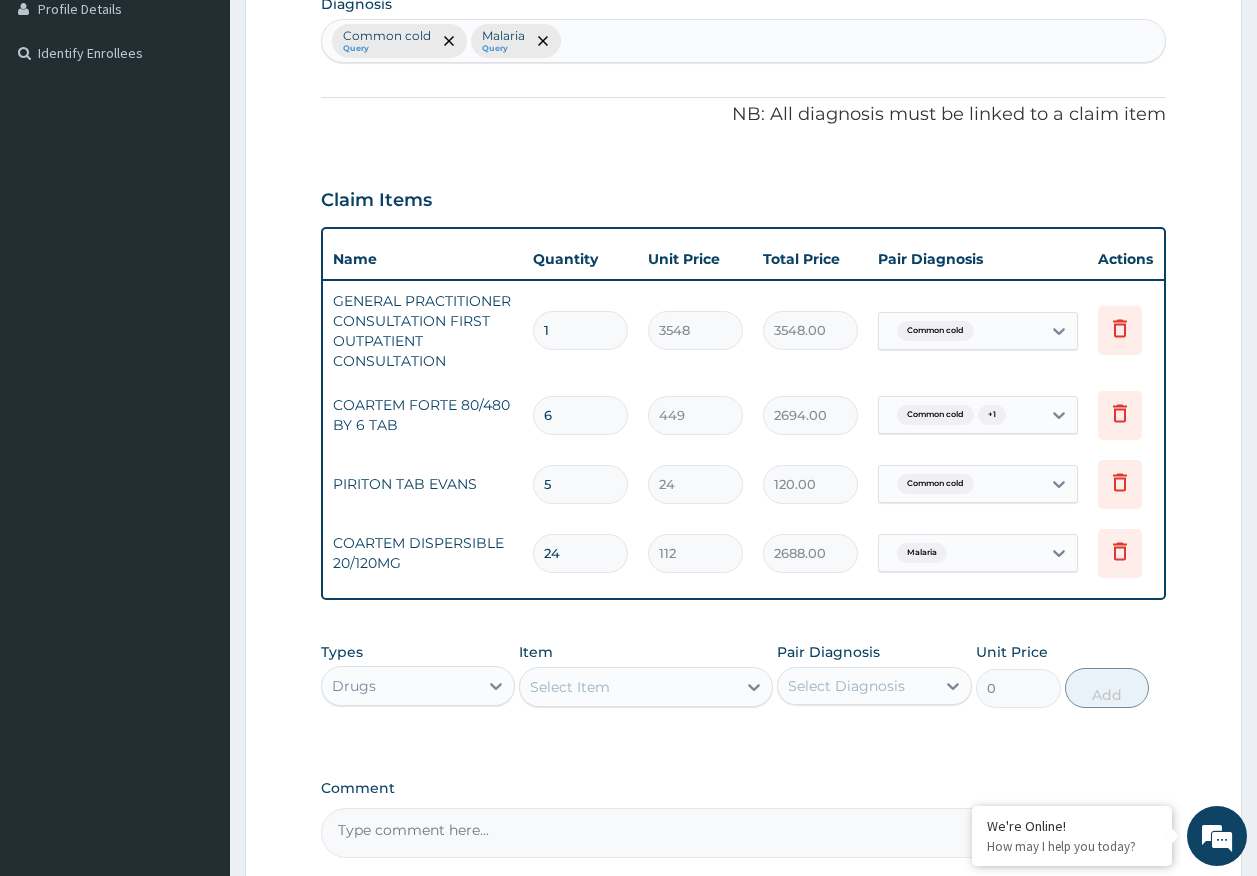 scroll, scrollTop: 0, scrollLeft: 158, axis: horizontal 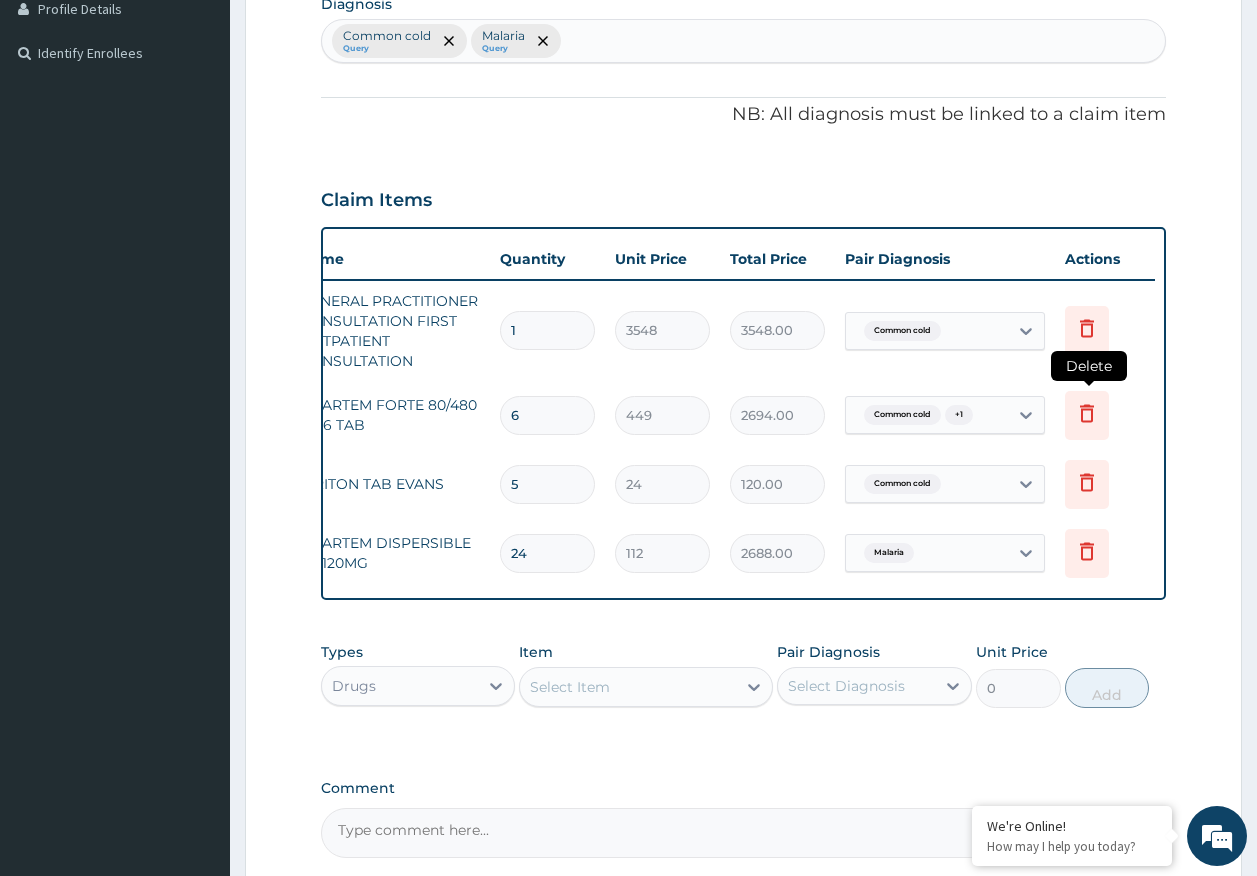 click 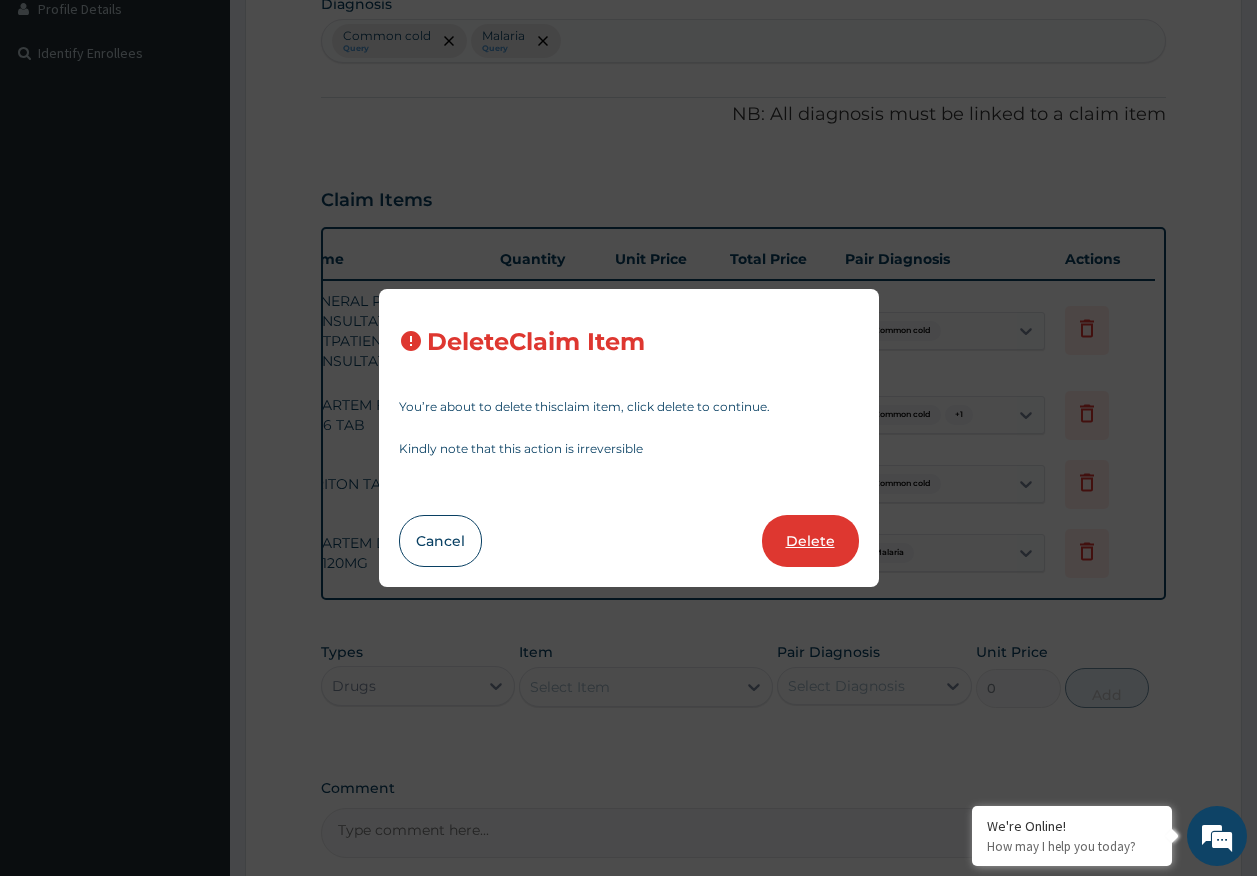 click on "Delete" at bounding box center [810, 541] 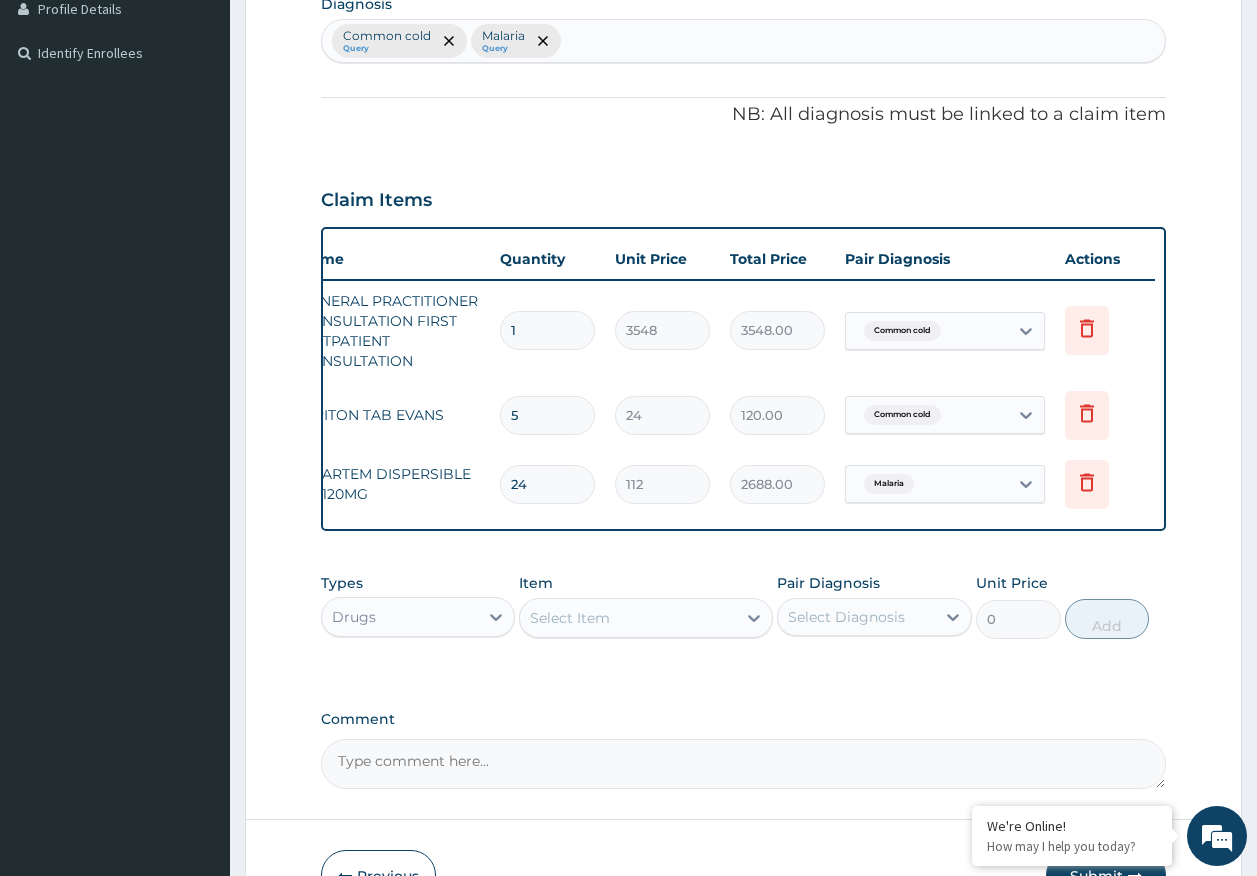 scroll, scrollTop: 0, scrollLeft: 0, axis: both 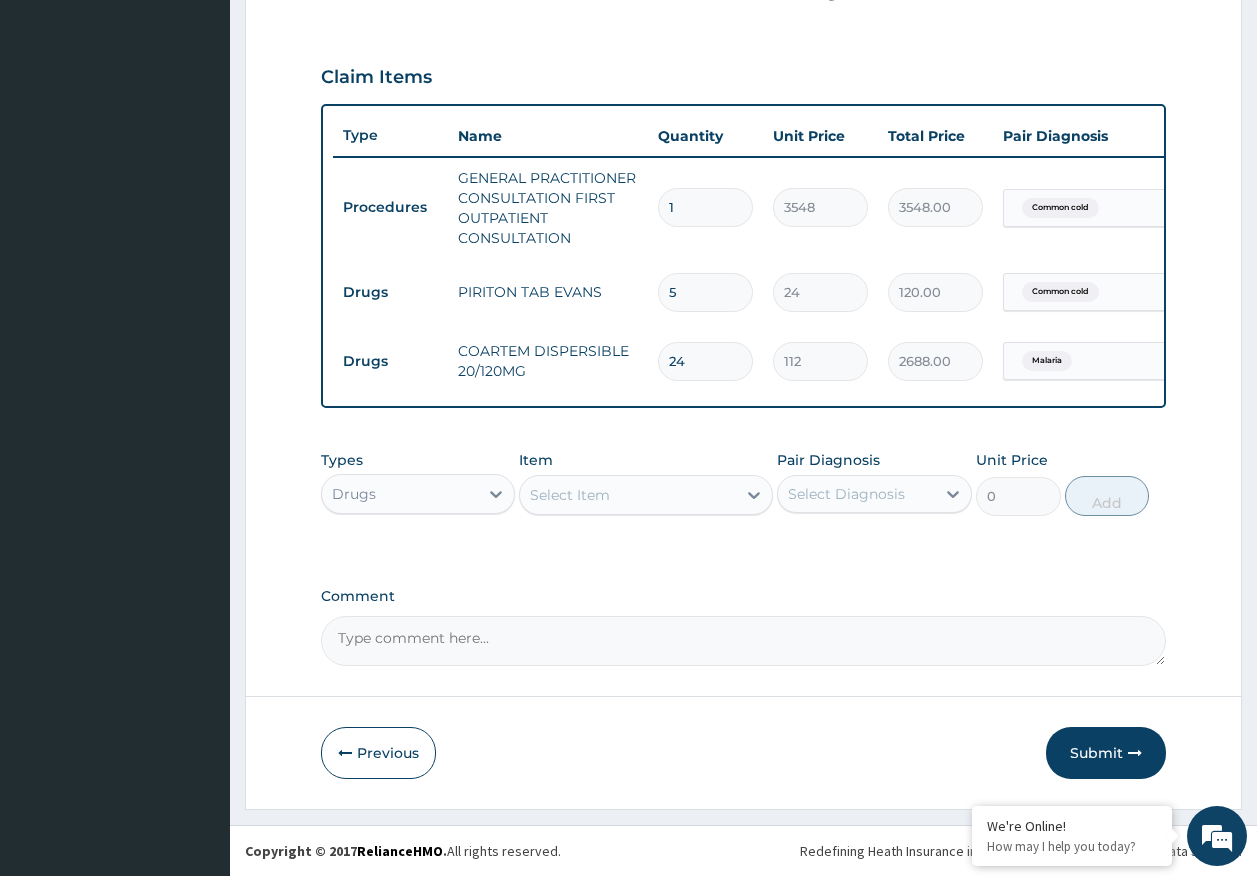 click on "Submit" at bounding box center [1106, 753] 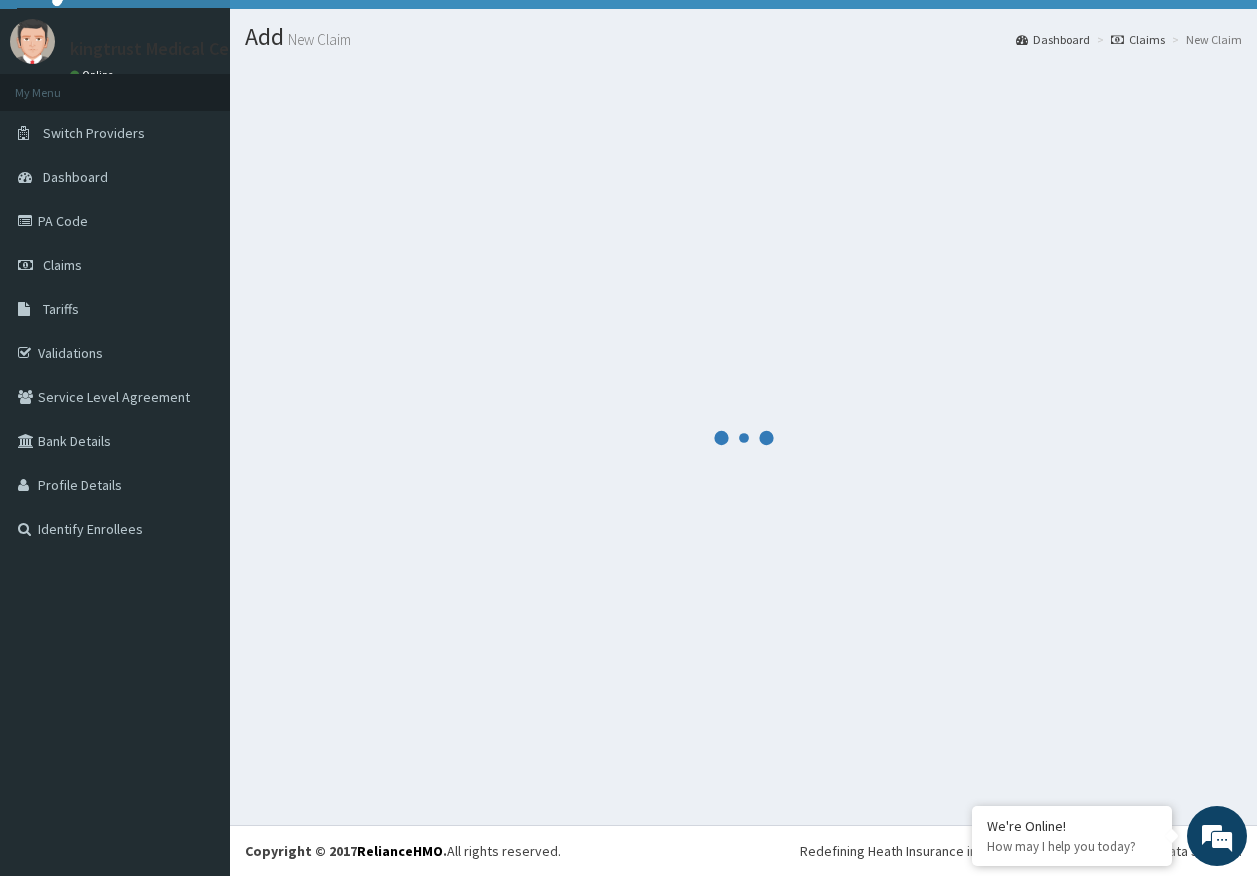 scroll, scrollTop: 41, scrollLeft: 0, axis: vertical 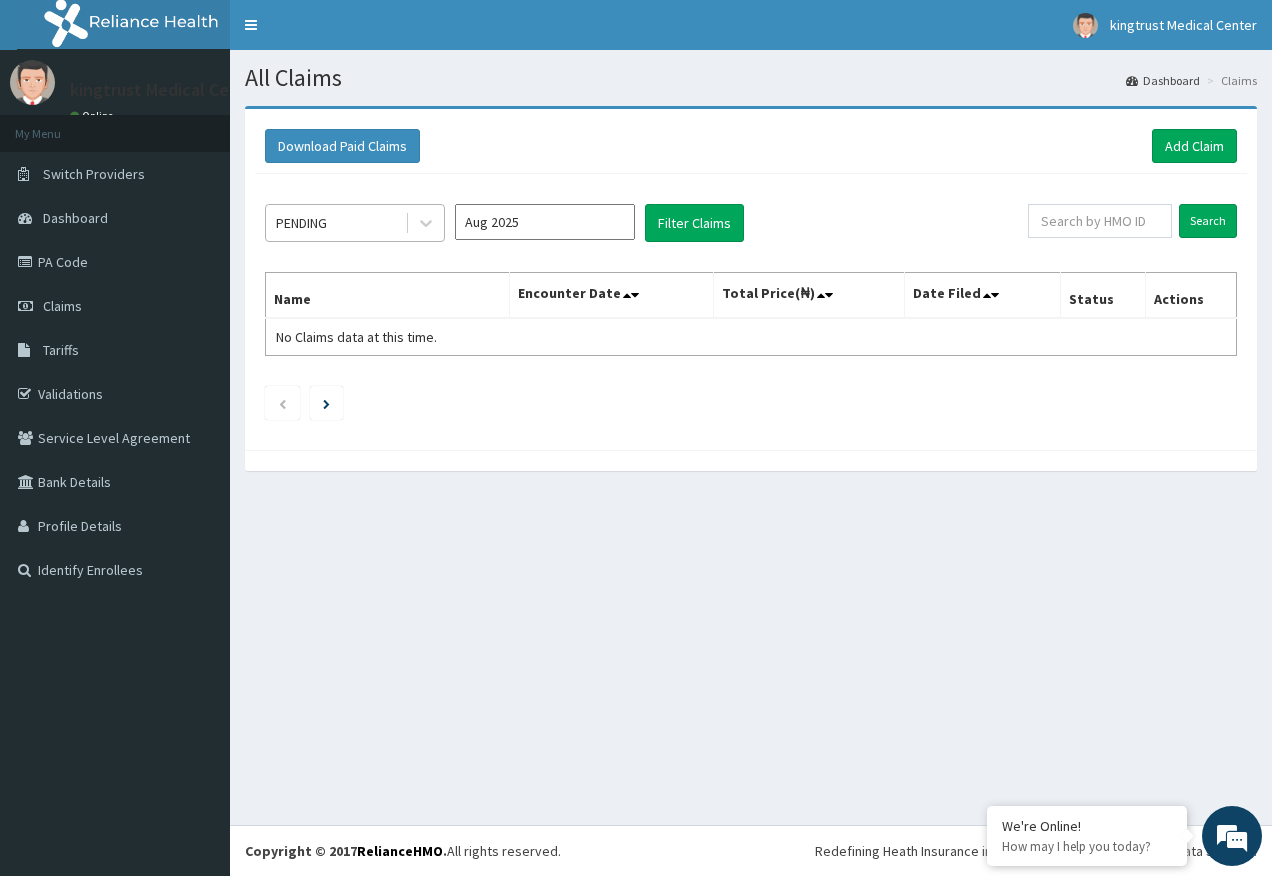 click on "PENDING" at bounding box center [301, 223] 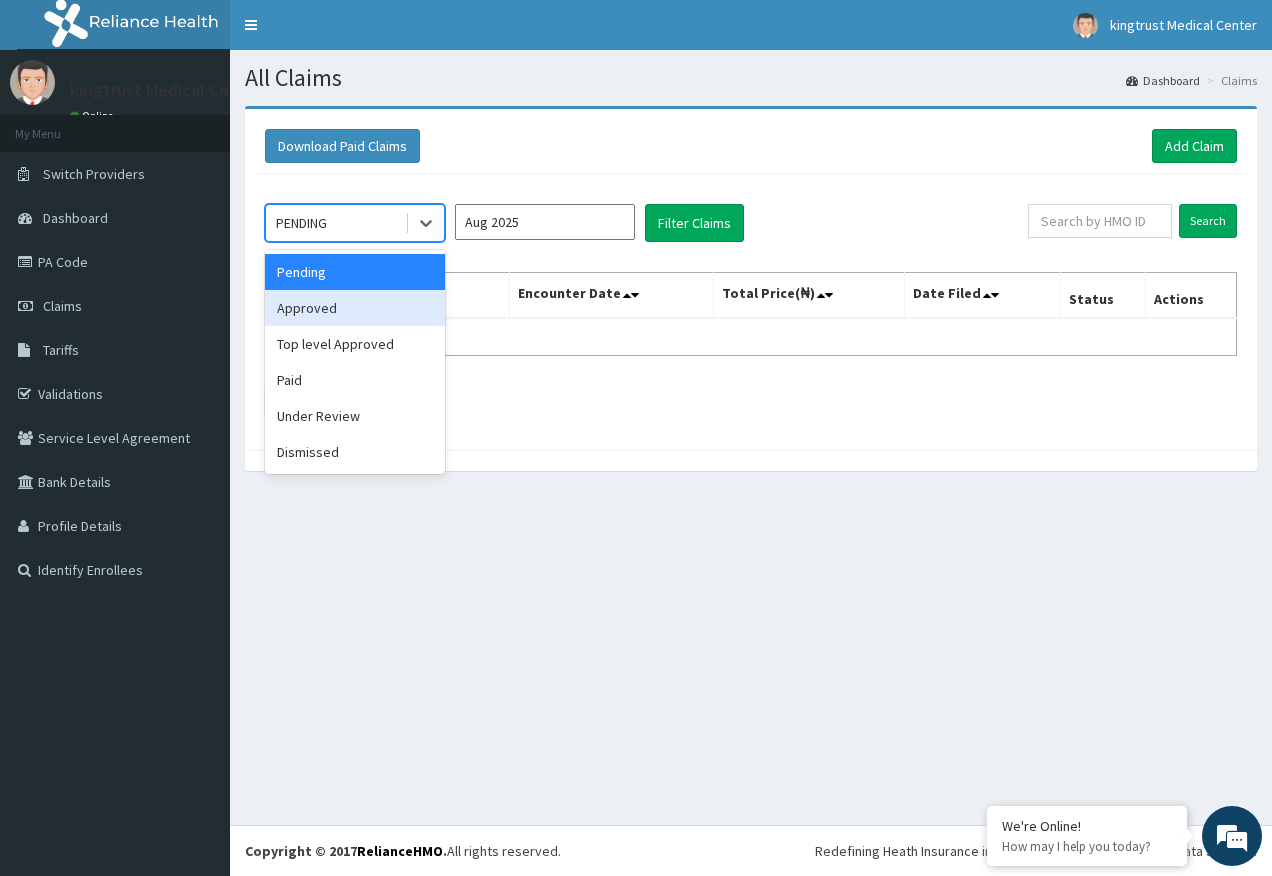 click on "Approved" at bounding box center (355, 308) 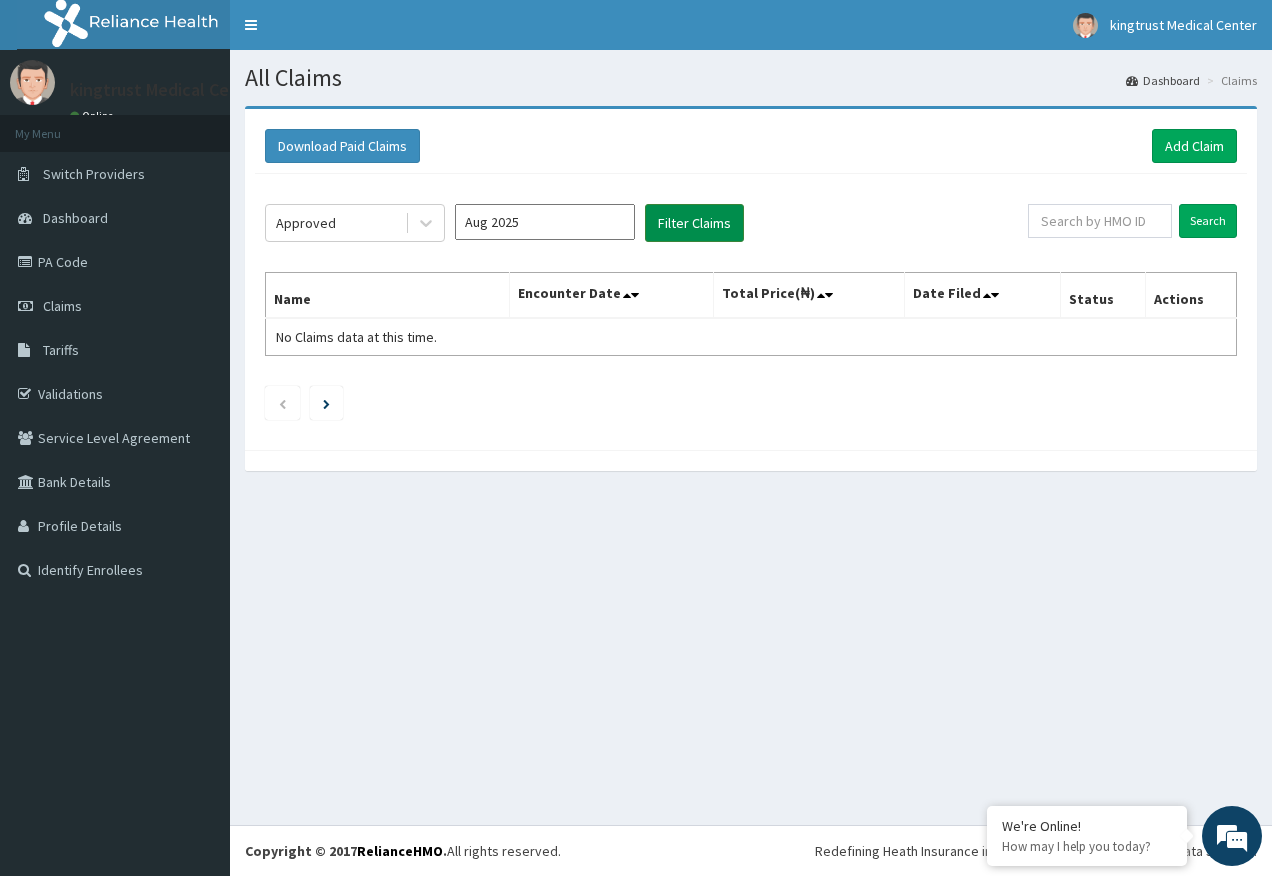 click on "Filter Claims" at bounding box center [694, 223] 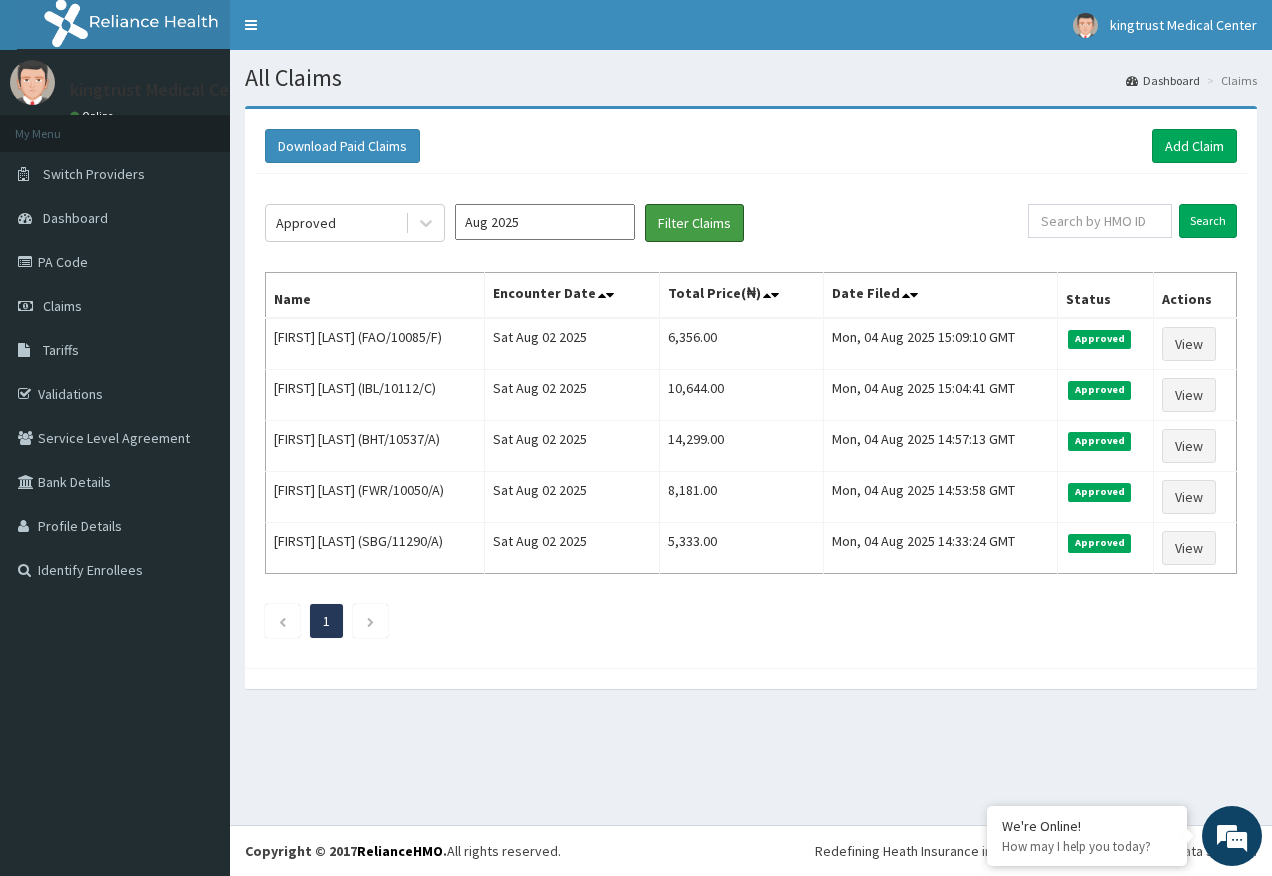 scroll, scrollTop: 0, scrollLeft: 0, axis: both 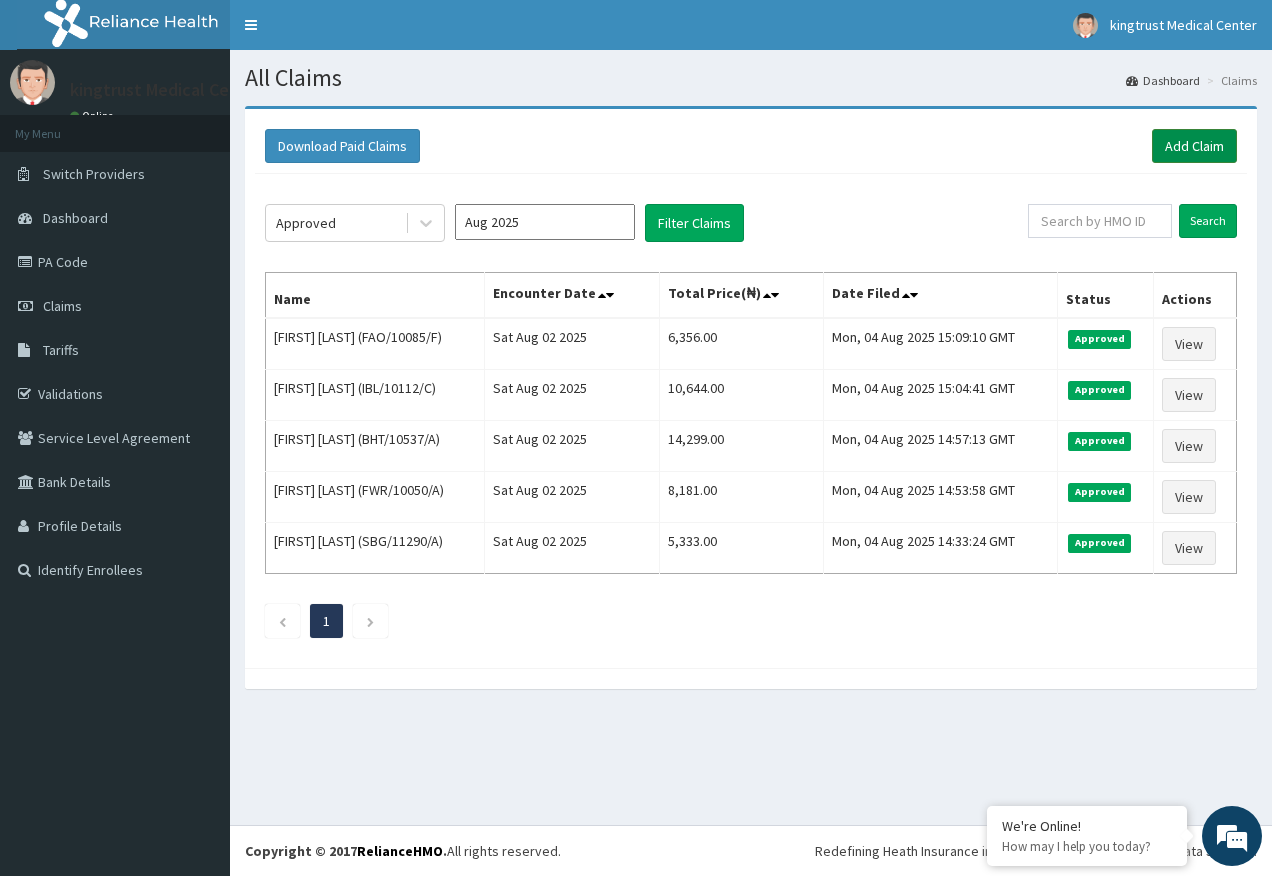 click on "Add Claim" at bounding box center (1194, 146) 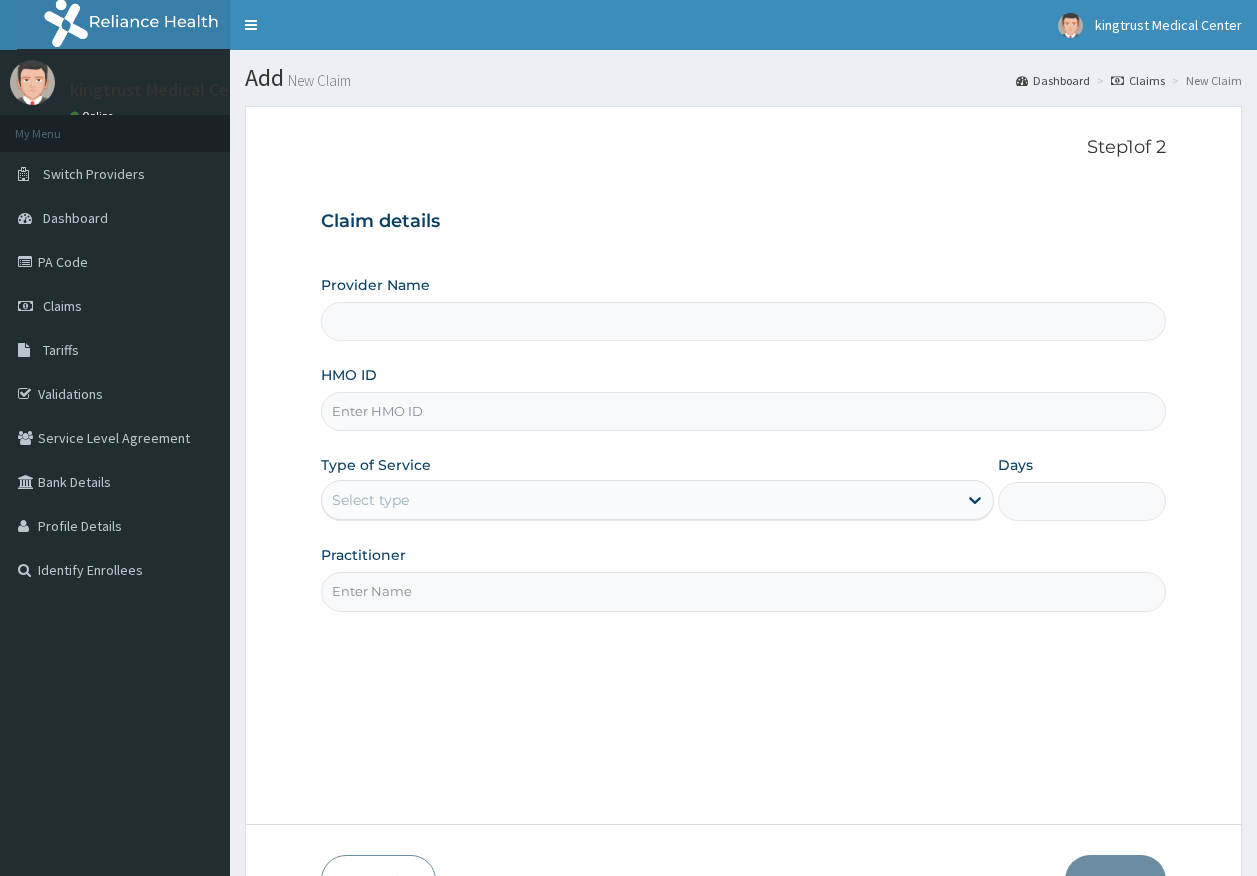 scroll, scrollTop: 0, scrollLeft: 0, axis: both 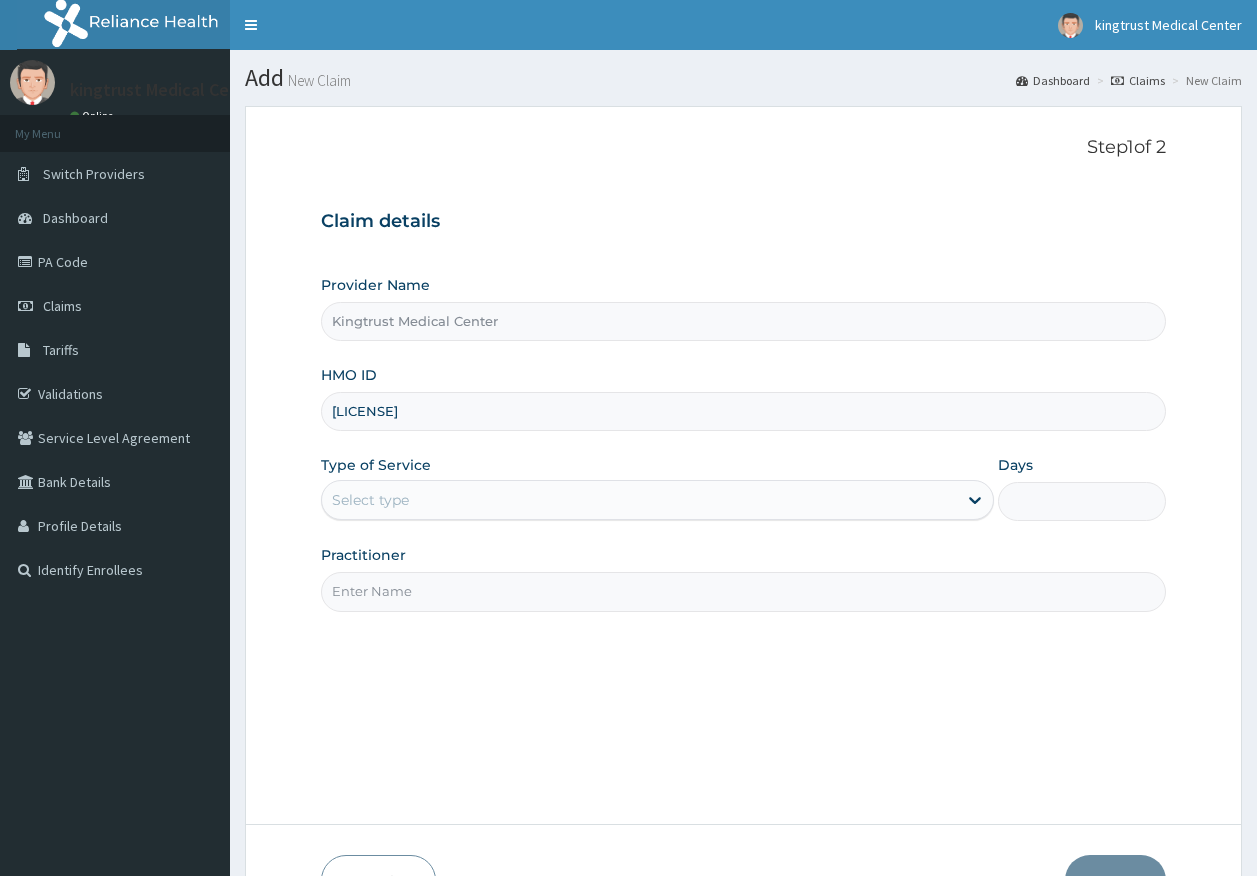 type on "UVM/10032/A" 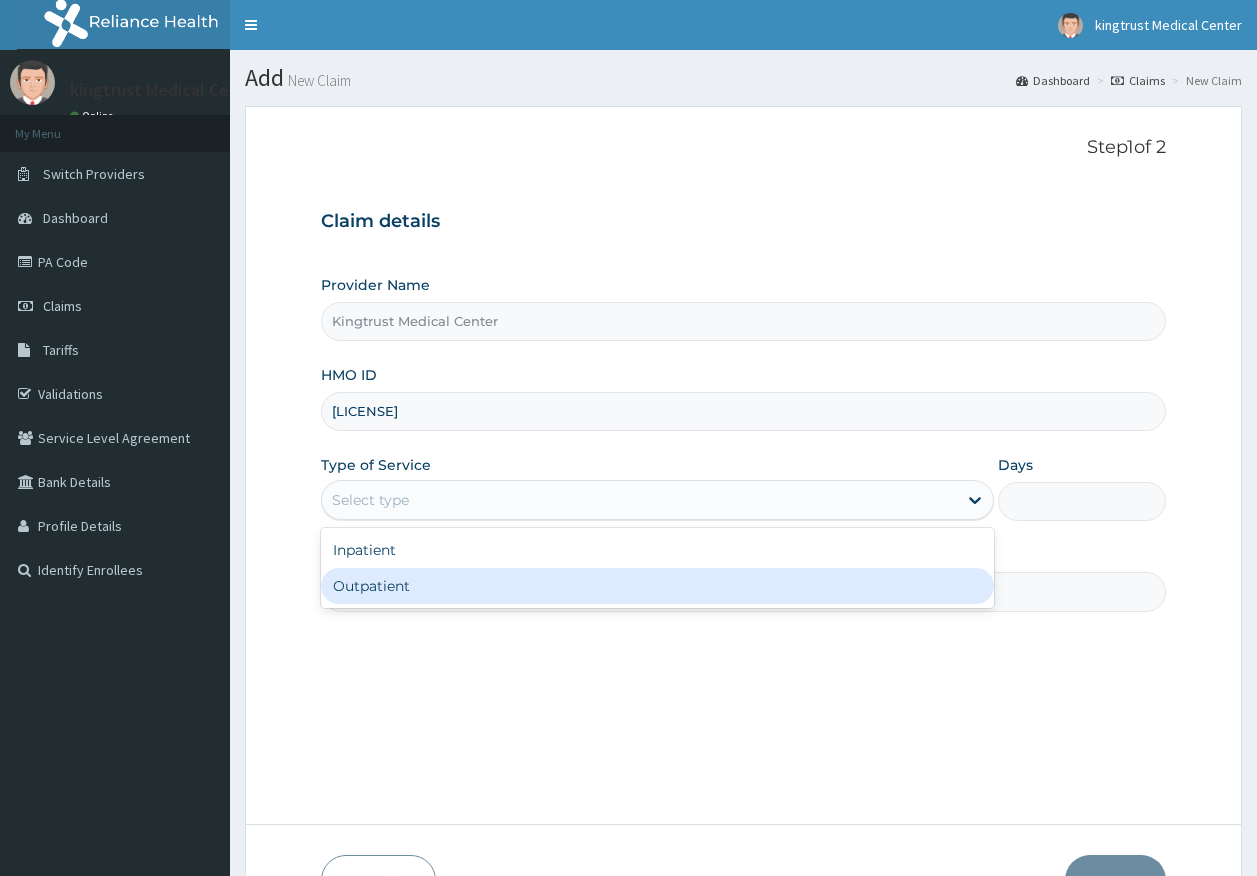 click on "Outpatient" at bounding box center (657, 586) 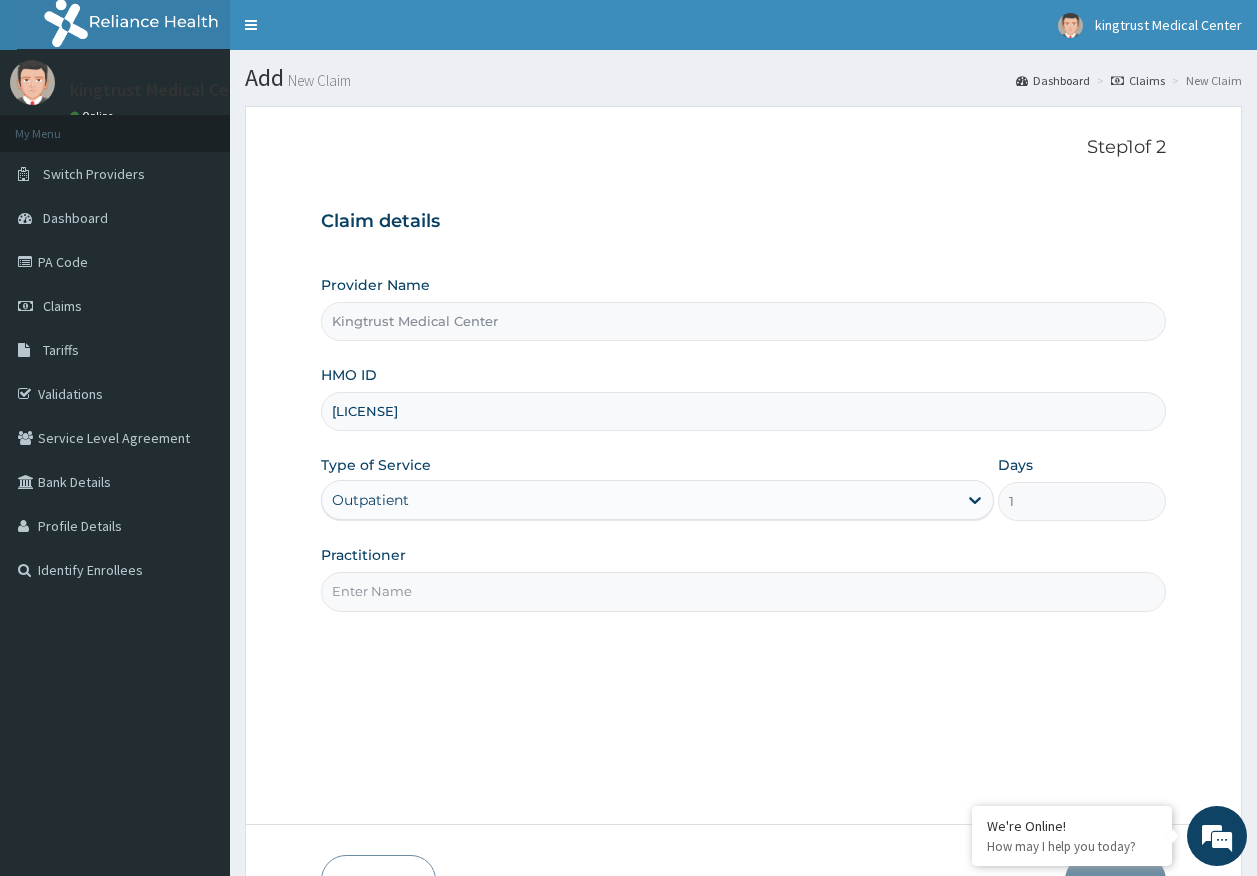 click on "Practitioner" at bounding box center (744, 591) 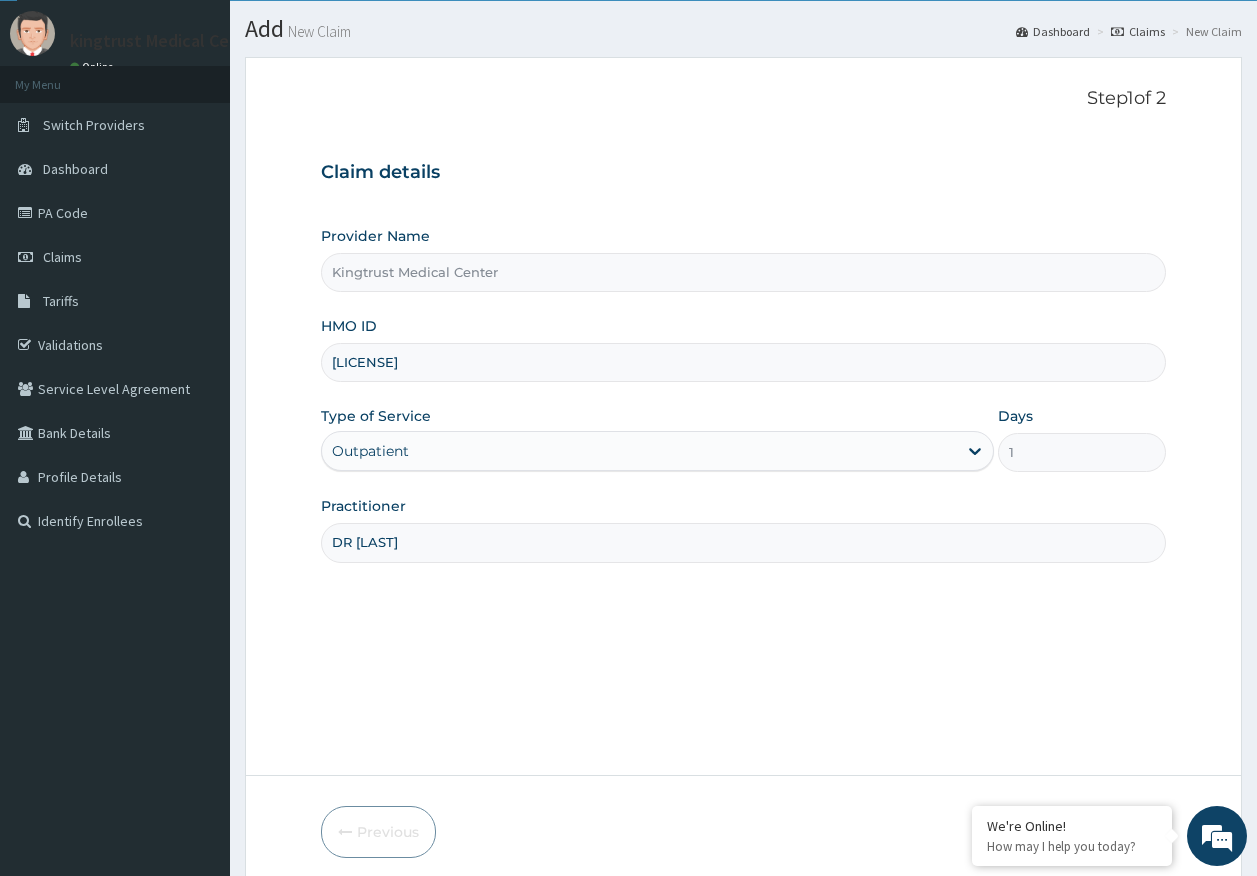 scroll, scrollTop: 128, scrollLeft: 0, axis: vertical 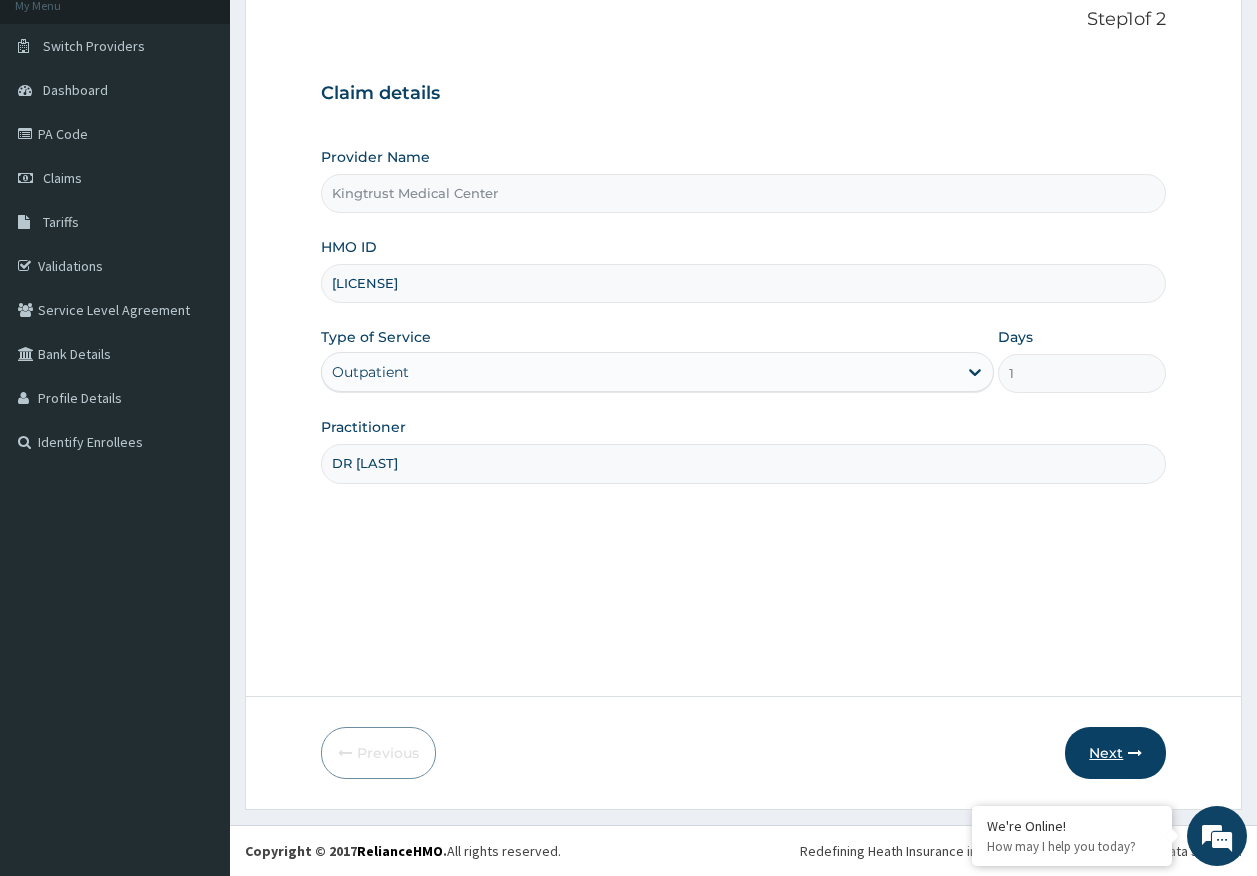 click on "Next" at bounding box center (1115, 753) 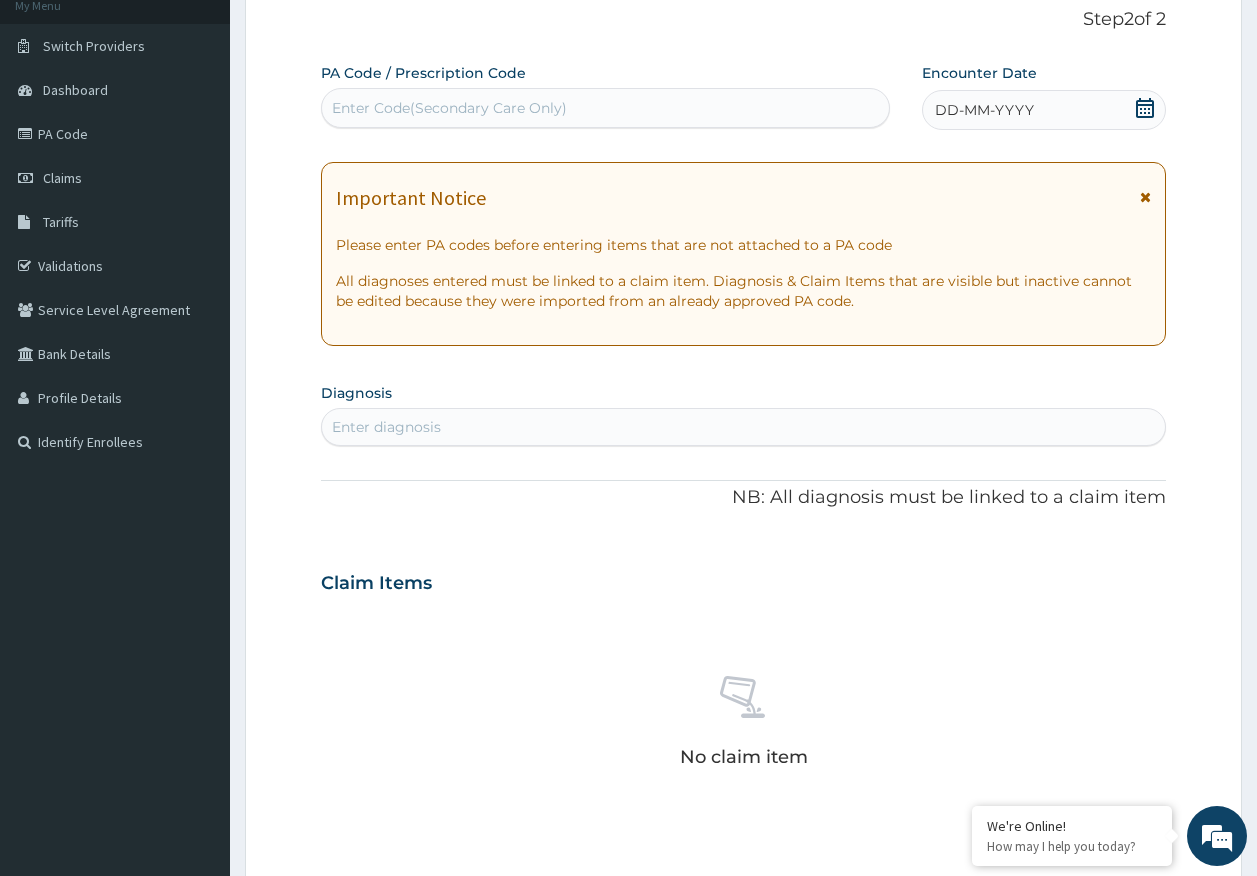 click on "DD-MM-YYYY" at bounding box center [984, 110] 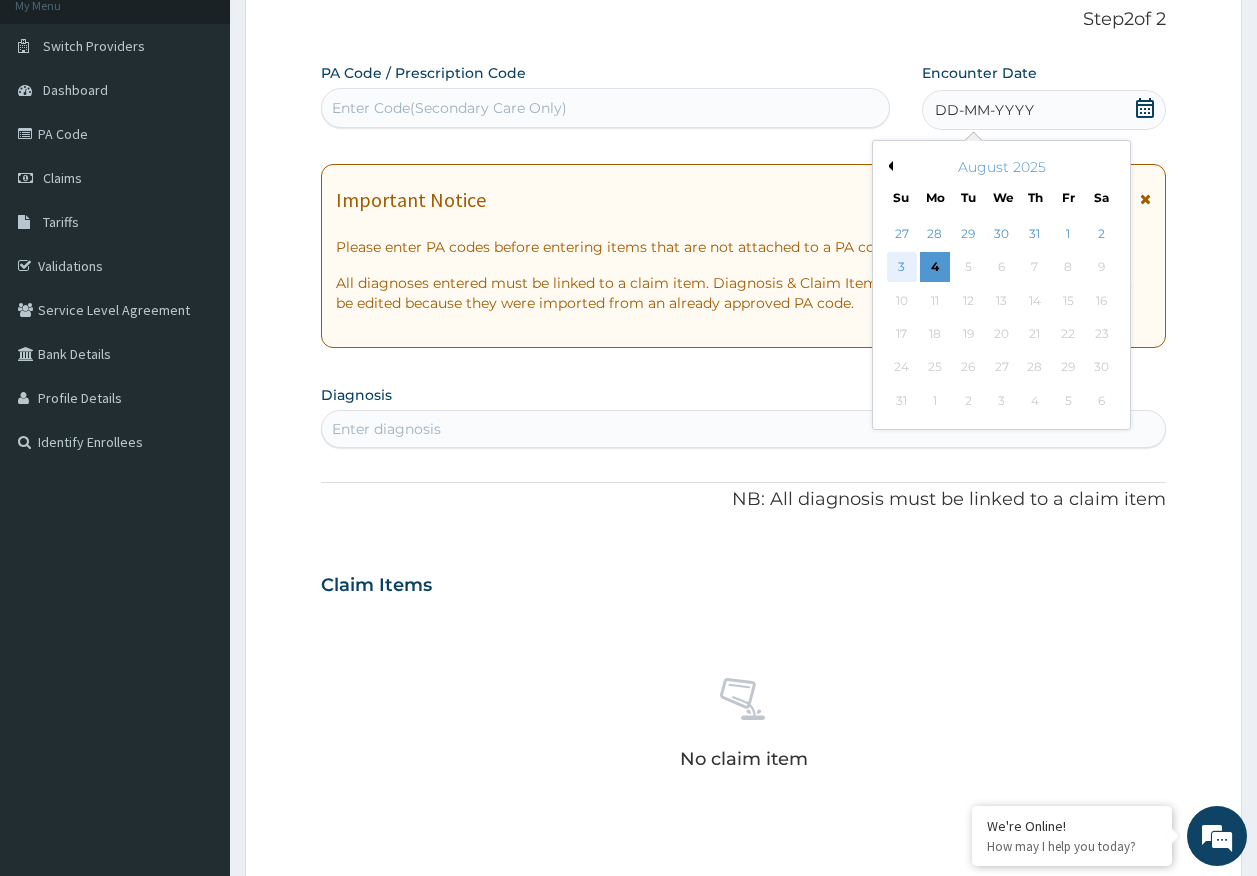 click on "3" at bounding box center [902, 268] 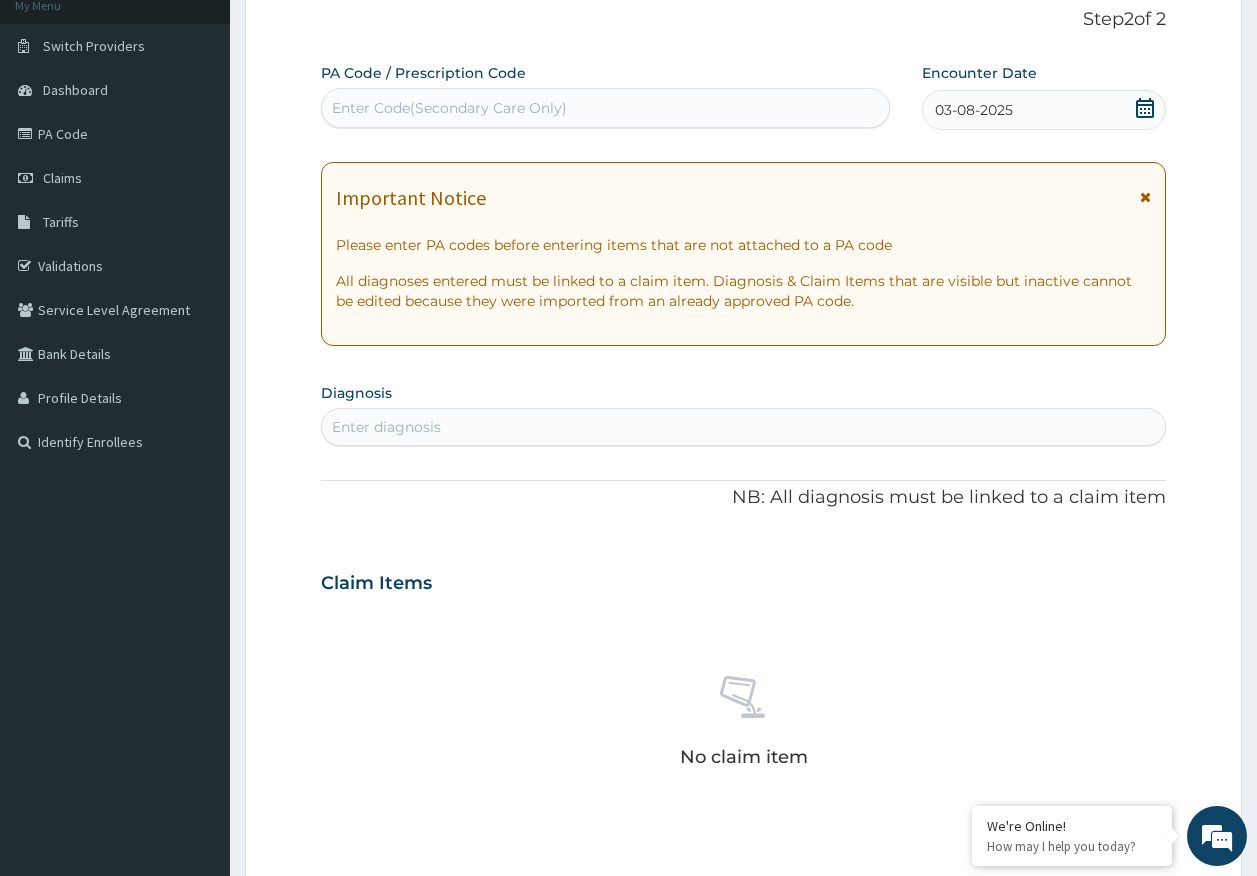 click on "Diagnosis Enter diagnosis" at bounding box center [744, 412] 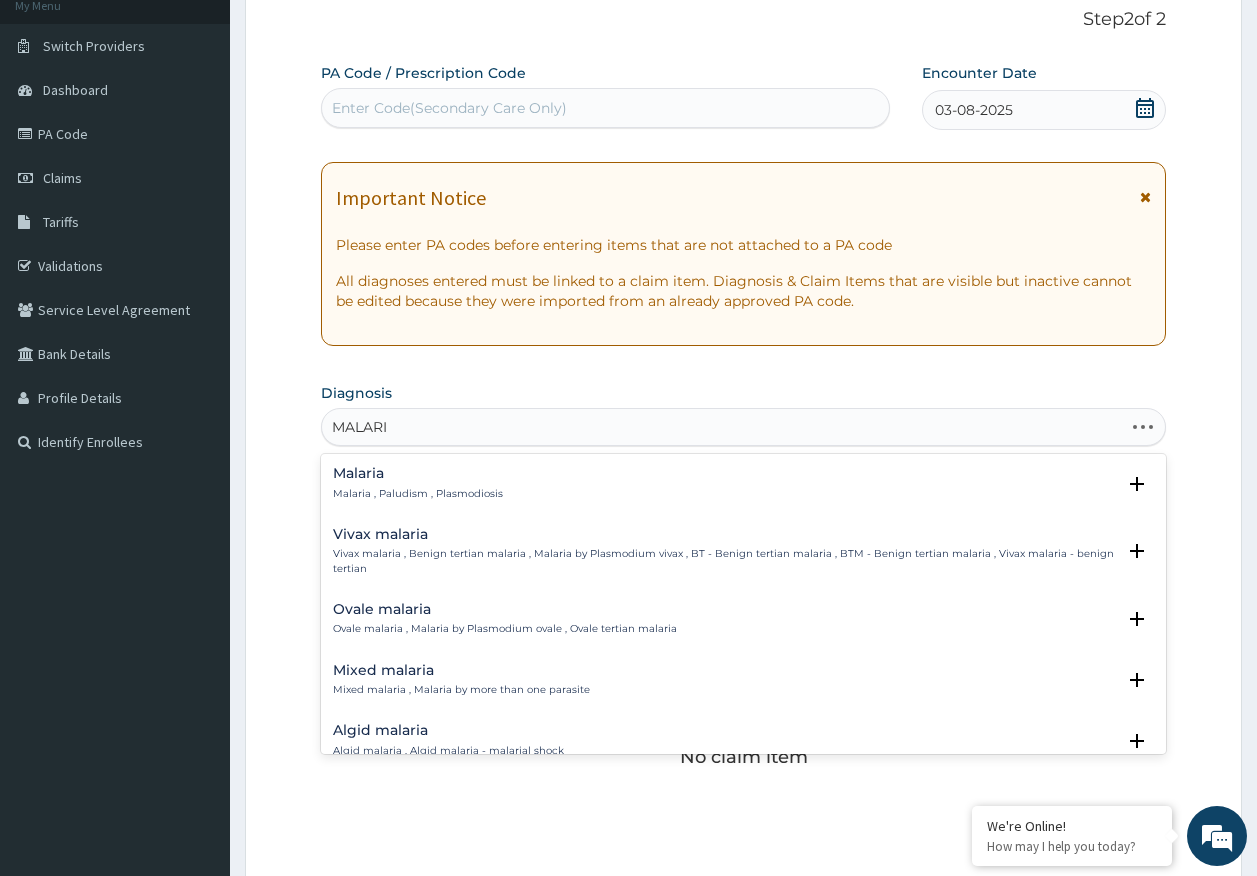 type on "MALARIA" 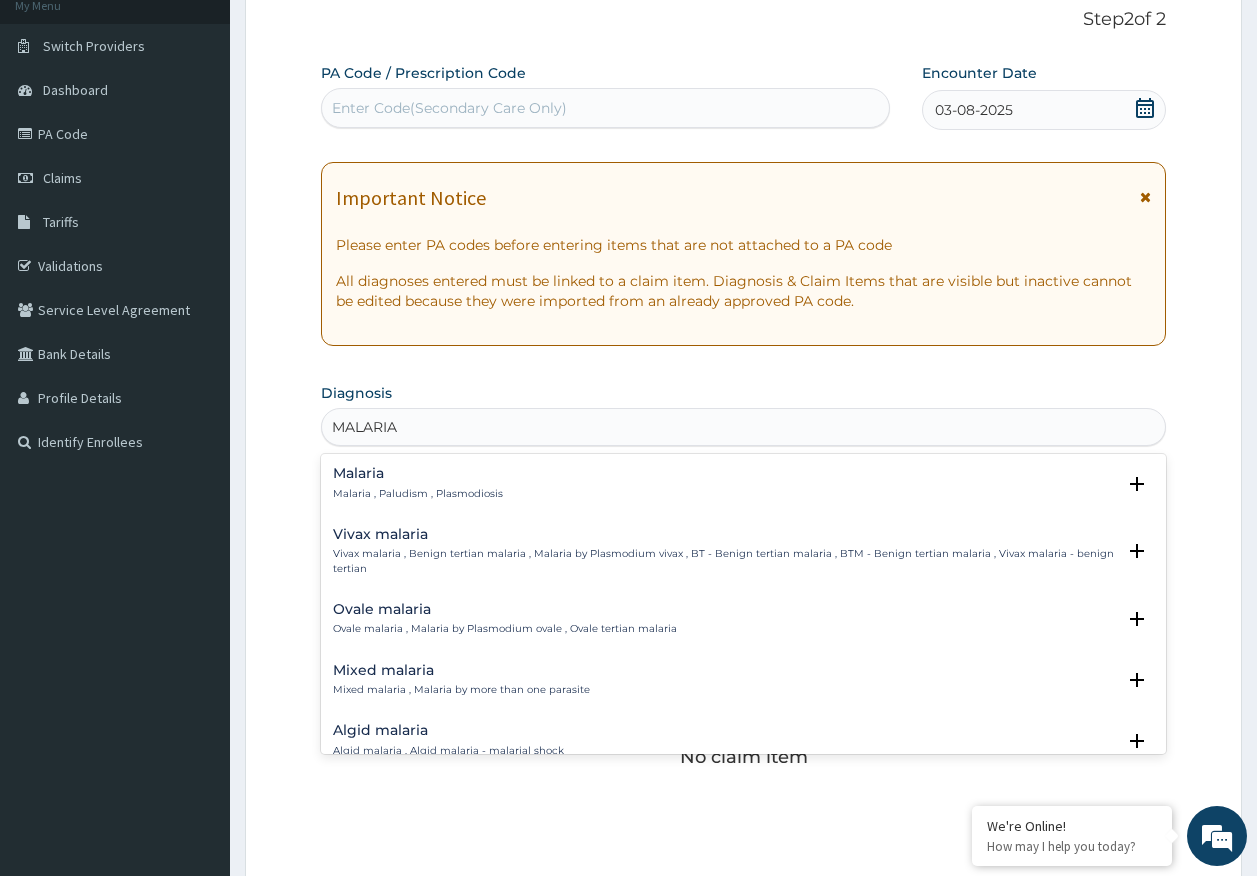 scroll, scrollTop: 0, scrollLeft: 0, axis: both 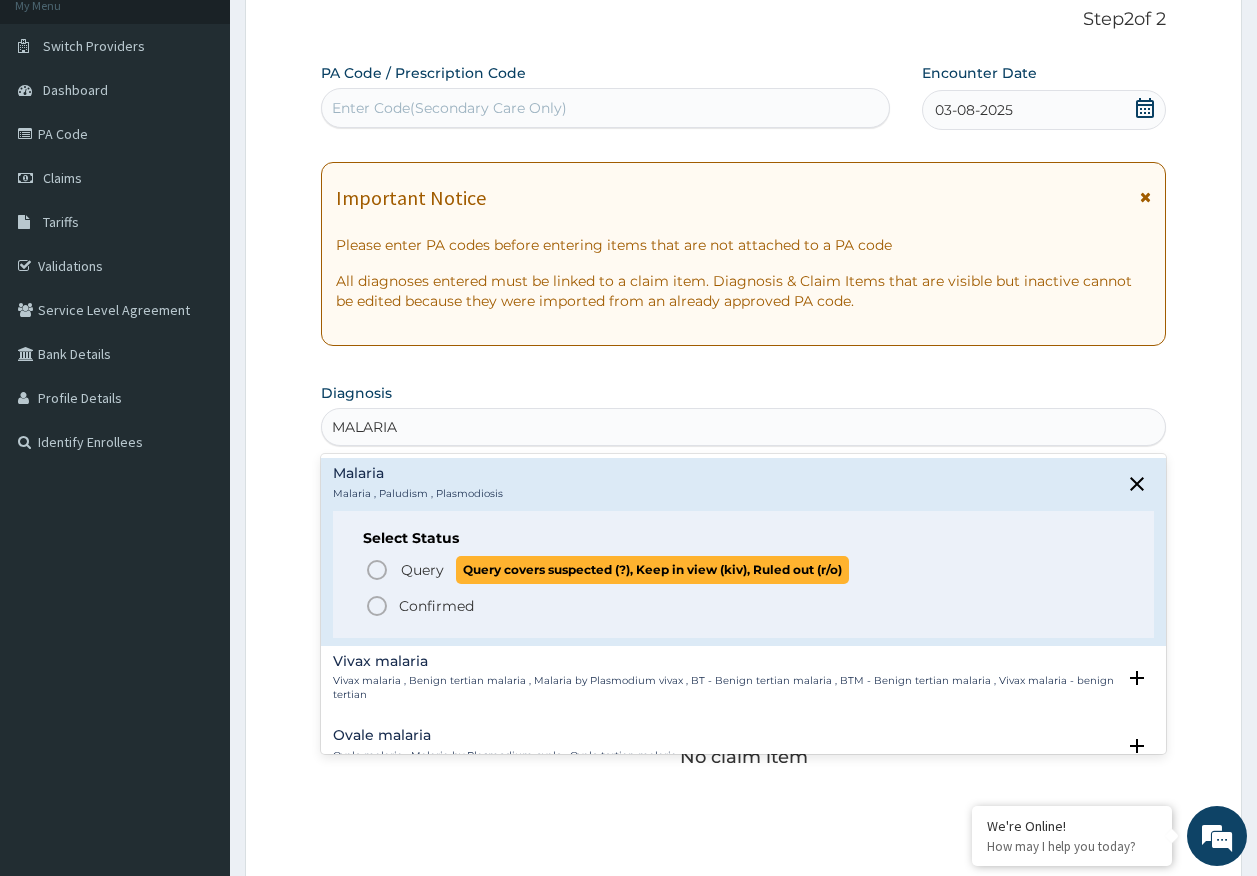 click on "Query Query covers suspected (?), Keep in view (kiv), Ruled out (r/o)" at bounding box center [624, 569] 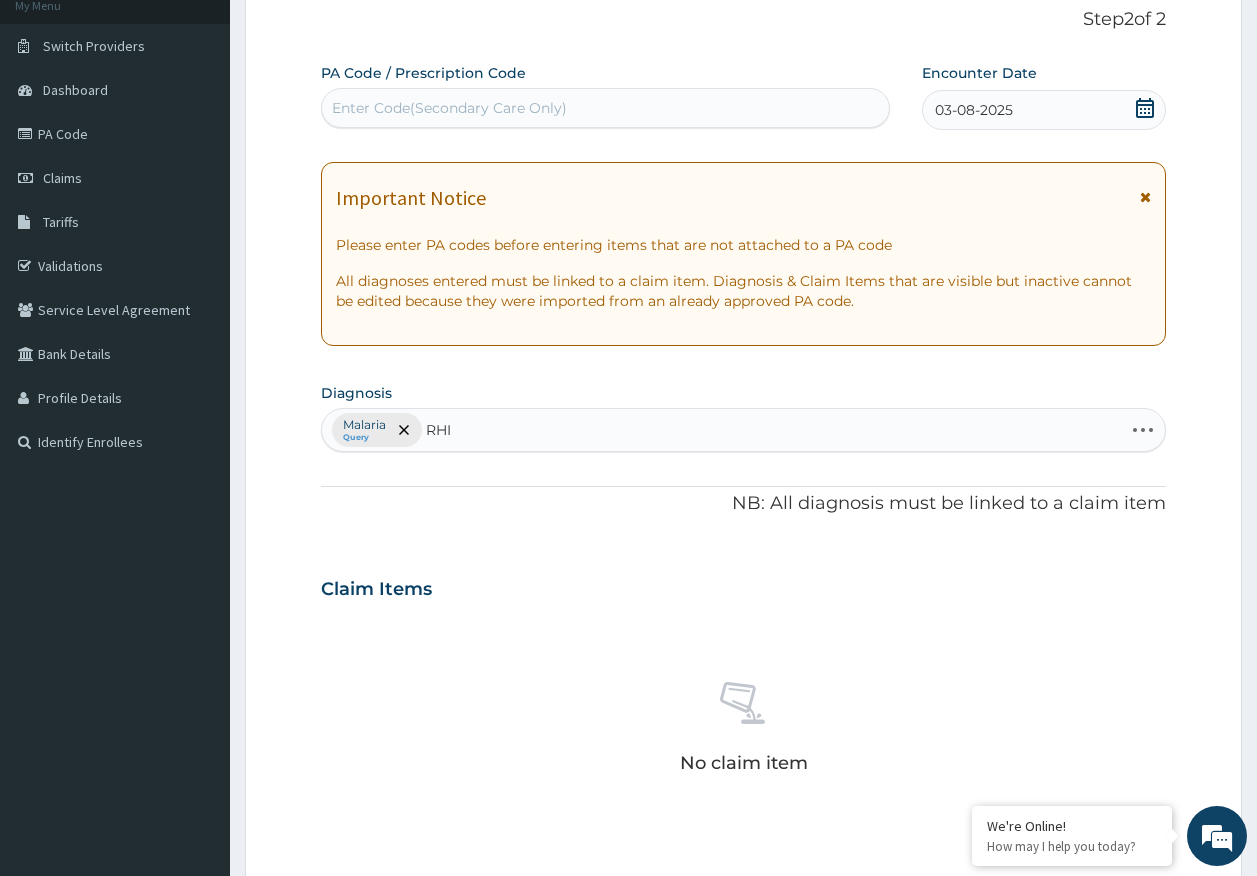 type on "RHIN" 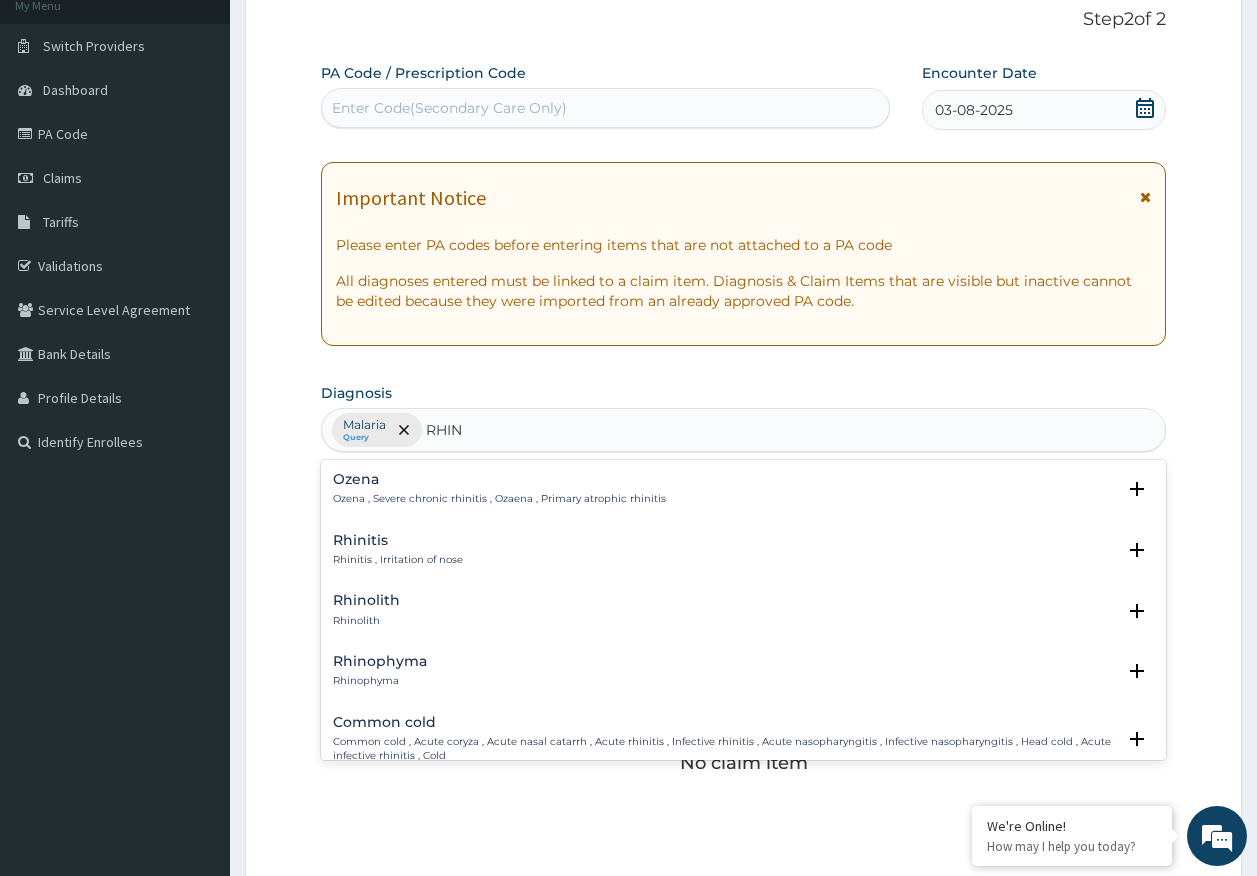 click on "Rhinitis , Irritation of nose" at bounding box center [398, 560] 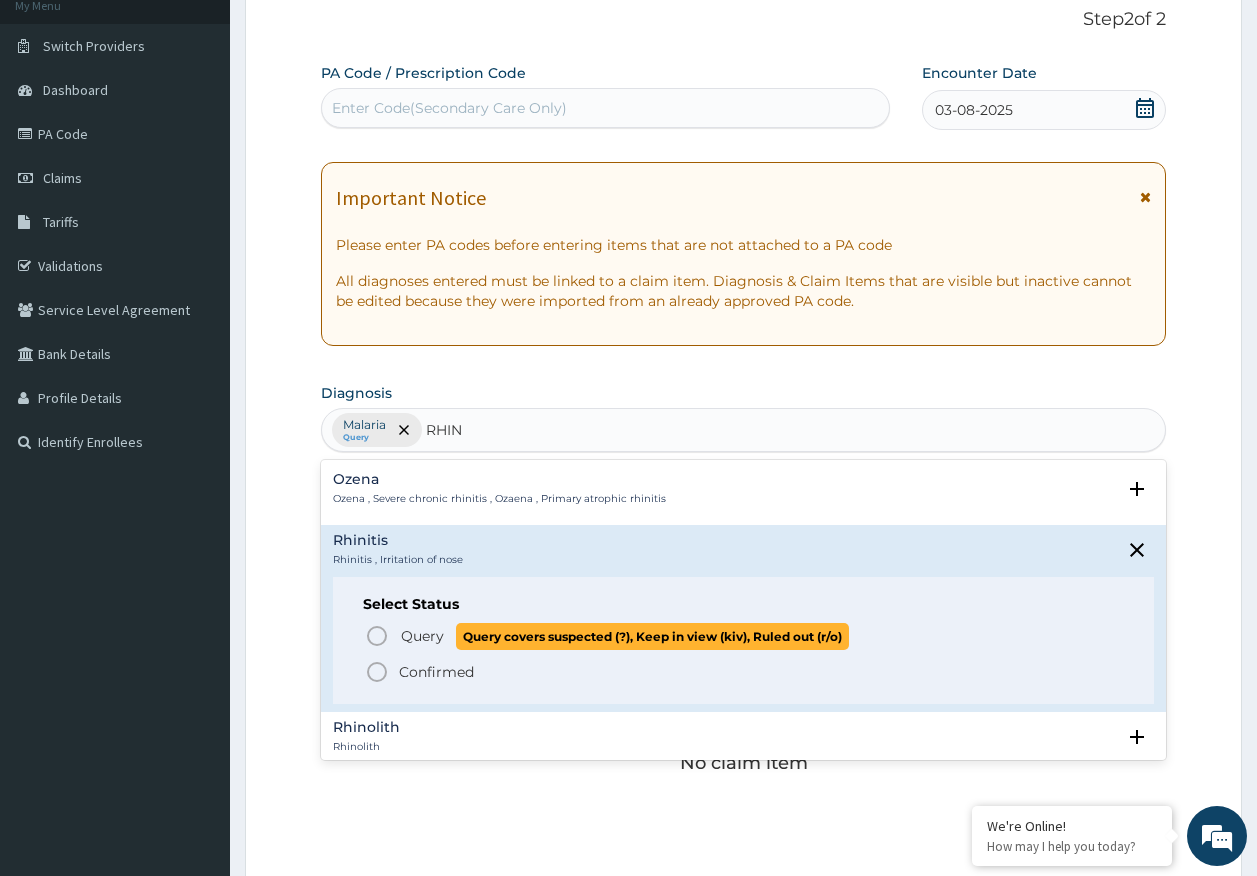 click on "Query" at bounding box center [422, 636] 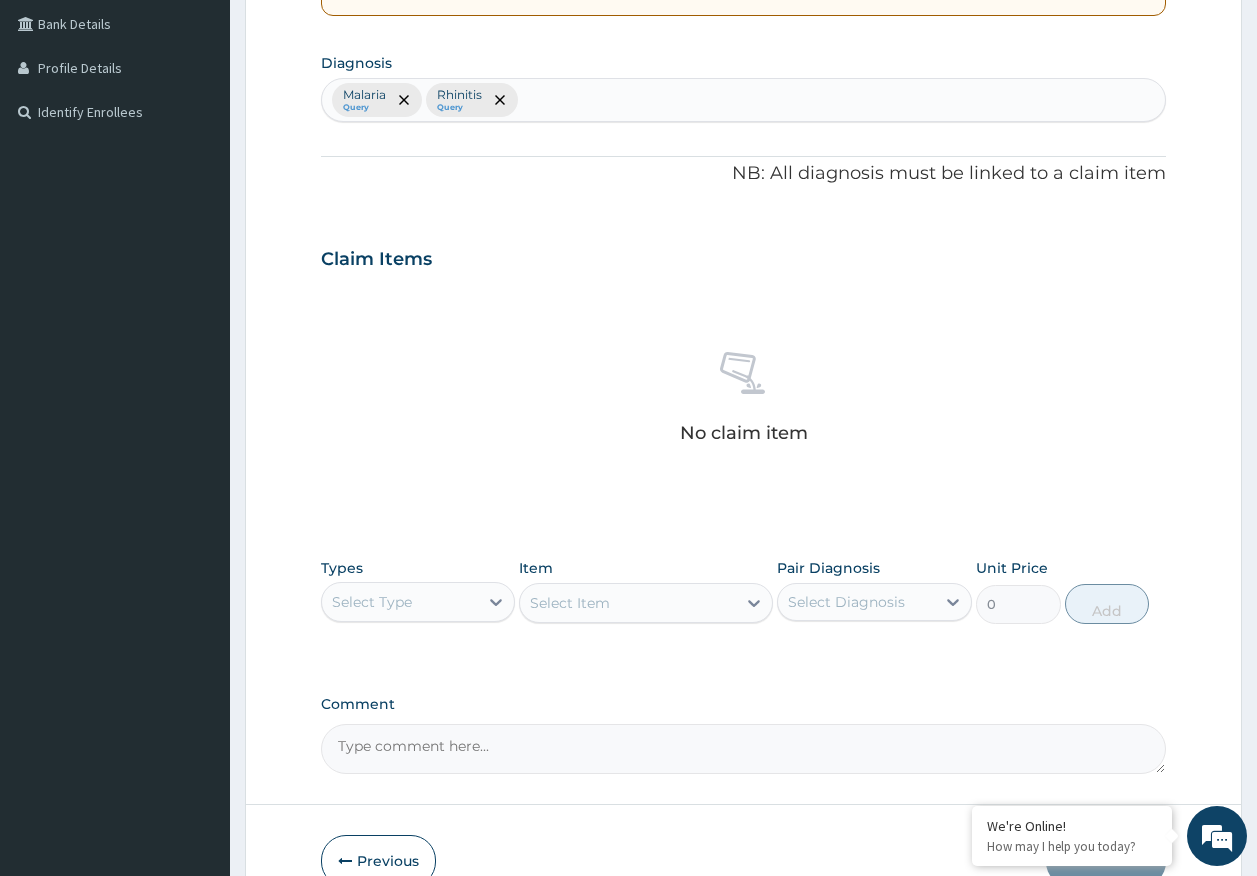 scroll, scrollTop: 528, scrollLeft: 0, axis: vertical 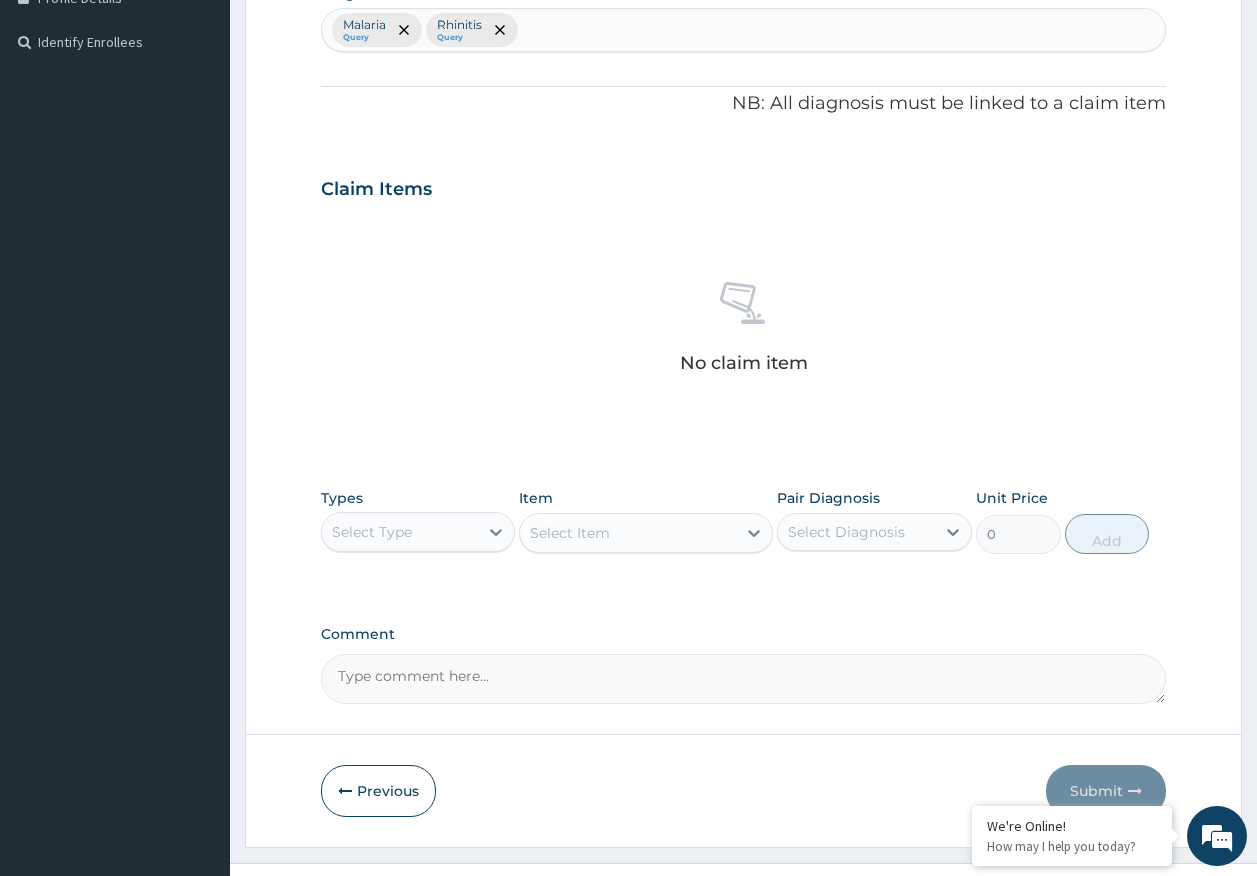 click on "Select Type" at bounding box center [400, 532] 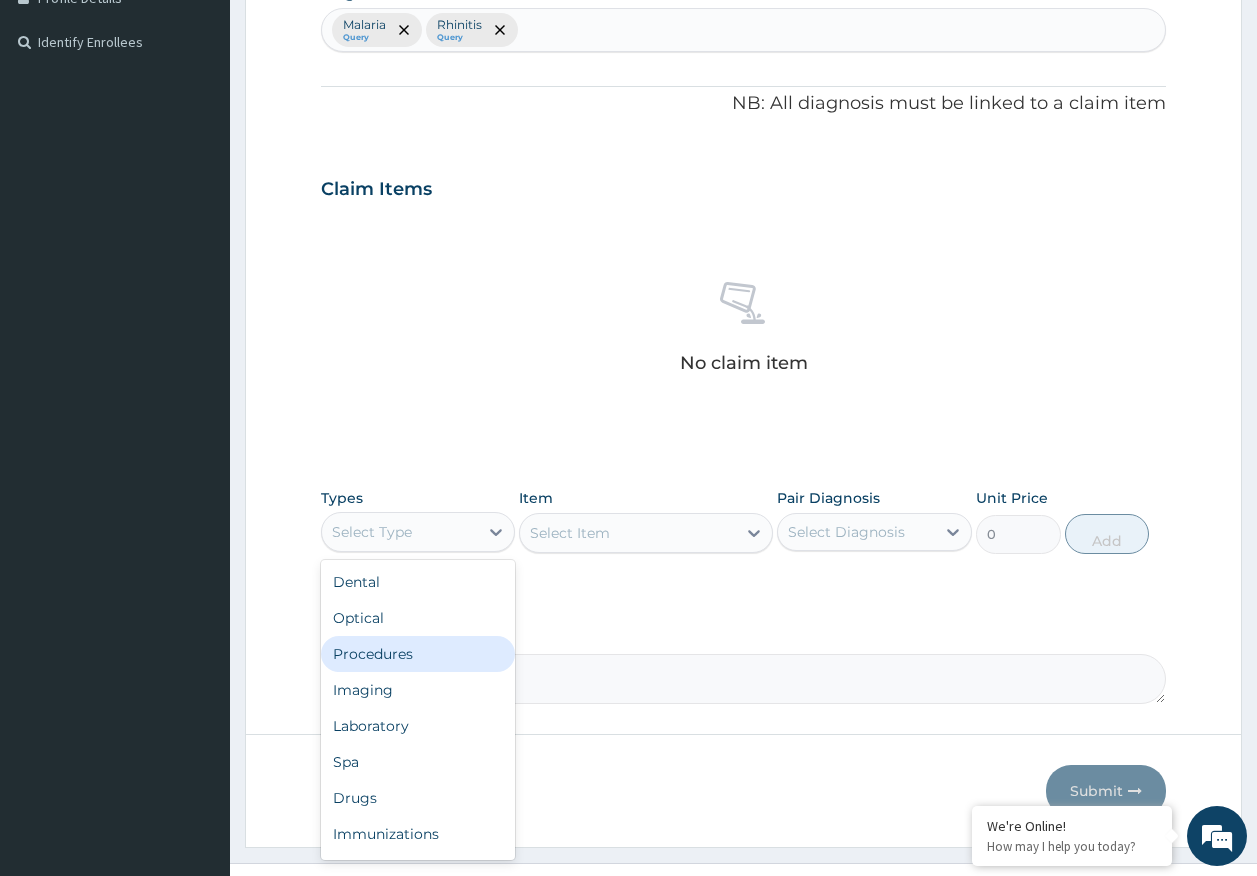 click on "Procedures" at bounding box center (418, 654) 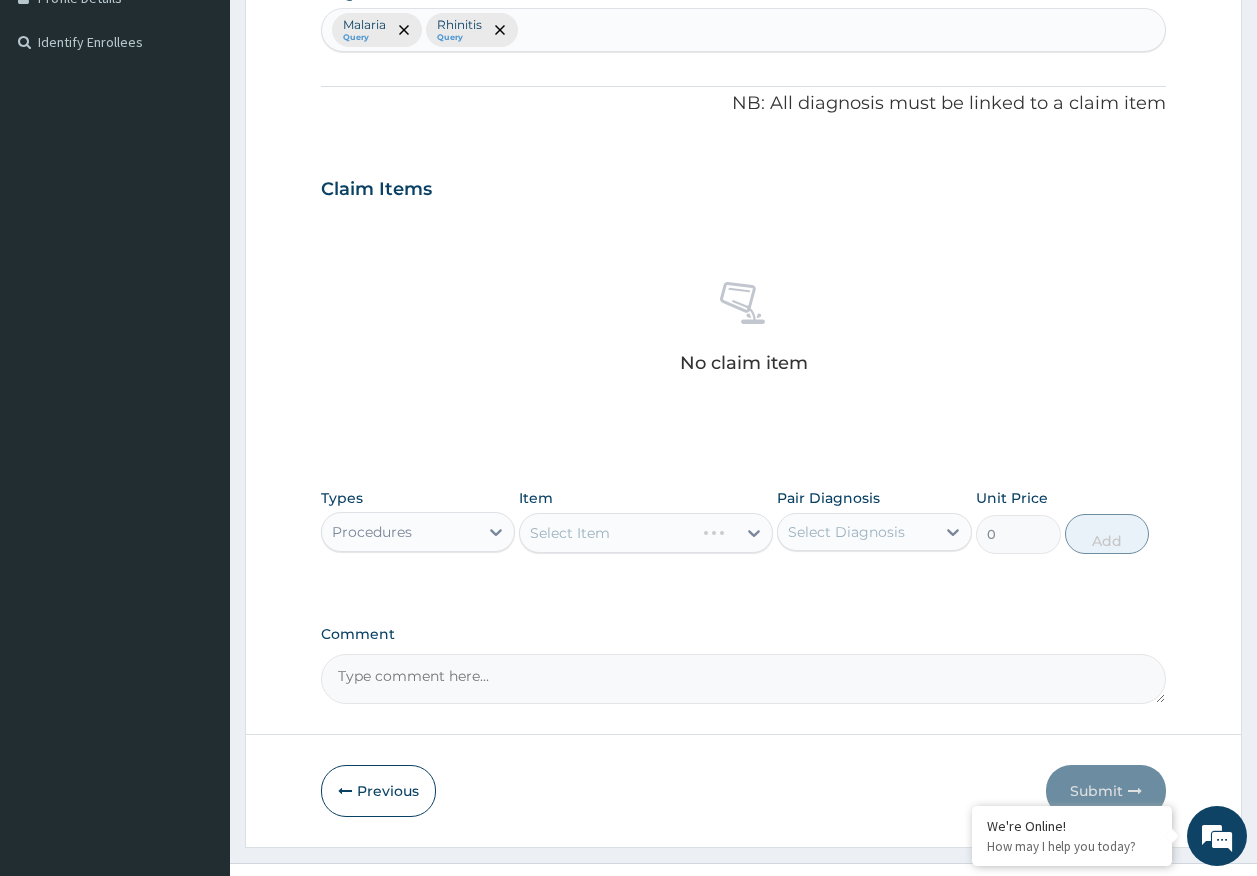 click on "Select Diagnosis" at bounding box center [846, 532] 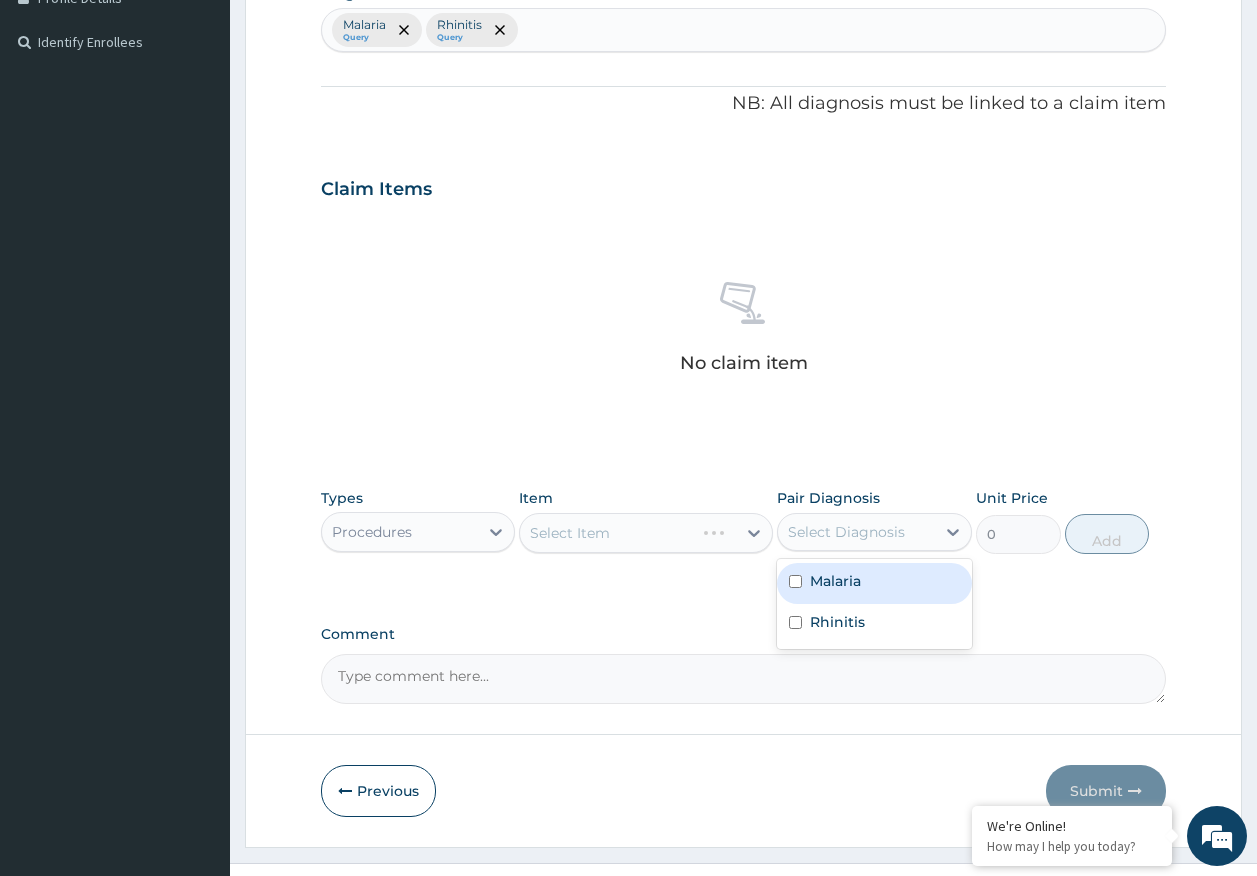 click on "Malaria" at bounding box center [835, 581] 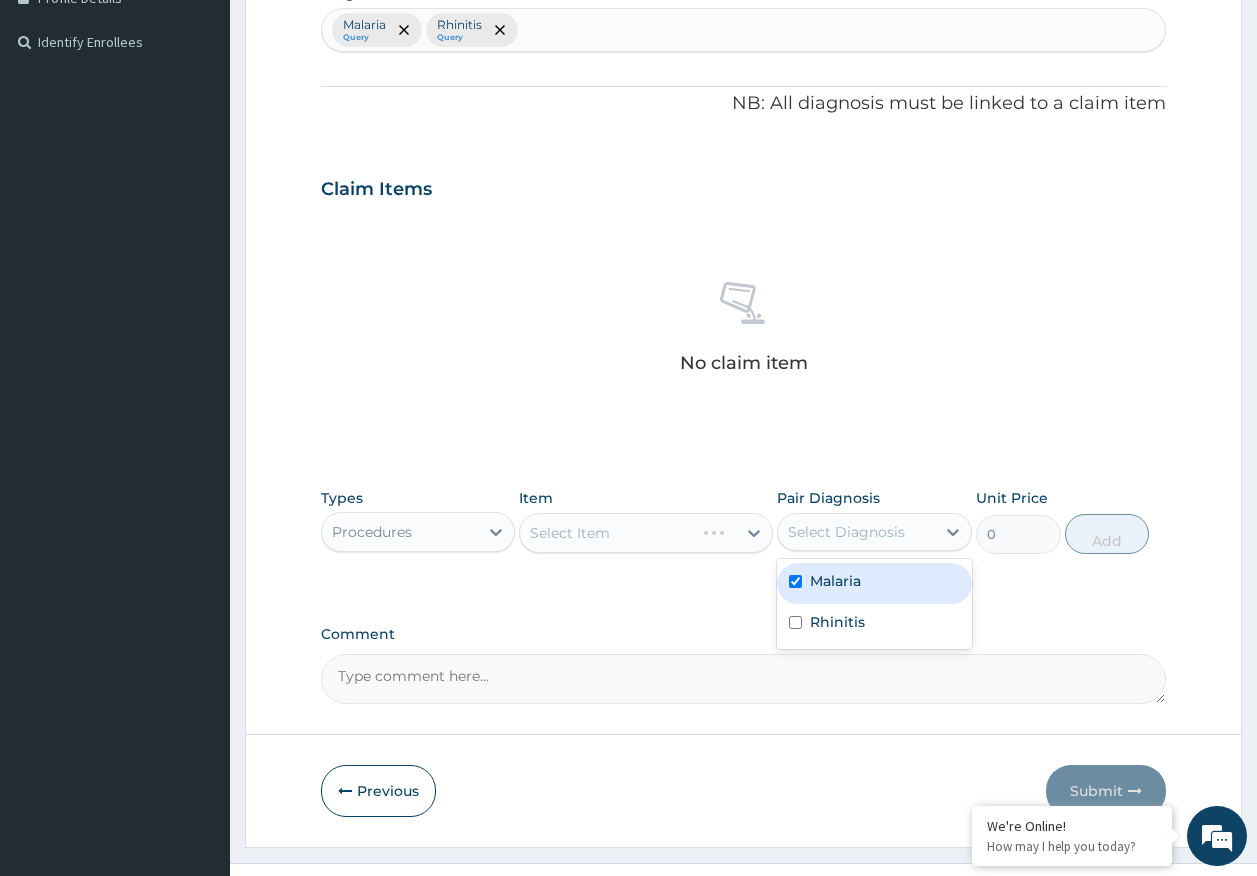 checkbox on "true" 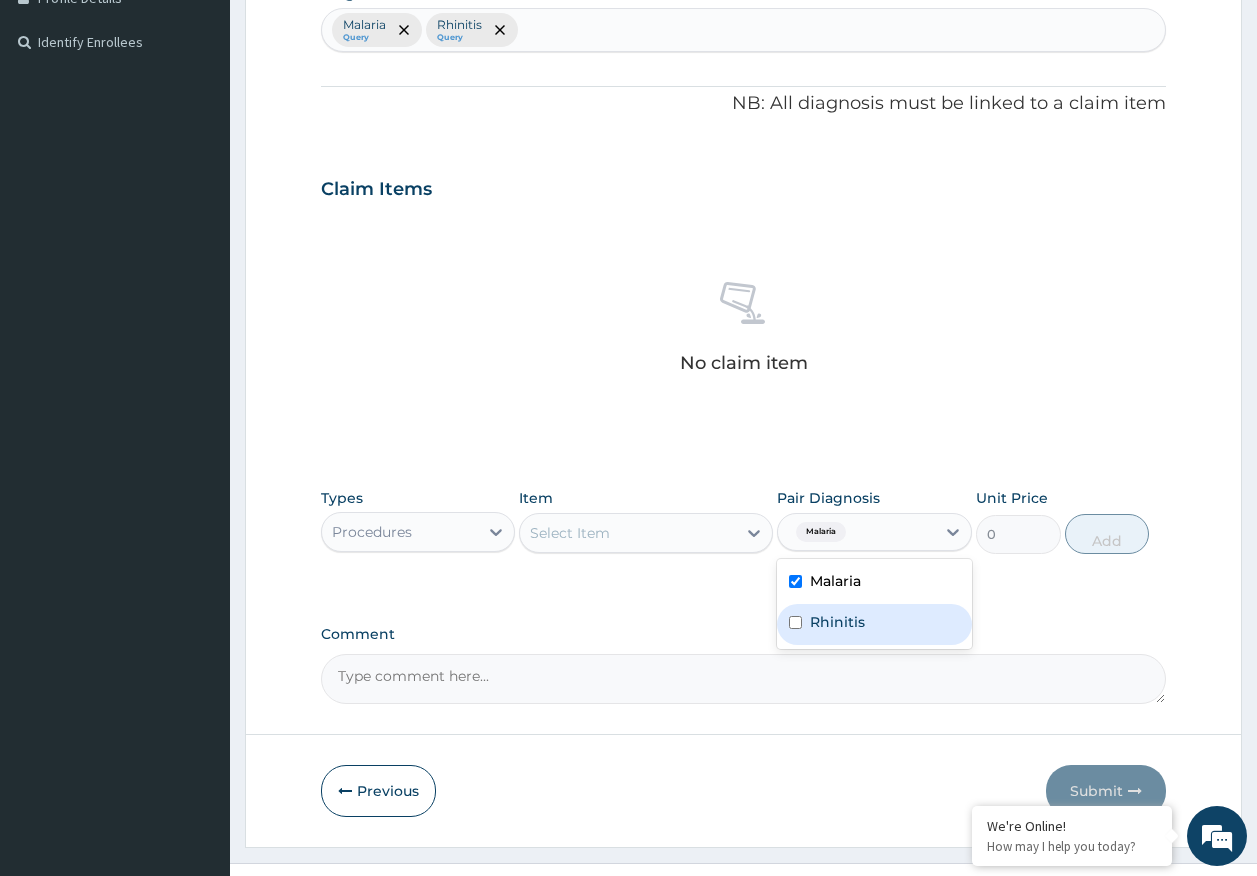 click on "Rhinitis" at bounding box center [837, 622] 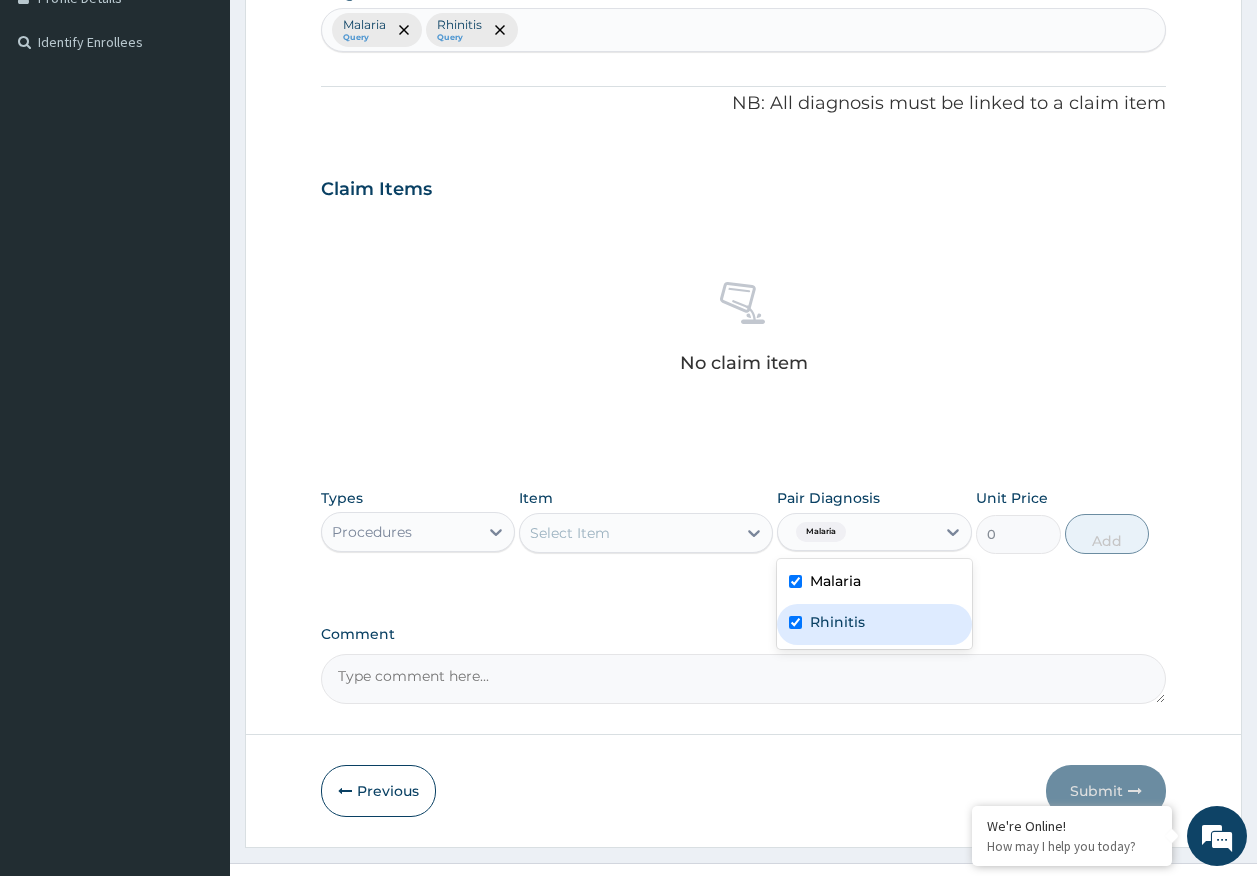 checkbox on "true" 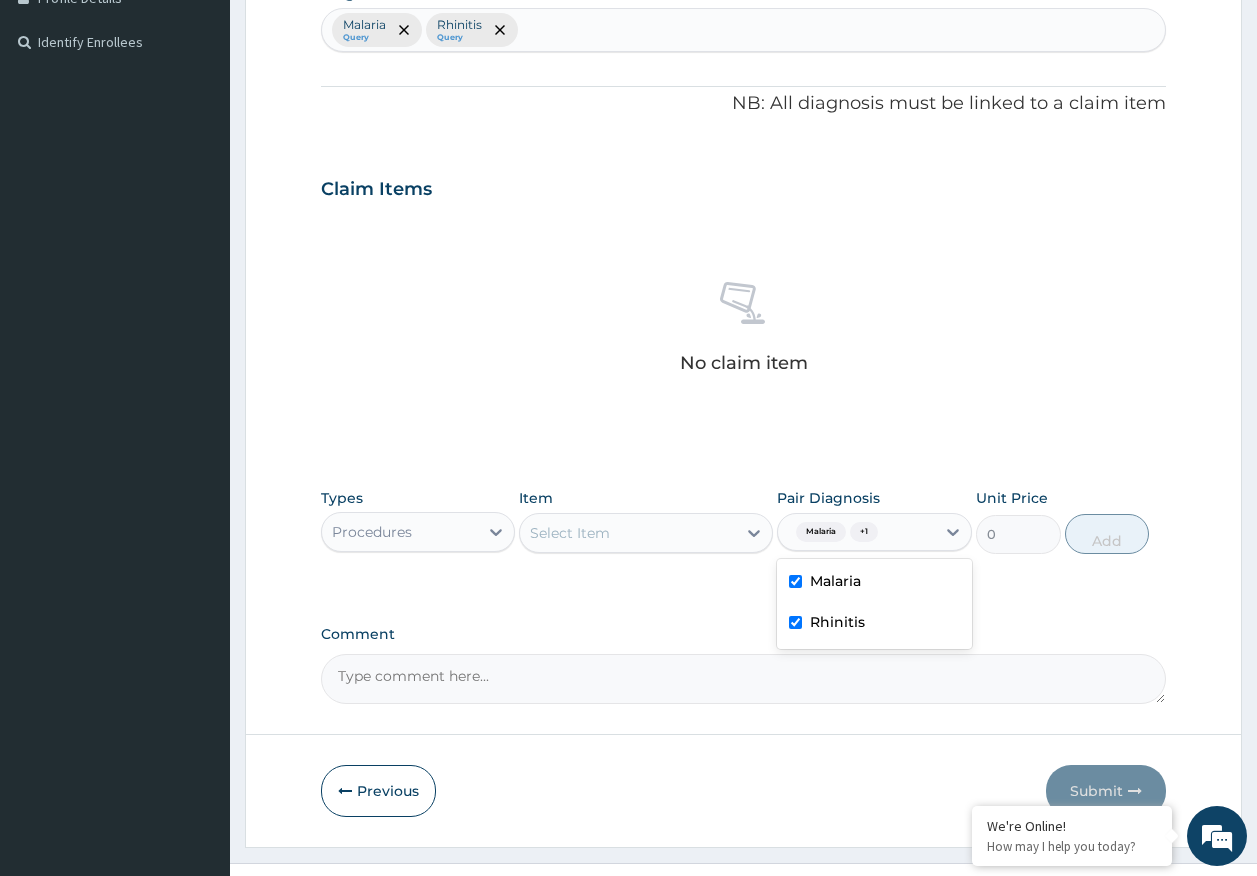 click on "Select Item" at bounding box center (628, 533) 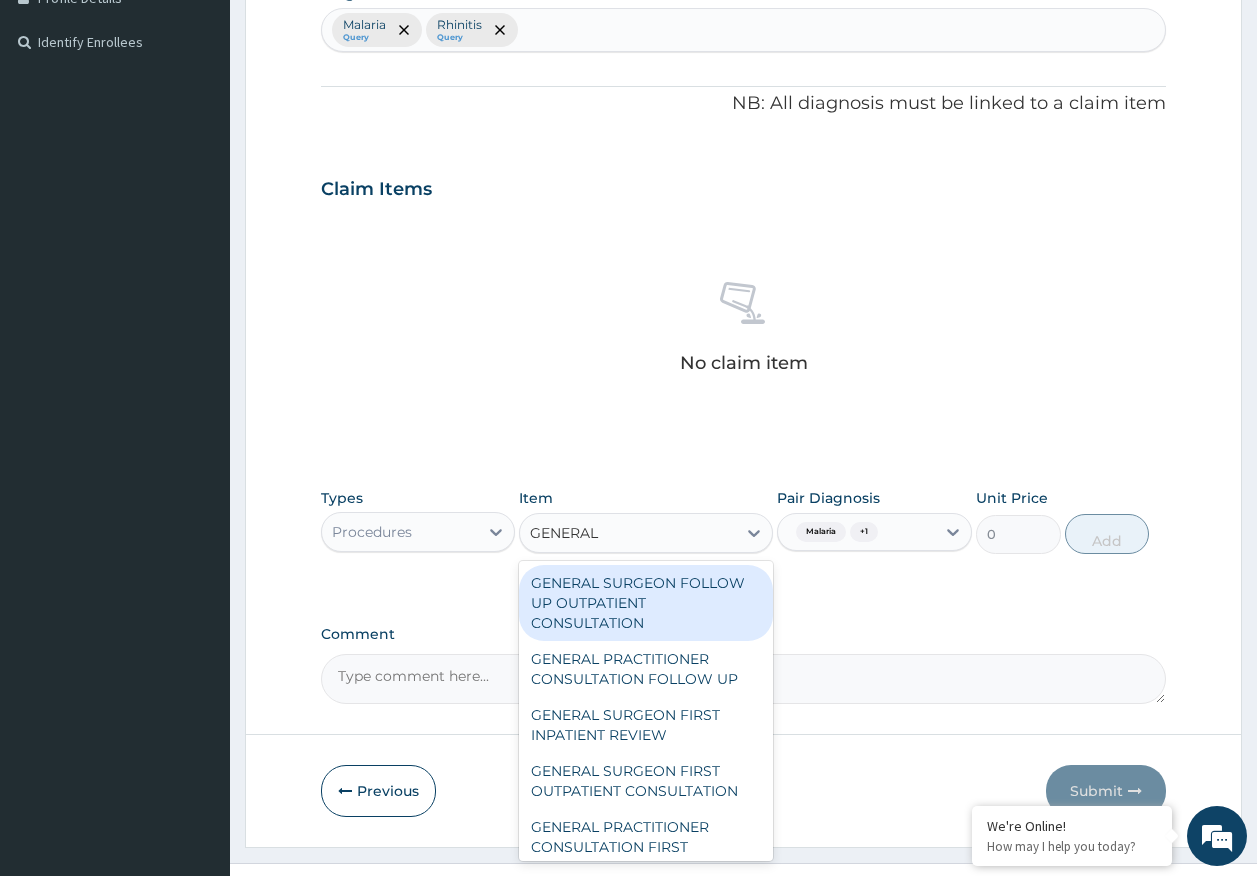 type on "GENERAL P" 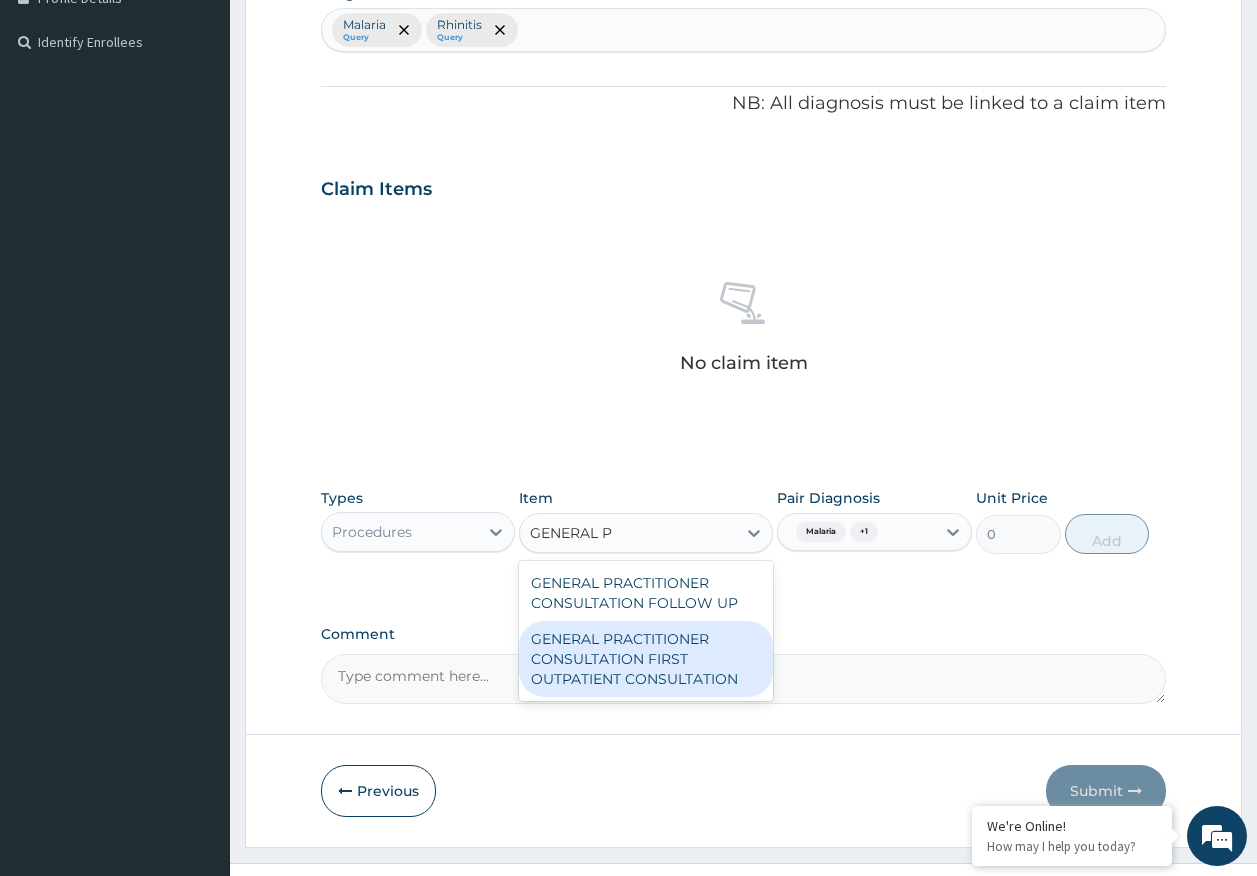 drag, startPoint x: 687, startPoint y: 672, endPoint x: 684, endPoint y: 655, distance: 17.262676 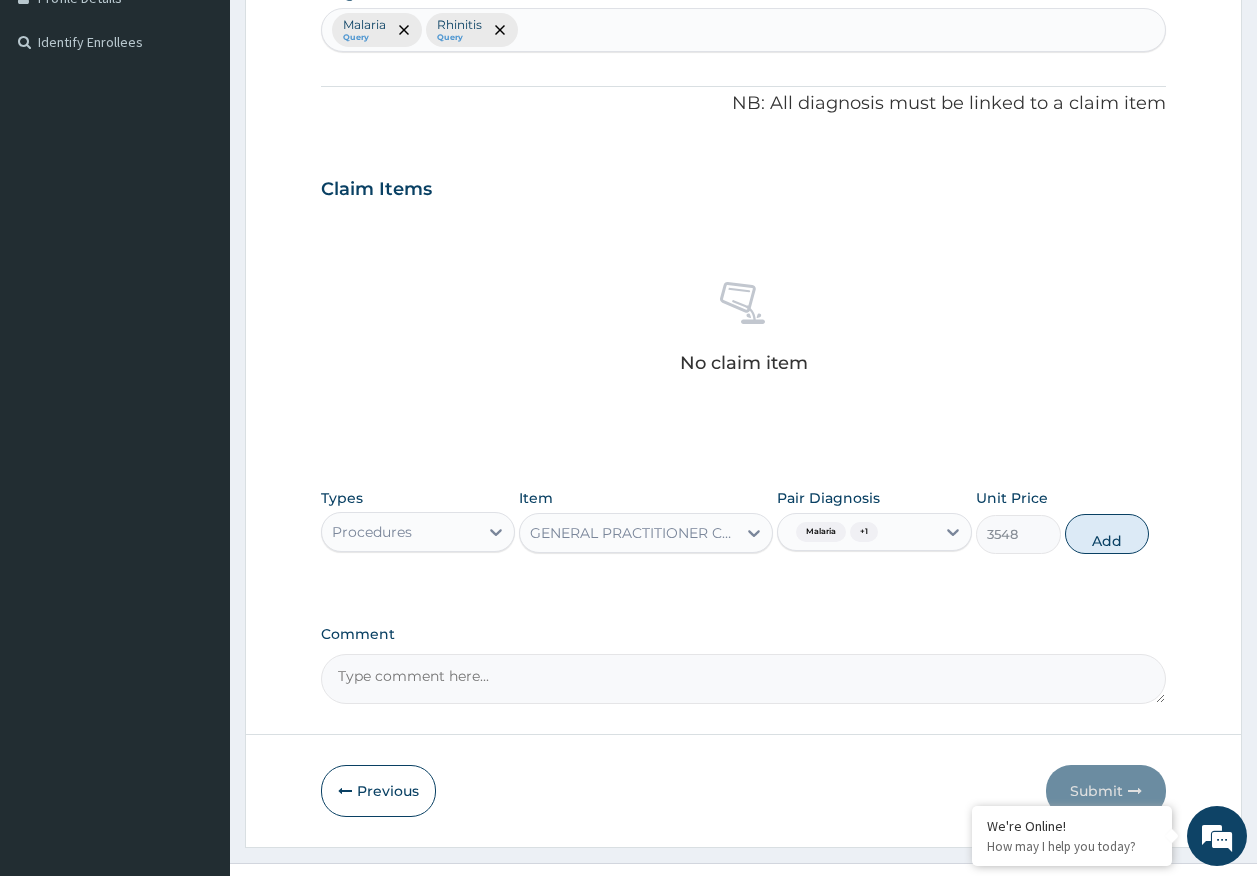 drag, startPoint x: 1136, startPoint y: 541, endPoint x: 631, endPoint y: 559, distance: 505.32068 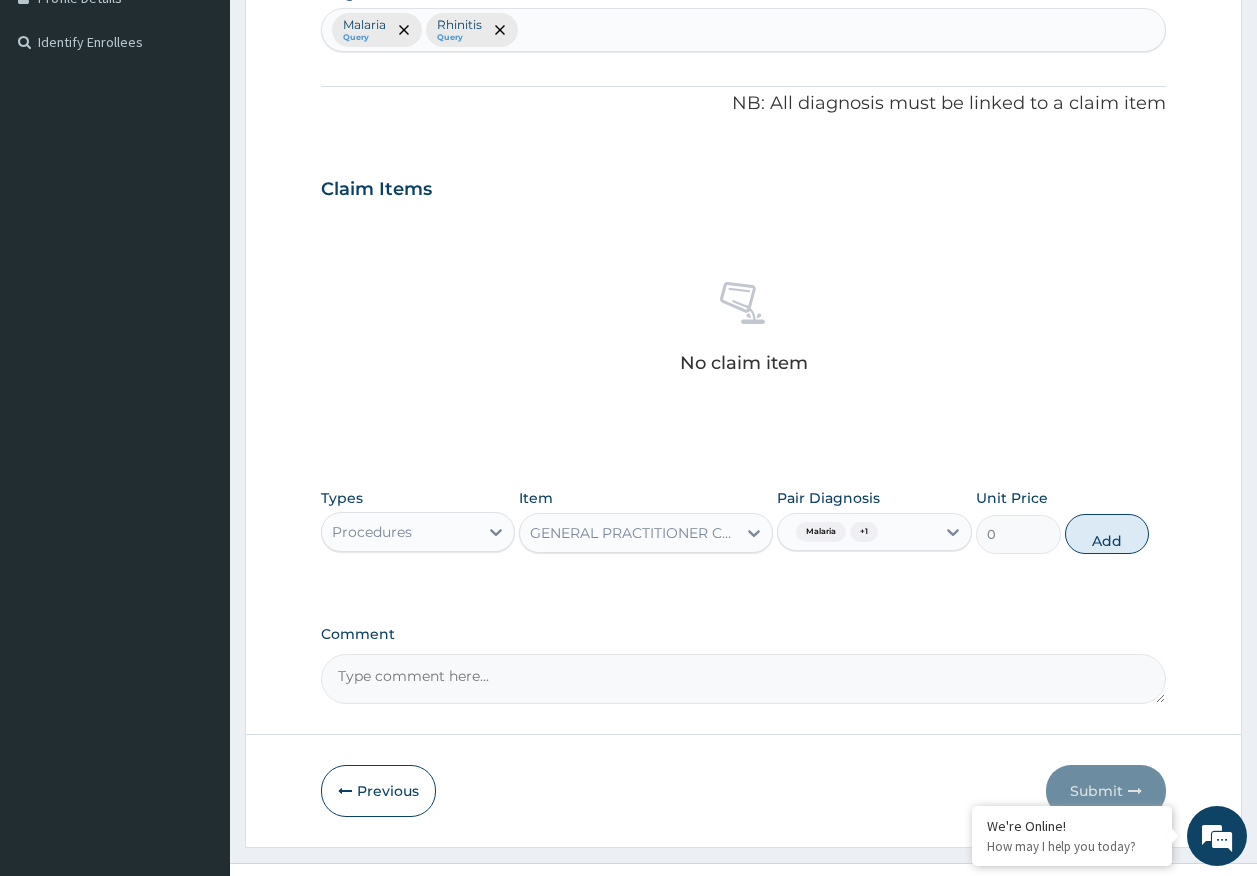 scroll, scrollTop: 517, scrollLeft: 0, axis: vertical 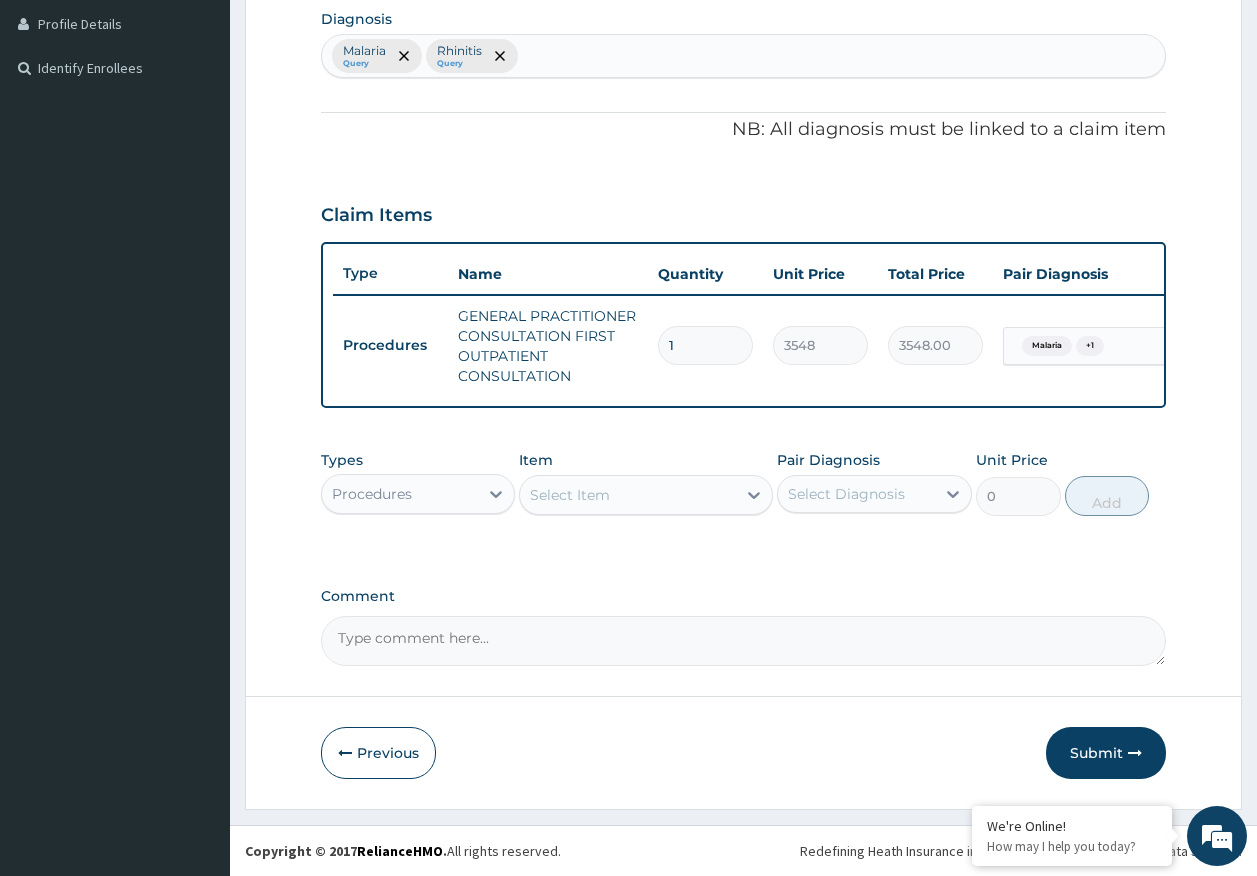 click on "Procedures" at bounding box center (418, 494) 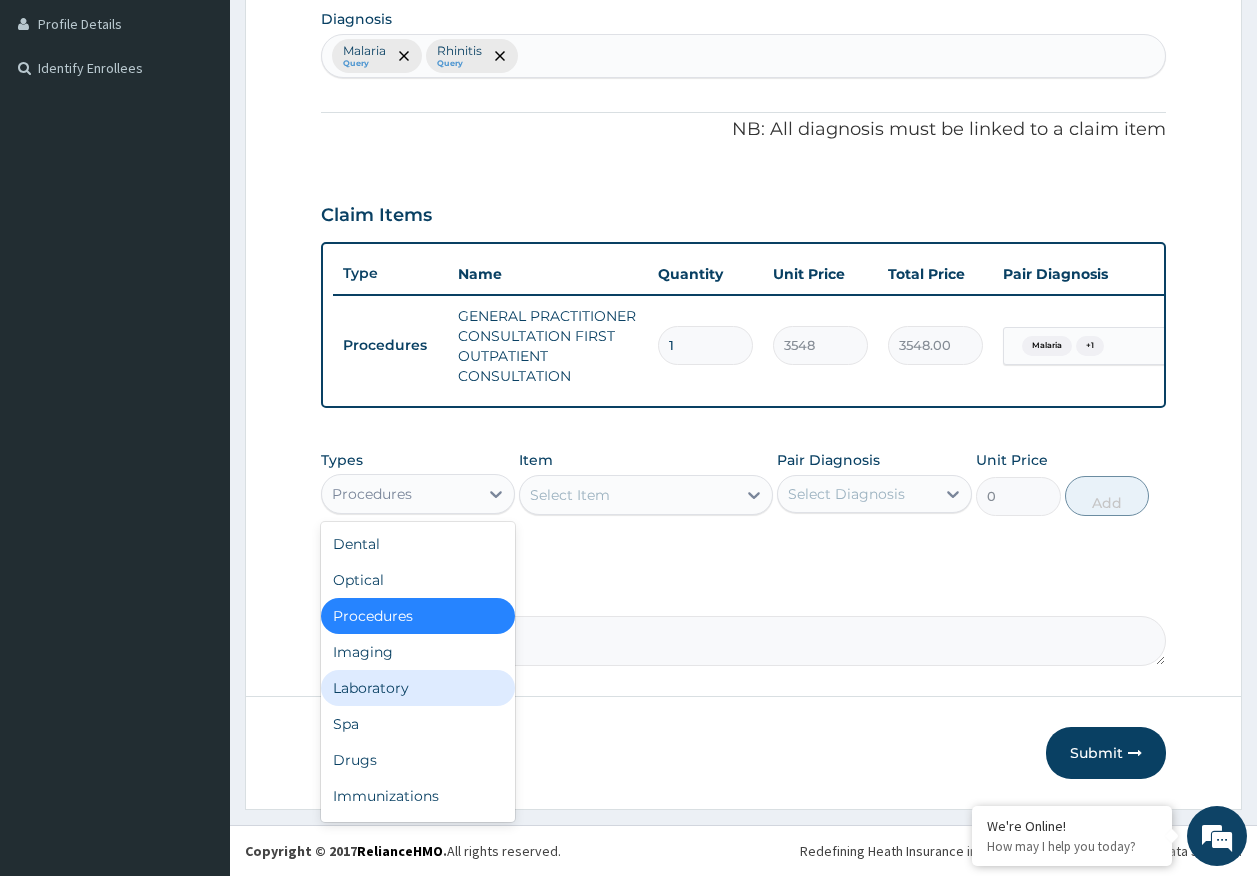 click on "Laboratory" at bounding box center [418, 688] 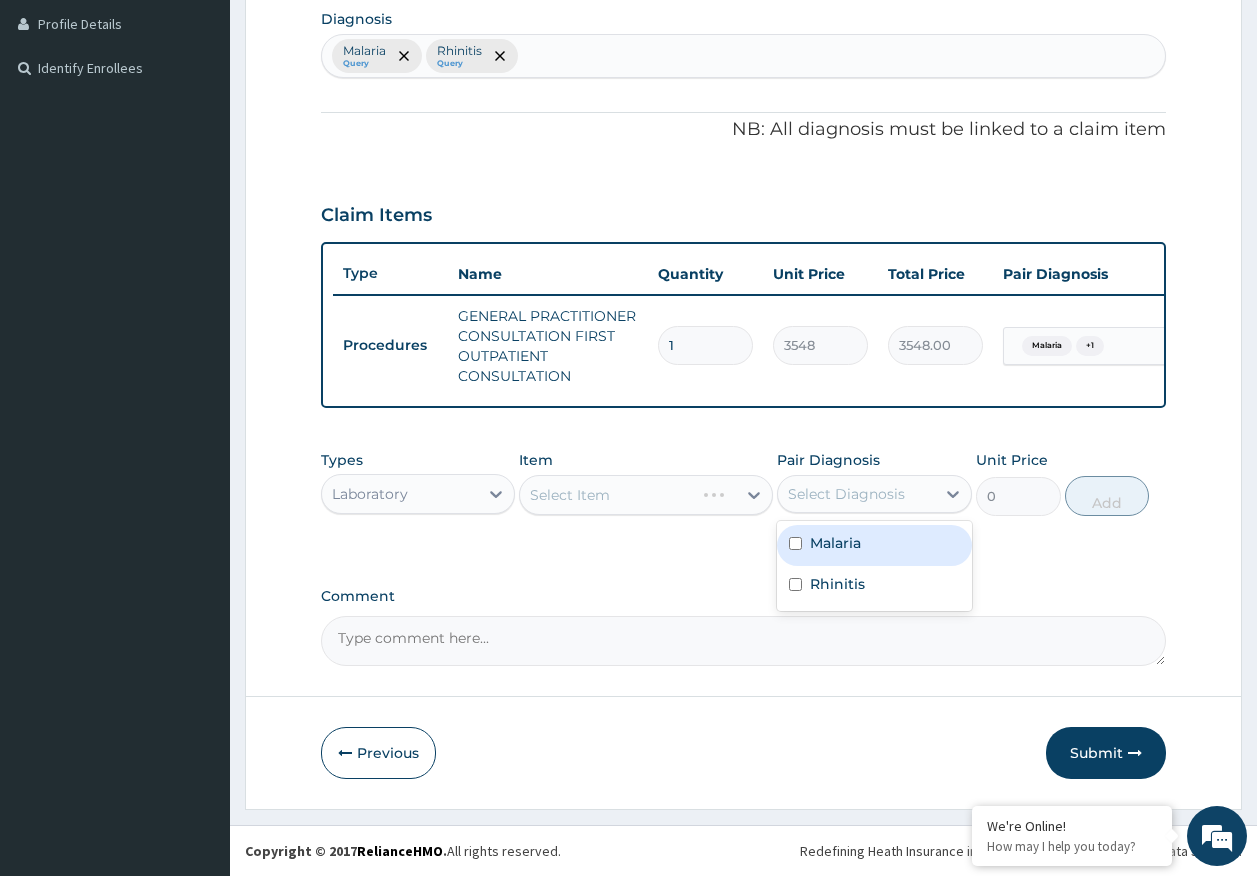 click on "Select Diagnosis" at bounding box center [846, 494] 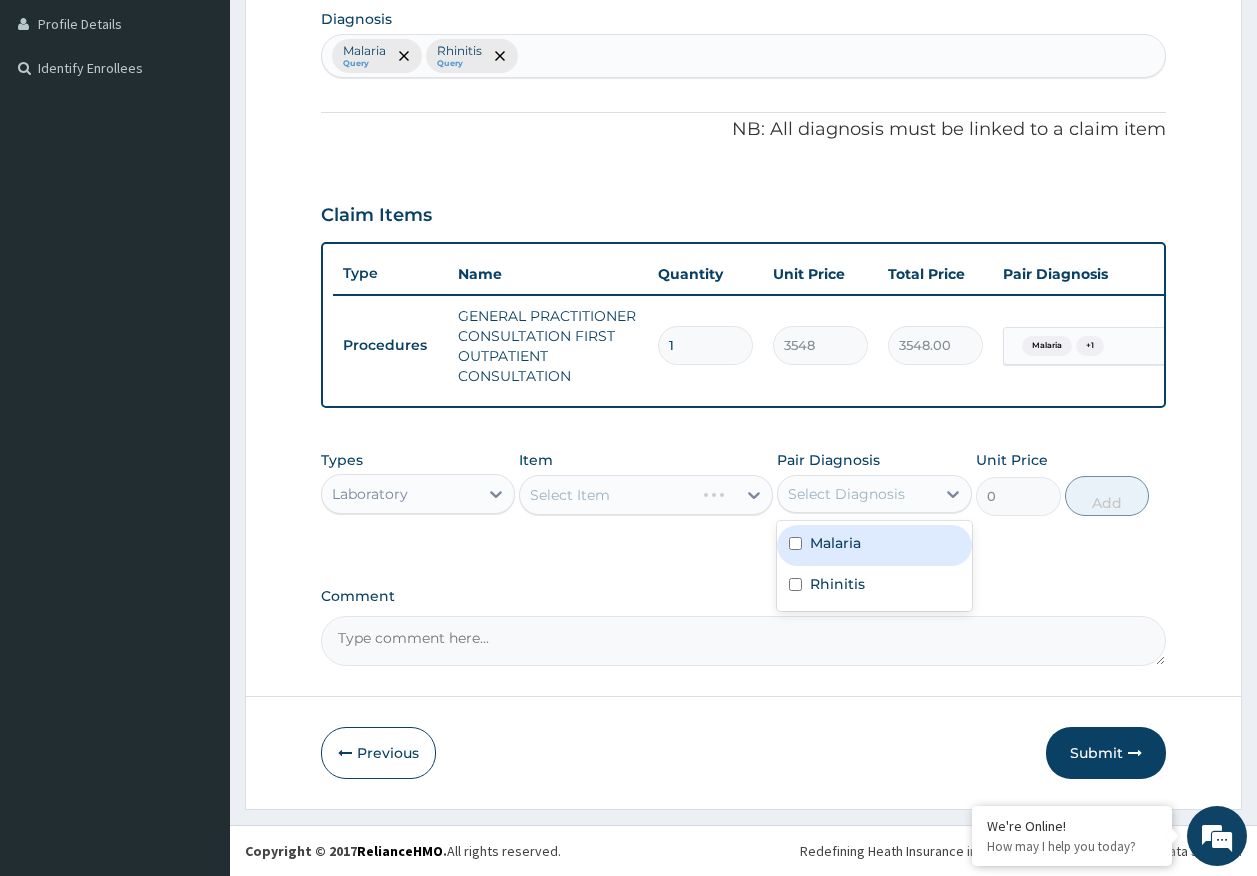 click on "Malaria" at bounding box center [835, 543] 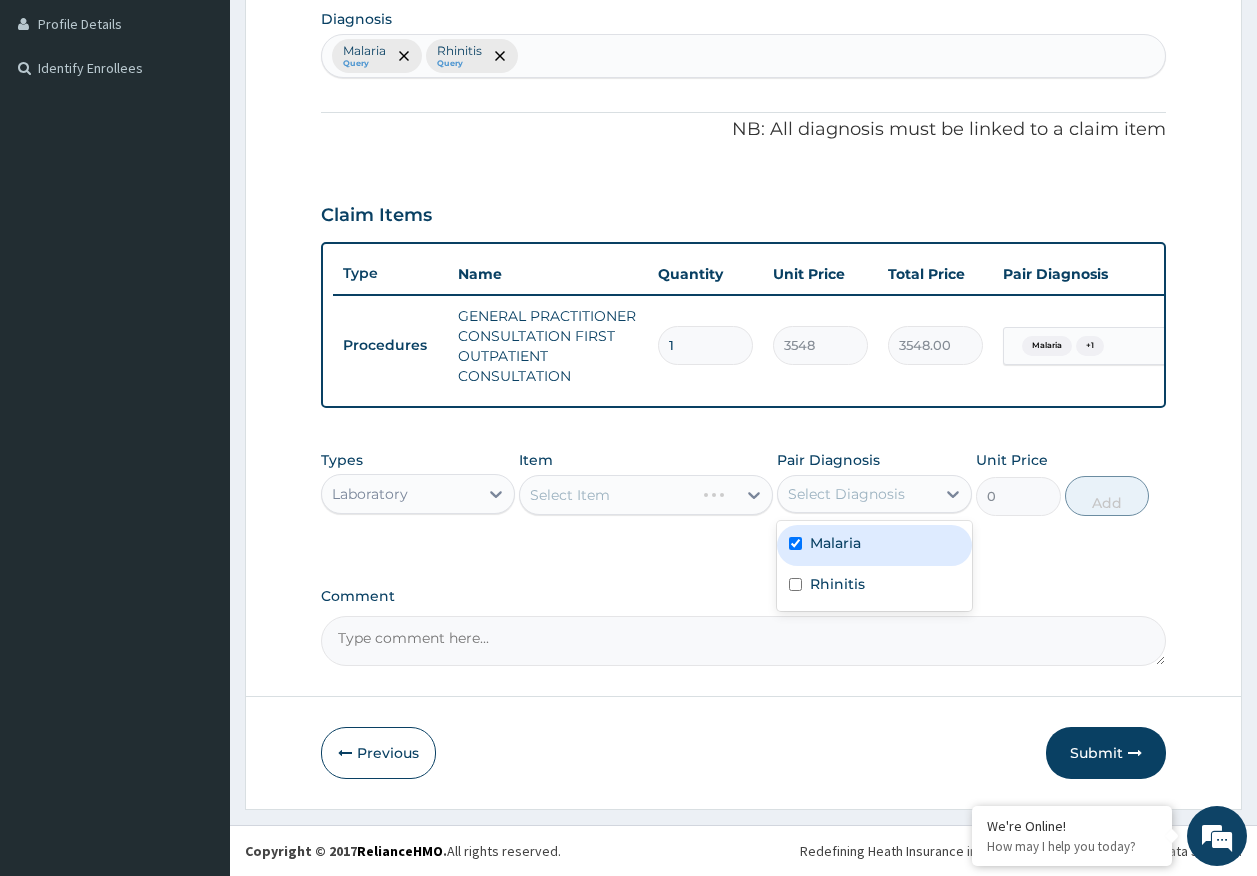 checkbox on "true" 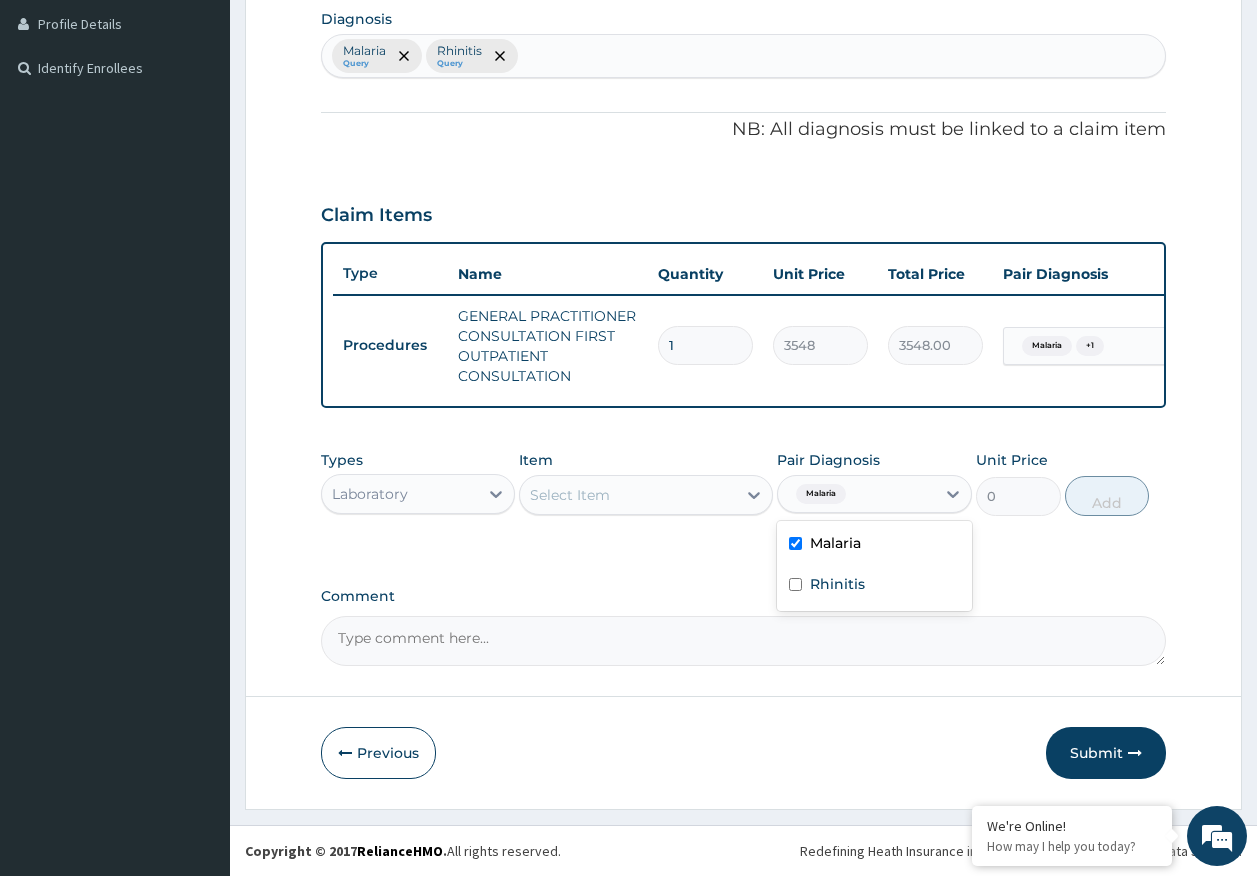 click on "Select Item" at bounding box center (628, 495) 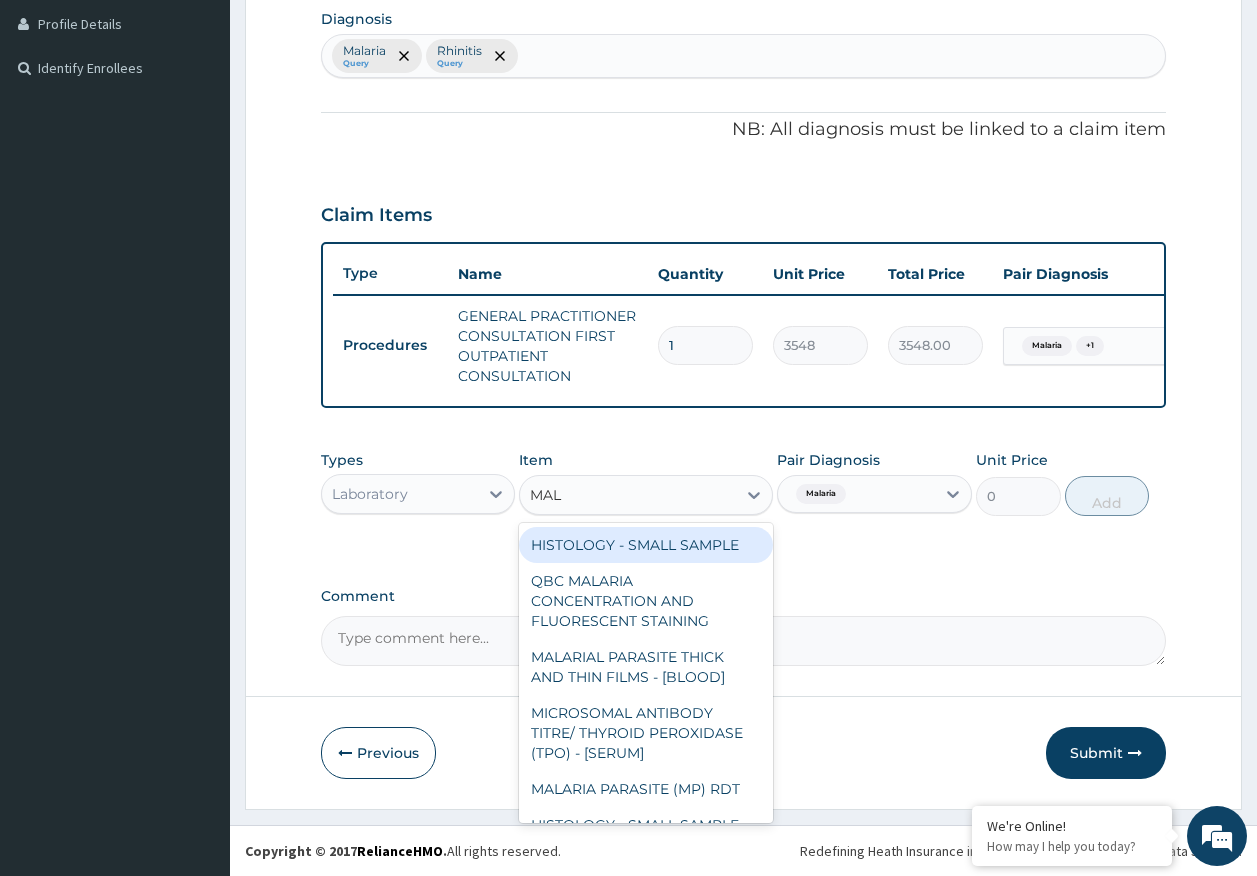 type on "MALA" 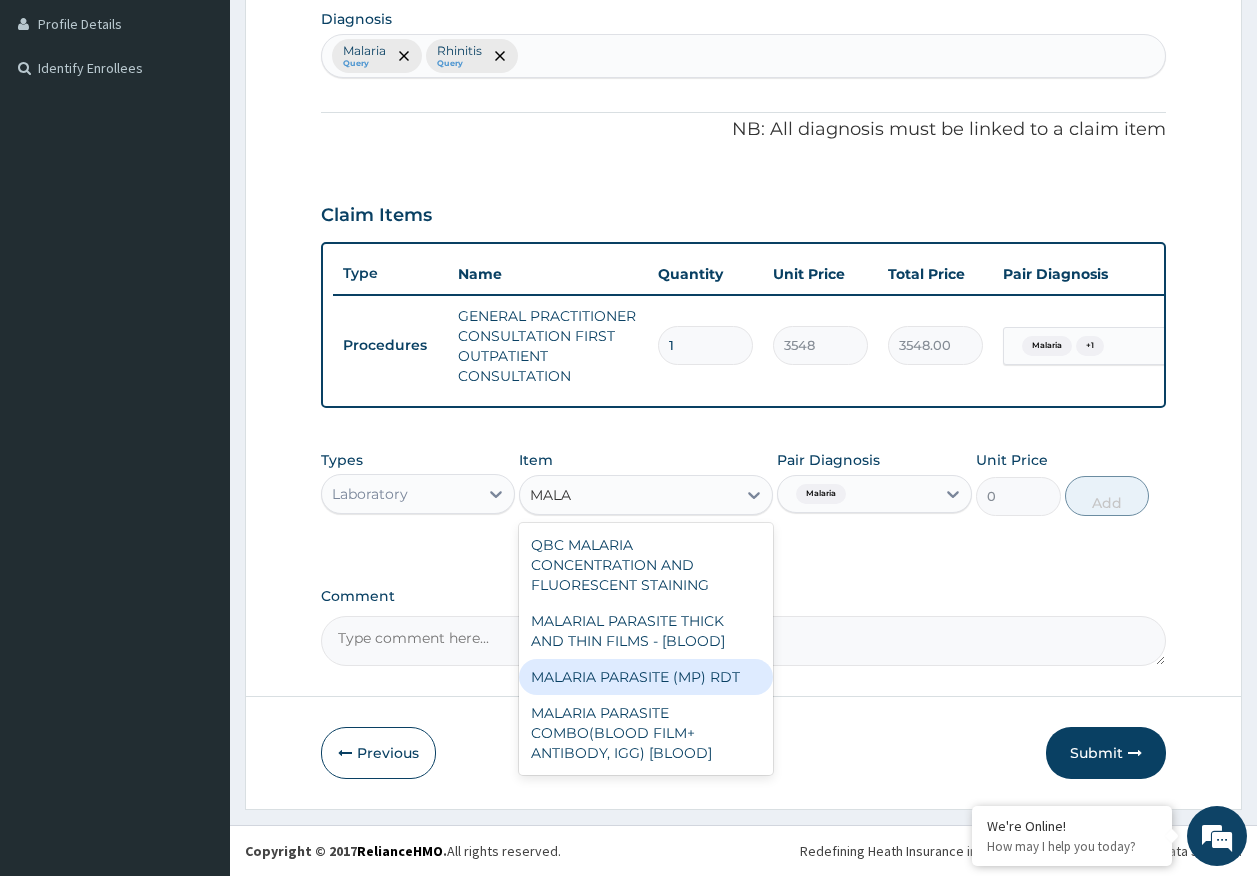 drag, startPoint x: 728, startPoint y: 671, endPoint x: 792, endPoint y: 604, distance: 92.65527 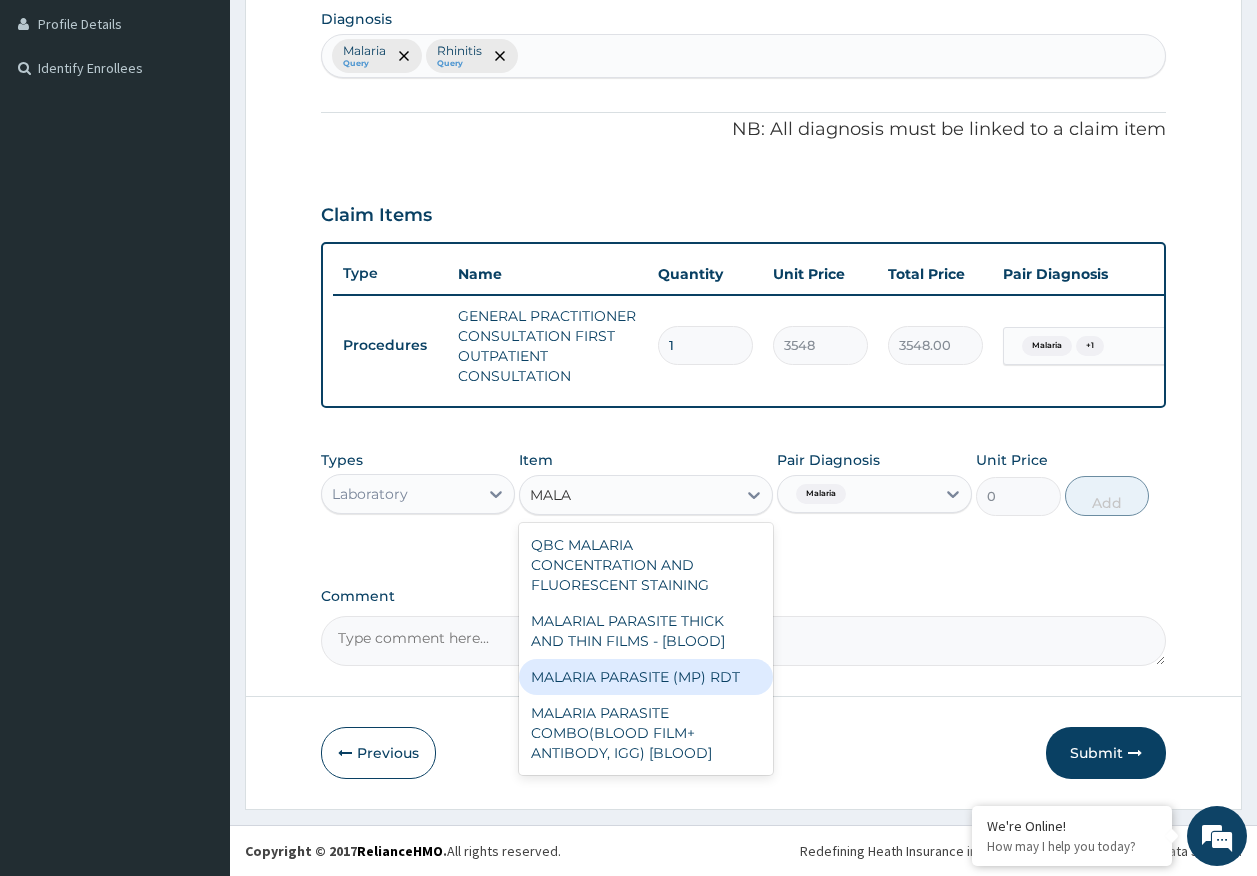 click on "MALARIA PARASITE (MP) RDT" at bounding box center (646, 677) 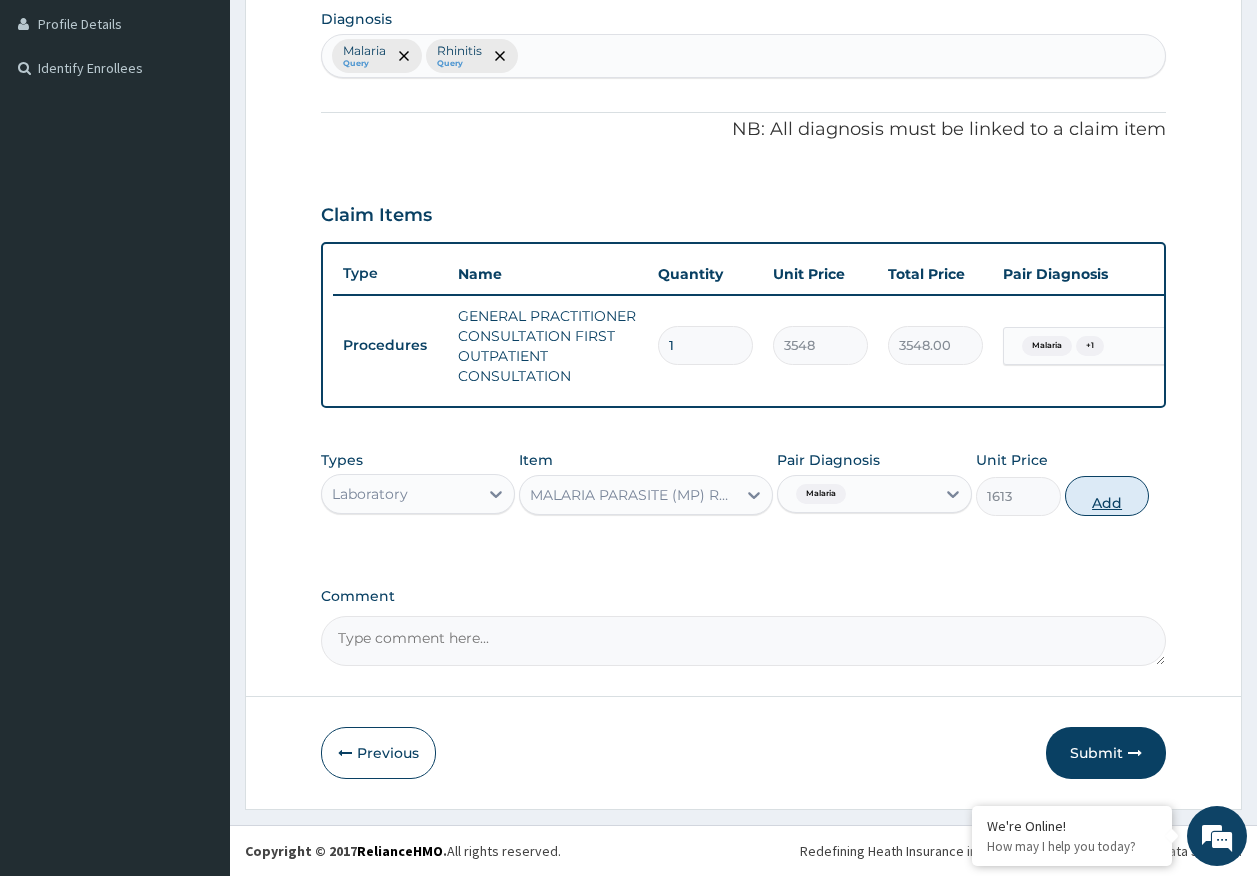 click on "Add" at bounding box center [1107, 496] 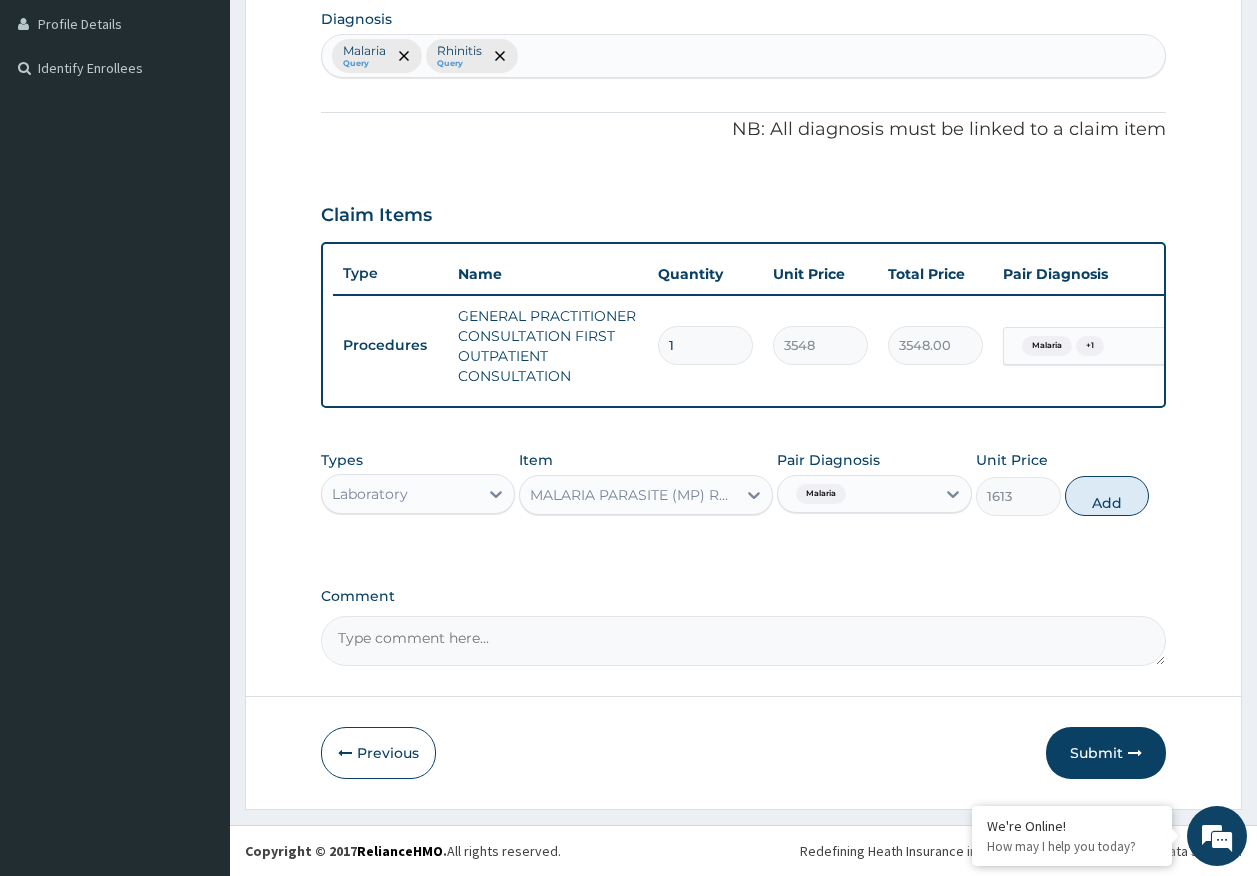 type on "0" 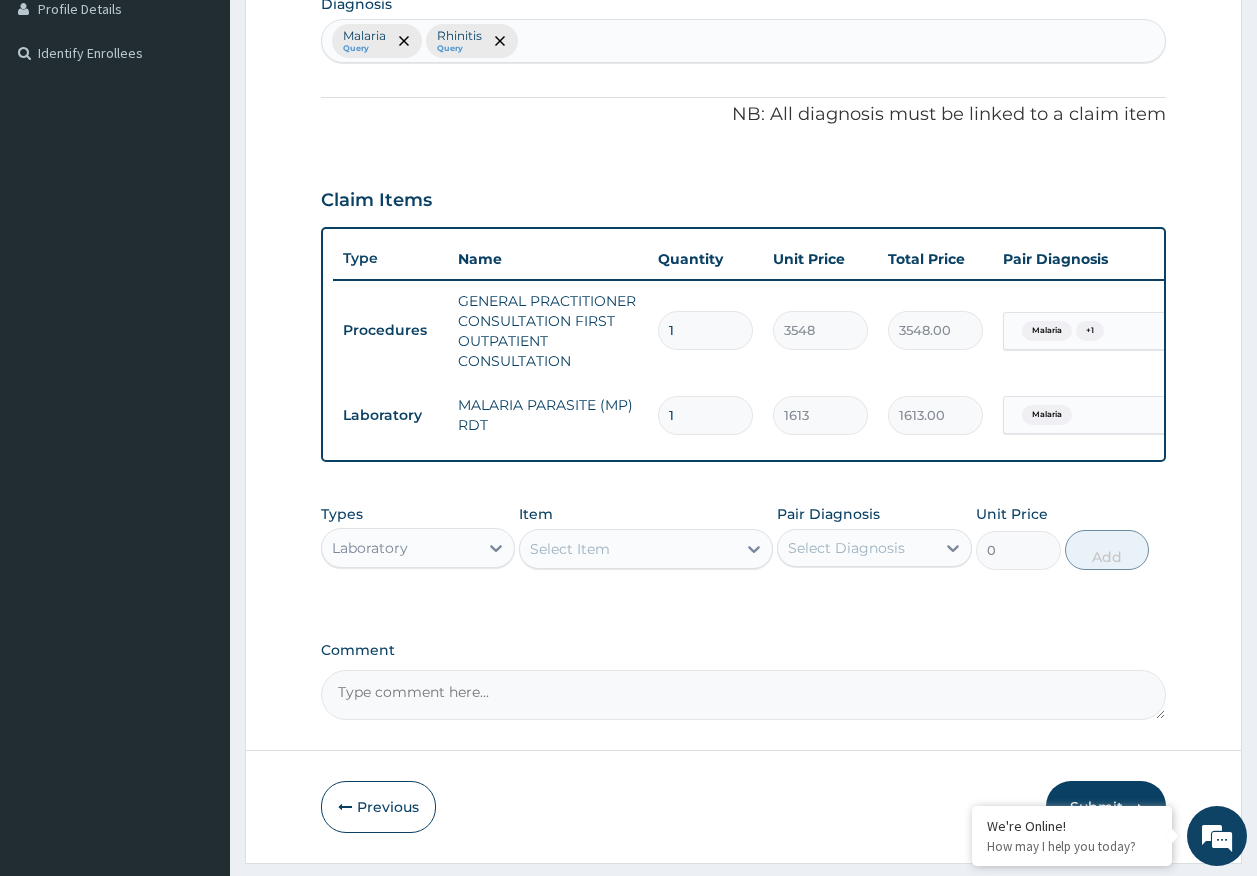 click on "Laboratory" at bounding box center [370, 548] 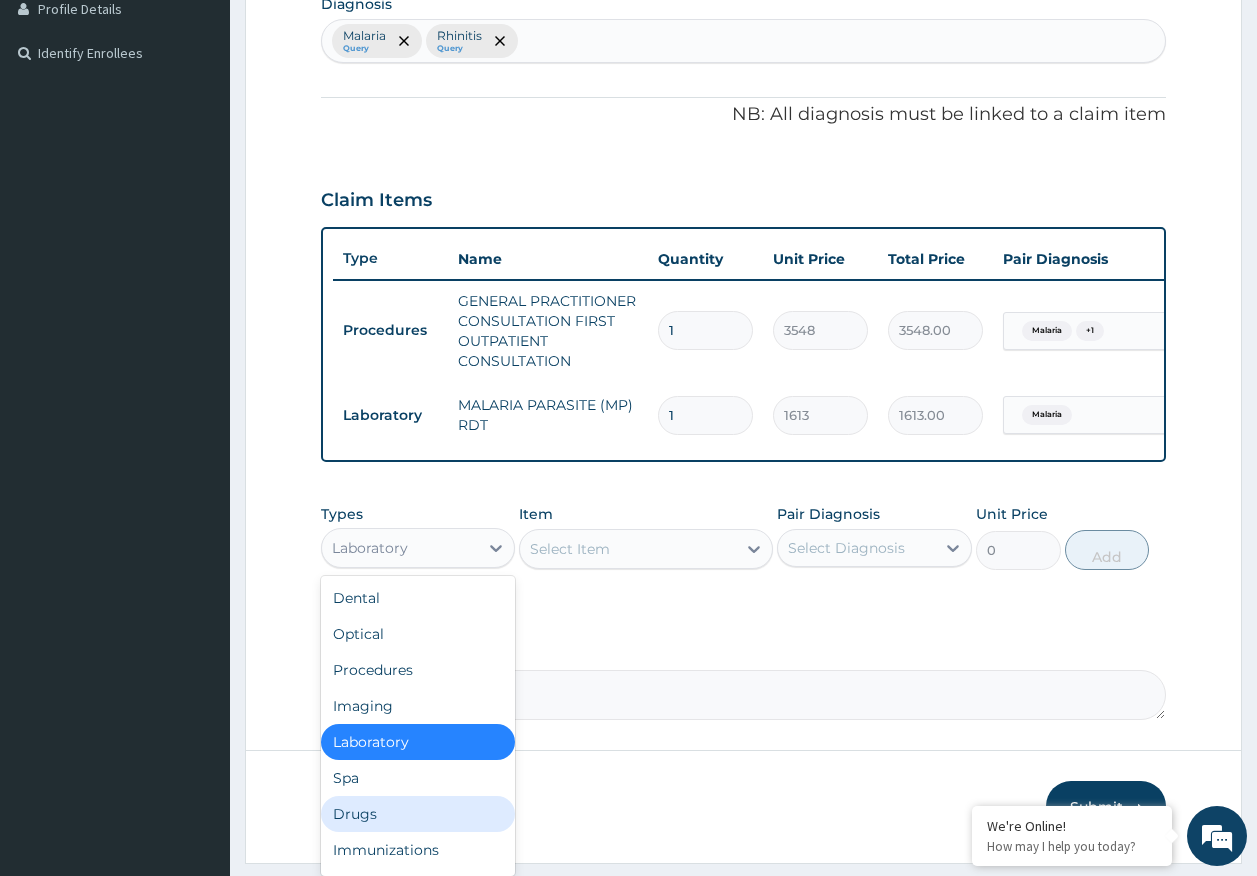 click on "Drugs" at bounding box center [418, 814] 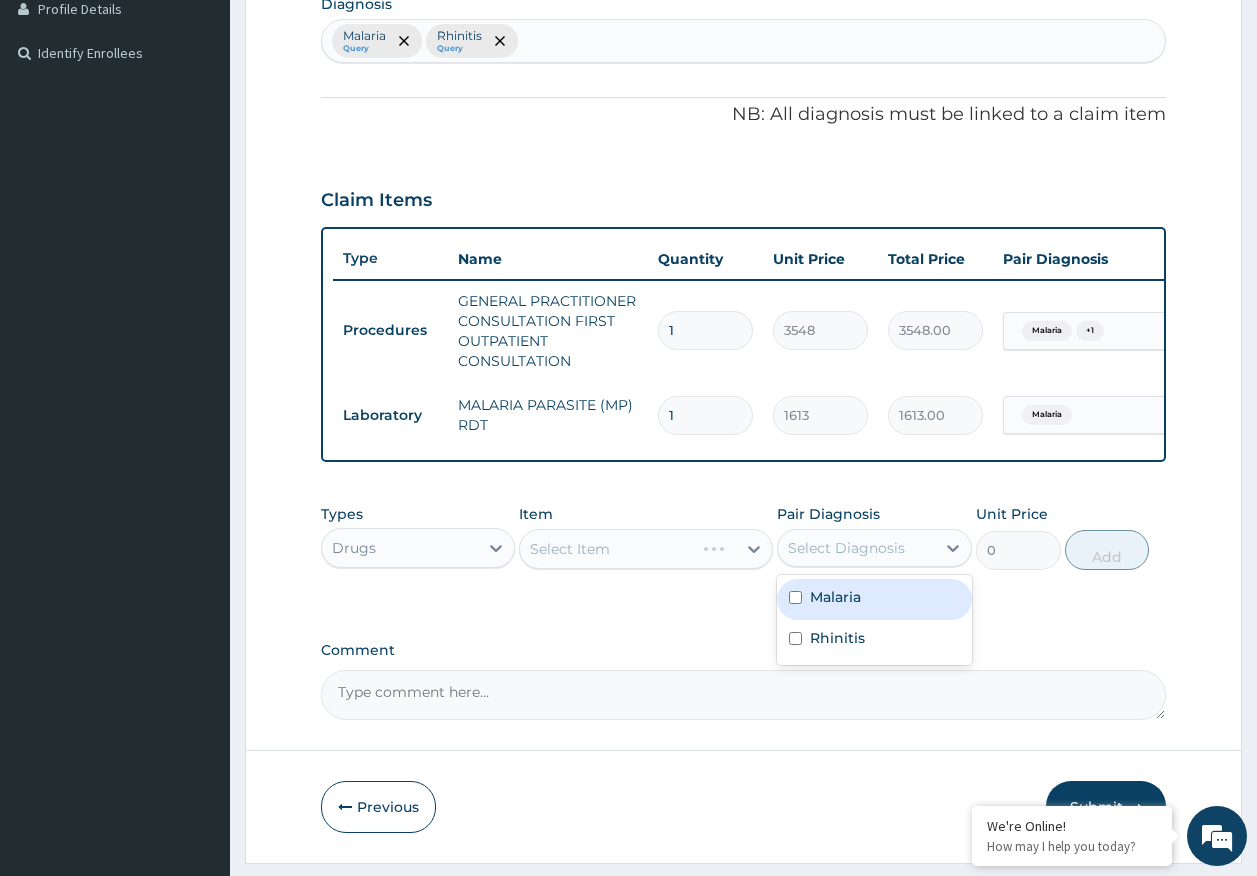 click on "Select Diagnosis" at bounding box center [846, 548] 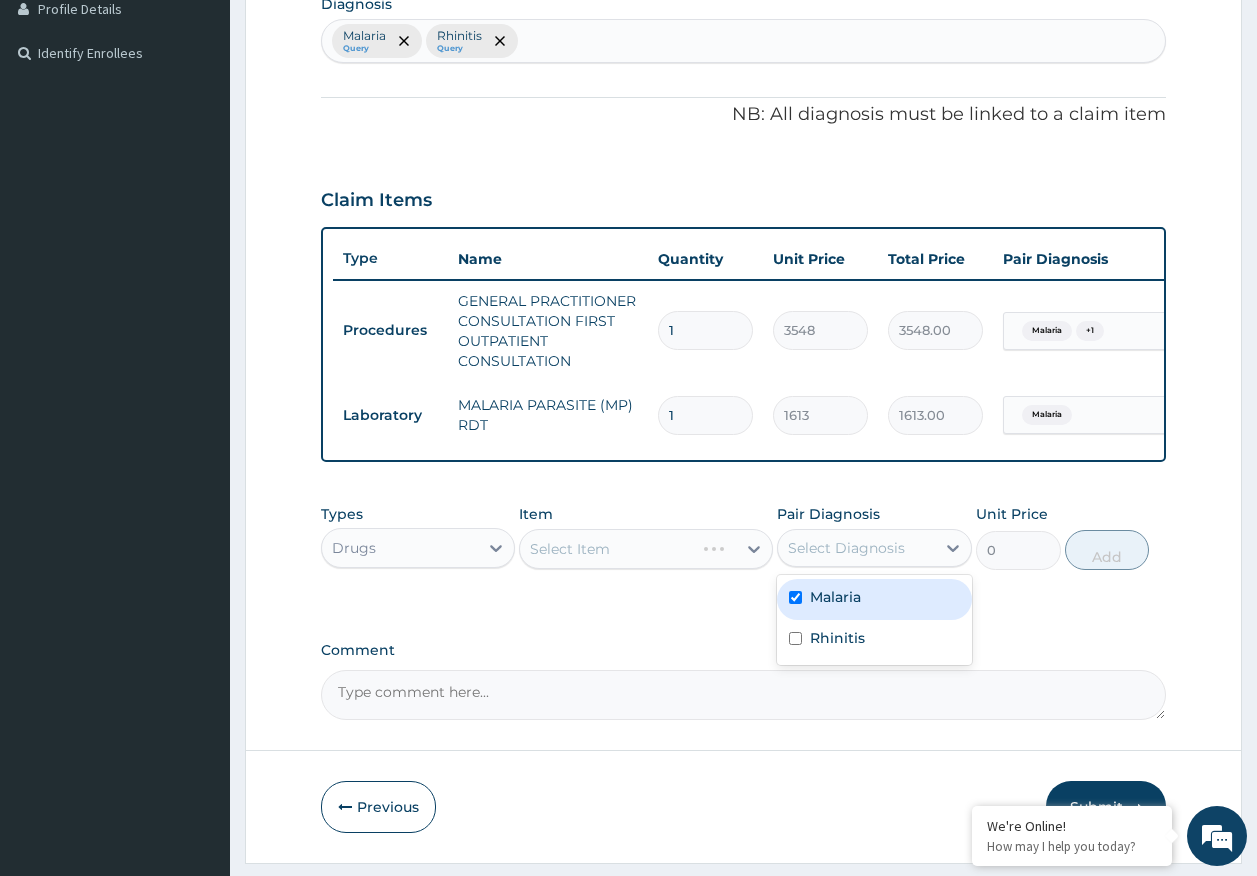 checkbox on "true" 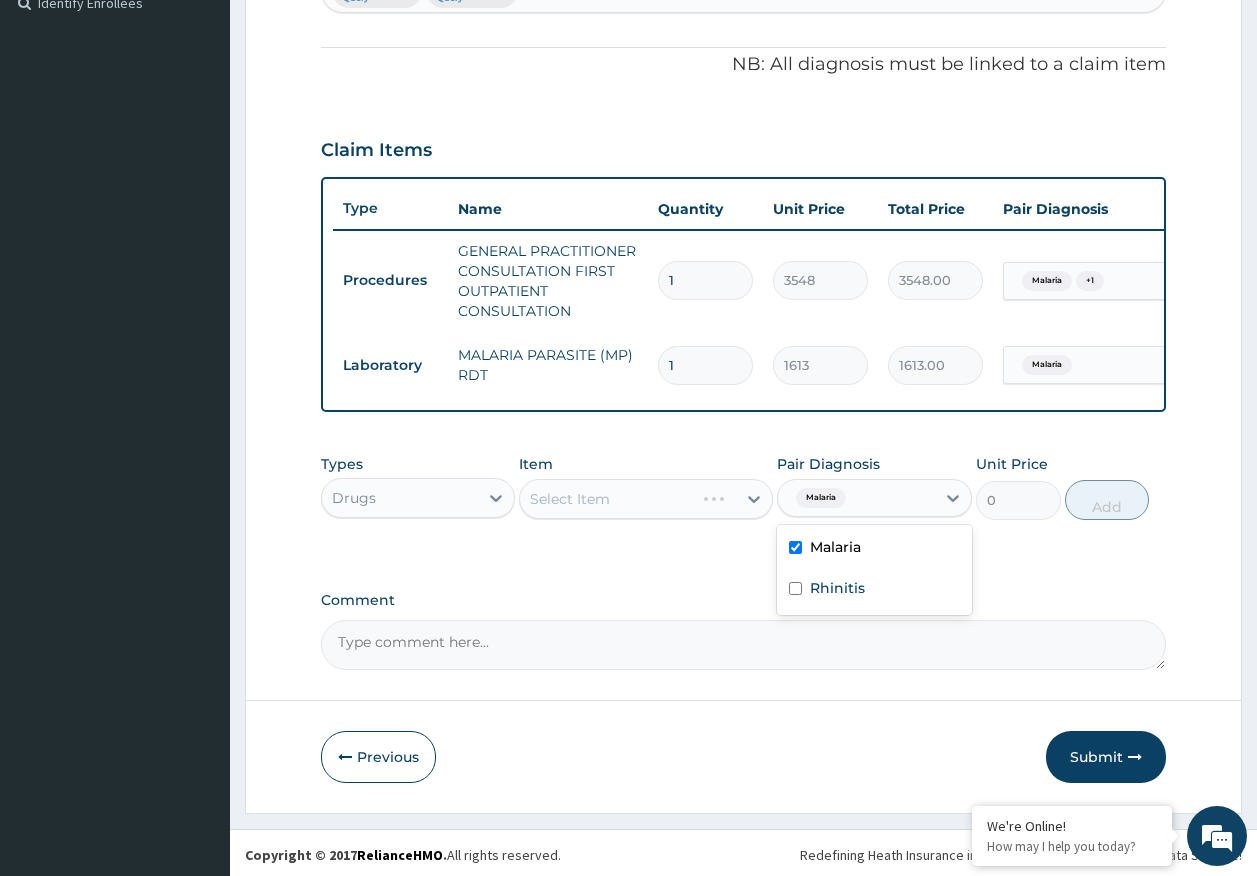 scroll, scrollTop: 586, scrollLeft: 0, axis: vertical 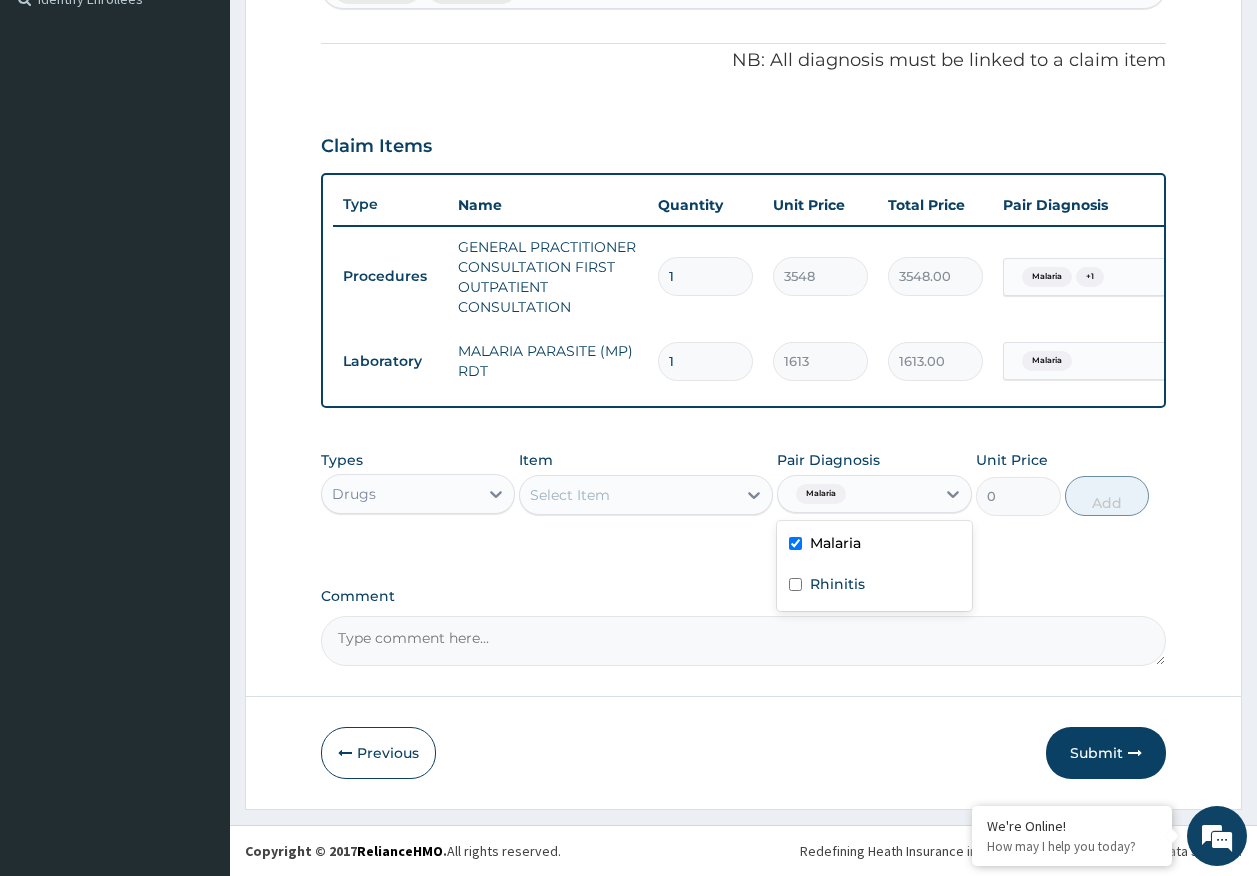 click on "Select Item" at bounding box center (628, 495) 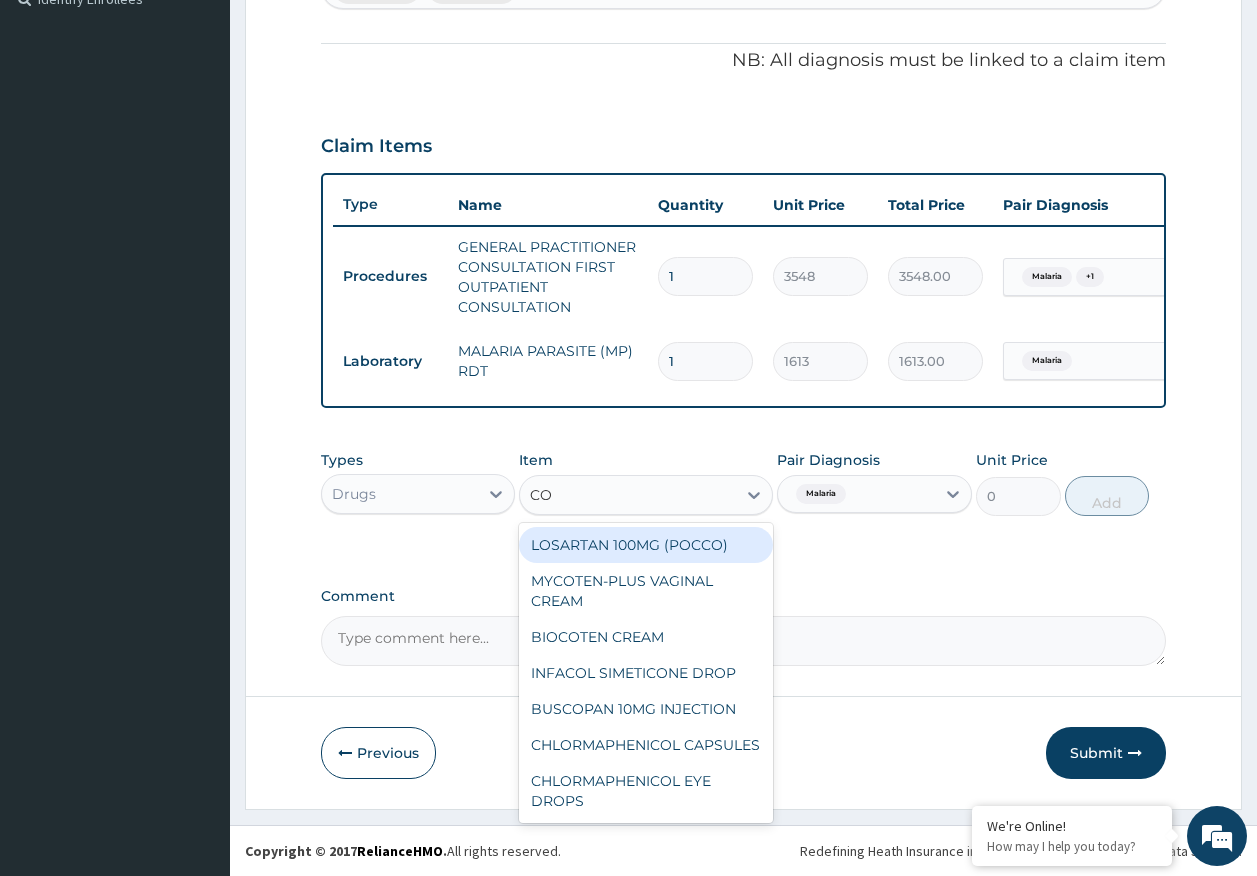 type on "COA" 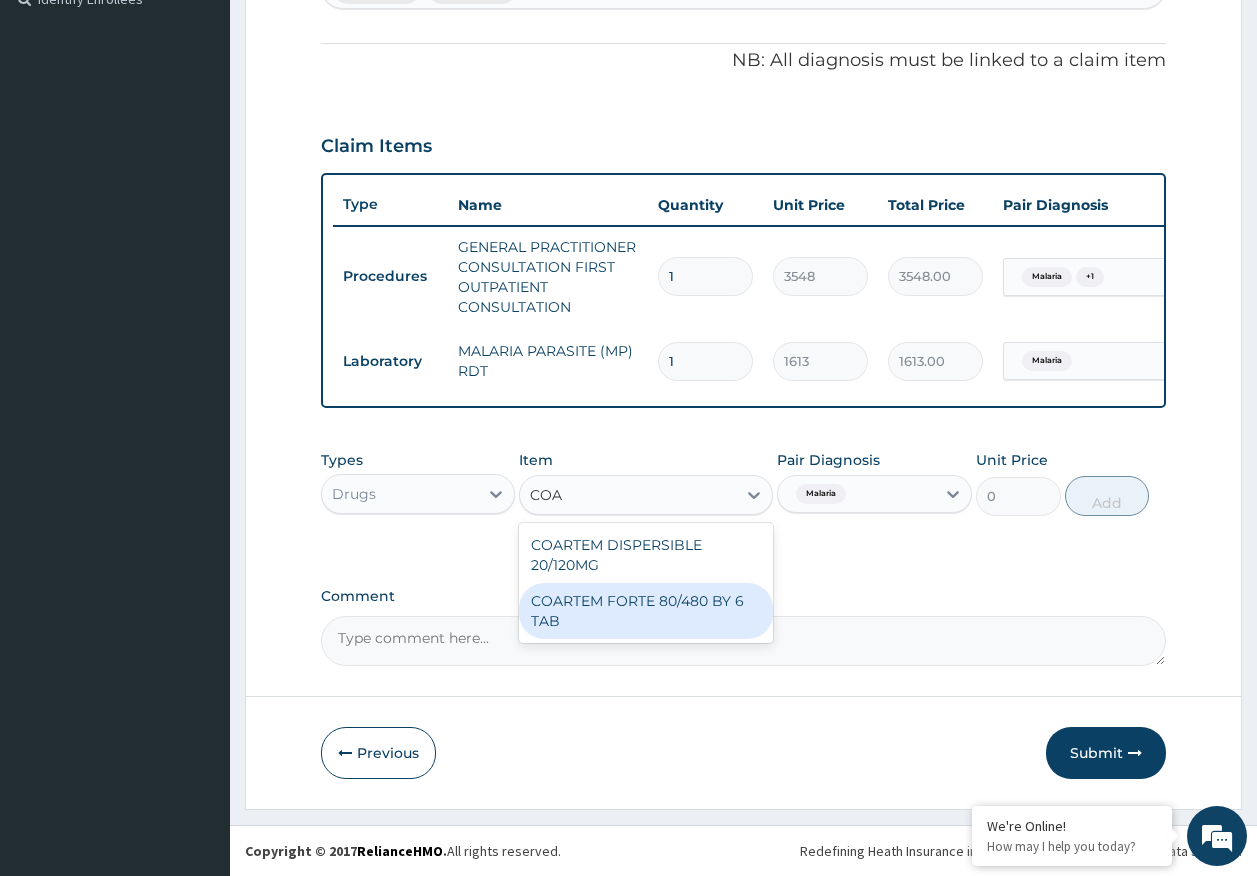 drag, startPoint x: 662, startPoint y: 595, endPoint x: 1021, endPoint y: 535, distance: 363.9794 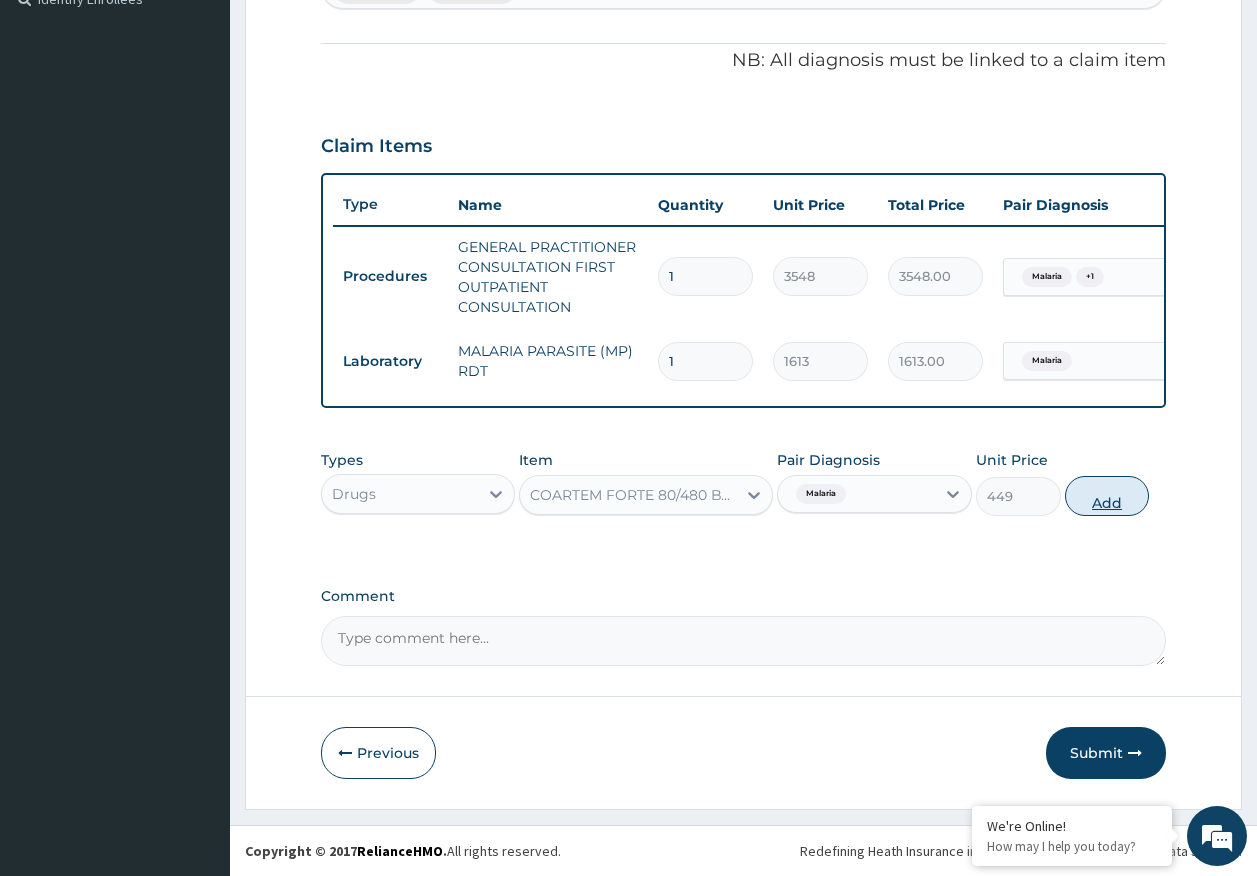 click on "Add" at bounding box center [1107, 496] 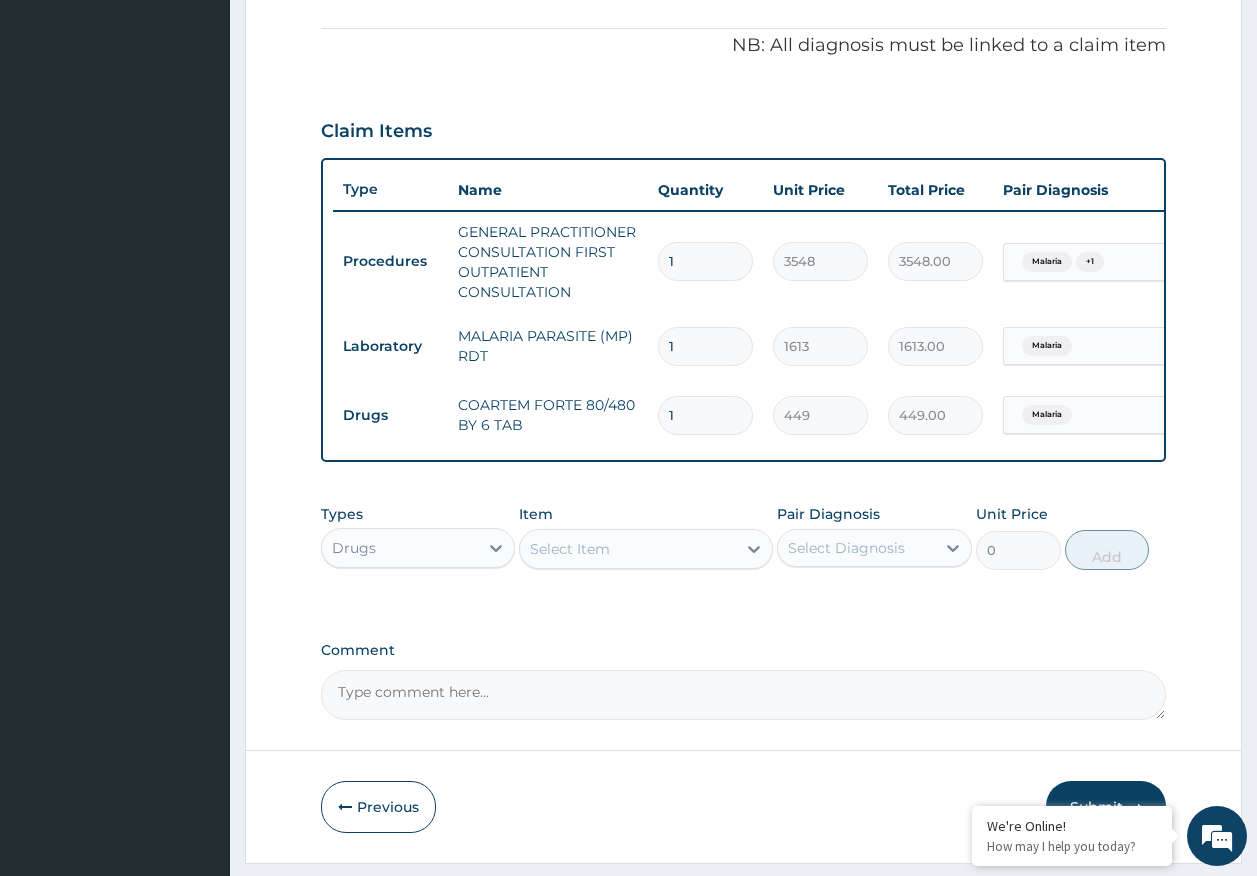 click on "Select Item" at bounding box center (628, 549) 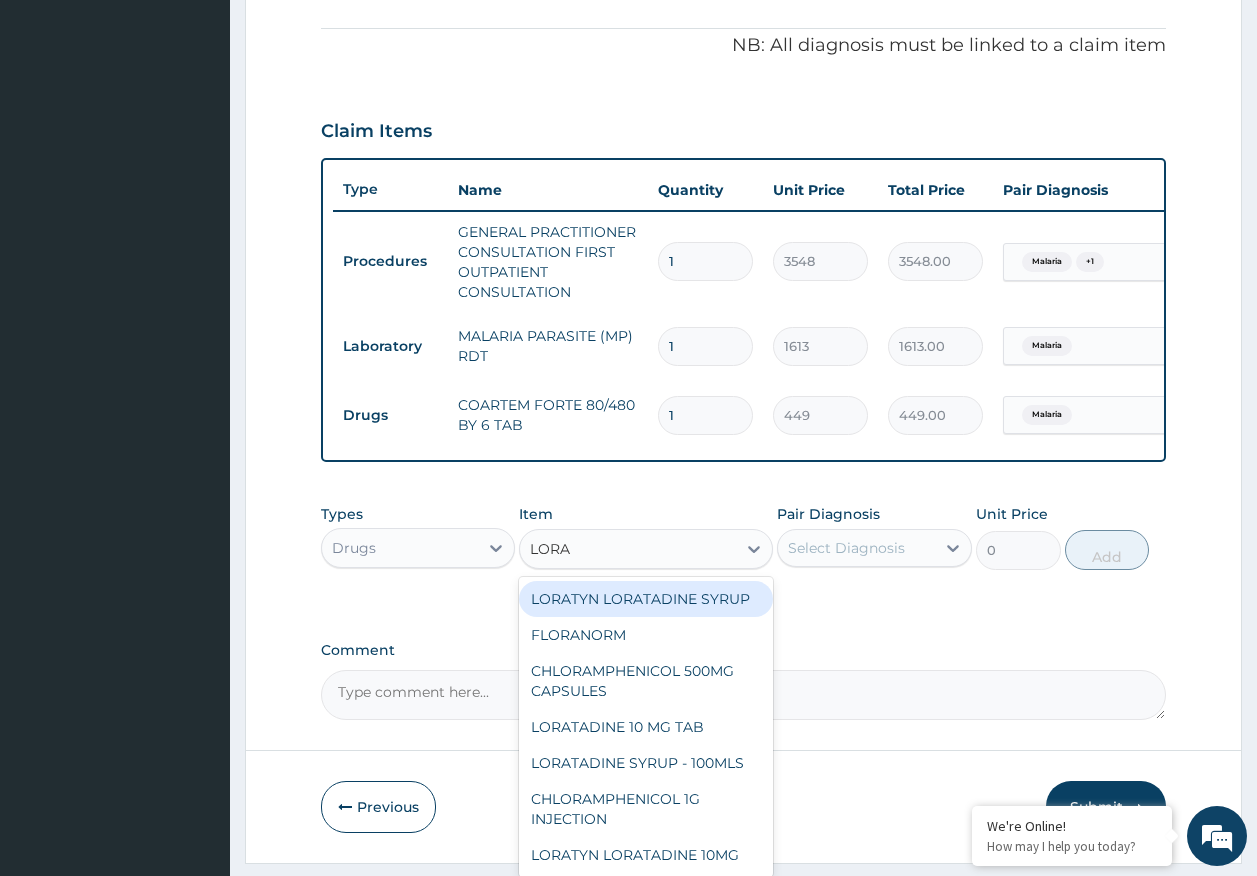 type on "LORAT" 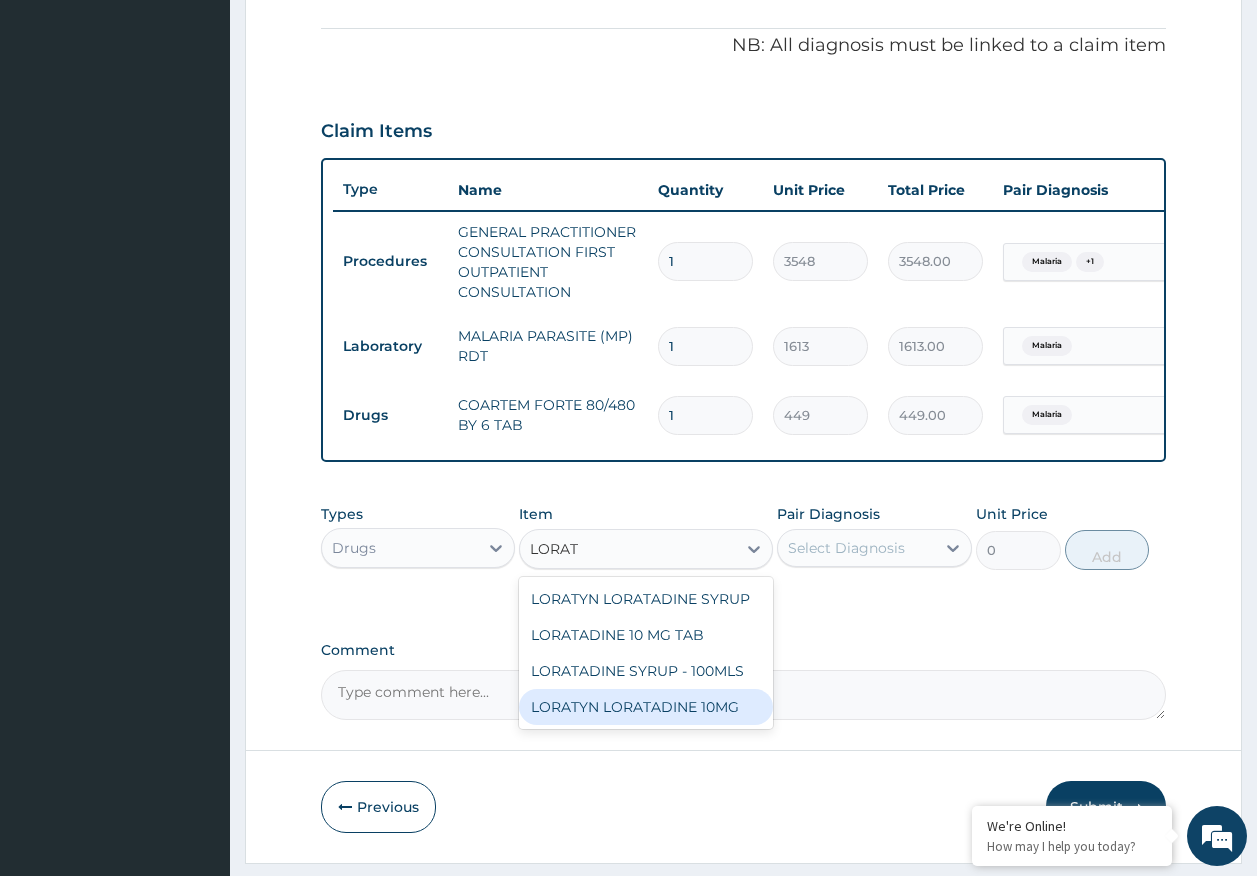 drag, startPoint x: 670, startPoint y: 722, endPoint x: 884, endPoint y: 610, distance: 241.53674 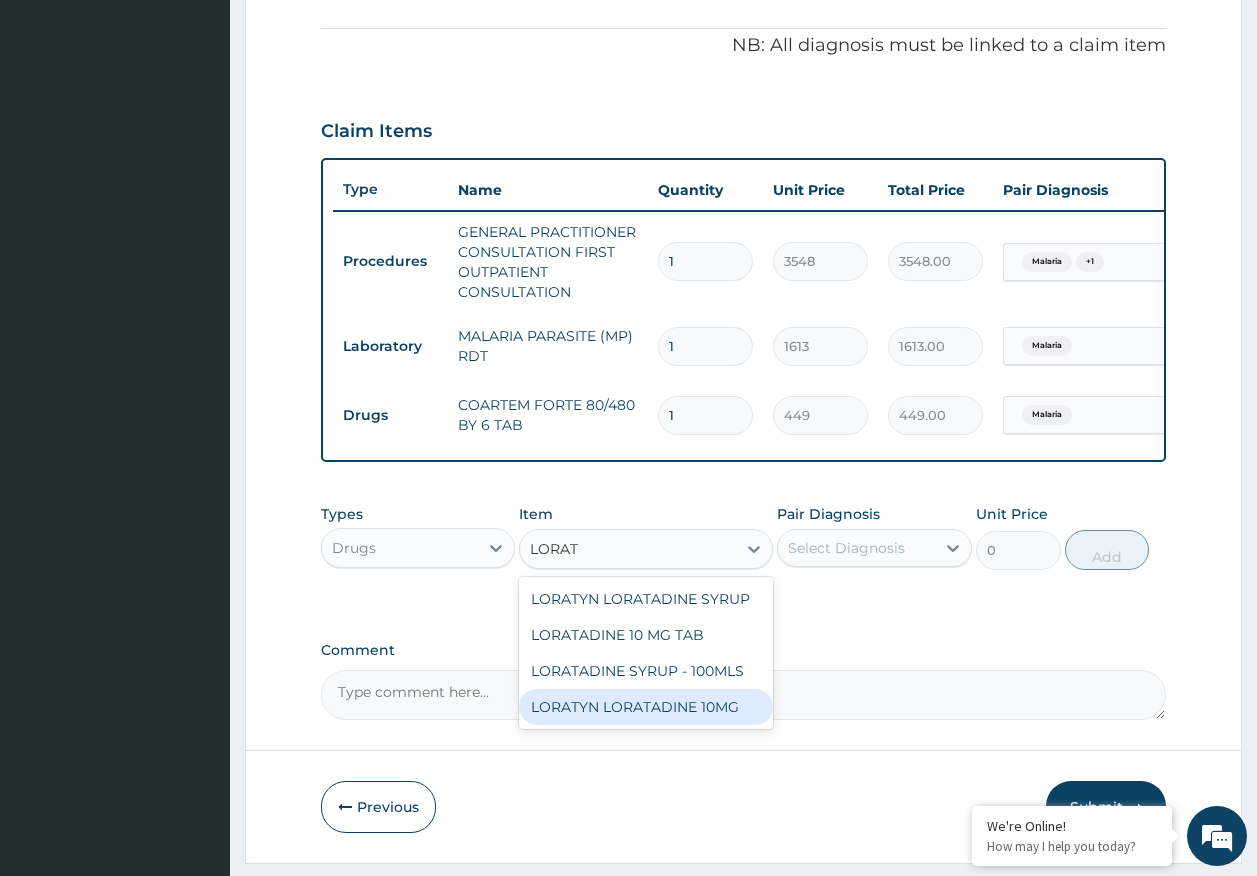 click on "LORATYN LORATADINE 10MG" at bounding box center [646, 707] 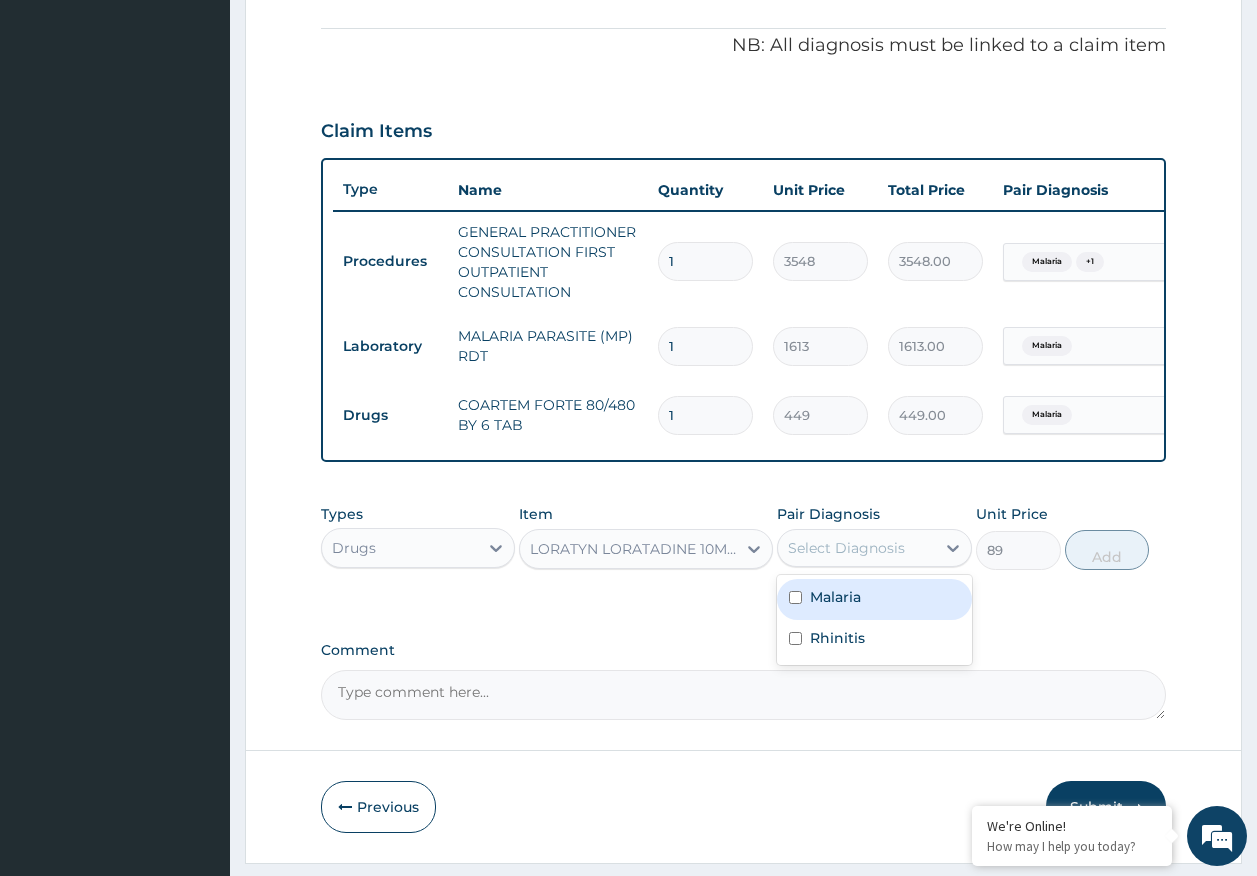 click on "Select Diagnosis" at bounding box center [846, 548] 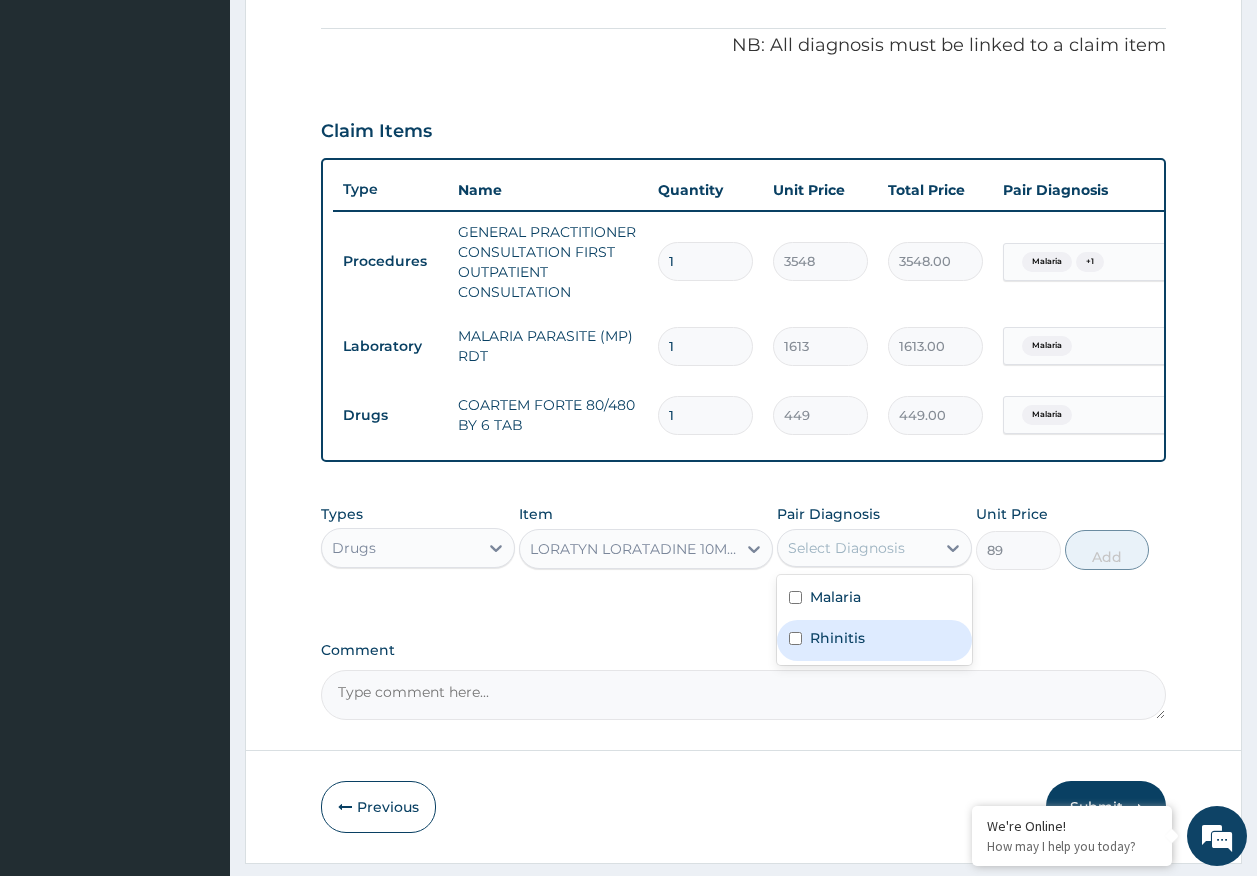 drag, startPoint x: 879, startPoint y: 654, endPoint x: 1058, endPoint y: 596, distance: 188.16217 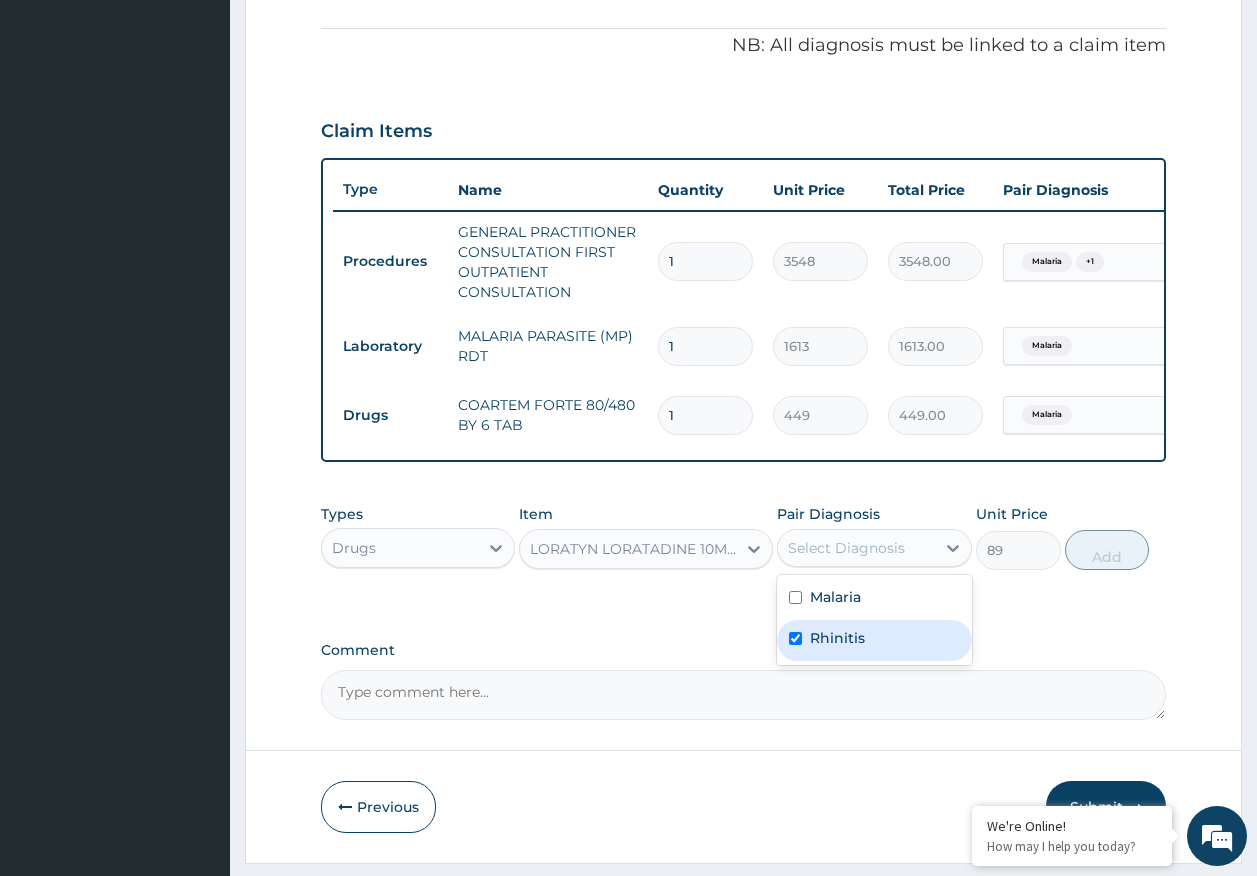 checkbox on "true" 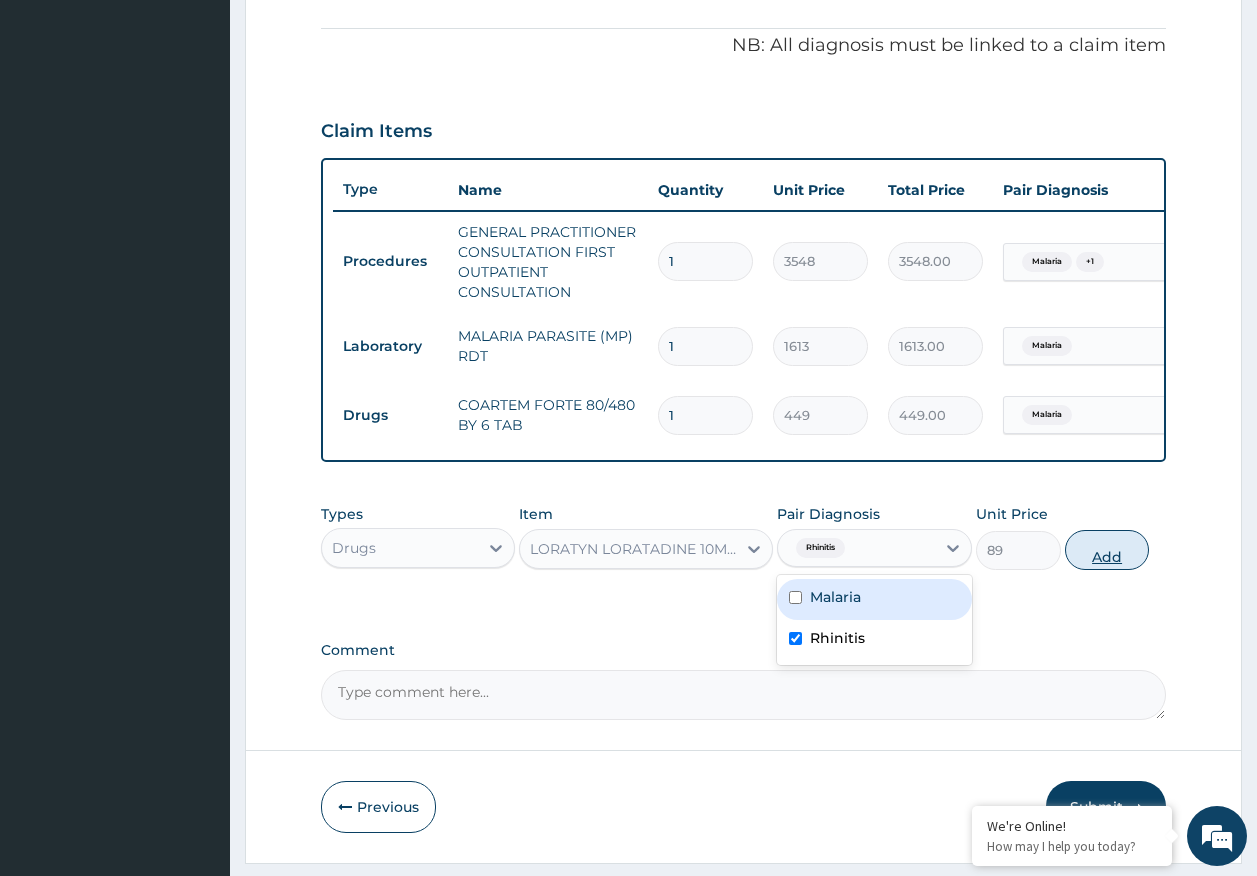 click on "Add" at bounding box center (1107, 550) 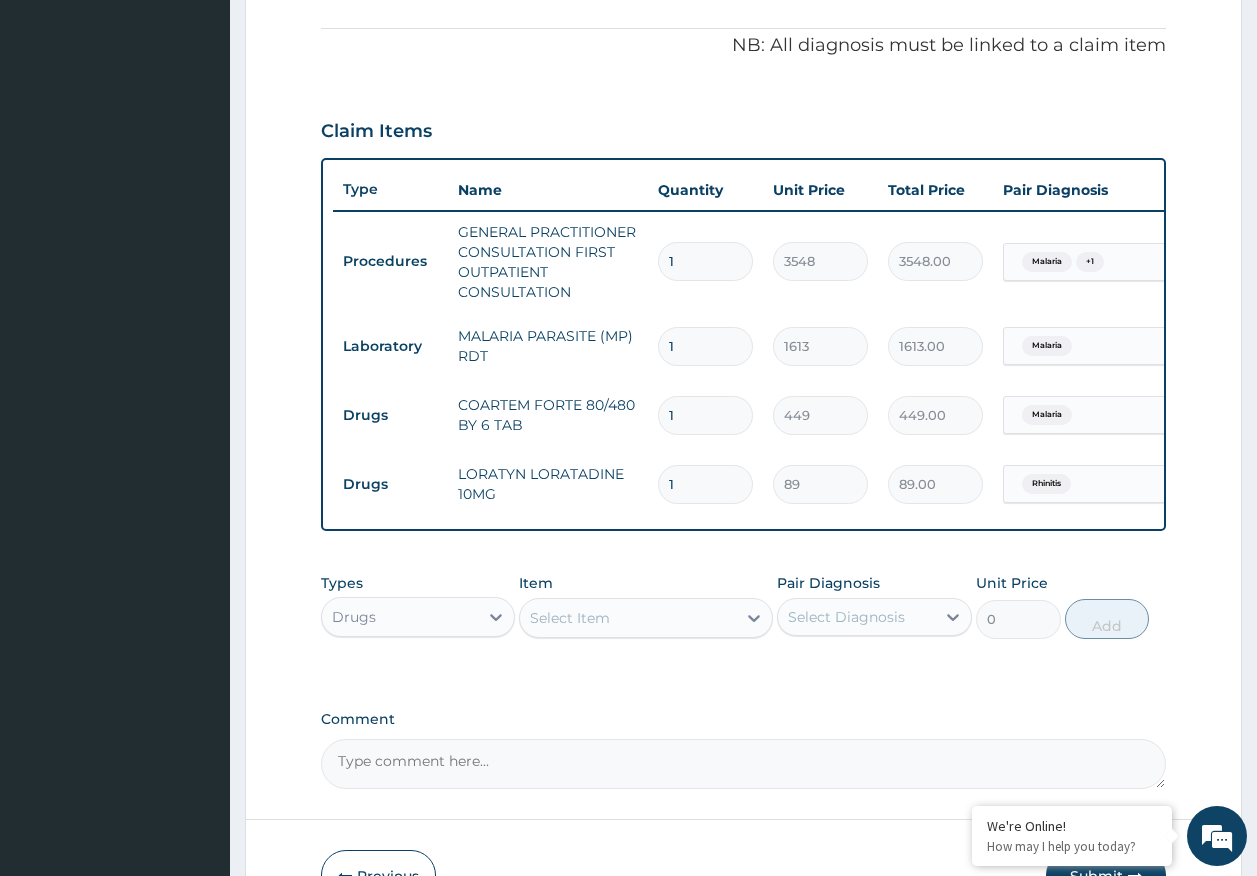 click on "Select Item" at bounding box center (628, 618) 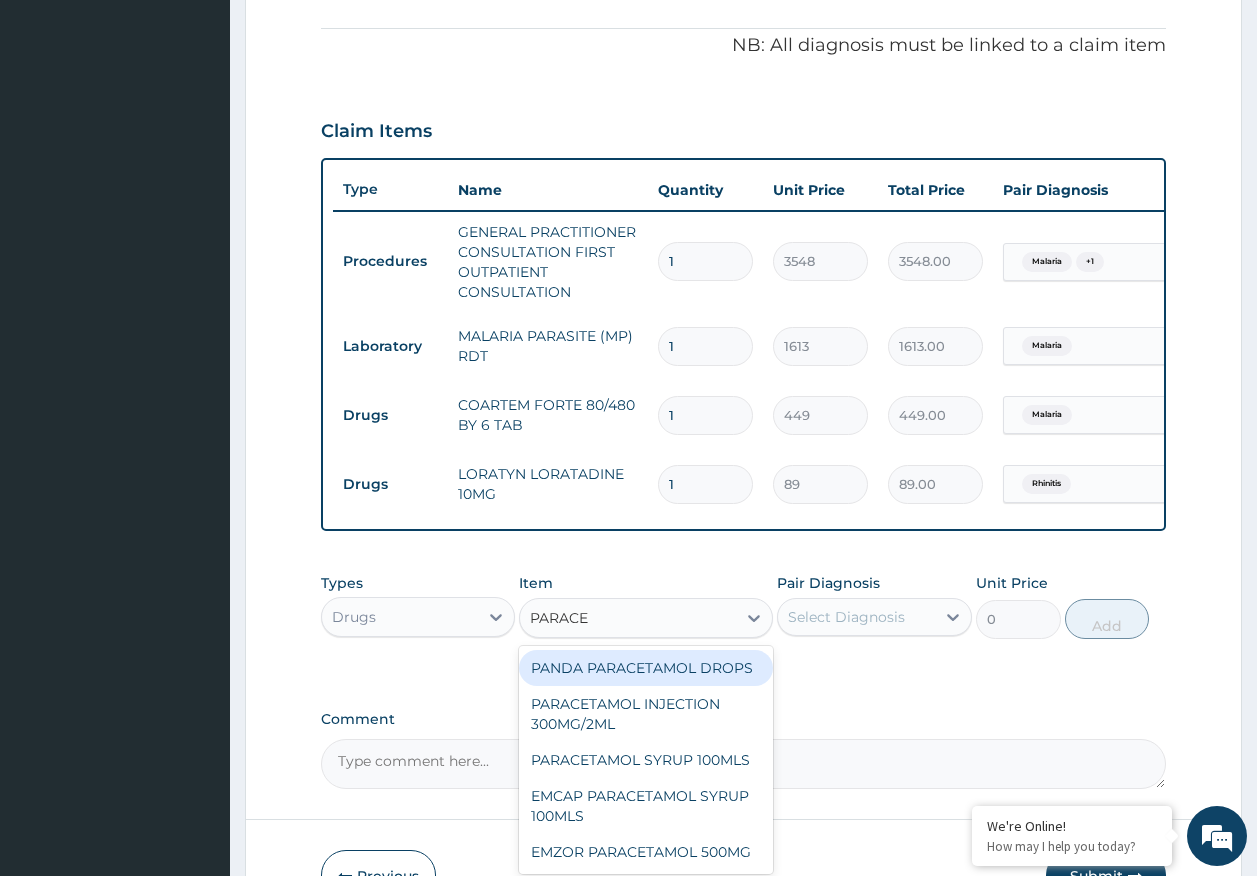 type on "PARACET" 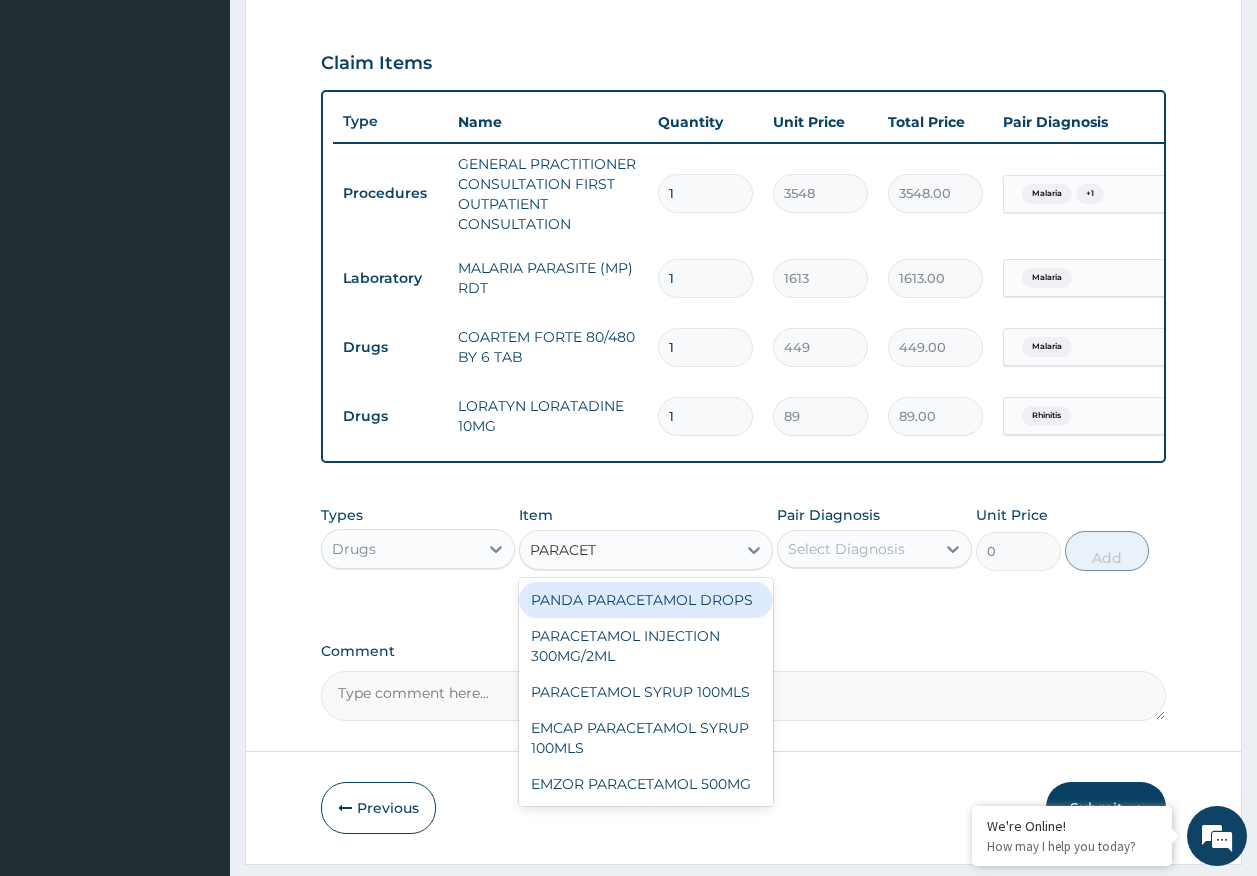 scroll, scrollTop: 724, scrollLeft: 0, axis: vertical 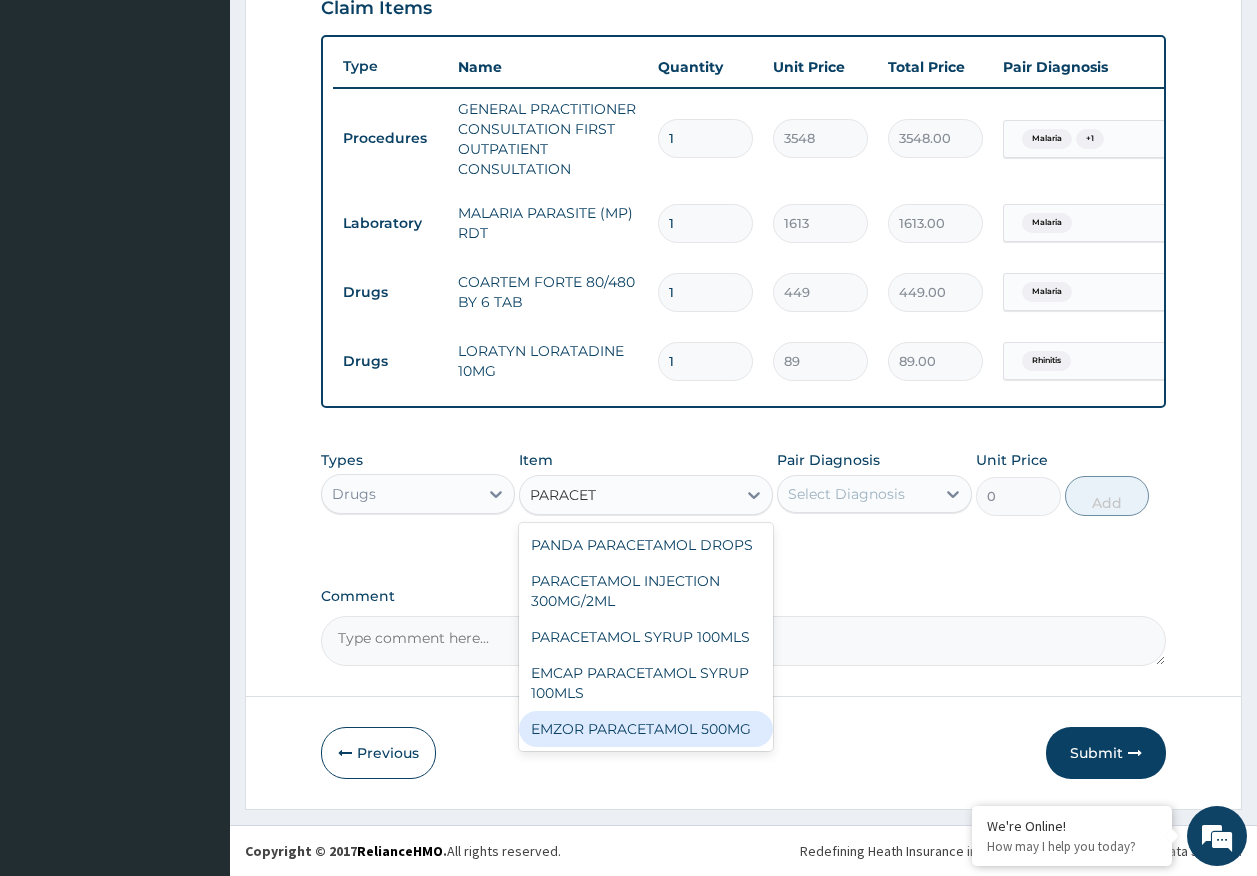 click on "EMZOR PARACETAMOL 500MG" at bounding box center (646, 729) 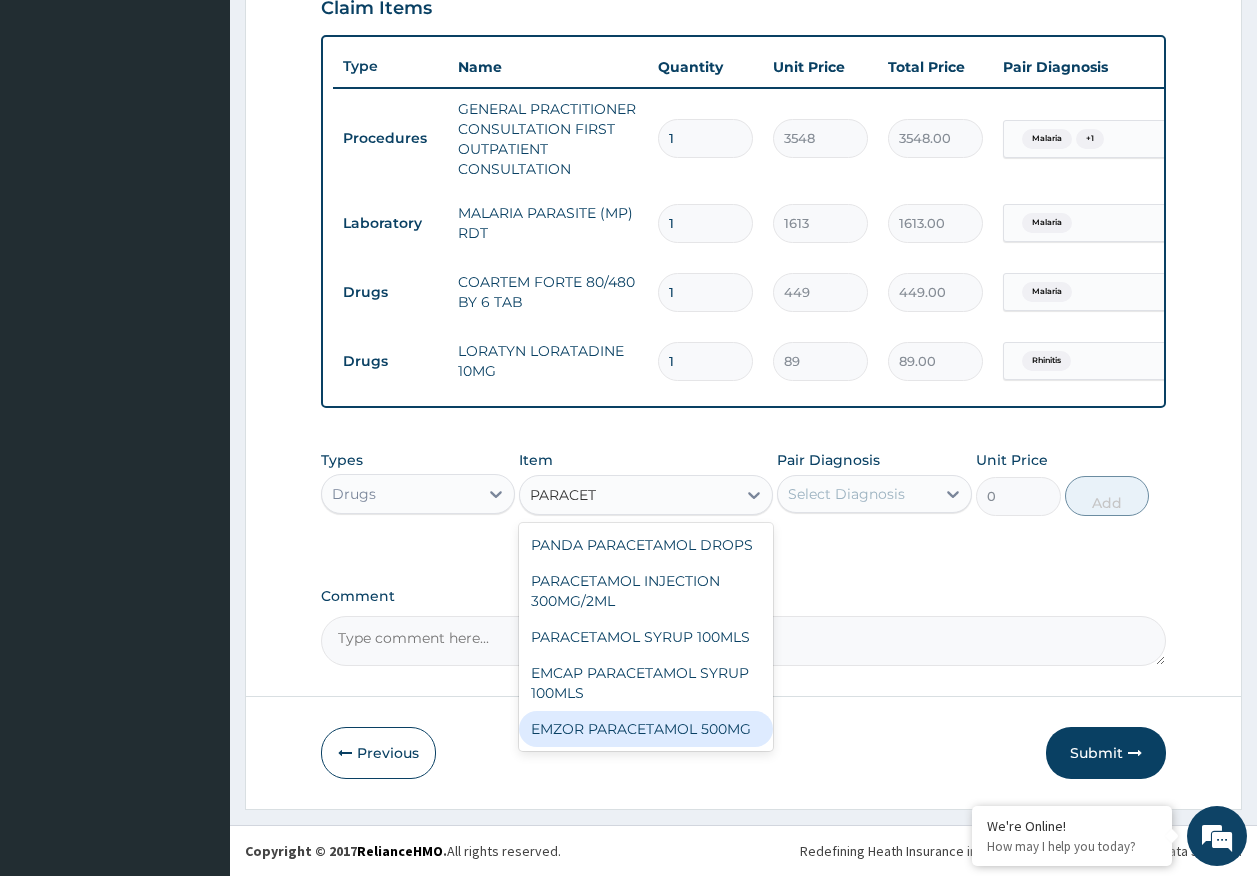 type 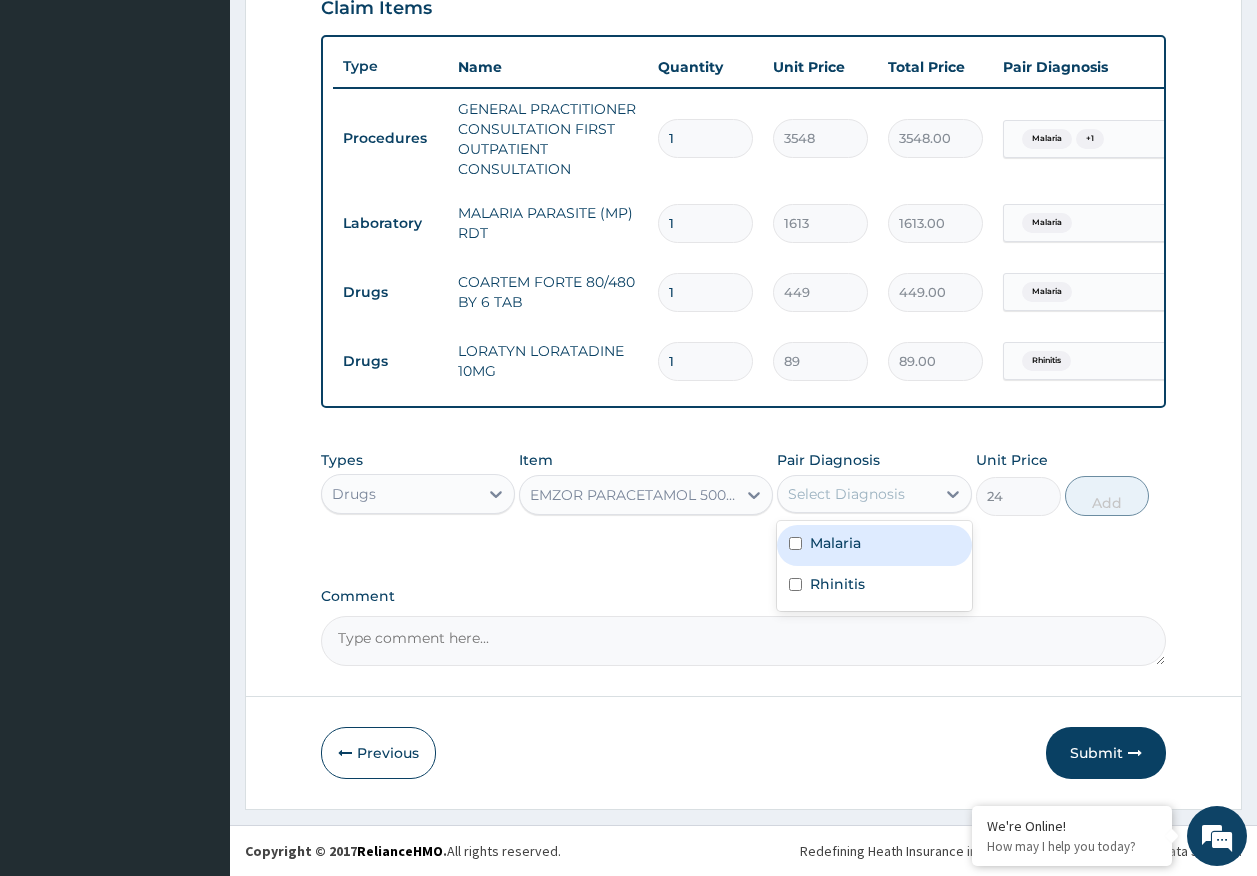 click on "Select Diagnosis" at bounding box center [846, 494] 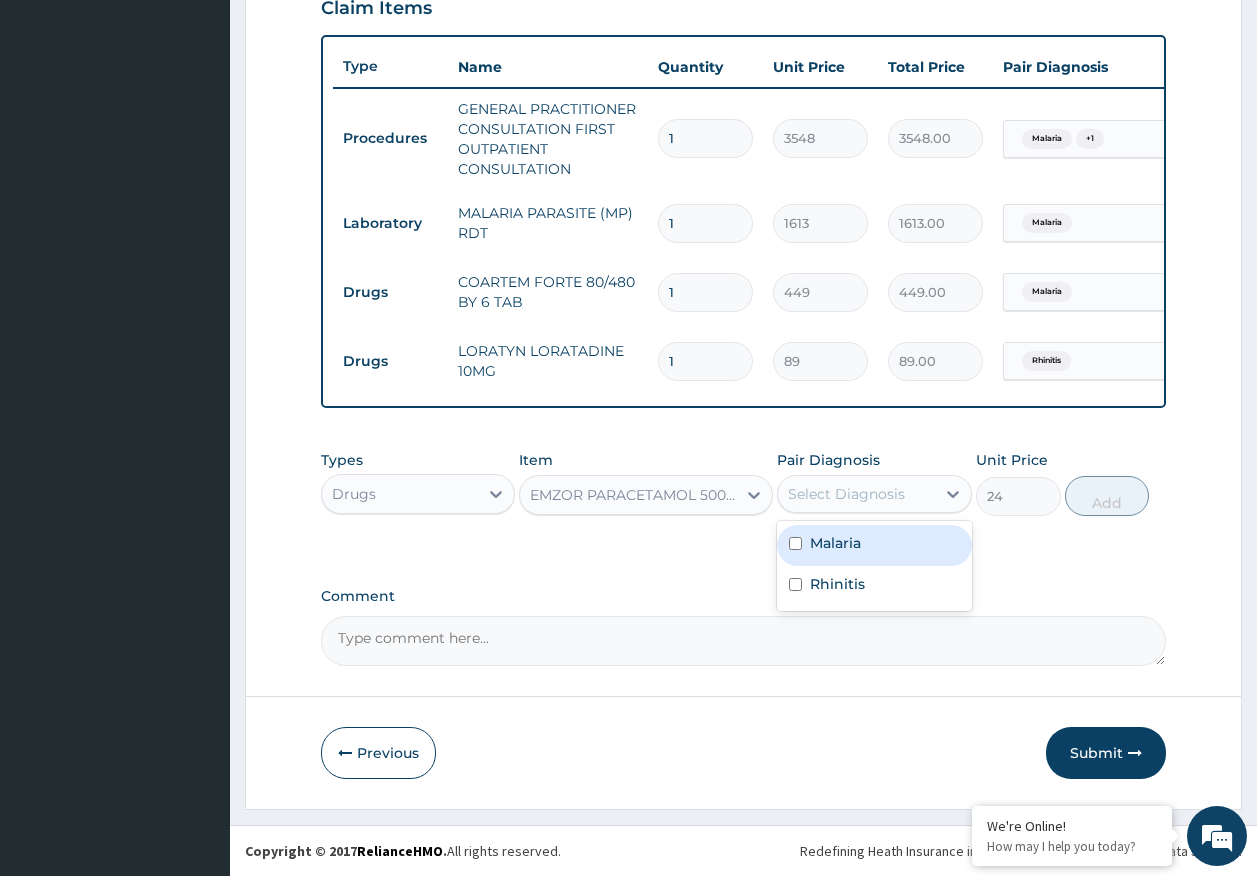 click on "Malaria" at bounding box center (835, 543) 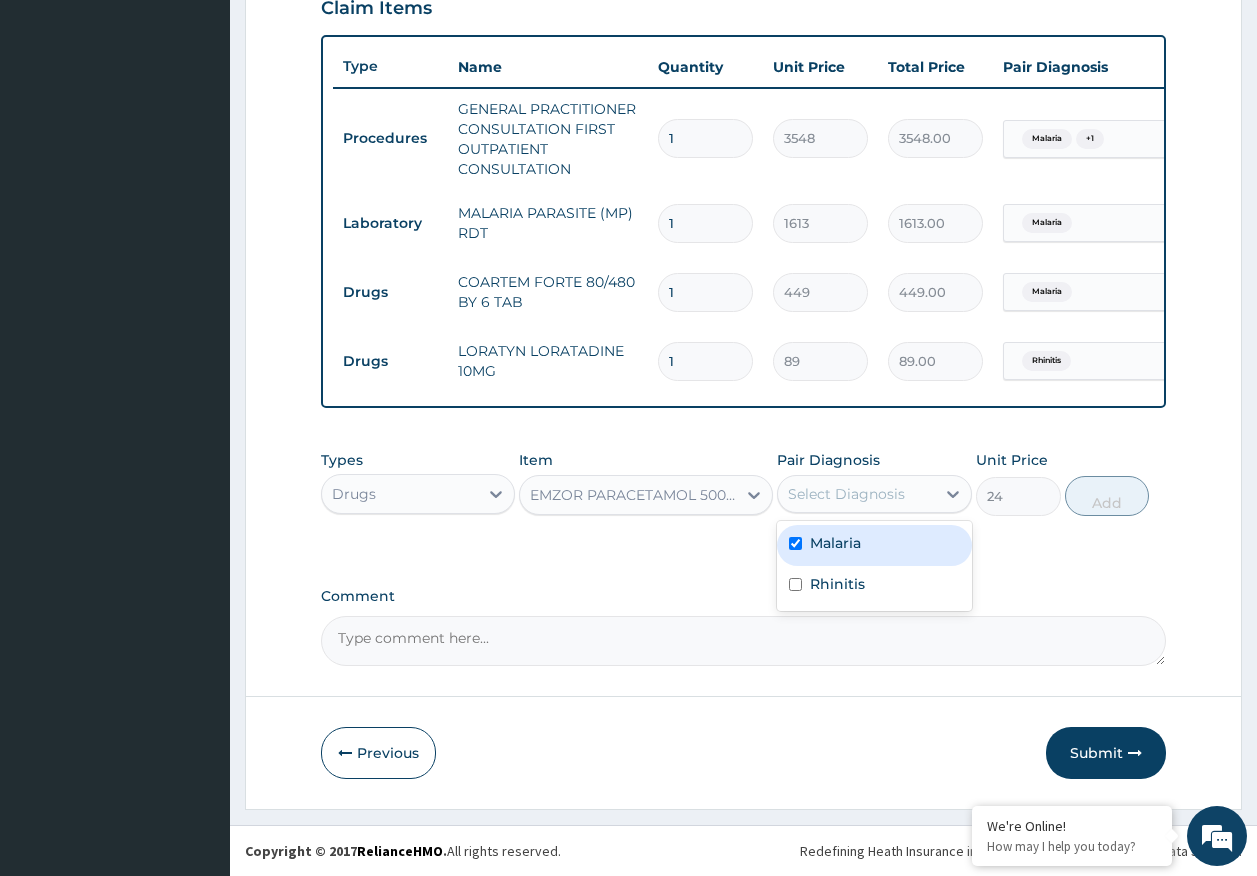 checkbox on "true" 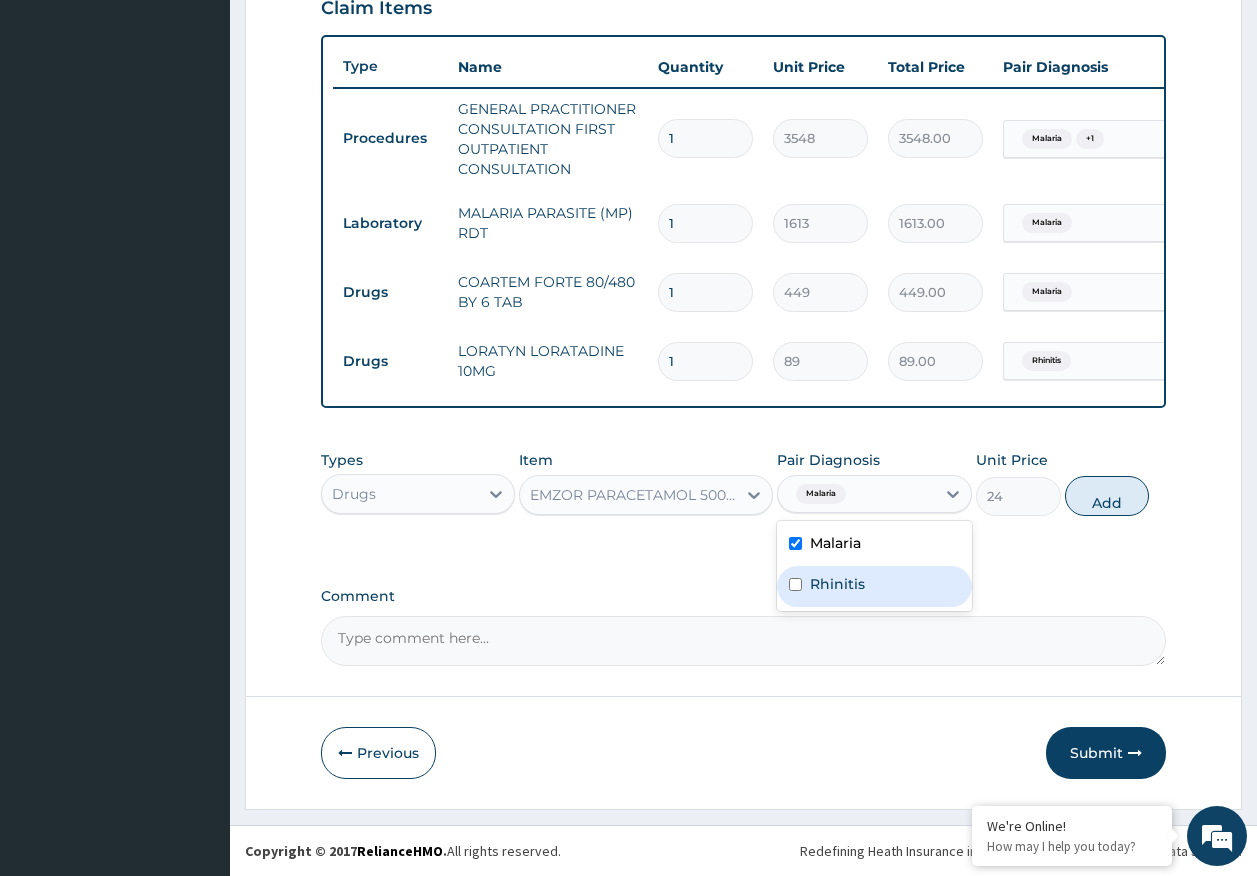click on "Rhinitis" at bounding box center [837, 584] 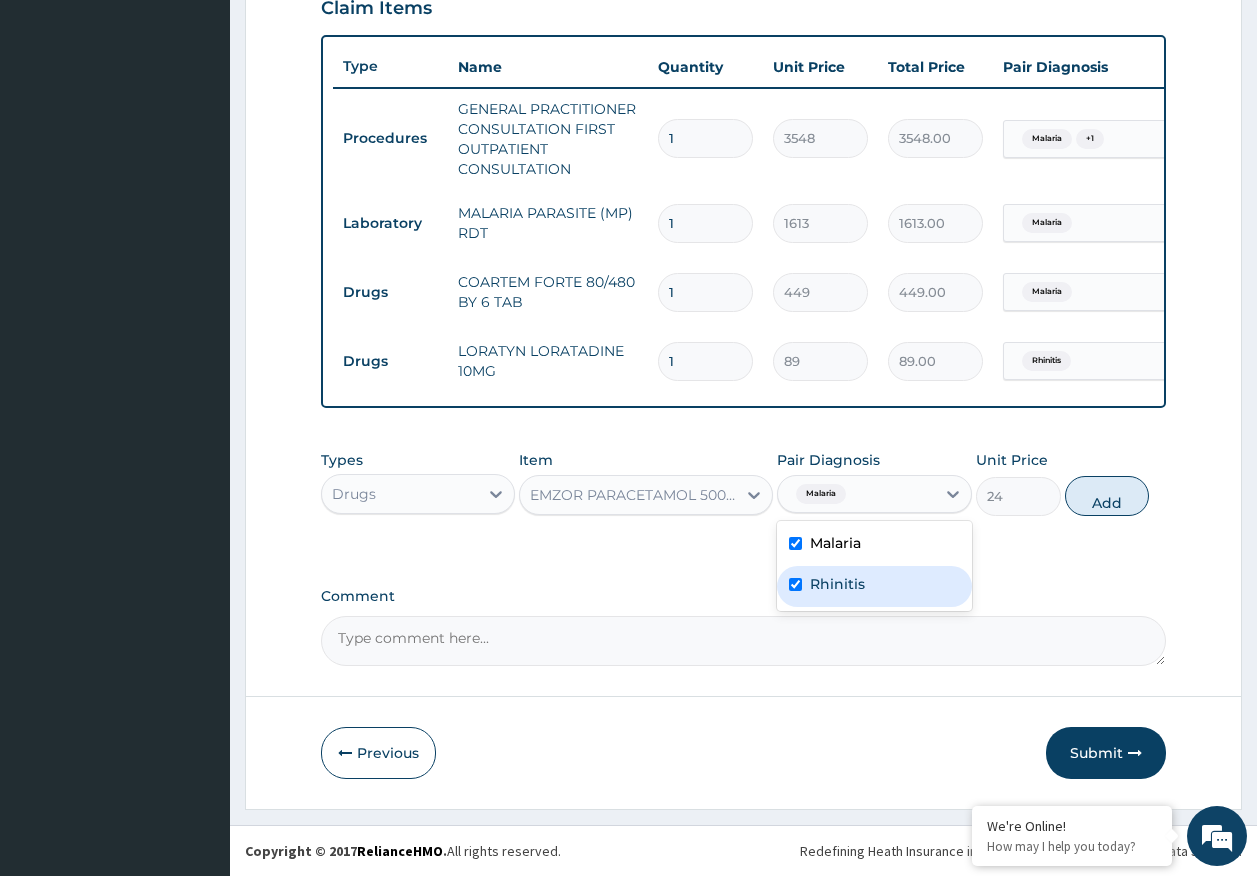 checkbox on "true" 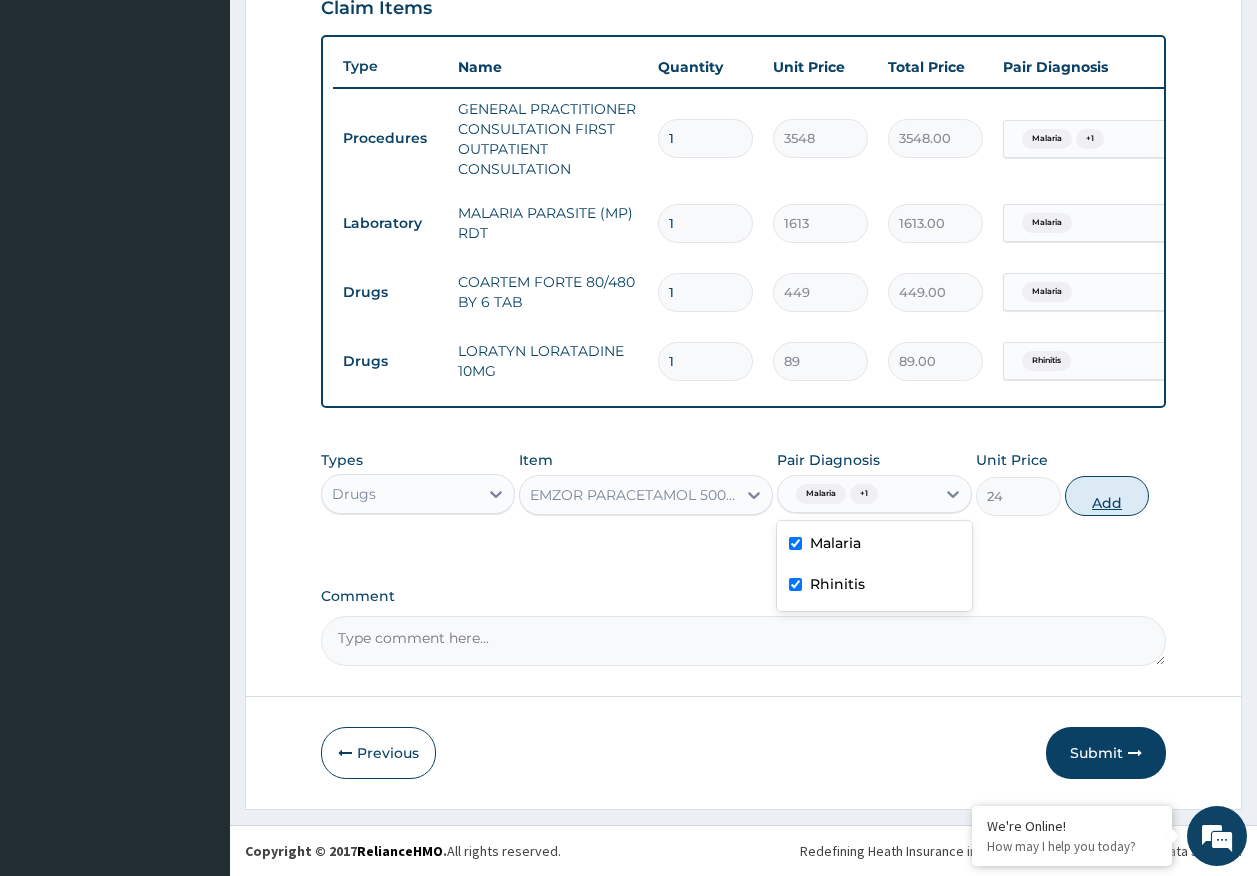 click on "Add" at bounding box center [1107, 496] 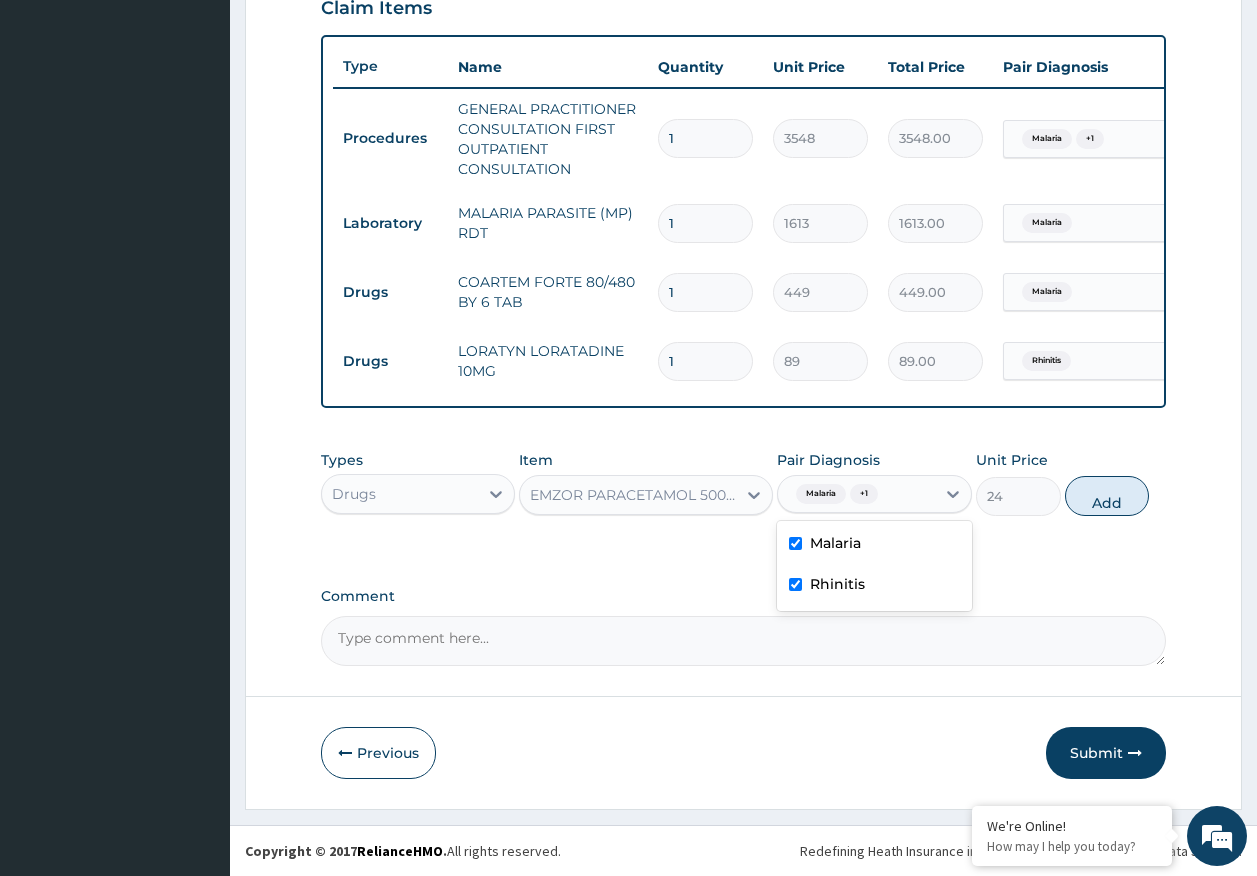 type on "0" 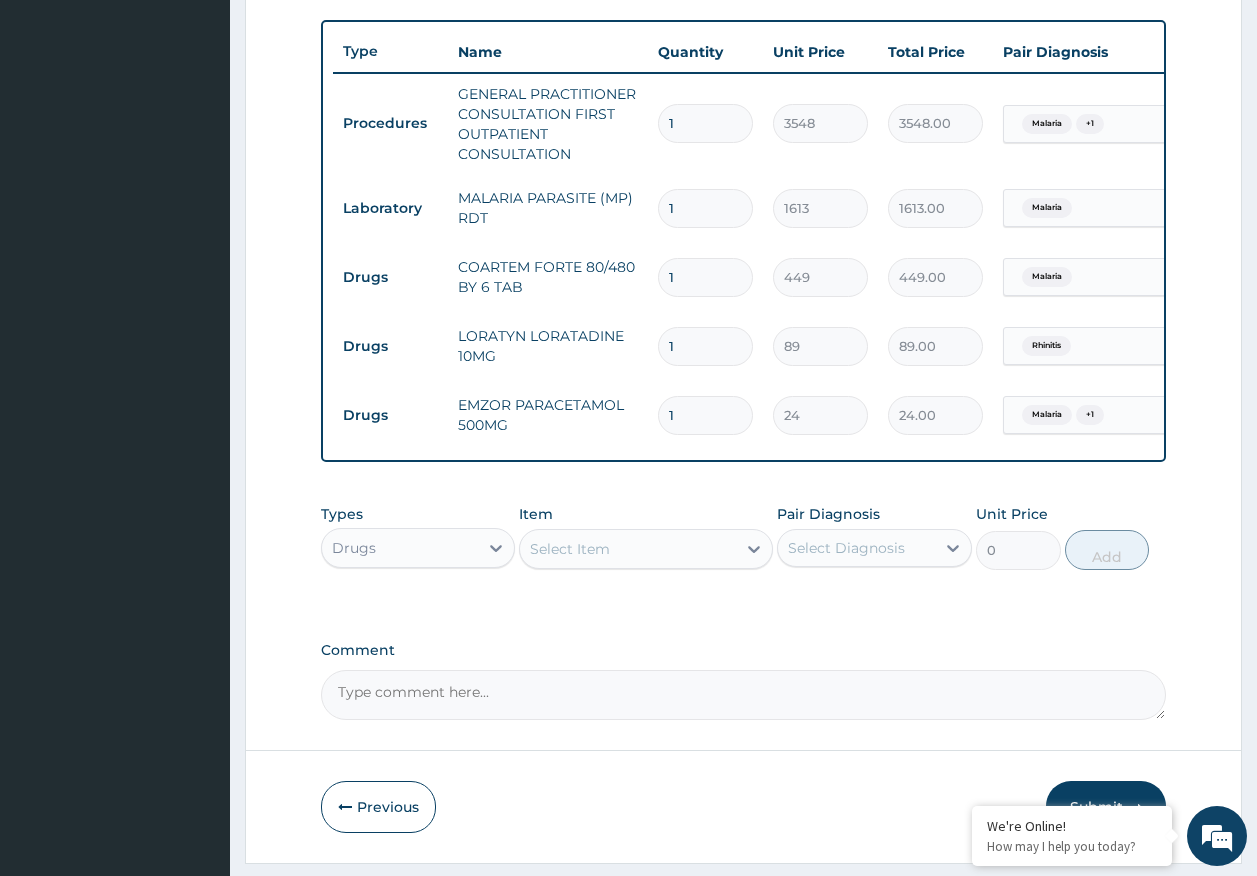 type on "18" 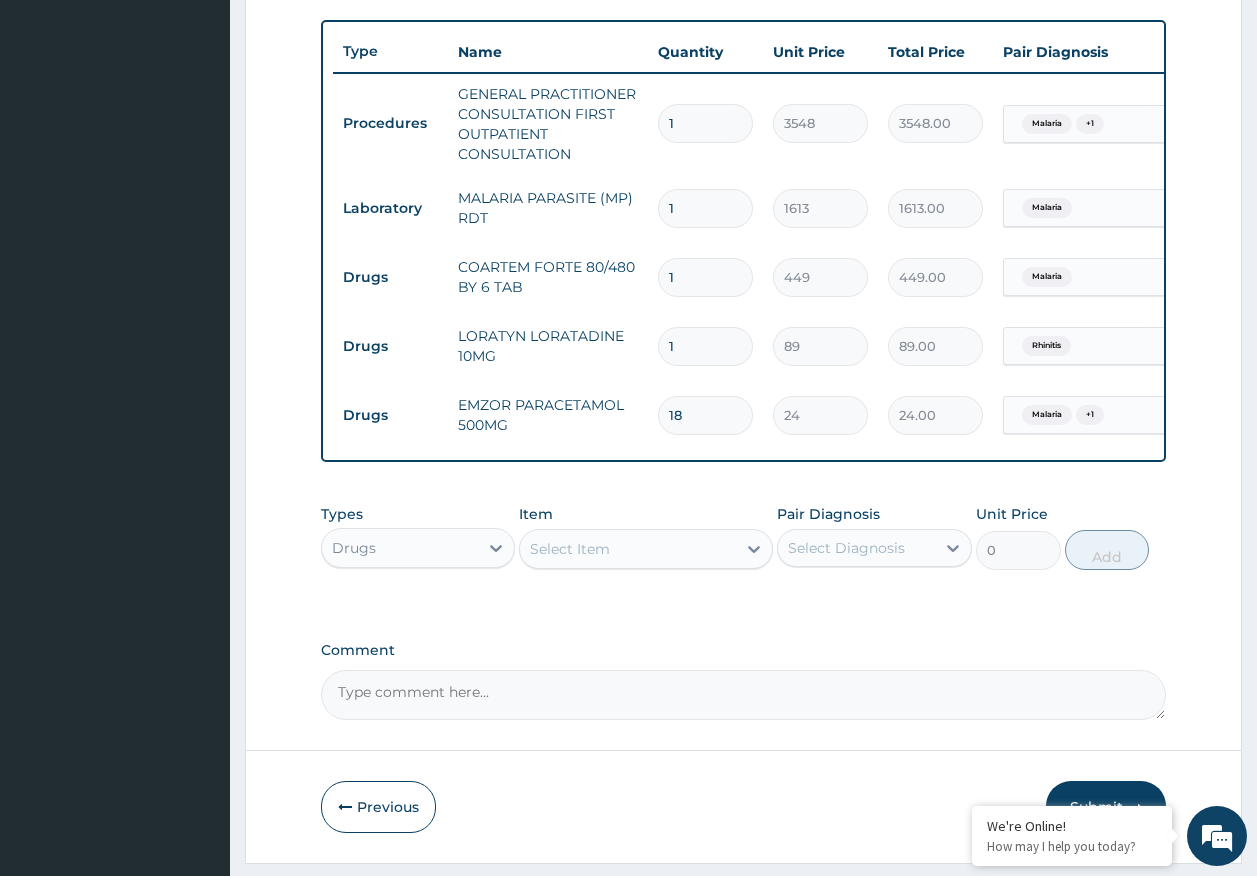 type on "432.00" 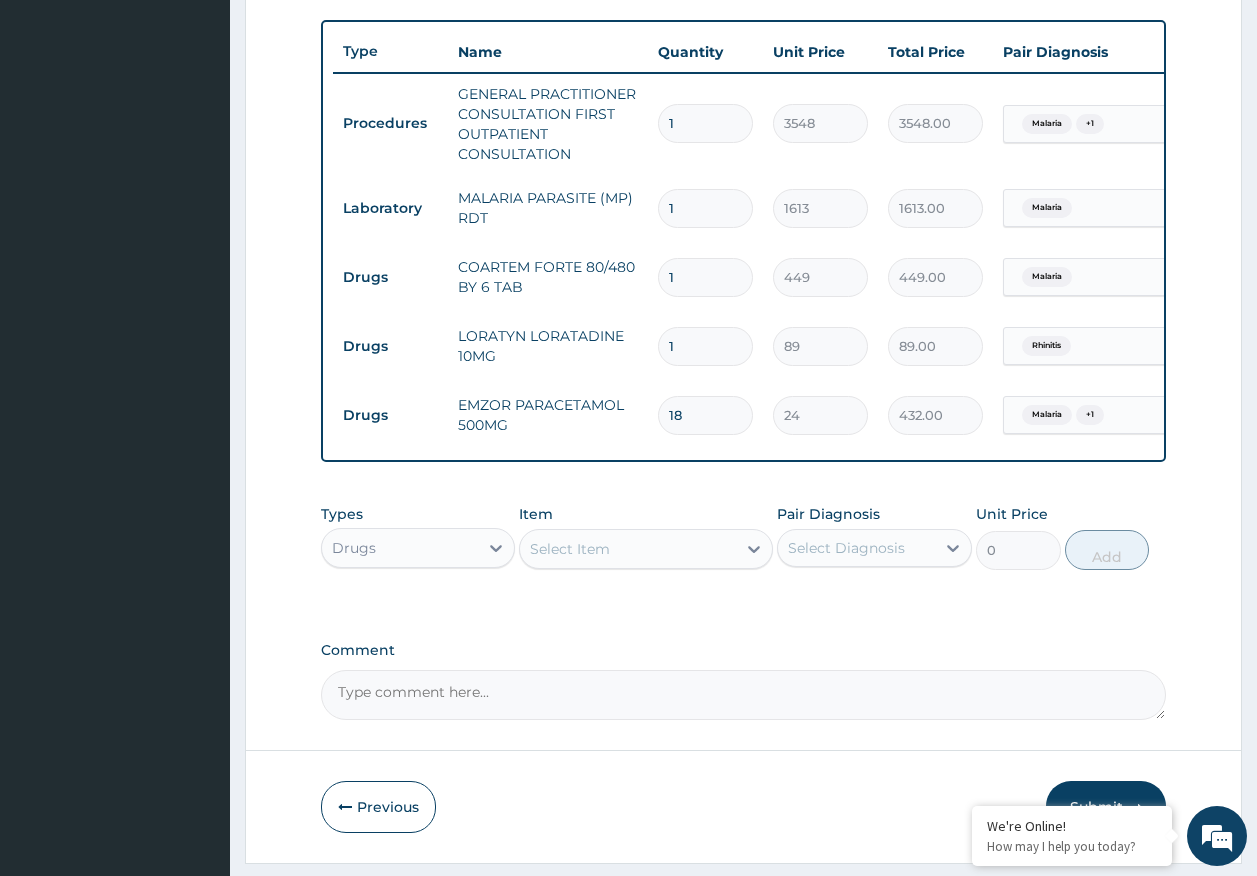 type on "18" 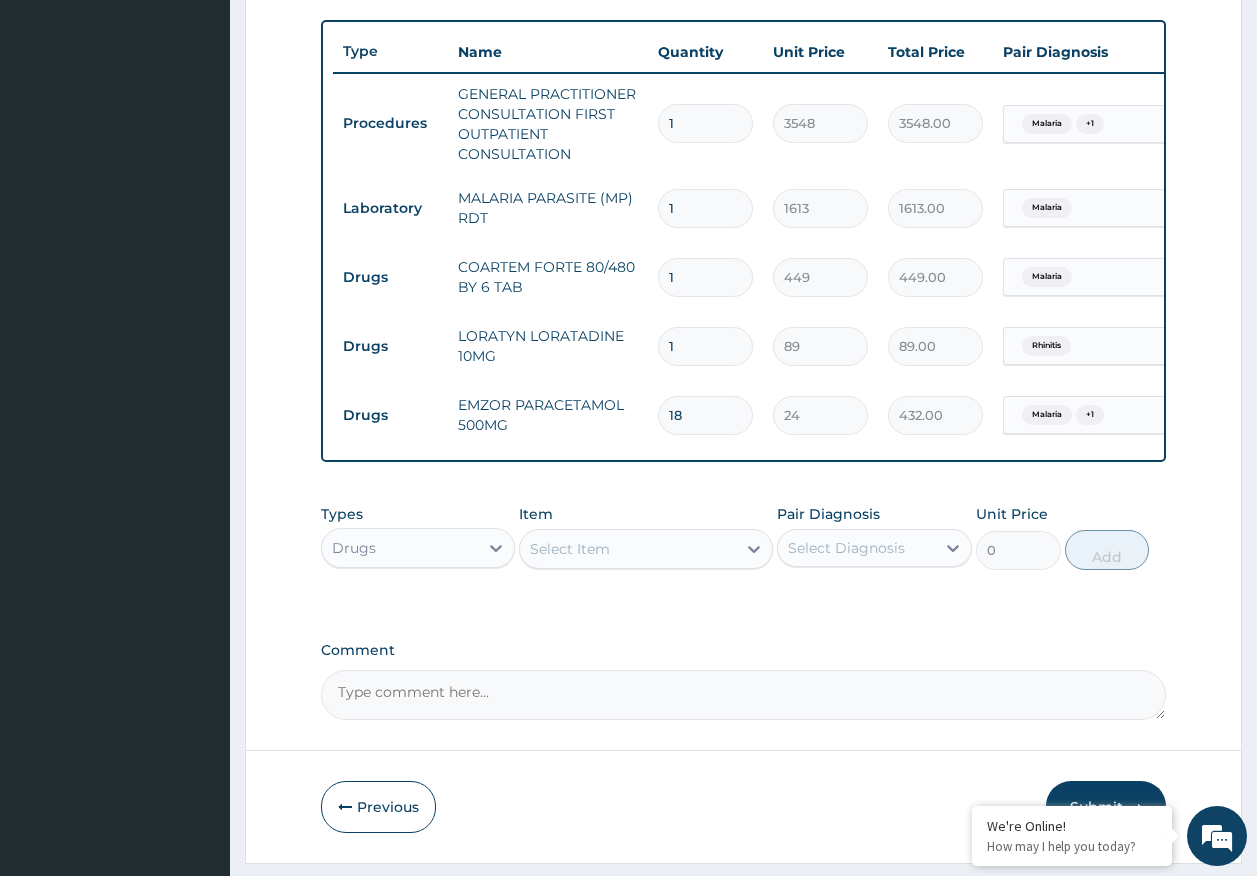 click on "1" at bounding box center [705, 346] 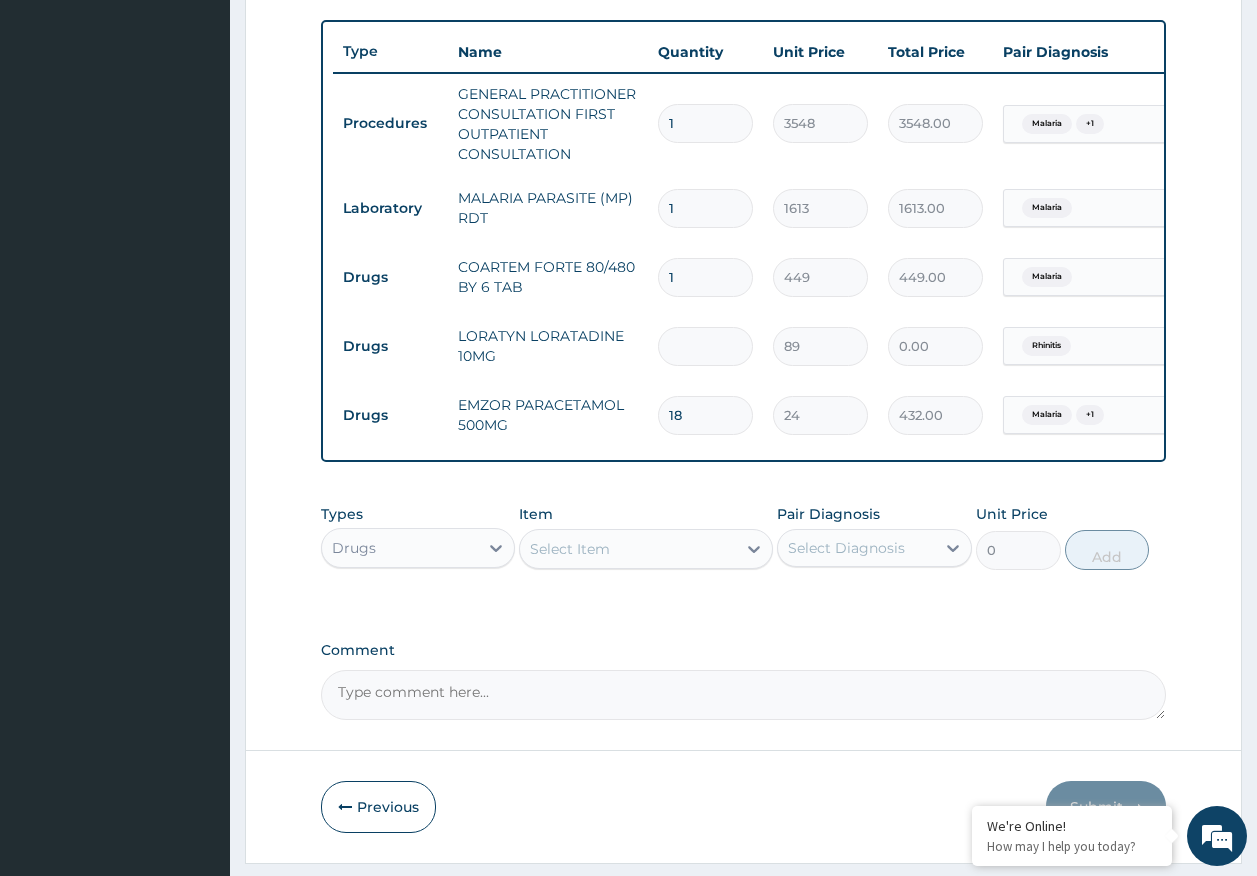 type on "5" 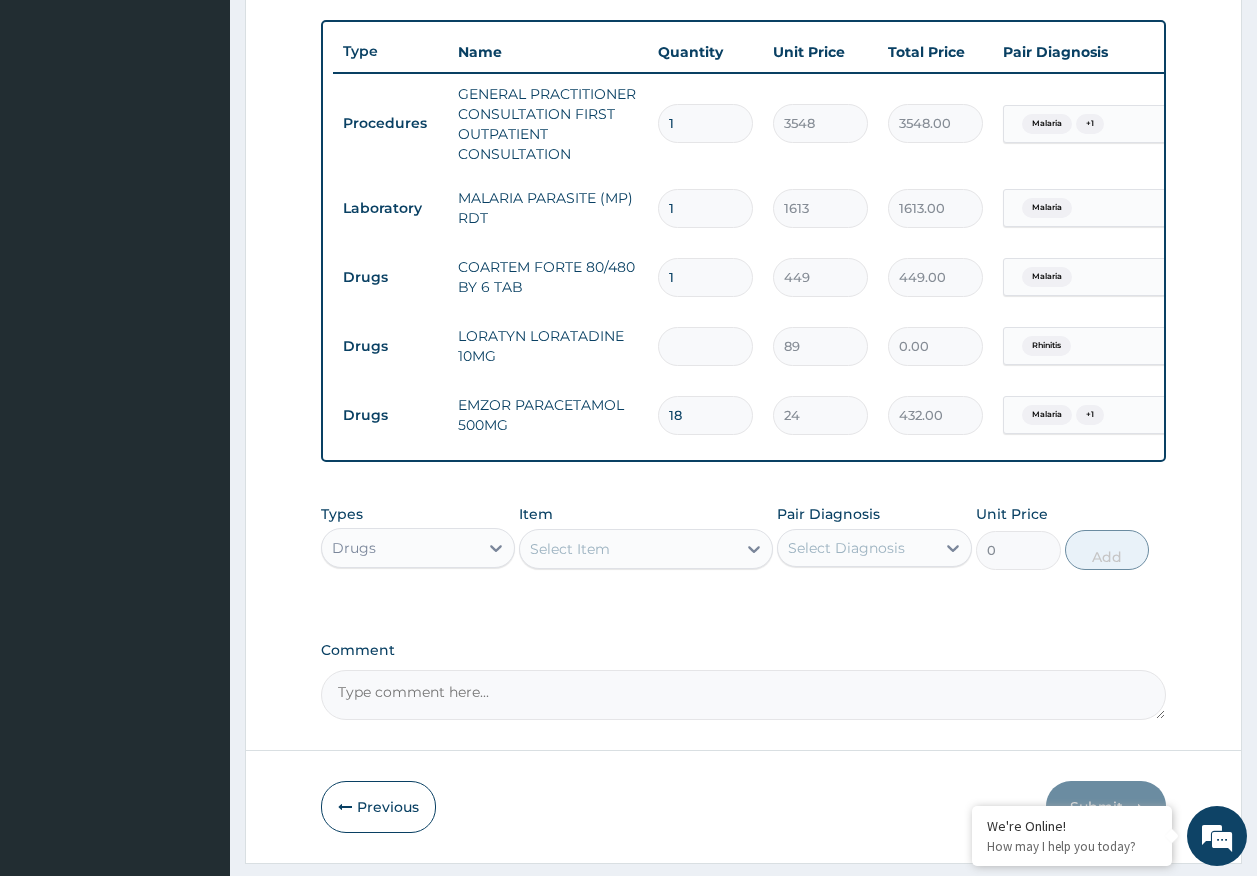 type on "445.00" 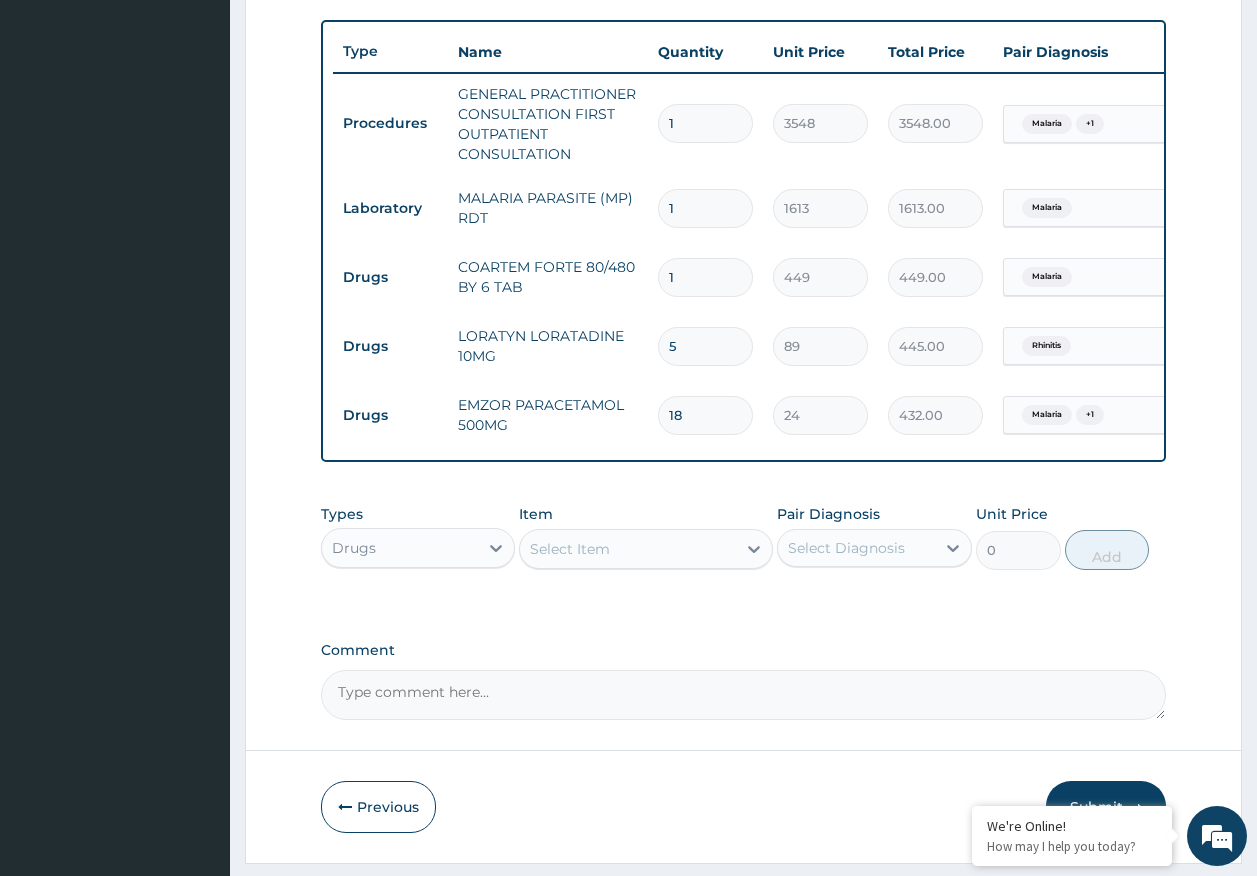 type on "6" 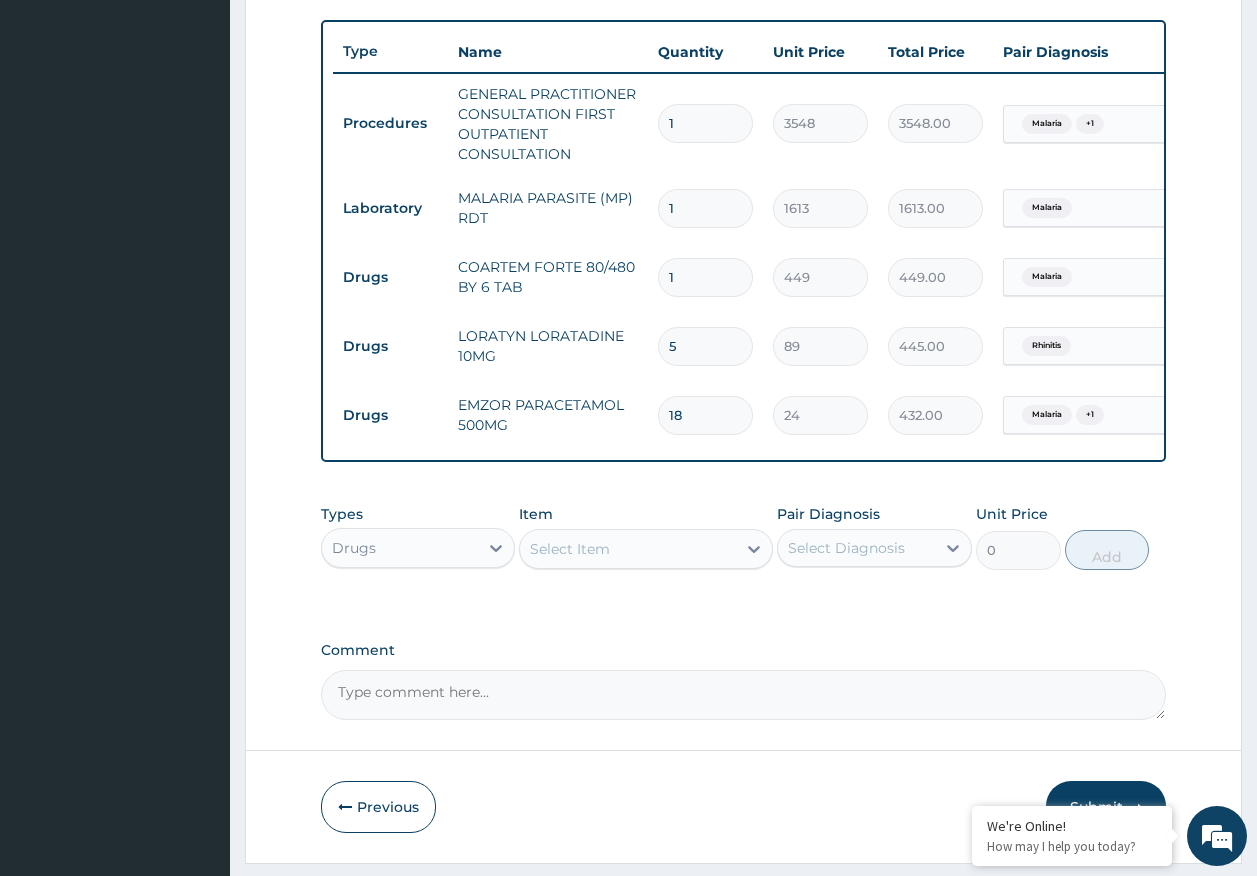 type on "534.00" 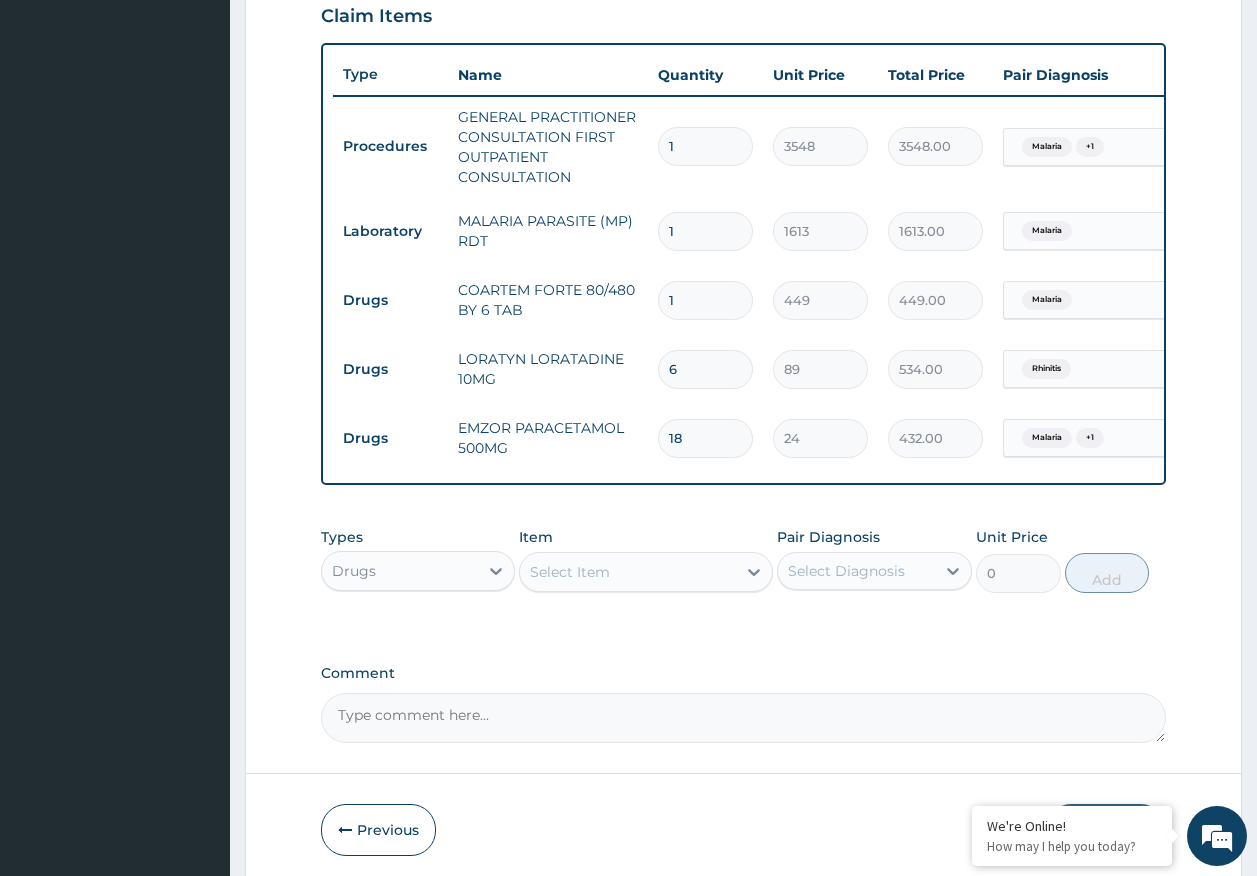 scroll, scrollTop: 624, scrollLeft: 0, axis: vertical 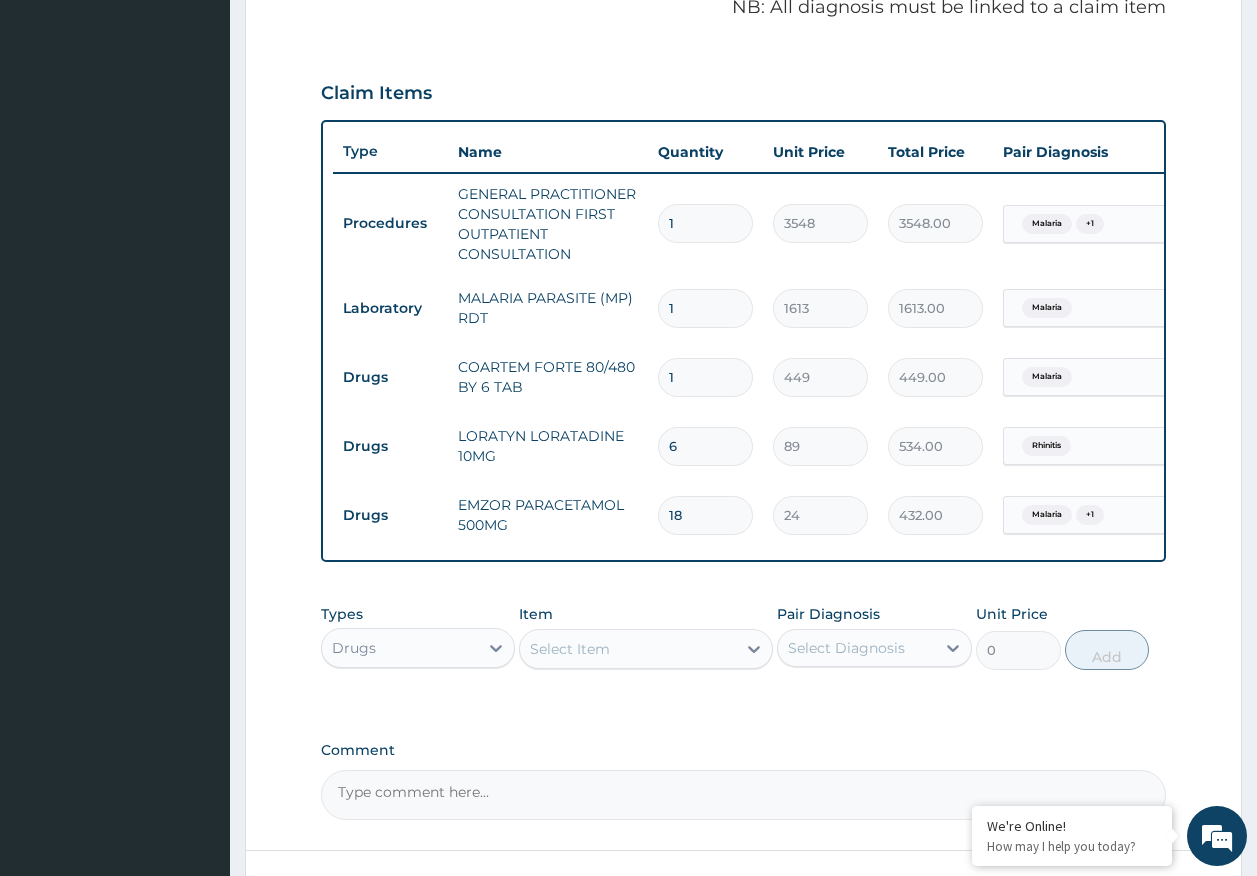 type on "6" 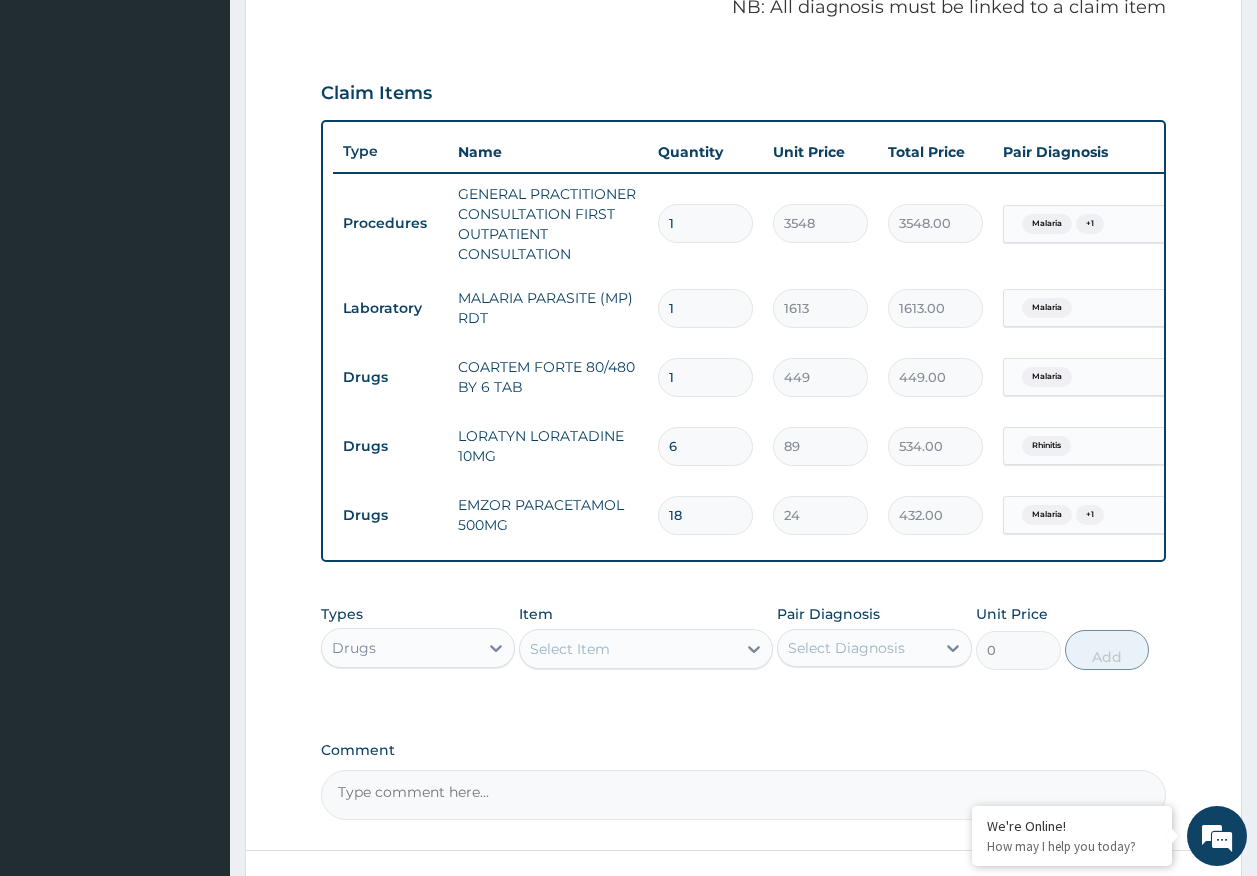 type on "0.00" 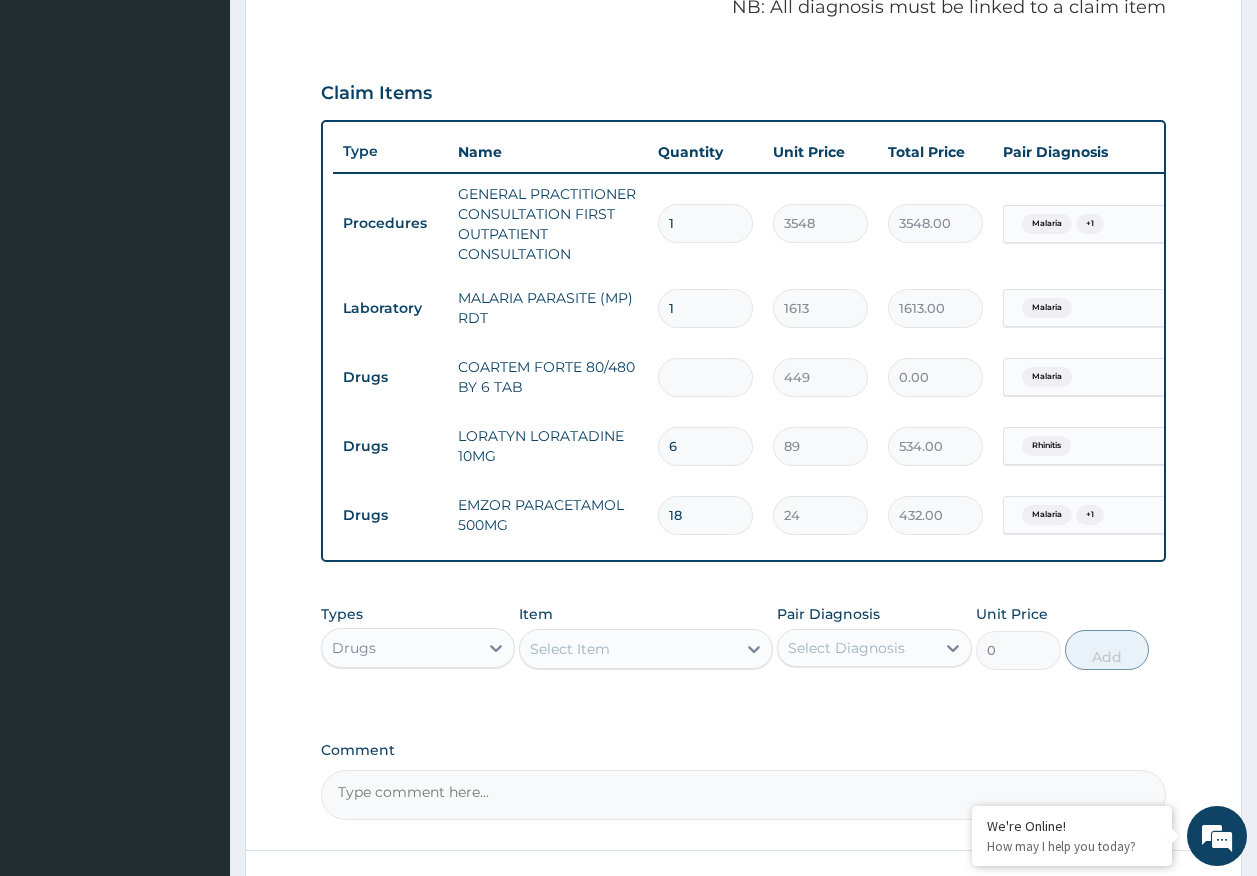 type on "6" 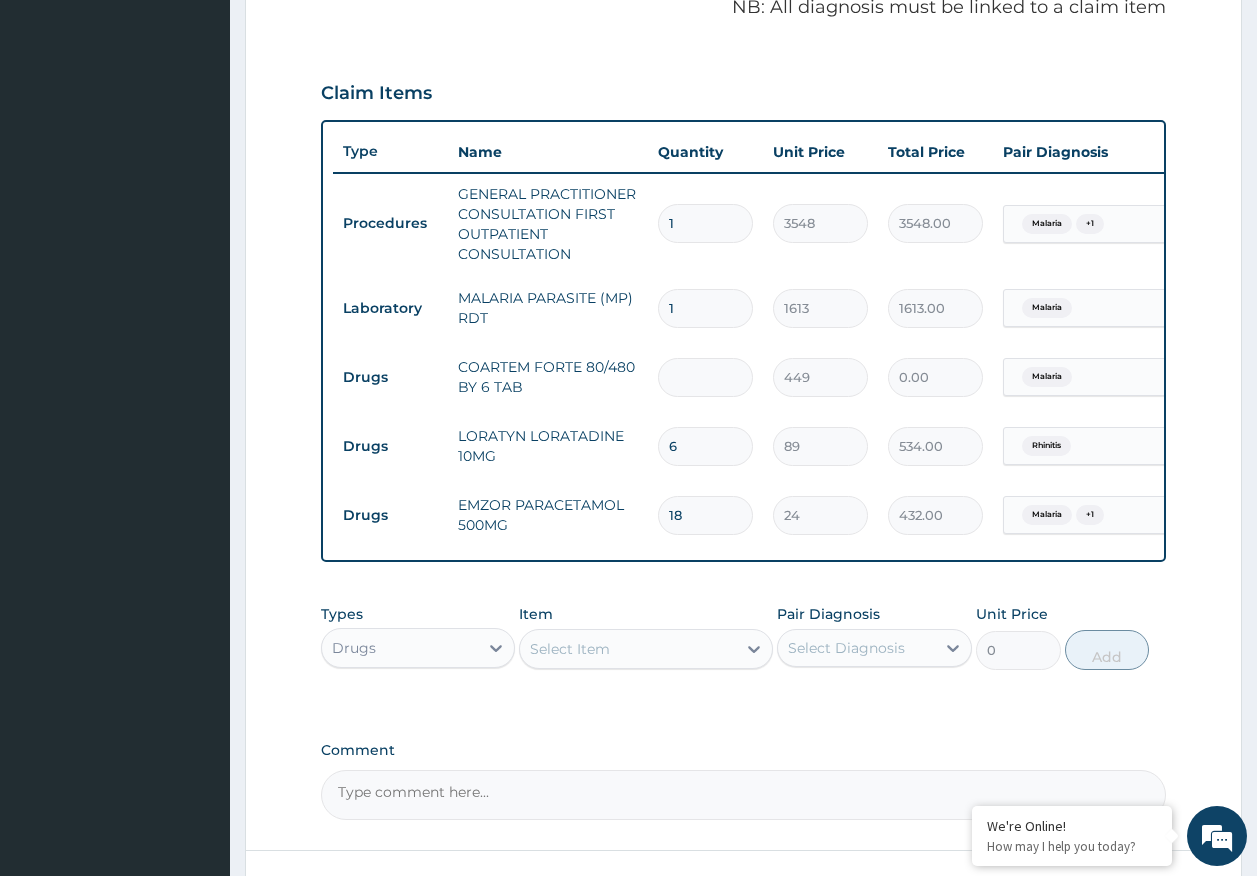 type on "2694.00" 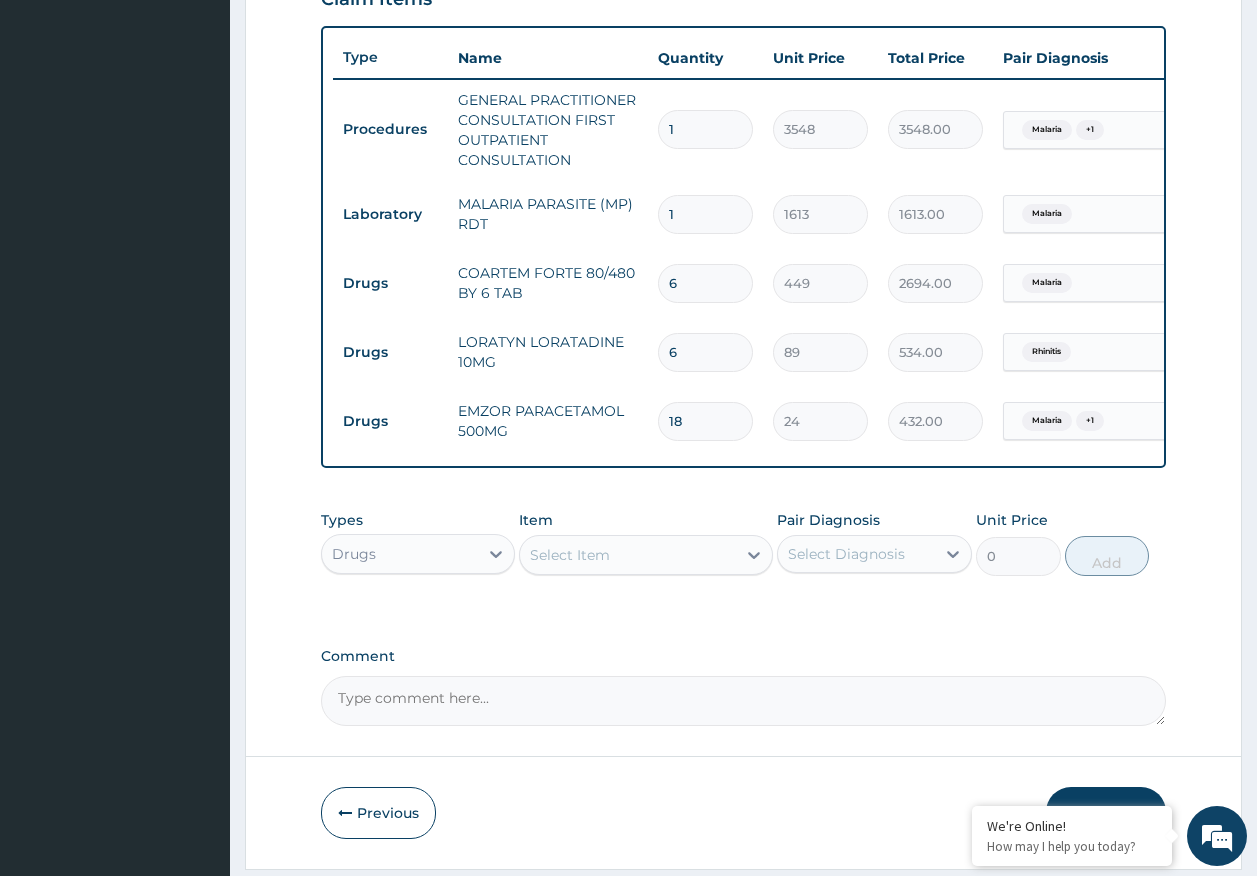 scroll, scrollTop: 793, scrollLeft: 0, axis: vertical 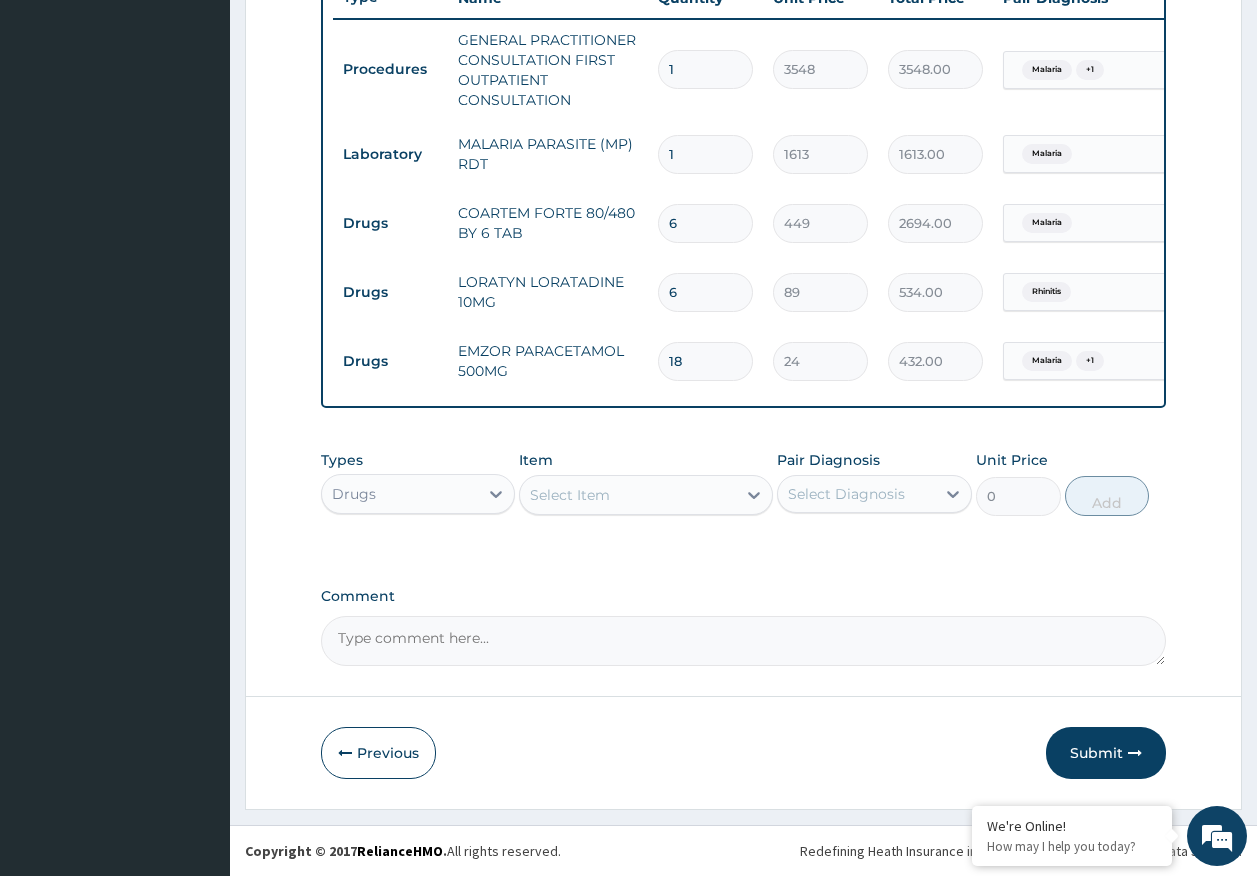 type on "6" 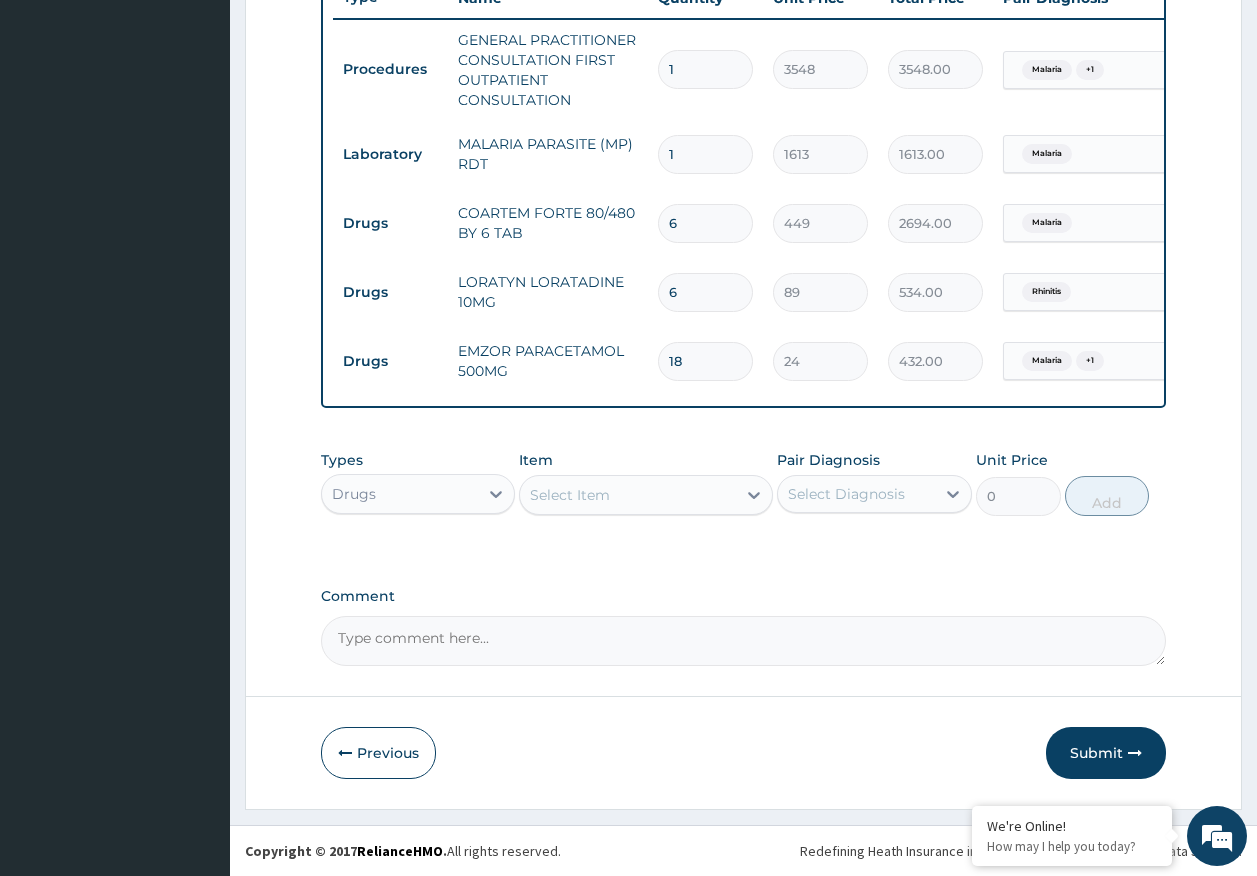click on "6" at bounding box center [705, 292] 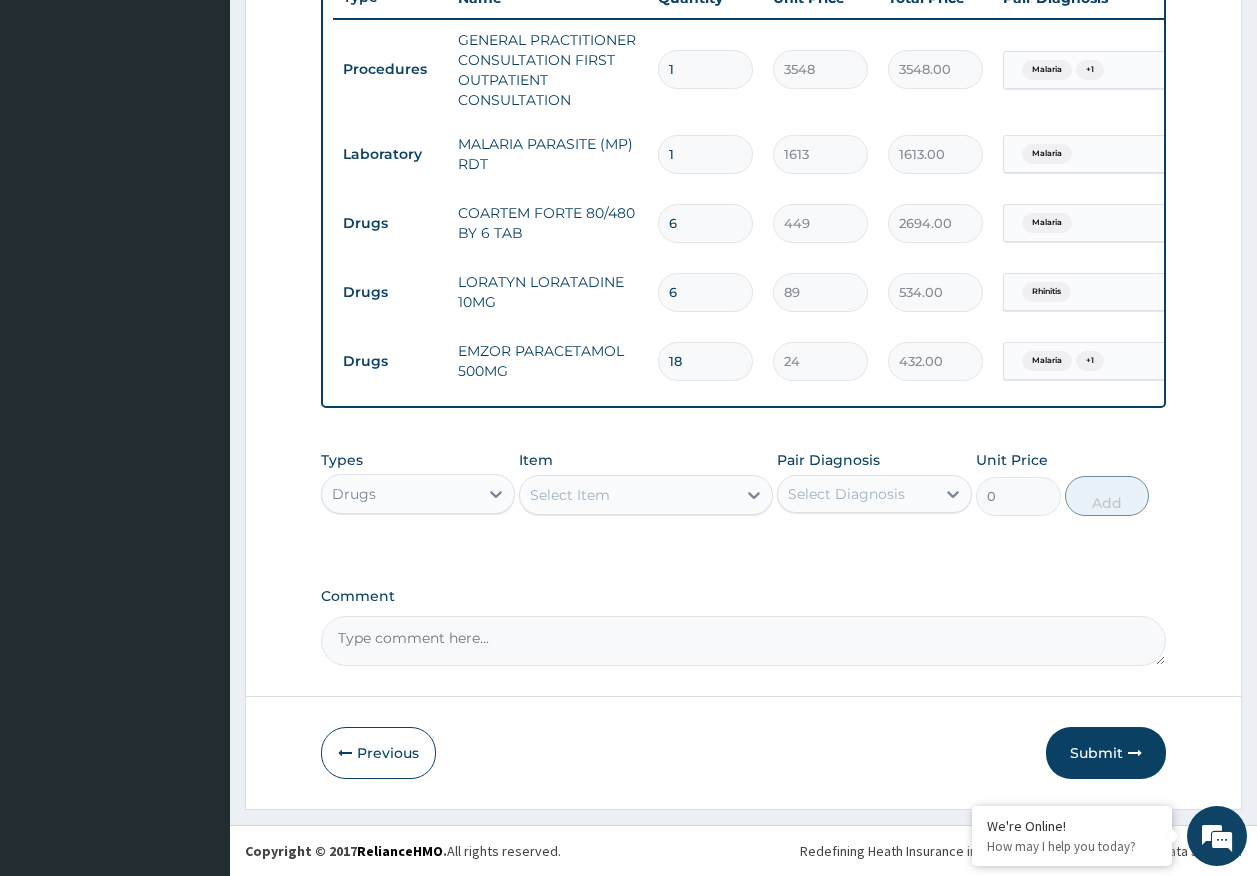 type on "0.00" 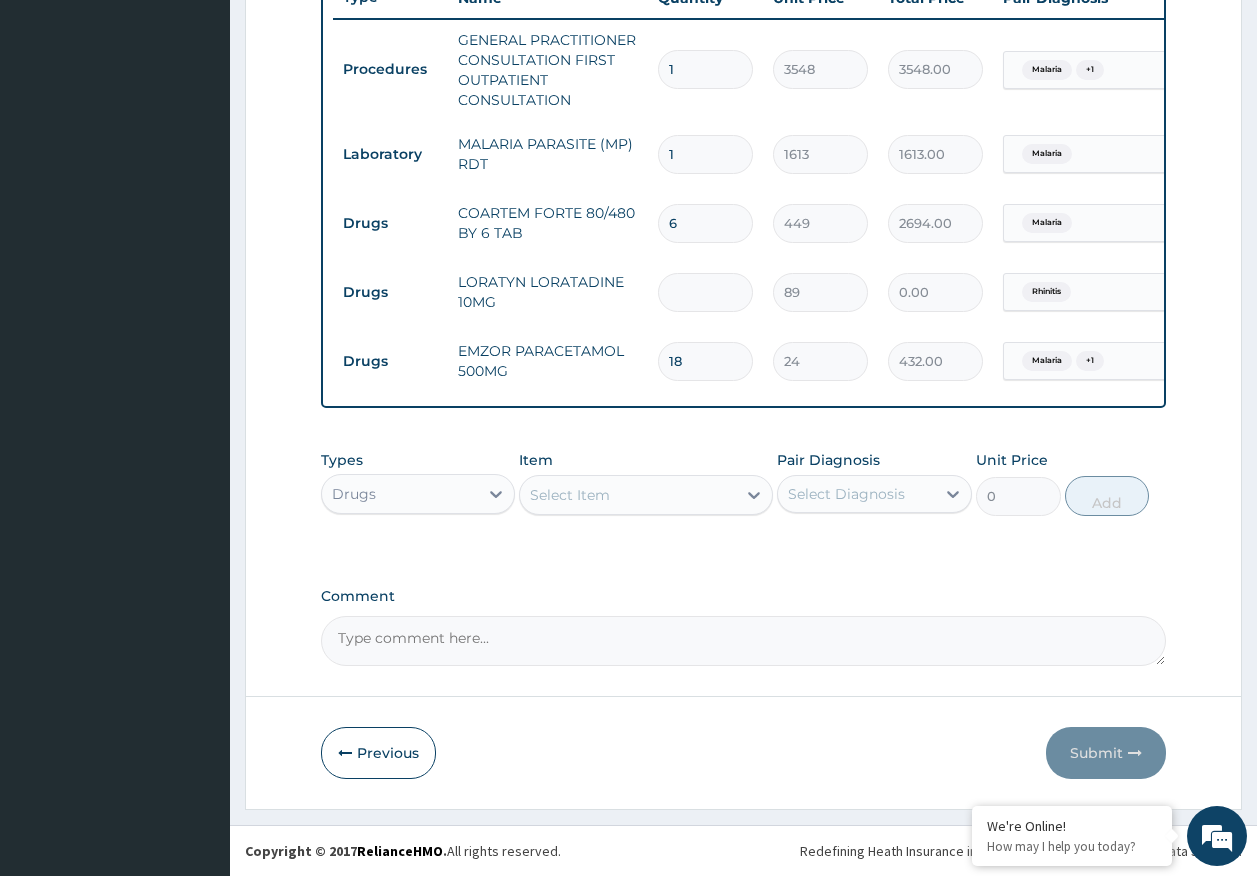 type on "5" 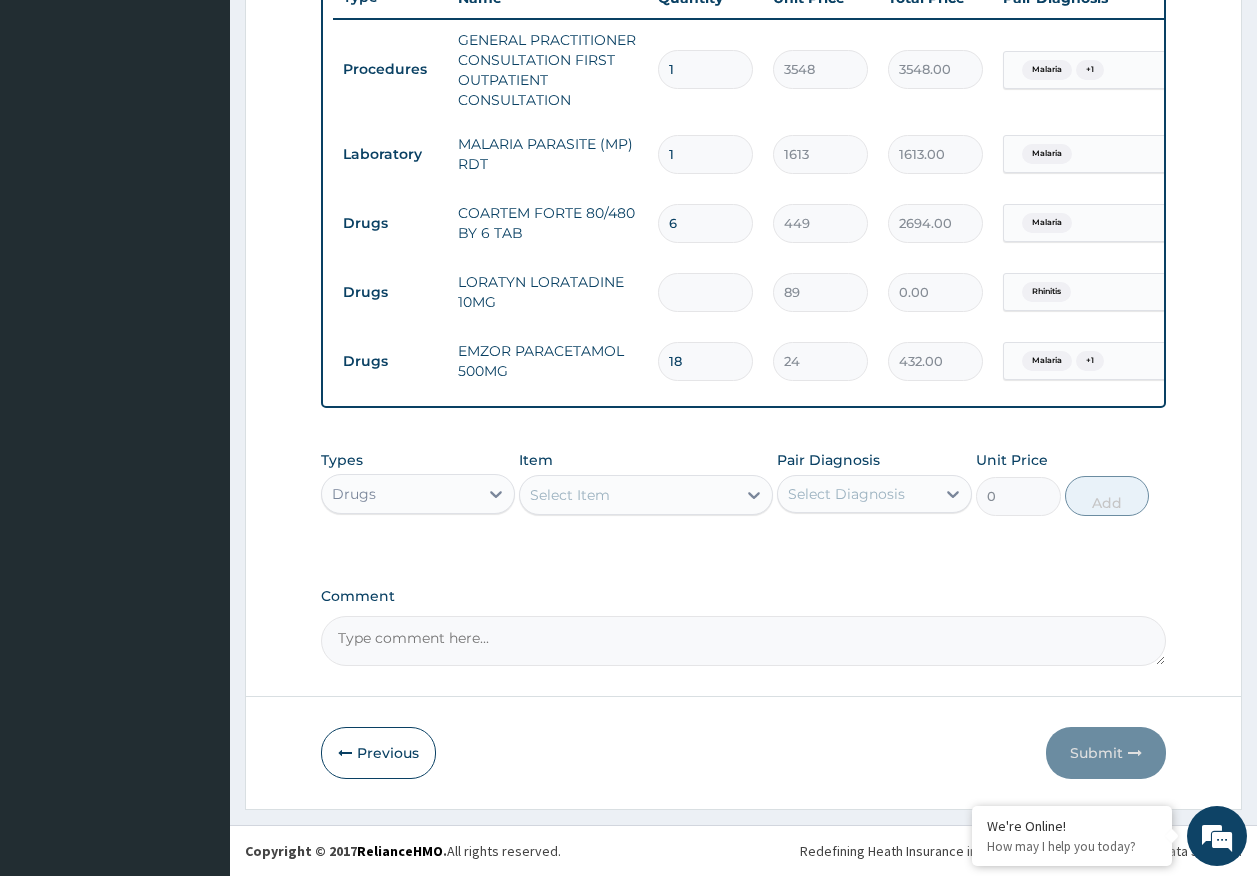 type on "445.00" 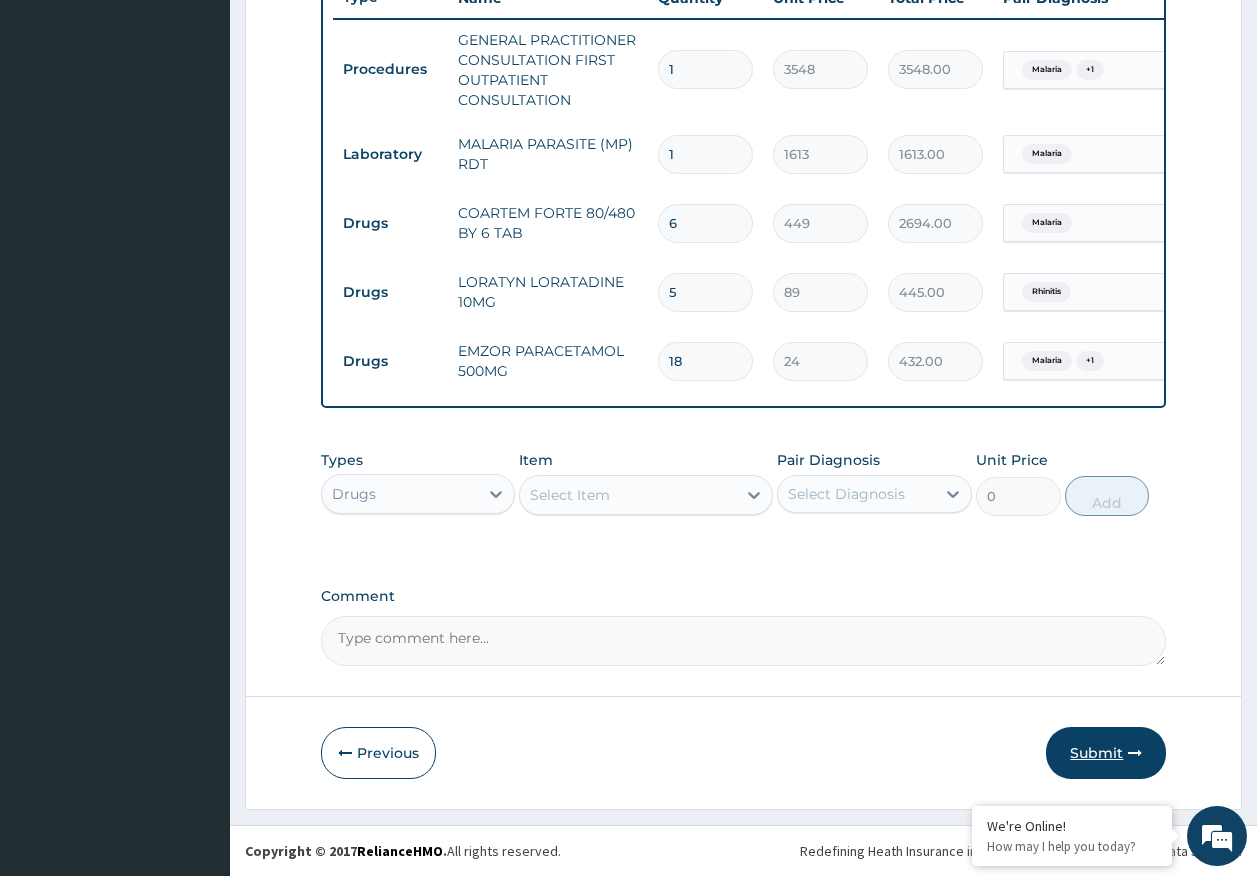 type on "5" 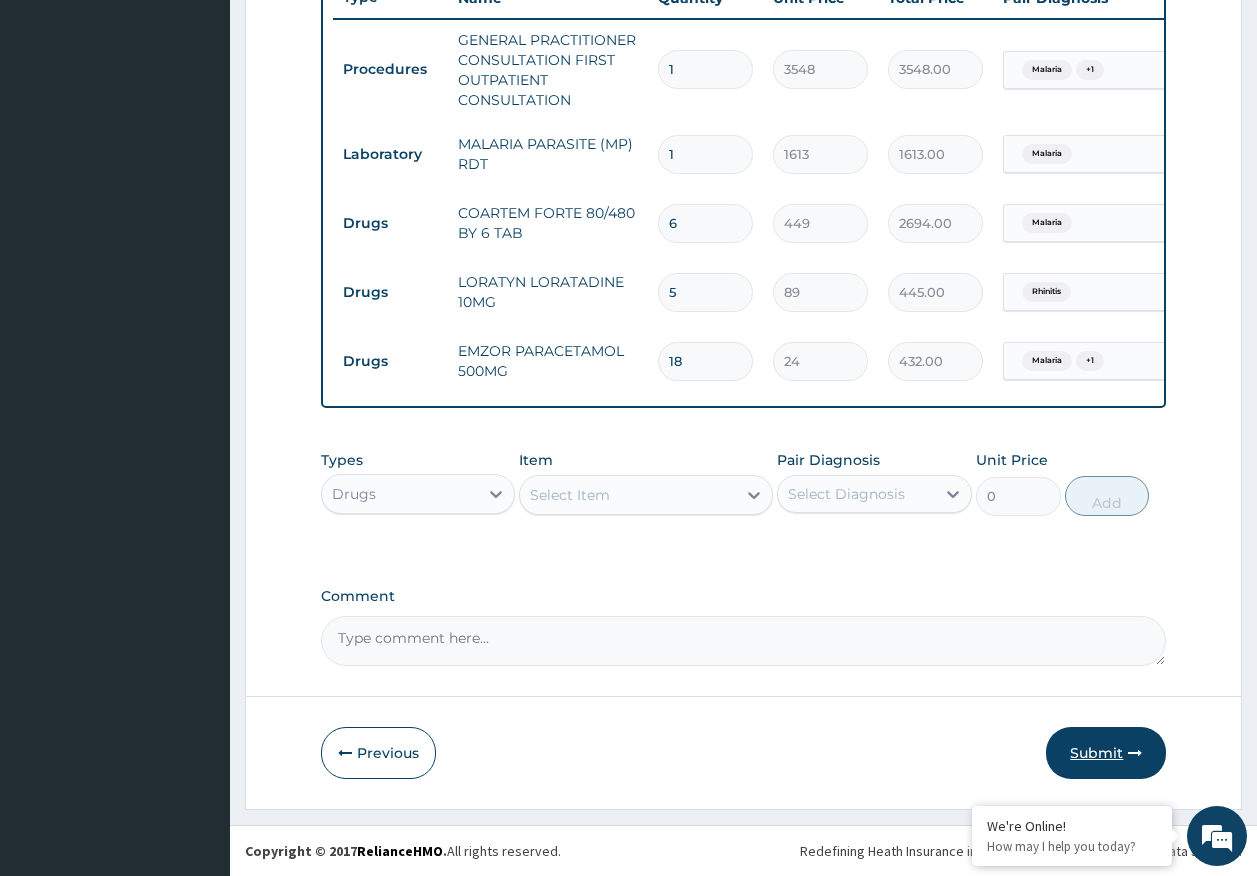 click on "Submit" at bounding box center [1106, 753] 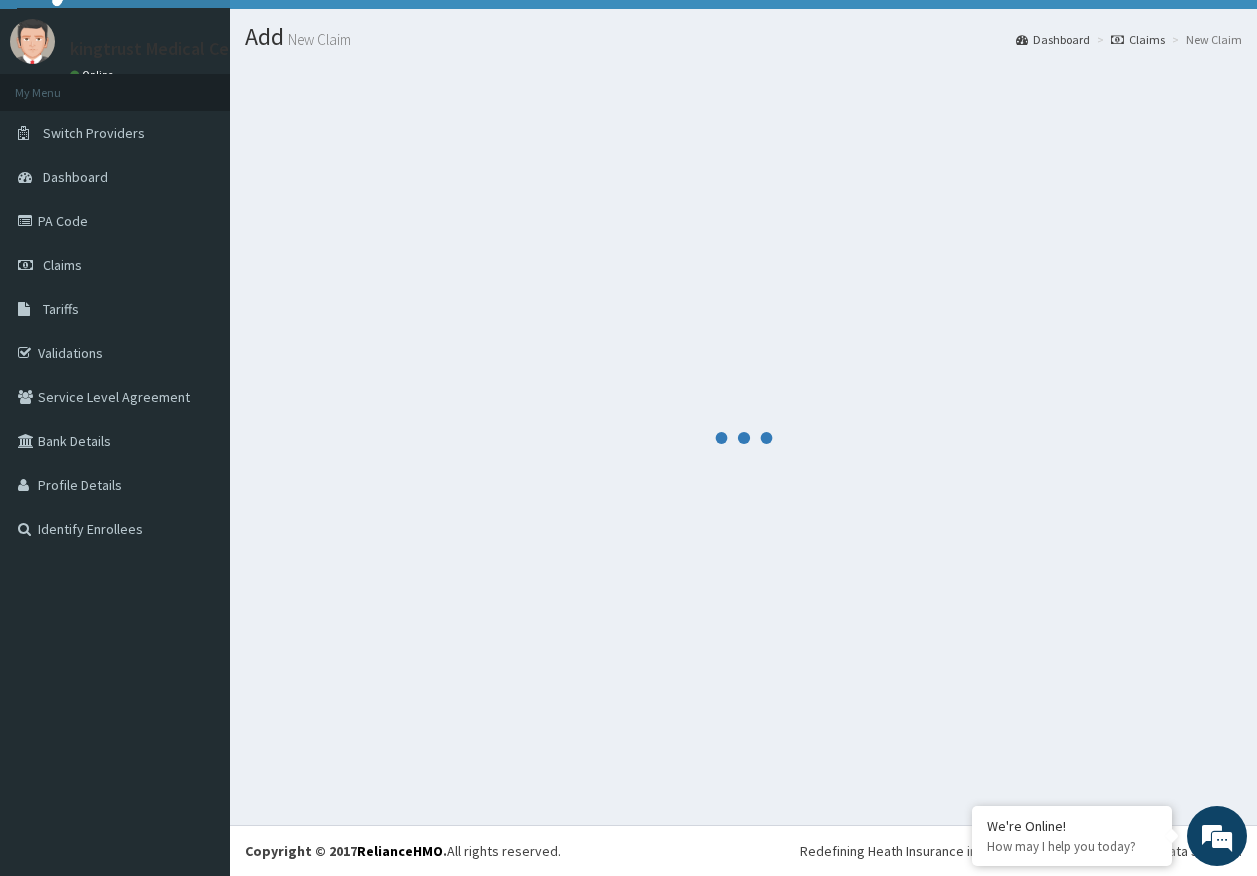 scroll, scrollTop: 41, scrollLeft: 0, axis: vertical 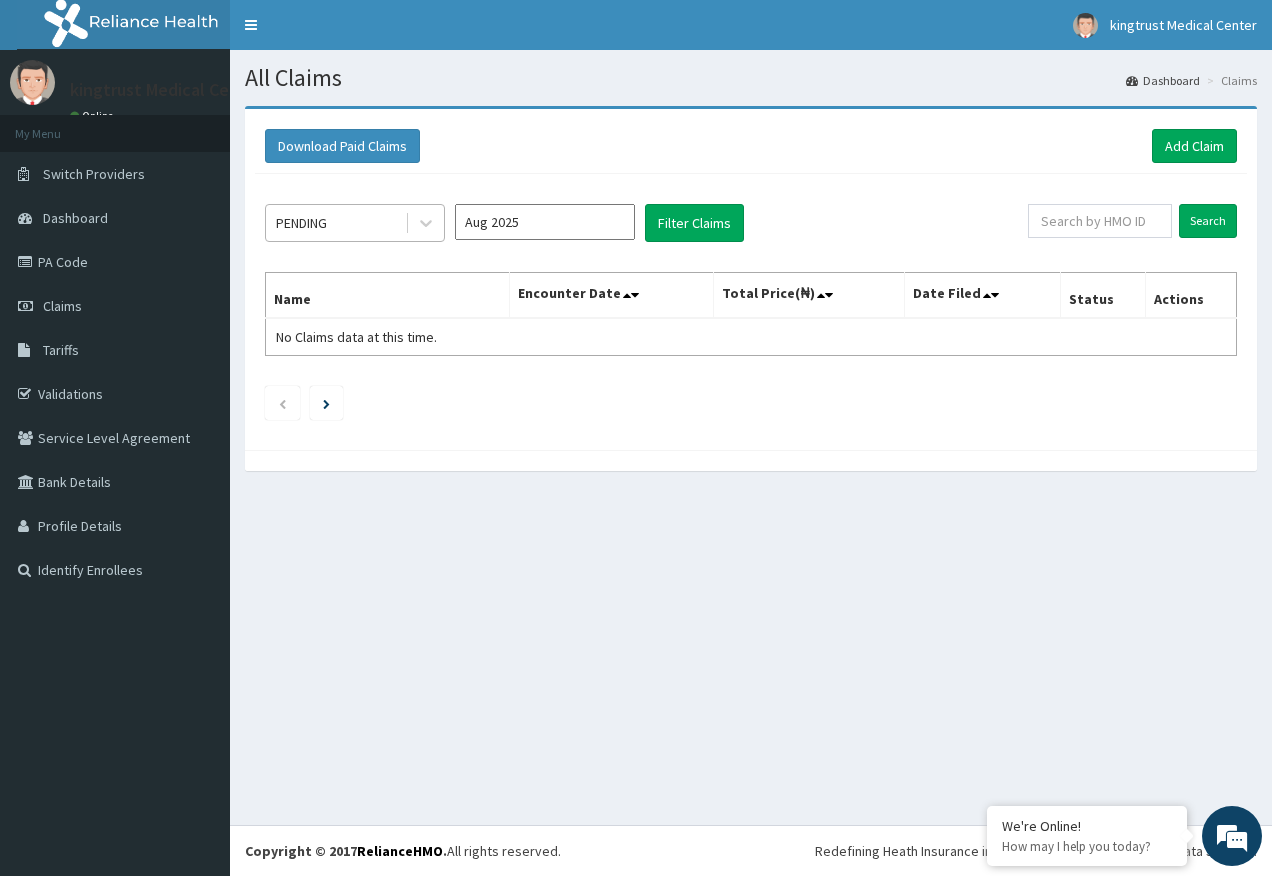 drag, startPoint x: 300, startPoint y: 210, endPoint x: 297, endPoint y: 225, distance: 15.297058 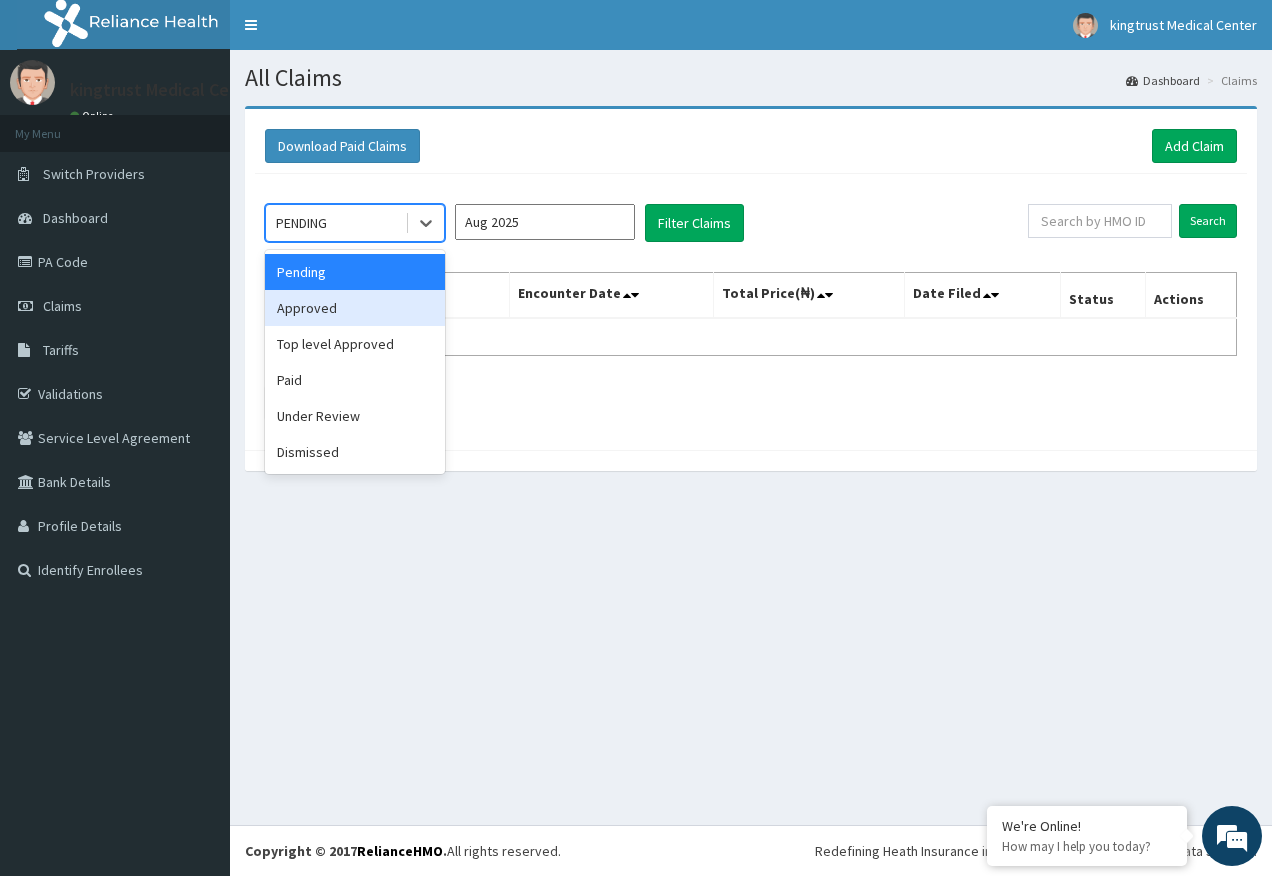 click on "Approved" at bounding box center [355, 308] 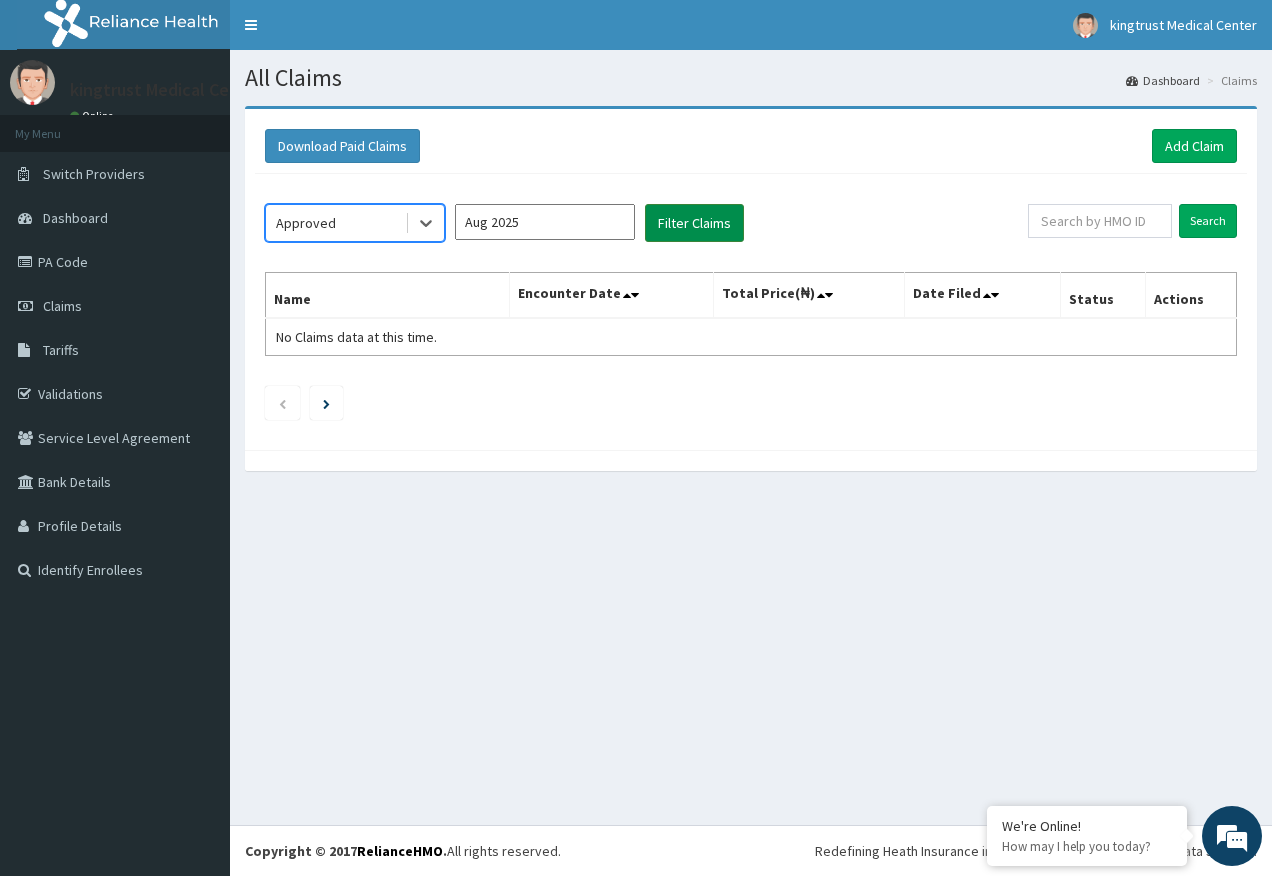 click on "Filter Claims" at bounding box center [694, 223] 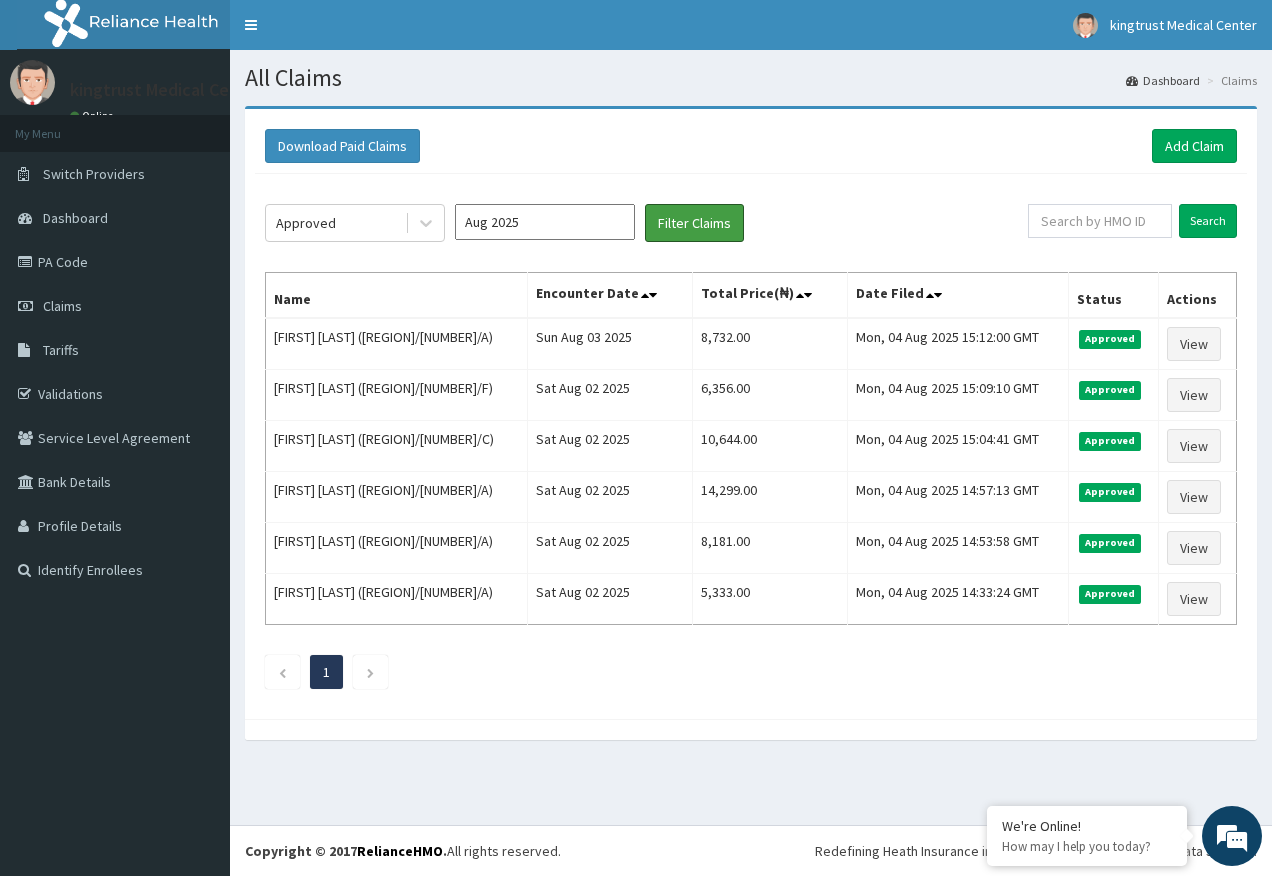 scroll, scrollTop: 0, scrollLeft: 0, axis: both 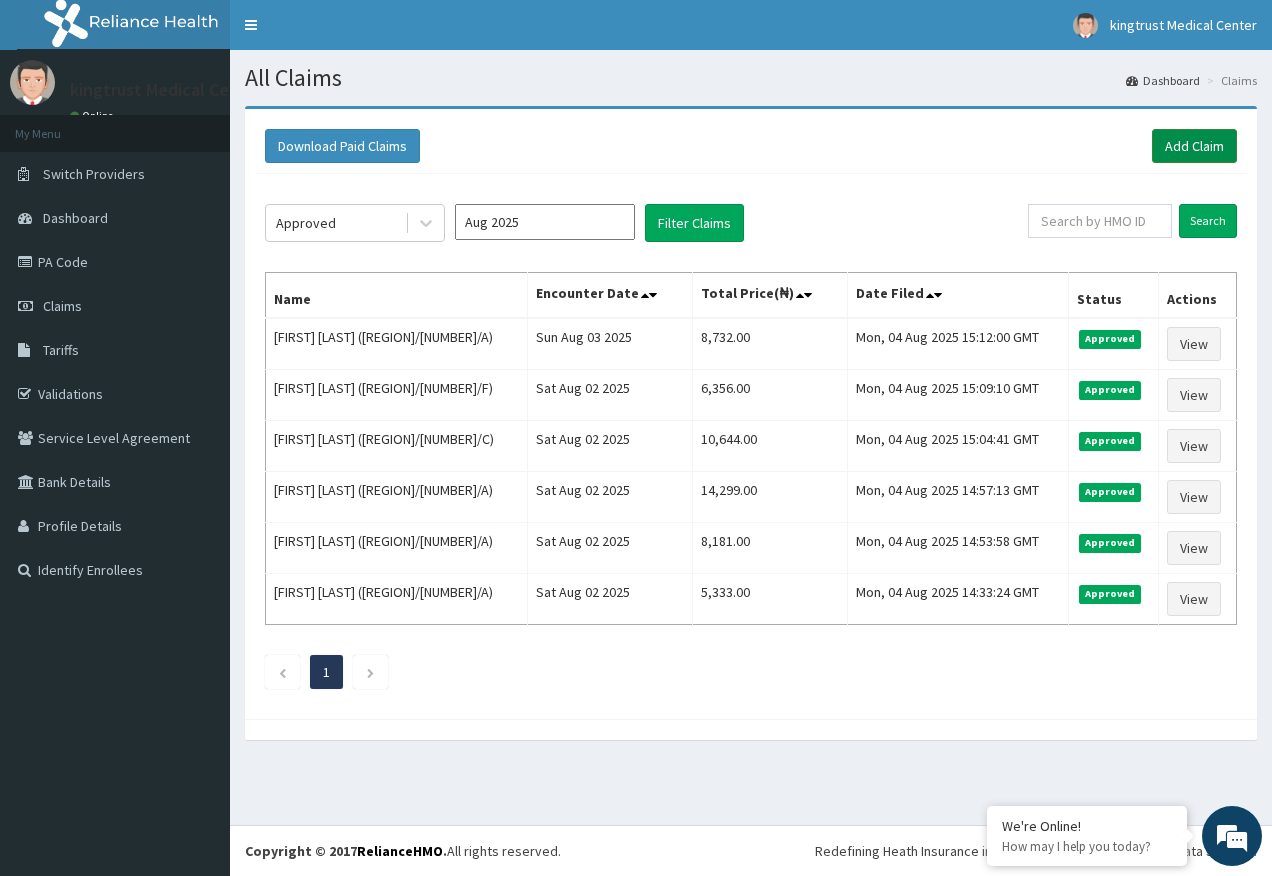 click on "Add Claim" at bounding box center (1194, 146) 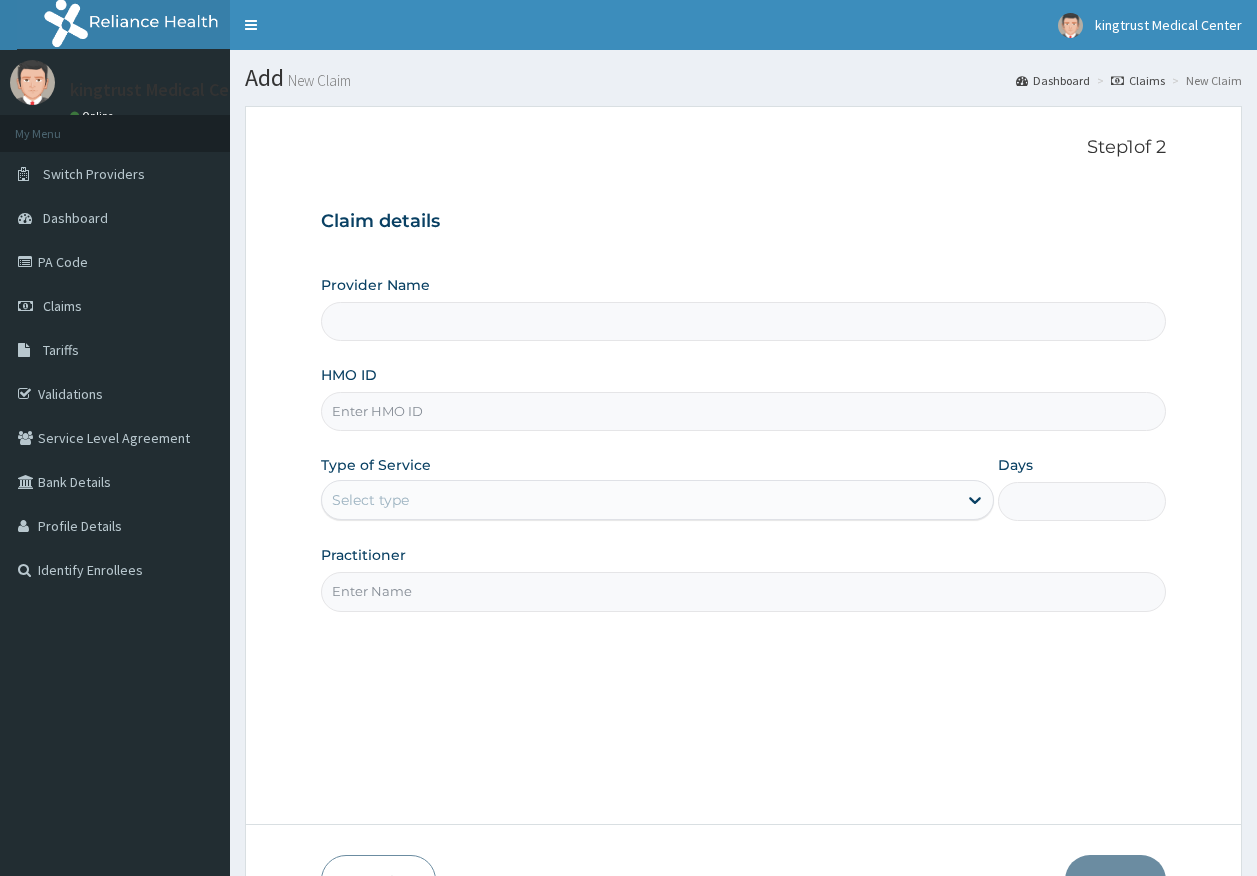 scroll, scrollTop: 0, scrollLeft: 0, axis: both 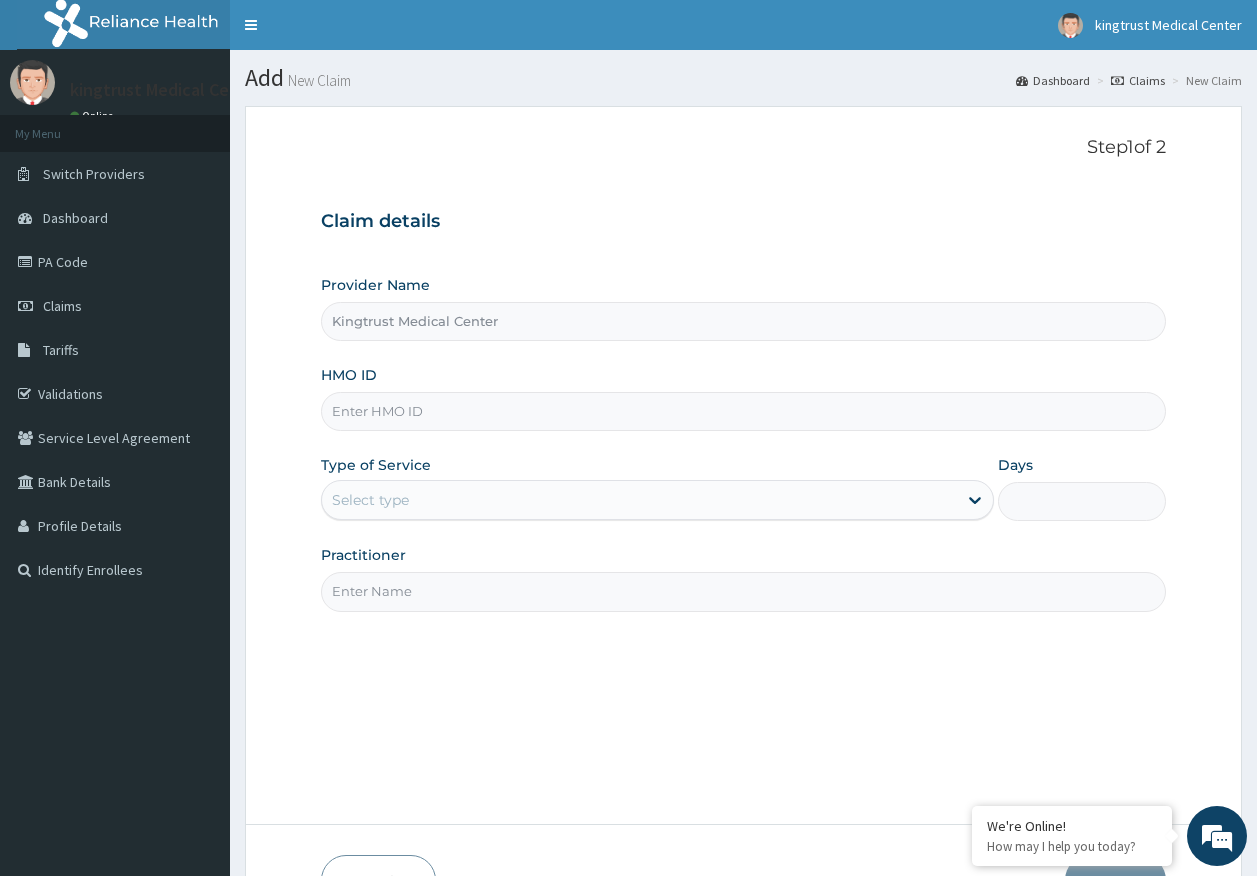 click on "HMO ID" at bounding box center [744, 411] 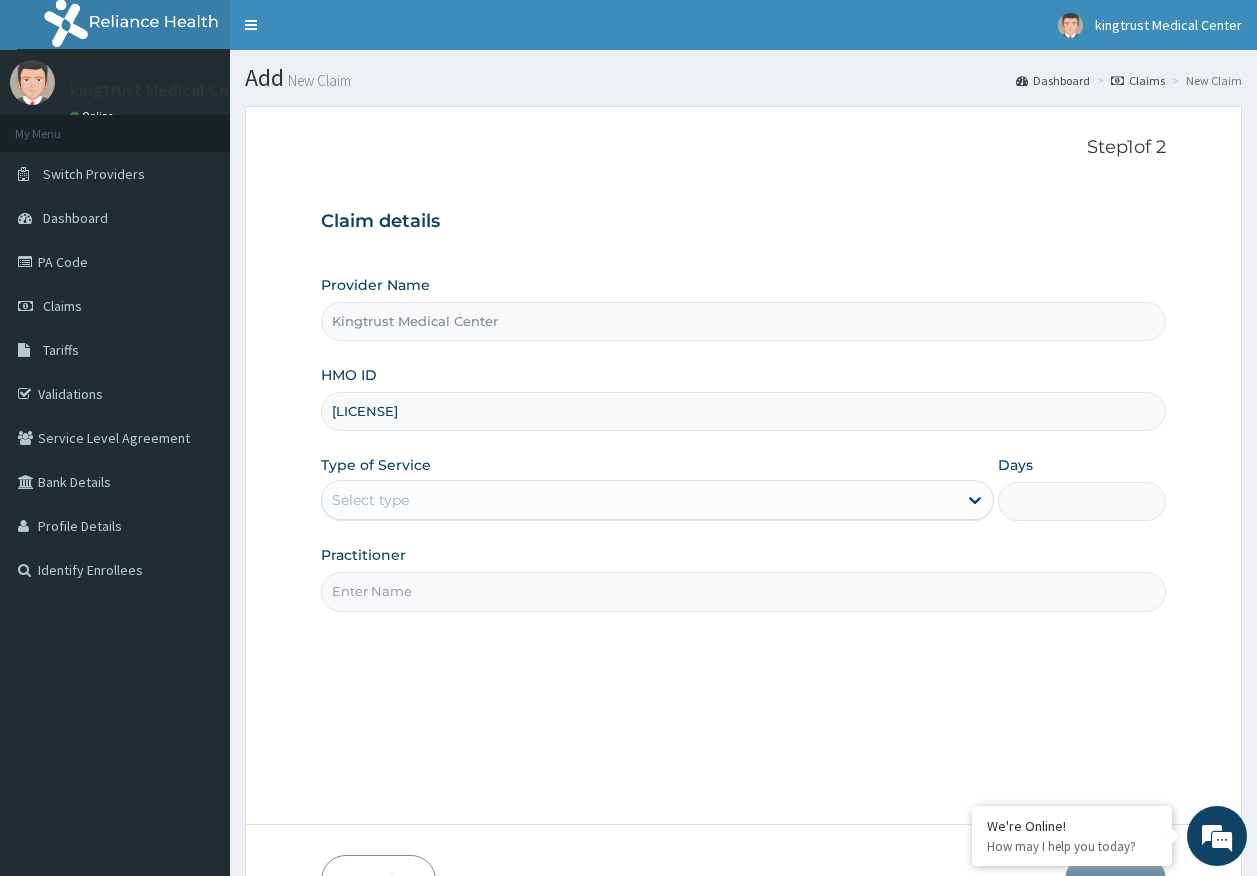 type on "[LICENSE]" 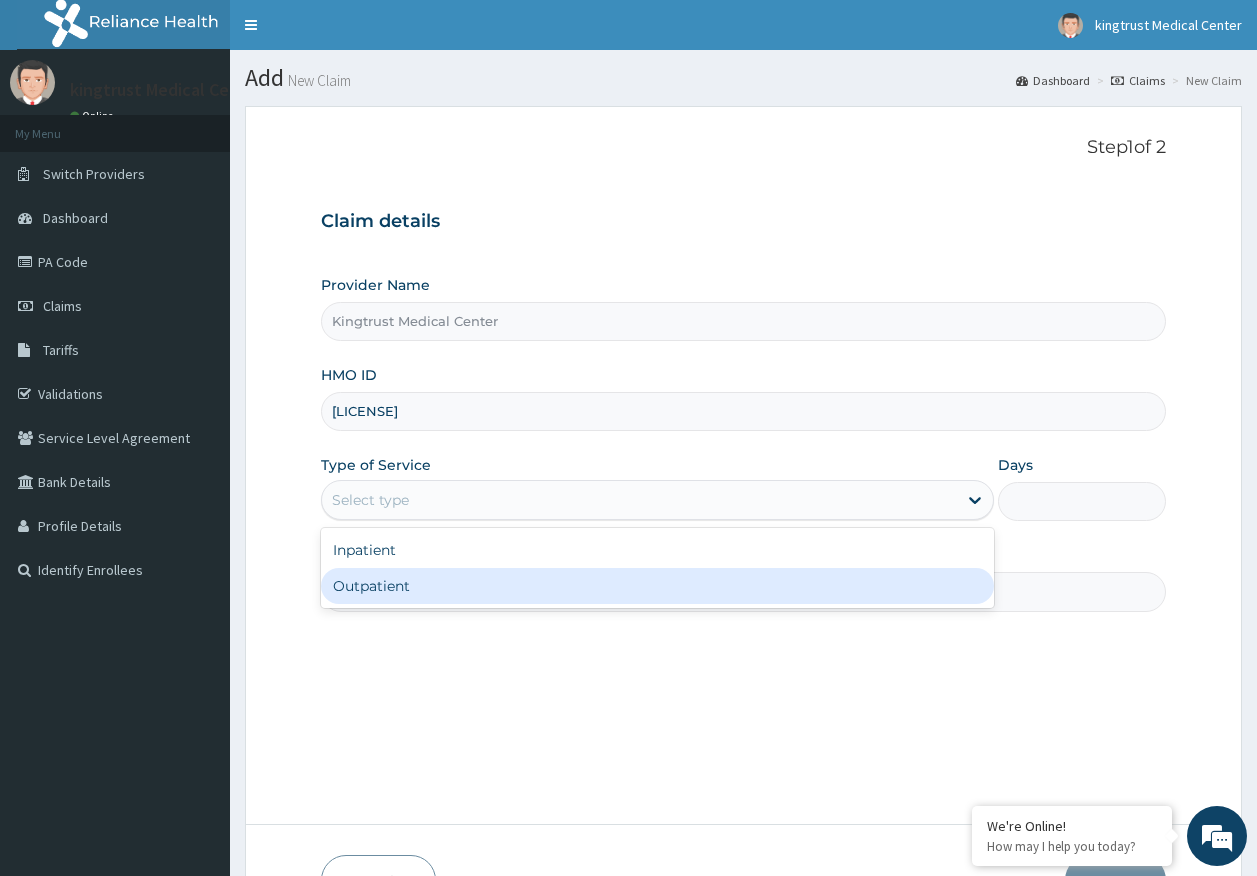 click on "Outpatient" at bounding box center [657, 586] 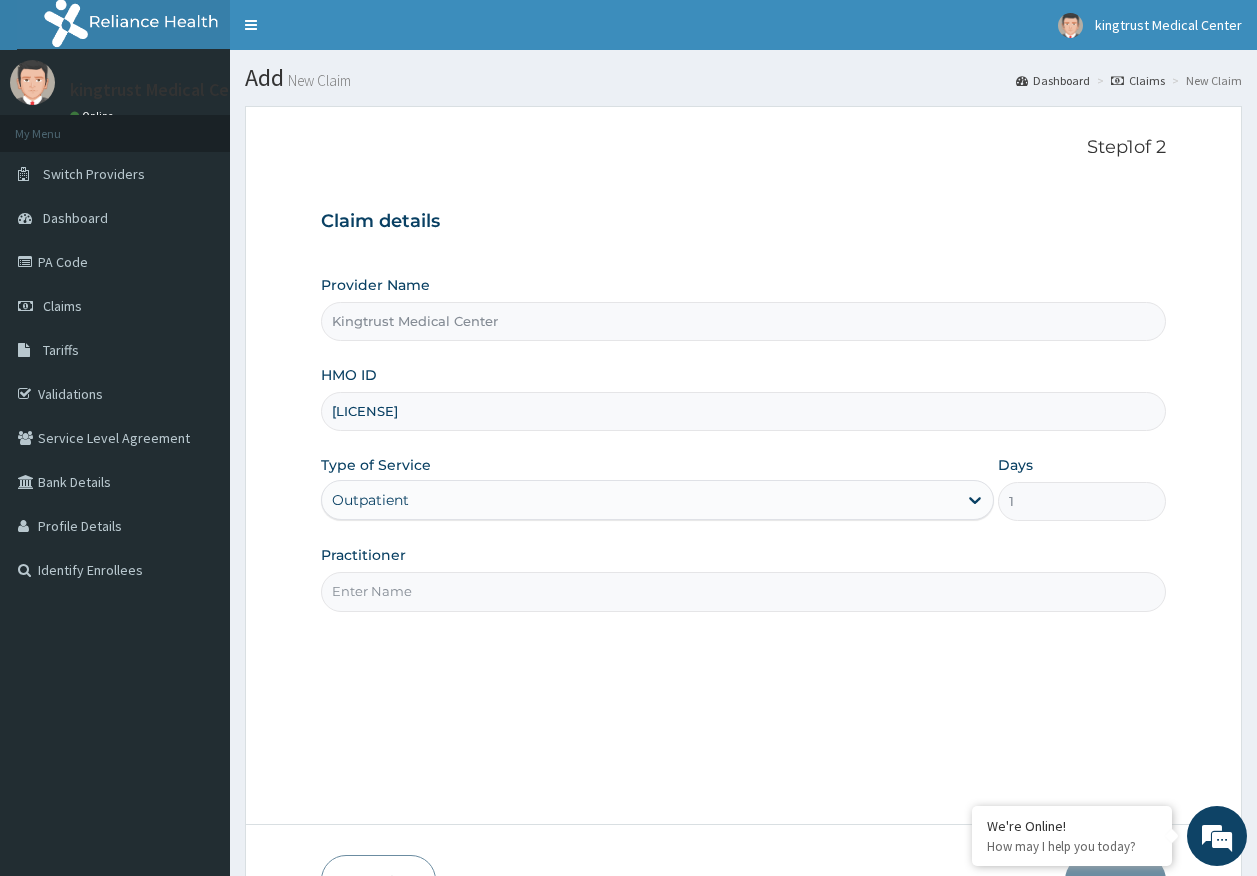 click on "Practitioner" at bounding box center [744, 591] 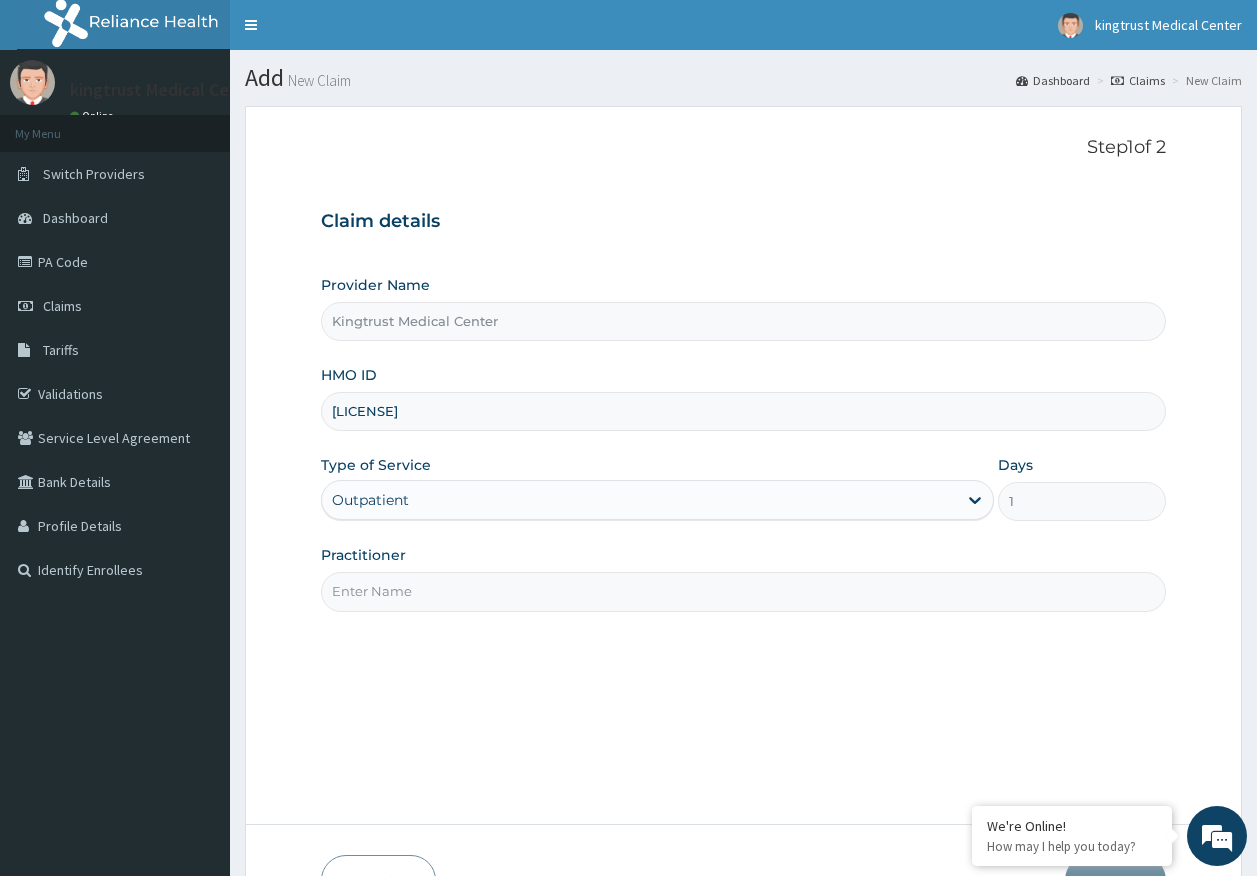 type on "DR [NAME]" 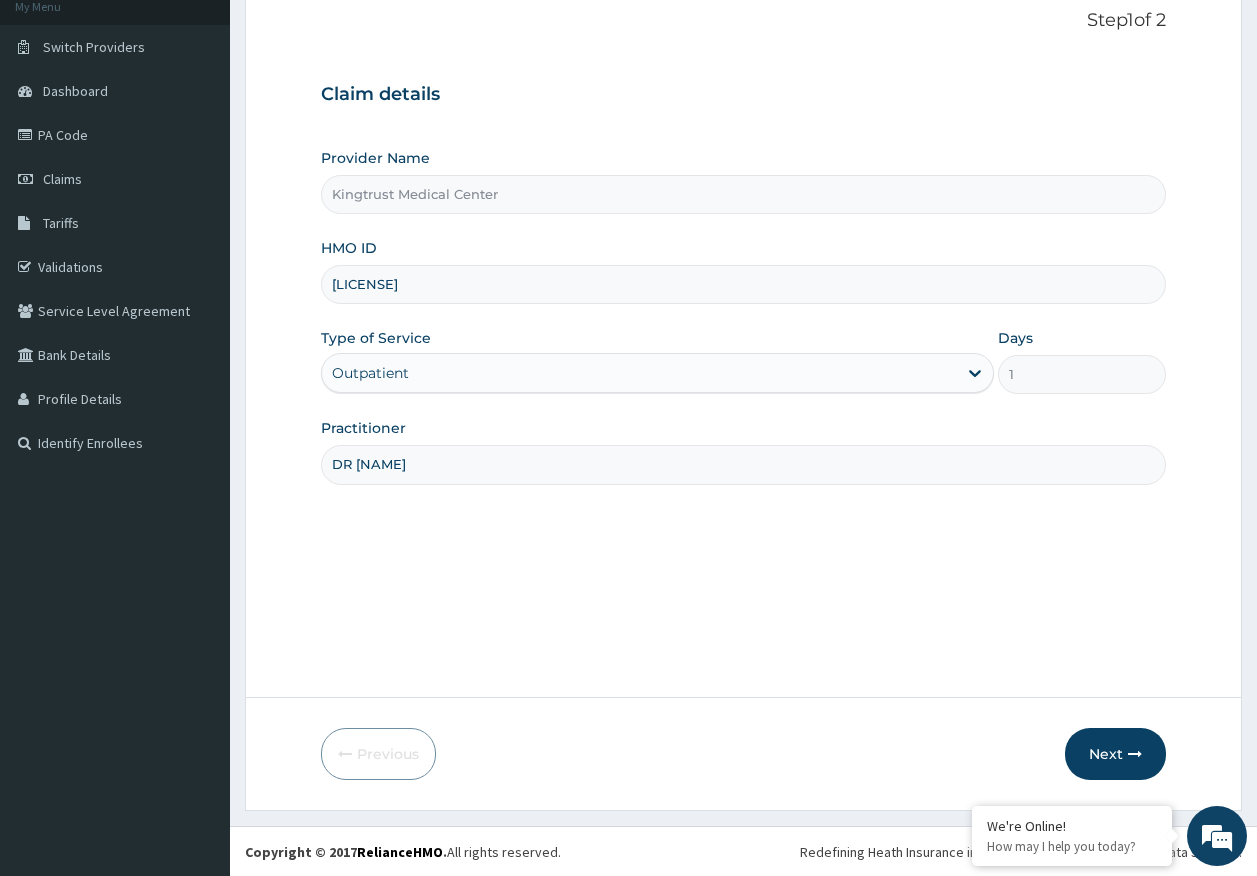 scroll, scrollTop: 128, scrollLeft: 0, axis: vertical 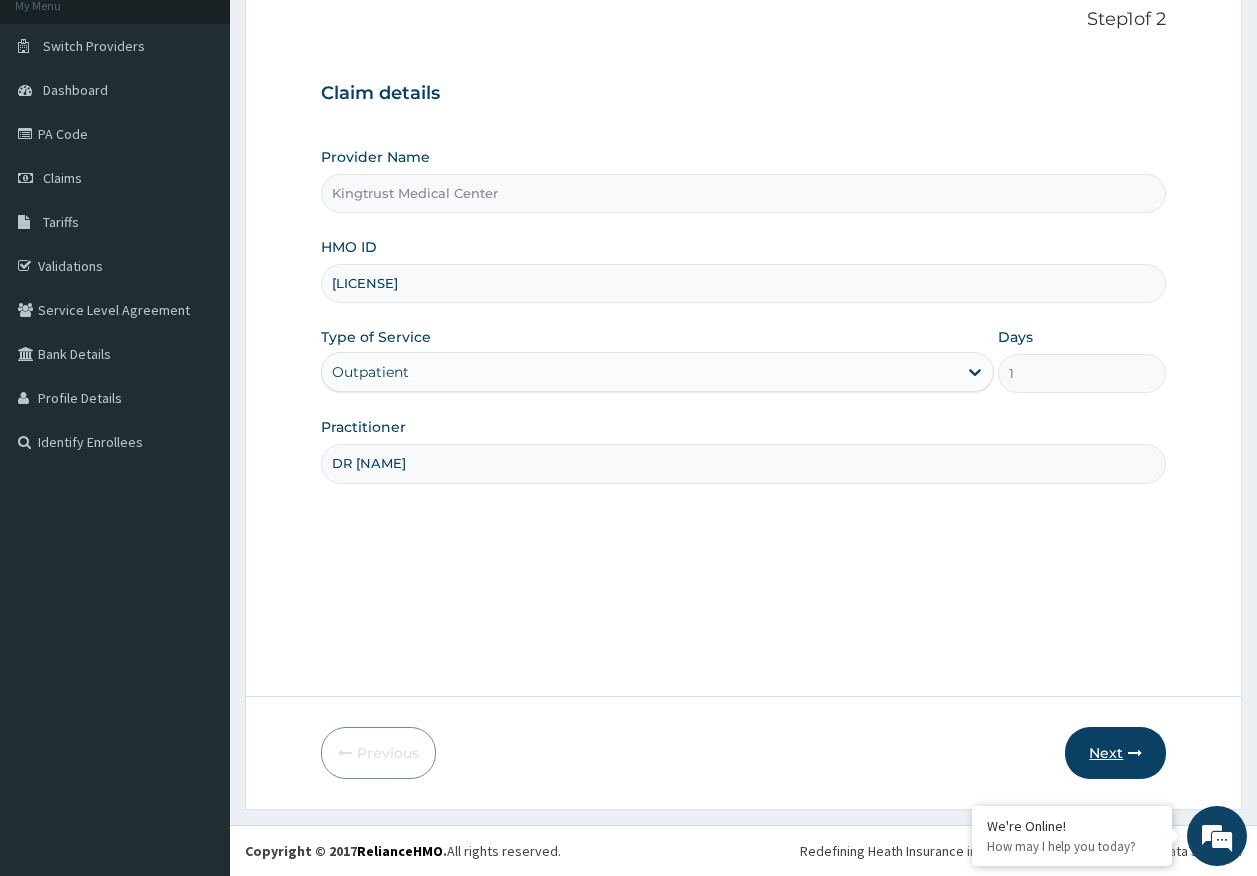 click on "Next" at bounding box center (1115, 753) 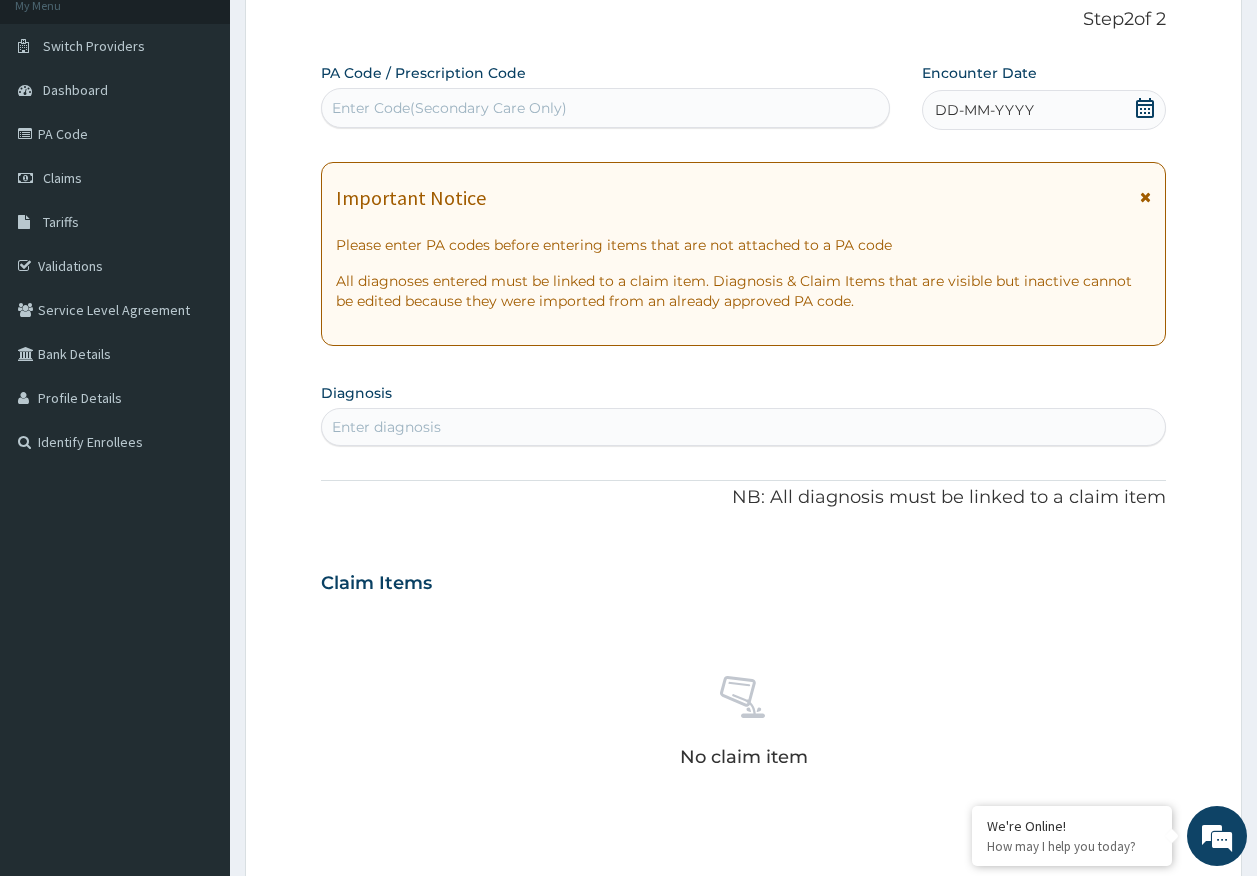 scroll, scrollTop: 0, scrollLeft: 0, axis: both 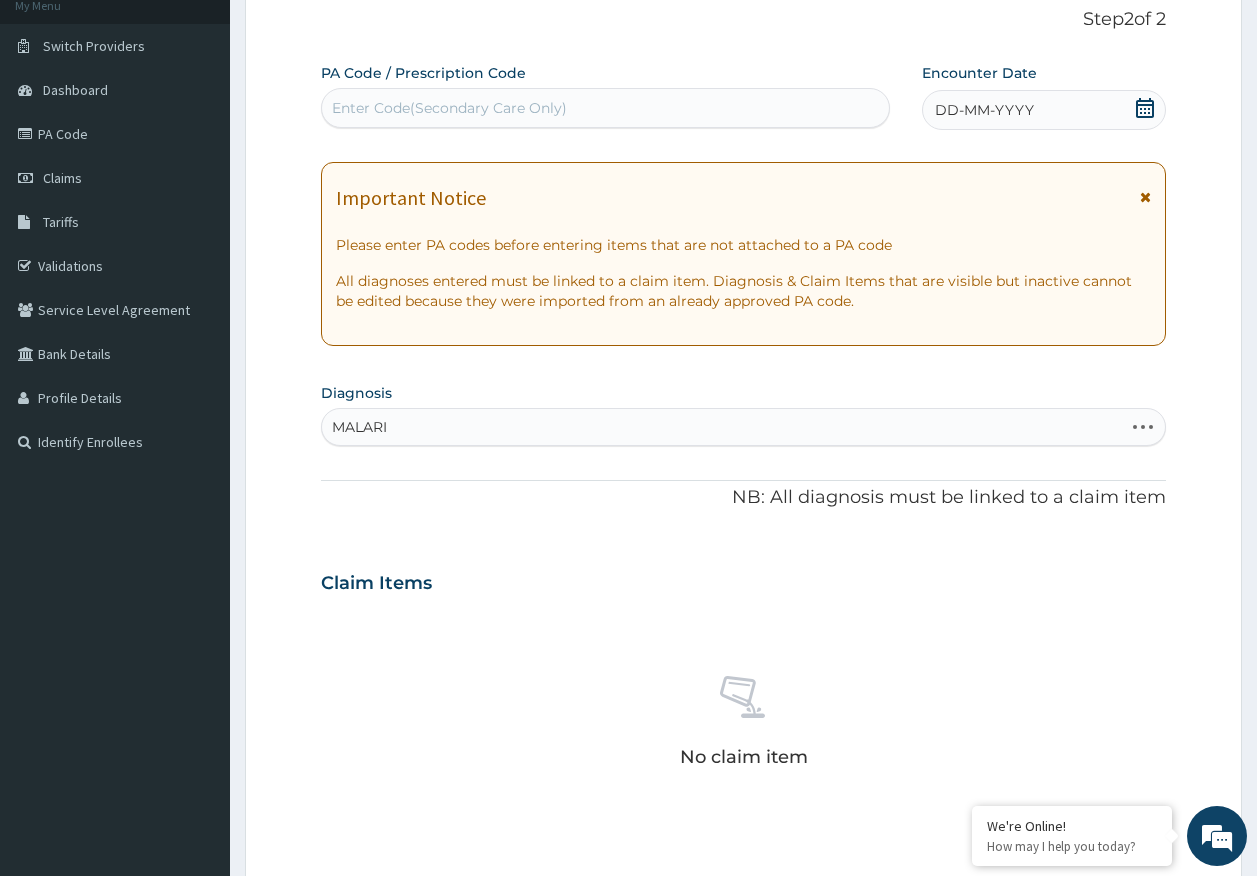 type on "MALARIA" 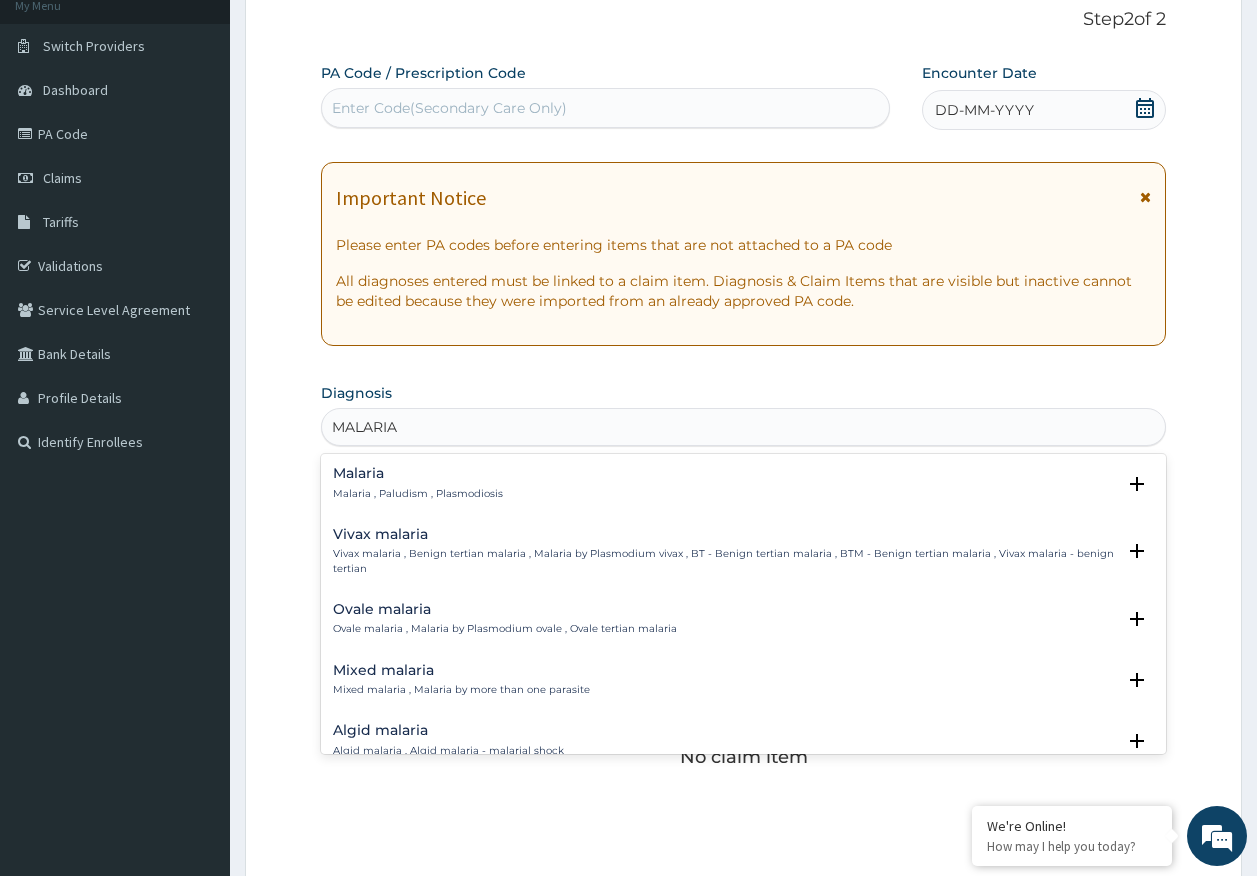 click on "Malaria Malaria , Paludism , Plasmodiosis" at bounding box center [418, 483] 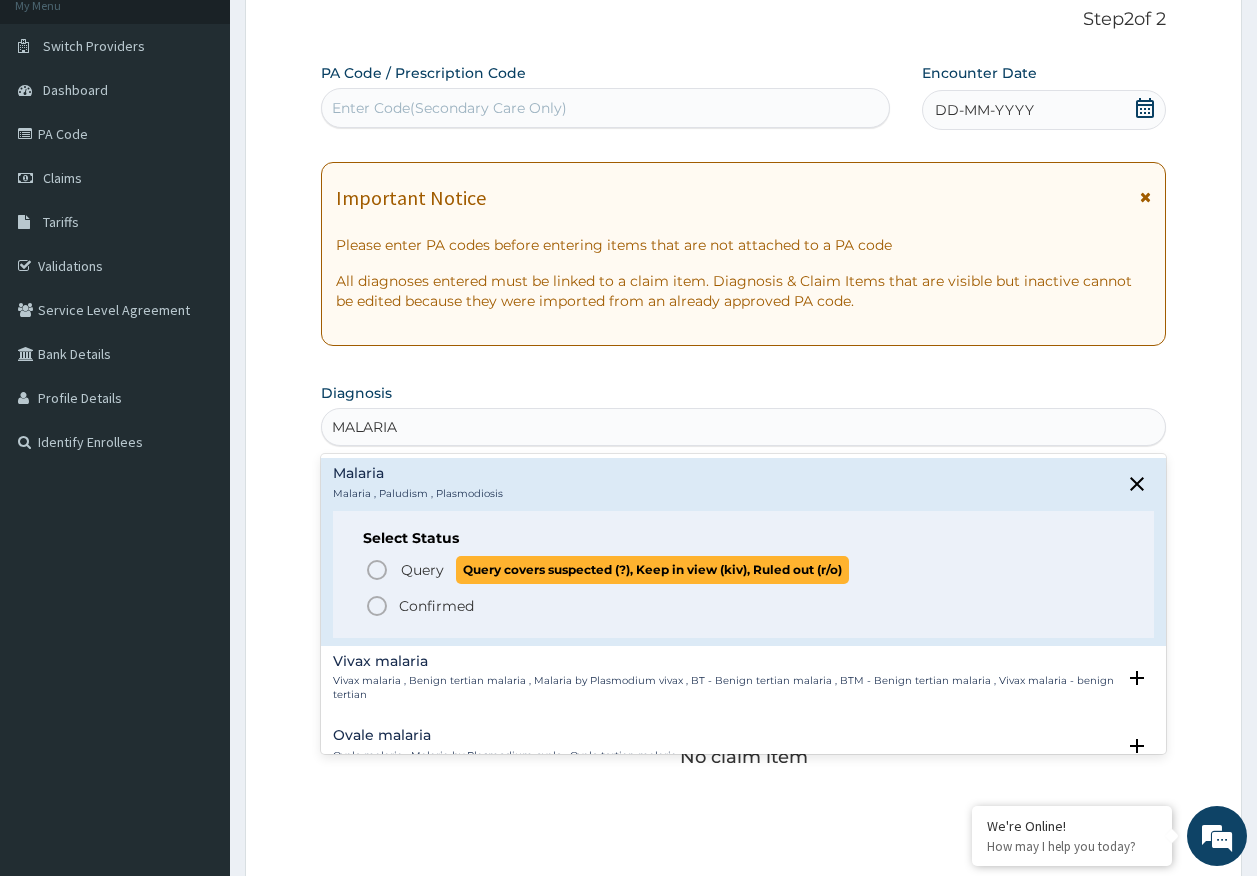 click on "Query" at bounding box center [422, 570] 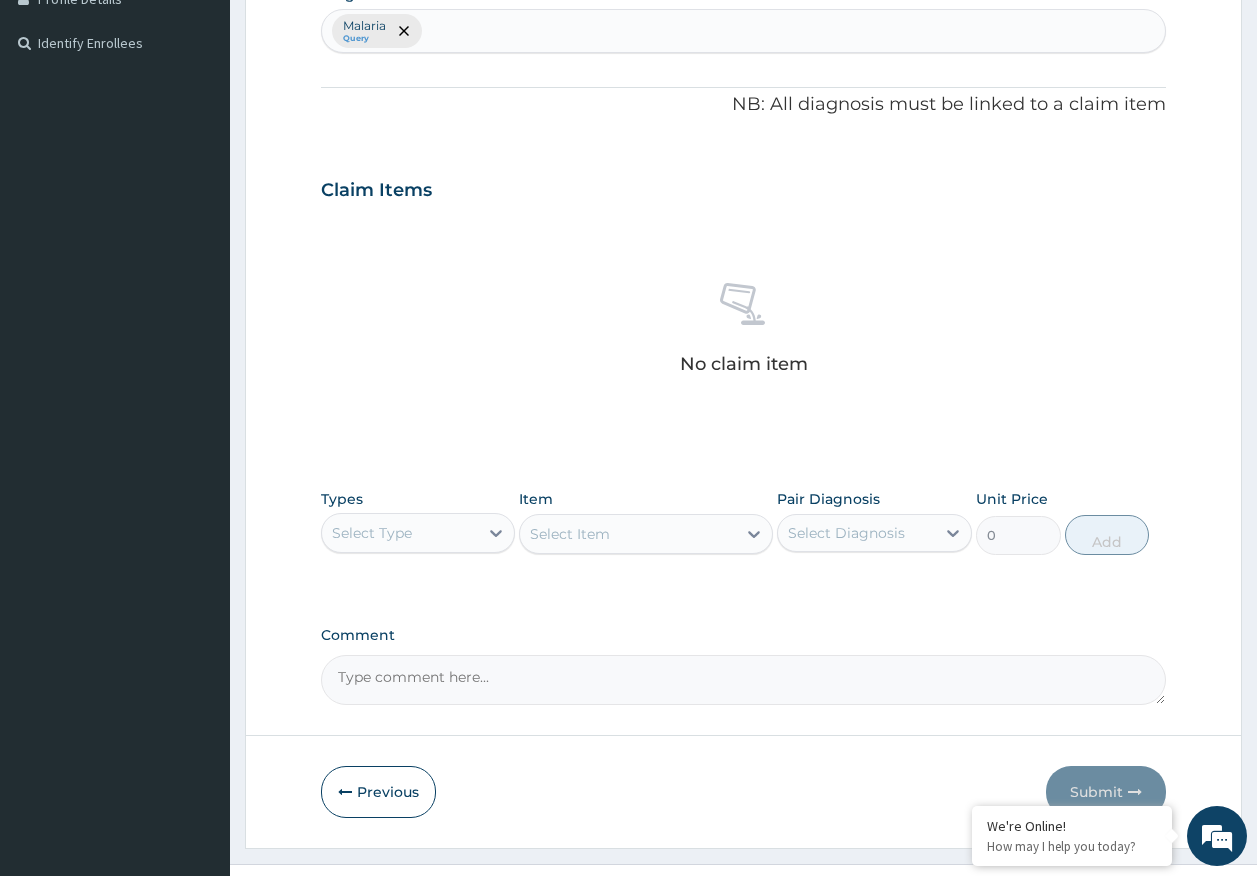 scroll, scrollTop: 528, scrollLeft: 0, axis: vertical 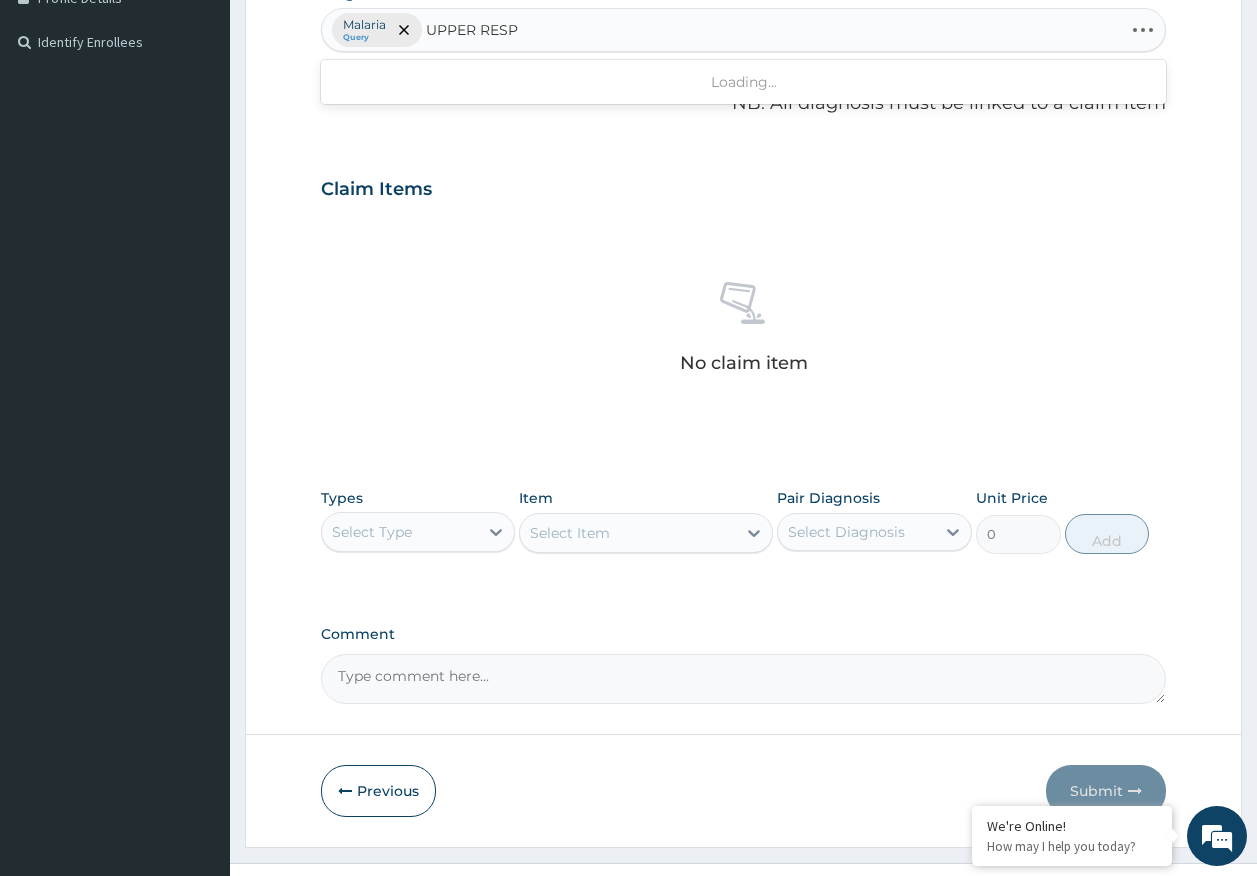 type on "UPPER RESPI" 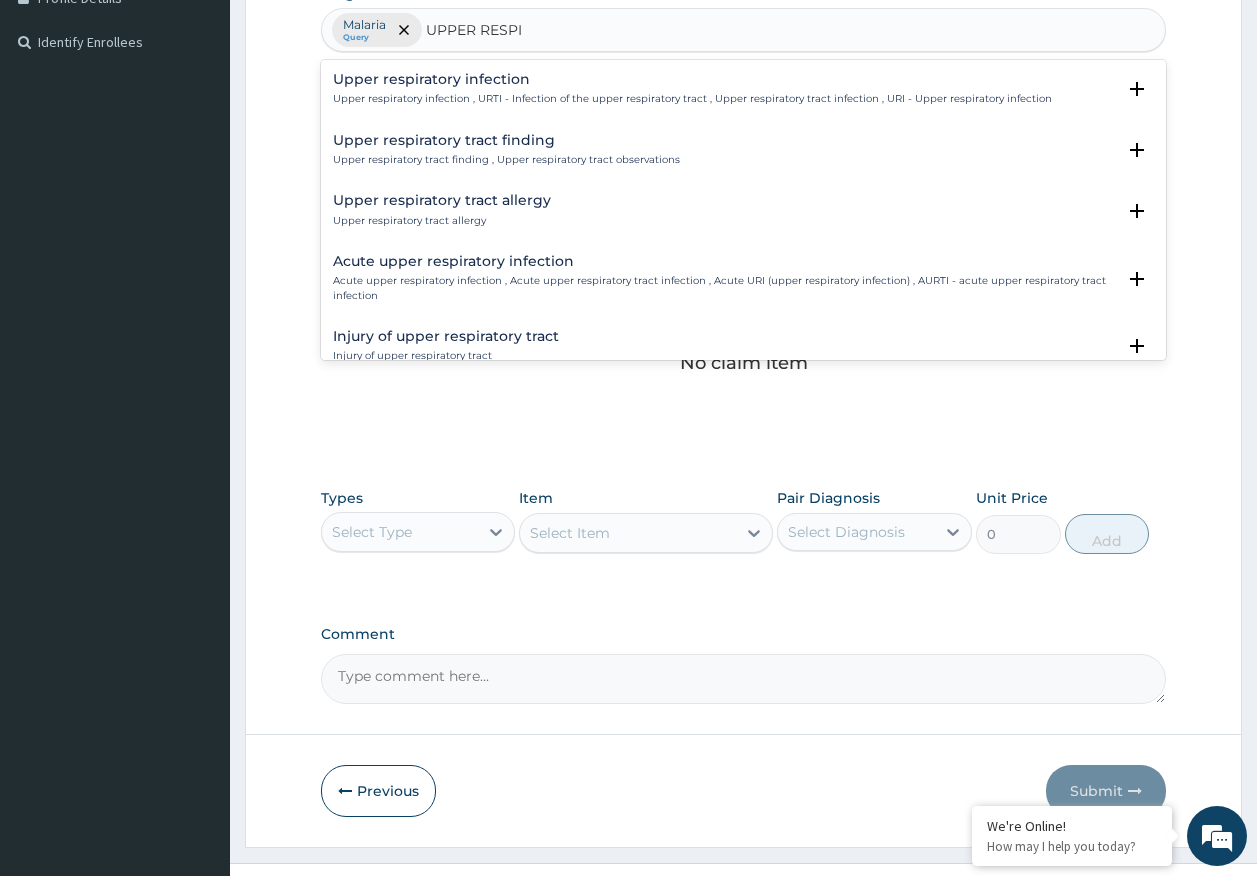 click on "Upper respiratory infection Upper respiratory infection , URTI - Infection of the upper respiratory tract , Upper respiratory tract infection , URI - Upper respiratory infection" at bounding box center [692, 89] 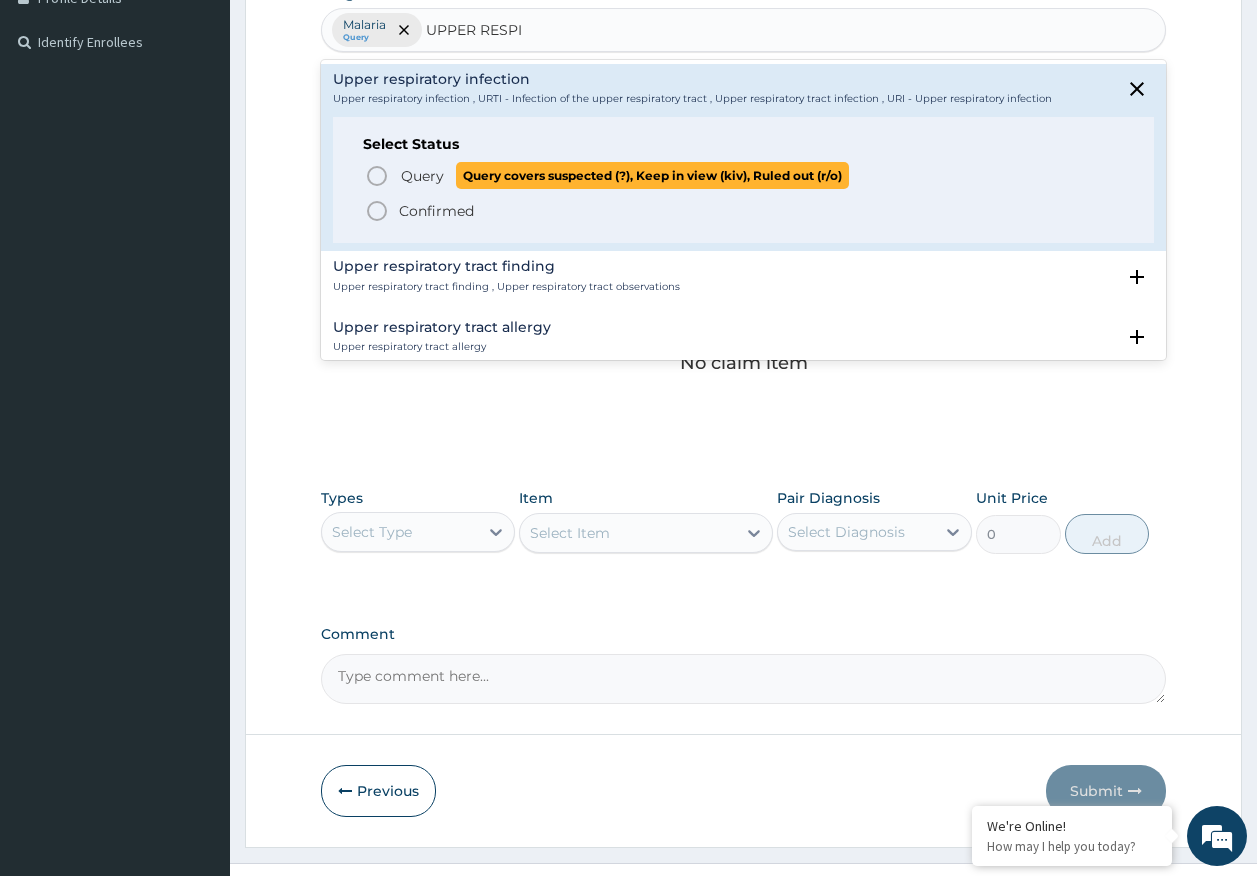 click on "Query Query covers suspected (?), Keep in view (kiv), Ruled out (r/o)" at bounding box center [624, 175] 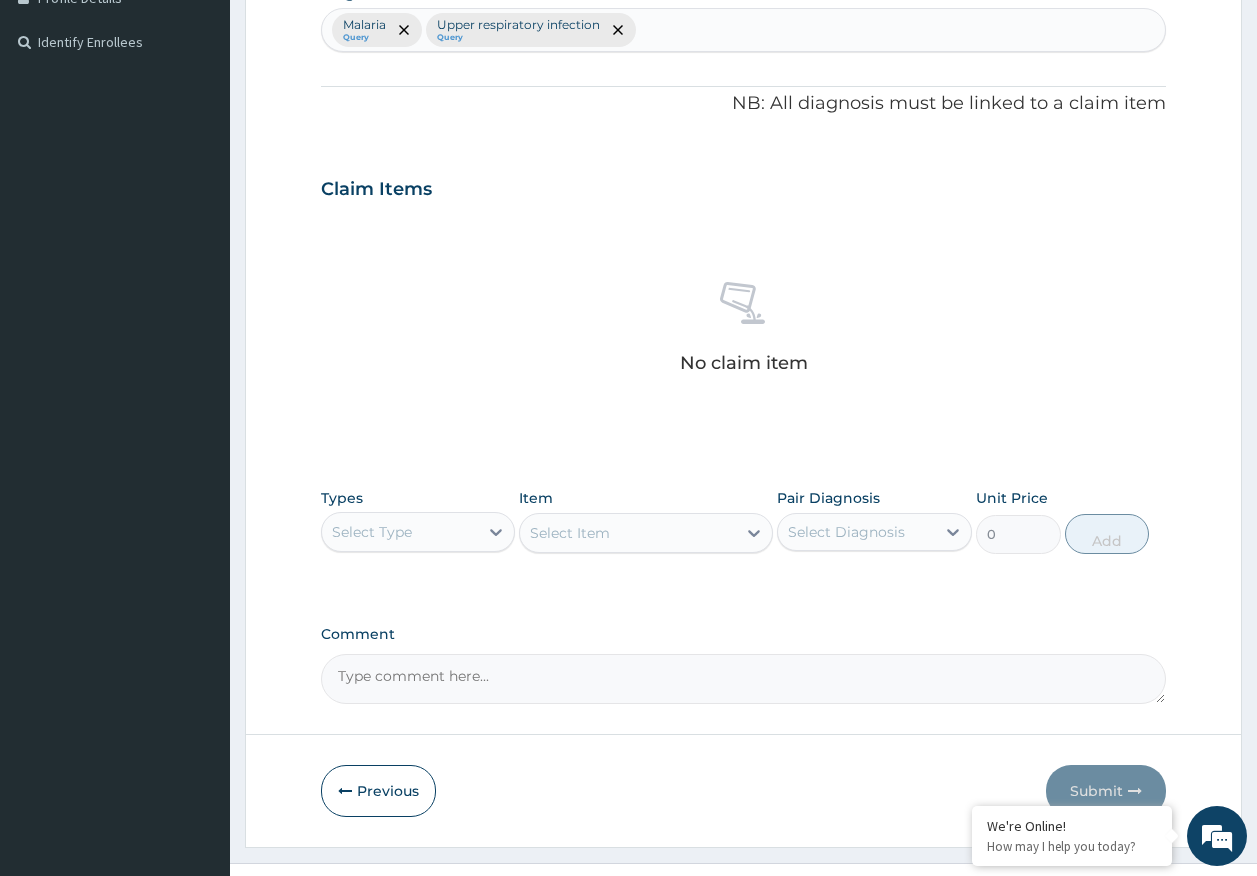 drag, startPoint x: 400, startPoint y: 526, endPoint x: 404, endPoint y: 514, distance: 12.649111 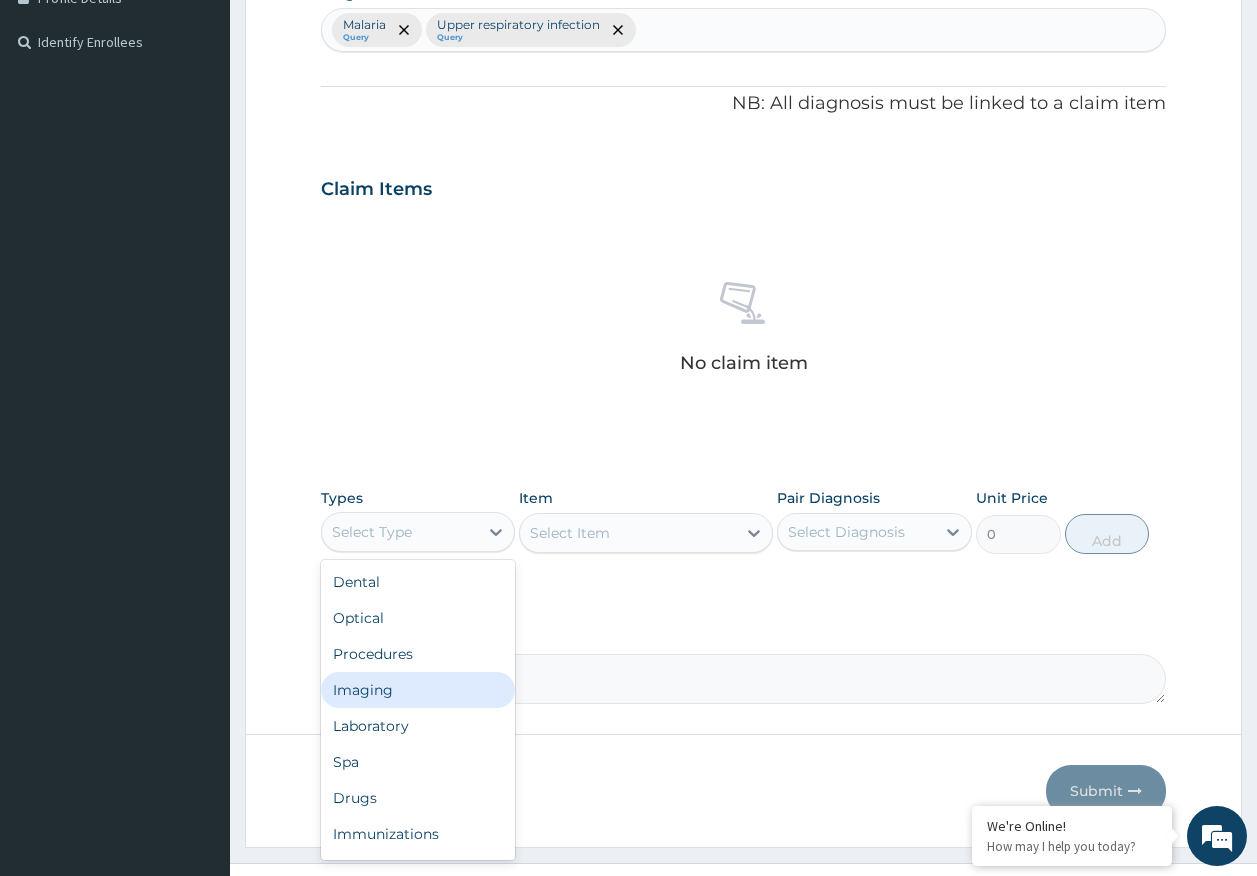 click on "Procedures" at bounding box center [418, 654] 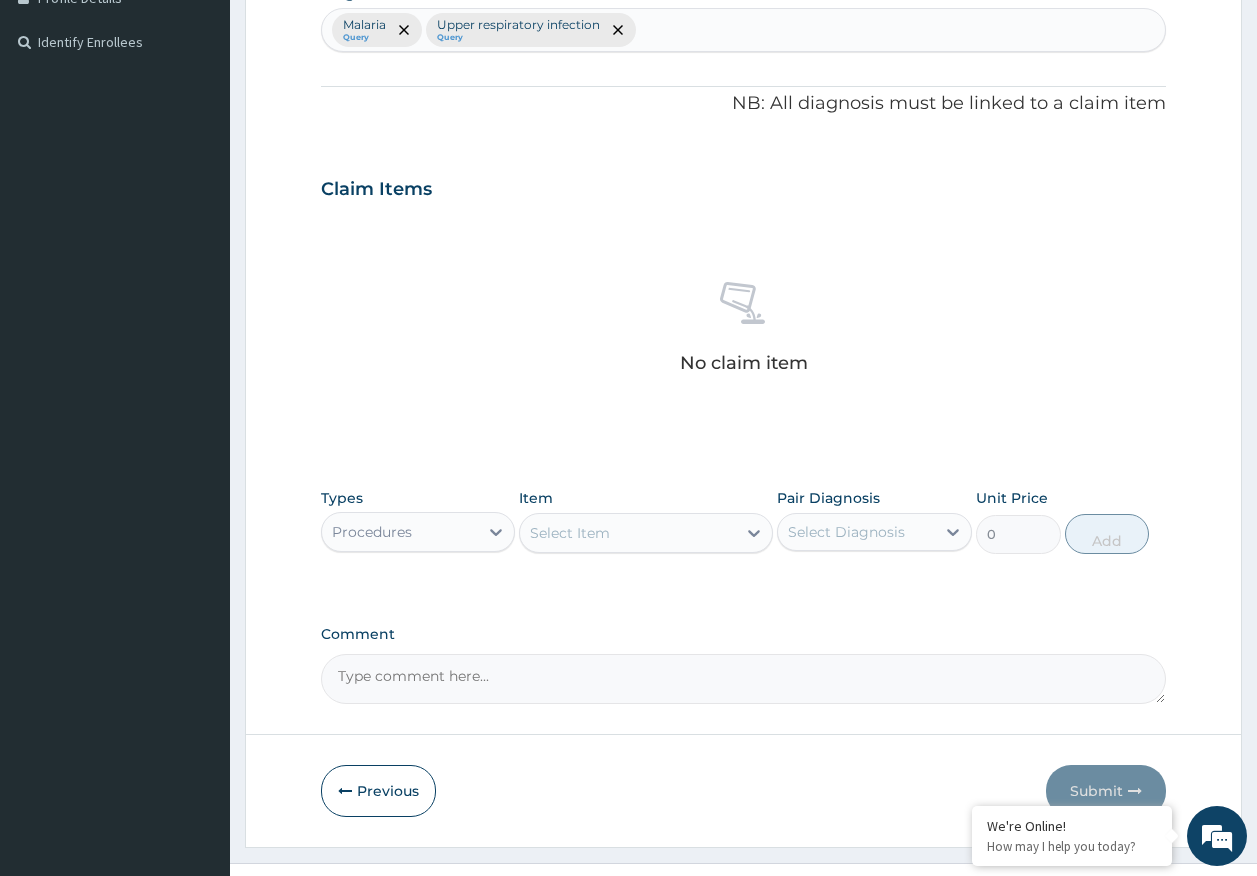 click on "Procedures" at bounding box center (400, 532) 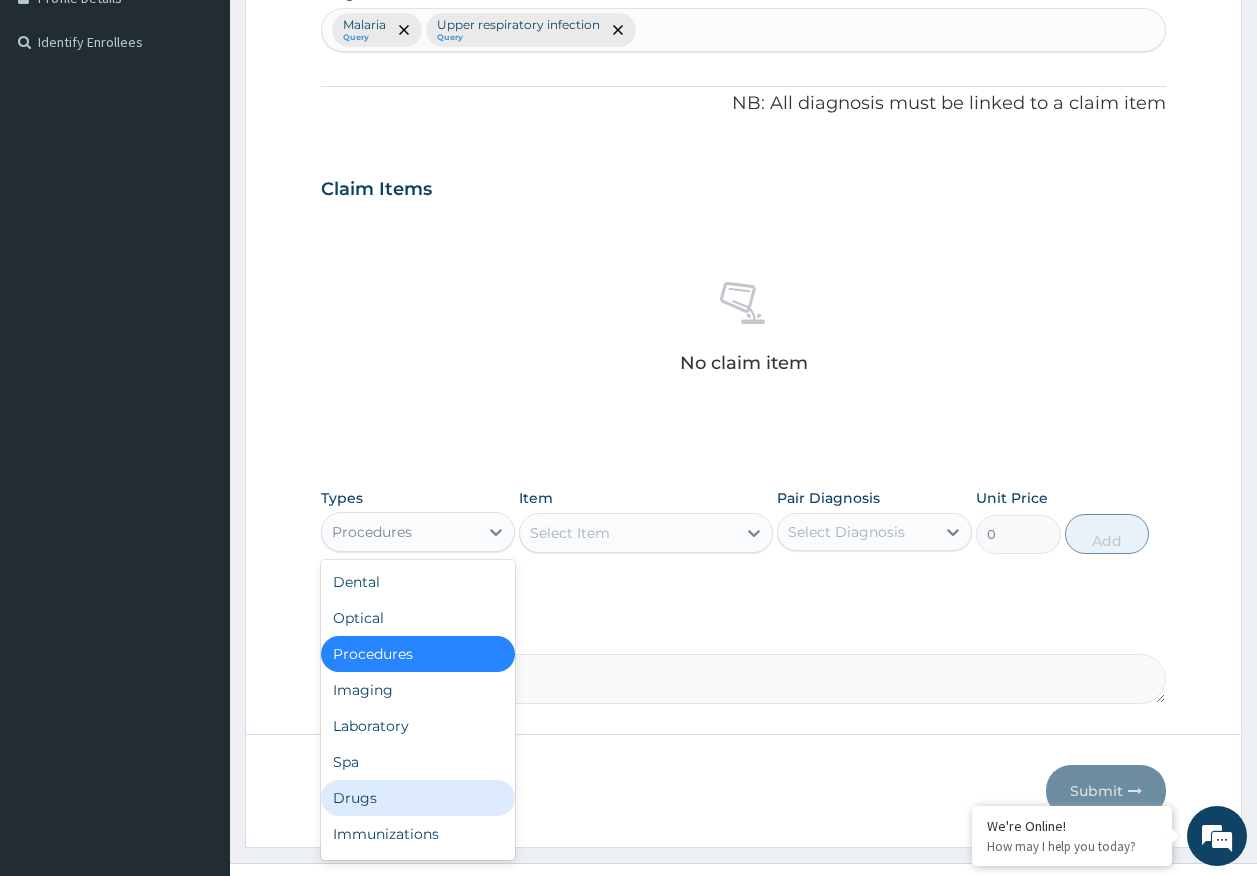 click on "Drugs" at bounding box center [418, 798] 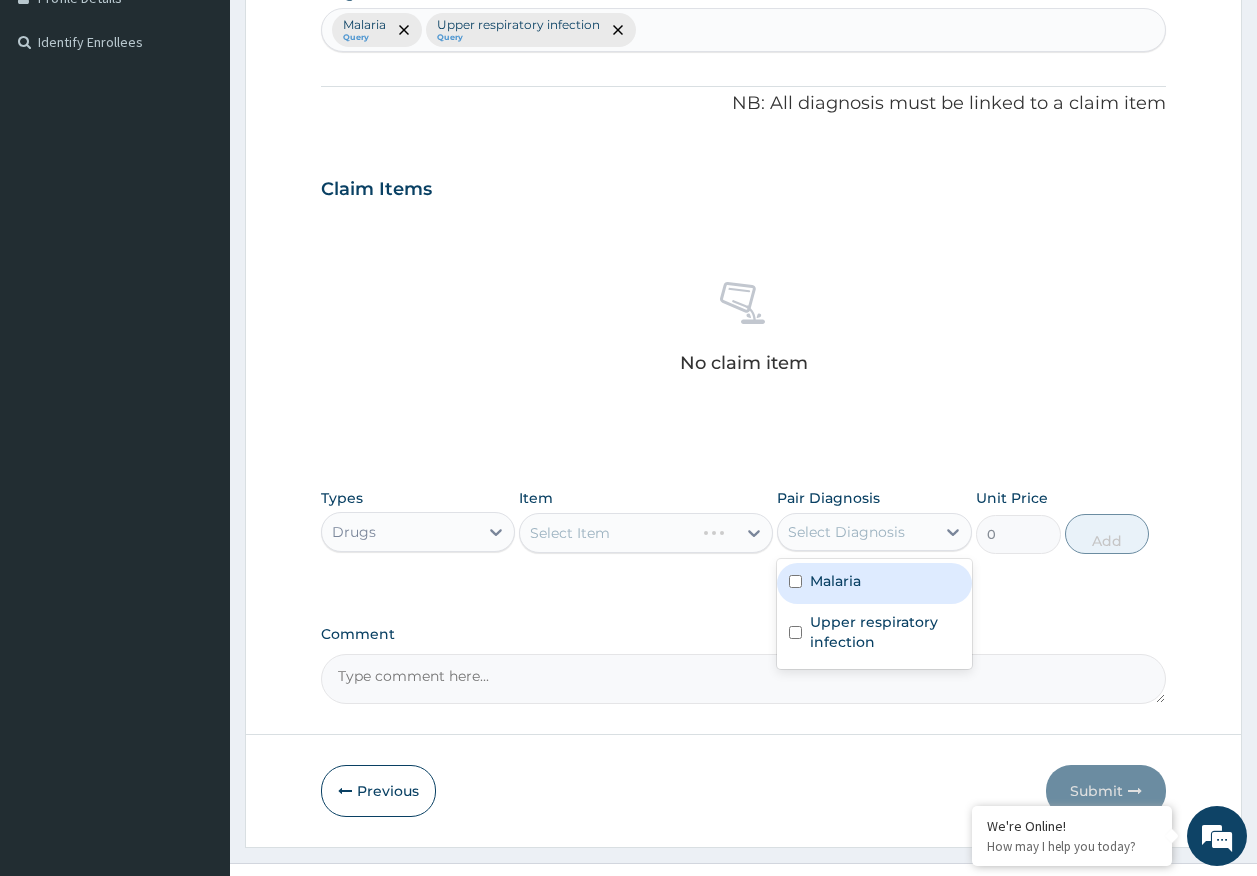 click on "Select Diagnosis" at bounding box center (846, 532) 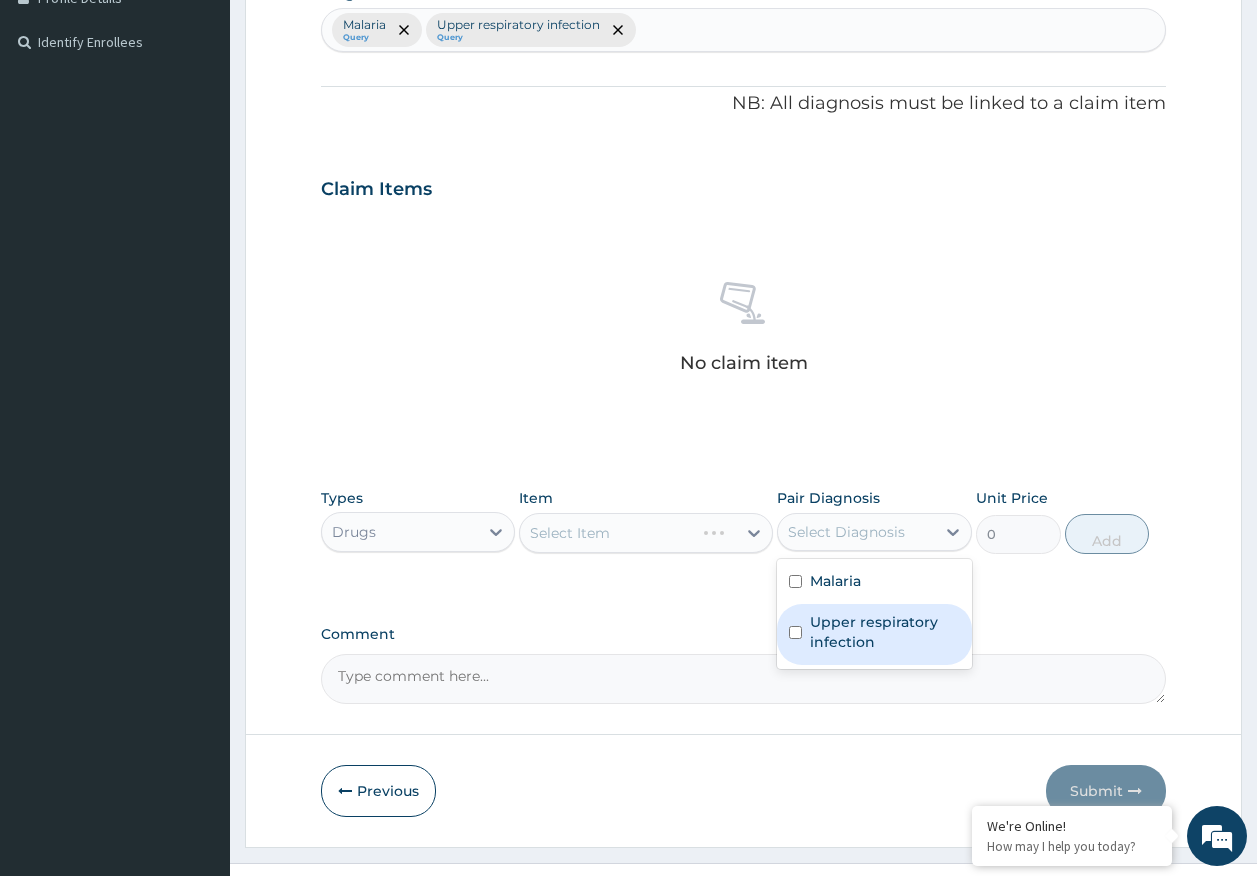 click on "Upper respiratory infection" at bounding box center (885, 632) 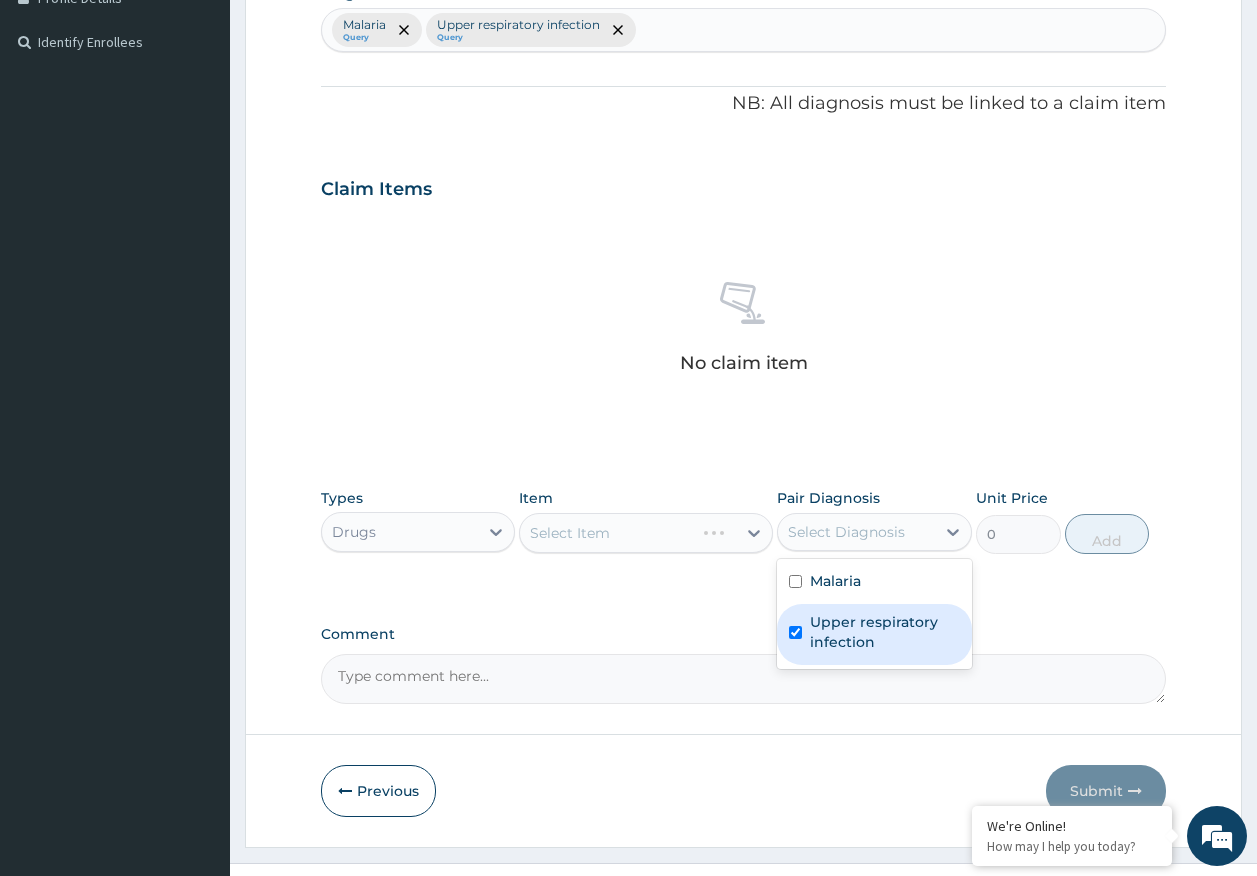 checkbox on "true" 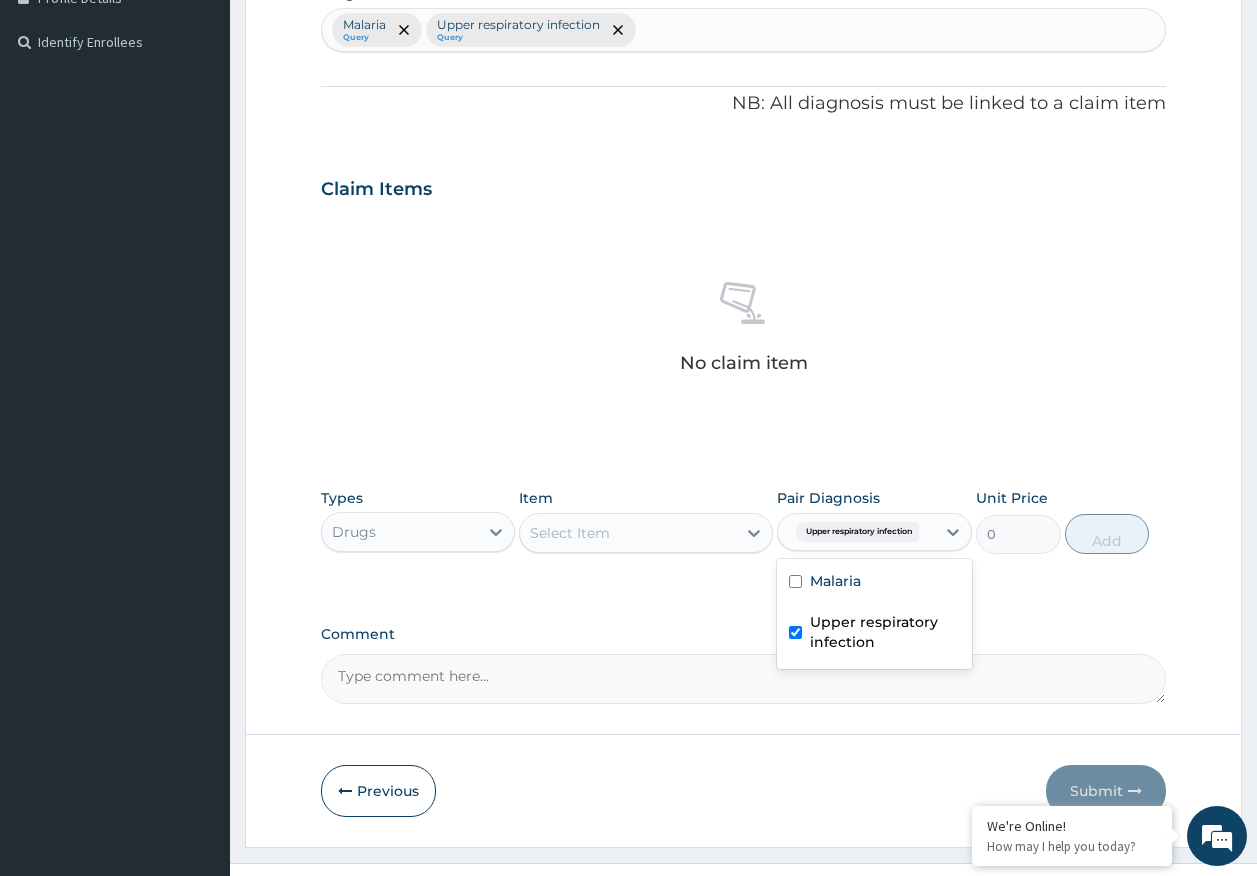 click on "Select Item" at bounding box center (628, 533) 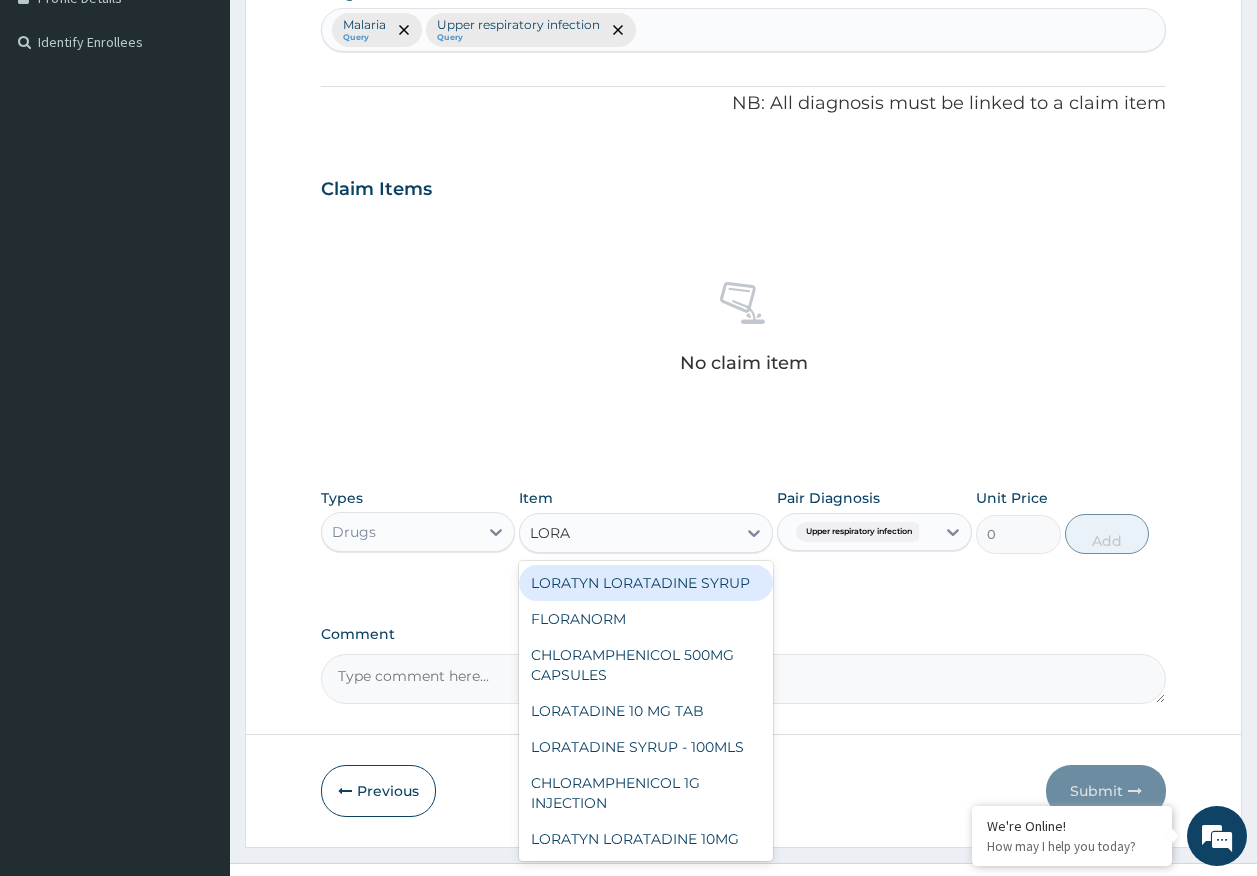 type on "LORAT" 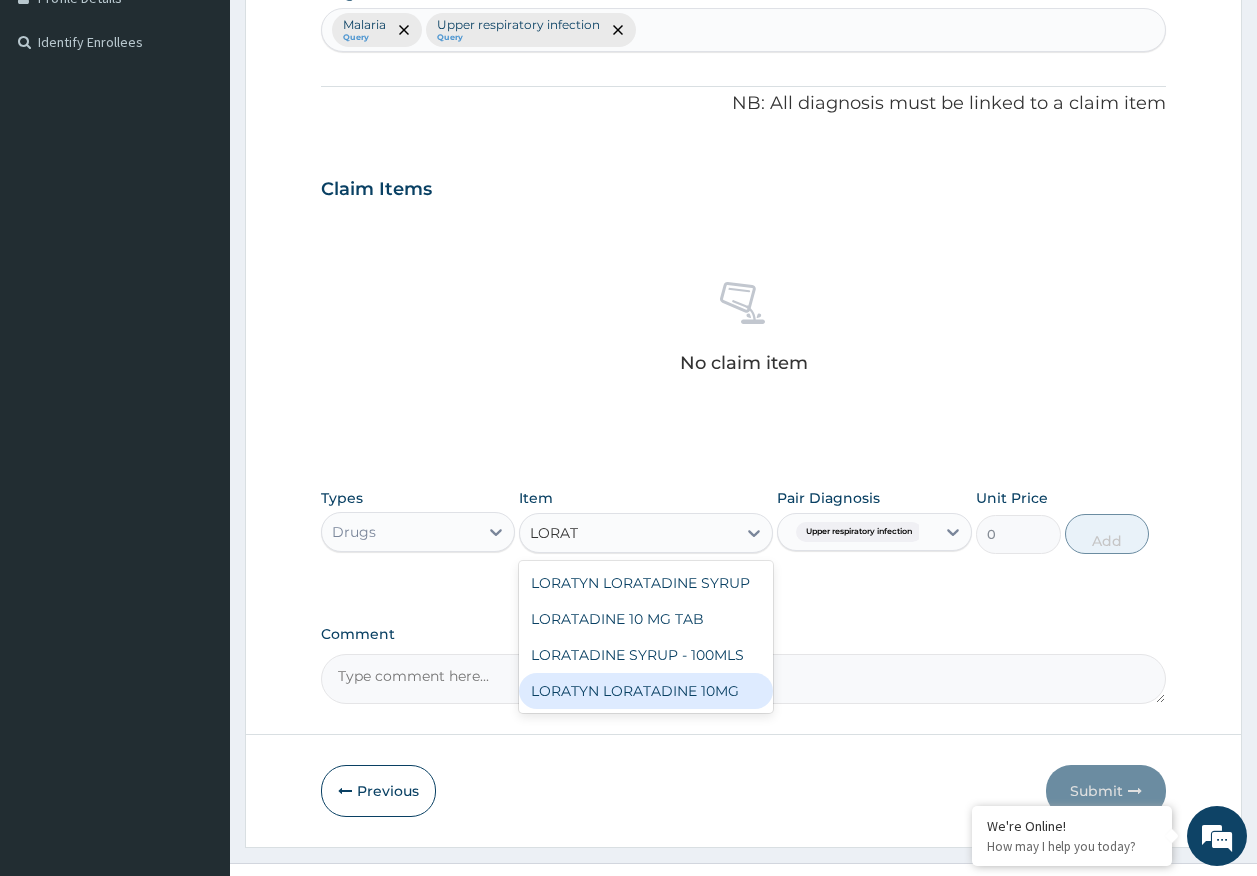 drag, startPoint x: 661, startPoint y: 684, endPoint x: 982, endPoint y: 590, distance: 334.4802 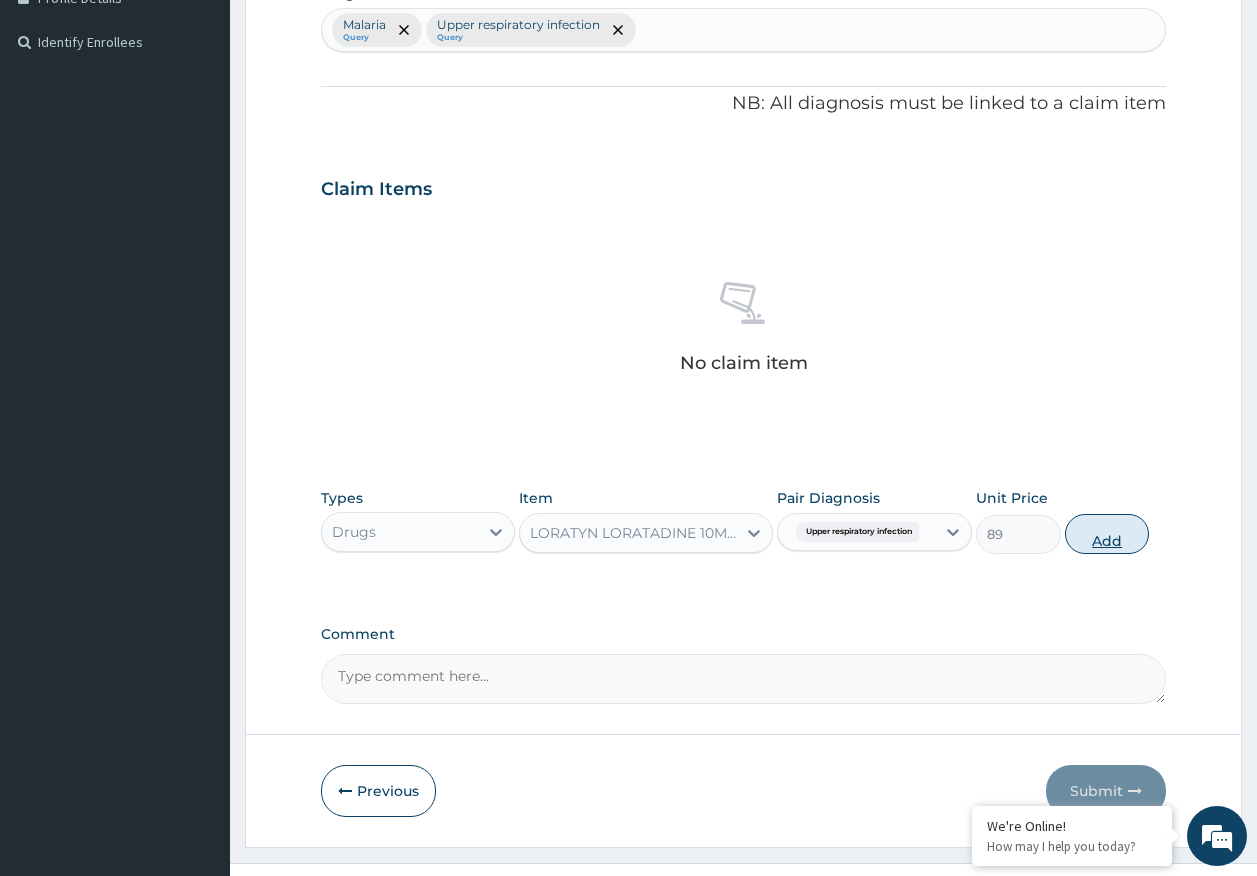 click on "Add" at bounding box center (1107, 534) 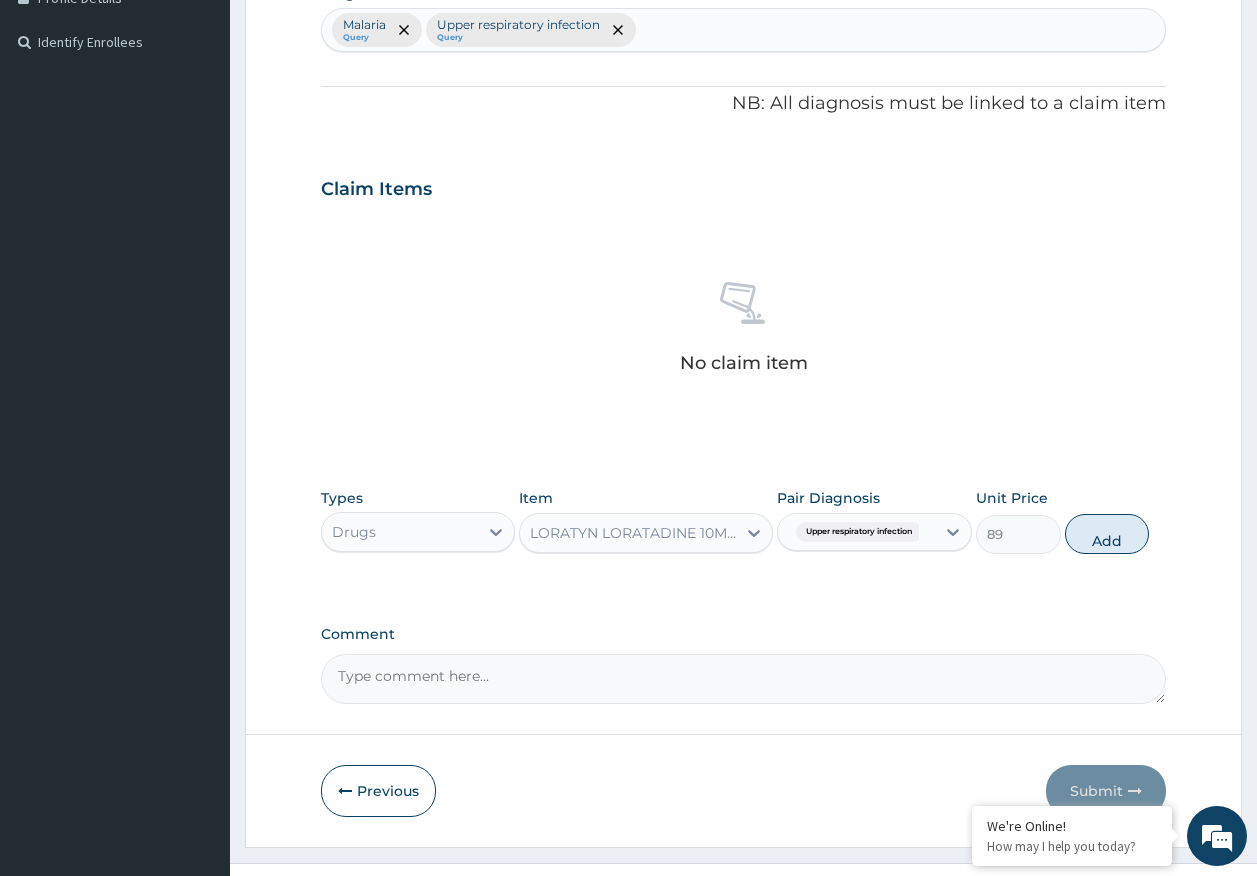 type on "0" 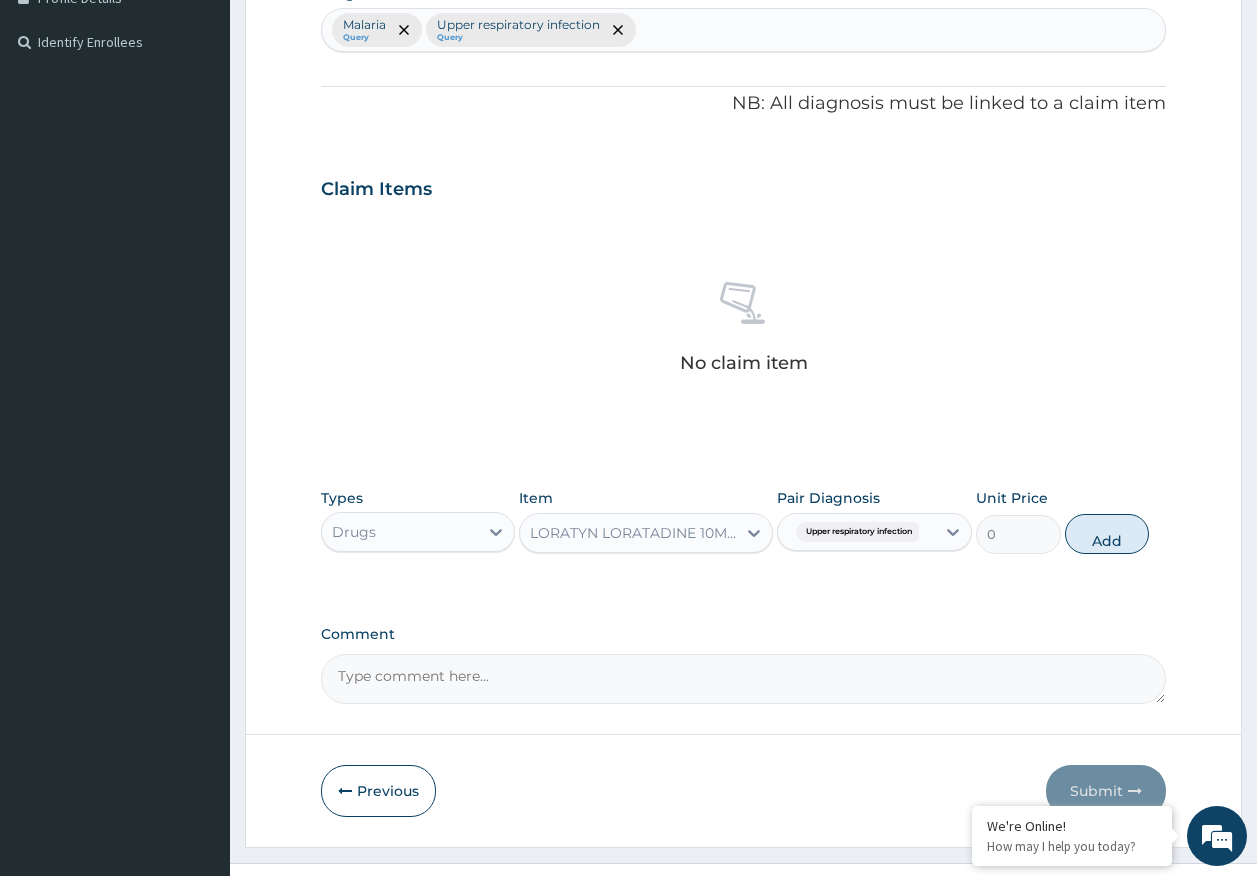 scroll, scrollTop: 486, scrollLeft: 0, axis: vertical 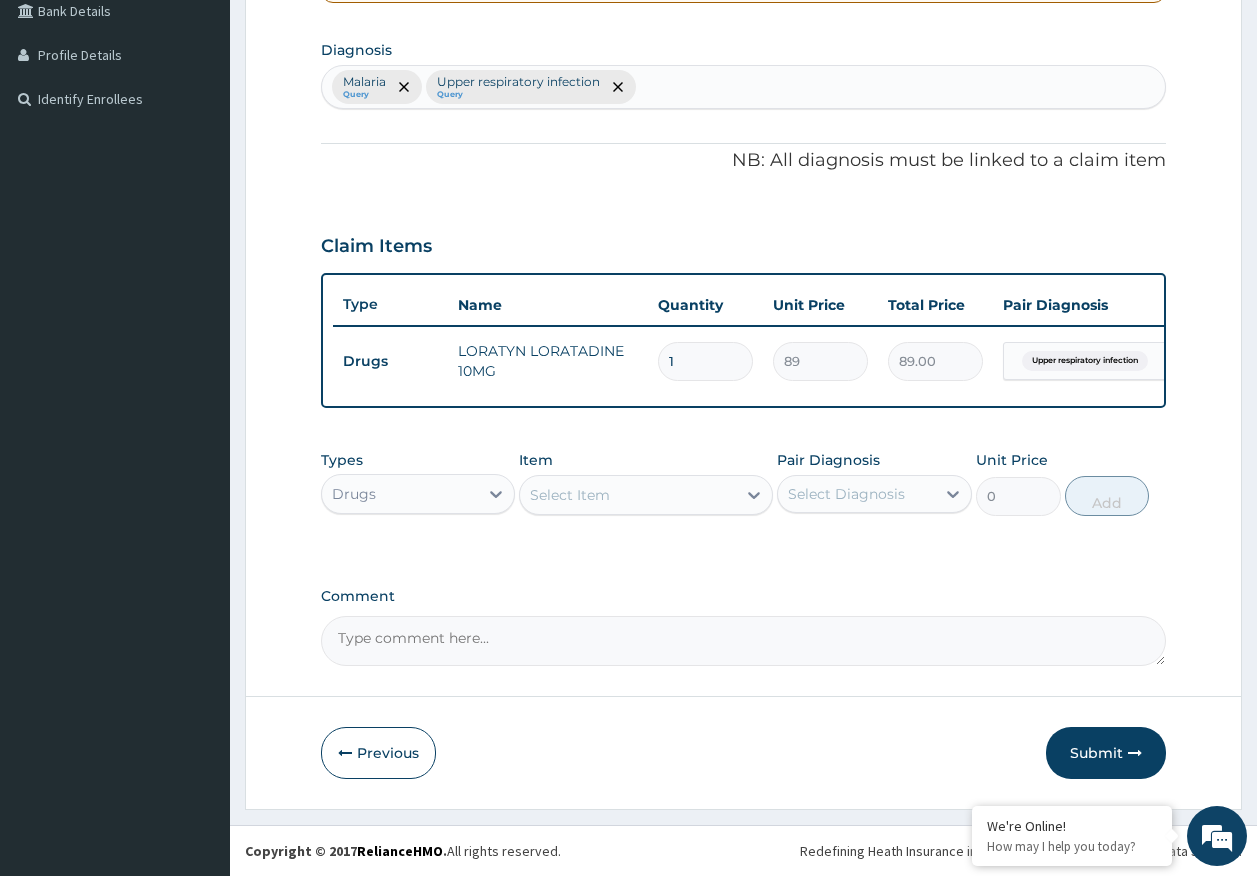 click on "Select Item" at bounding box center [628, 495] 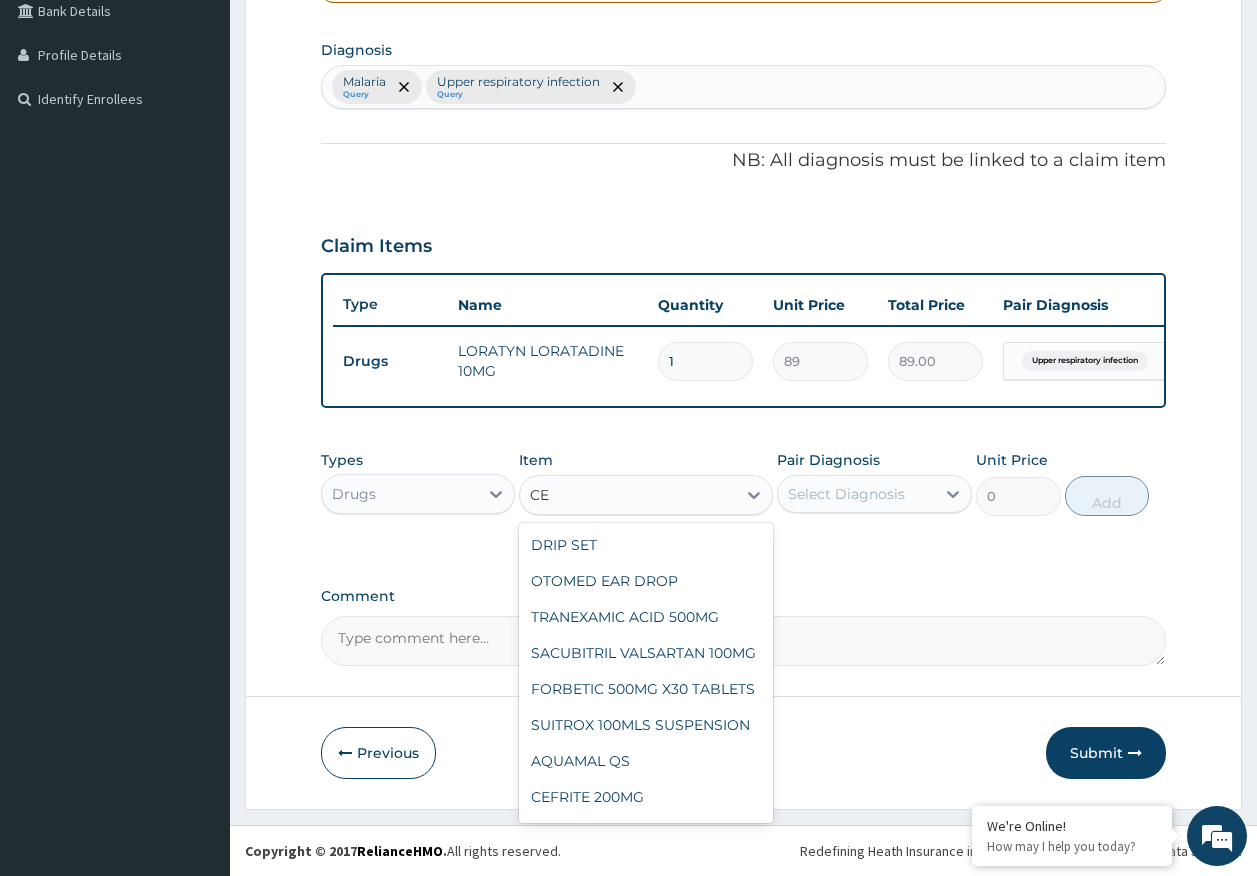 type on "C" 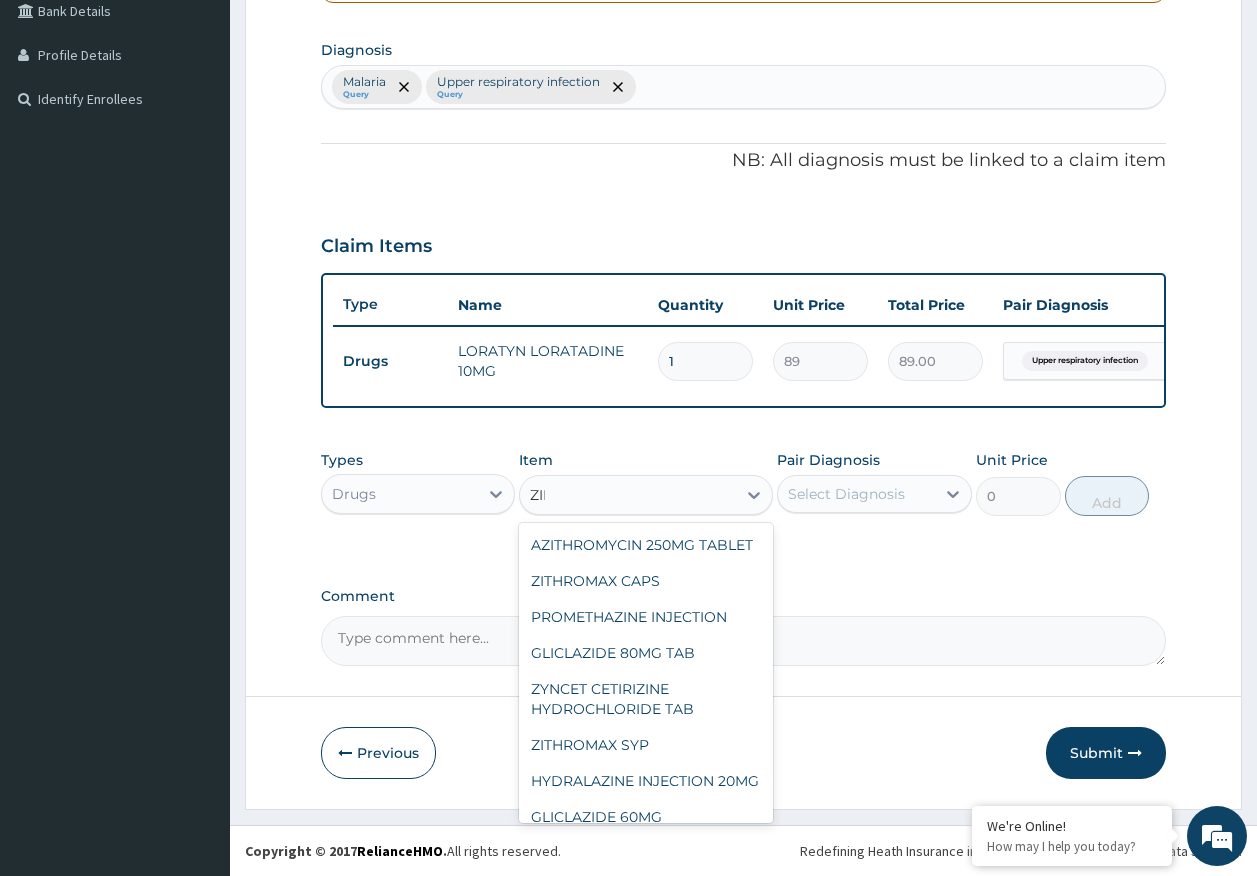 type on "ZINN" 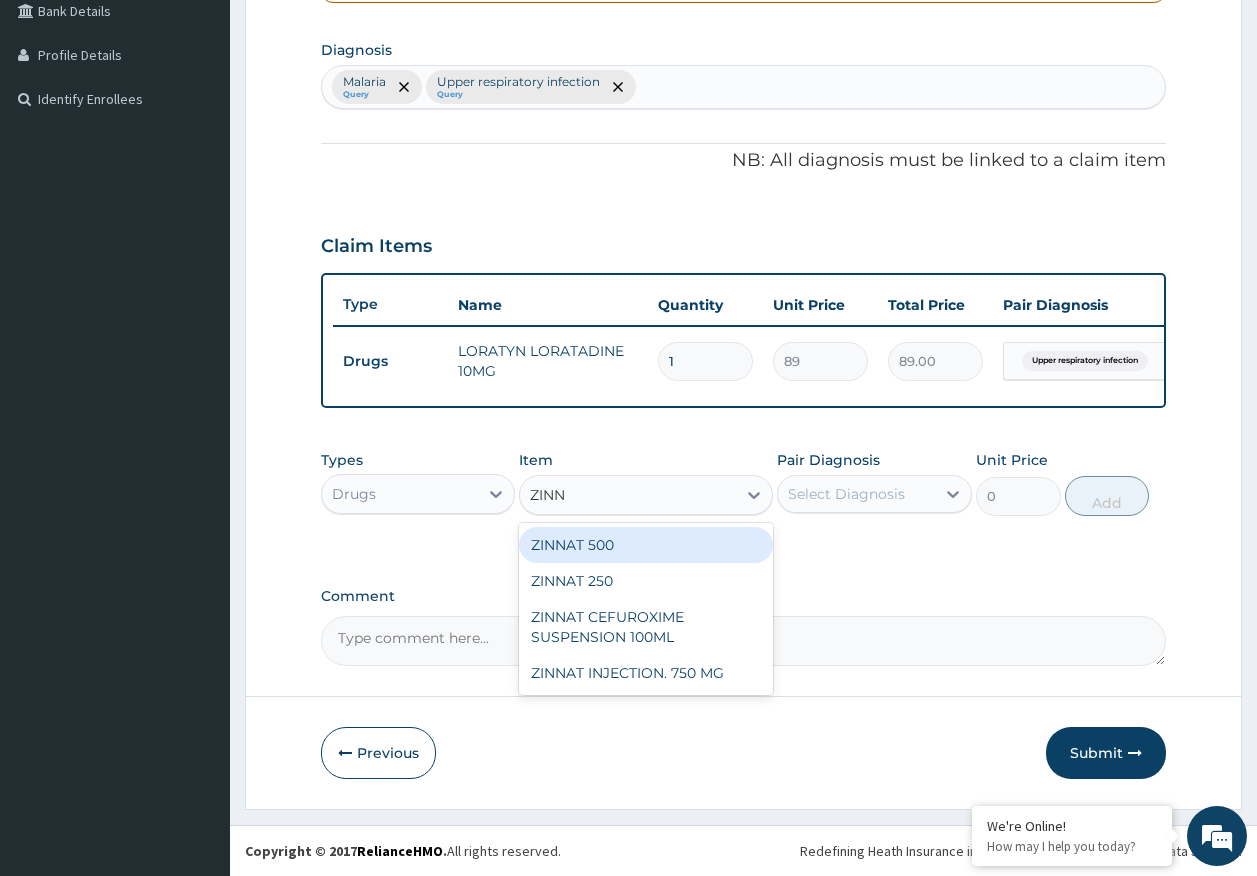 click on "ZINNAT 500" at bounding box center [646, 545] 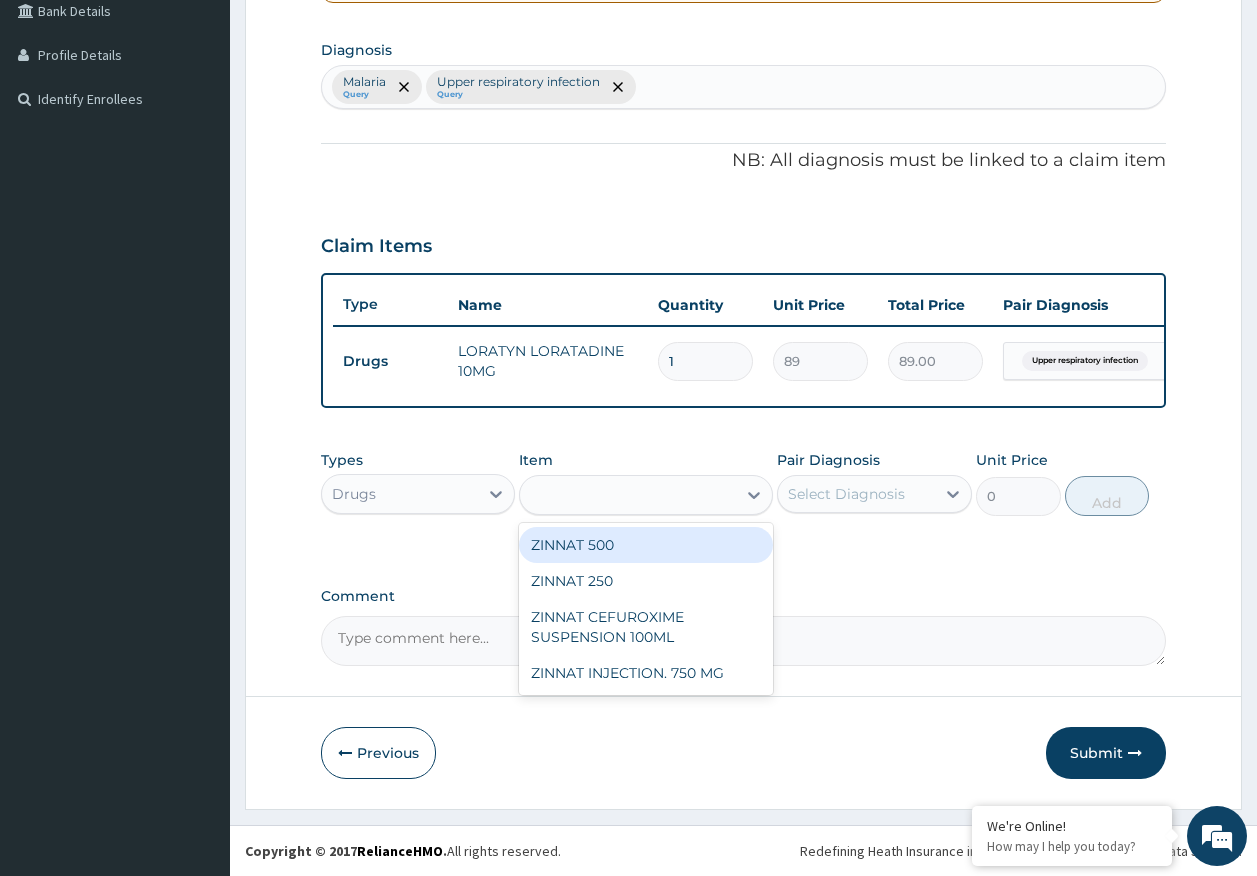 type on "1774" 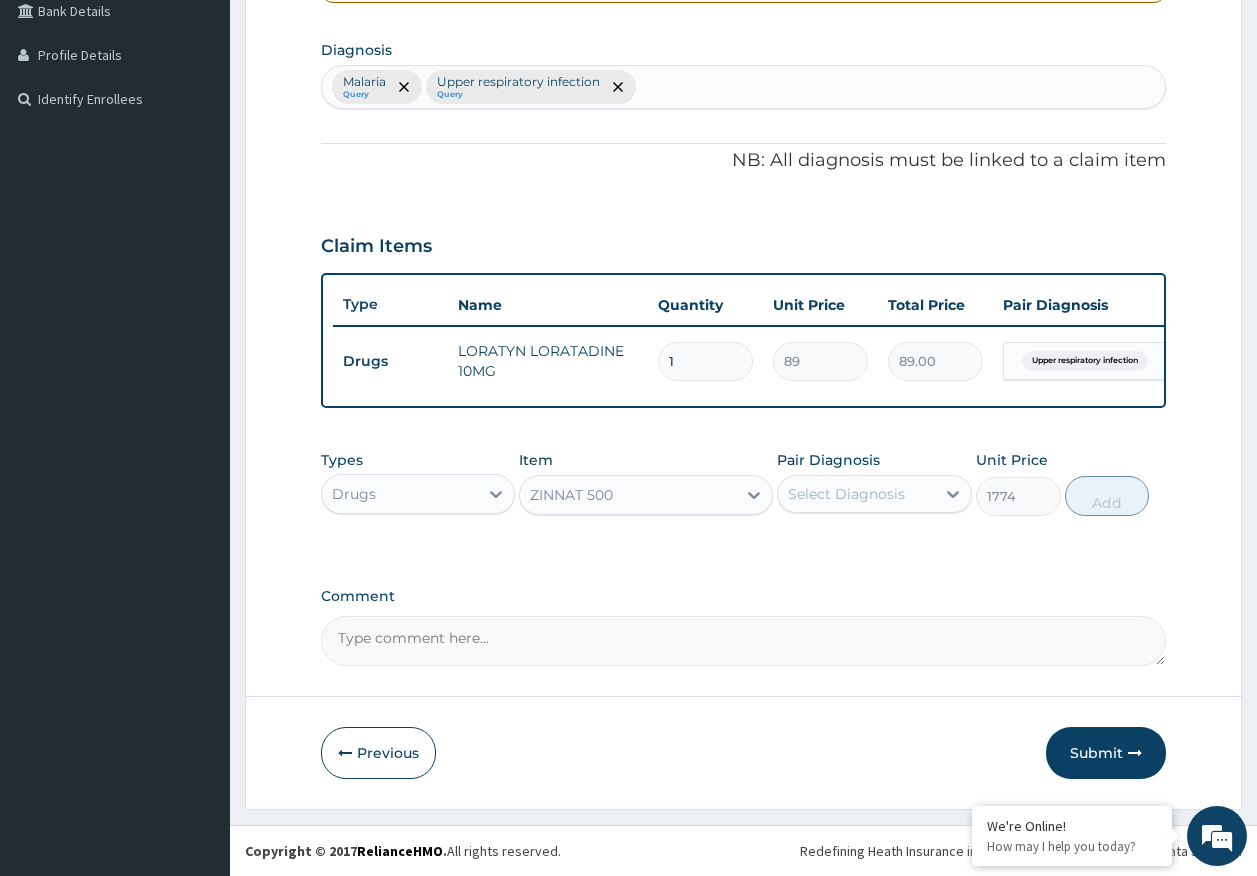click on "Select Diagnosis" at bounding box center [846, 494] 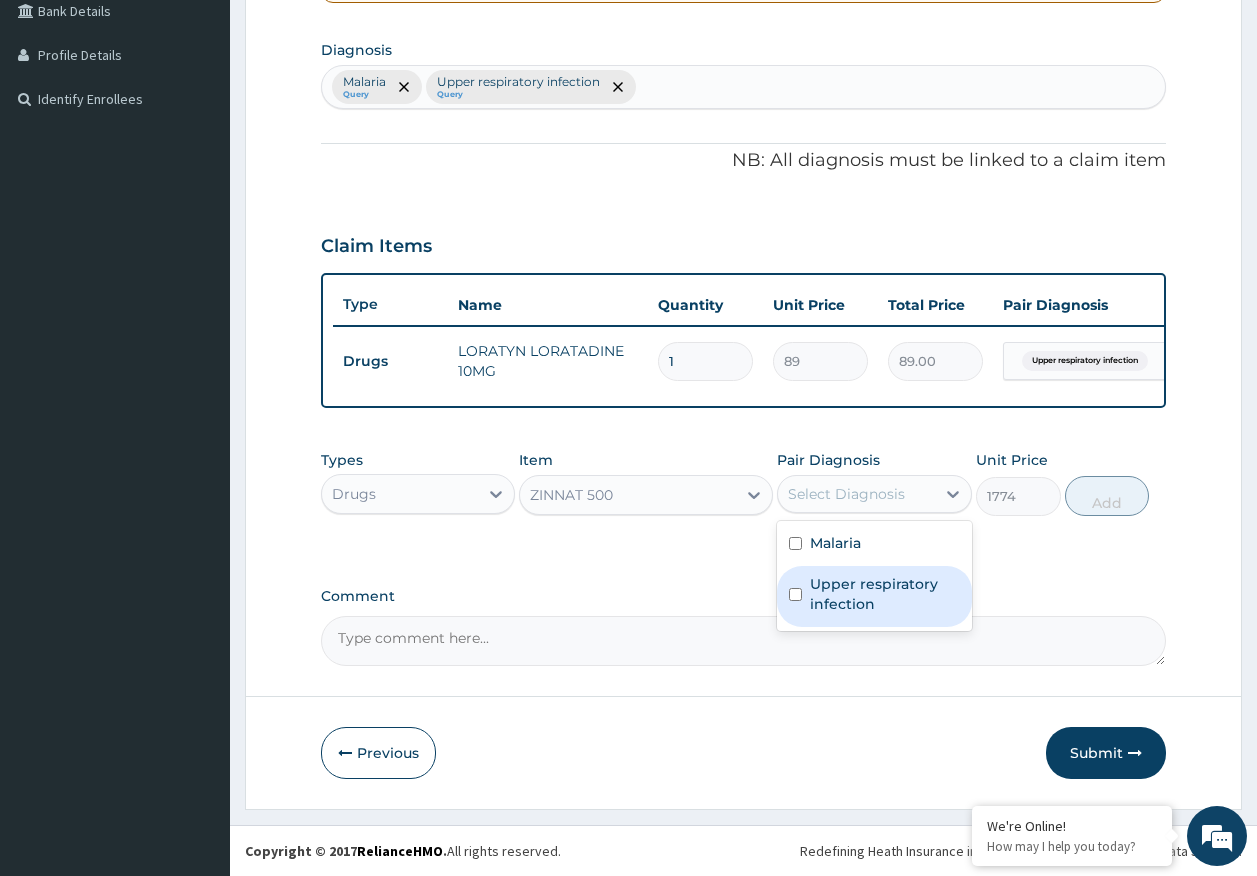 click on "Upper respiratory infection" at bounding box center [885, 594] 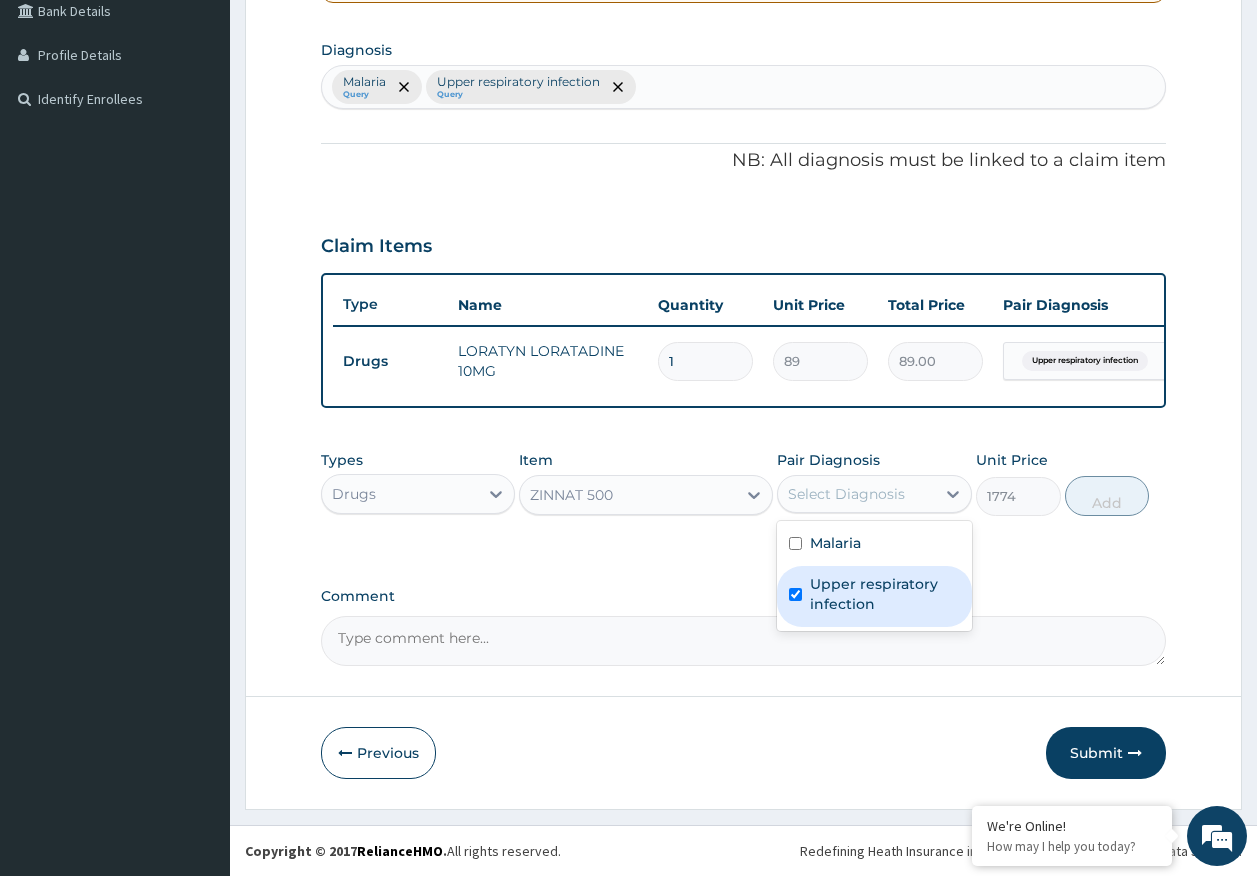 checkbox on "true" 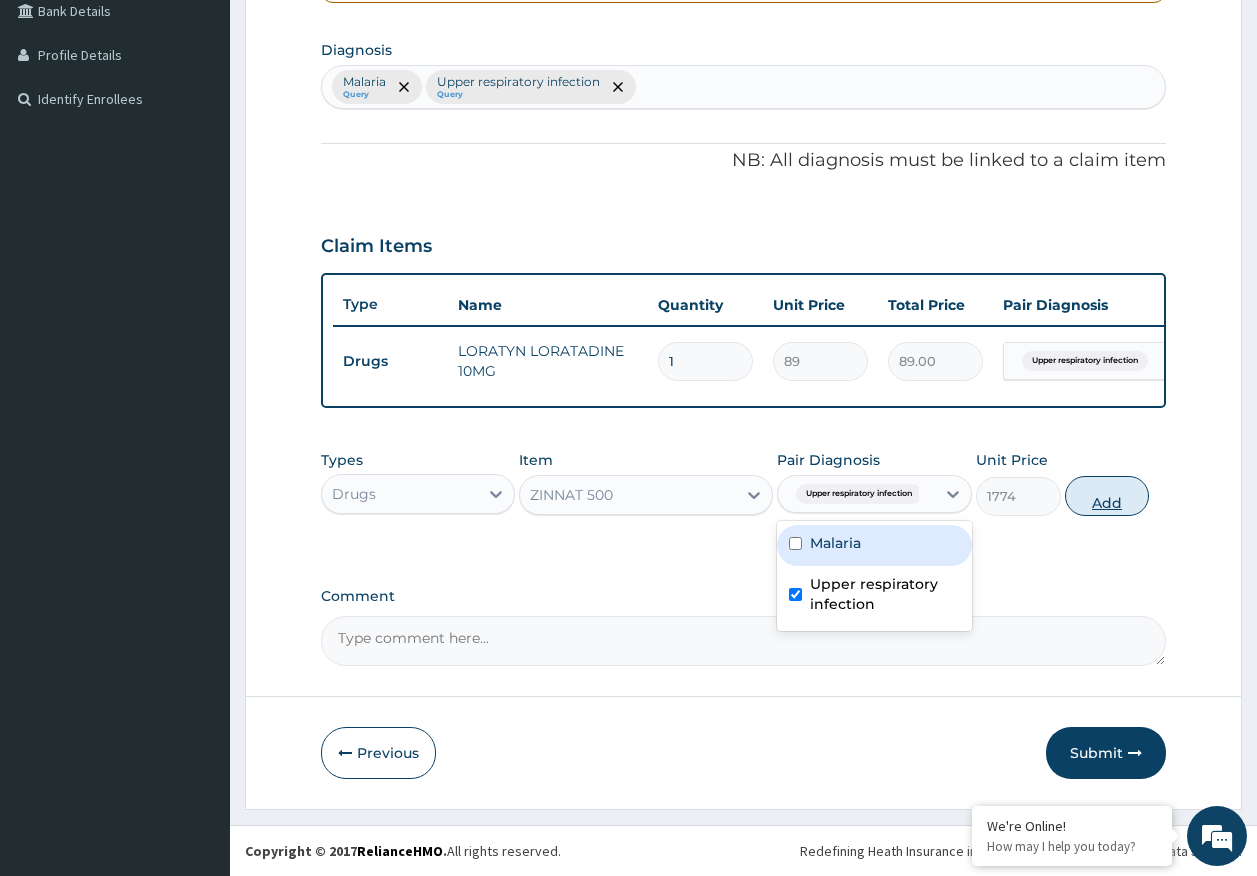 click on "Add" at bounding box center [1107, 496] 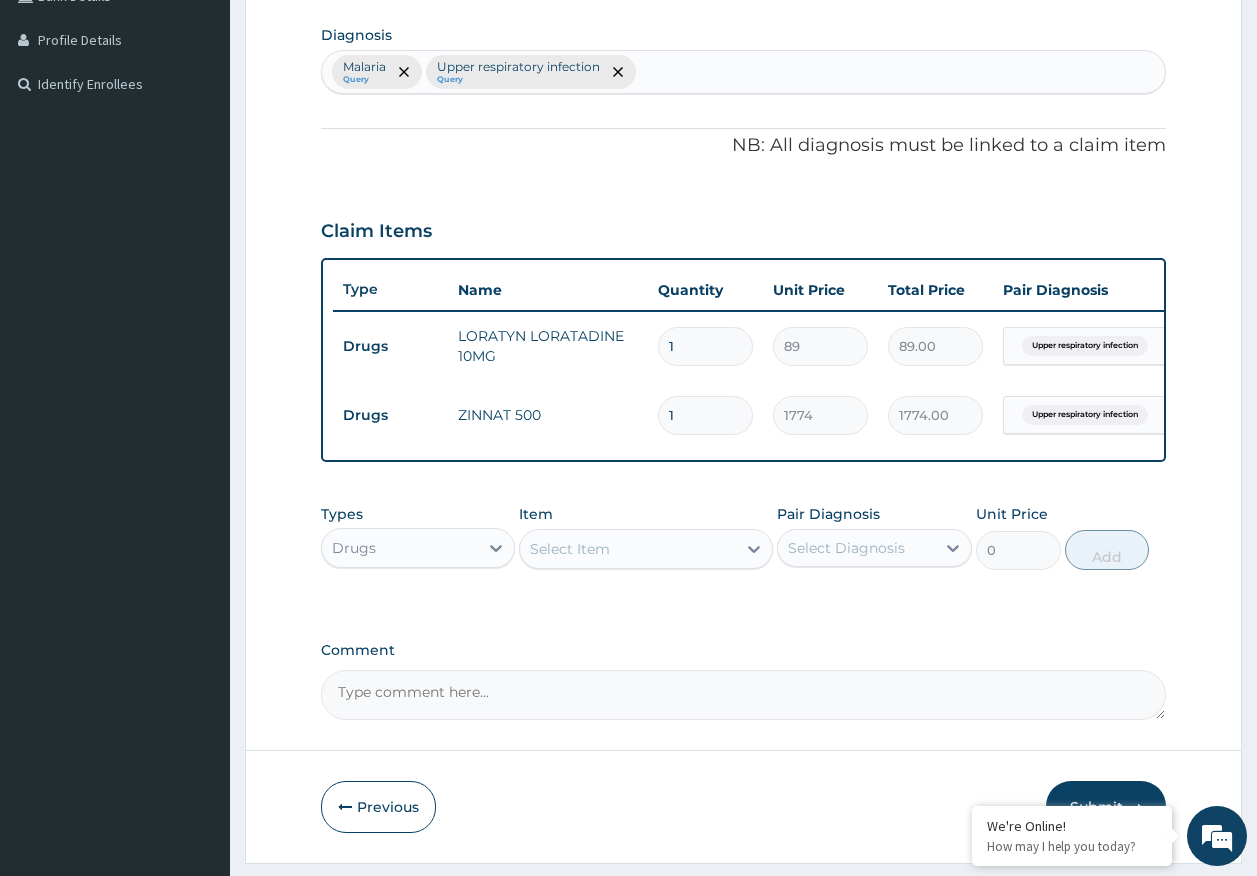 click on "Select Item" at bounding box center [628, 549] 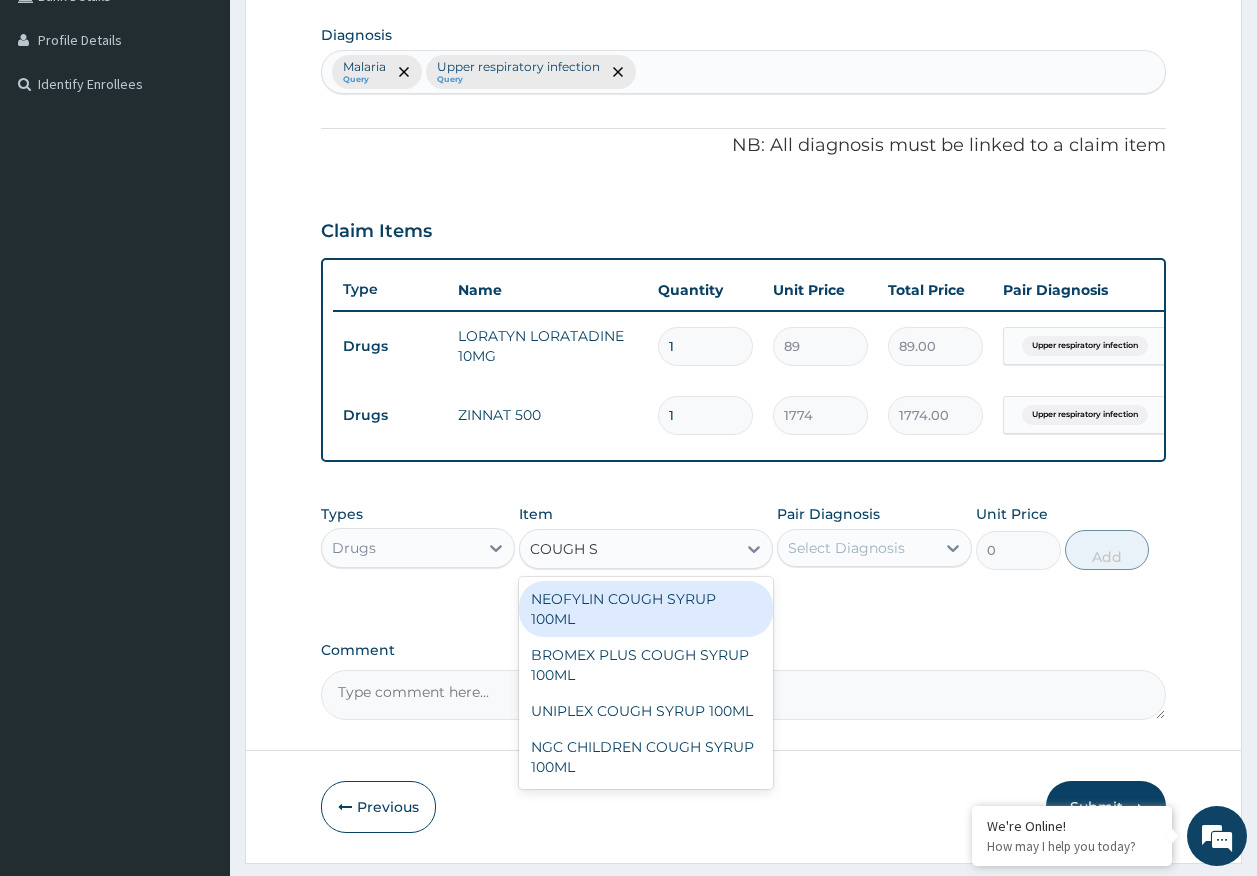 type on "COUGH SY" 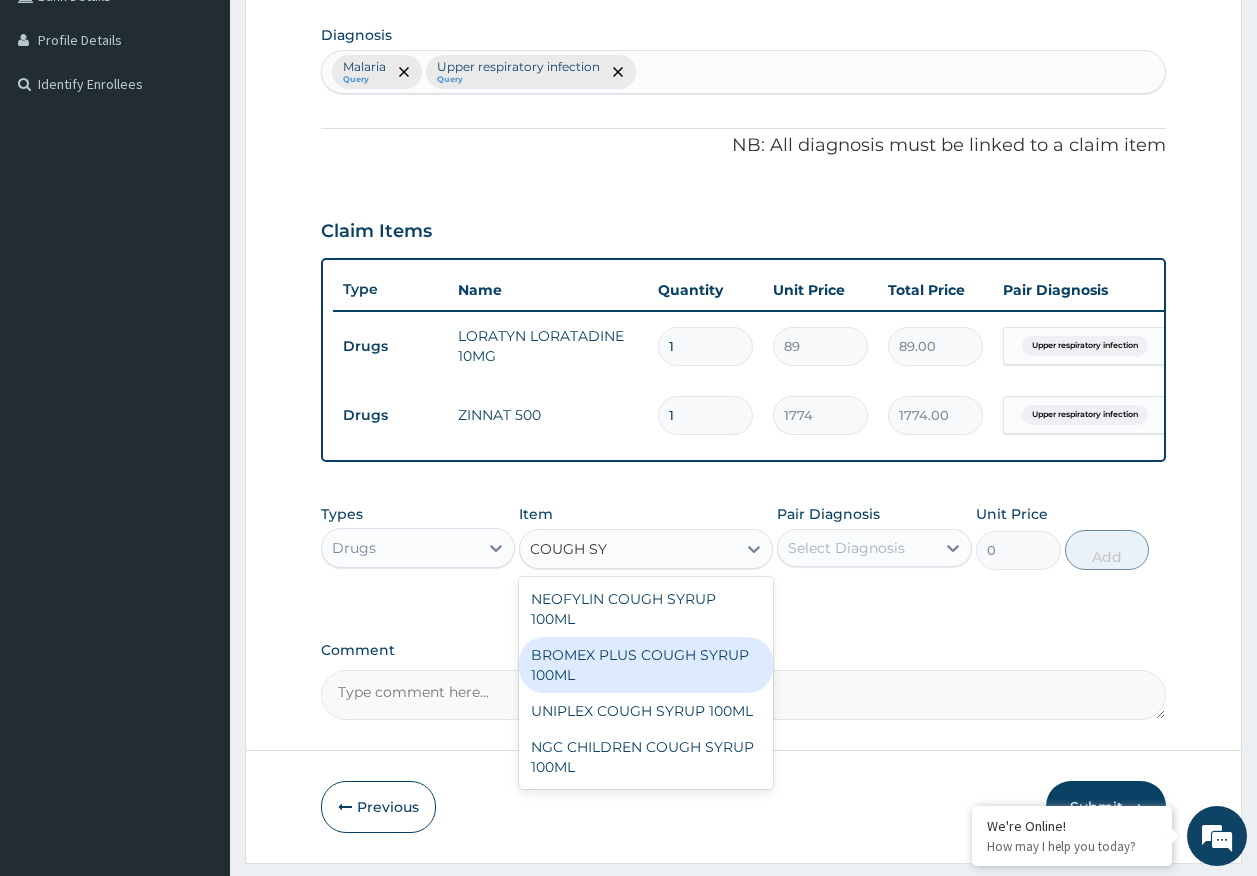 click on "BROMEX PLUS COUGH SYRUP 100ML" at bounding box center [646, 665] 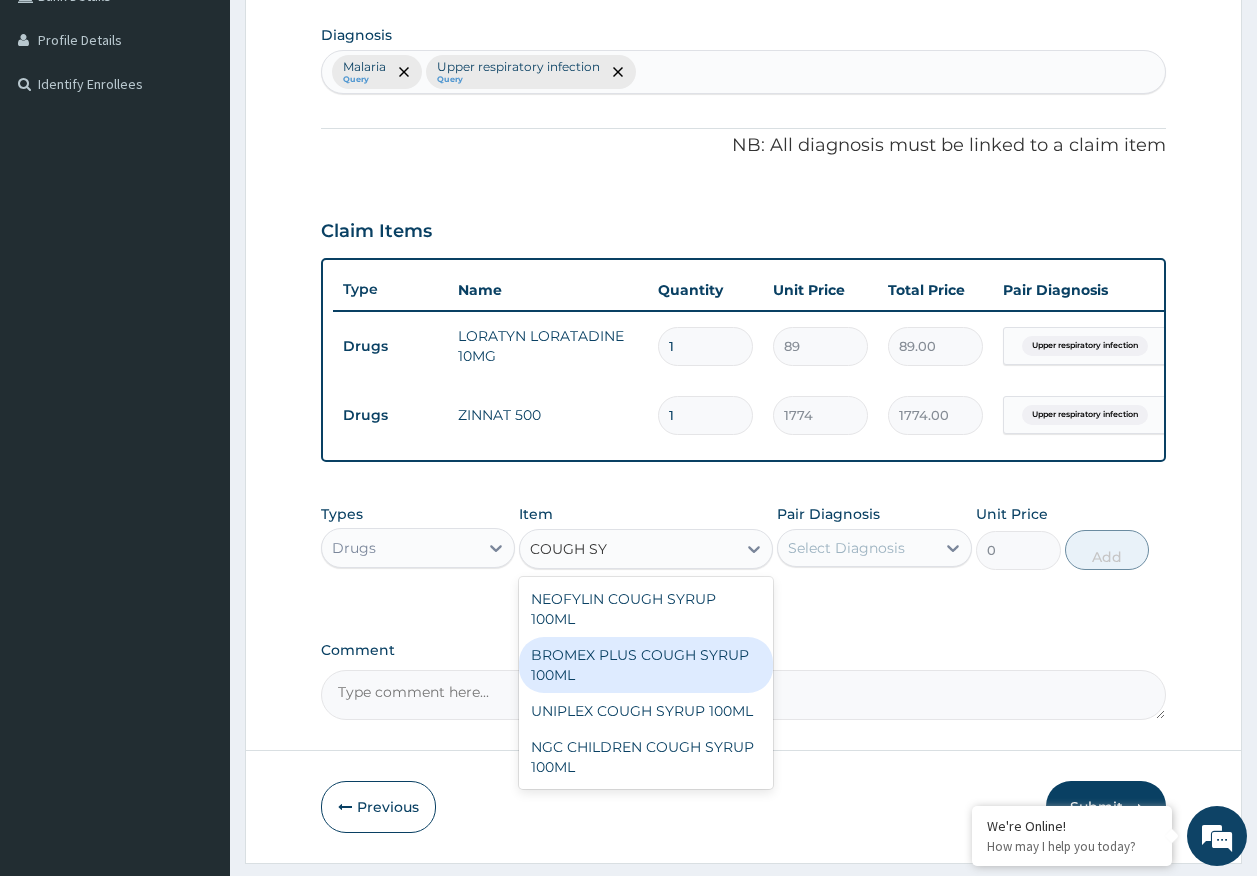 type 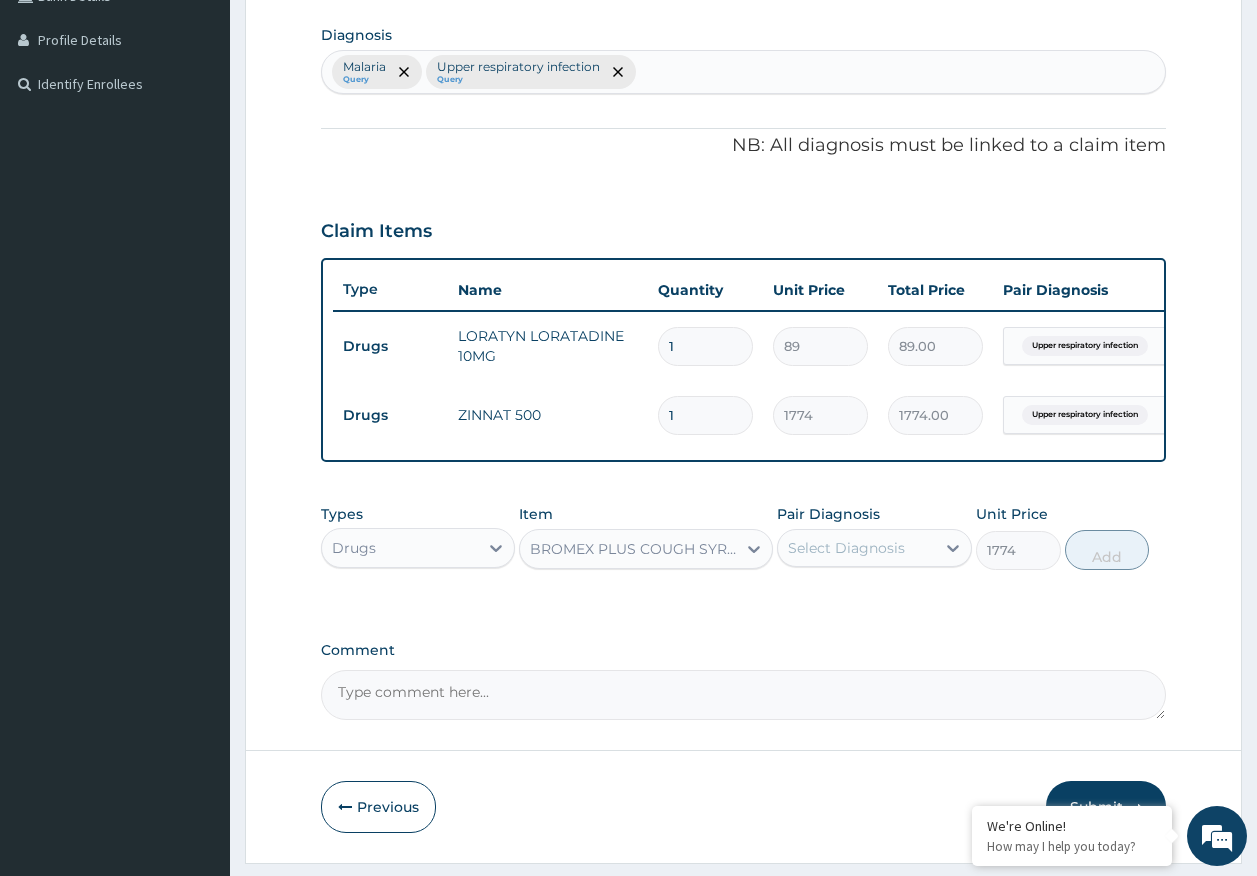 click on "Select Diagnosis" at bounding box center (846, 548) 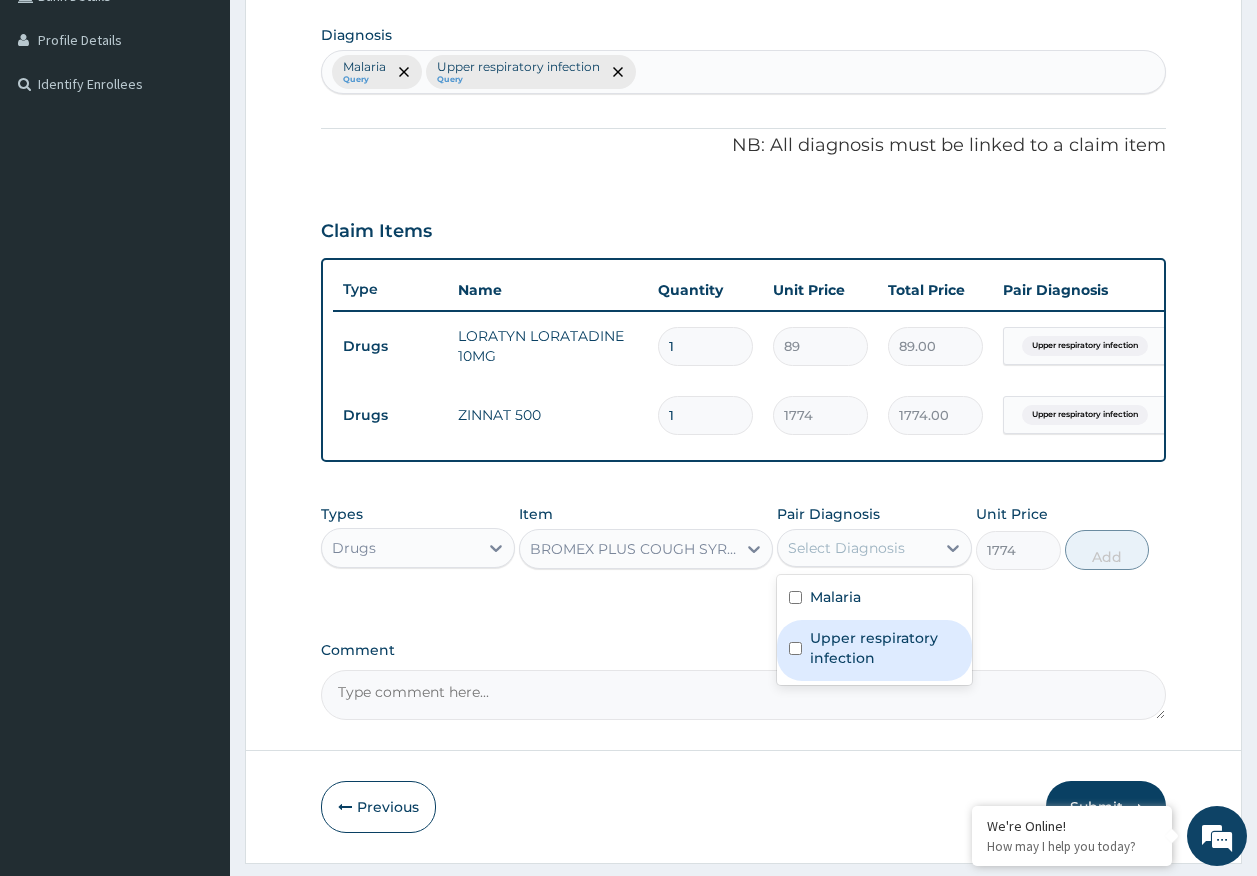 click on "Upper respiratory infection" at bounding box center (885, 648) 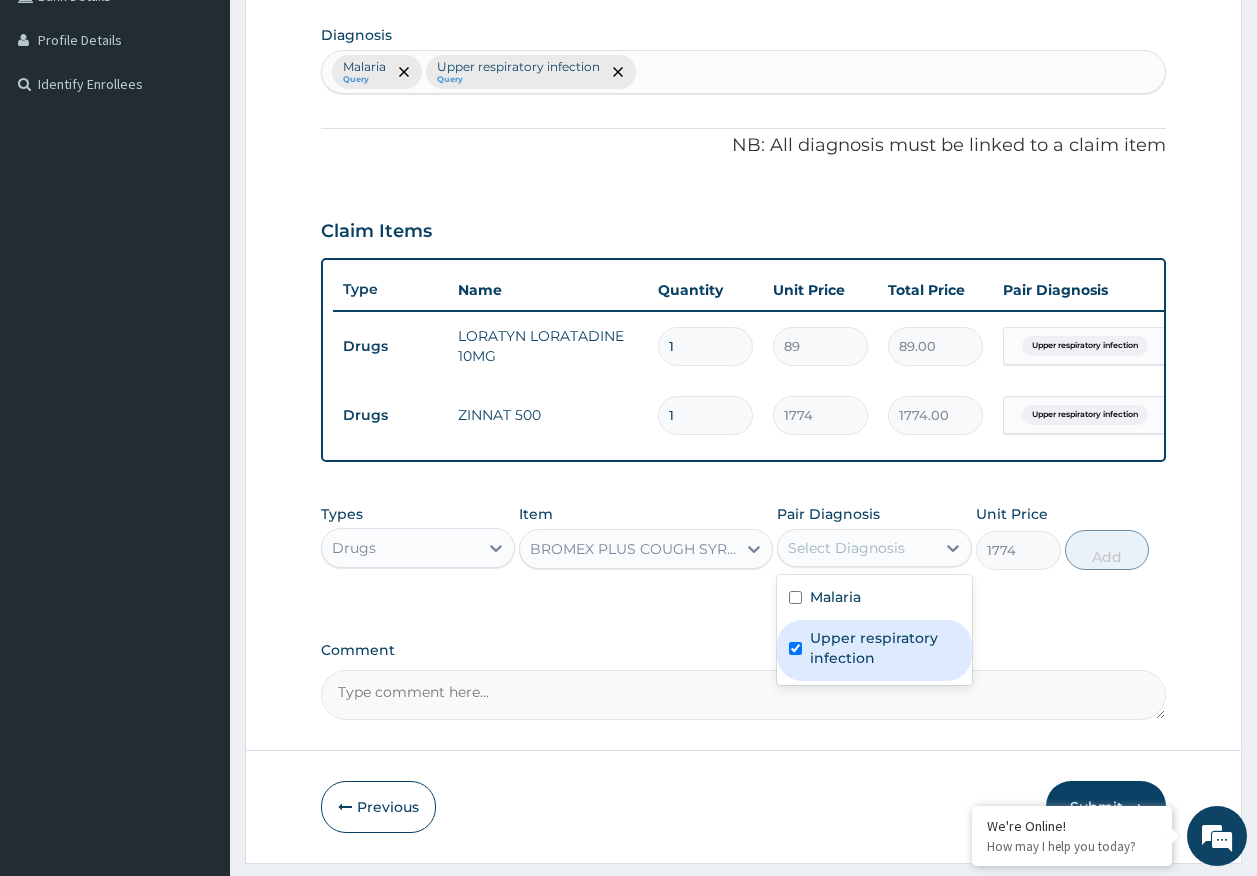 checkbox on "true" 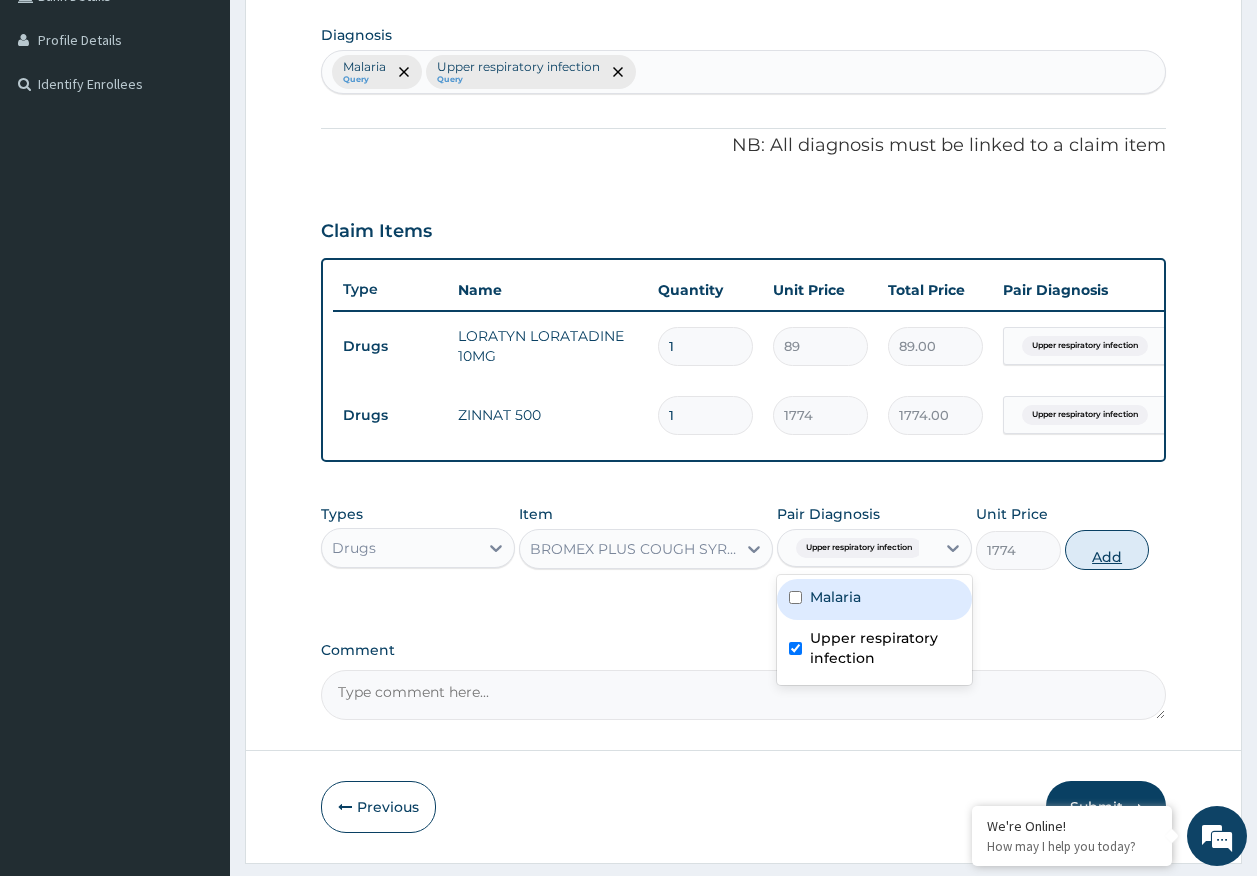 click on "Add" at bounding box center (1107, 550) 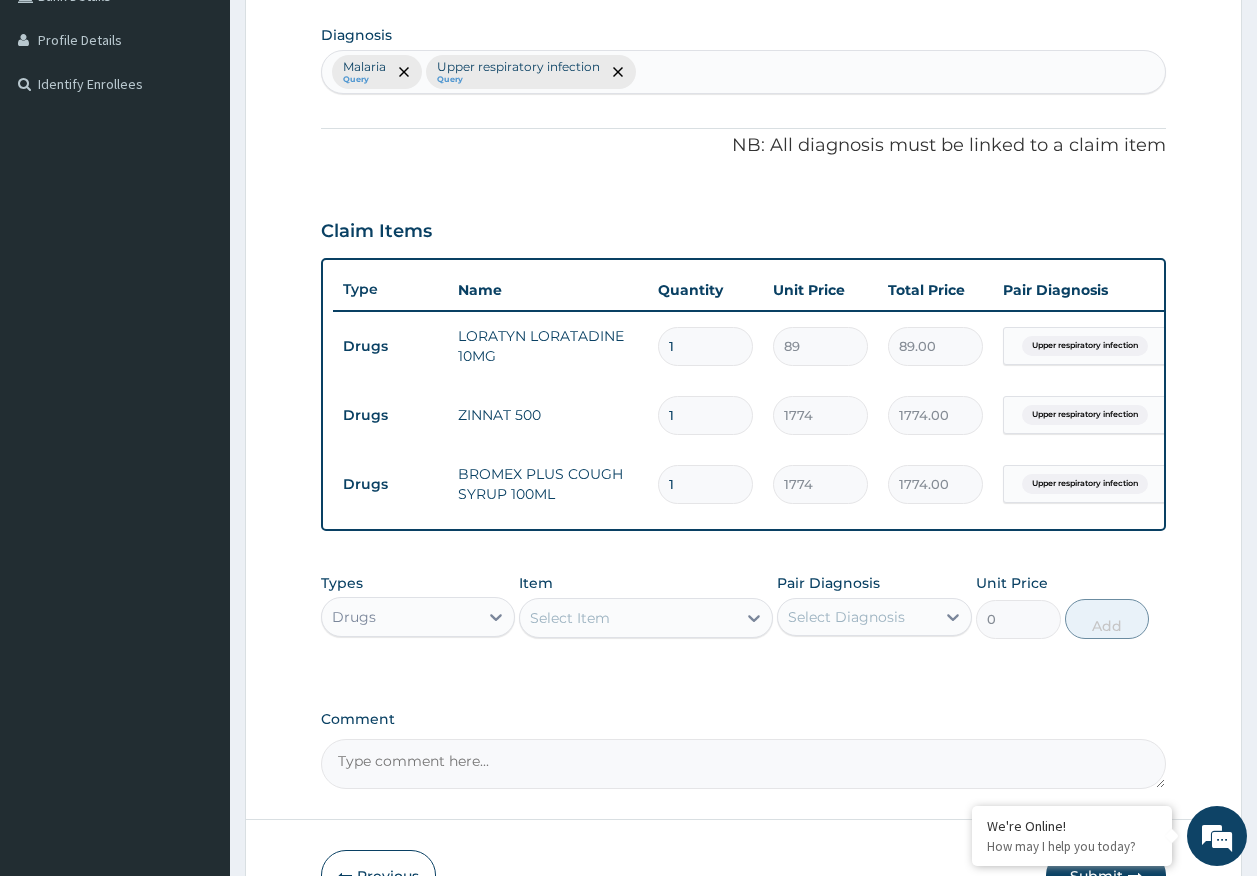 click on "1" at bounding box center [705, 415] 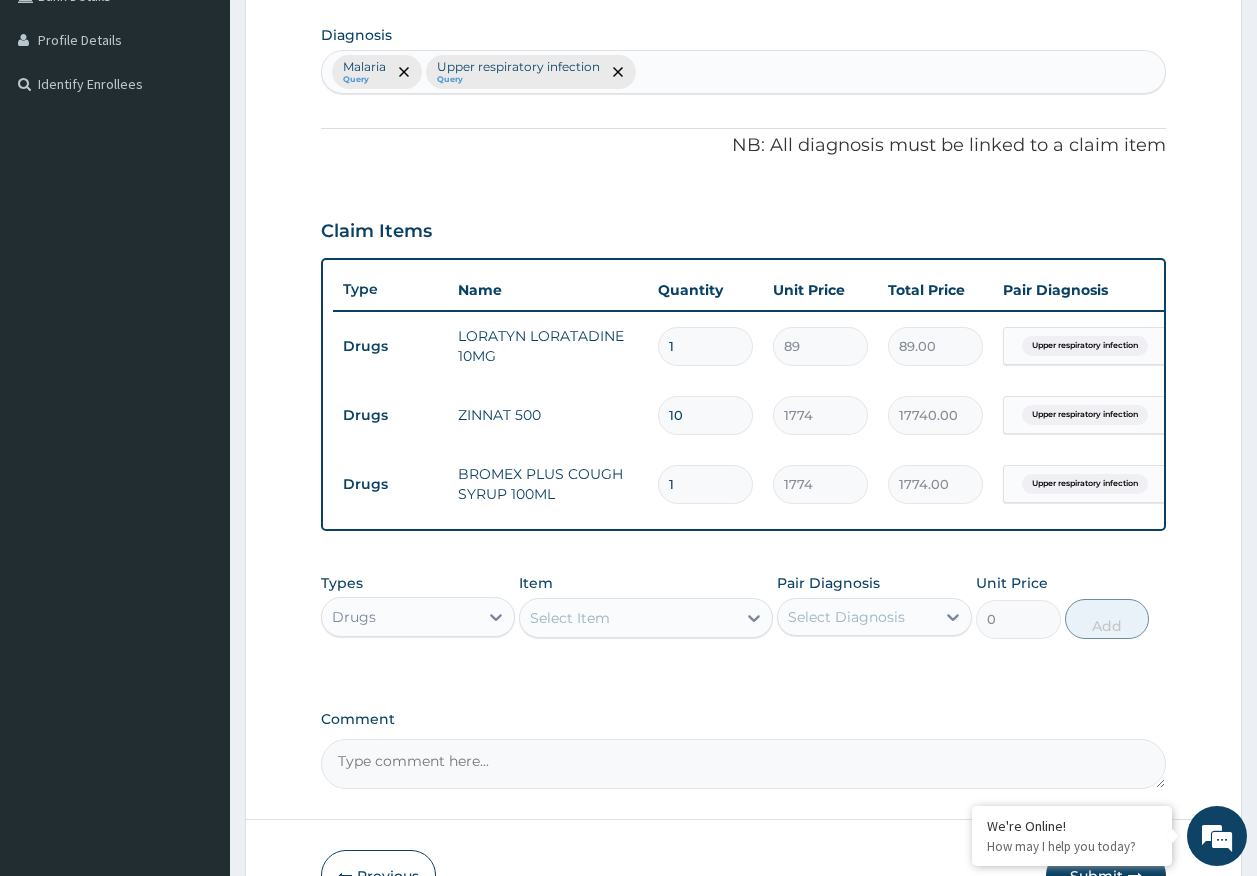 type on "10" 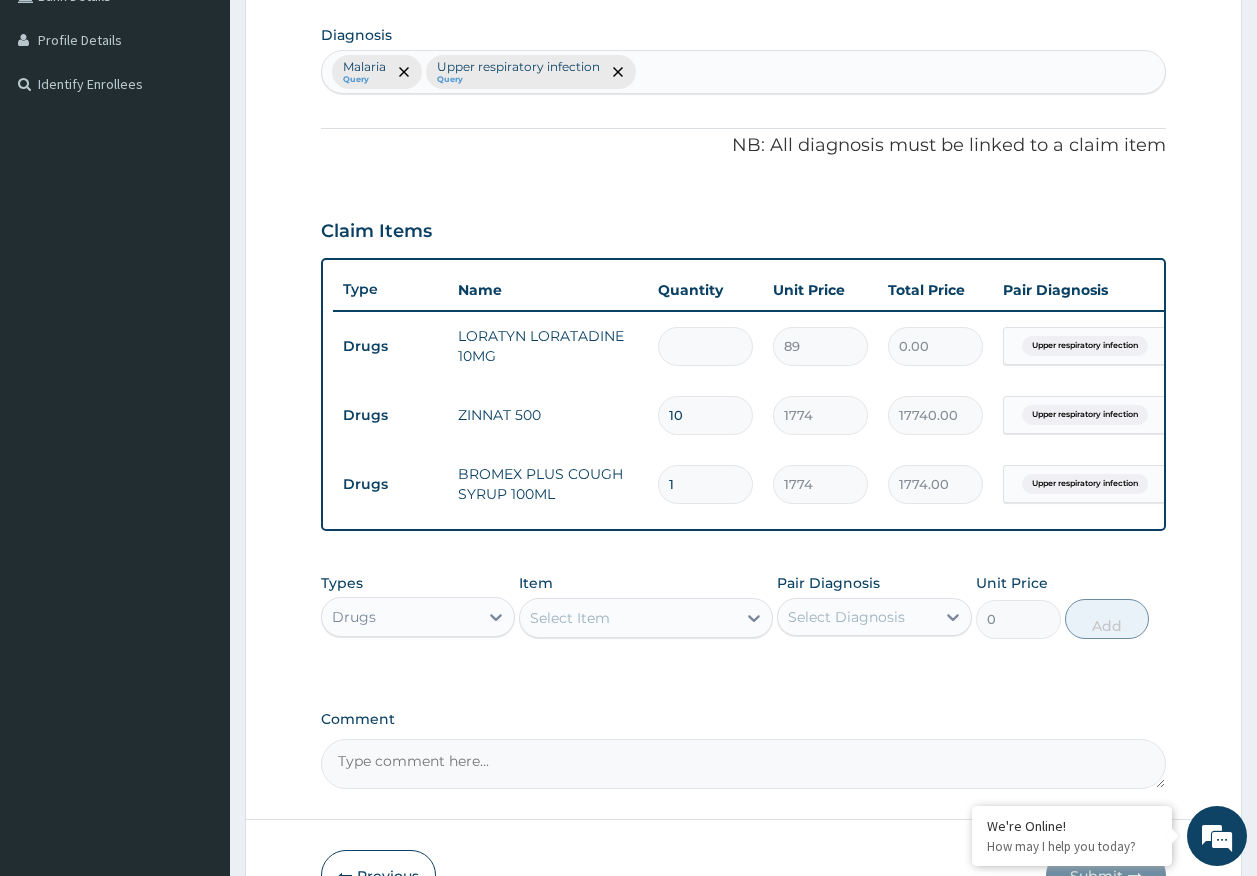 type on "5" 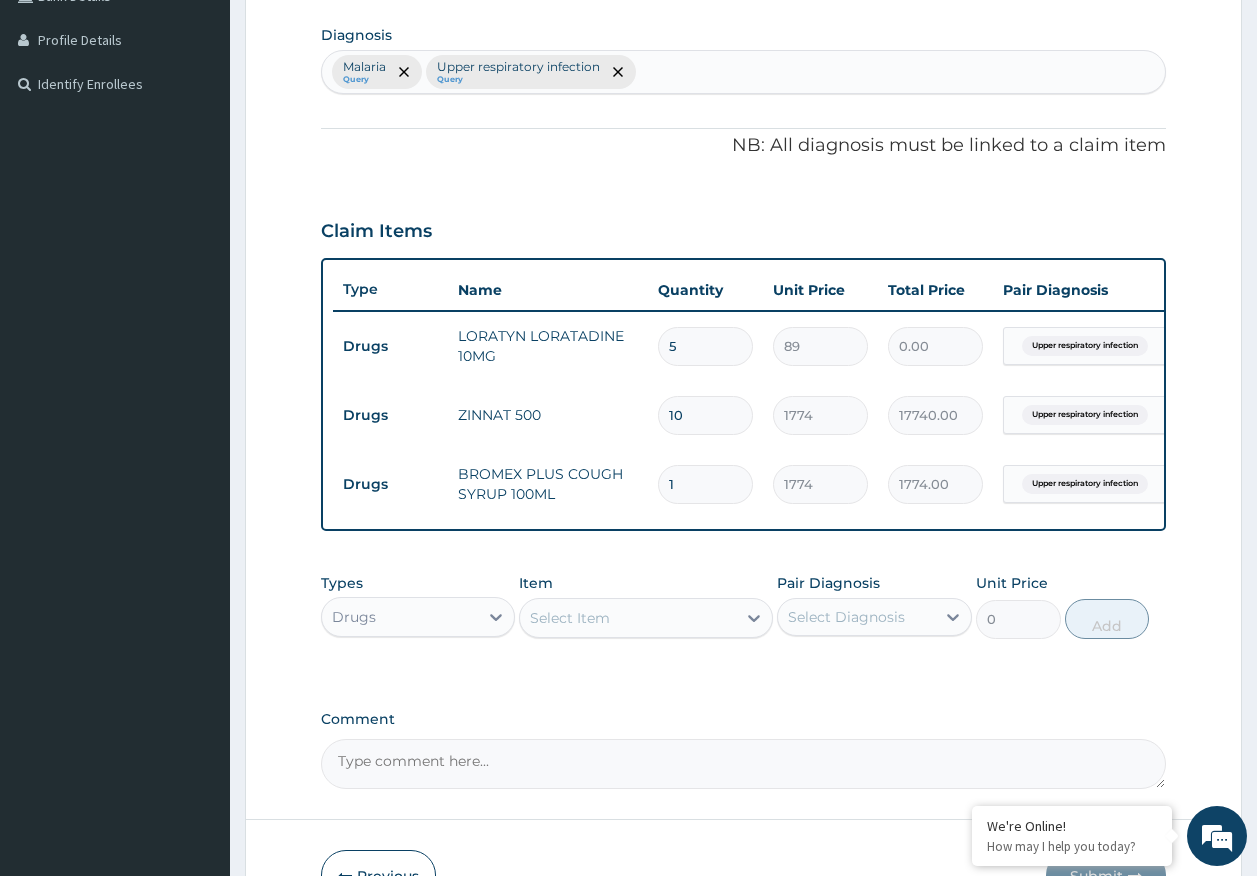 type on "445.00" 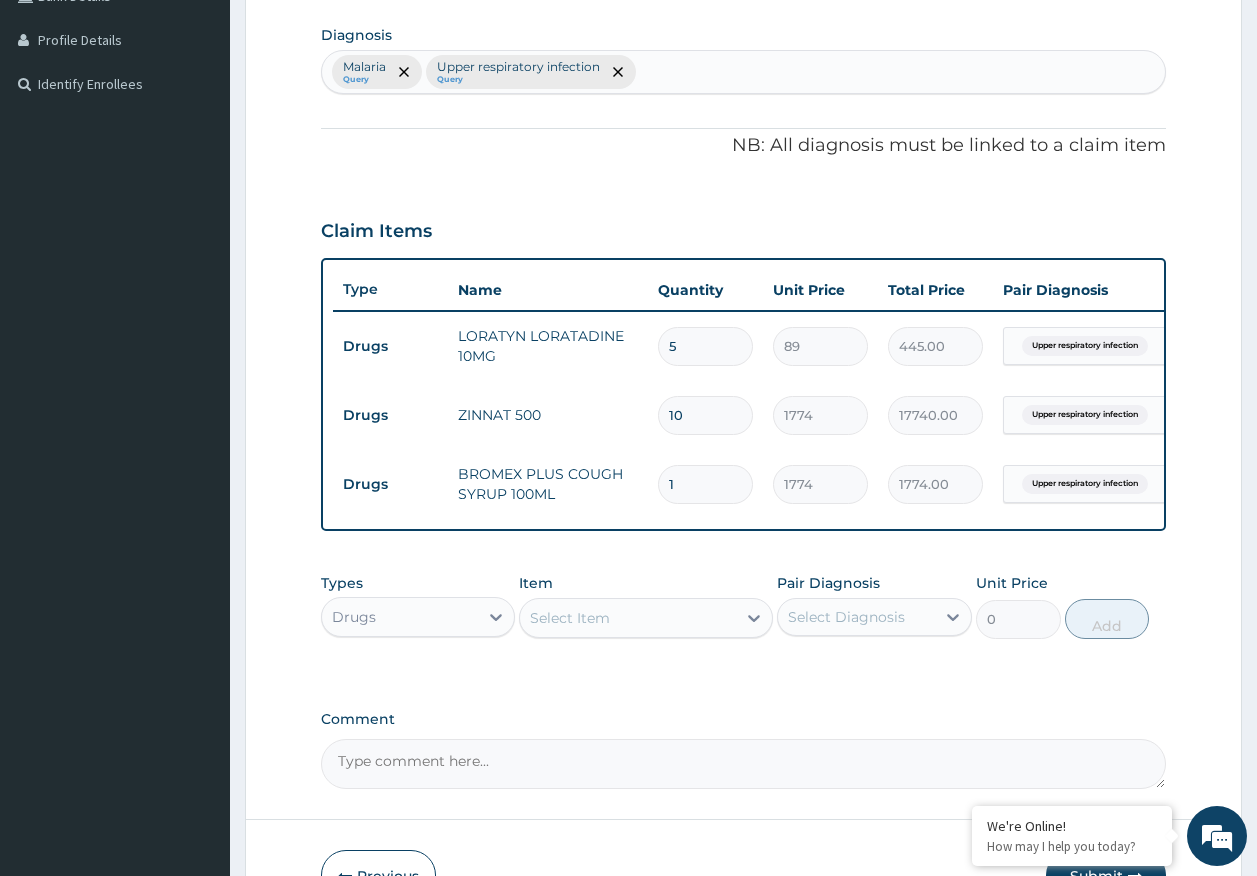 type on "5" 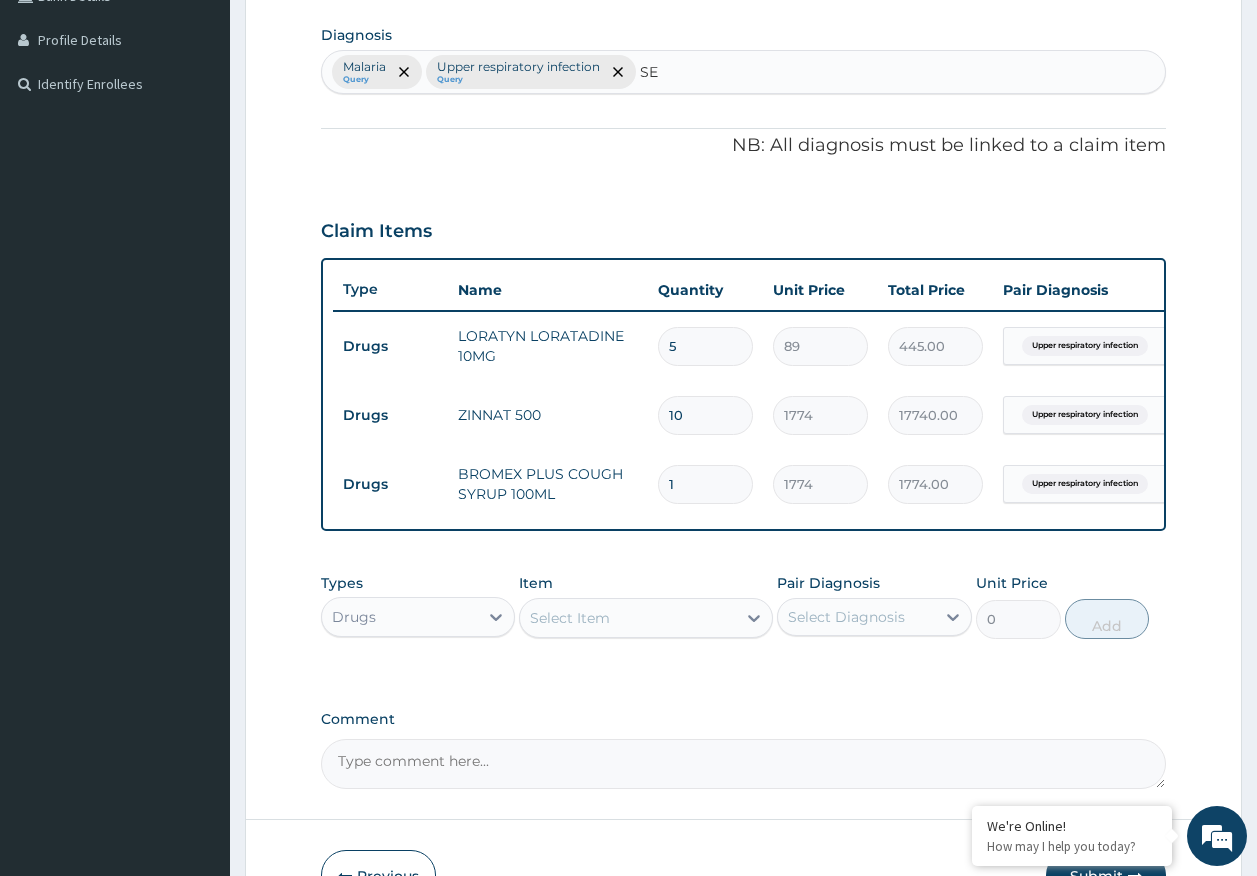 type on "SEP" 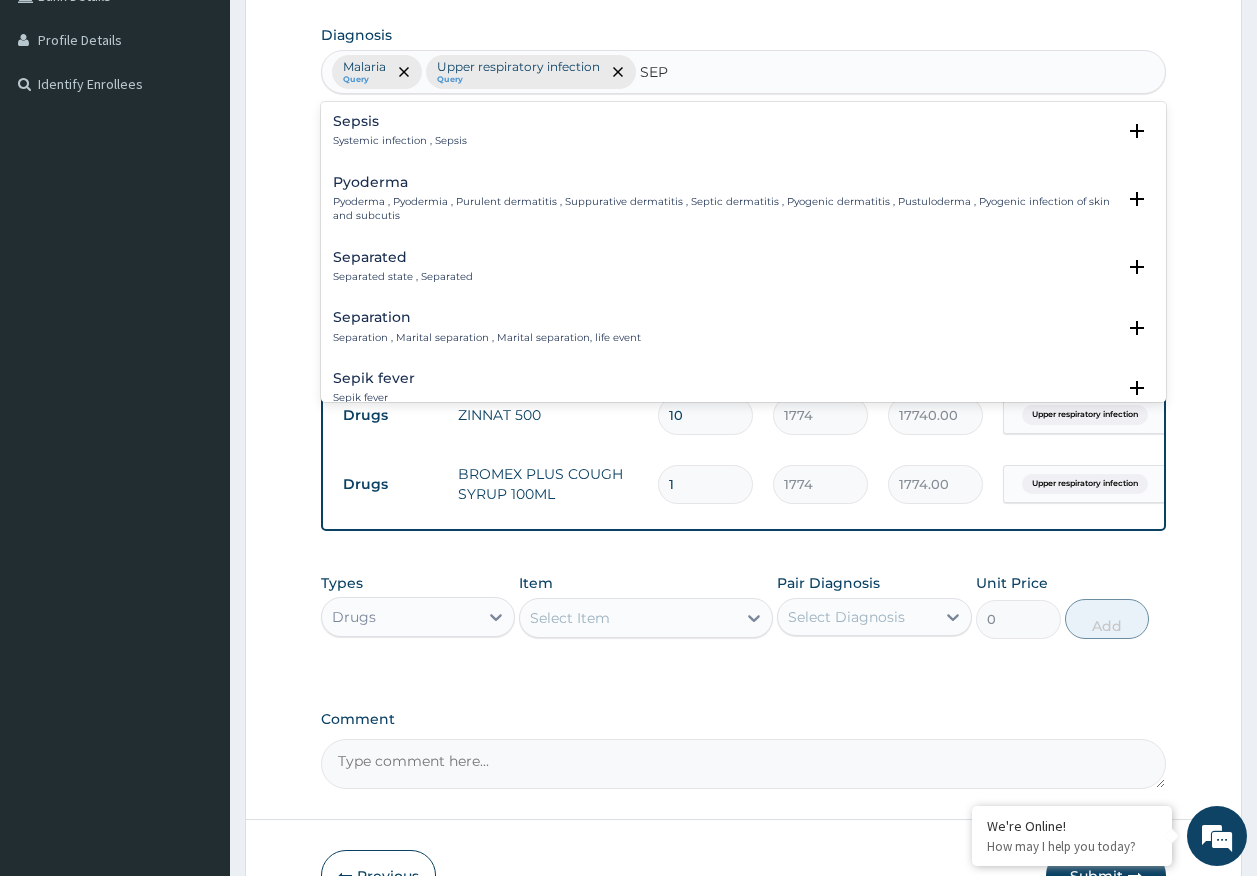 click on "Systemic infection , Sepsis" at bounding box center (400, 141) 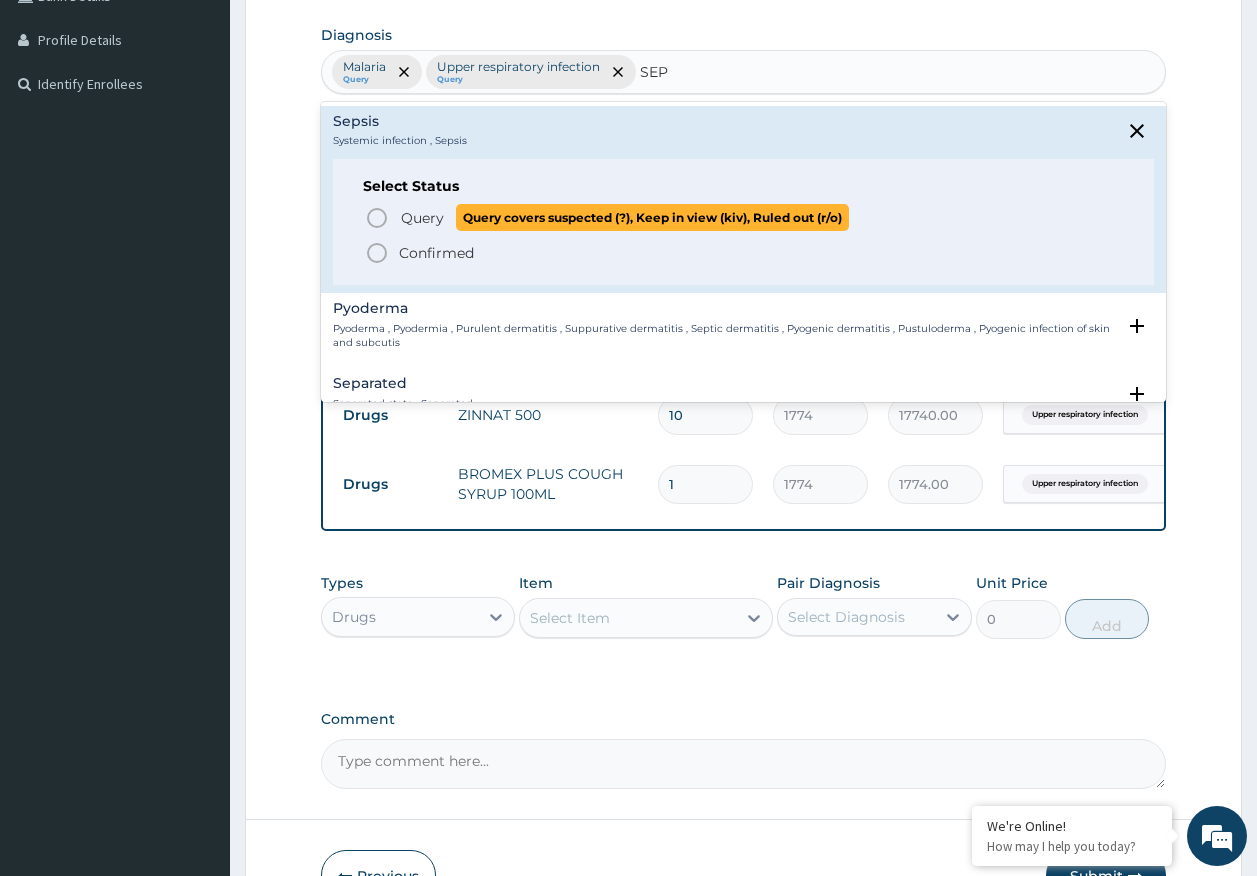click on "Query" at bounding box center [422, 218] 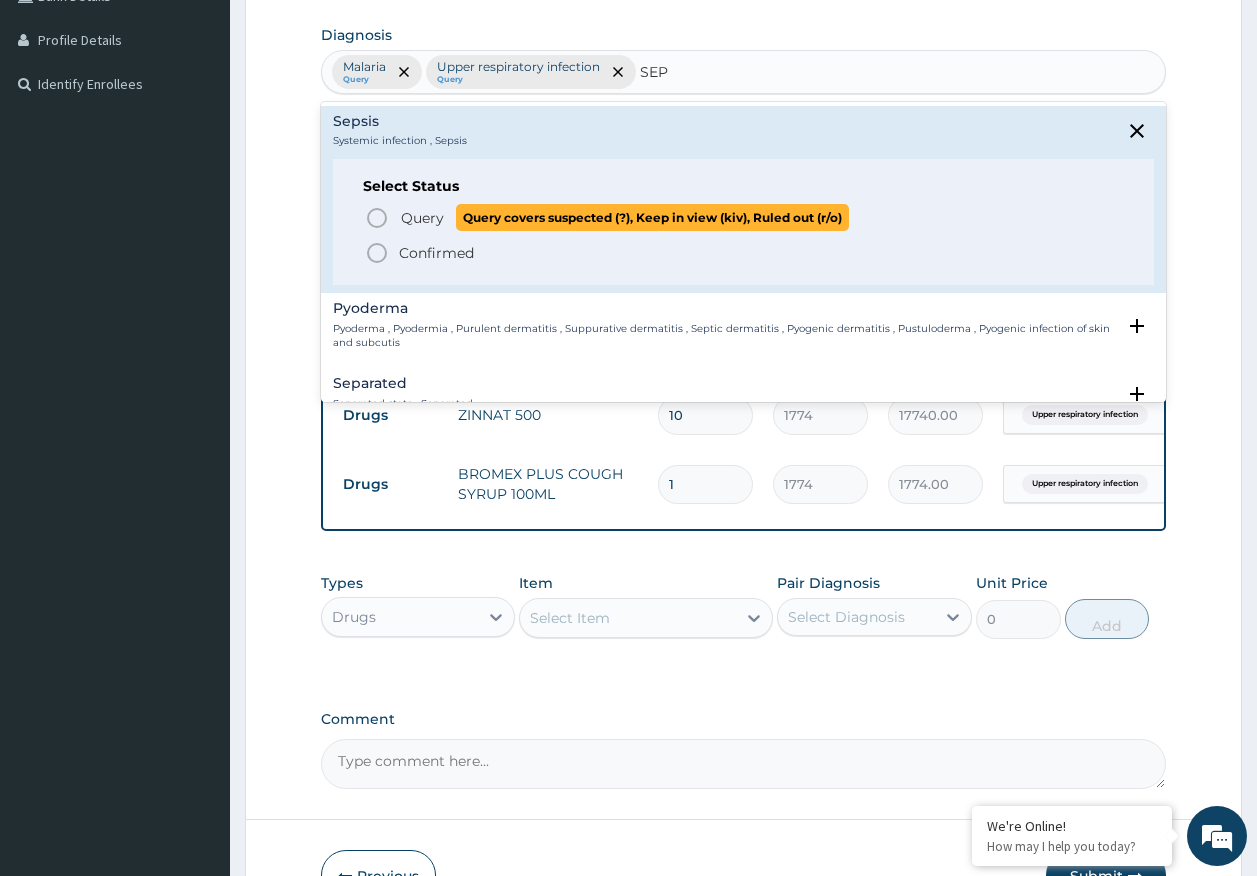 type 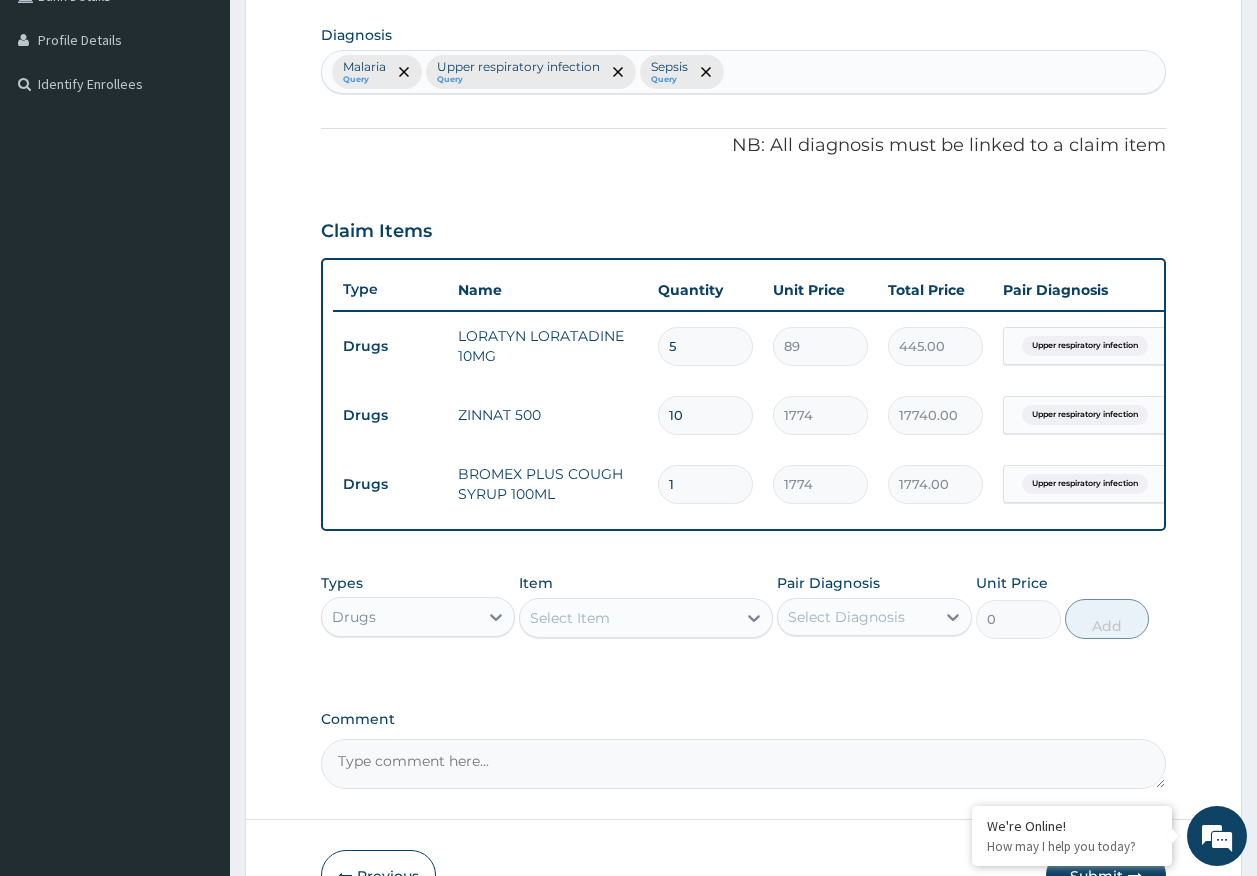 click on "Upper respiratory infection" at bounding box center (1085, 415) 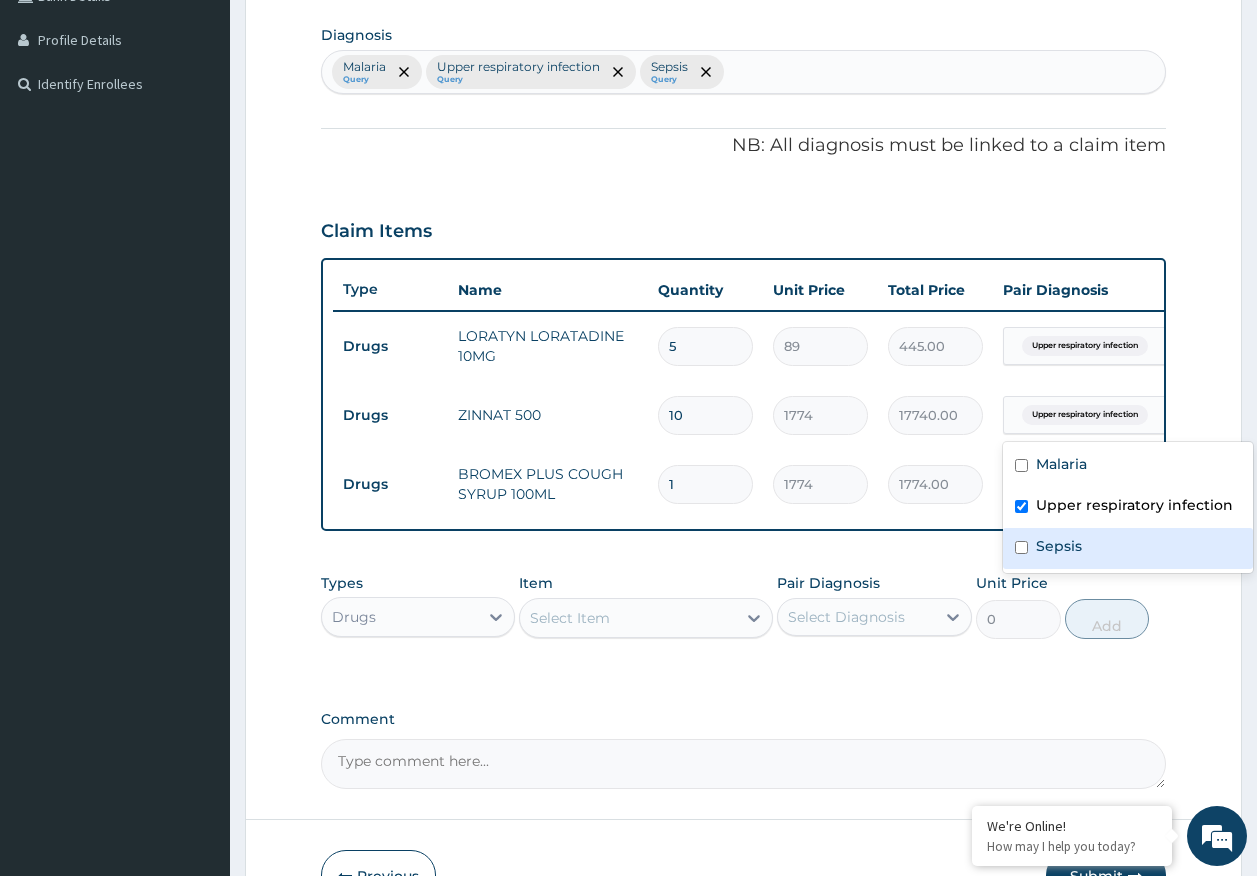 click on "Sepsis" at bounding box center [1128, 548] 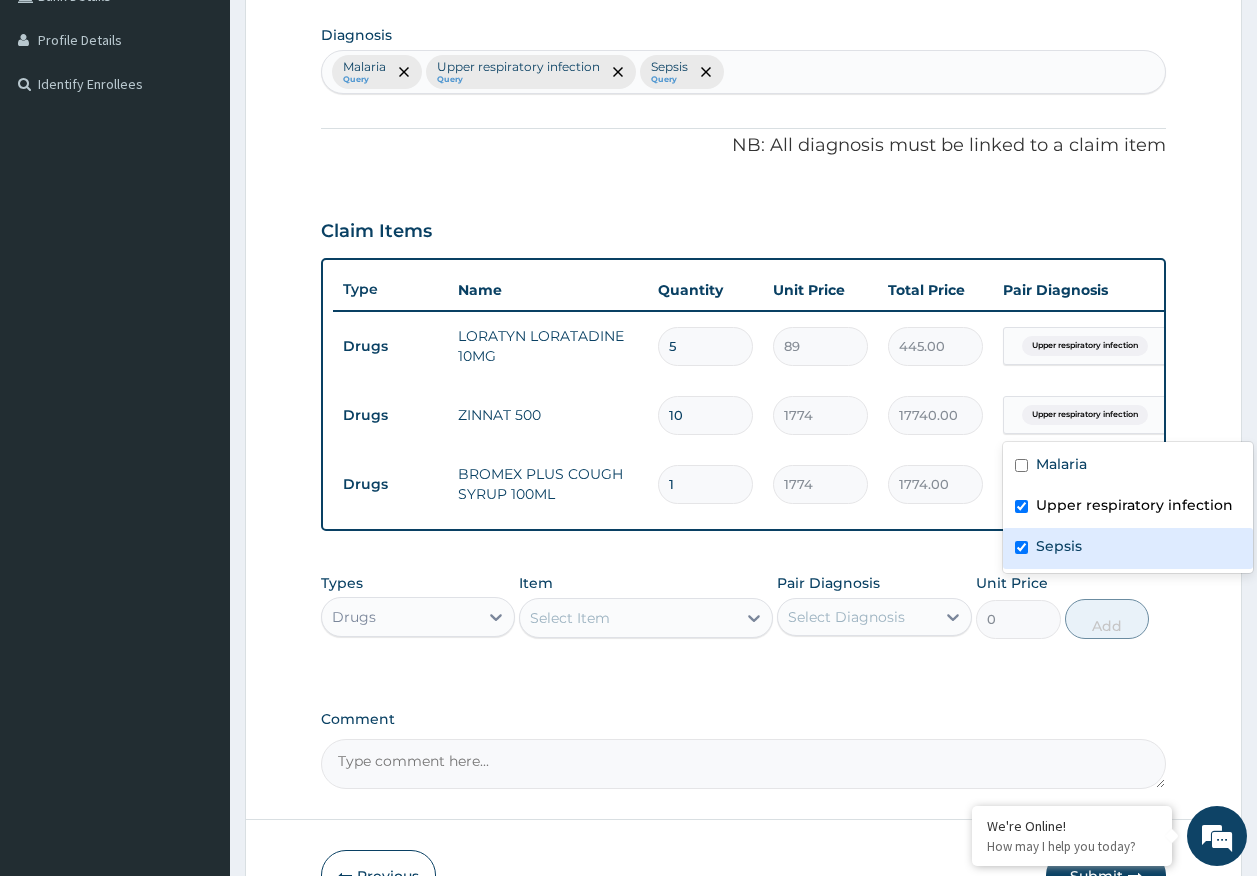 checkbox on "true" 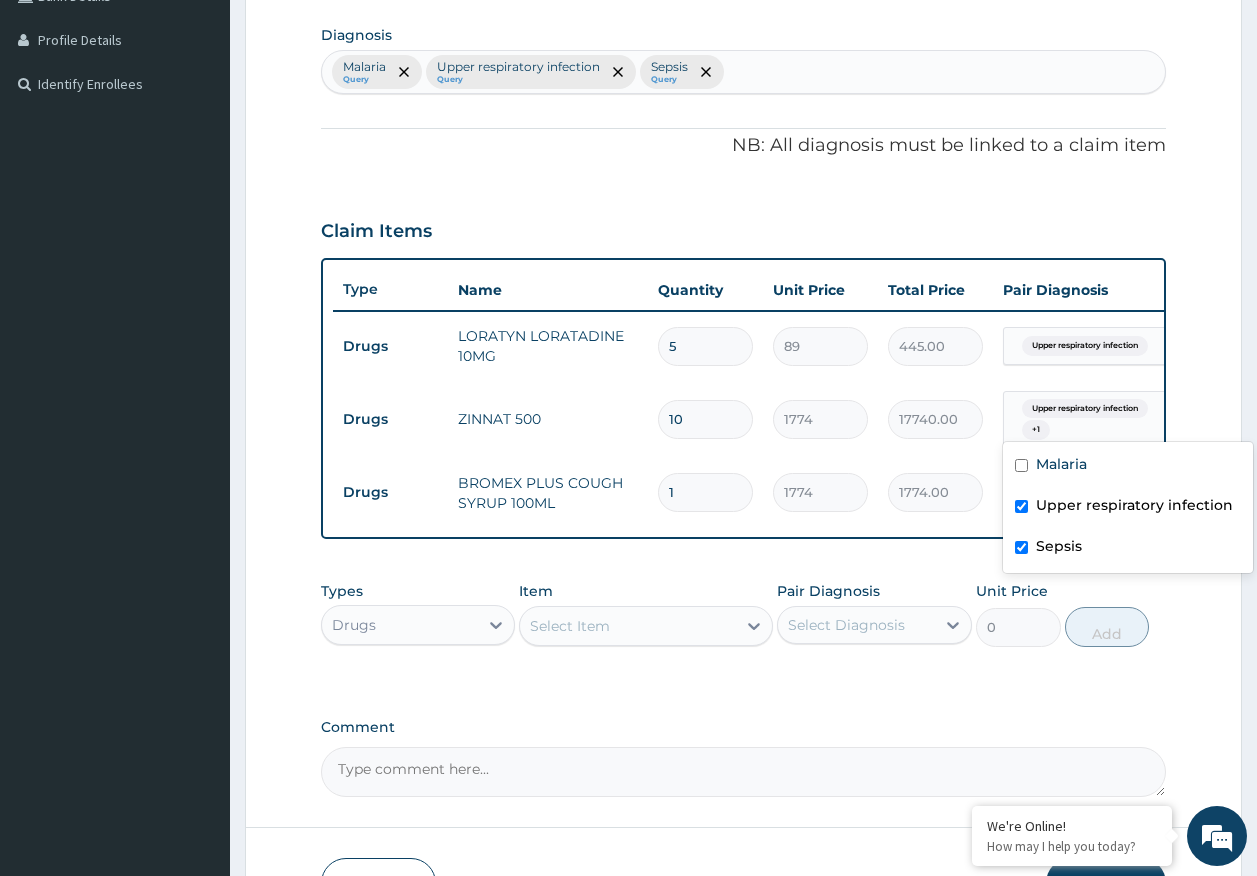 click on "Types Drugs Item Select Item Pair Diagnosis Select Diagnosis Unit Price 0 Add" at bounding box center (744, 629) 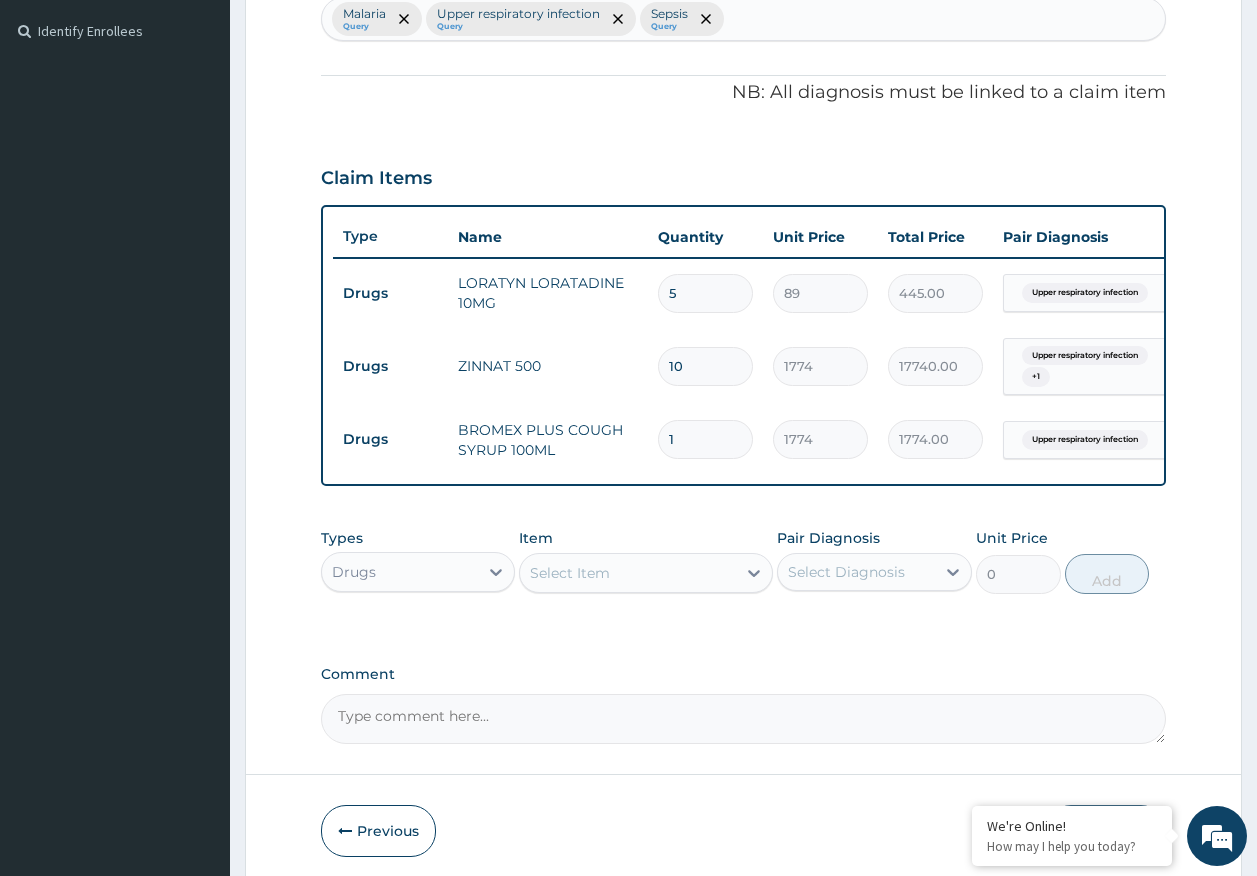 scroll, scrollTop: 632, scrollLeft: 0, axis: vertical 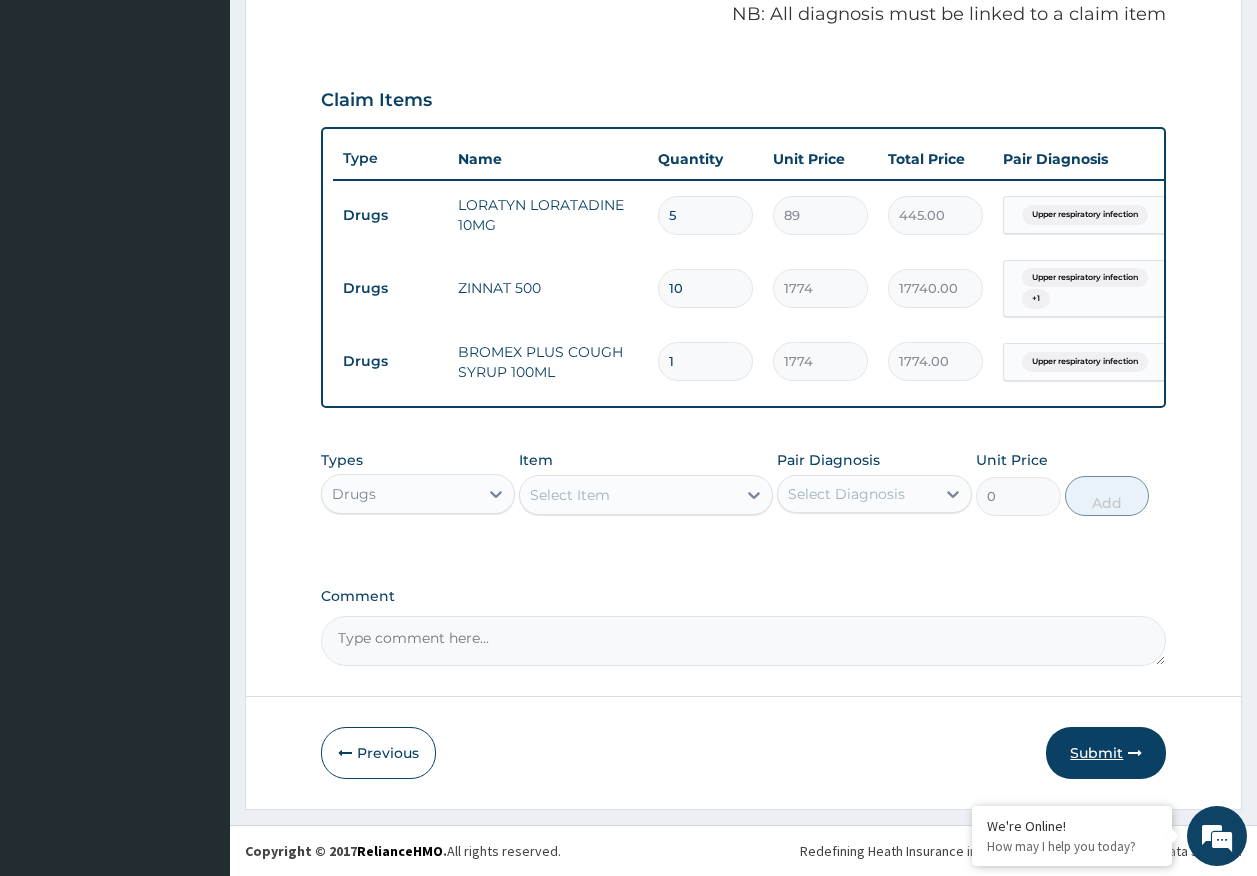 click on "Submit" at bounding box center [1106, 753] 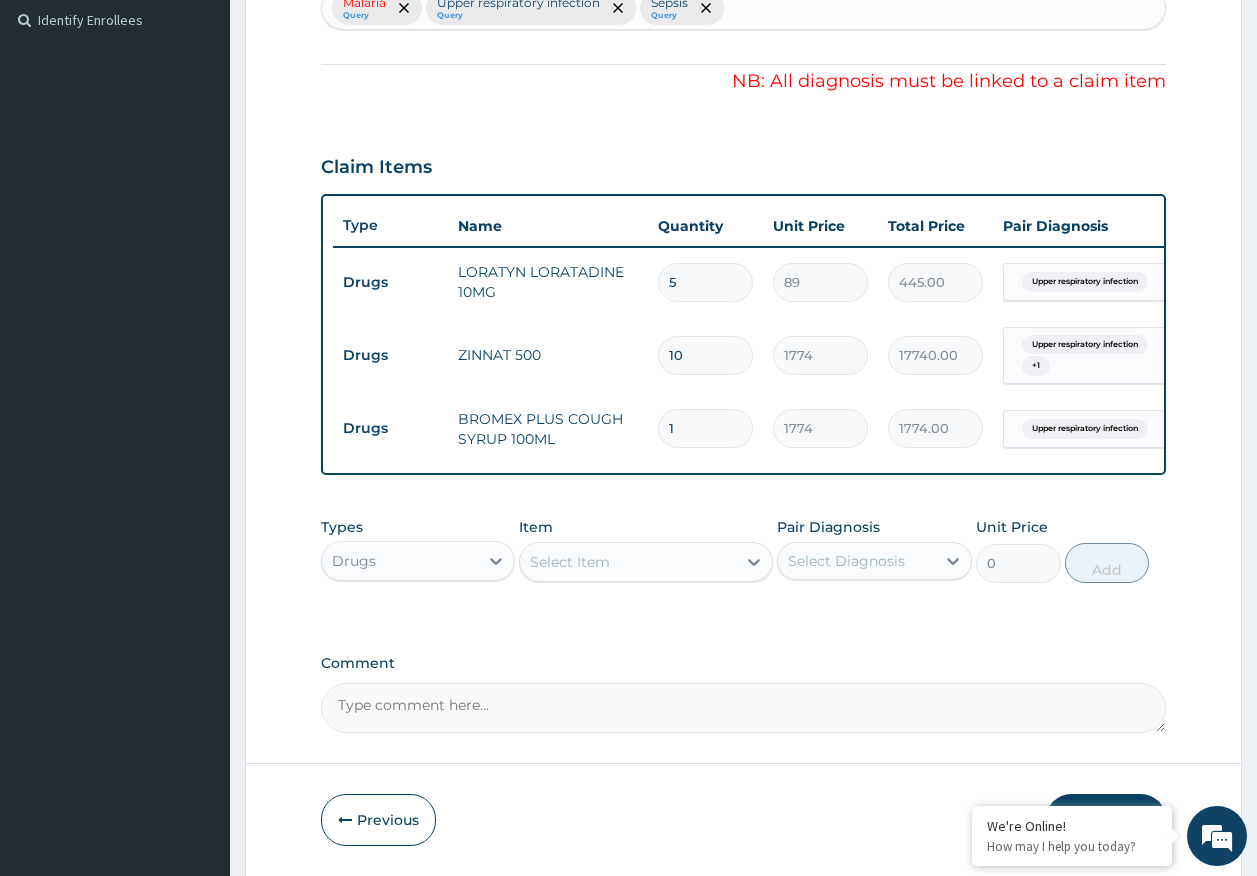 scroll, scrollTop: 332, scrollLeft: 0, axis: vertical 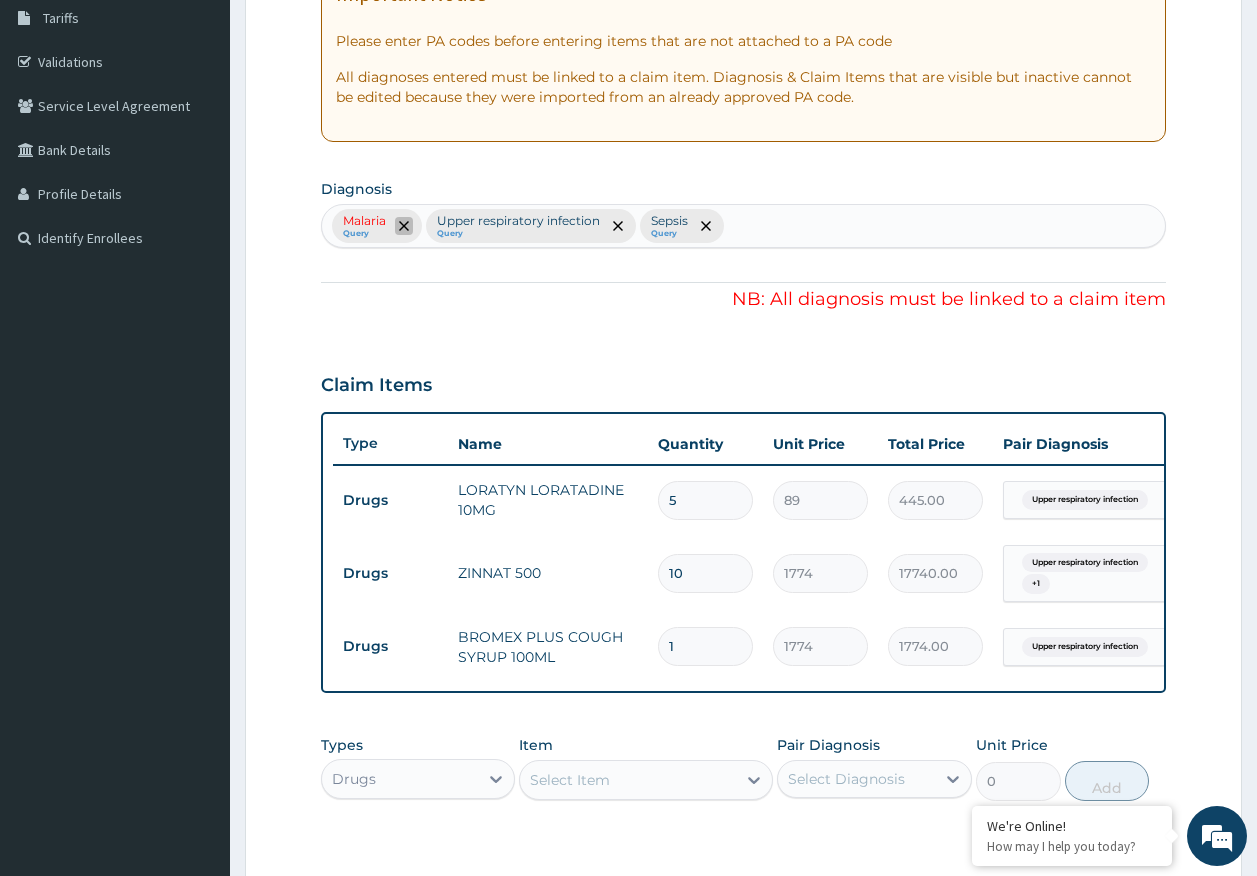 click 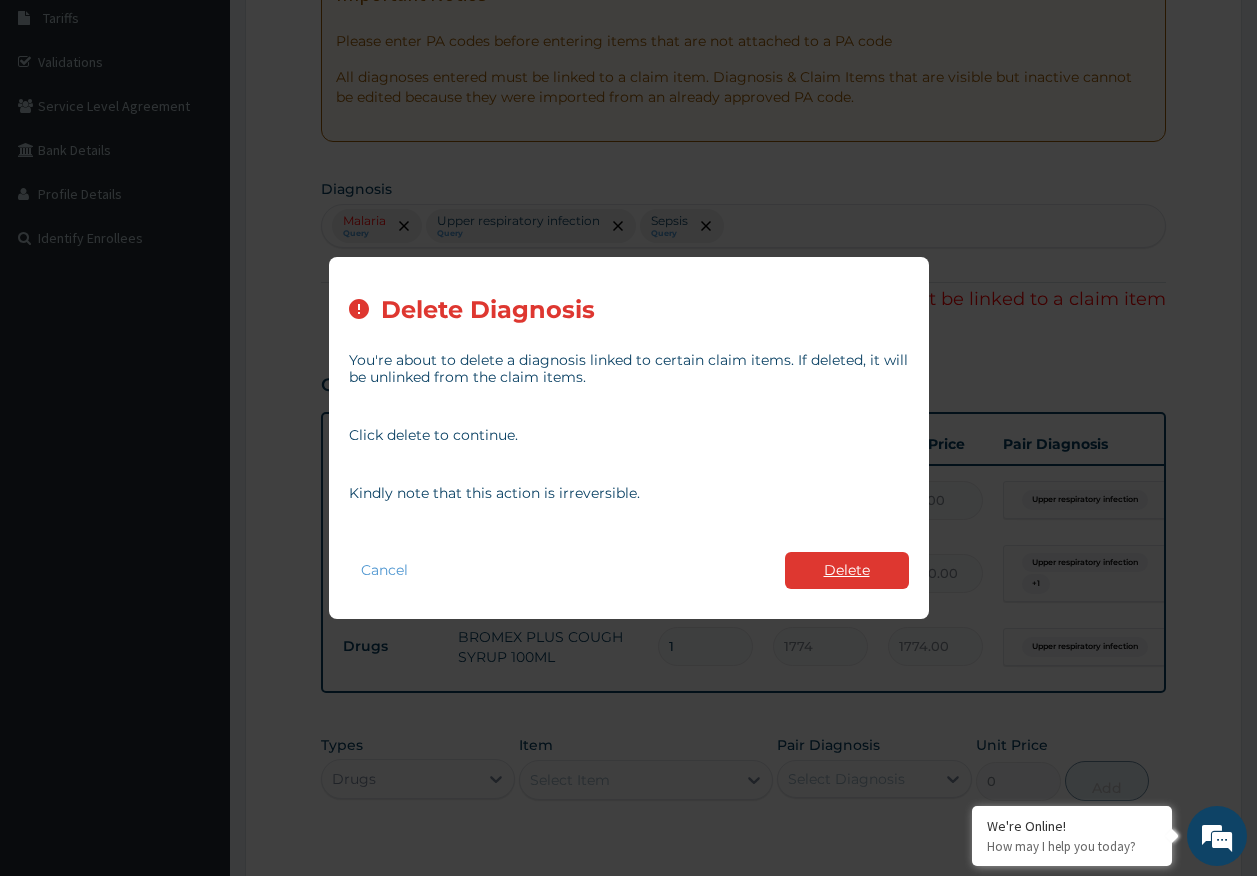 click on "Delete" at bounding box center [847, 570] 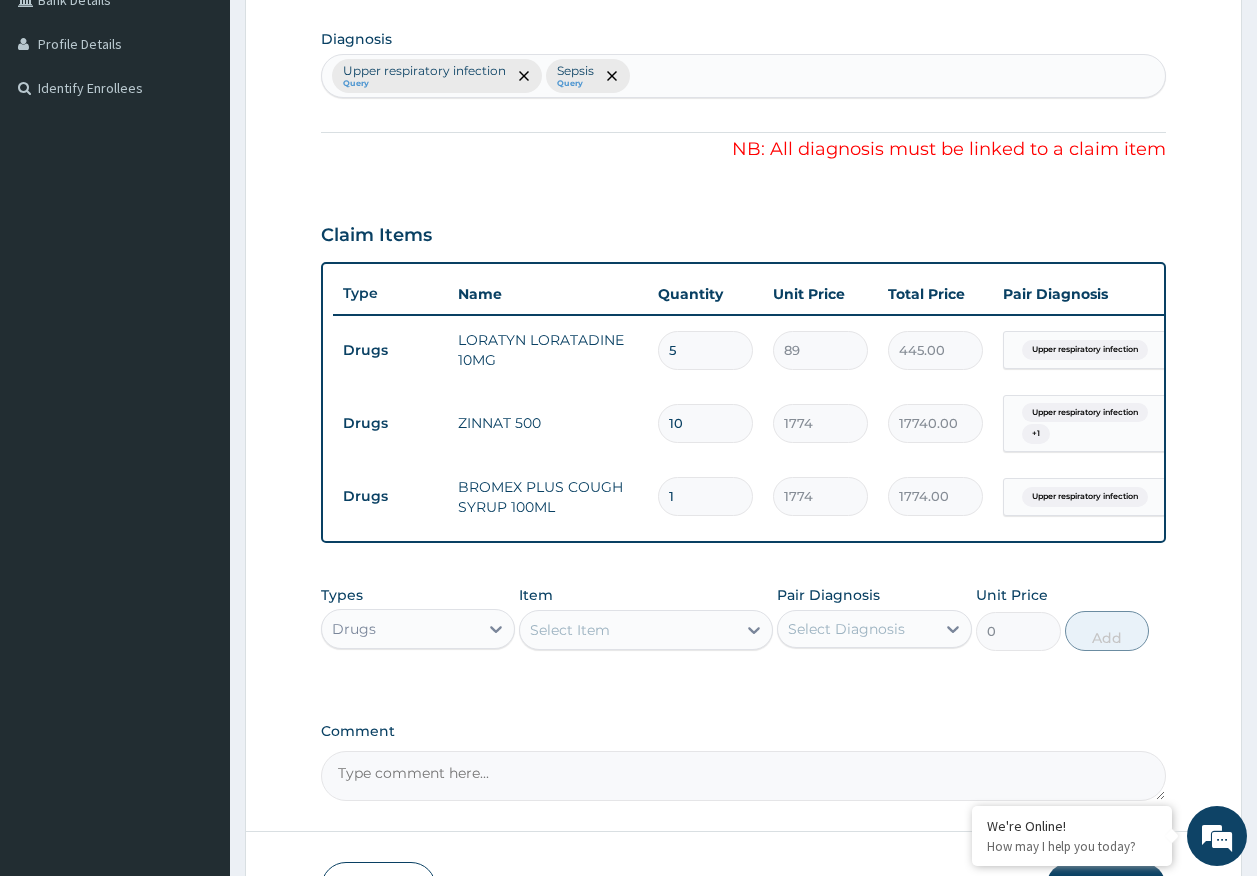 scroll, scrollTop: 632, scrollLeft: 0, axis: vertical 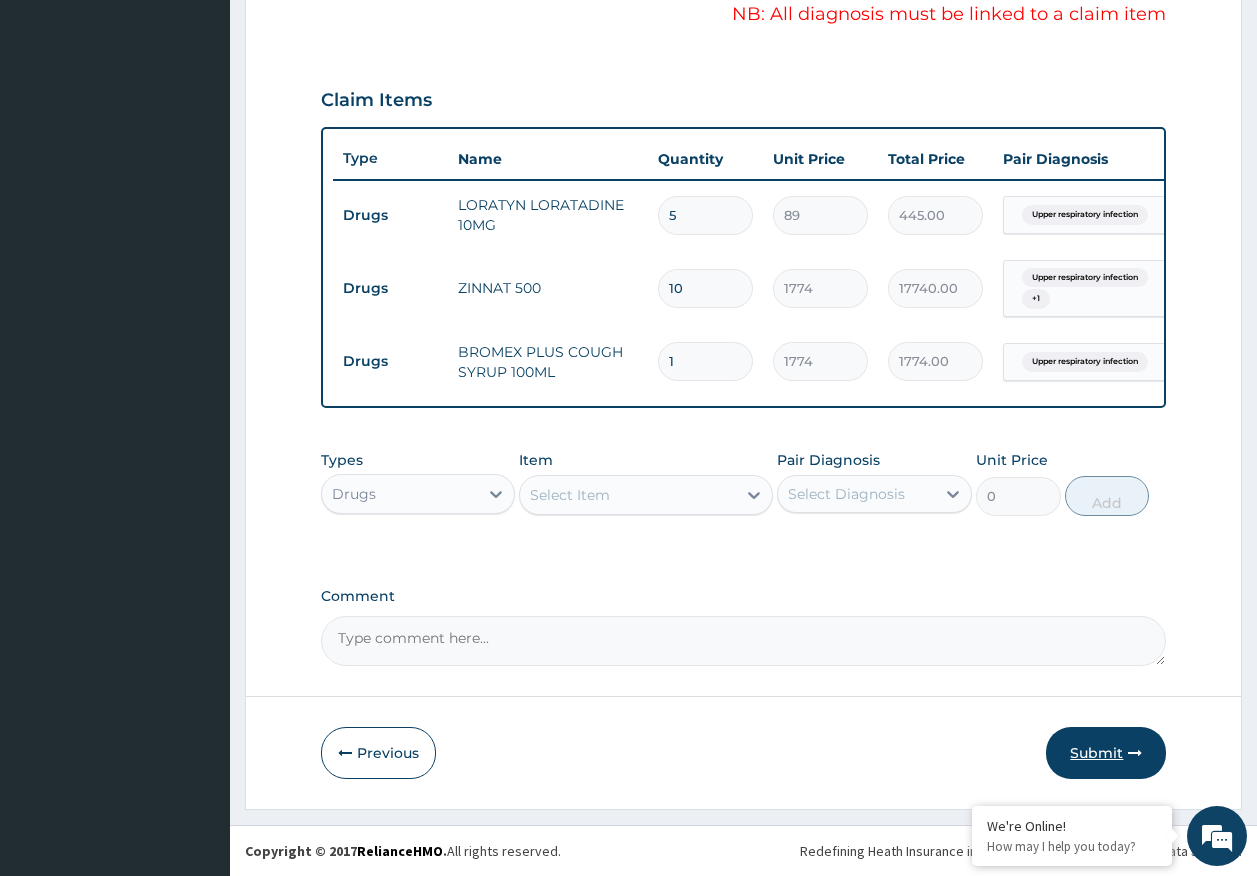 drag, startPoint x: 1135, startPoint y: 777, endPoint x: 1130, endPoint y: 768, distance: 10.29563 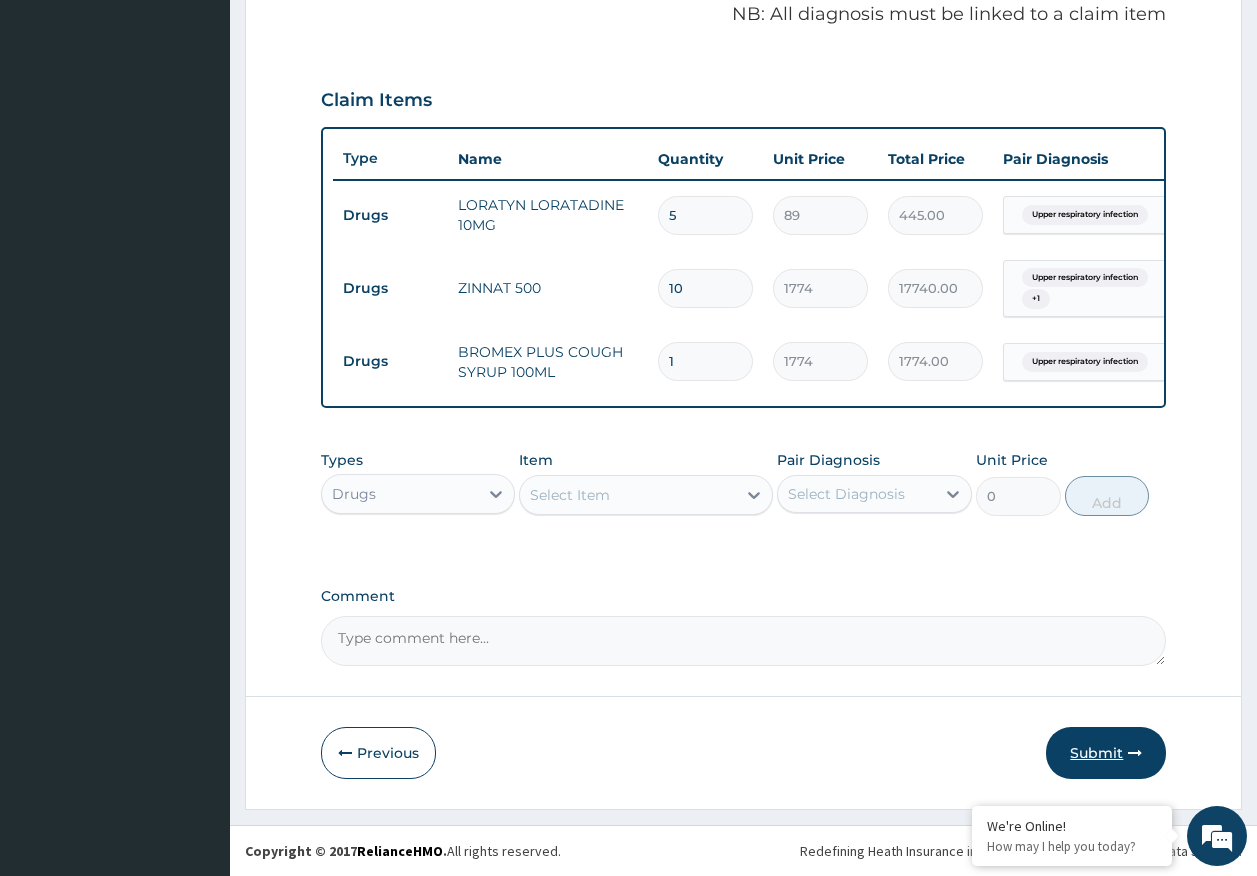 click on "Submit" at bounding box center (1106, 753) 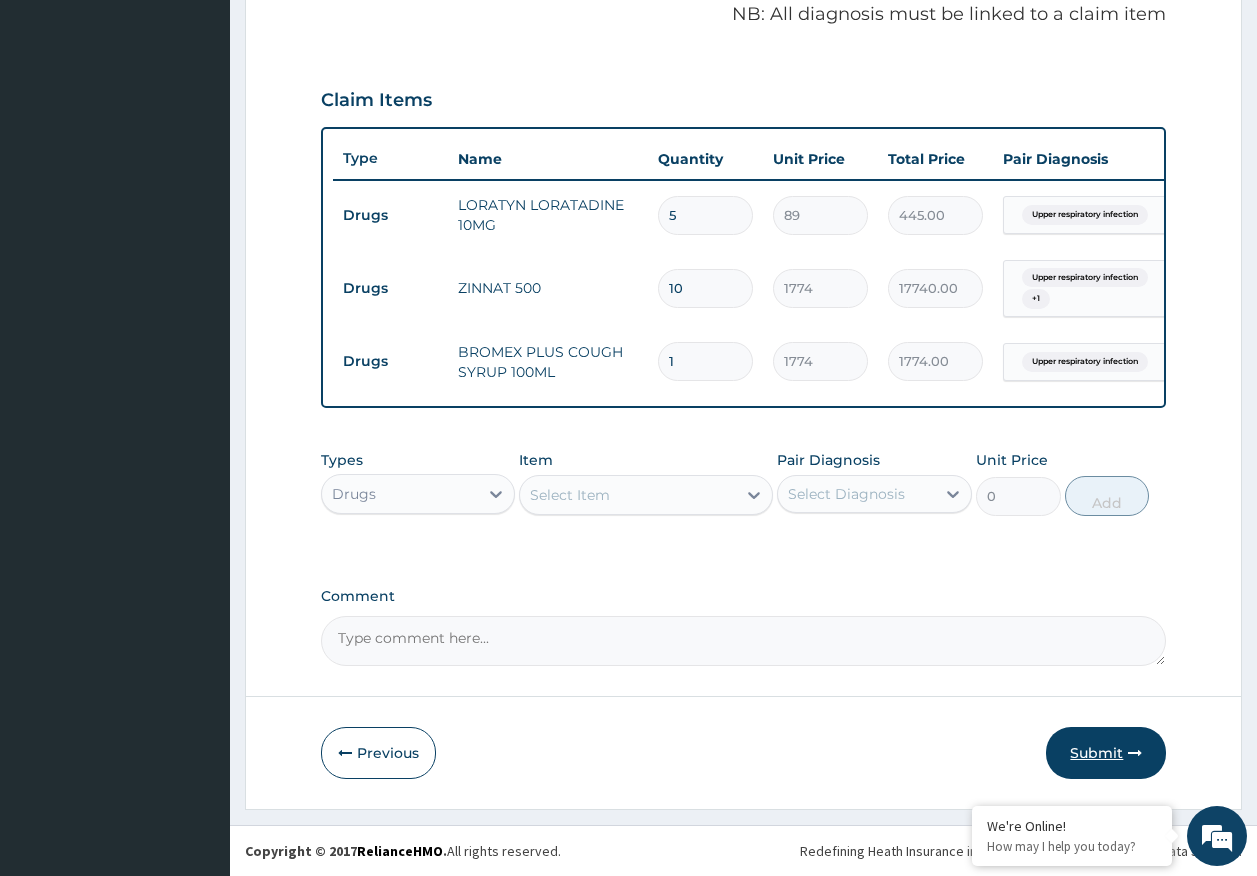 click on "Submit" at bounding box center (1106, 753) 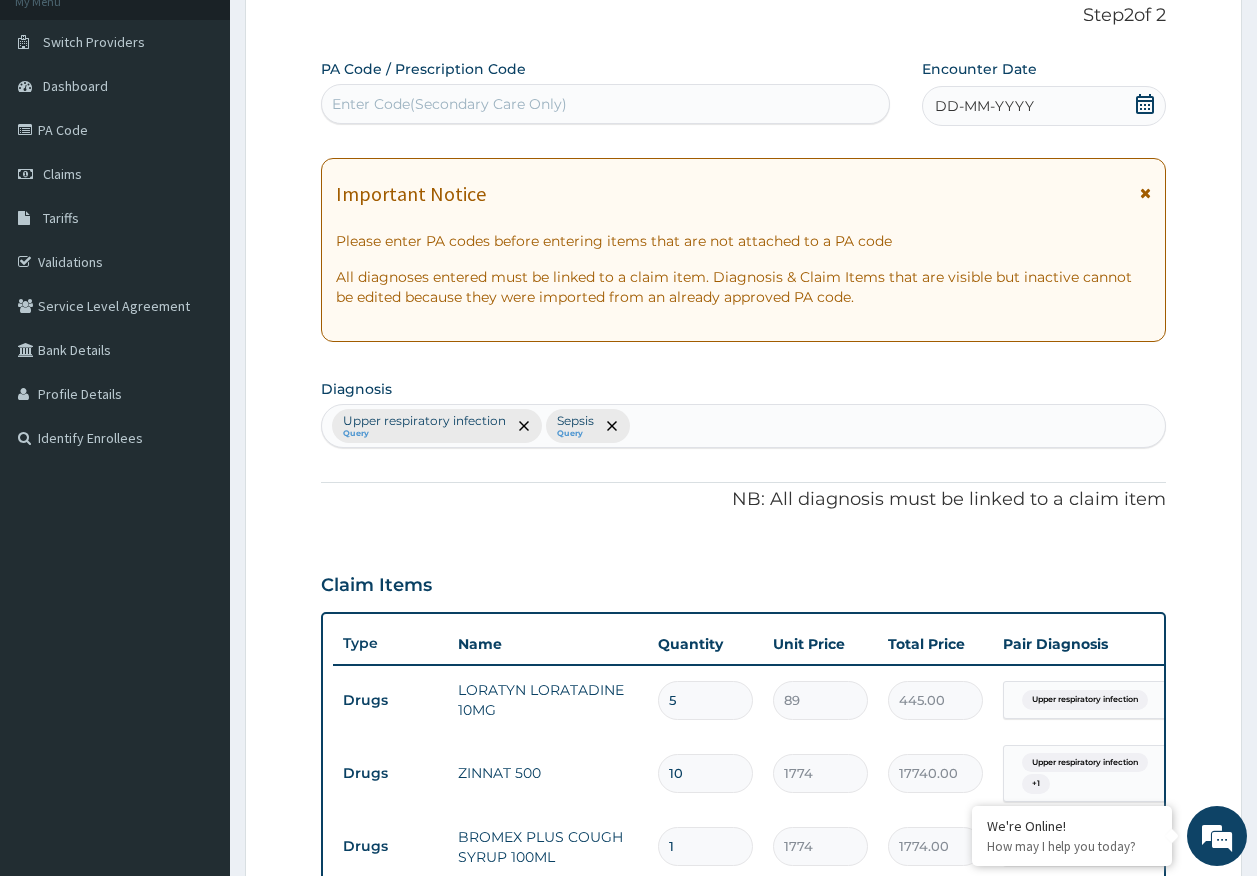 scroll, scrollTop: 32, scrollLeft: 0, axis: vertical 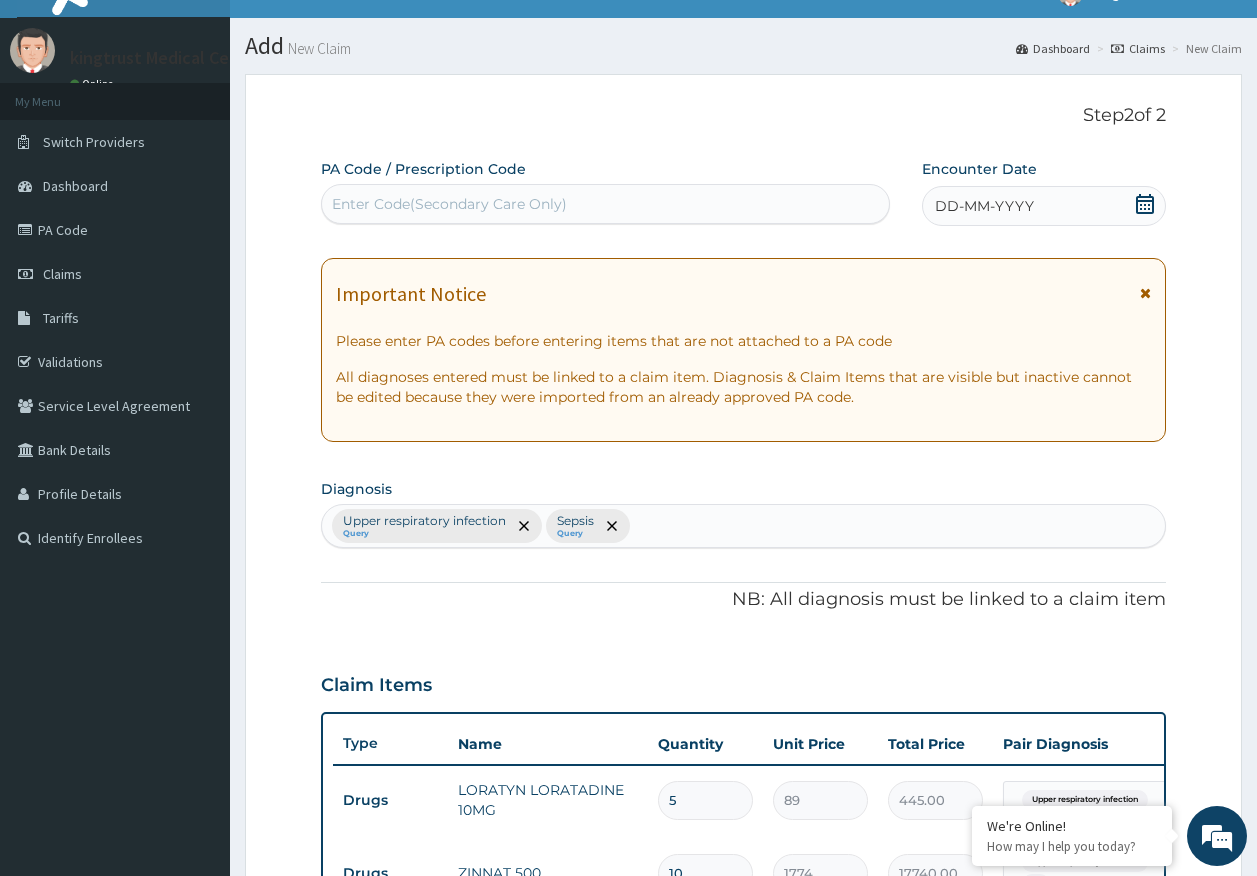 click on "DD-MM-YYYY" at bounding box center (984, 206) 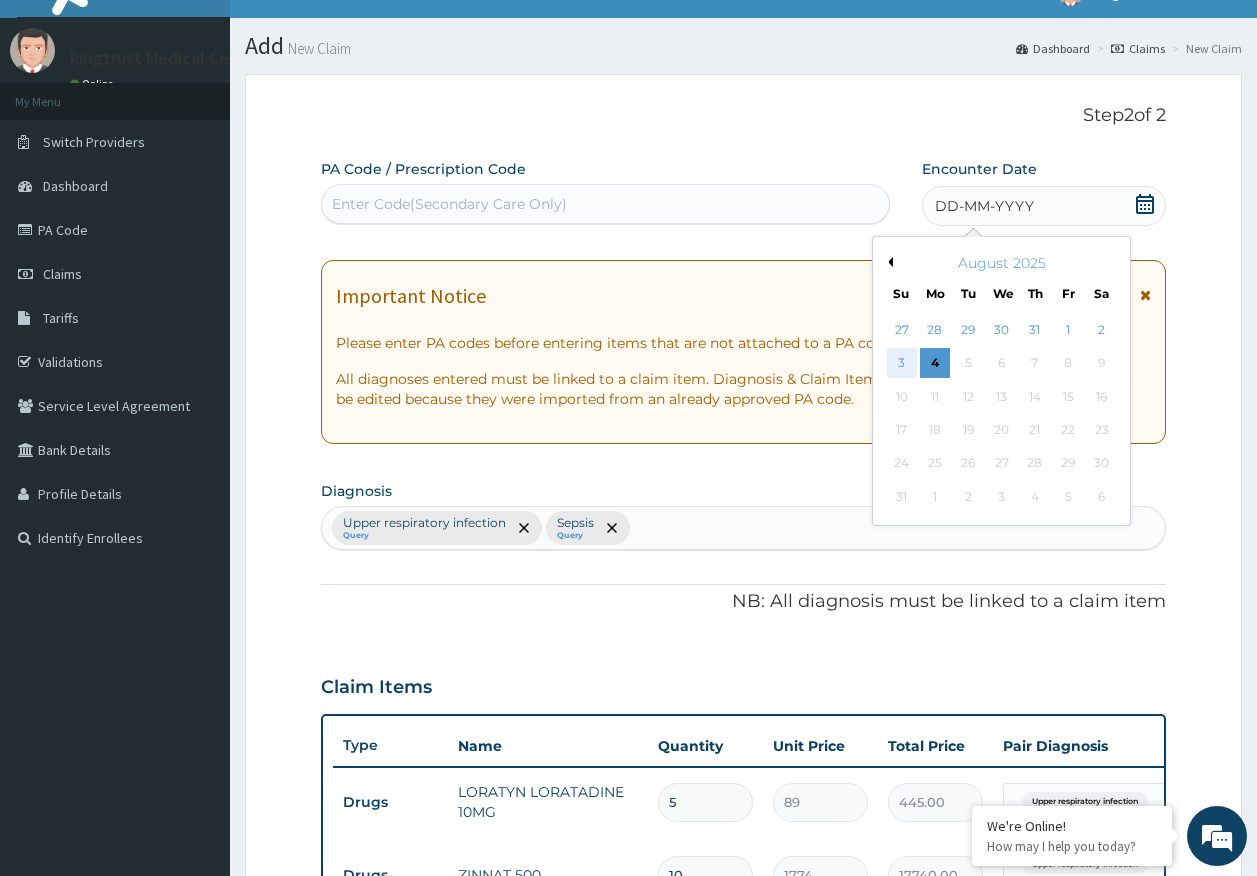 click on "3" at bounding box center (902, 364) 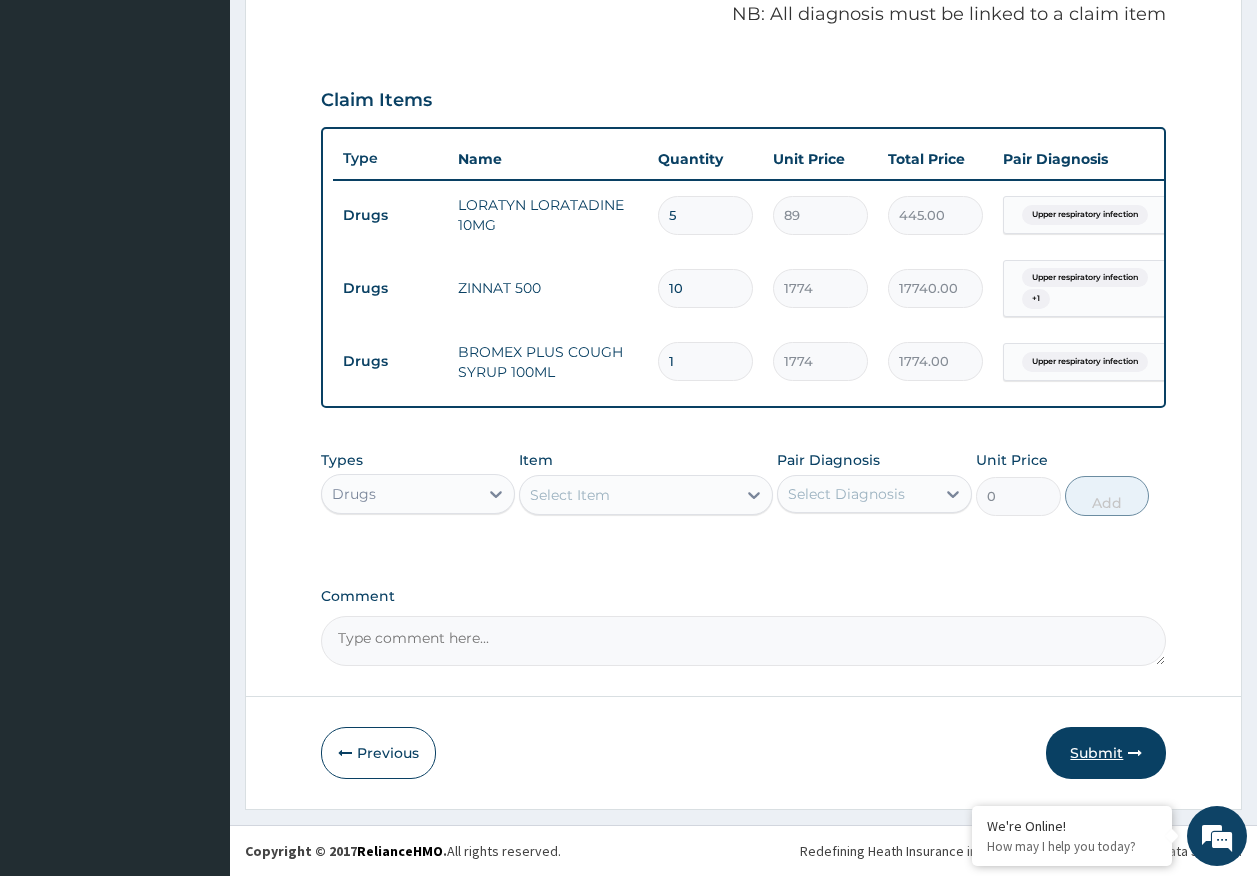 click on "Submit" at bounding box center (1106, 753) 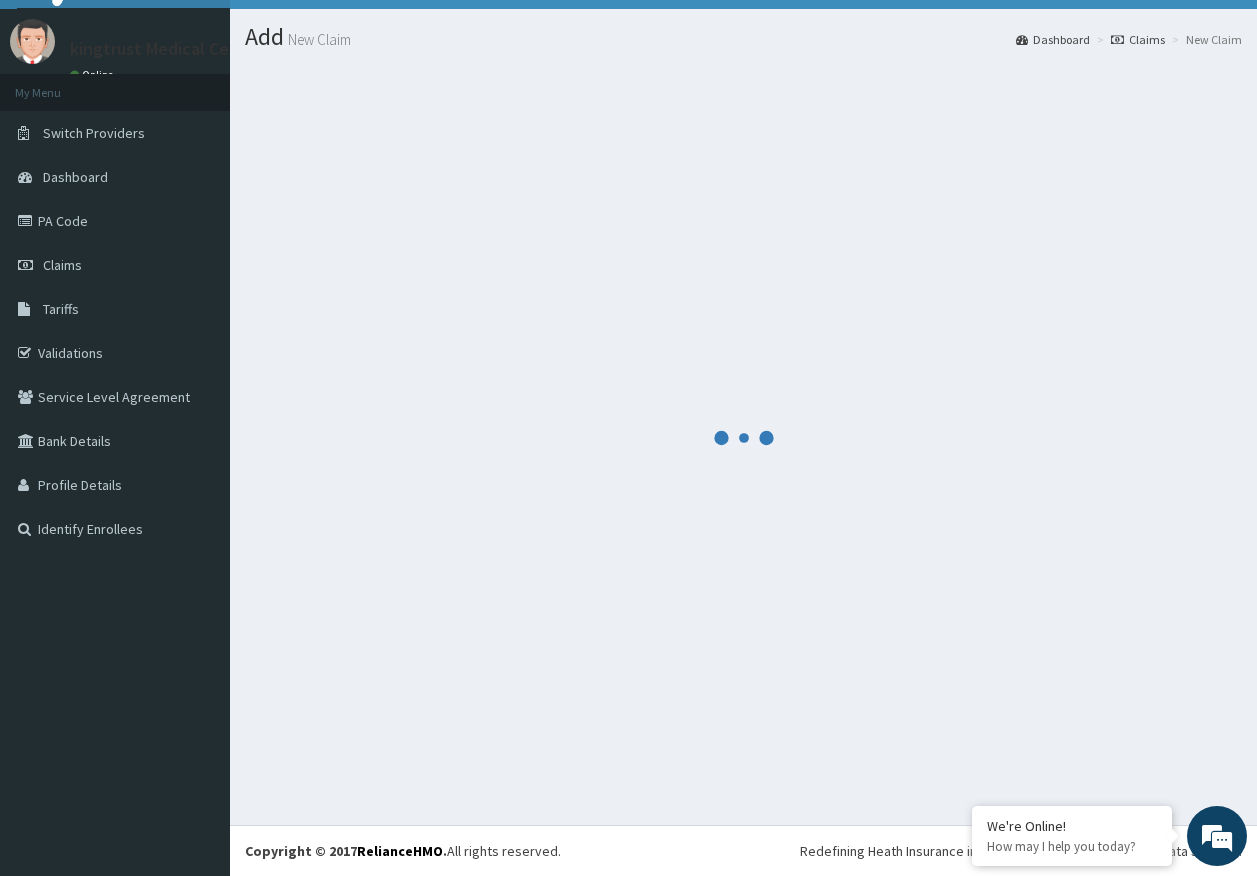 scroll, scrollTop: 632, scrollLeft: 0, axis: vertical 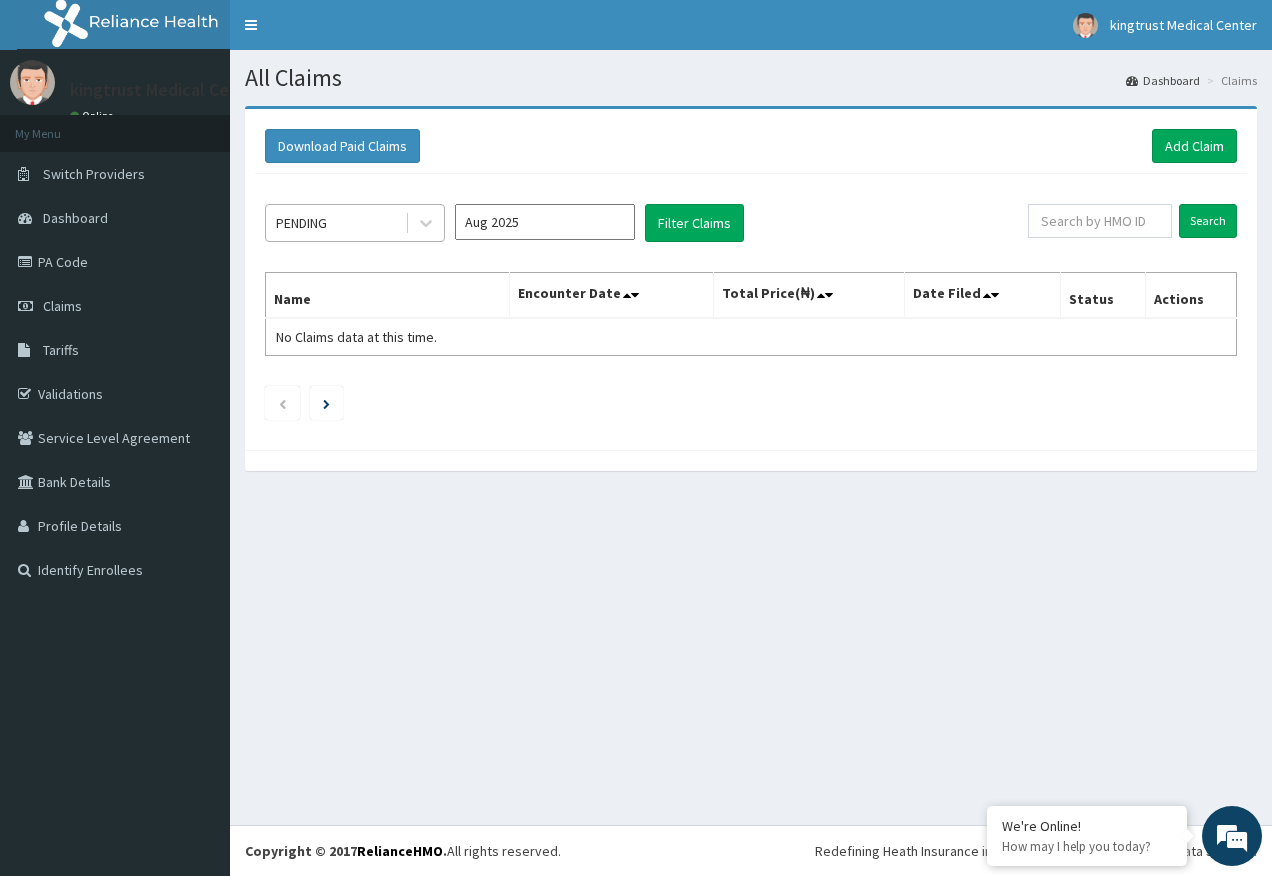 click on "PENDING" at bounding box center (335, 223) 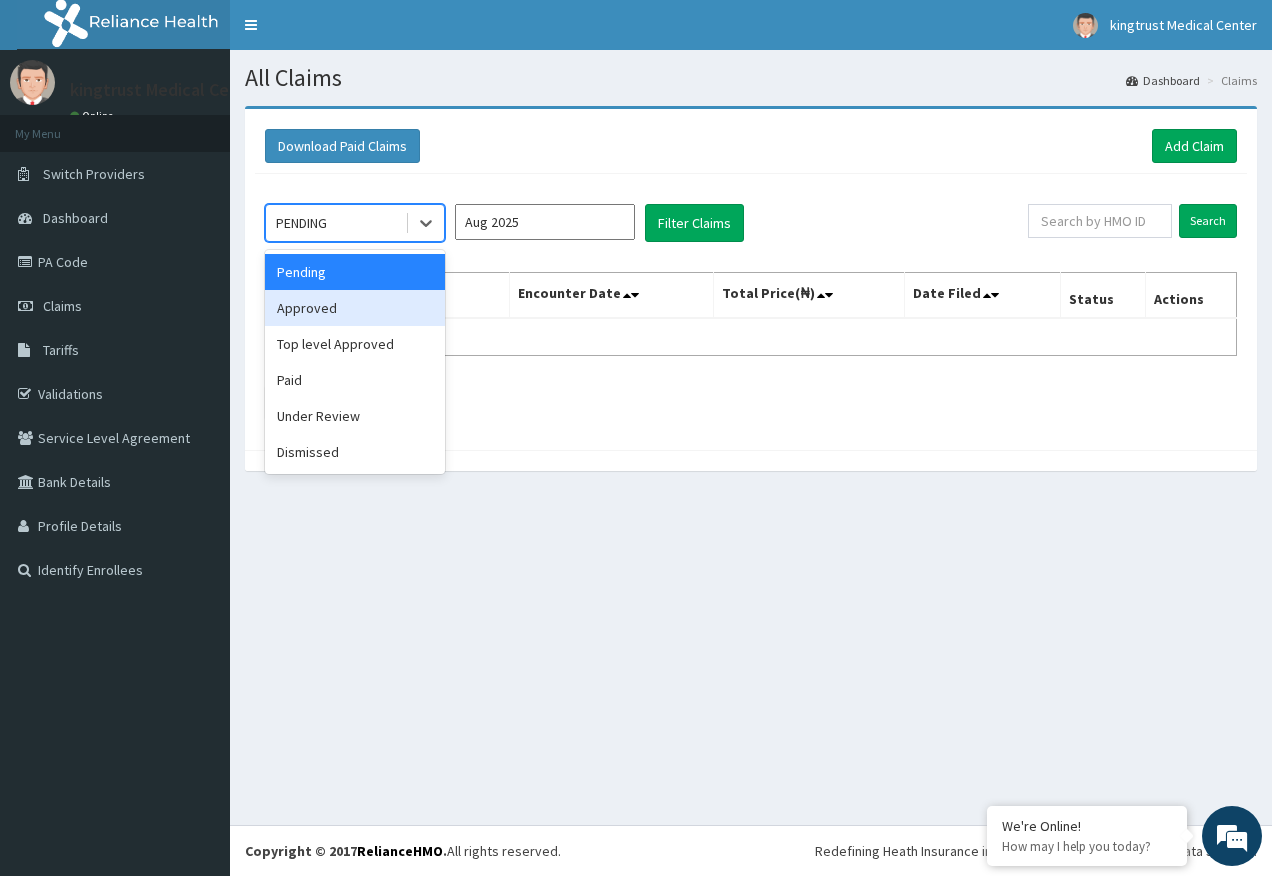 click on "Approved" at bounding box center (355, 308) 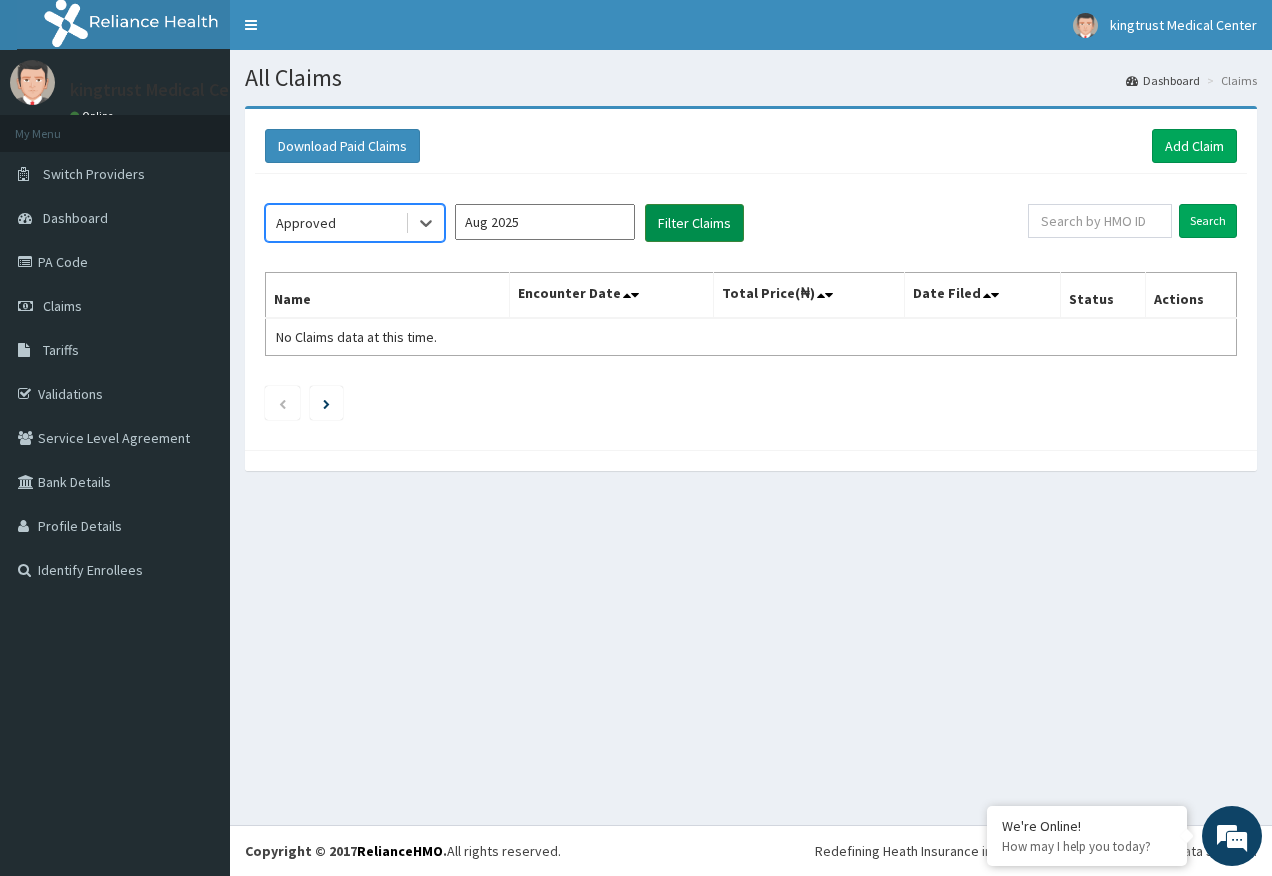 click on "Filter Claims" at bounding box center (694, 223) 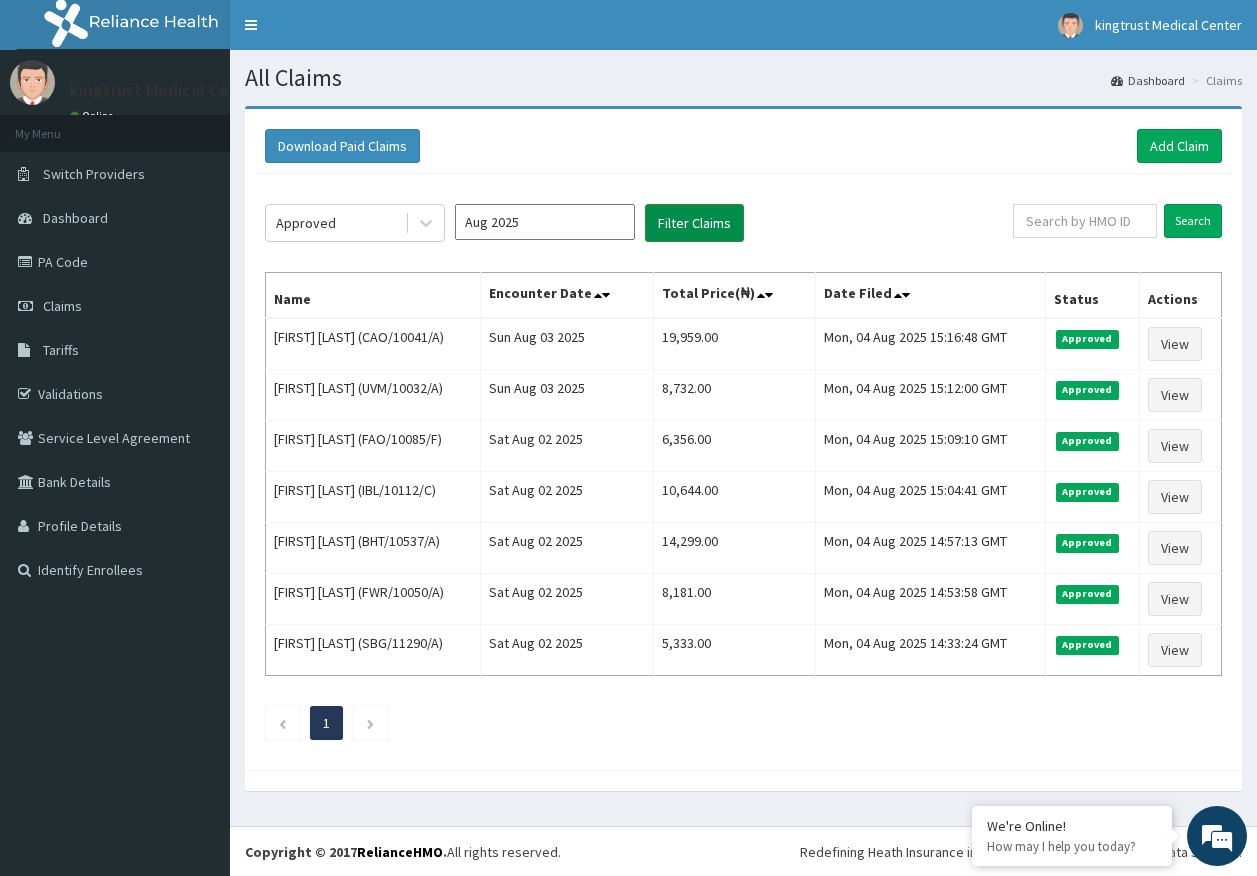 scroll, scrollTop: 0, scrollLeft: 0, axis: both 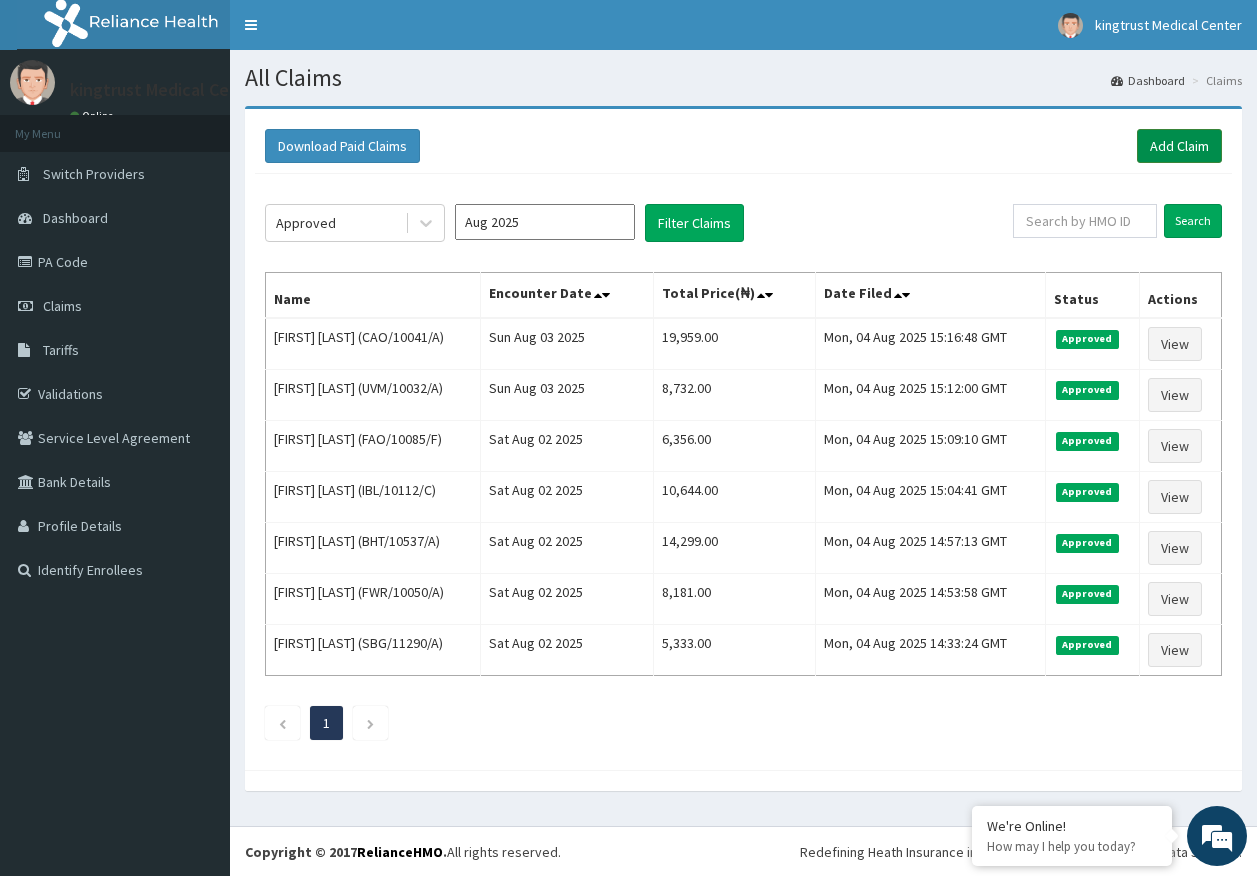 click on "Add Claim" at bounding box center (1179, 146) 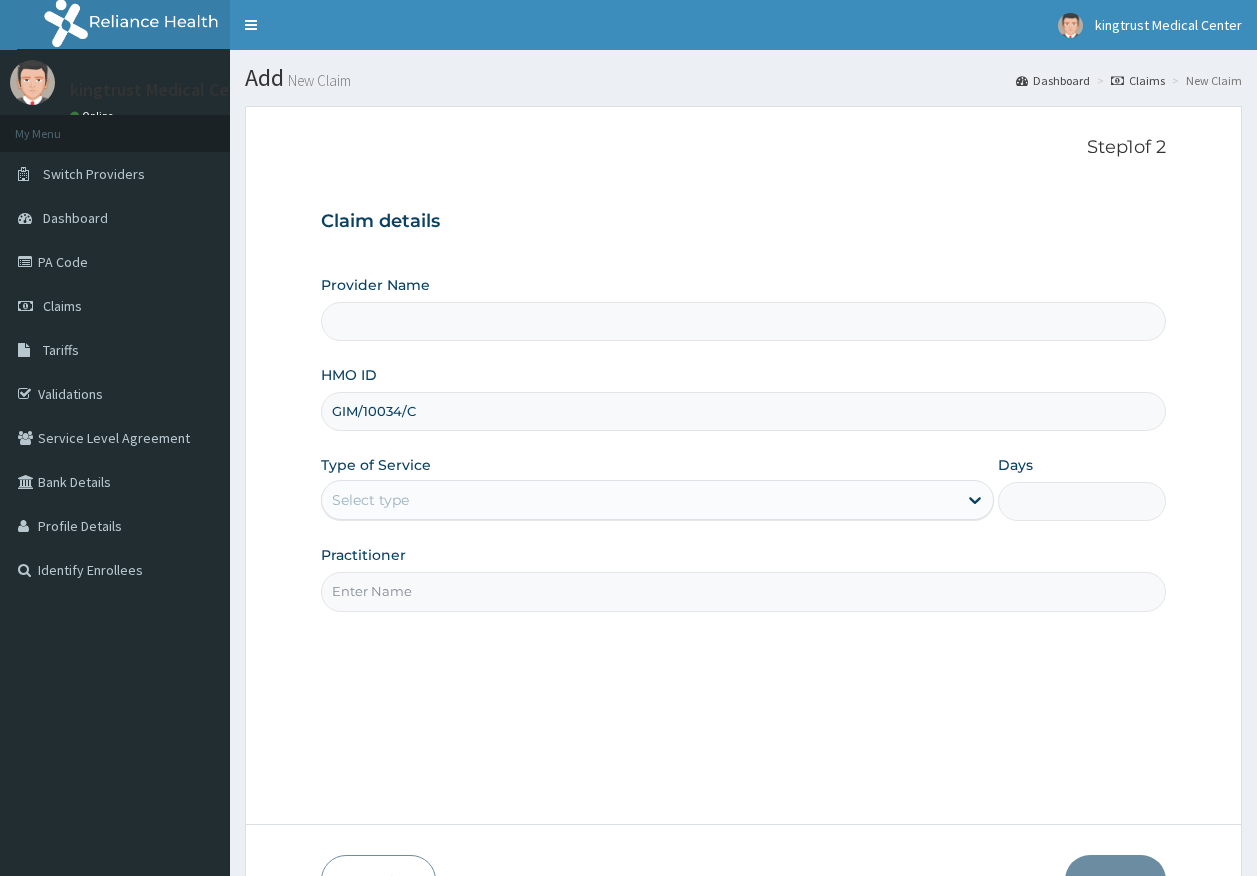 scroll, scrollTop: 0, scrollLeft: 0, axis: both 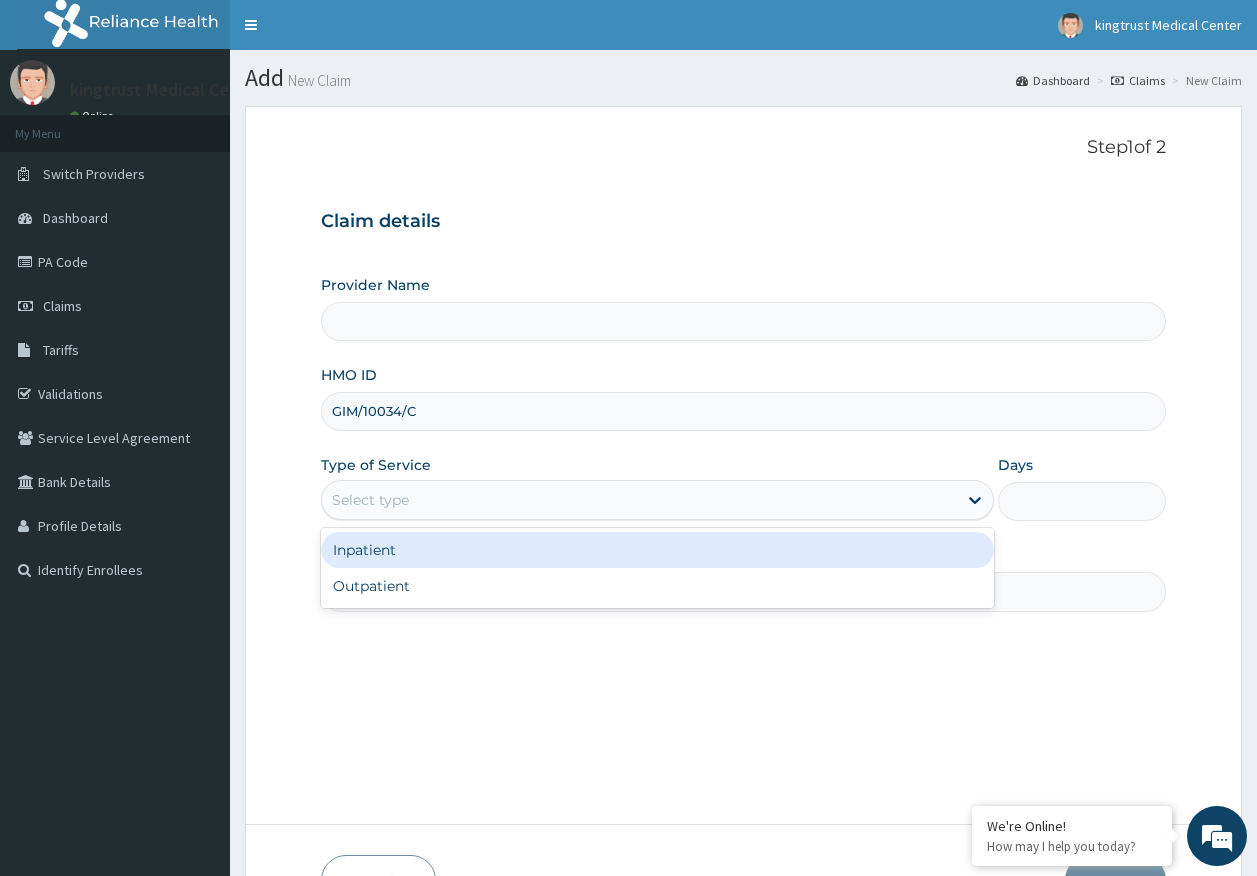 type on "Kingtrust Medical Center" 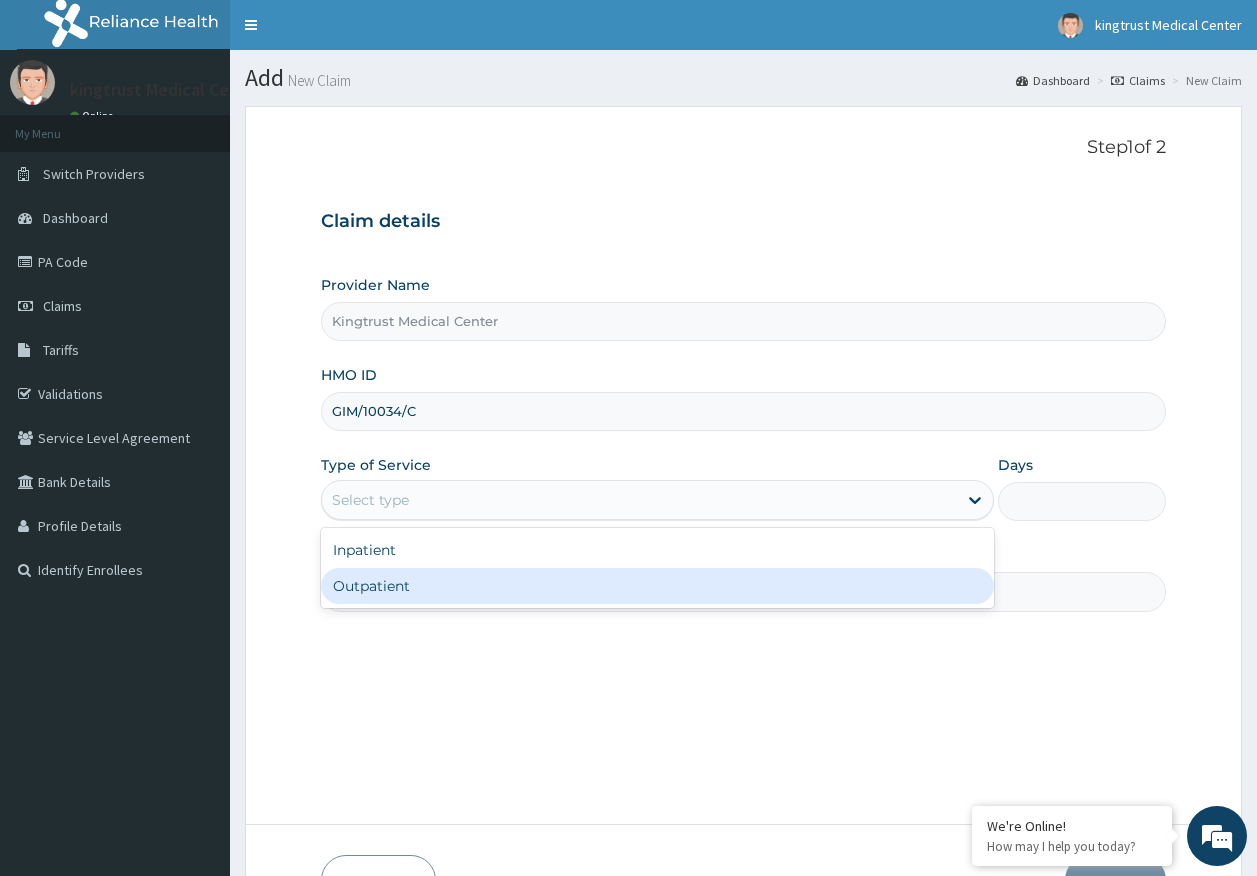 click on "Outpatient" at bounding box center (657, 586) 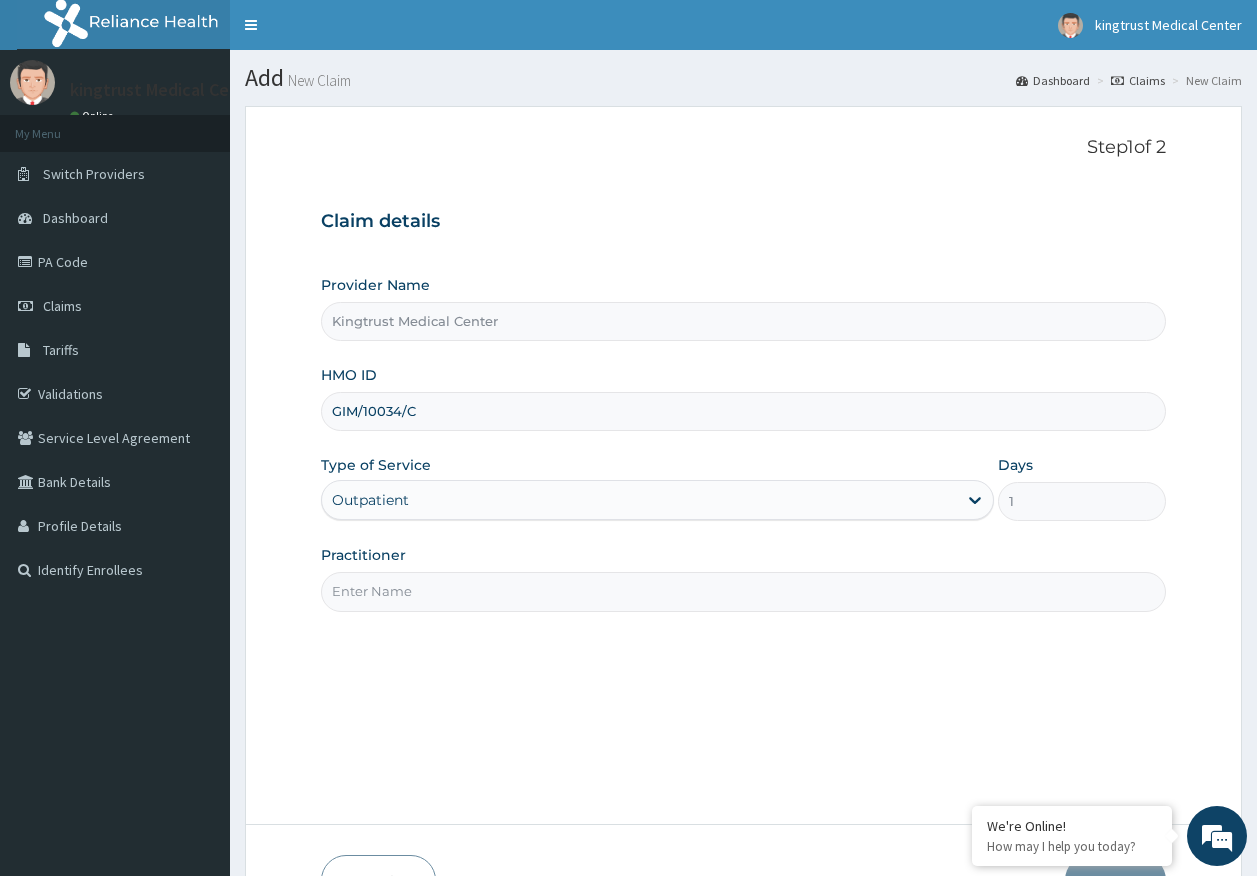 click on "Practitioner" at bounding box center (744, 591) 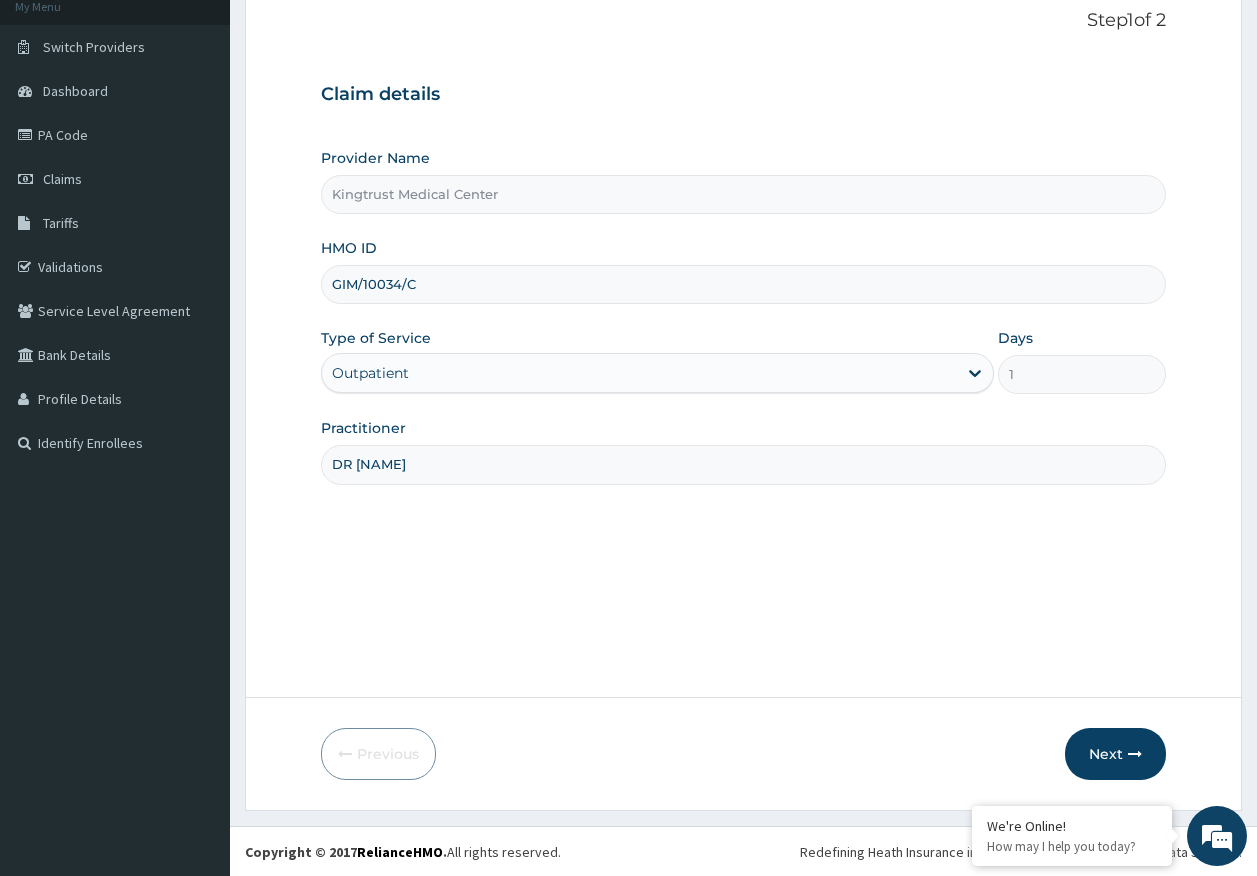 scroll, scrollTop: 128, scrollLeft: 0, axis: vertical 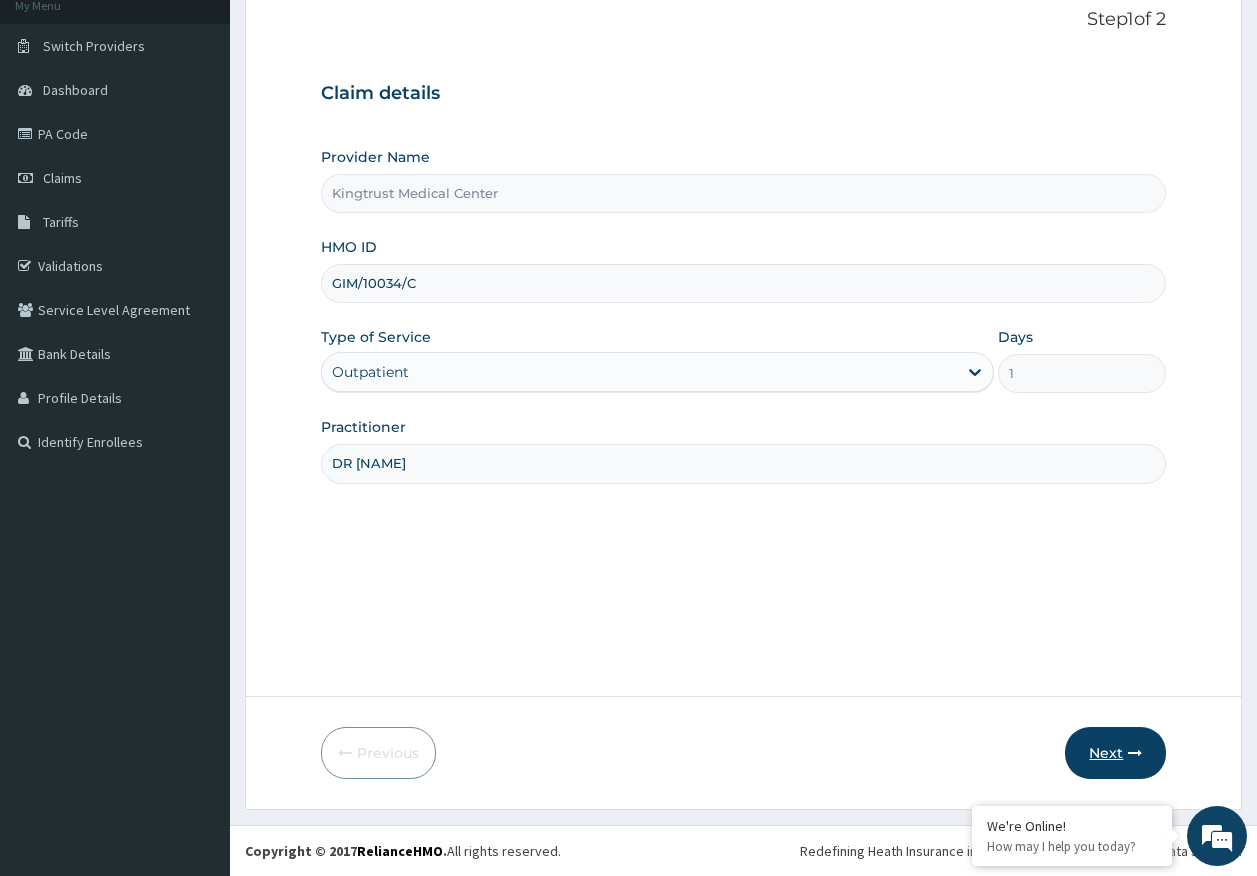 click on "Next" at bounding box center (1115, 753) 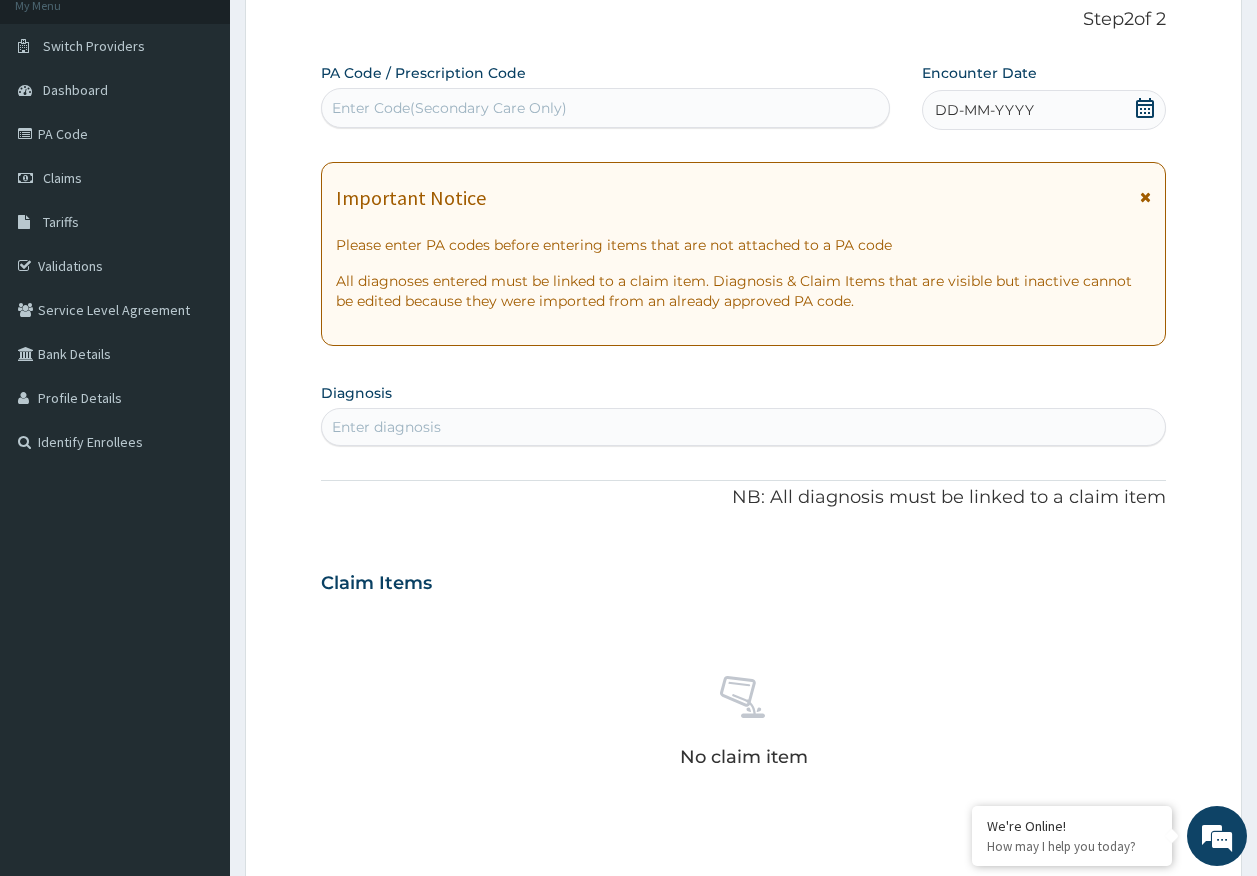 click on "DD-MM-YYYY" at bounding box center (1044, 110) 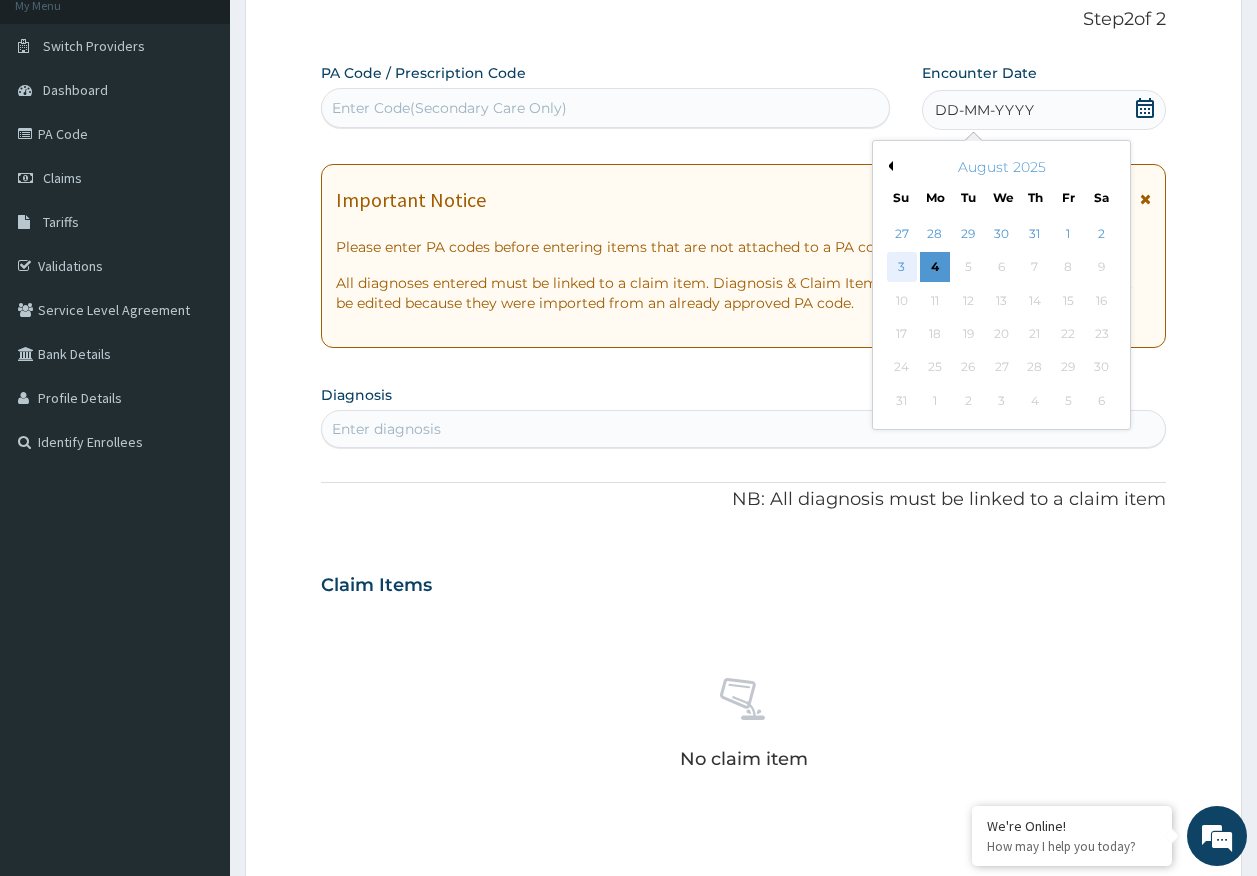 click on "3" at bounding box center [902, 268] 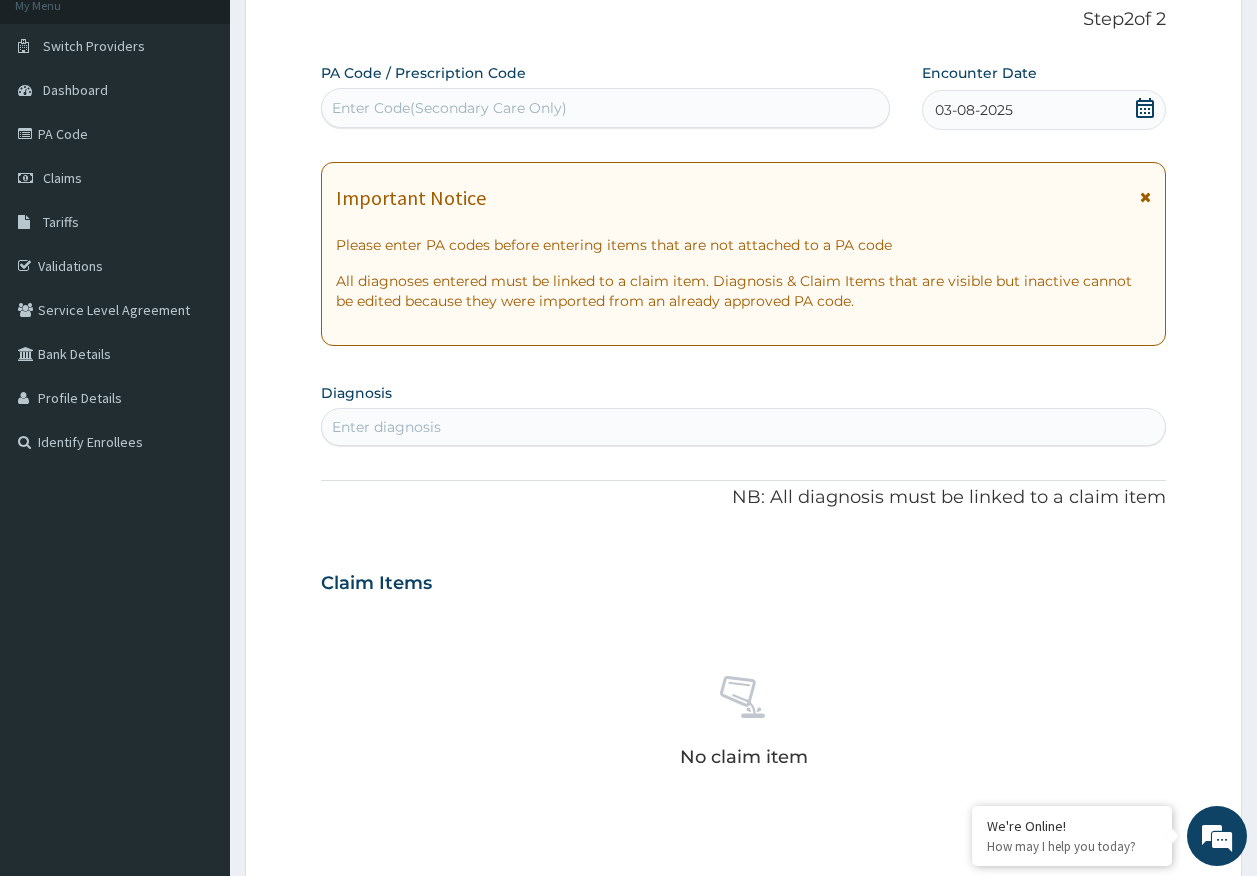 click on "Enter diagnosis" at bounding box center (744, 427) 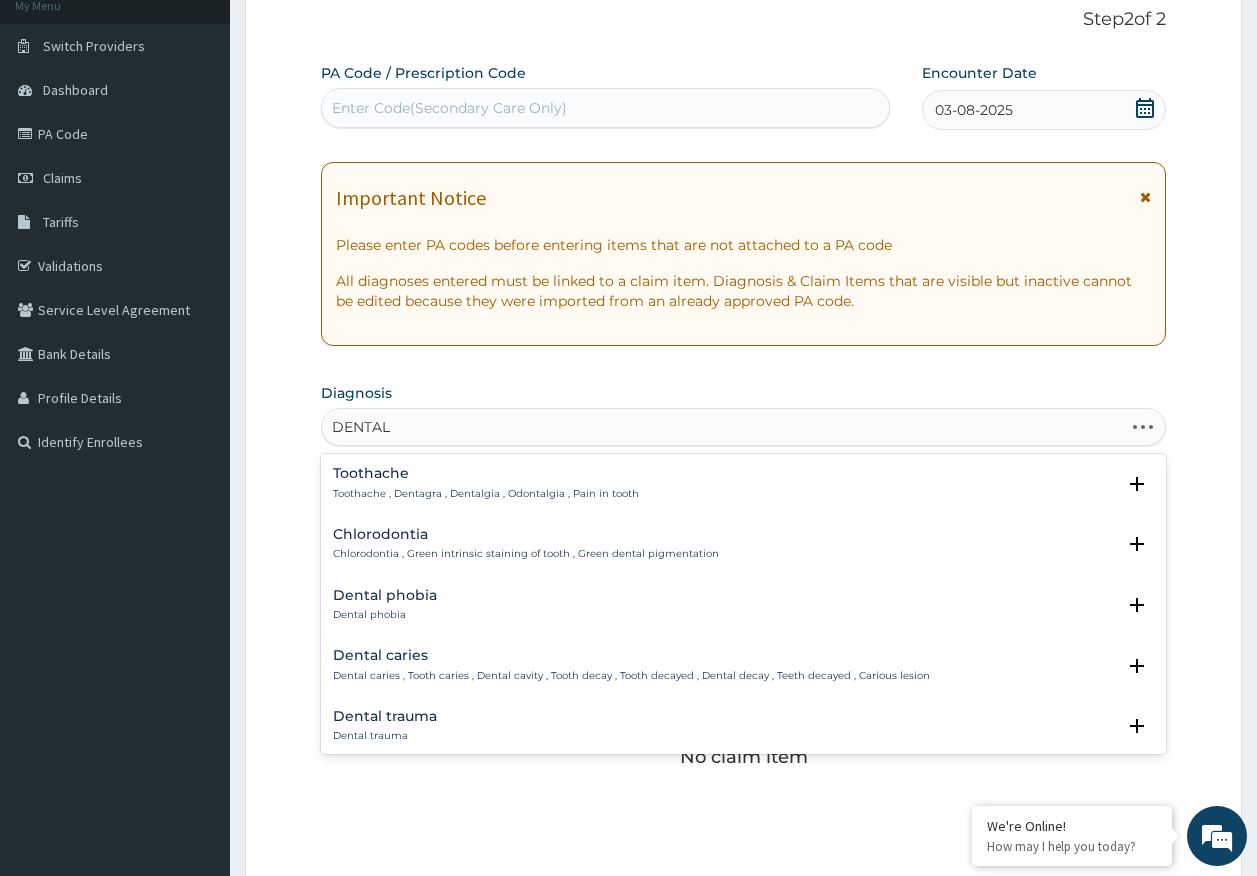 scroll, scrollTop: 0, scrollLeft: 0, axis: both 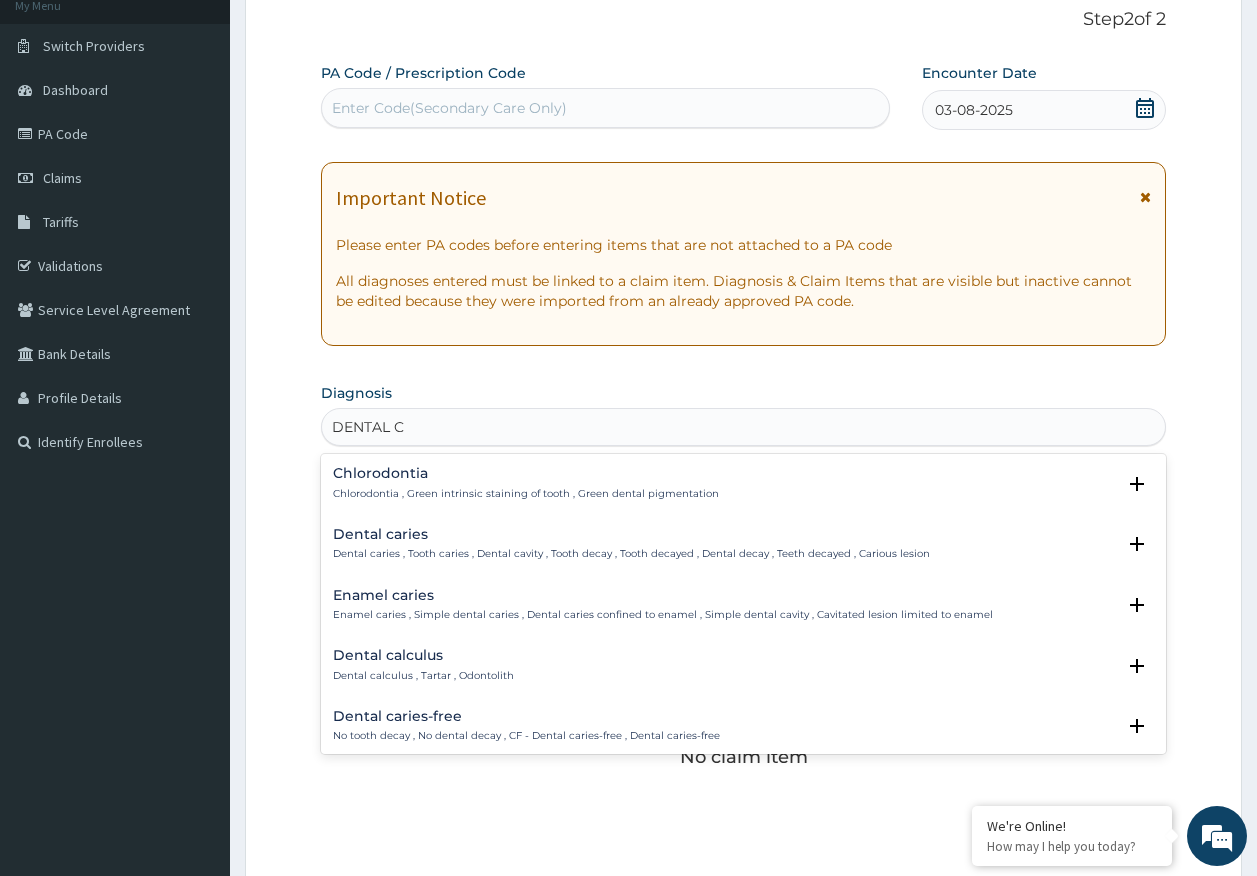 click on "Dental caries" at bounding box center (631, 534) 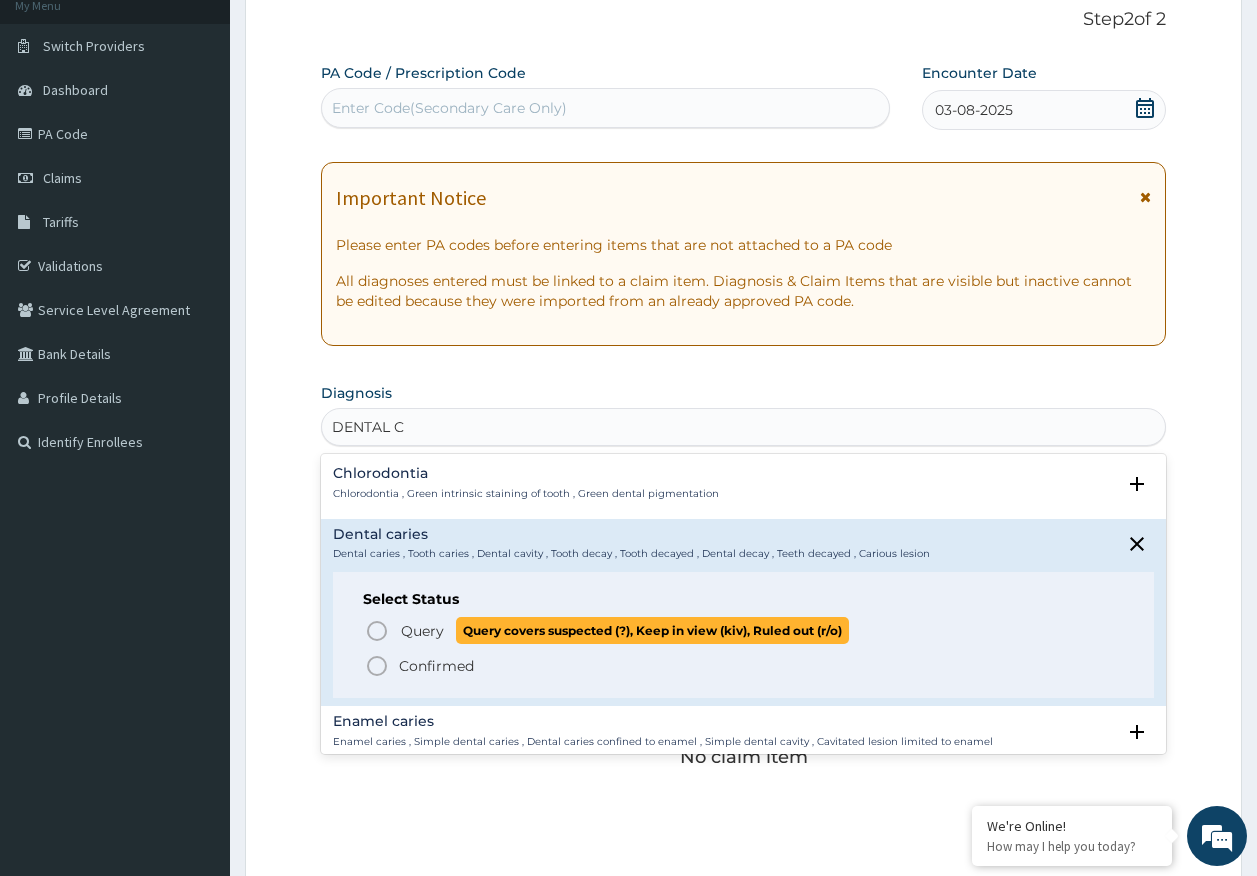 click on "Query" at bounding box center [422, 631] 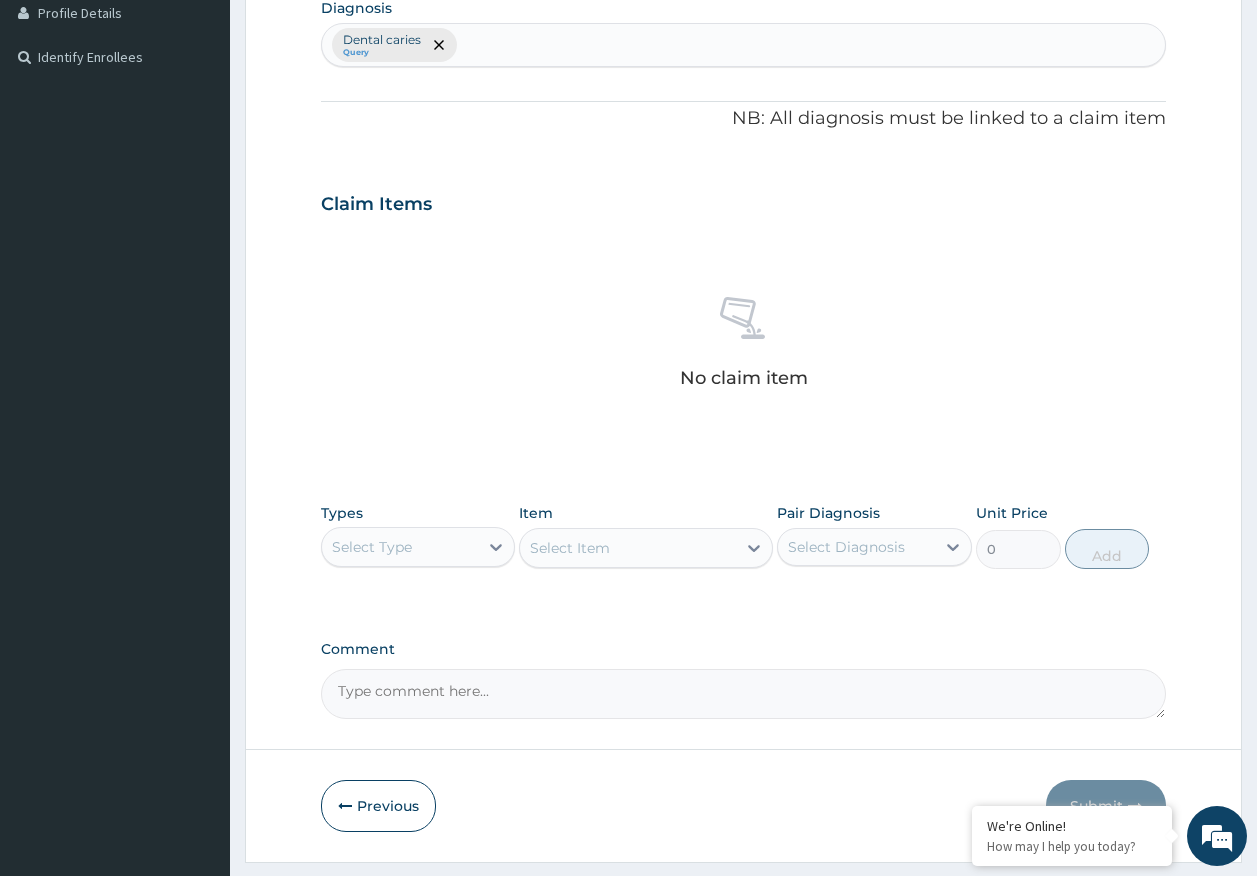 scroll, scrollTop: 566, scrollLeft: 0, axis: vertical 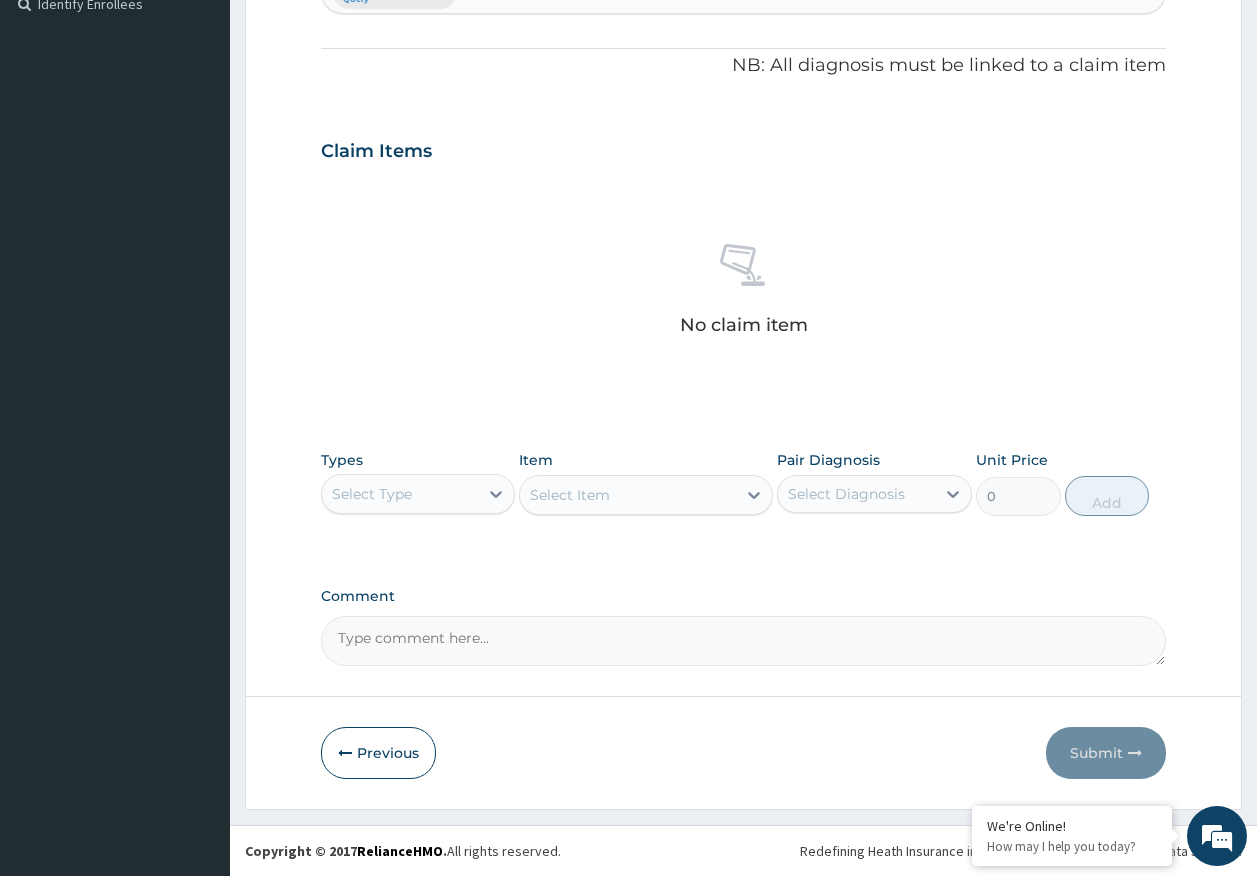 click on "Select Type" at bounding box center [418, 494] 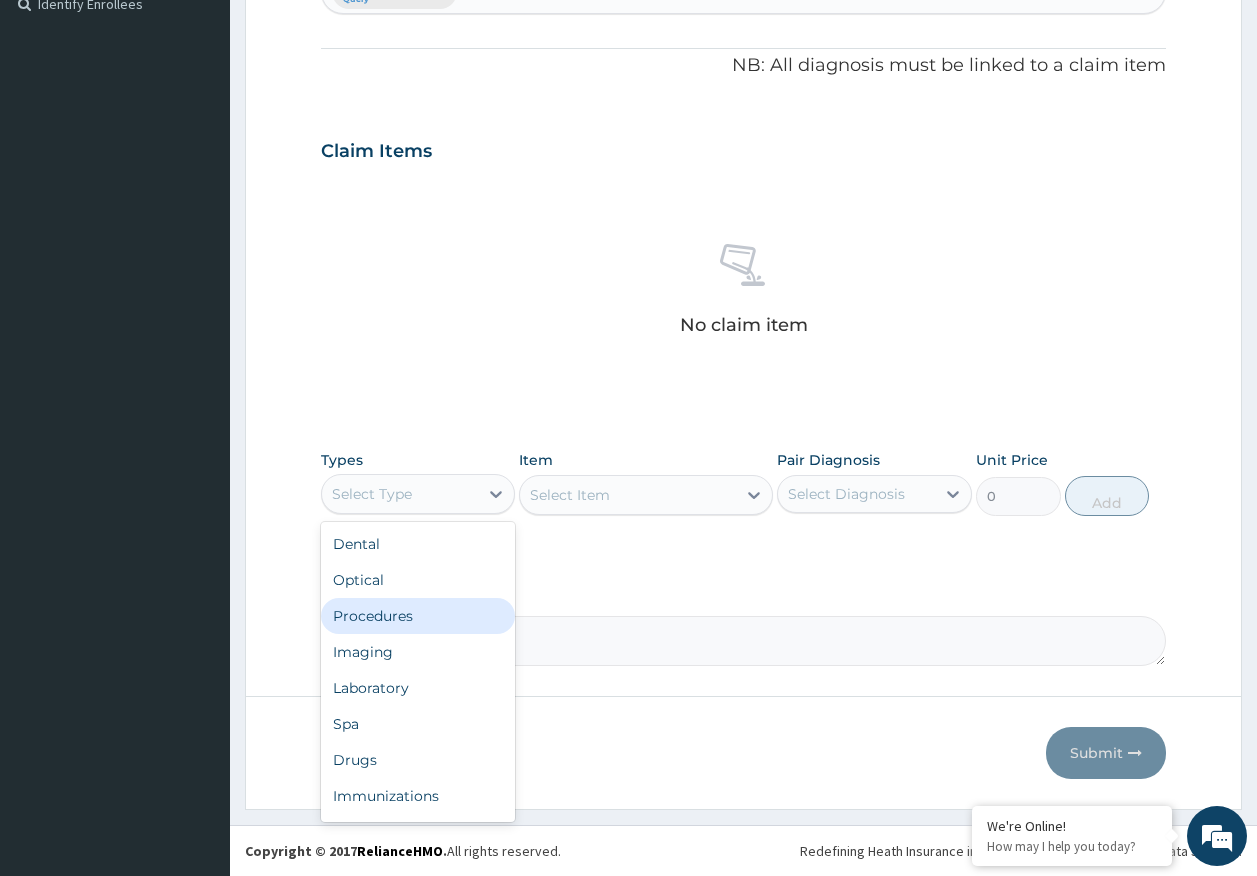 drag, startPoint x: 404, startPoint y: 610, endPoint x: 492, endPoint y: 523, distance: 123.745705 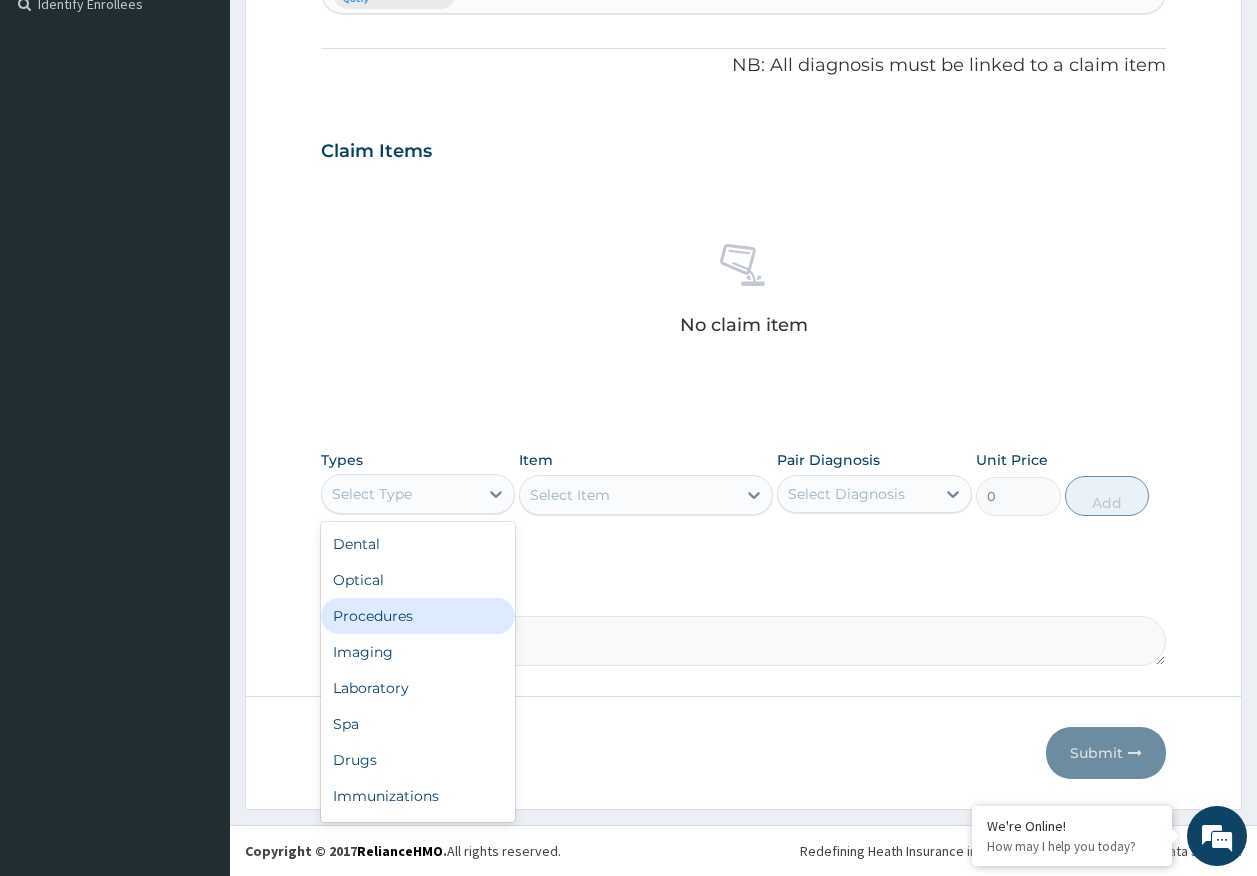click on "Procedures" at bounding box center (418, 616) 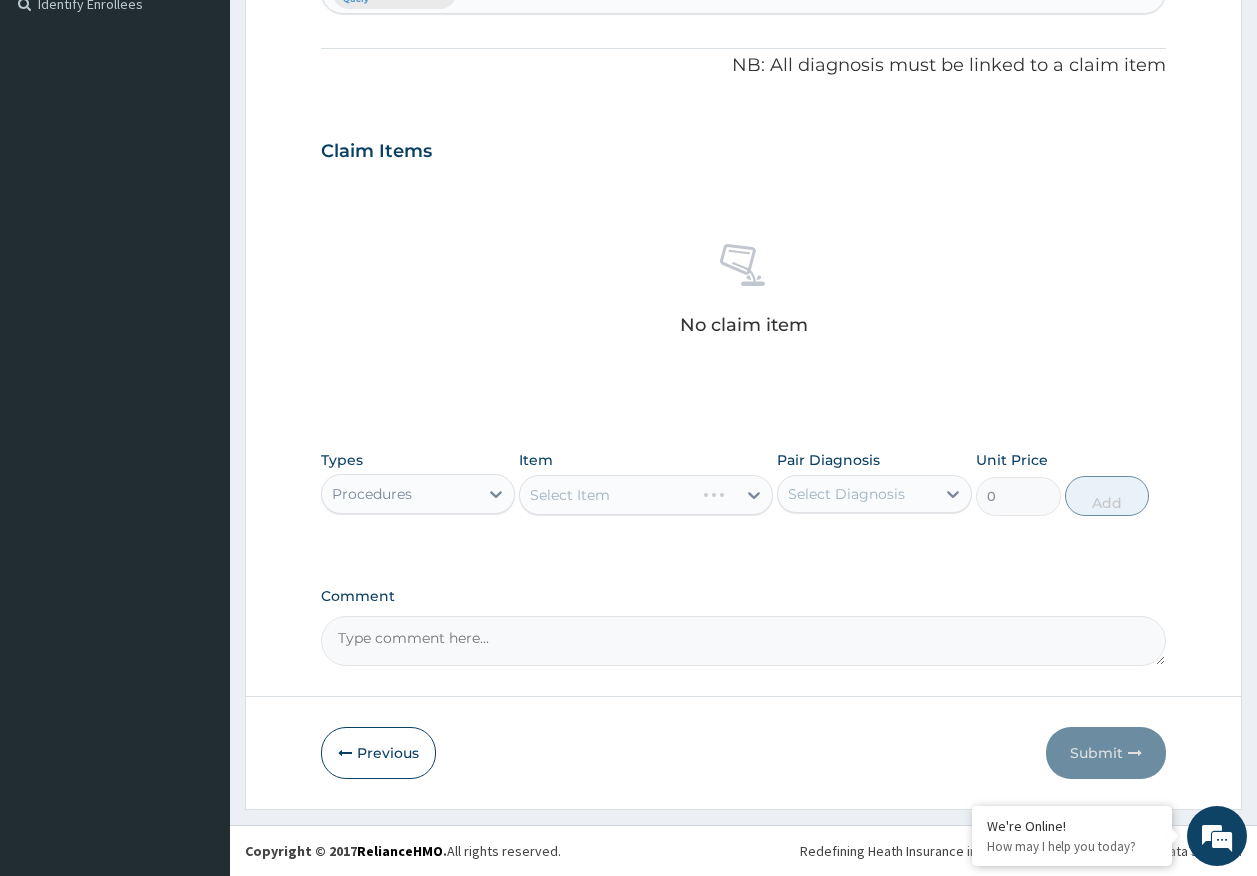click on "Select Diagnosis" at bounding box center [846, 494] 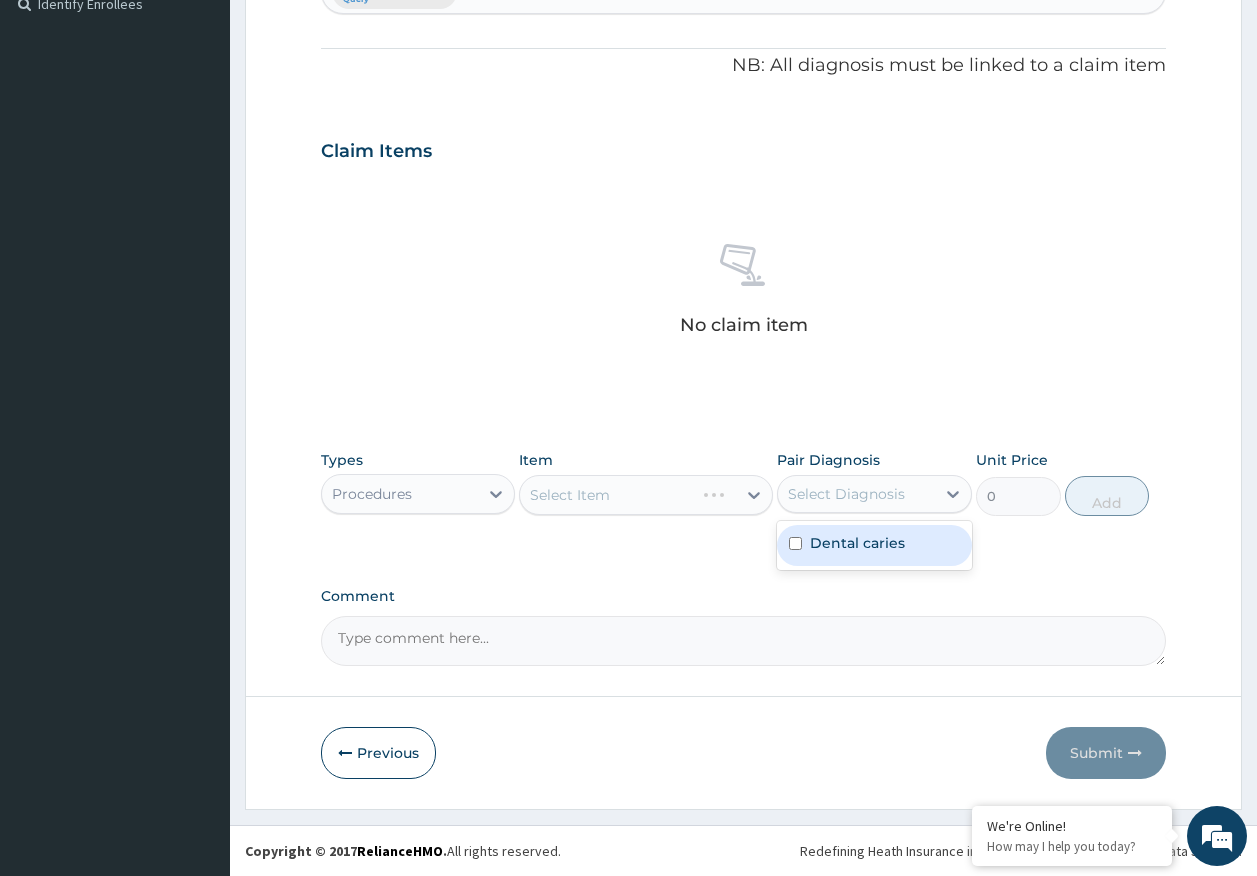 click on "Dental caries" at bounding box center (857, 543) 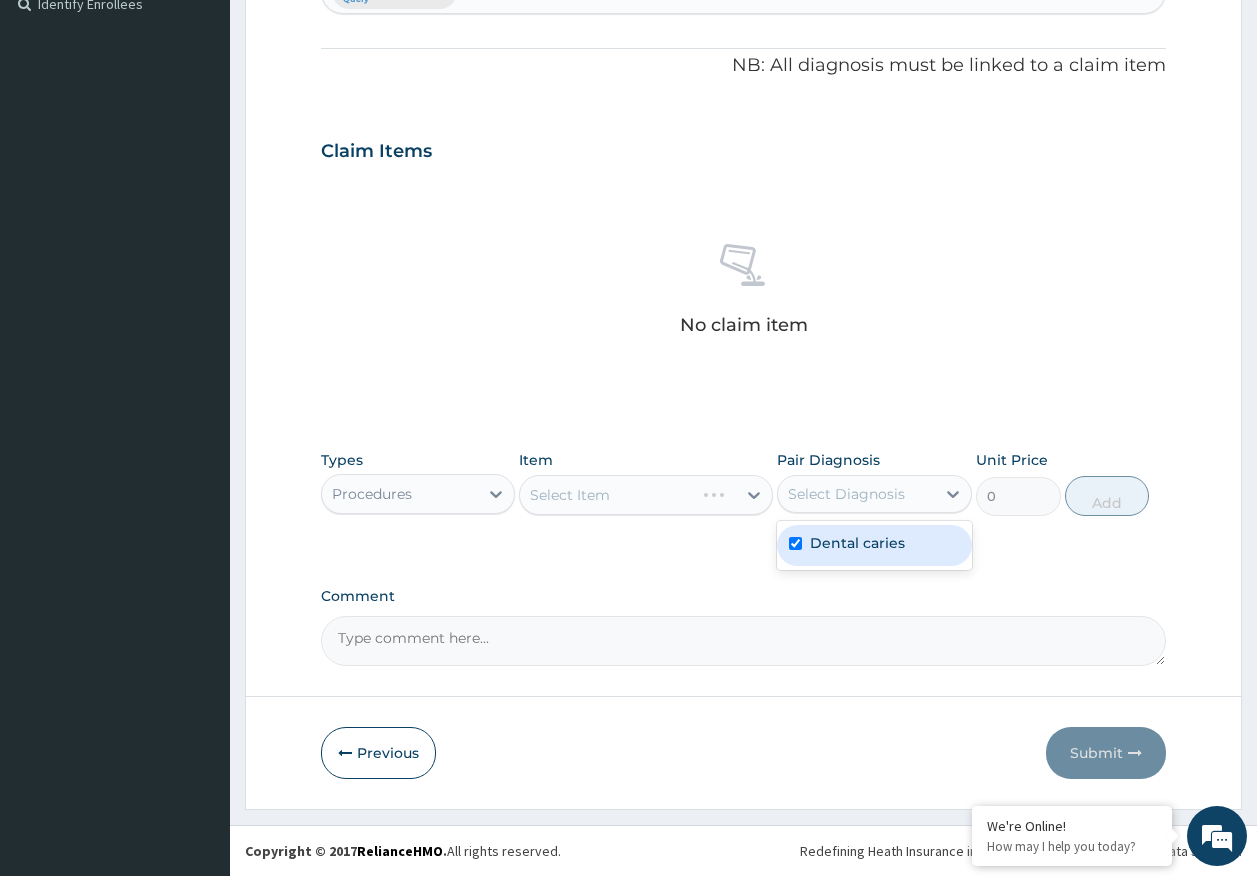 checkbox on "true" 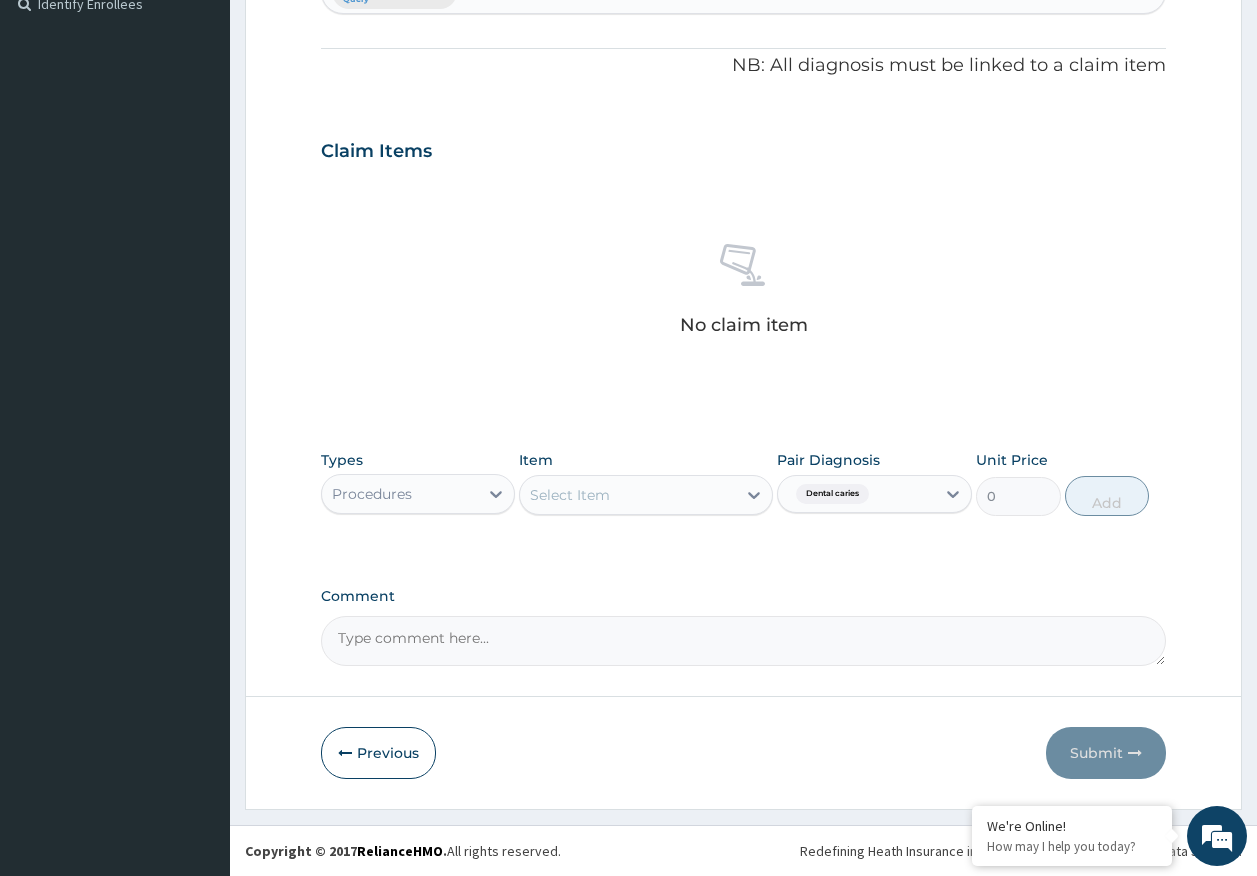 click on "Select Item" at bounding box center [628, 495] 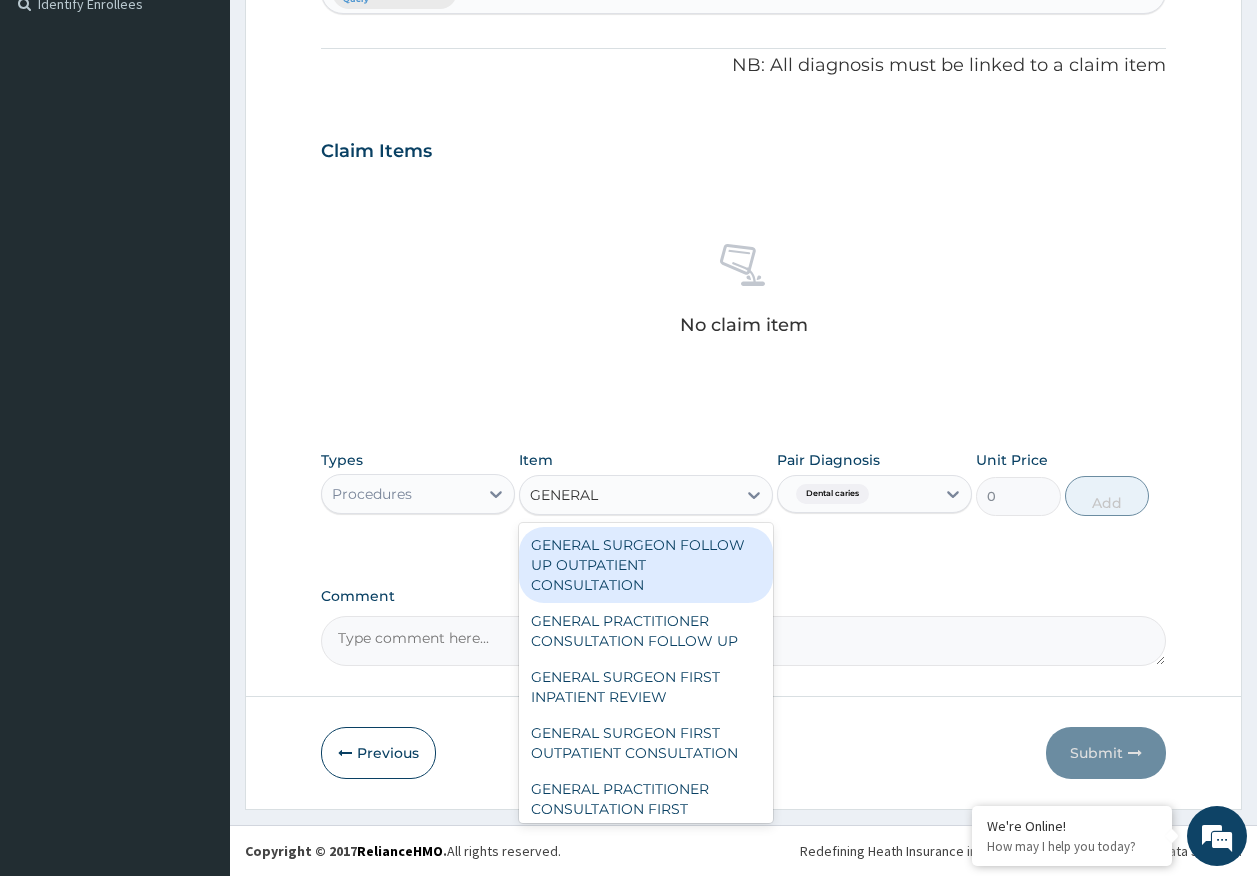 type on "GENERAL P" 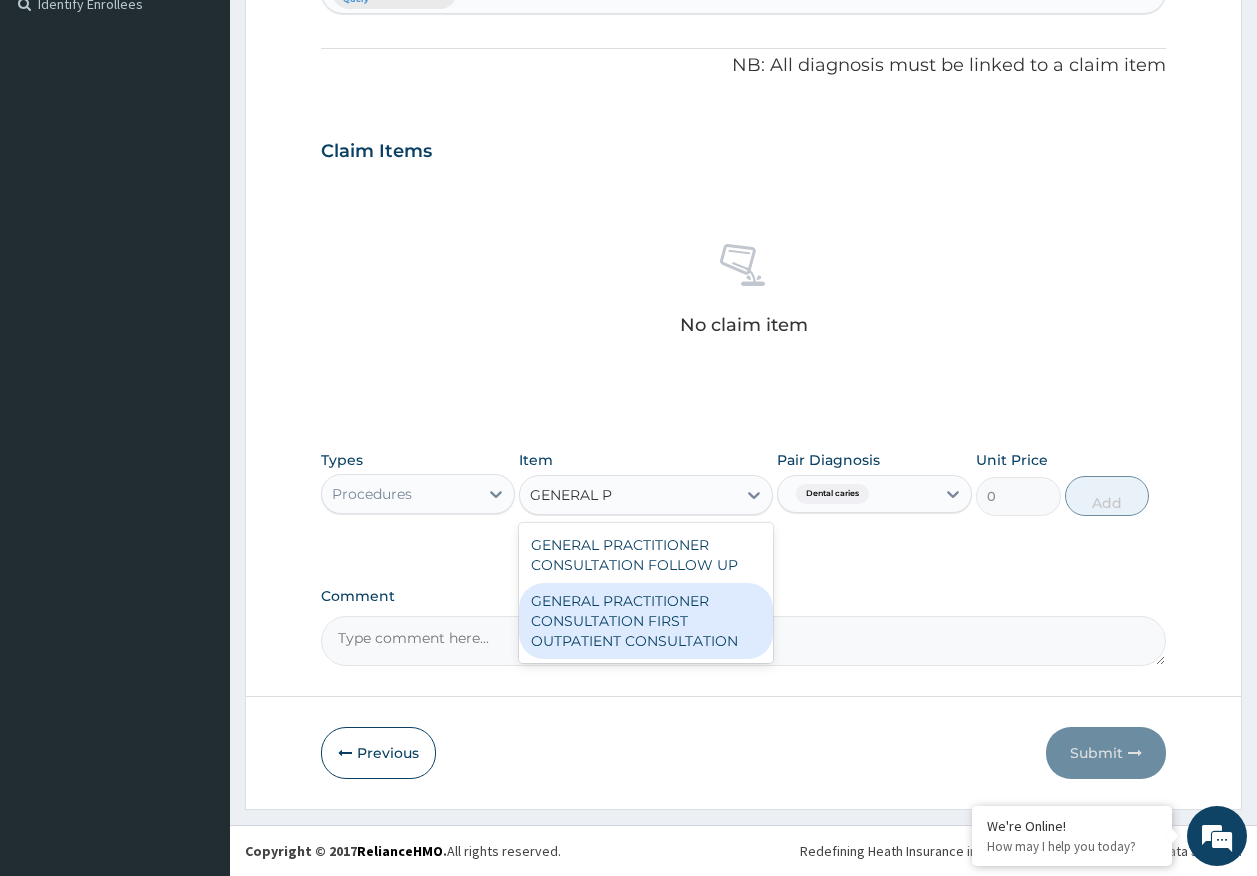 click on "GENERAL PRACTITIONER CONSULTATION FIRST OUTPATIENT CONSULTATION" at bounding box center [646, 621] 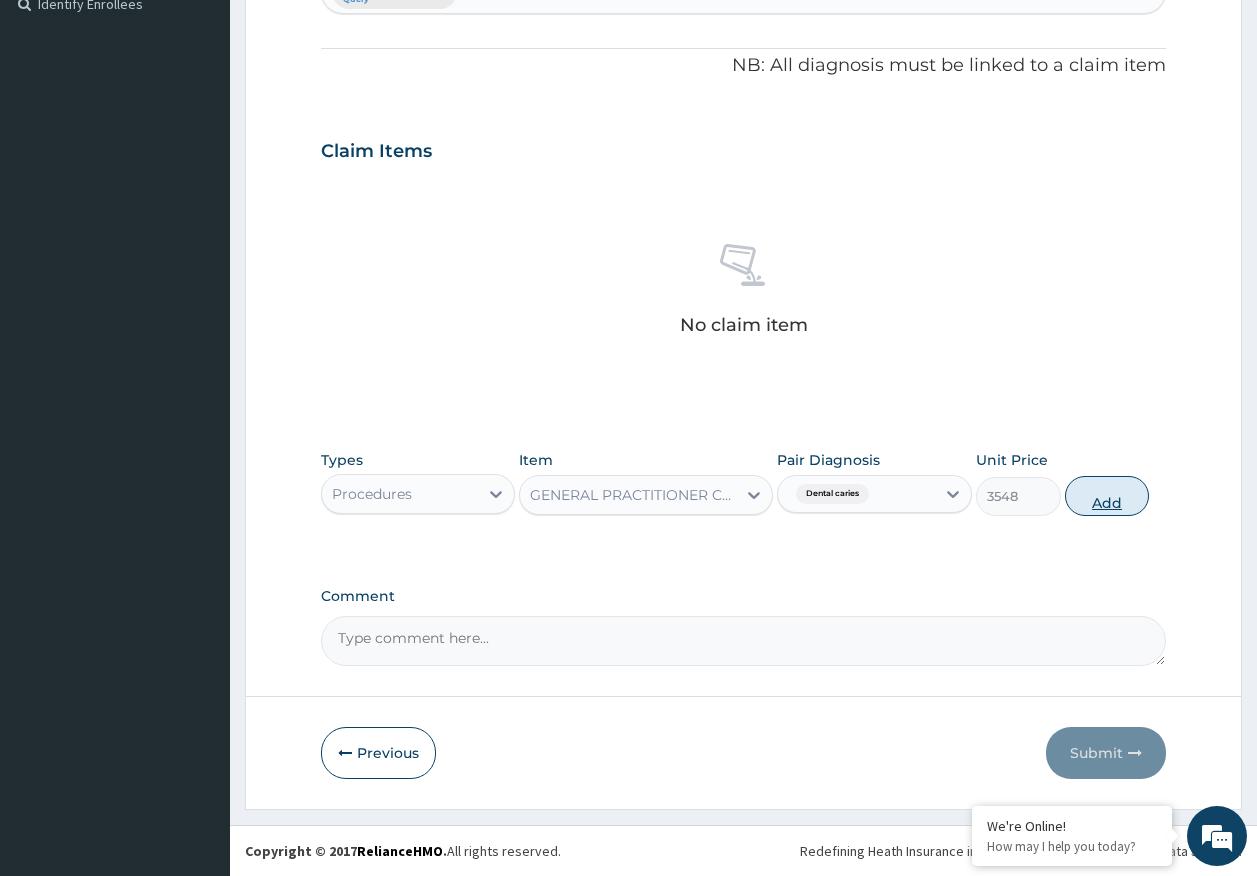drag, startPoint x: 1107, startPoint y: 504, endPoint x: 1094, endPoint y: 498, distance: 14.3178215 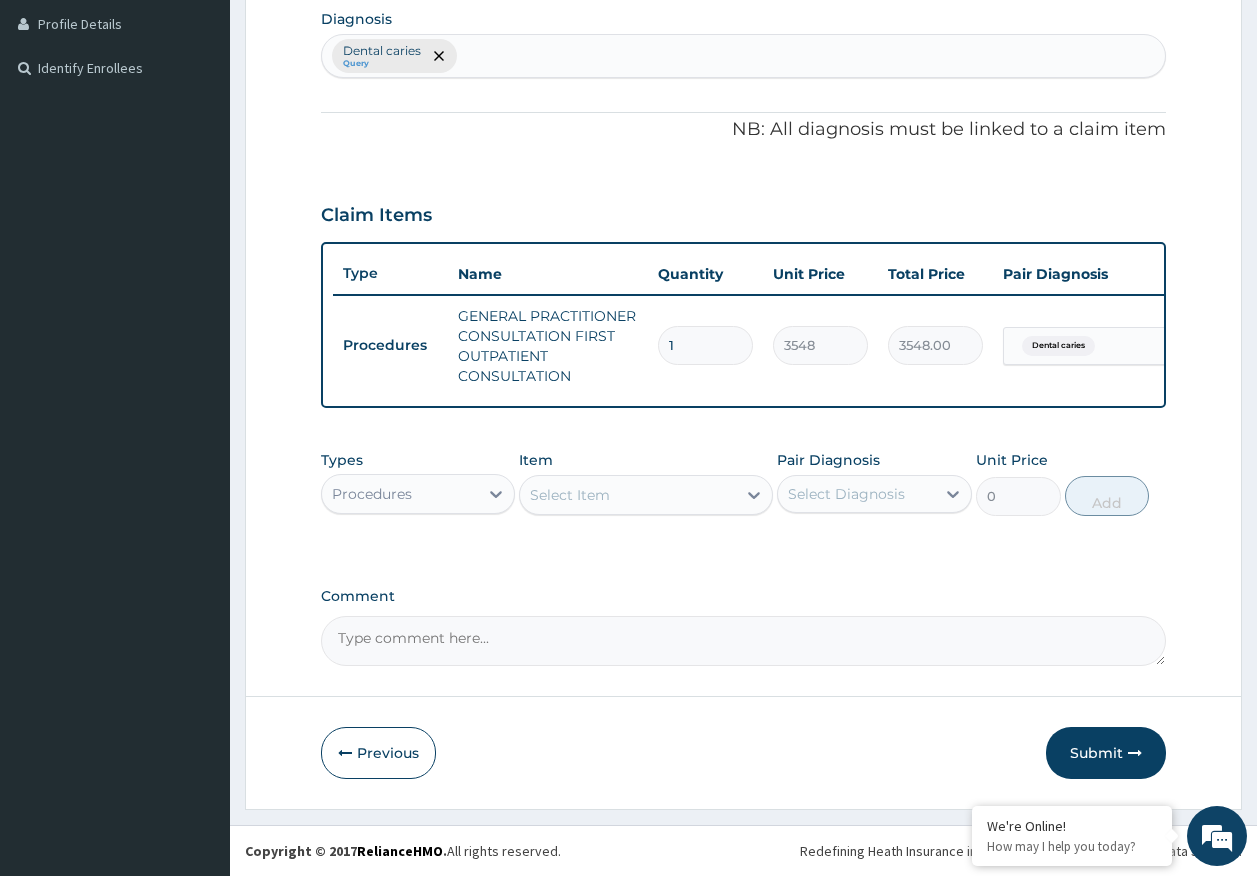 scroll, scrollTop: 517, scrollLeft: 0, axis: vertical 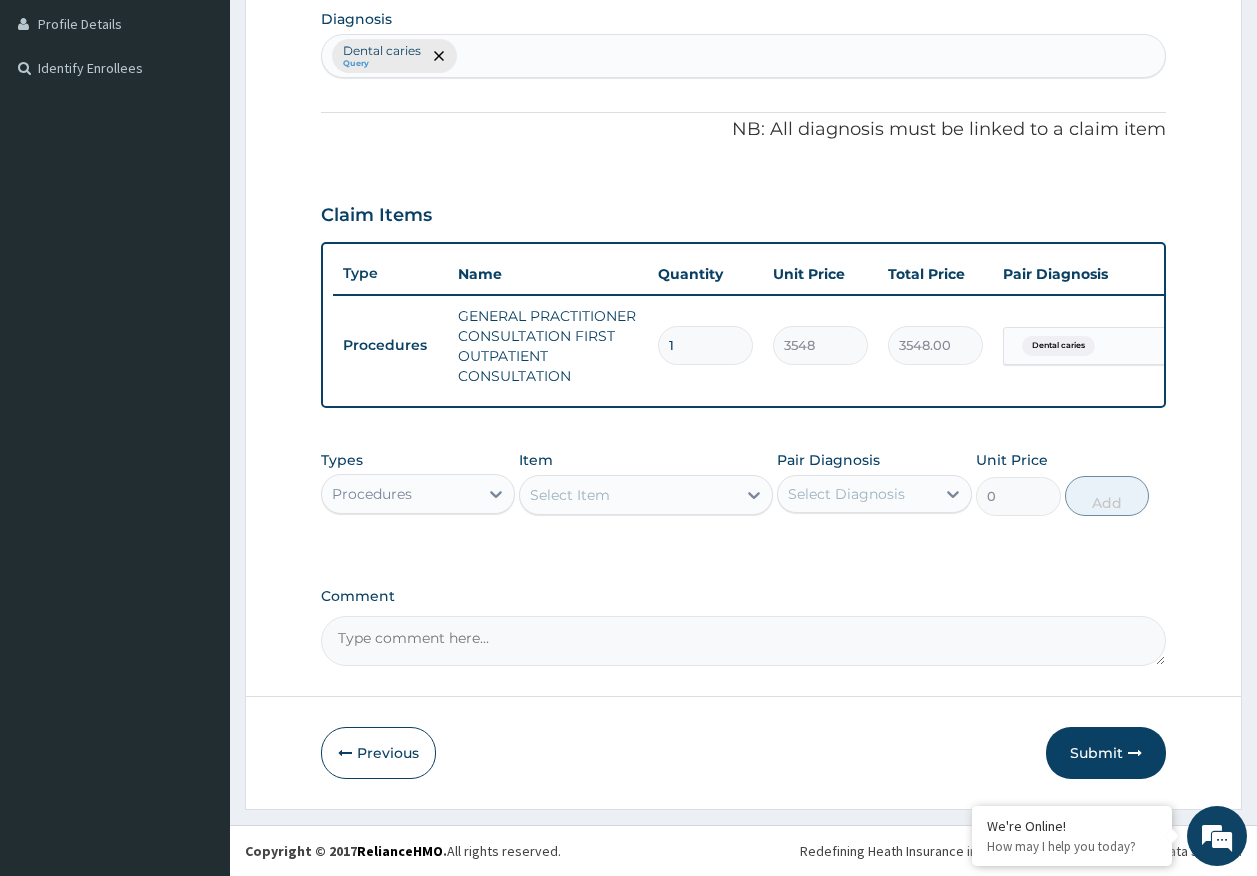 click on "Select Item" at bounding box center [628, 495] 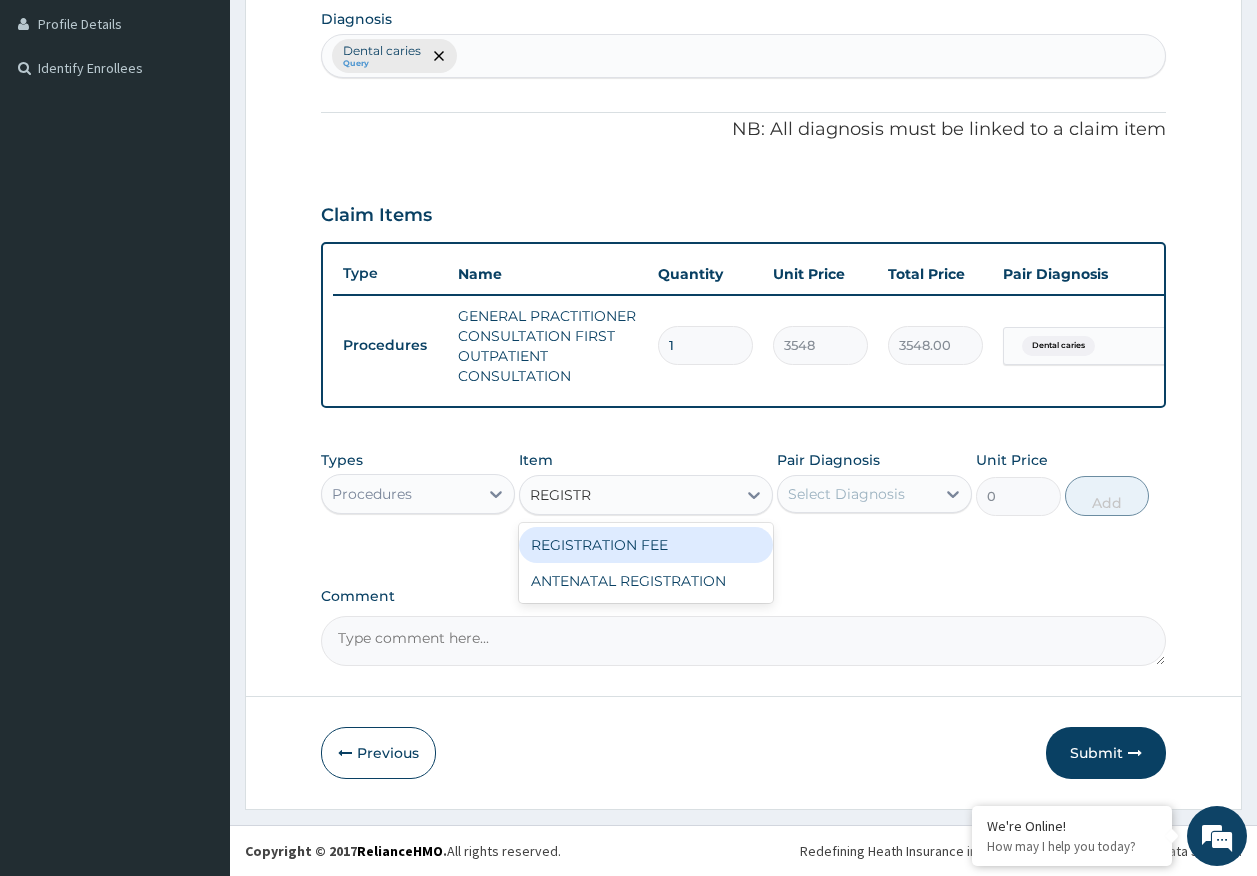 type on "REGISTRA" 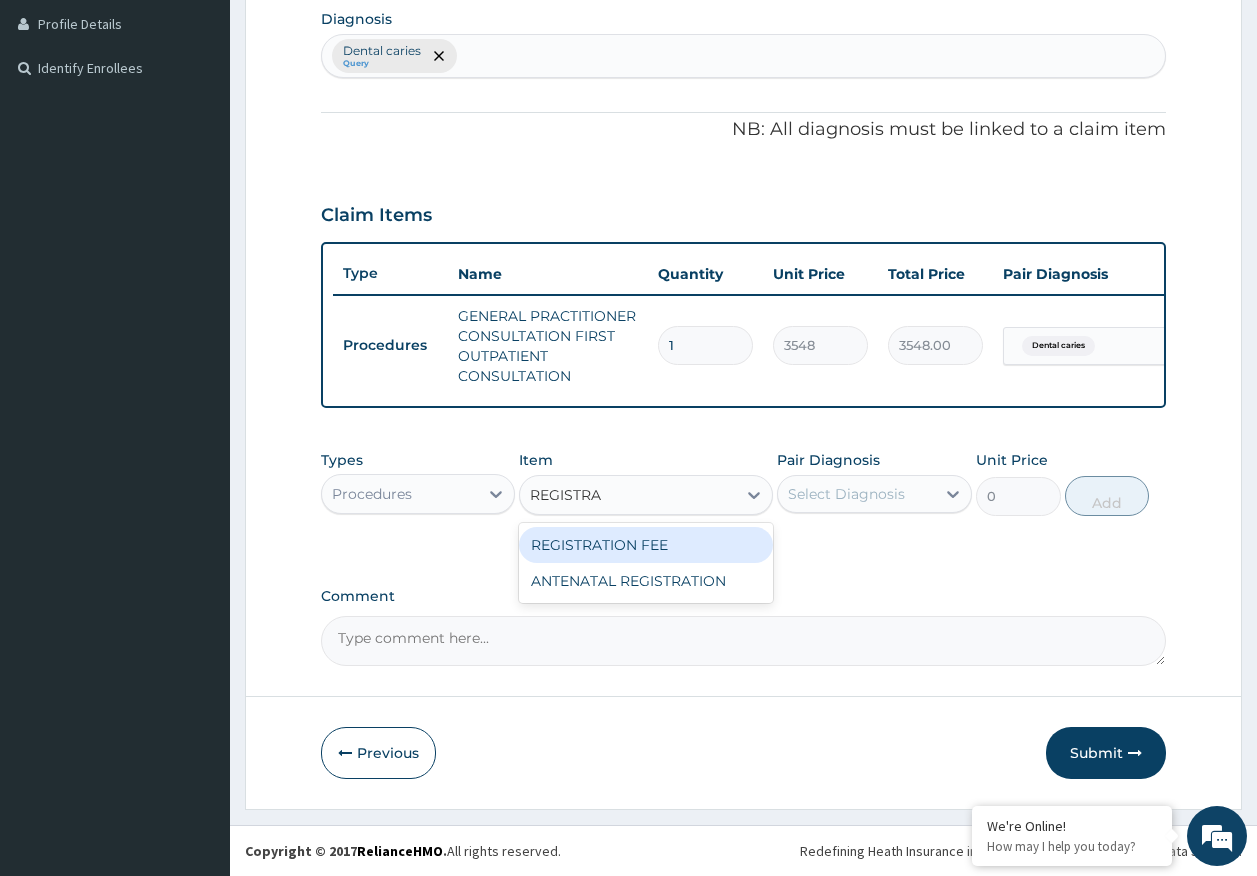 click on "REGISTRATION FEE" at bounding box center [646, 545] 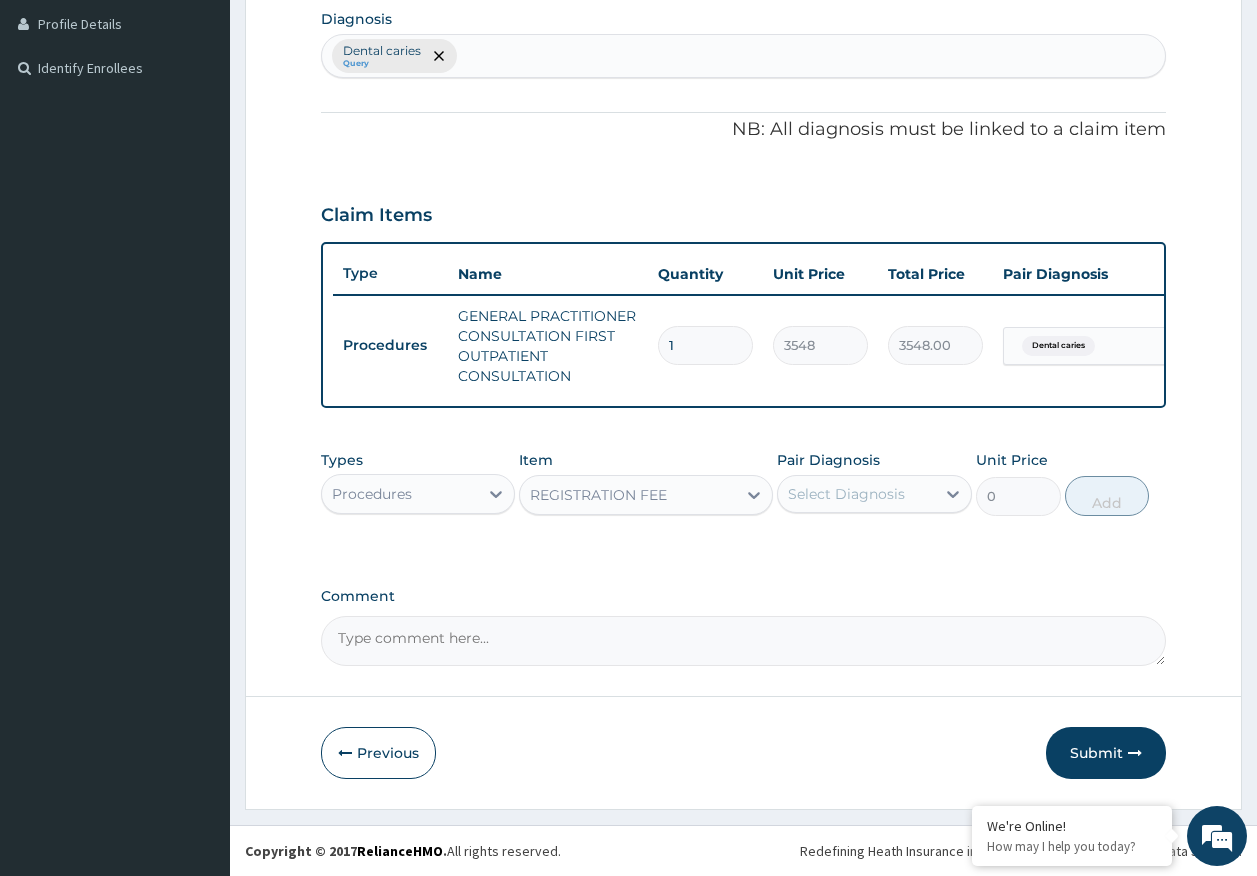 type 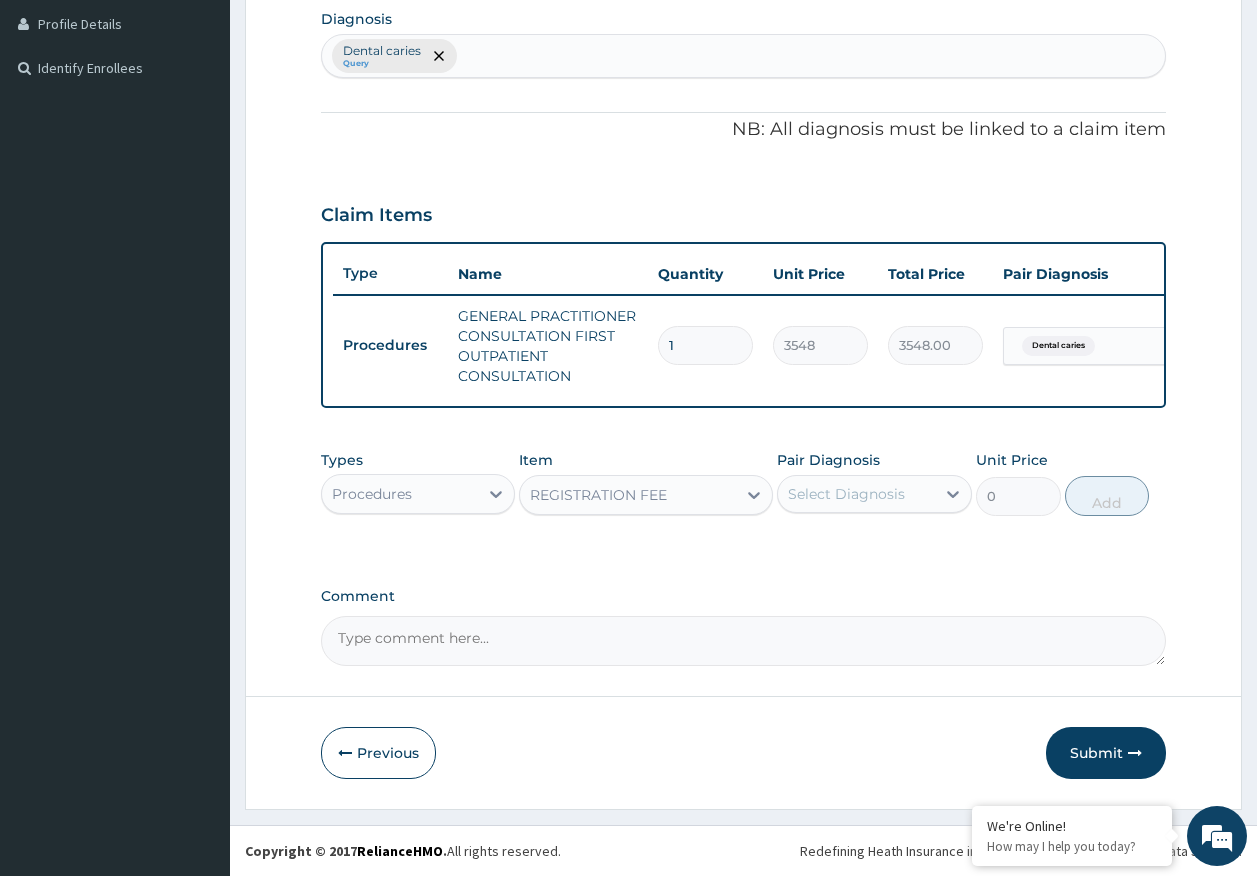 type on "2150" 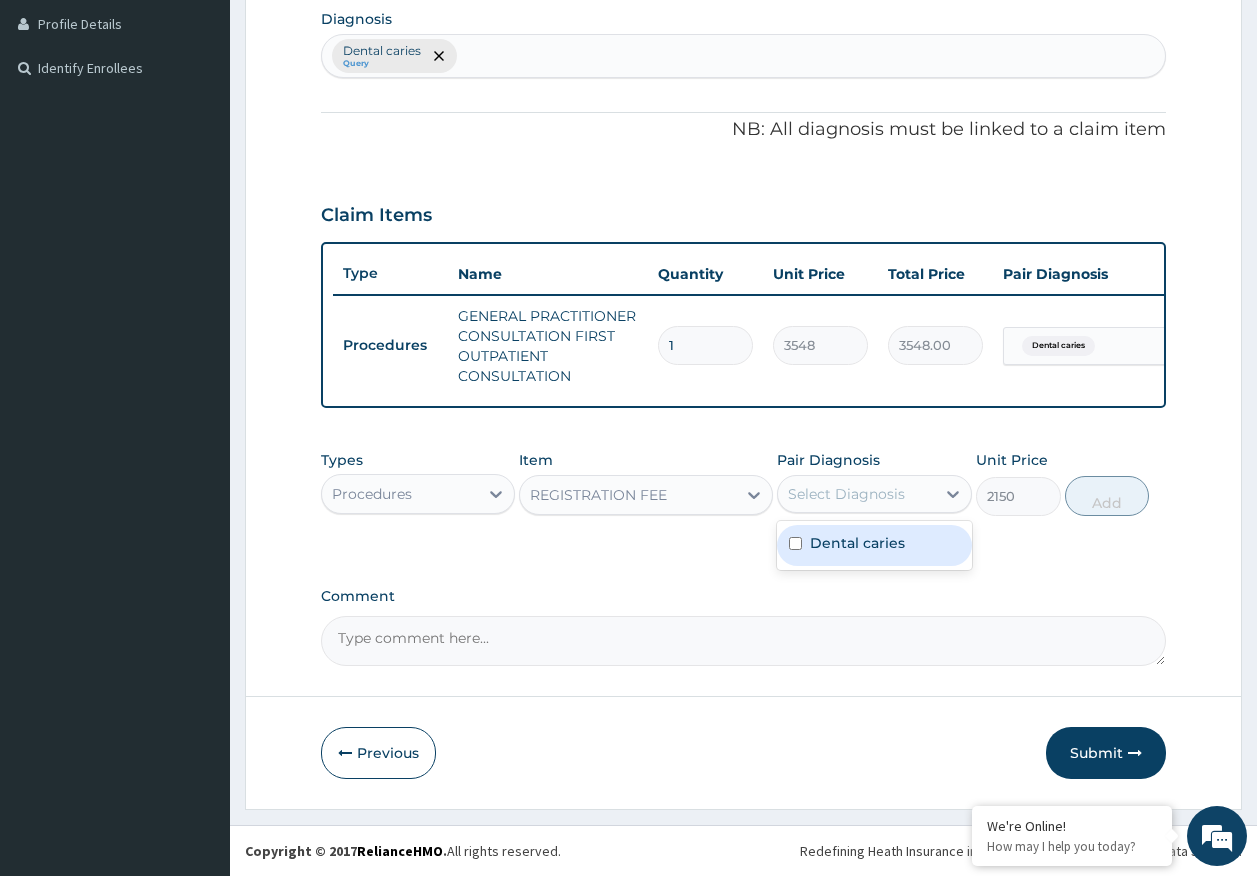 click on "Select Diagnosis" at bounding box center [846, 494] 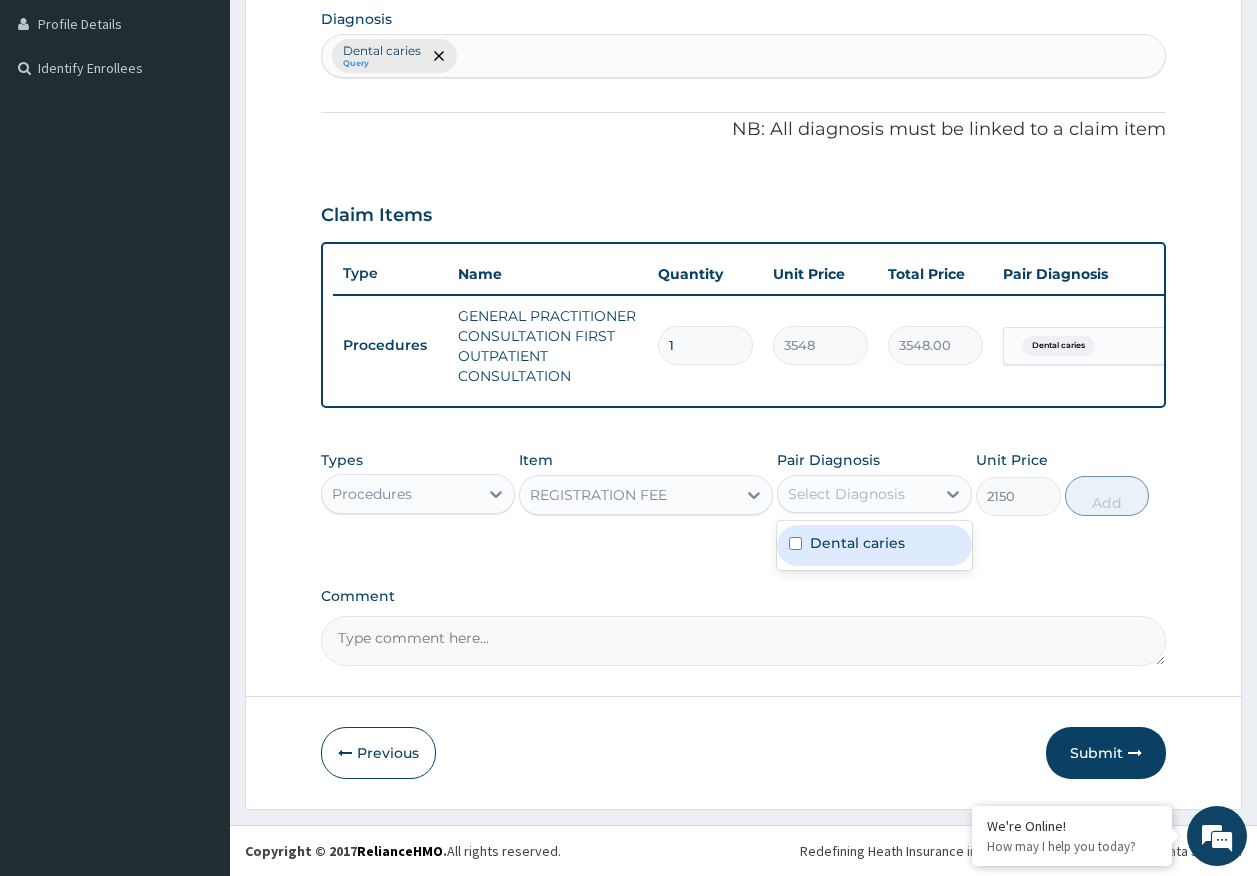click on "Dental caries" at bounding box center [857, 543] 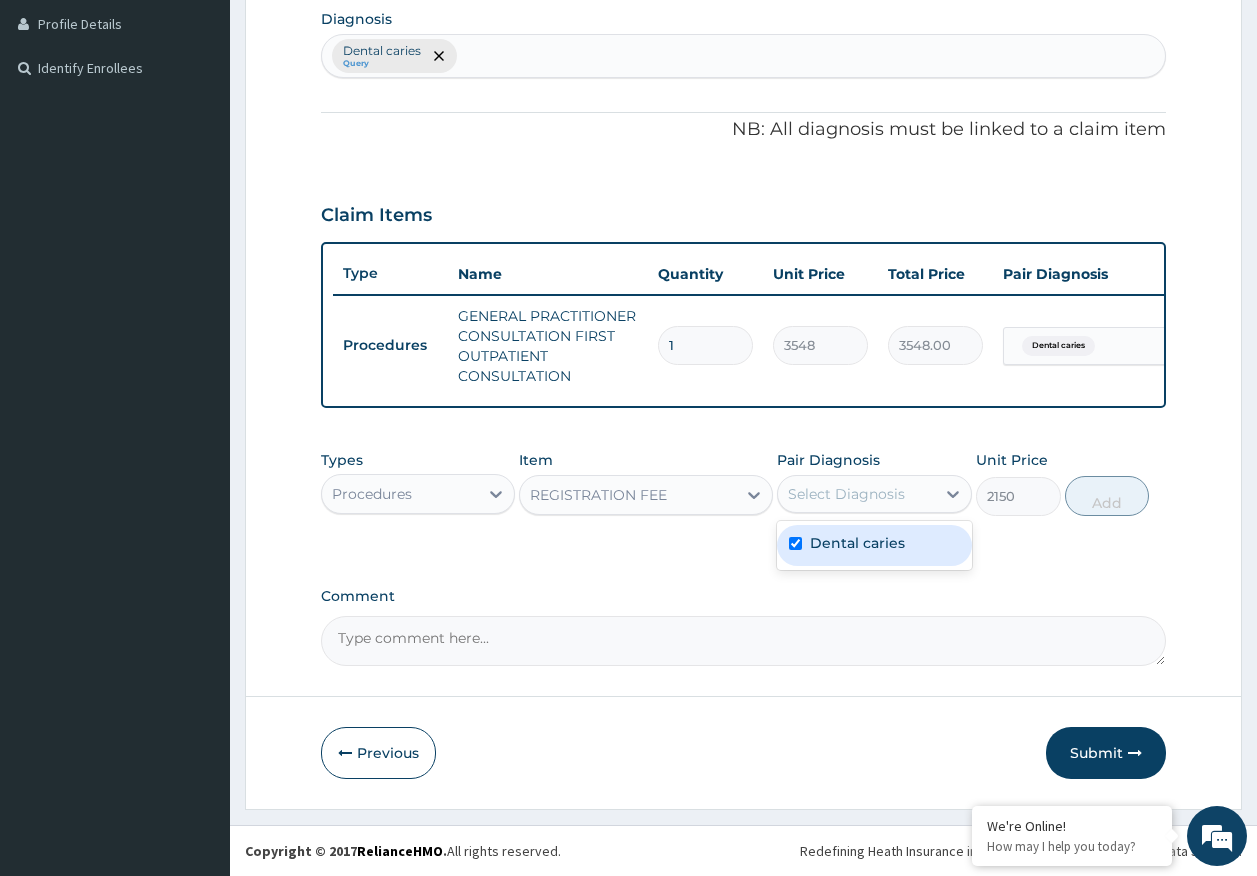 checkbox on "true" 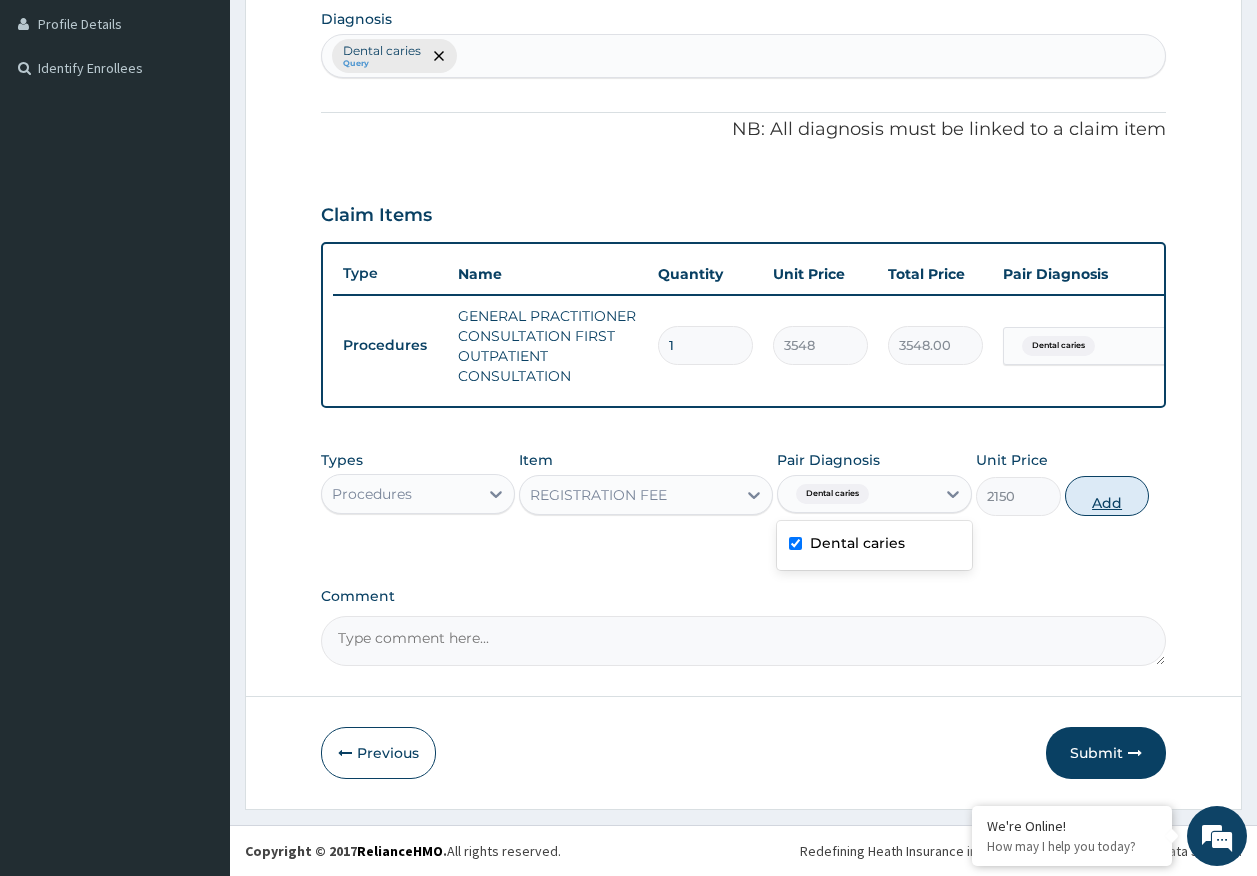 click on "Add" at bounding box center (1107, 496) 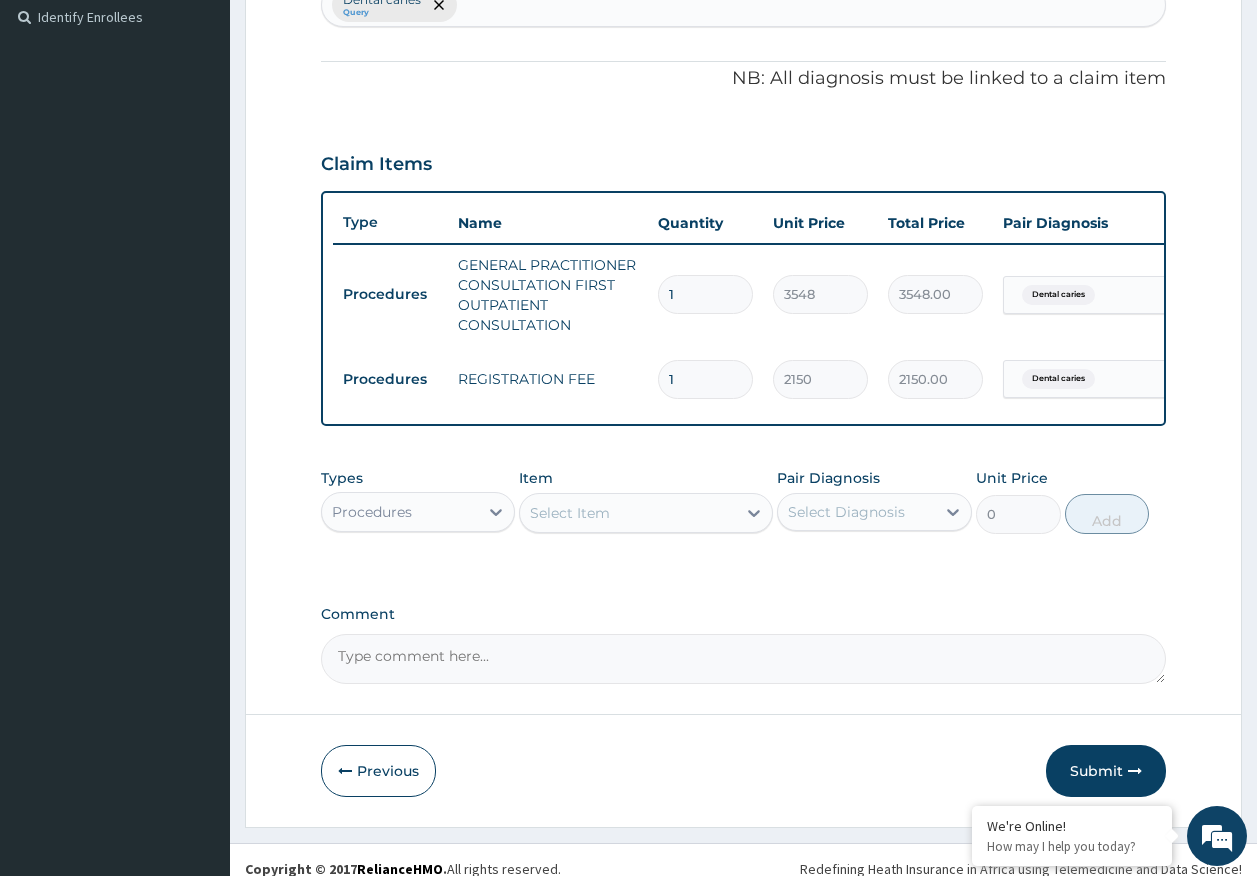 scroll, scrollTop: 586, scrollLeft: 0, axis: vertical 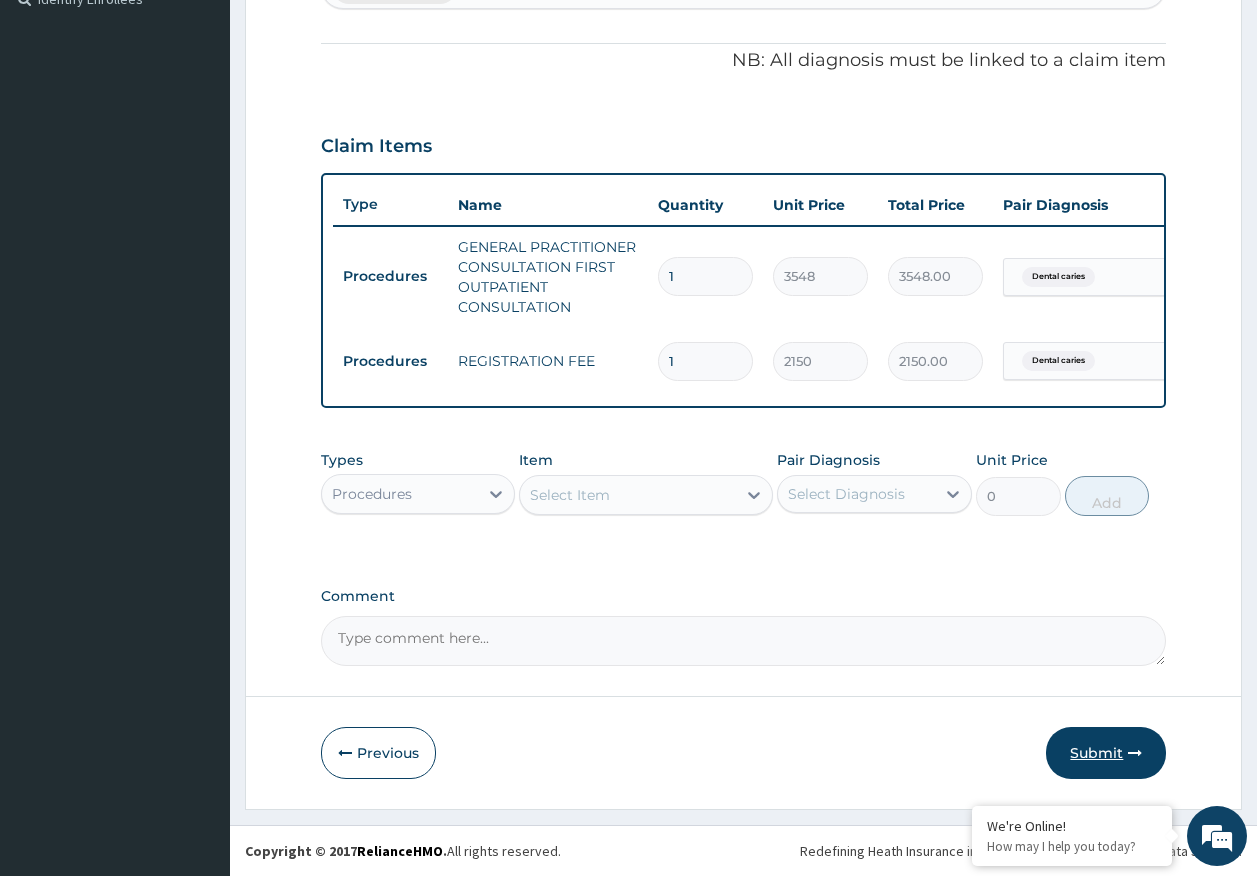 click on "Submit" at bounding box center (1106, 753) 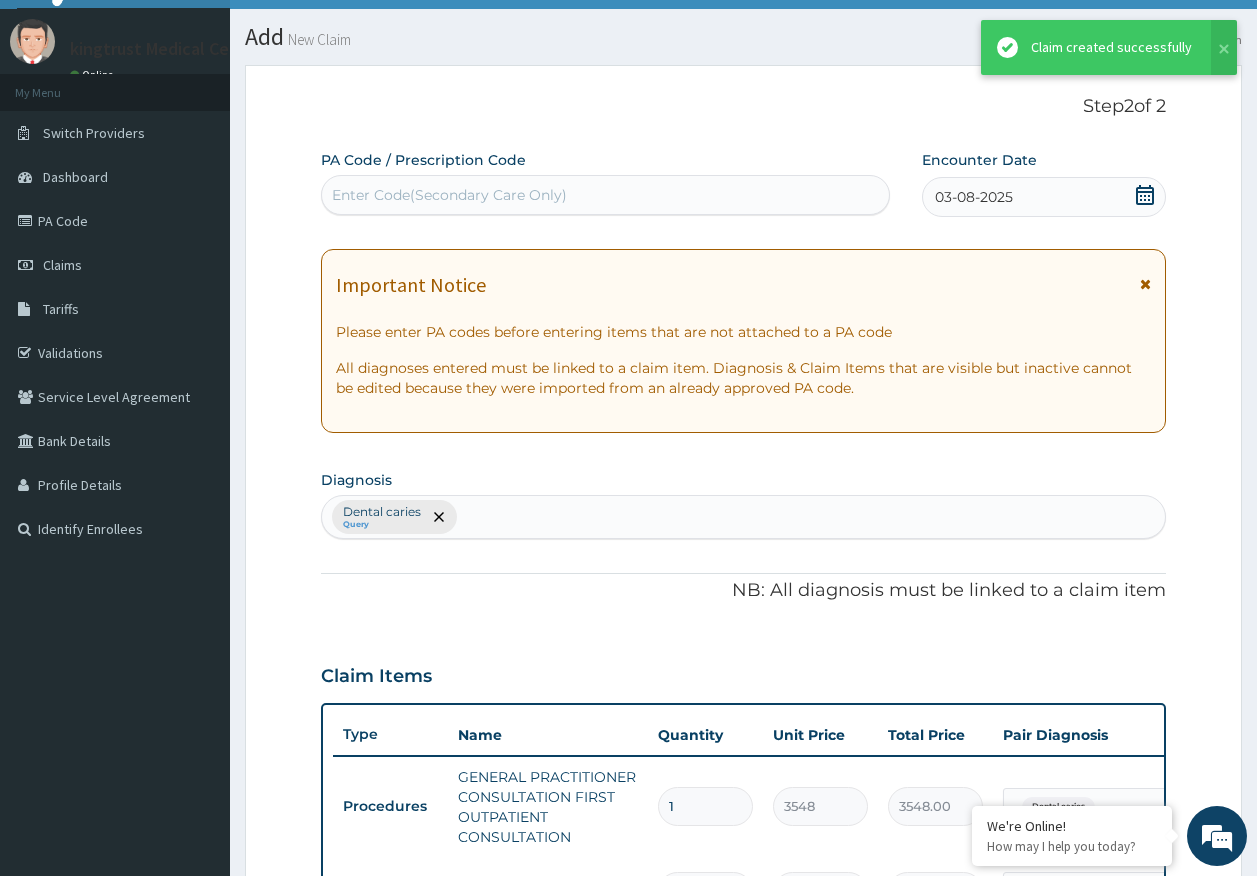 scroll, scrollTop: 586, scrollLeft: 0, axis: vertical 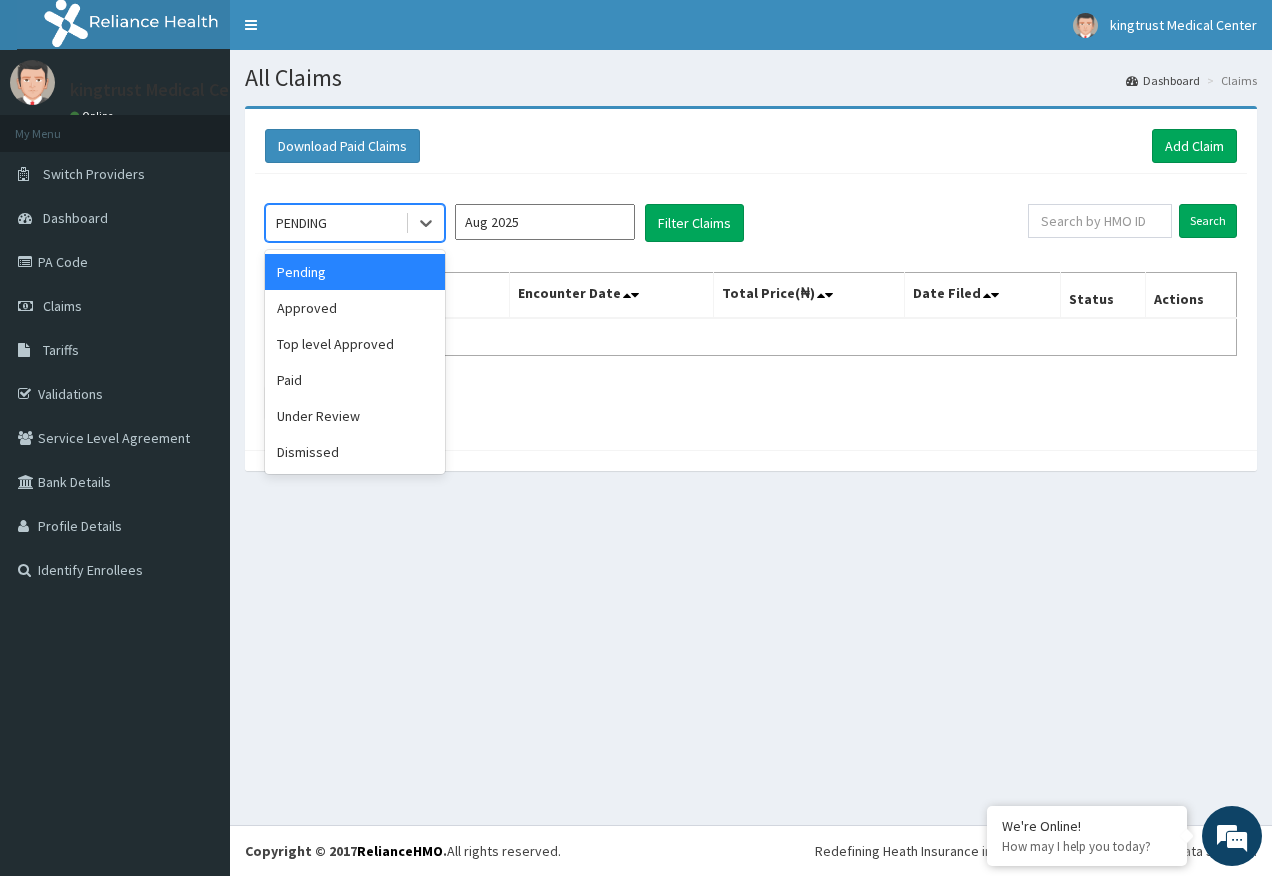 click on "PENDING" at bounding box center (301, 223) 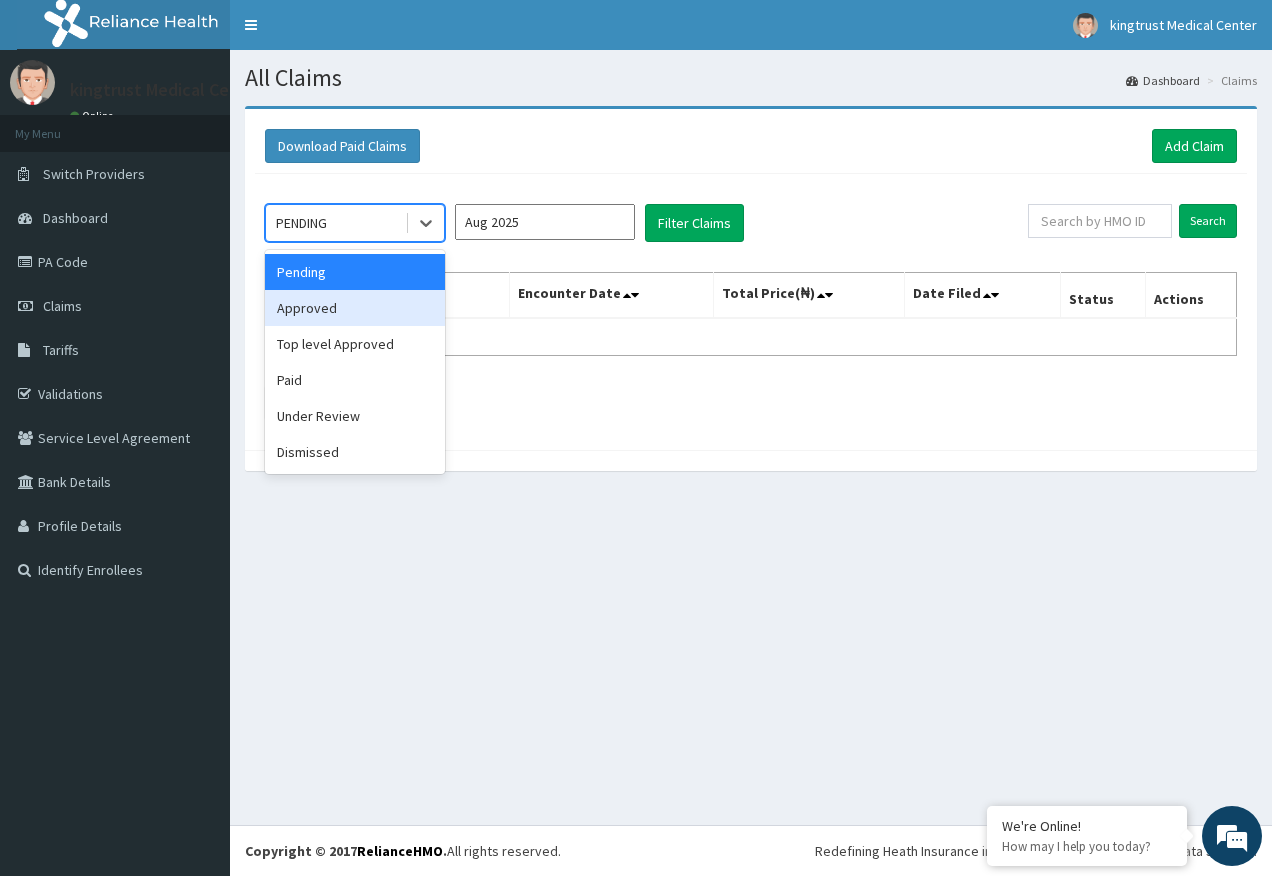 drag, startPoint x: 312, startPoint y: 313, endPoint x: 432, endPoint y: 301, distance: 120.59851 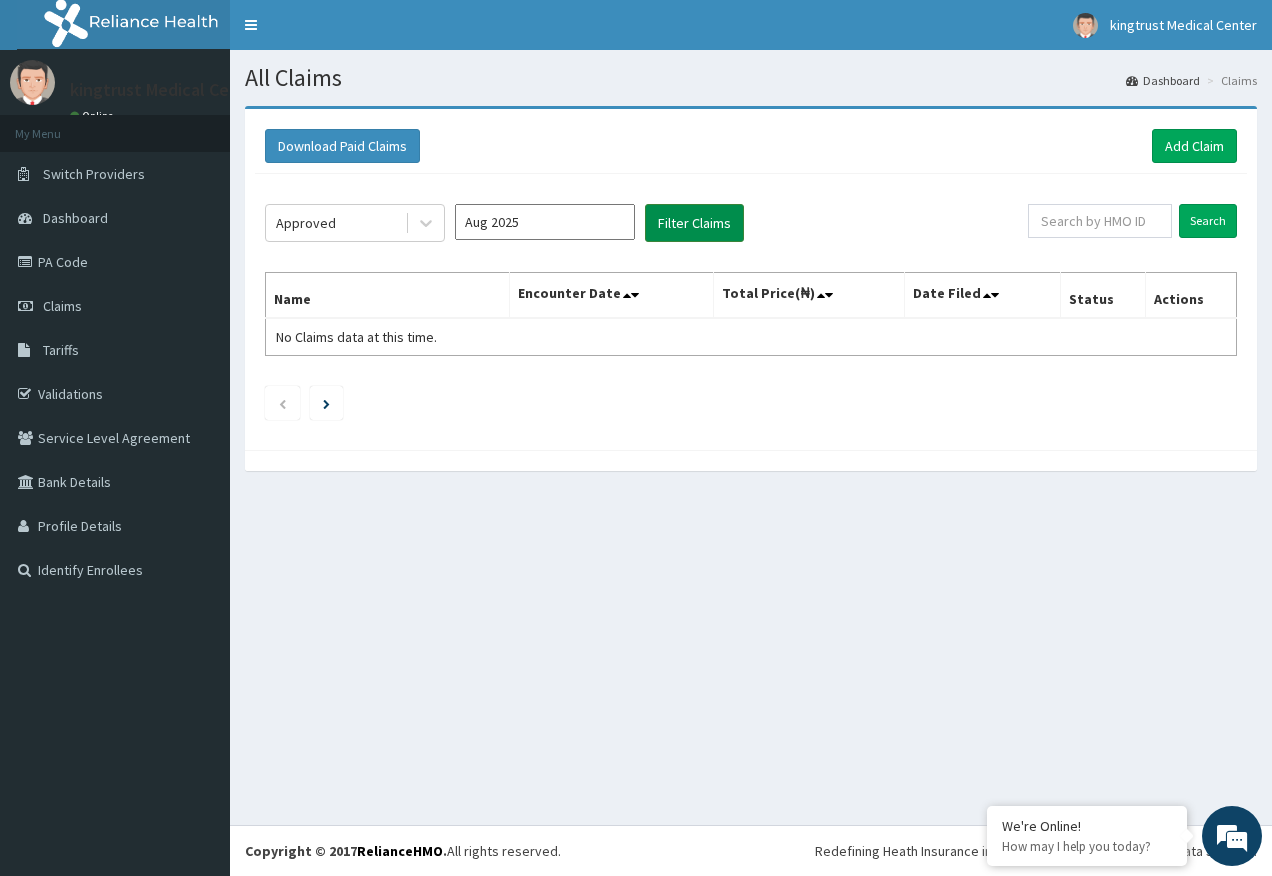 click on "Filter Claims" at bounding box center (694, 223) 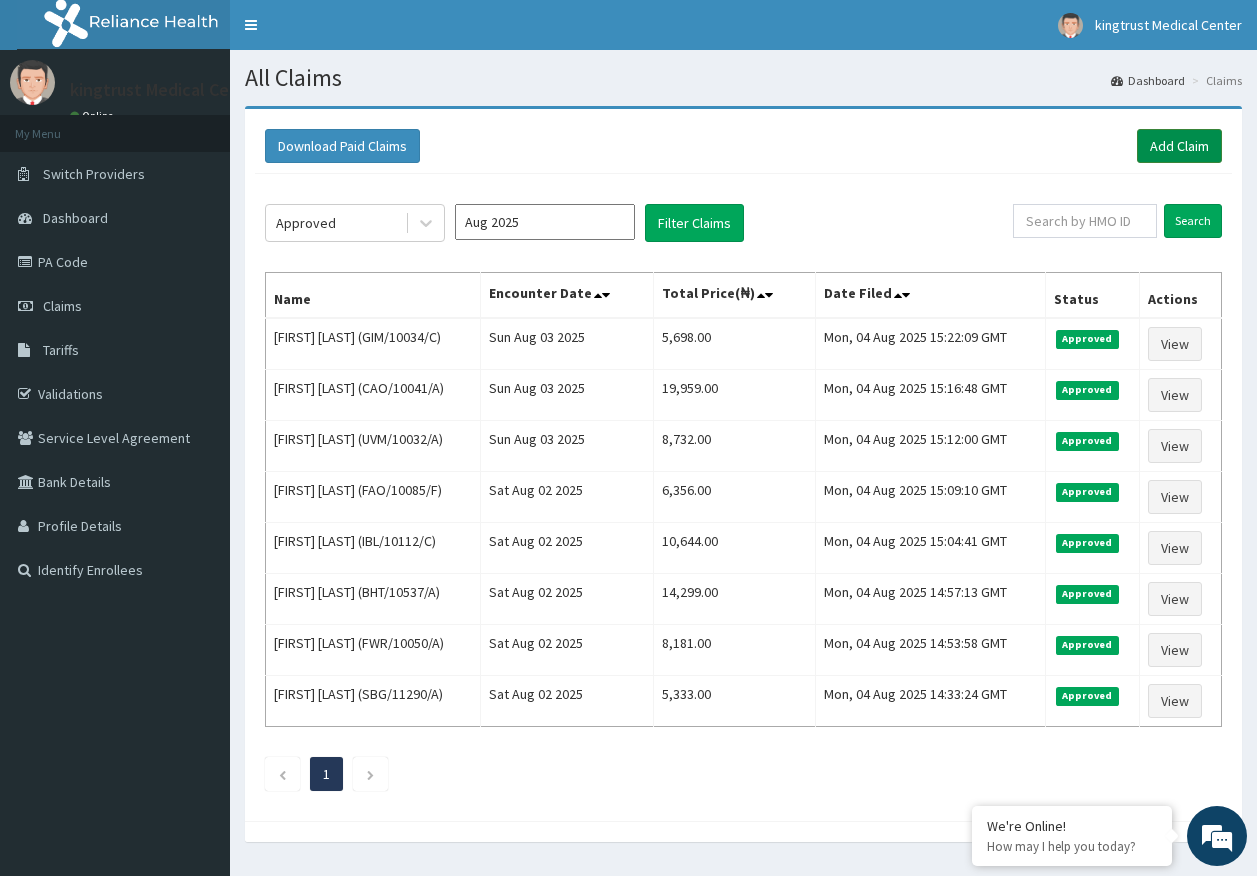 click on "Add Claim" at bounding box center [1179, 146] 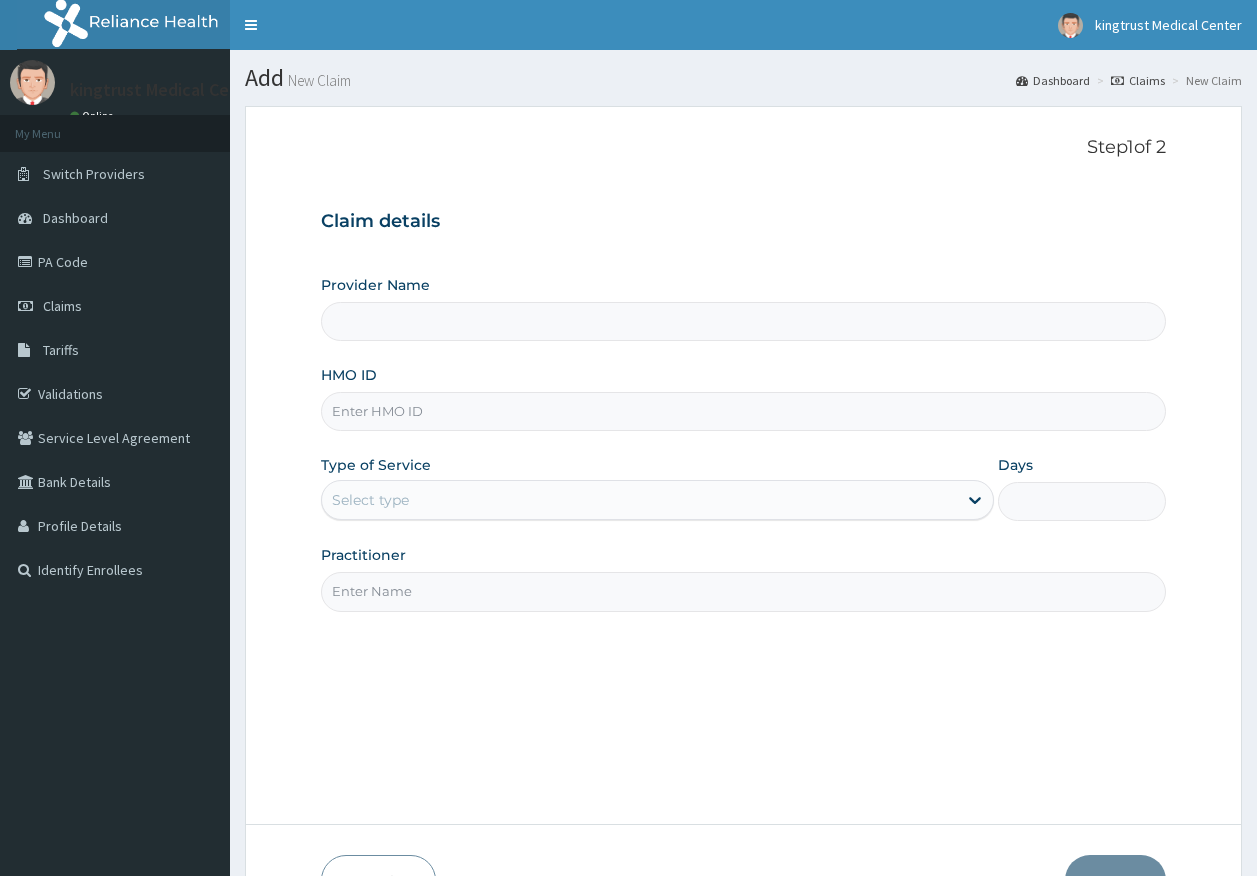 type on "Kingtrust Medical Center" 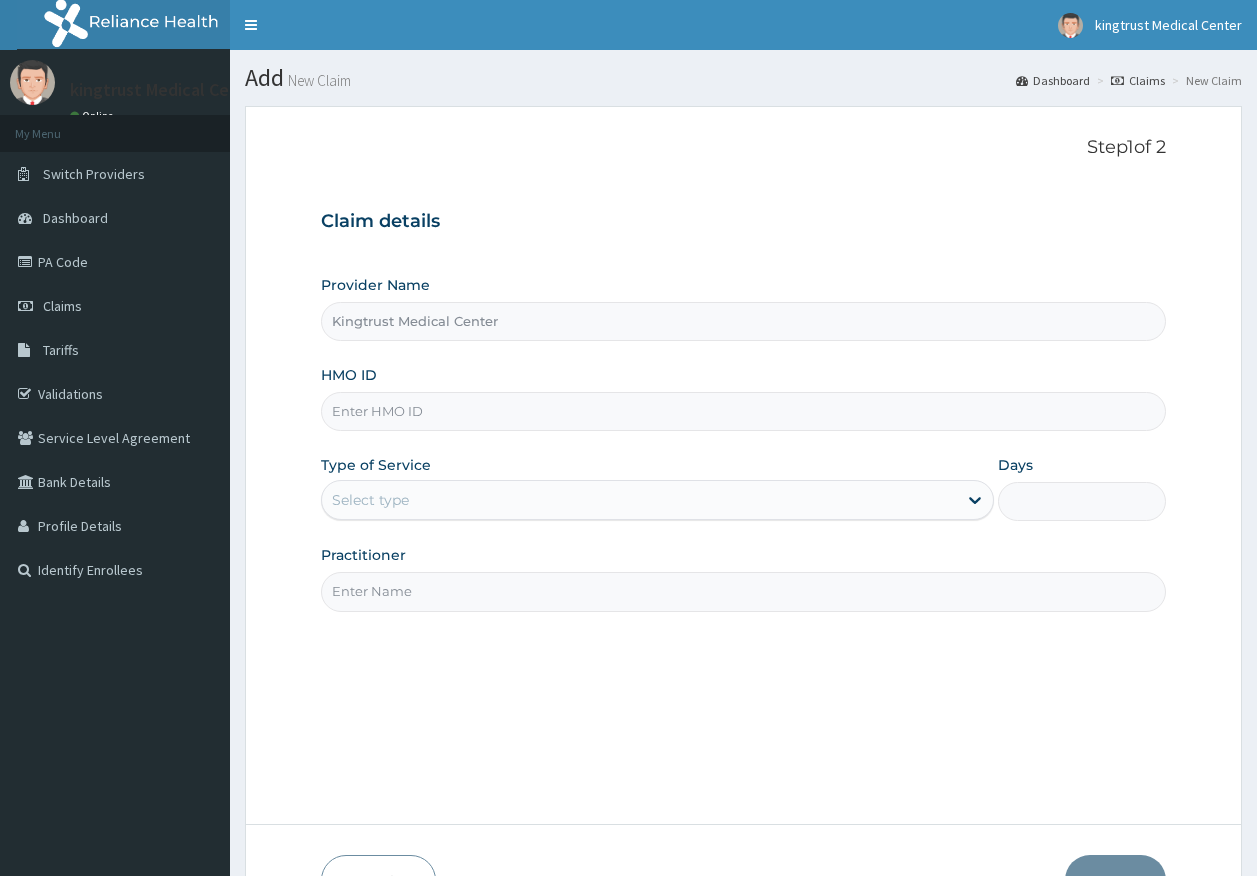 scroll, scrollTop: 0, scrollLeft: 0, axis: both 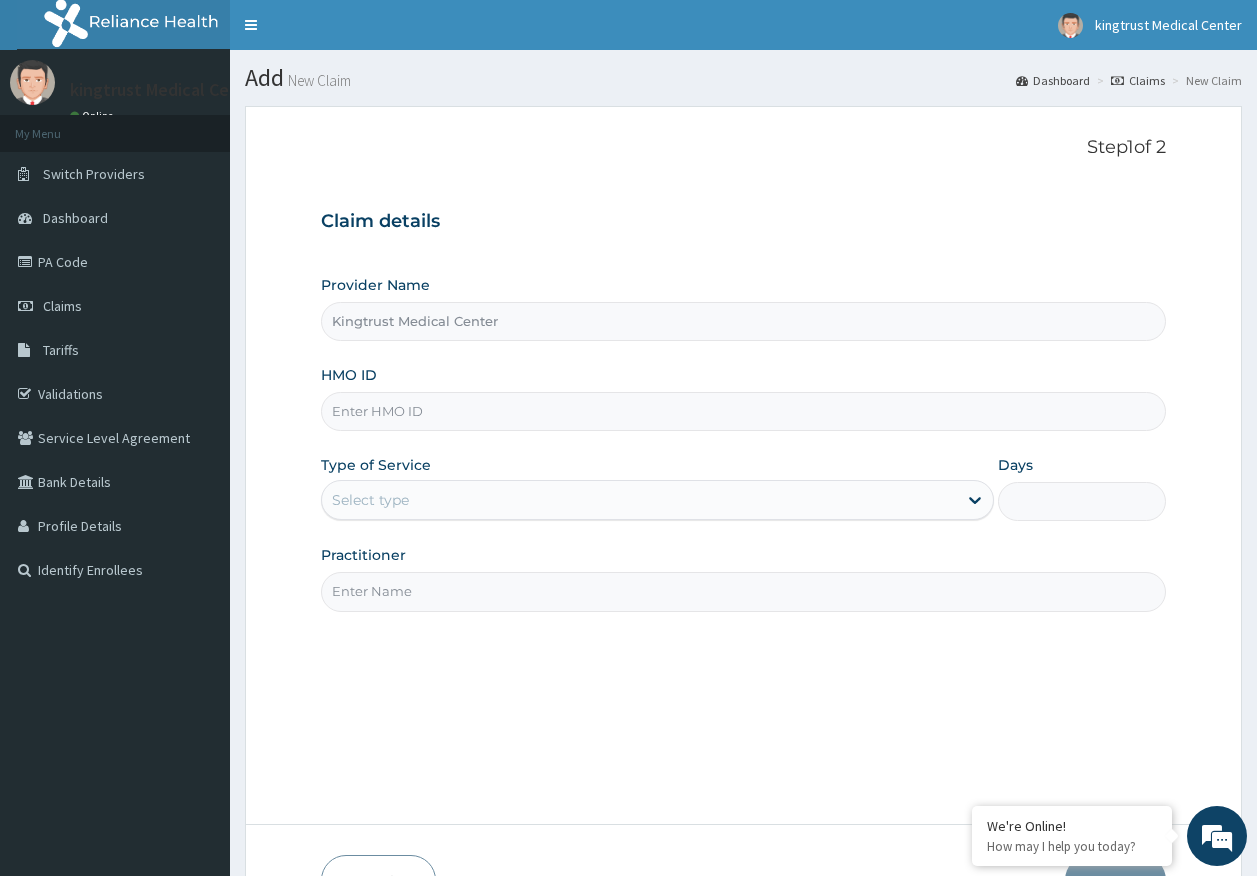 paste on "KML/10098/A" 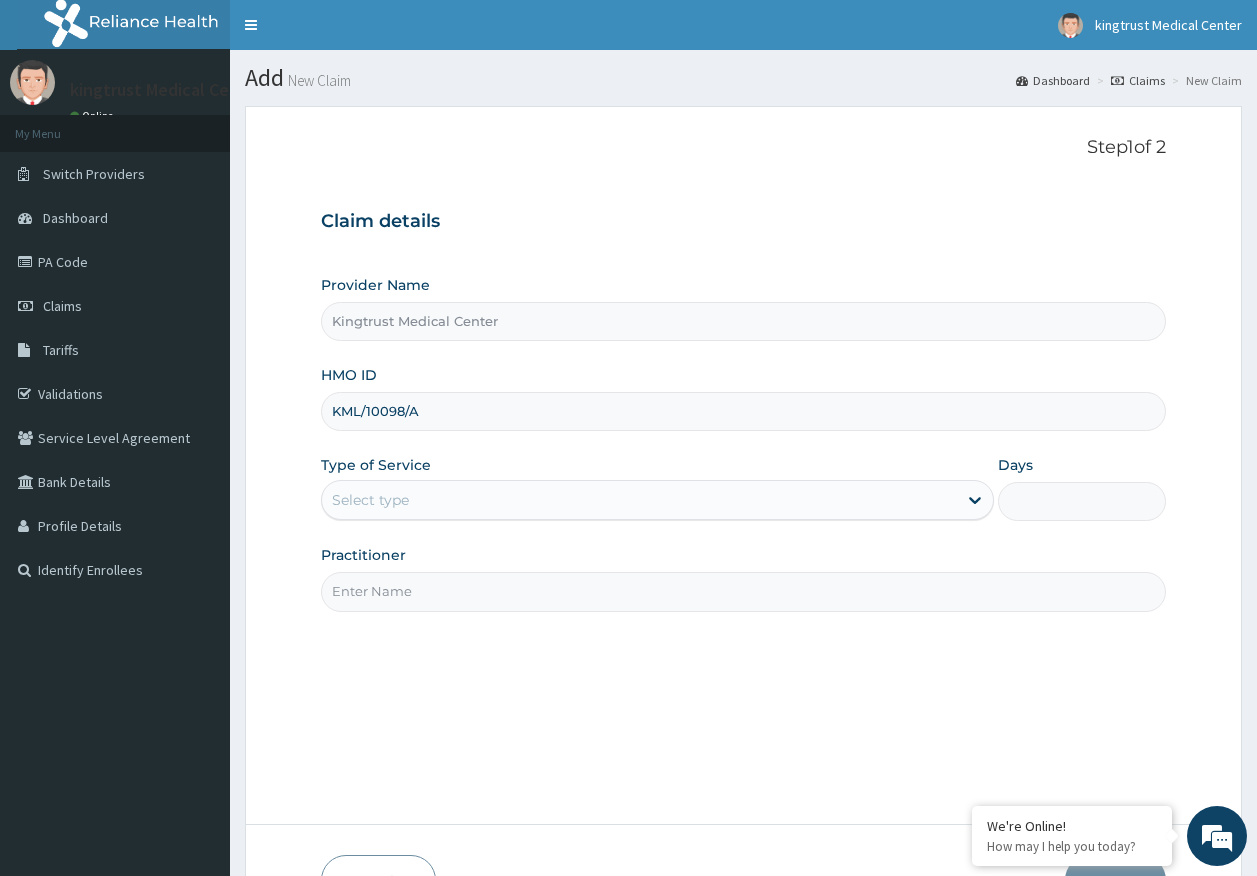 type on "KML/10098/A" 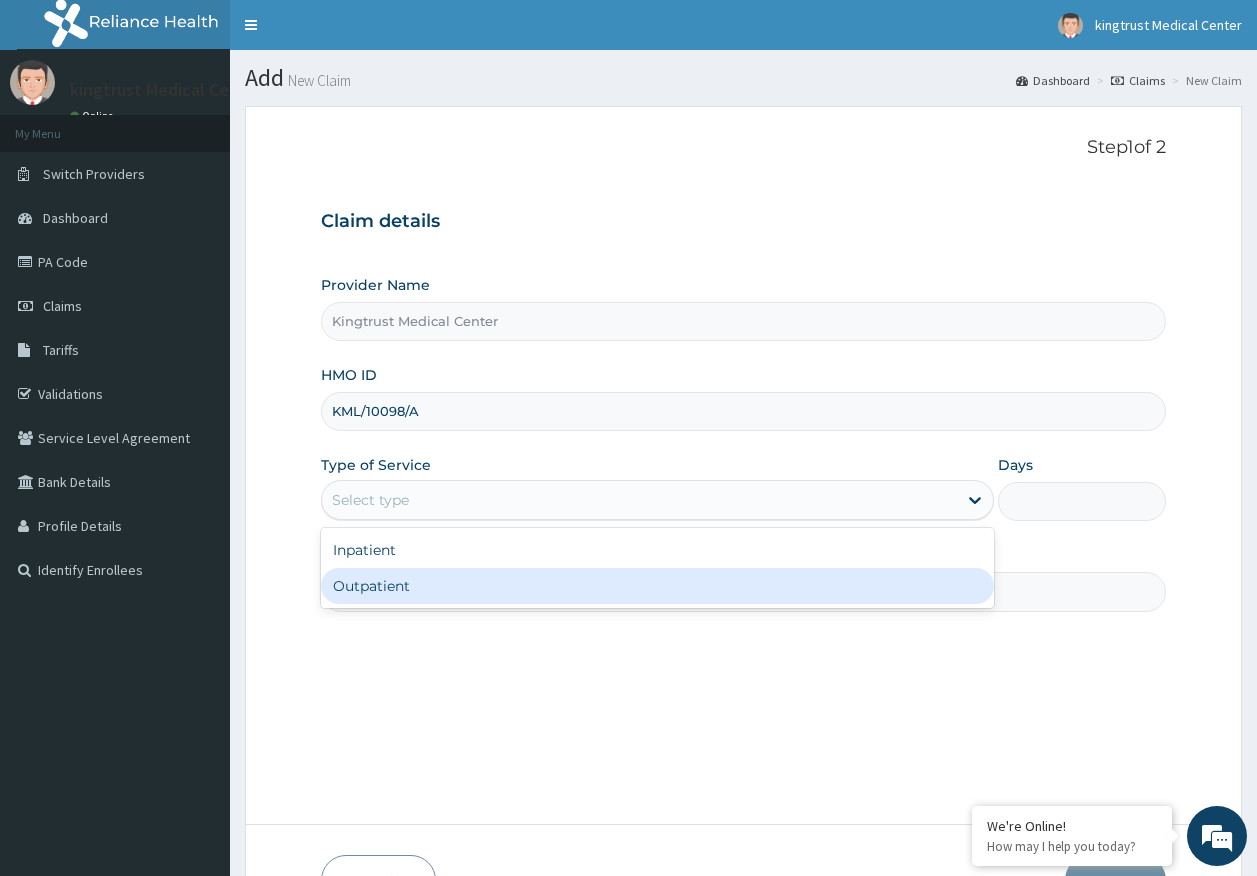 click on "Outpatient" at bounding box center [657, 586] 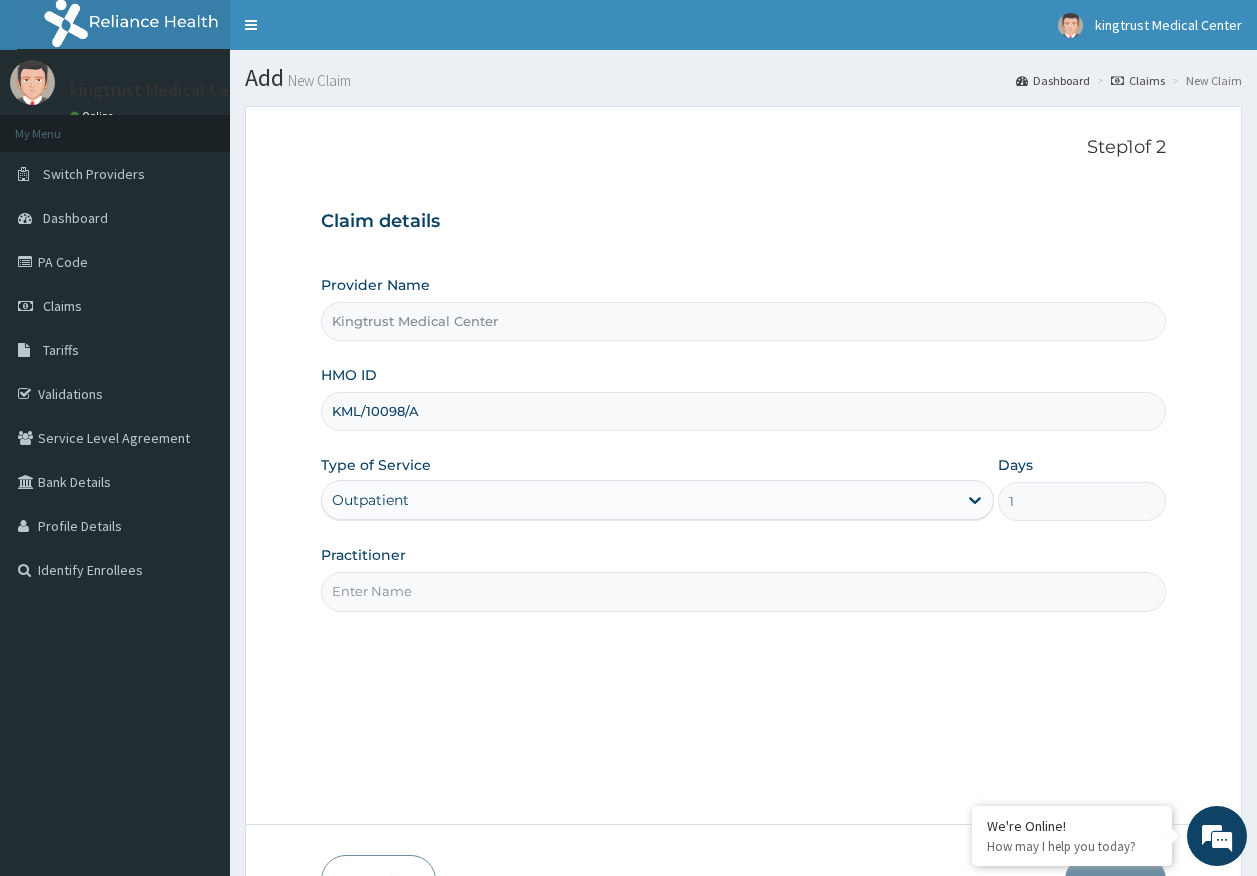click on "Practitioner" at bounding box center [744, 591] 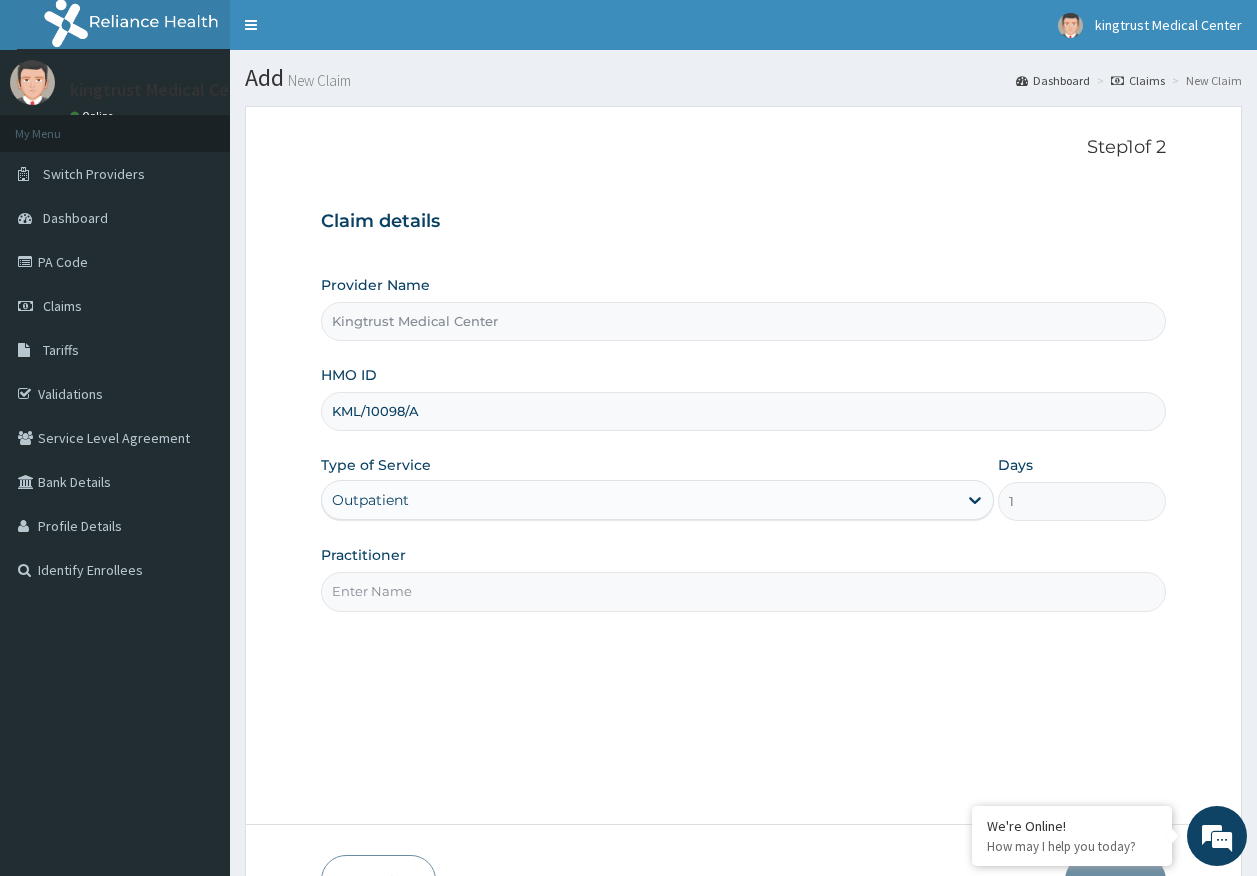 type on "DR AJAYI" 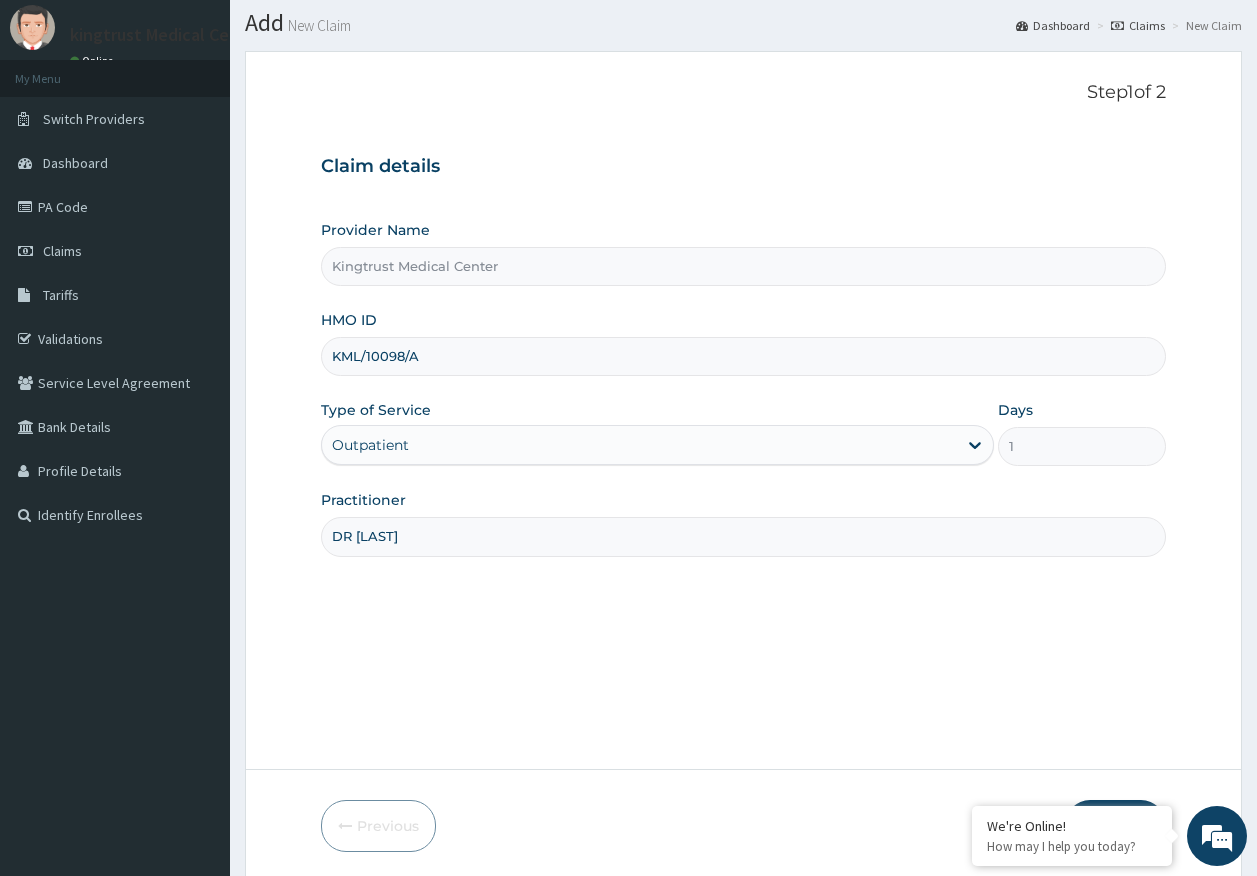 scroll, scrollTop: 128, scrollLeft: 0, axis: vertical 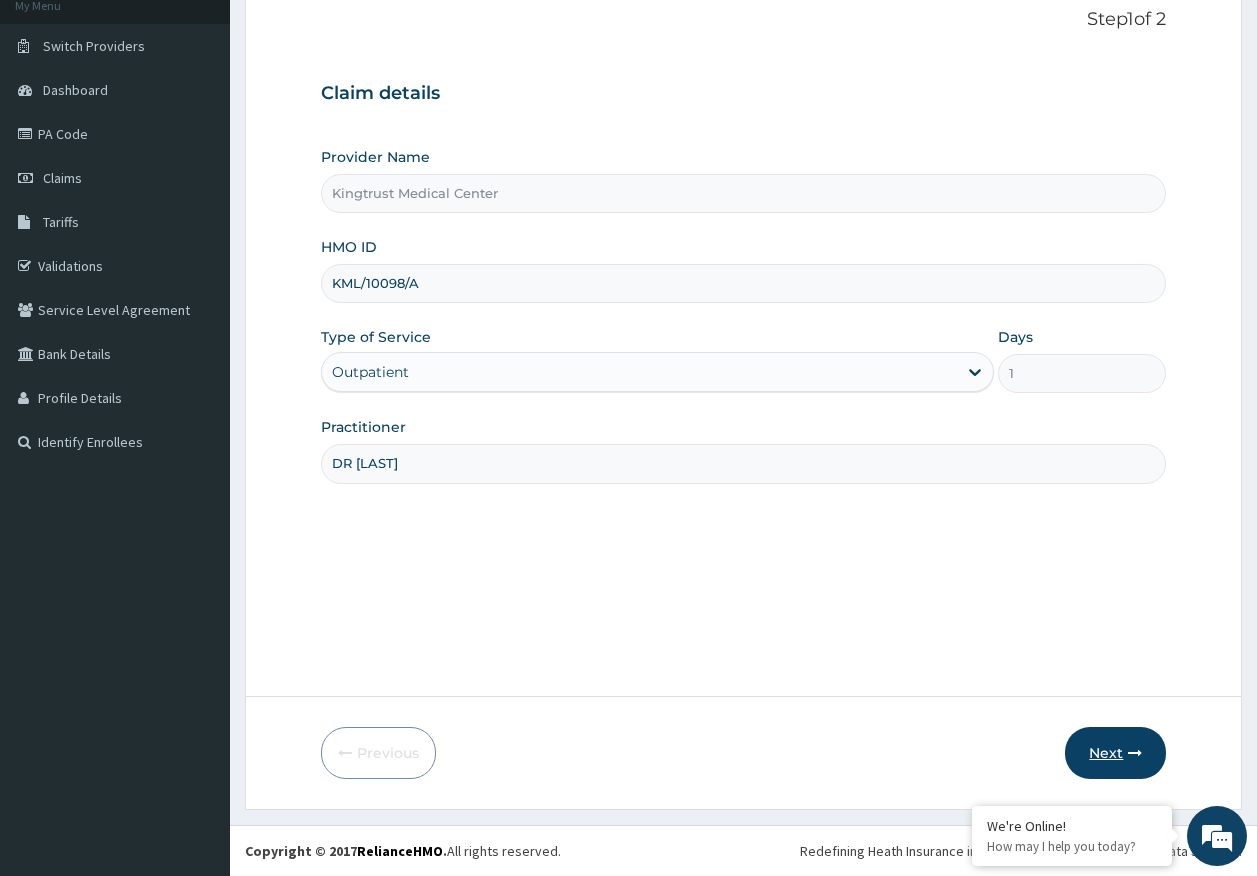 click on "Next" at bounding box center [1115, 753] 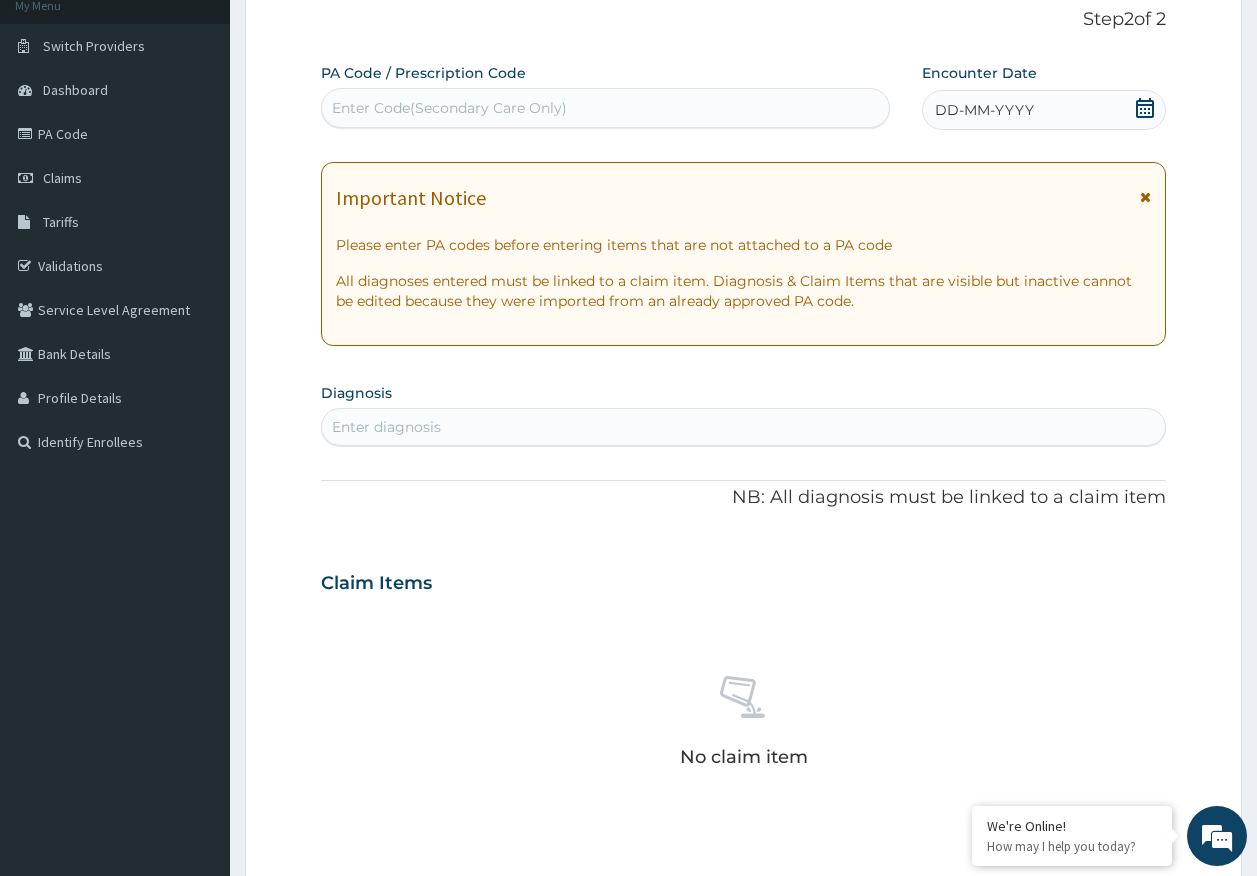 click on "Enter Code(Secondary Care Only)" at bounding box center (449, 108) 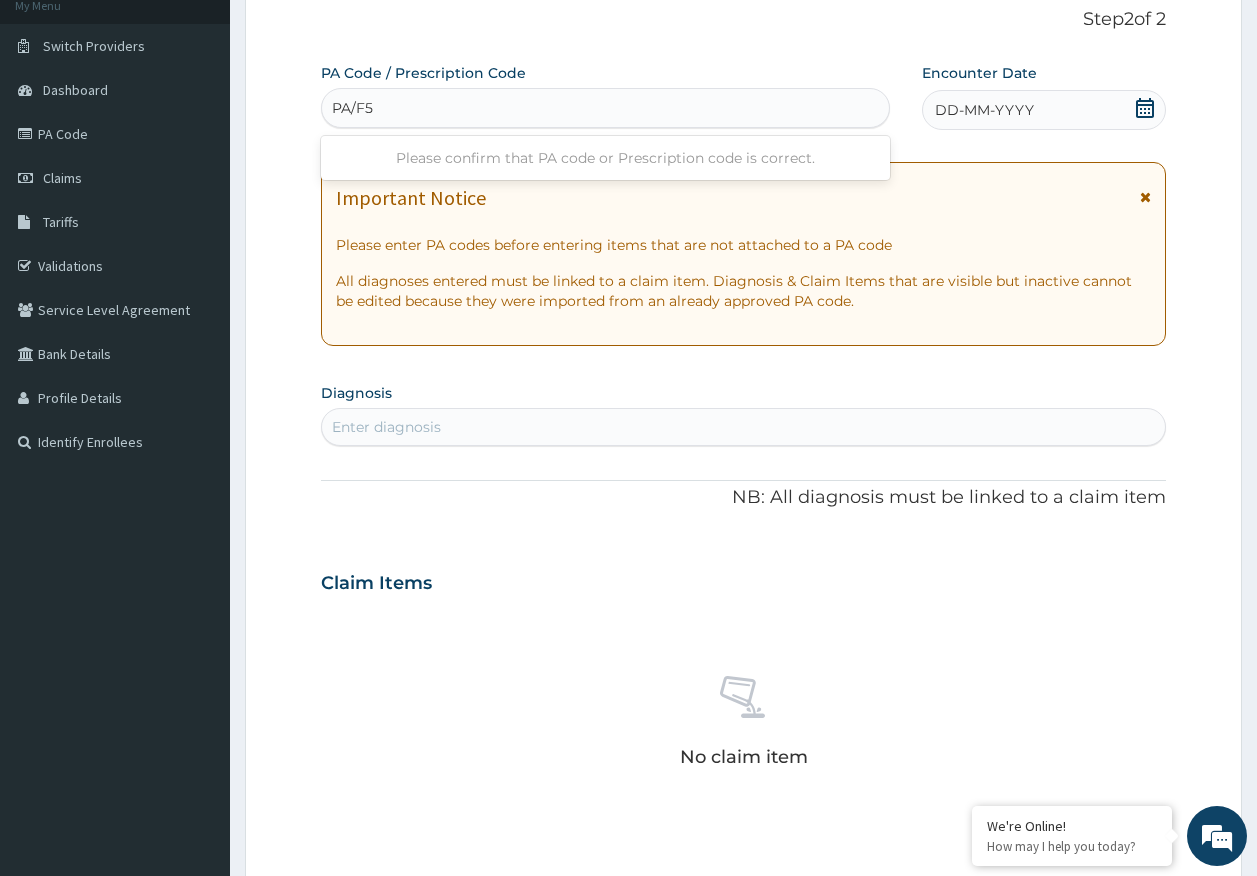 scroll, scrollTop: 0, scrollLeft: 0, axis: both 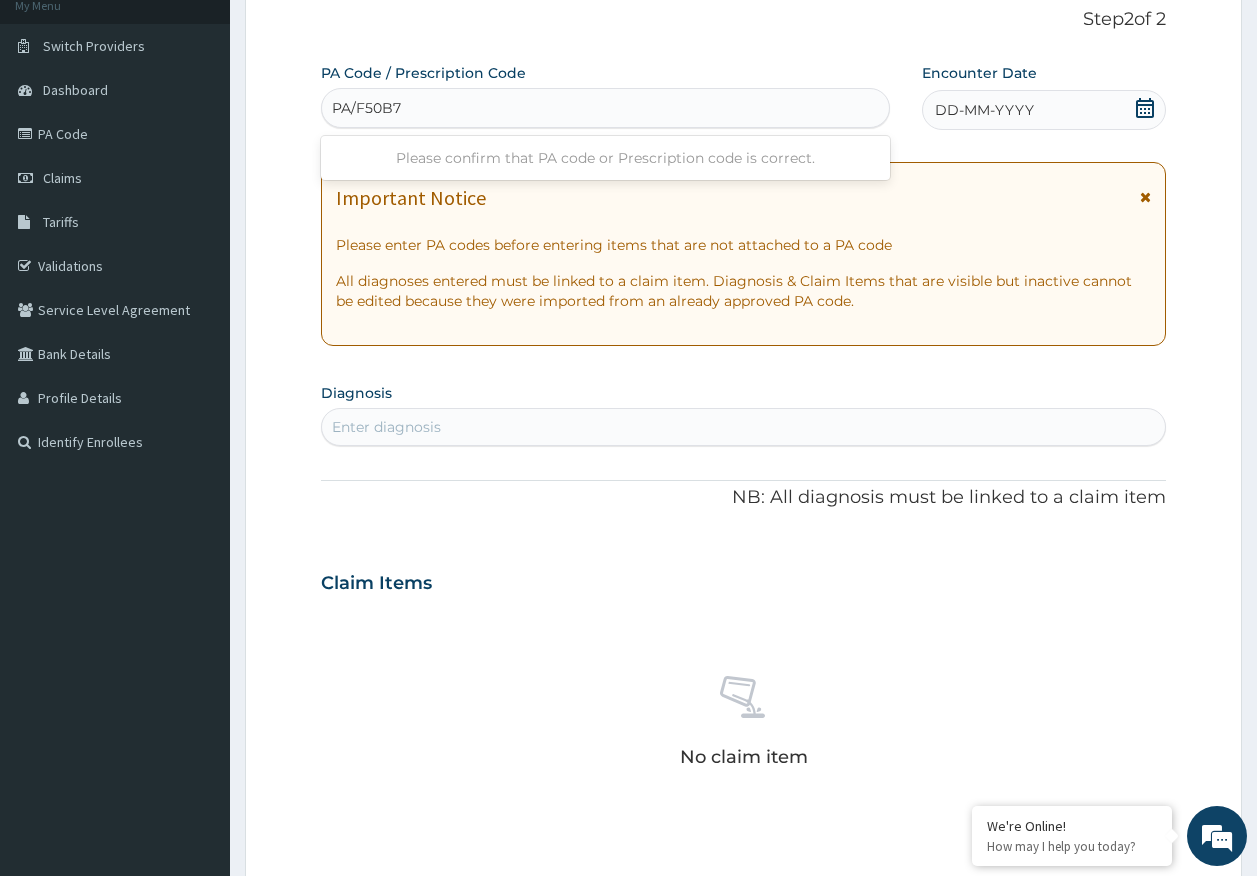 type on "PA/F50B7A" 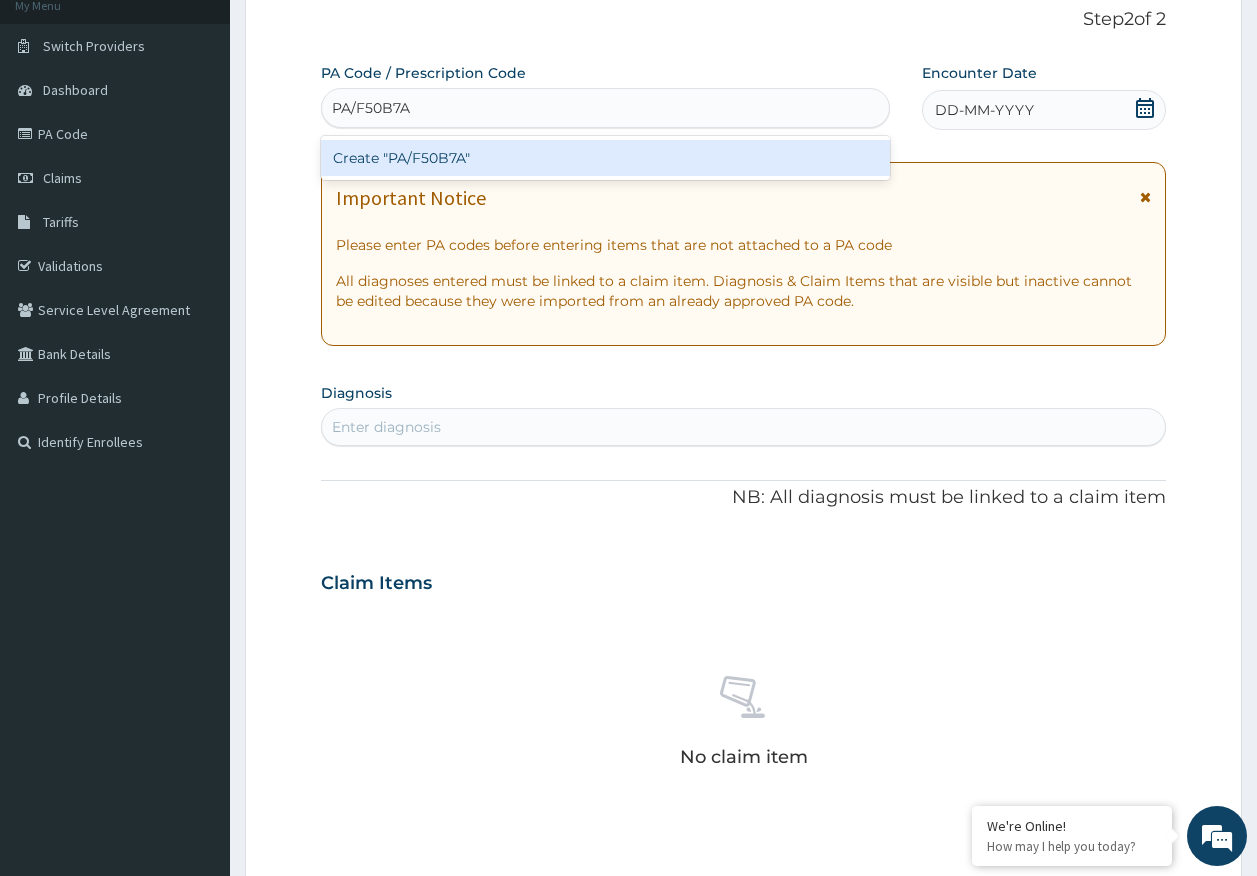 click on "Create "PA/F50B7A"" at bounding box center [606, 158] 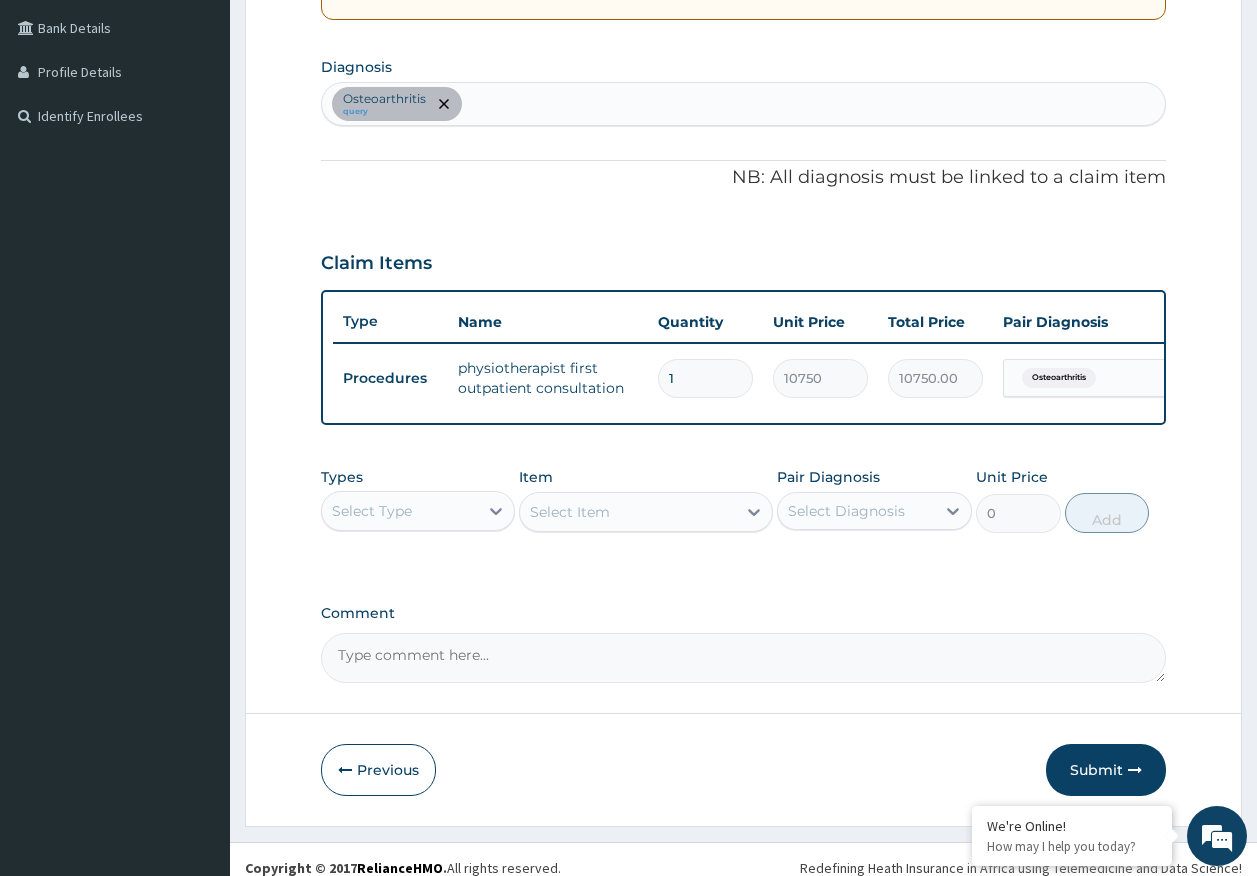 scroll, scrollTop: 486, scrollLeft: 0, axis: vertical 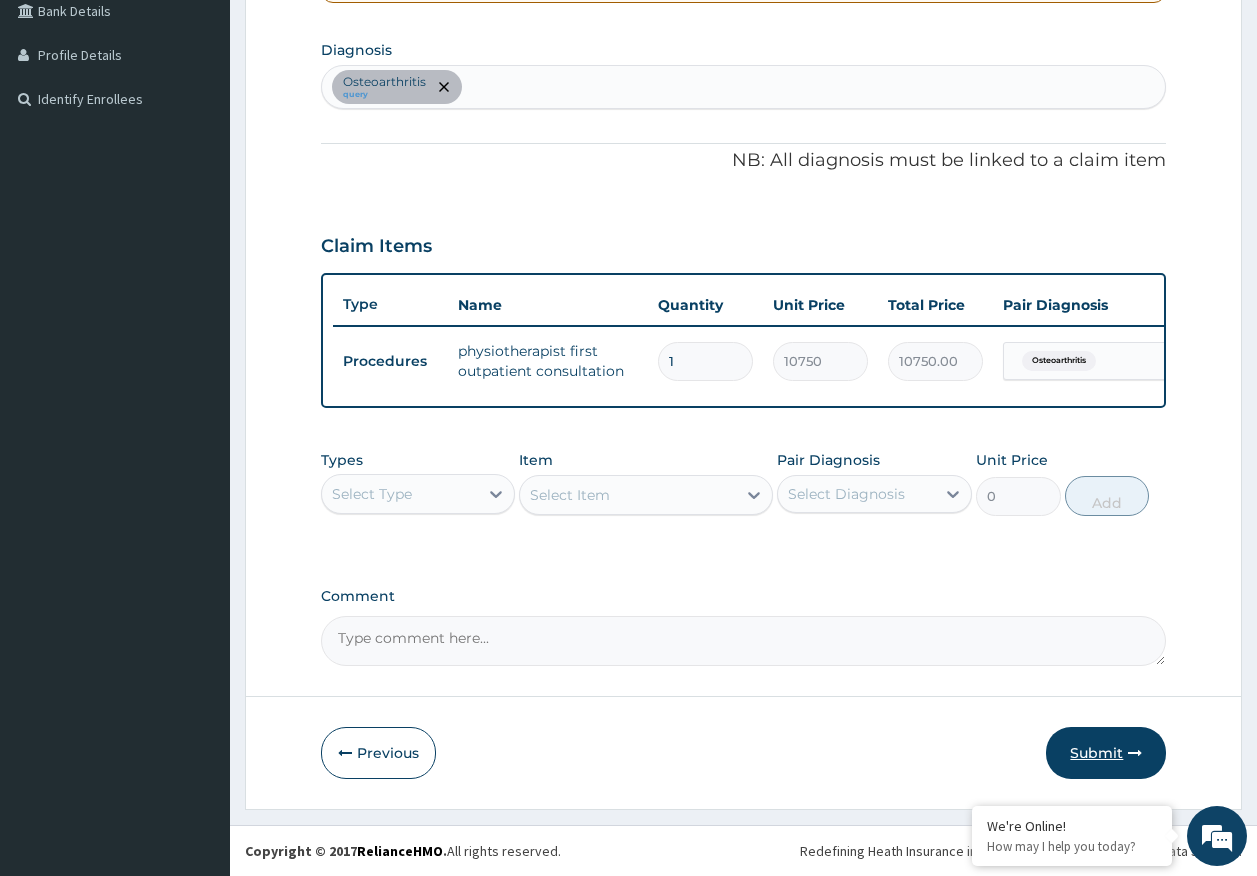 click on "Submit" at bounding box center (1106, 753) 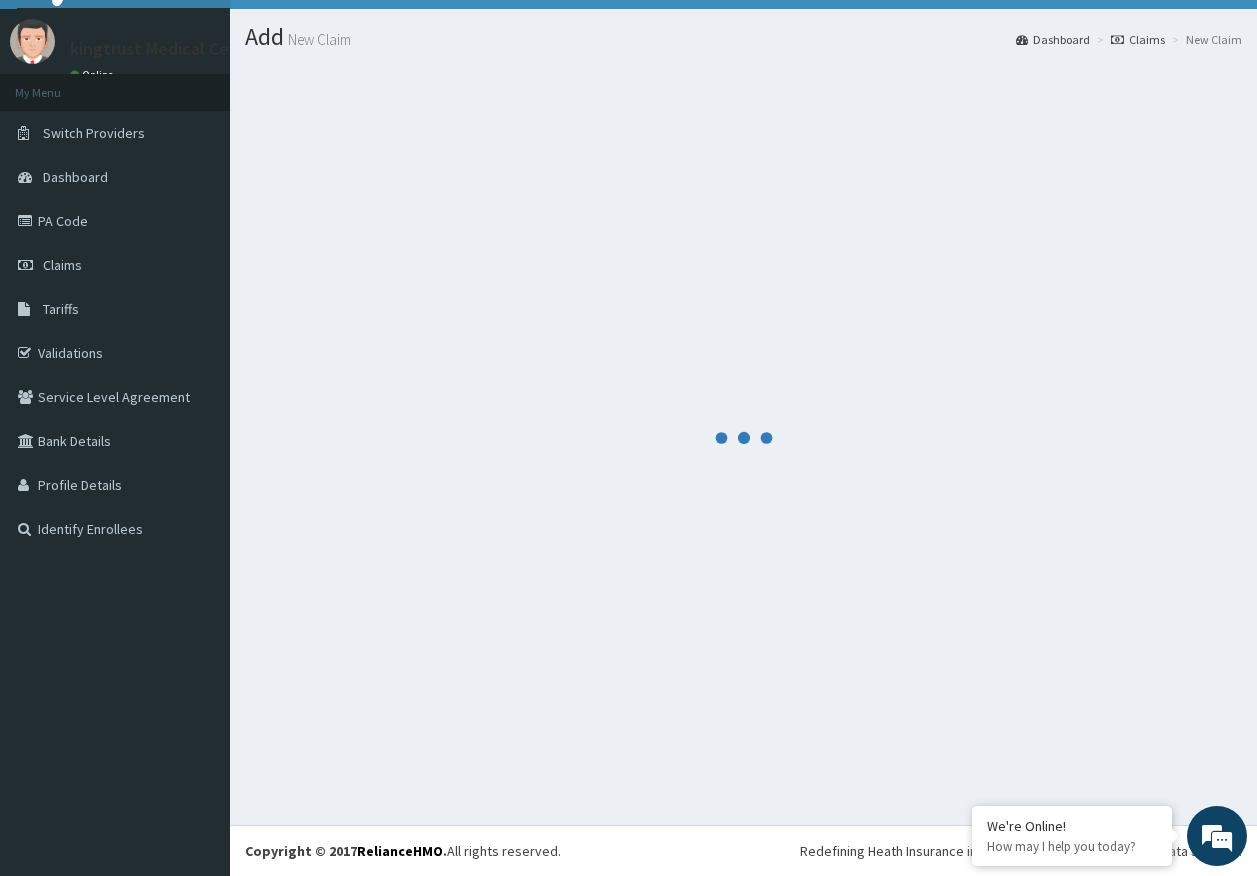 scroll, scrollTop: 486, scrollLeft: 0, axis: vertical 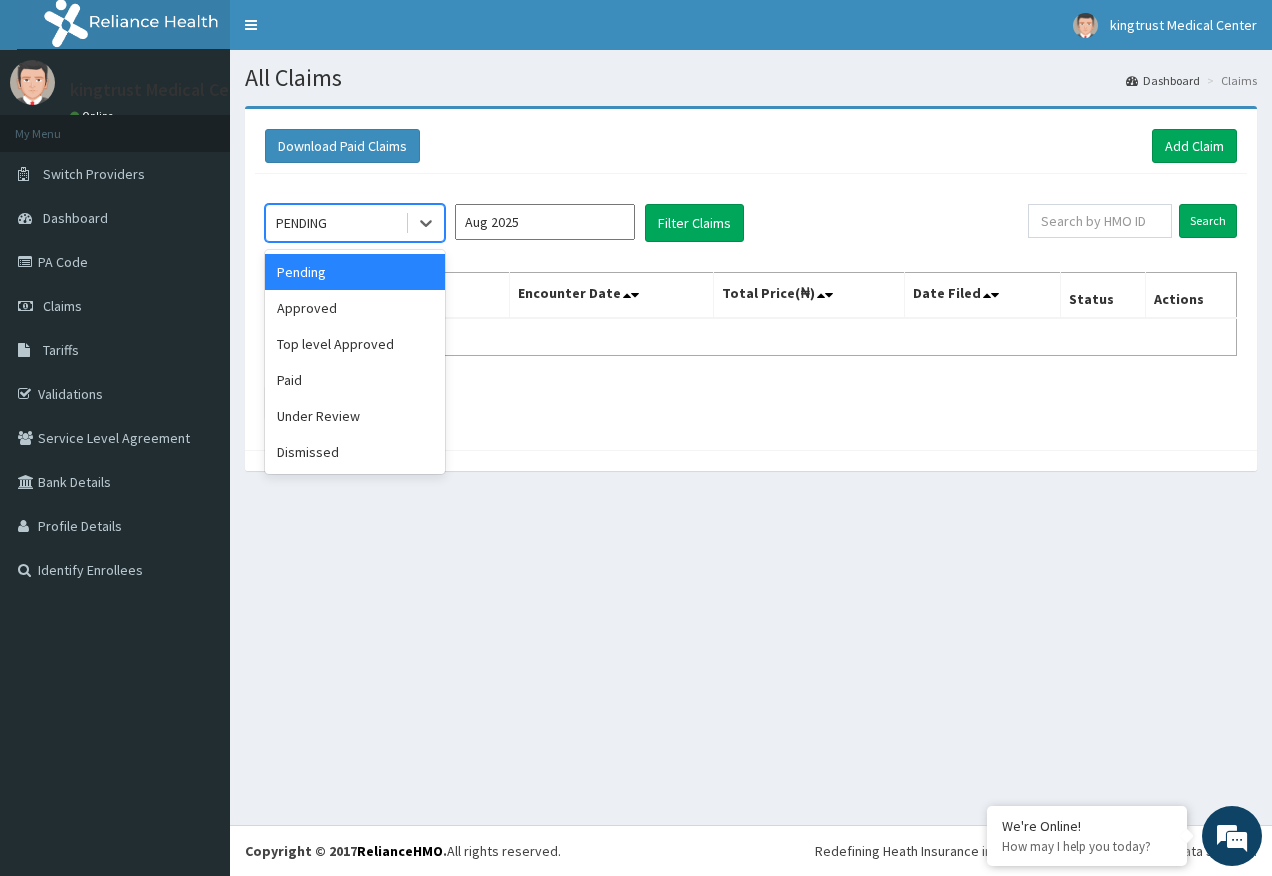 drag, startPoint x: 345, startPoint y: 227, endPoint x: 355, endPoint y: 224, distance: 10.440307 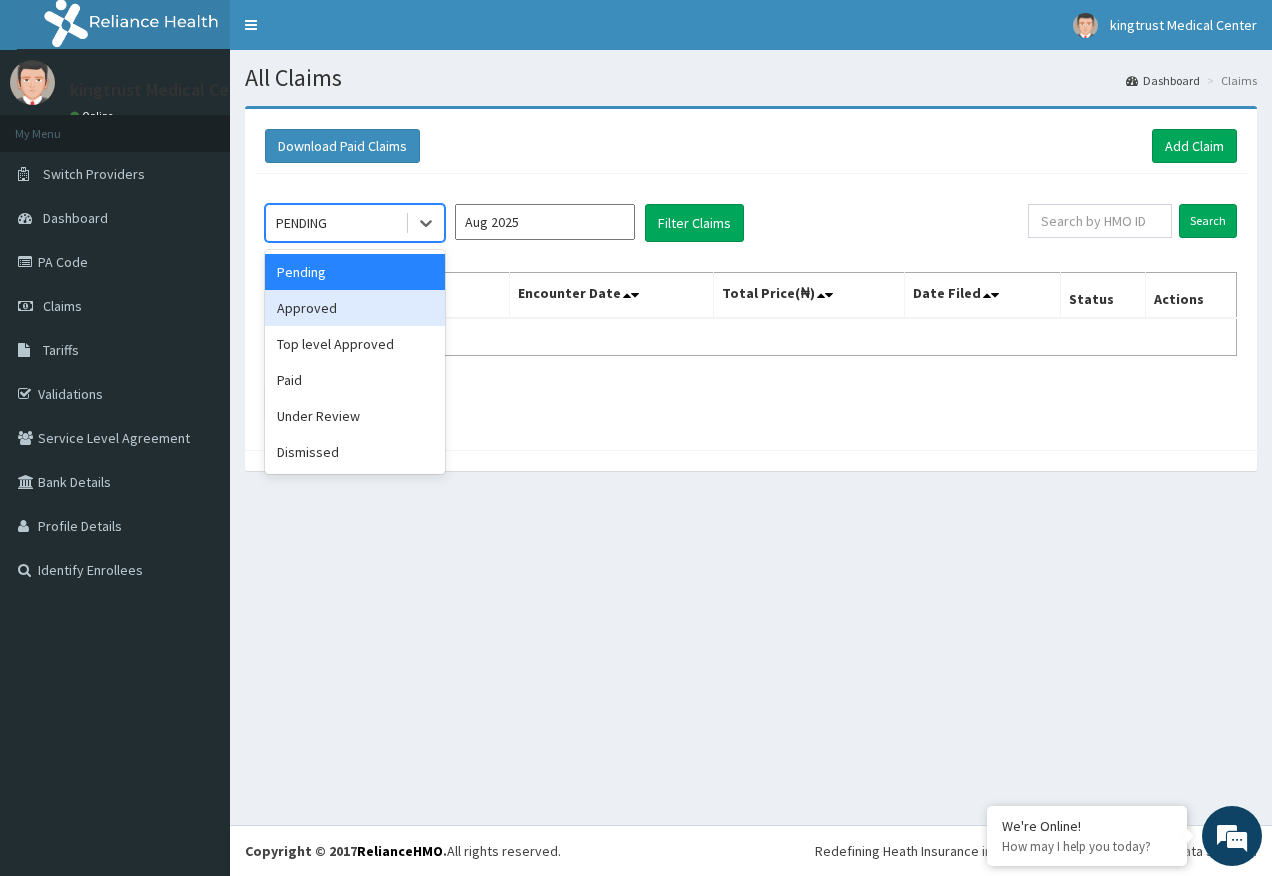 click on "Approved" at bounding box center (355, 308) 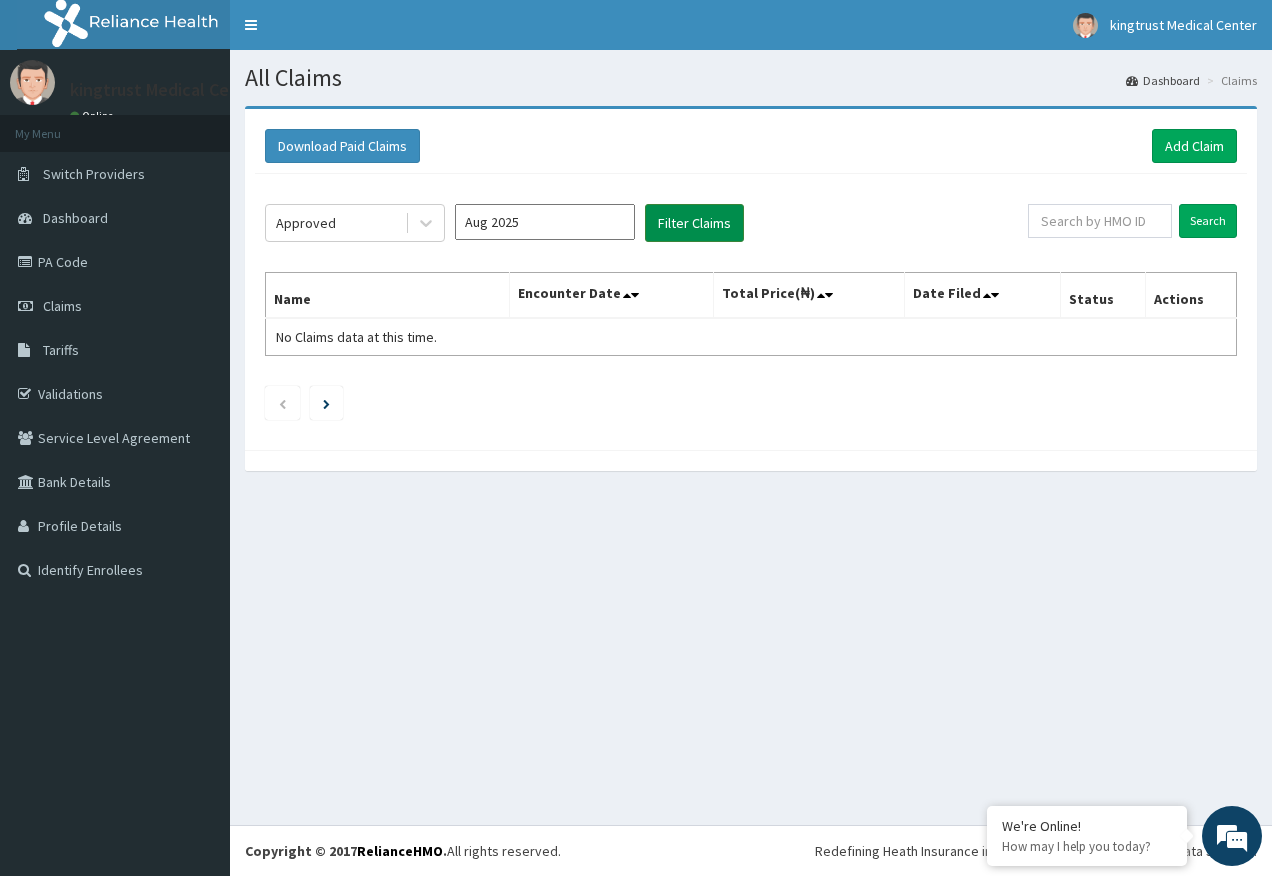 click on "Filter Claims" at bounding box center (694, 223) 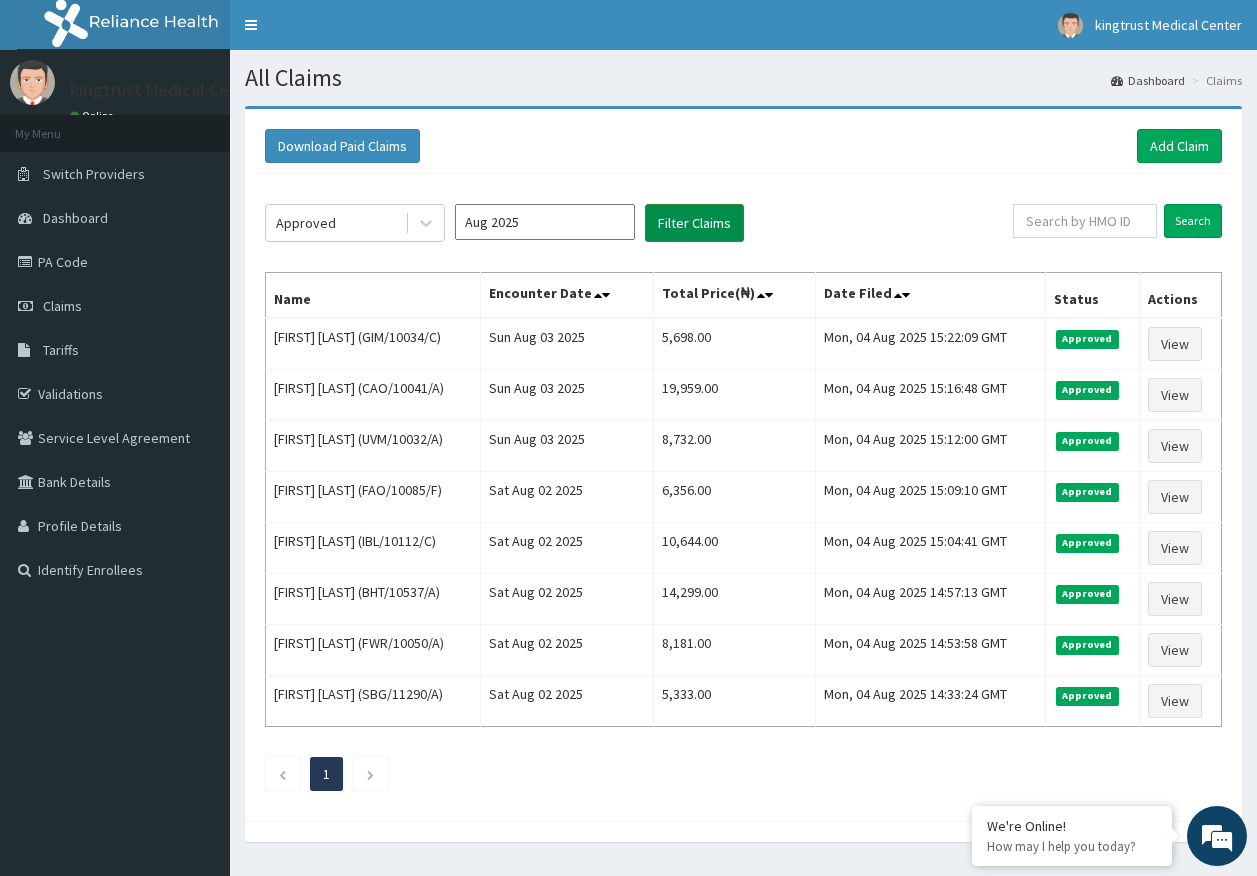 click on "Filter Claims" at bounding box center (694, 223) 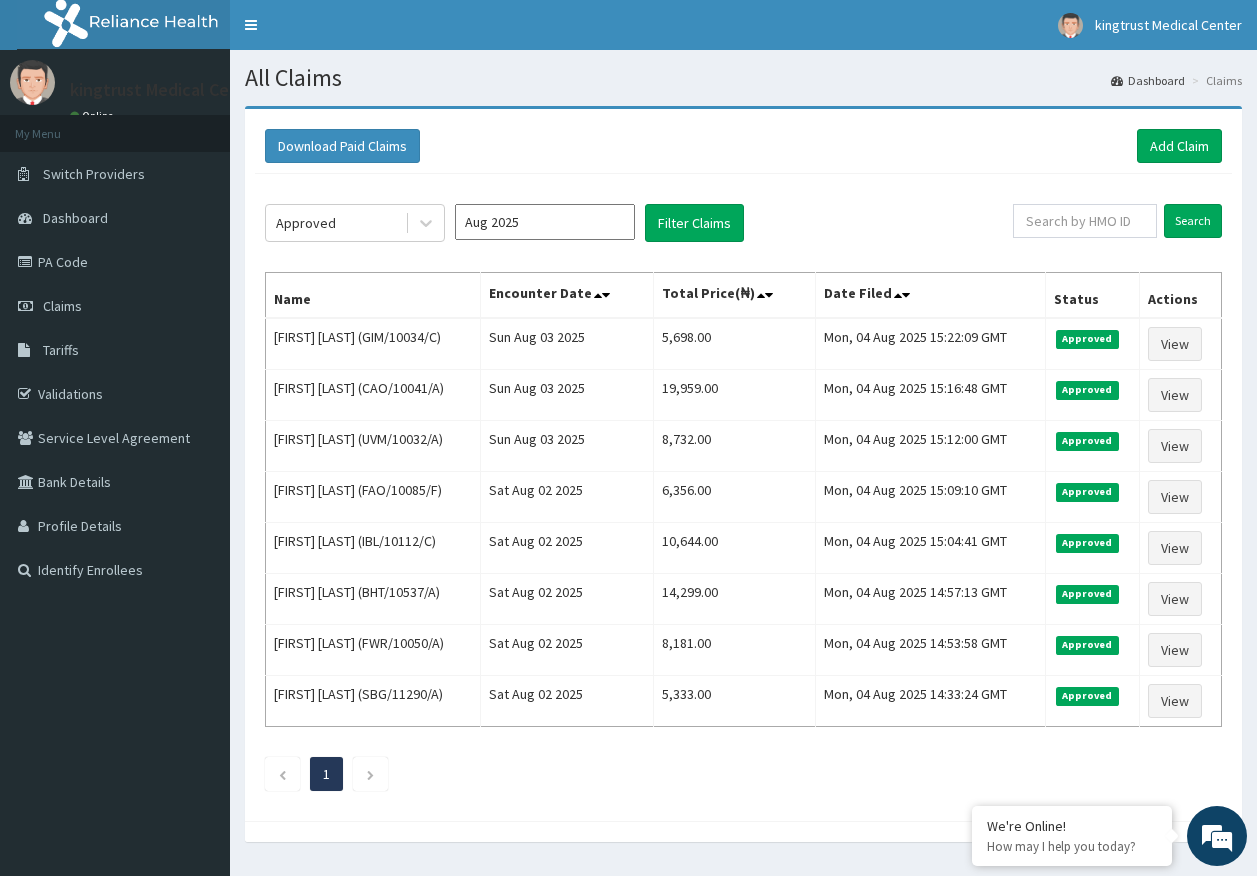 drag, startPoint x: 464, startPoint y: 219, endPoint x: 480, endPoint y: 225, distance: 17.088007 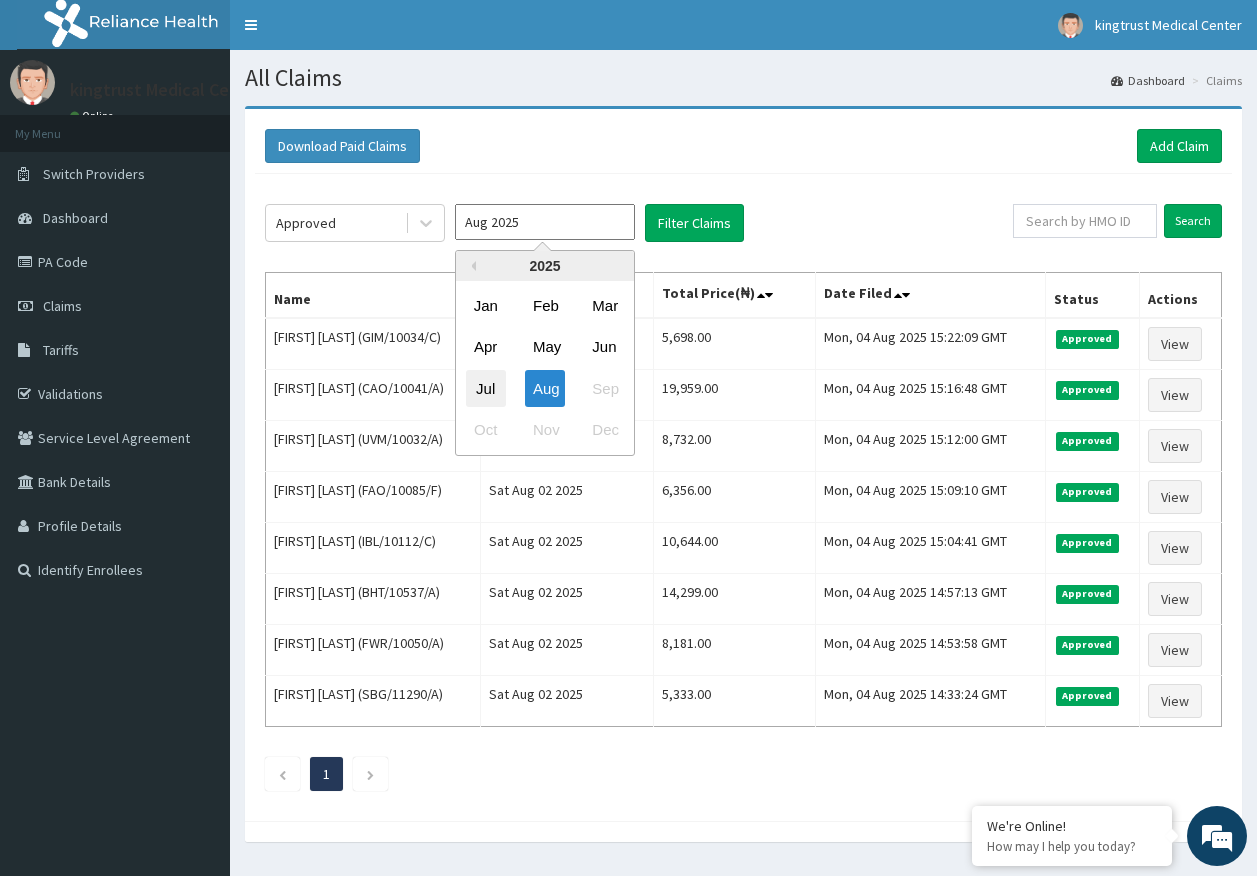 click on "Jul" at bounding box center [486, 388] 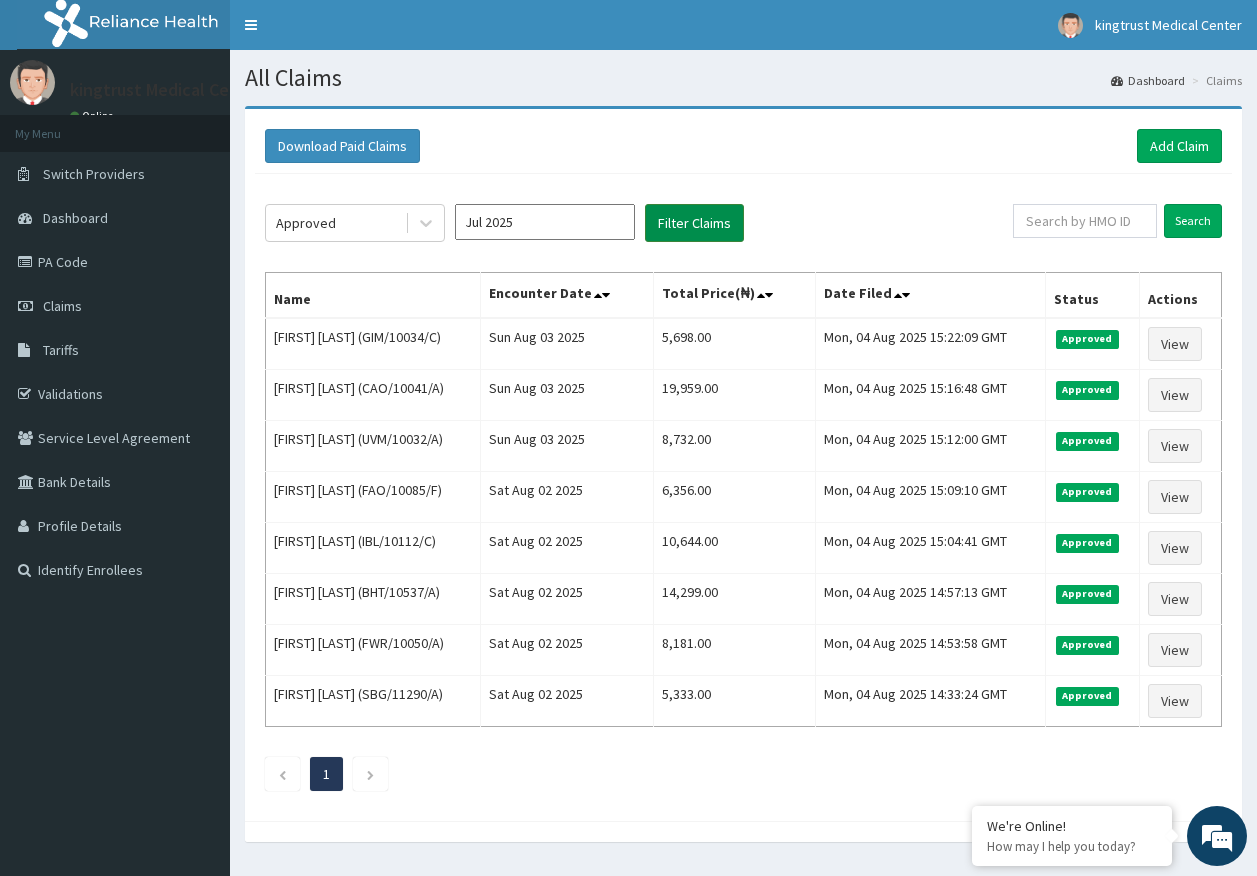 click on "Filter Claims" at bounding box center (694, 223) 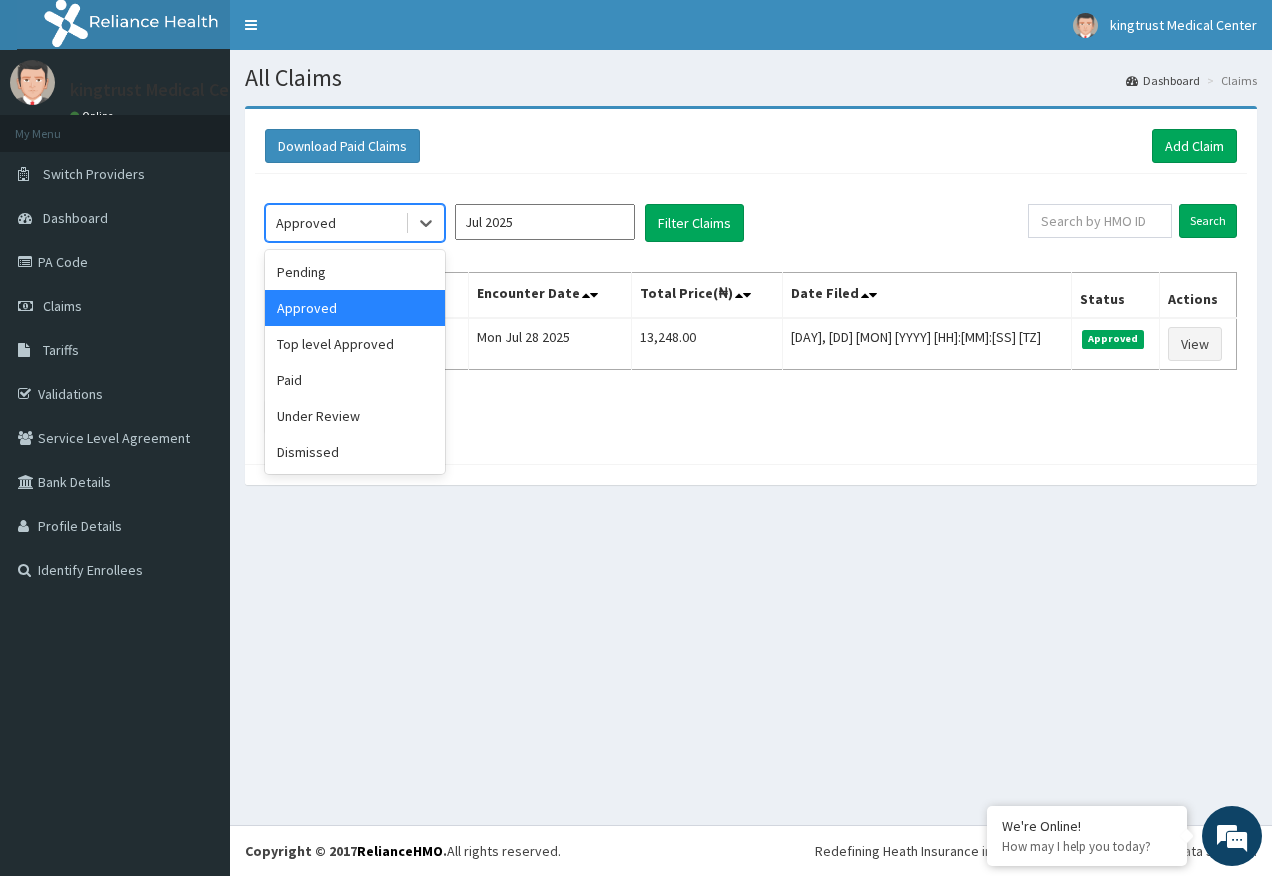 click on "Approved" at bounding box center [335, 223] 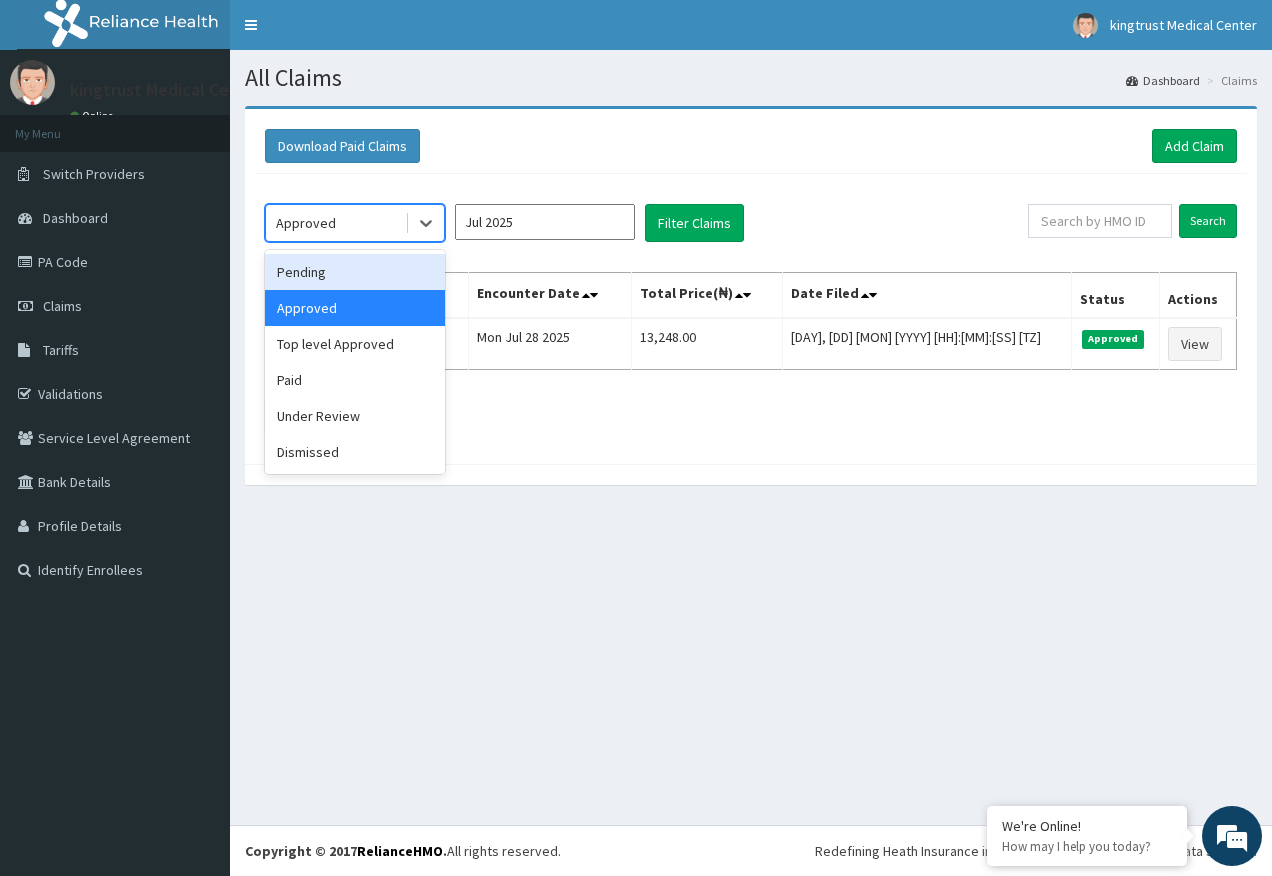 drag, startPoint x: 324, startPoint y: 281, endPoint x: 645, endPoint y: 235, distance: 324.2792 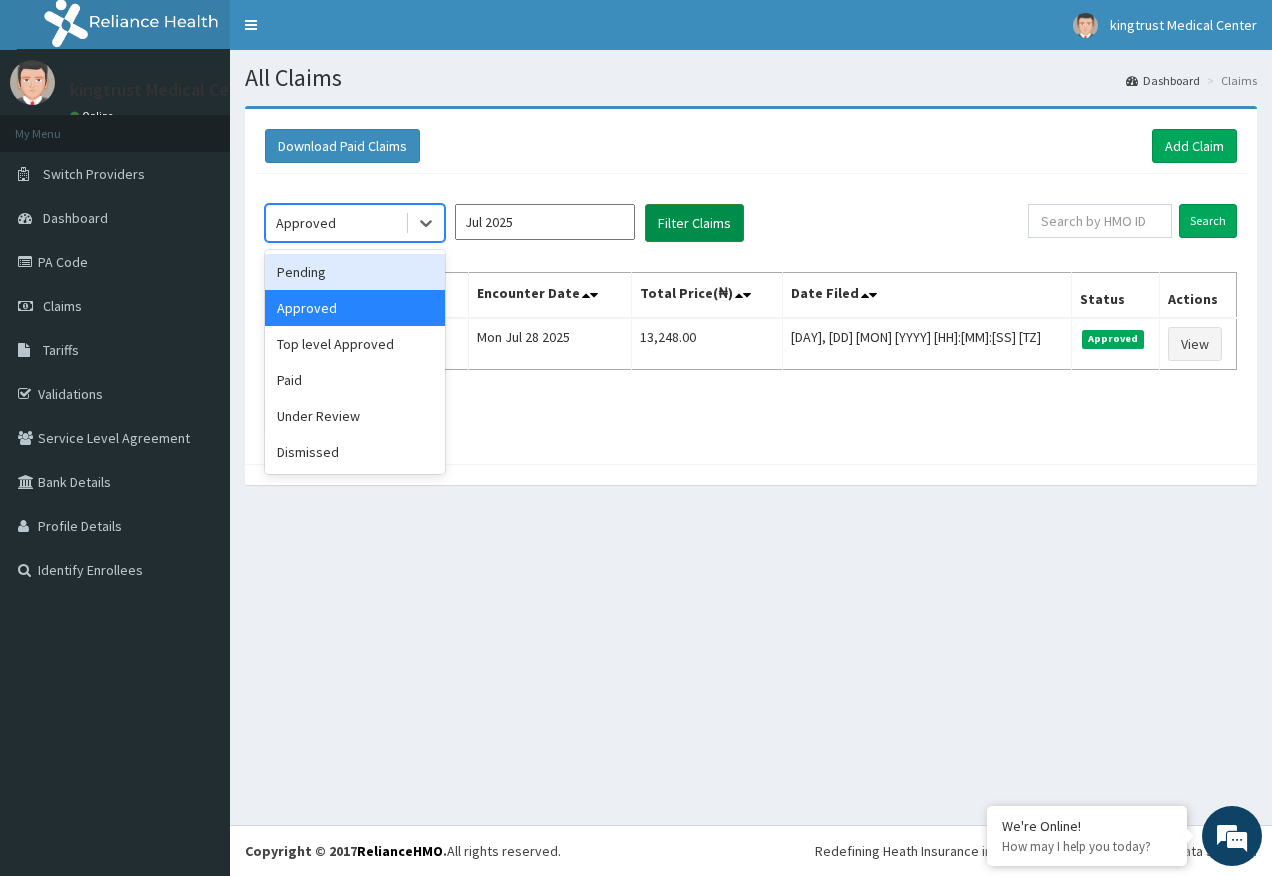 click on "Pending" at bounding box center (355, 272) 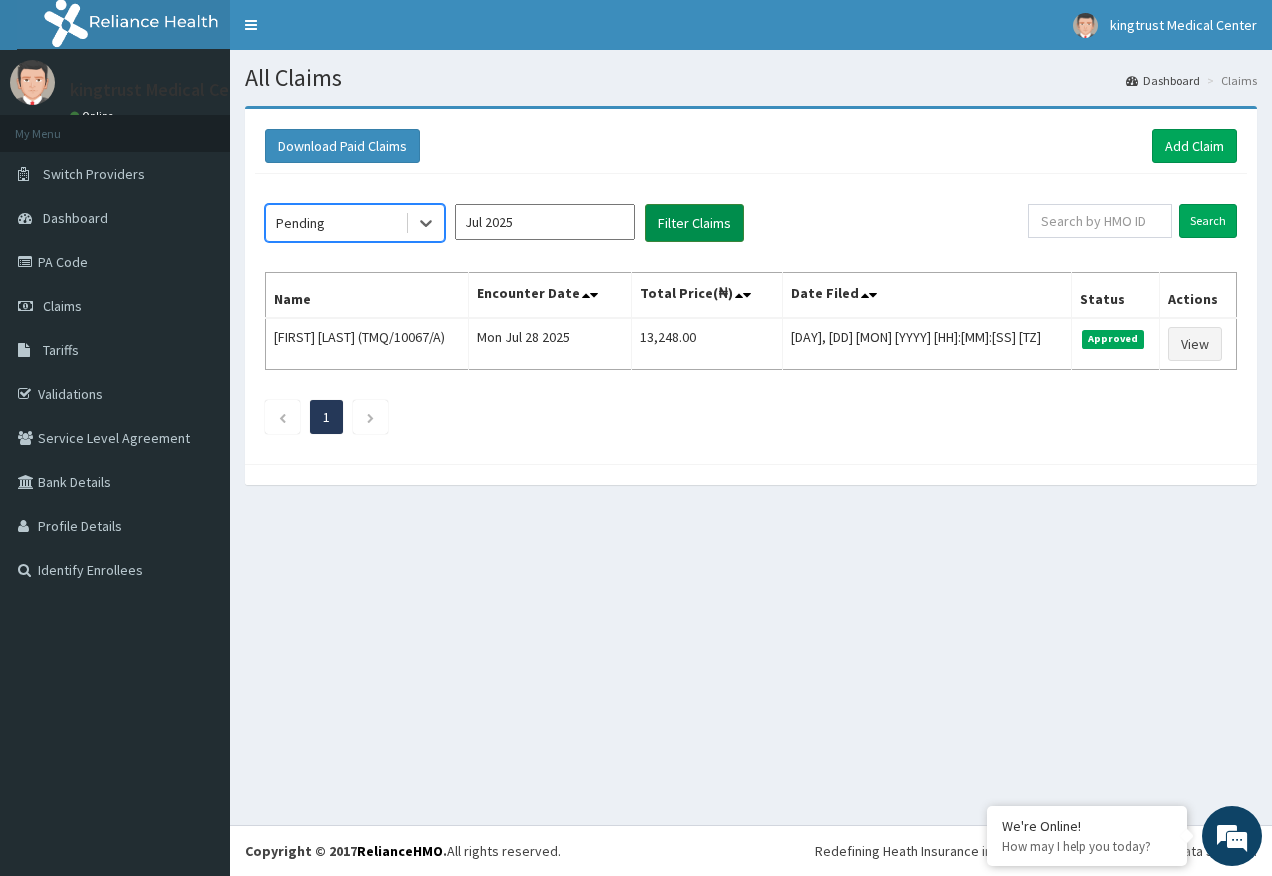 click on "Filter Claims" at bounding box center [694, 223] 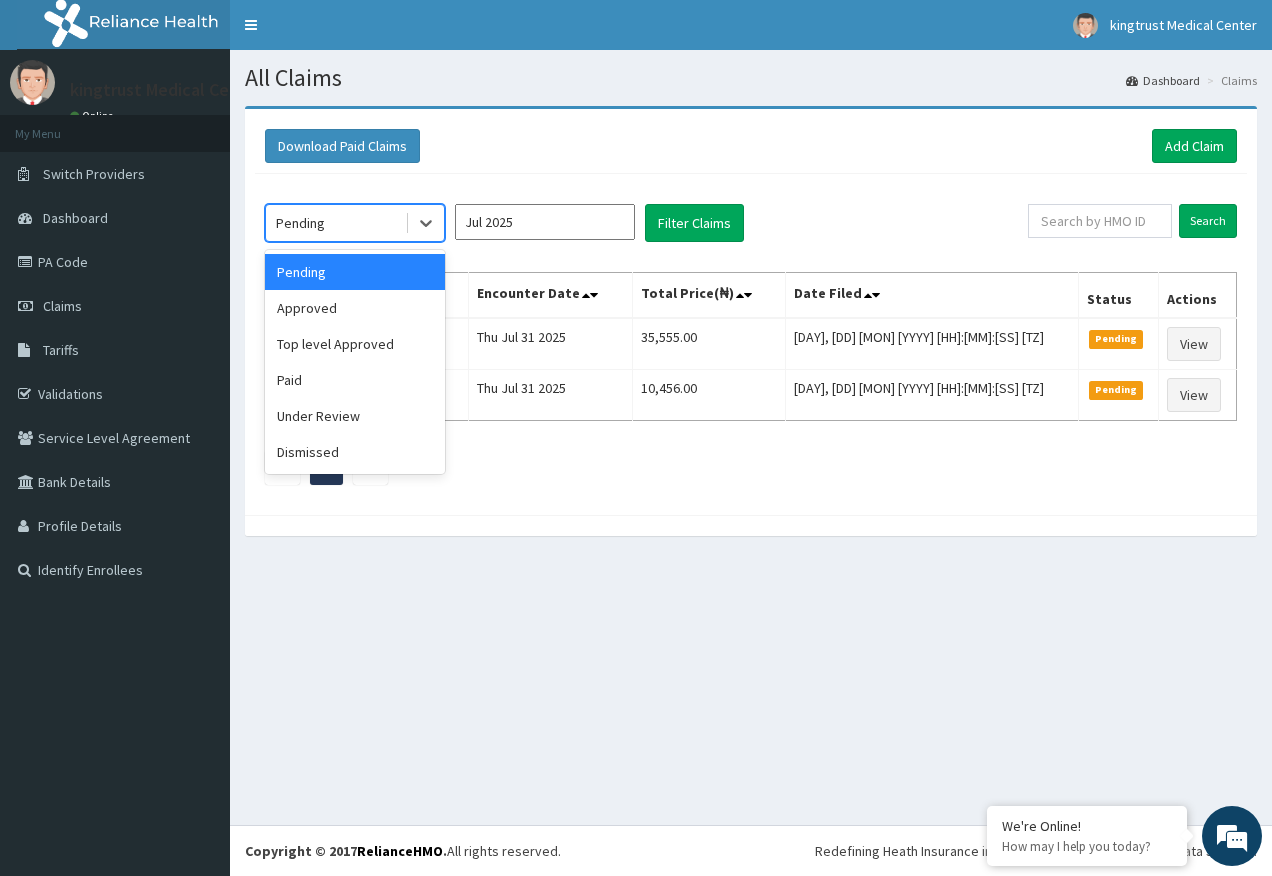 click on "Pending" at bounding box center [335, 223] 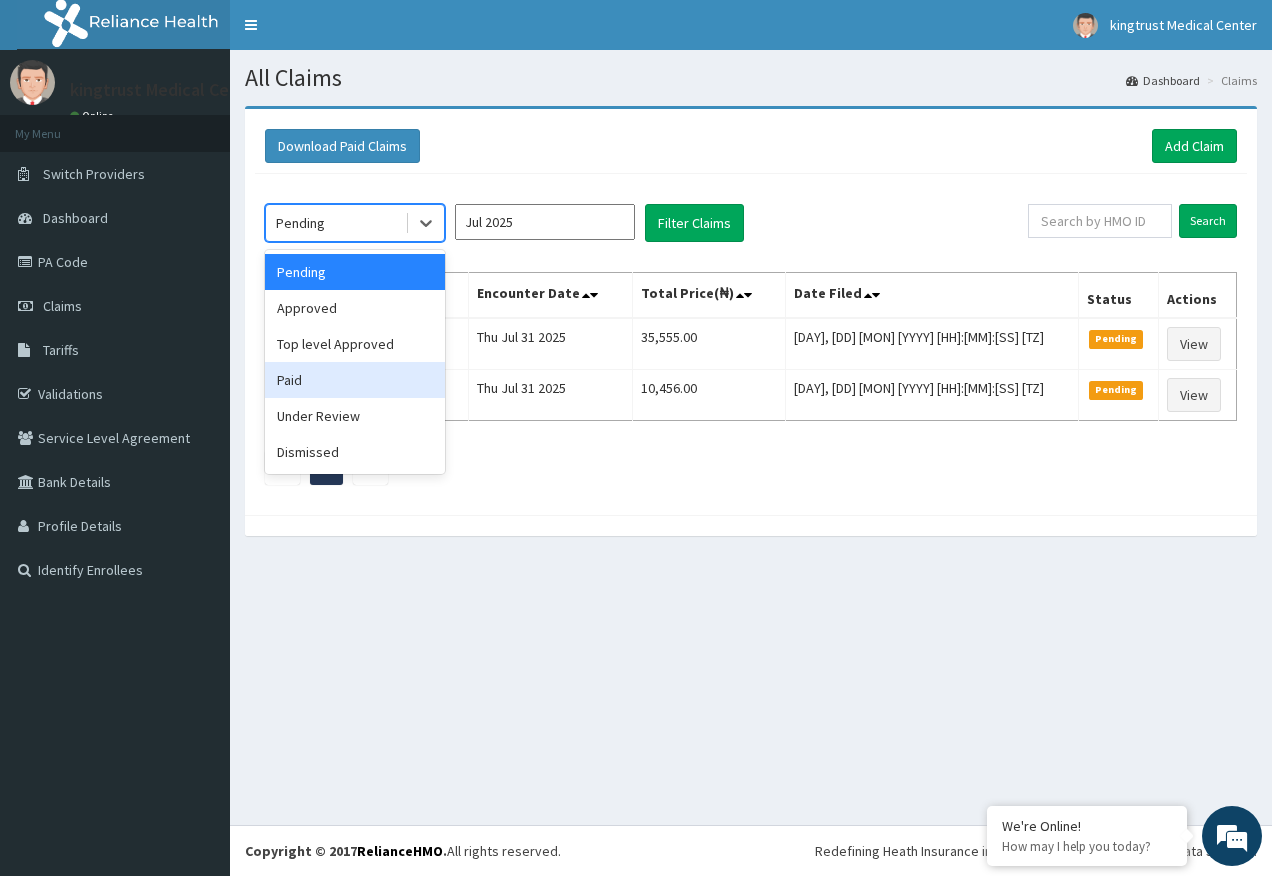 click on "Paid" at bounding box center [355, 380] 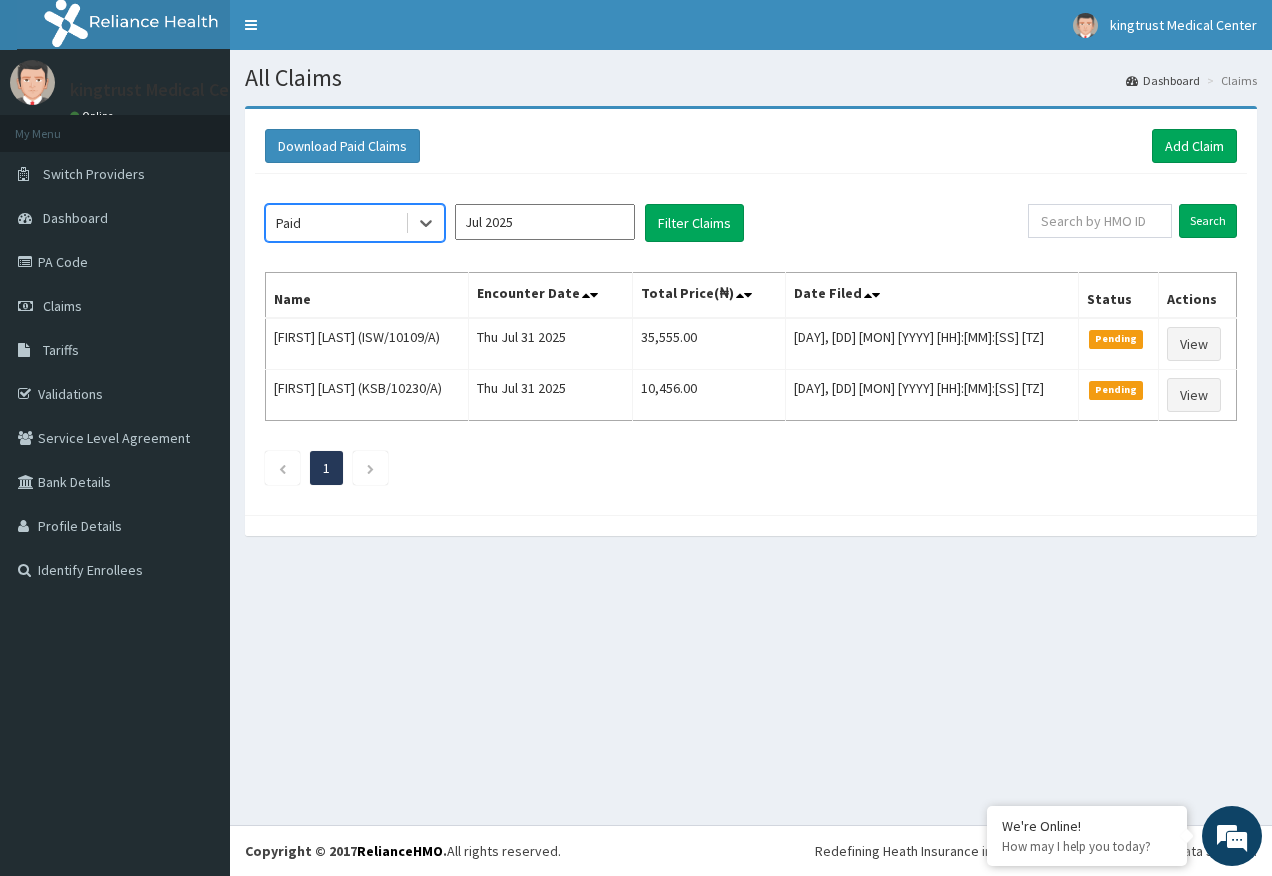 click on "Paid" at bounding box center (335, 223) 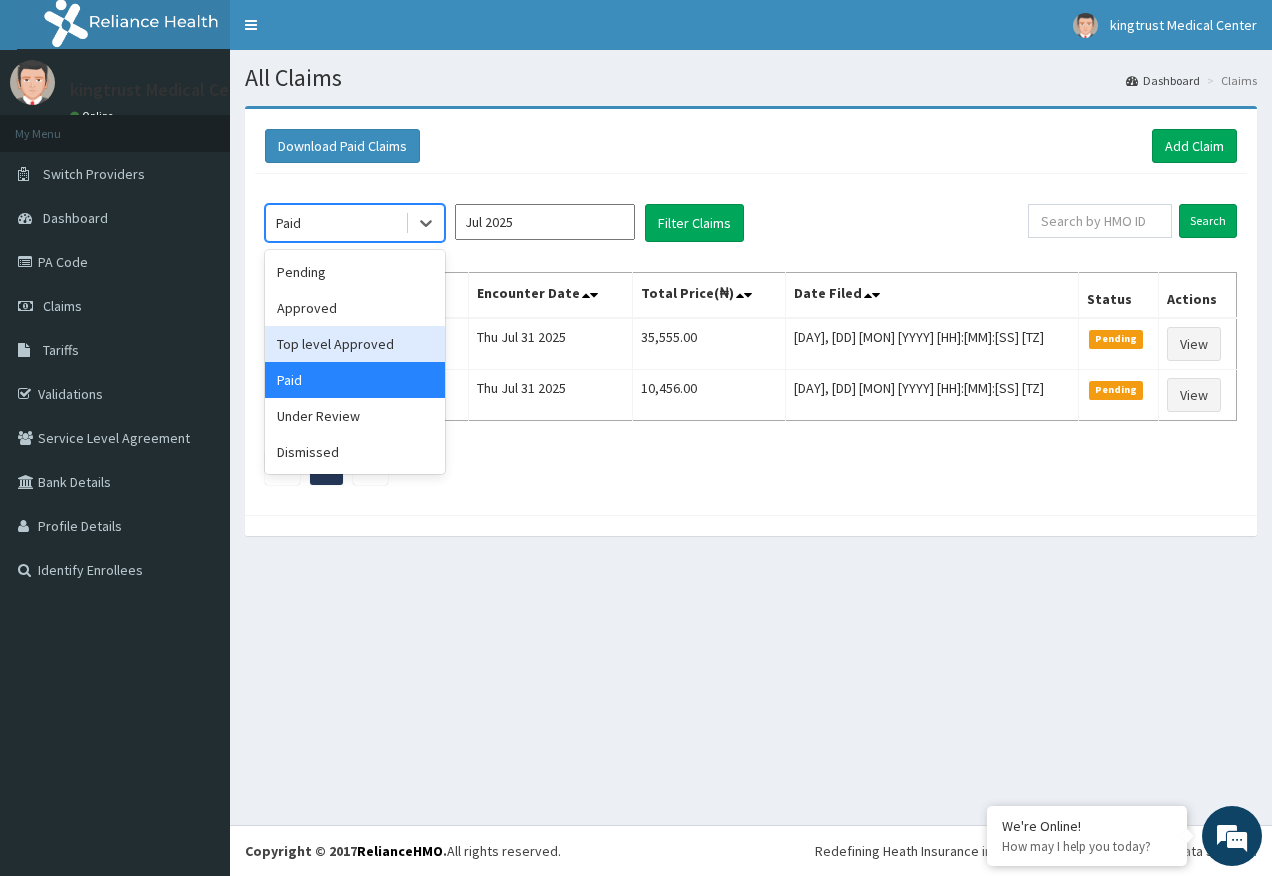 click on "Top level Approved" at bounding box center [355, 344] 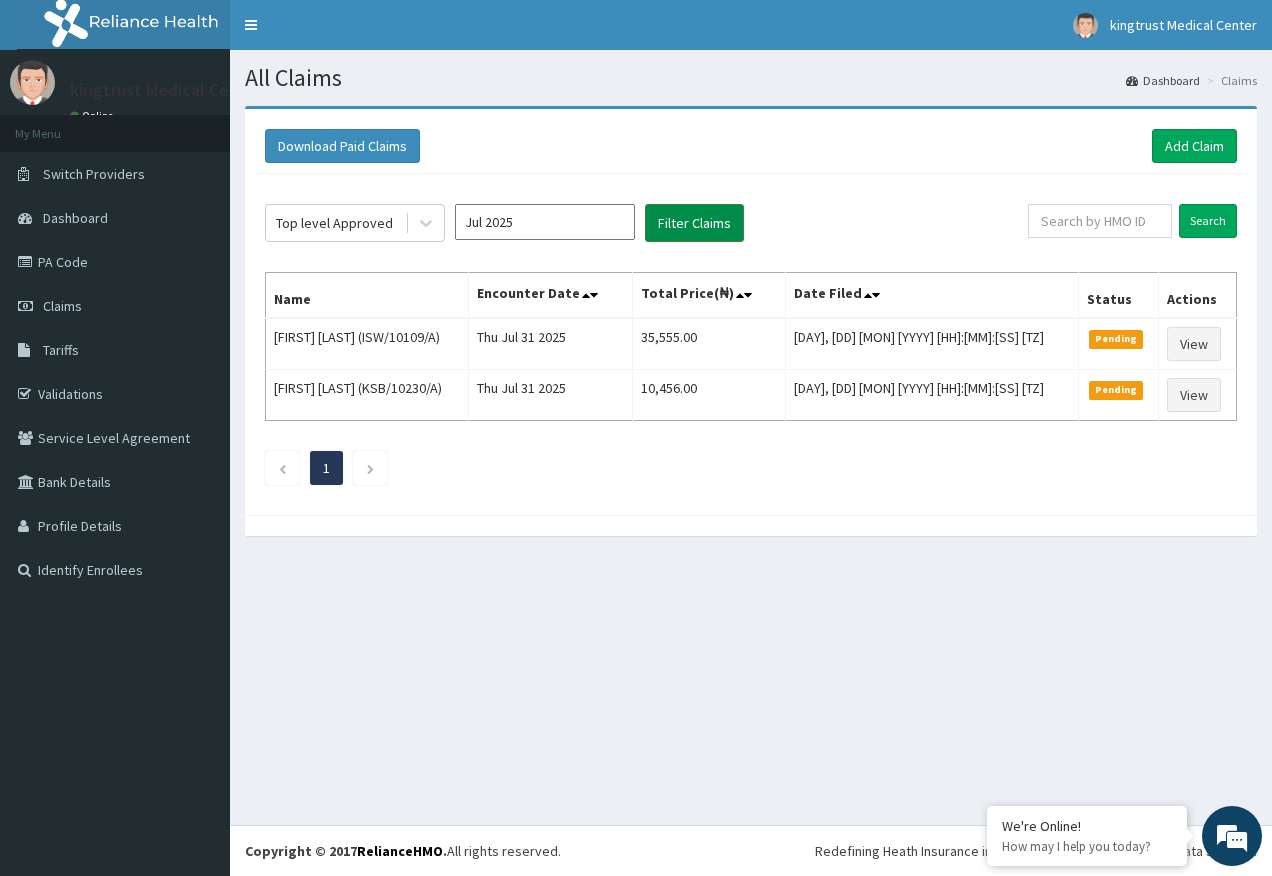 click on "Filter Claims" at bounding box center [694, 223] 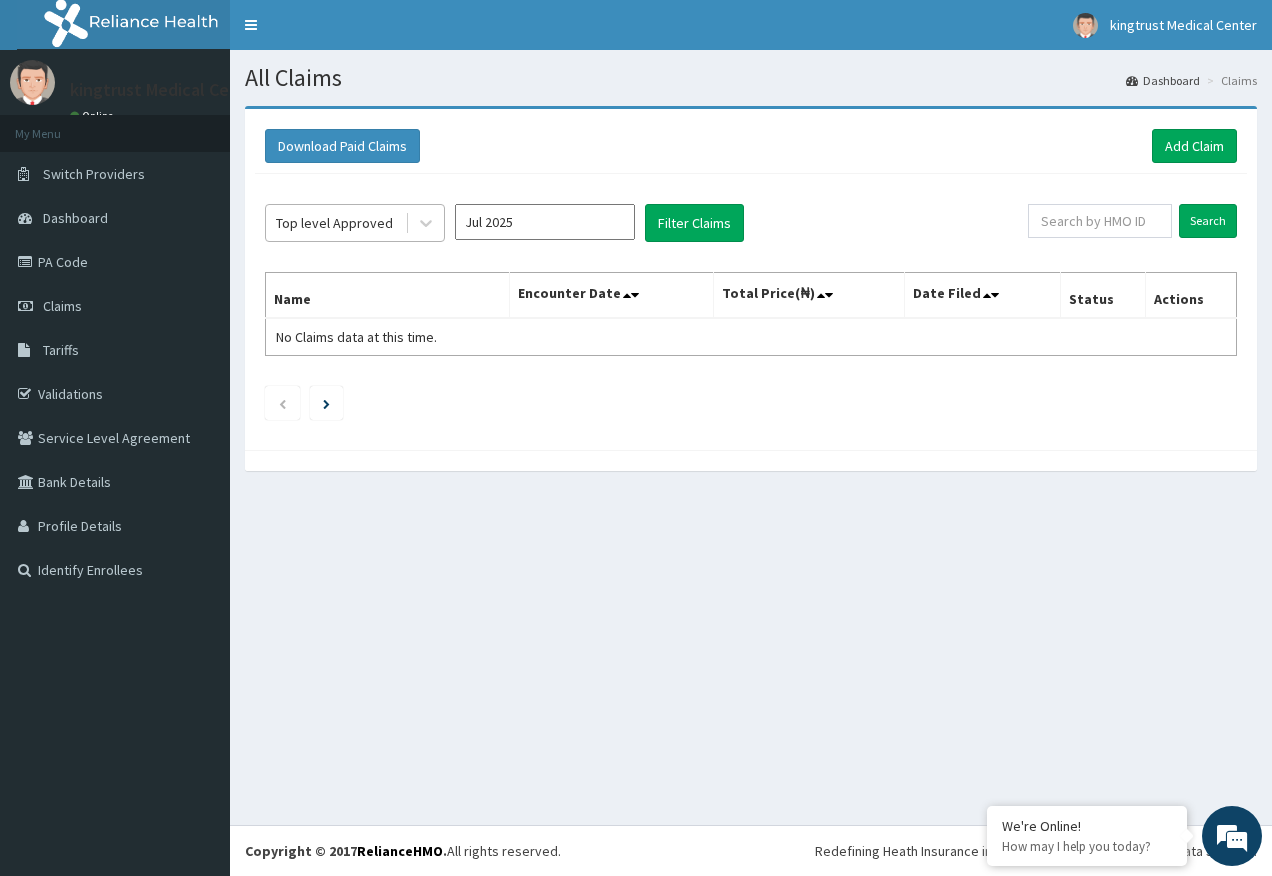 click on "Top level Approved" at bounding box center [334, 223] 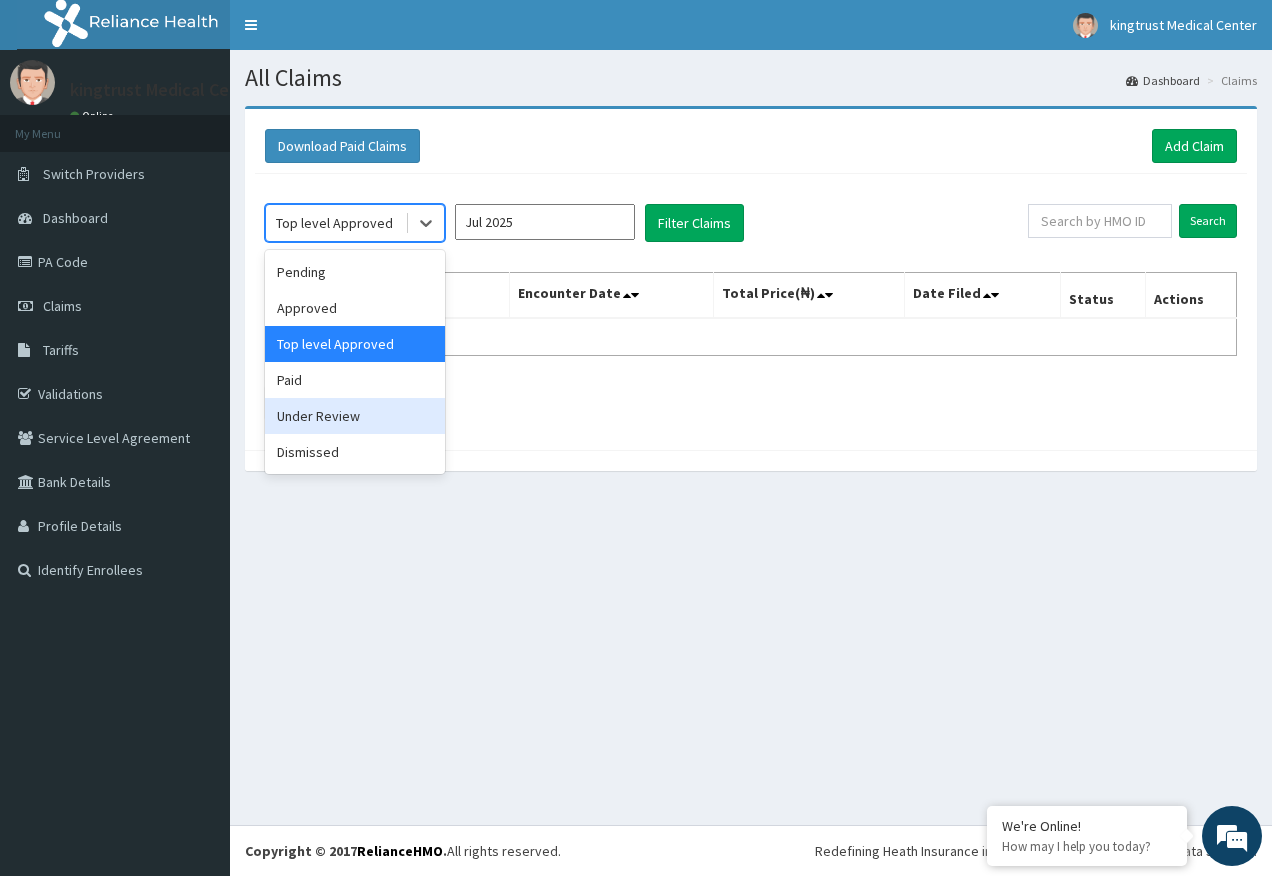 click on "Under Review" at bounding box center [355, 416] 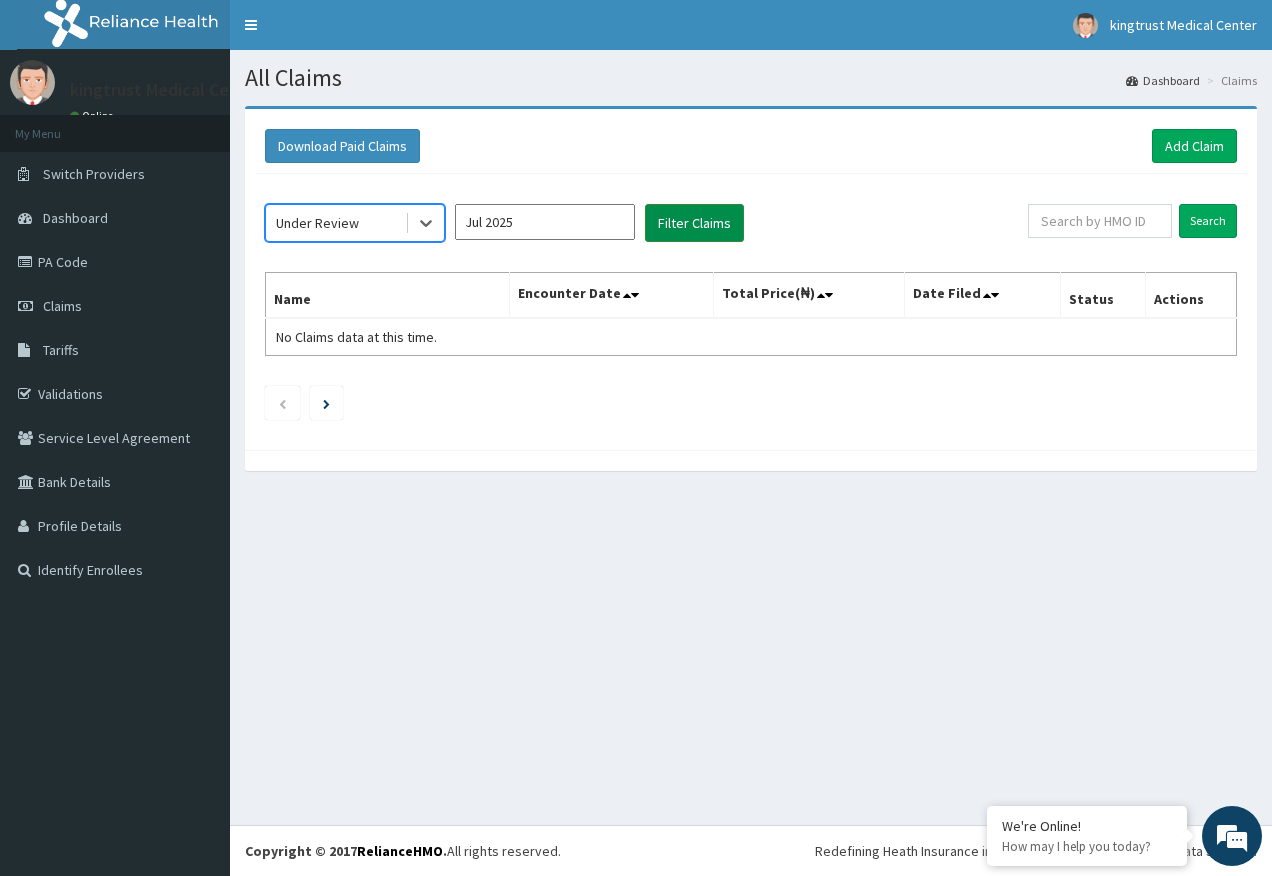 click on "Filter Claims" at bounding box center (694, 223) 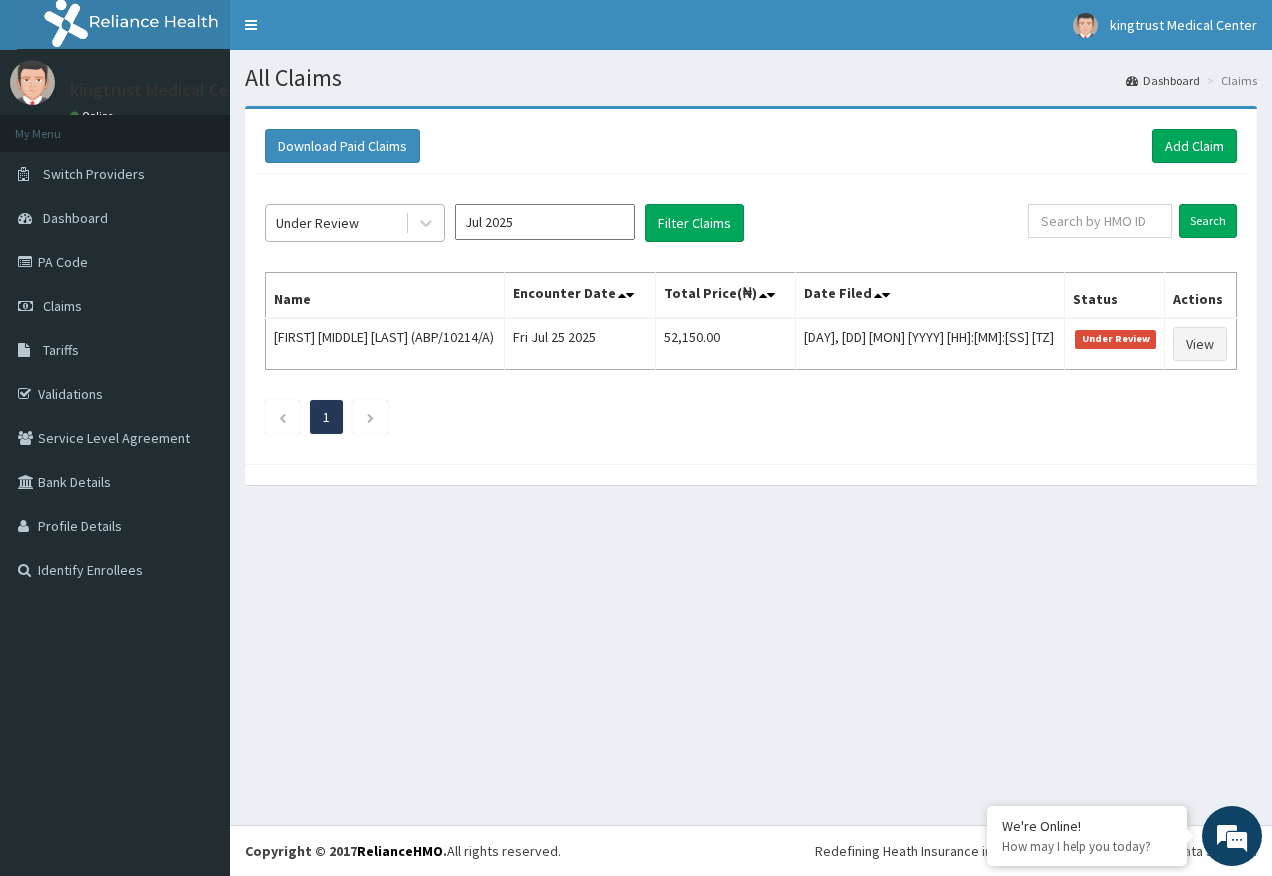 click on "Under Review" at bounding box center [317, 223] 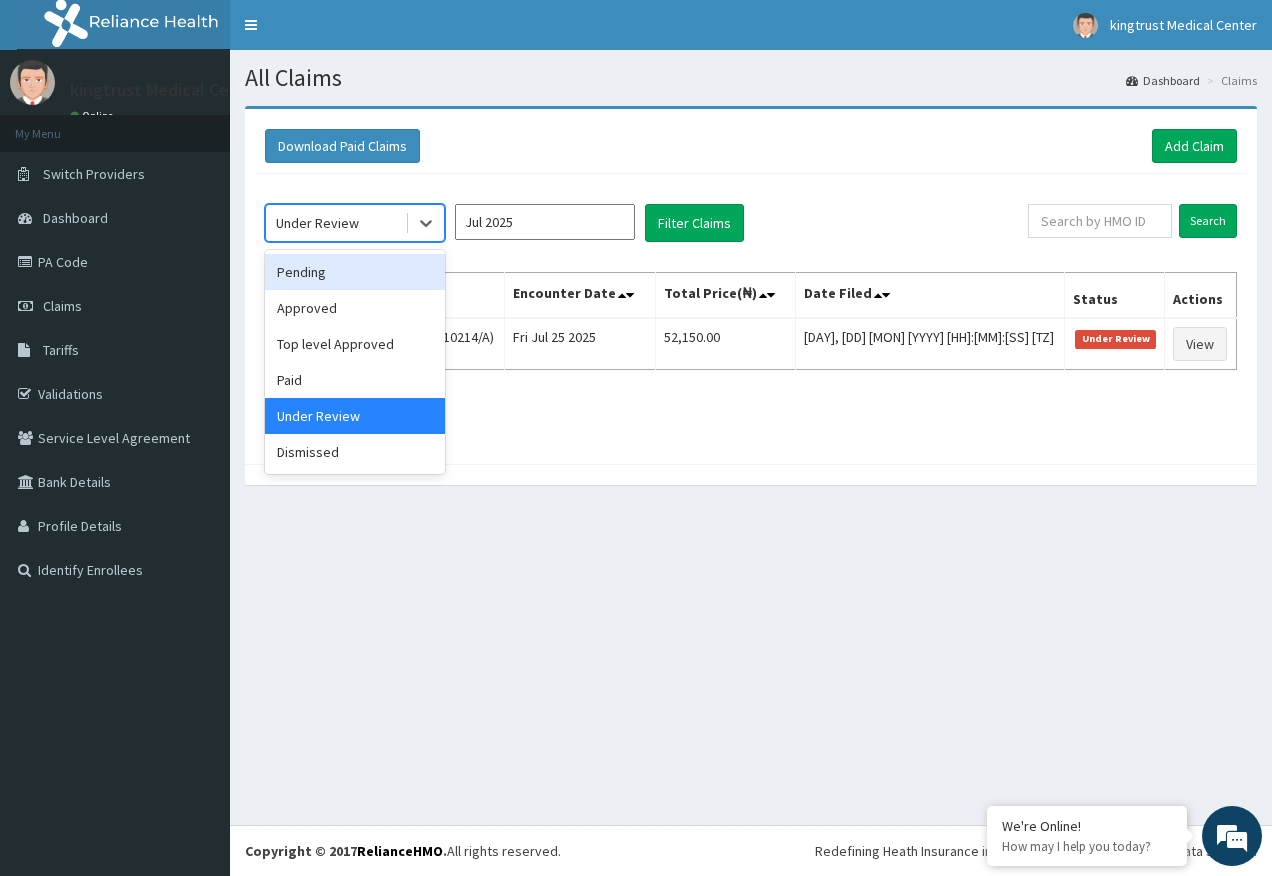 click on "Pending" at bounding box center [355, 272] 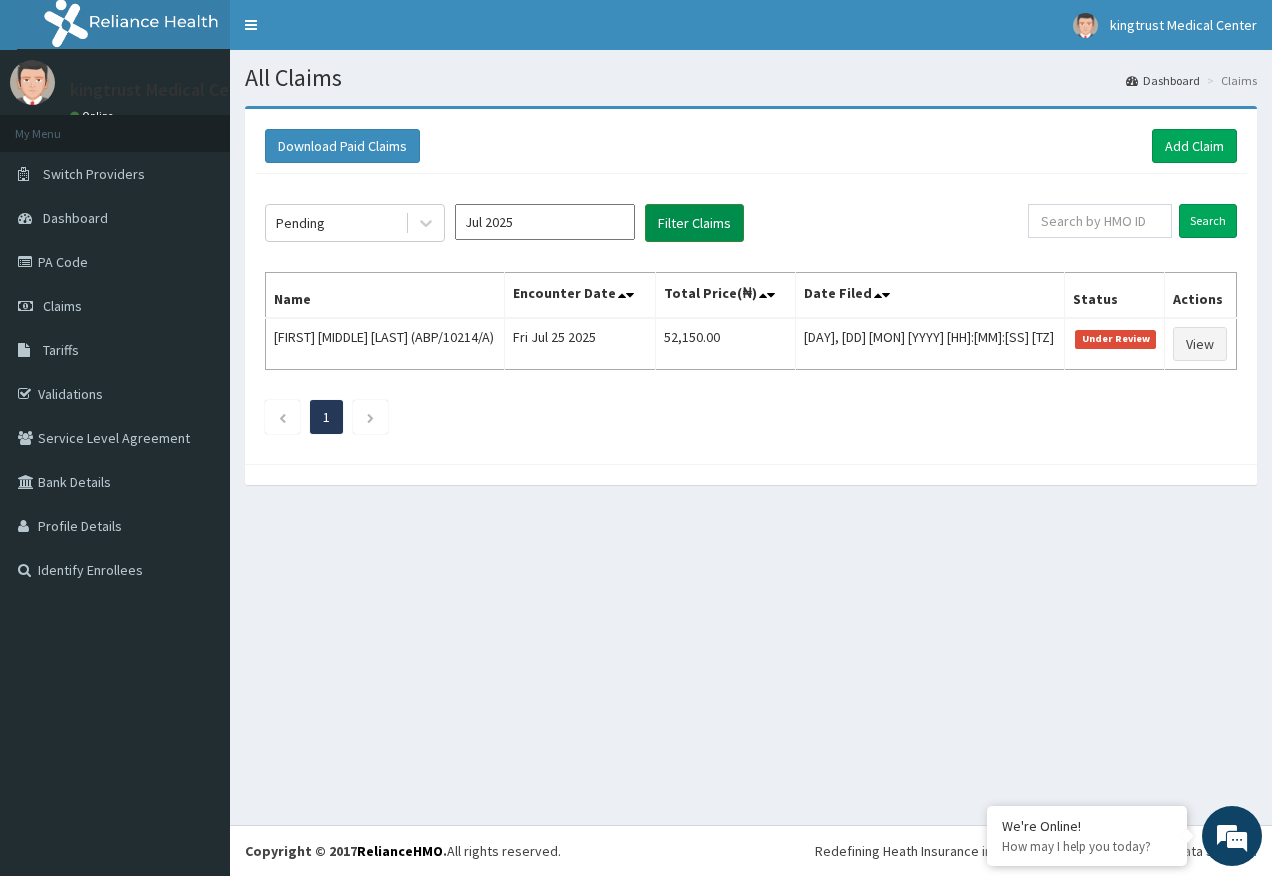 click on "Filter Claims" at bounding box center [694, 223] 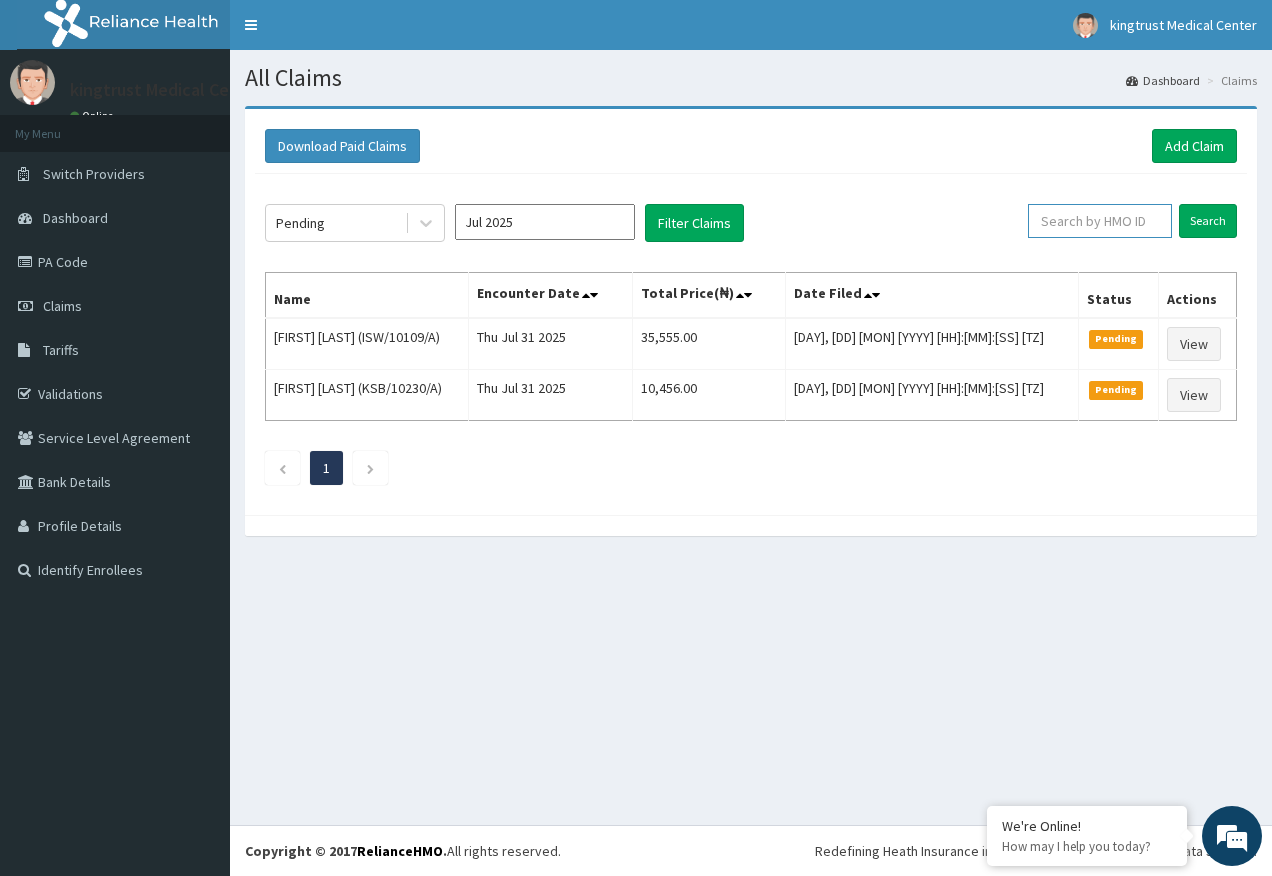 click at bounding box center [1100, 221] 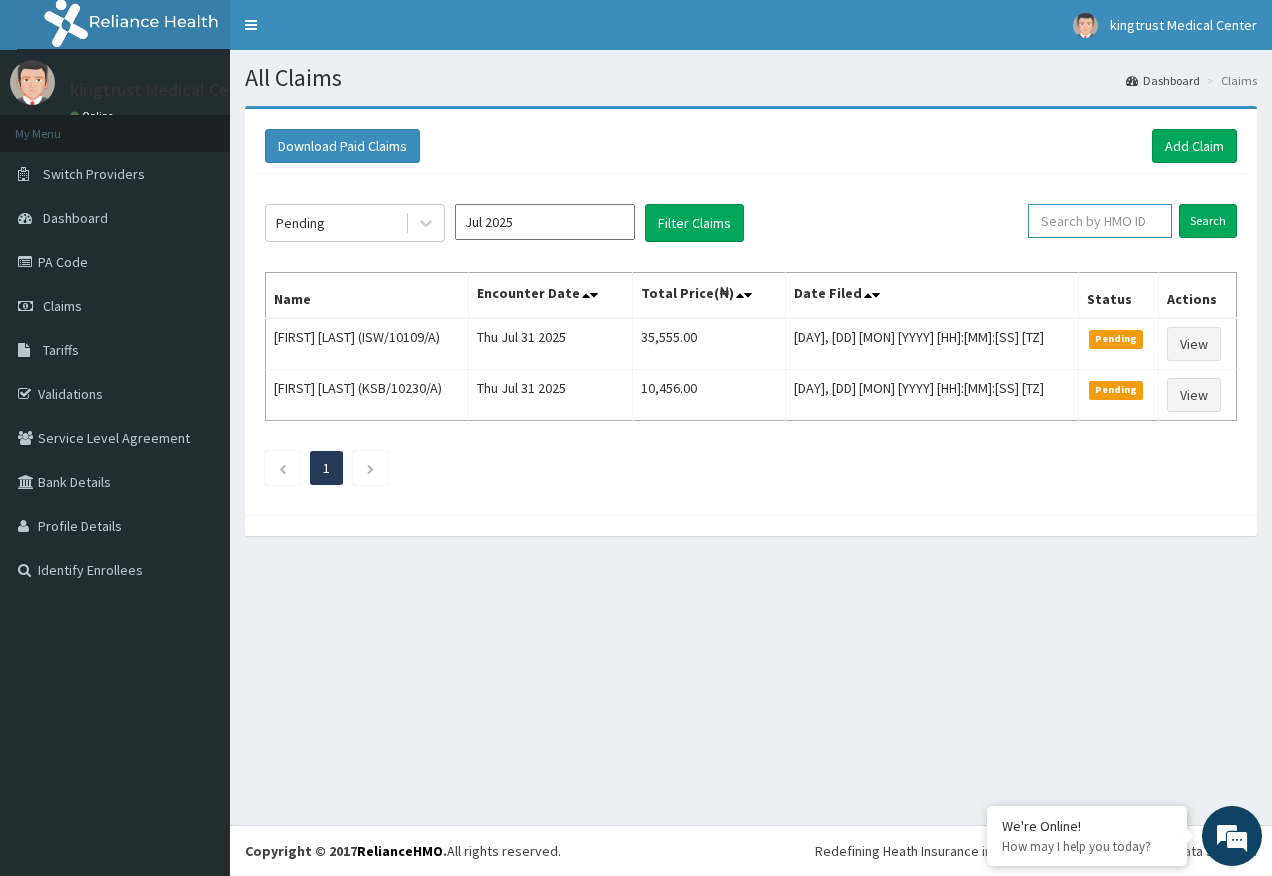 paste on "KML/10098/A" 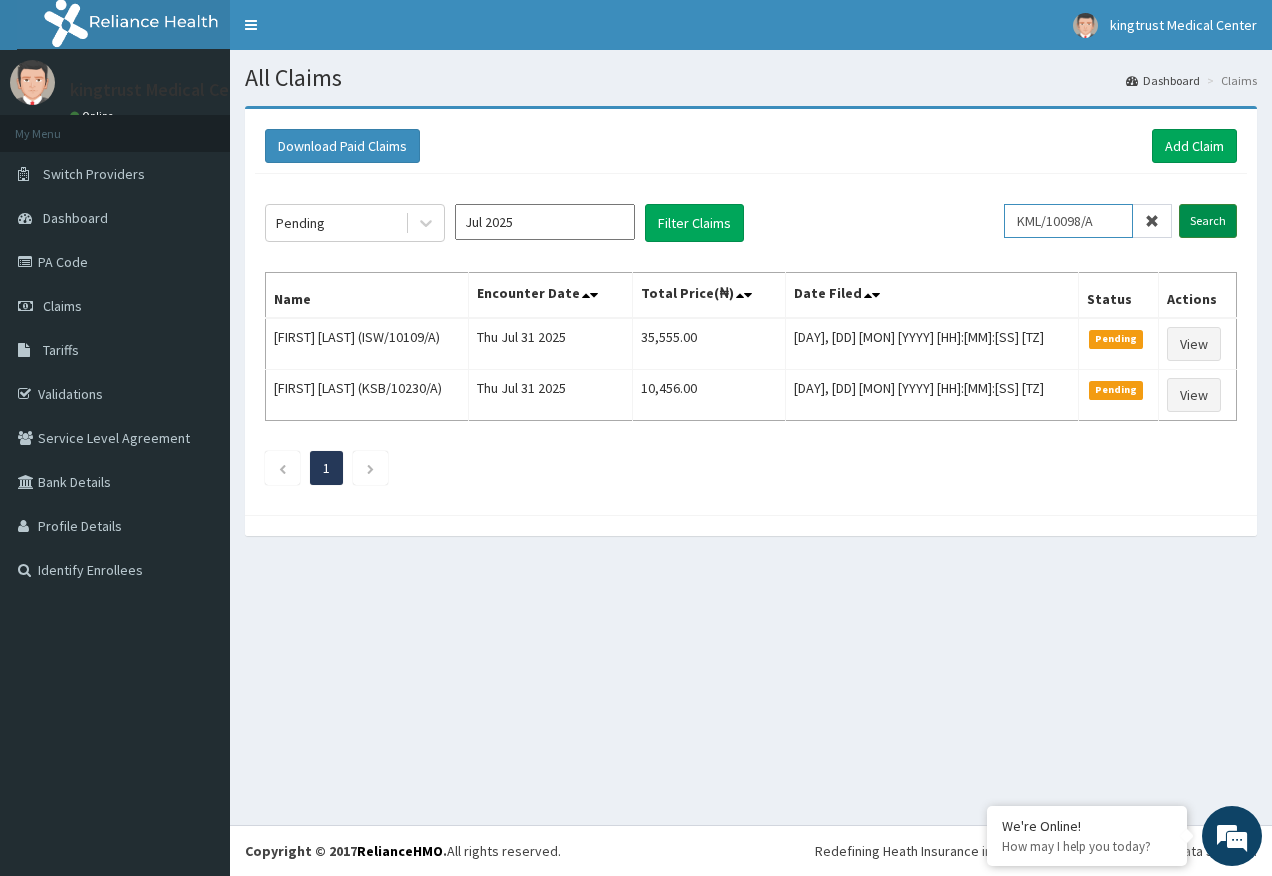 type on "KML/10098/A" 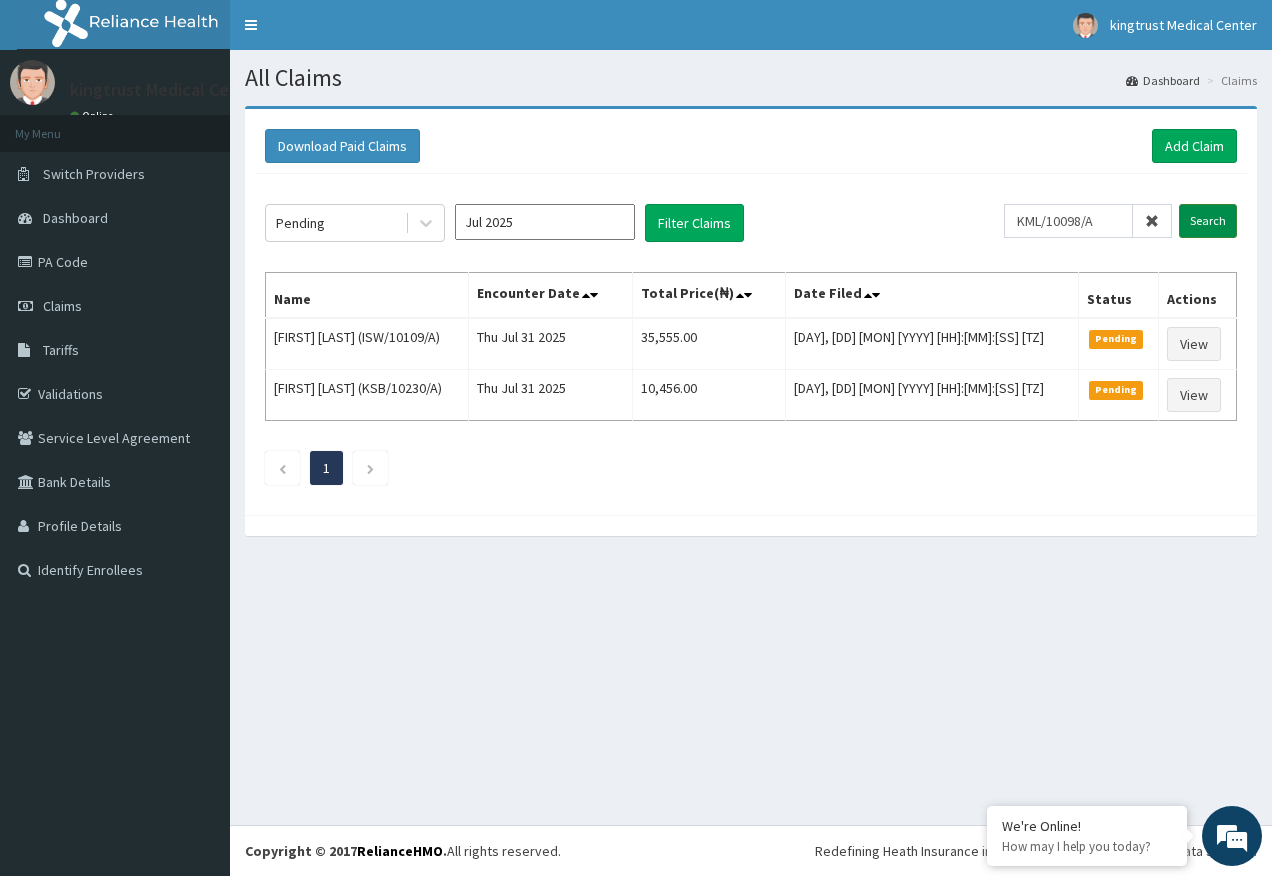 click on "Search" at bounding box center [1208, 221] 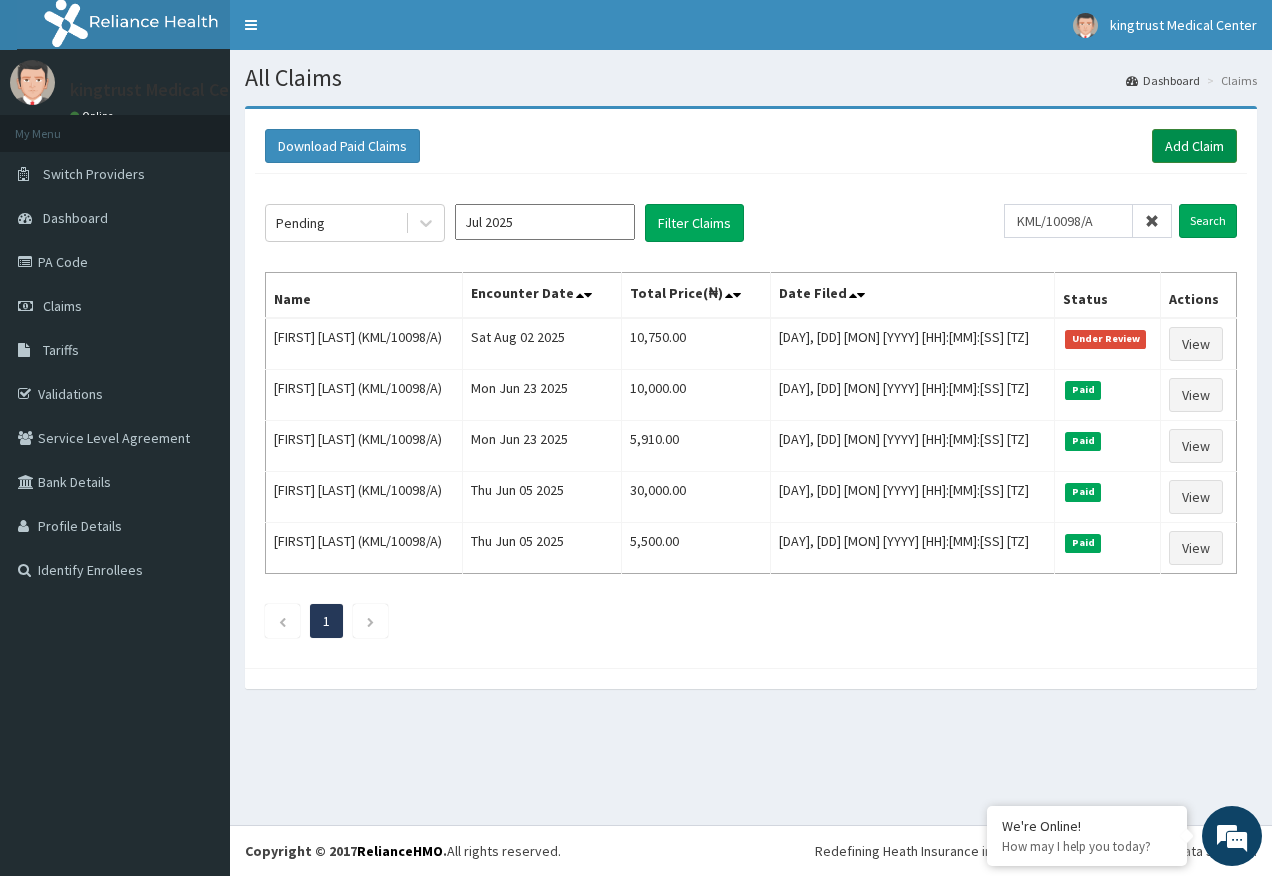 click on "Add Claim" at bounding box center (1194, 146) 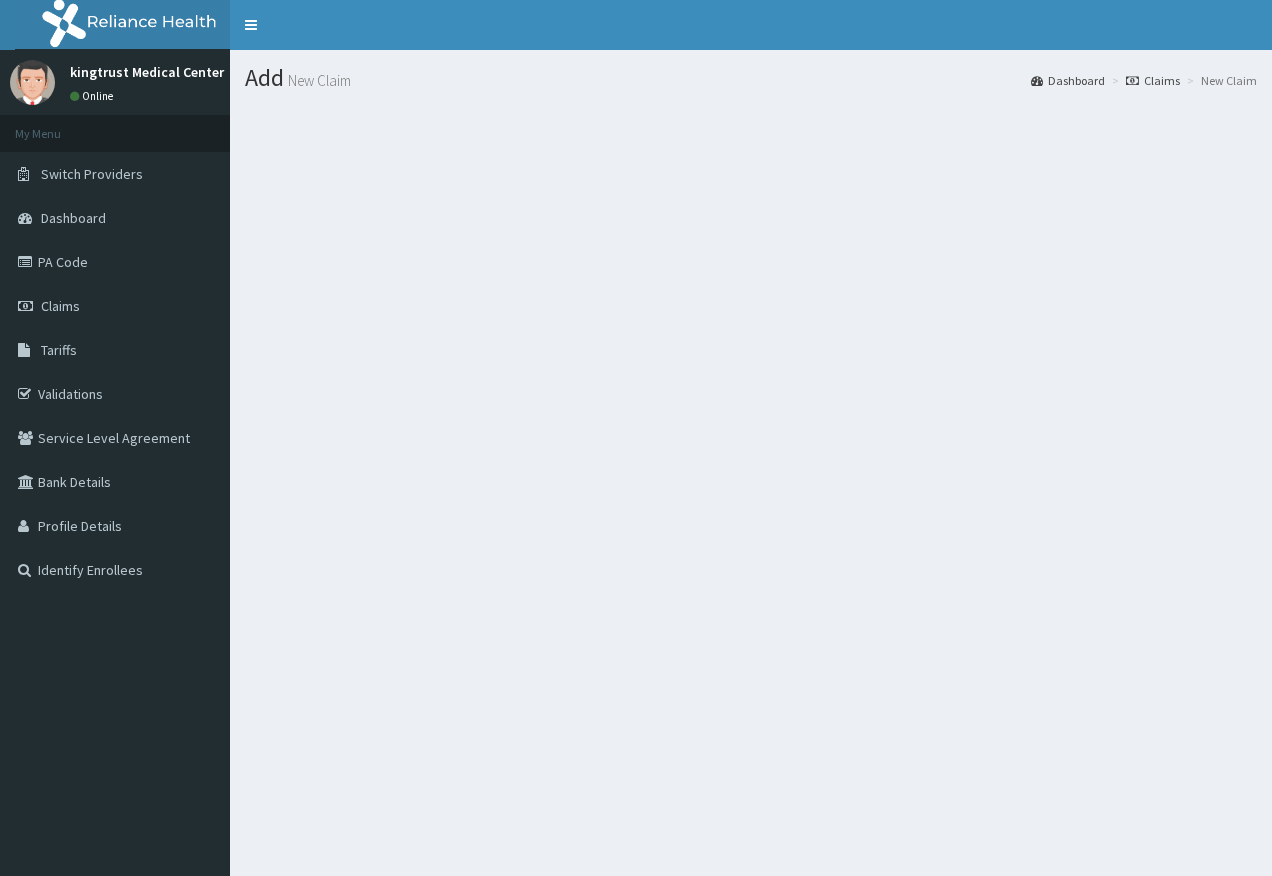 scroll, scrollTop: 0, scrollLeft: 0, axis: both 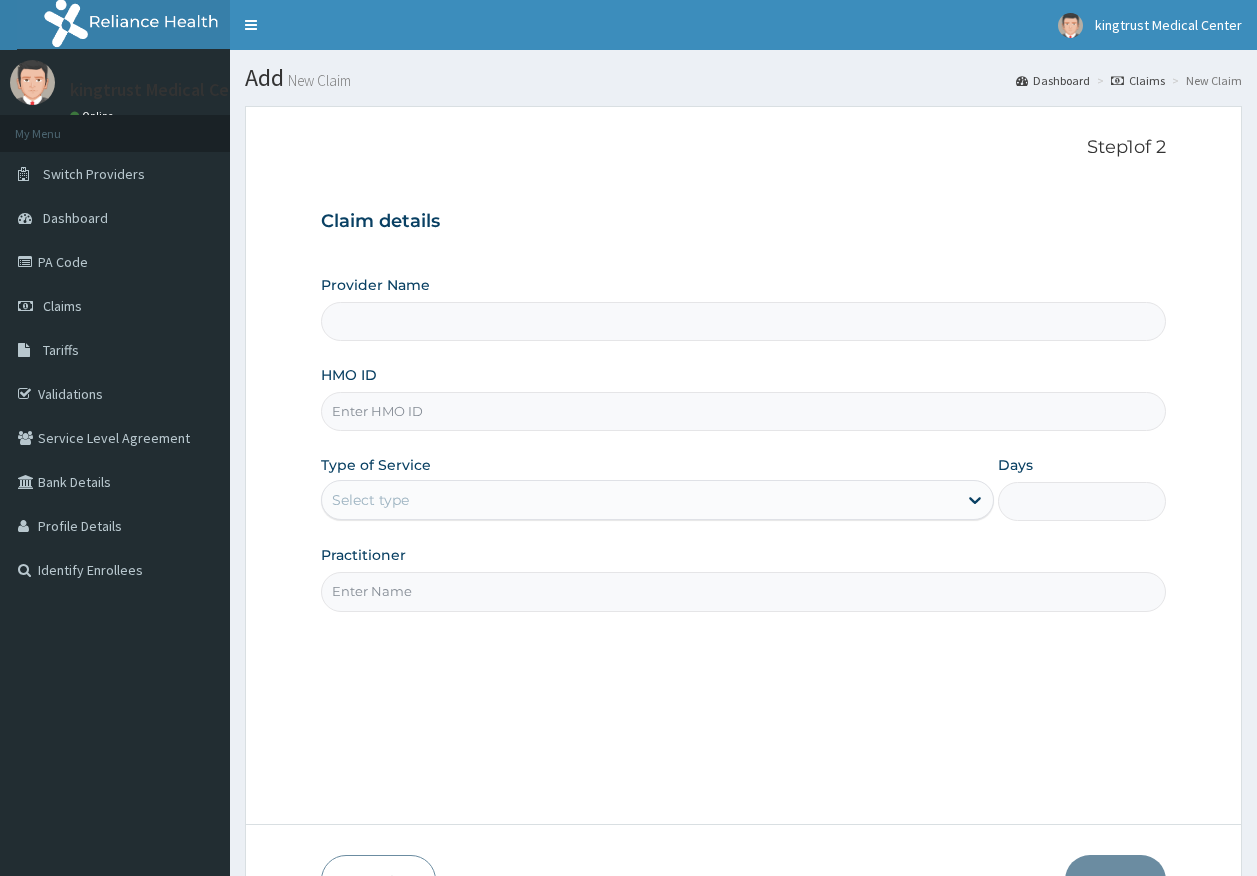 click on "HMO ID" at bounding box center (744, 411) 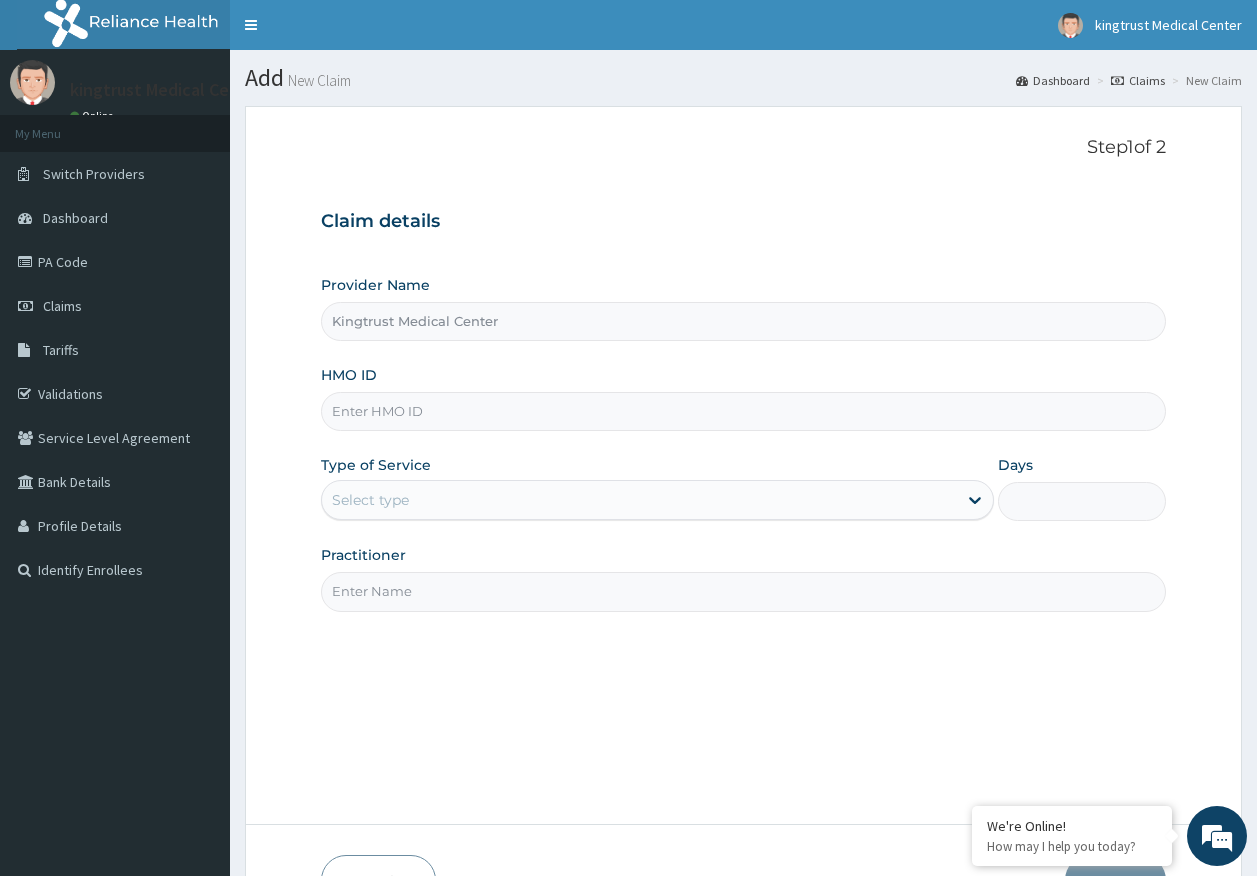 paste on "SRF/10068/A" 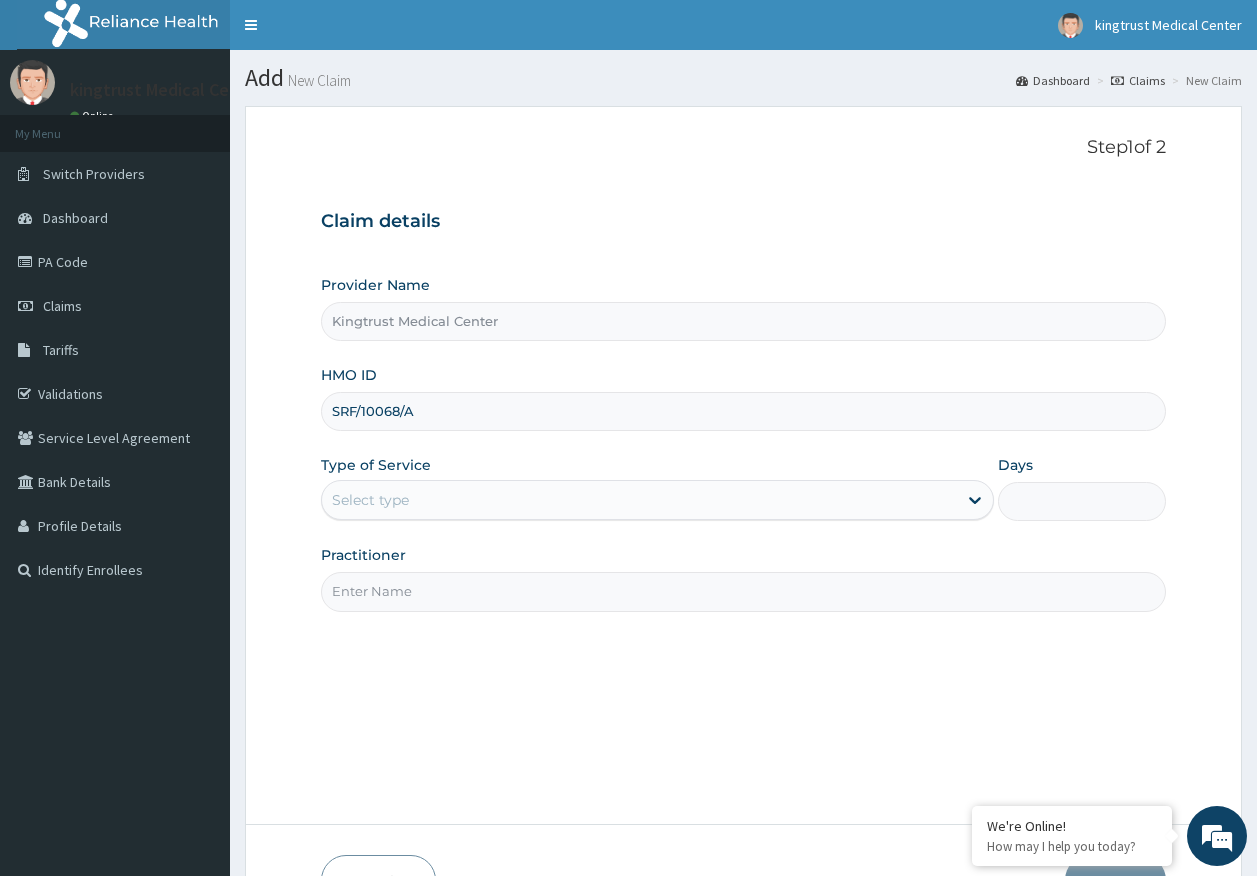 type on "SRF/10068/A" 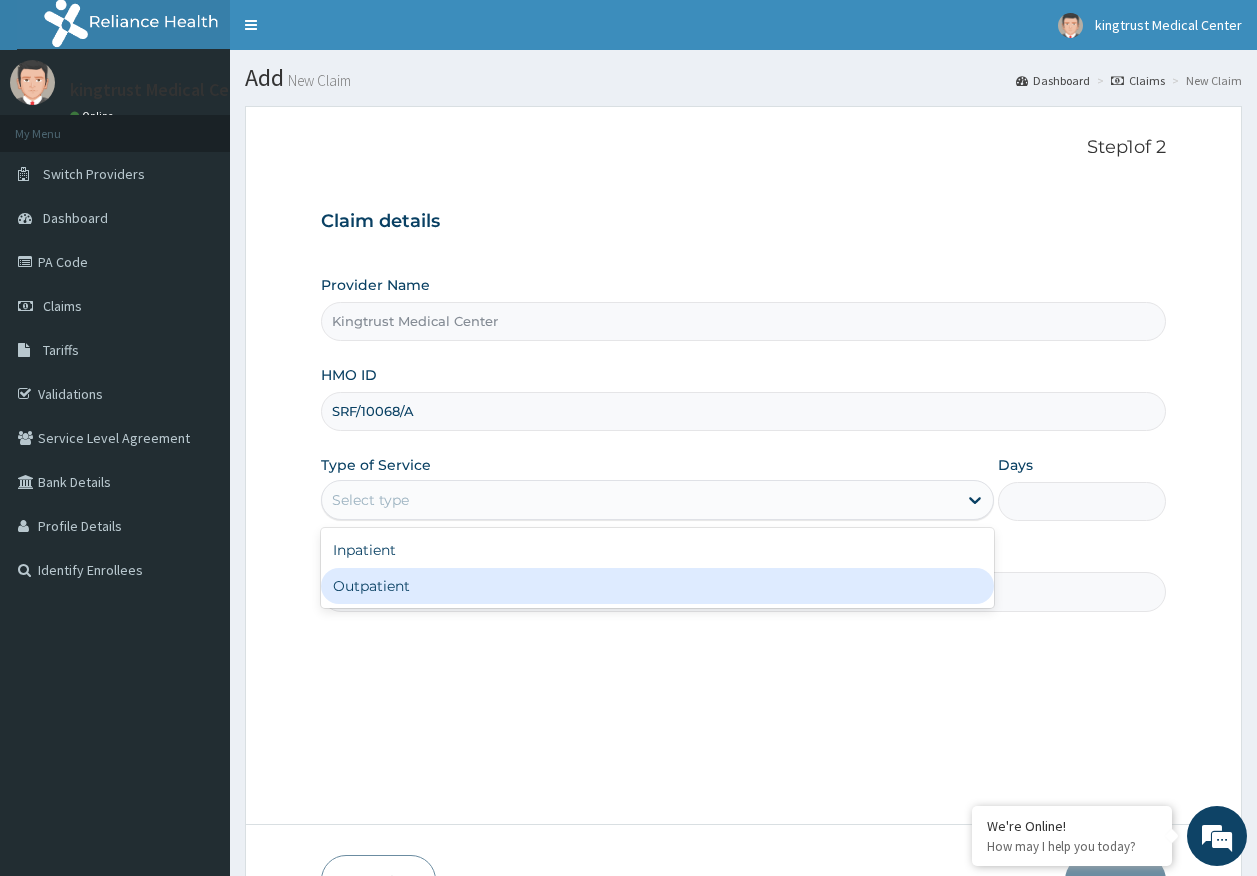 click on "Outpatient" at bounding box center (657, 586) 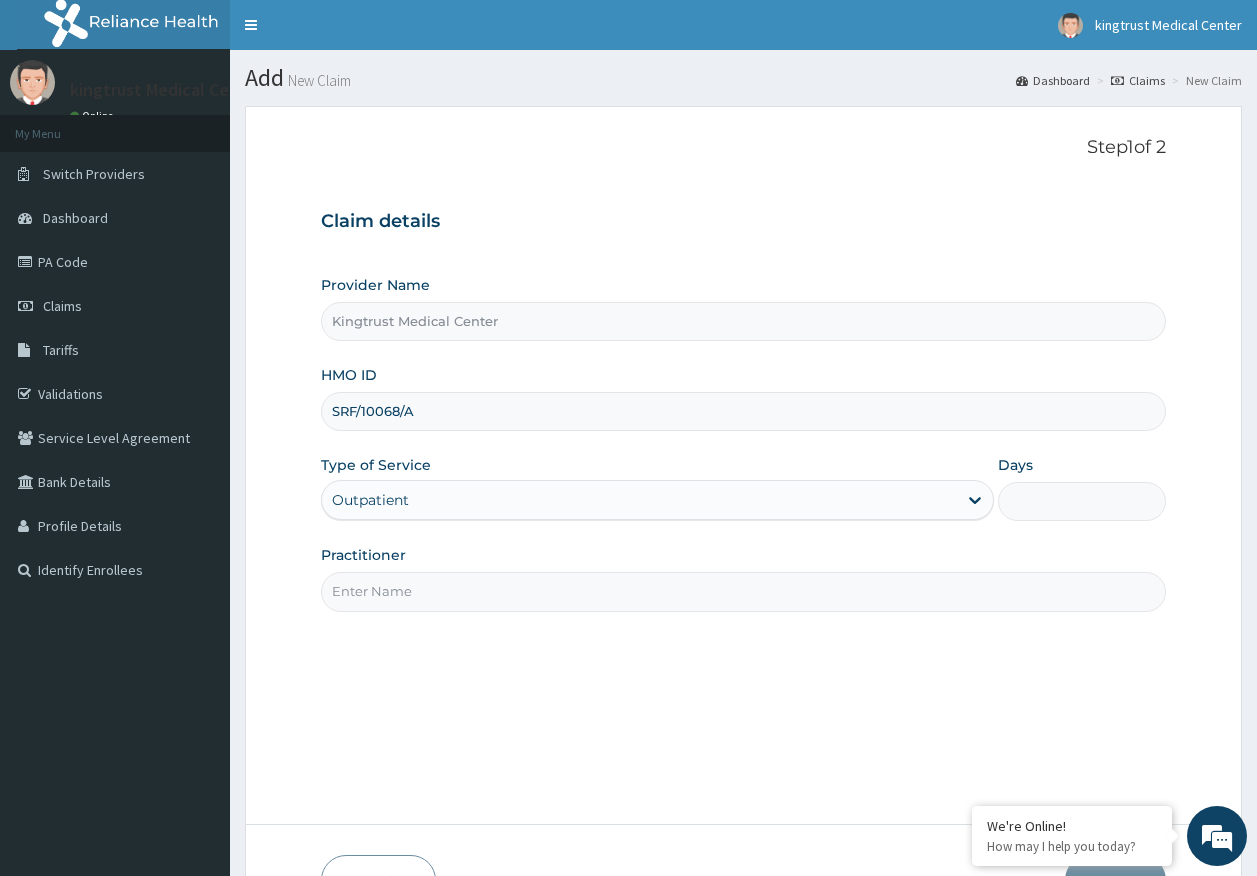 type on "1" 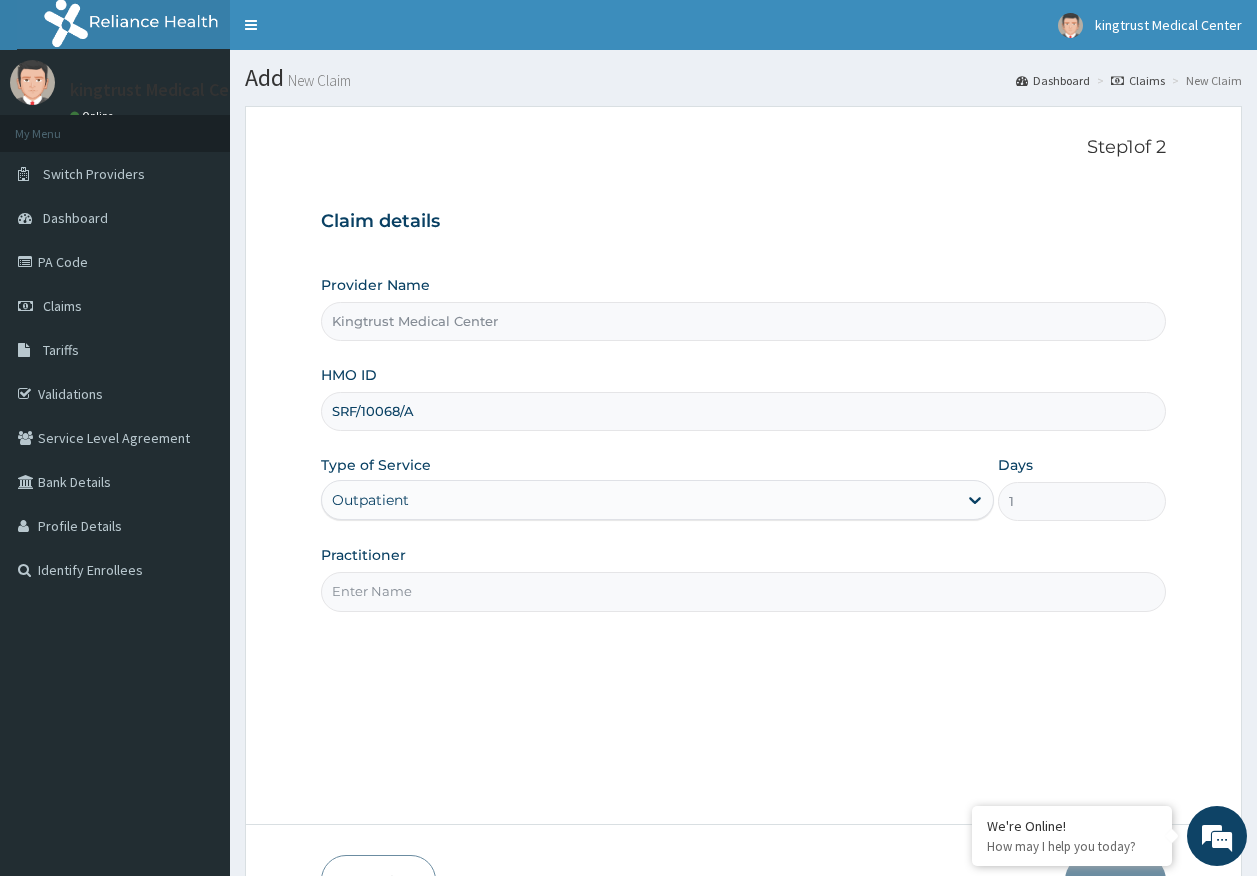 click on "Practitioner" at bounding box center [744, 591] 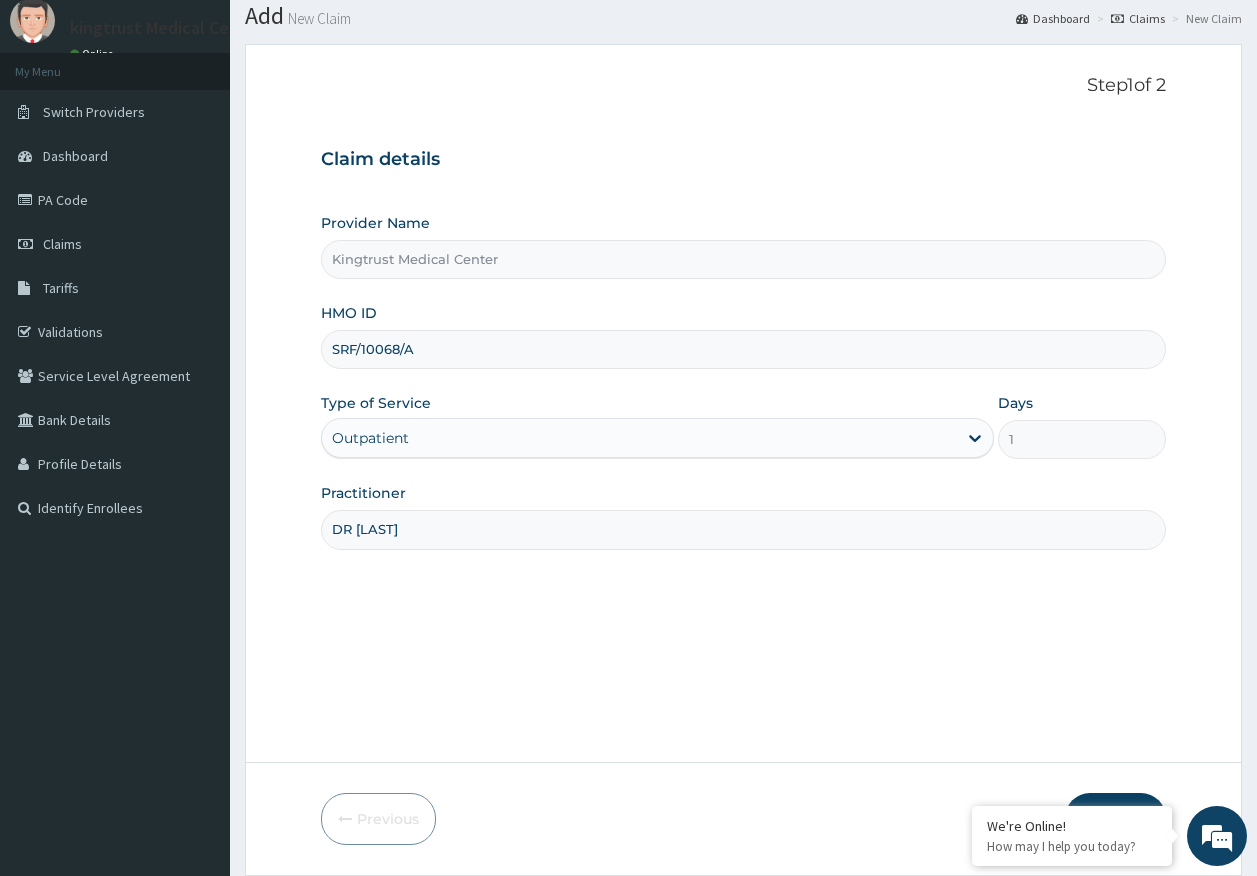 scroll, scrollTop: 128, scrollLeft: 0, axis: vertical 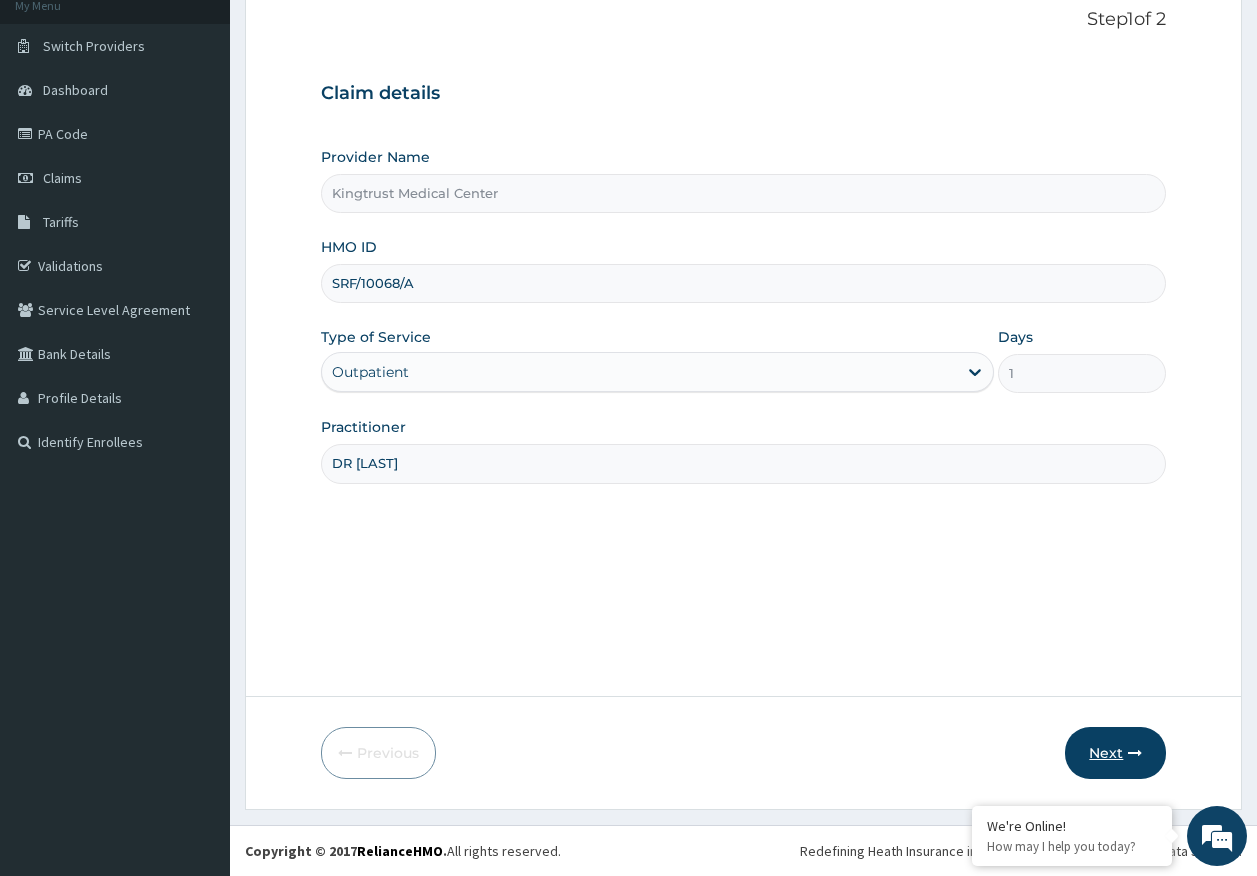 click on "Next" at bounding box center [1115, 753] 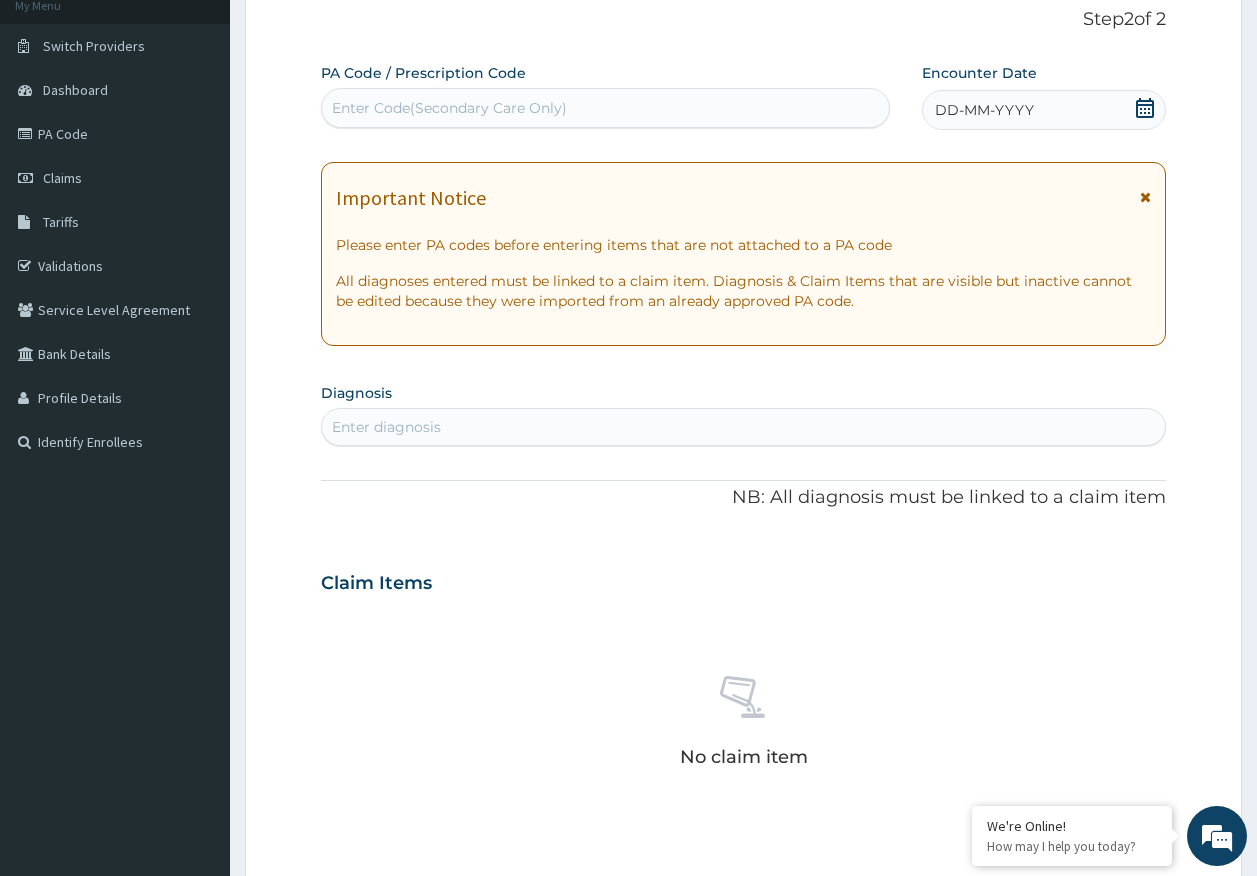 click on "Enter Code(Secondary Care Only)" at bounding box center (606, 108) 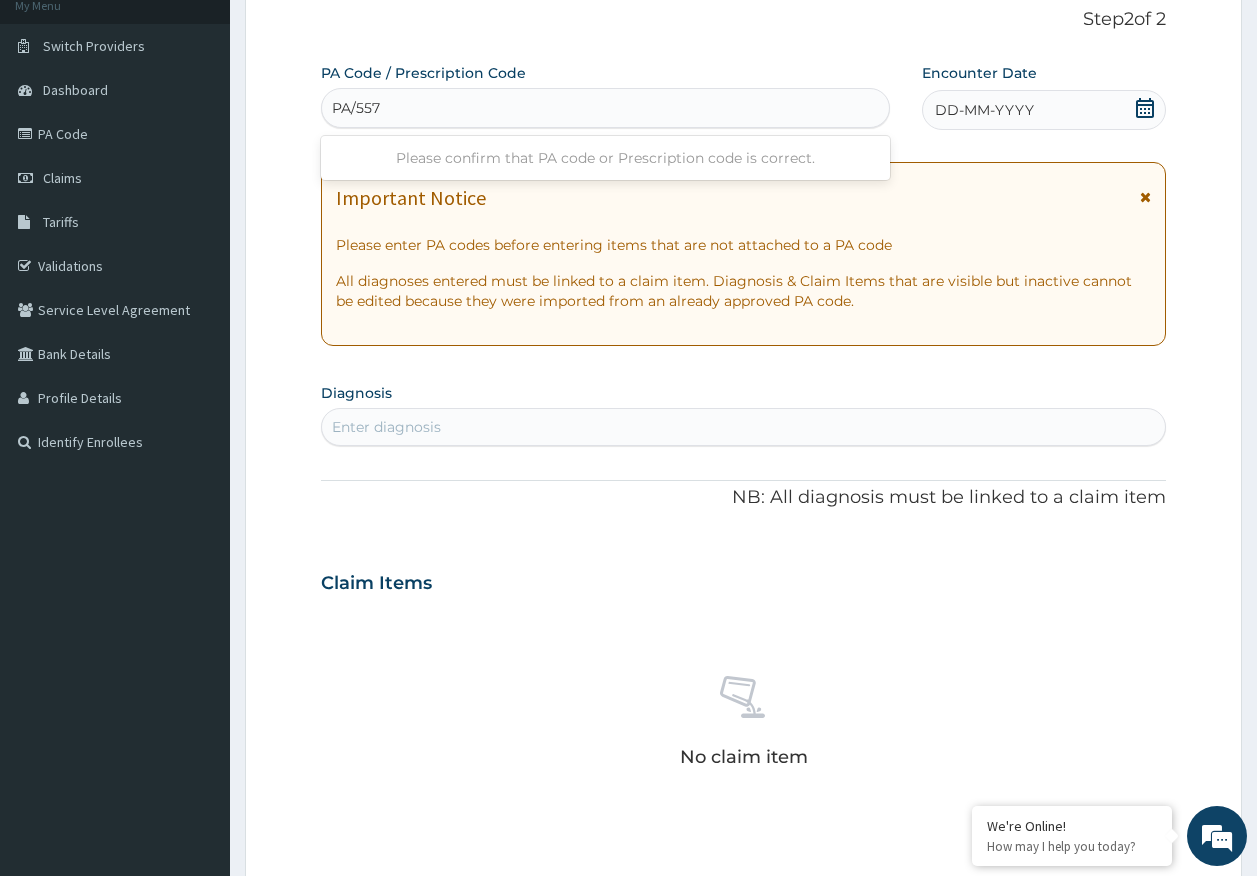 scroll, scrollTop: 0, scrollLeft: 0, axis: both 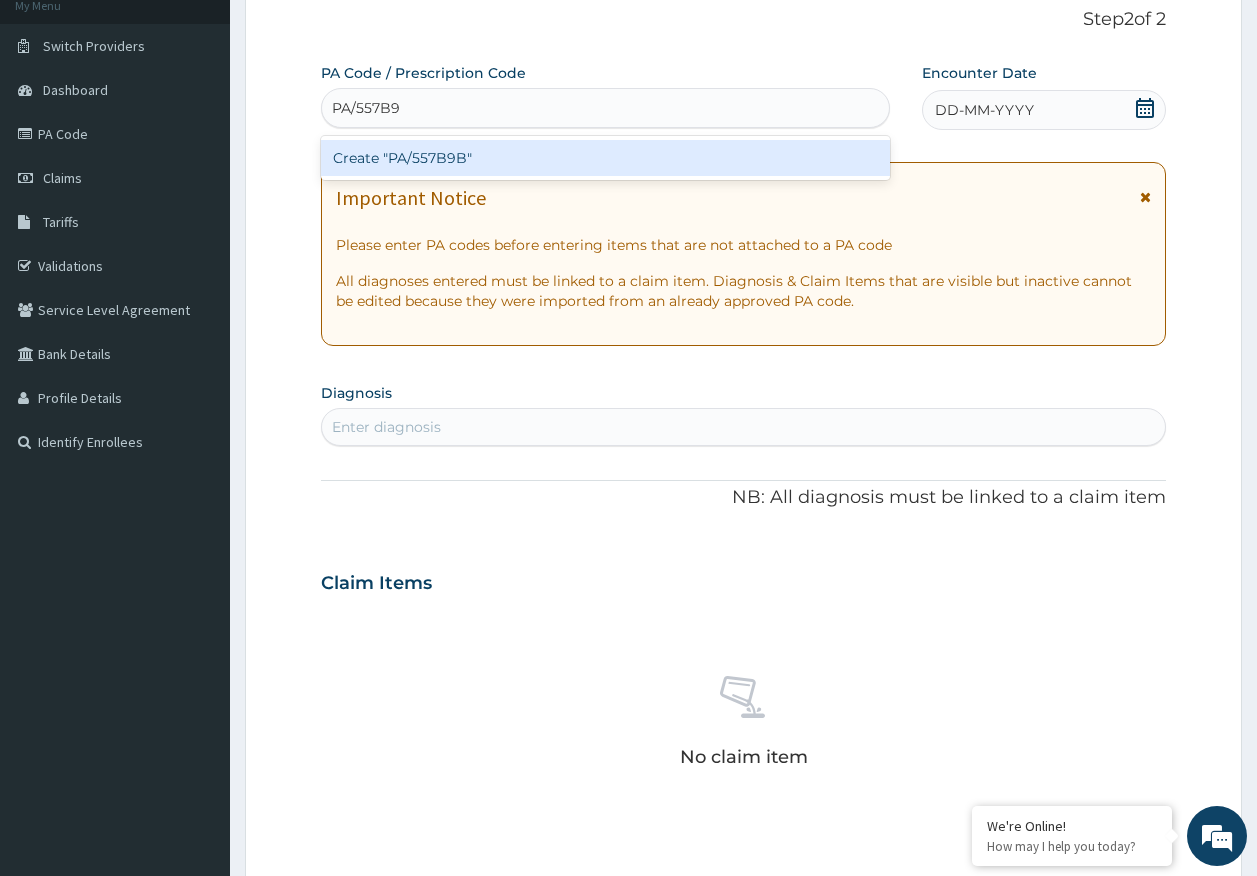 type on "PA/557B9B" 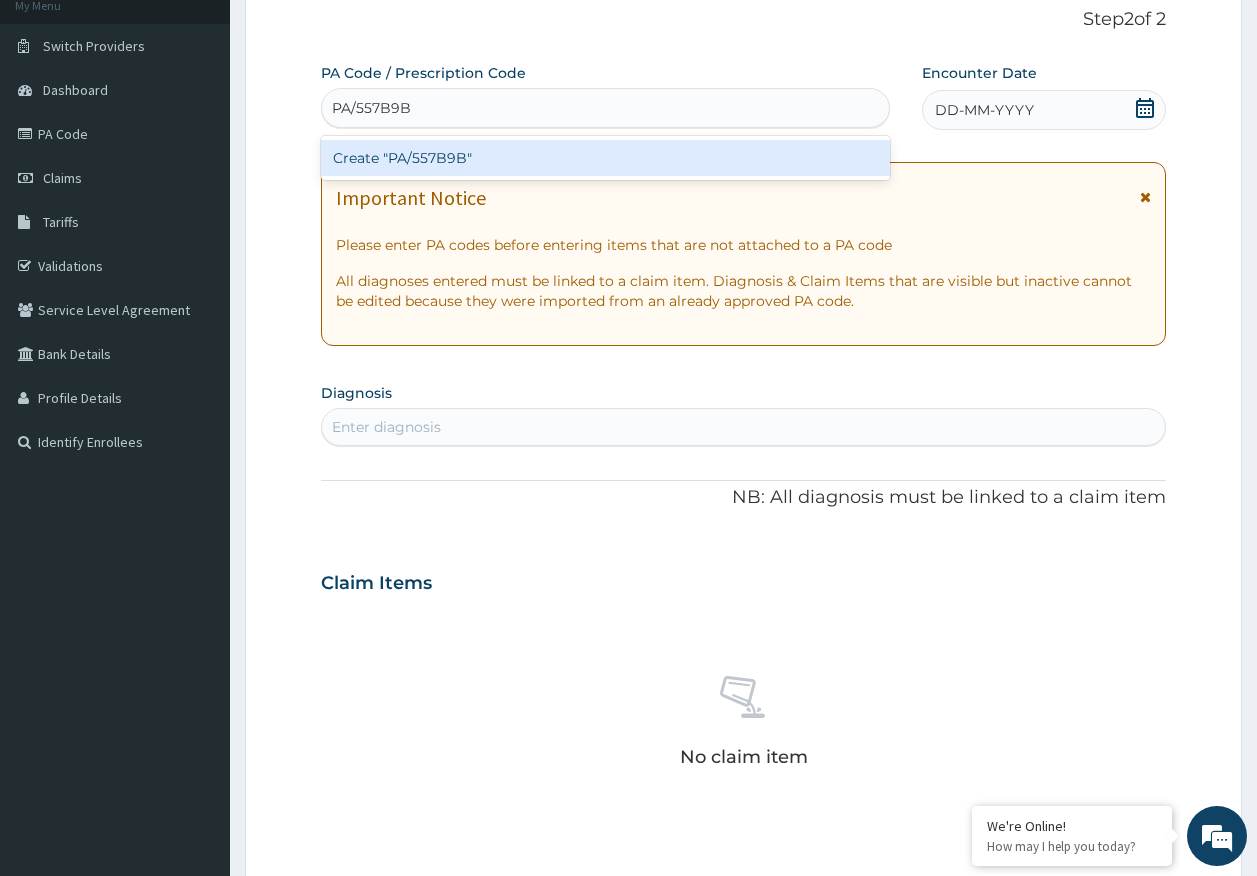 click on "Create "PA/557B9B"" at bounding box center (606, 158) 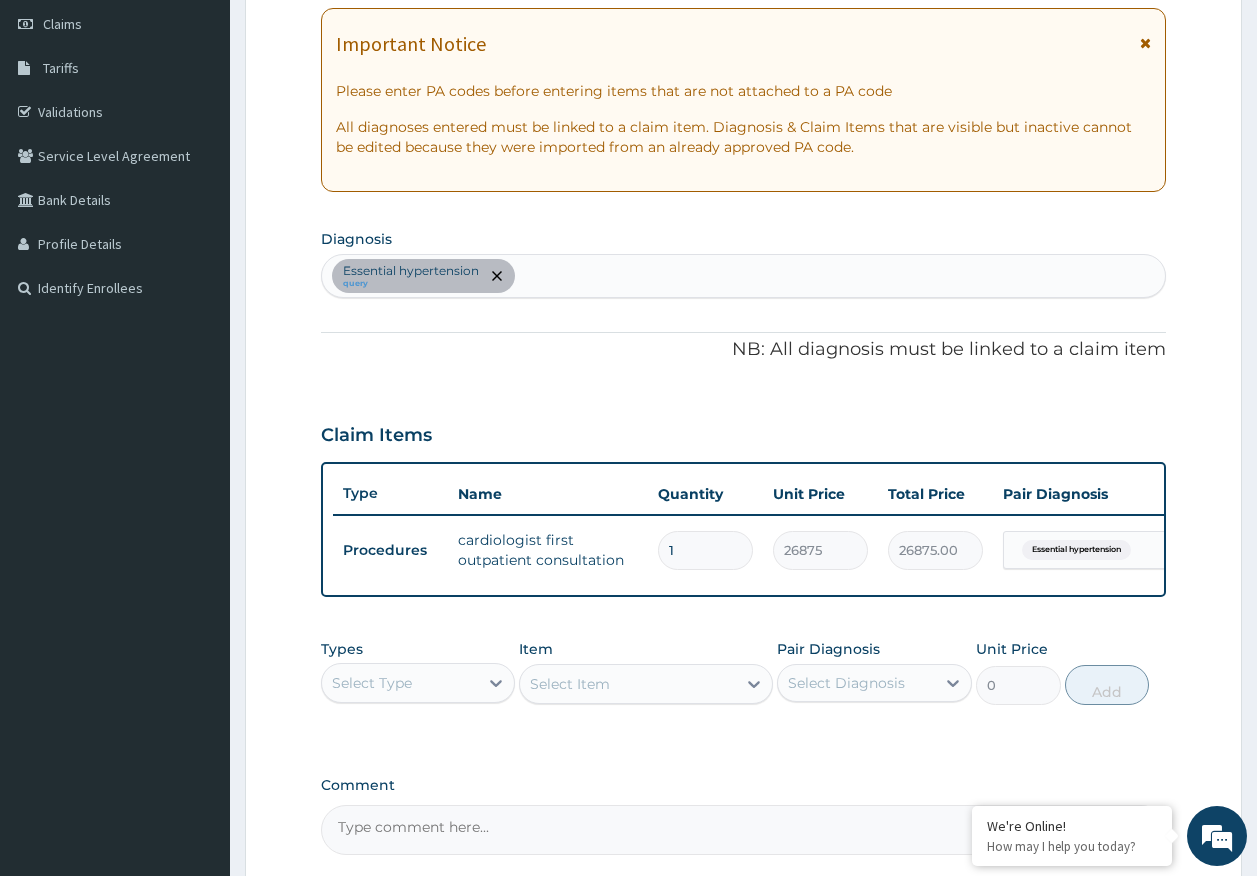 scroll, scrollTop: 328, scrollLeft: 0, axis: vertical 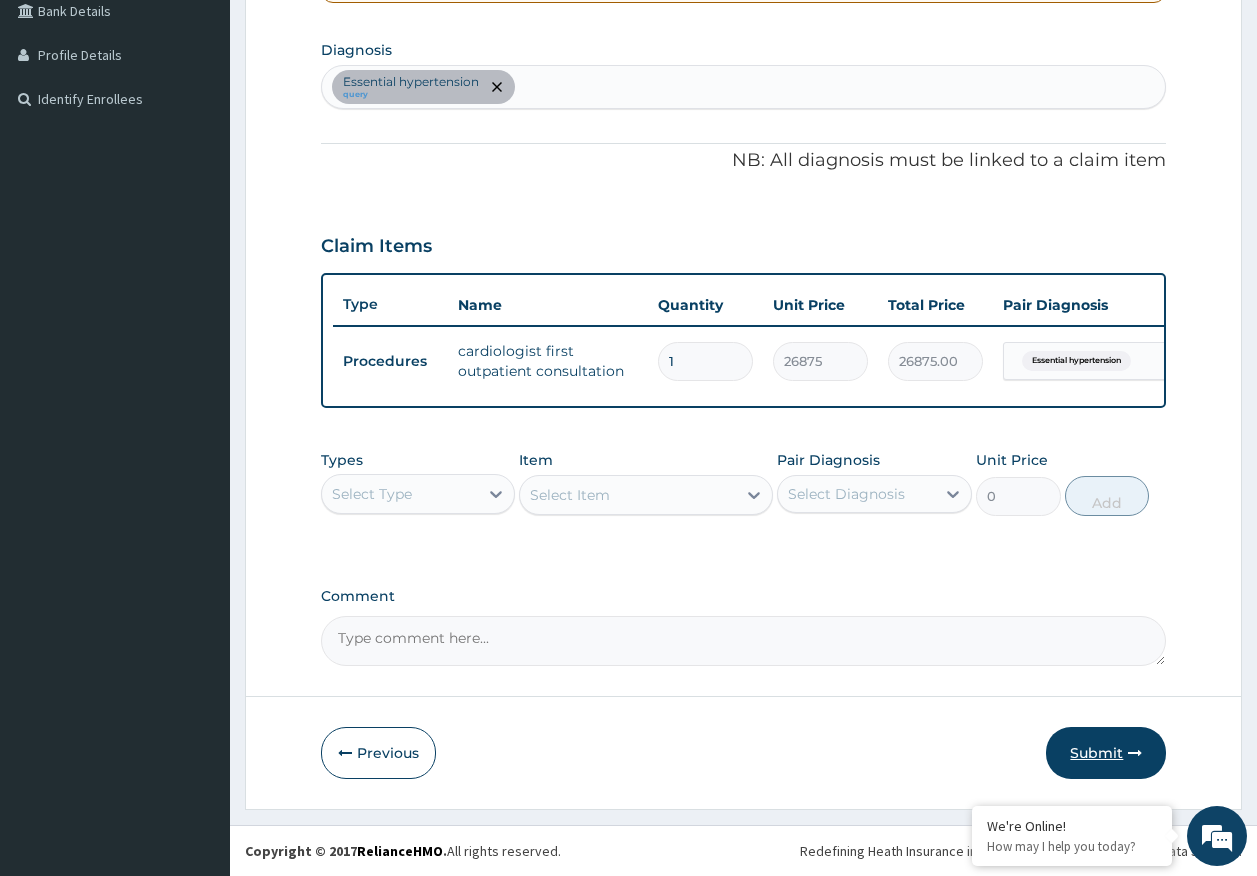 click on "Submit" at bounding box center [1106, 753] 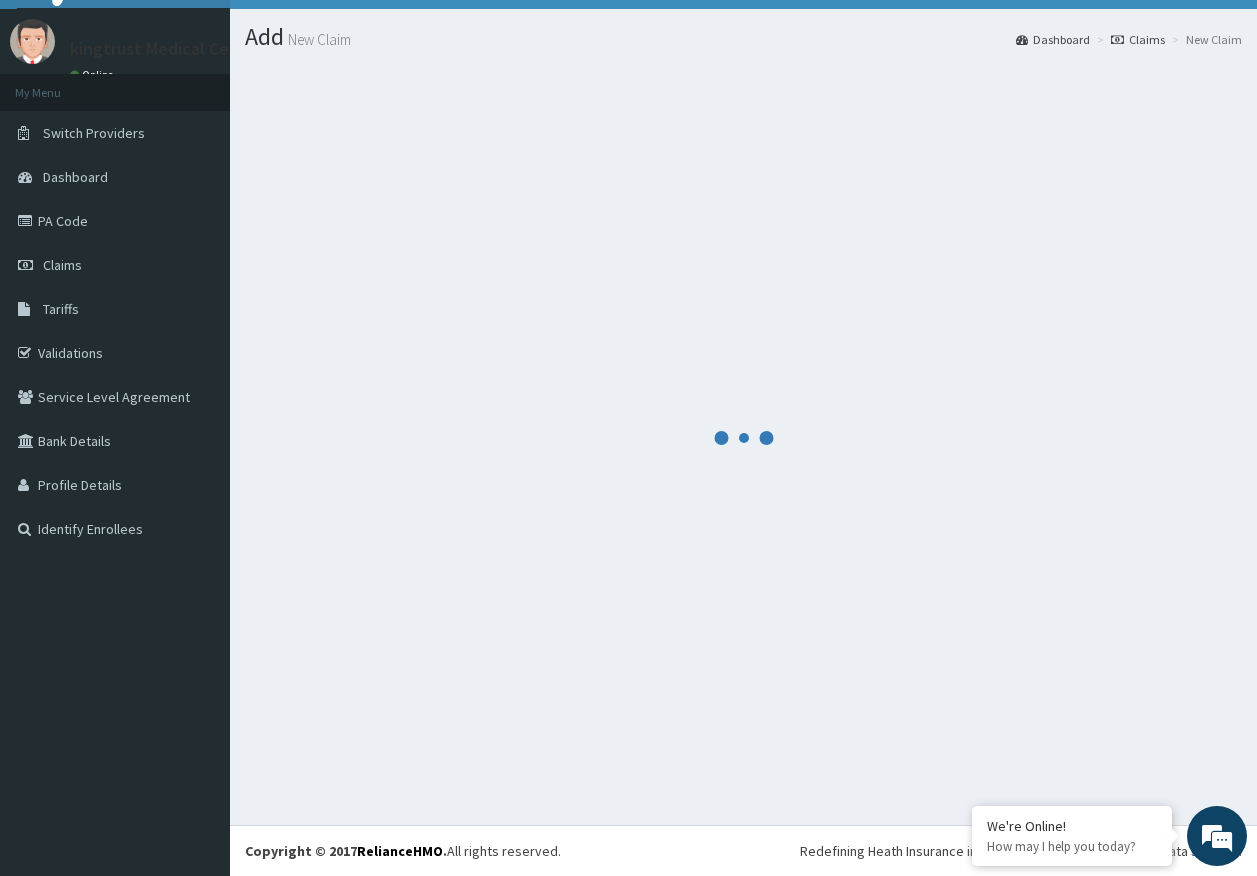 scroll, scrollTop: 41, scrollLeft: 0, axis: vertical 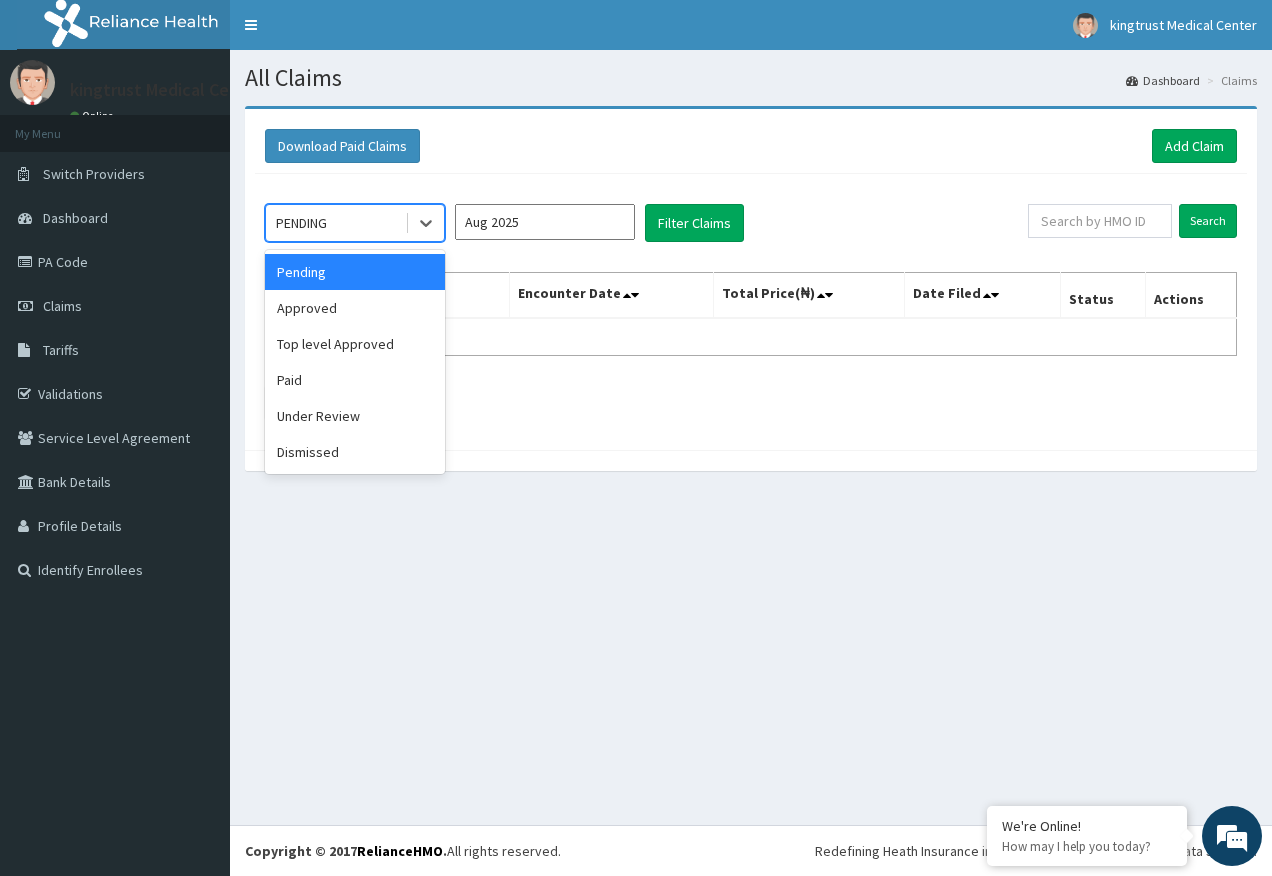 drag, startPoint x: 344, startPoint y: 206, endPoint x: 331, endPoint y: 271, distance: 66.287254 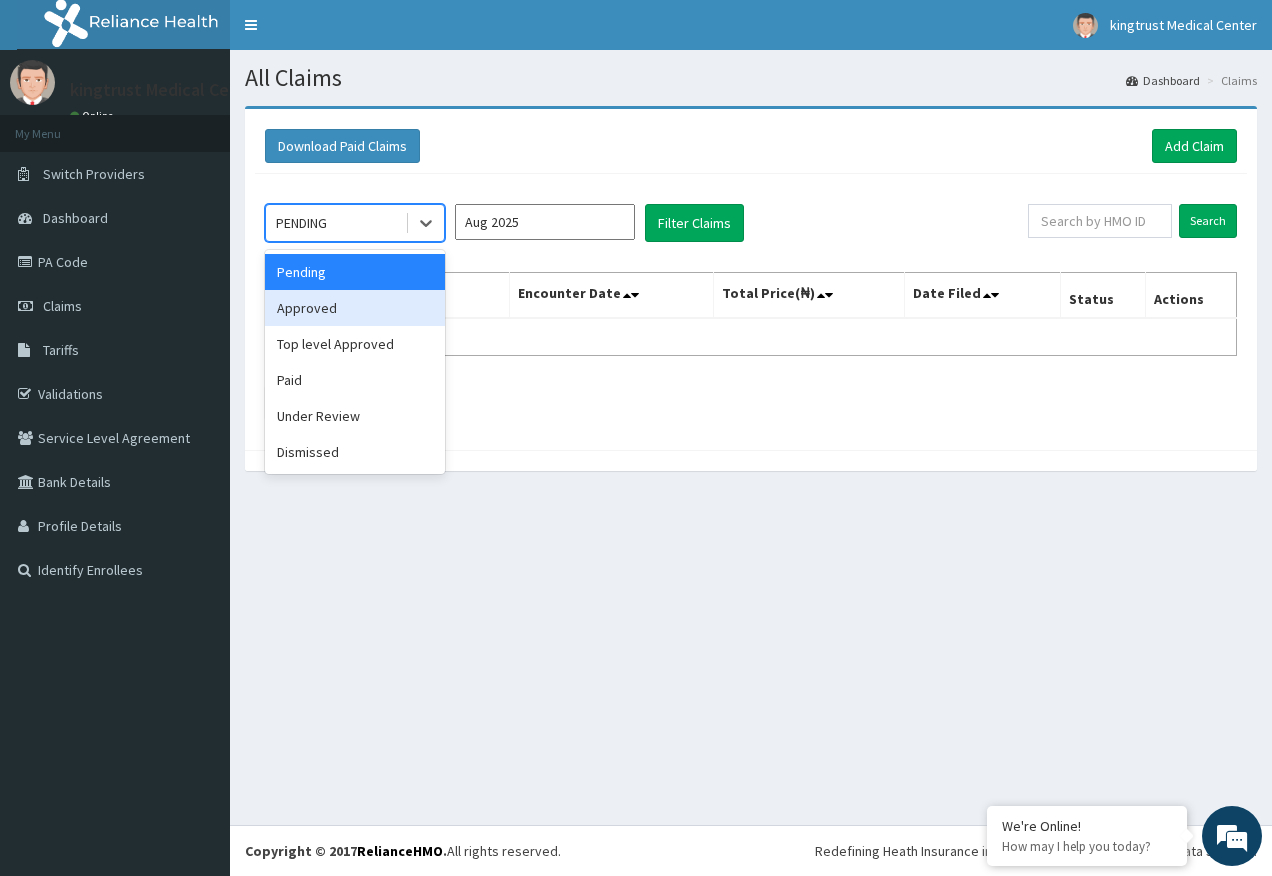 click on "Approved" at bounding box center (355, 308) 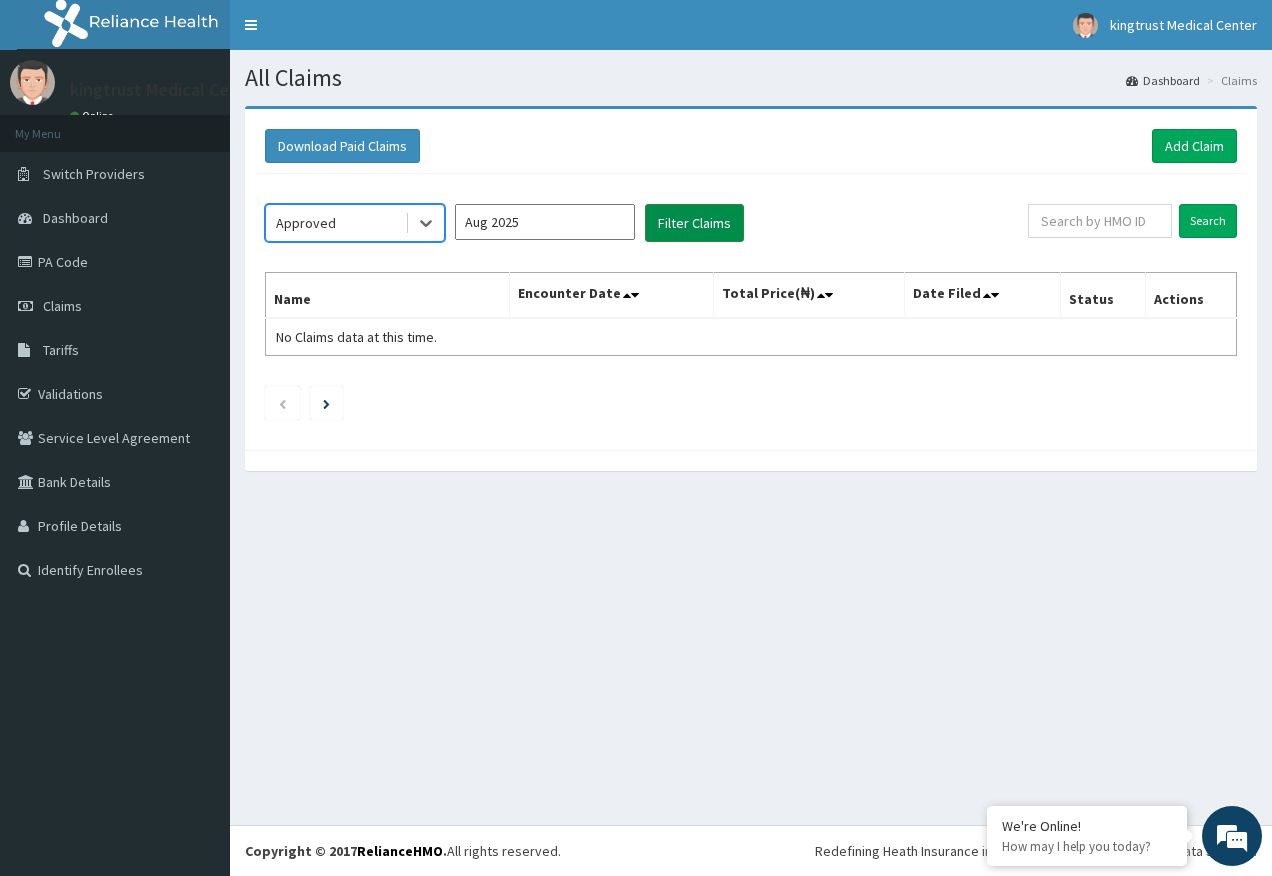 click on "Filter Claims" at bounding box center (694, 223) 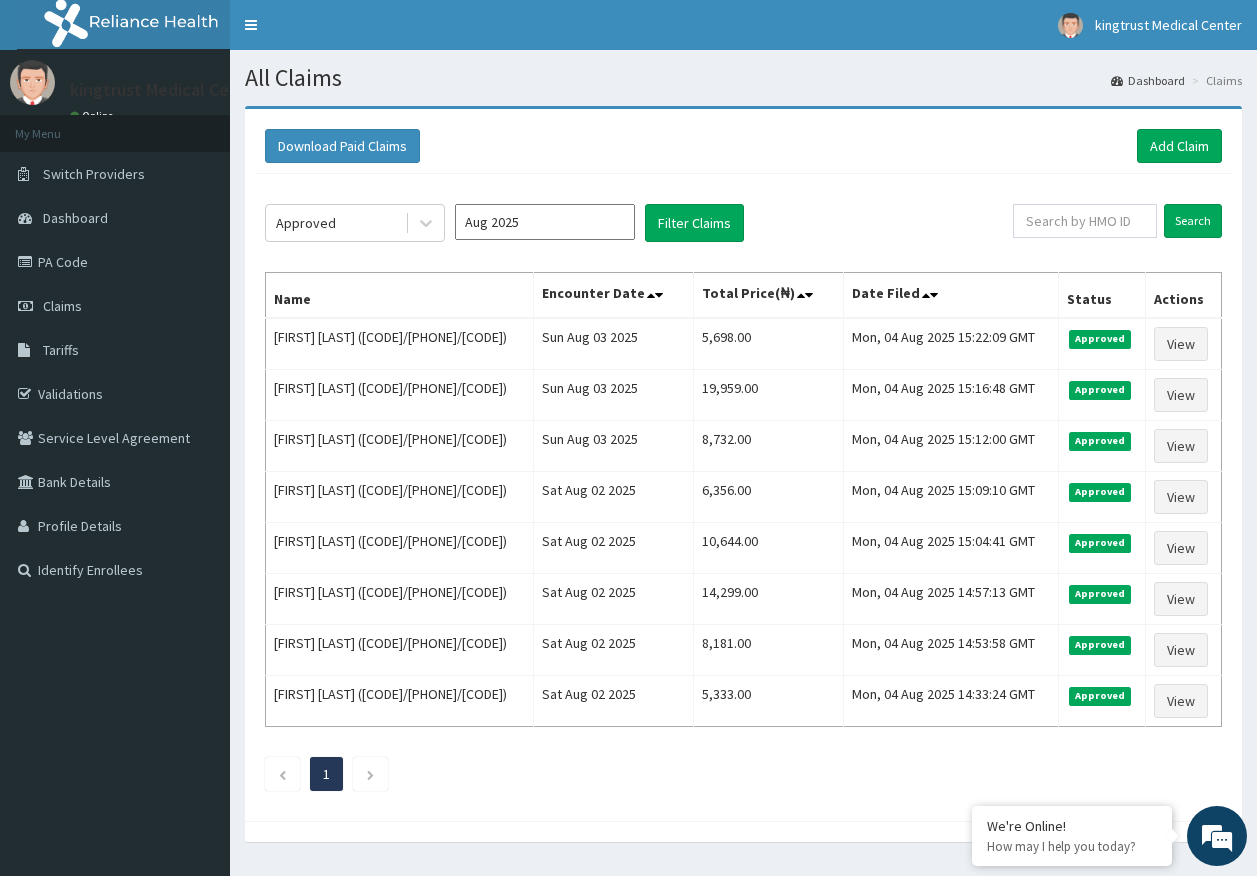 click on "Aug 2025" at bounding box center [545, 222] 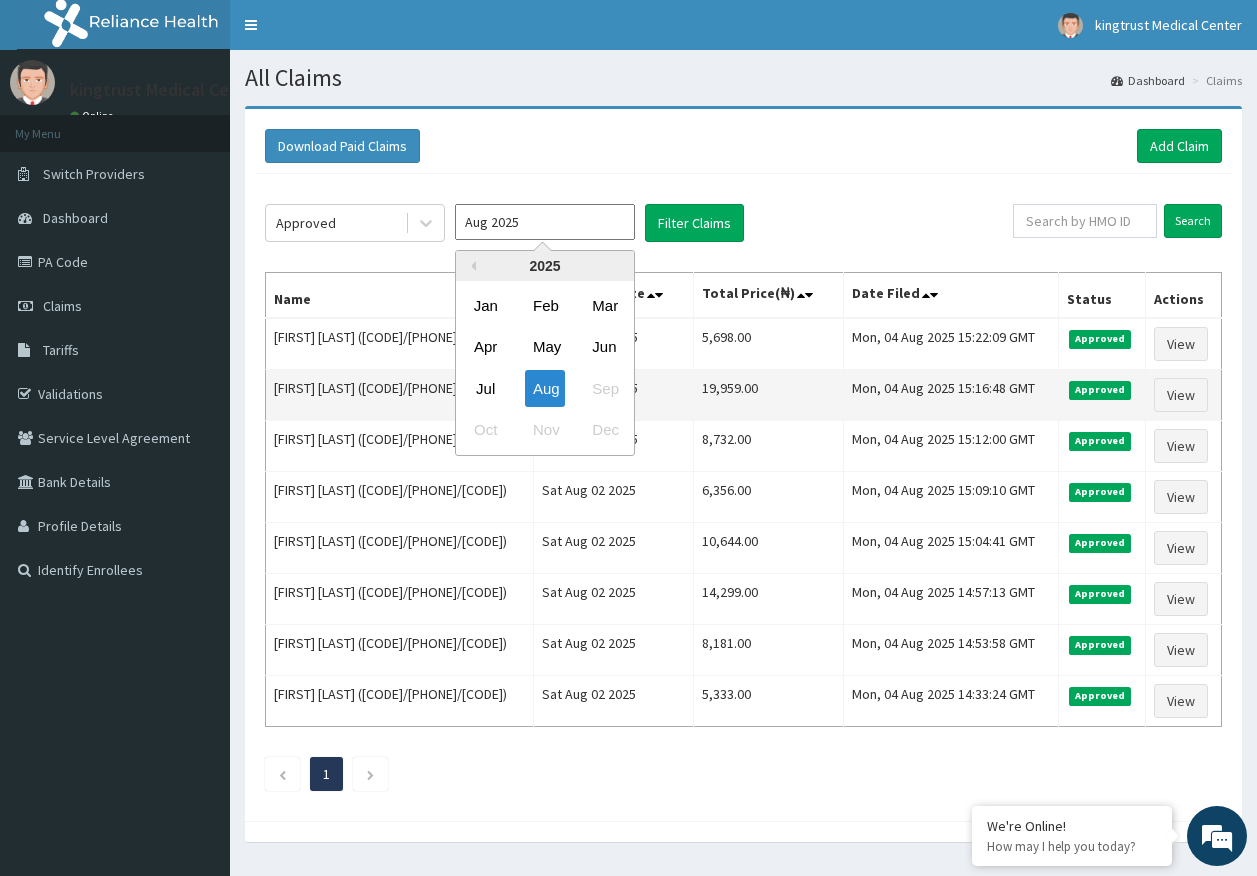 click on "Jul" at bounding box center [486, 388] 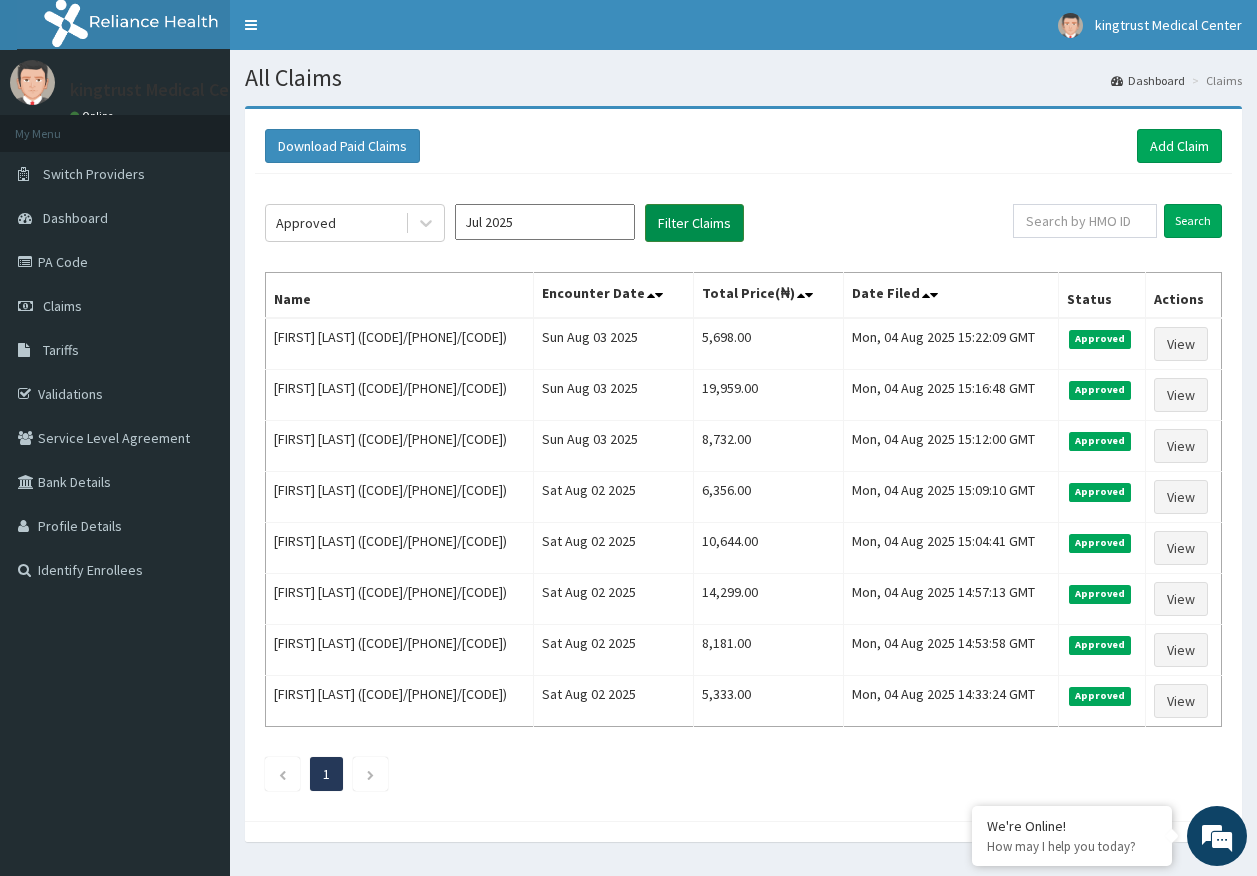 click on "Filter Claims" at bounding box center (694, 223) 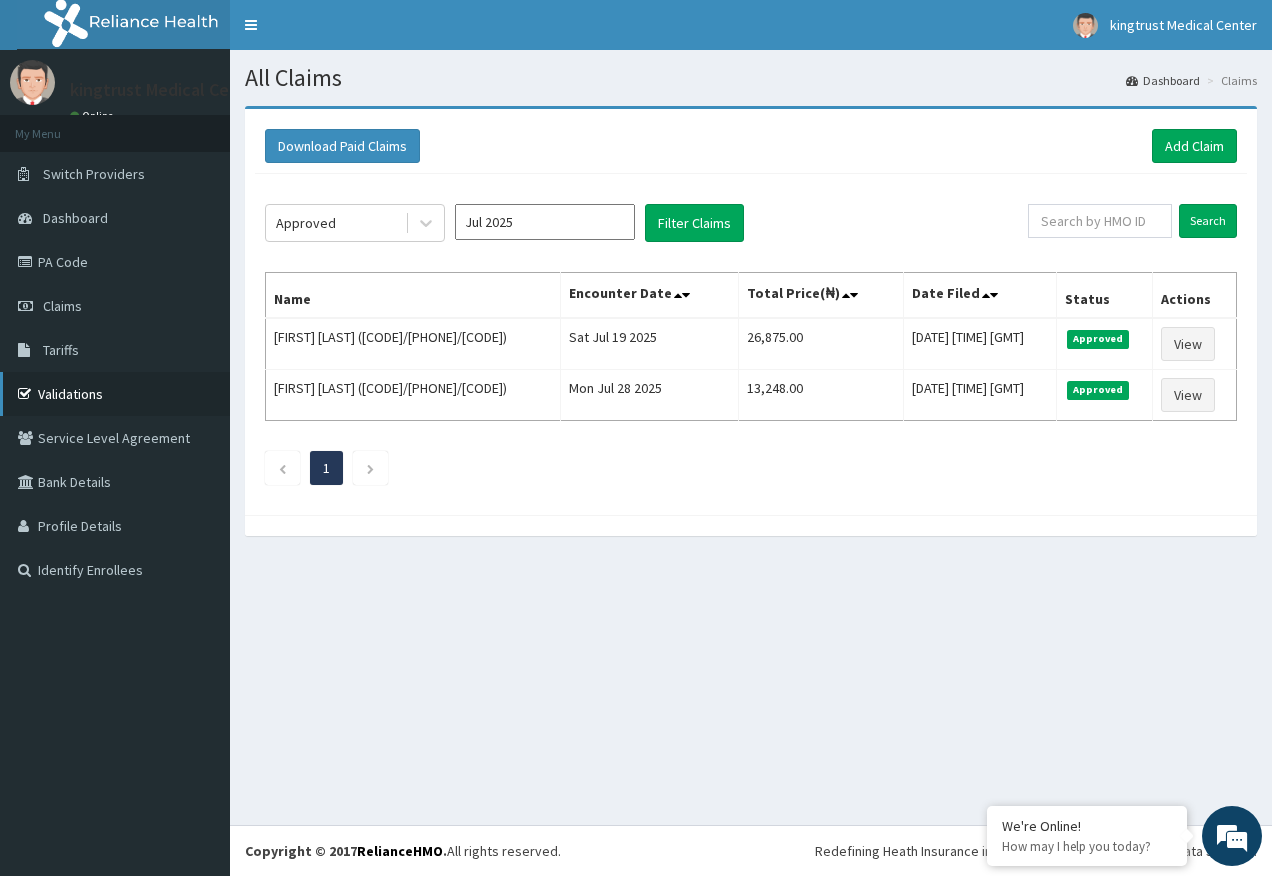 click on "Validations" at bounding box center (115, 394) 